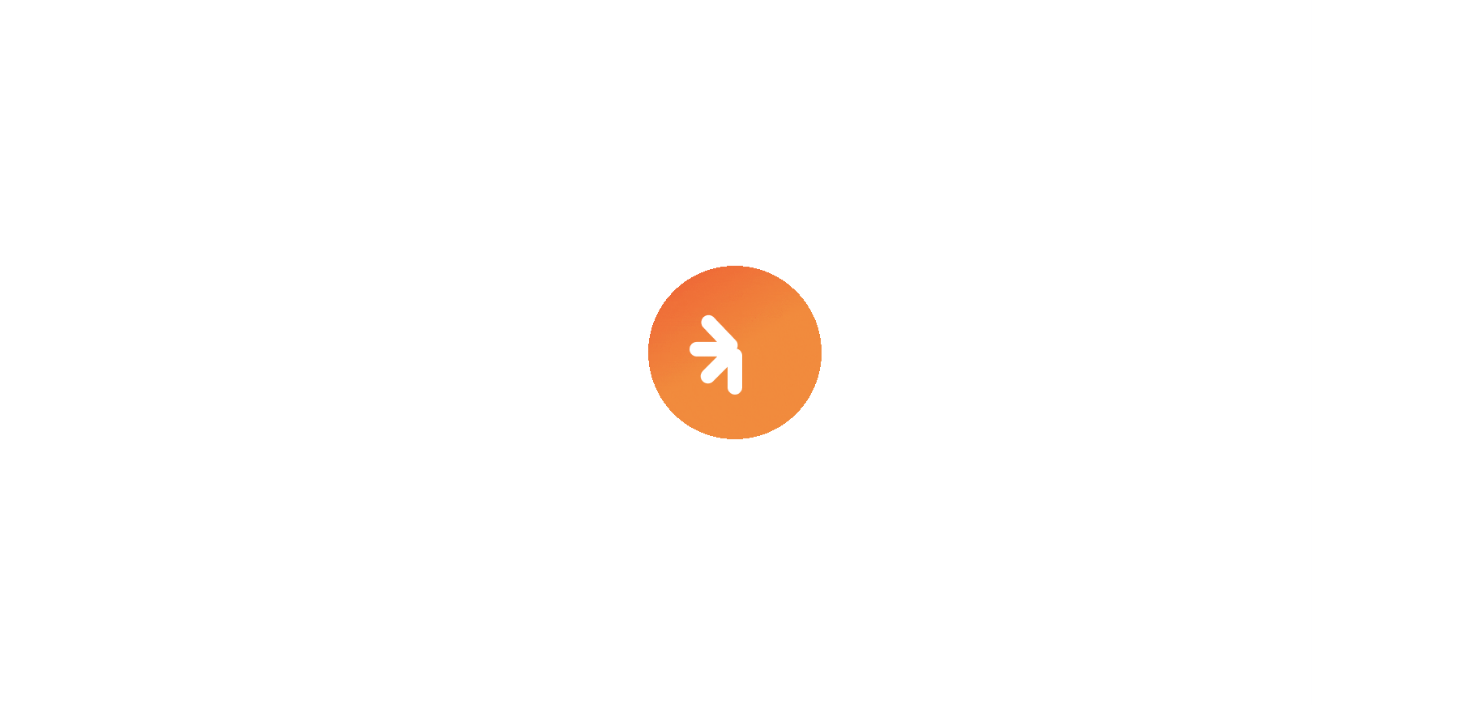 scroll, scrollTop: 0, scrollLeft: 0, axis: both 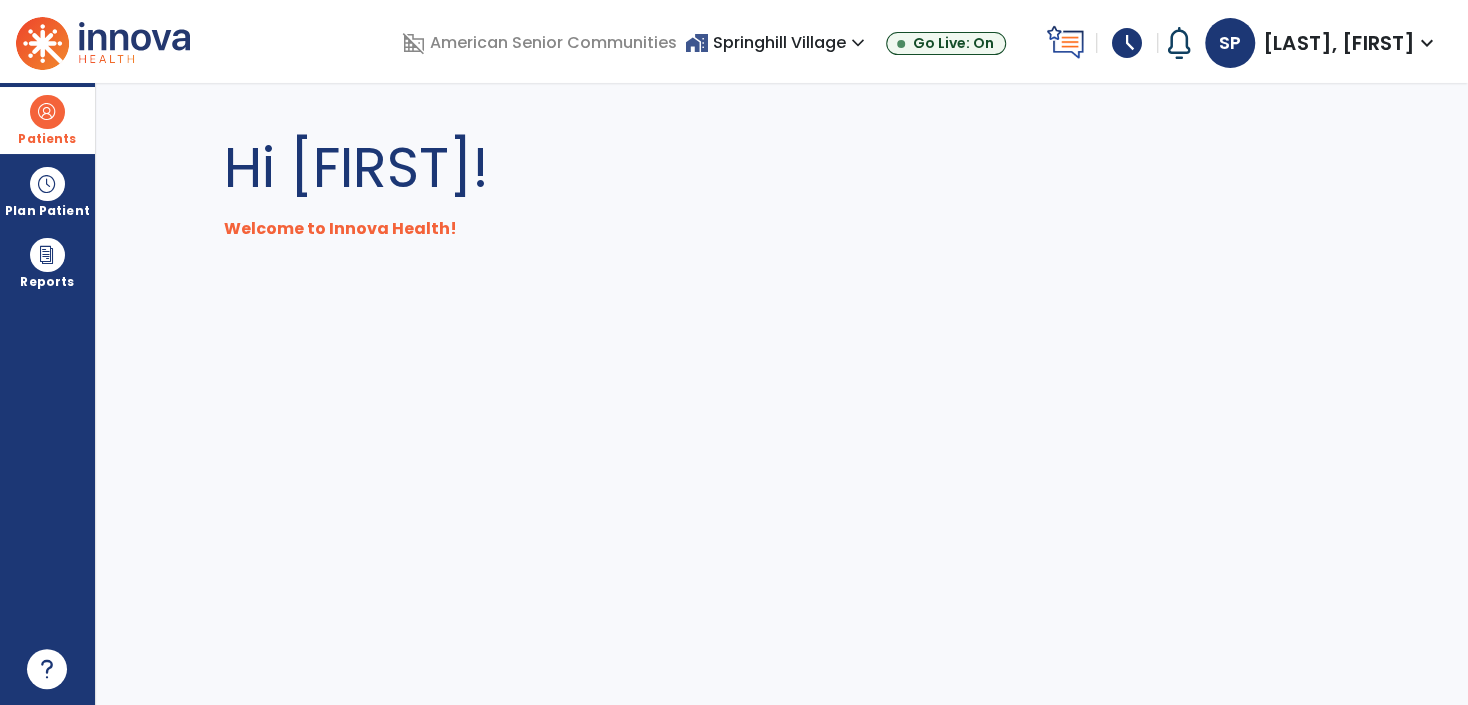 drag, startPoint x: 58, startPoint y: 108, endPoint x: 131, endPoint y: 131, distance: 76.537575 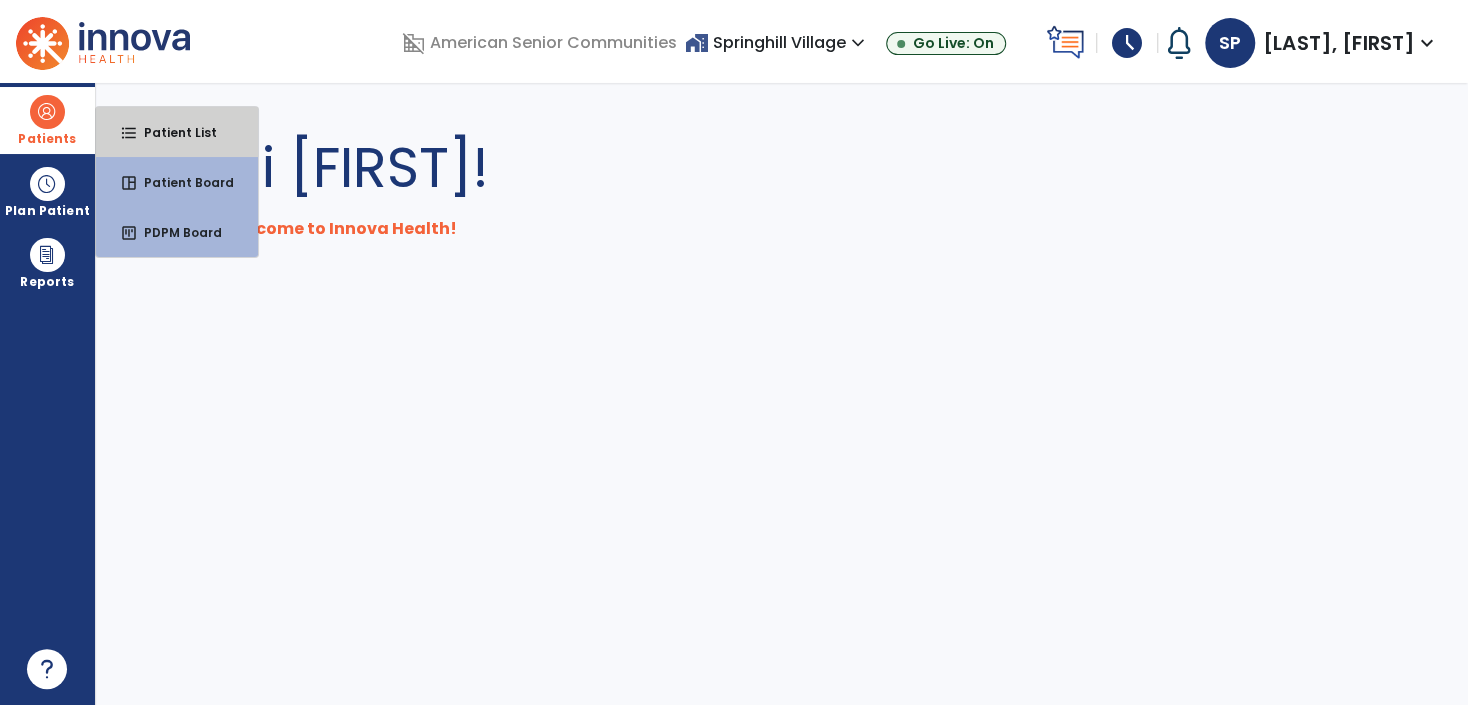 click on "format_list_bulleted" at bounding box center (129, 133) 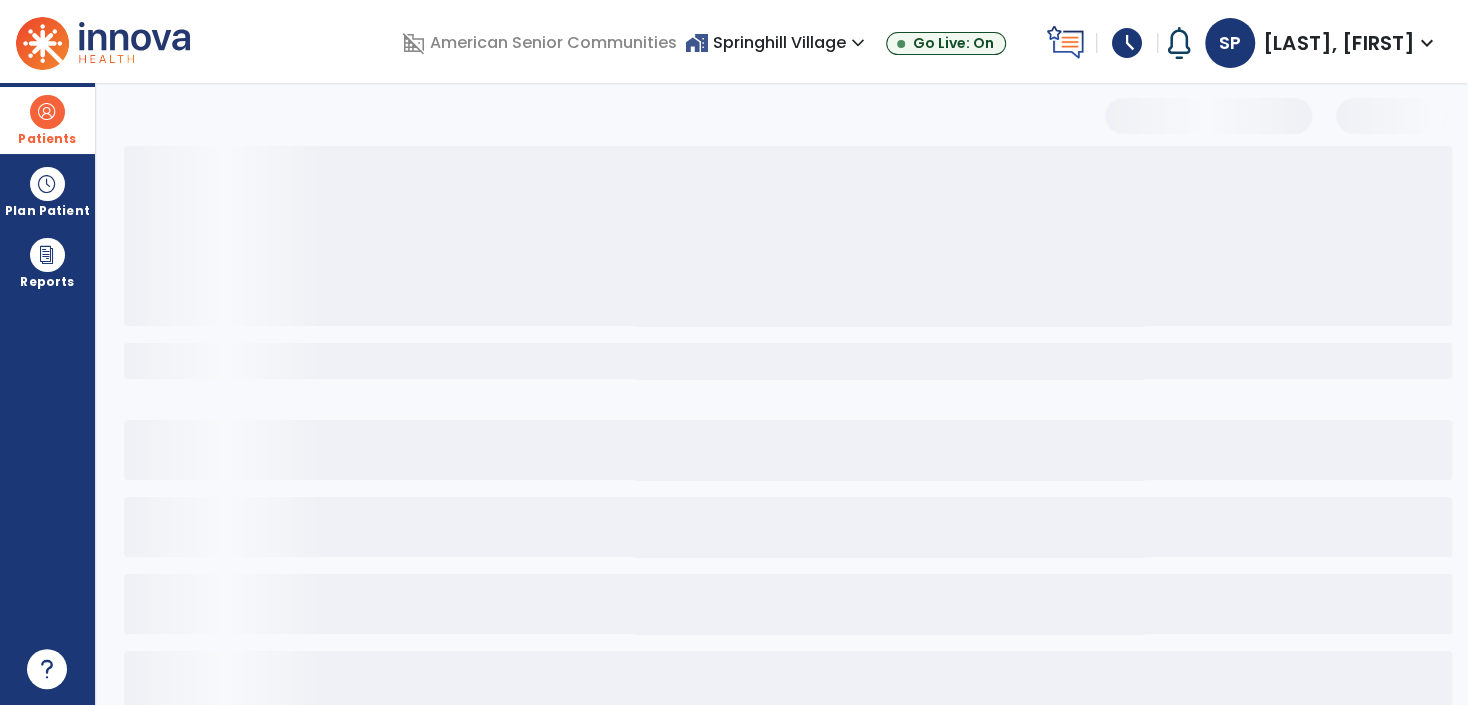 select on "***" 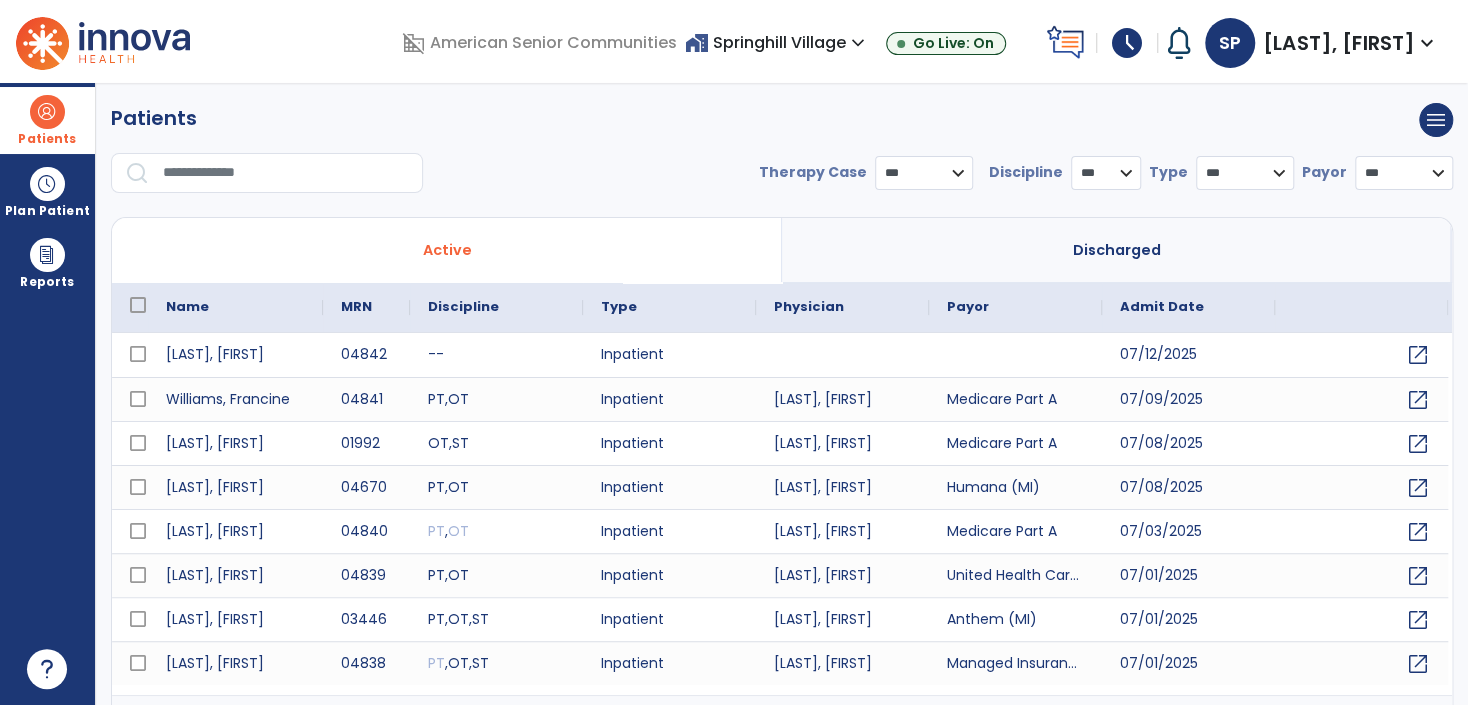 drag, startPoint x: 850, startPoint y: 53, endPoint x: 817, endPoint y: 51, distance: 33.06055 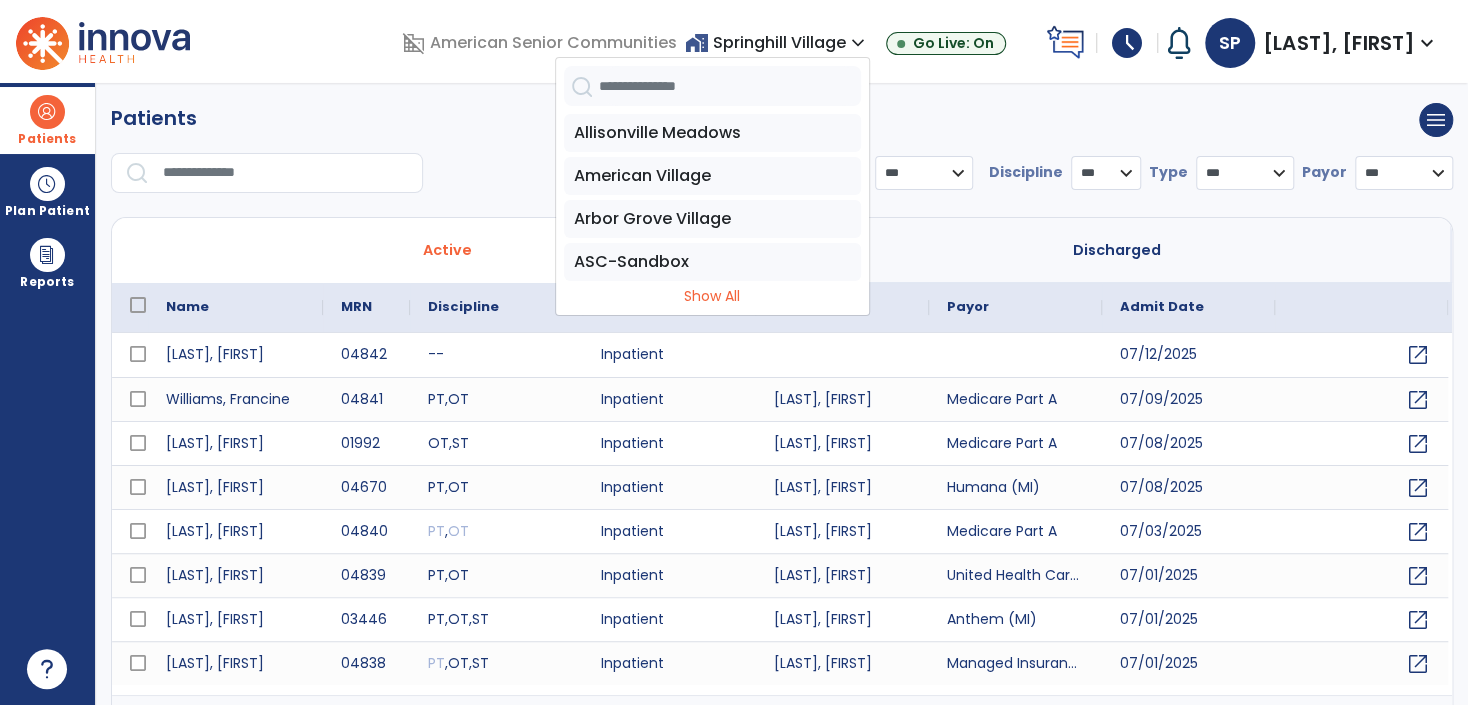 click on "home_work   Springhill Village   expand_more" at bounding box center [777, 42] 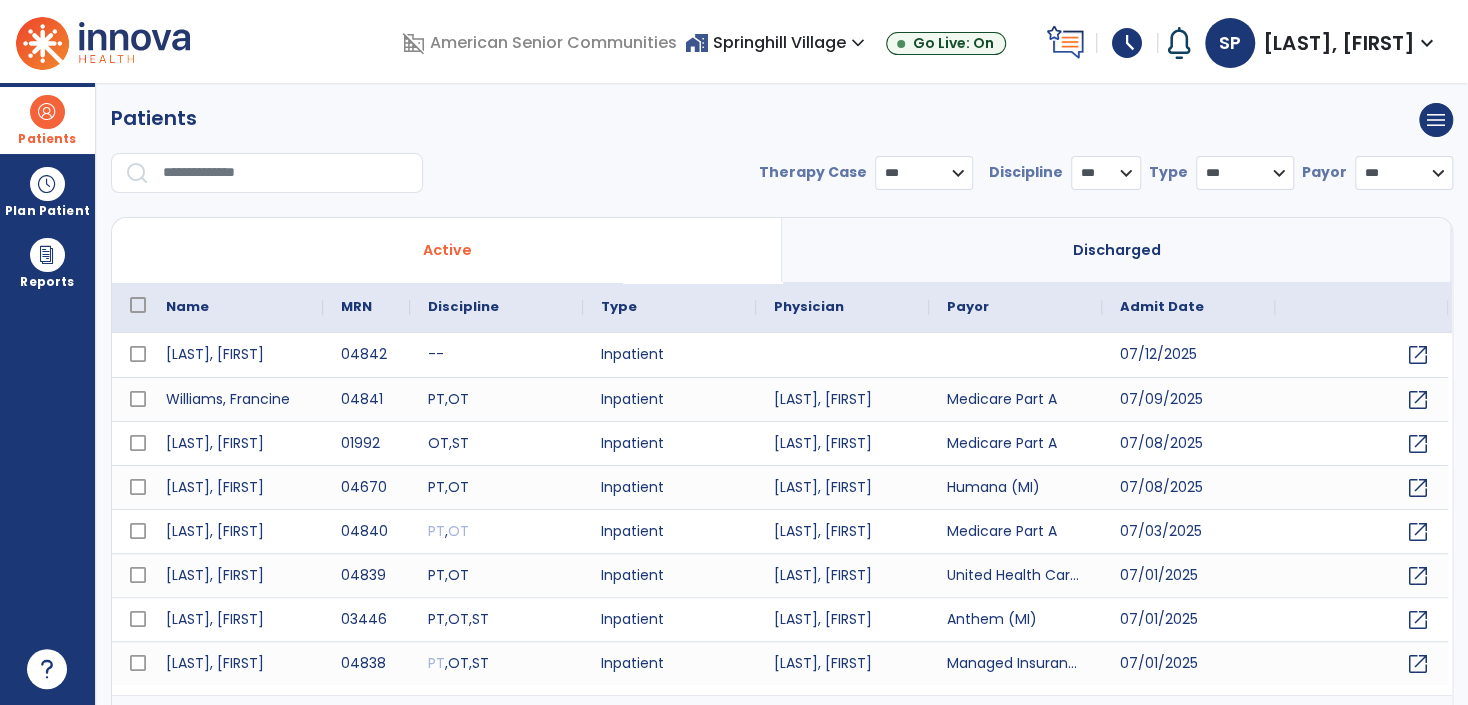 click on "**********" at bounding box center (782, 394) 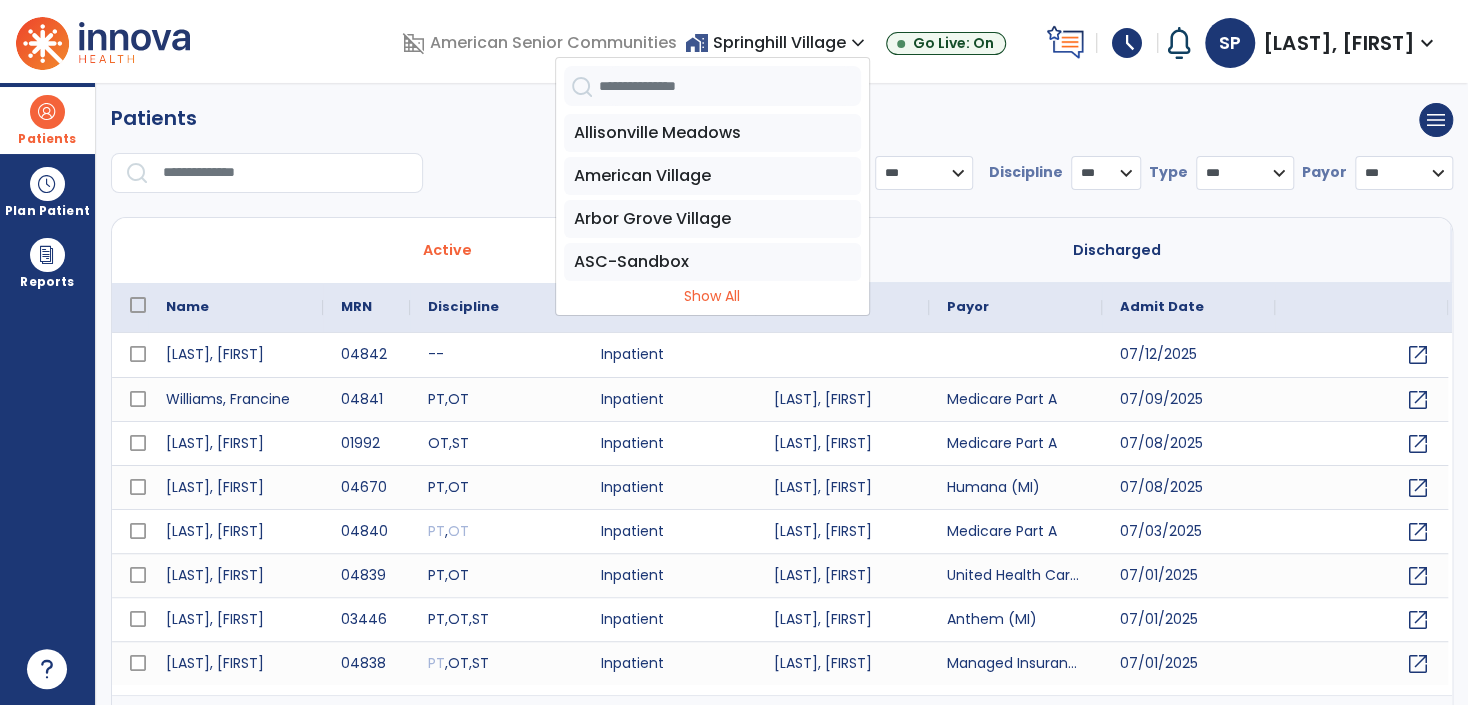 click at bounding box center (730, 86) 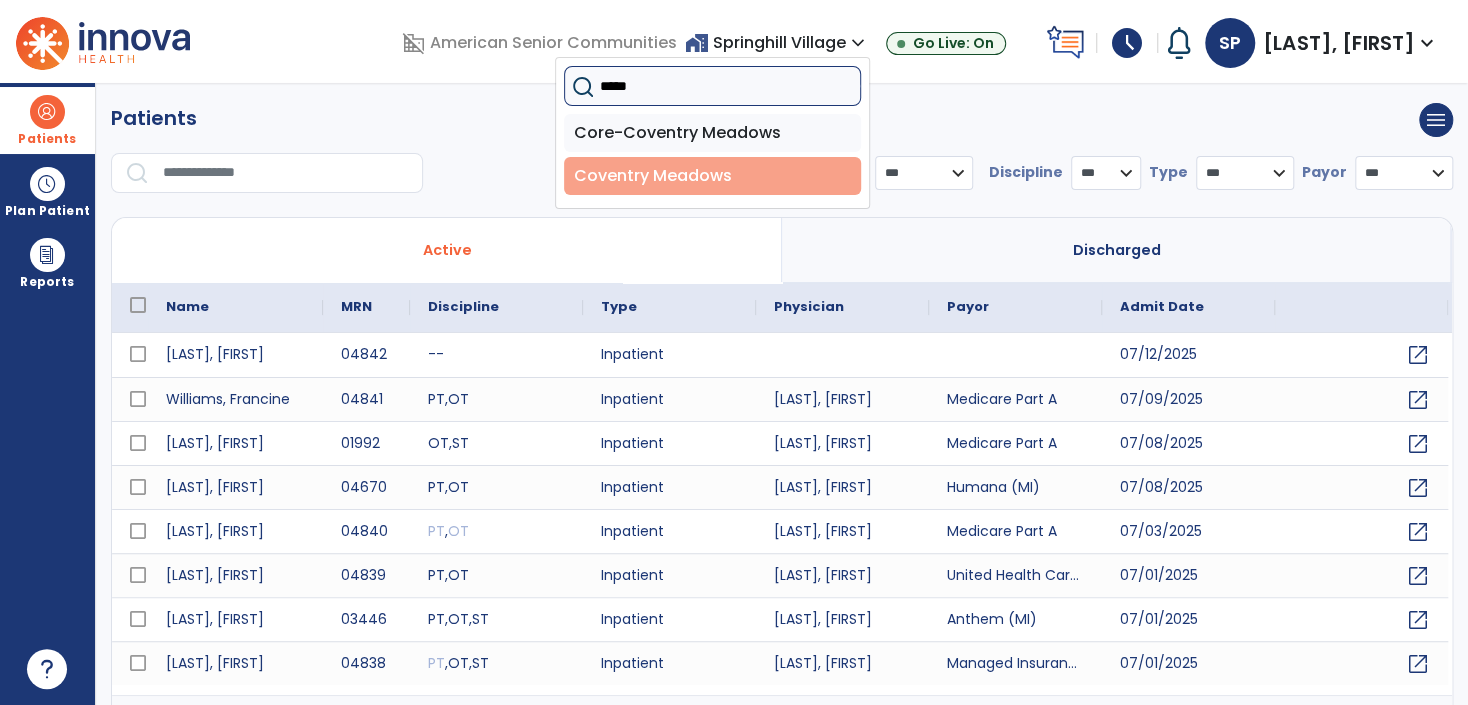 type on "*****" 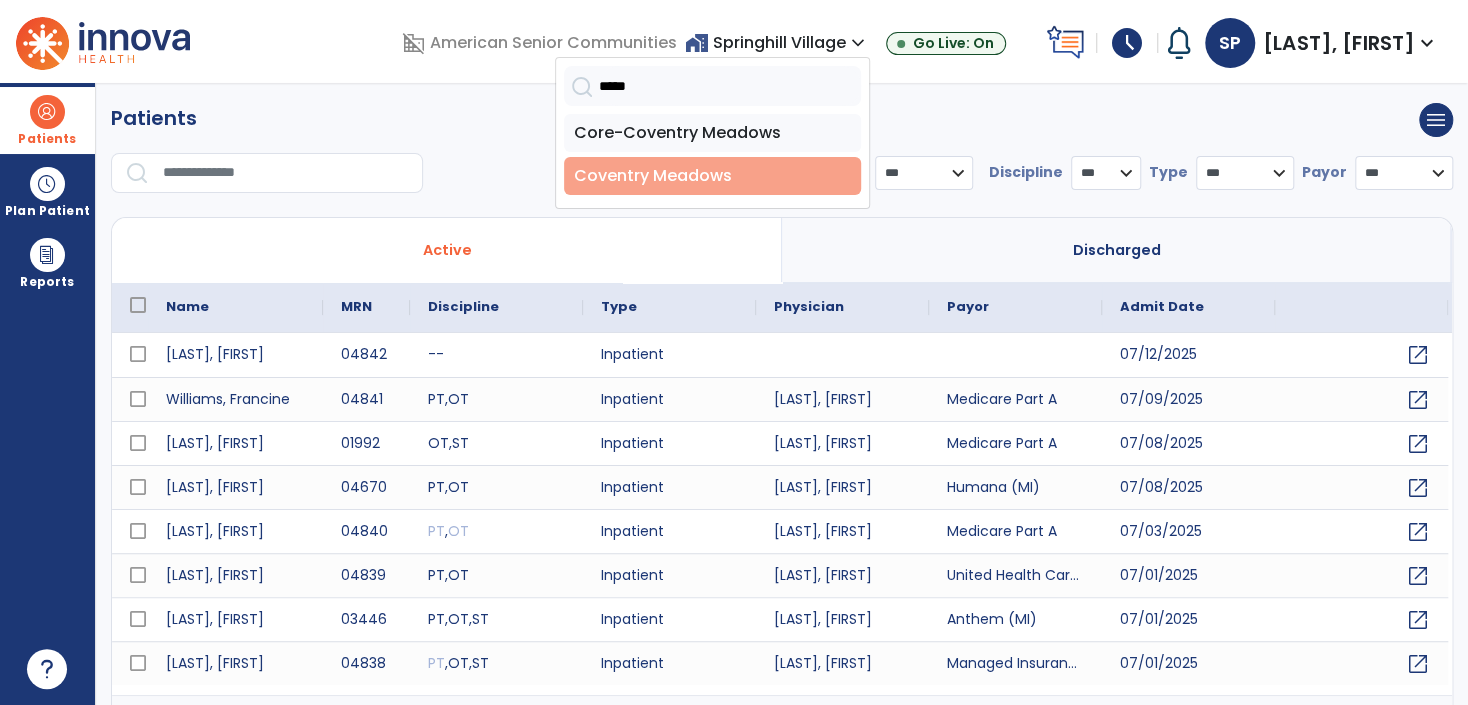 click on "Coventry Meadows" at bounding box center (712, 176) 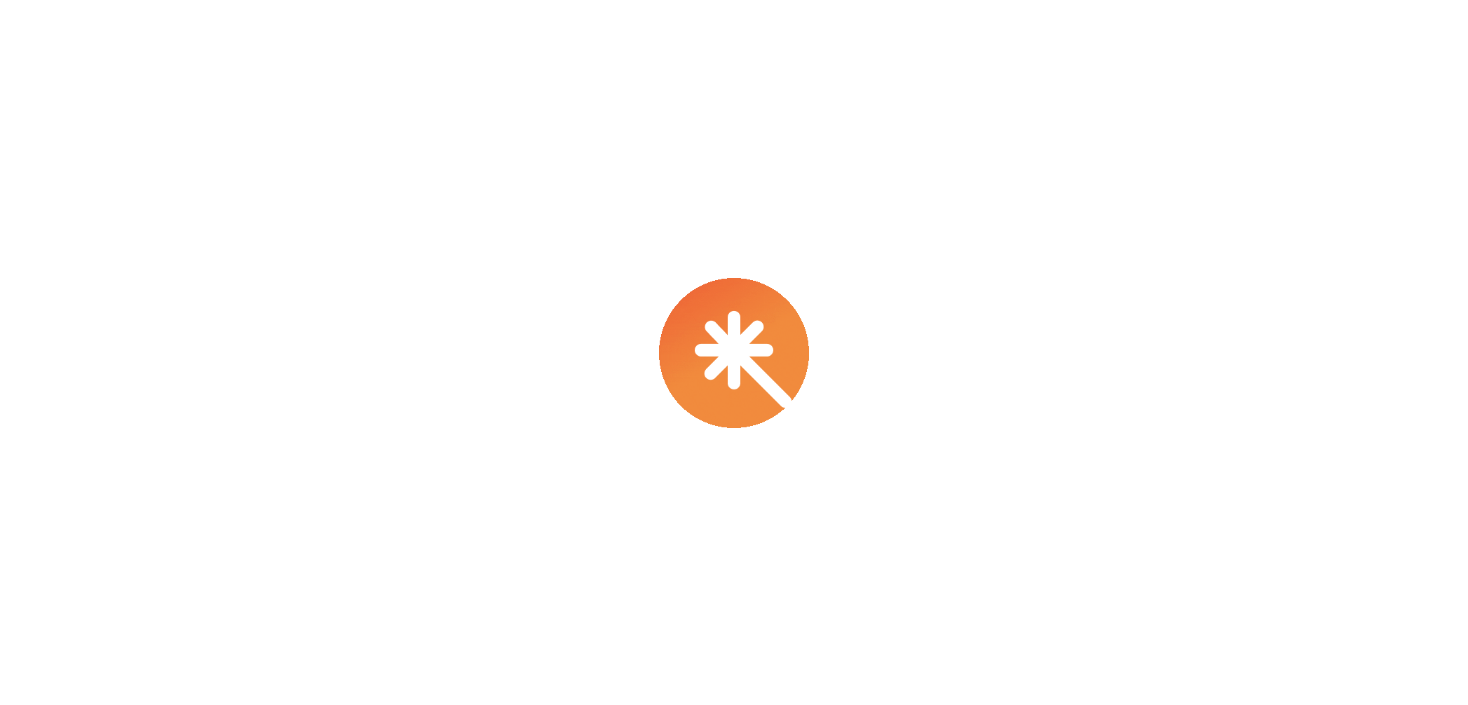 scroll, scrollTop: 0, scrollLeft: 0, axis: both 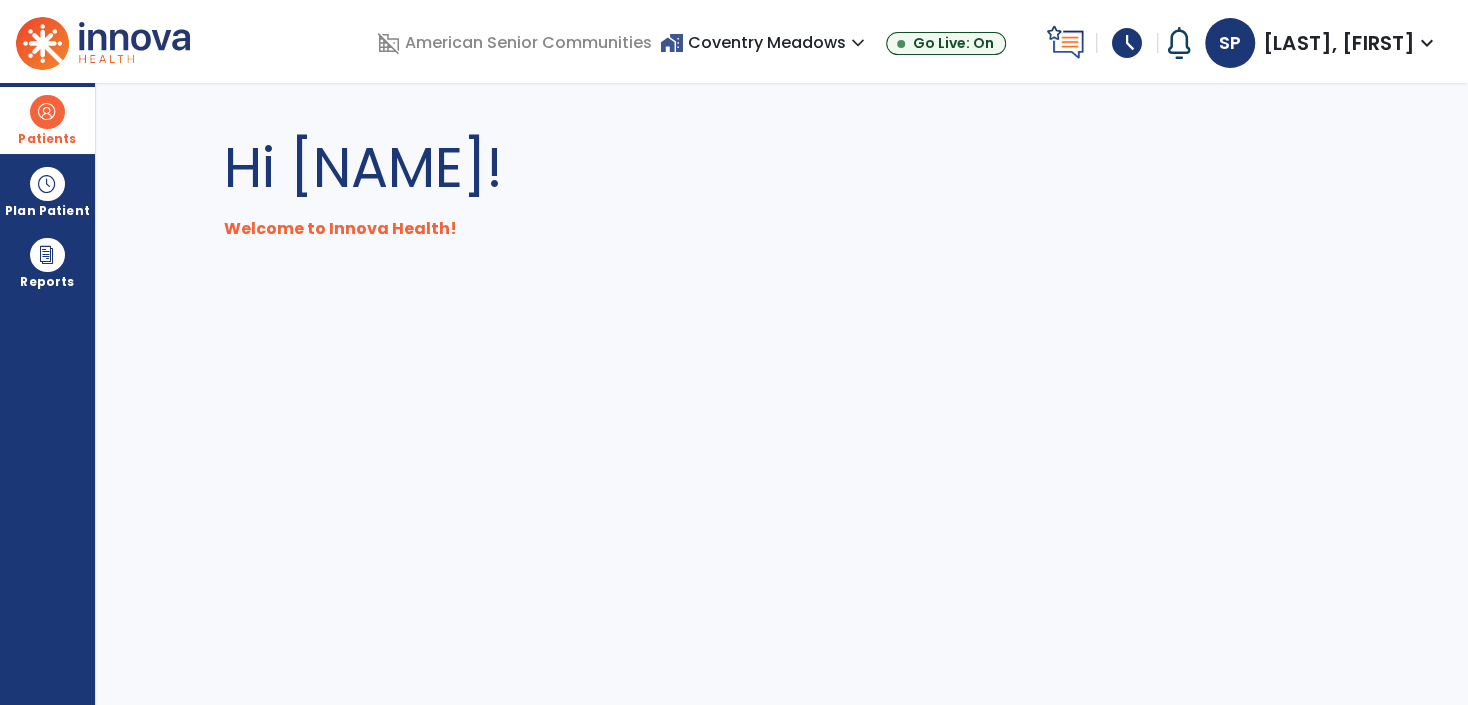 click on "Patients" at bounding box center [47, 139] 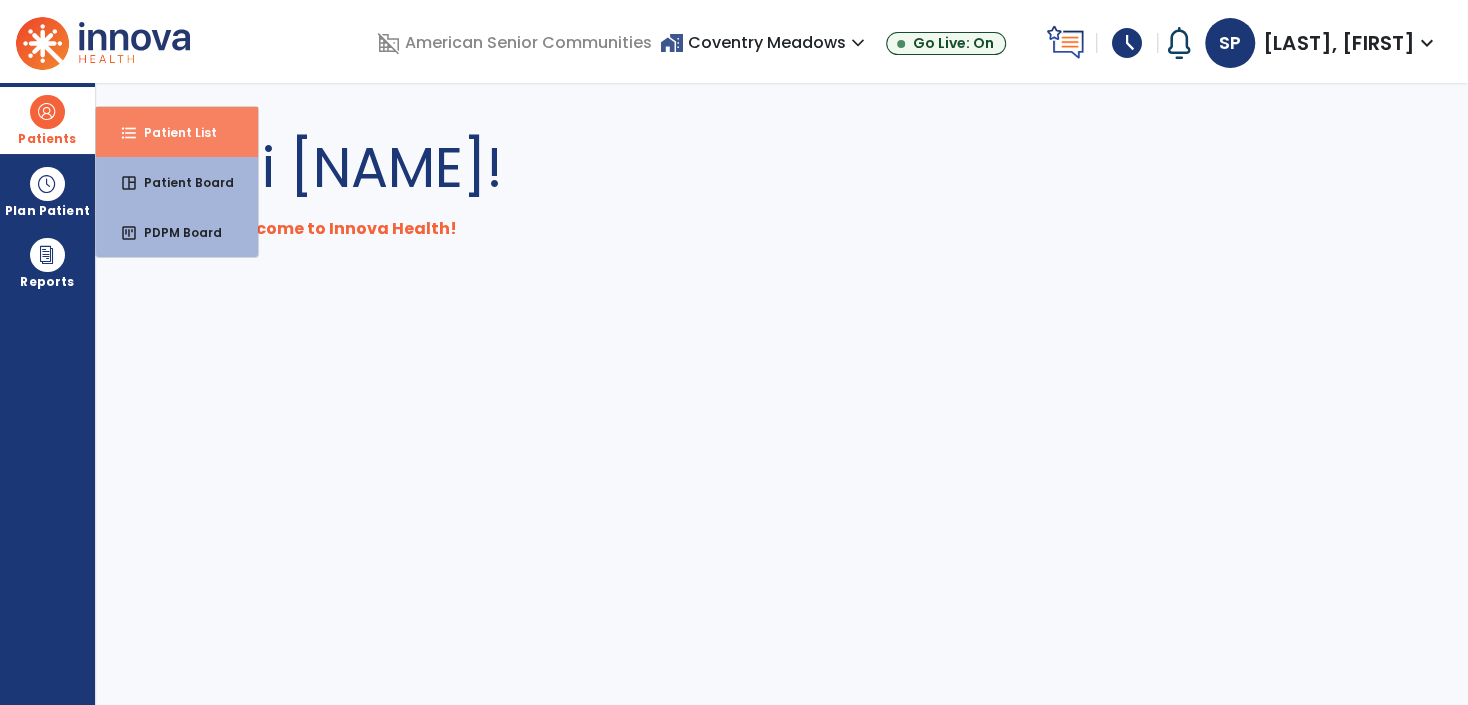 click on "format_list_bulleted  Patient List" at bounding box center (177, 132) 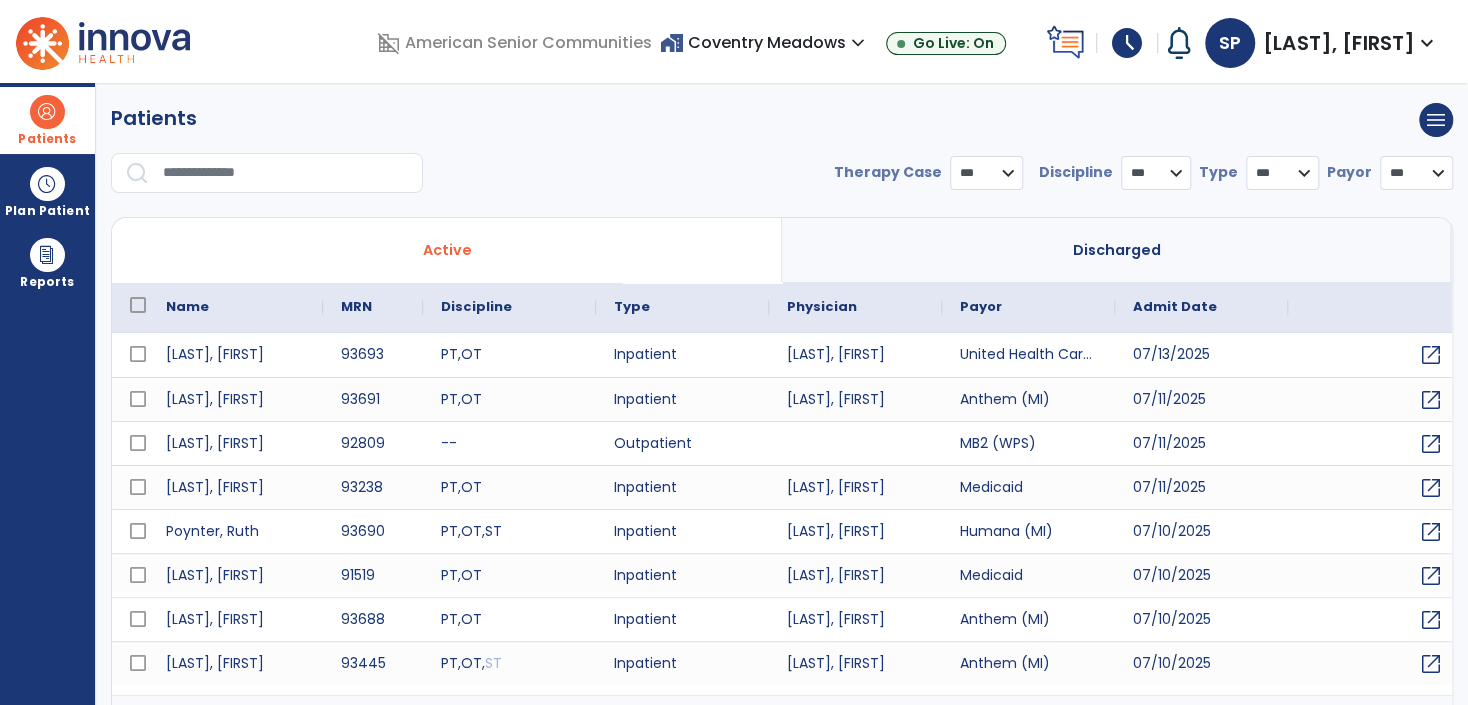 select on "***" 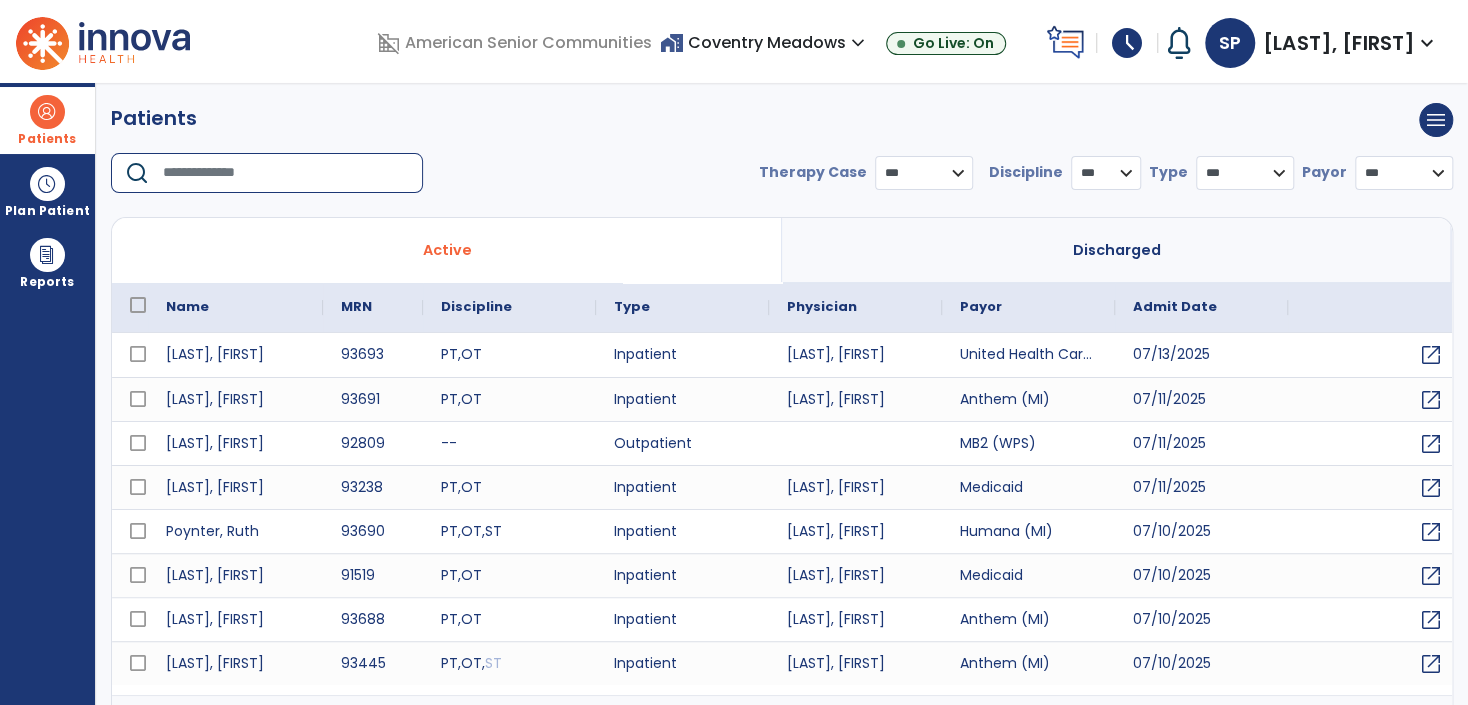click at bounding box center (286, 173) 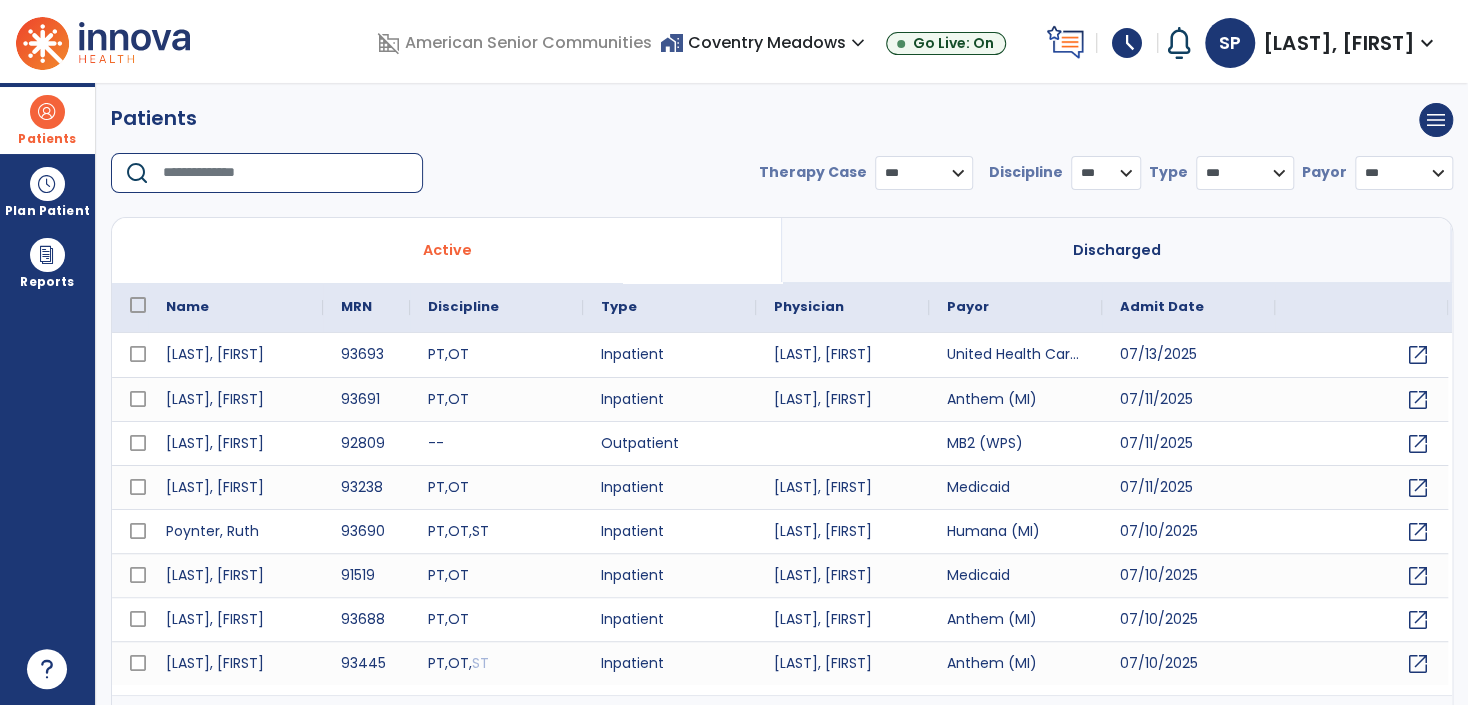 click at bounding box center [286, 173] 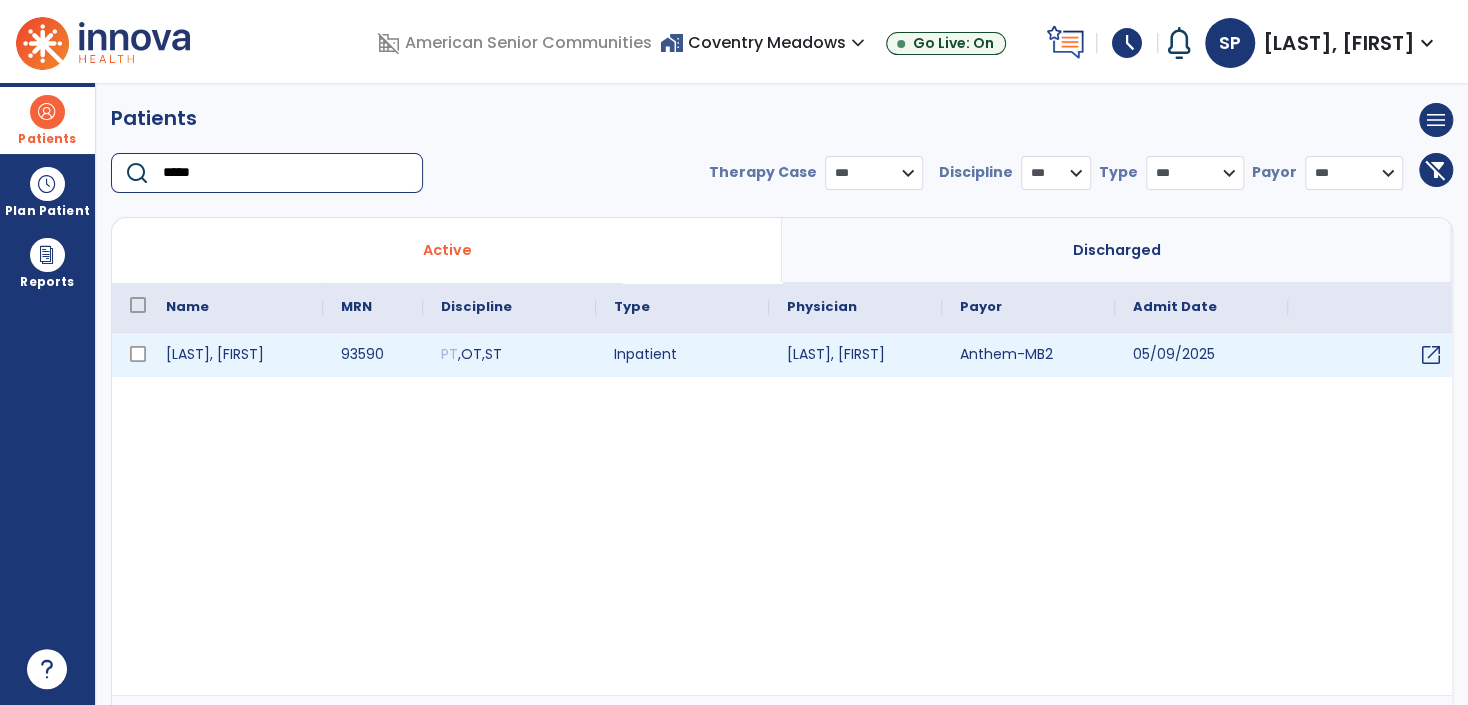 type on "*****" 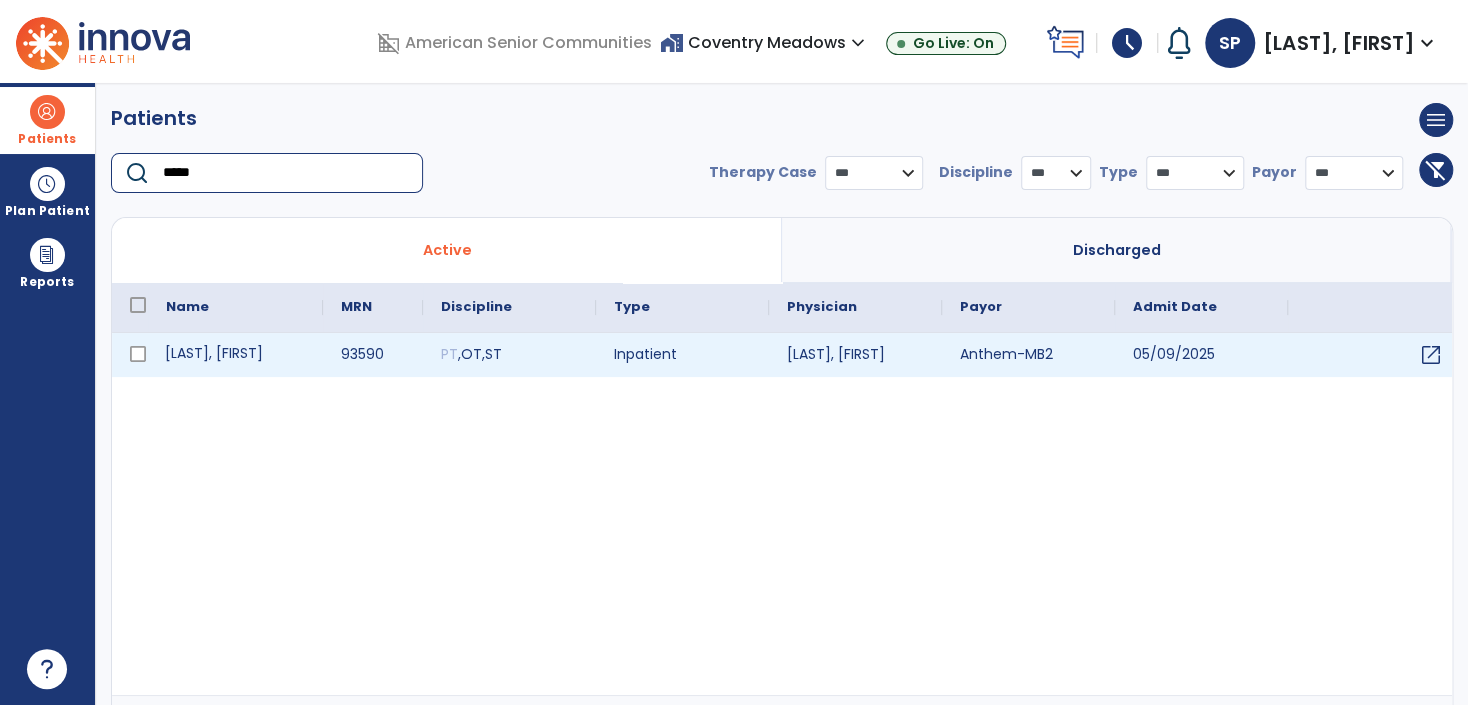 click on "Steadman, Janet" at bounding box center (235, 355) 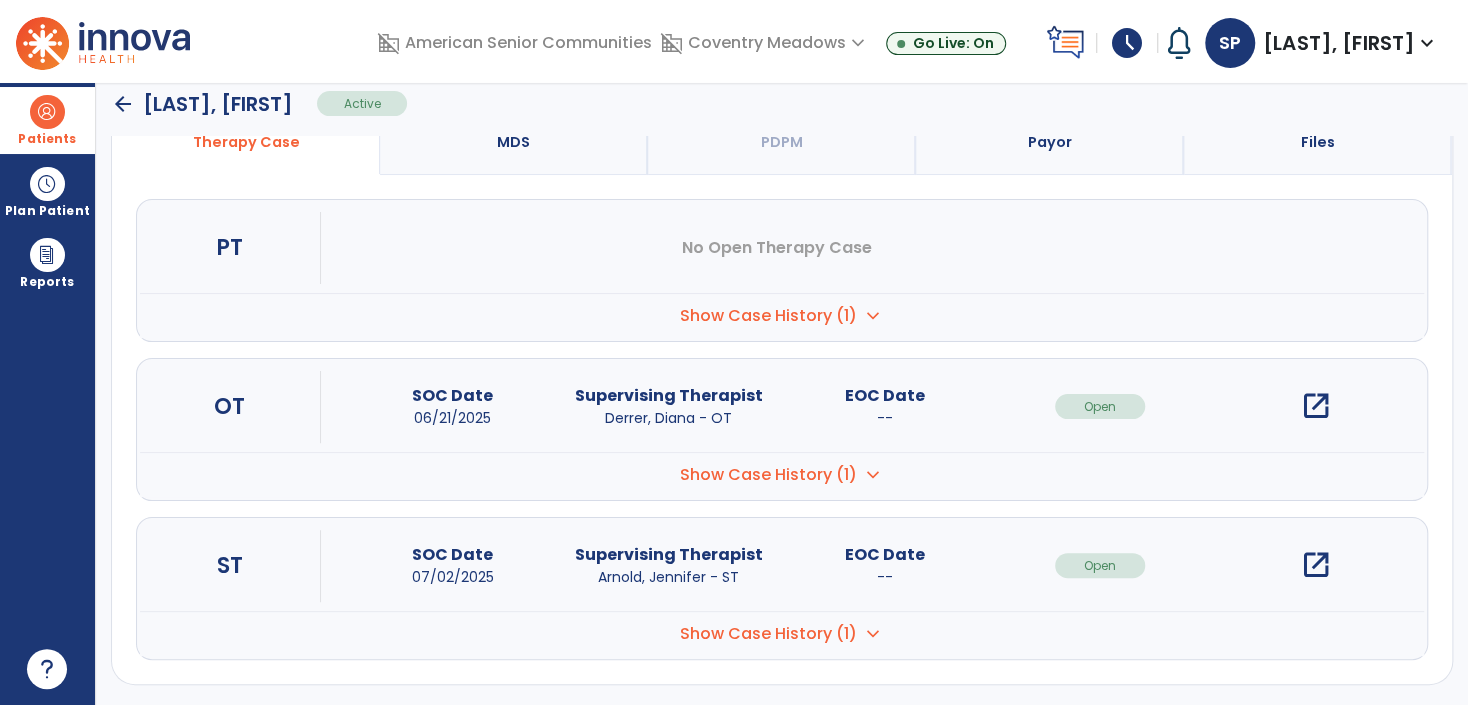 scroll, scrollTop: 175, scrollLeft: 0, axis: vertical 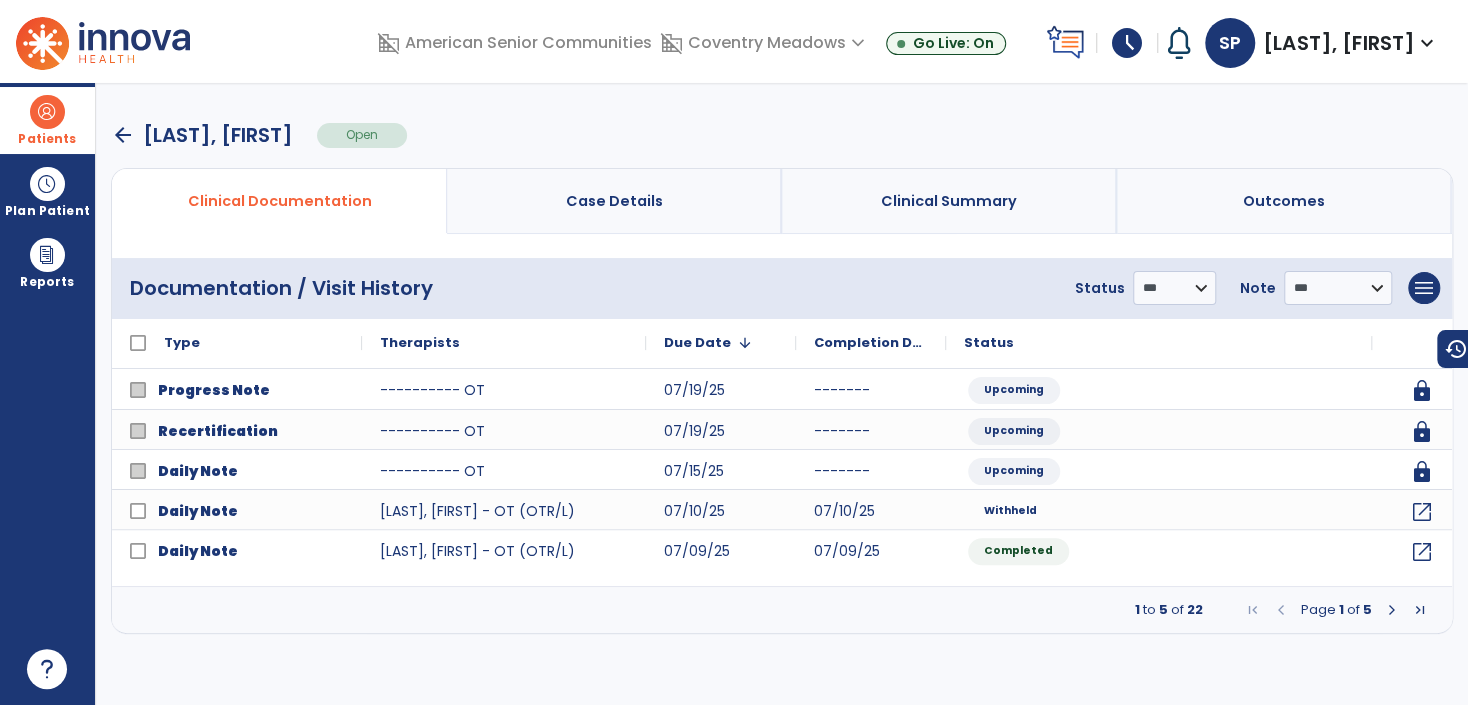 click on "**********" at bounding box center (782, 288) 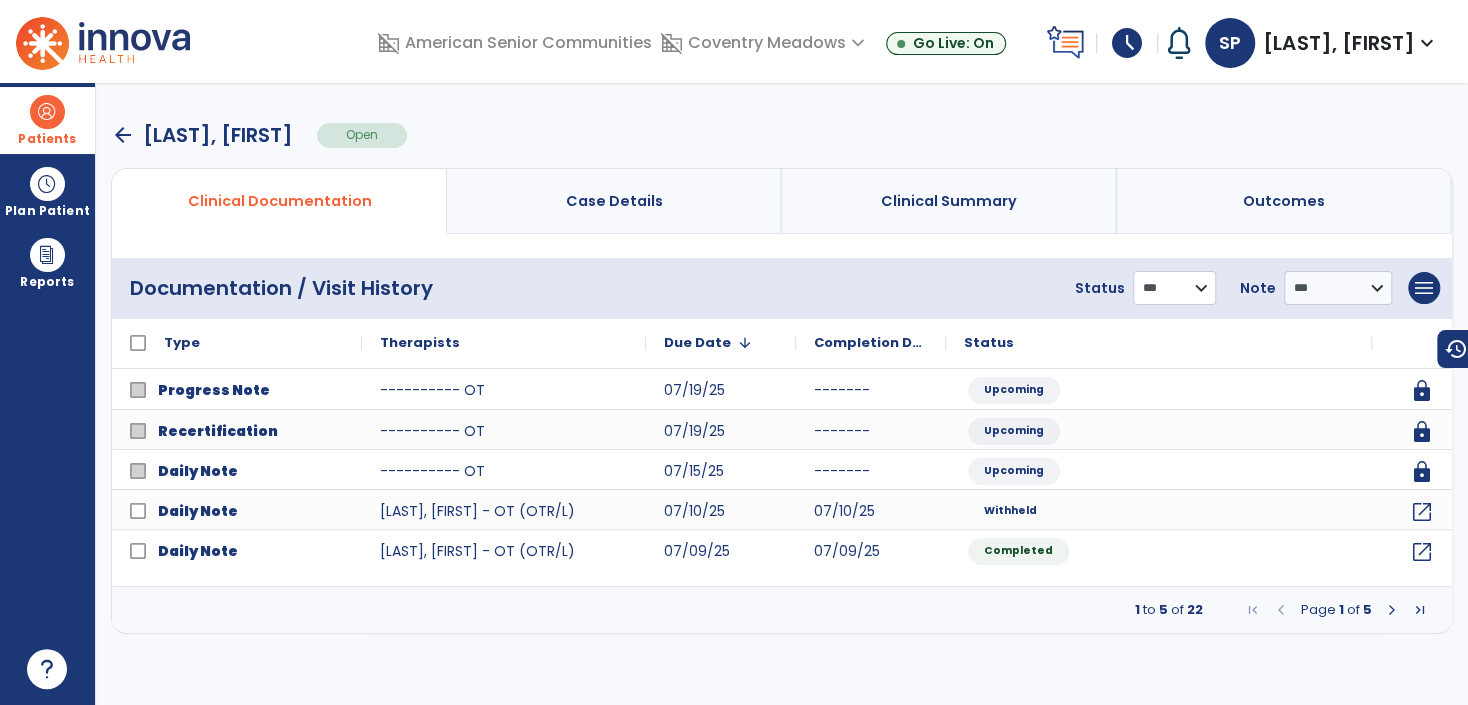 click on "**********" at bounding box center (1174, 288) 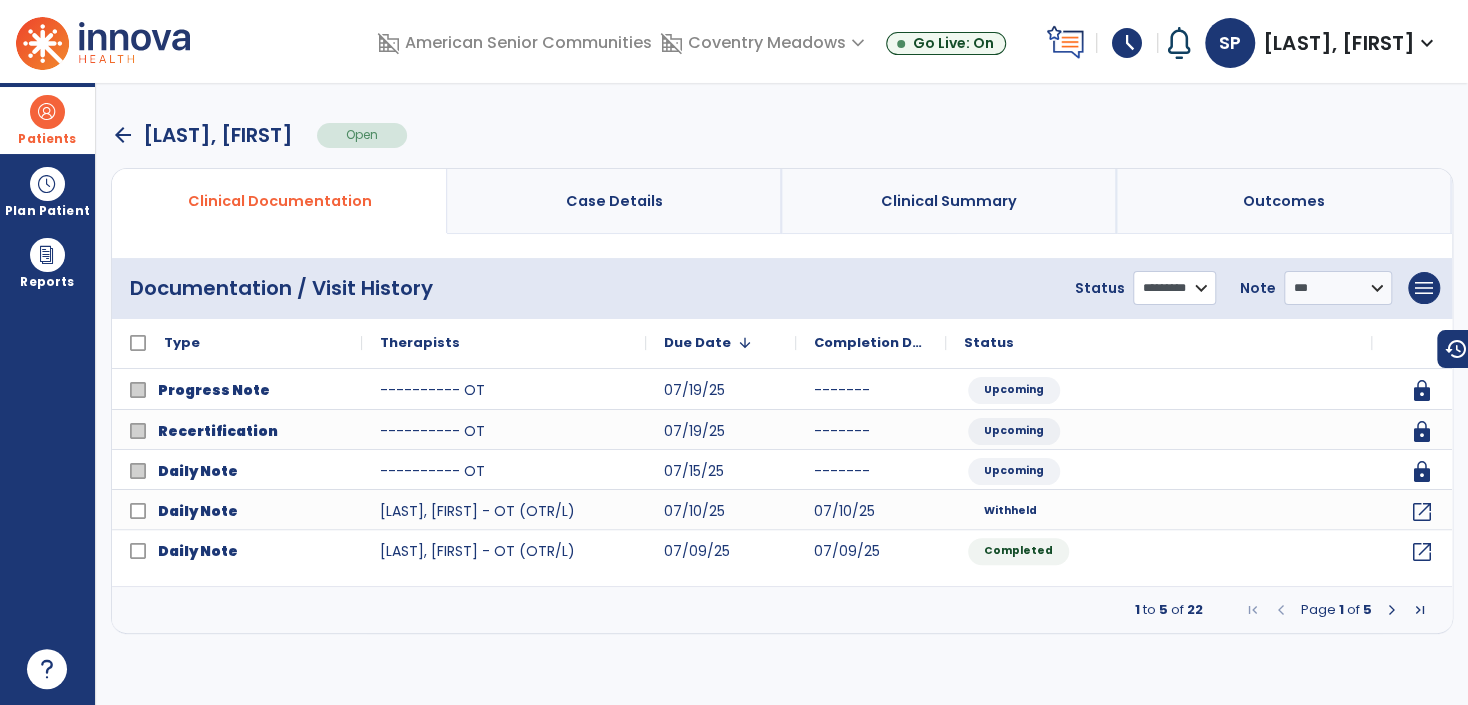 click on "**********" at bounding box center [1174, 288] 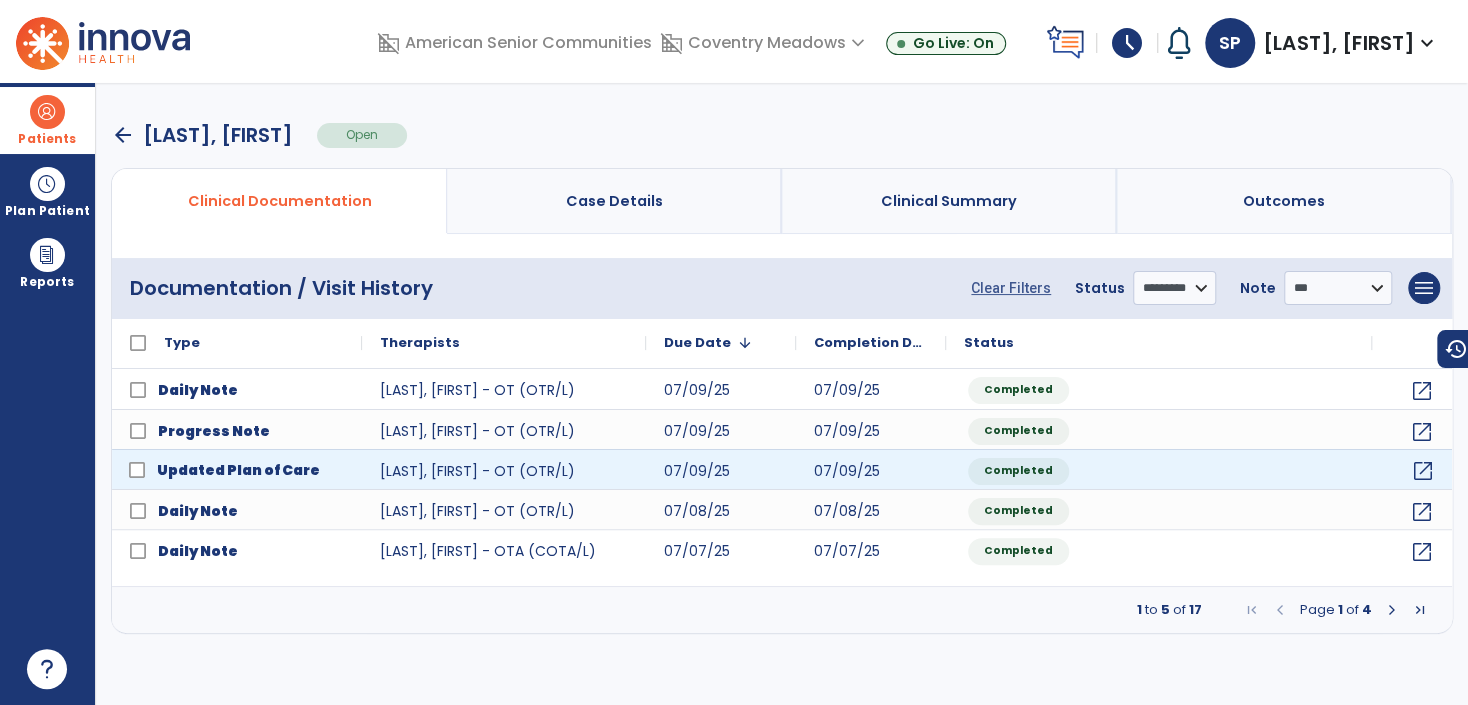click on "open_in_new" 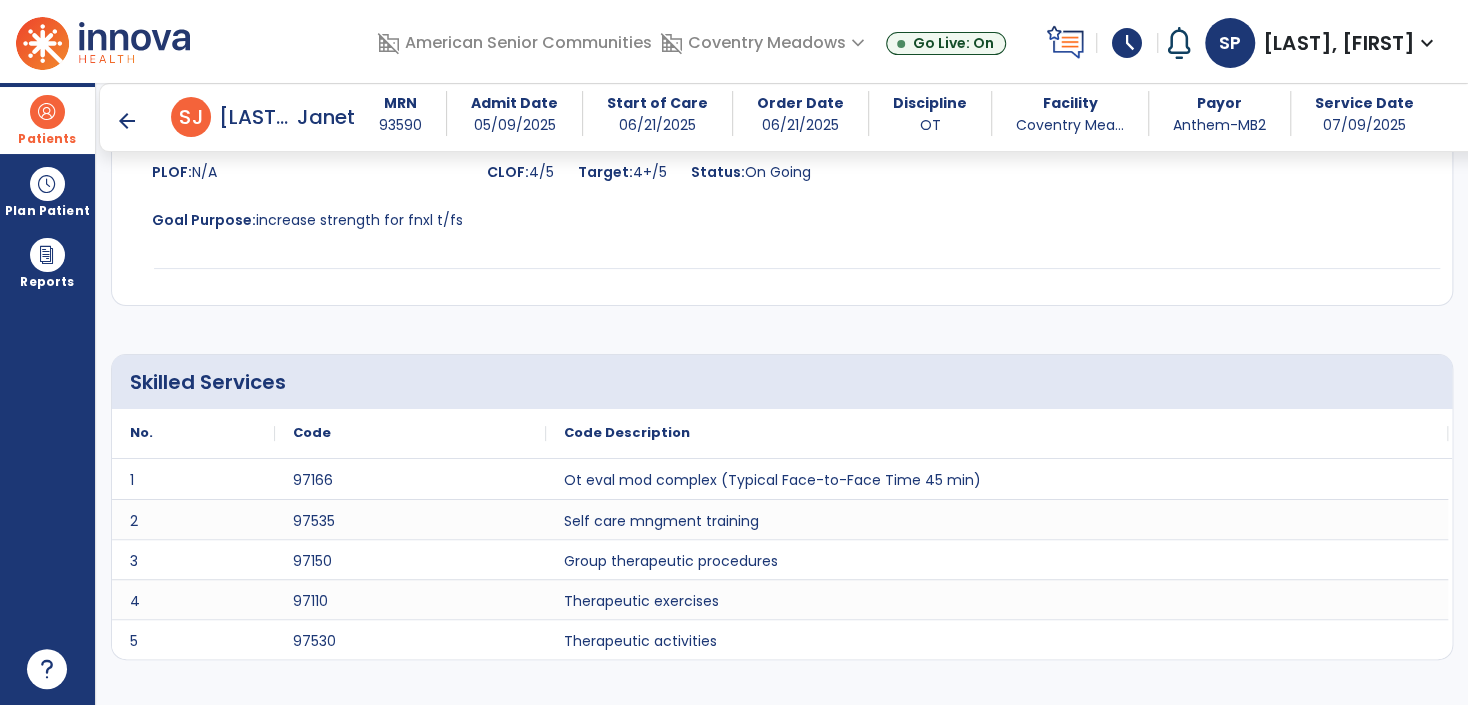 scroll, scrollTop: 4440, scrollLeft: 0, axis: vertical 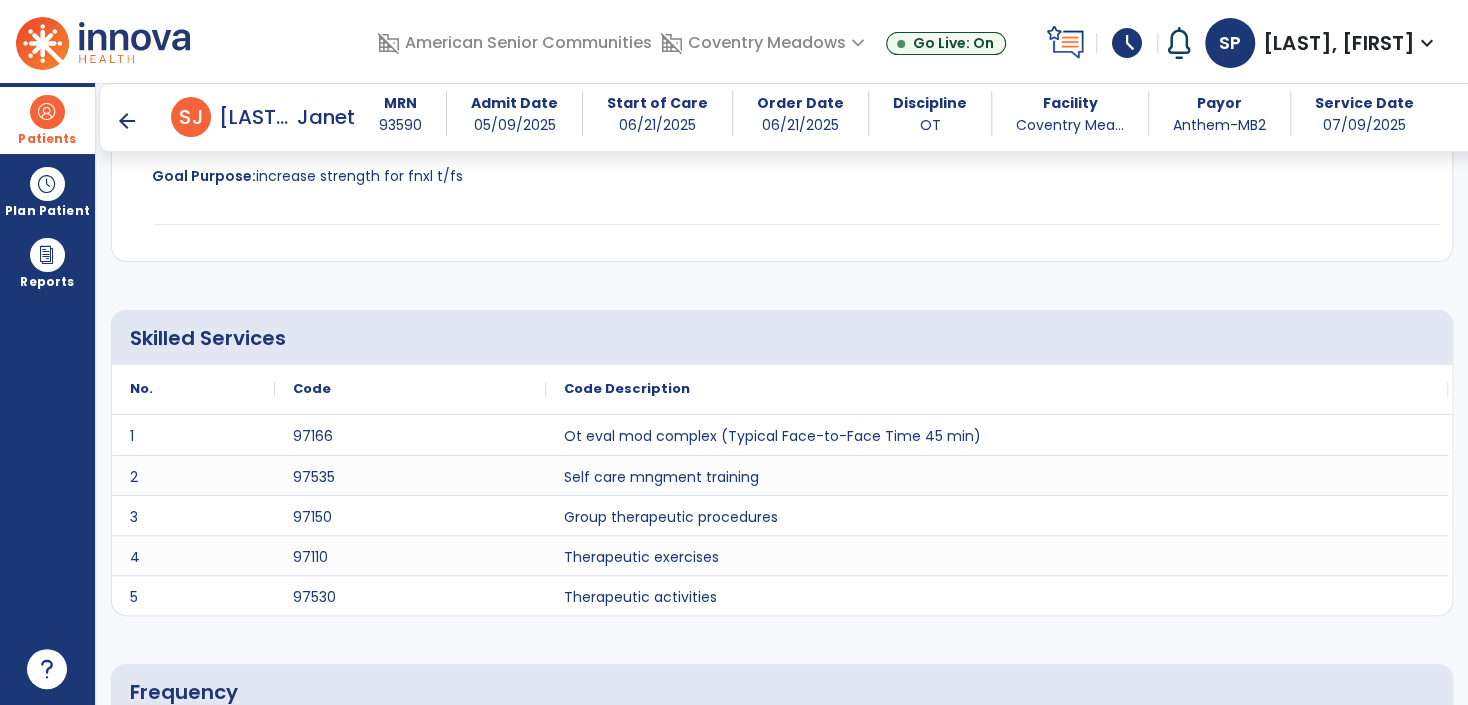 click on "arrow_back" at bounding box center (127, 121) 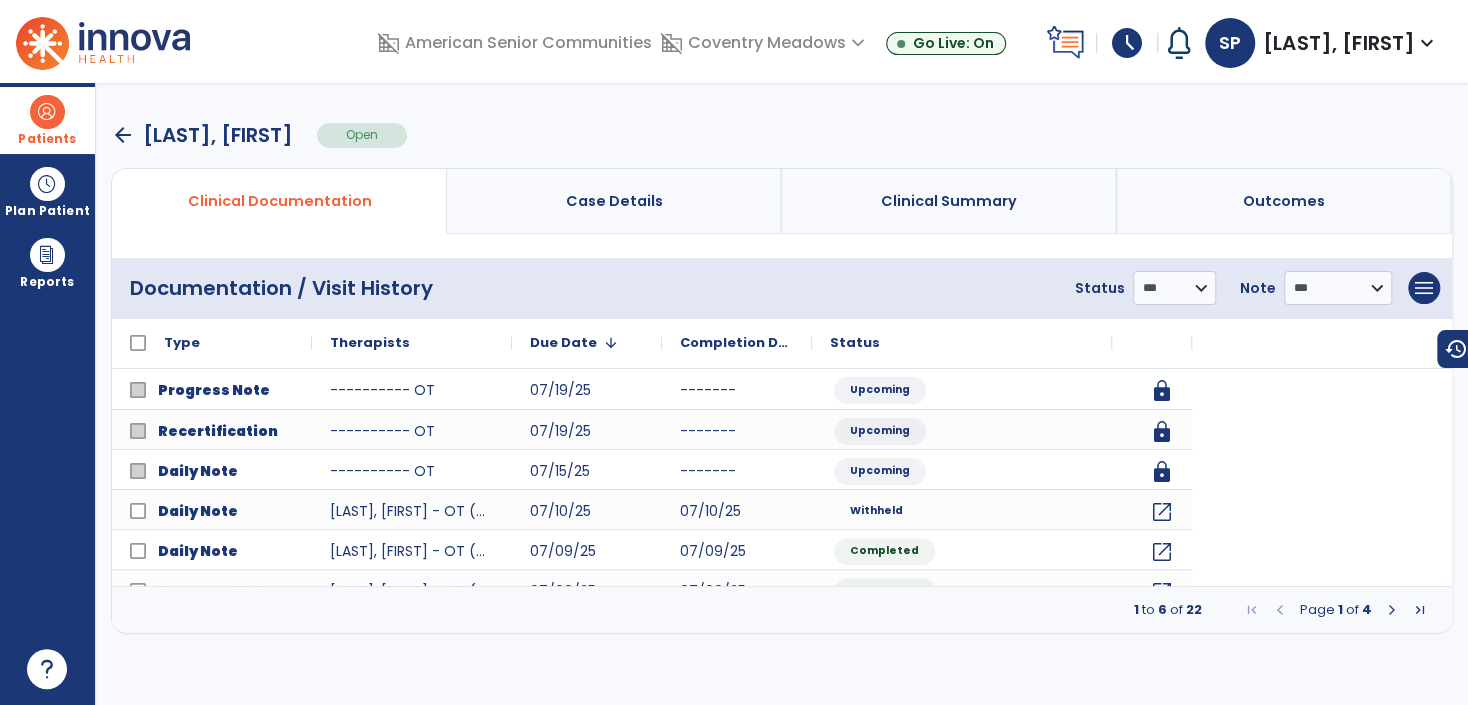 scroll, scrollTop: 0, scrollLeft: 0, axis: both 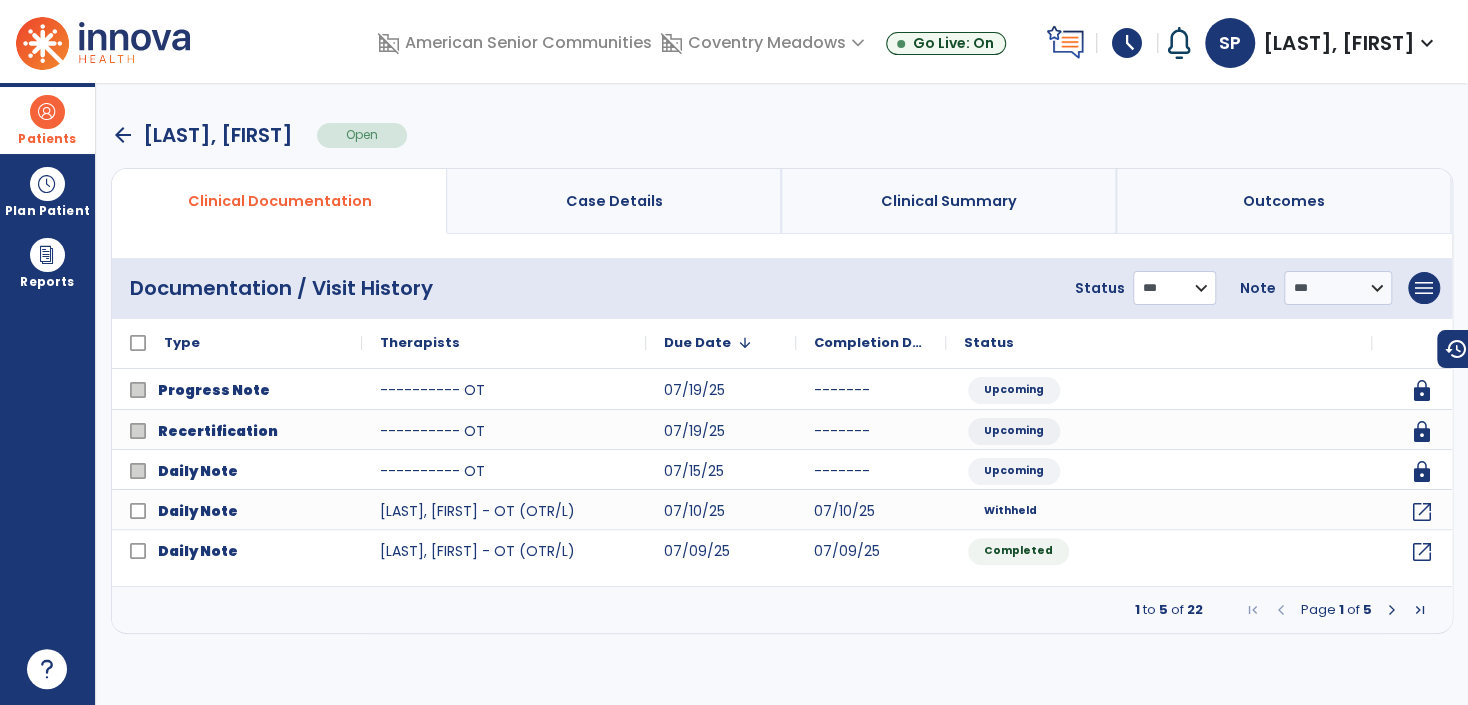 click on "**********" at bounding box center (1174, 288) 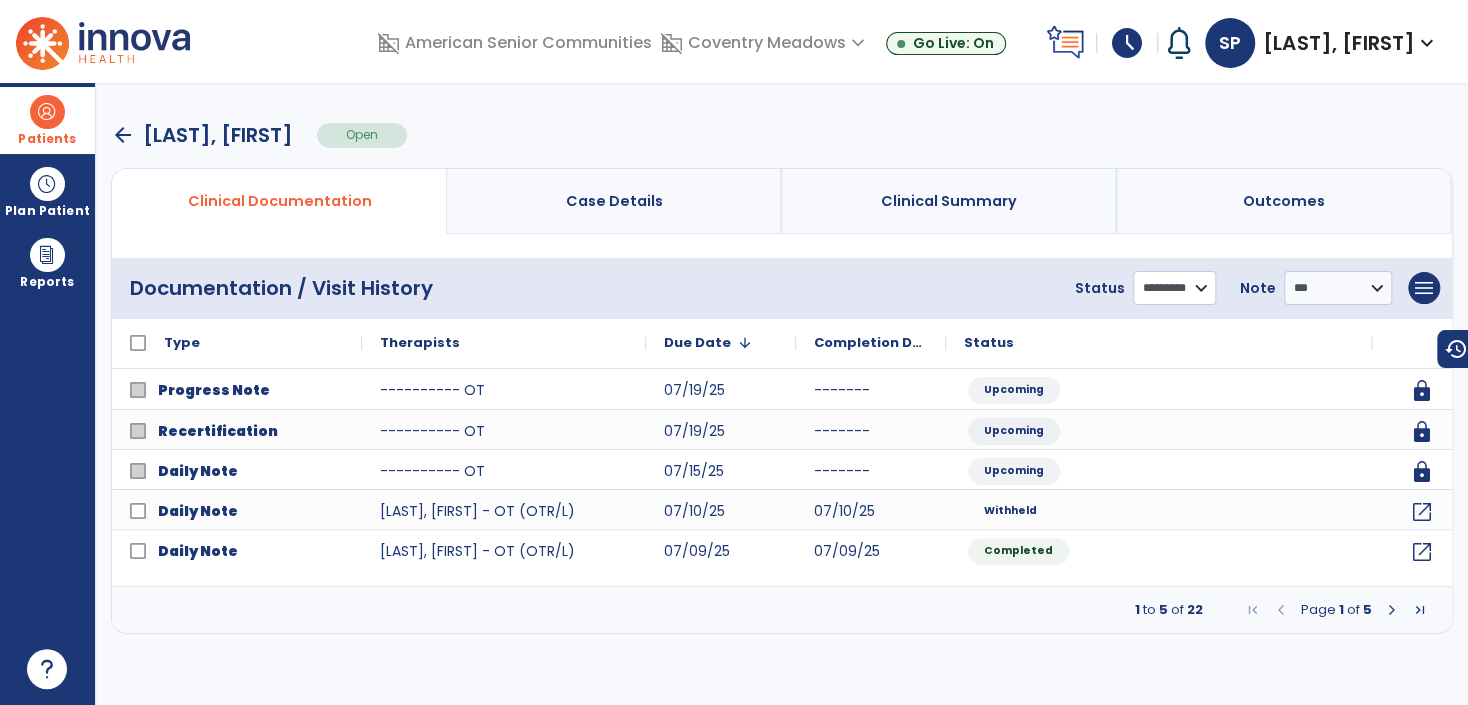 click on "**********" at bounding box center (1174, 288) 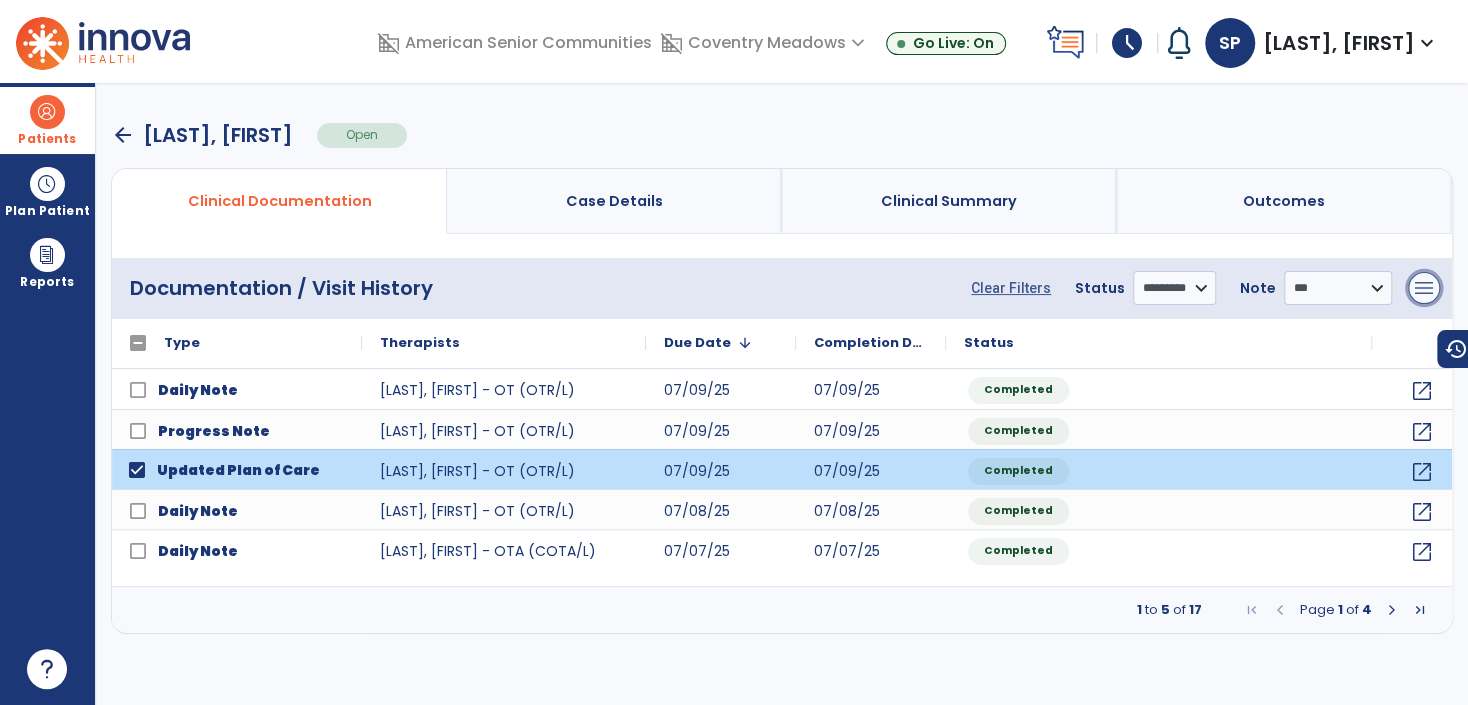 click on "menu" at bounding box center [1424, 288] 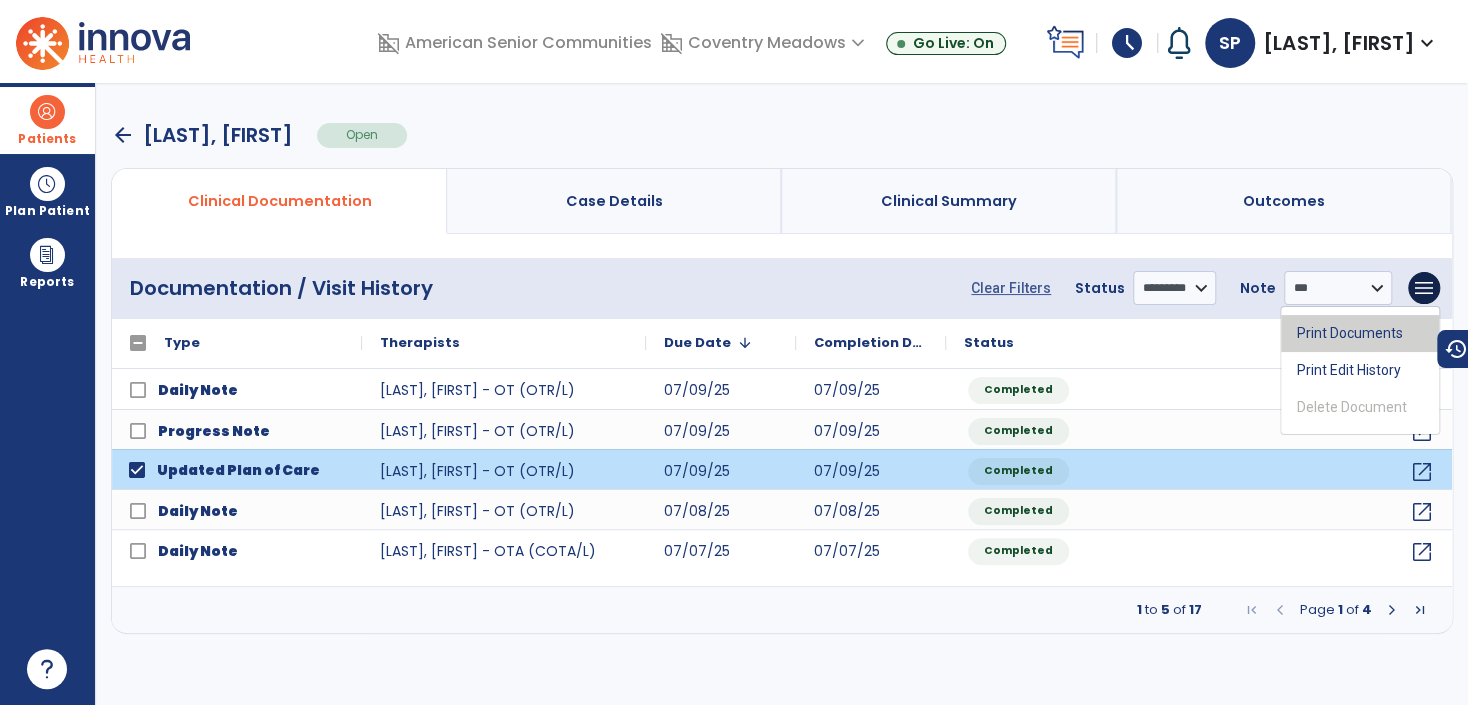 click on "Print Documents" at bounding box center (1360, 333) 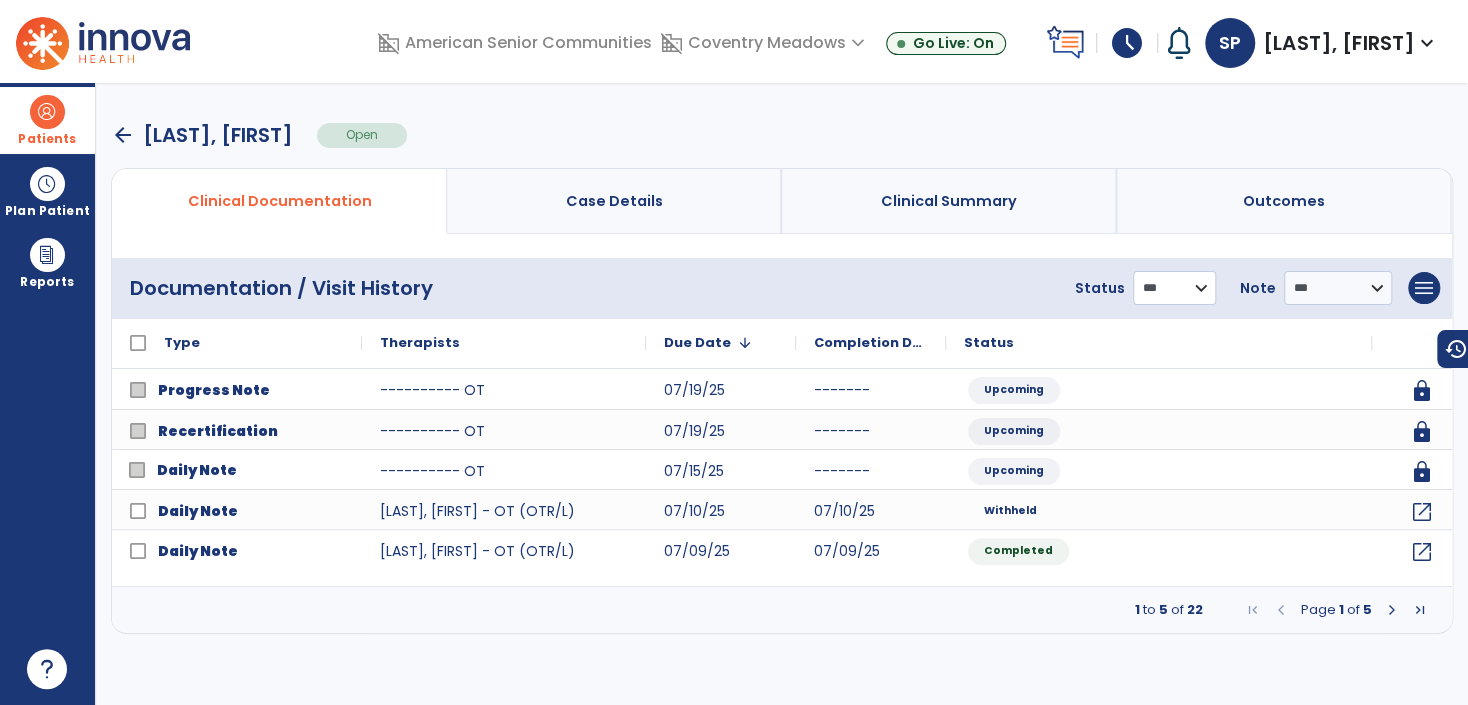 click on "**********" at bounding box center [1174, 288] 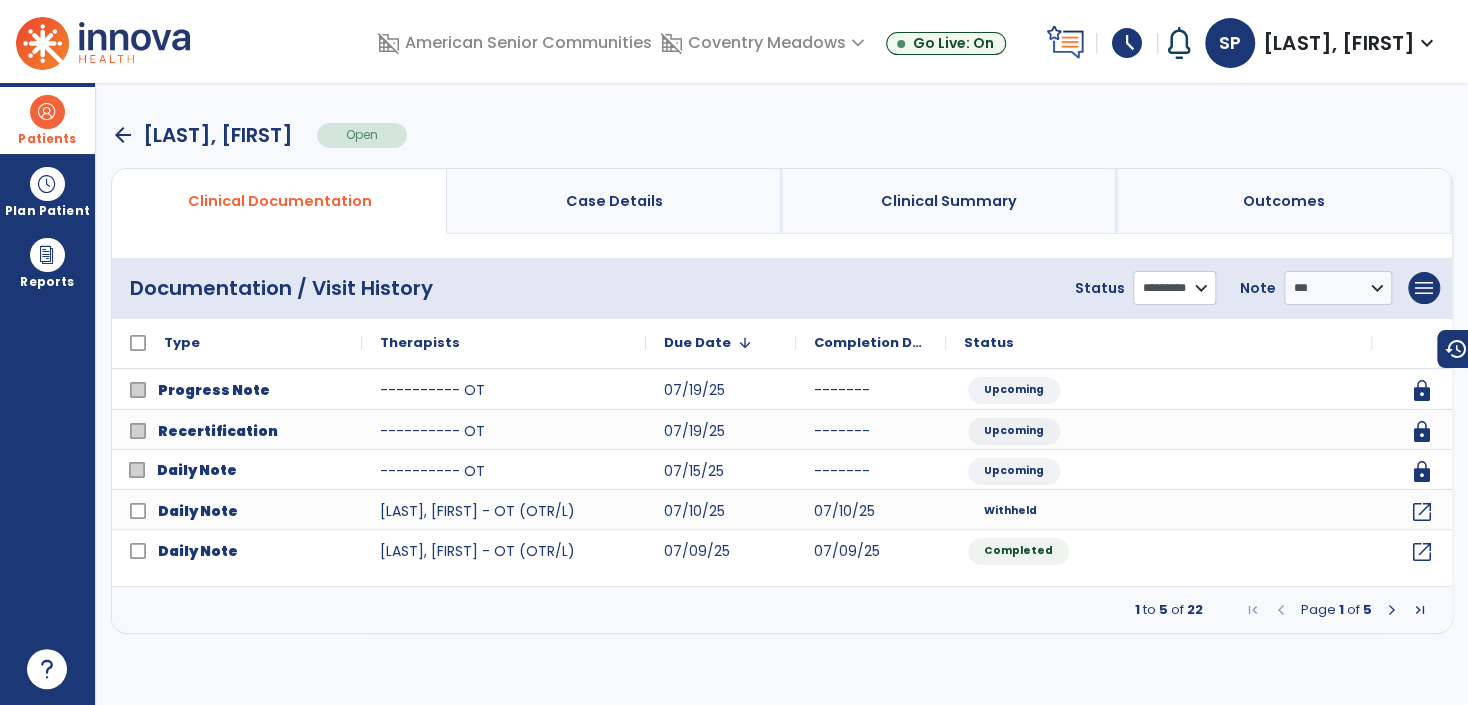 click on "**********" at bounding box center [1174, 288] 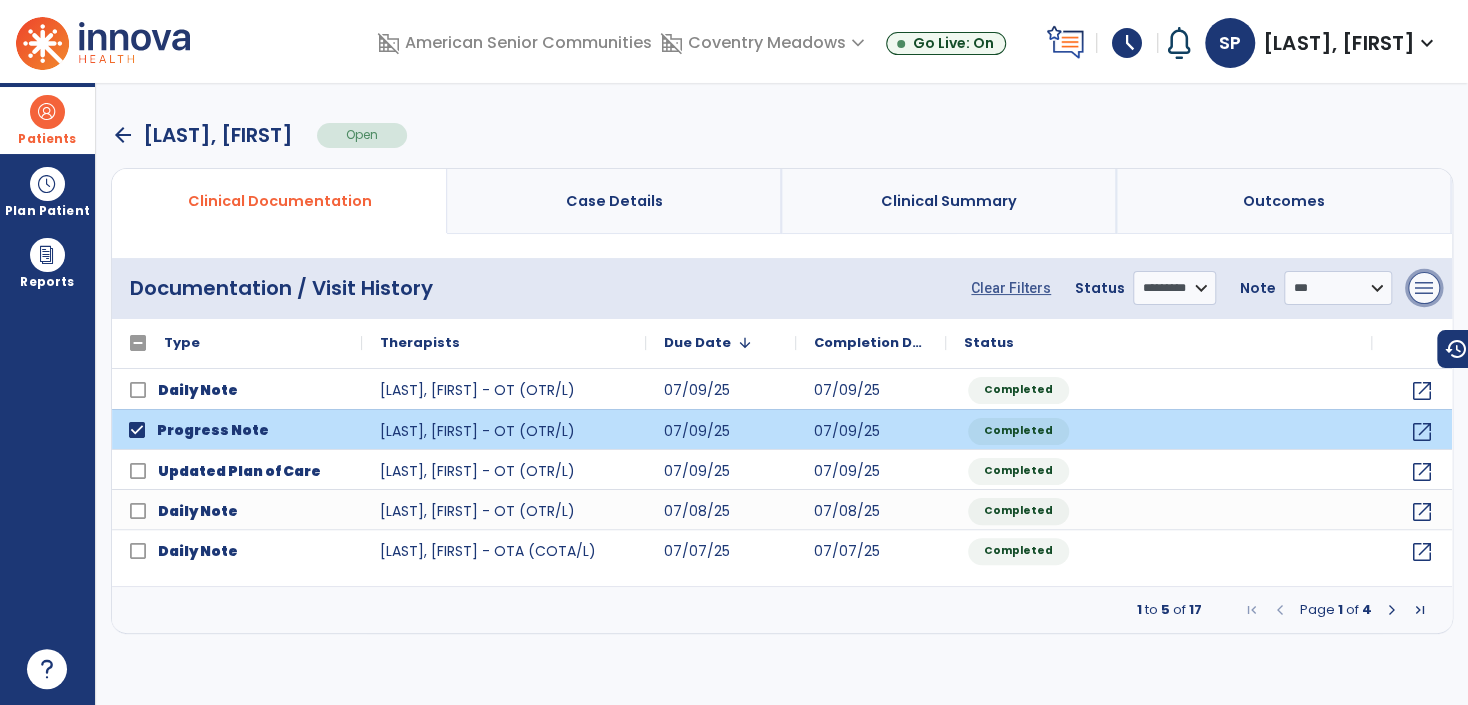 click on "menu" at bounding box center (1424, 288) 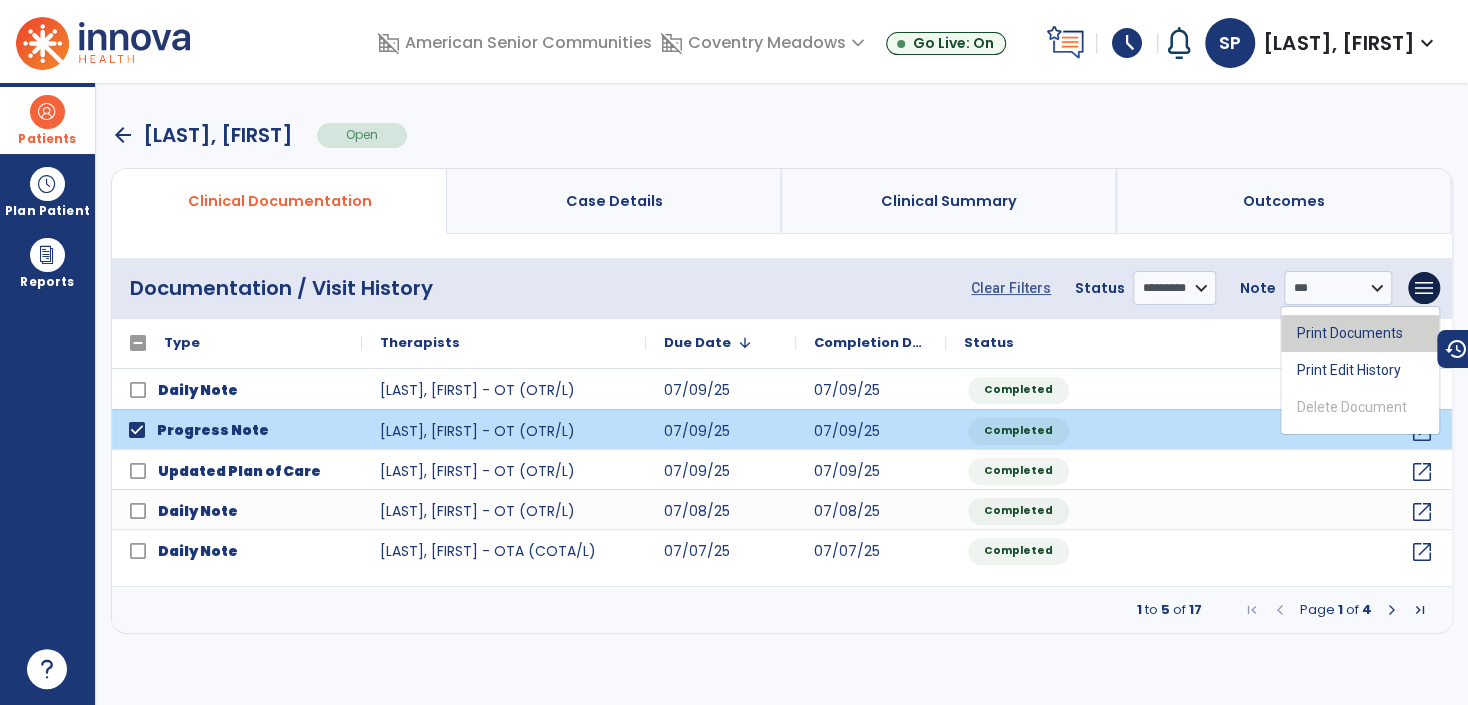 click on "Print Documents" at bounding box center (1360, 333) 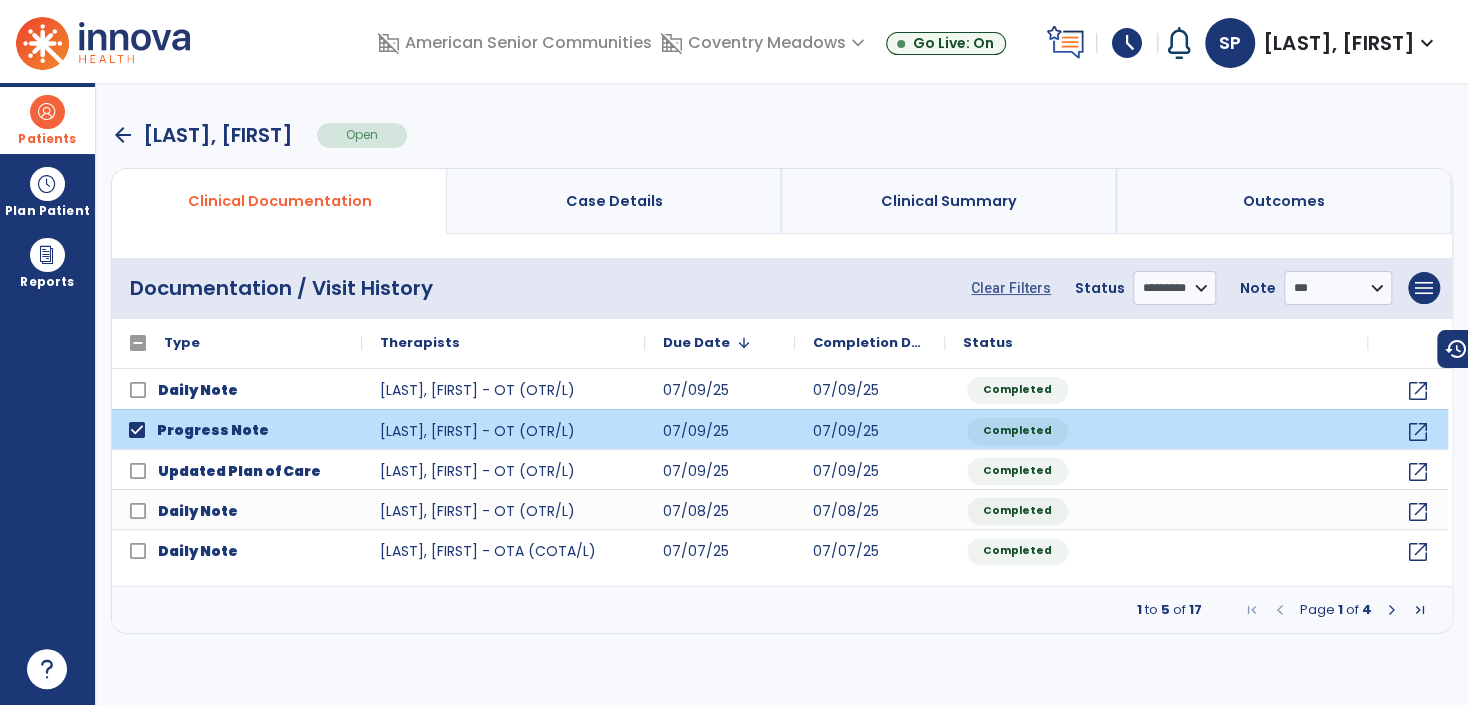 select on "***" 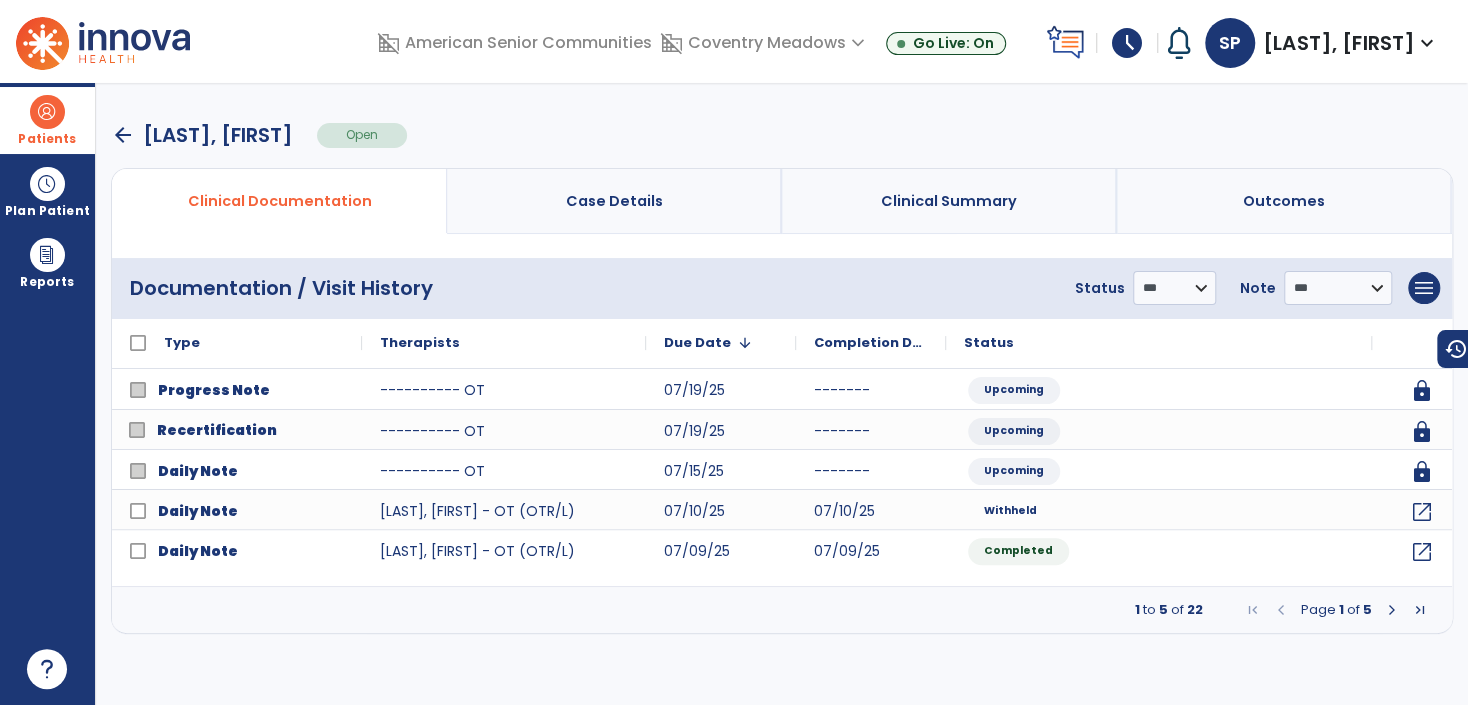 drag, startPoint x: 52, startPoint y: 127, endPoint x: 95, endPoint y: 141, distance: 45.221676 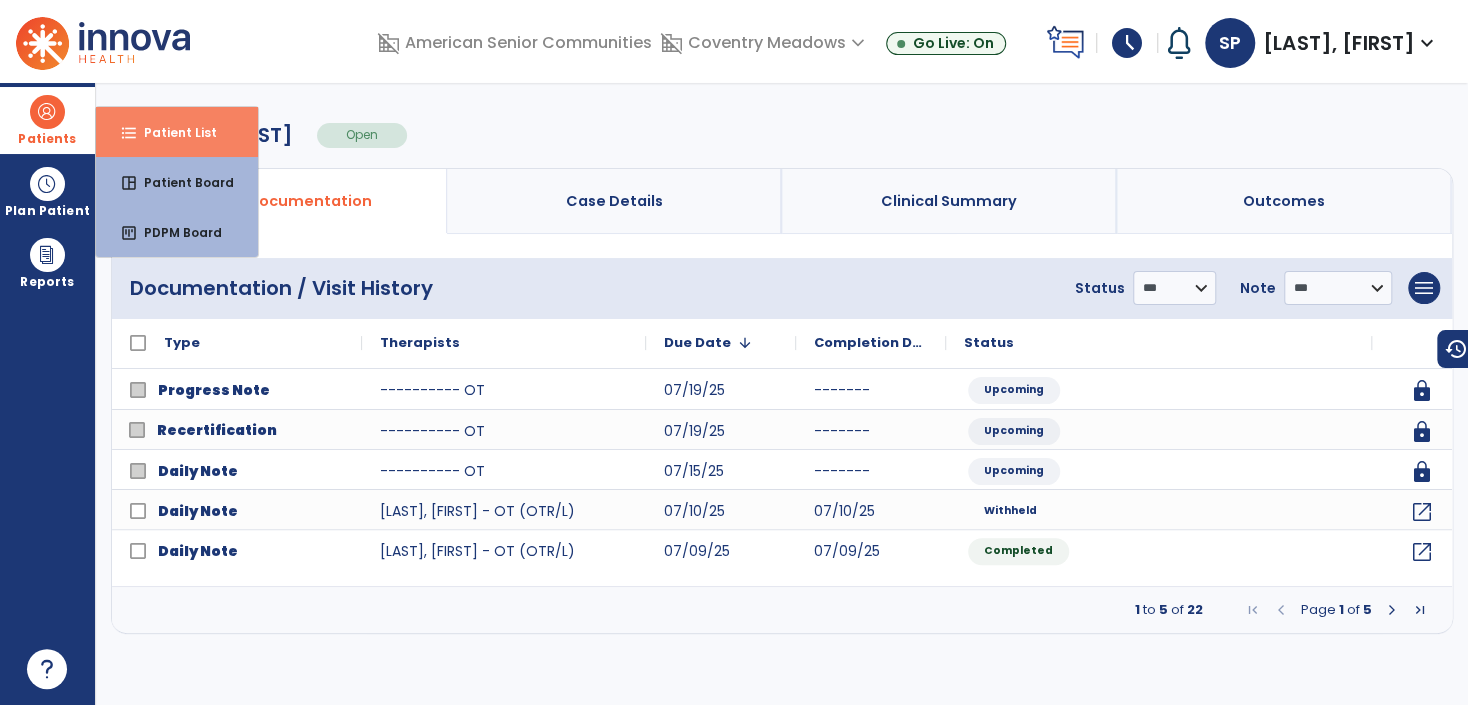 click on "format_list_bulleted  Patient List" at bounding box center (177, 132) 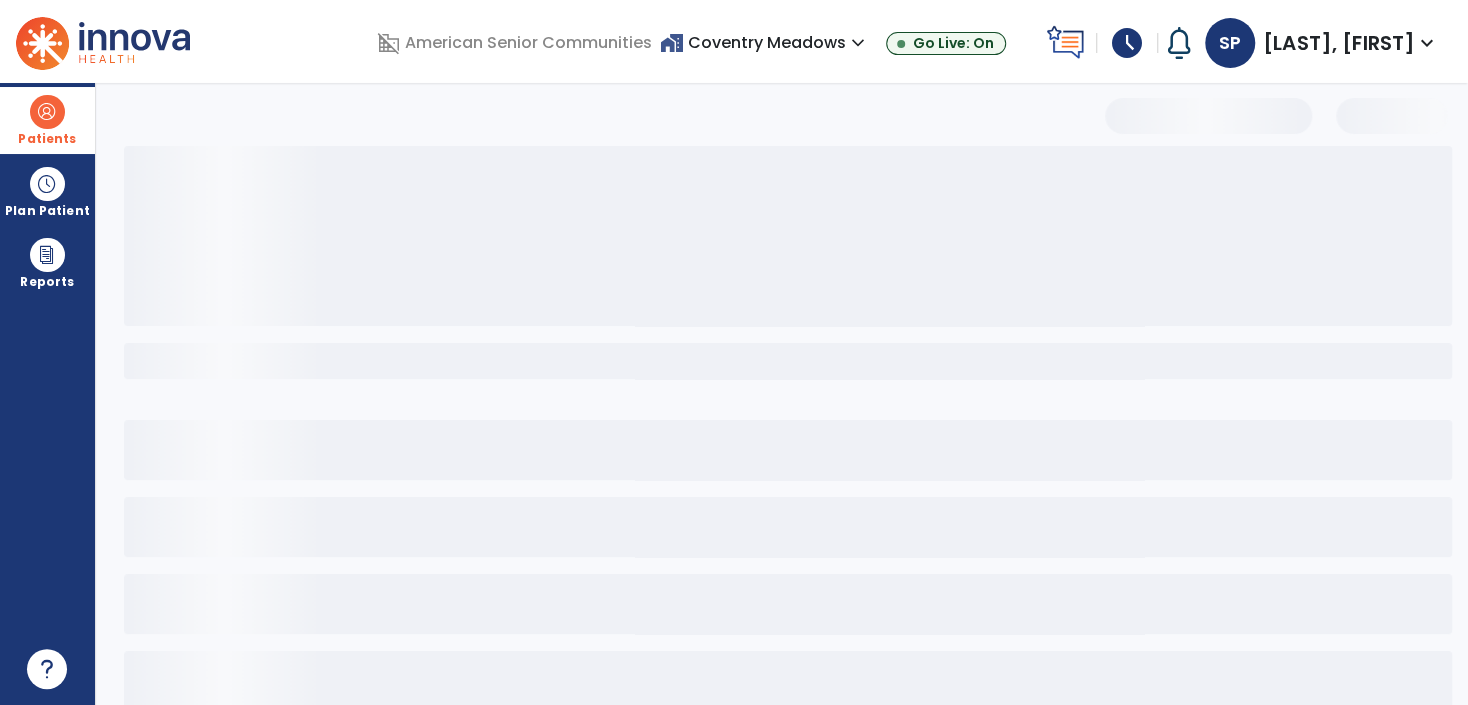 click on "home_work   Coventry Meadows   expand_more" at bounding box center (765, 42) 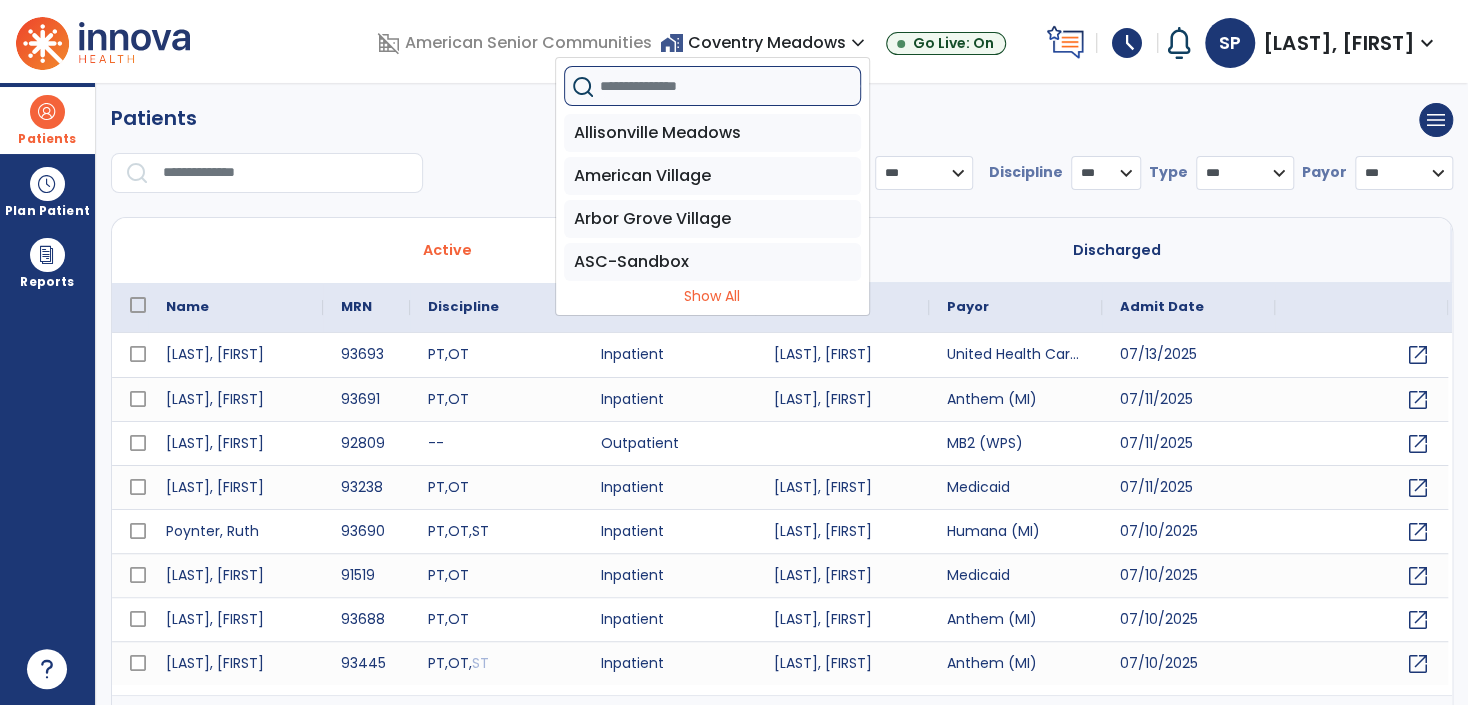 click at bounding box center [730, 86] 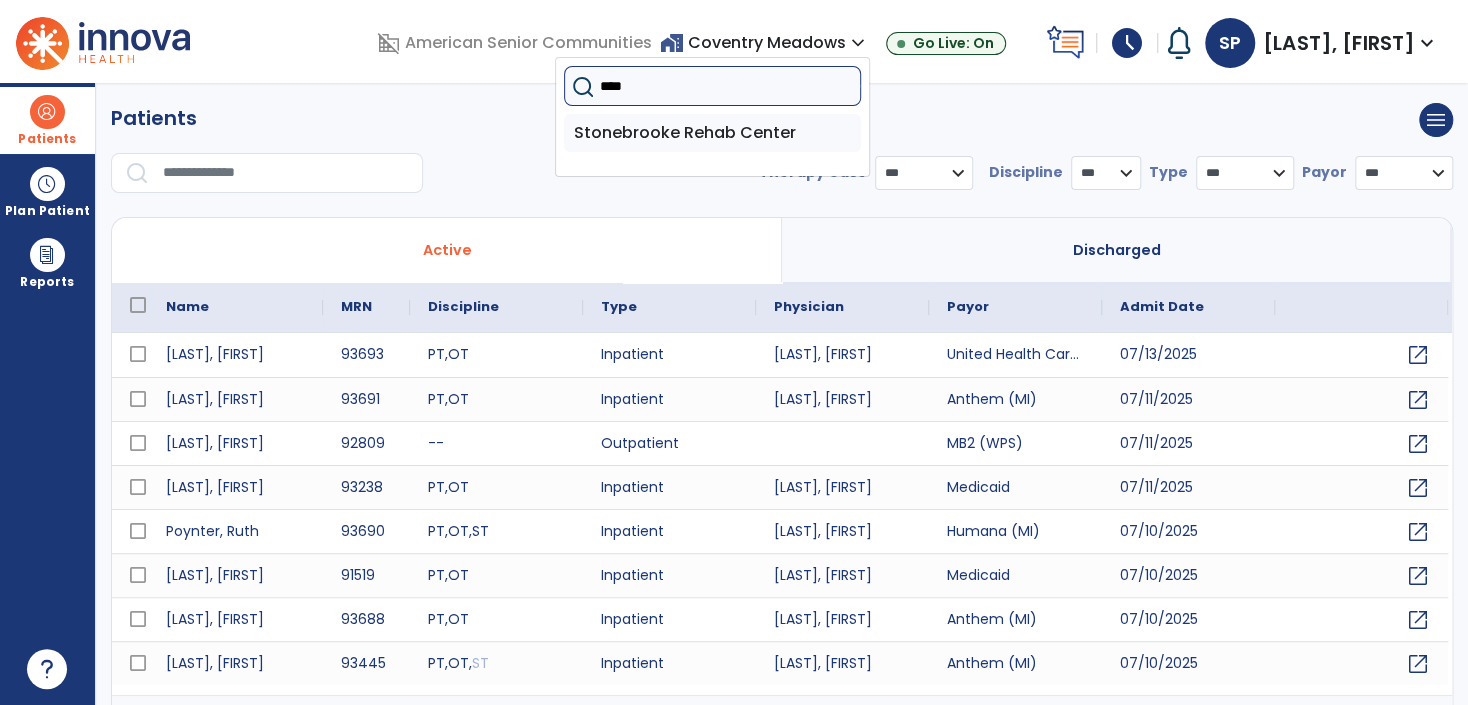 type on "*****" 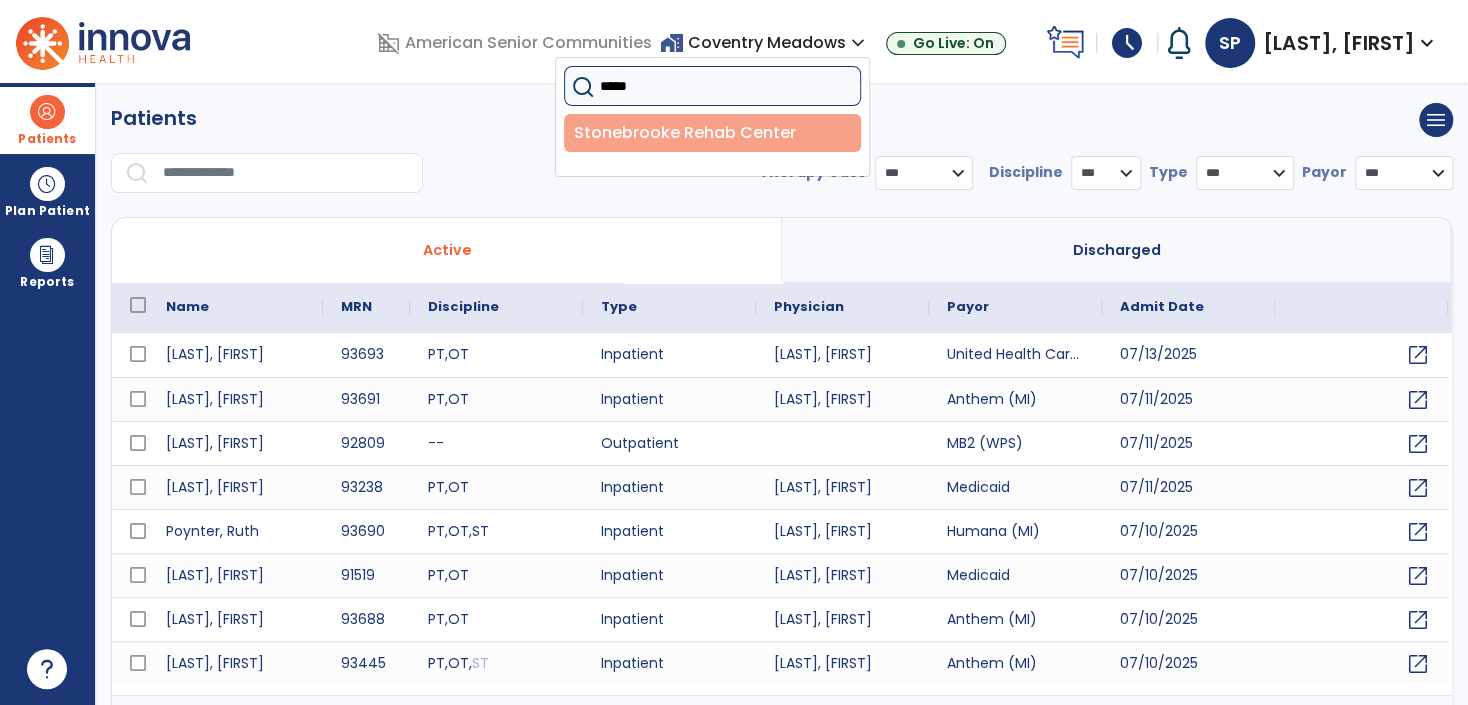 click on "Stonebrooke Rehab Center" at bounding box center (712, 133) 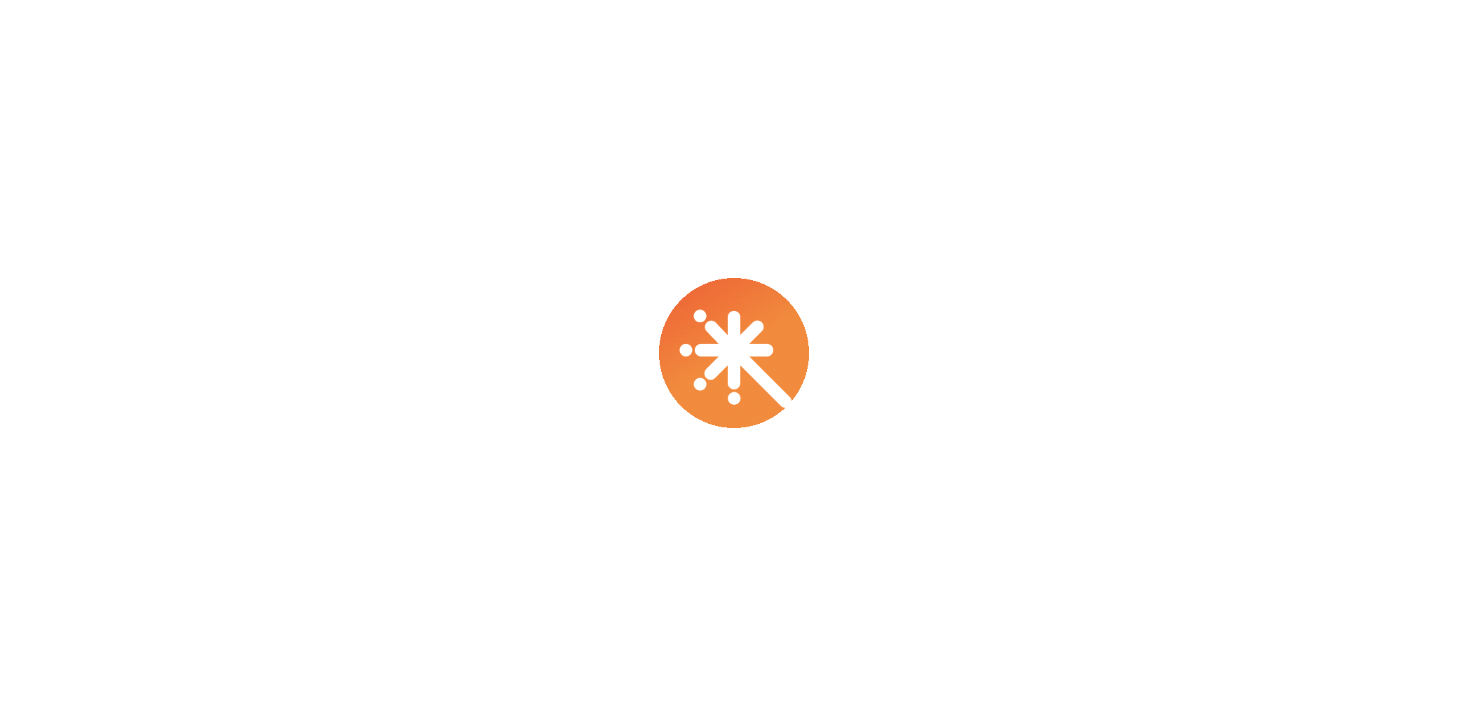 scroll, scrollTop: 0, scrollLeft: 0, axis: both 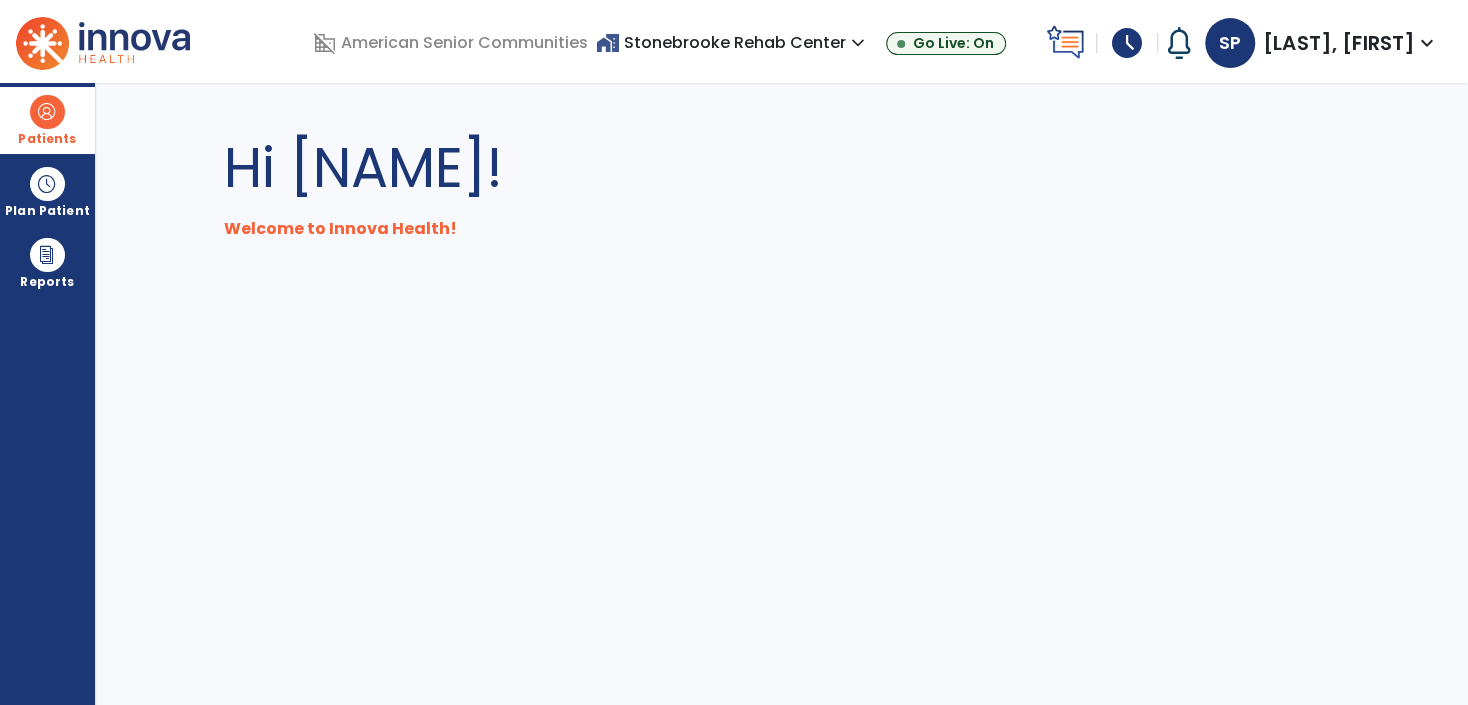 click at bounding box center (47, 112) 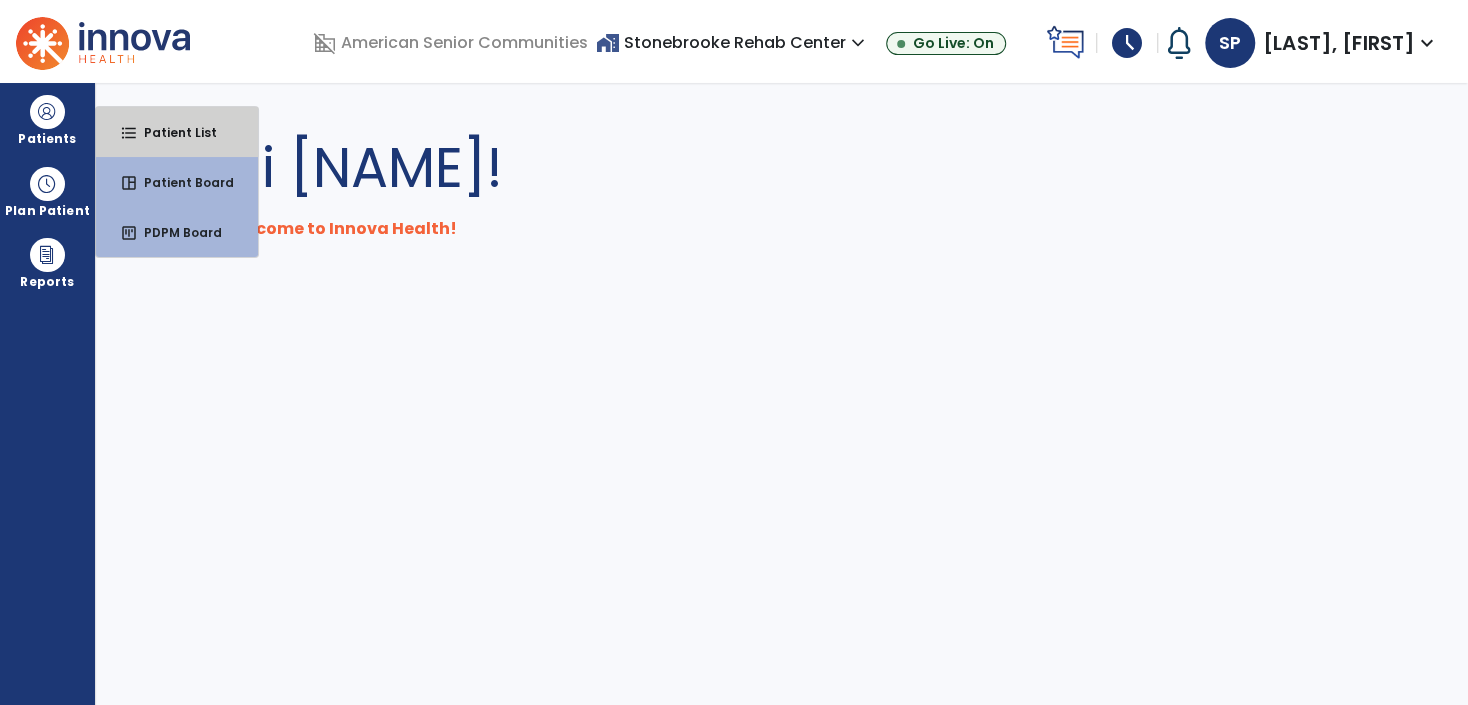 click on "Patient List" at bounding box center (172, 132) 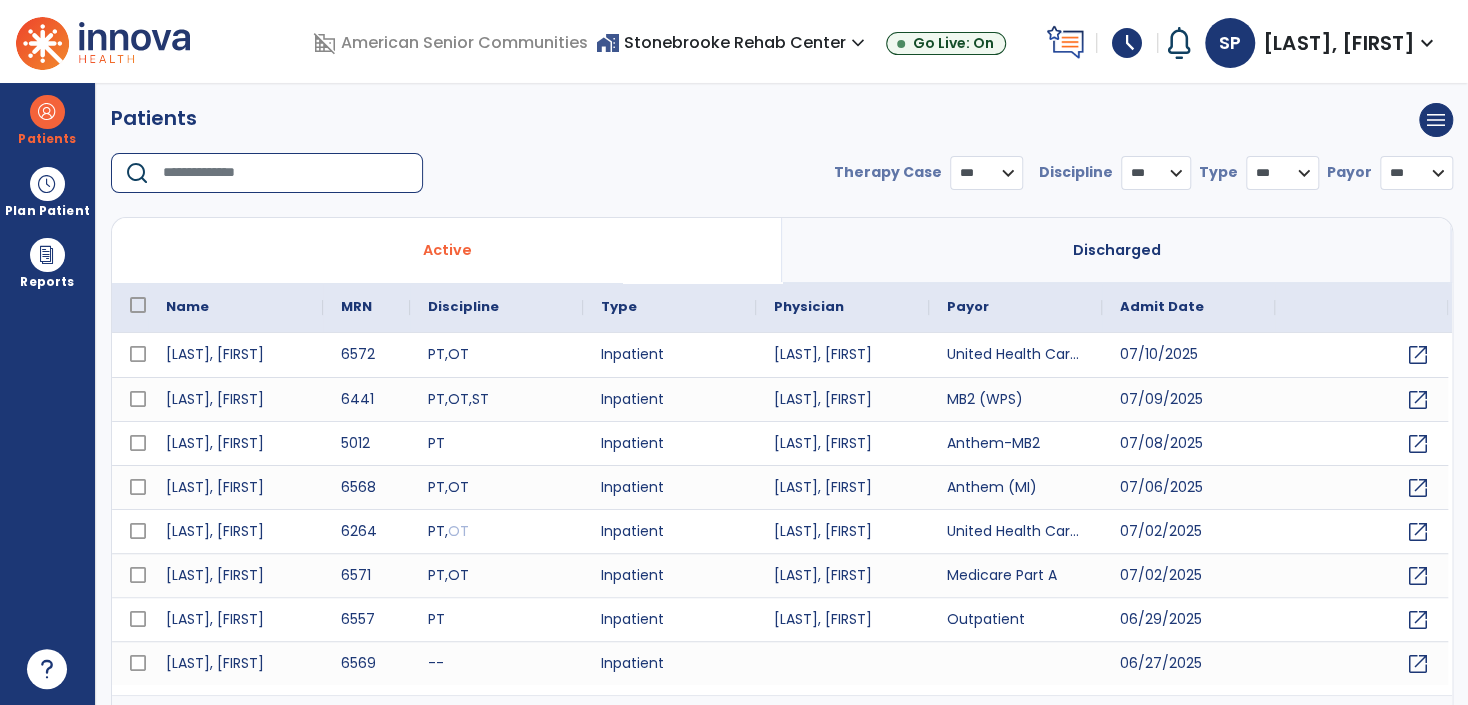 click at bounding box center (286, 173) 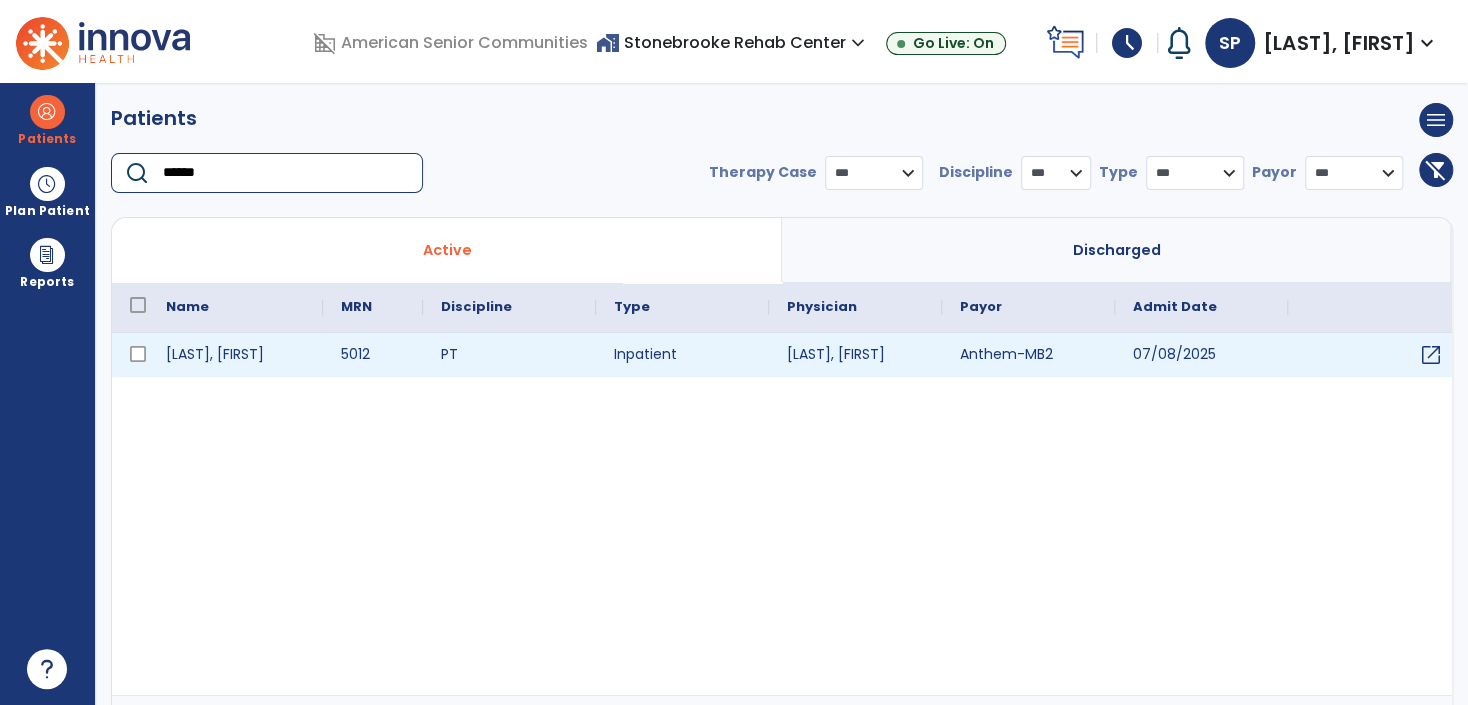 type on "******" 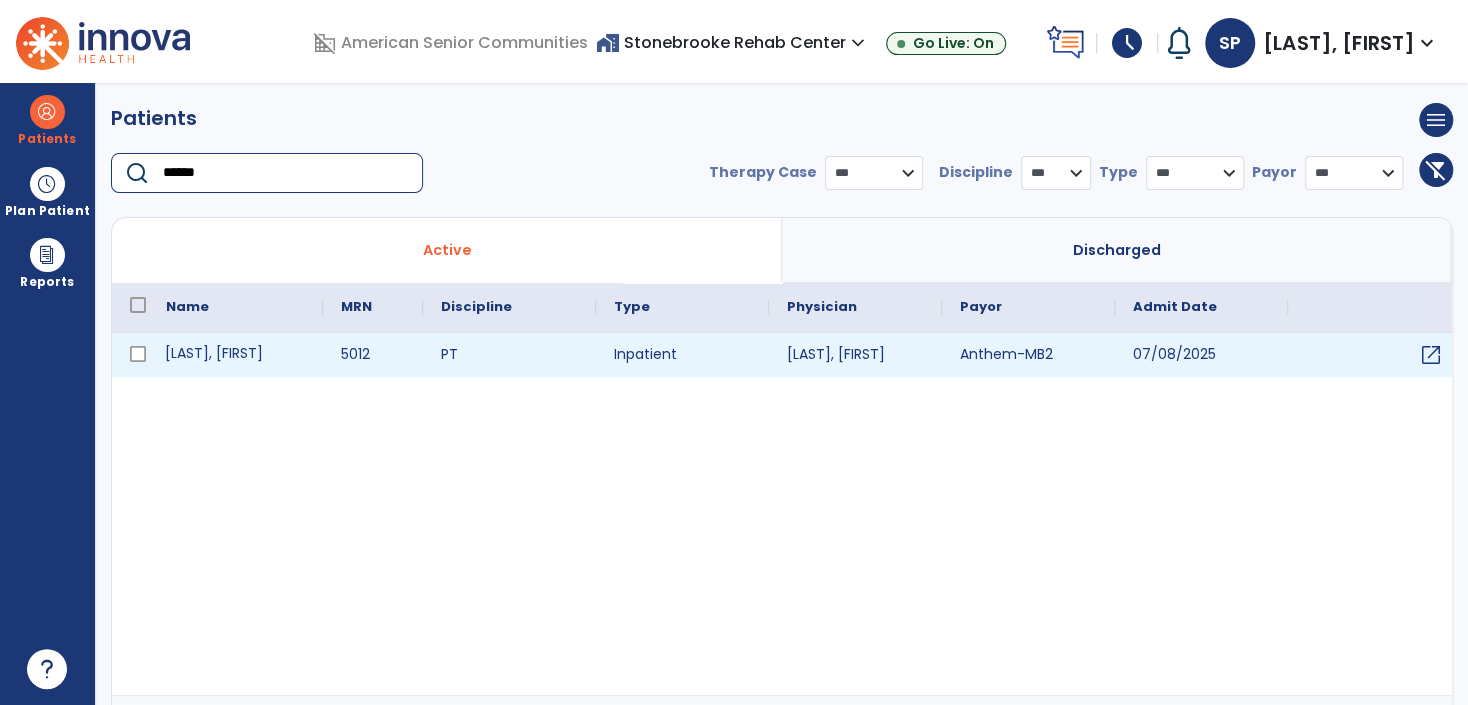 click on "[LAST], [FIRST]" at bounding box center [235, 355] 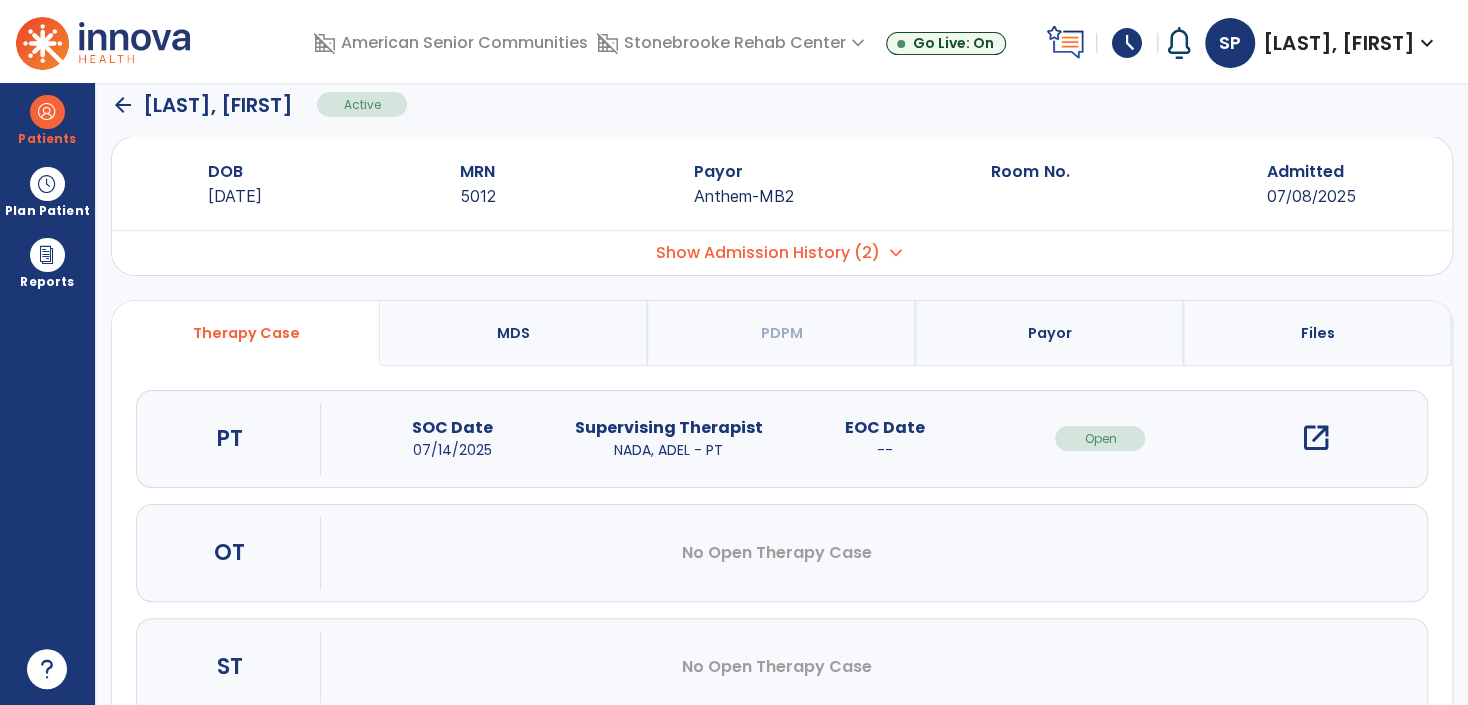 scroll, scrollTop: 0, scrollLeft: 0, axis: both 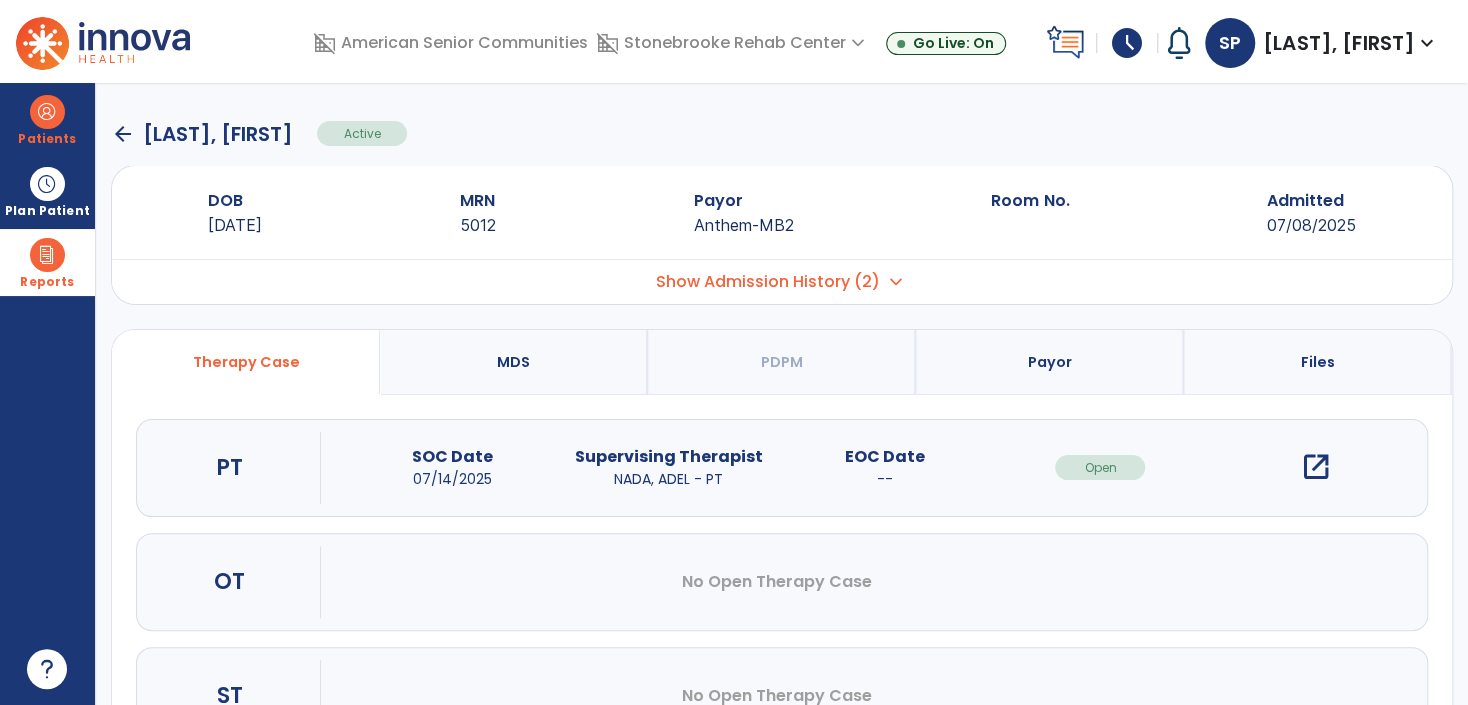 click on "Reports" at bounding box center (47, 282) 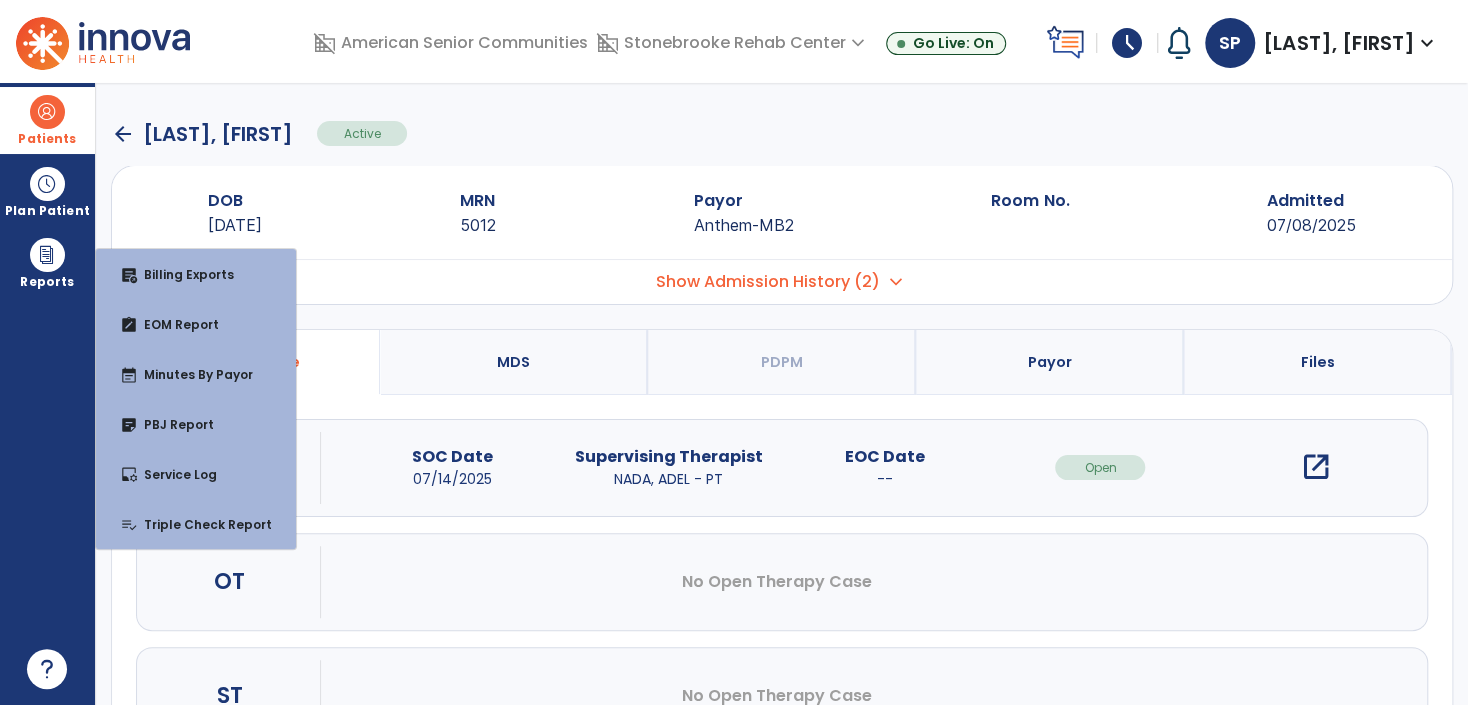 click at bounding box center (47, 112) 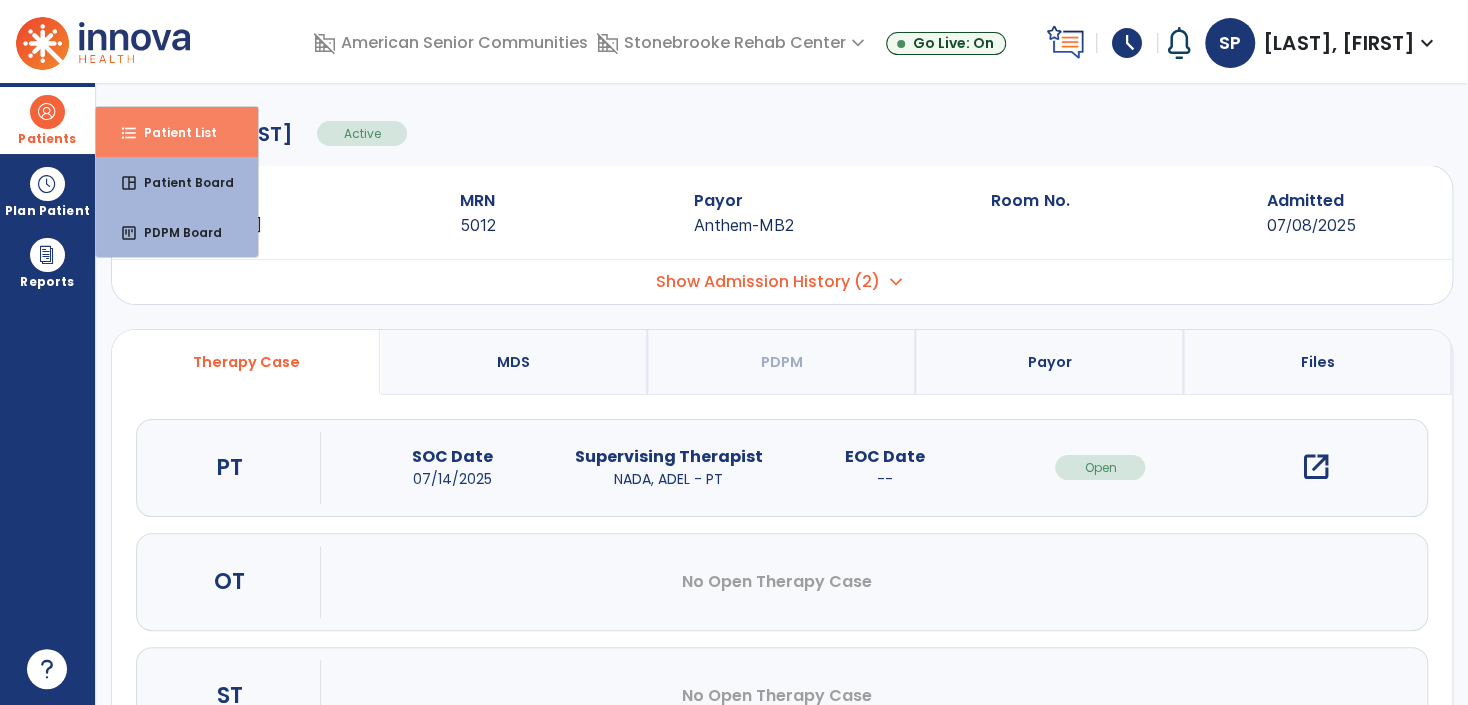 click on "format_list_bulleted  Patient List" at bounding box center (177, 132) 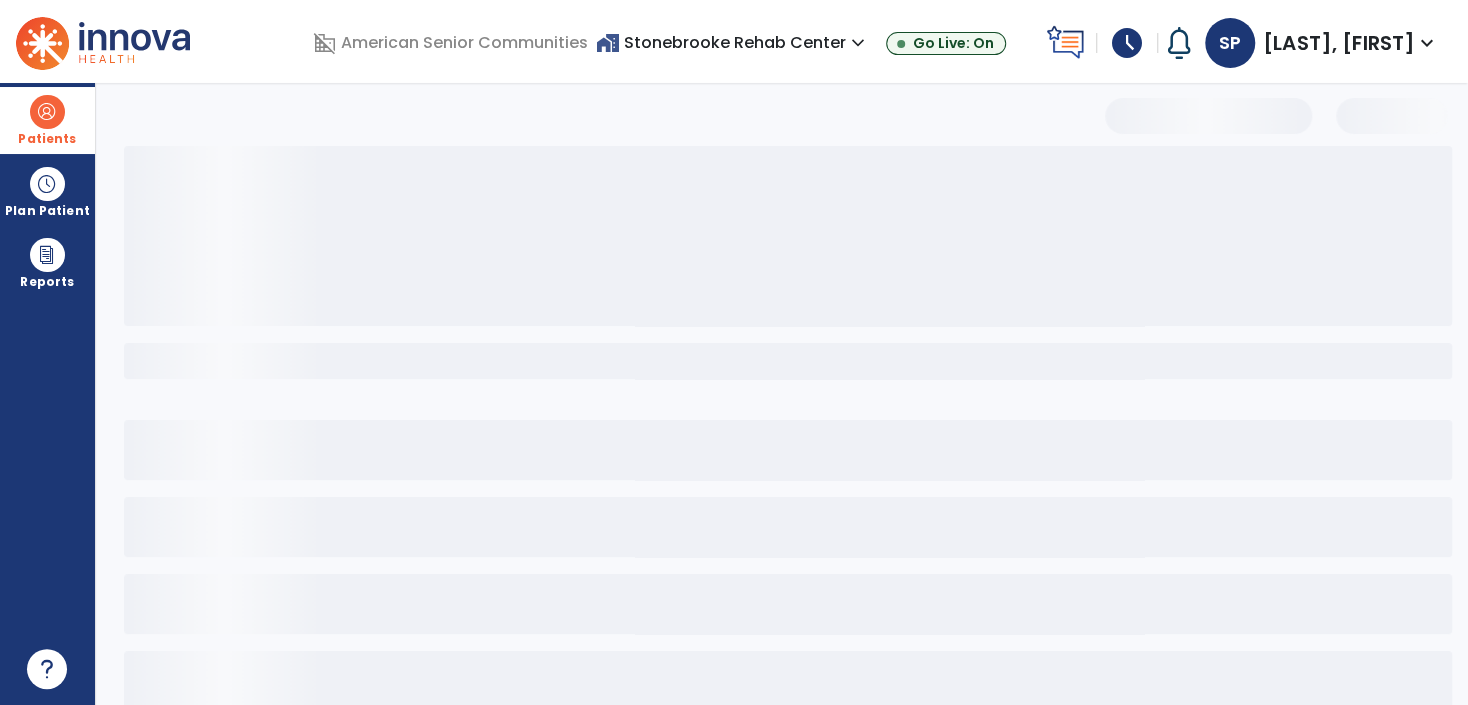 select on "***" 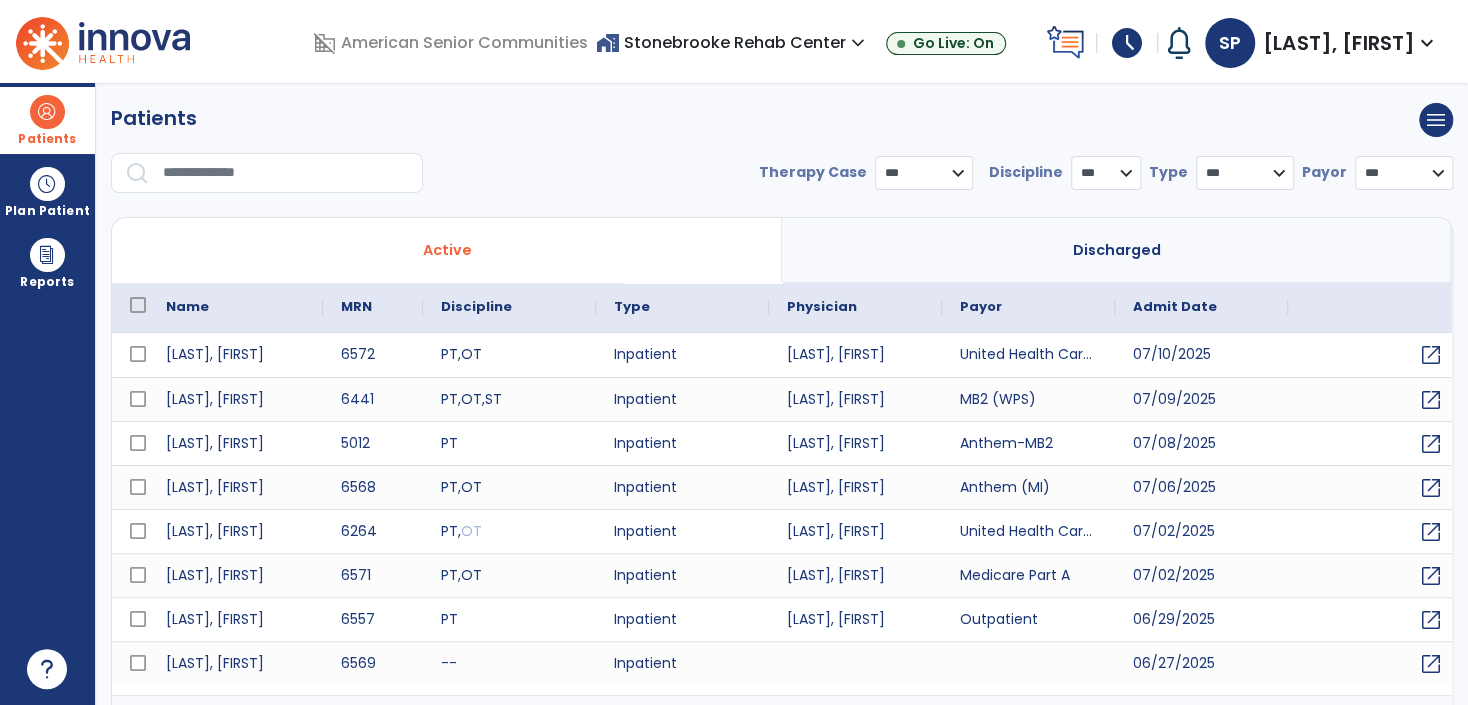 click on "Discharged" at bounding box center (1117, 250) 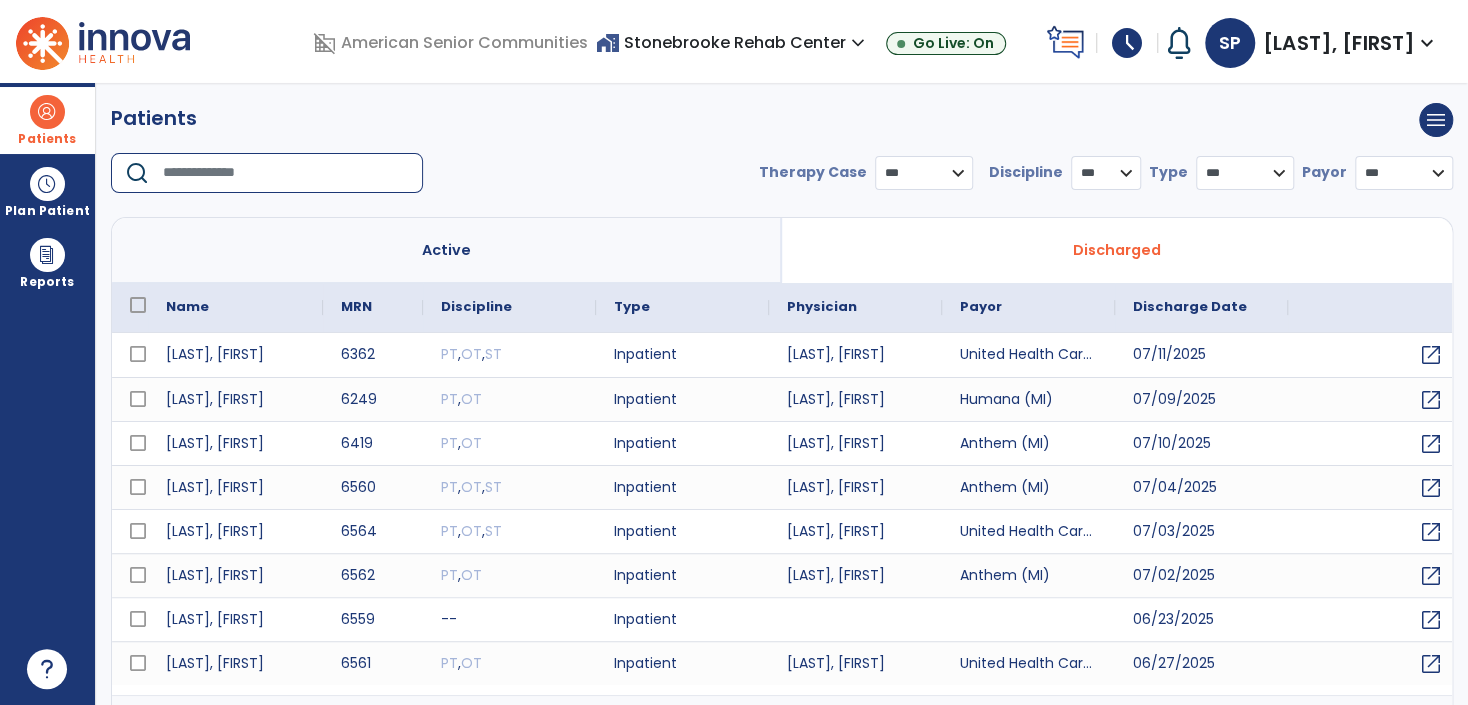 click at bounding box center (286, 173) 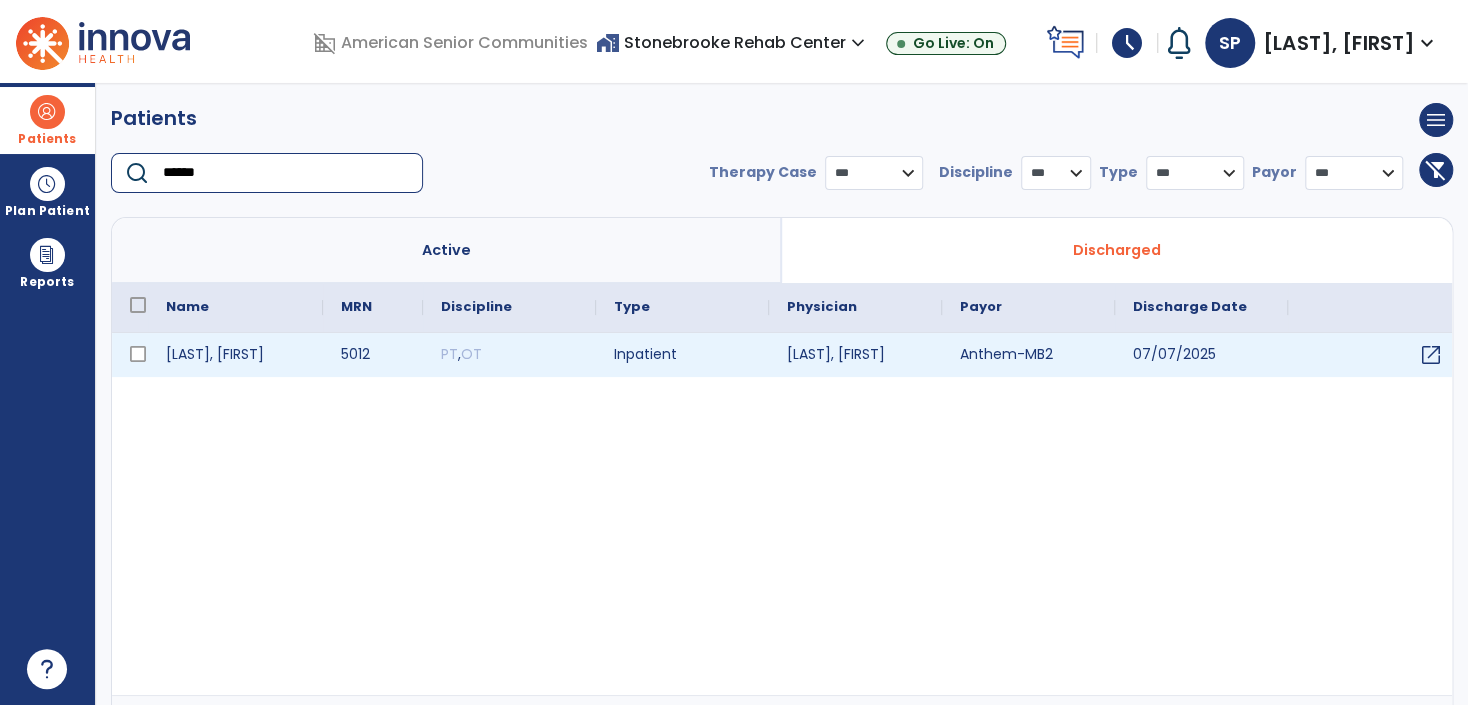 type on "******" 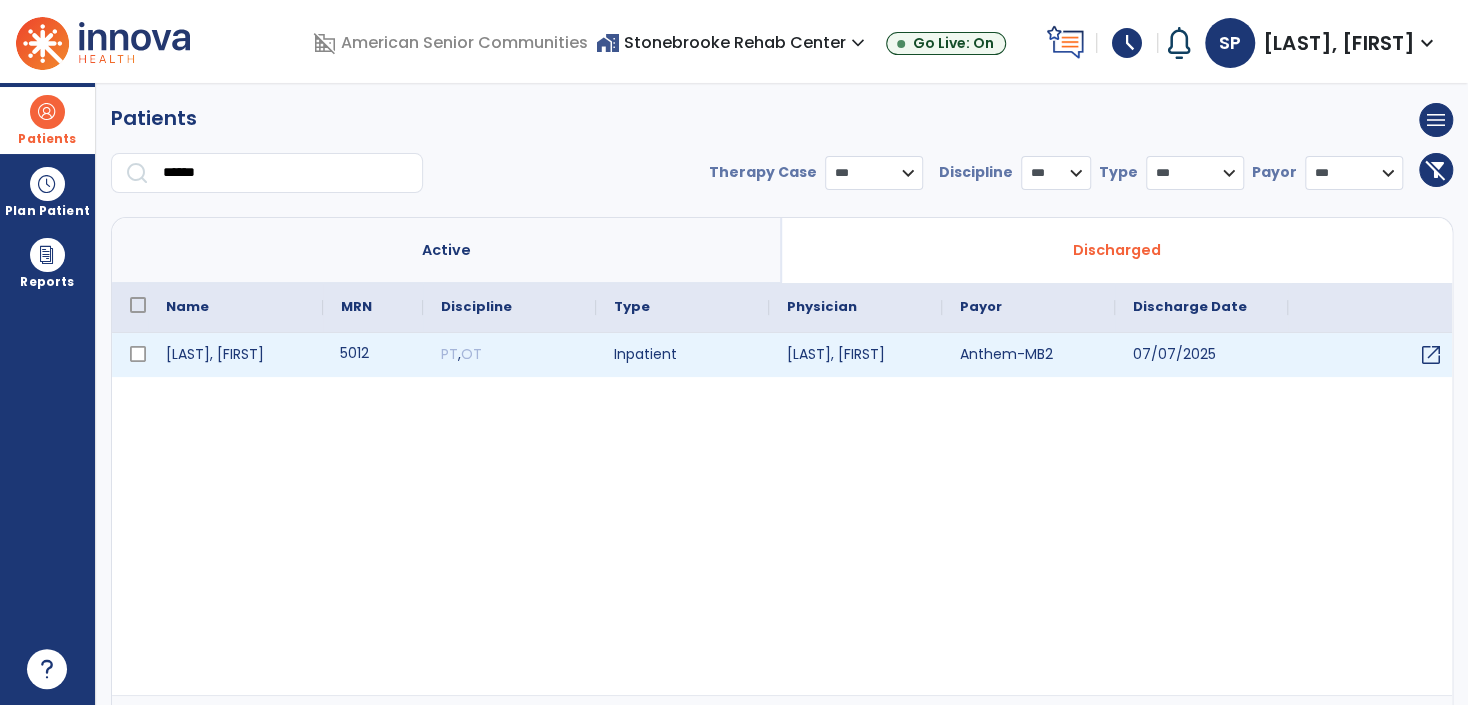 click on "5012" at bounding box center [373, 355] 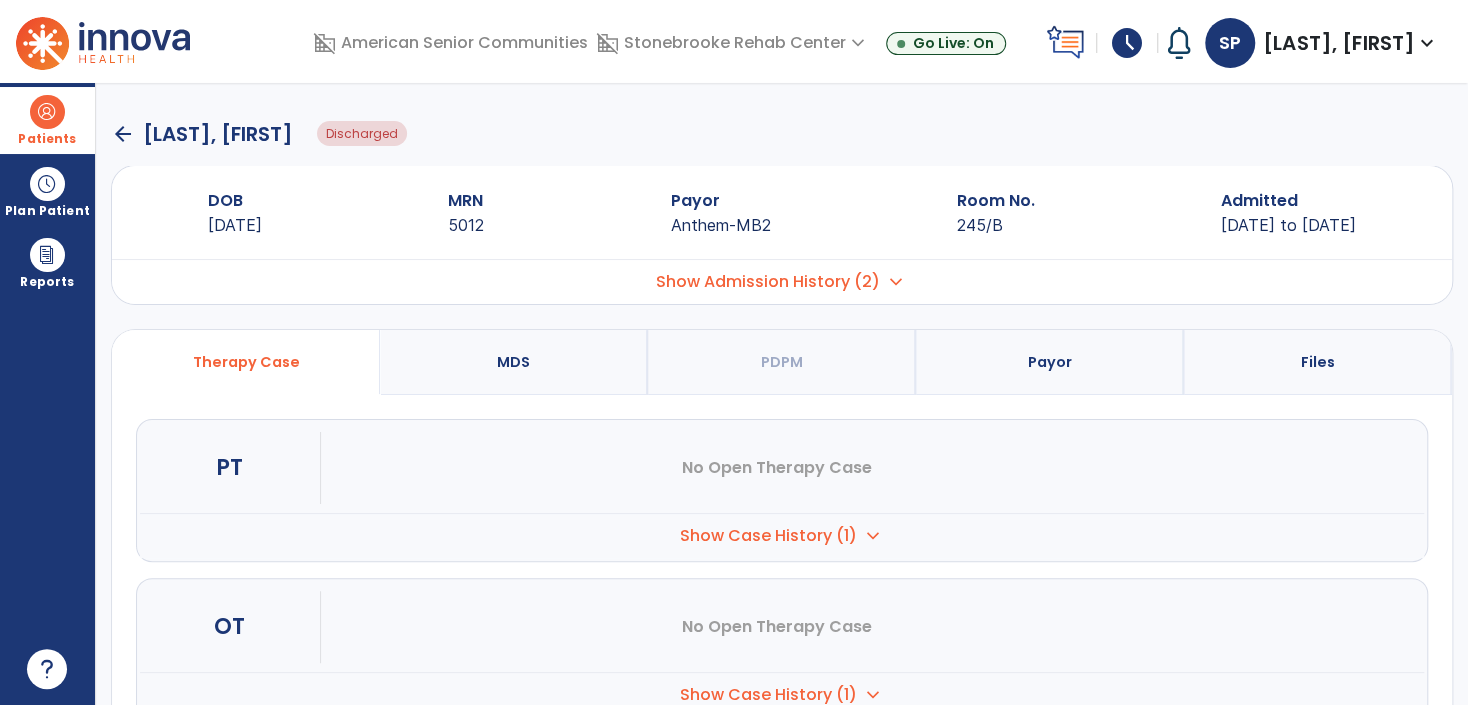 scroll, scrollTop: 99, scrollLeft: 0, axis: vertical 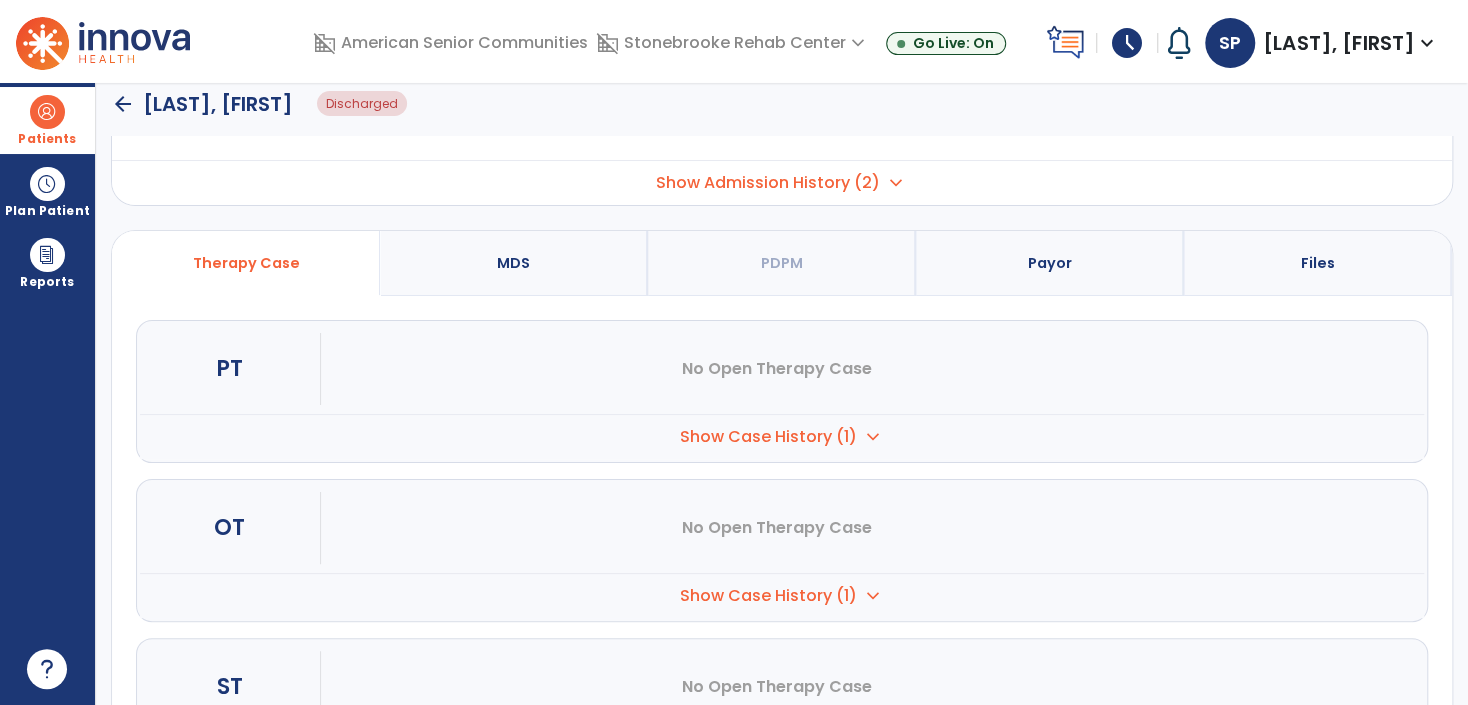 drag, startPoint x: 793, startPoint y: 425, endPoint x: 999, endPoint y: 458, distance: 208.62646 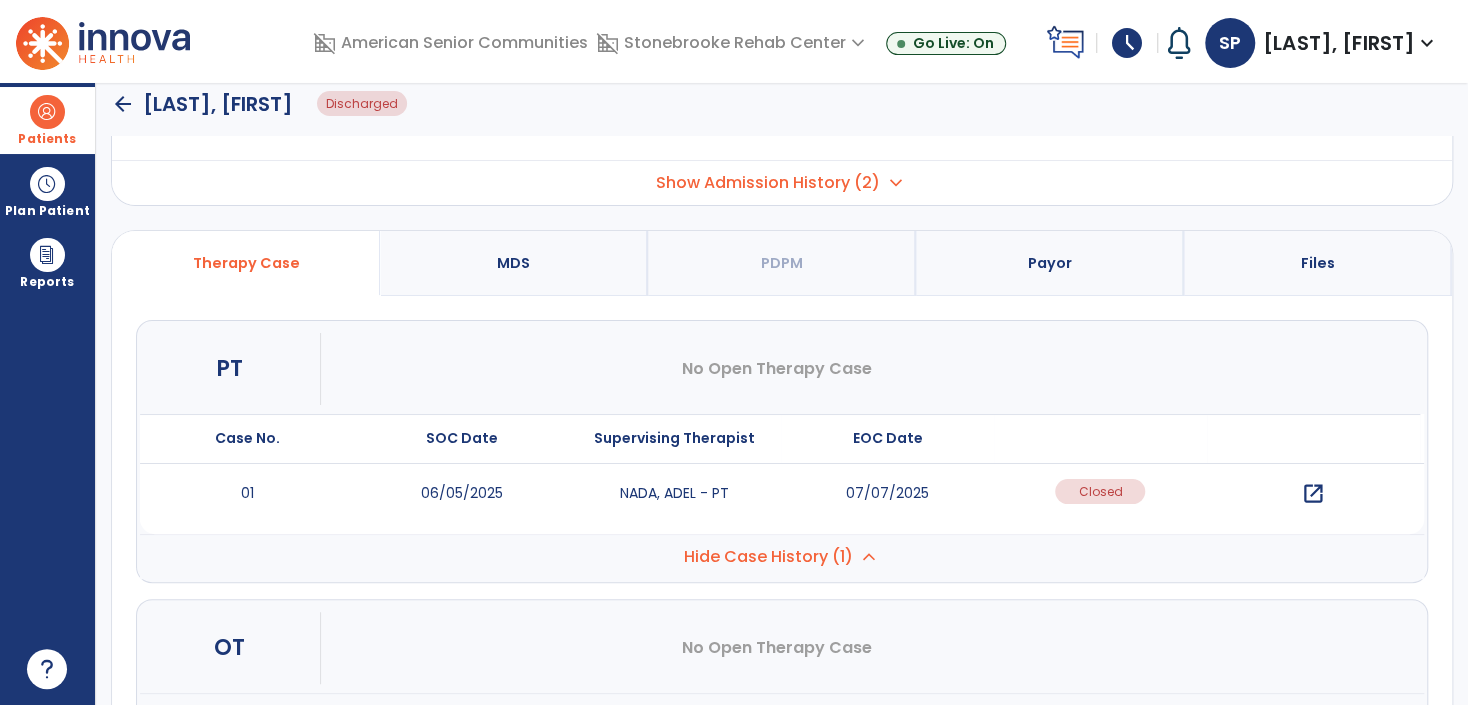 click on "open_in_new" at bounding box center (1313, 494) 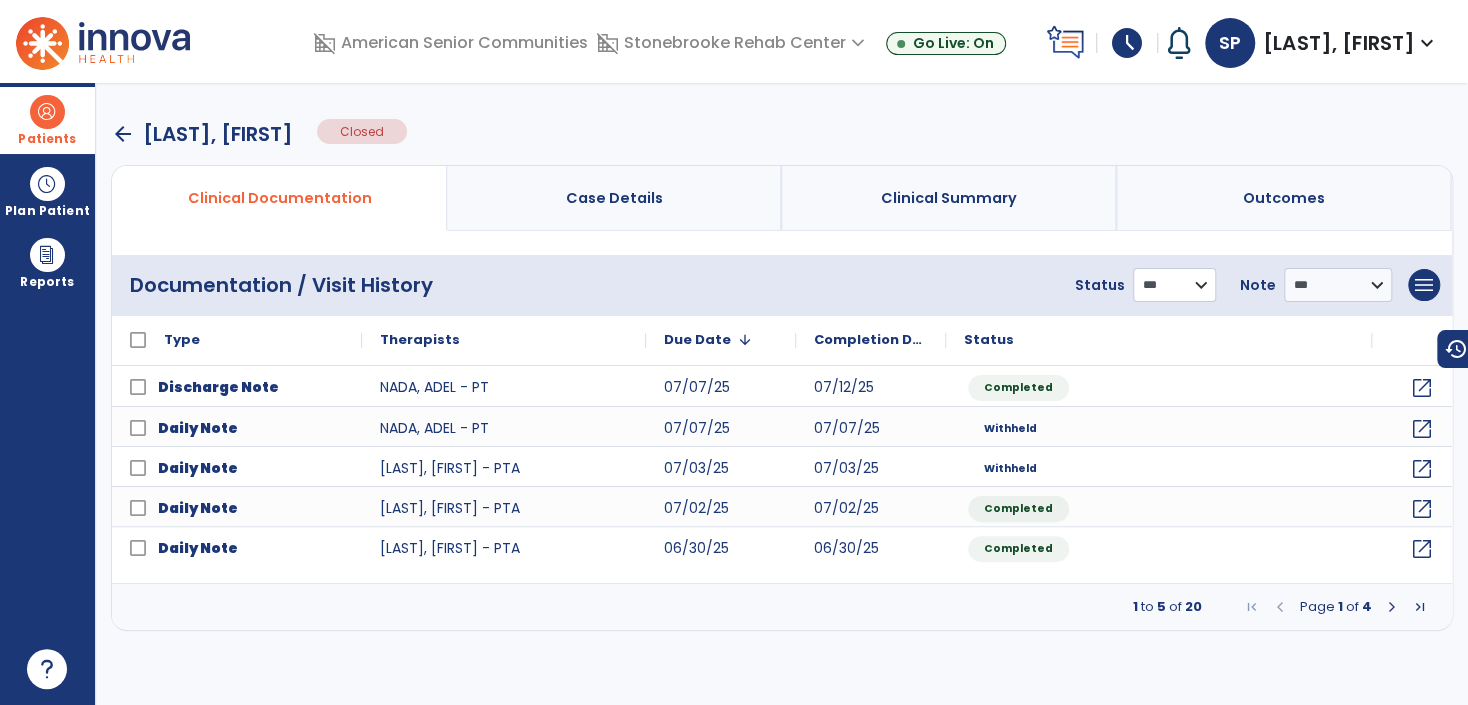 click on "**********" at bounding box center [1174, 285] 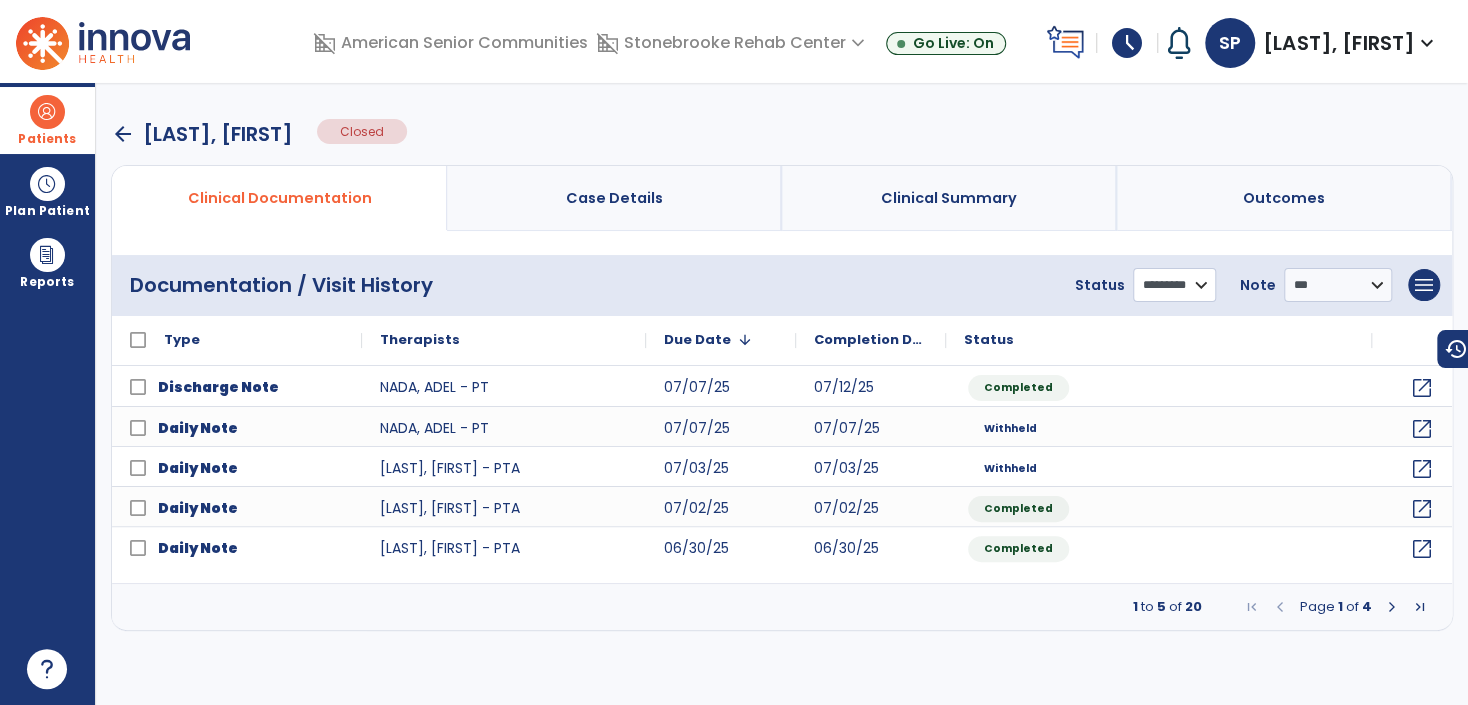 click on "**********" at bounding box center (1174, 285) 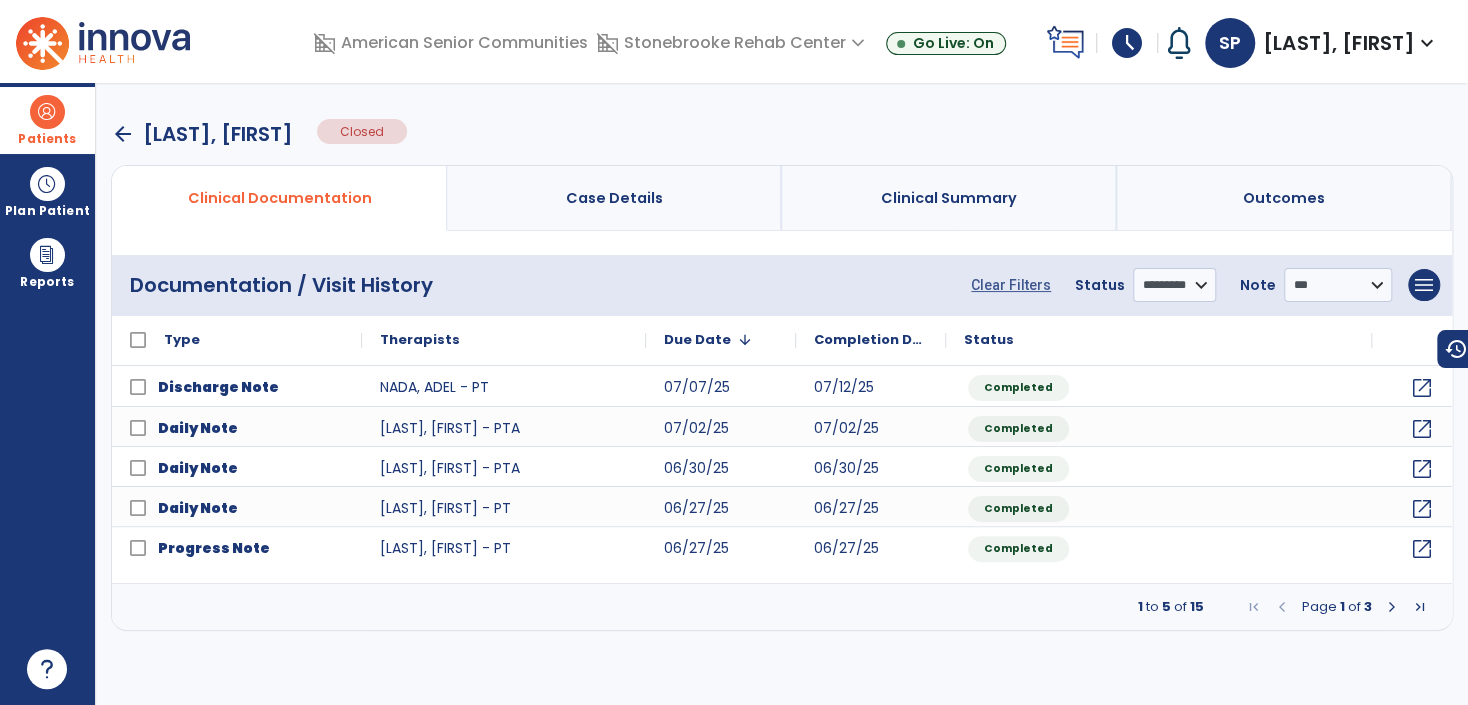 click on "arrow_back" at bounding box center [123, 134] 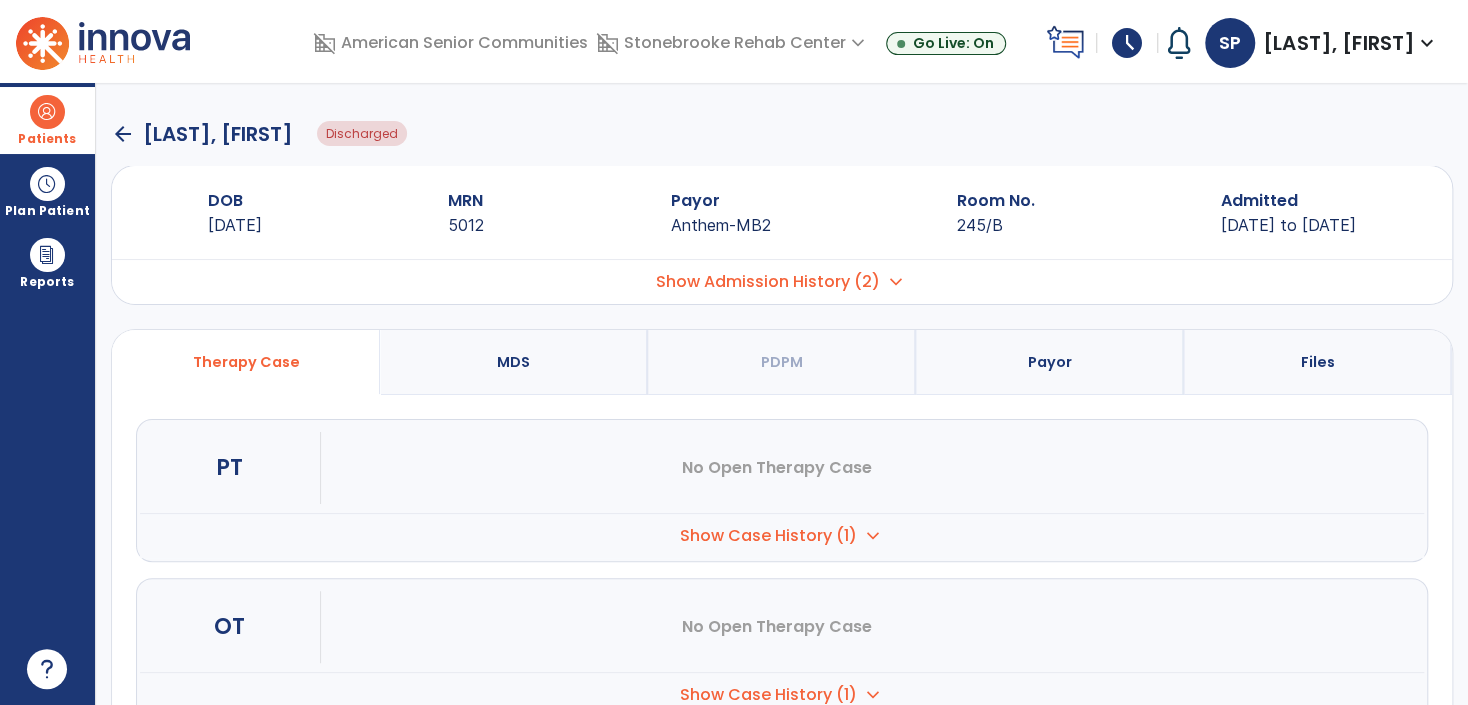 scroll, scrollTop: 175, scrollLeft: 0, axis: vertical 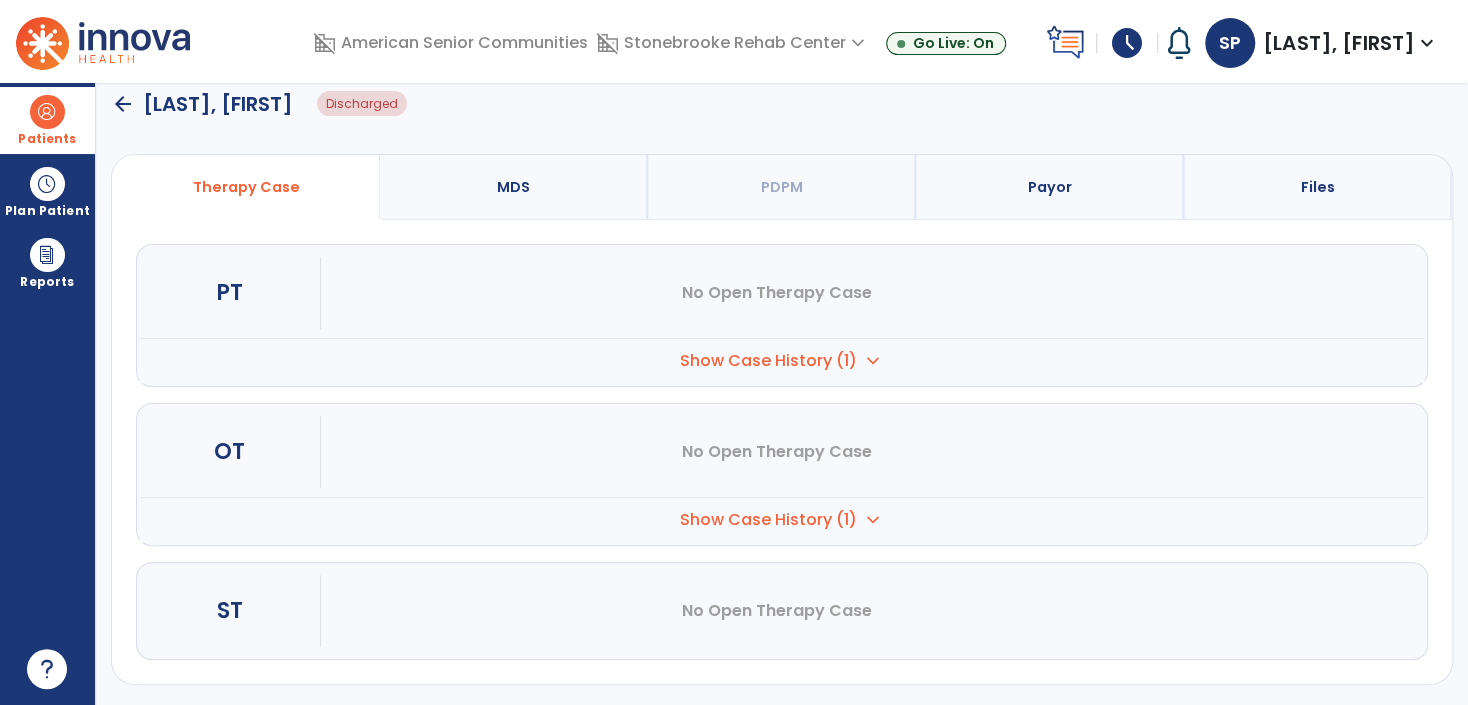 click on "Show Case History (1)" at bounding box center (768, 361) 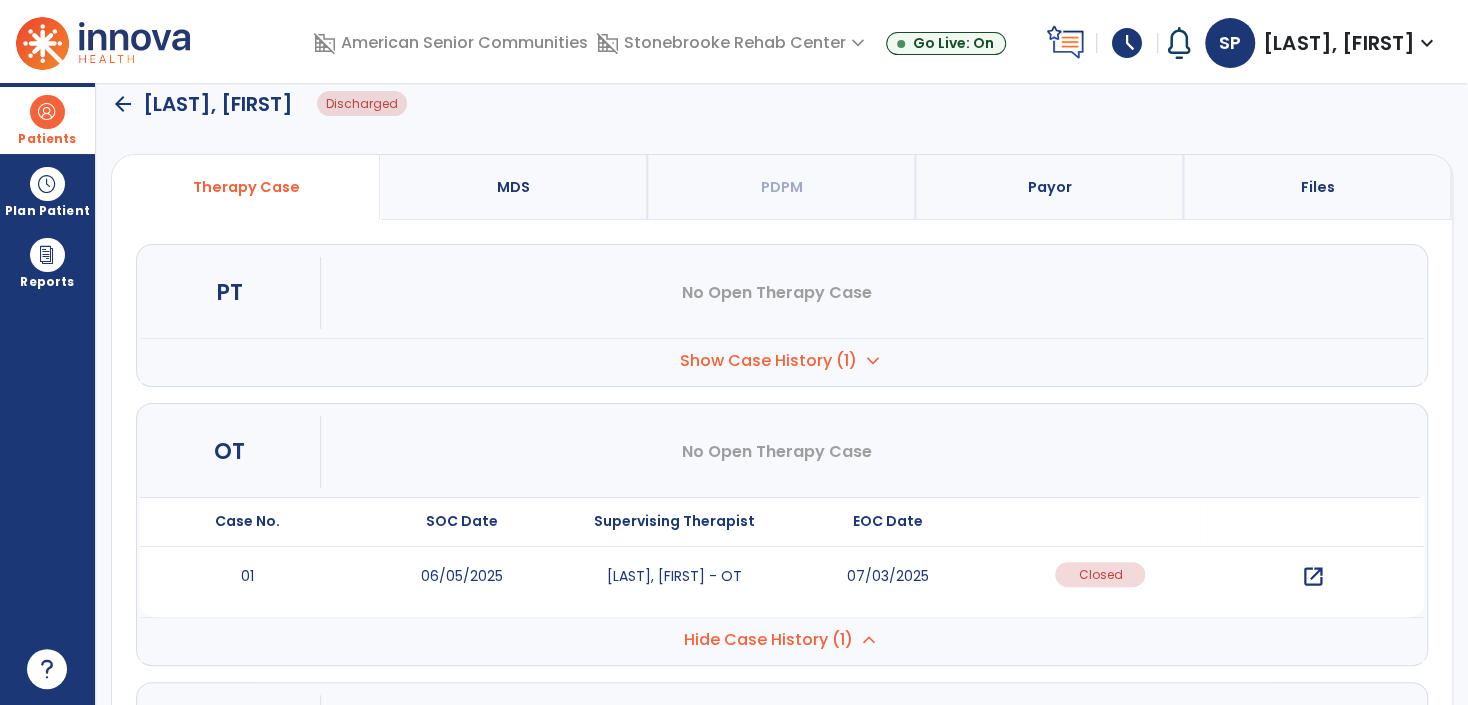 click on "open_in_new" at bounding box center (1313, 577) 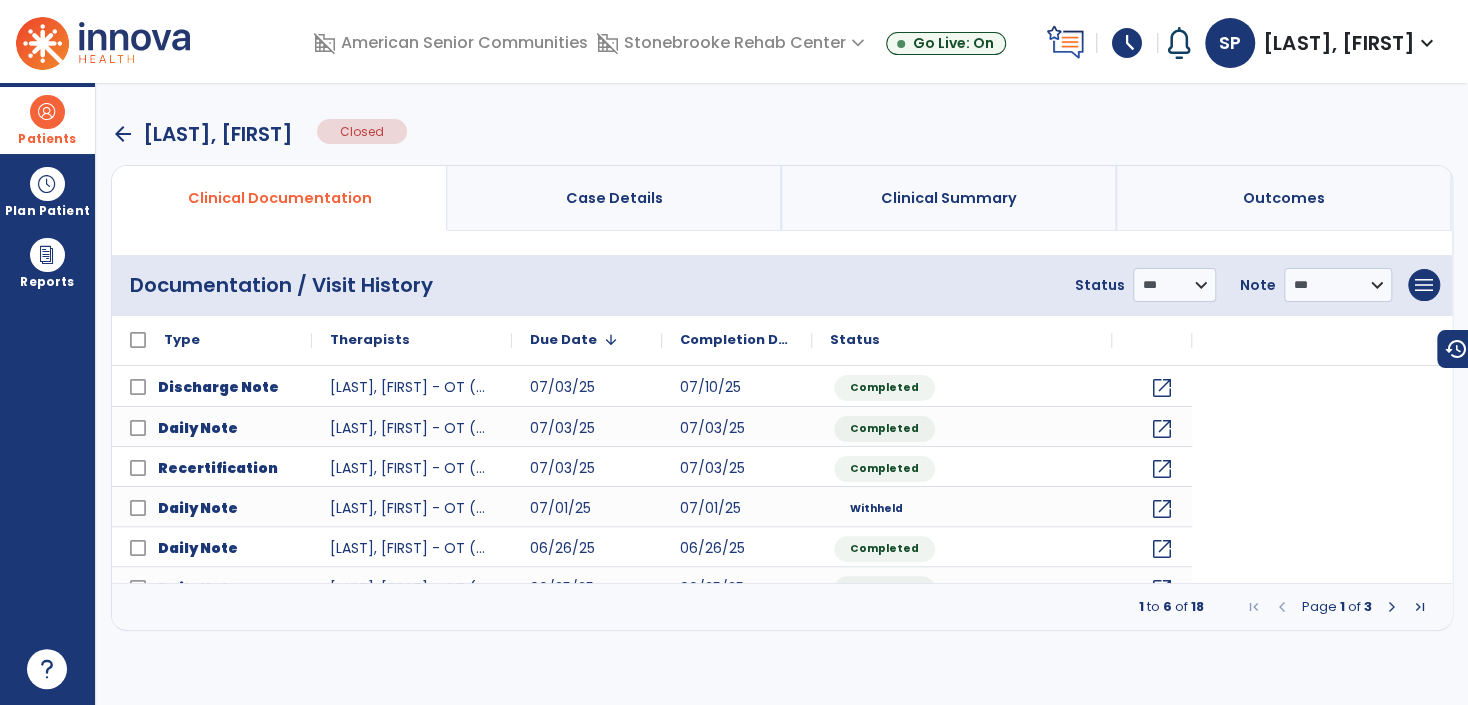 scroll, scrollTop: 0, scrollLeft: 0, axis: both 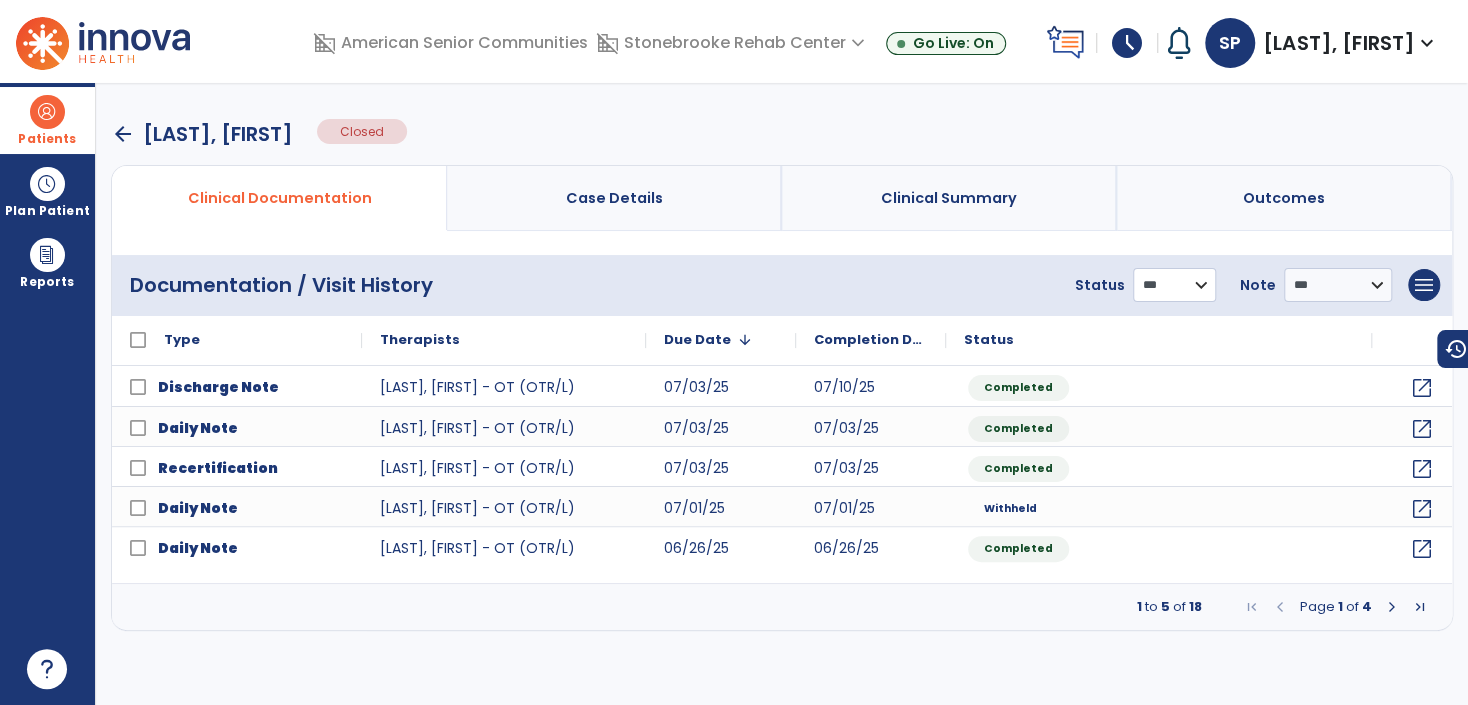 click on "**********" at bounding box center [1174, 285] 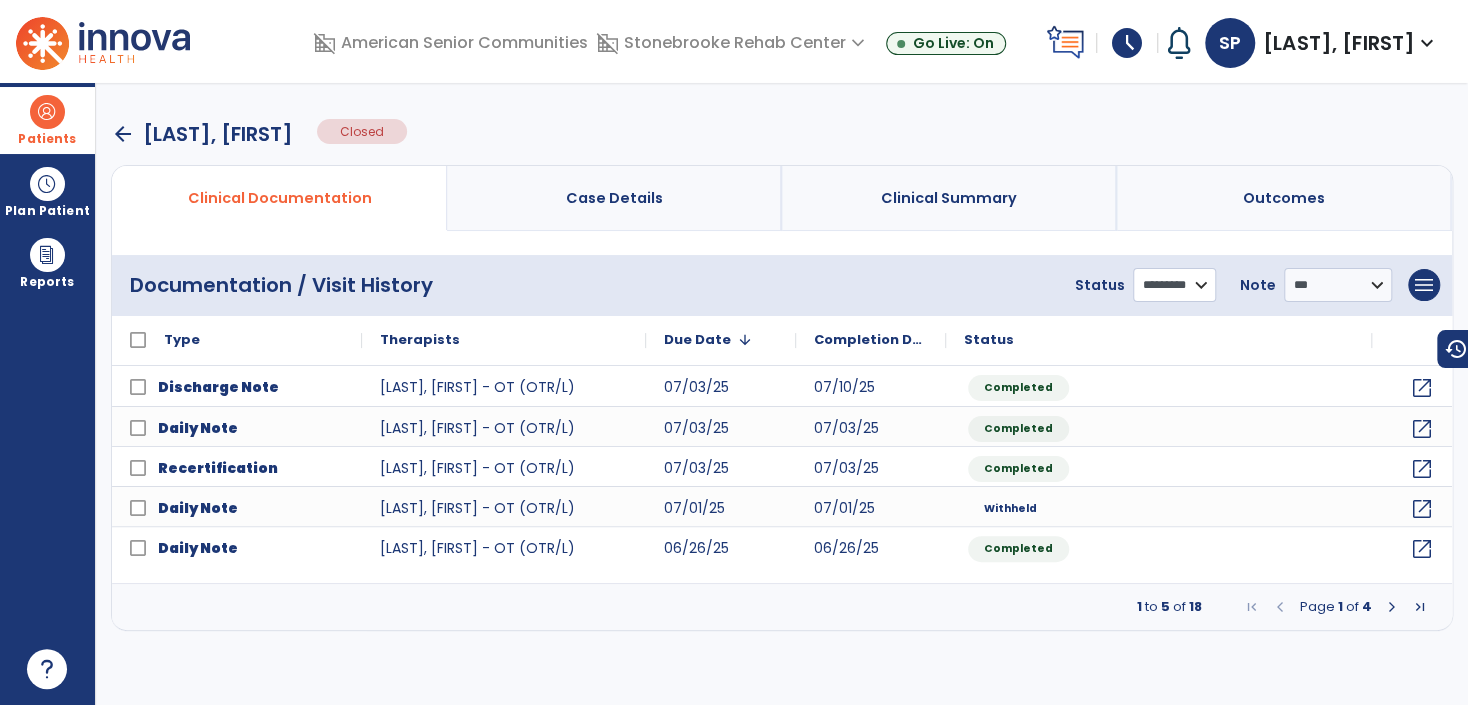 click on "**********" at bounding box center [1174, 285] 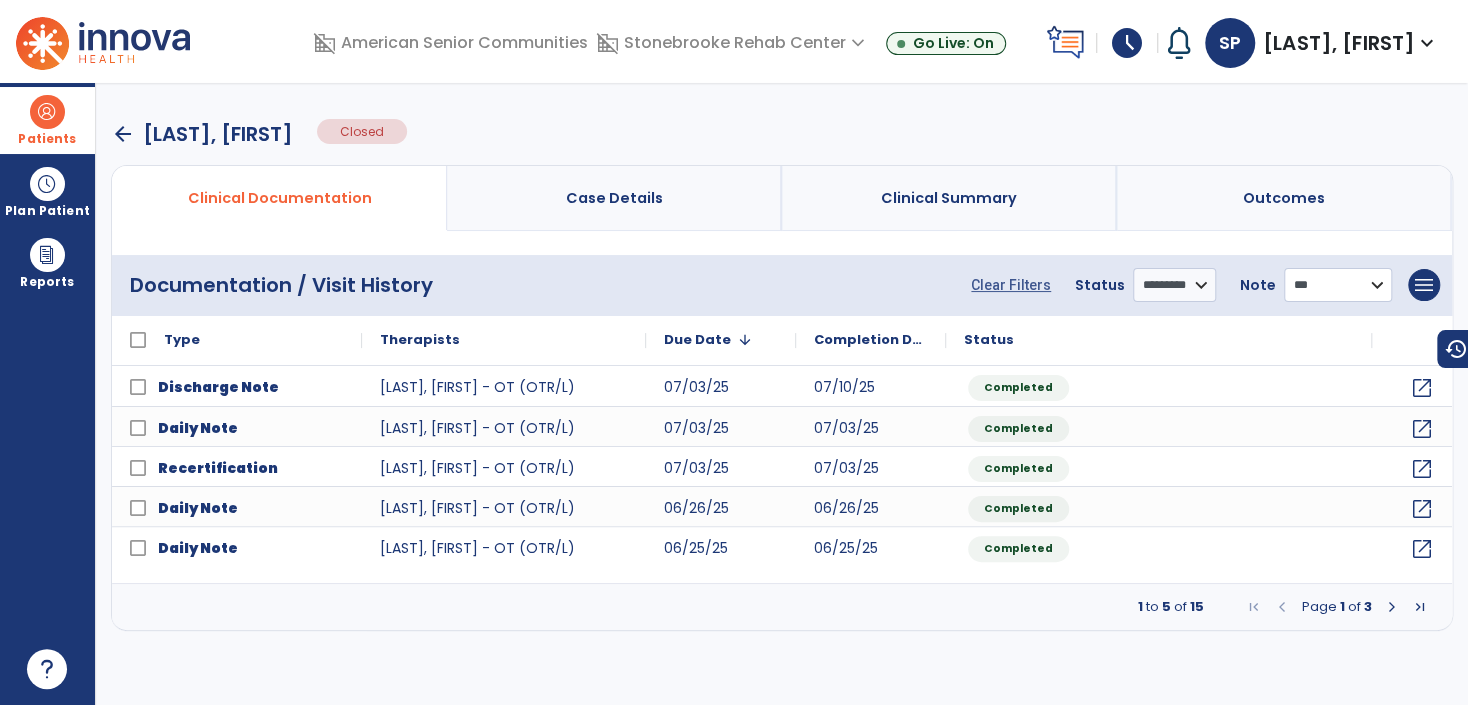 click on "**********" at bounding box center [1338, 285] 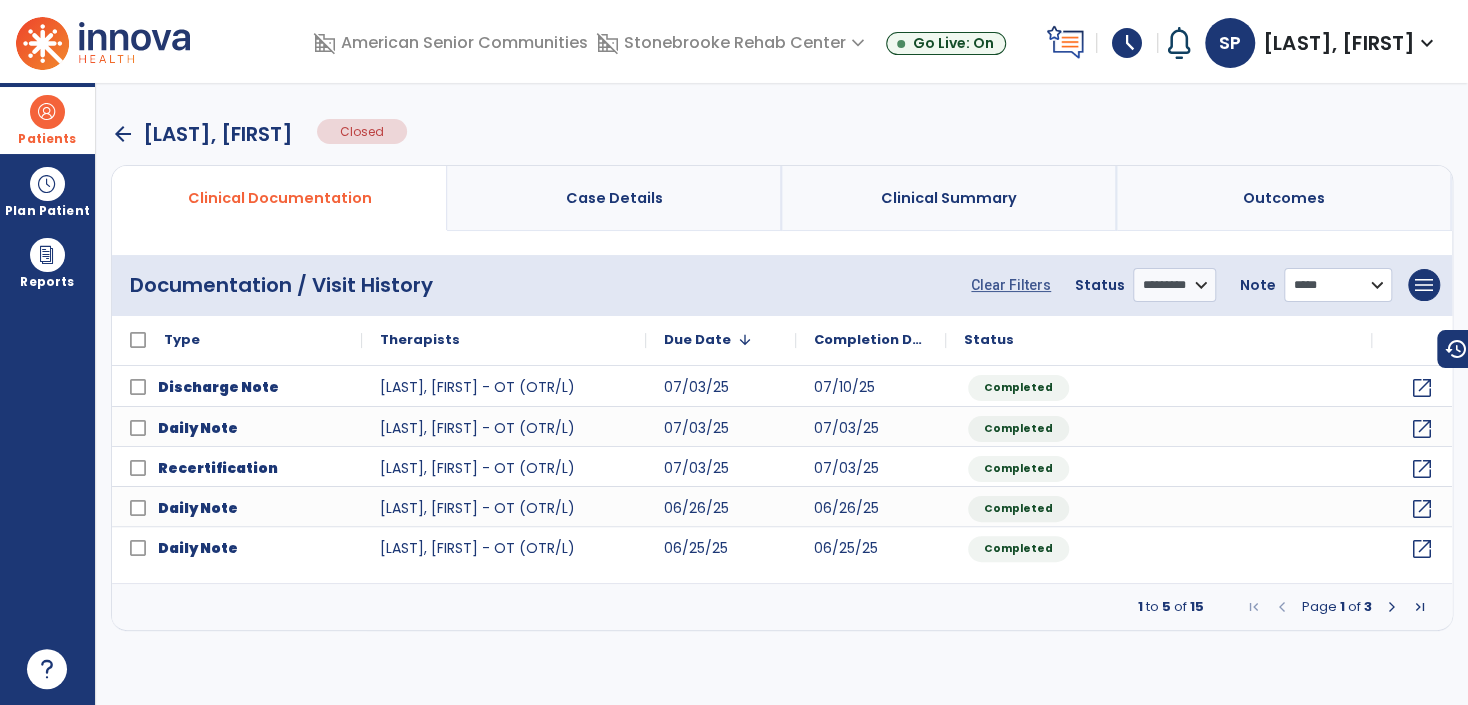click on "**********" at bounding box center (1338, 285) 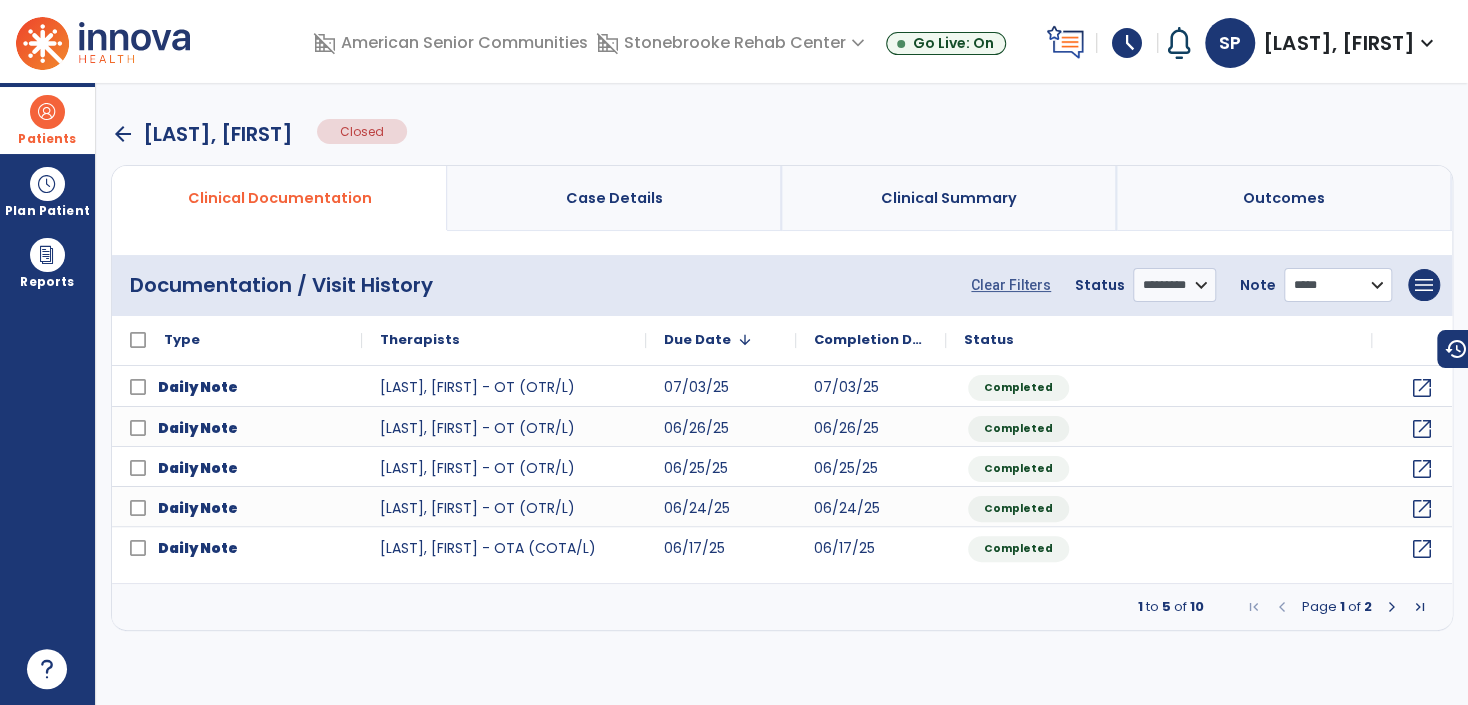 drag, startPoint x: 1296, startPoint y: 268, endPoint x: 1305, endPoint y: 303, distance: 36.138622 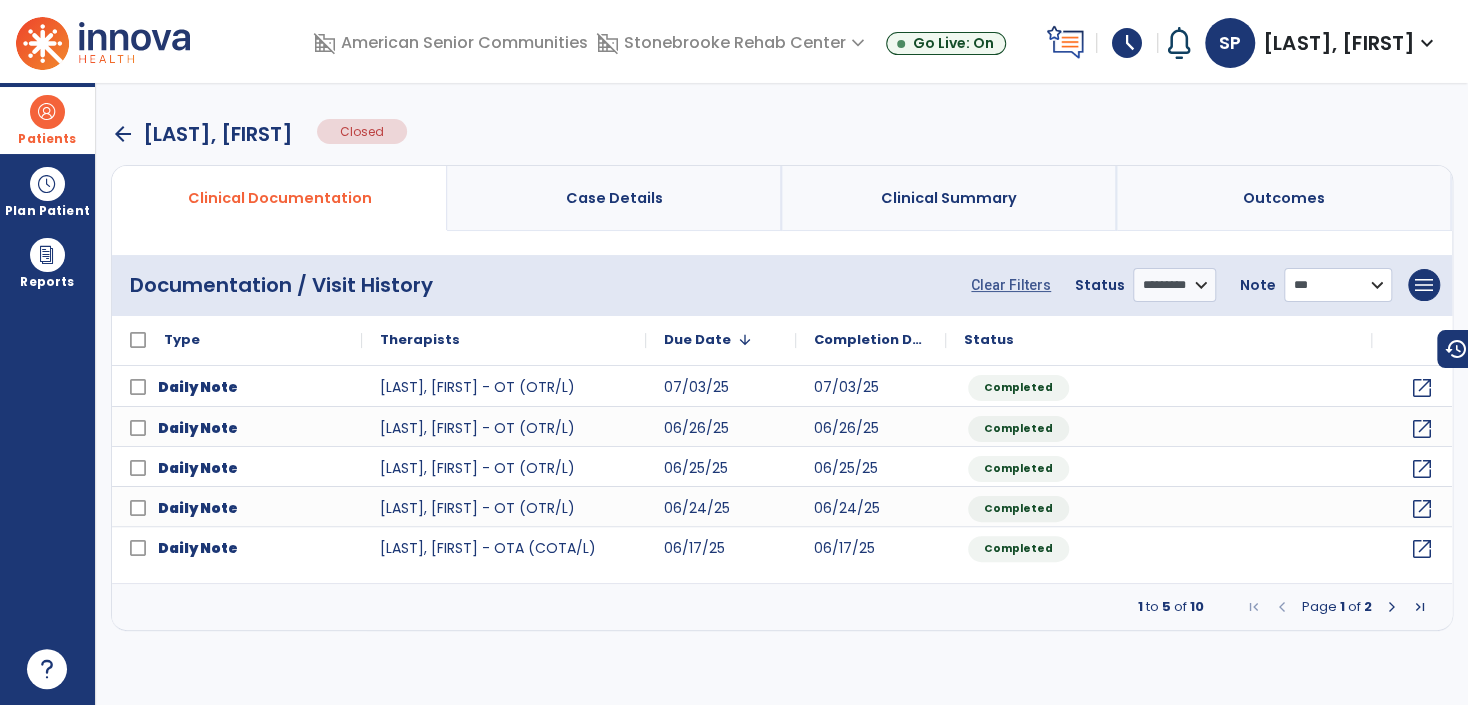 click on "**********" at bounding box center [1338, 285] 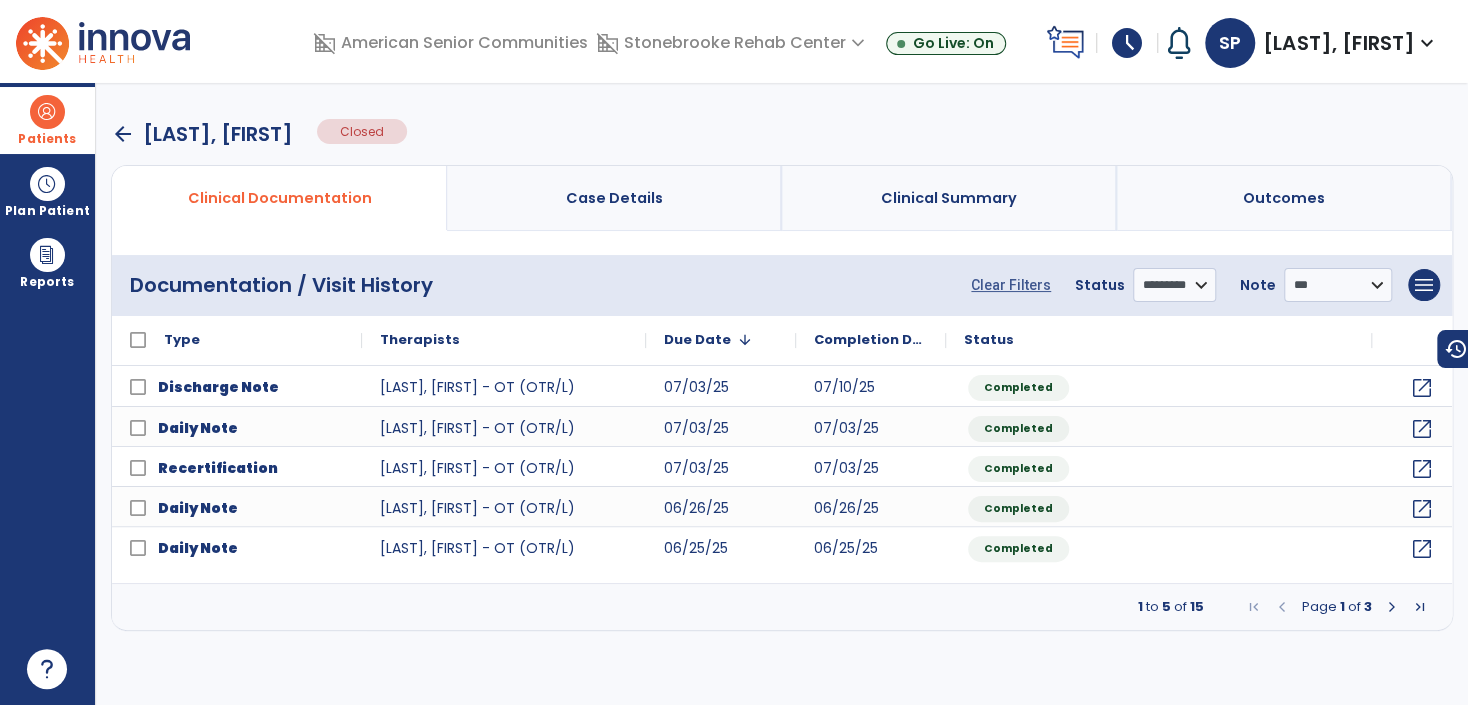 click at bounding box center [47, 112] 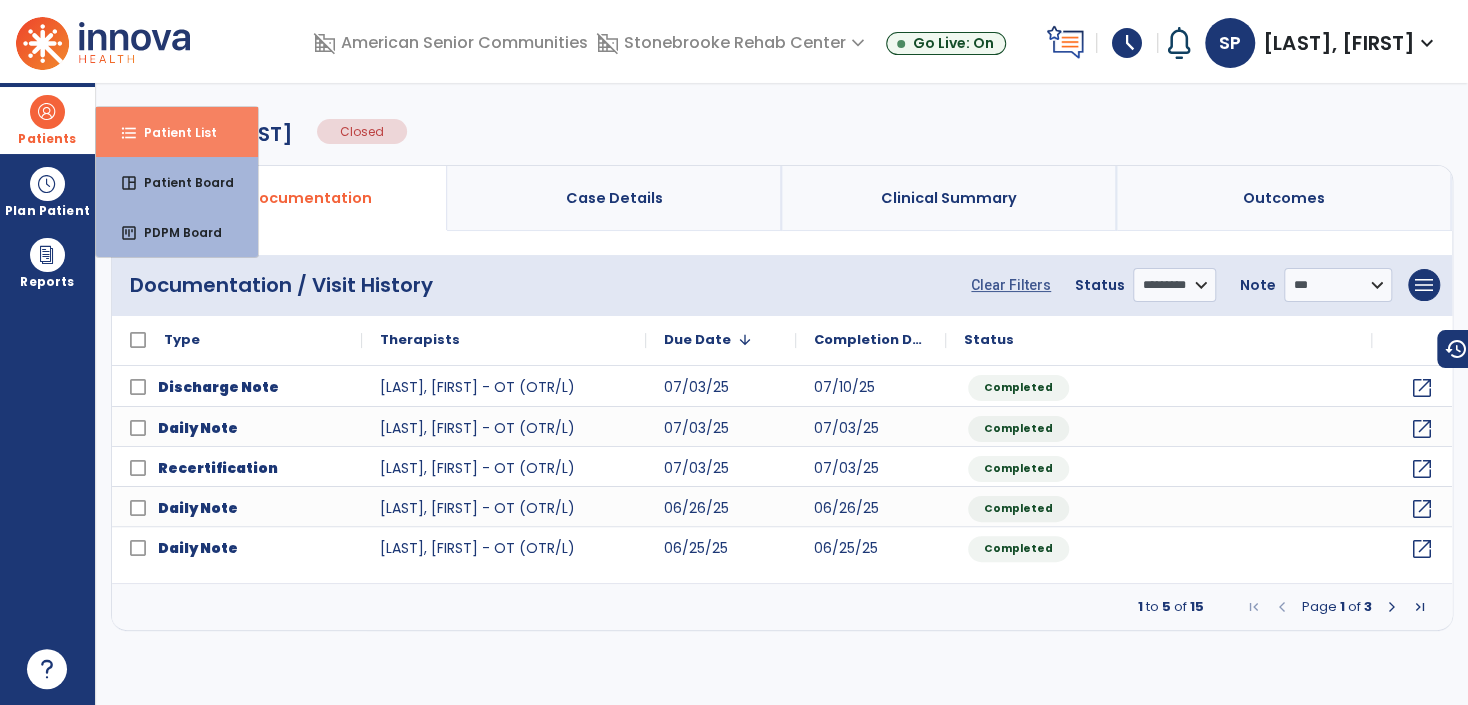 click on "format_list_bulleted" at bounding box center [129, 133] 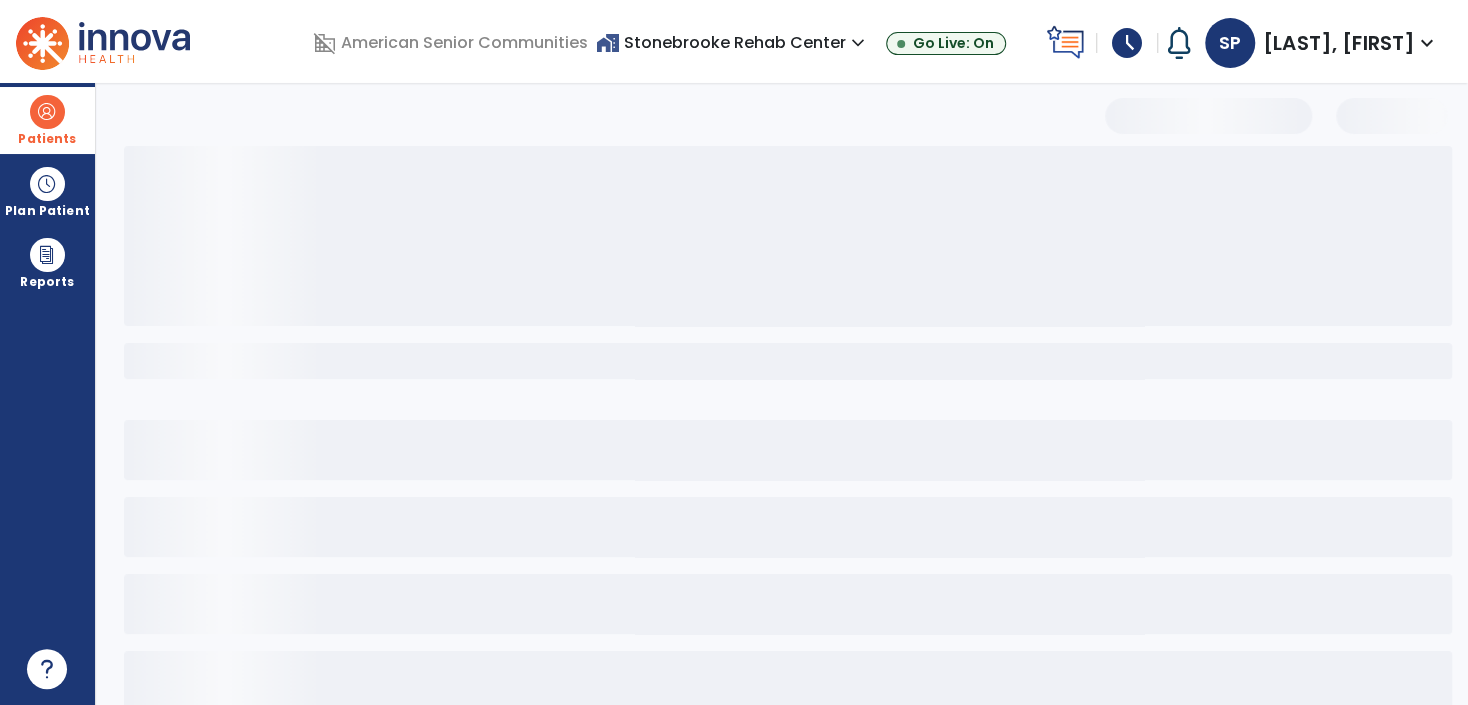 select on "***" 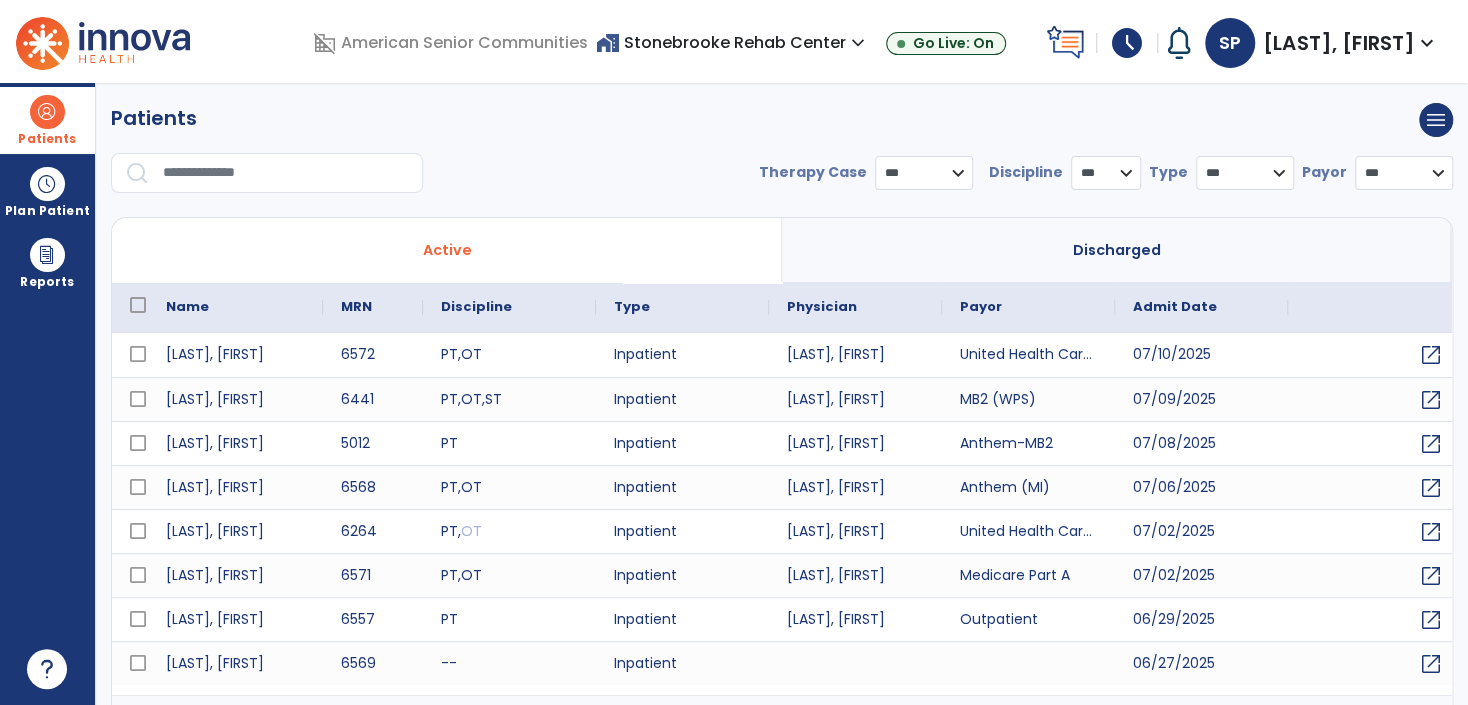 click on "home_work   Stonebrooke Rehab Center   expand_more" at bounding box center [733, 42] 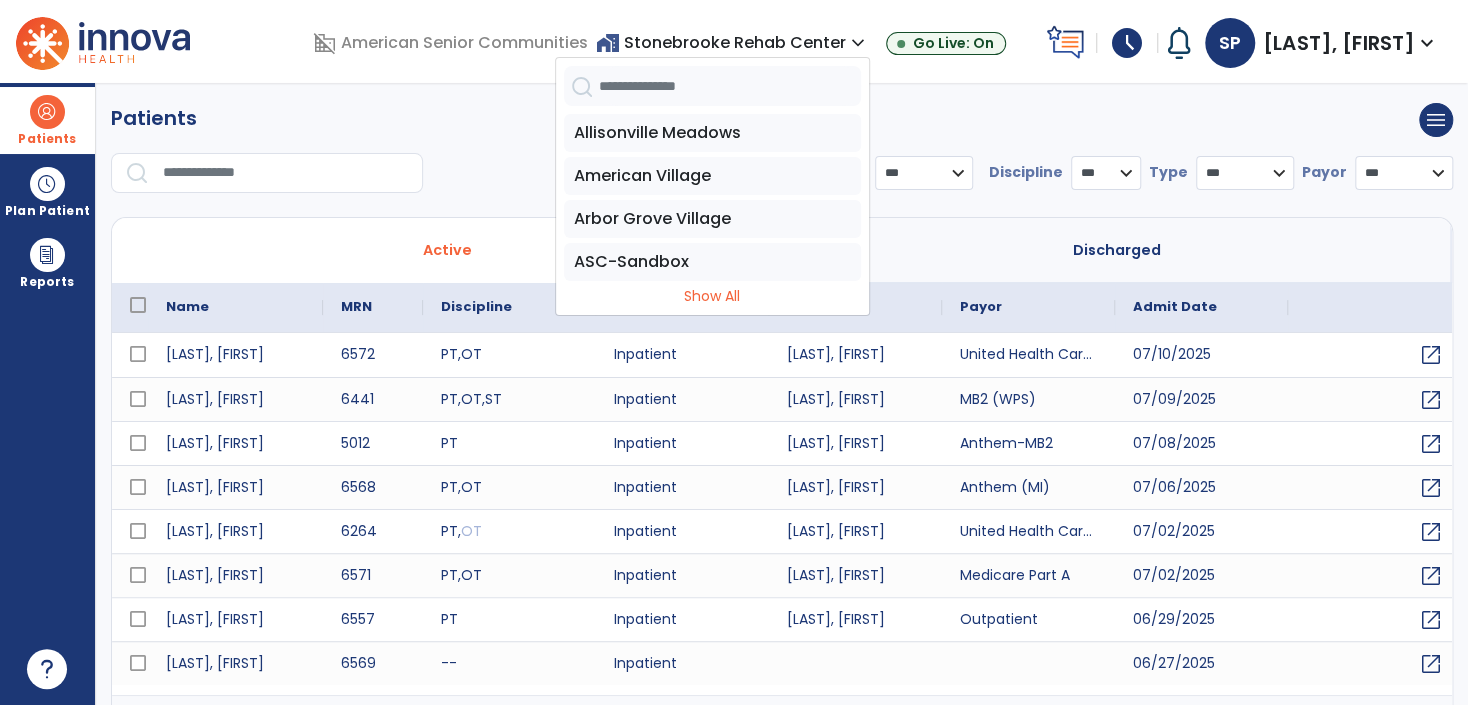 click at bounding box center (730, 86) 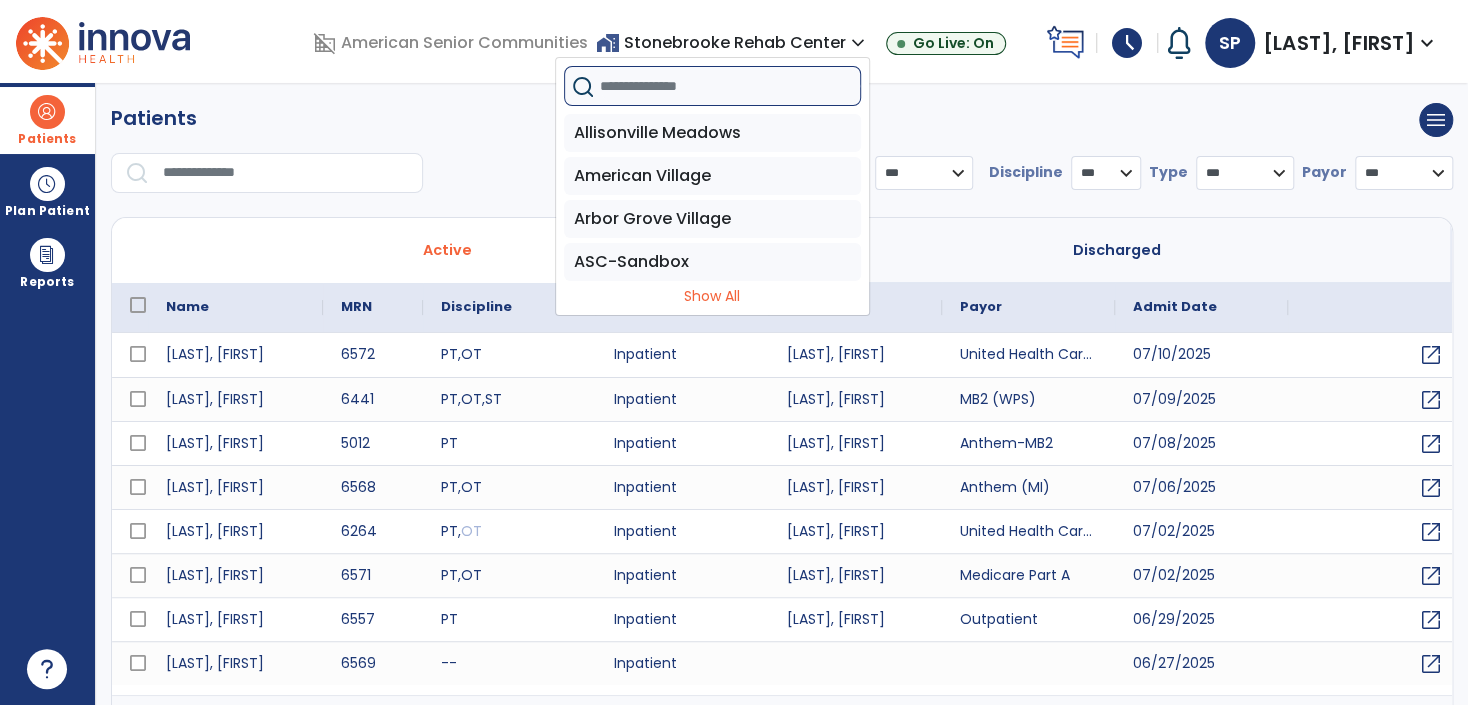 click at bounding box center (730, 86) 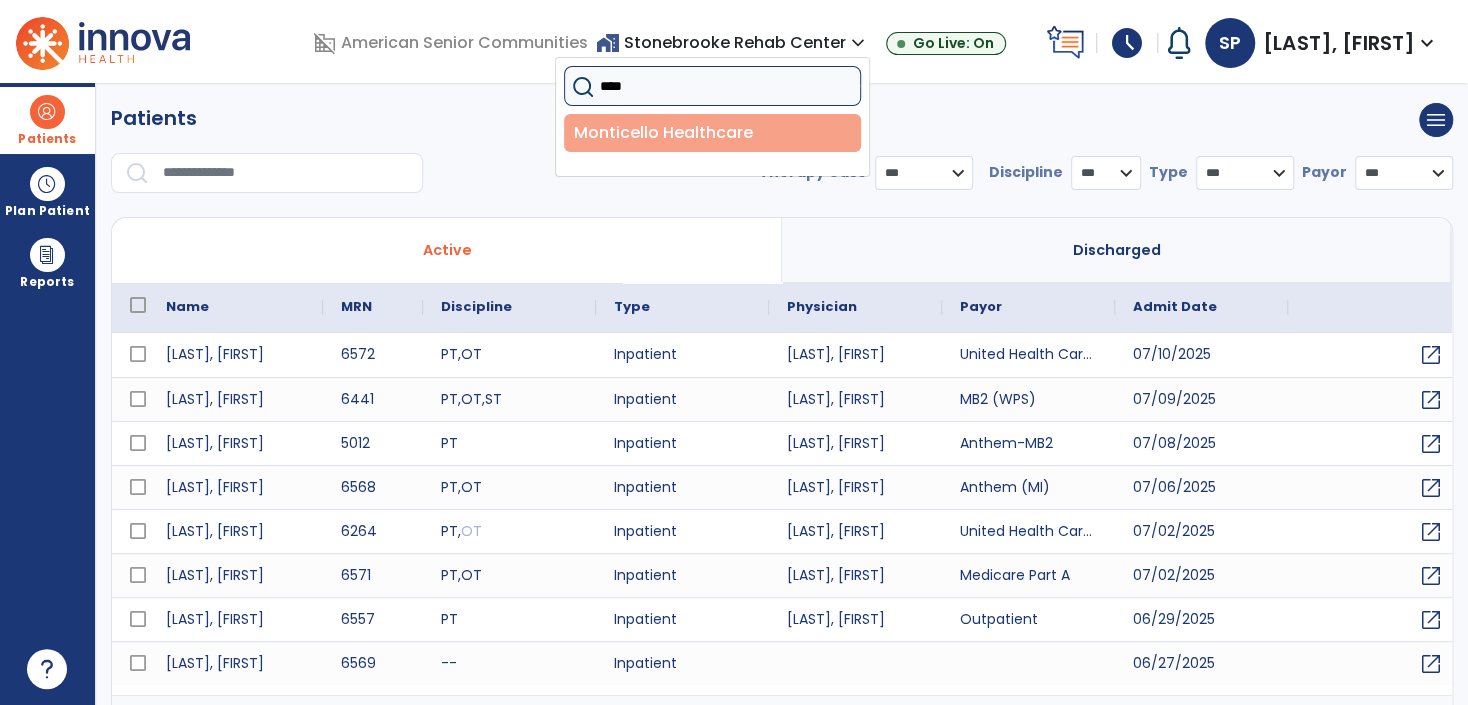 type on "****" 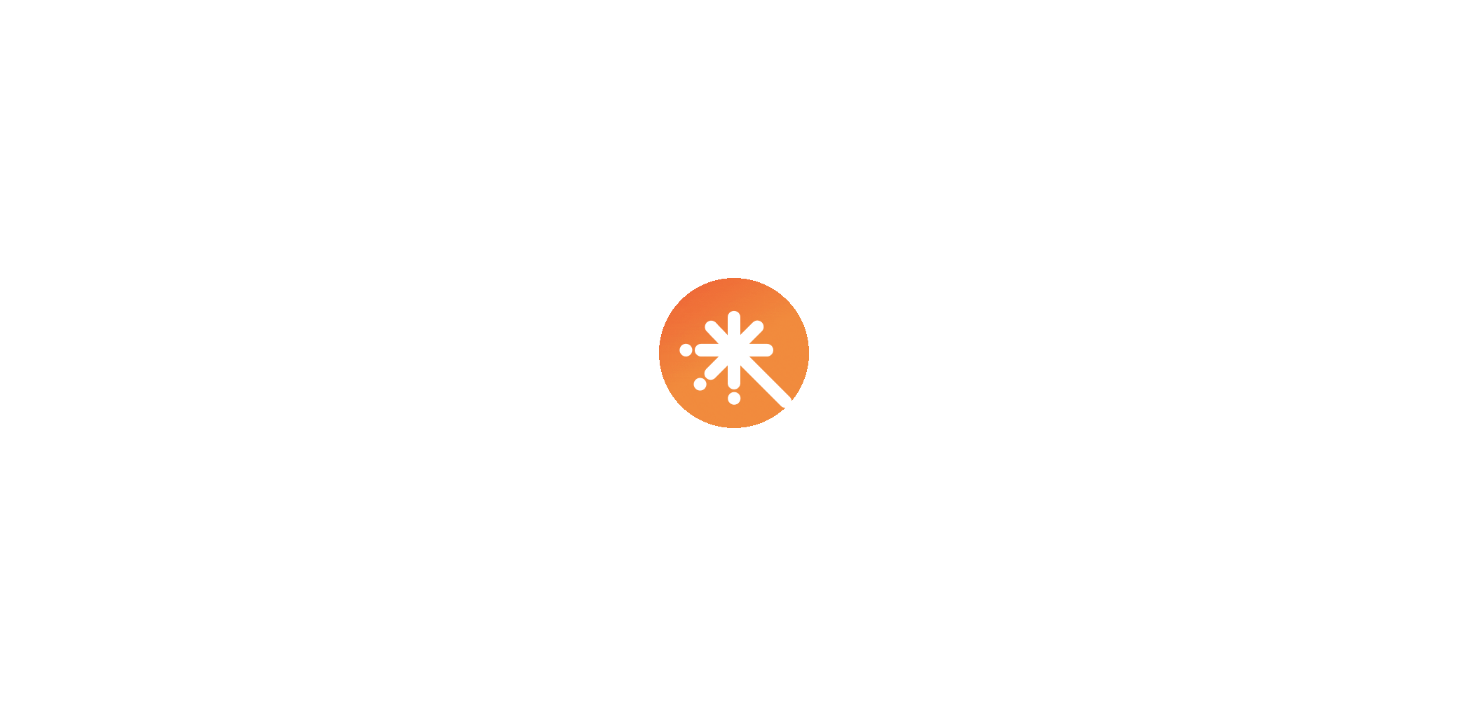 scroll, scrollTop: 0, scrollLeft: 0, axis: both 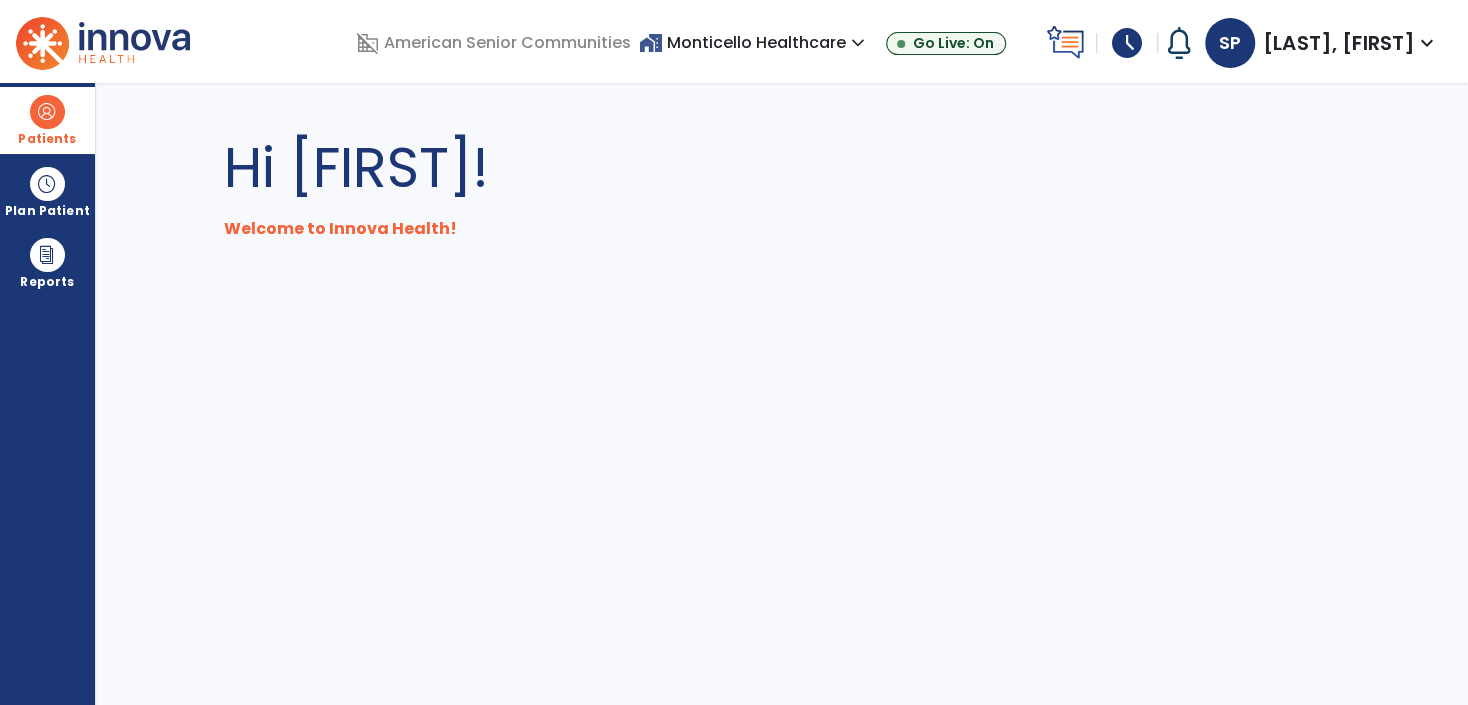 click at bounding box center (47, 112) 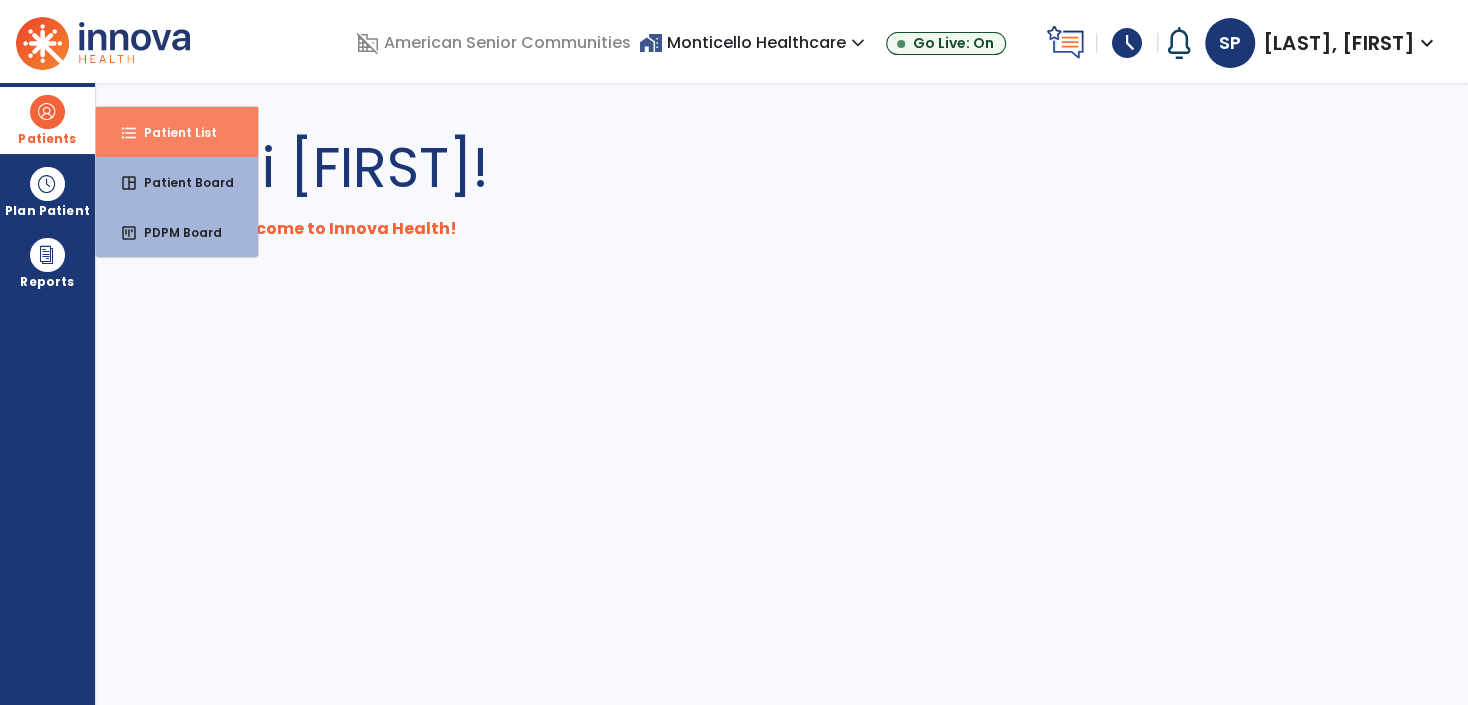 click on "format_list_bulleted  Patient List" at bounding box center (177, 132) 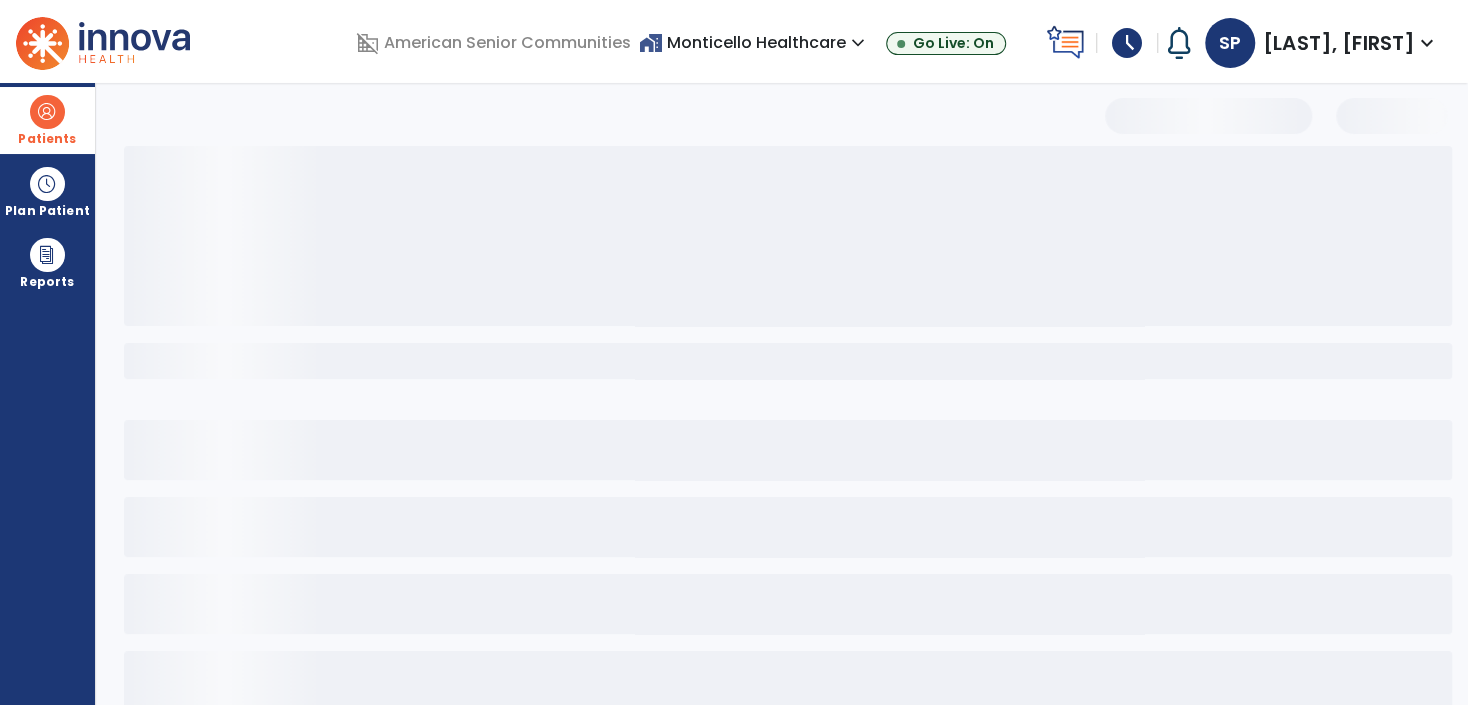 select on "***" 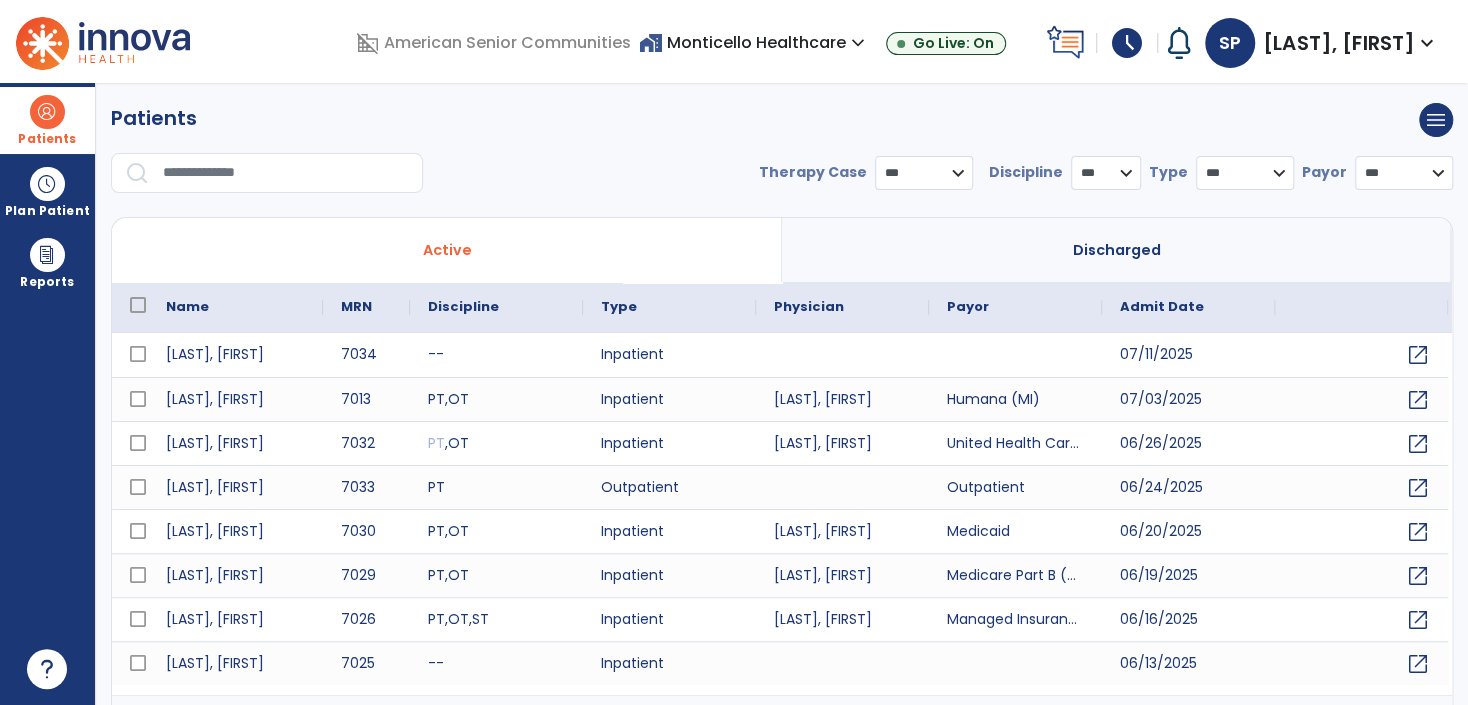 click at bounding box center [286, 173] 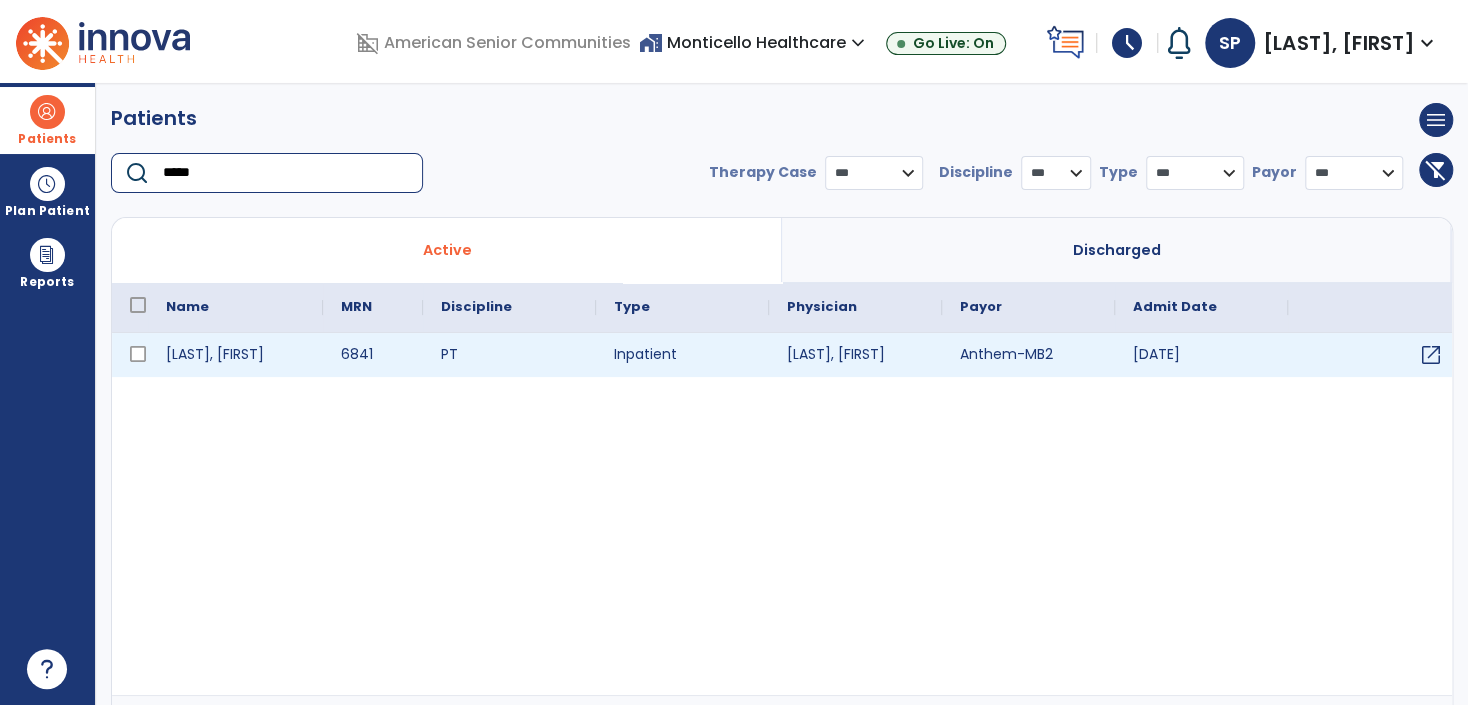 type on "*****" 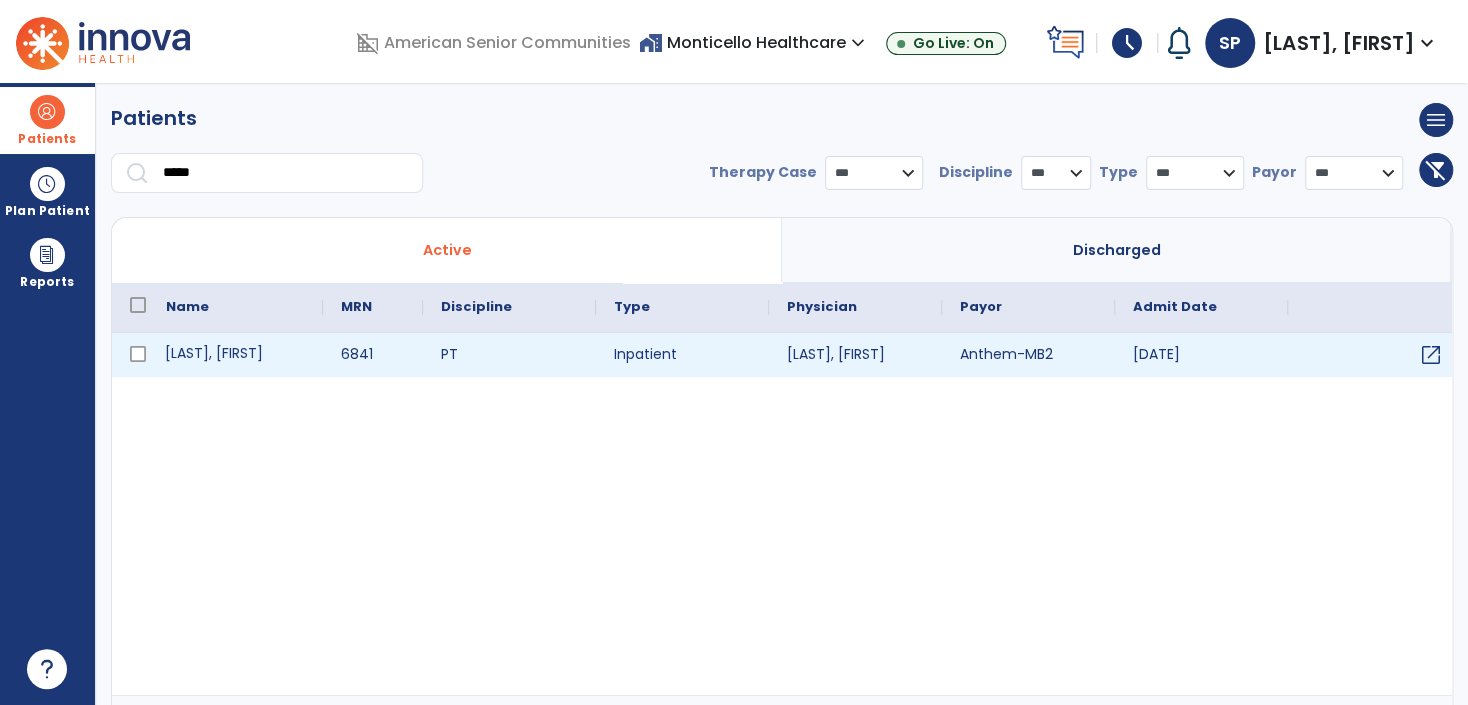 click on "[LAST], [FIRST]" at bounding box center (235, 355) 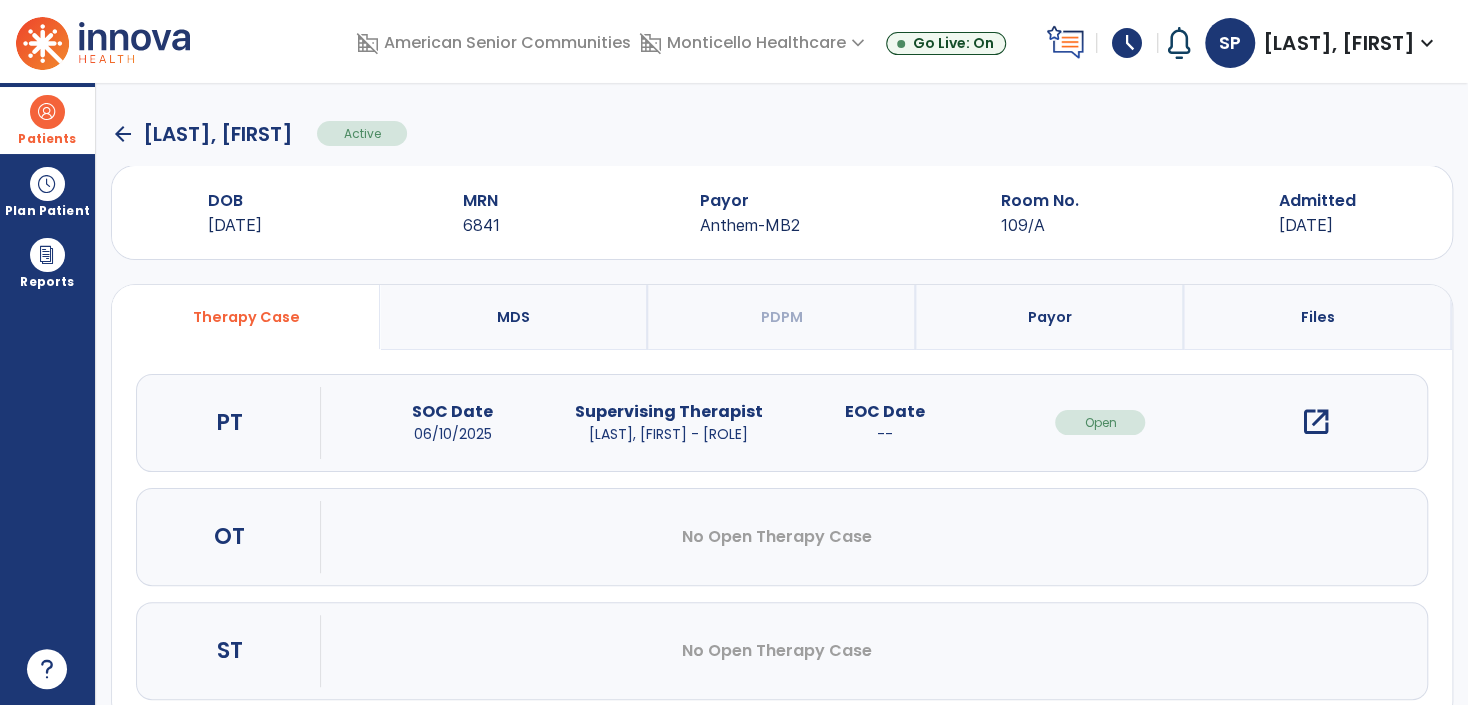 click on "open_in_new" at bounding box center (1316, 422) 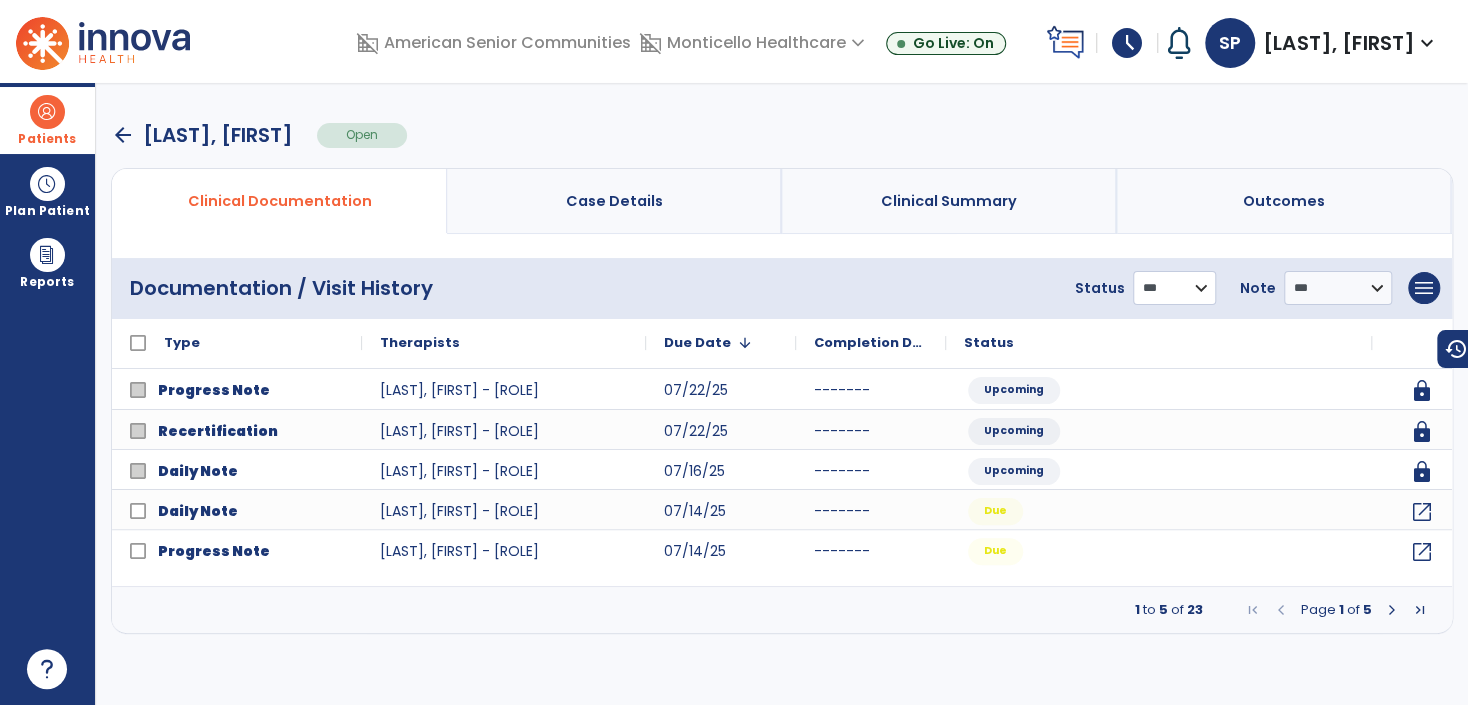 drag, startPoint x: 1152, startPoint y: 280, endPoint x: 1152, endPoint y: 302, distance: 22 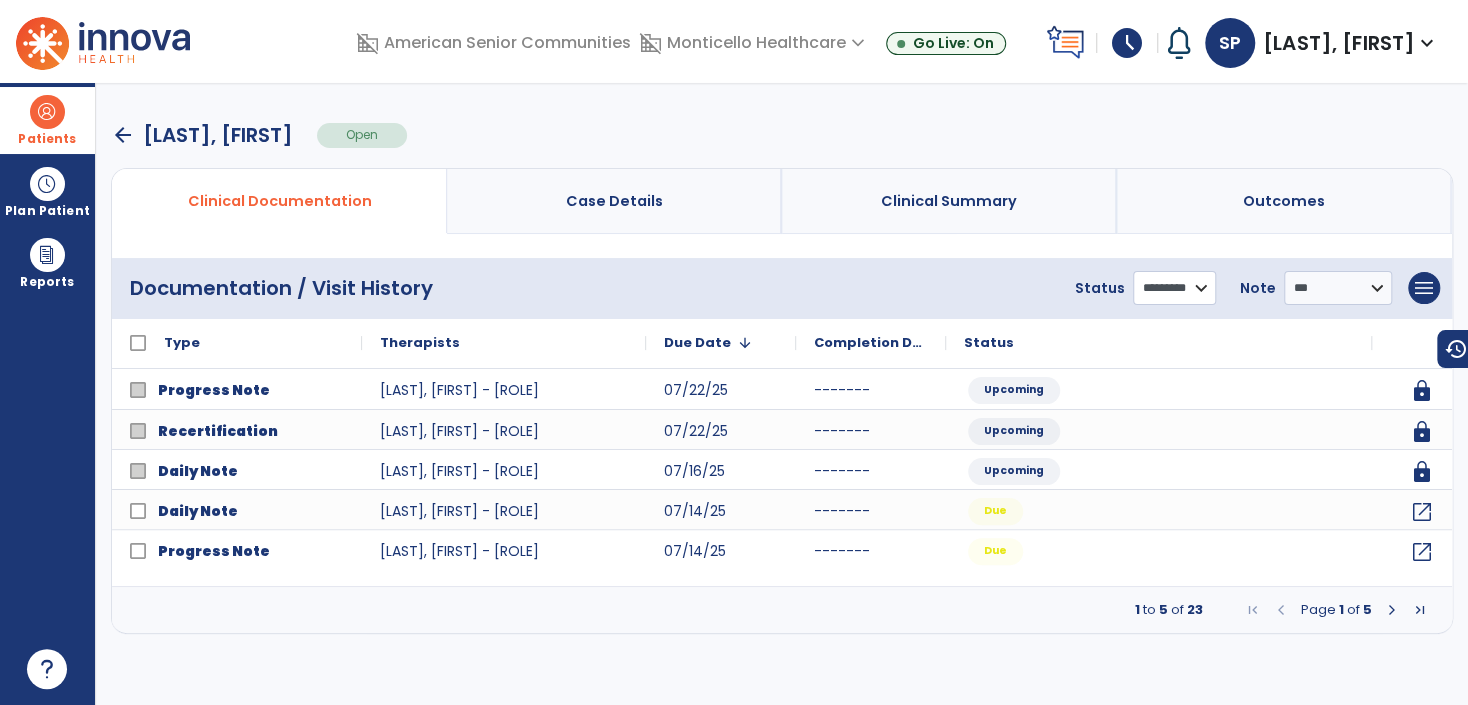click on "**********" at bounding box center (1174, 288) 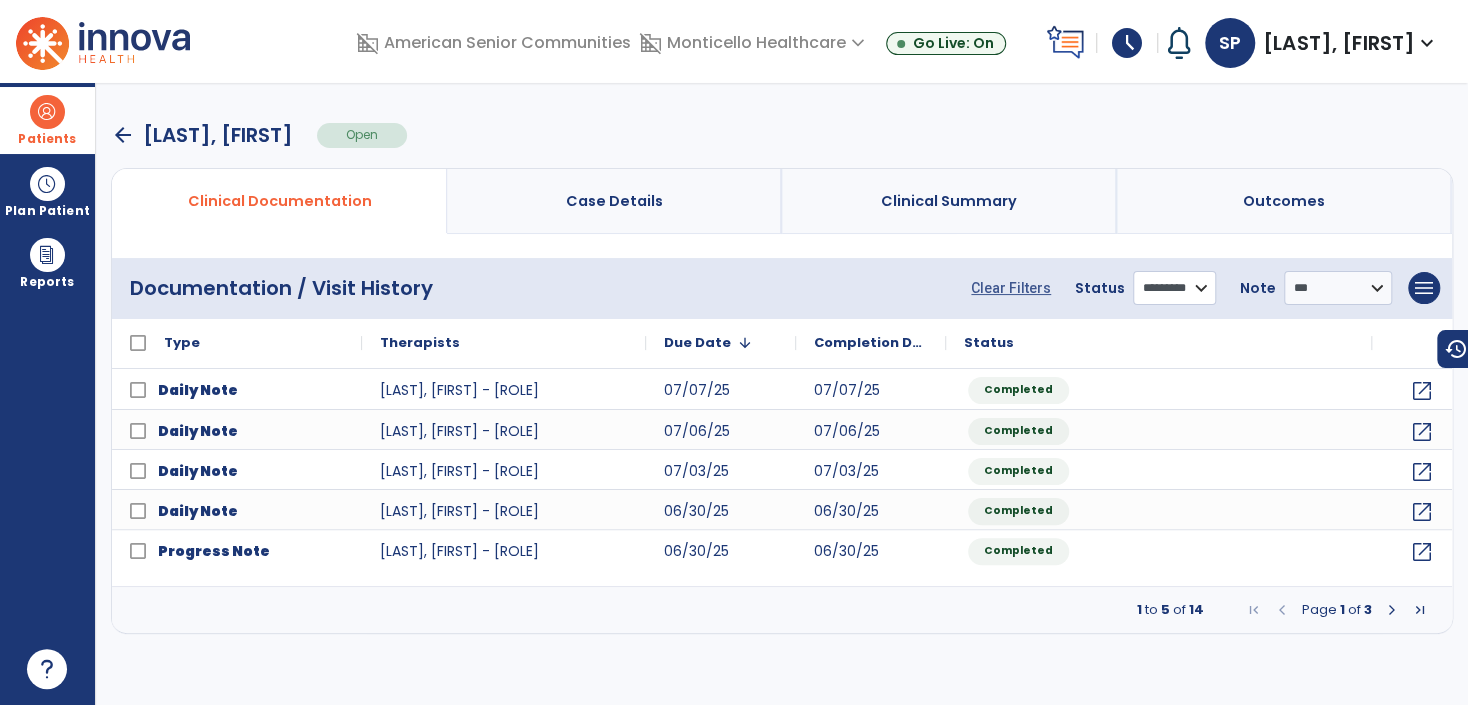 drag, startPoint x: 1134, startPoint y: 283, endPoint x: 1130, endPoint y: 306, distance: 23.345236 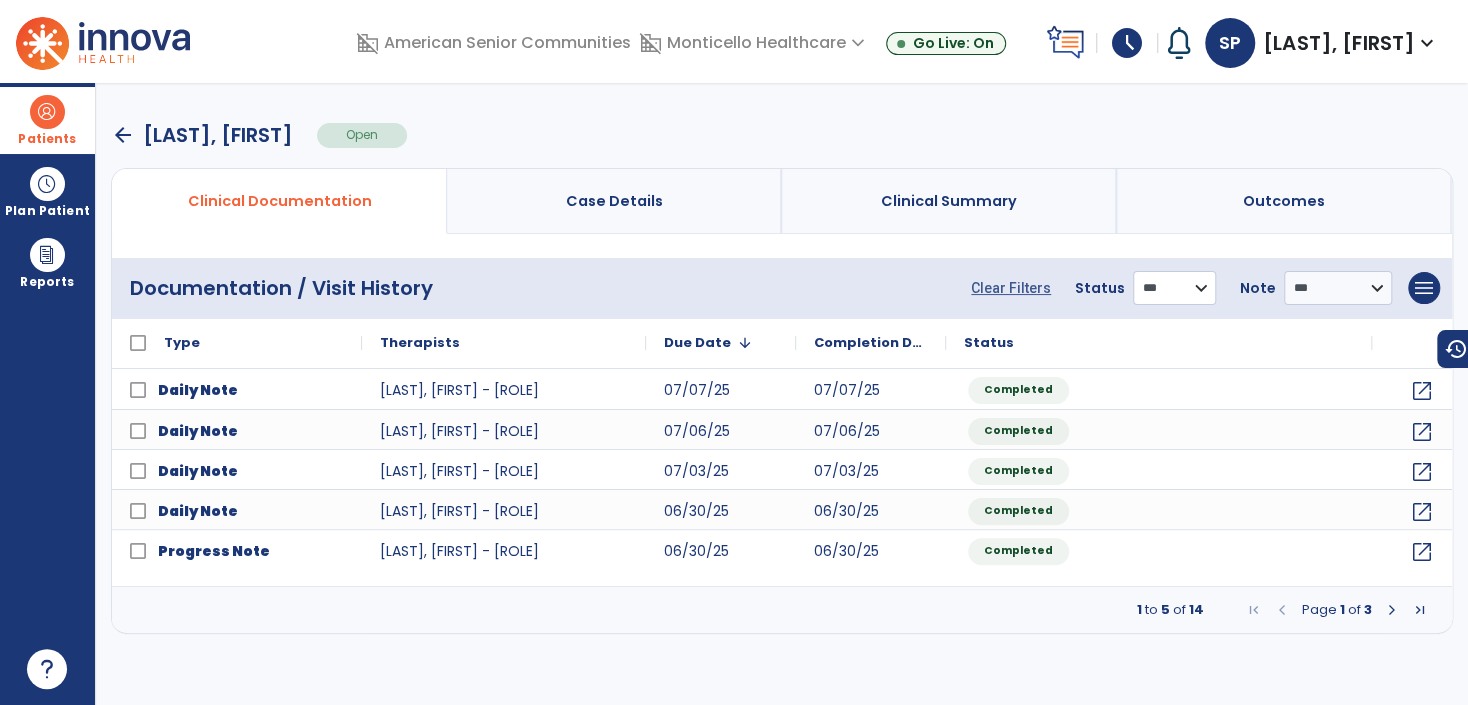 click on "**********" at bounding box center (1174, 288) 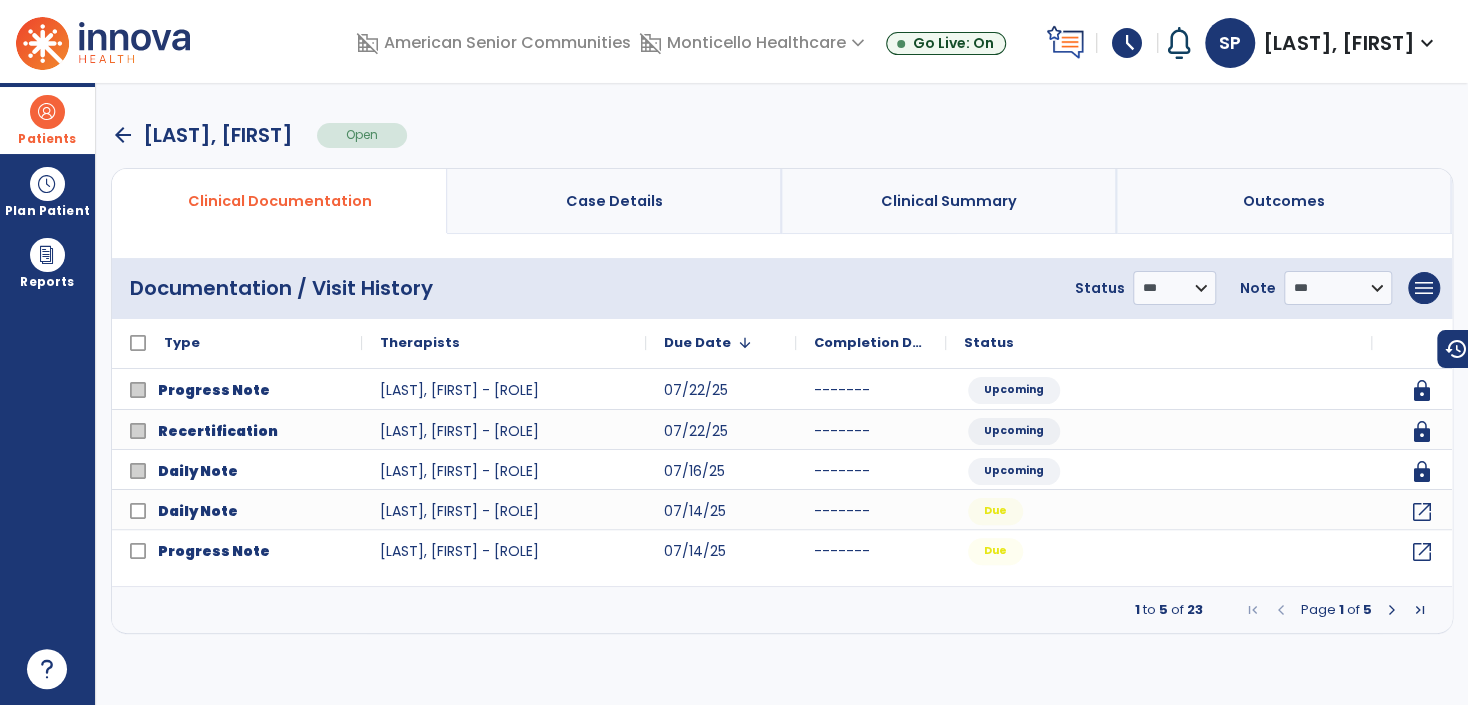 click on "Patients" at bounding box center (47, 120) 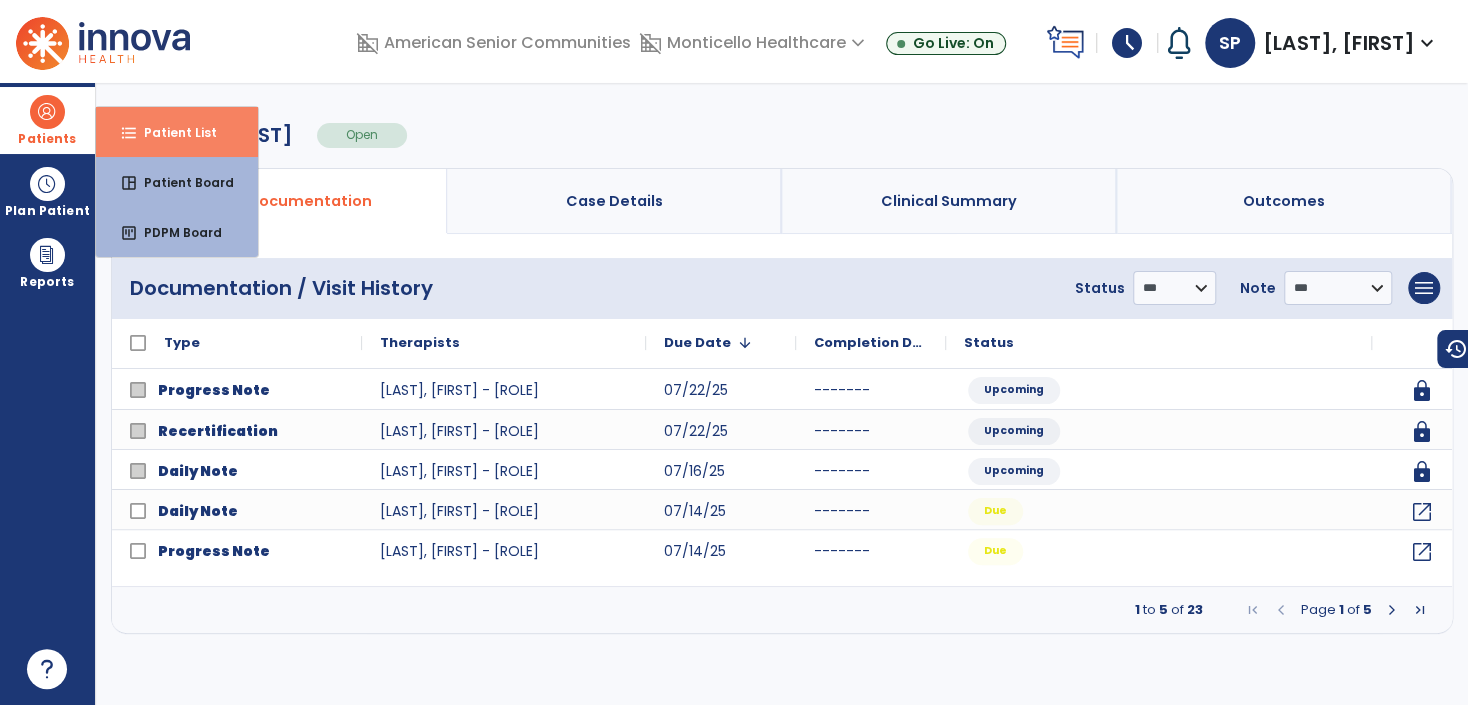 click on "Patient List" at bounding box center (172, 132) 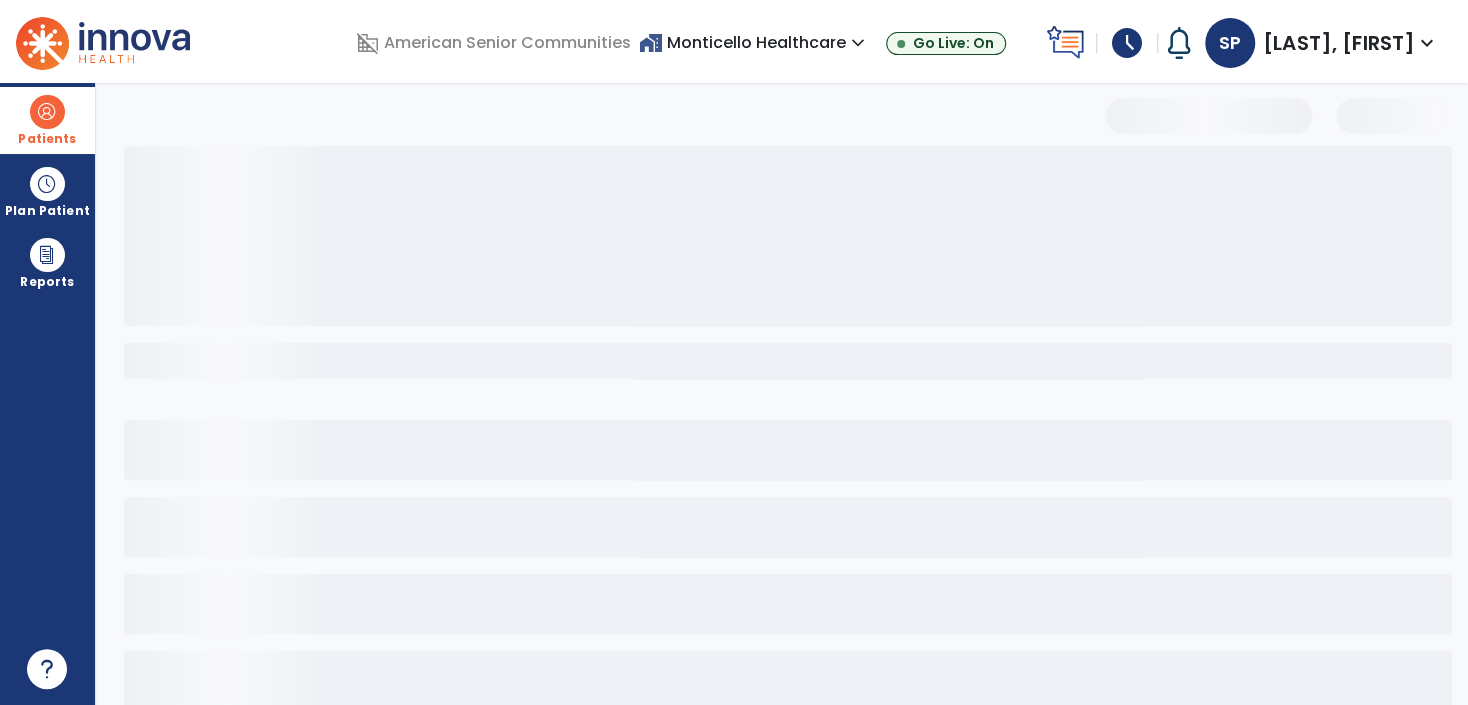 select on "***" 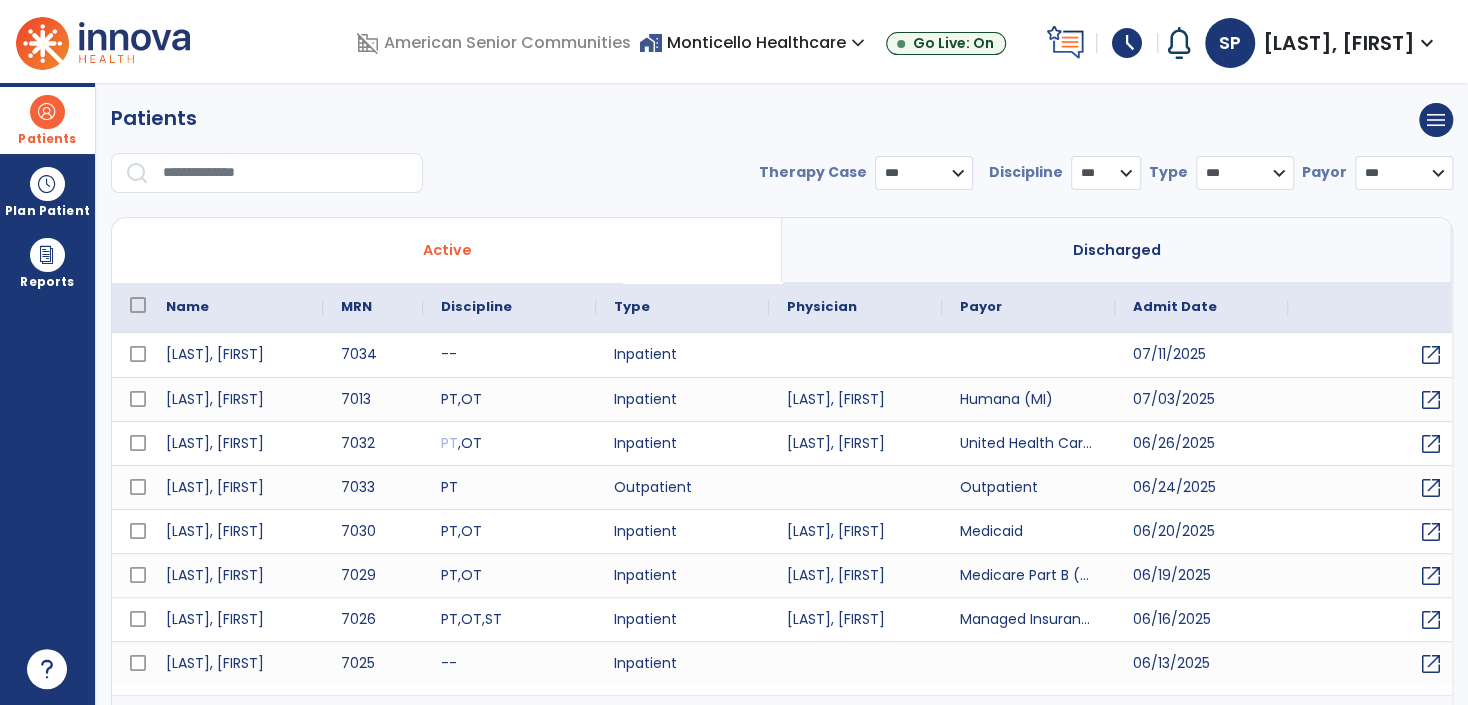 click on "home_work   Monticello Healthcare   expand_more" at bounding box center [754, 42] 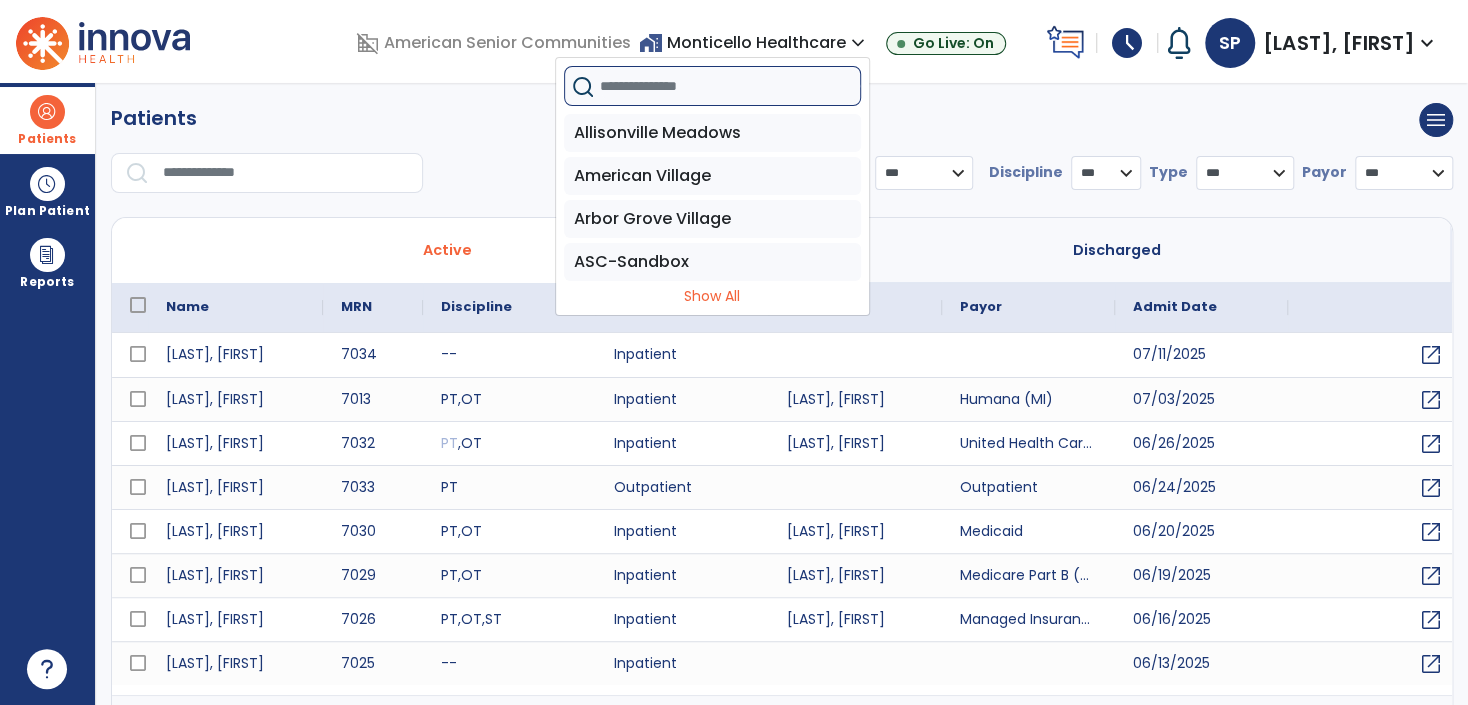 click at bounding box center (730, 86) 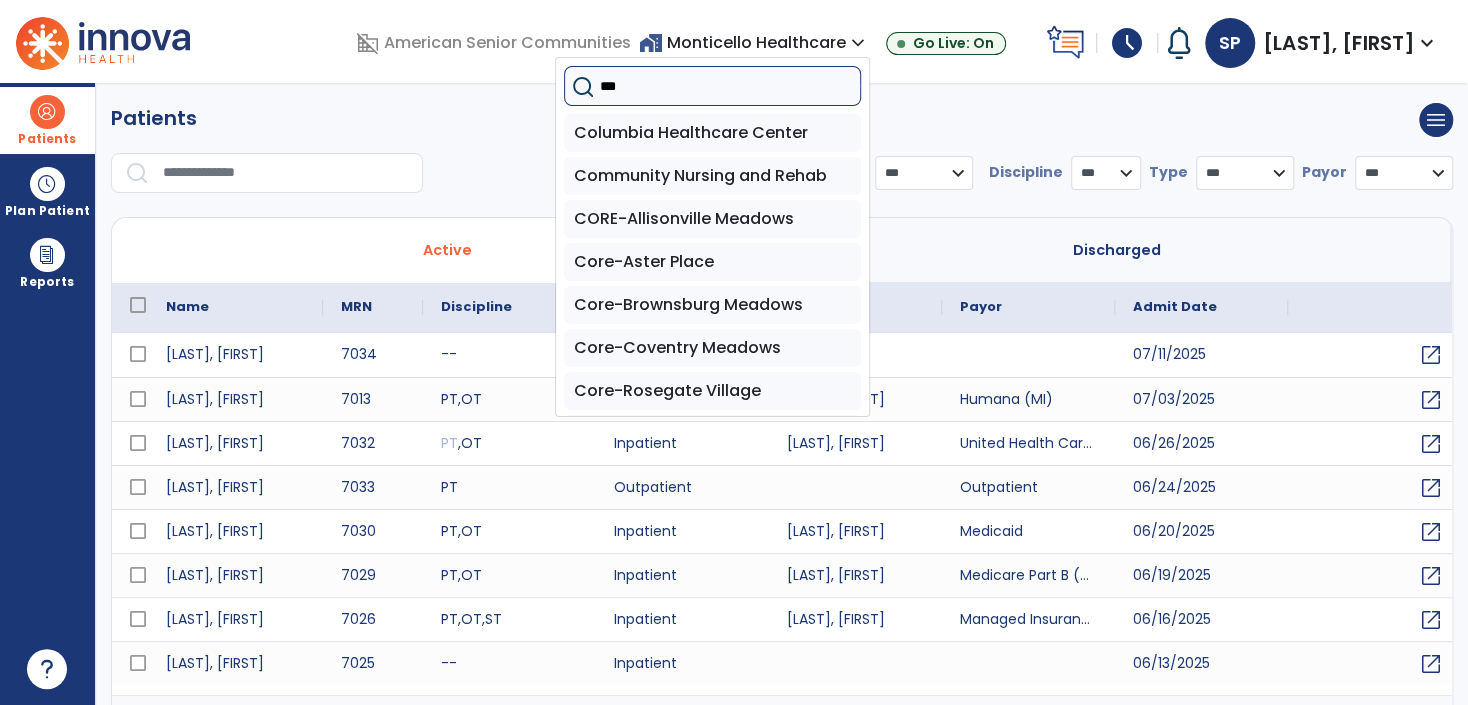 type on "****" 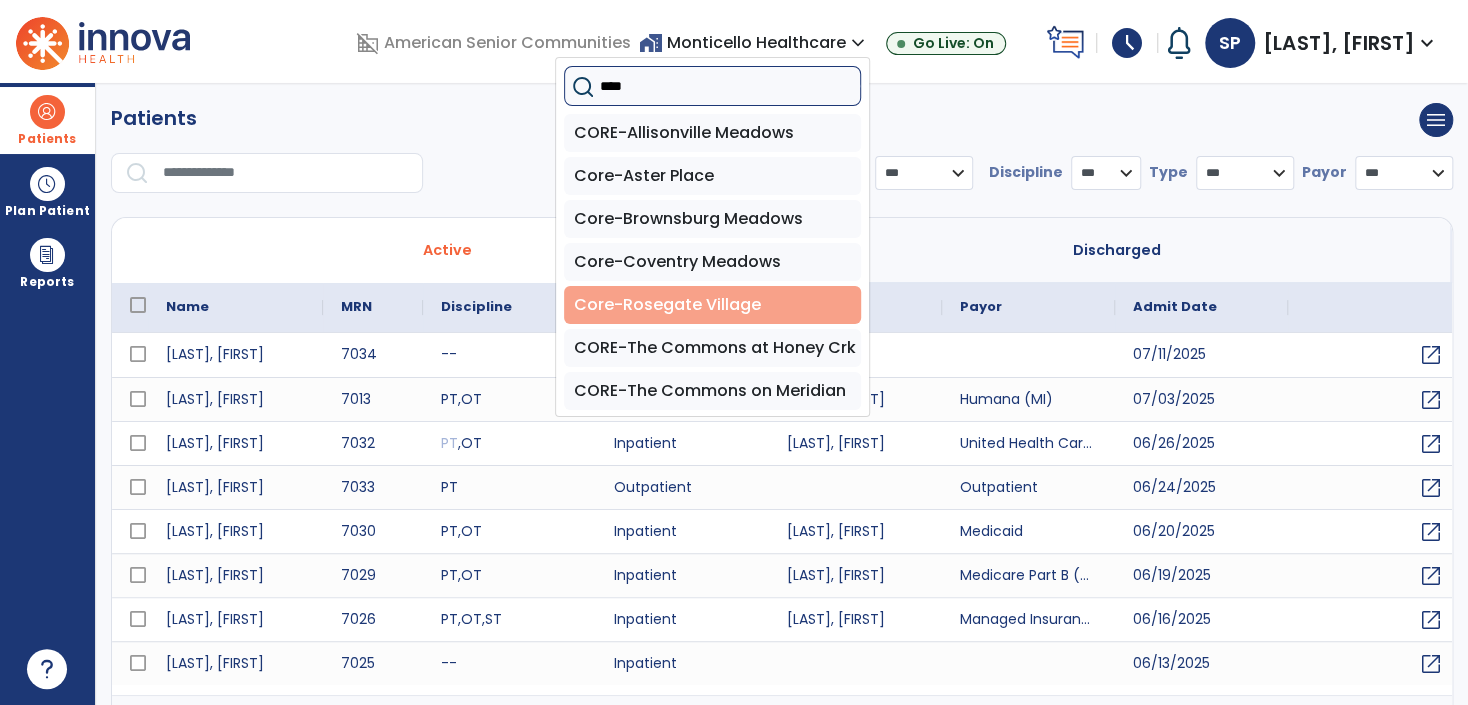 click on "Core-Rosegate Village" at bounding box center (712, 305) 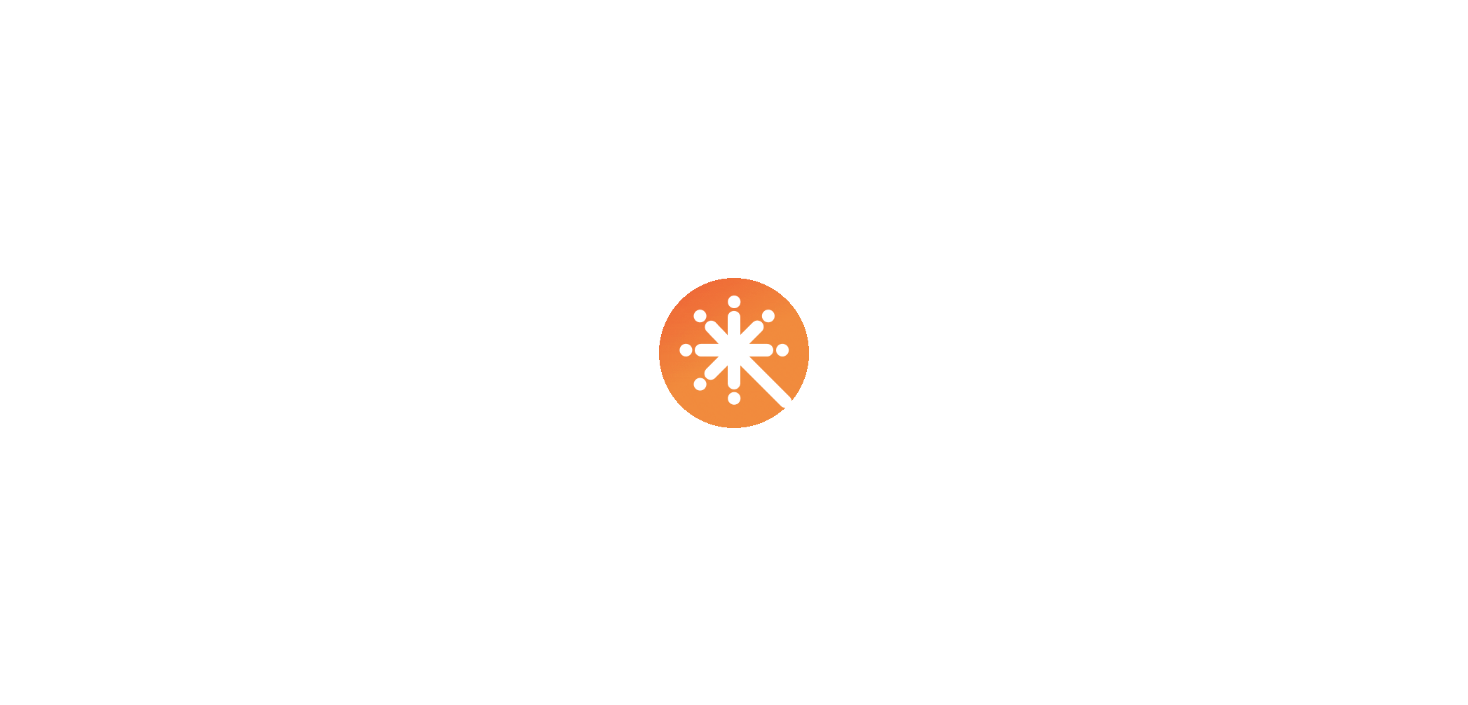 scroll, scrollTop: 0, scrollLeft: 0, axis: both 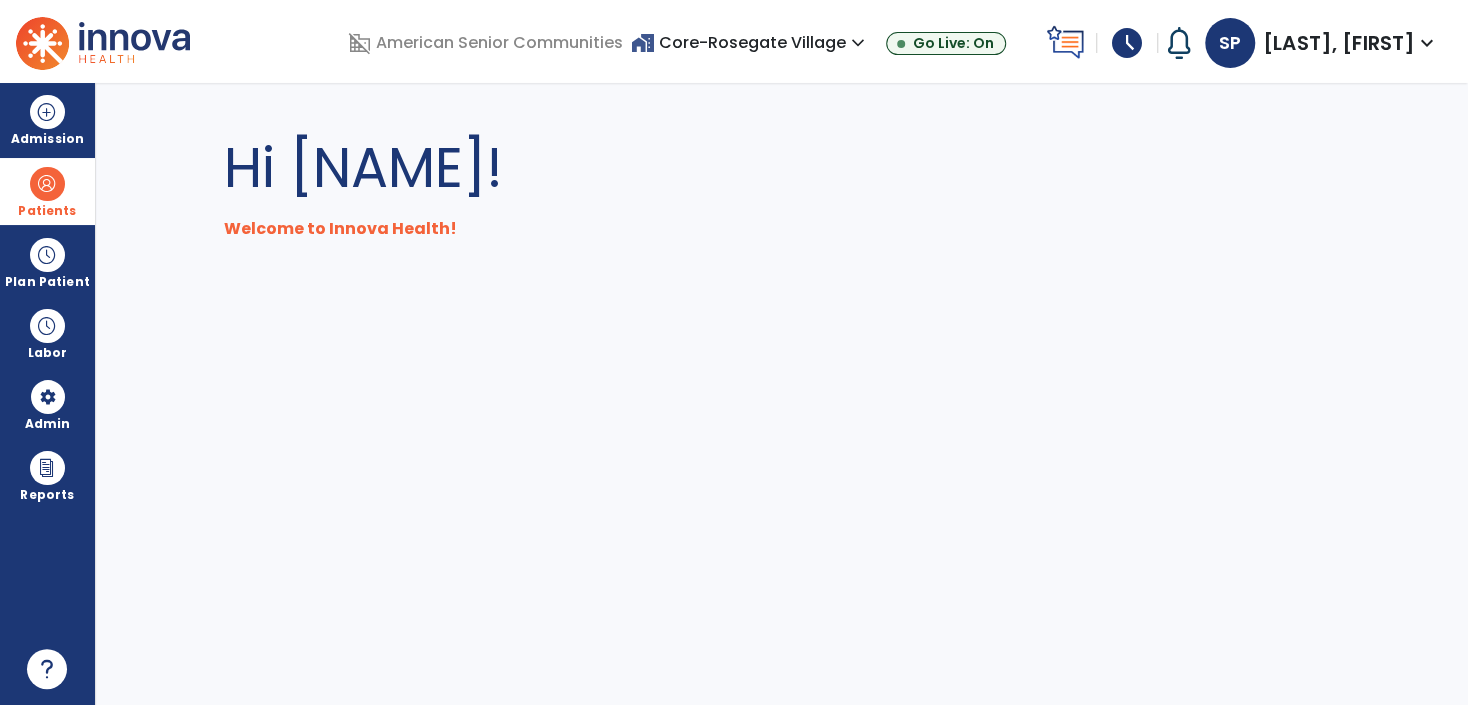 click at bounding box center [47, 184] 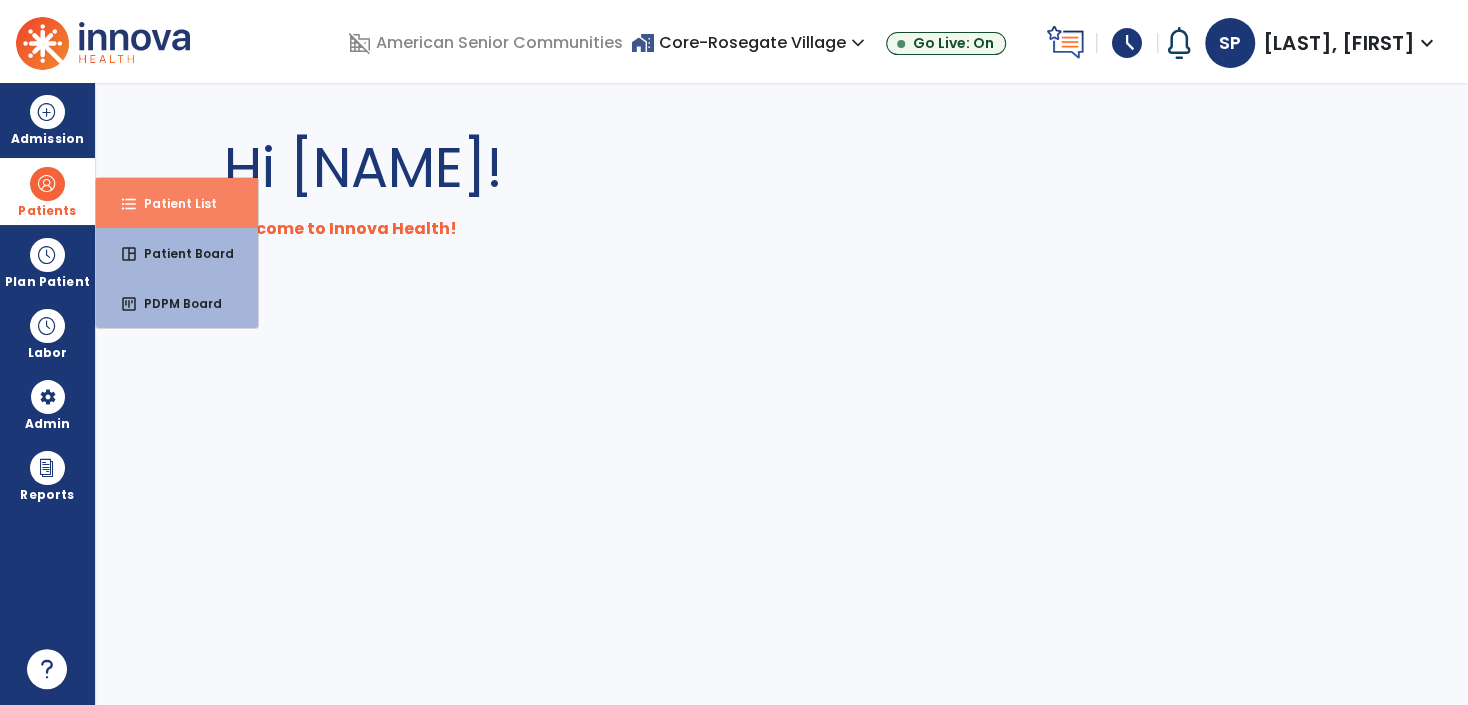 click on "Patient List" at bounding box center [172, 203] 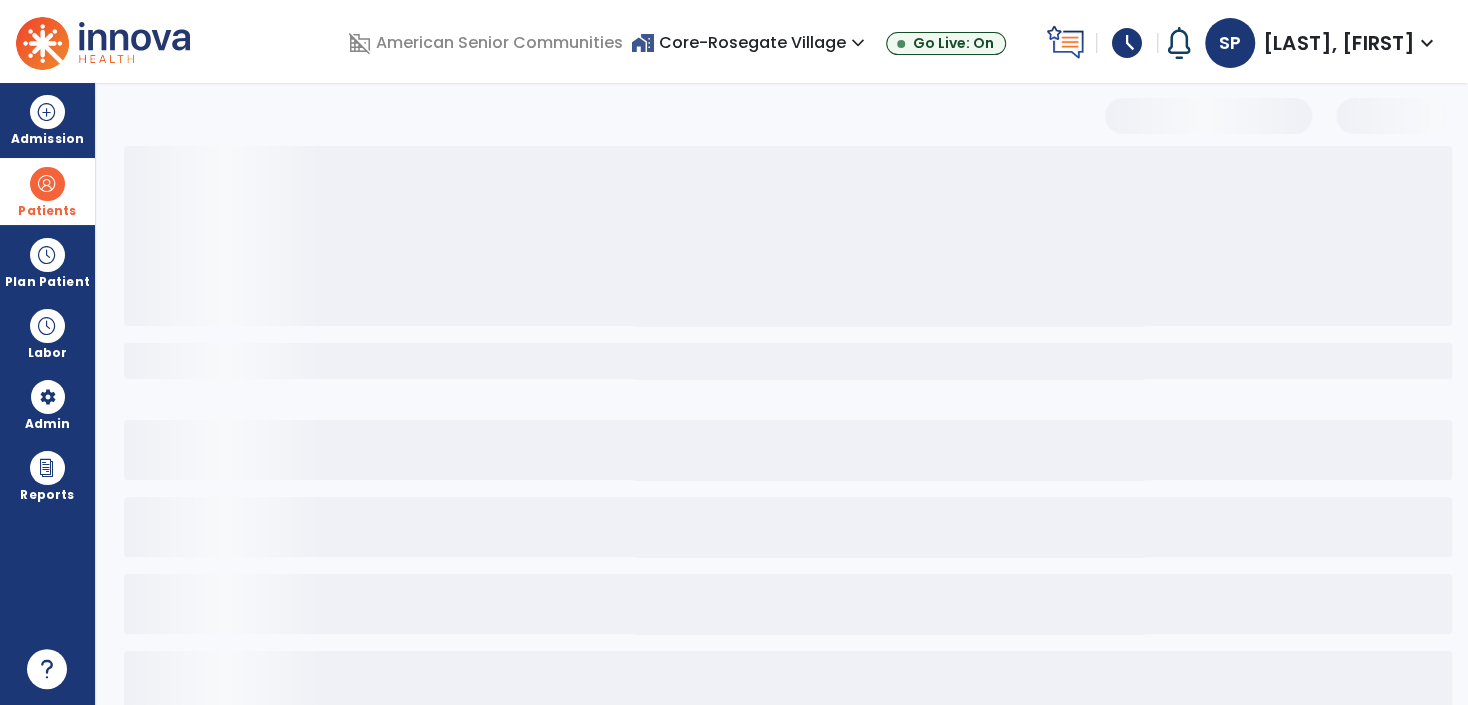 select on "***" 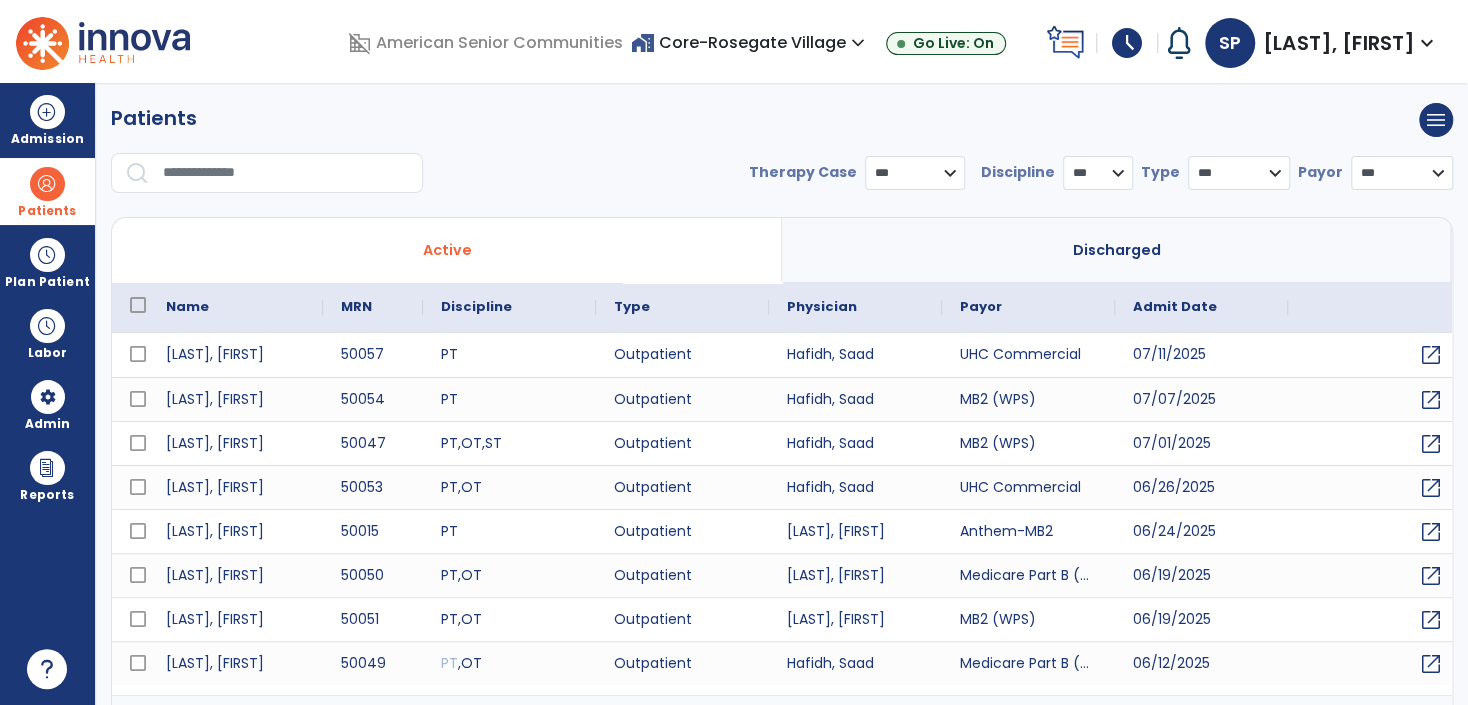 click at bounding box center (286, 173) 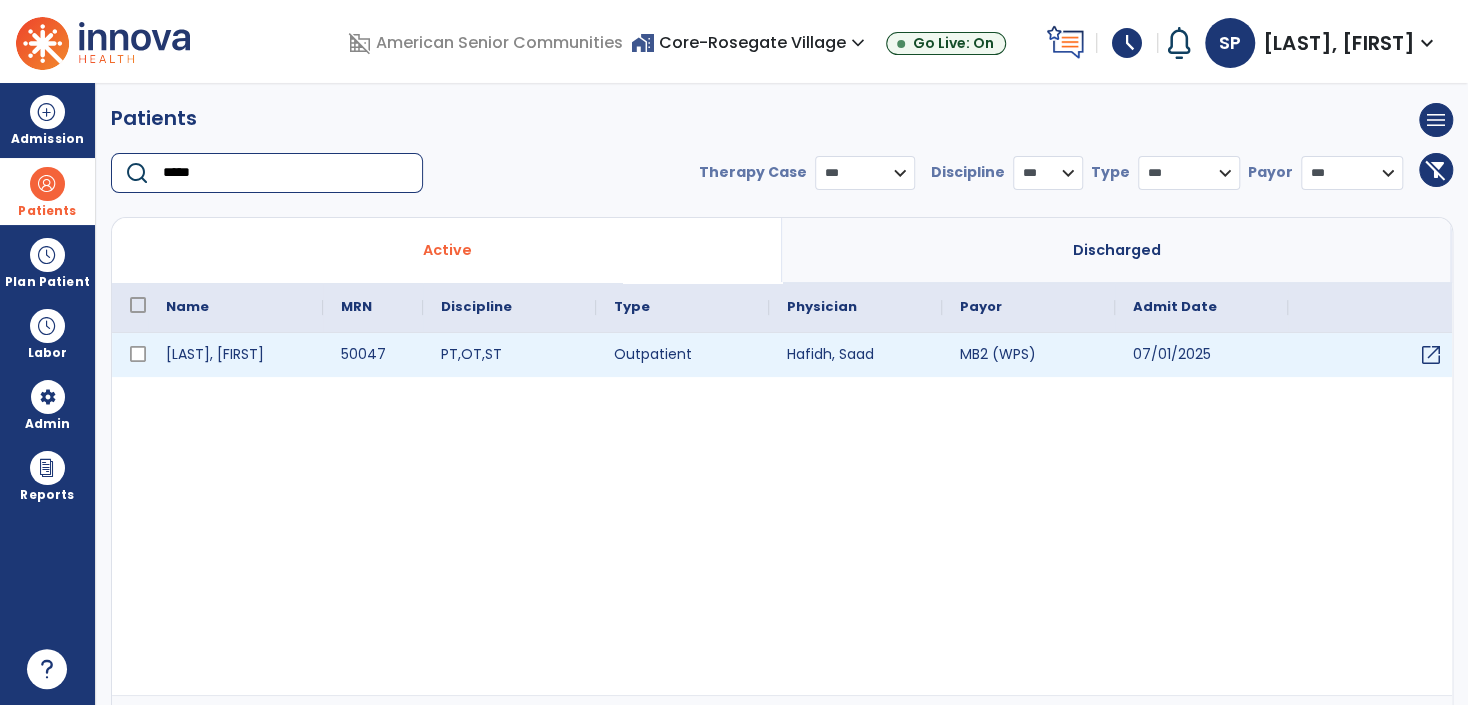 type on "*****" 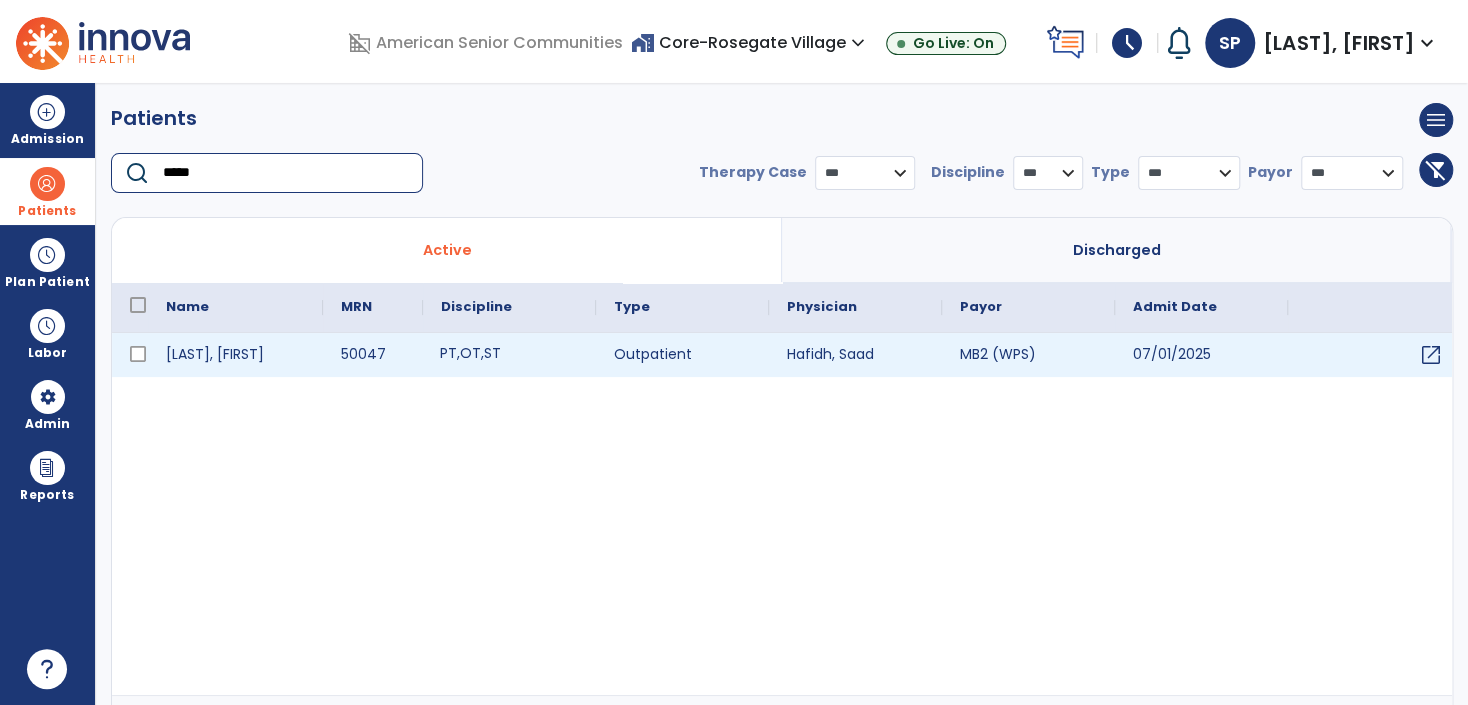 click on "PT , OT , ST" at bounding box center [509, 355] 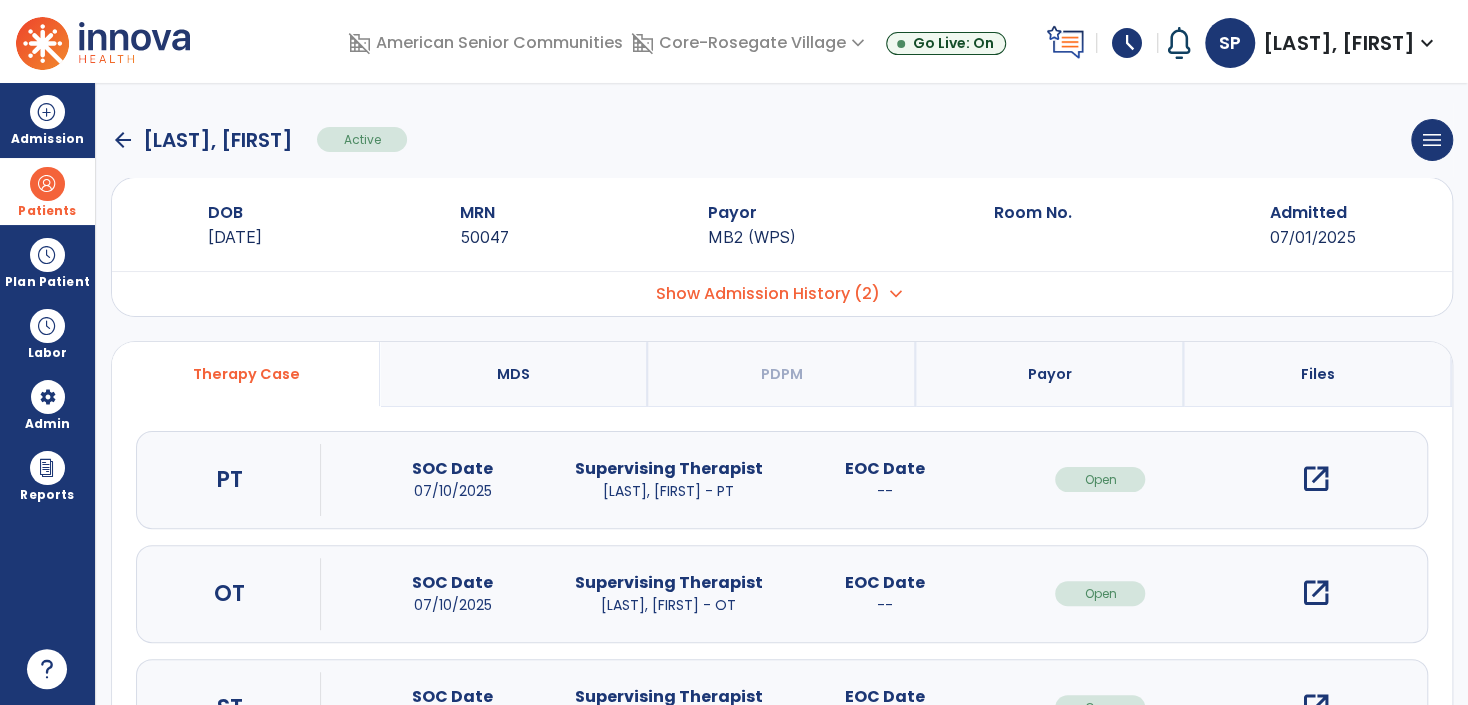 scroll, scrollTop: 97, scrollLeft: 0, axis: vertical 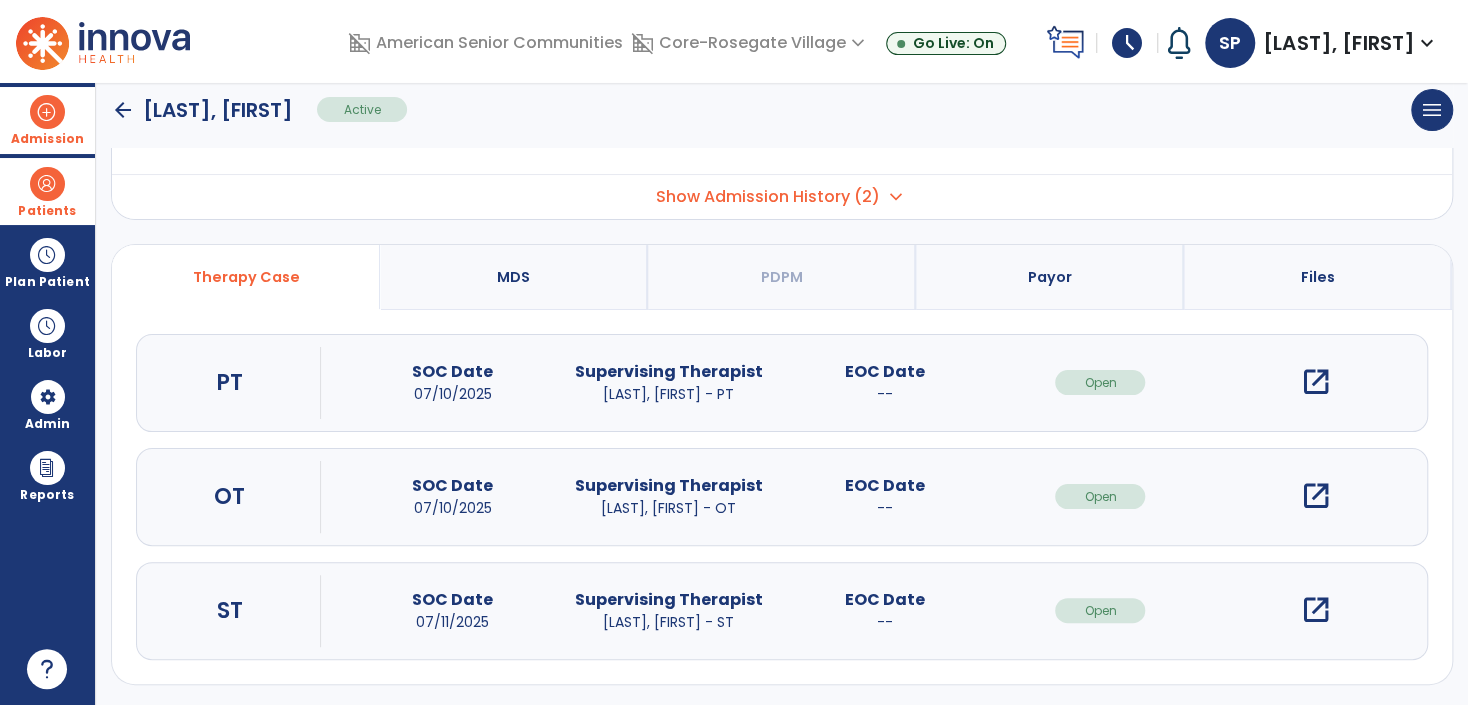 click at bounding box center (47, 112) 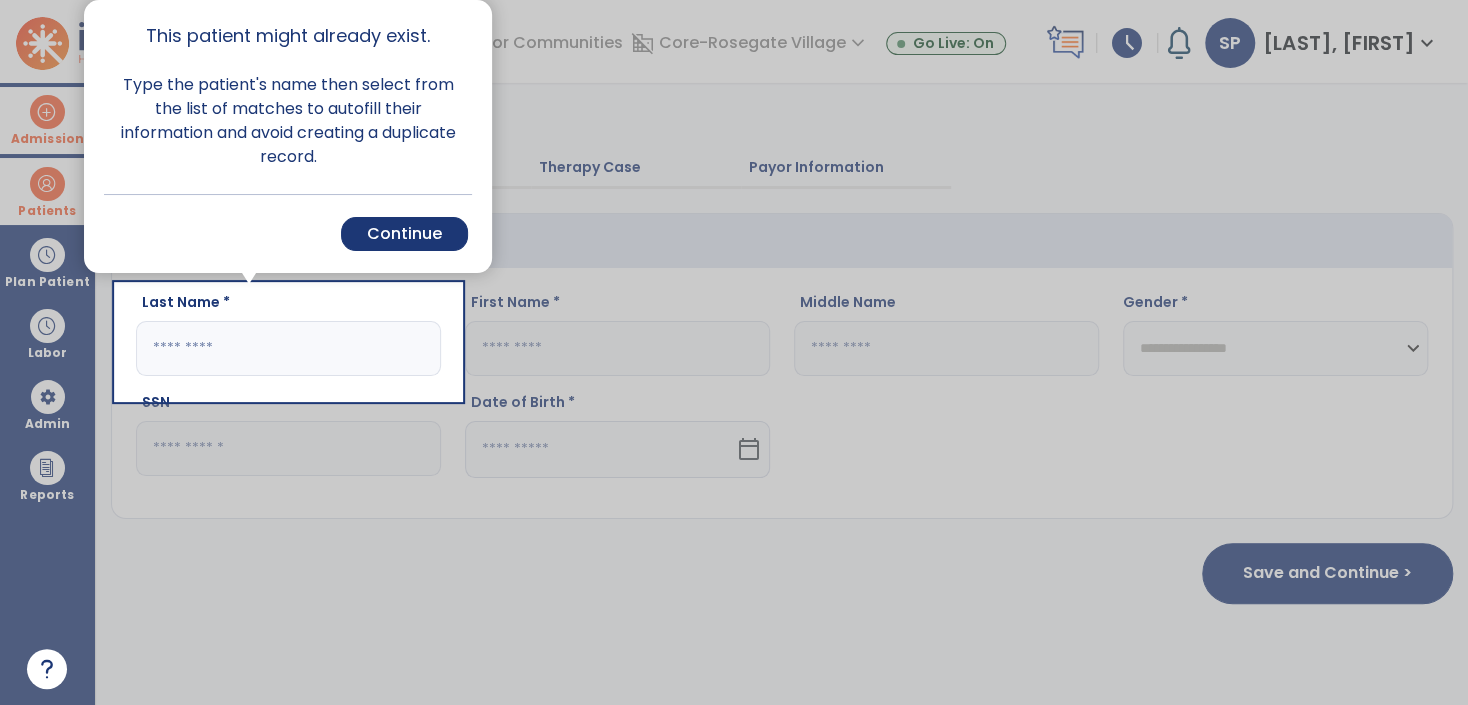 scroll, scrollTop: 0, scrollLeft: 0, axis: both 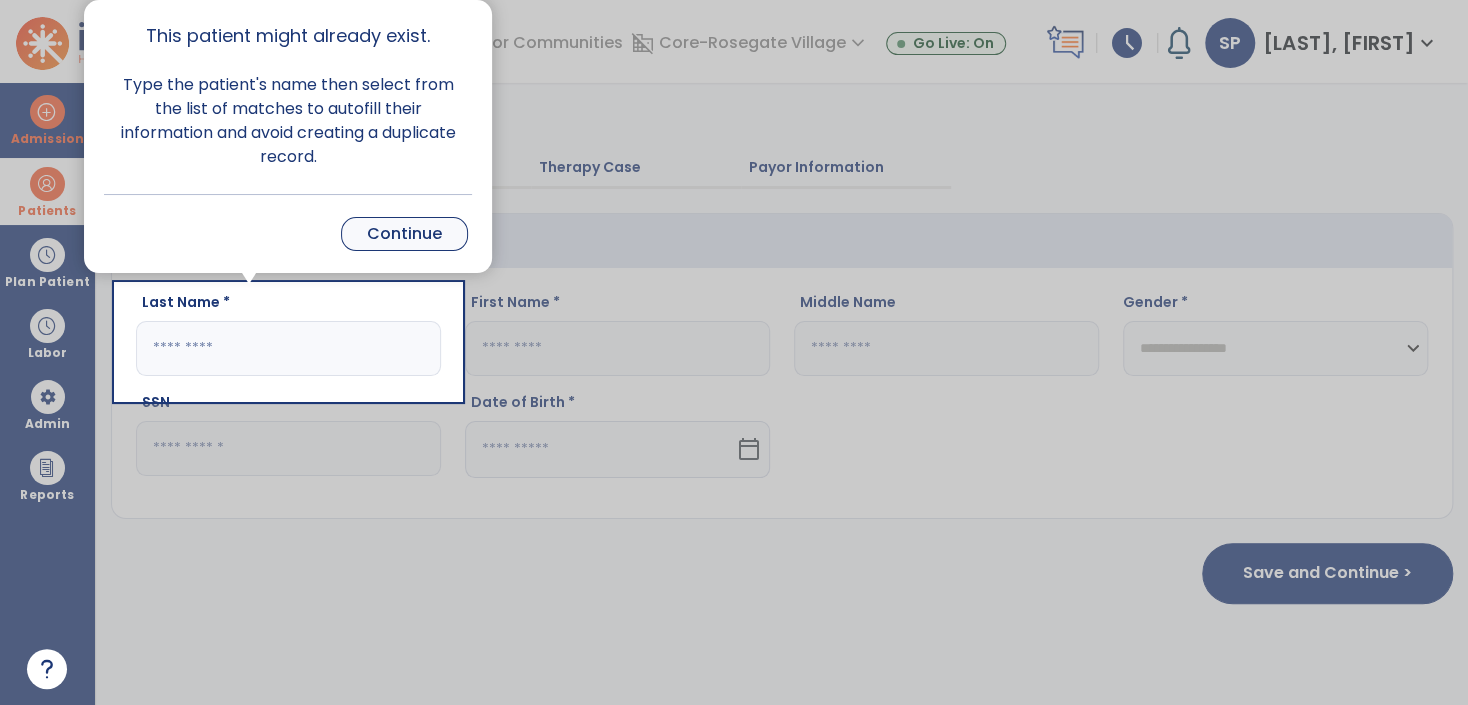 click on "Continue" at bounding box center (404, 234) 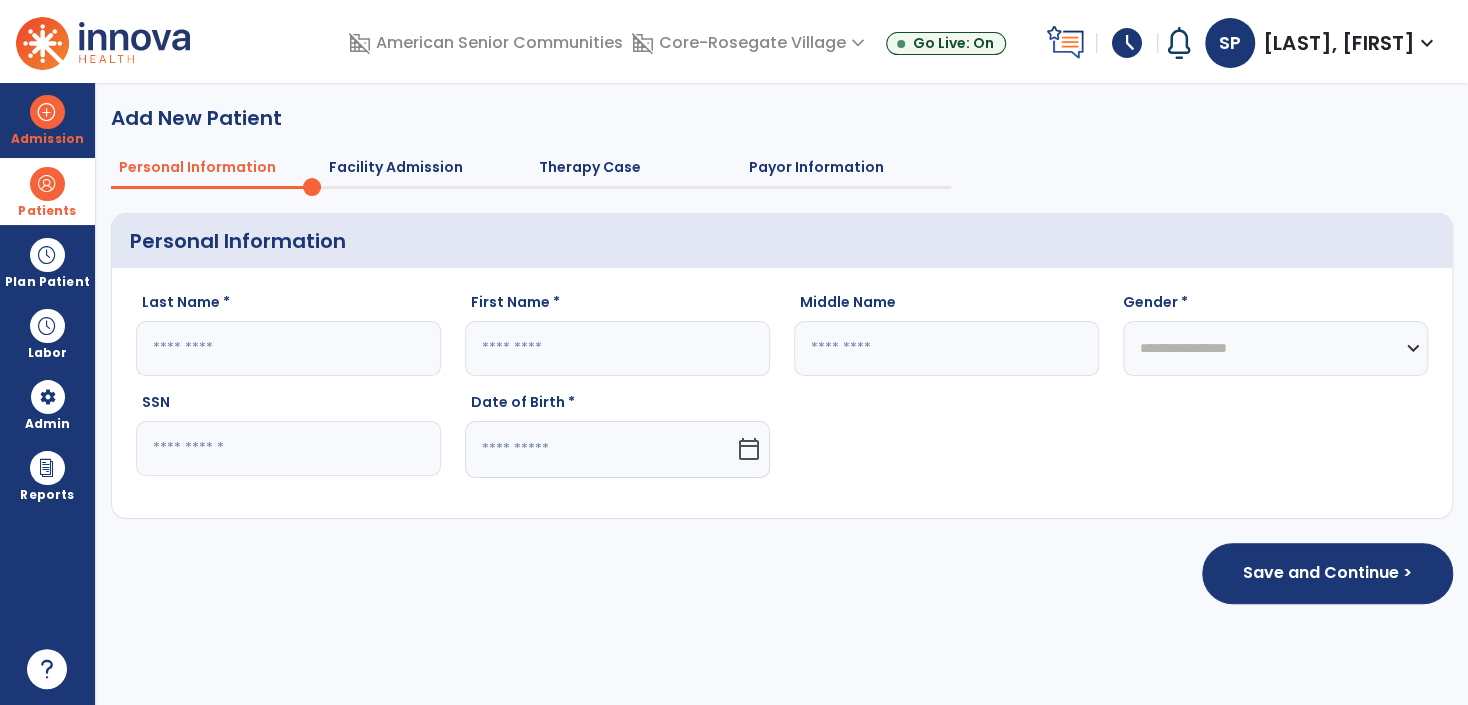 click at bounding box center [47, 184] 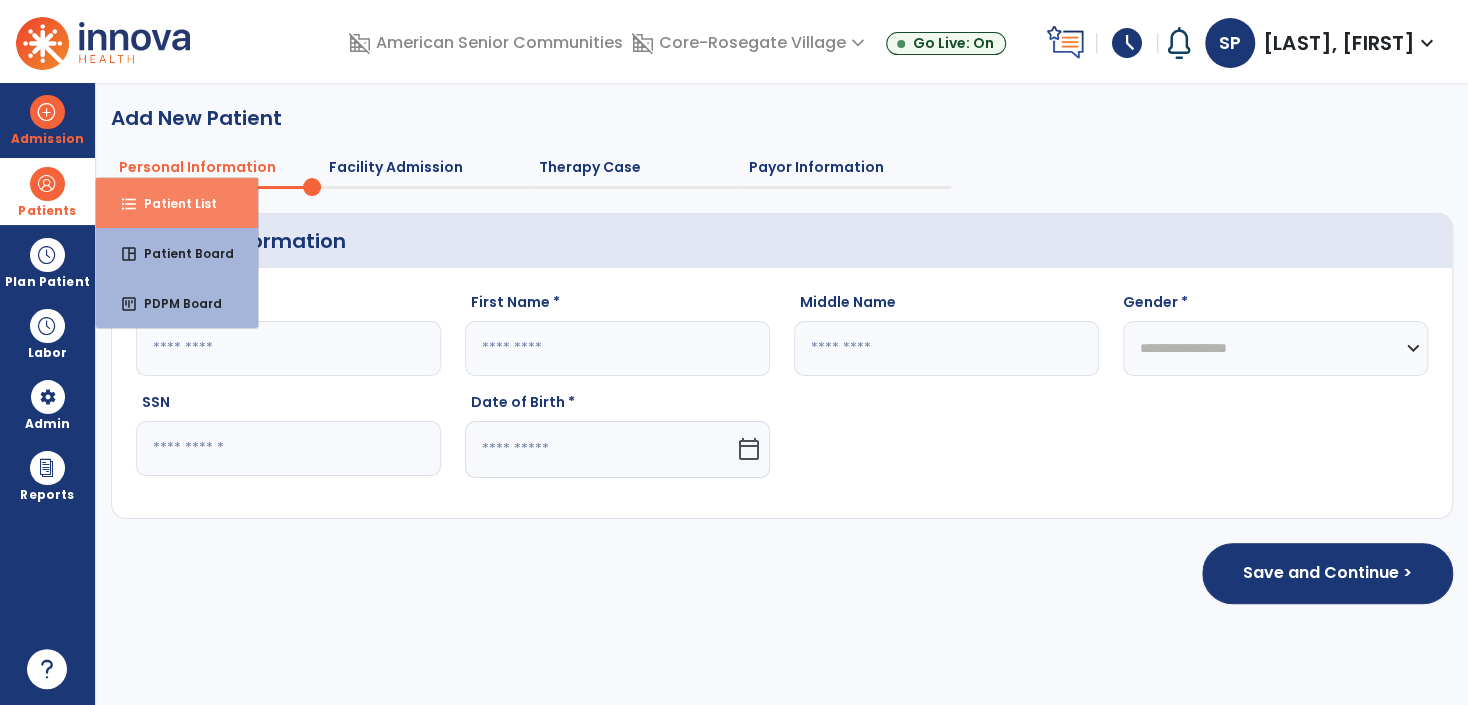 click on "Patient List" at bounding box center (172, 203) 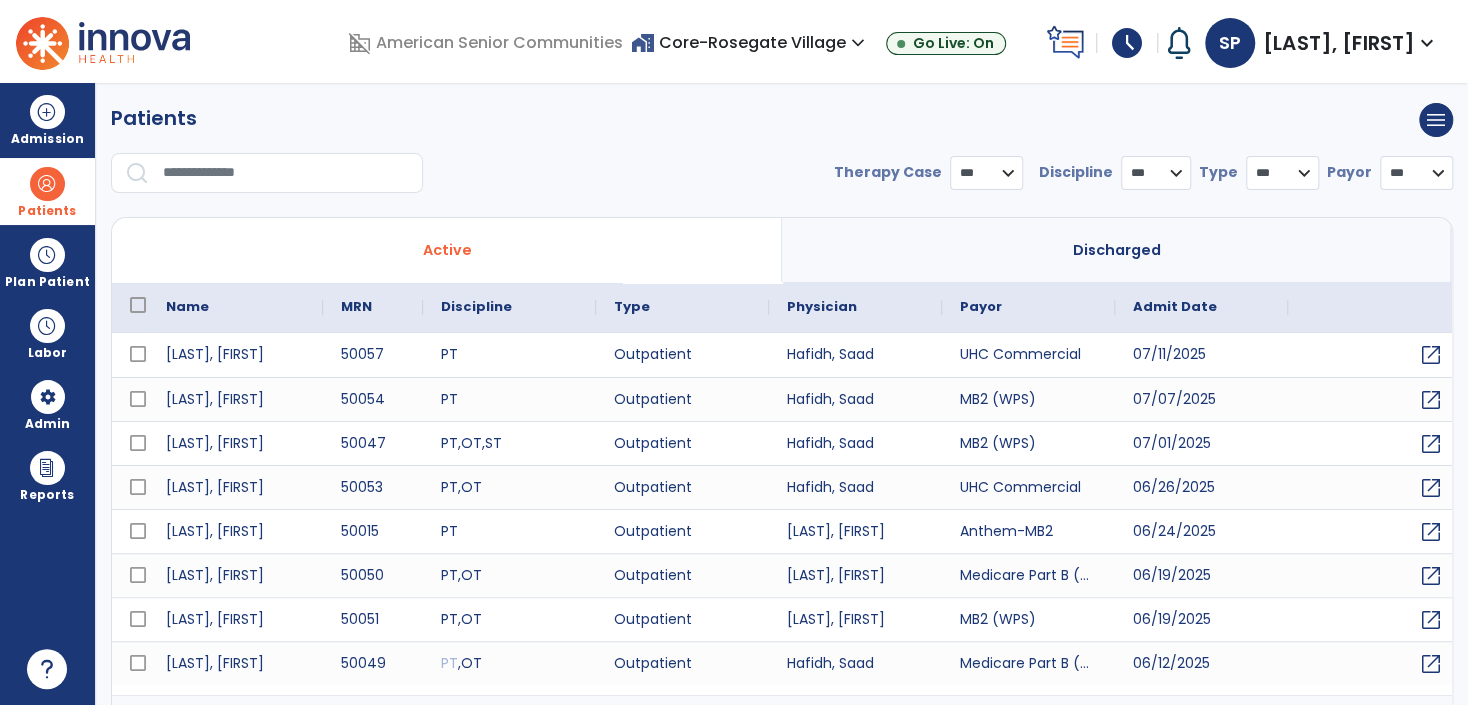 click on "home_work   Core-Rosegate Village   expand_more" at bounding box center [750, 42] 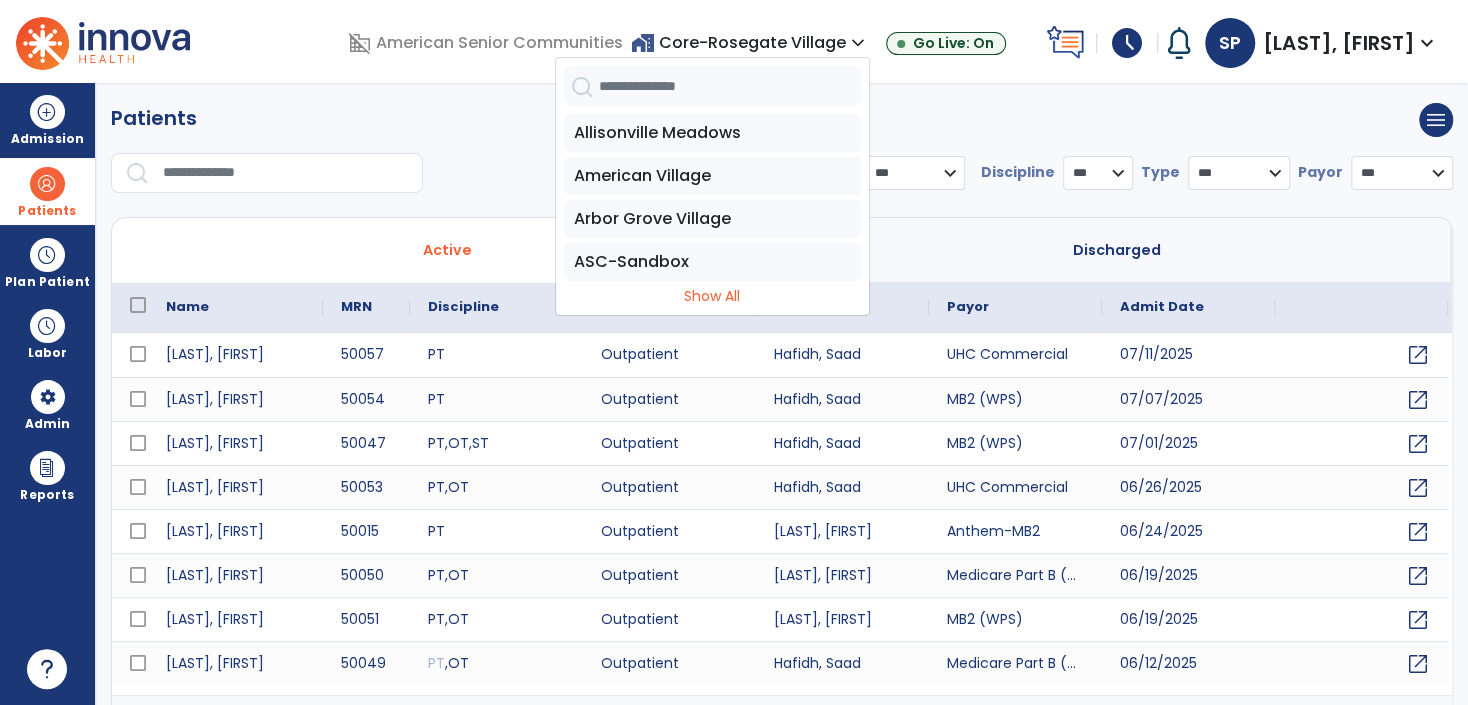 click on "home_work   Core-Rosegate Village   expand_more   Allisonville Meadows   American Village   Arbor Grove Village   ASC-Sandbox  Show All Go Live: On" at bounding box center (834, 43) 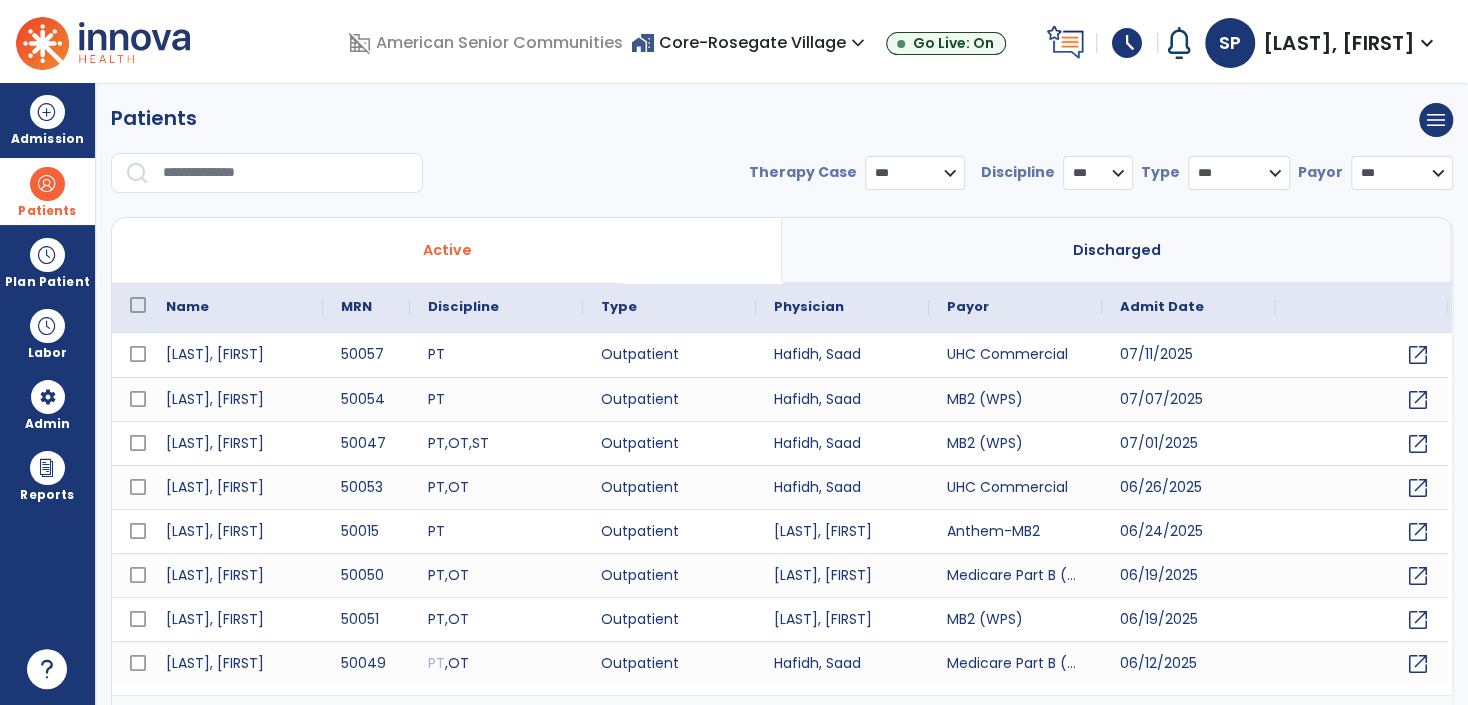 click on "home_work   Core-Rosegate Village   expand_more   Allisonville Meadows   American Village   Arbor Grove Village   ASC-Sandbox  Show All Go Live: On" at bounding box center (834, 43) 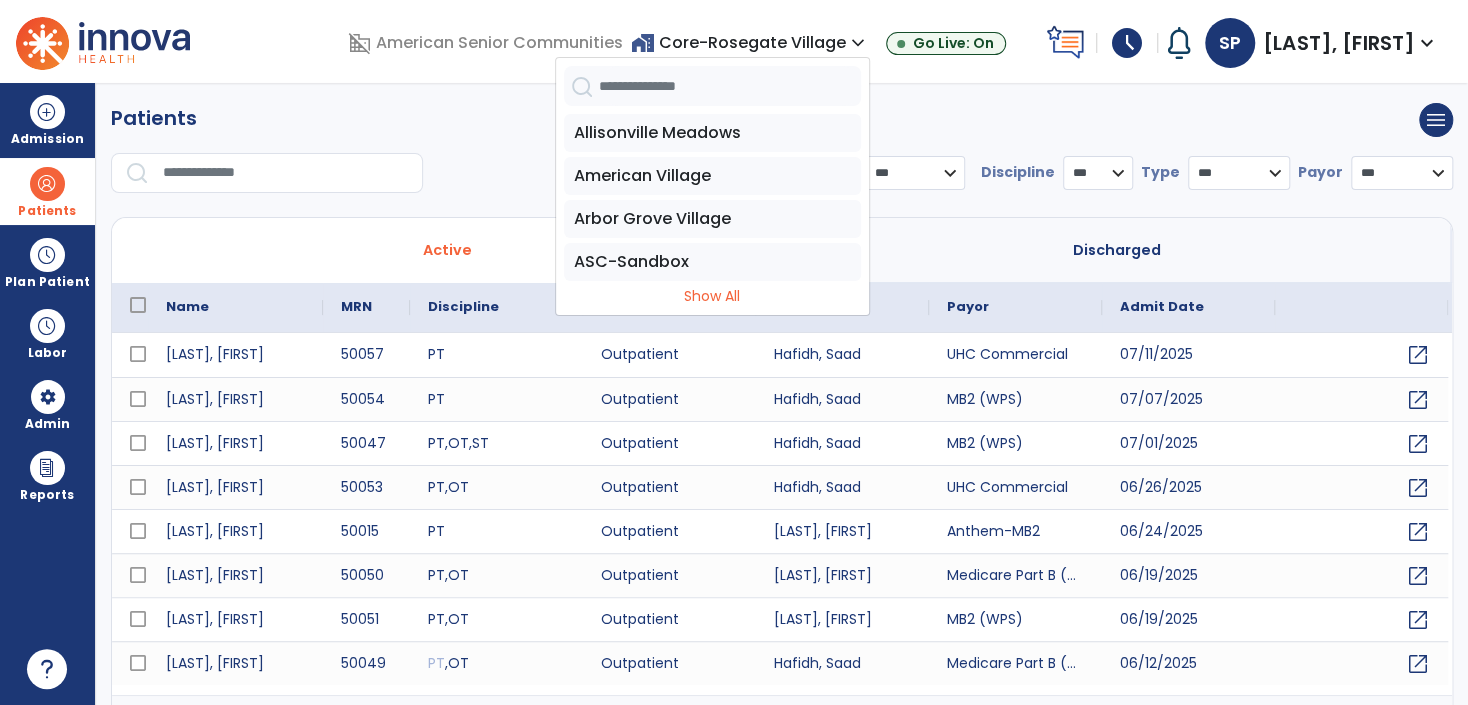 click at bounding box center [730, 86] 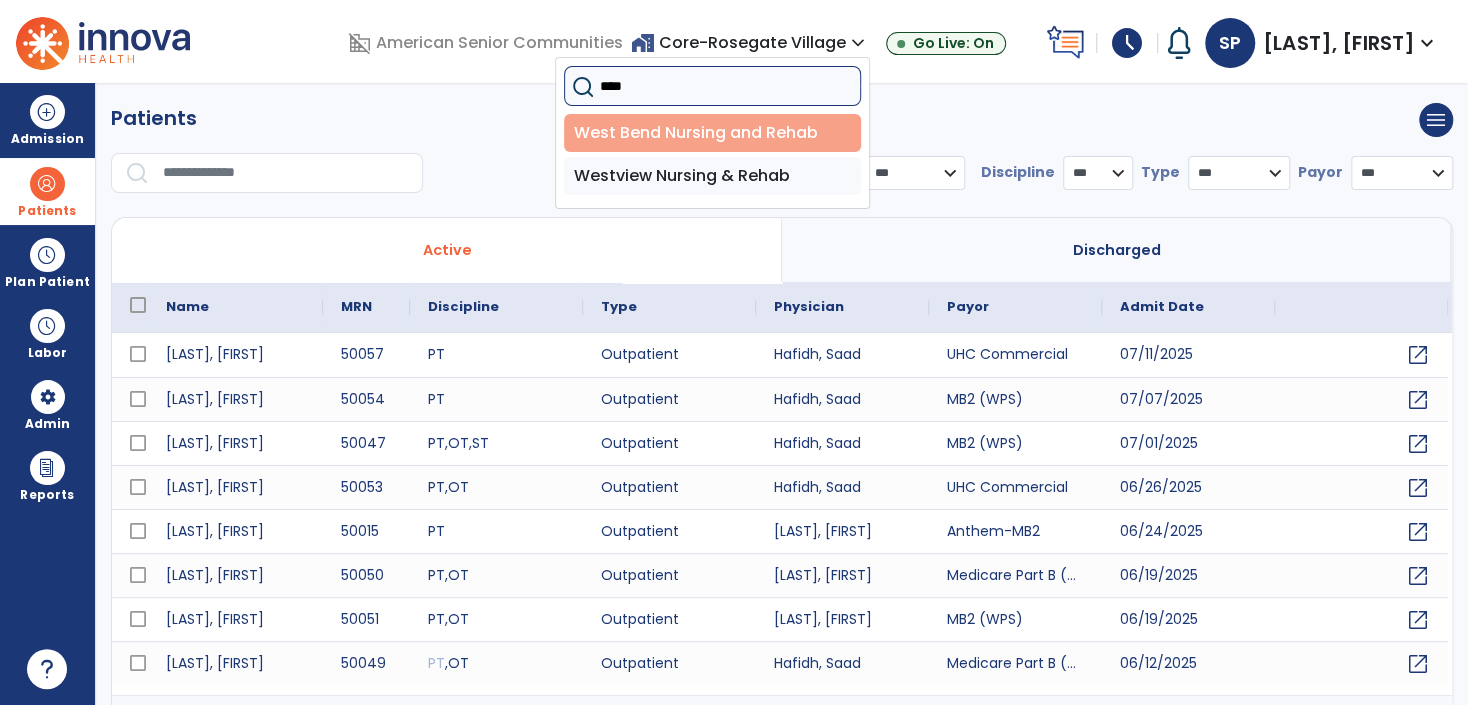 type on "****" 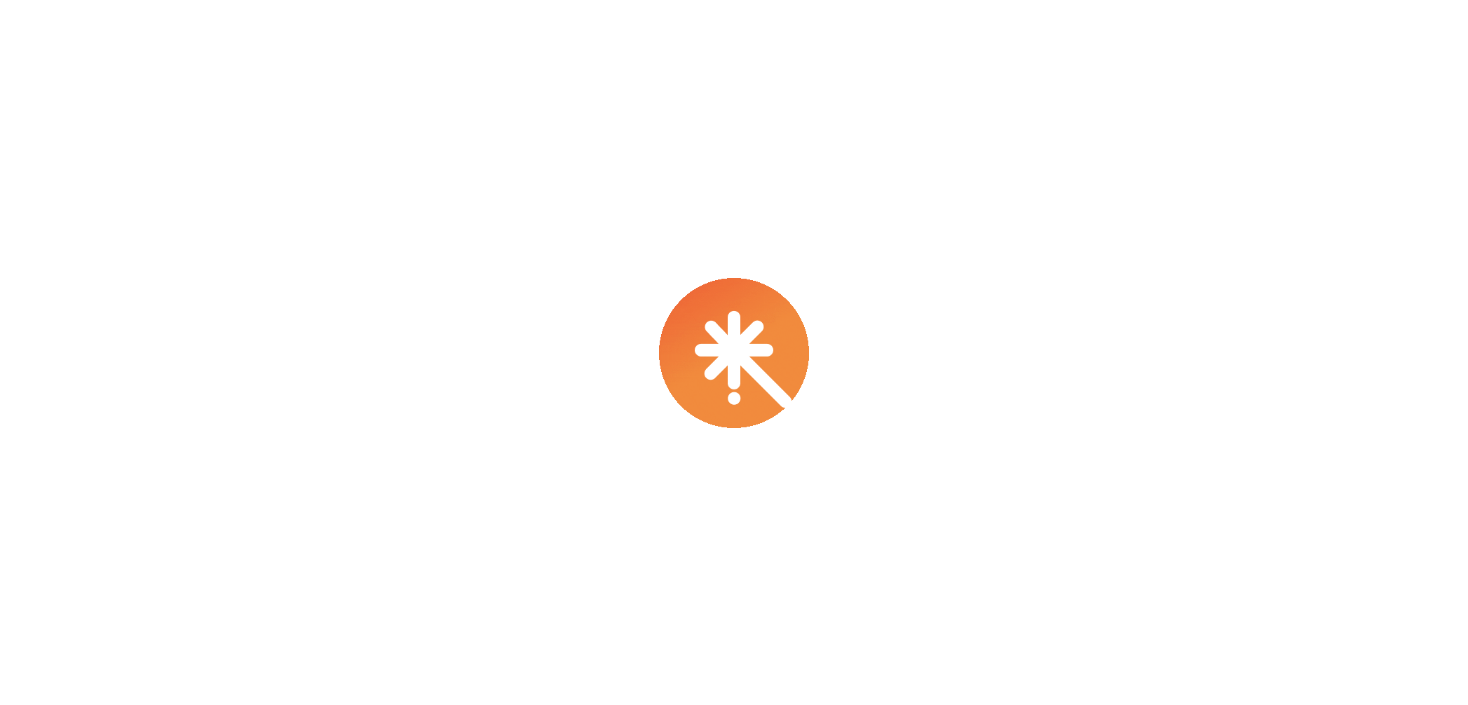 scroll, scrollTop: 0, scrollLeft: 0, axis: both 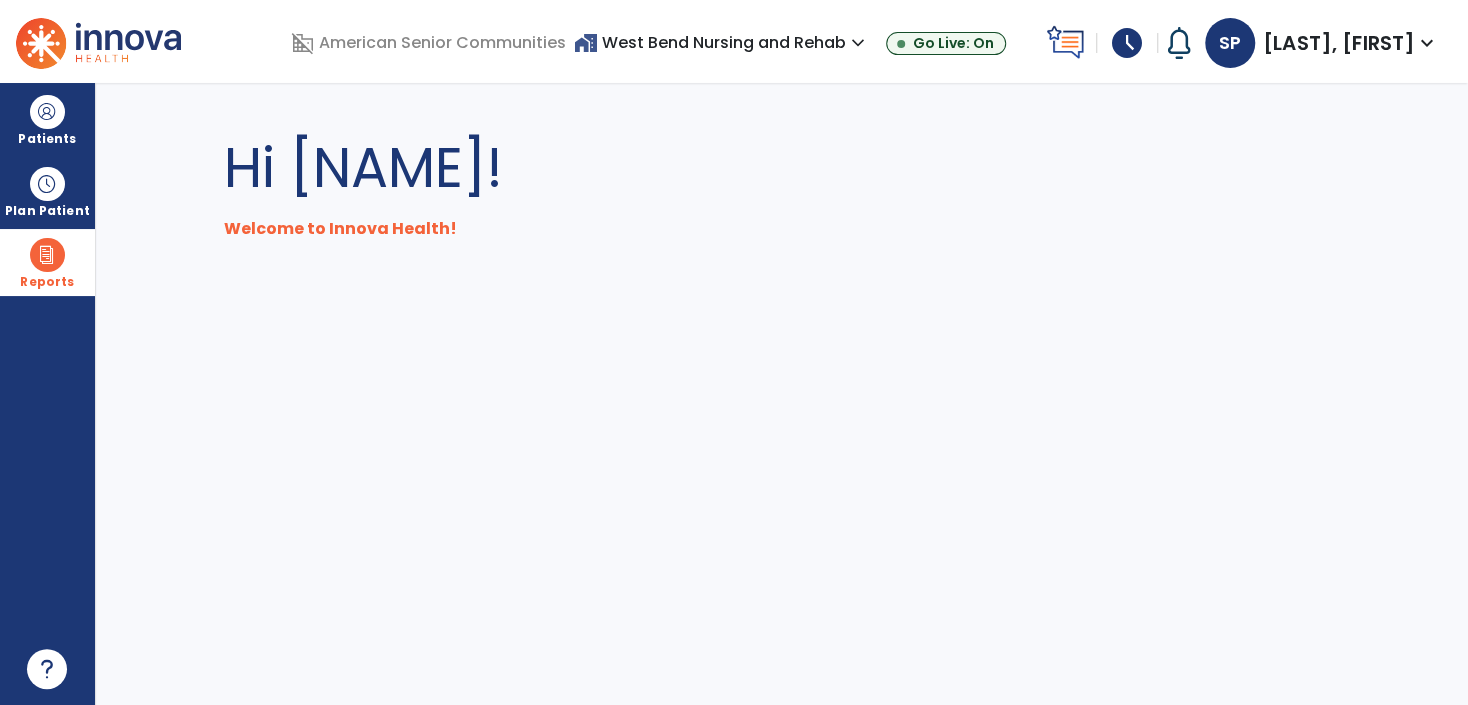 click on "Reports" at bounding box center (47, 262) 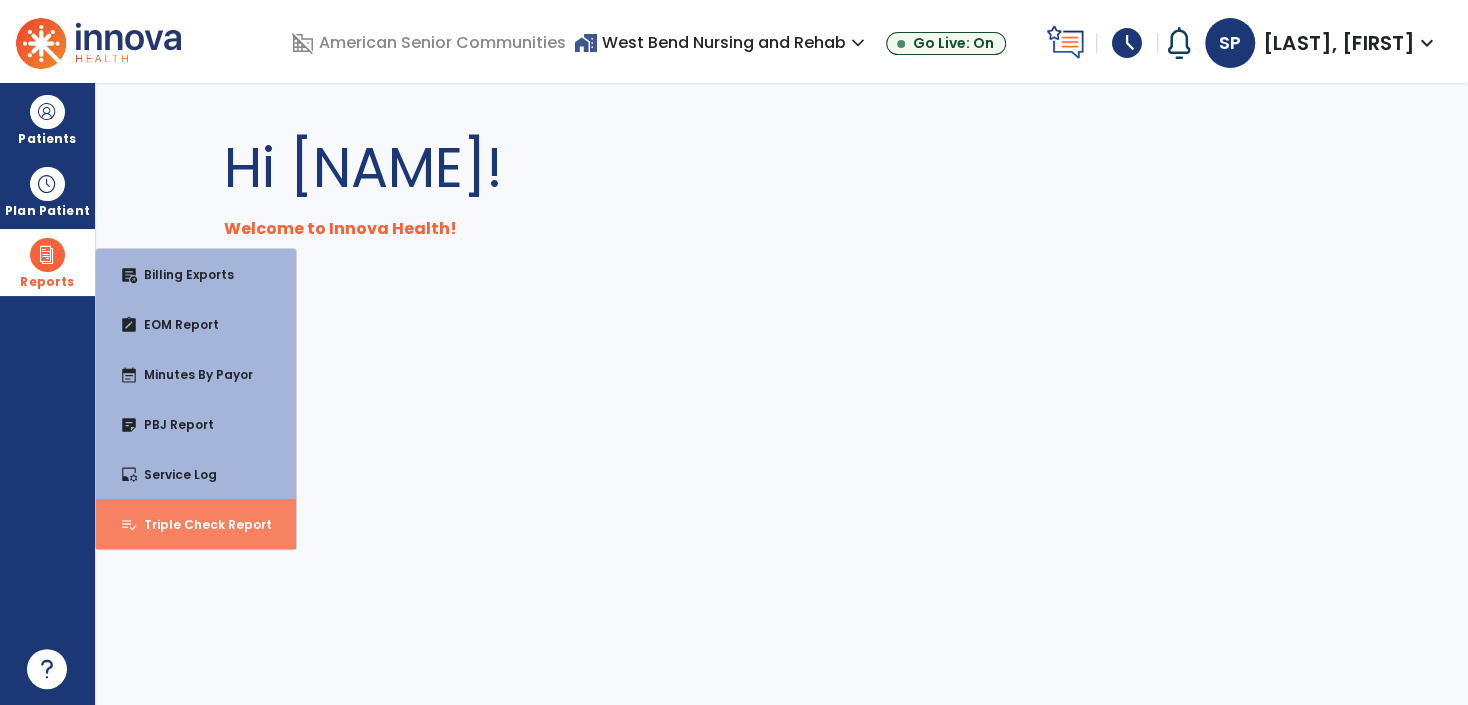 click on "playlist_add_check  Triple Check Report" at bounding box center [196, 524] 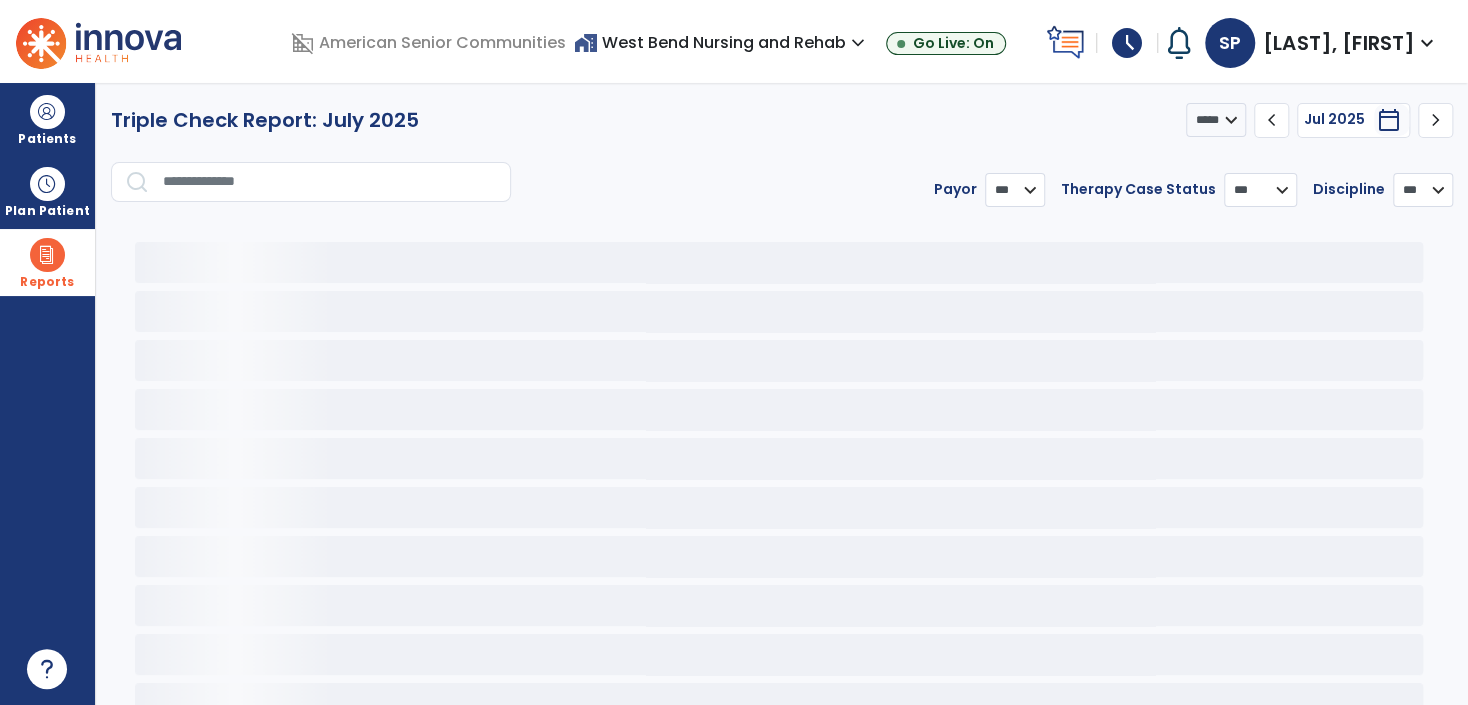 select on "***" 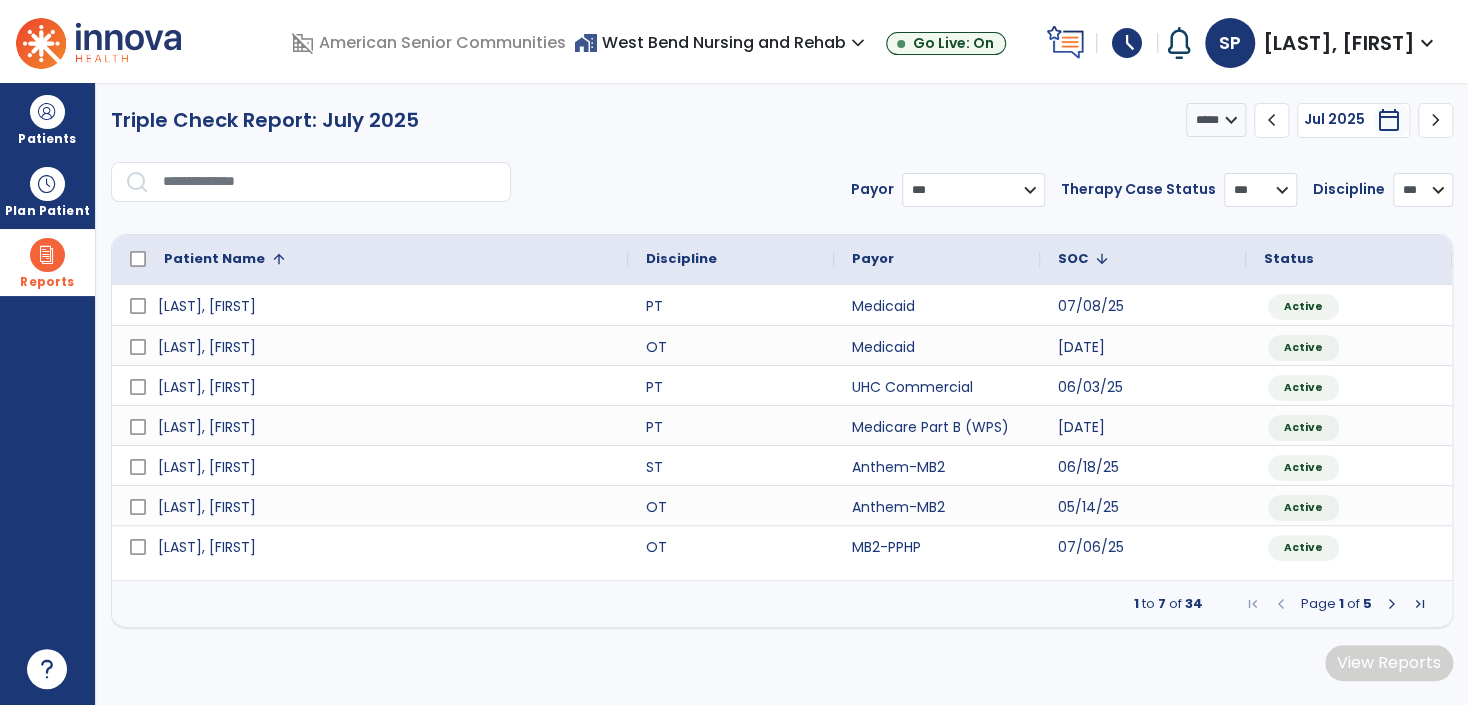 click on "*** ****** ********" at bounding box center (973, 190) 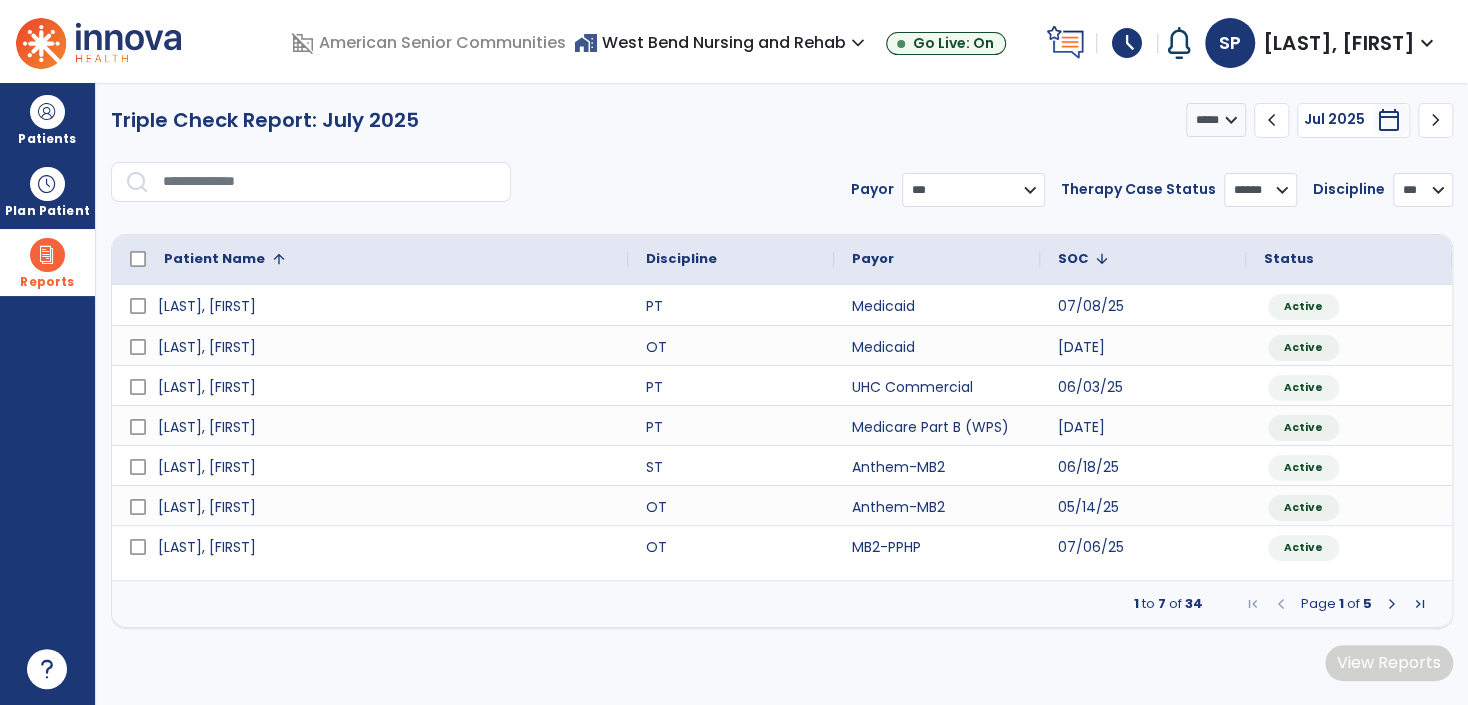 click on "*** ****** ********" at bounding box center (973, 190) 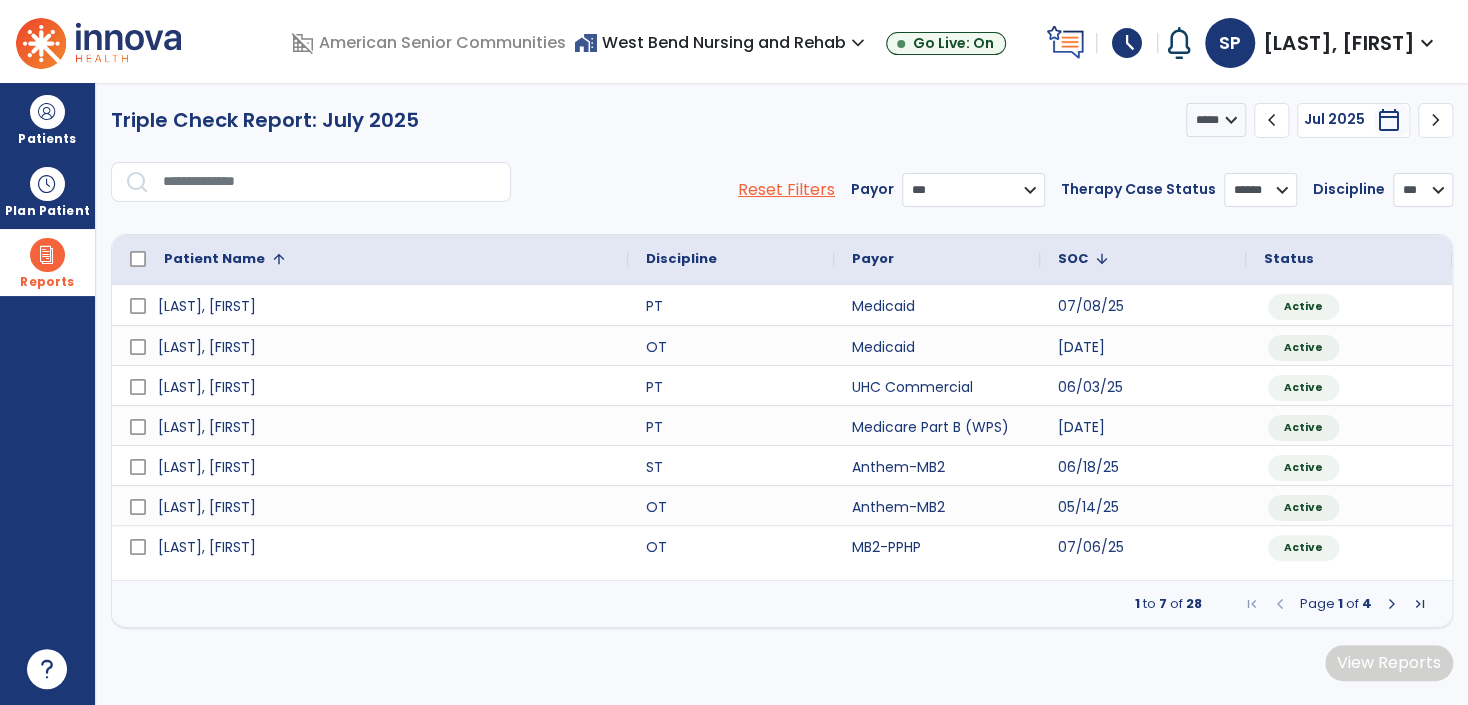 click at bounding box center (1102, 259) 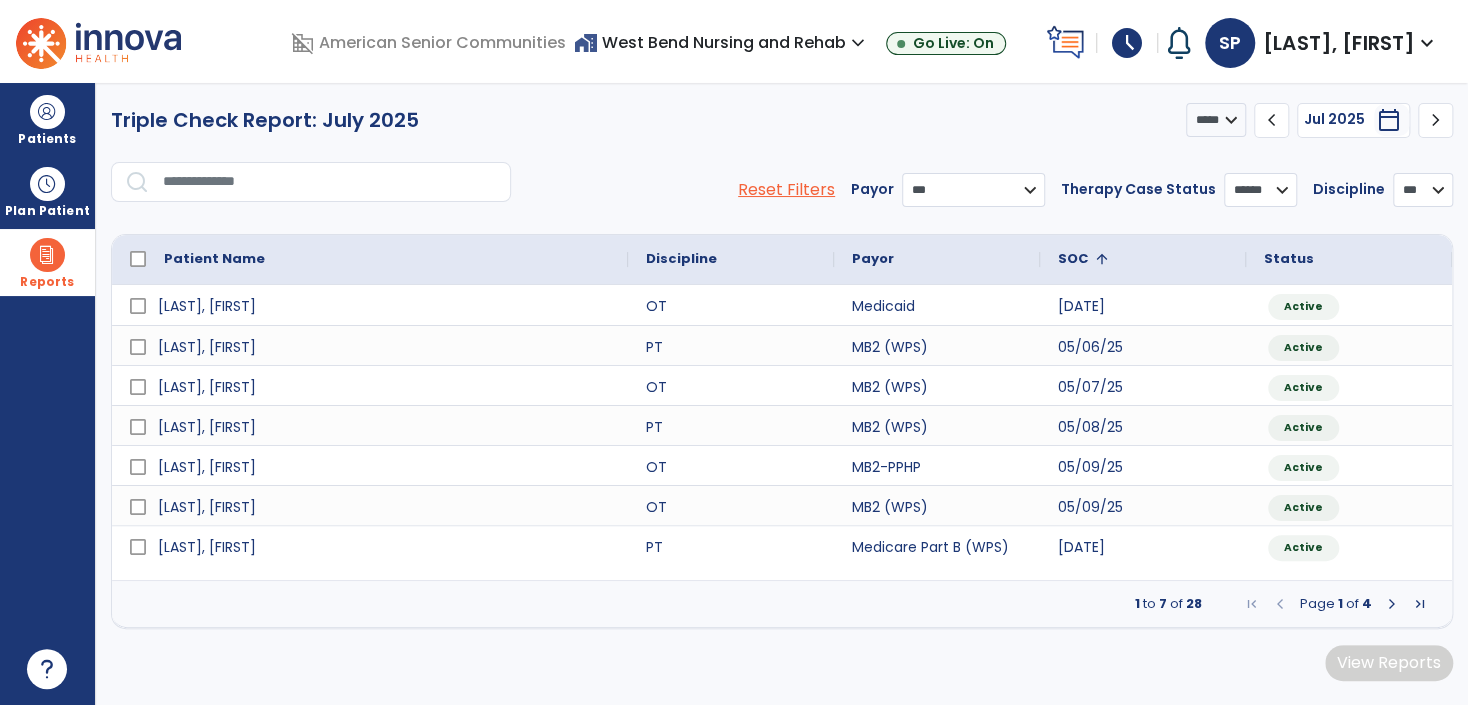 click at bounding box center [1420, 604] 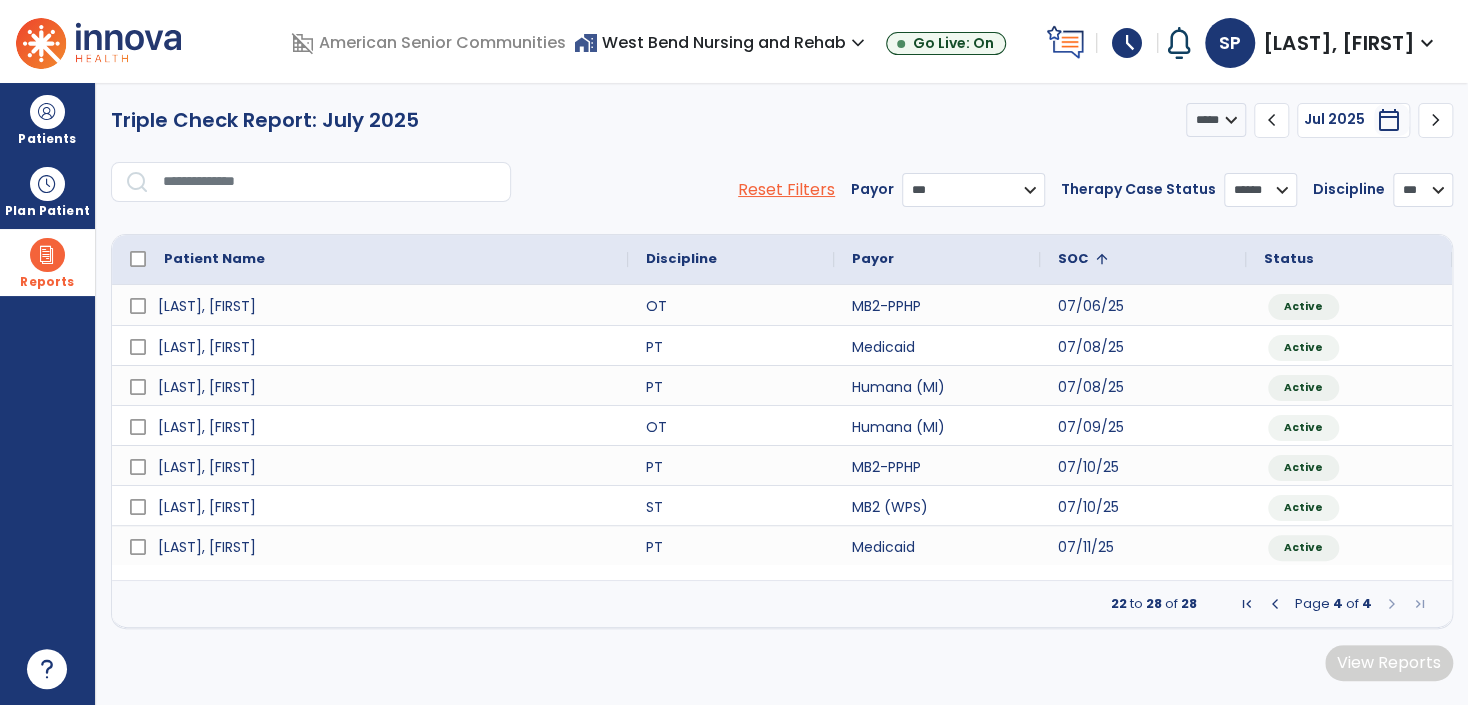 click at bounding box center (1420, 604) 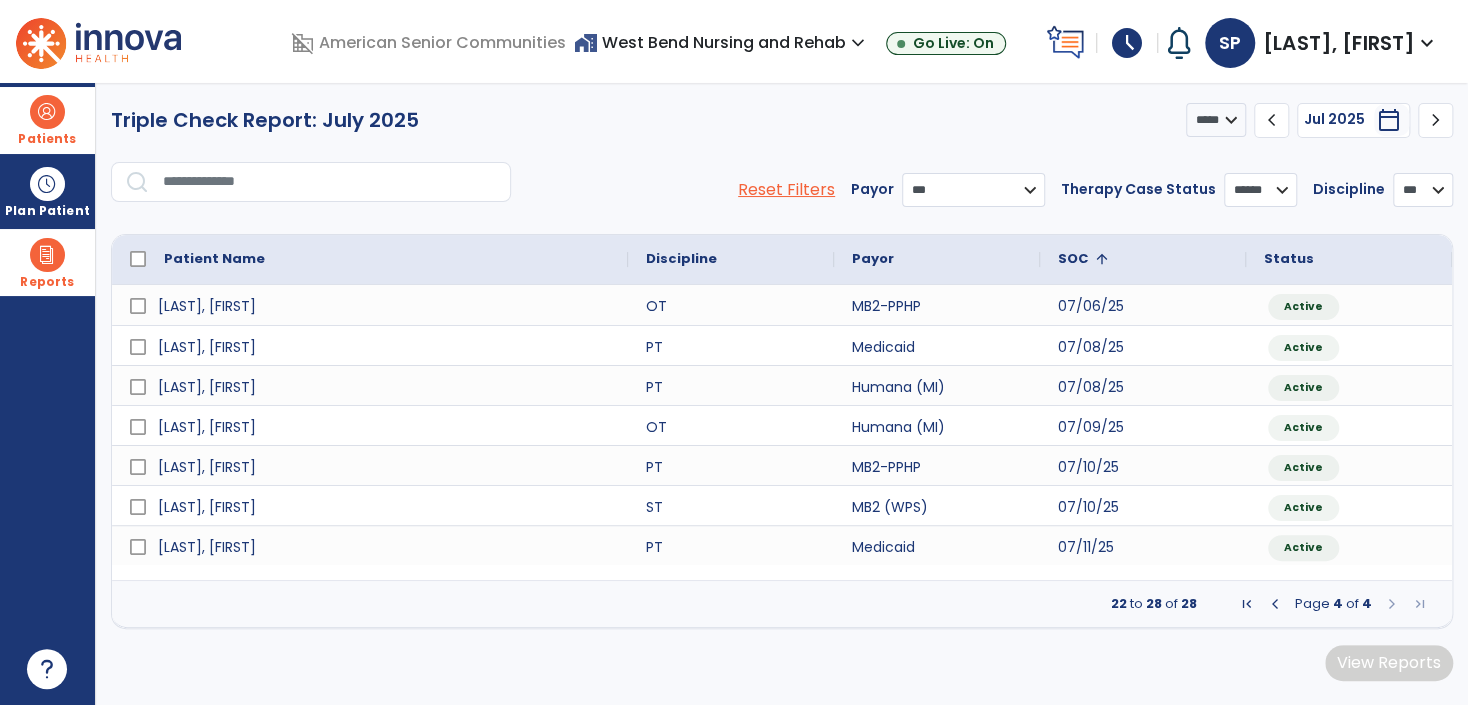 drag, startPoint x: 42, startPoint y: 127, endPoint x: 58, endPoint y: 132, distance: 16.763054 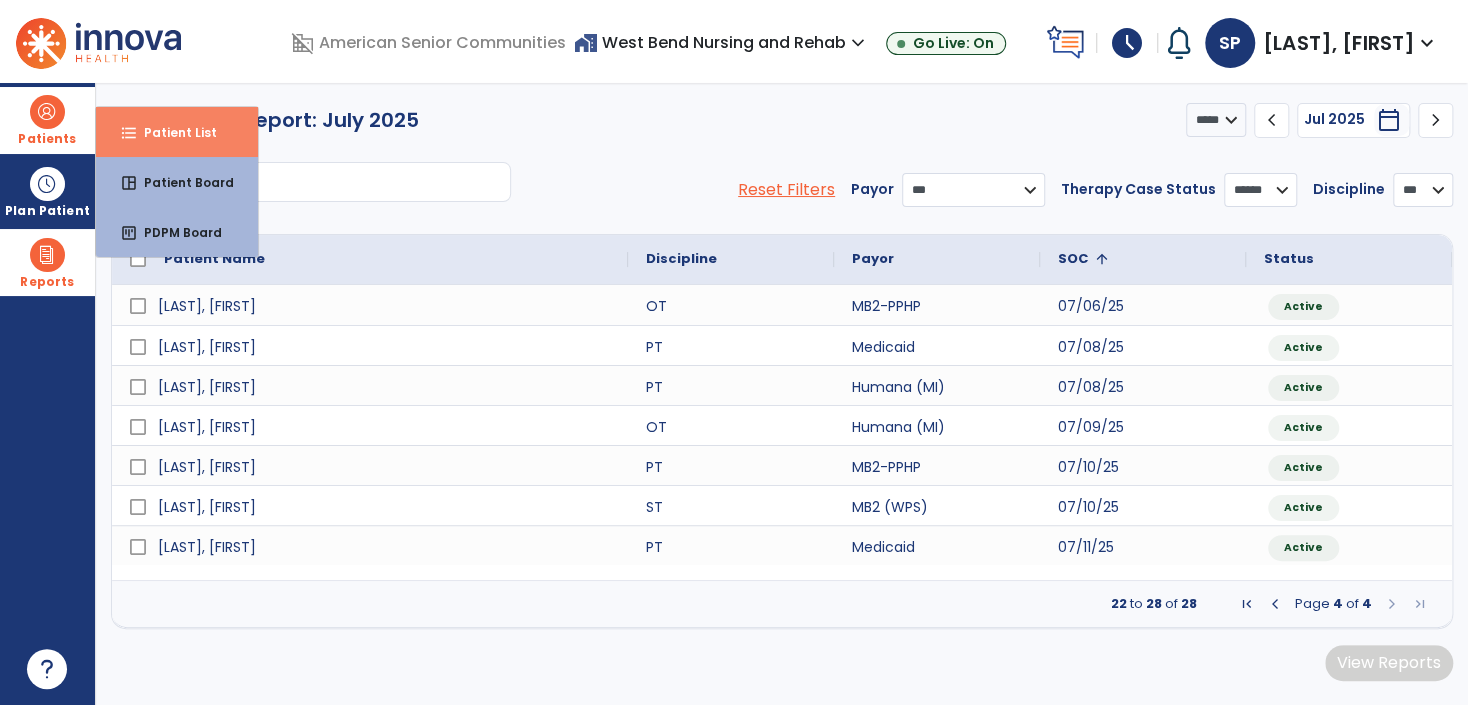 click on "format_list_bulleted" at bounding box center (129, 133) 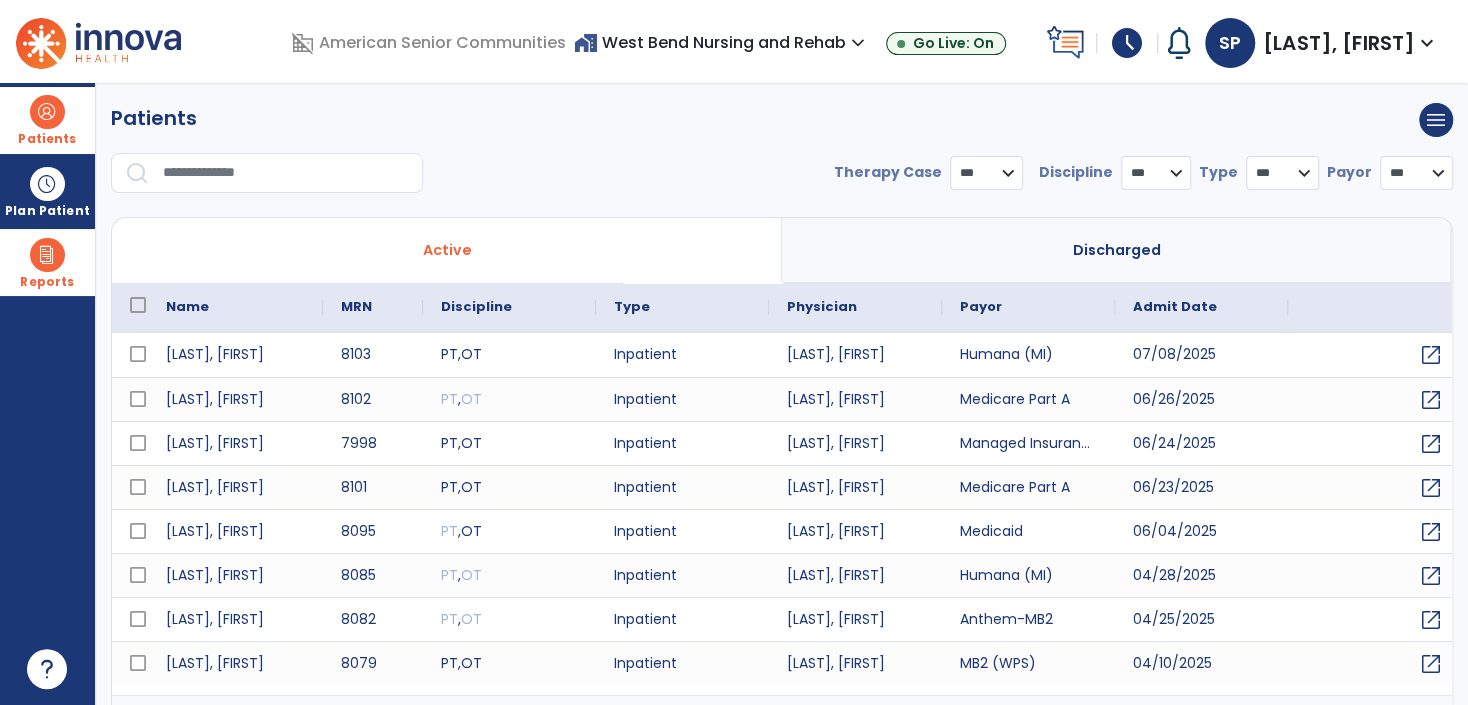 select on "***" 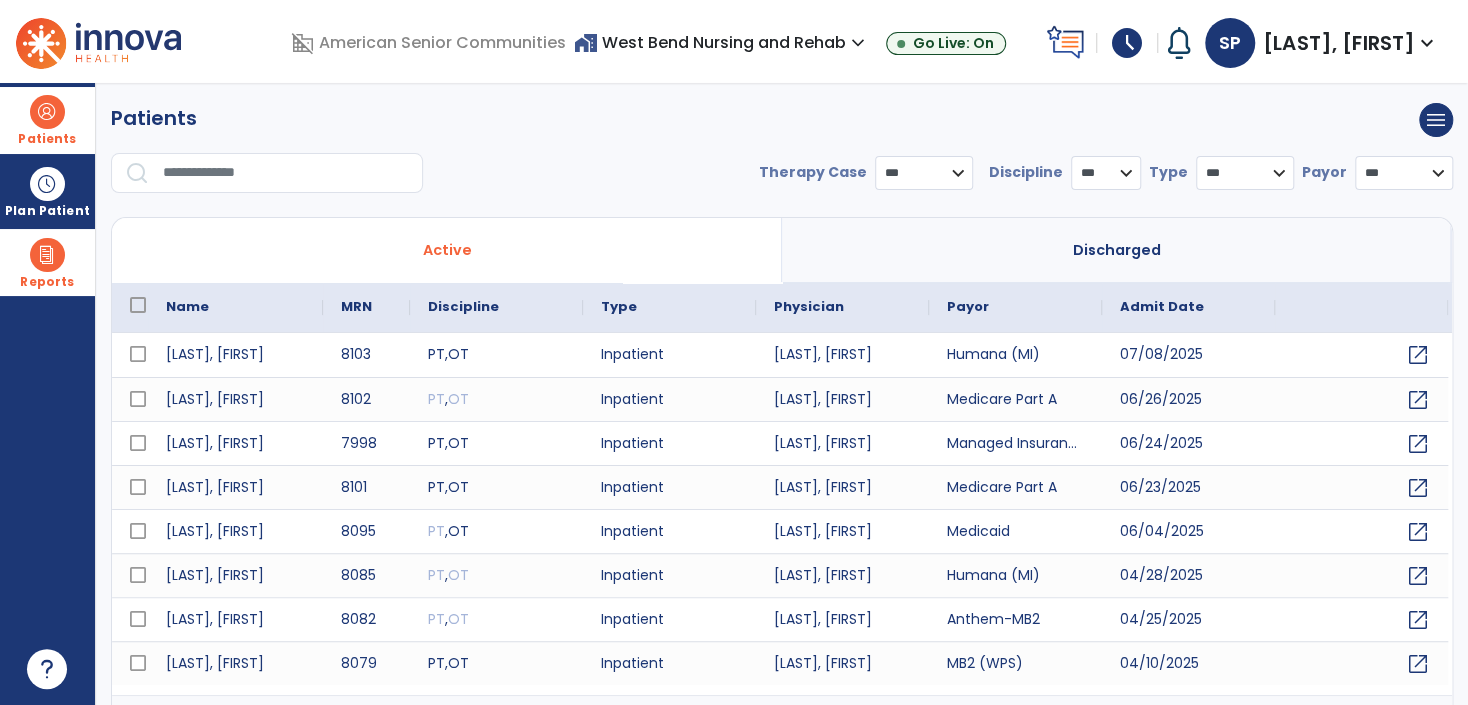 click at bounding box center [286, 173] 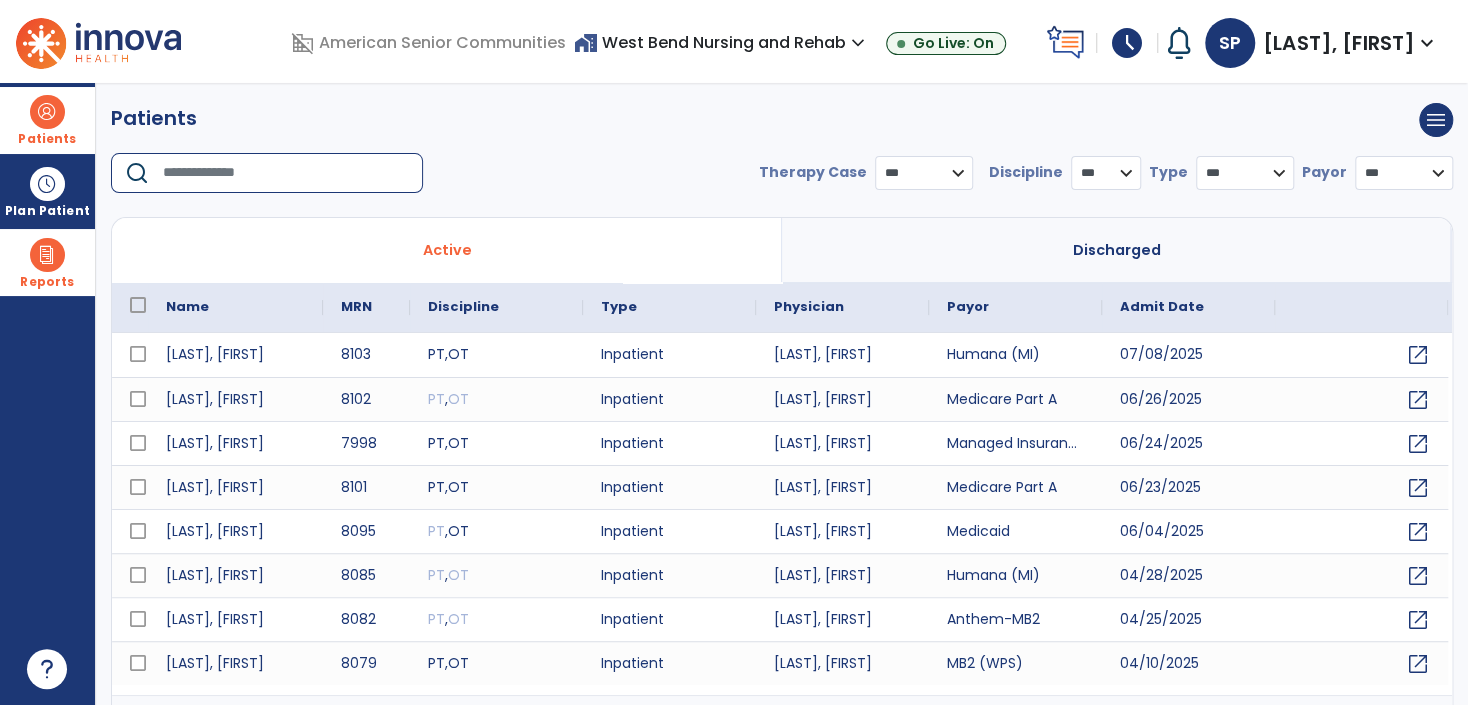click at bounding box center [286, 173] 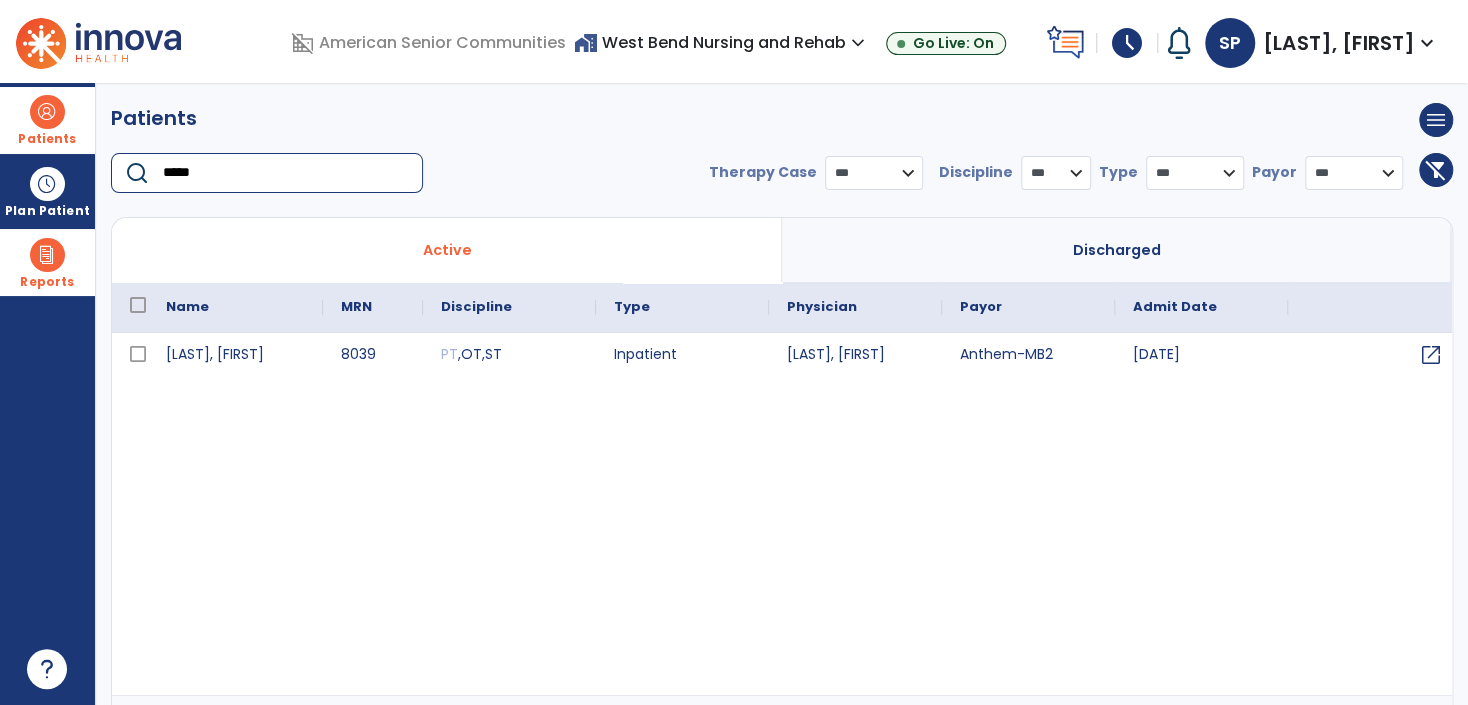 type on "*****" 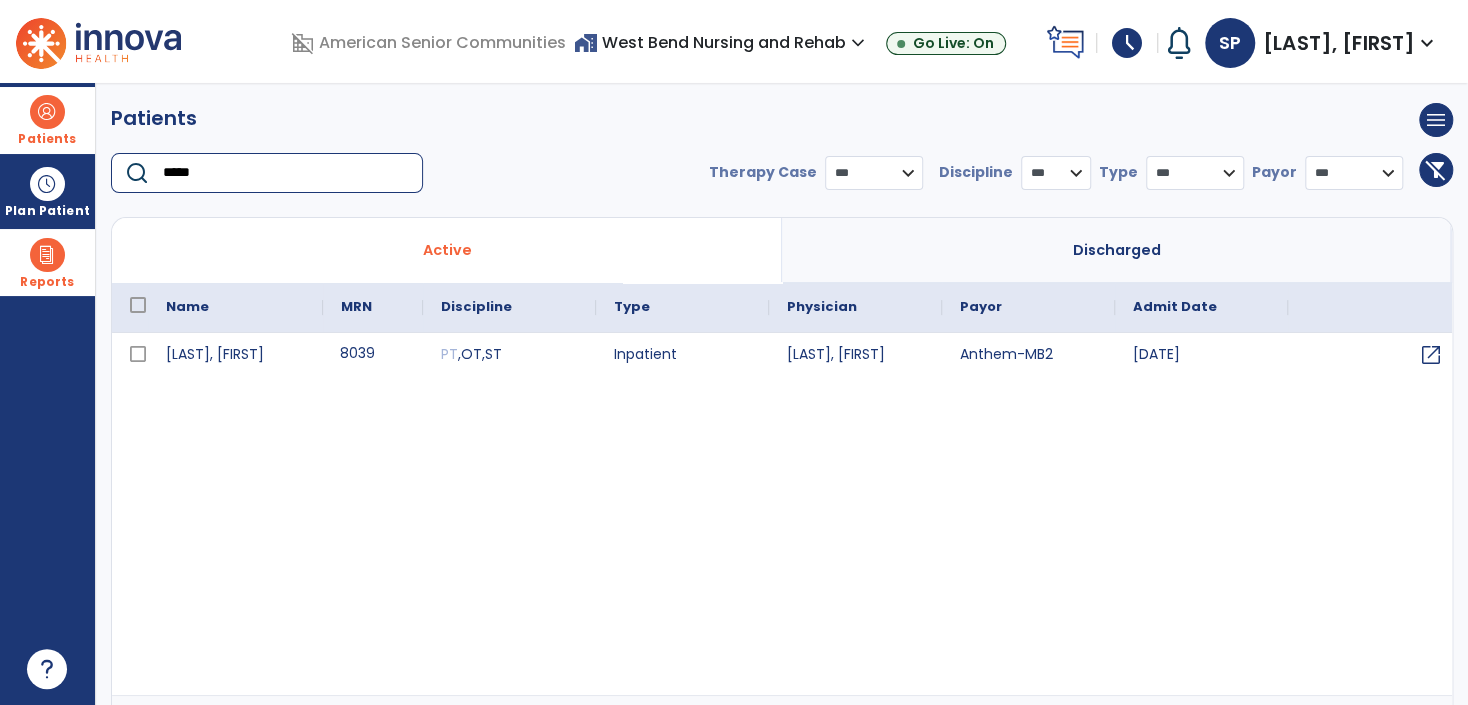 click on "8039" at bounding box center [373, 355] 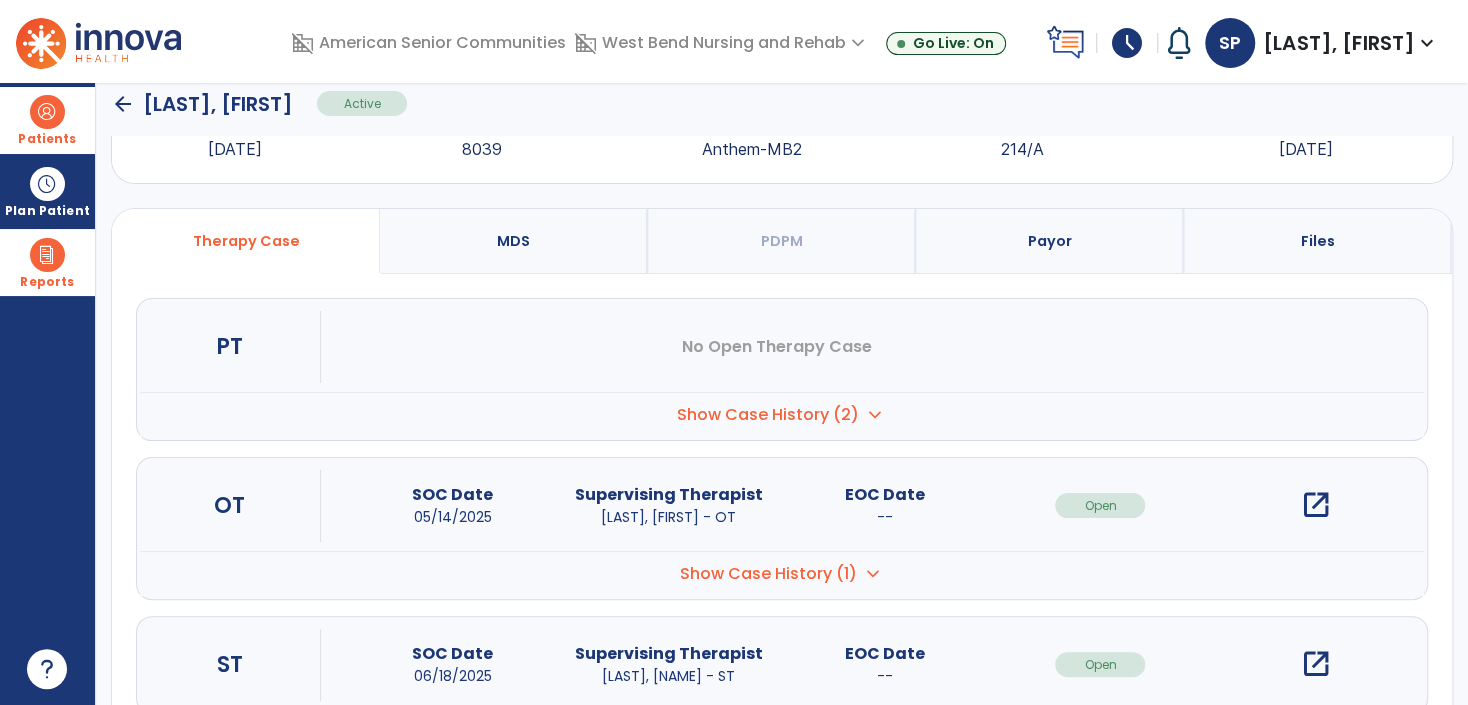 scroll, scrollTop: 130, scrollLeft: 0, axis: vertical 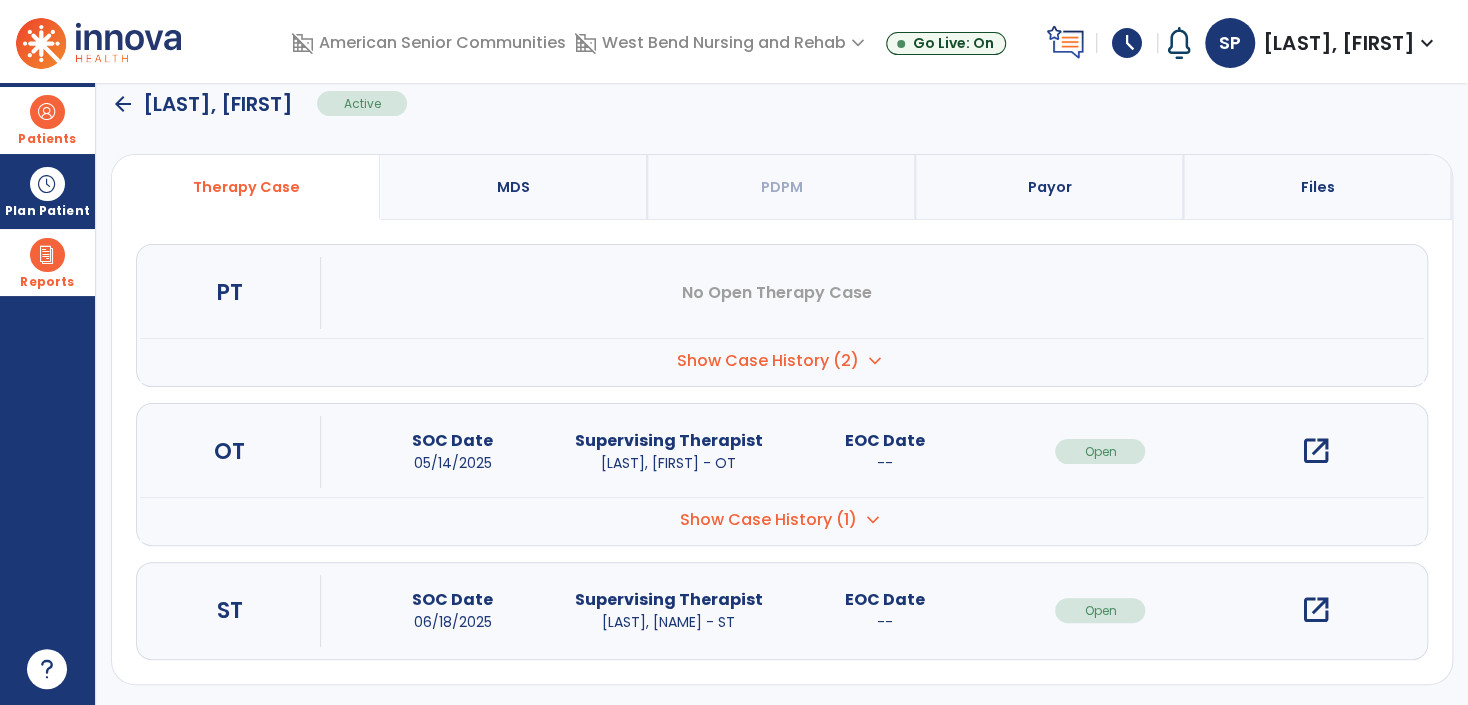 click on "open_in_new" at bounding box center [1316, 610] 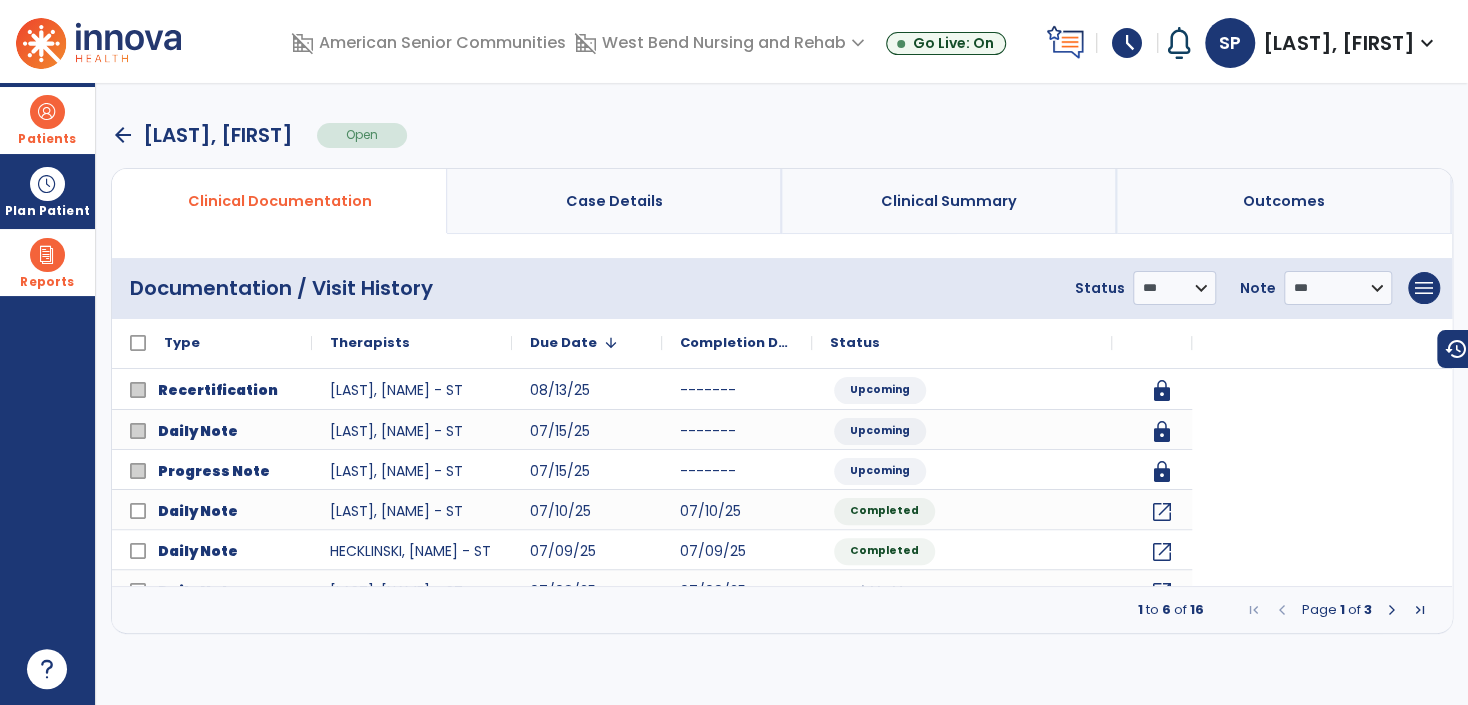 scroll, scrollTop: 0, scrollLeft: 0, axis: both 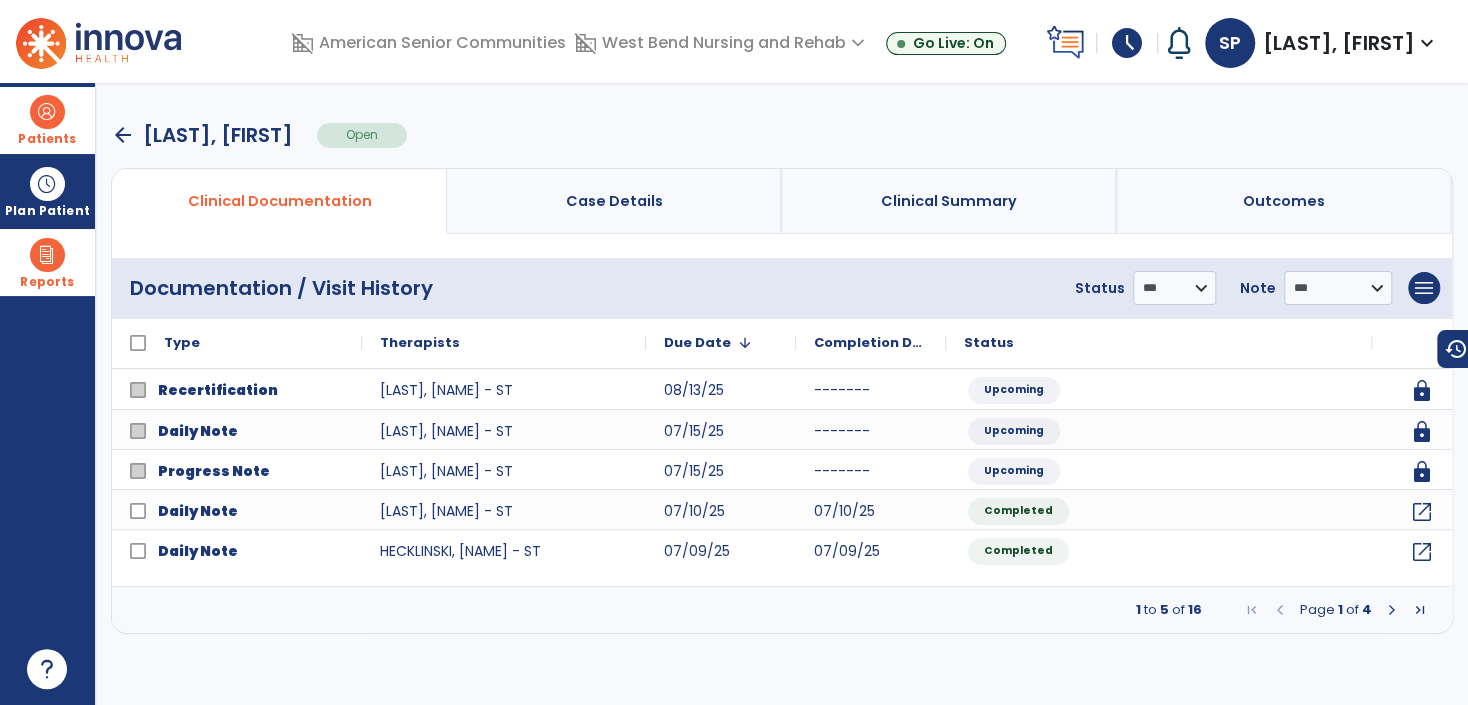 click on "arrow_back" at bounding box center (123, 135) 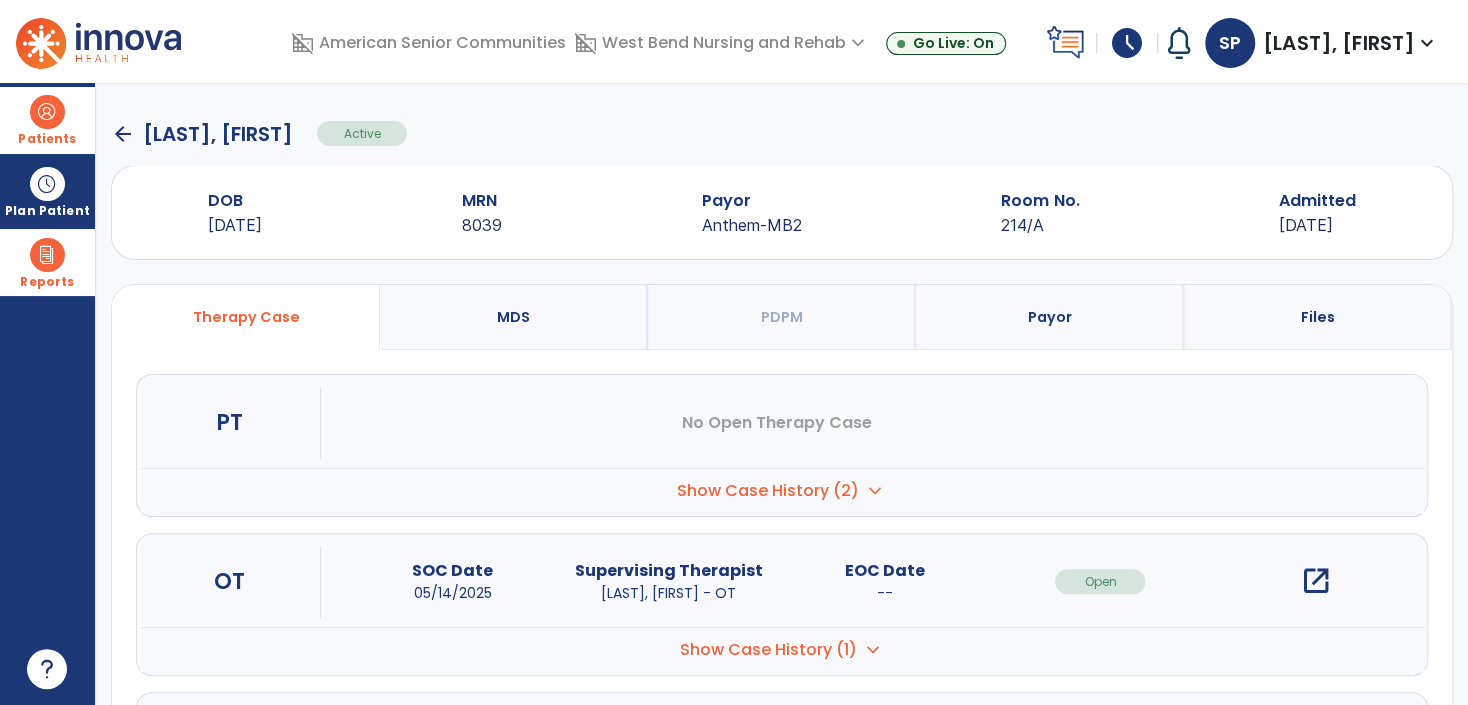 click on "open_in_new" at bounding box center (1316, 581) 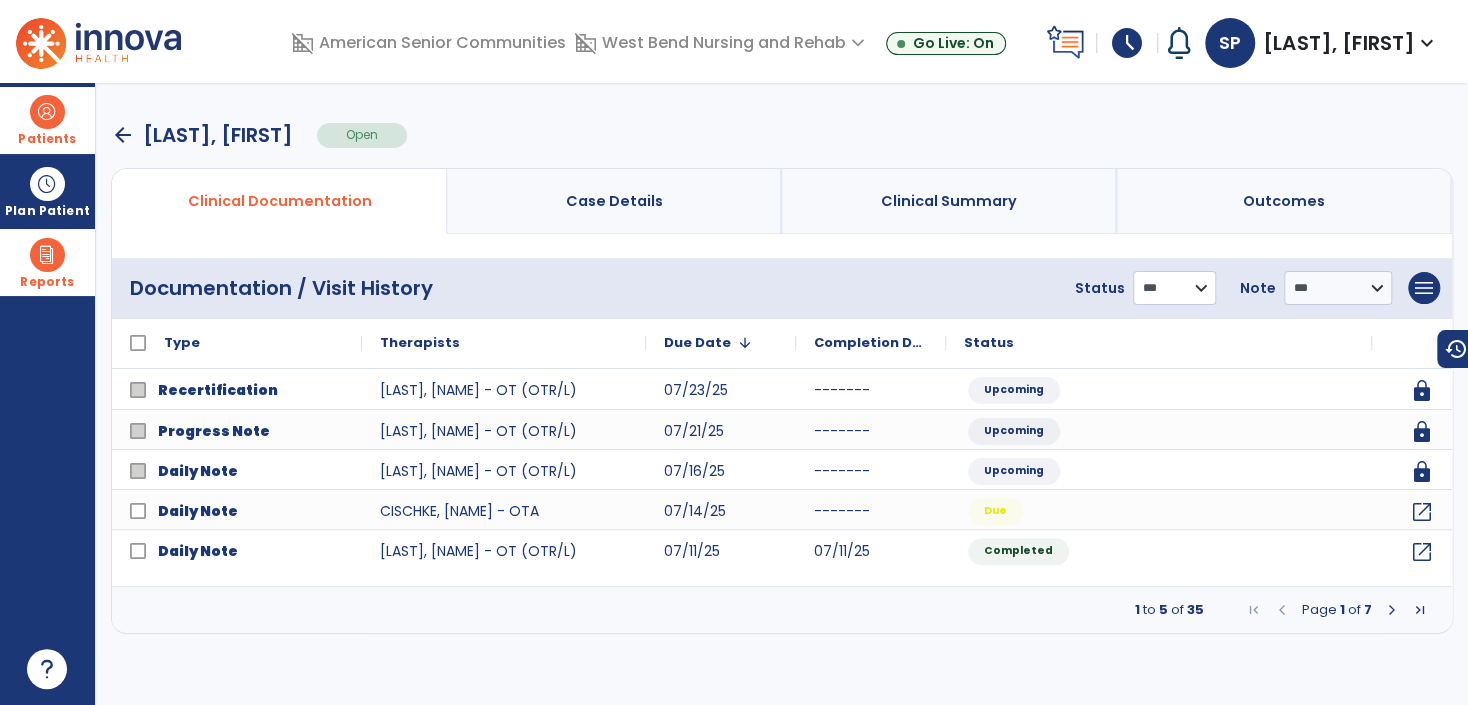 click on "**********" at bounding box center [1174, 288] 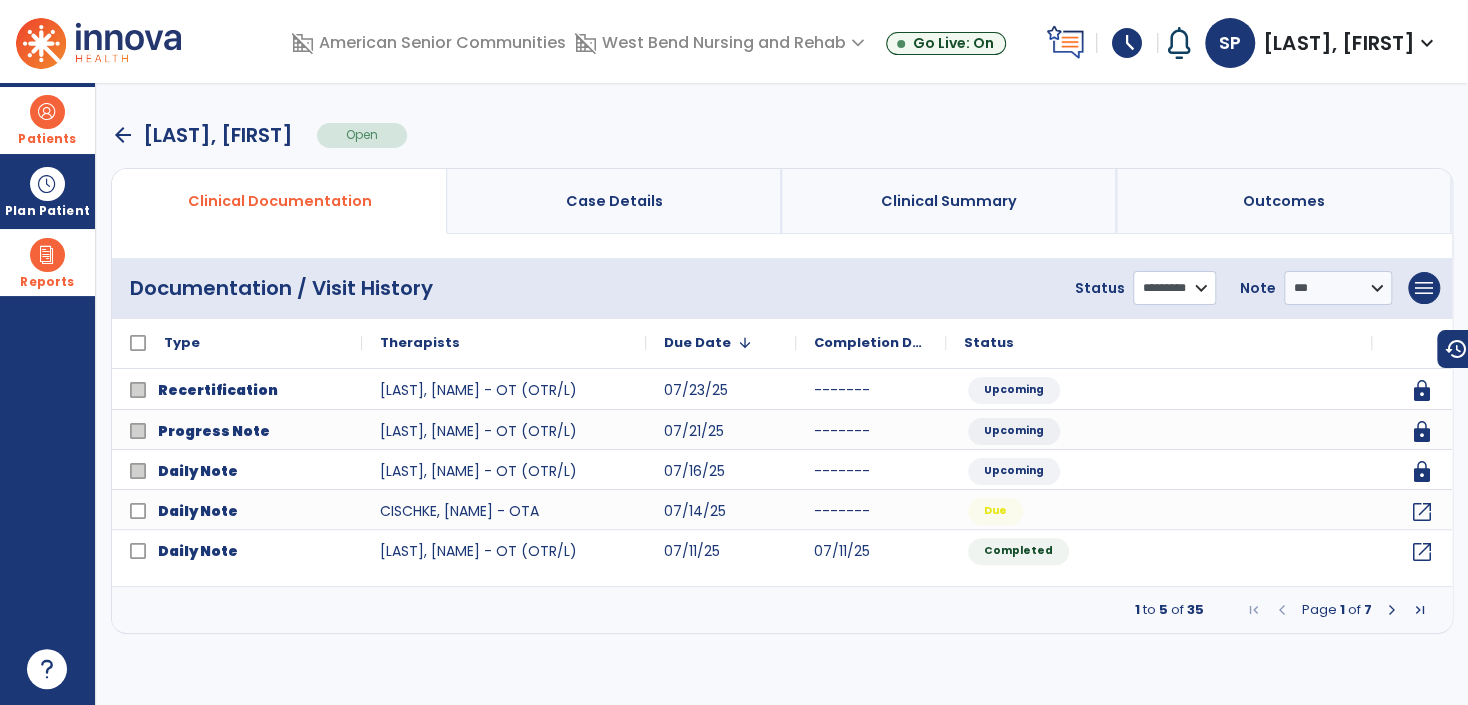 click on "**********" at bounding box center (1174, 288) 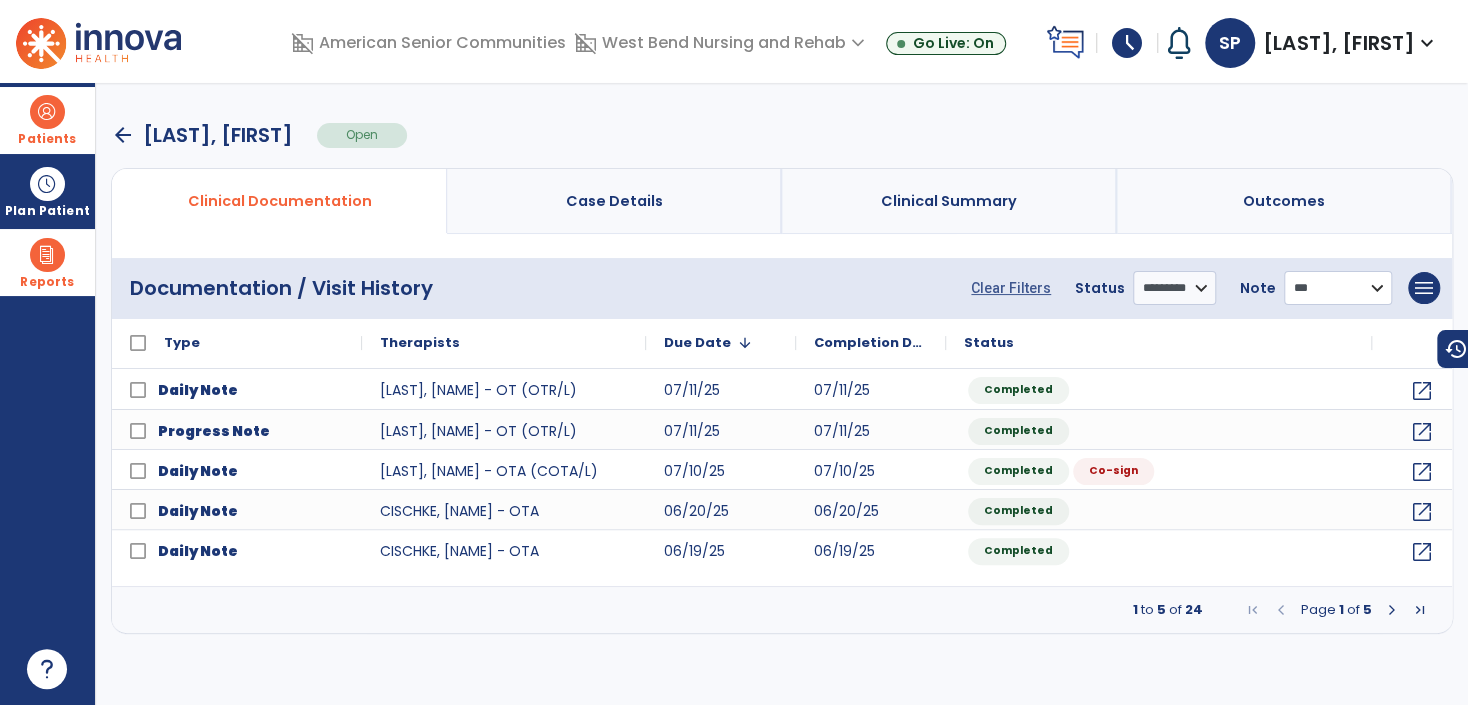 click on "**********" at bounding box center [1338, 288] 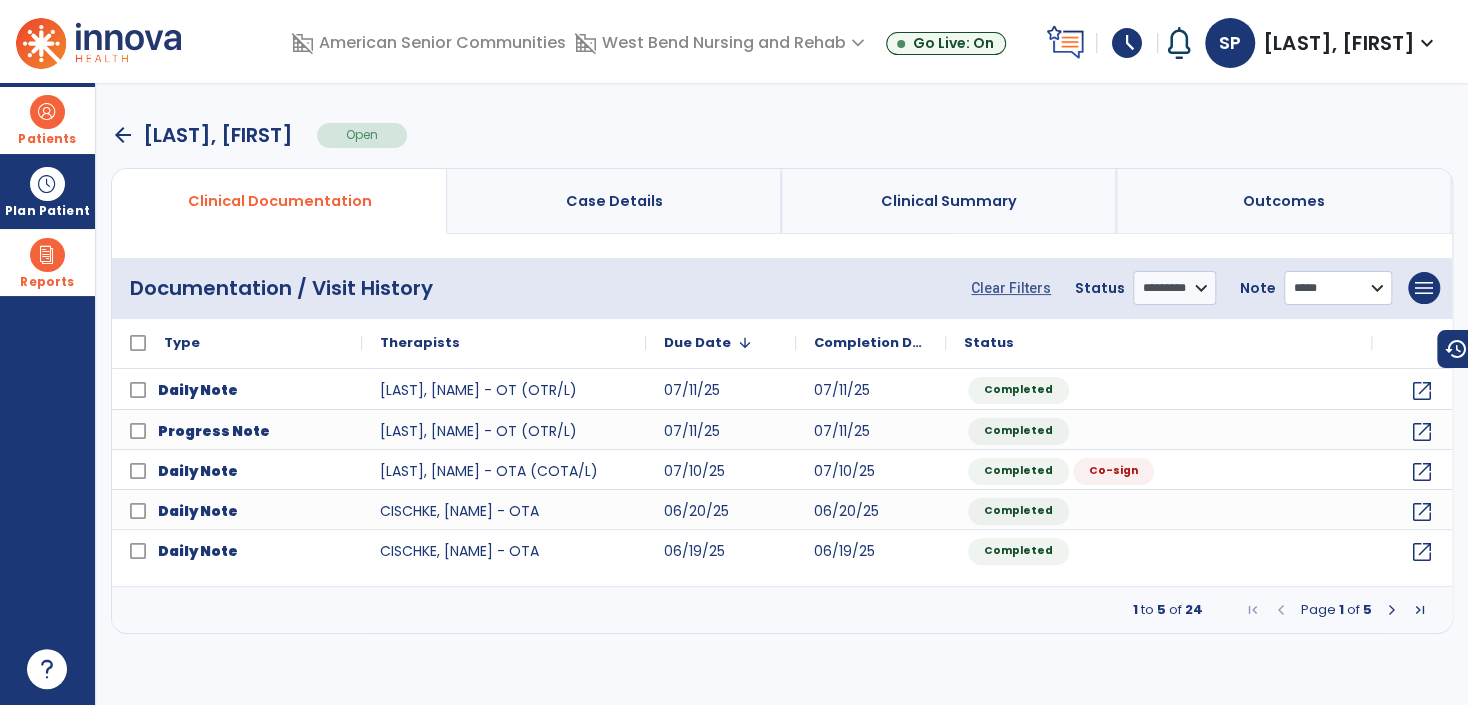 click on "**********" at bounding box center [1338, 288] 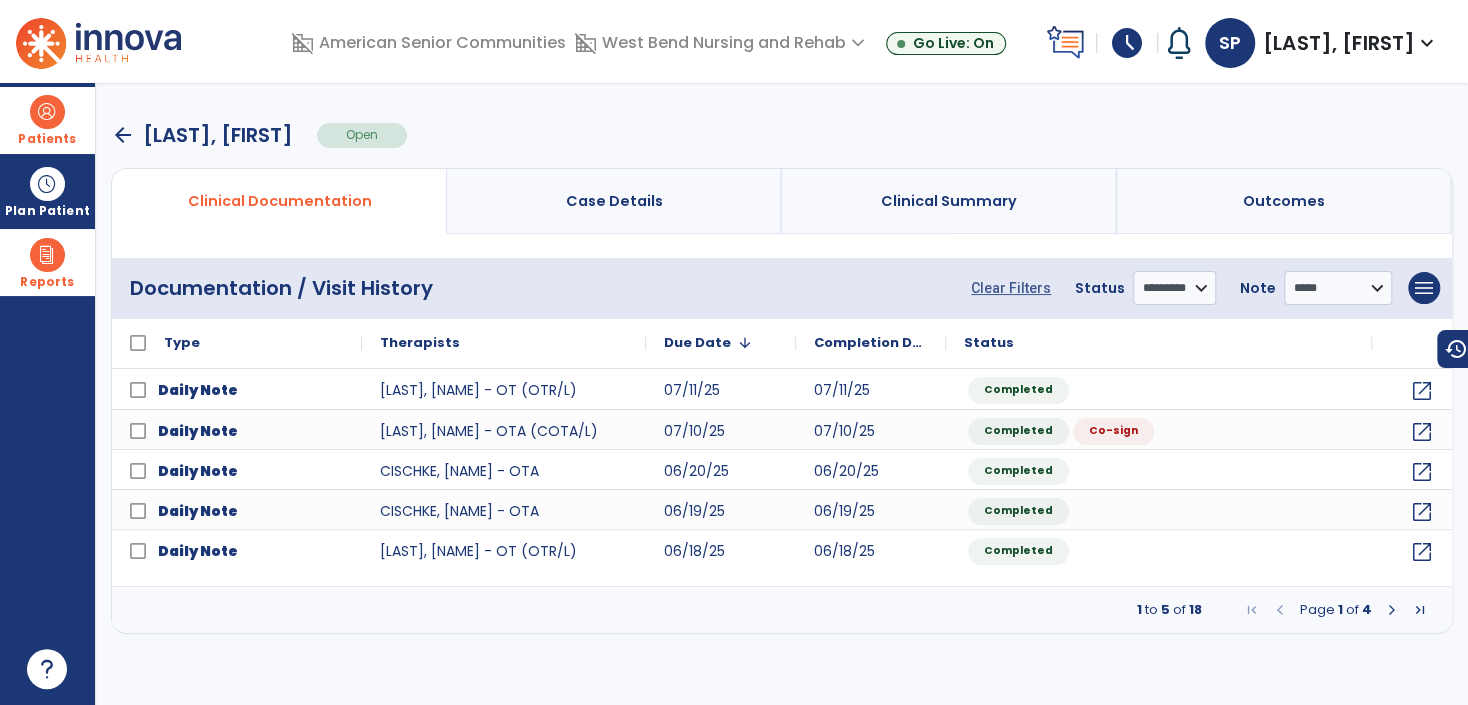 drag, startPoint x: 126, startPoint y: 140, endPoint x: 171, endPoint y: 153, distance: 46.840153 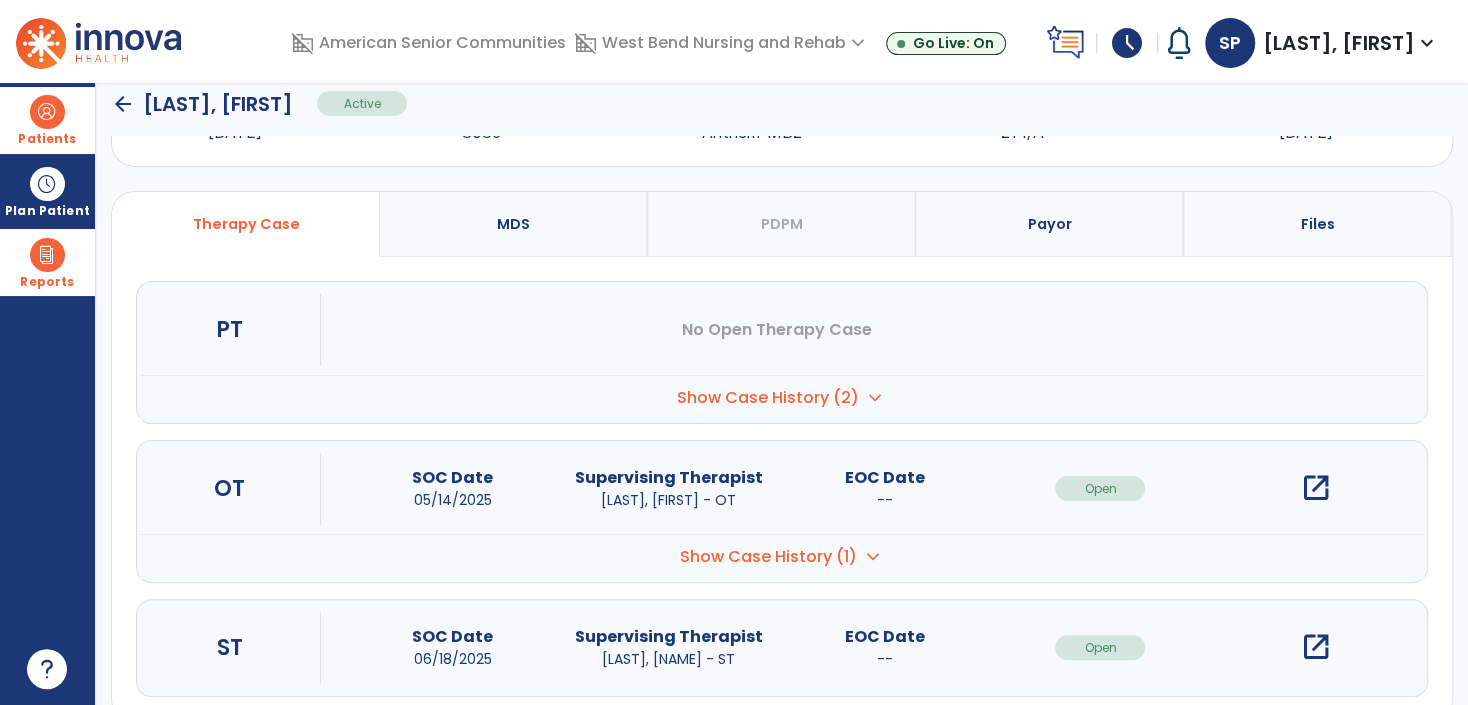 scroll, scrollTop: 130, scrollLeft: 0, axis: vertical 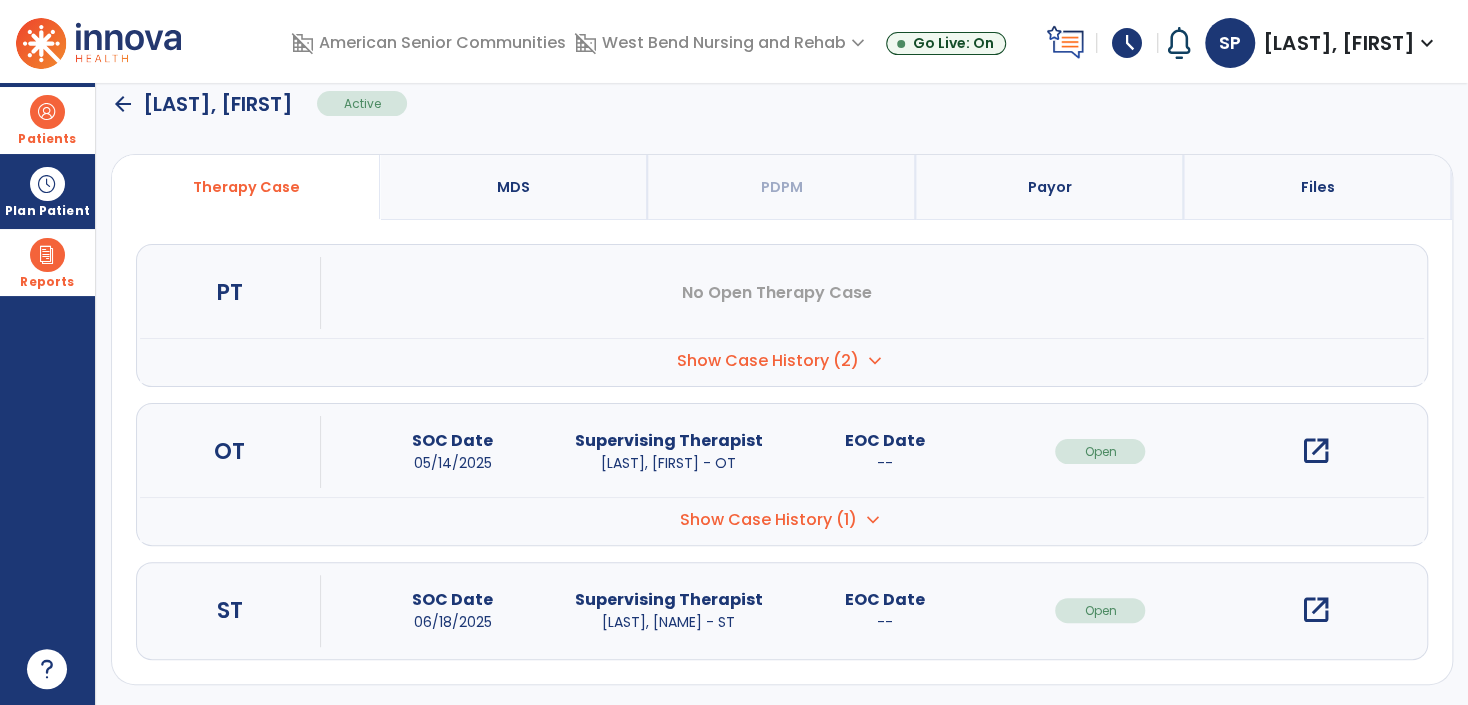click on "open_in_new" at bounding box center [1316, 610] 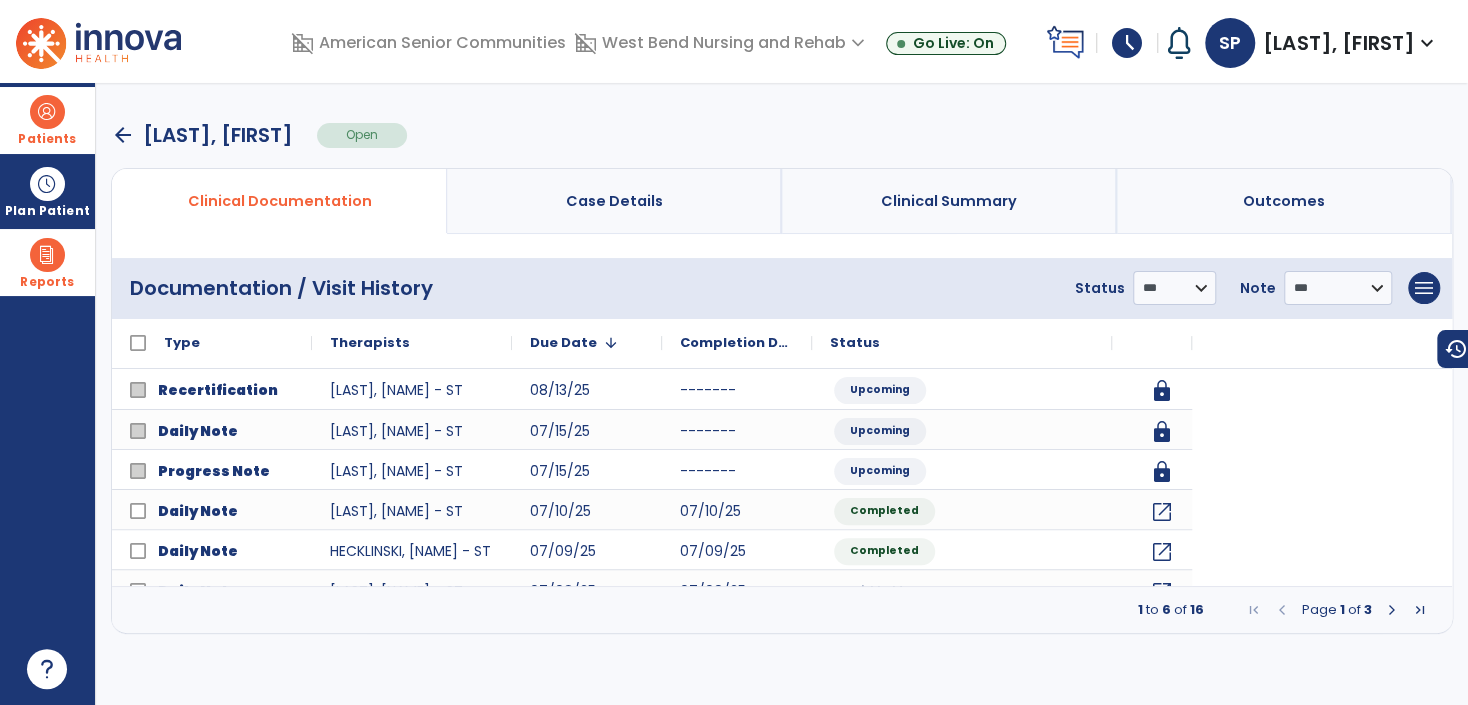 scroll, scrollTop: 0, scrollLeft: 0, axis: both 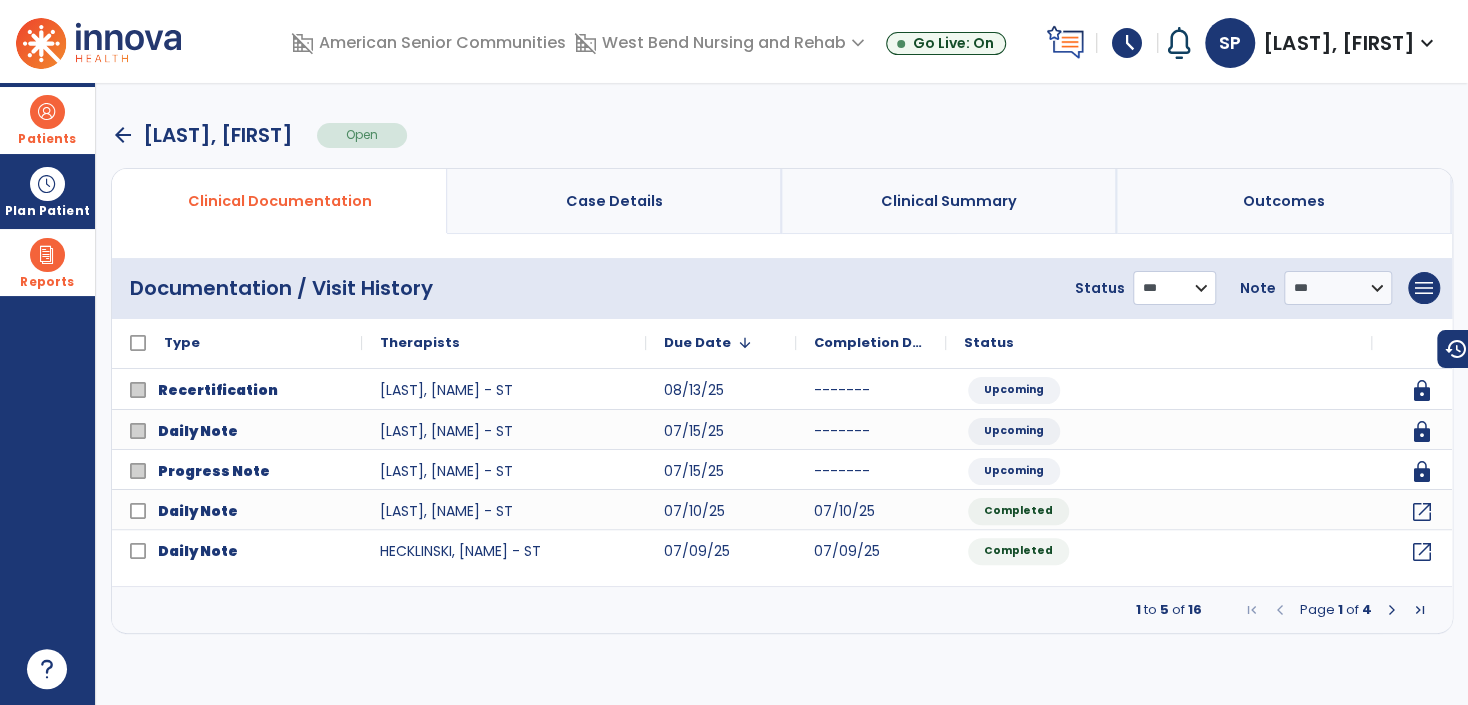 click on "**********" at bounding box center [1174, 288] 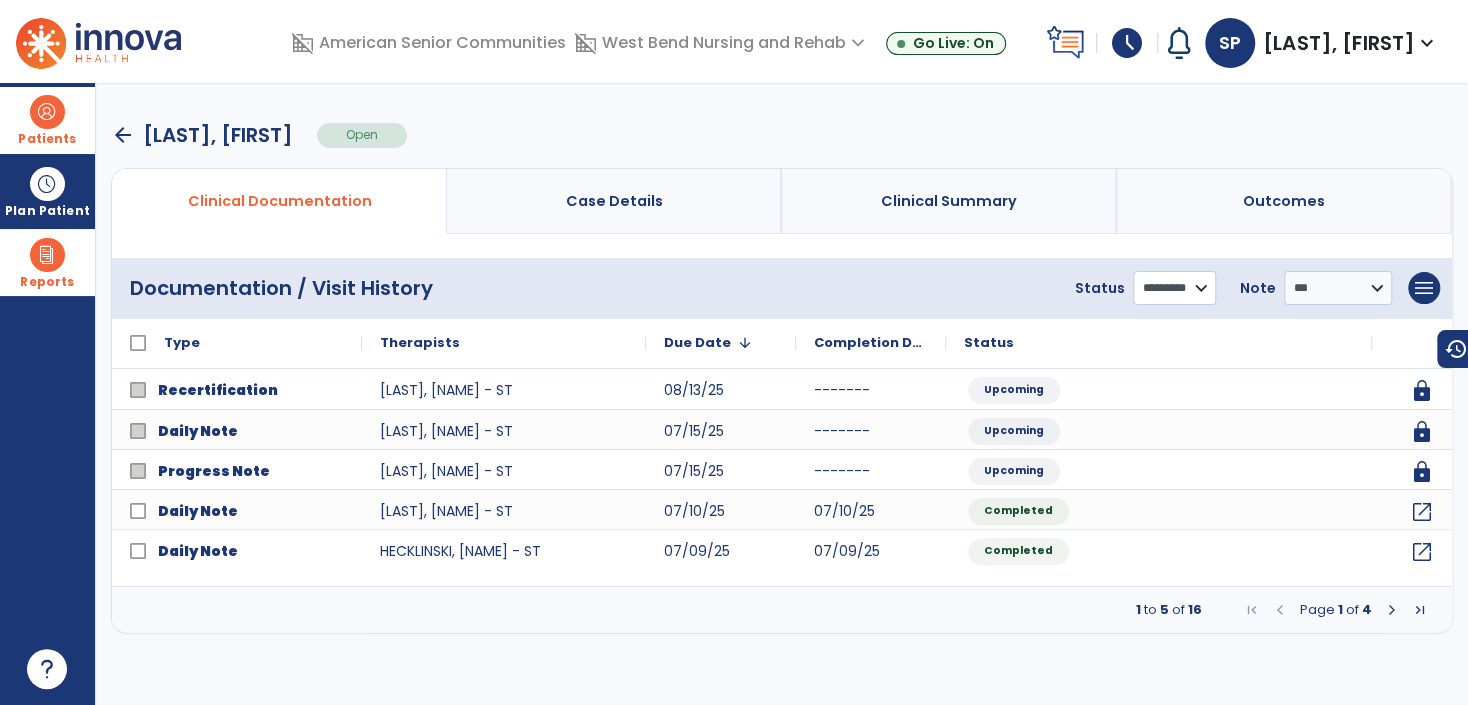 click on "**********" at bounding box center [1174, 288] 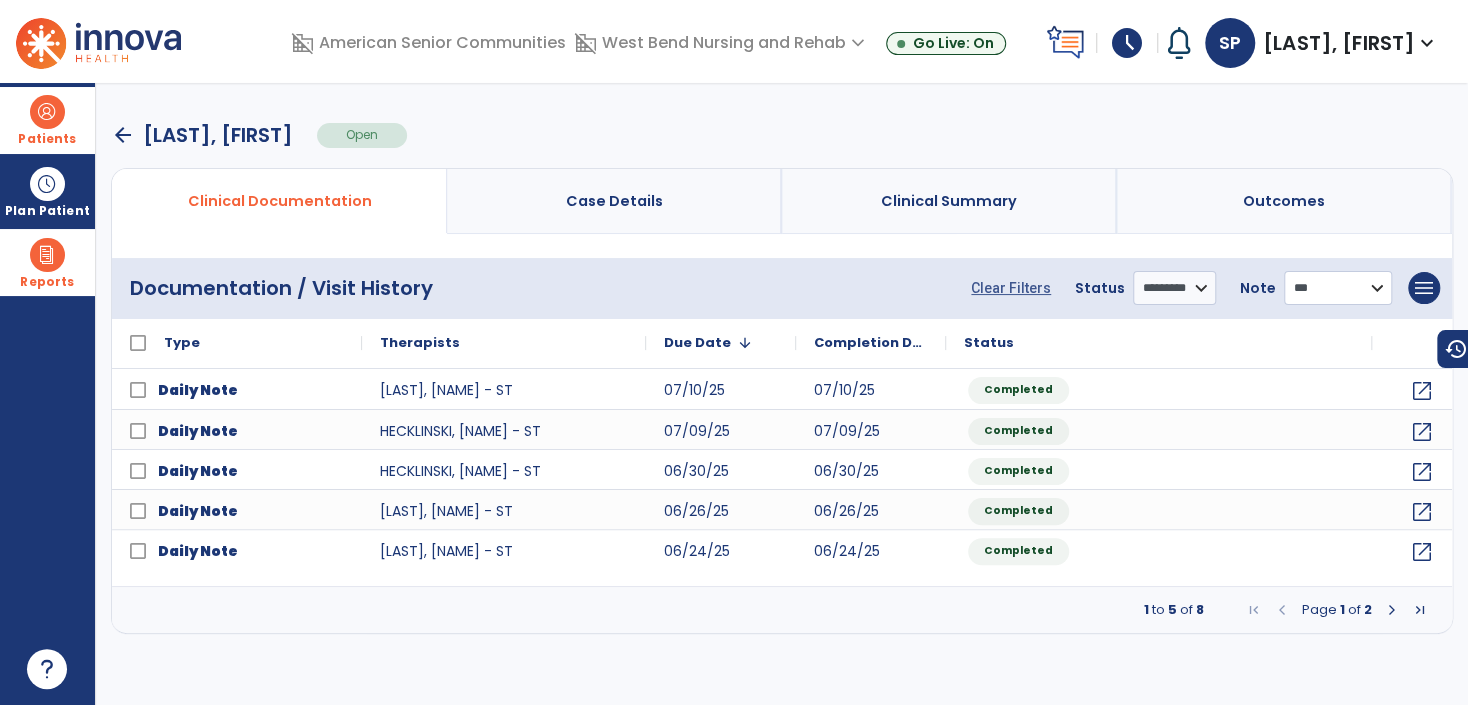 click on "**********" at bounding box center (1338, 288) 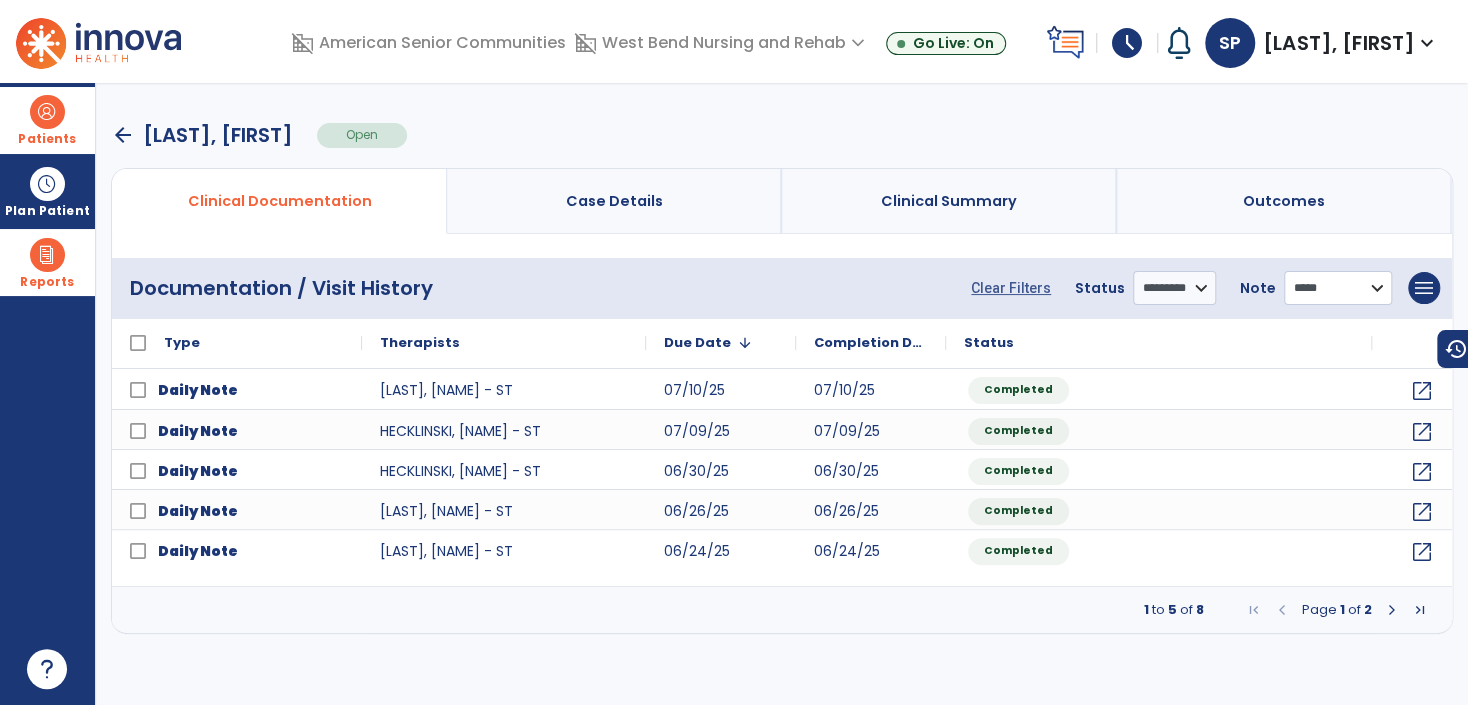 click on "**********" at bounding box center [1338, 288] 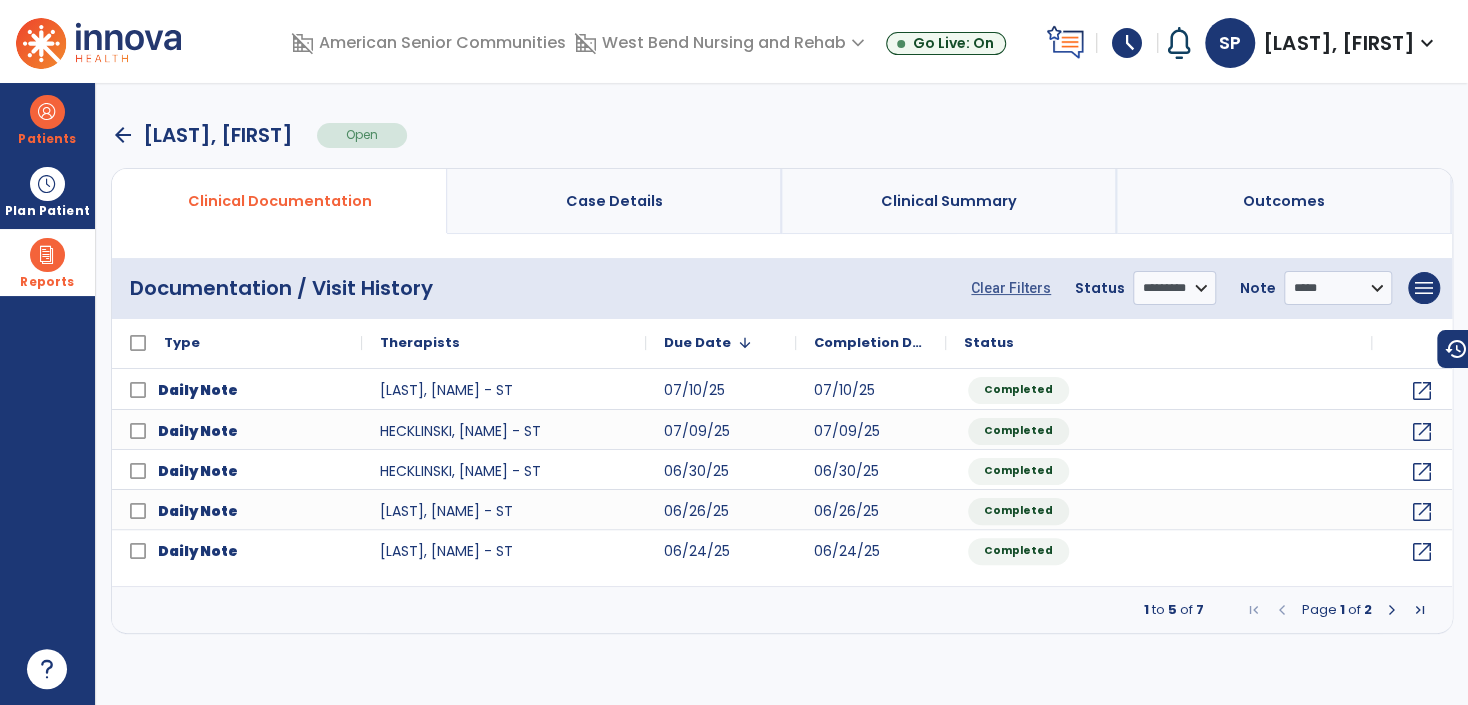 drag, startPoint x: 88, startPoint y: 107, endPoint x: 148, endPoint y: 124, distance: 62.361847 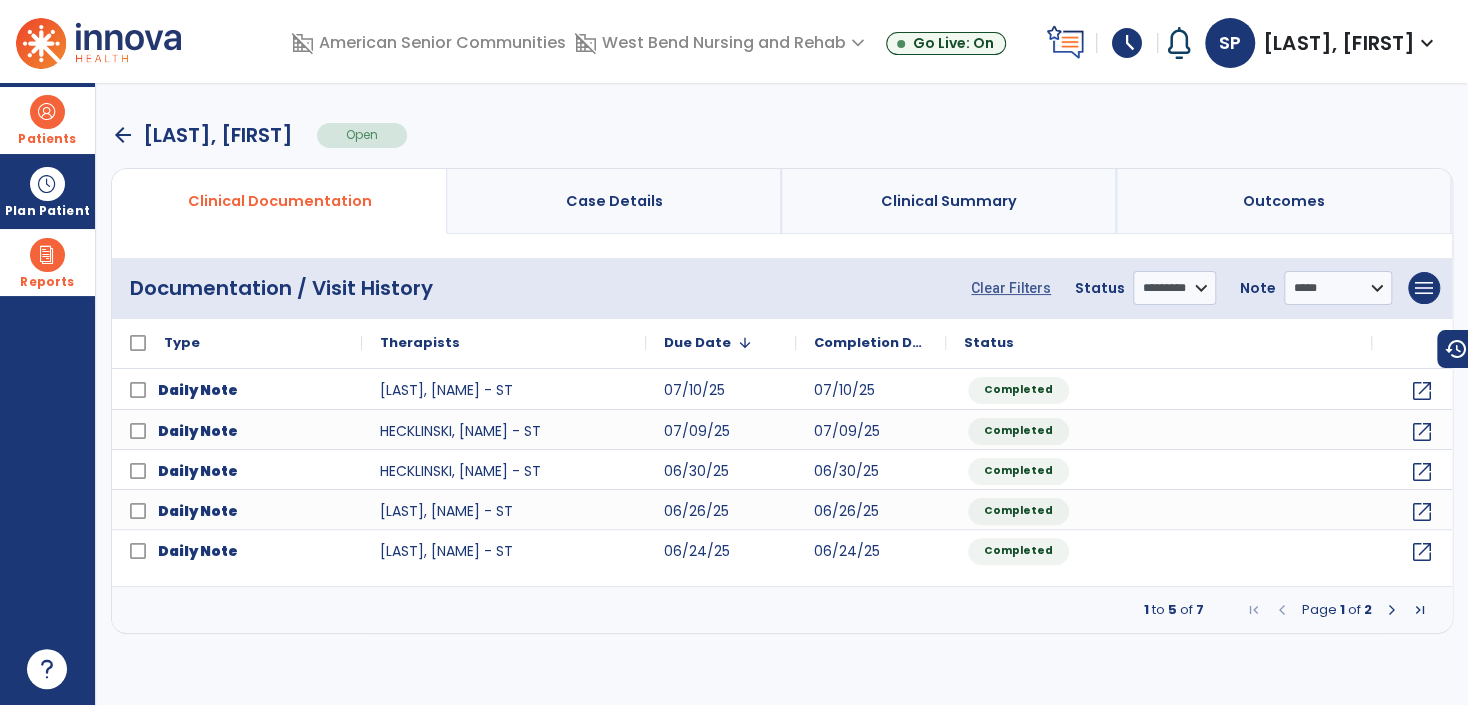 click on "Patients  format_list_bulleted  Patient List  space_dashboard  Patient Board  insert_chart  PDPM Board" at bounding box center [47, 120] 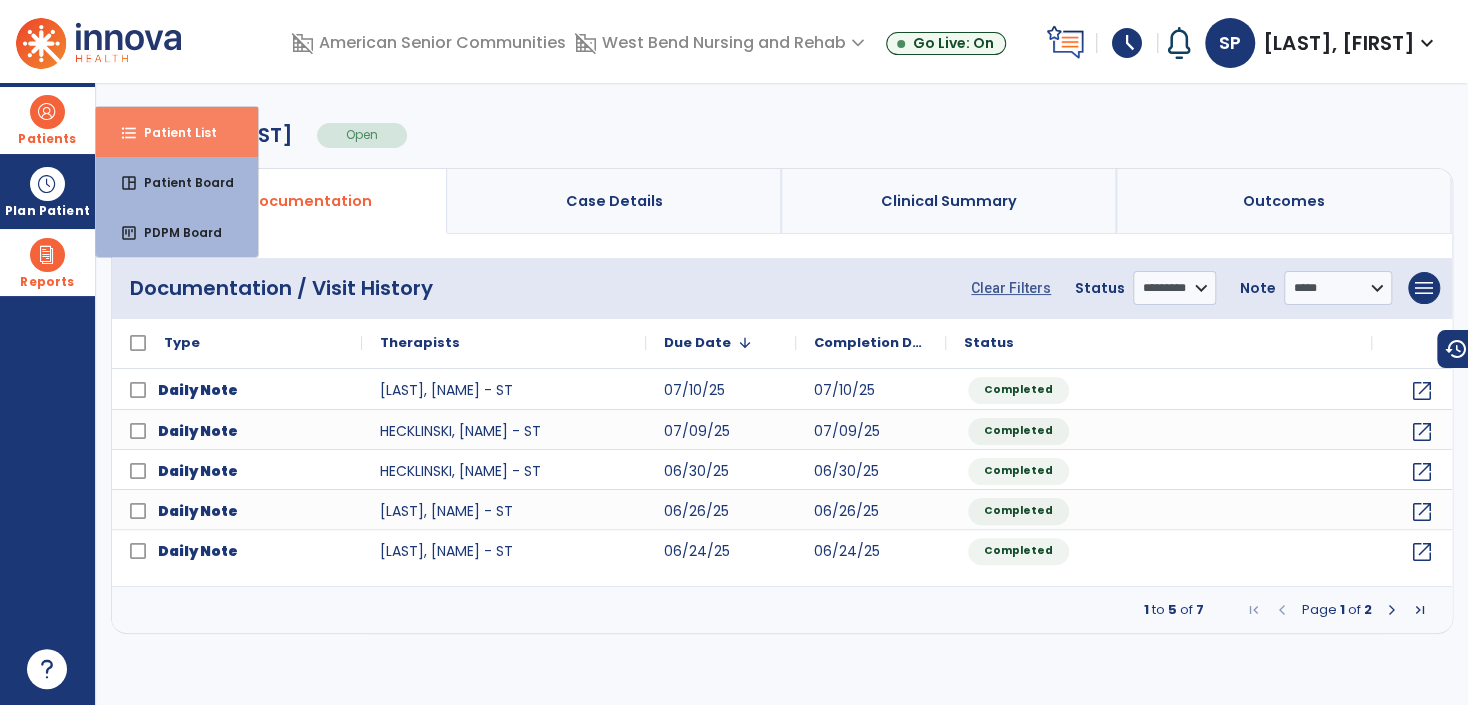 click on "Patient List" at bounding box center [172, 132] 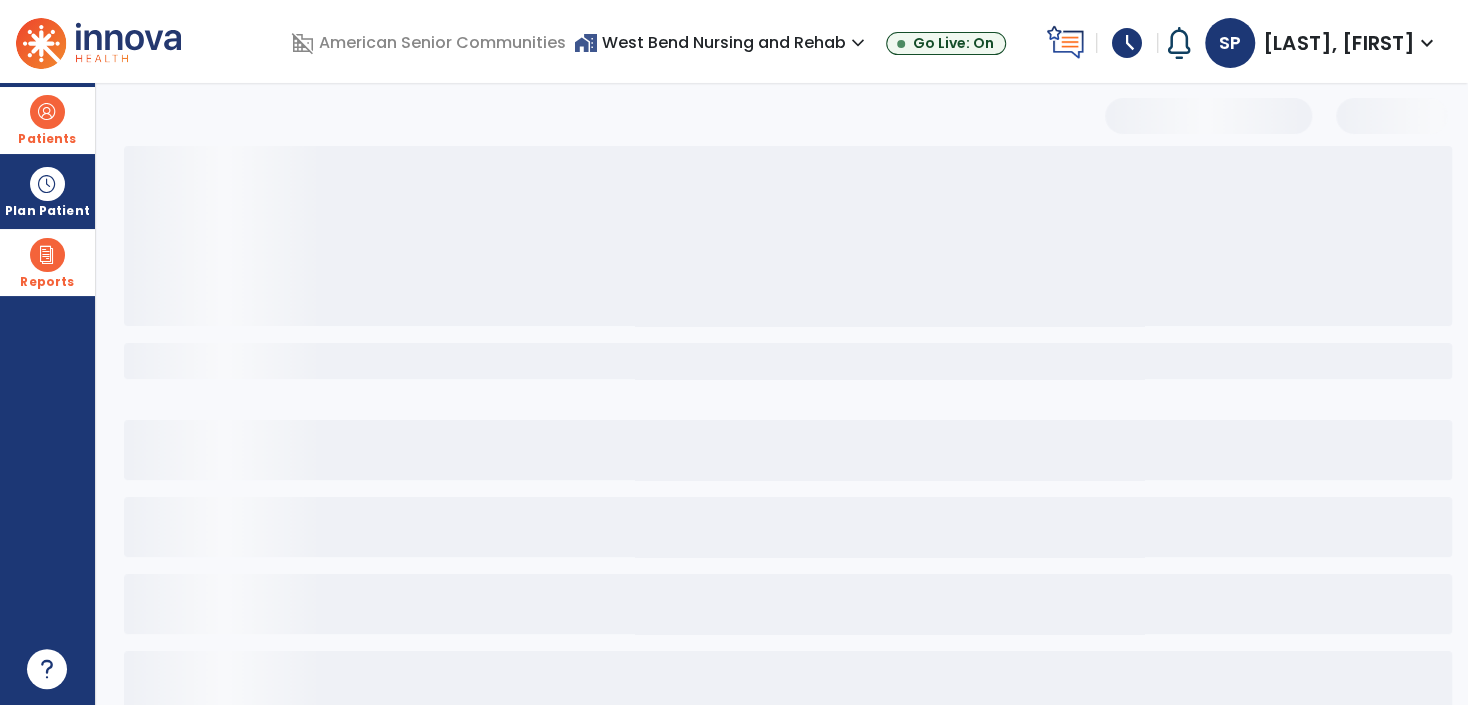 select on "***" 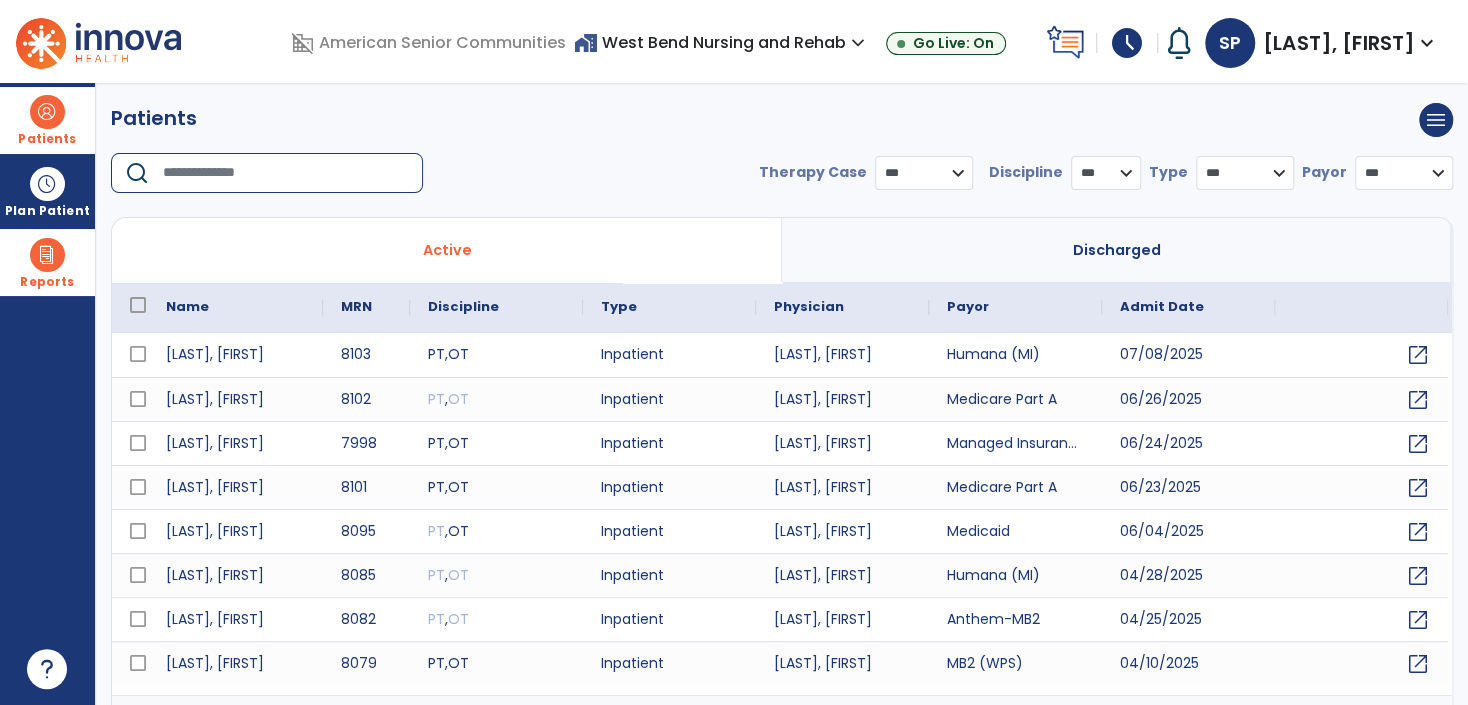 click at bounding box center (286, 173) 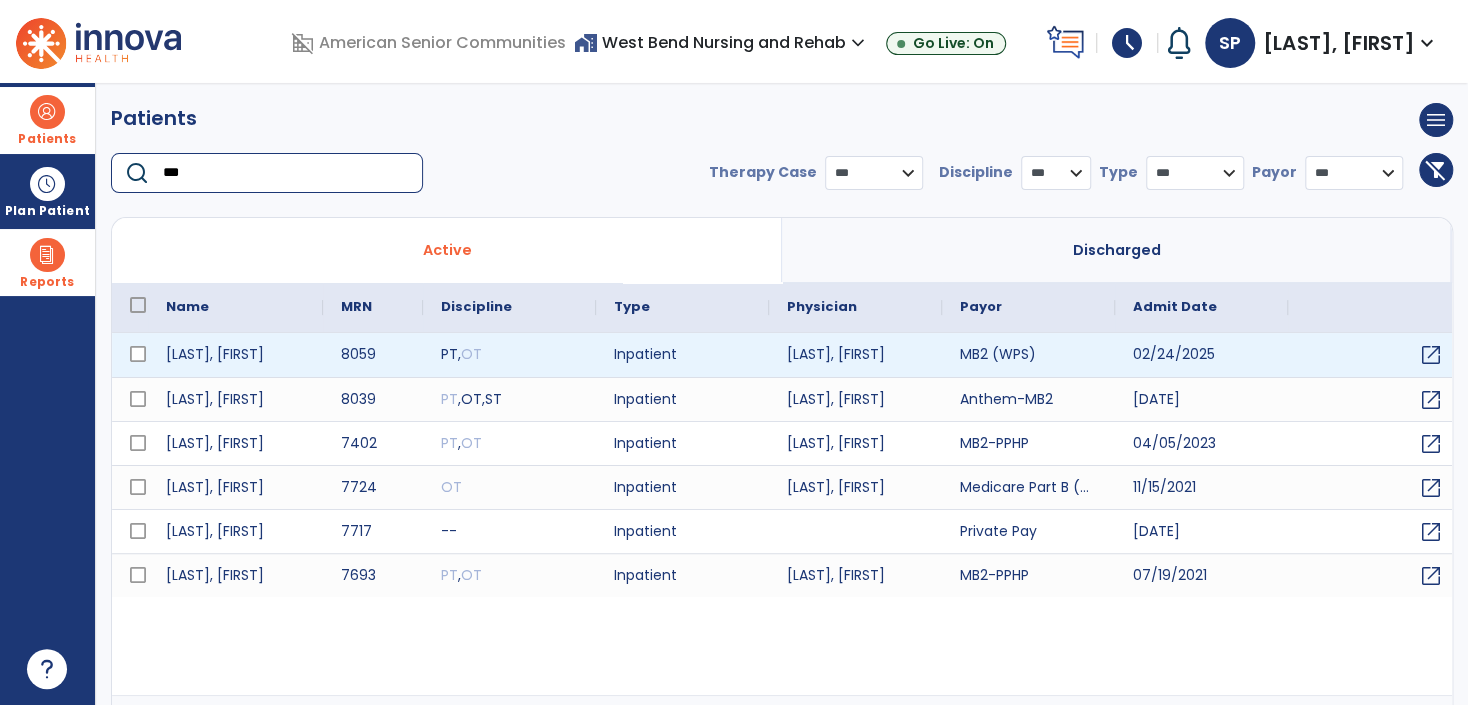 type on "***" 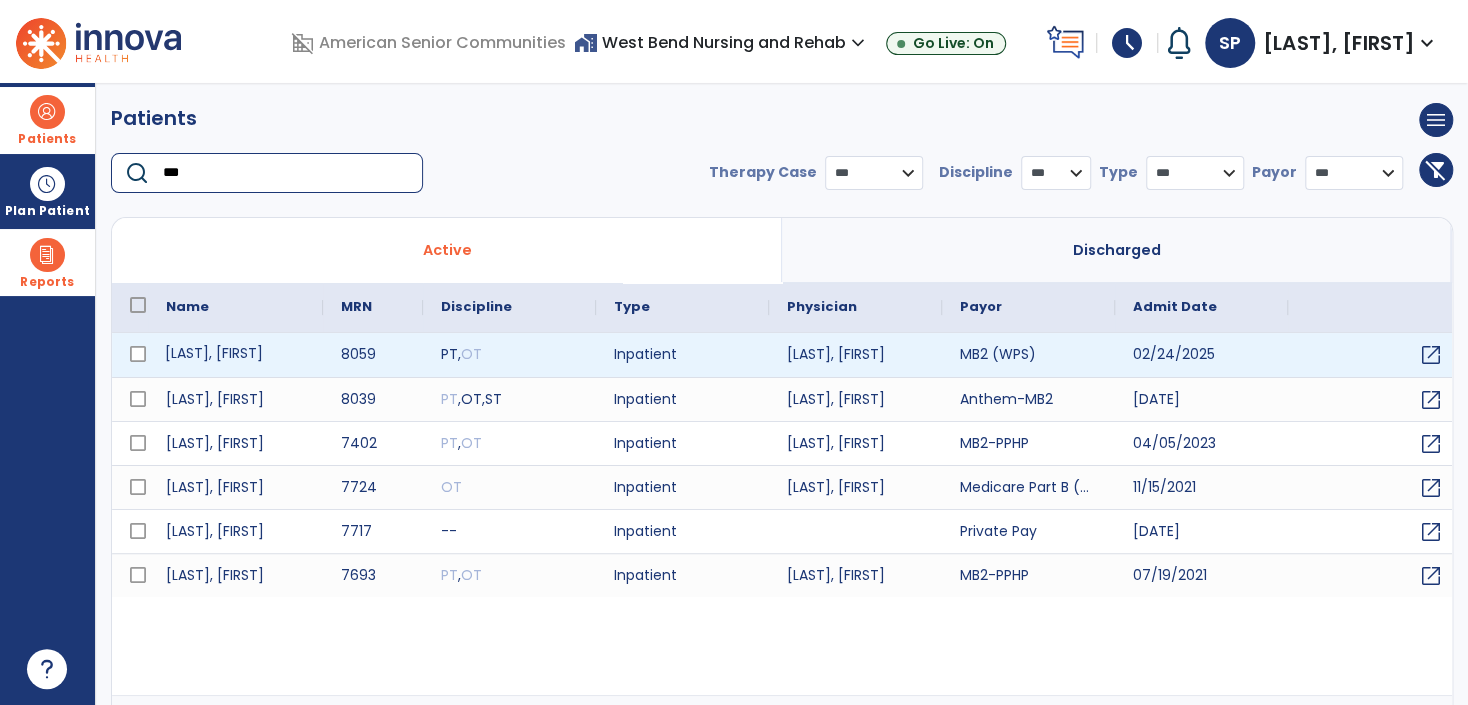 click on "Hernandez, Felix" at bounding box center [235, 355] 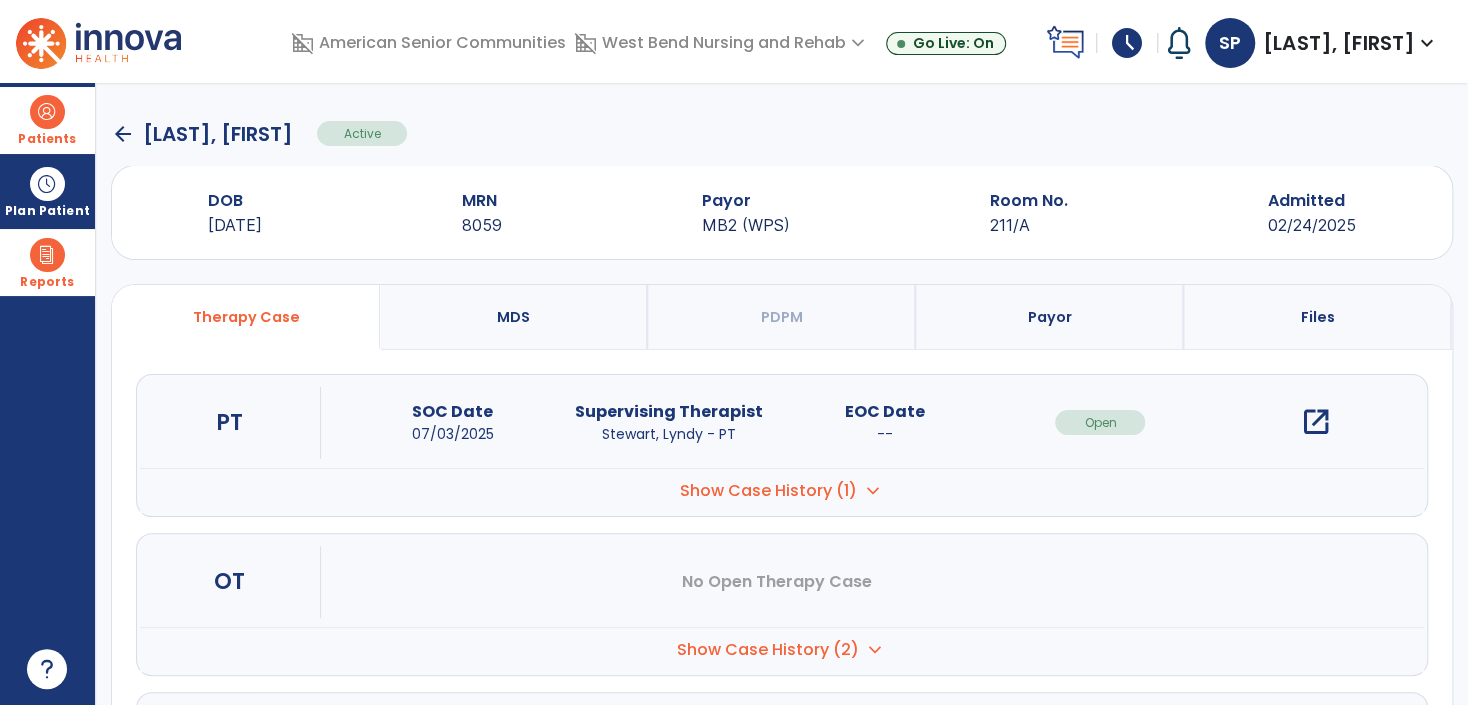 click on "open_in_new" at bounding box center [1316, 422] 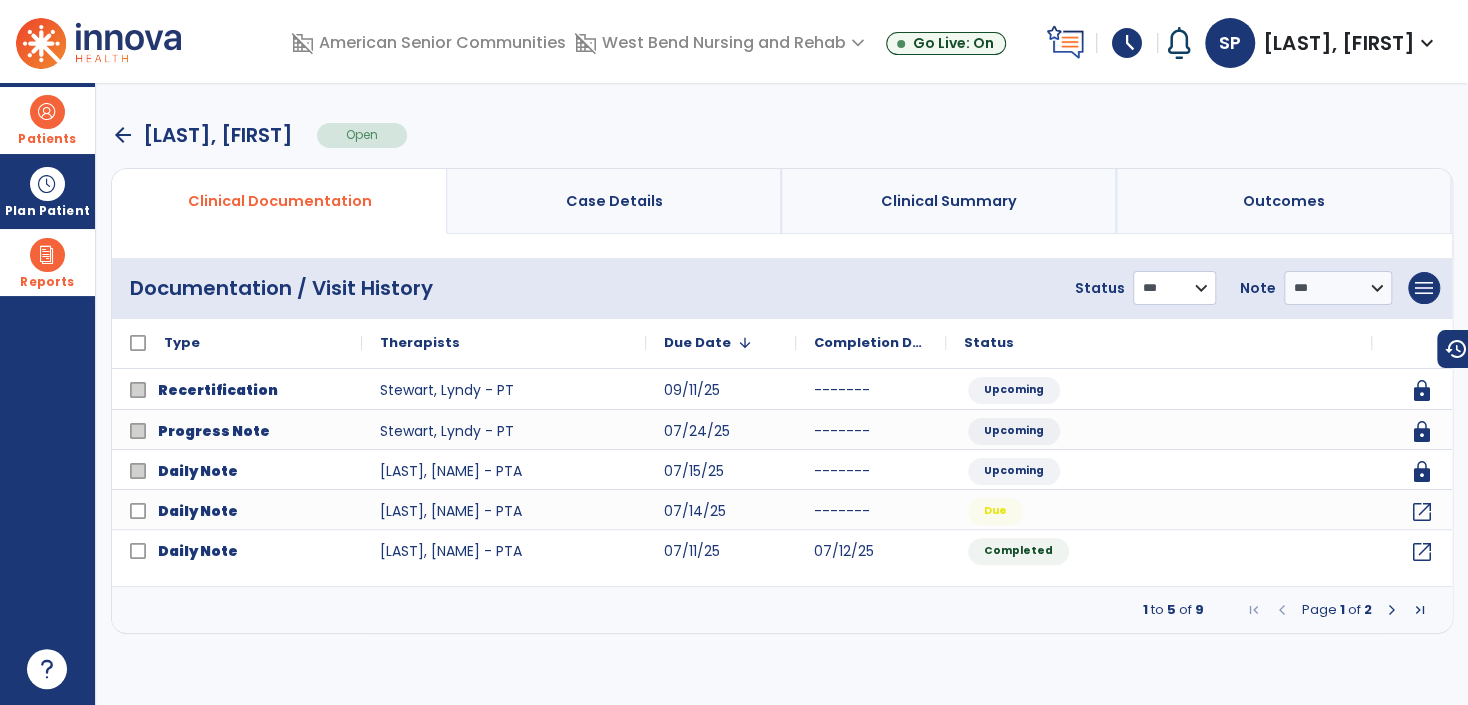 click on "**********" at bounding box center (1174, 288) 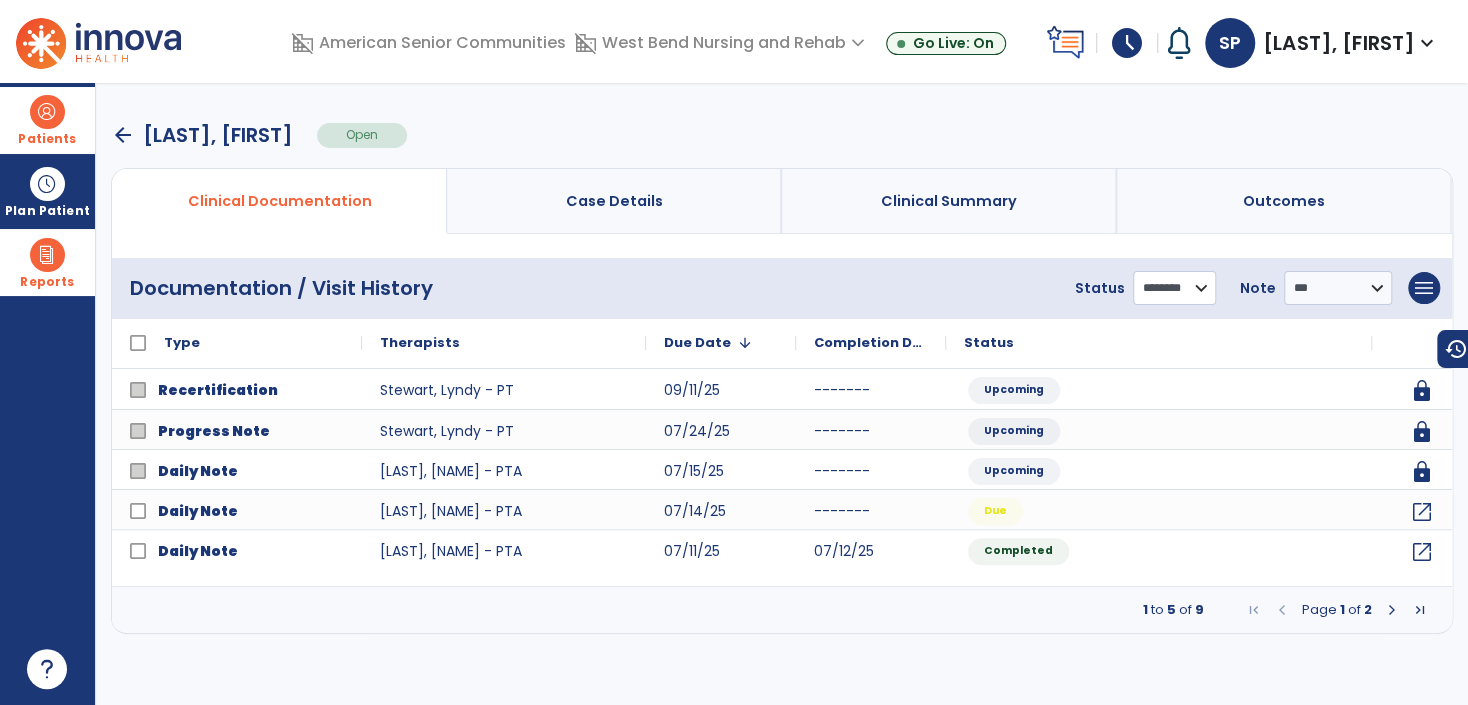 click on "**********" at bounding box center [1174, 288] 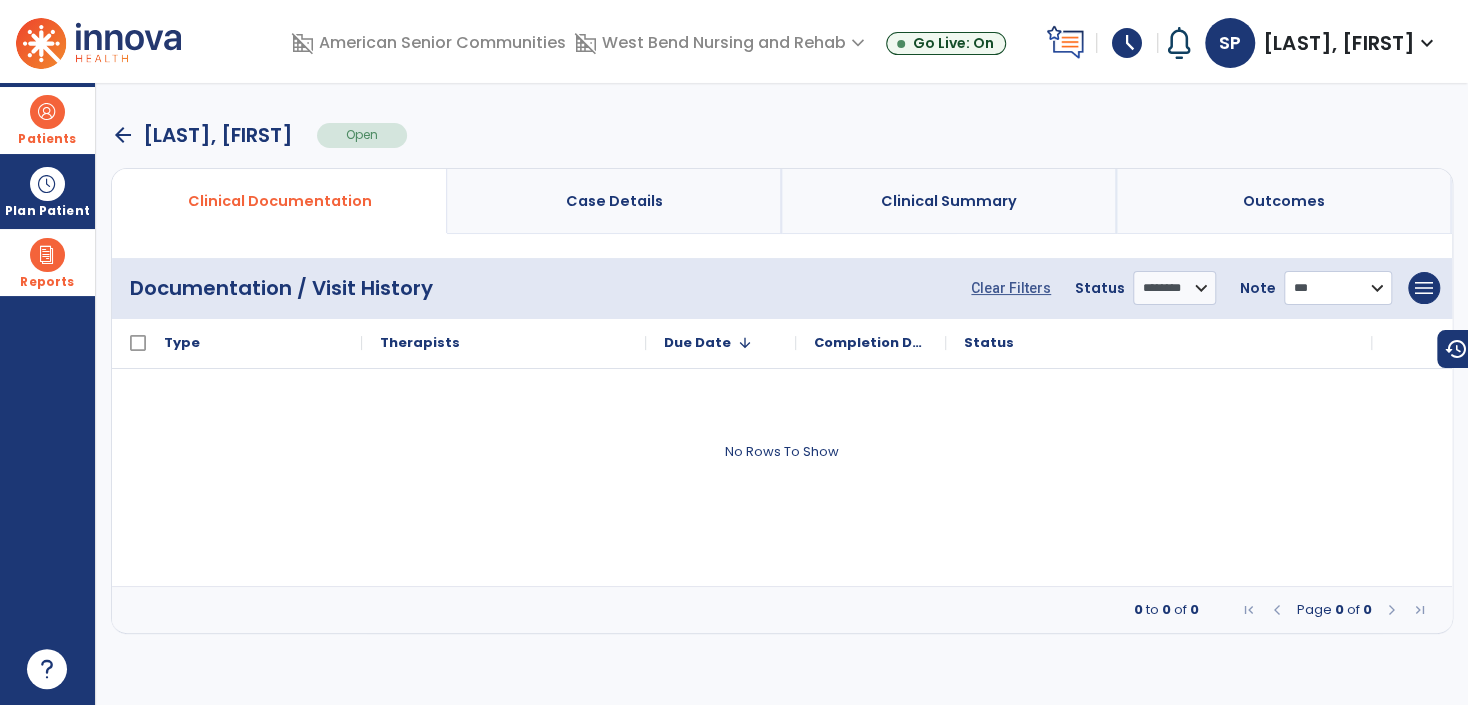 click on "**********" at bounding box center (1338, 288) 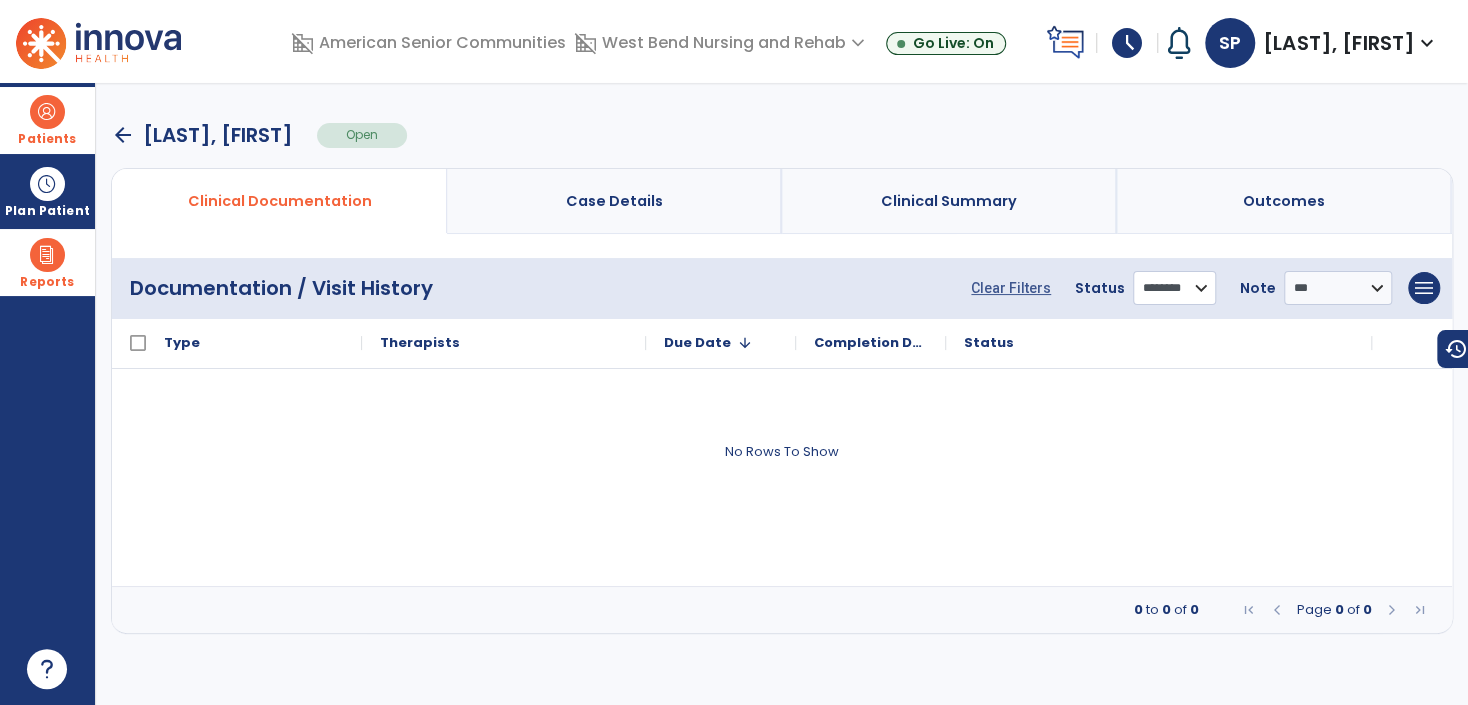 click on "**********" at bounding box center [1174, 288] 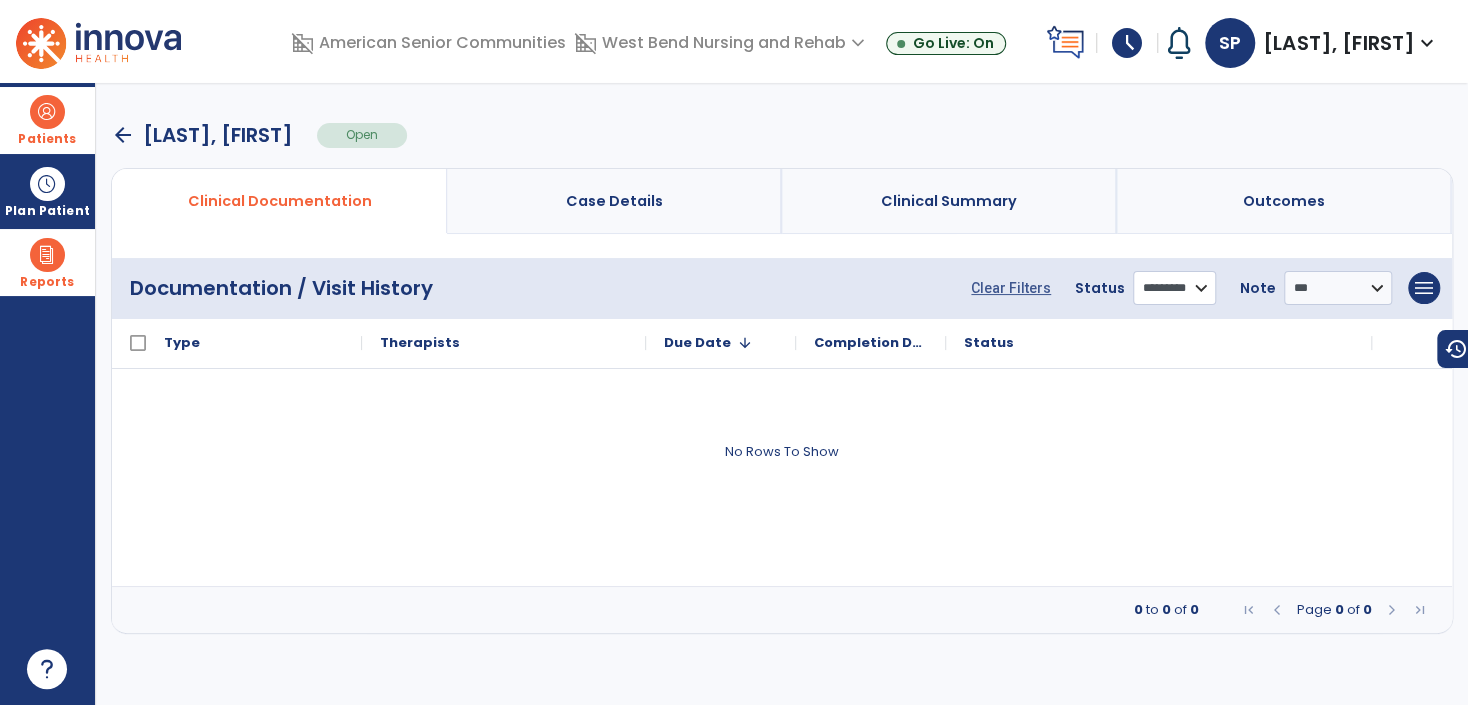click on "**********" at bounding box center [1174, 288] 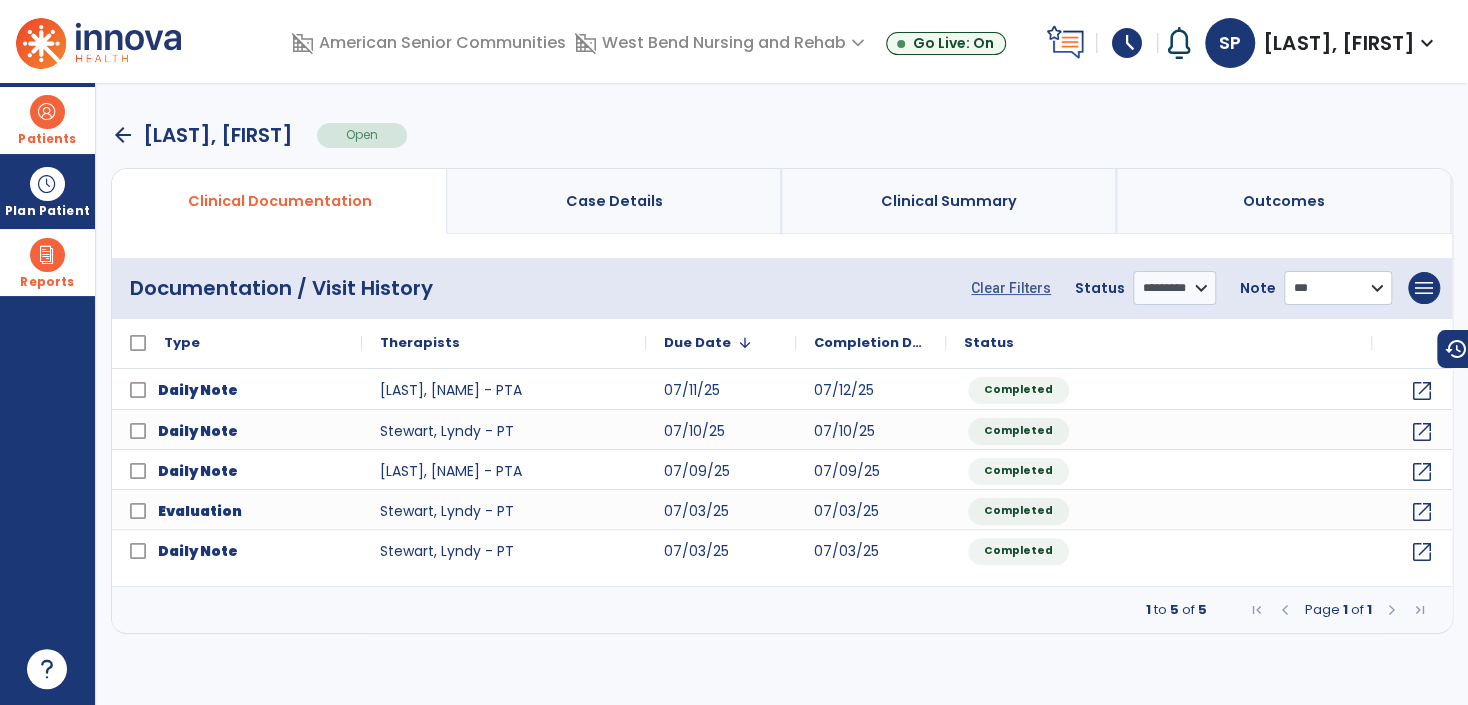 click on "**********" at bounding box center [1338, 288] 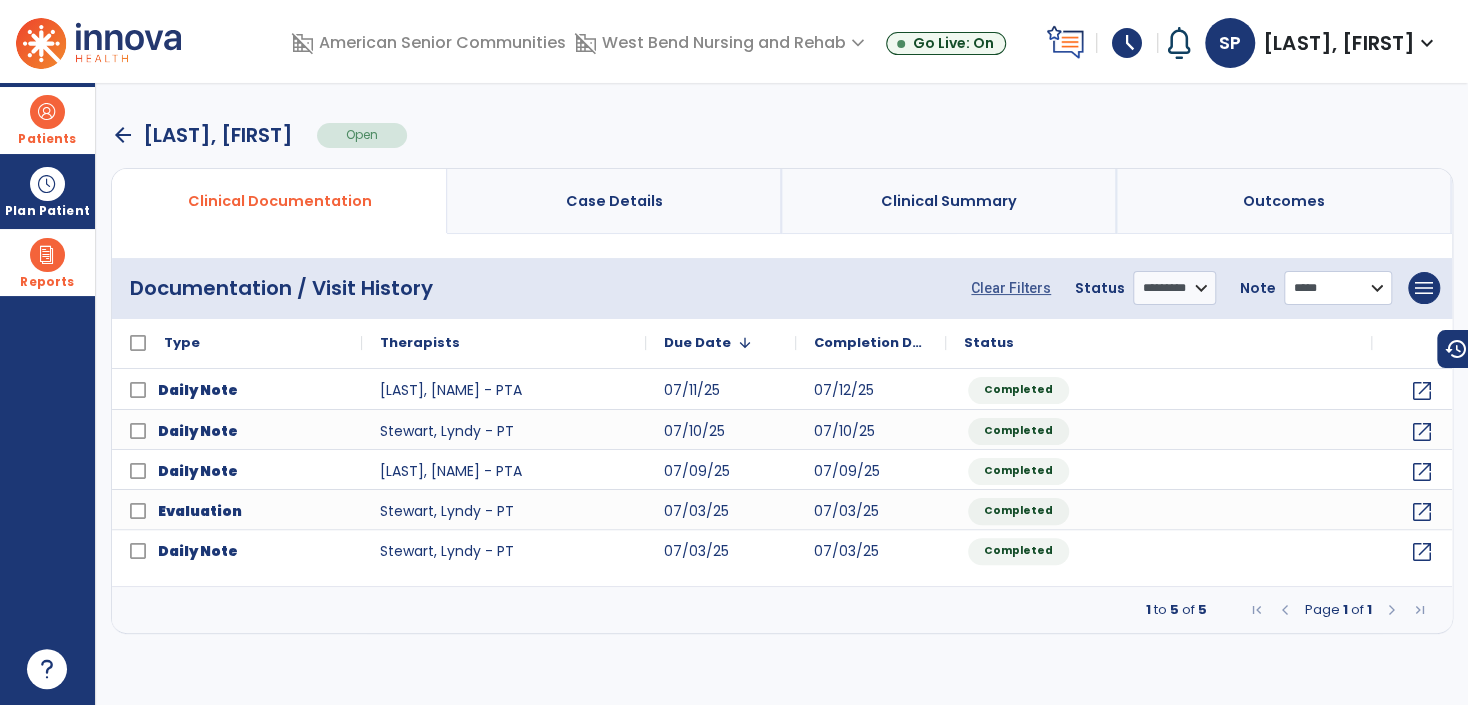 click on "**********" at bounding box center (1338, 288) 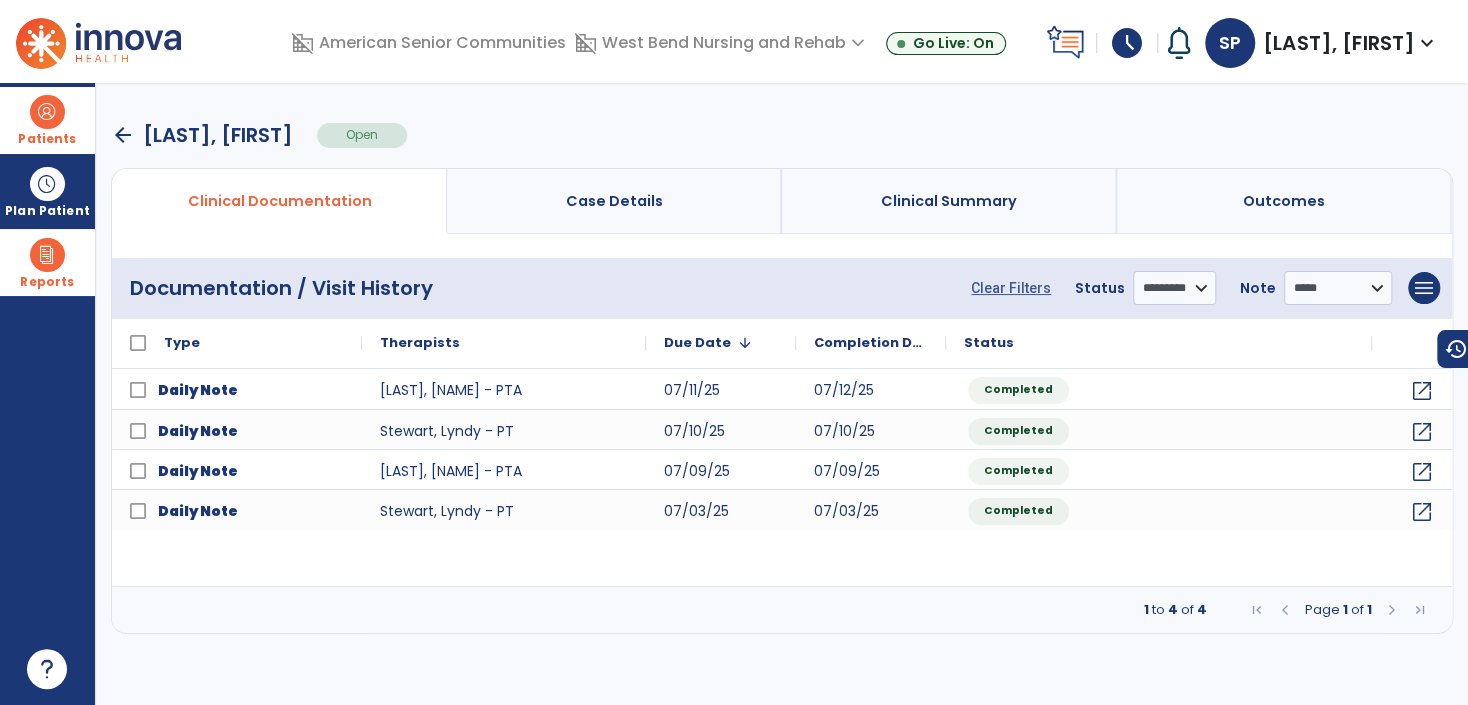 click on "Patients" at bounding box center (47, 120) 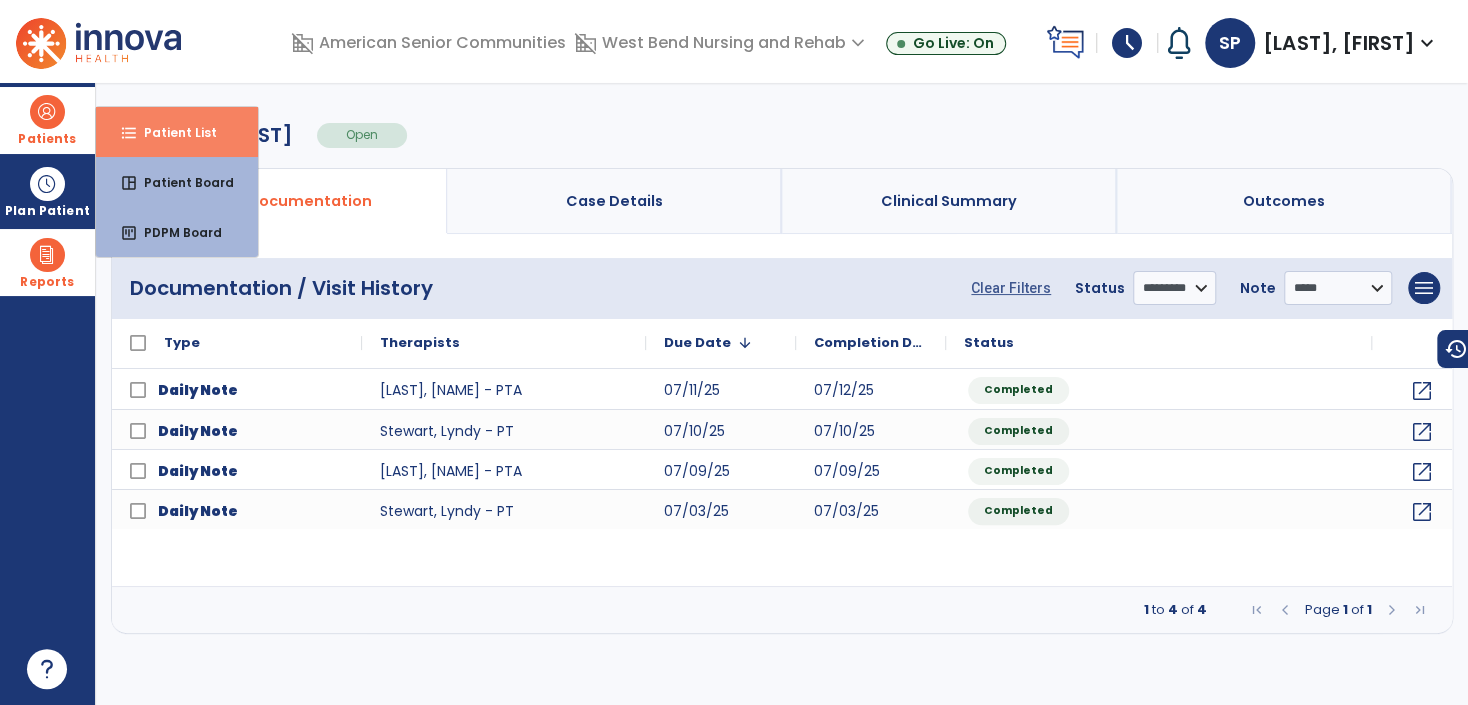 click on "Patient List" at bounding box center [172, 132] 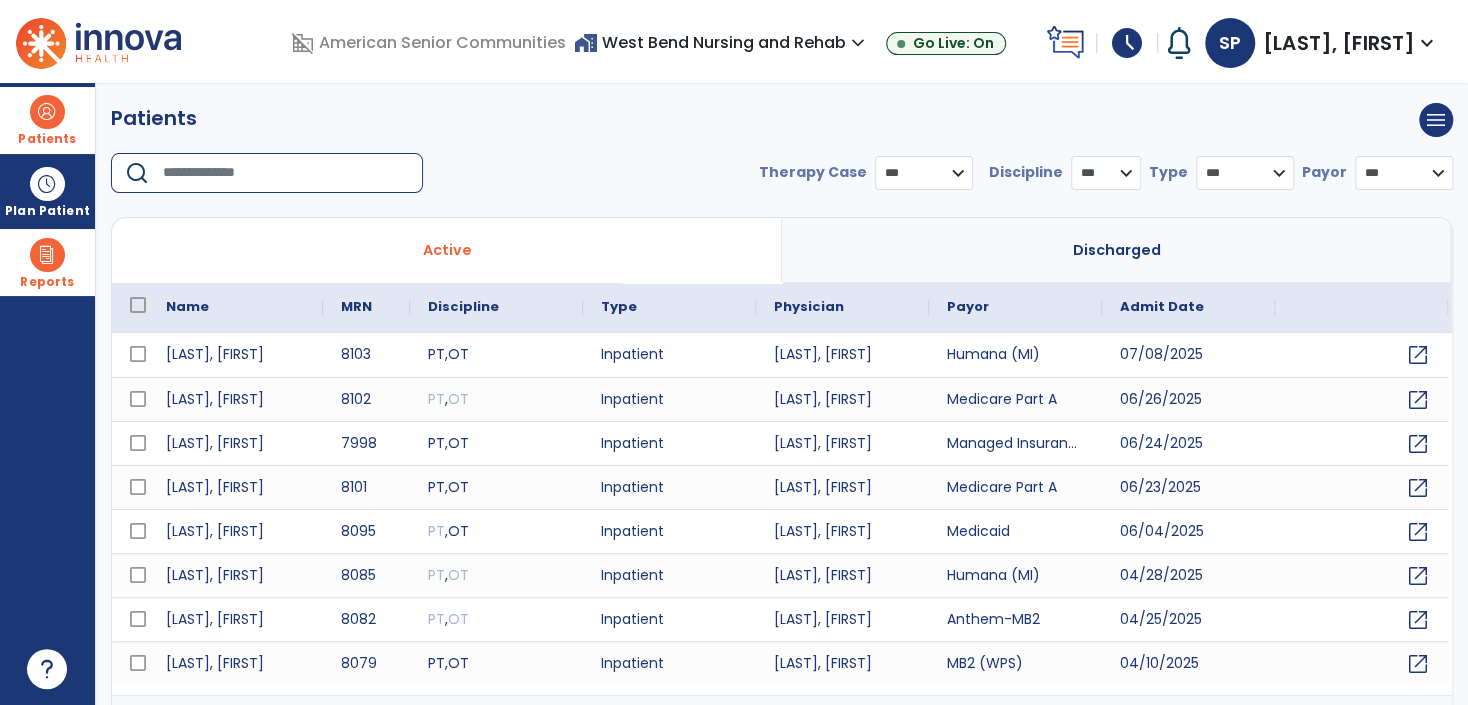 click at bounding box center [286, 173] 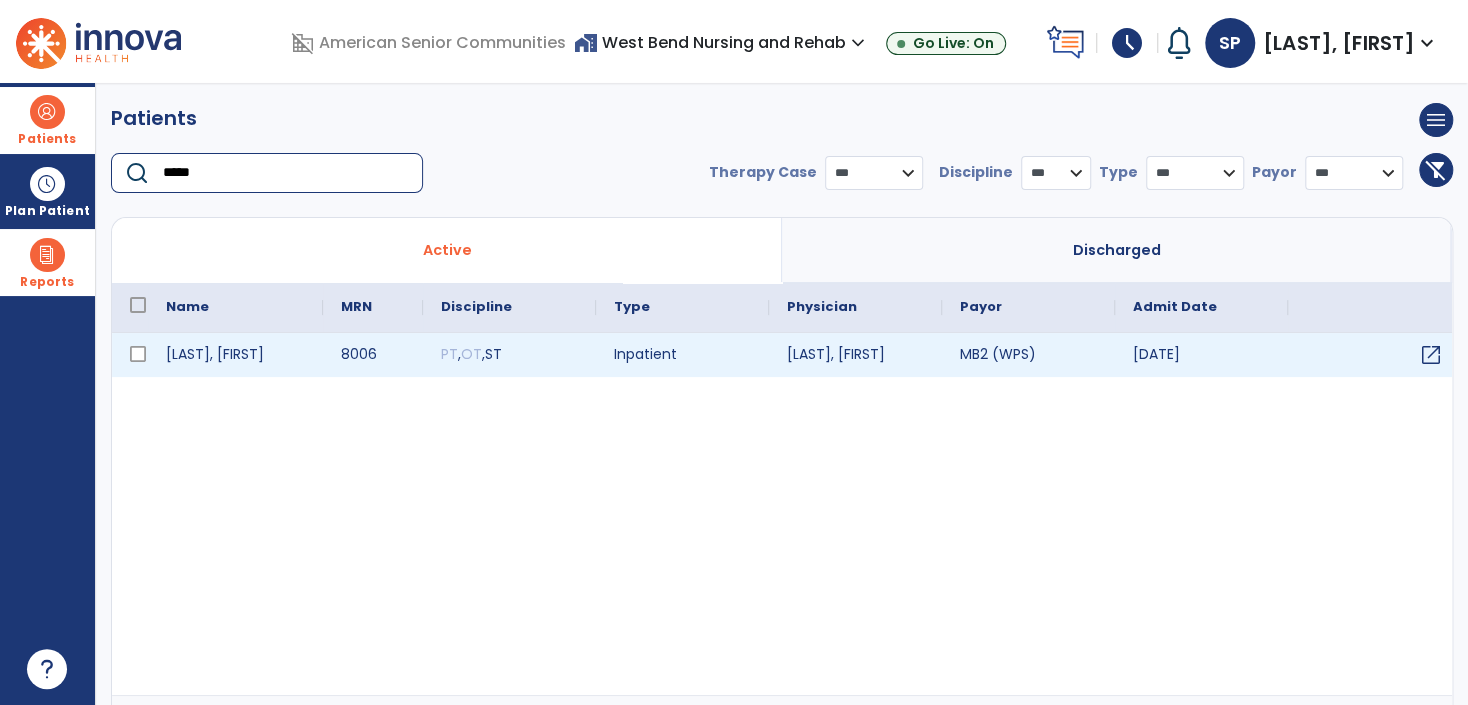type on "*****" 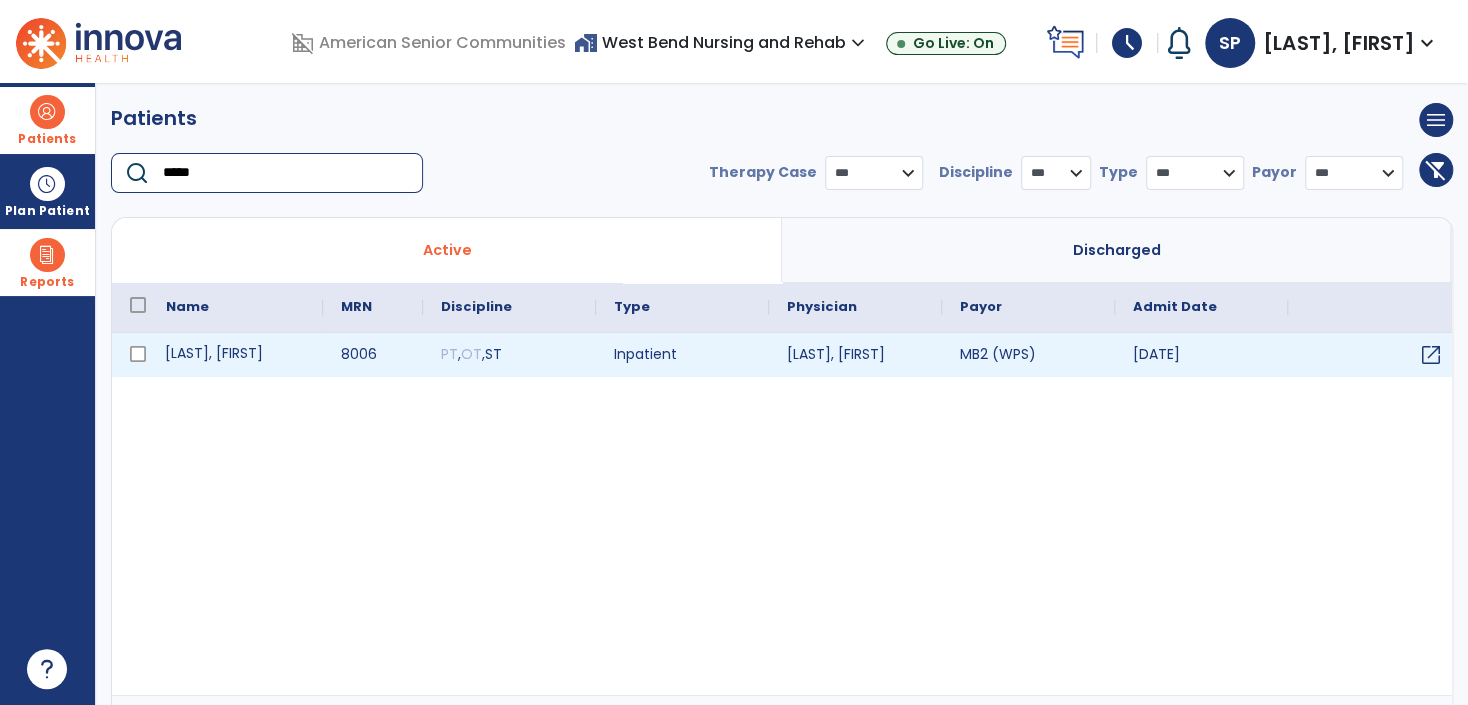 click on "Morphew, Pamela" at bounding box center [235, 355] 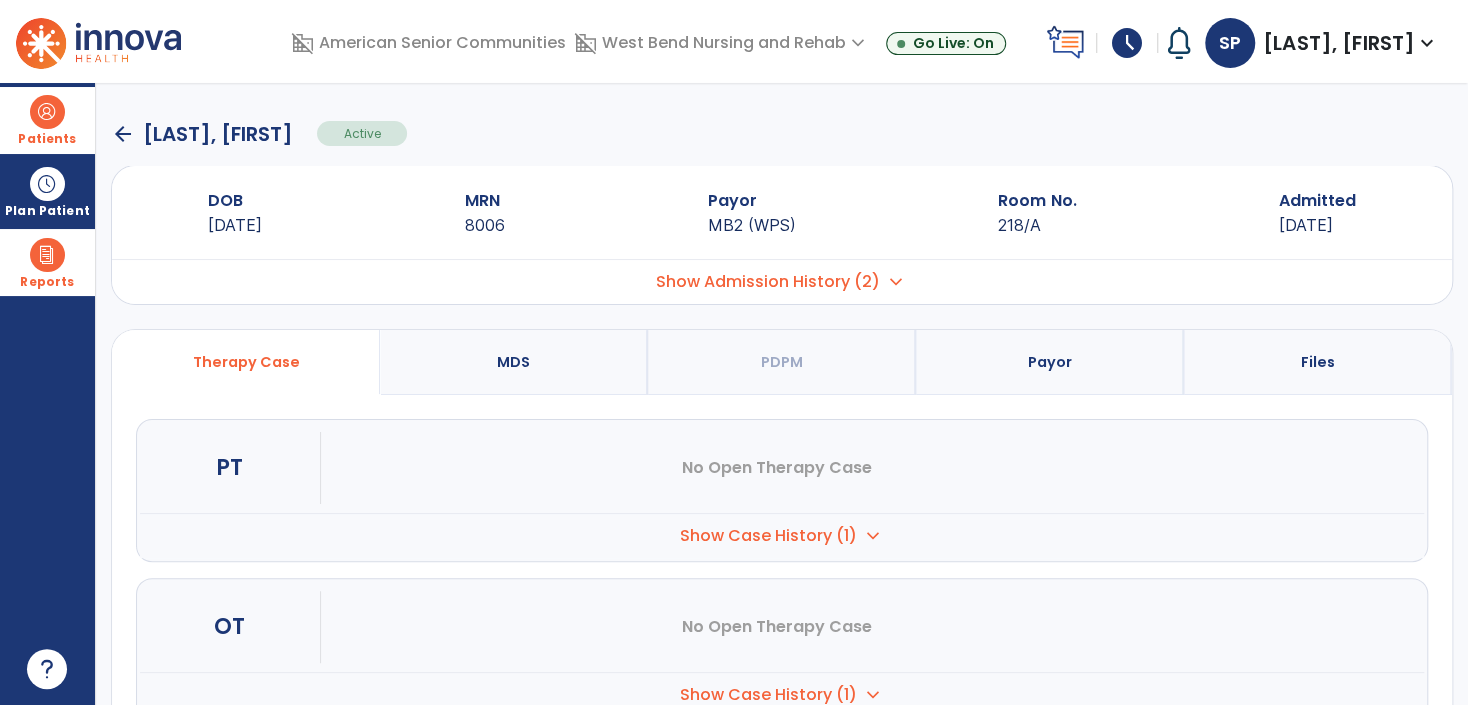 scroll, scrollTop: 220, scrollLeft: 0, axis: vertical 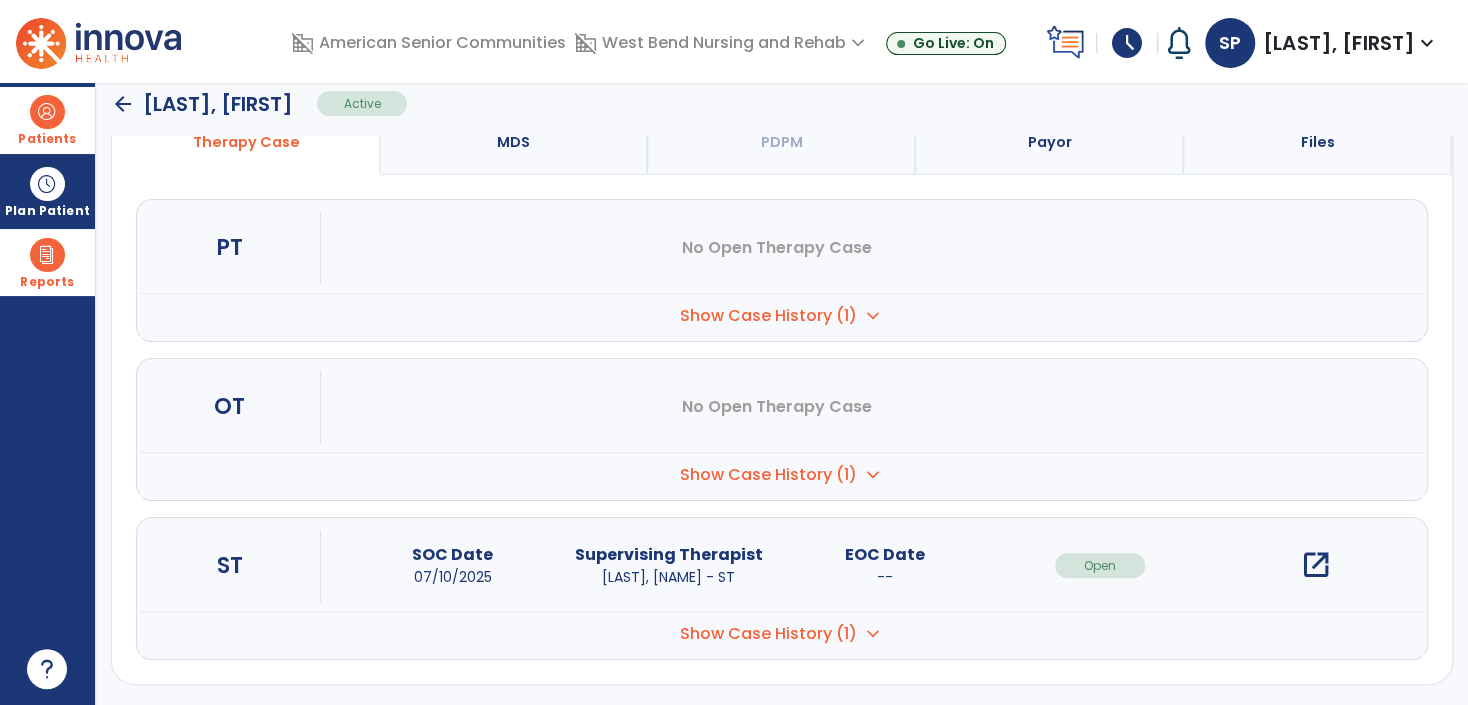 click on "open_in_new" at bounding box center [1316, 565] 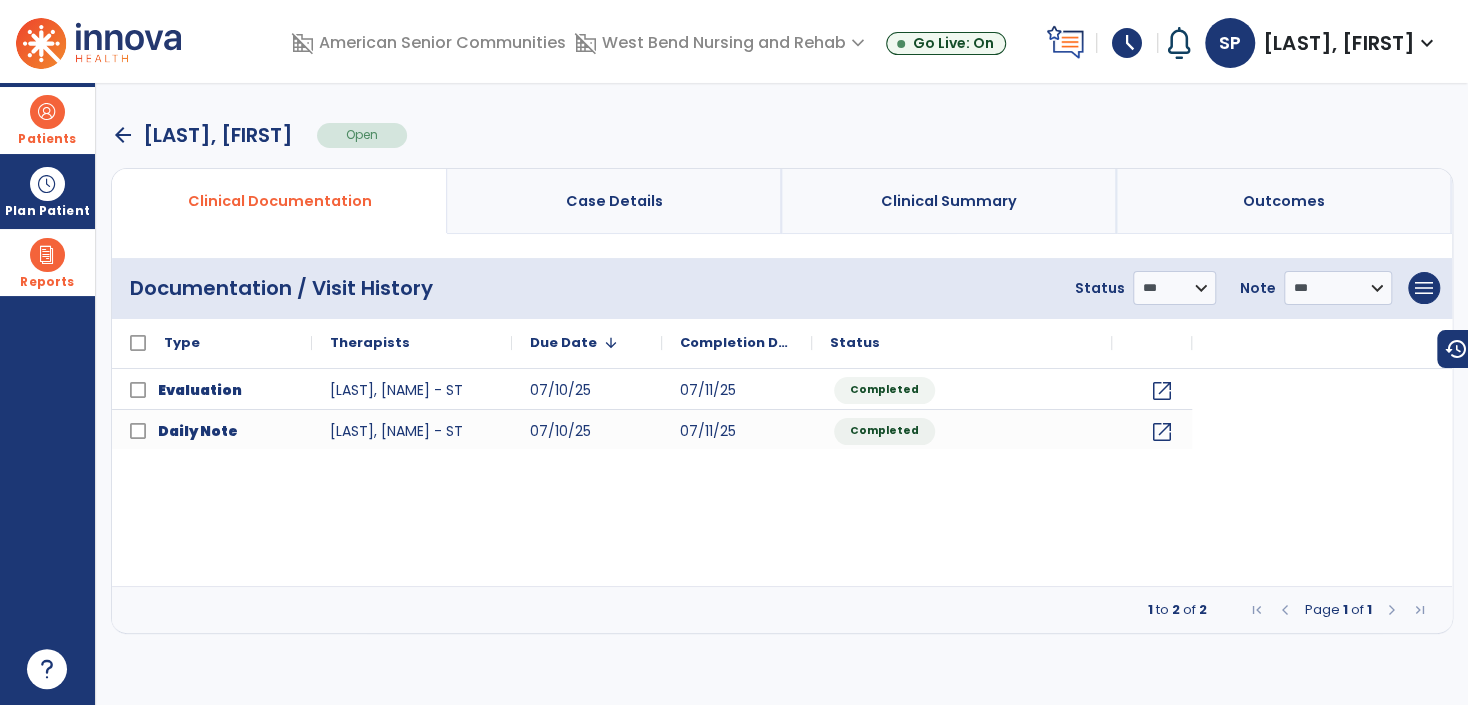 scroll, scrollTop: 0, scrollLeft: 0, axis: both 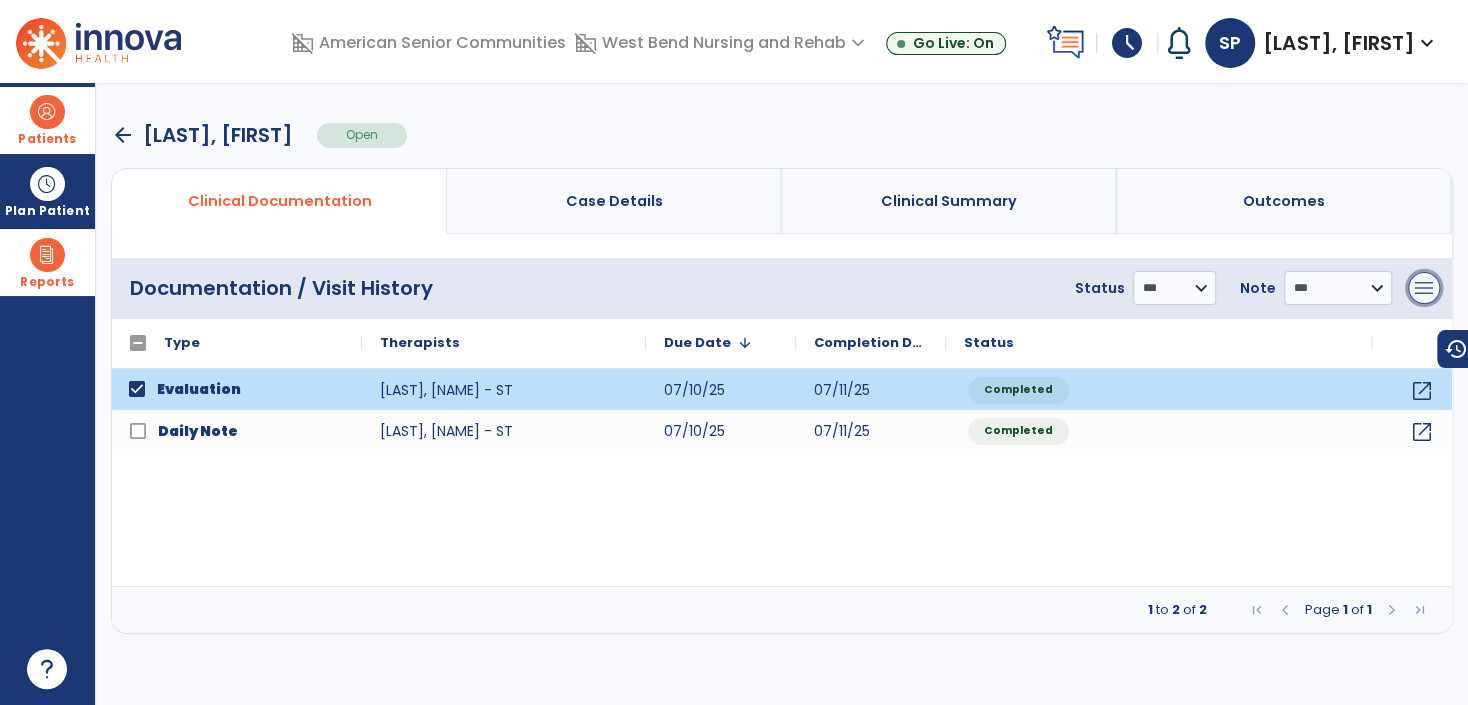 click on "menu" at bounding box center [1424, 288] 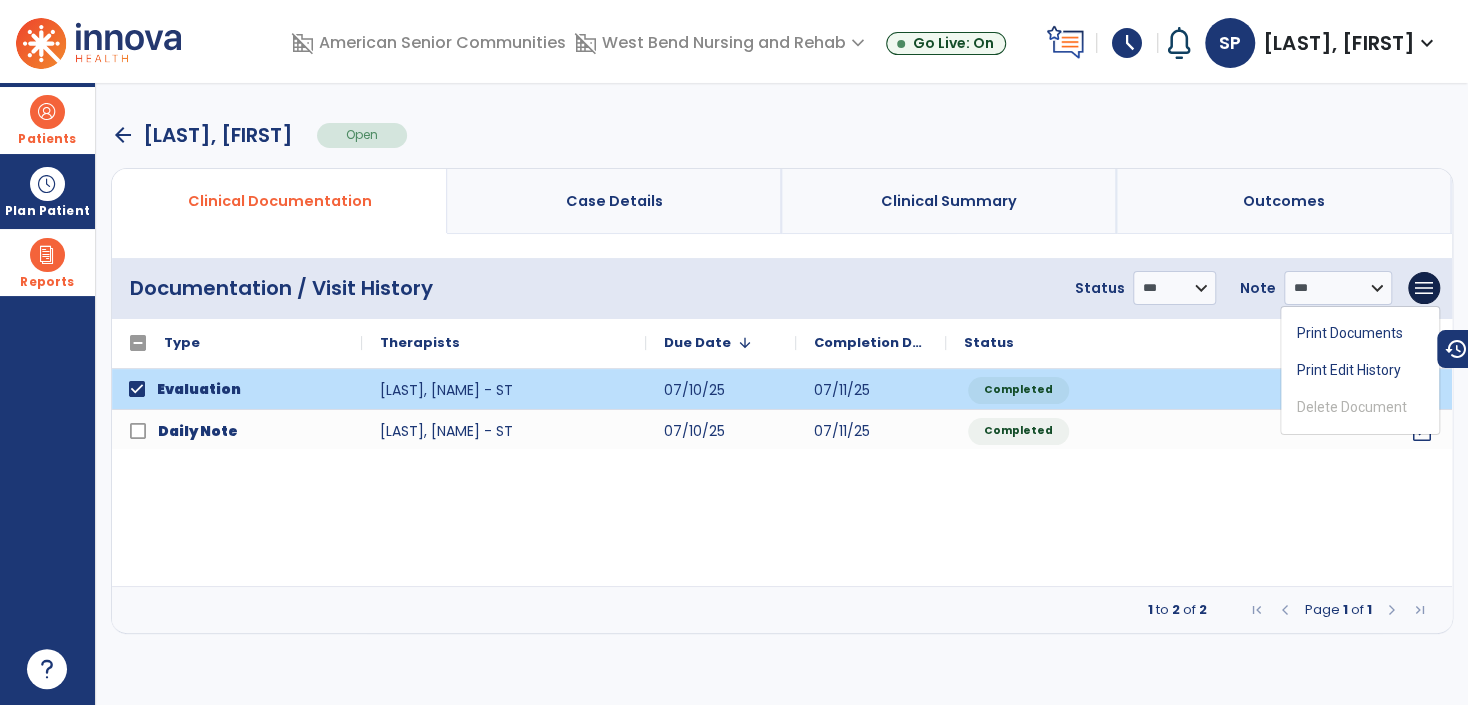 click on "Print Documents" at bounding box center [1360, 333] 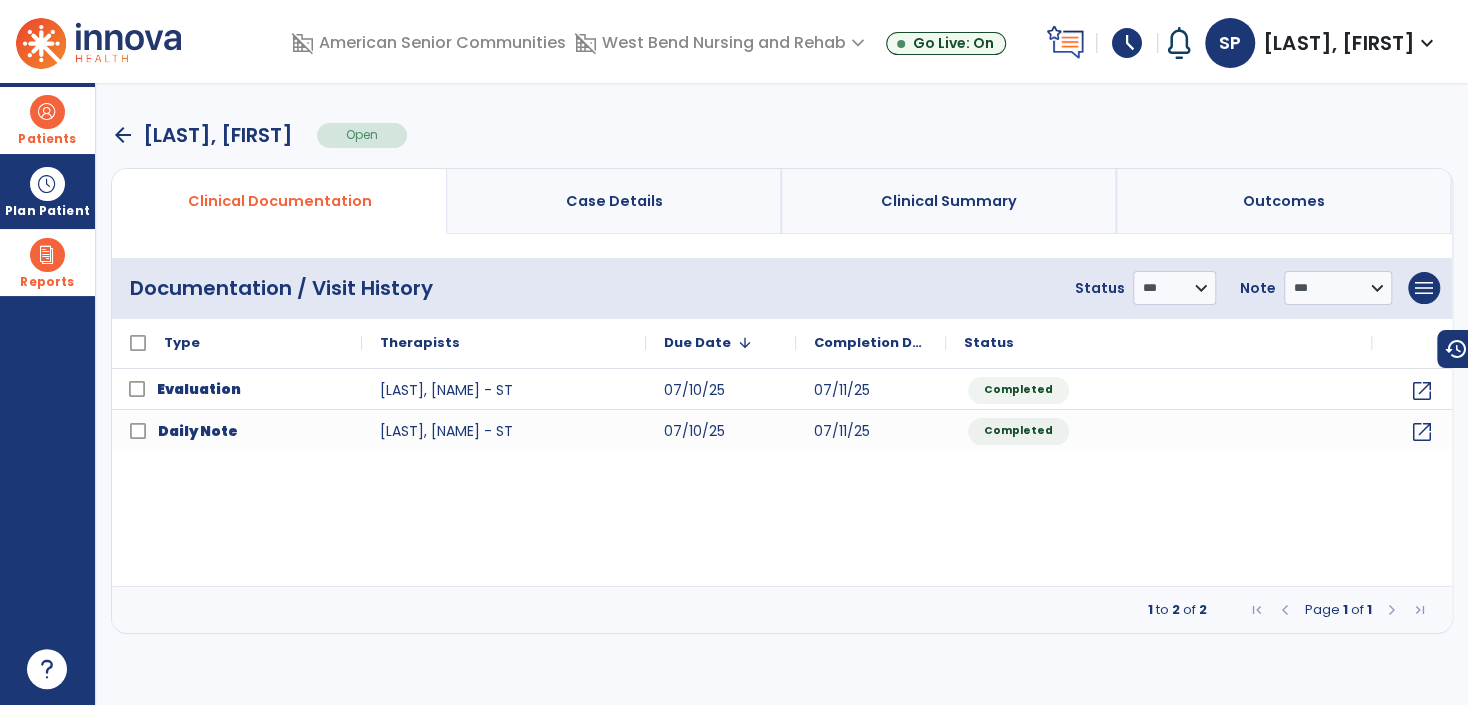 drag, startPoint x: 51, startPoint y: 117, endPoint x: 151, endPoint y: 141, distance: 102.83968 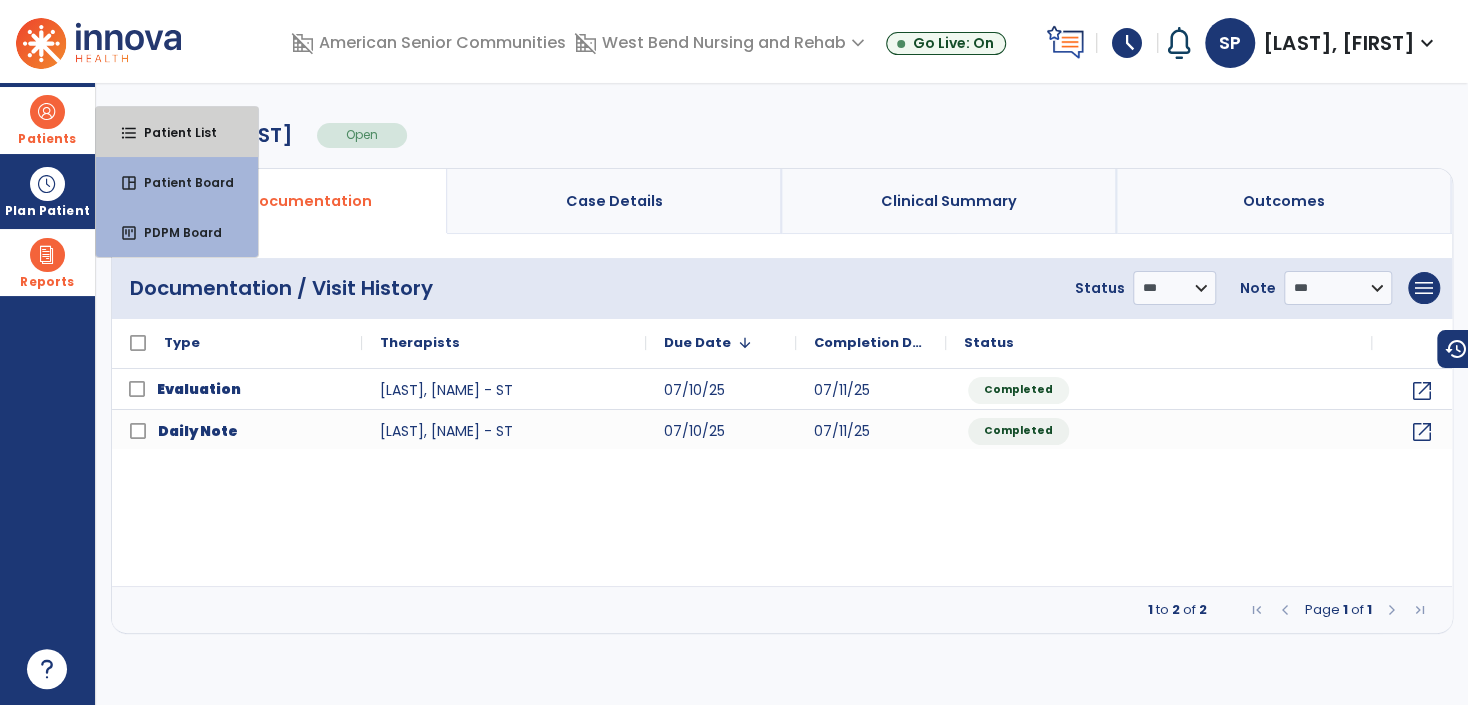 click on "format_list_bulleted  Patient List" at bounding box center (177, 132) 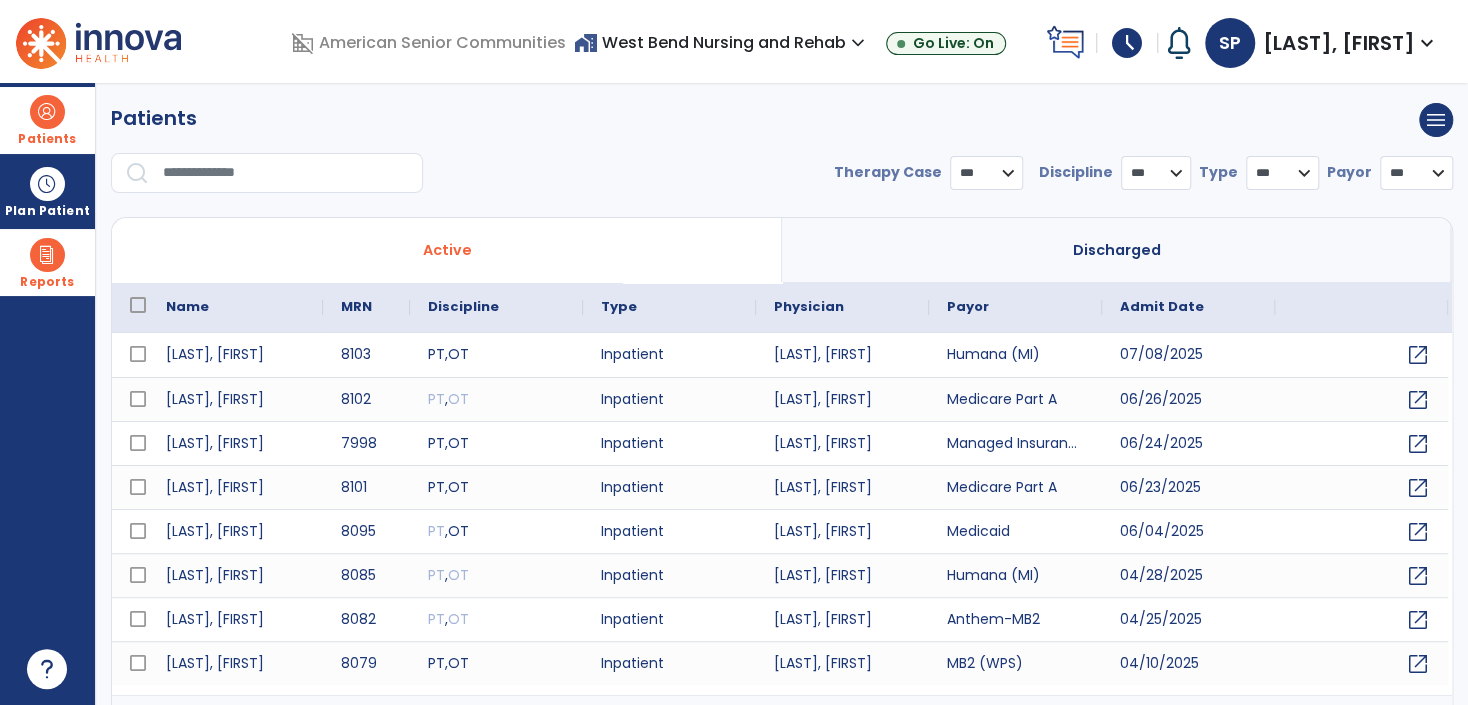 select on "***" 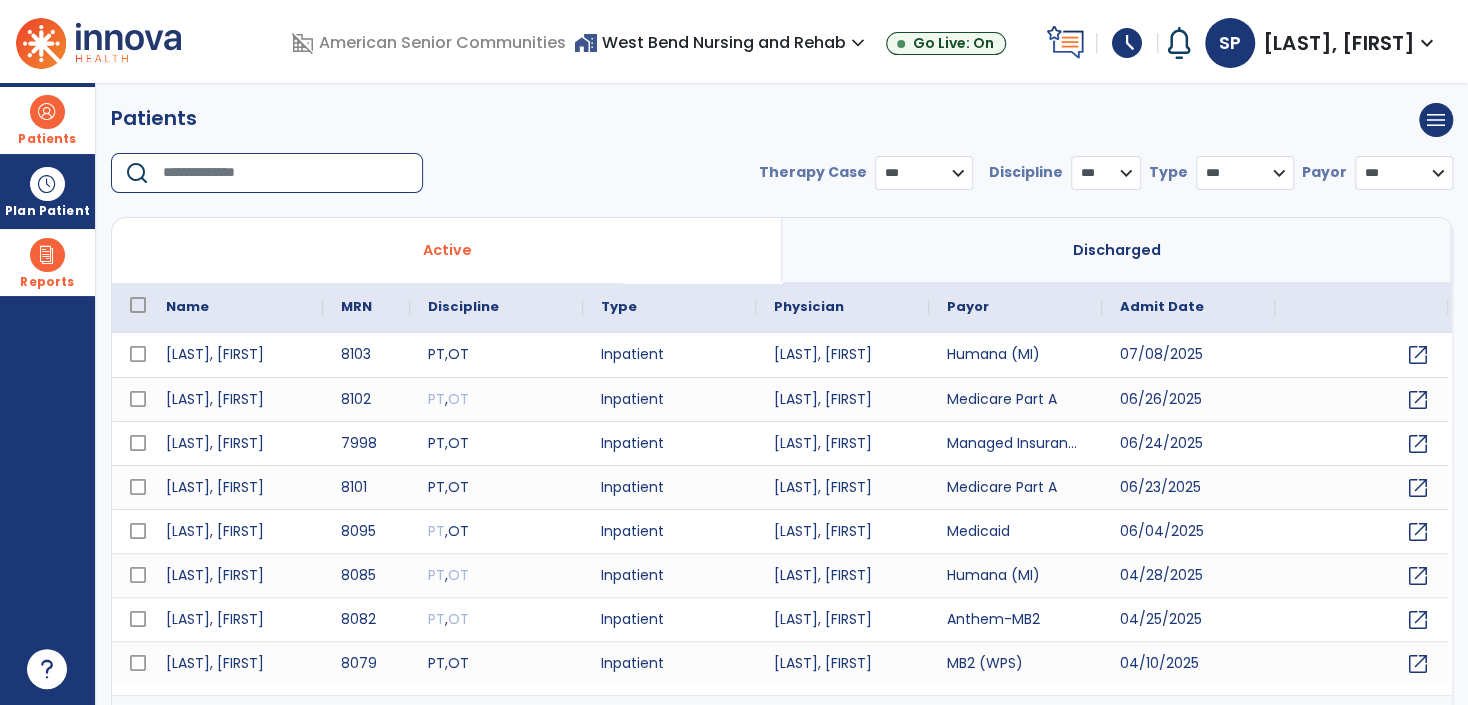 click at bounding box center (286, 173) 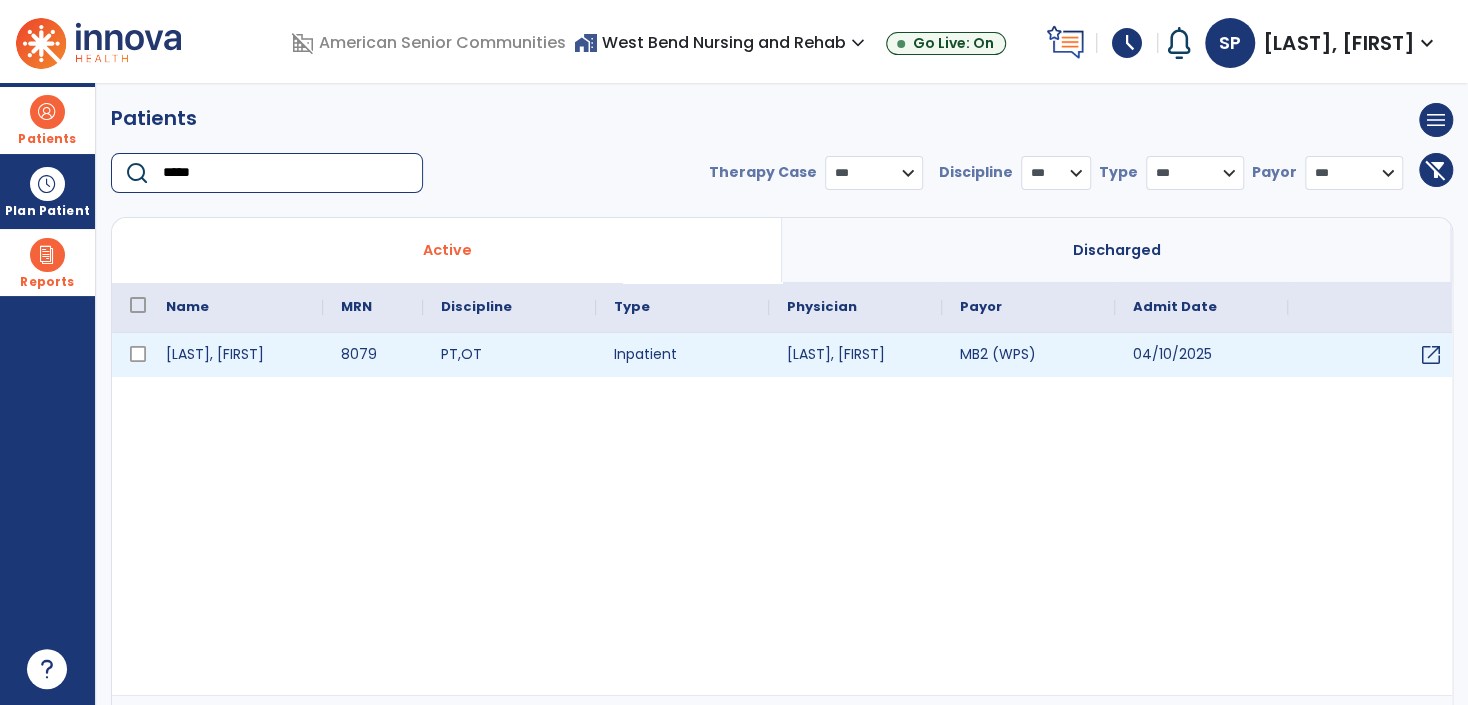 type on "*****" 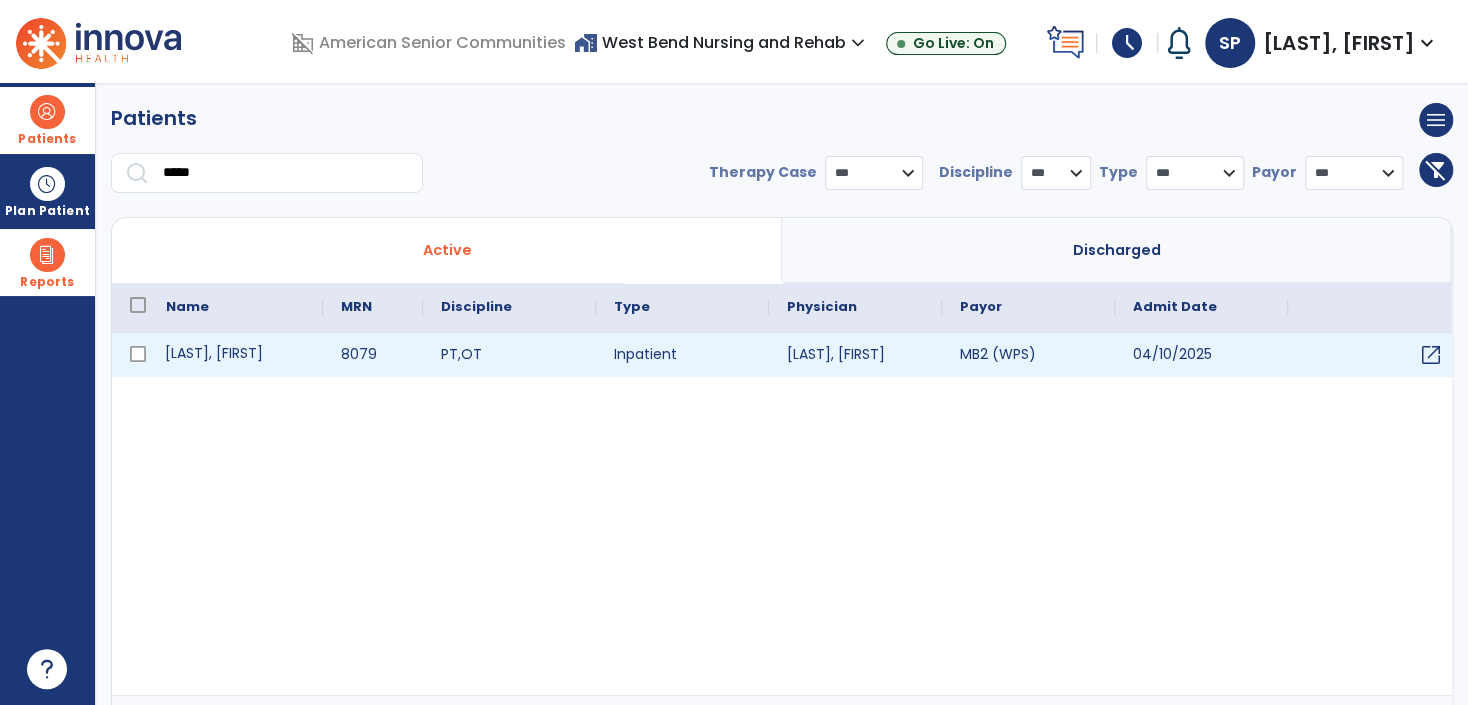 click on "Plantinga, Suzanne" at bounding box center [235, 355] 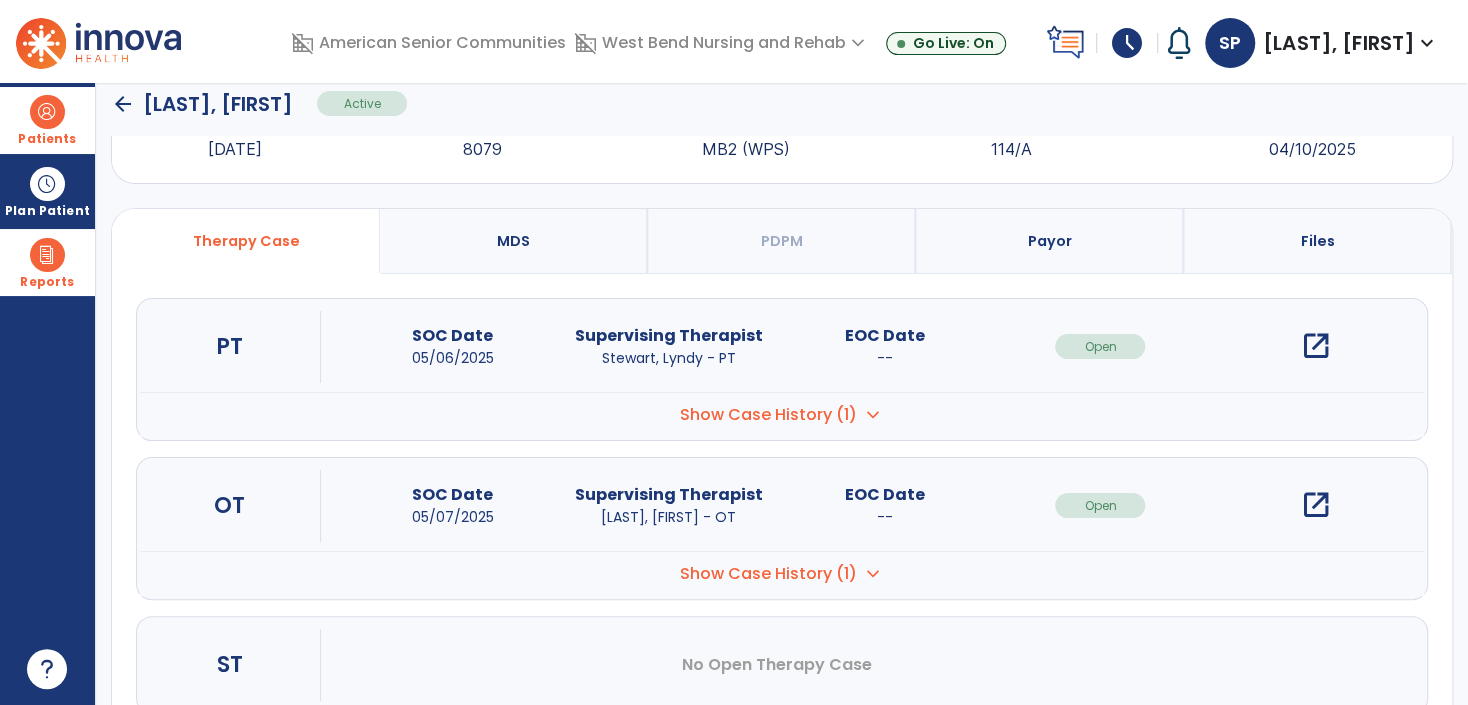 scroll, scrollTop: 130, scrollLeft: 0, axis: vertical 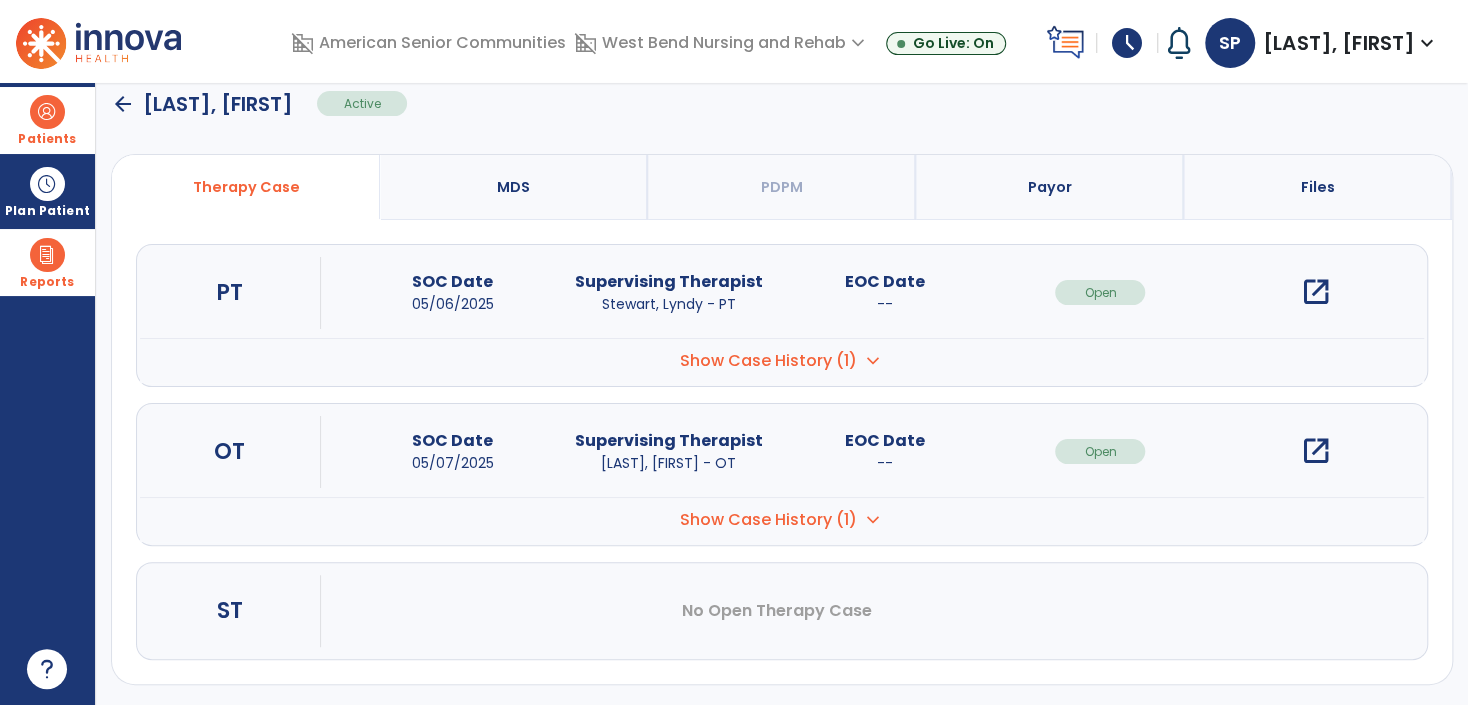 click on "open_in_new" at bounding box center [1316, 451] 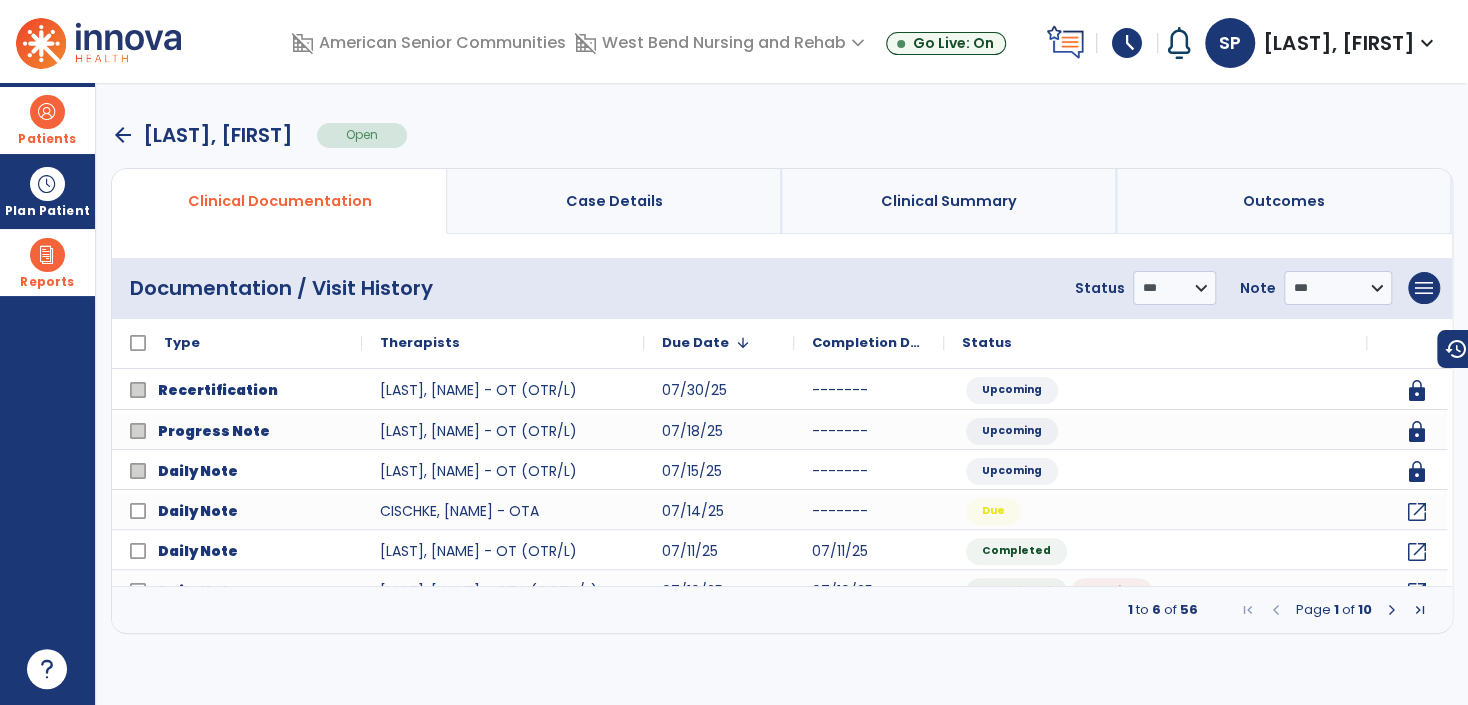 scroll, scrollTop: 0, scrollLeft: 0, axis: both 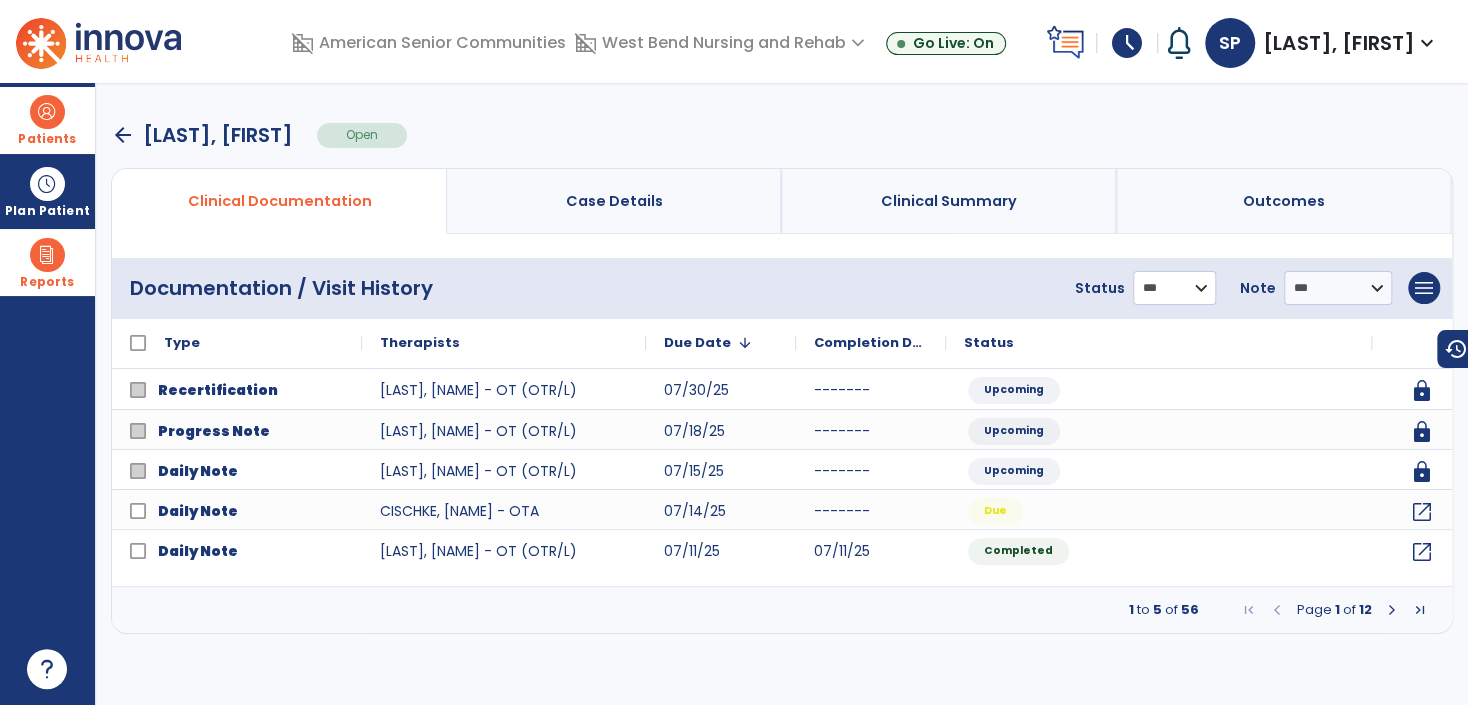click on "**********" at bounding box center (1174, 288) 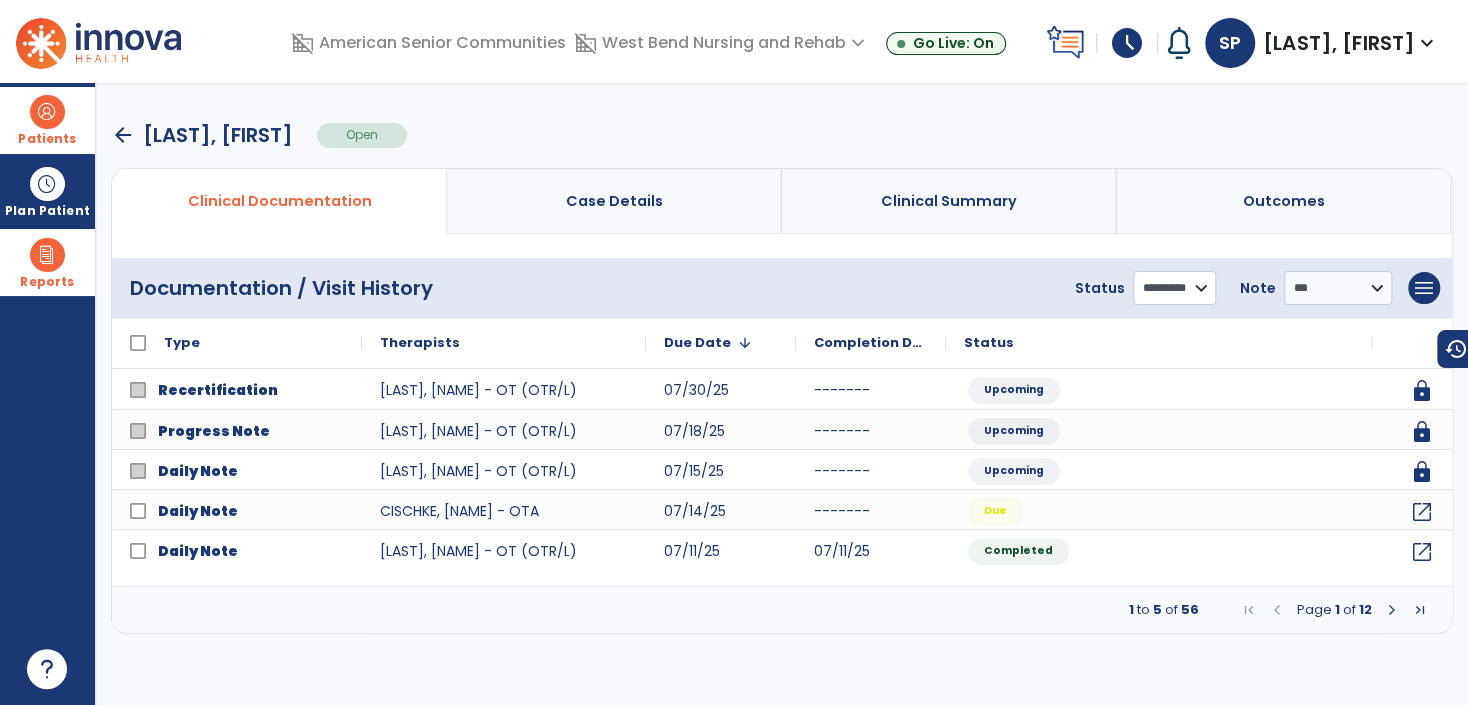 click on "**********" at bounding box center [1174, 288] 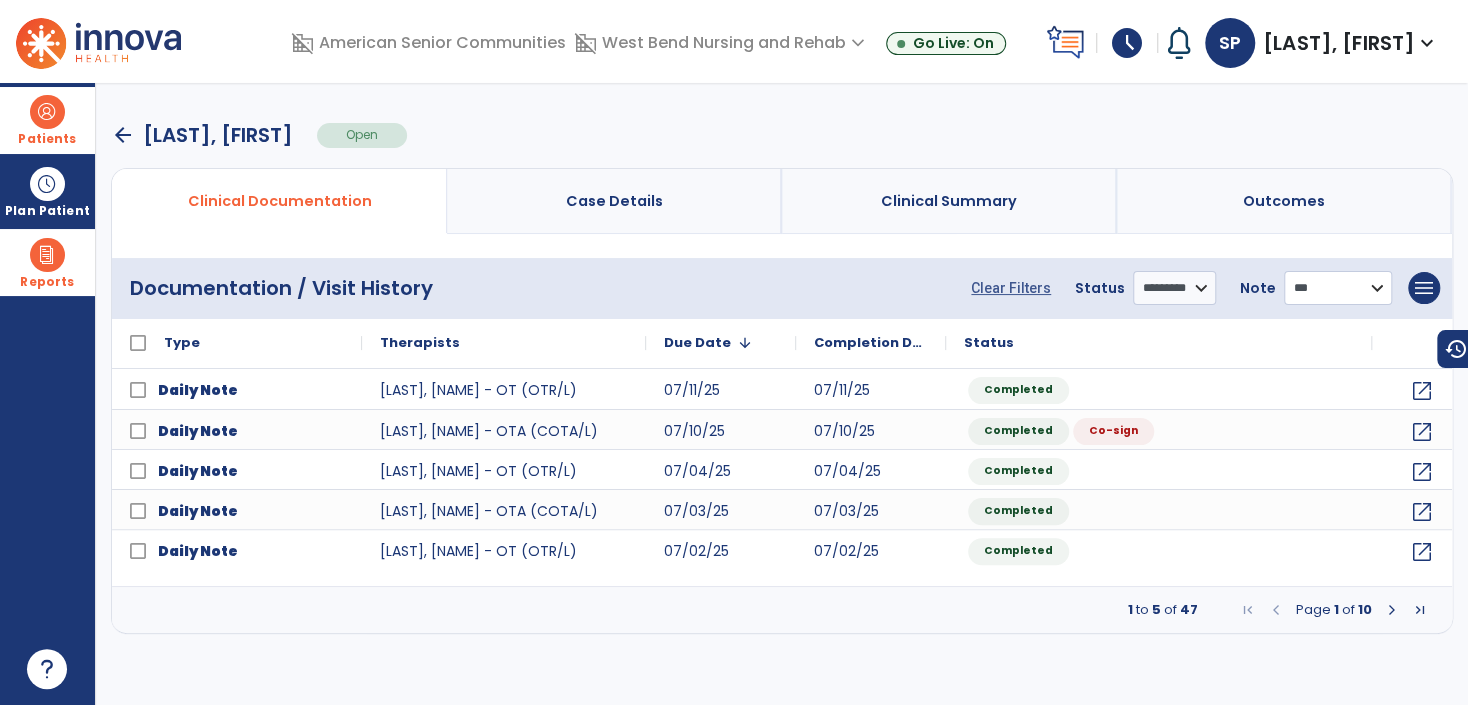 click on "**********" at bounding box center (1338, 288) 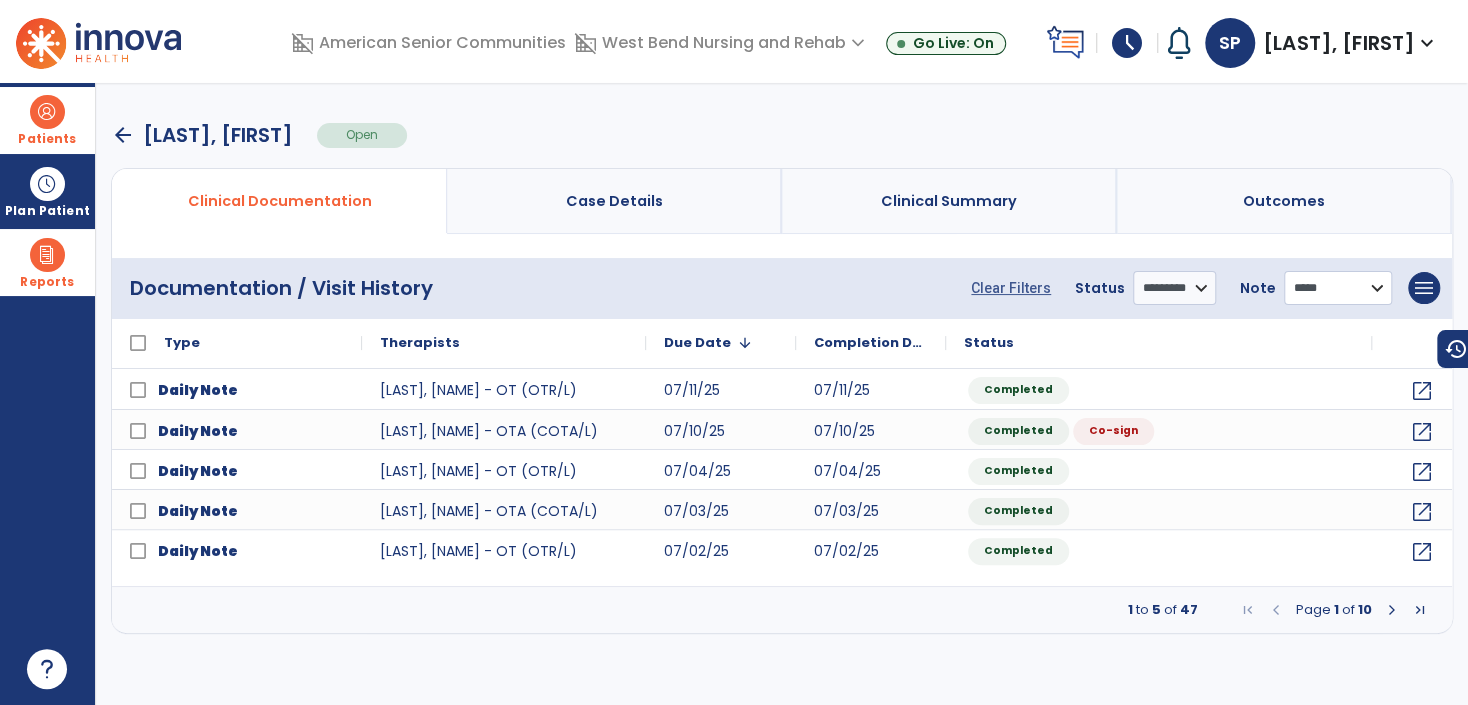 click on "**********" at bounding box center (1338, 288) 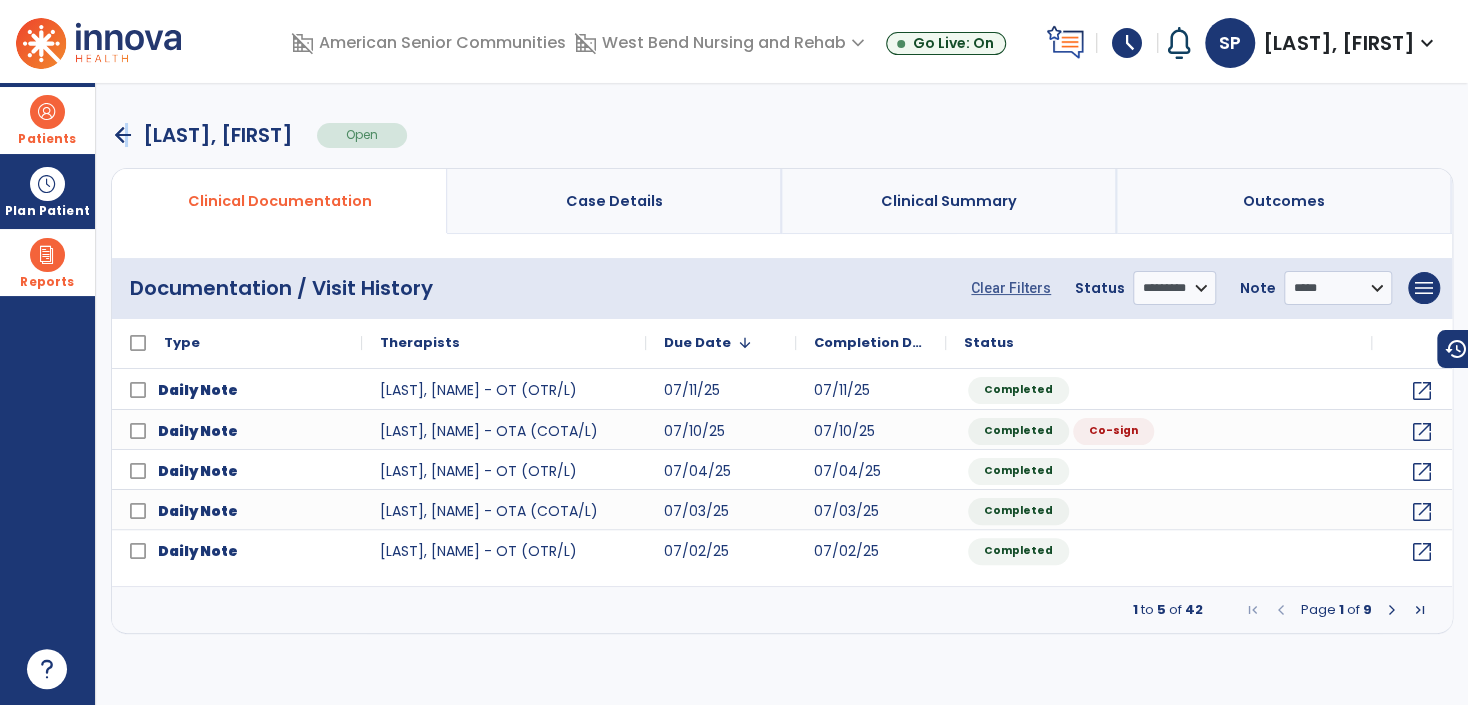click on "arrow_back" at bounding box center (123, 135) 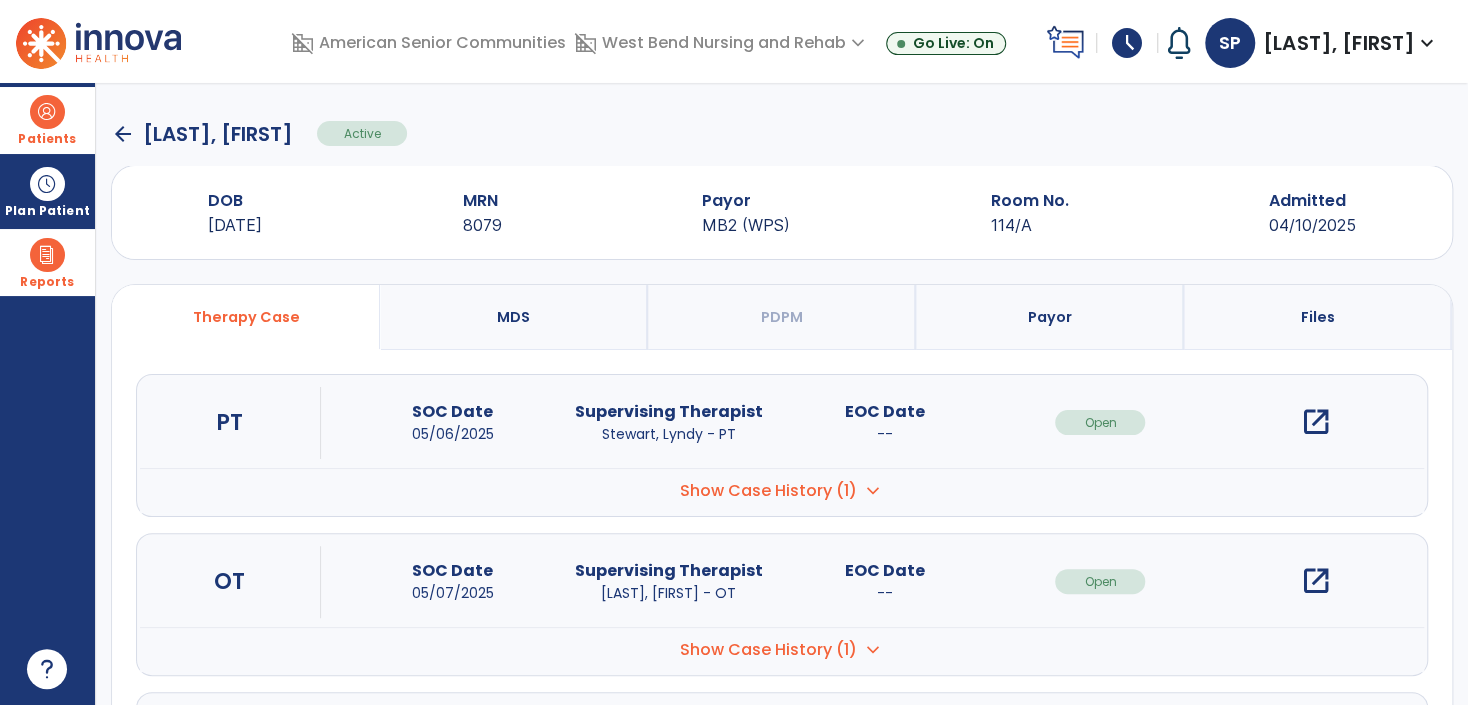 click on "open_in_new" at bounding box center (1316, 422) 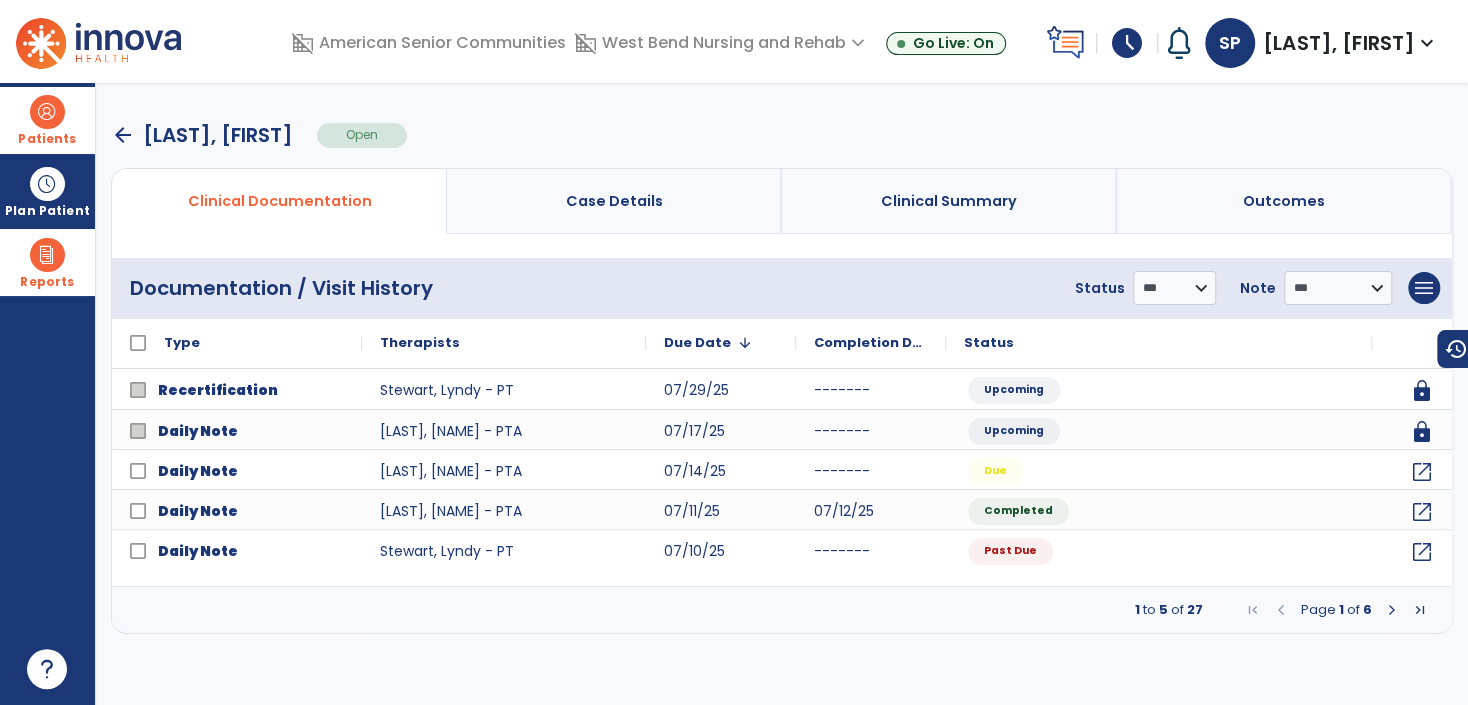 click on "**********" at bounding box center (1149, 288) 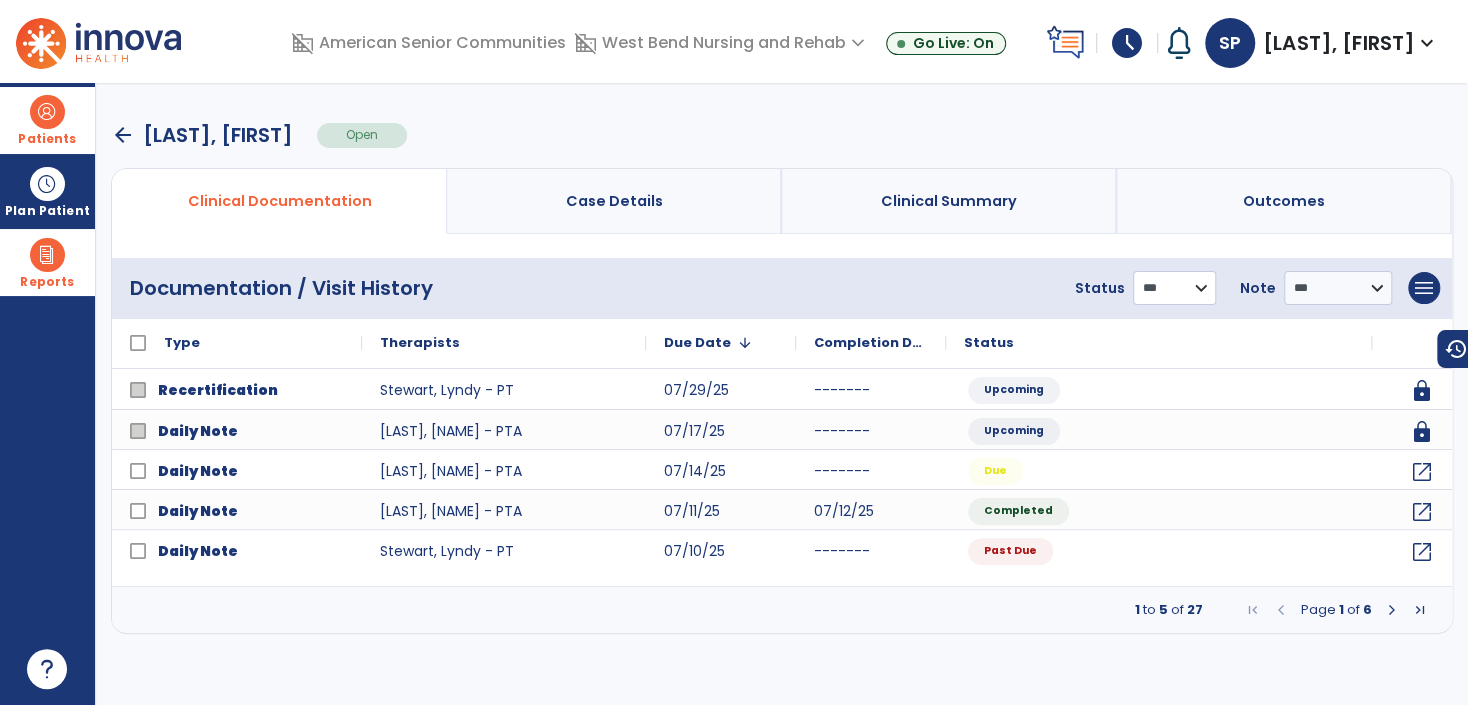 click on "**********" at bounding box center (1174, 288) 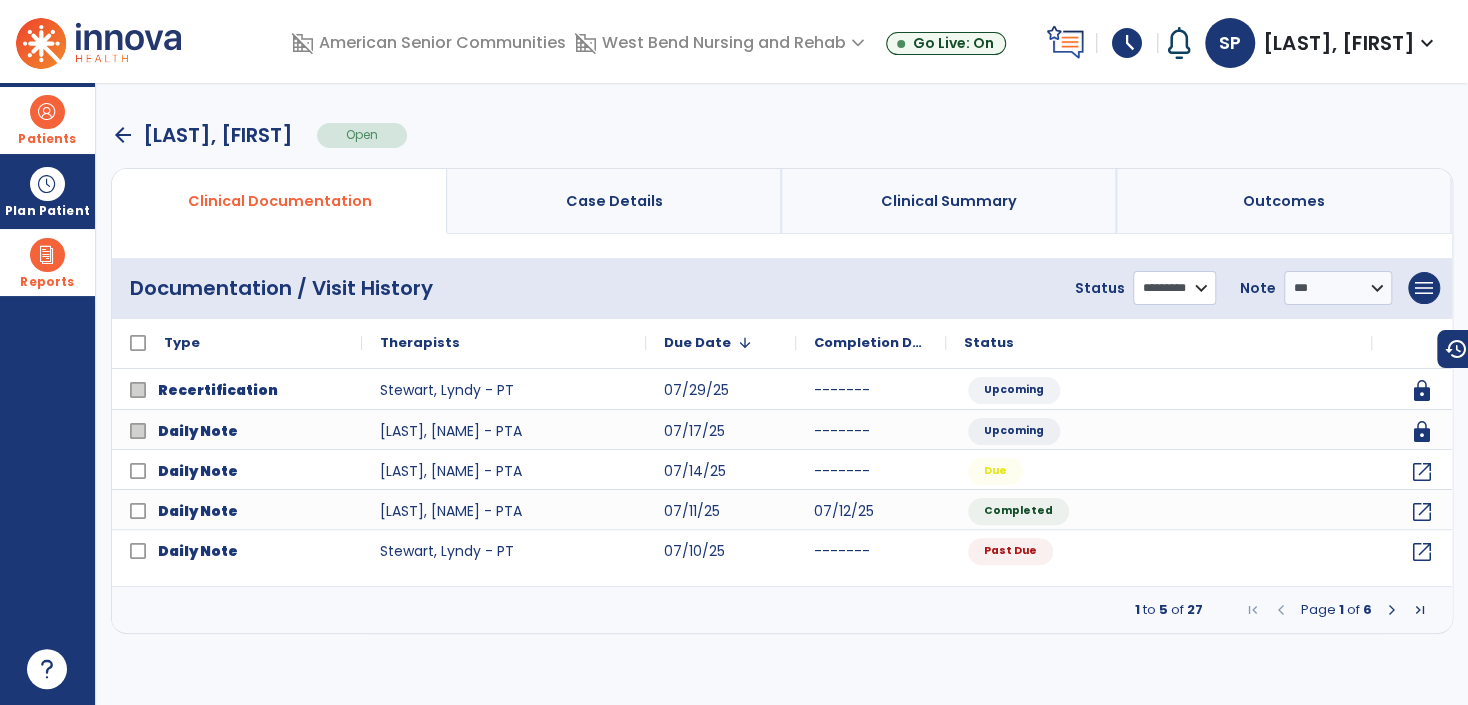 click on "**********" at bounding box center [1174, 288] 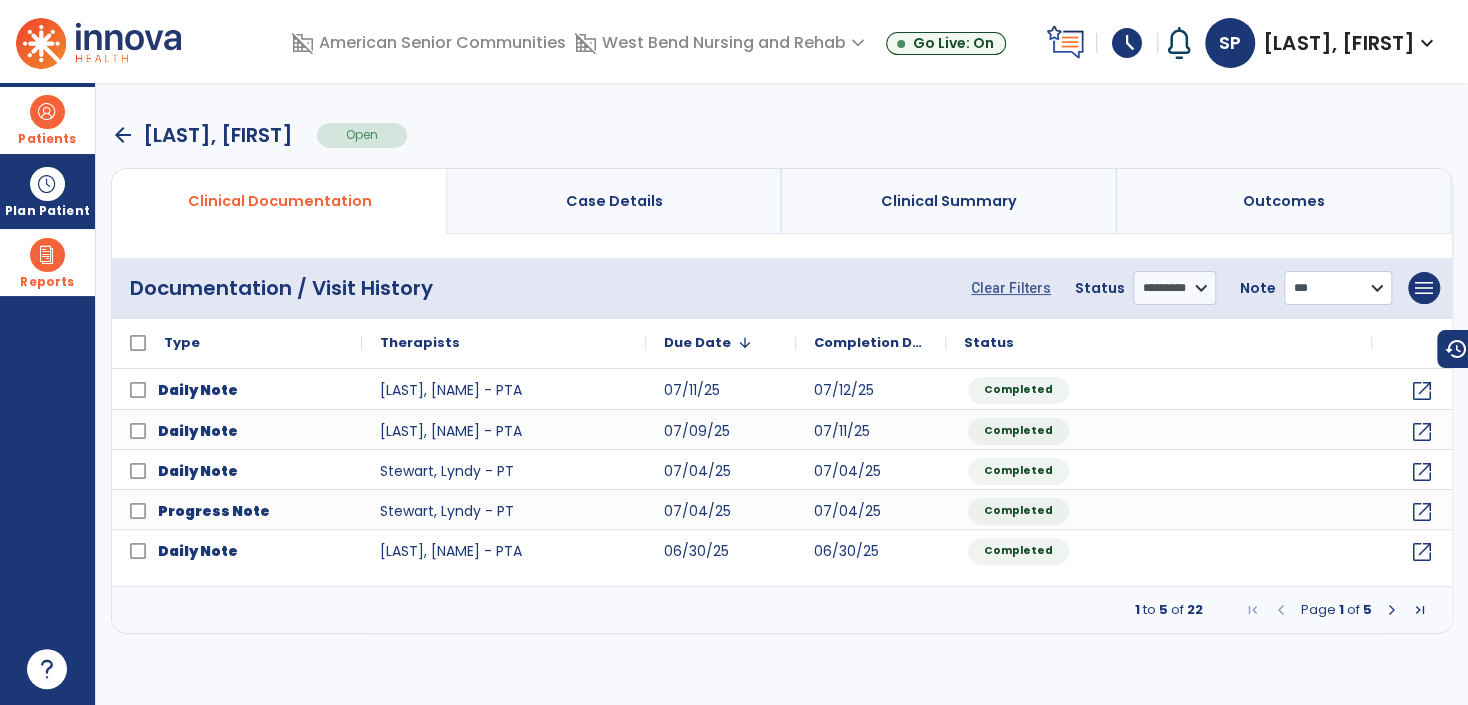 click on "**********" at bounding box center (1338, 288) 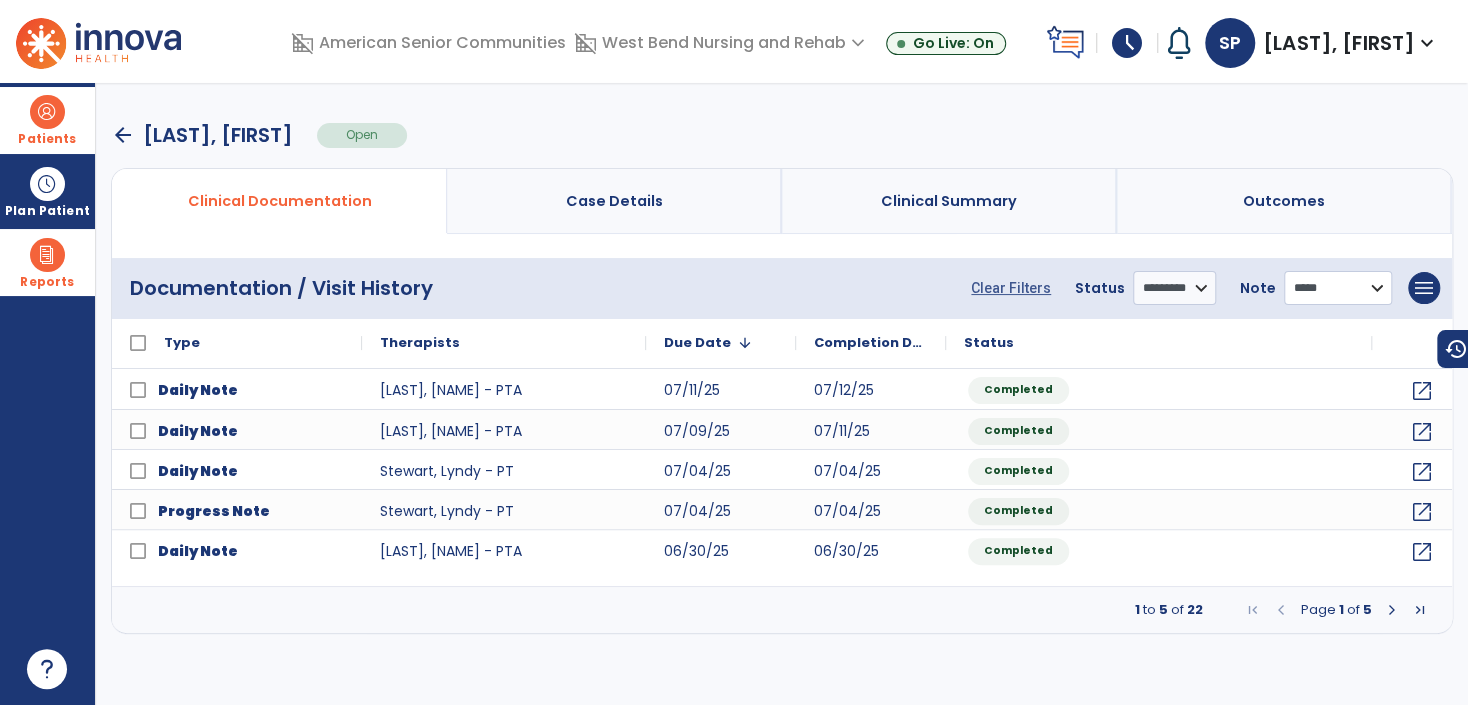 click on "**********" at bounding box center [1338, 288] 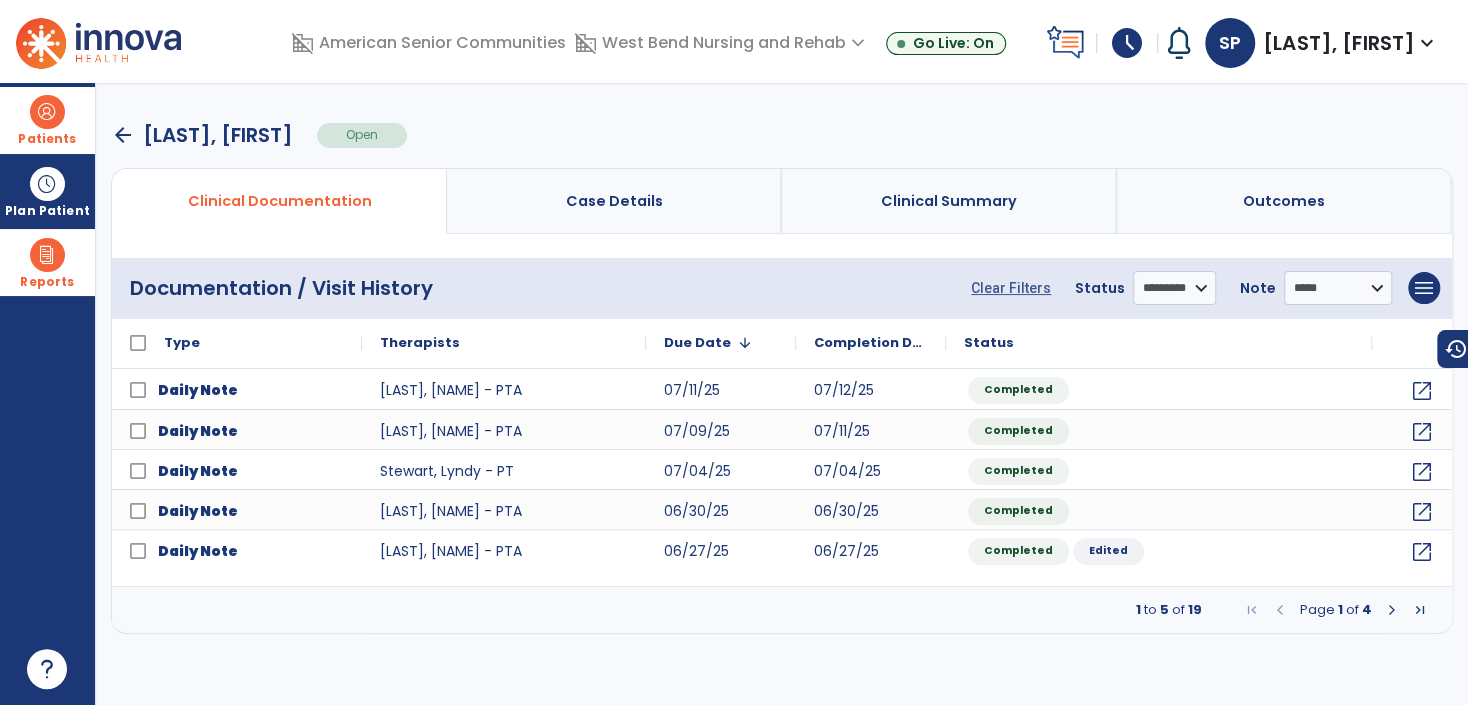 drag, startPoint x: 31, startPoint y: 101, endPoint x: 154, endPoint y: 121, distance: 124.61541 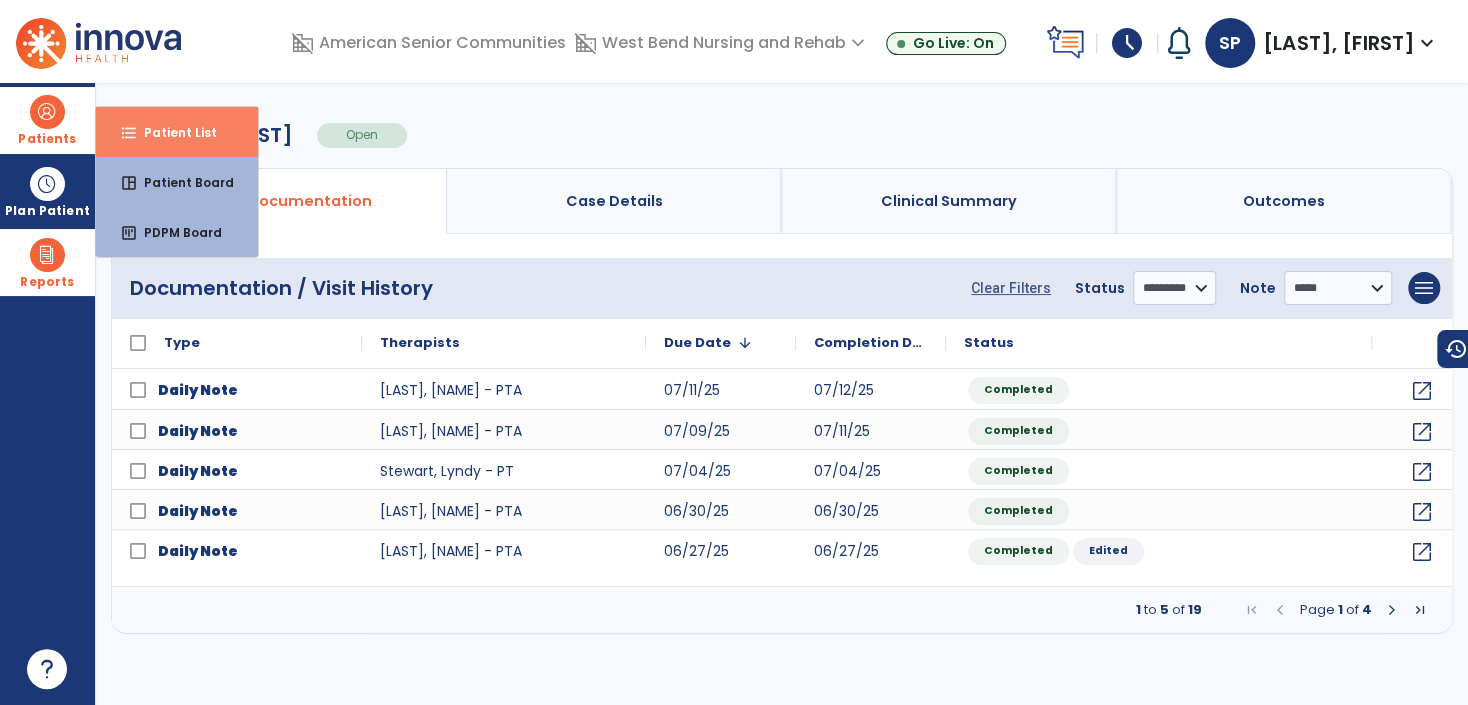 click on "format_list_bulleted  Patient List" at bounding box center (177, 132) 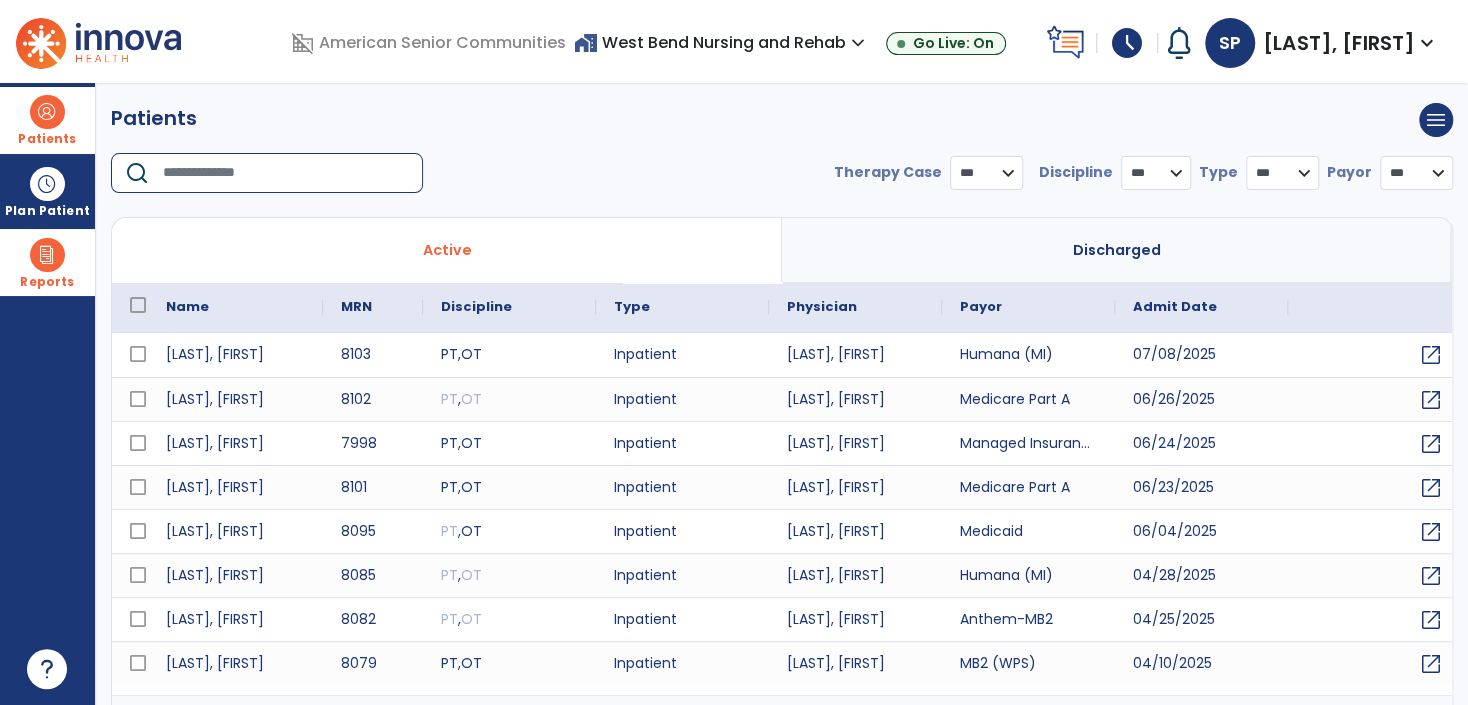 select on "***" 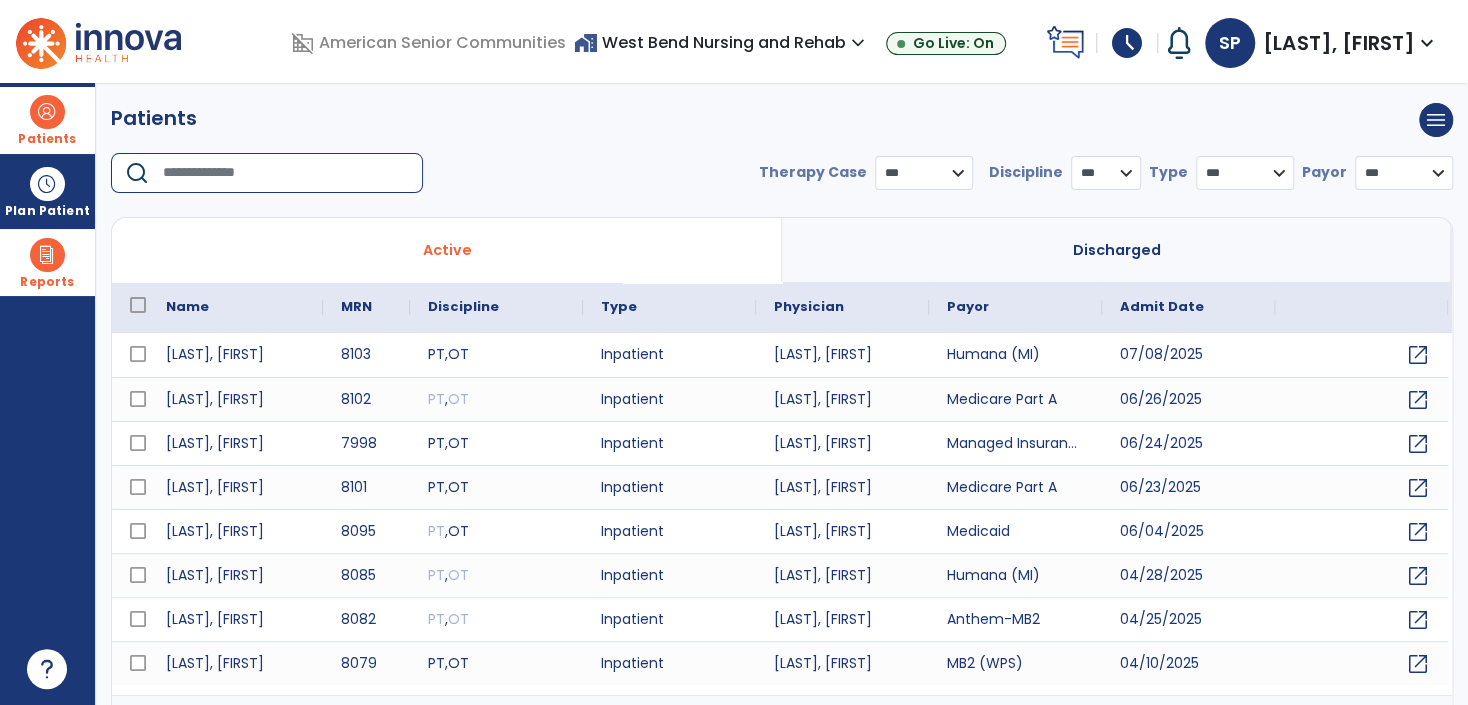 click at bounding box center [286, 173] 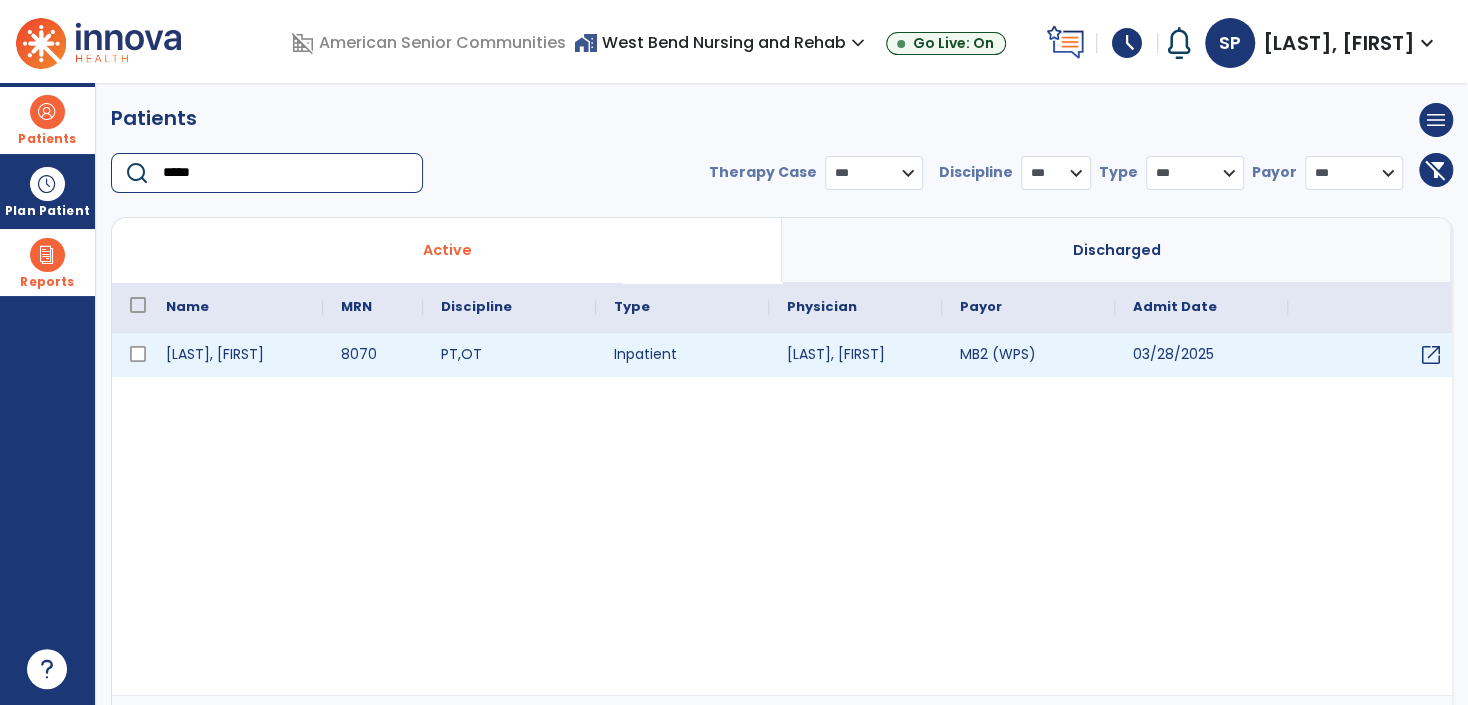 type on "*****" 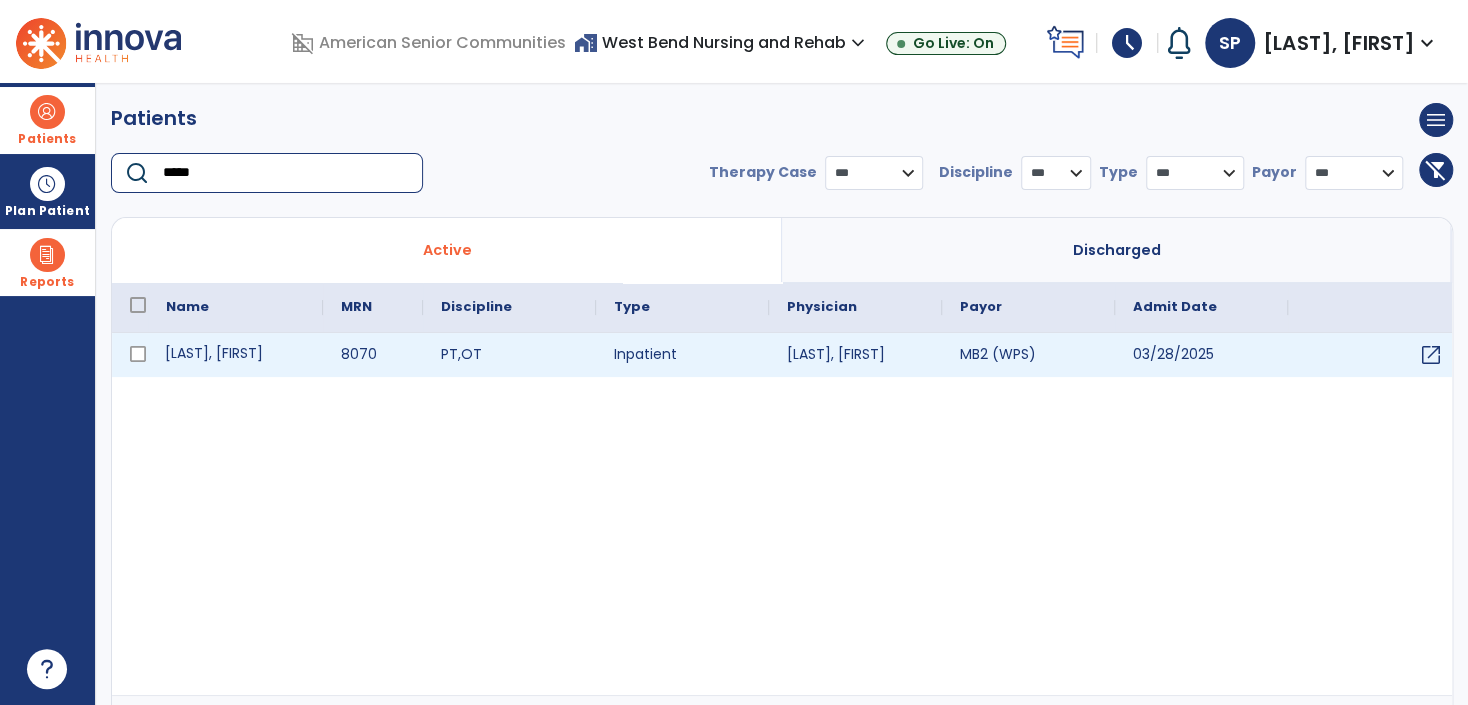 click on "Quick, Bruce" at bounding box center [235, 355] 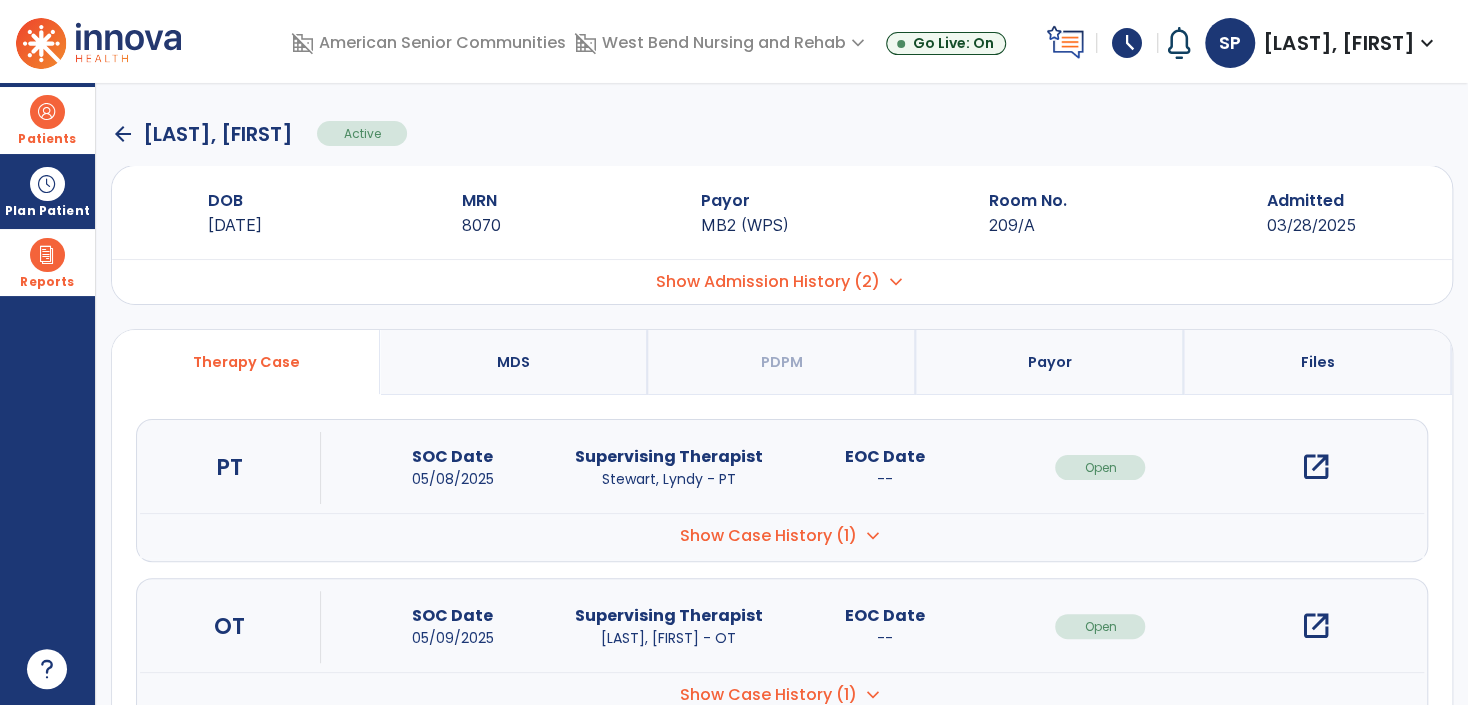 click on "open_in_new" at bounding box center [1316, 626] 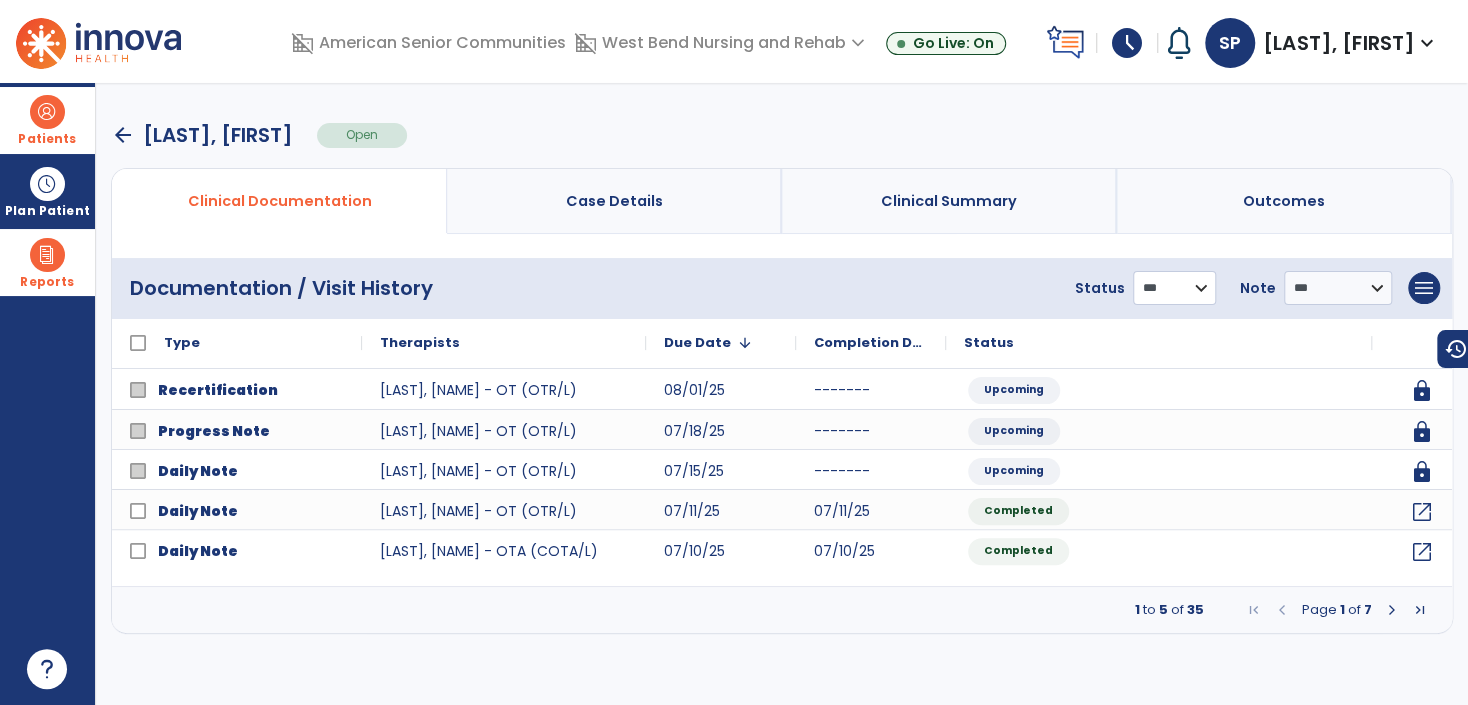 click on "**********" at bounding box center [1174, 288] 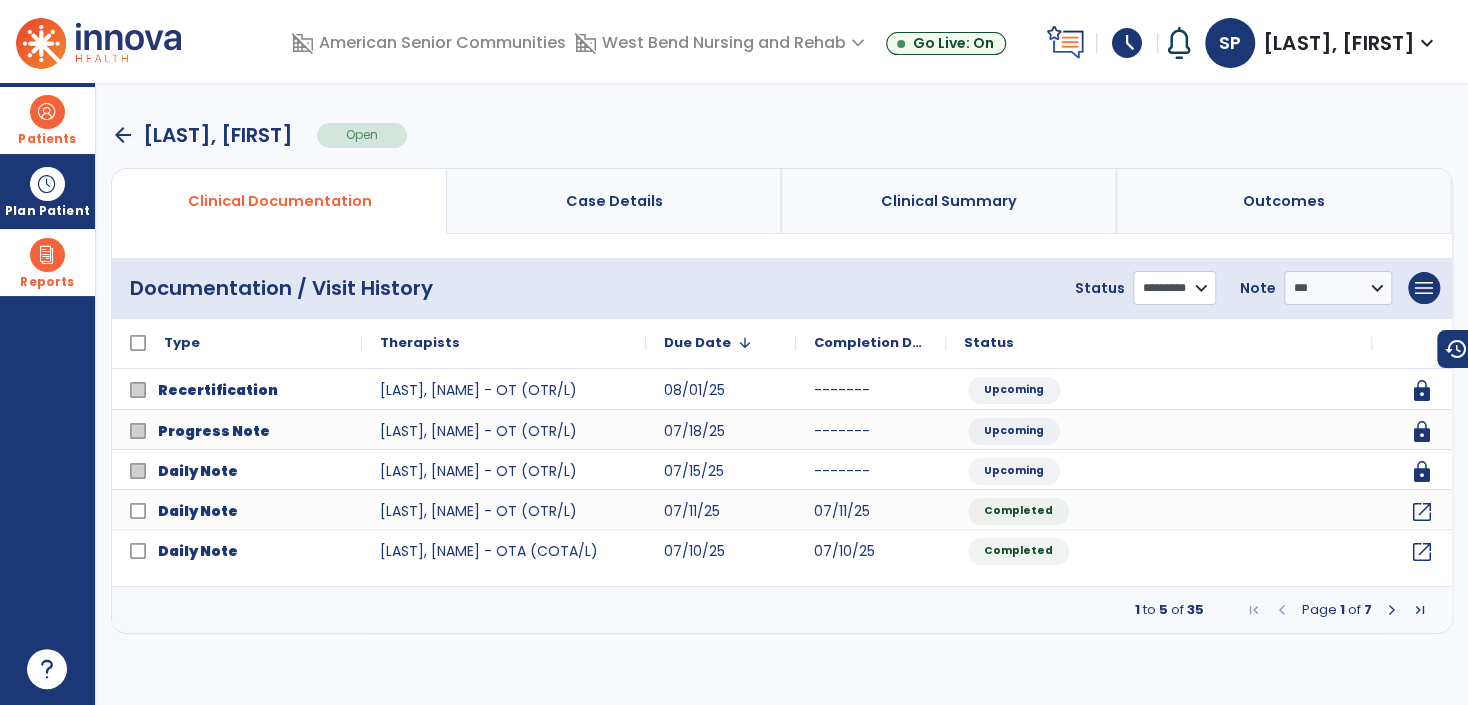 click on "**********" at bounding box center (1174, 288) 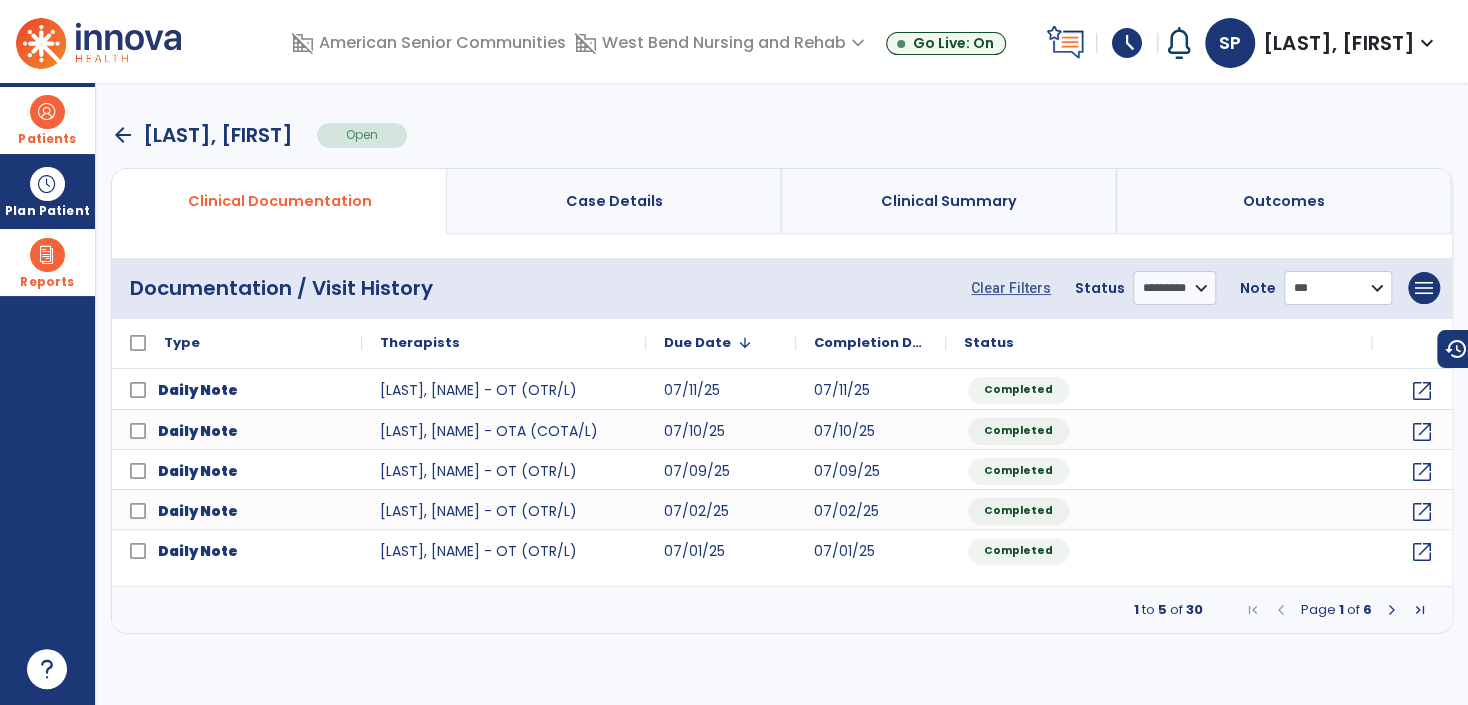 drag, startPoint x: 1324, startPoint y: 281, endPoint x: 1323, endPoint y: 295, distance: 14.035668 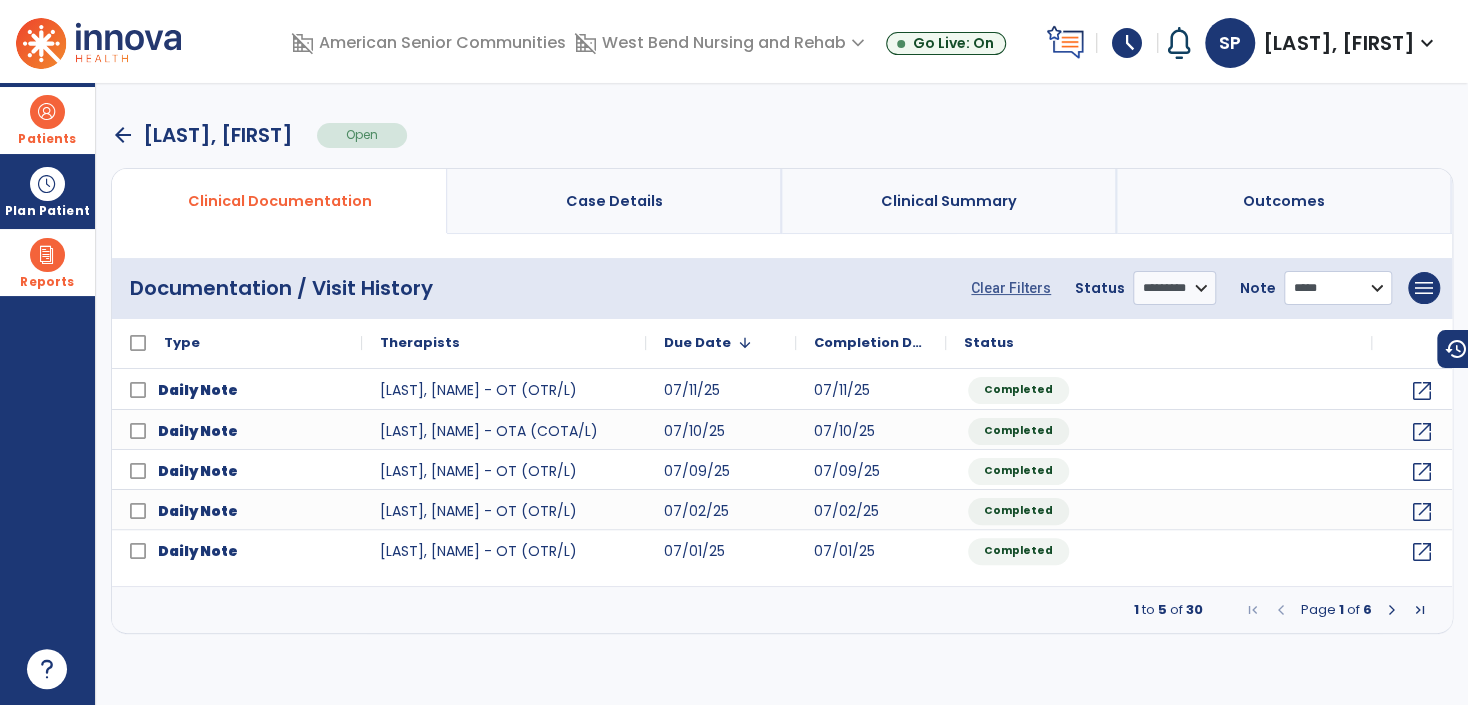 click on "**********" at bounding box center (1338, 288) 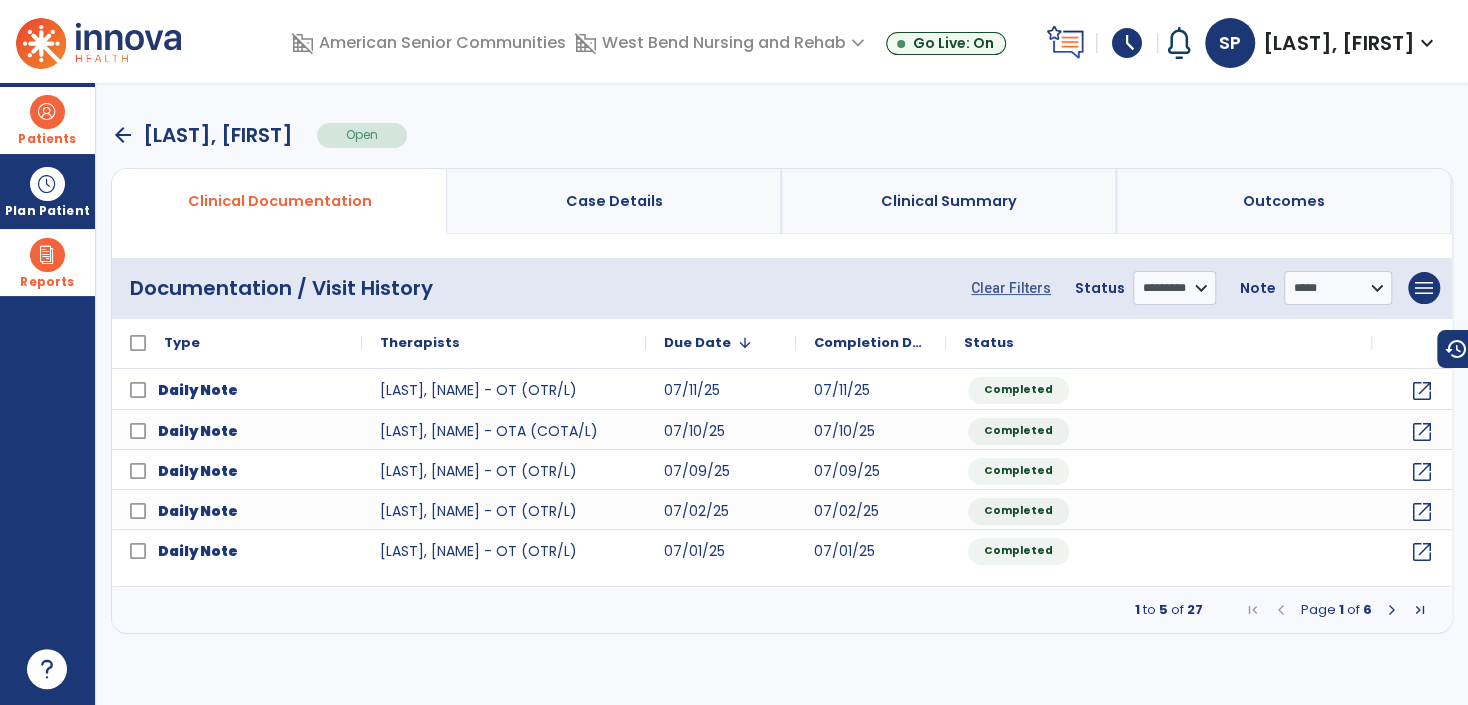 drag, startPoint x: 128, startPoint y: 141, endPoint x: 345, endPoint y: 149, distance: 217.14742 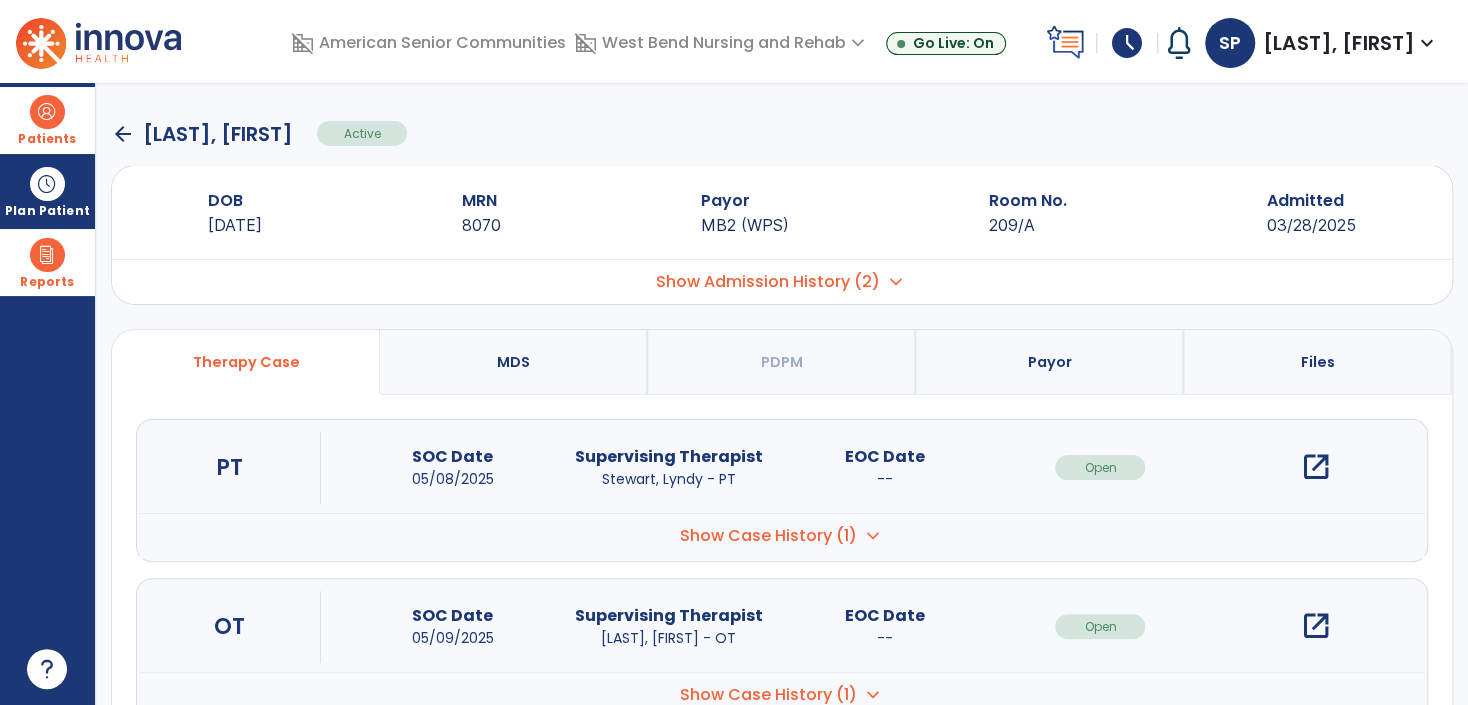 click on "open_in_new" at bounding box center (1316, 467) 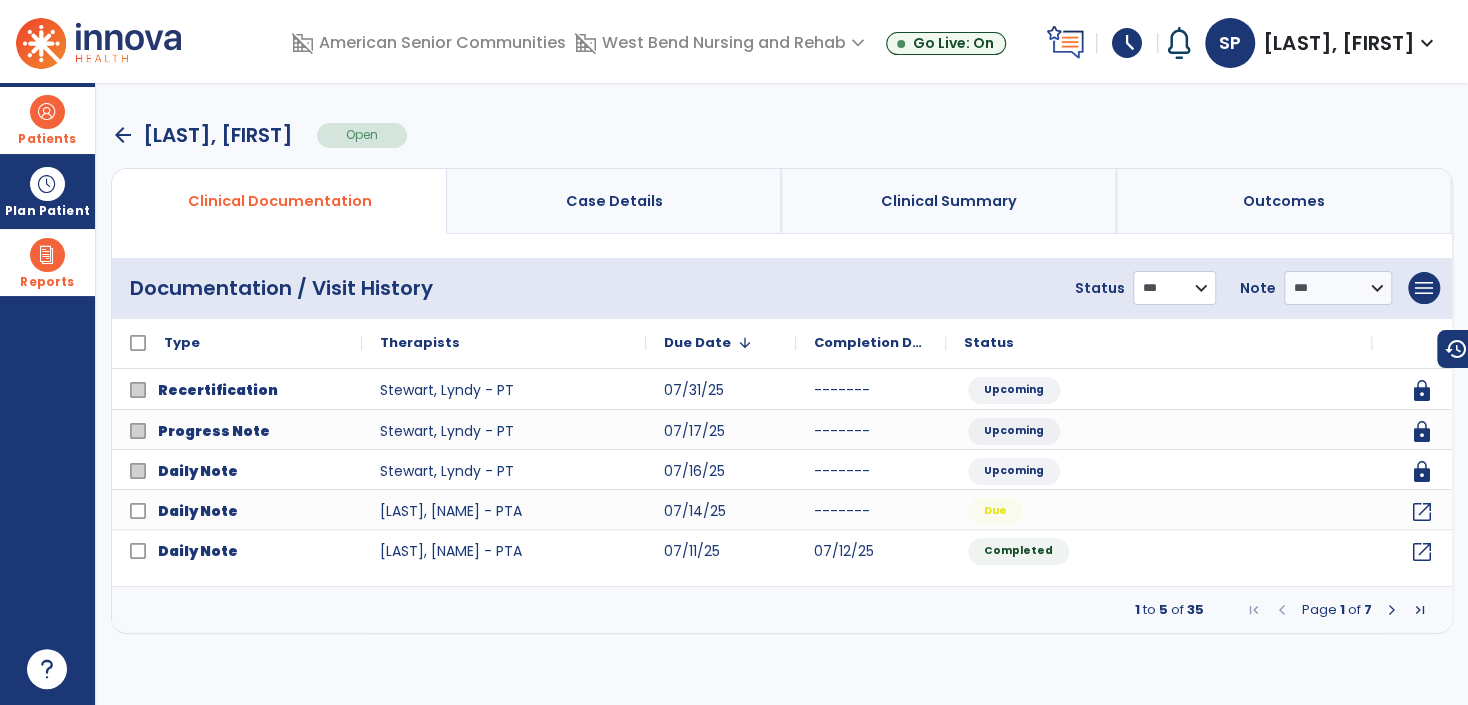click on "**********" at bounding box center [1174, 288] 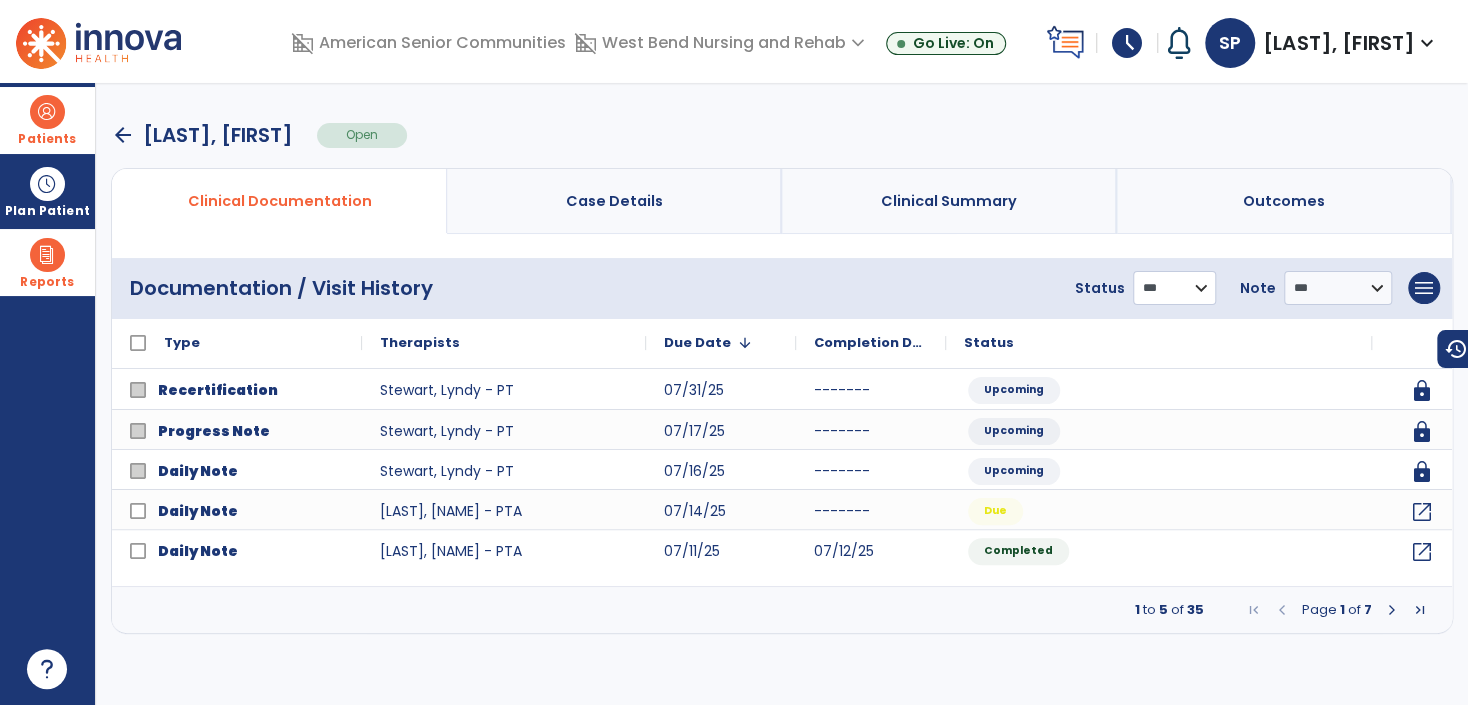 click on "**********" at bounding box center [1174, 288] 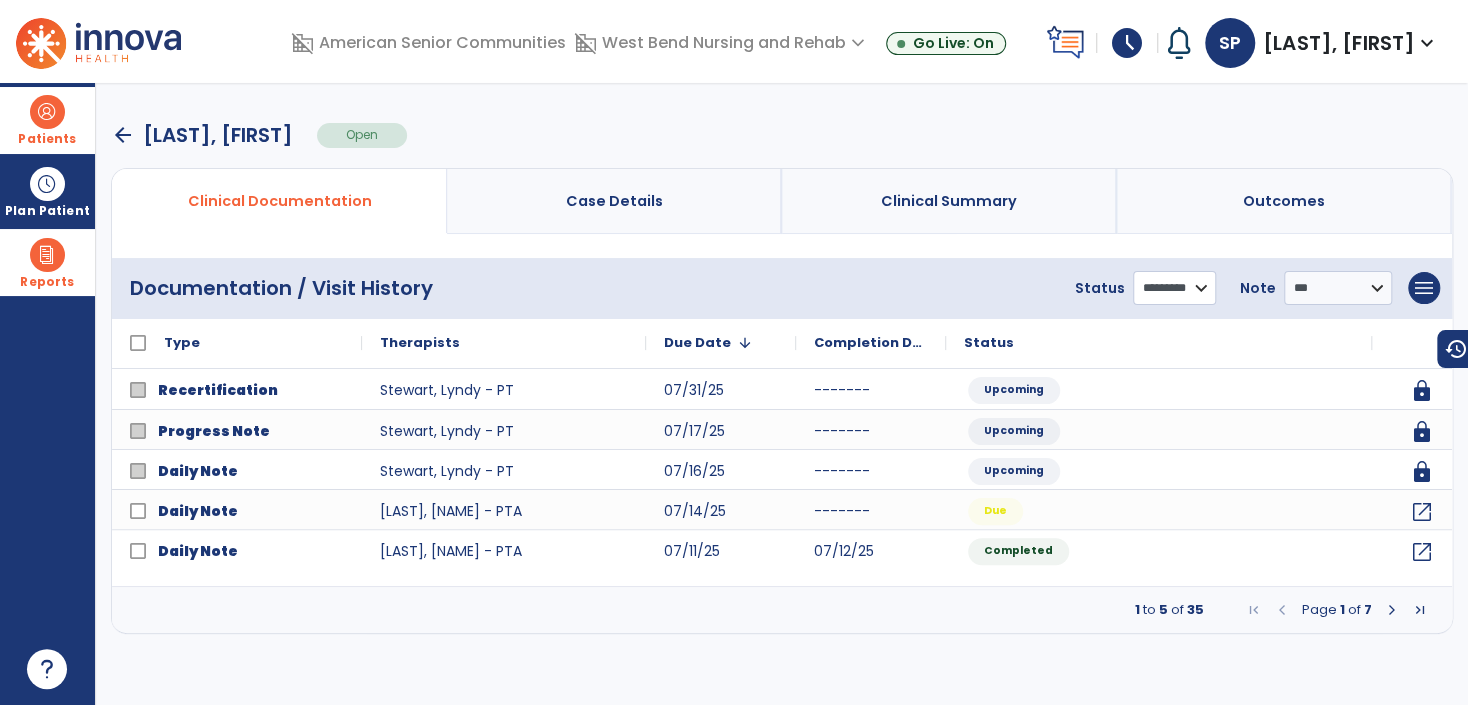 click on "**********" at bounding box center [1174, 288] 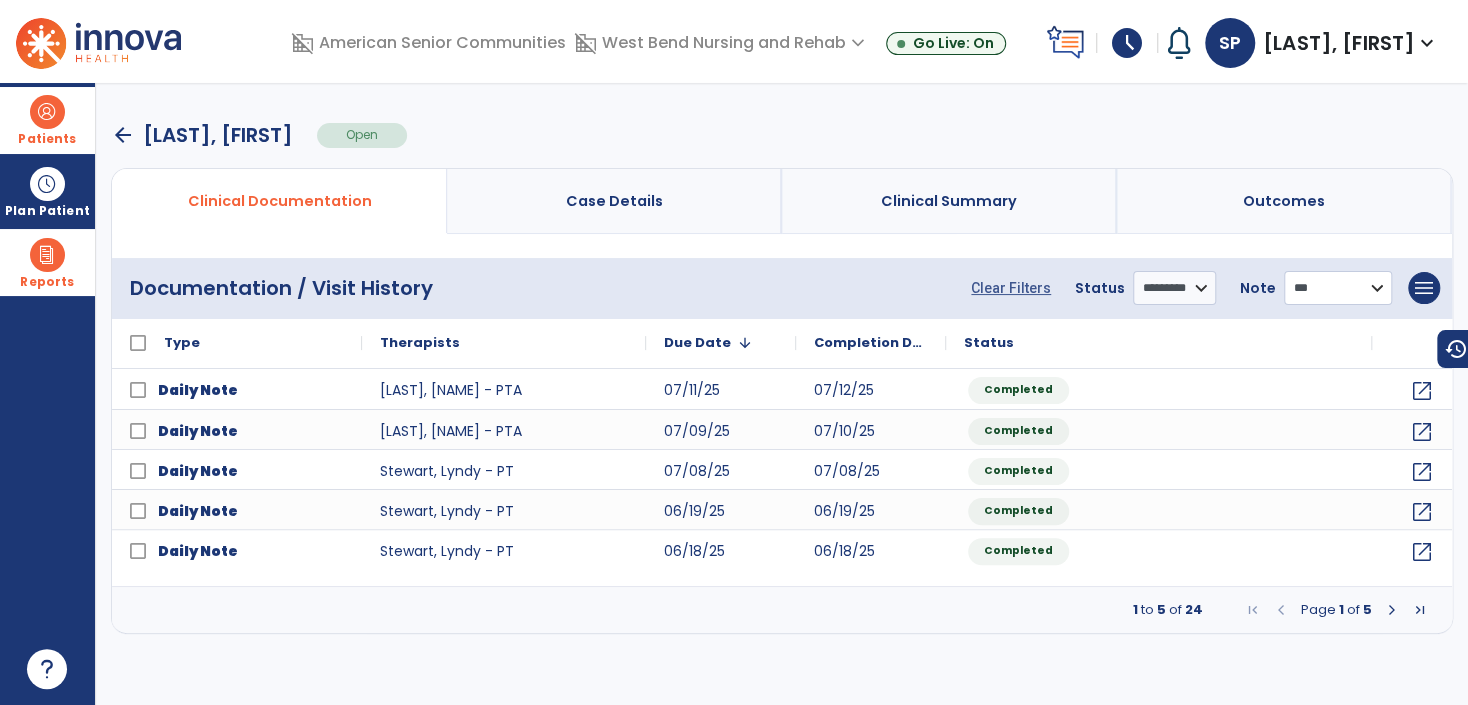 click on "**********" at bounding box center (1338, 288) 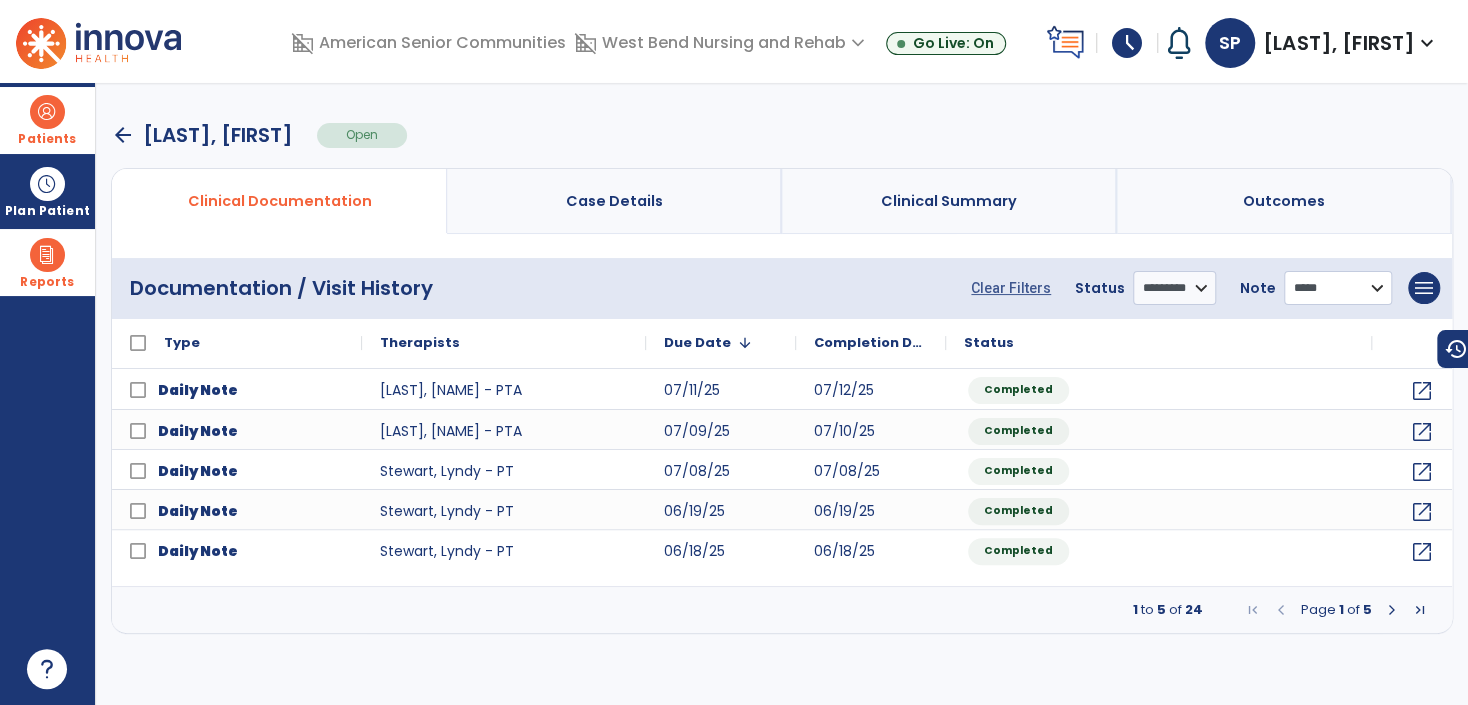 click on "**********" at bounding box center [1338, 288] 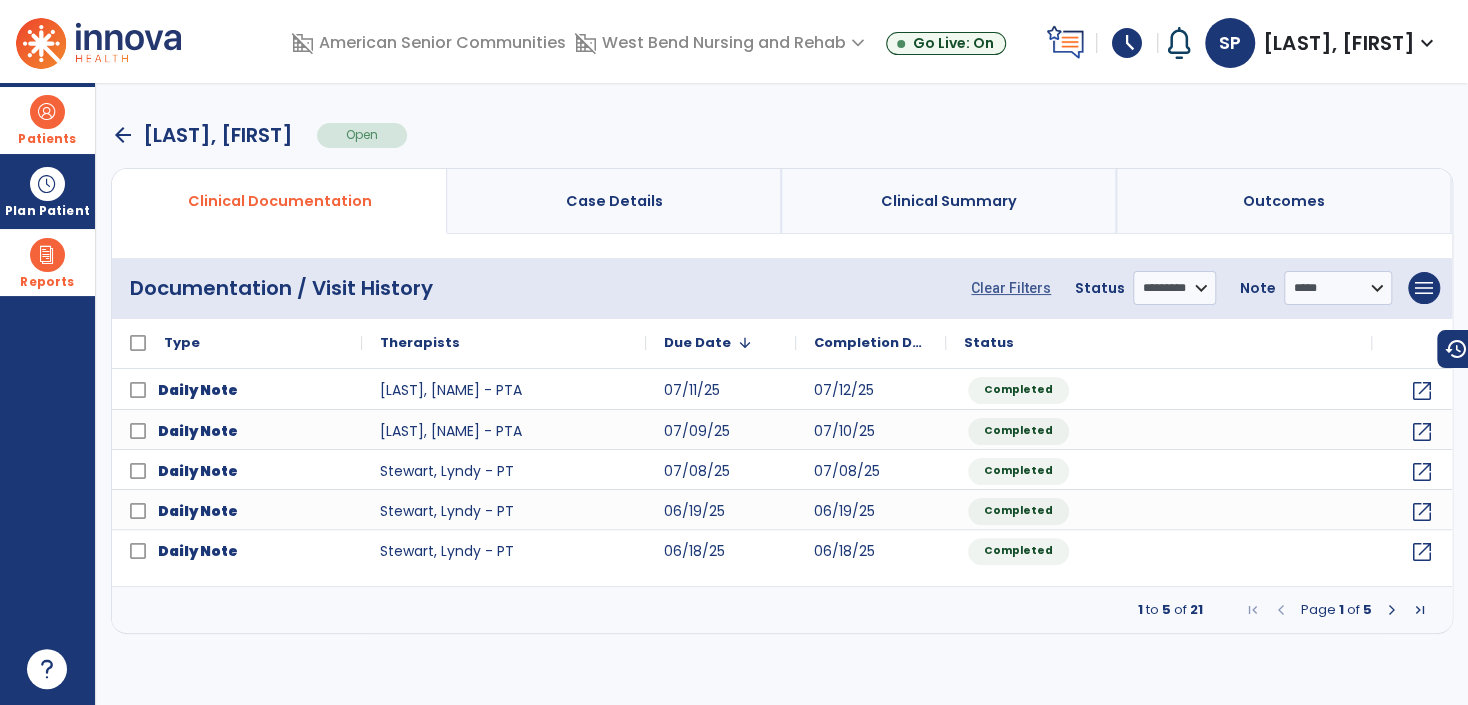 click on "Patients" at bounding box center (47, 120) 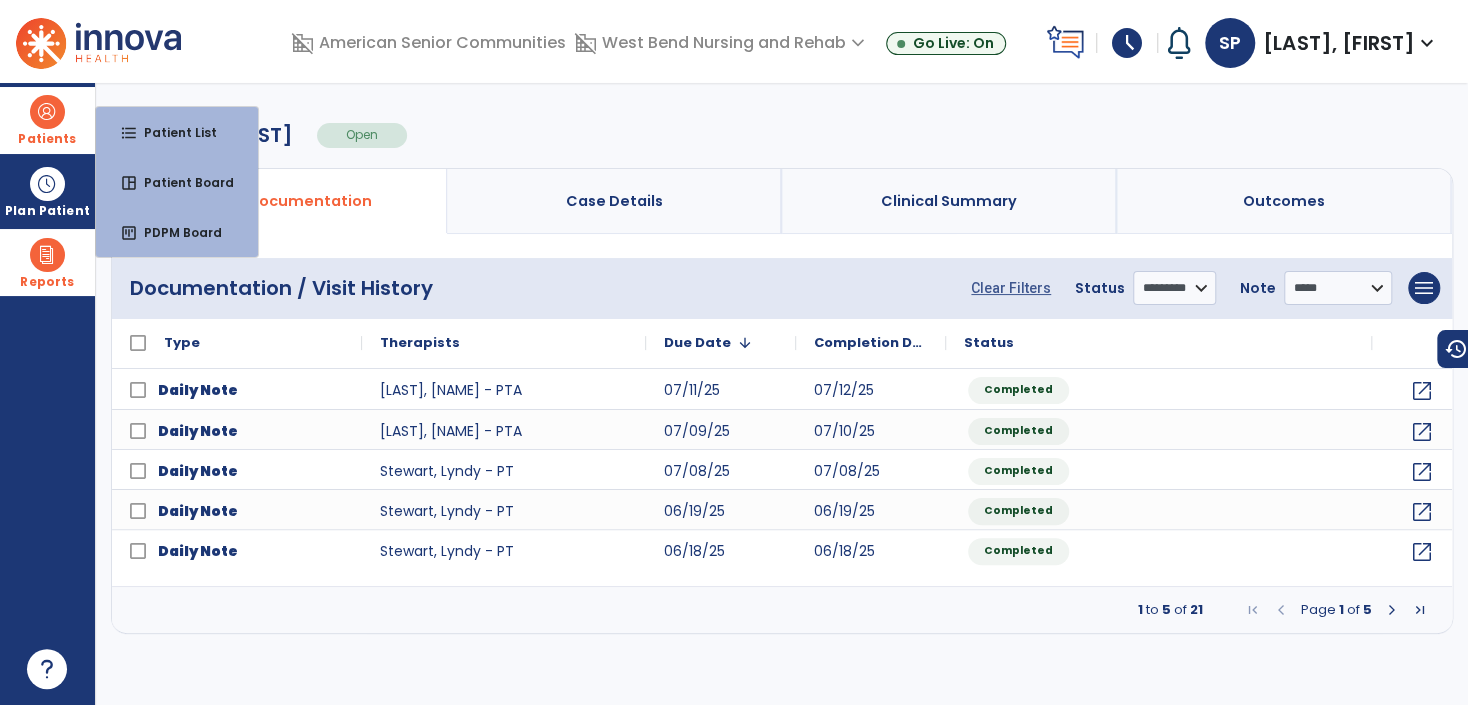 click on "Patient List" at bounding box center [172, 132] 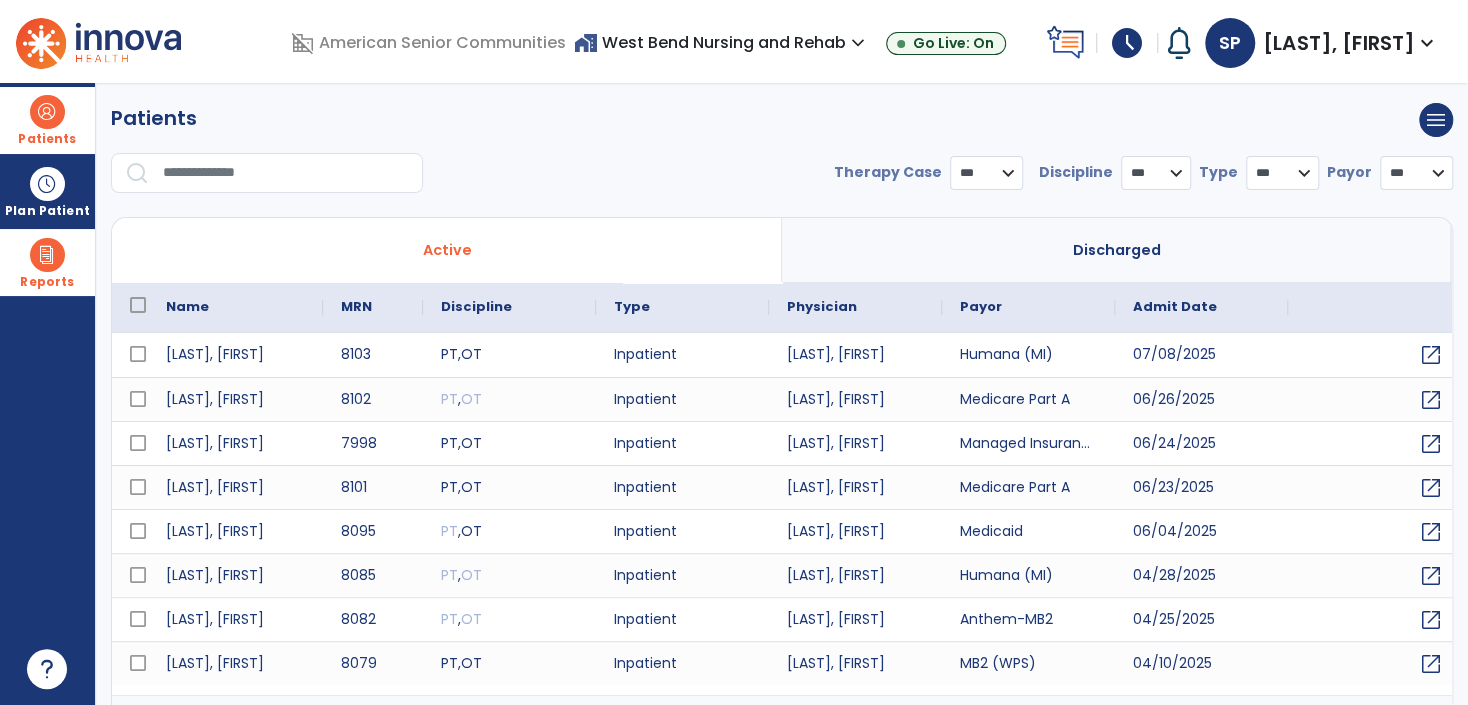select on "***" 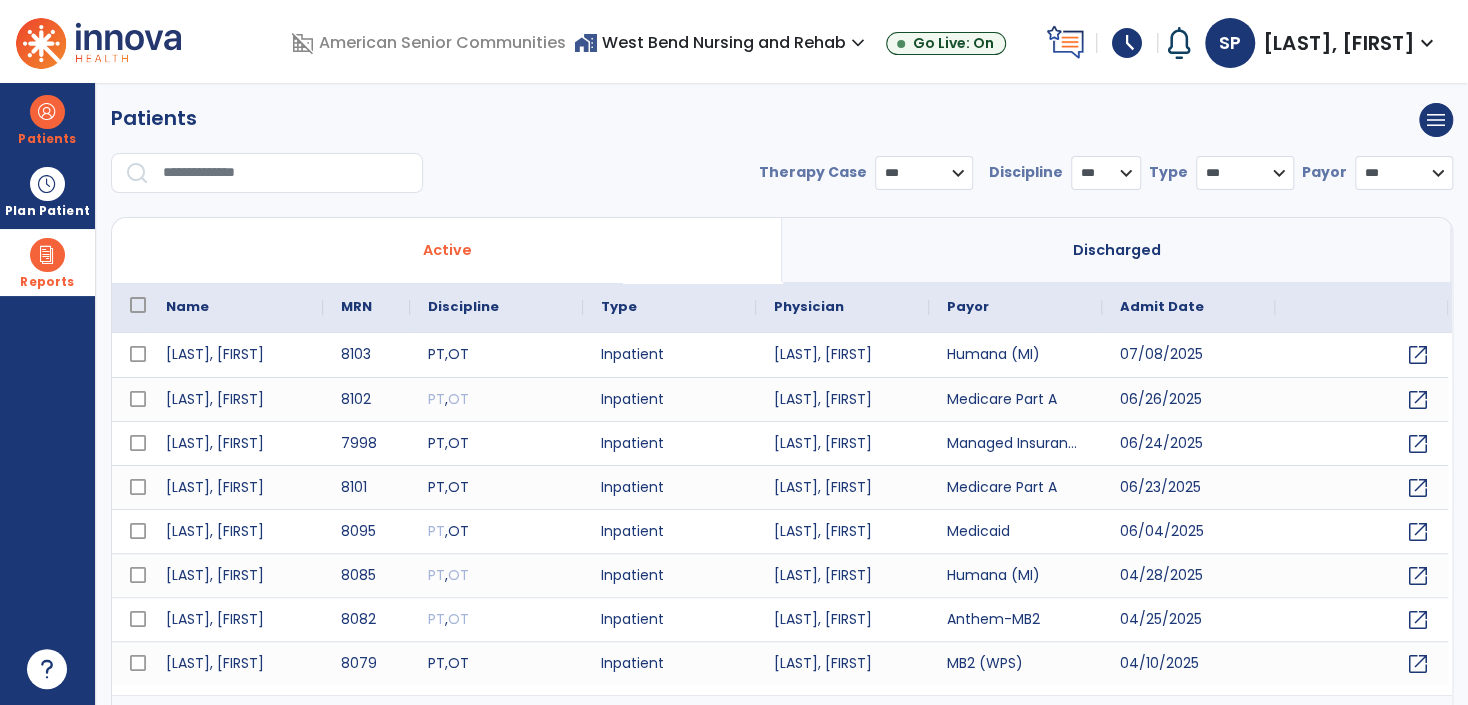 click at bounding box center (286, 173) 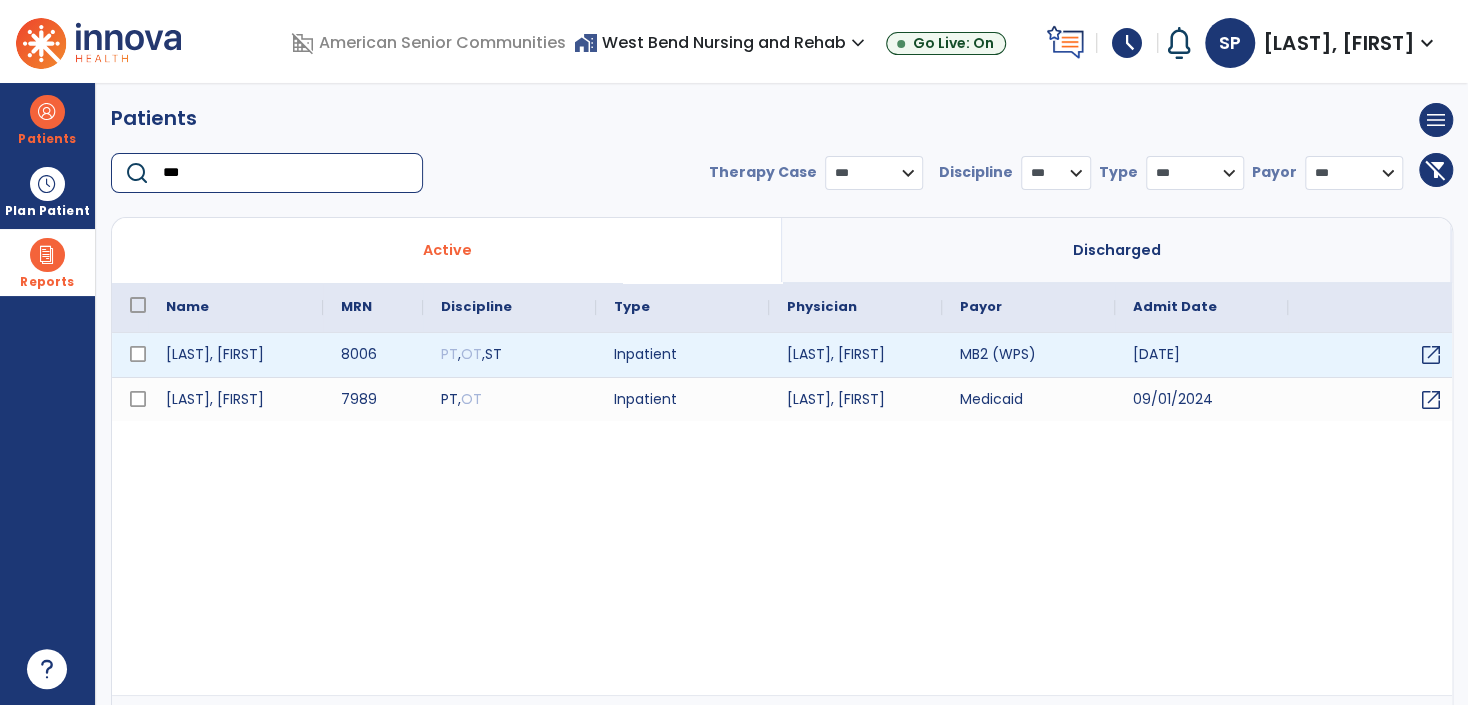 type on "***" 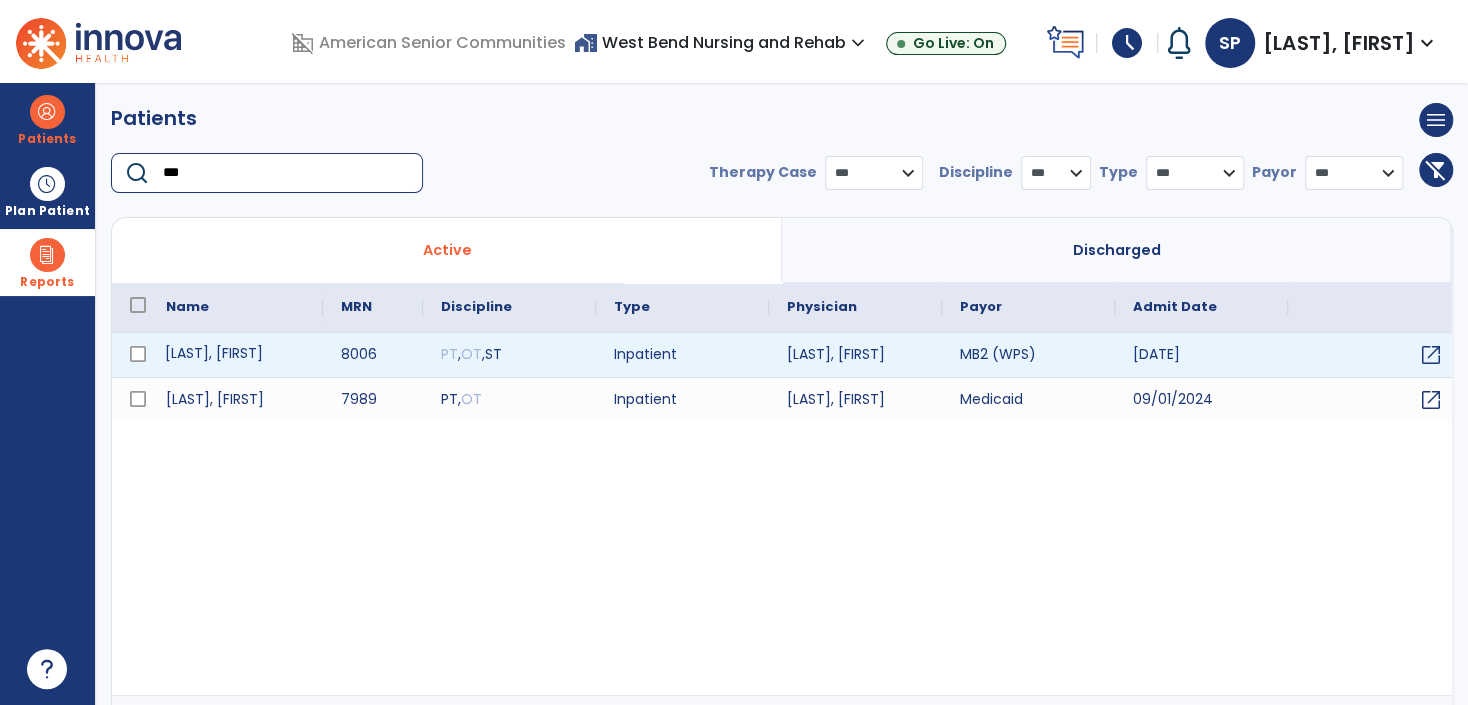 click on "Morphew, Pamela" at bounding box center (235, 355) 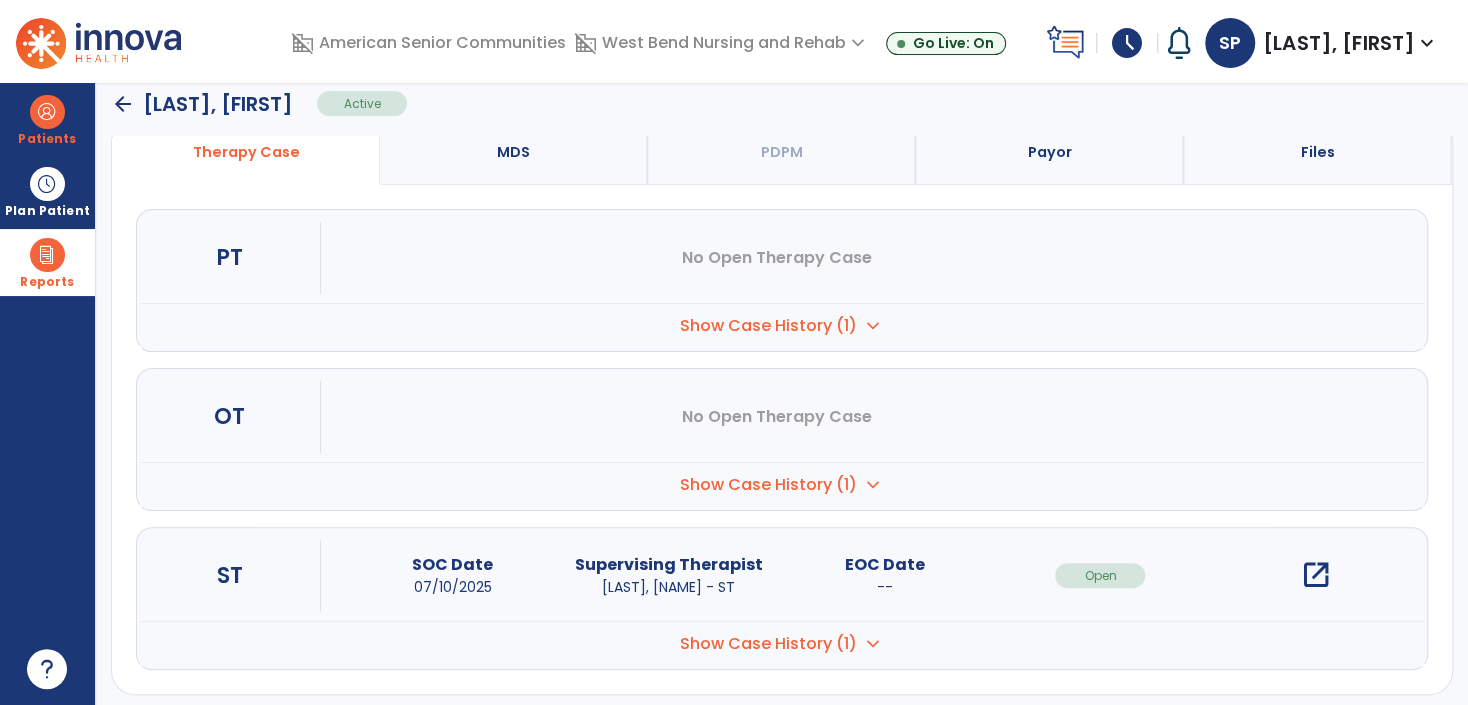 scroll, scrollTop: 220, scrollLeft: 0, axis: vertical 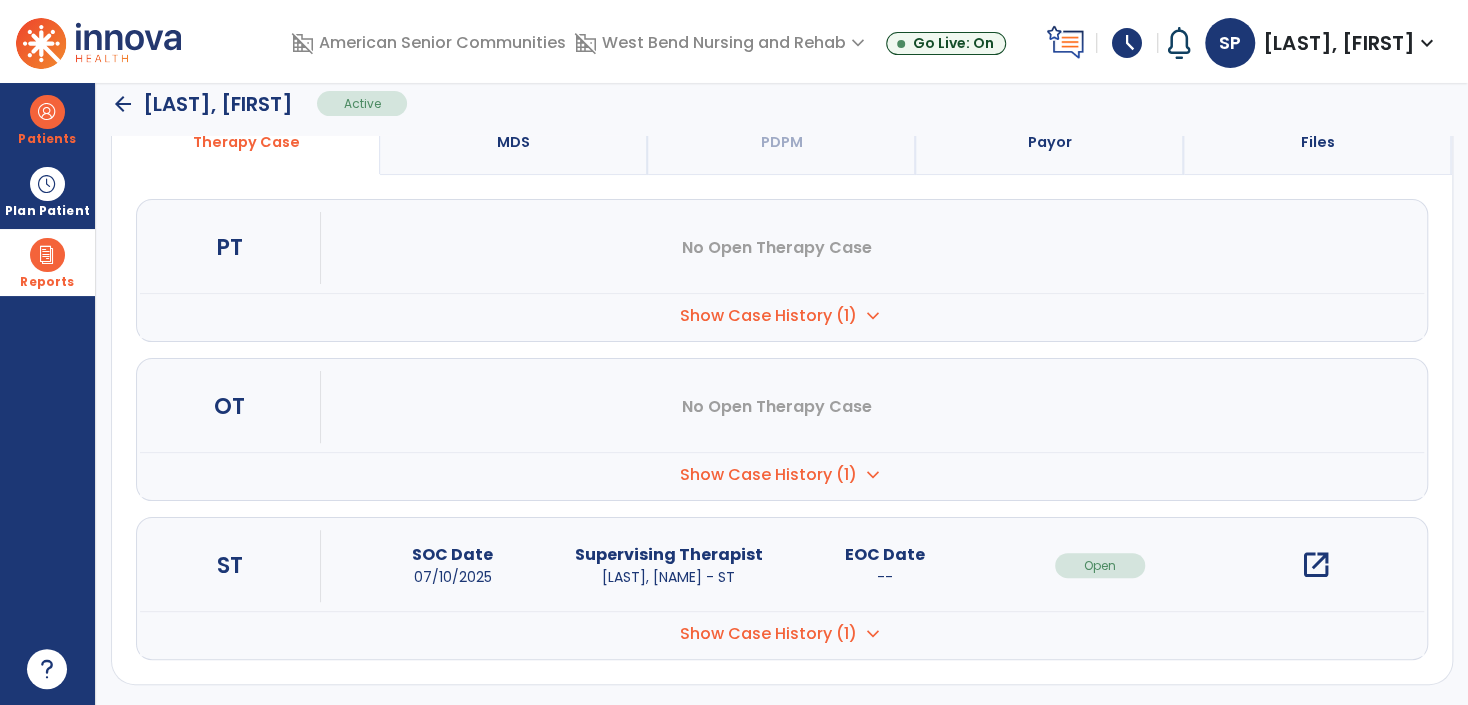 drag, startPoint x: 1295, startPoint y: 561, endPoint x: 1241, endPoint y: 452, distance: 121.64292 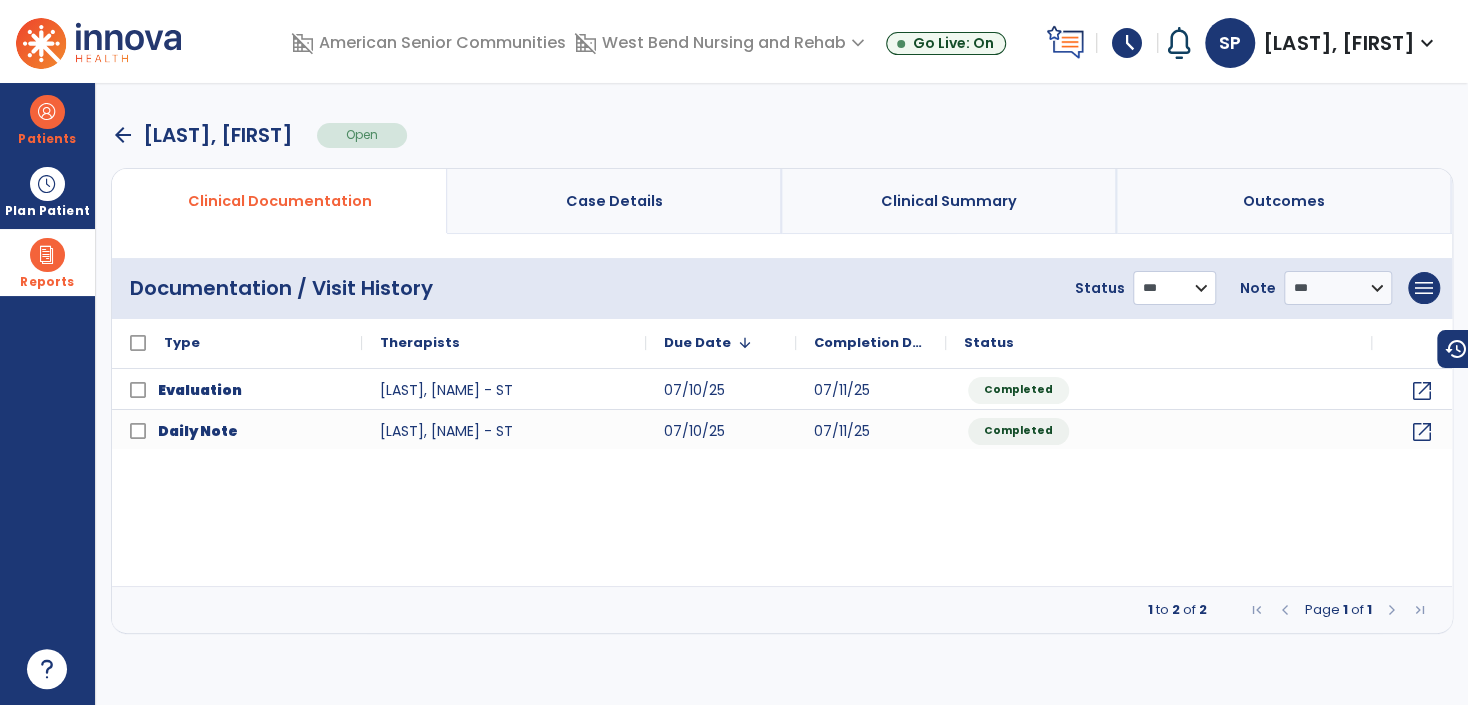 click on "**********" at bounding box center [1174, 288] 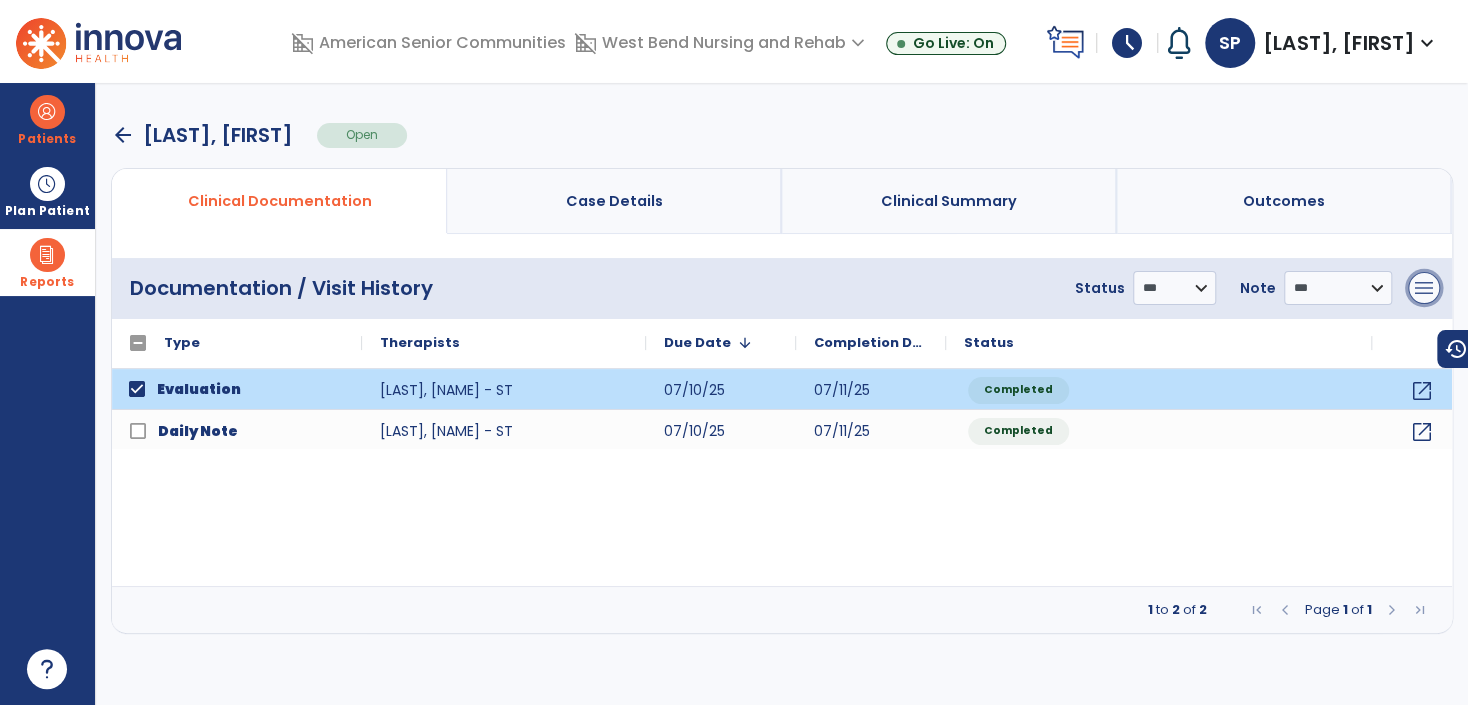 click on "menu" at bounding box center (1424, 288) 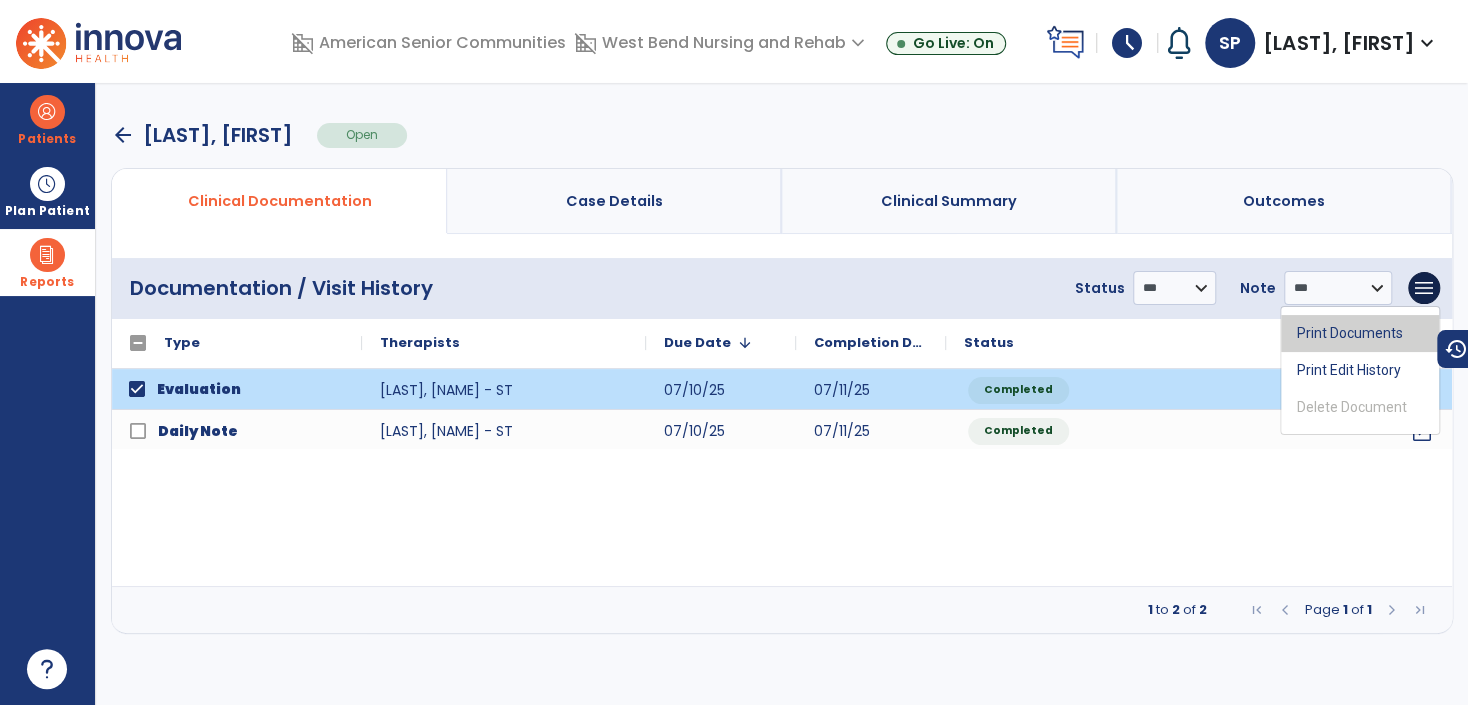 click on "Print Documents" at bounding box center (1360, 333) 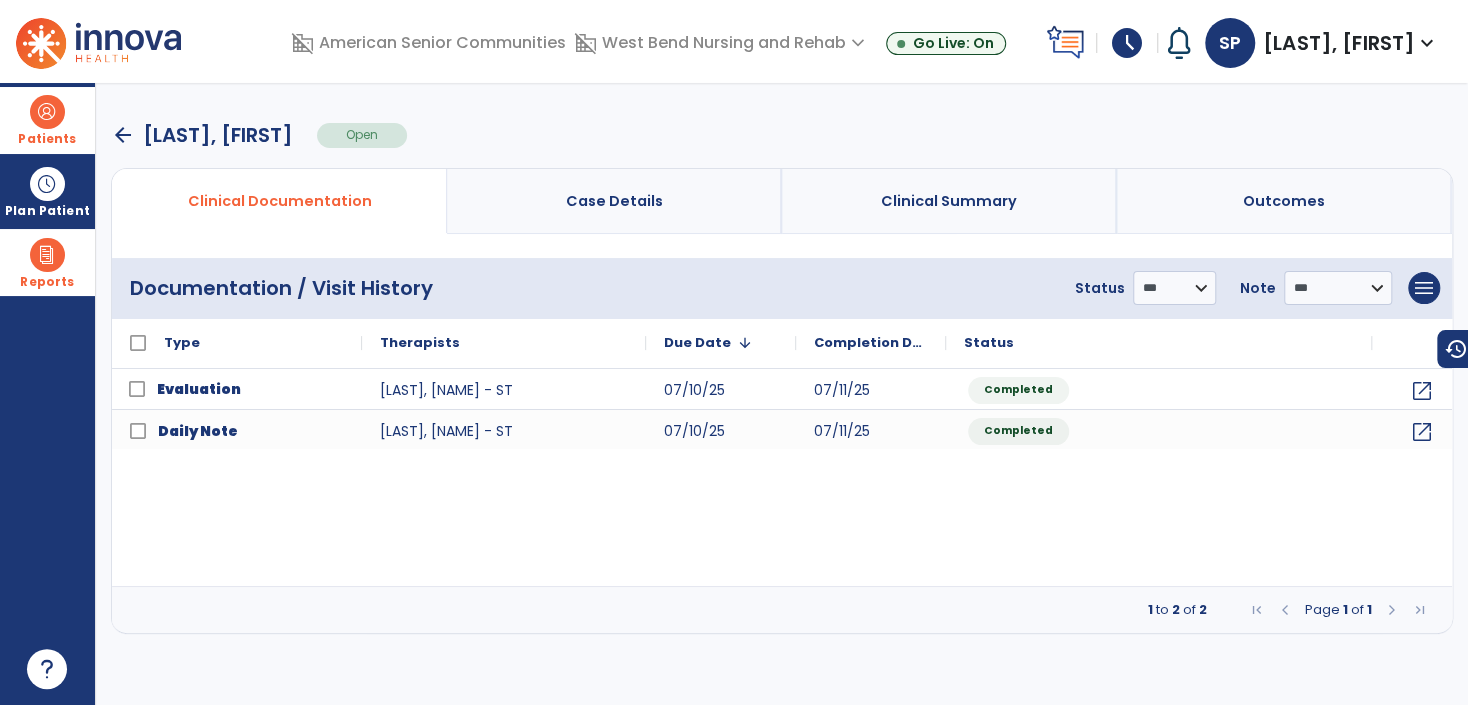 drag, startPoint x: 49, startPoint y: 108, endPoint x: 74, endPoint y: 115, distance: 25.96151 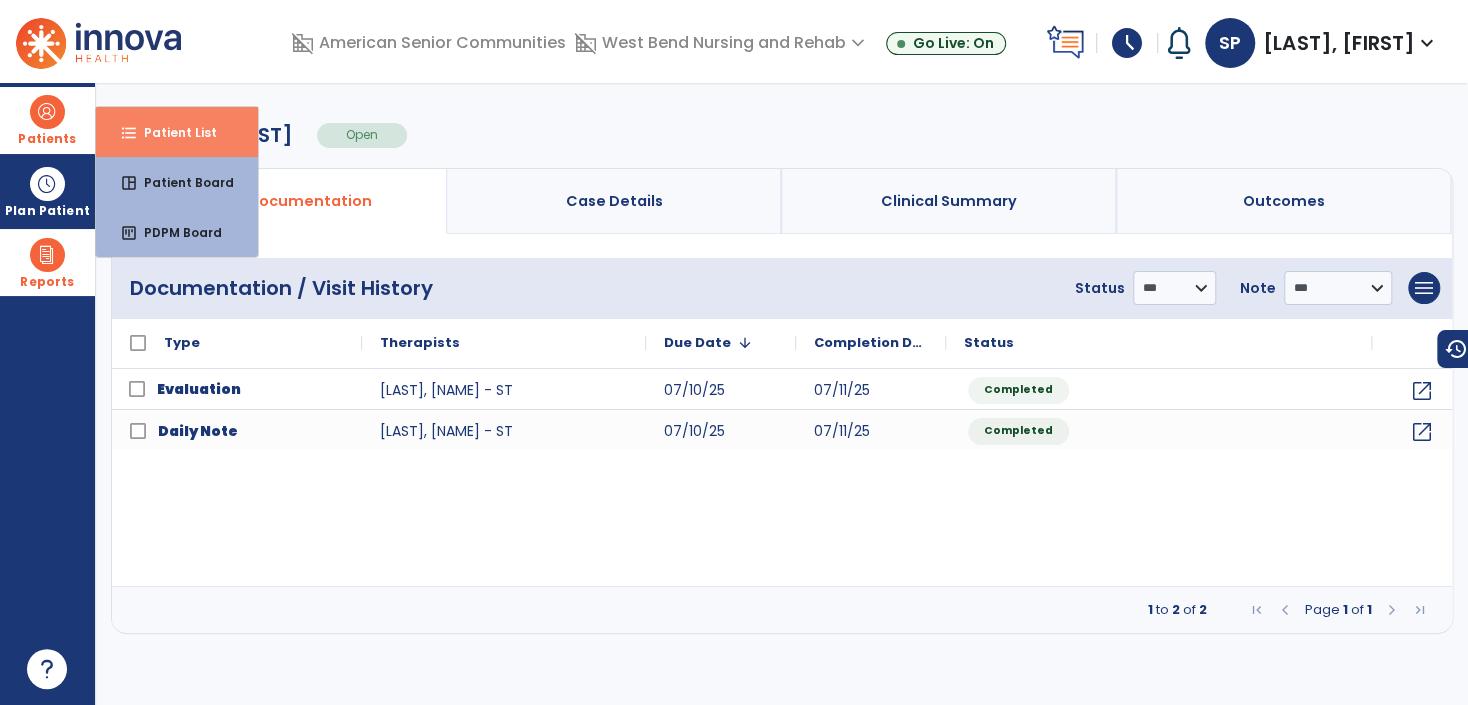 click on "Patient List" at bounding box center [172, 132] 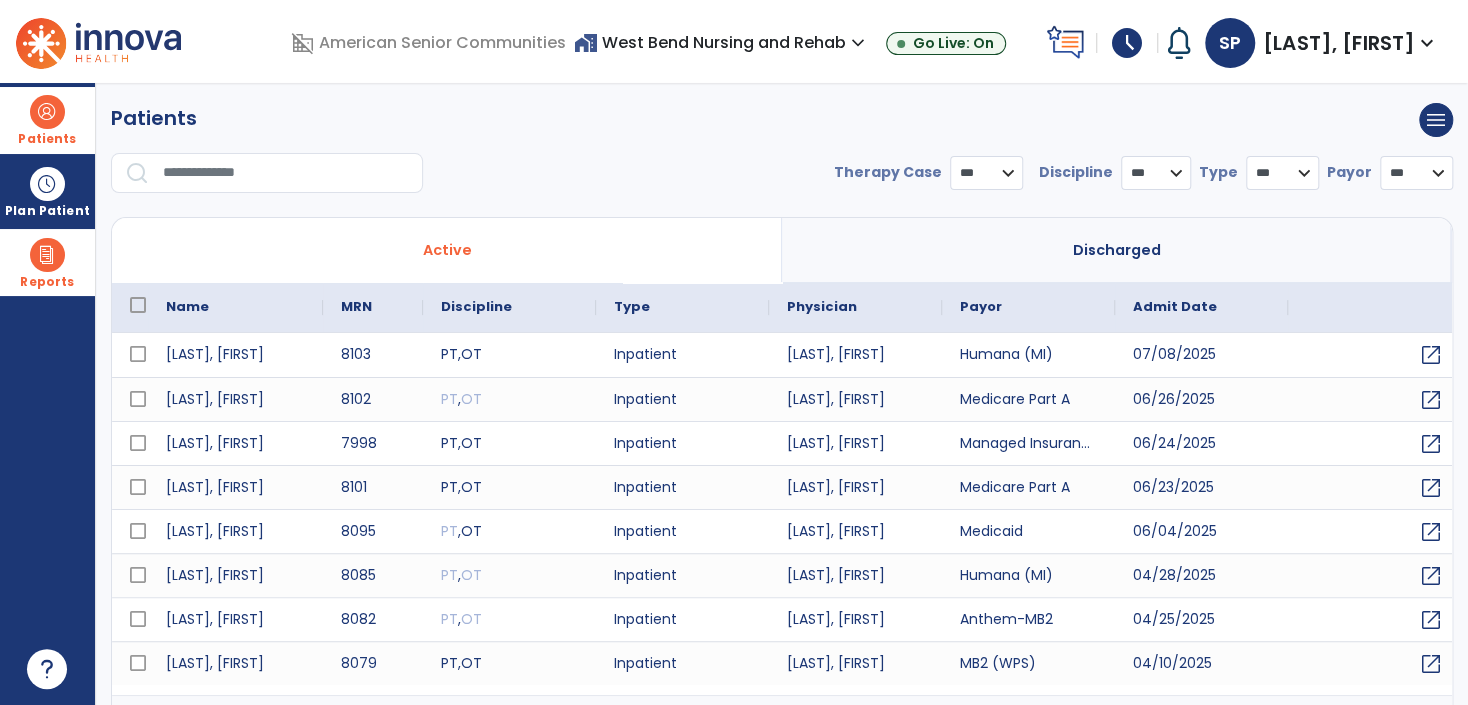 select on "***" 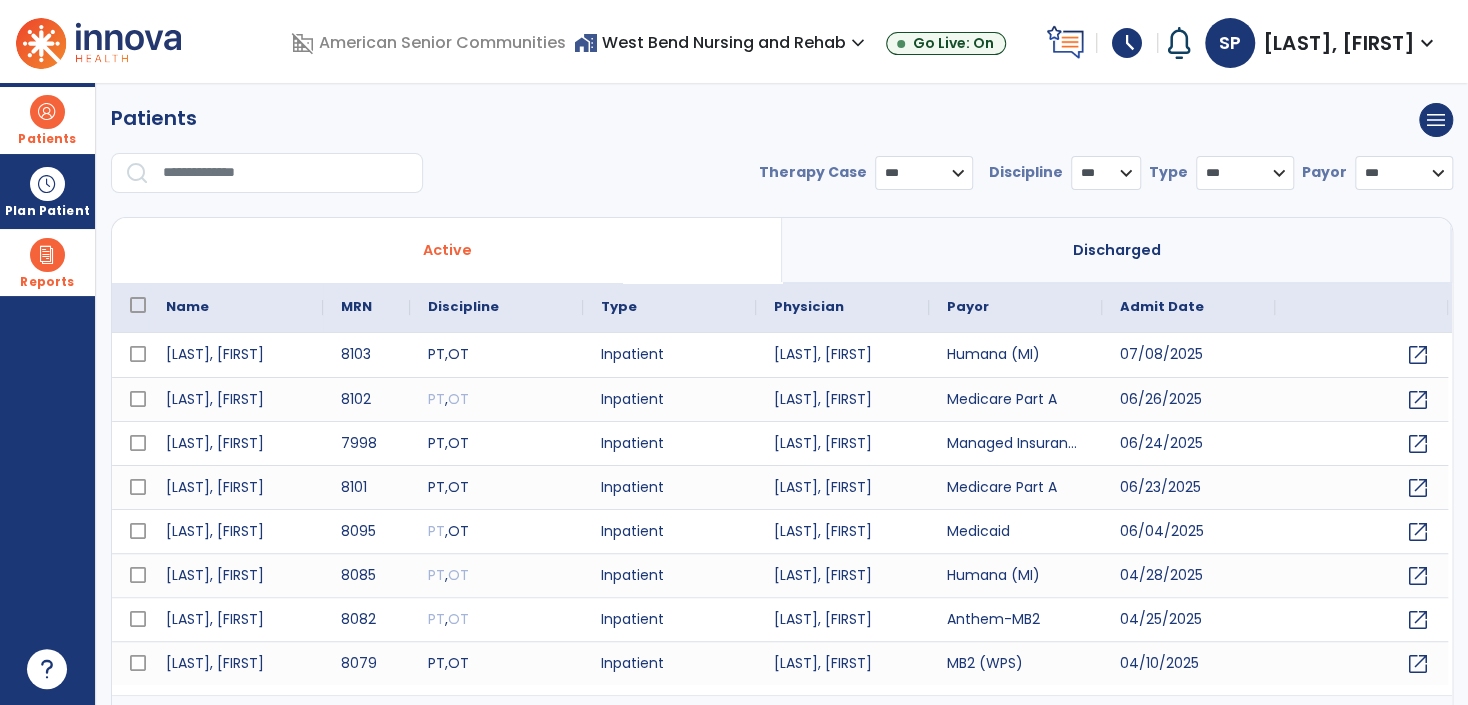 click on "home_work   West Bend Nursing and Rehab   expand_more" at bounding box center [722, 42] 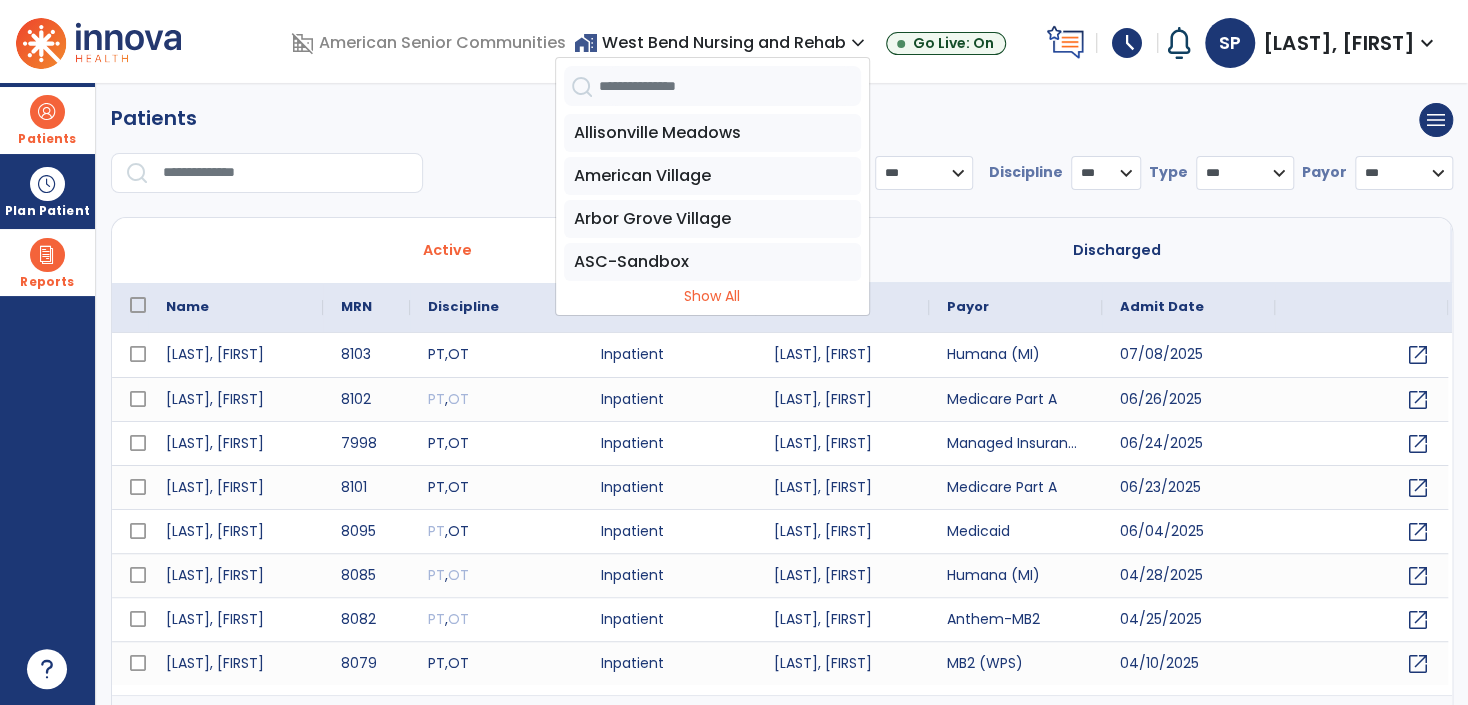 click at bounding box center (730, 86) 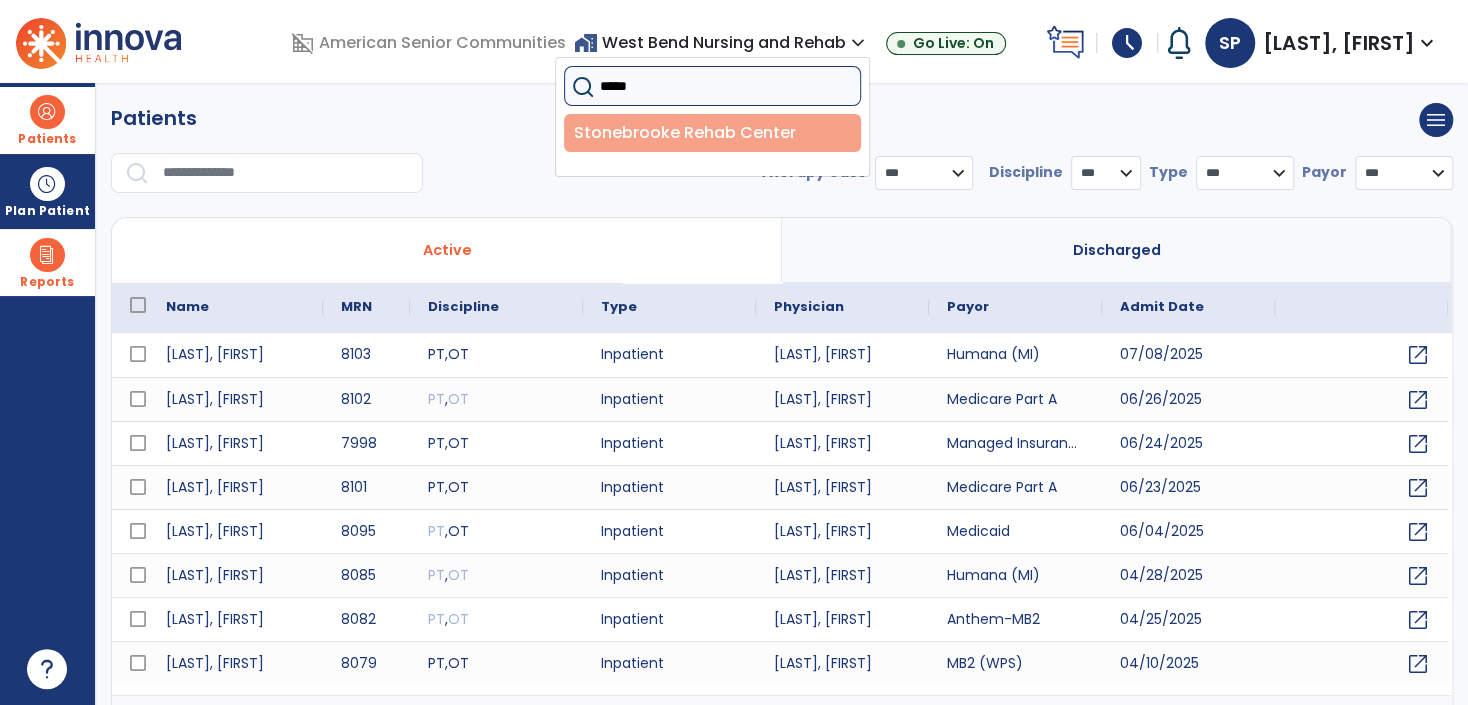 type on "*****" 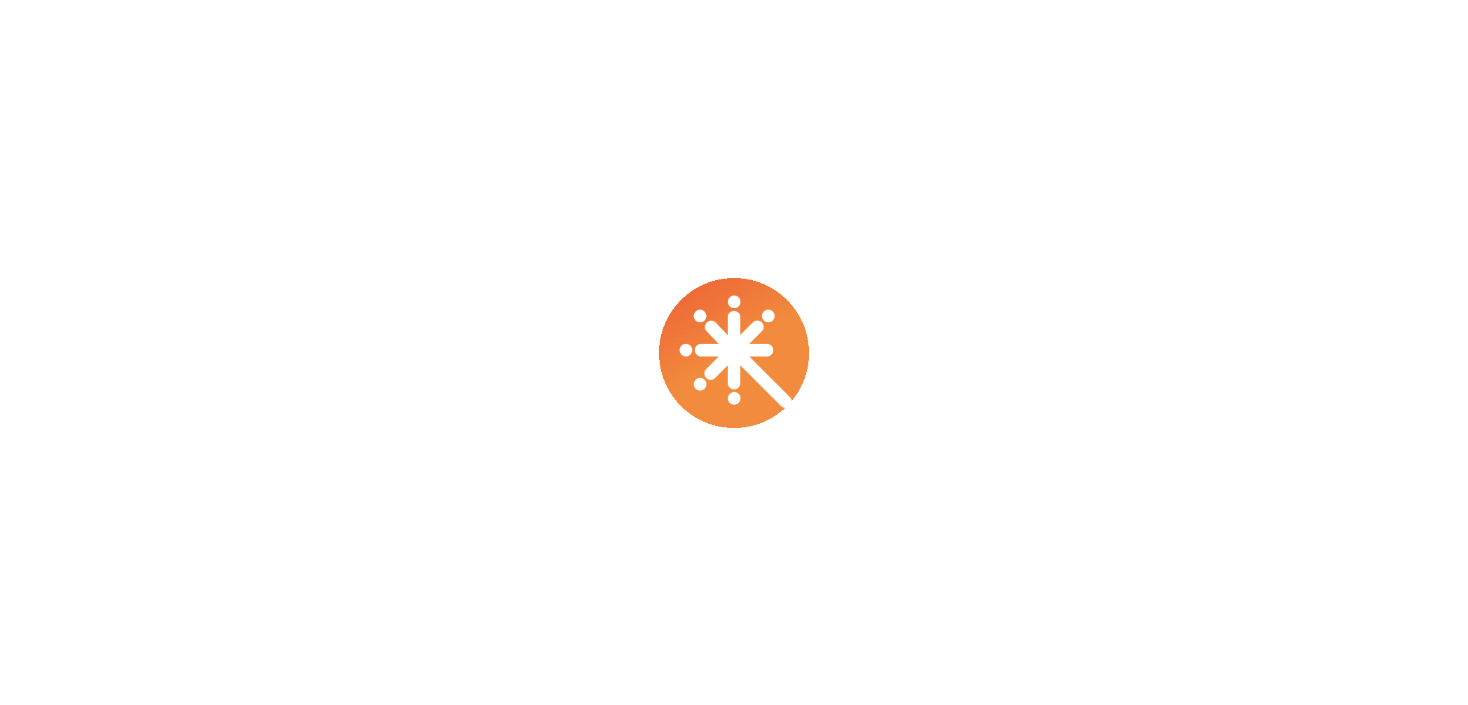 scroll, scrollTop: 0, scrollLeft: 0, axis: both 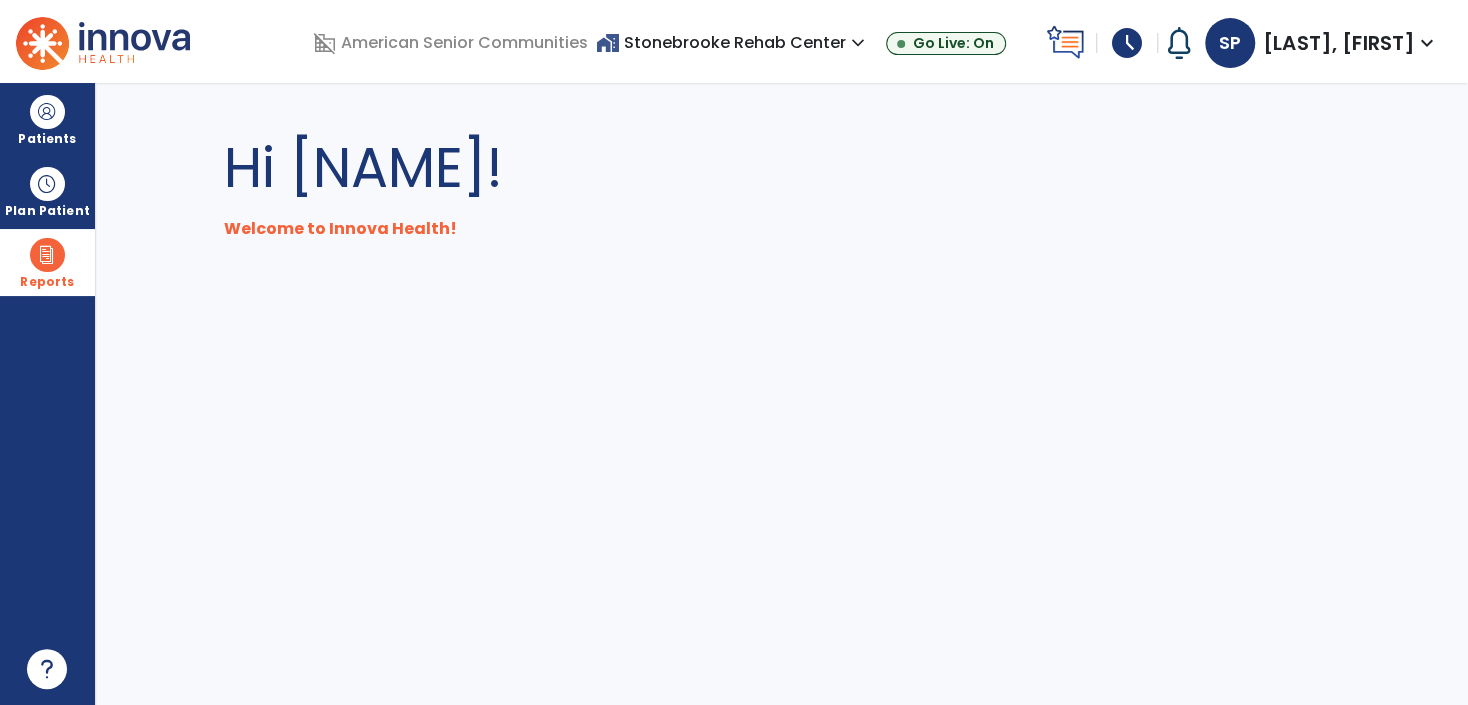 drag, startPoint x: 55, startPoint y: 263, endPoint x: 264, endPoint y: 403, distance: 251.55714 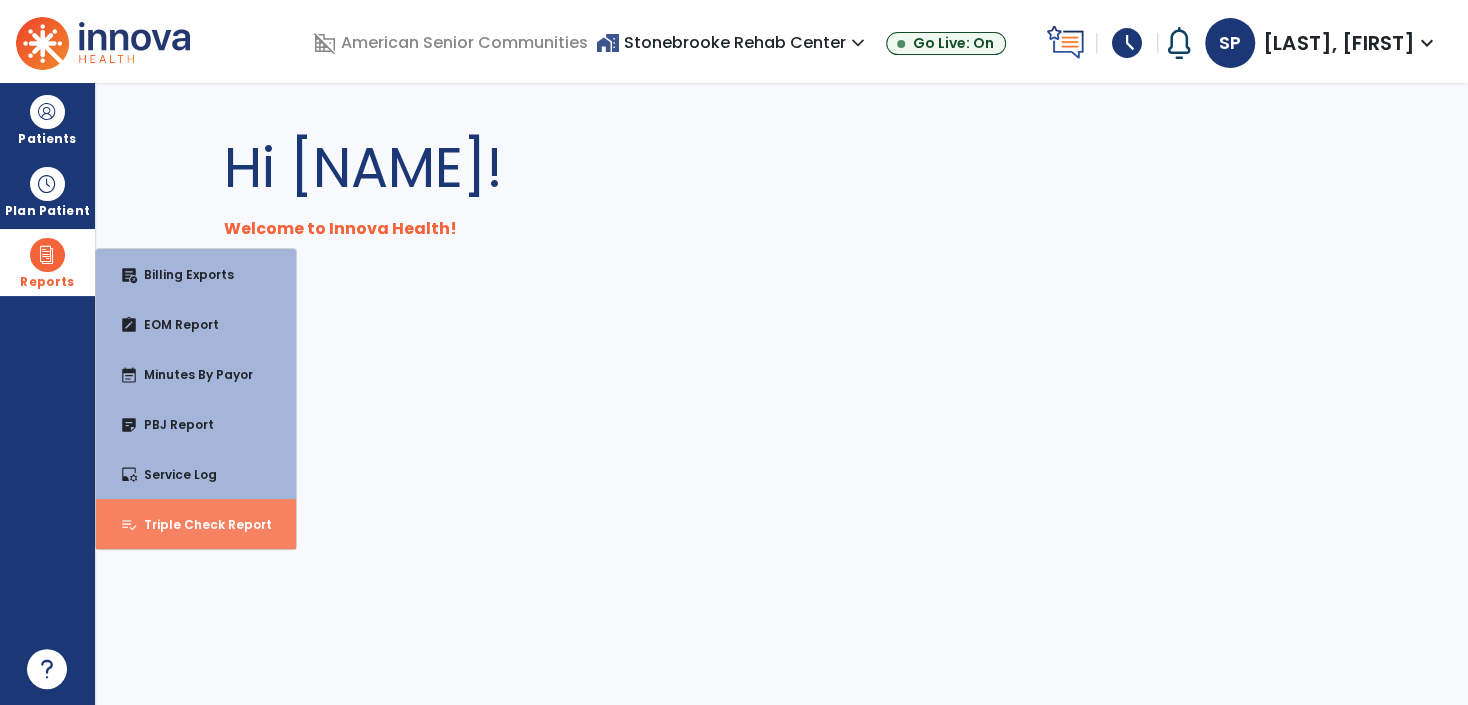 click on "playlist_add_check  Triple Check Report" at bounding box center (196, 524) 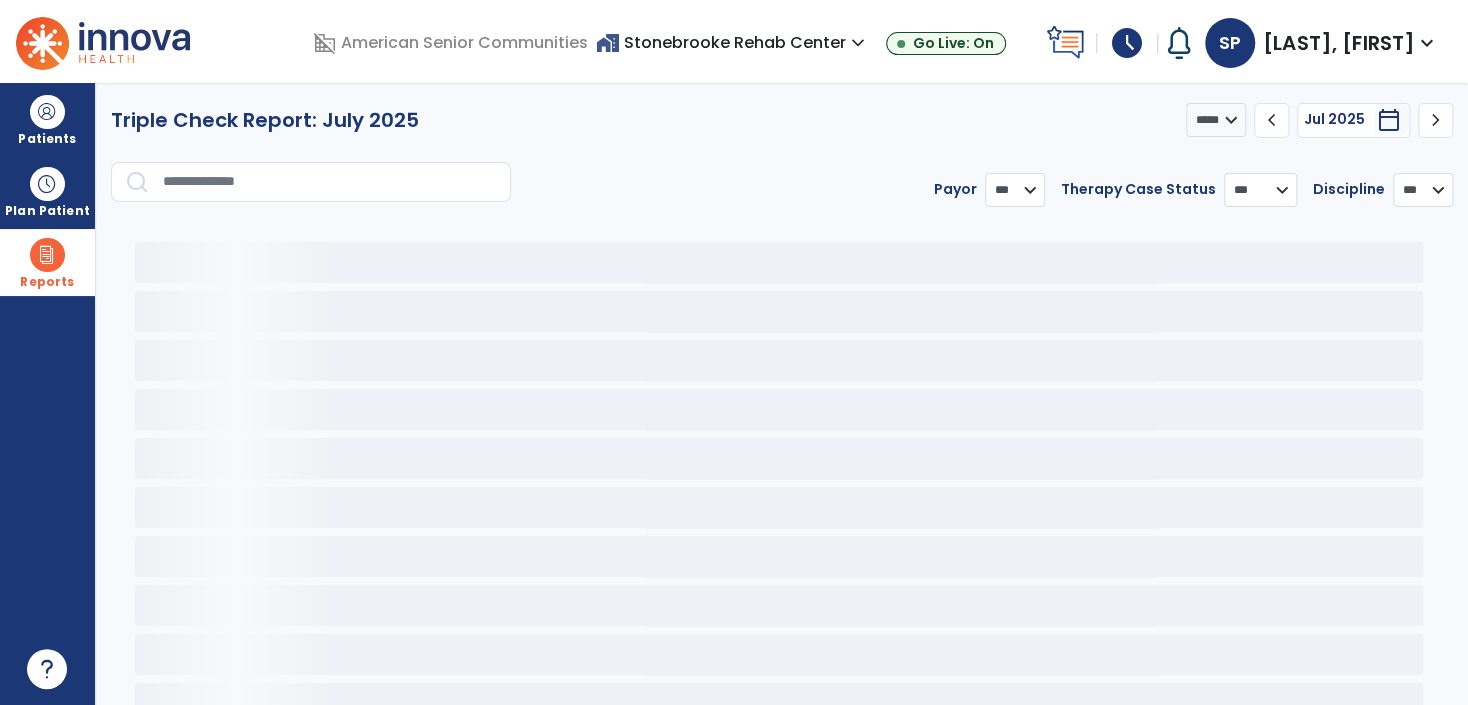 select on "***" 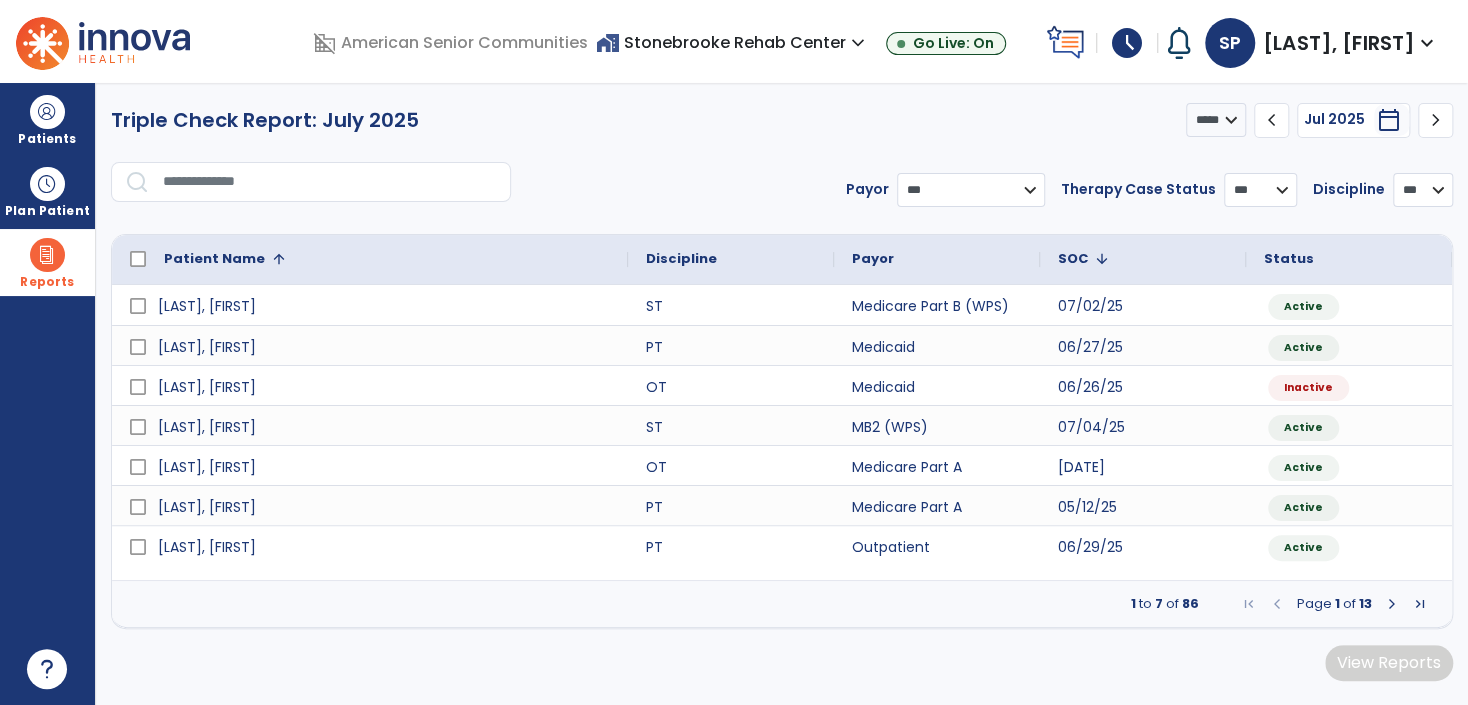 click on "*** ****** ********" at bounding box center [971, 190] 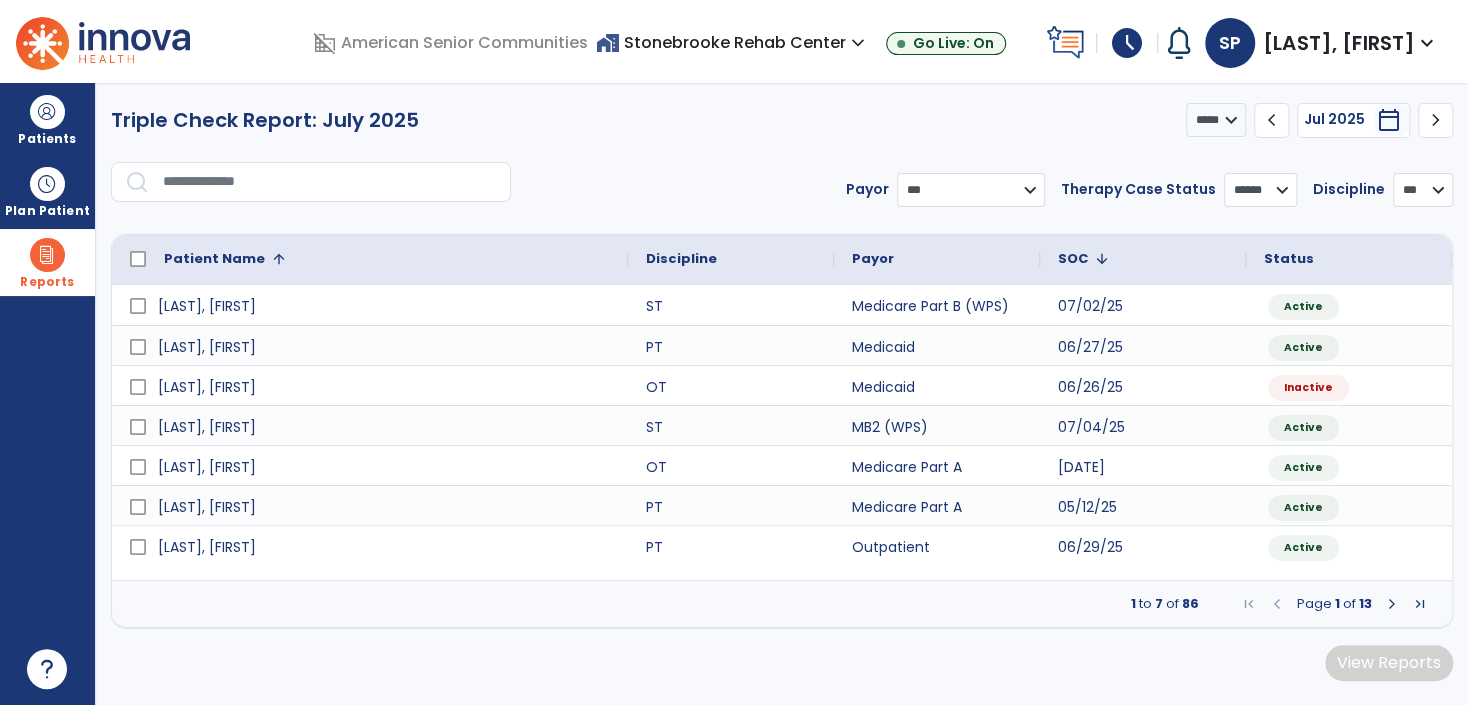 click on "*** ****** ********" at bounding box center [971, 190] 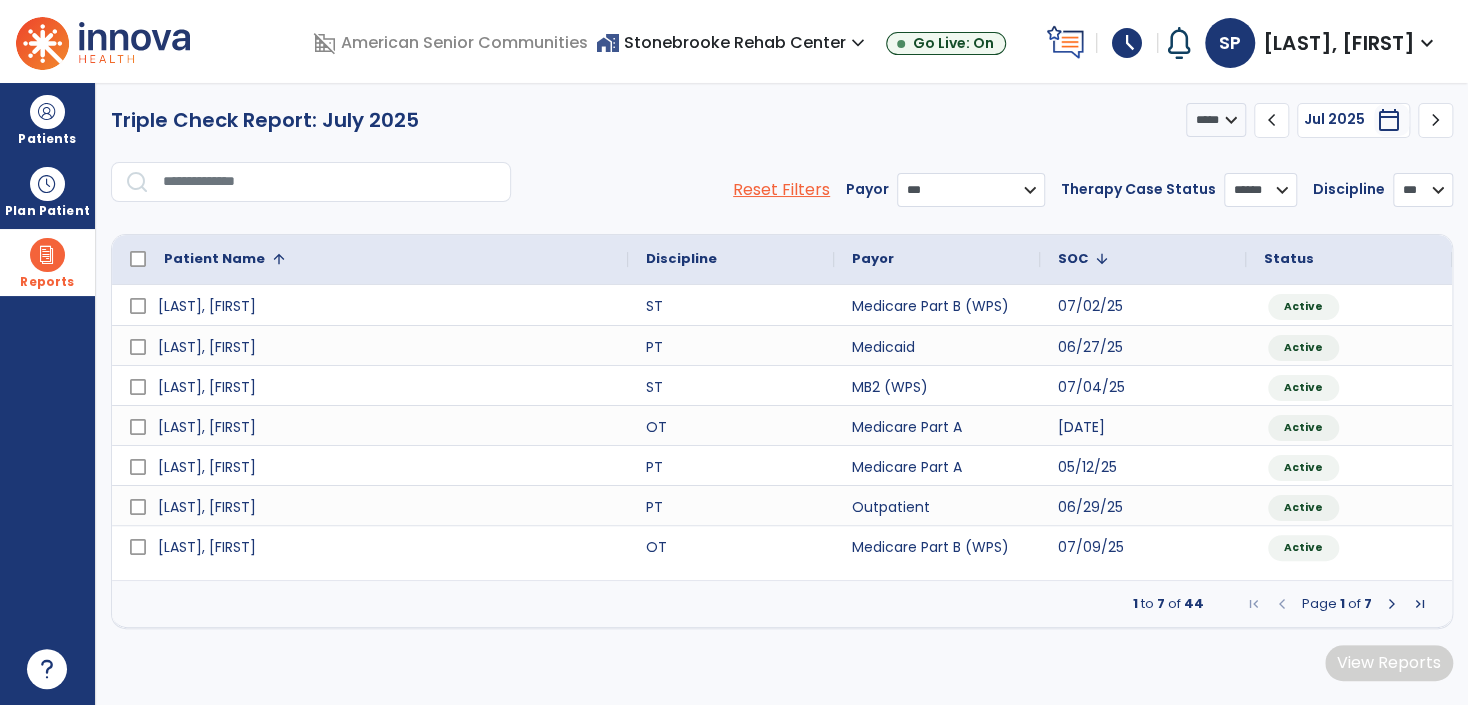 click at bounding box center [1102, 259] 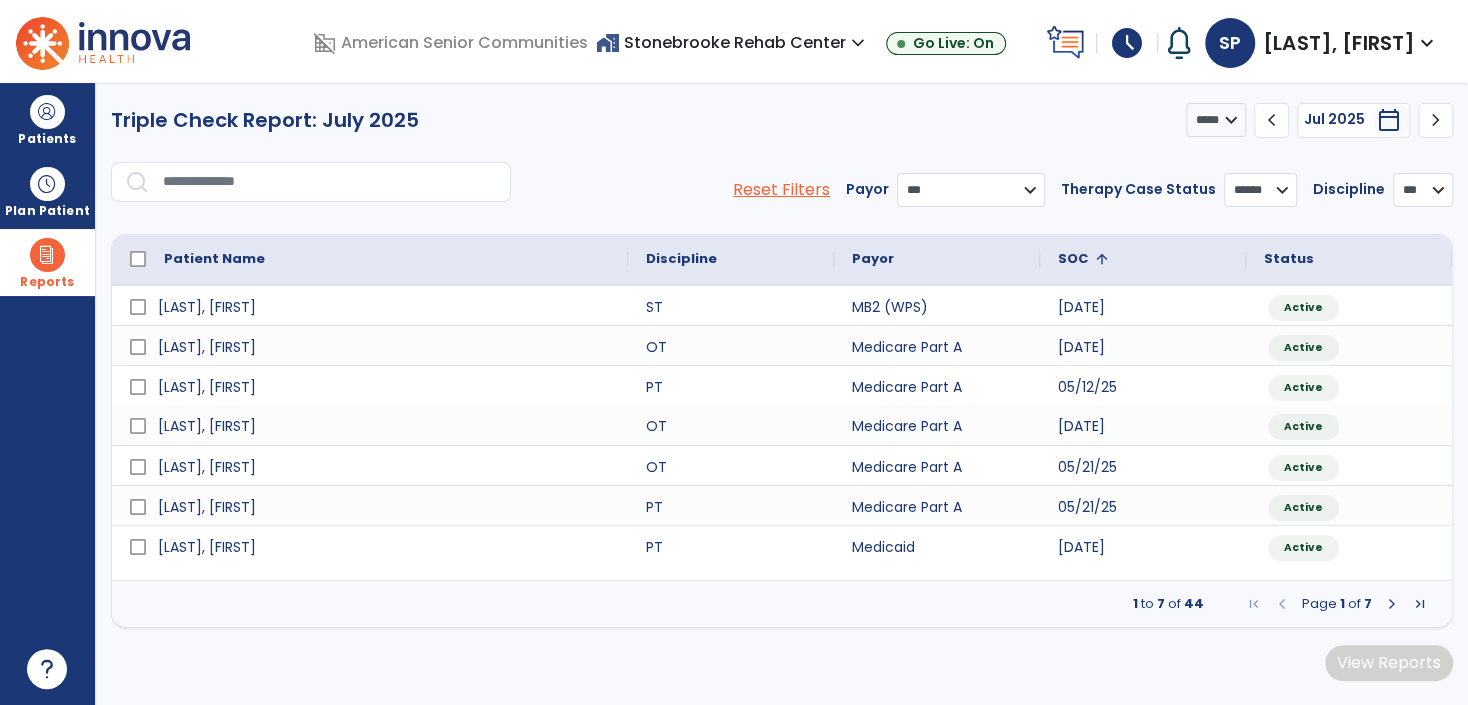 click at bounding box center (1420, 604) 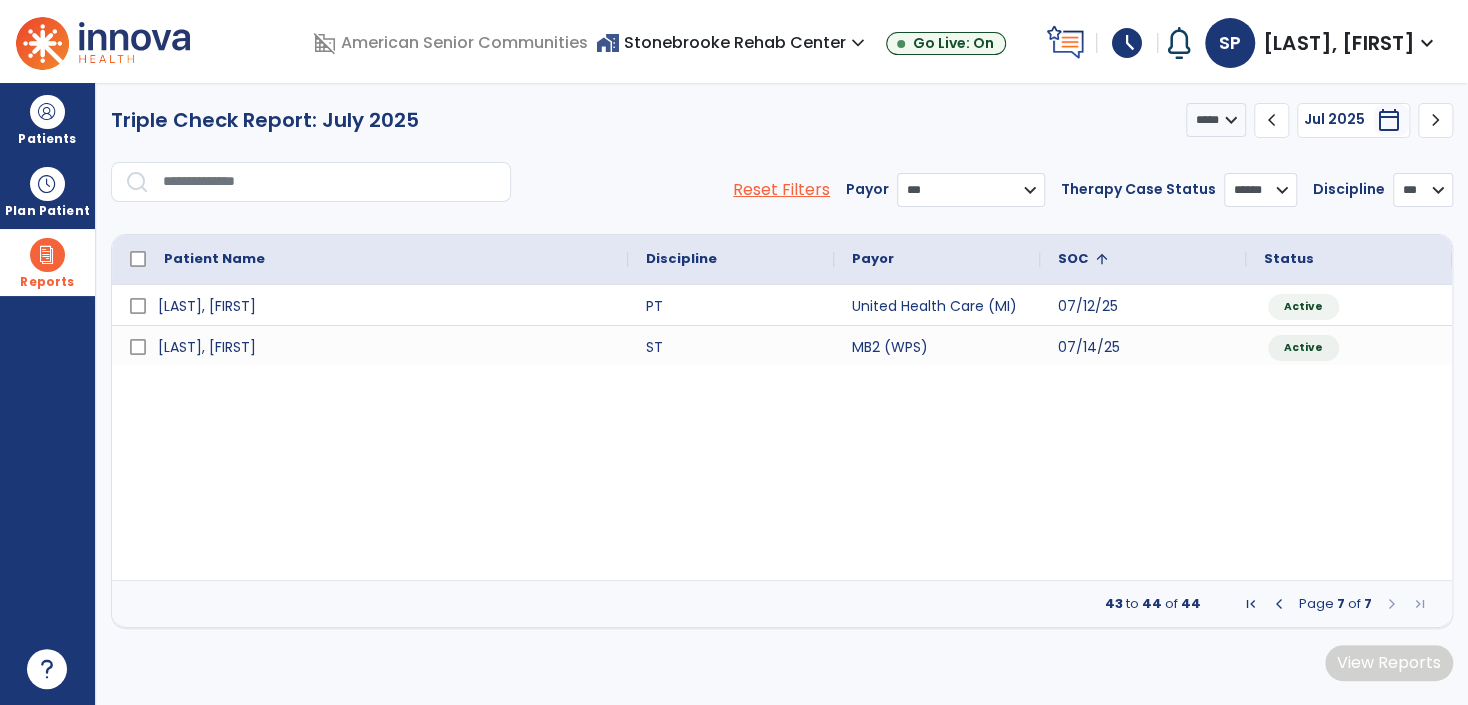 click at bounding box center [1420, 604] 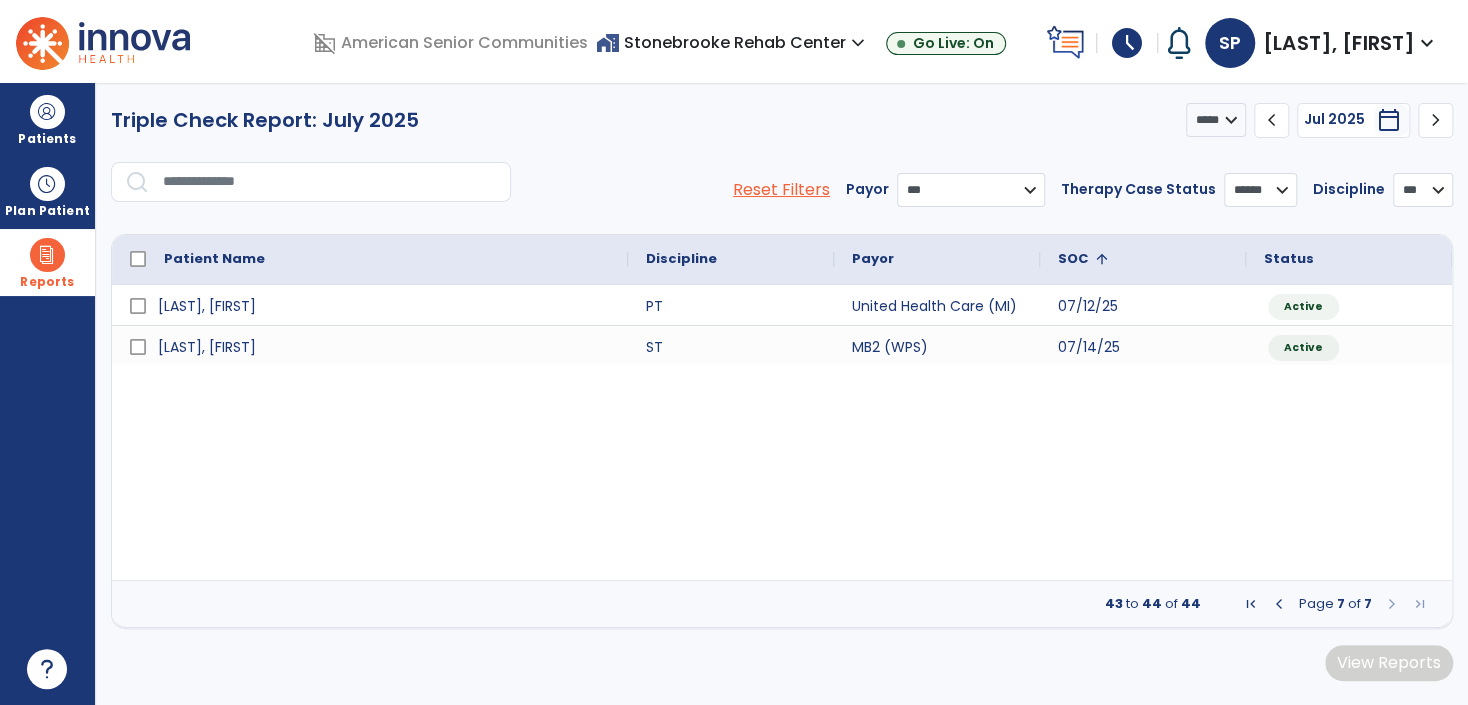 click at bounding box center [1279, 604] 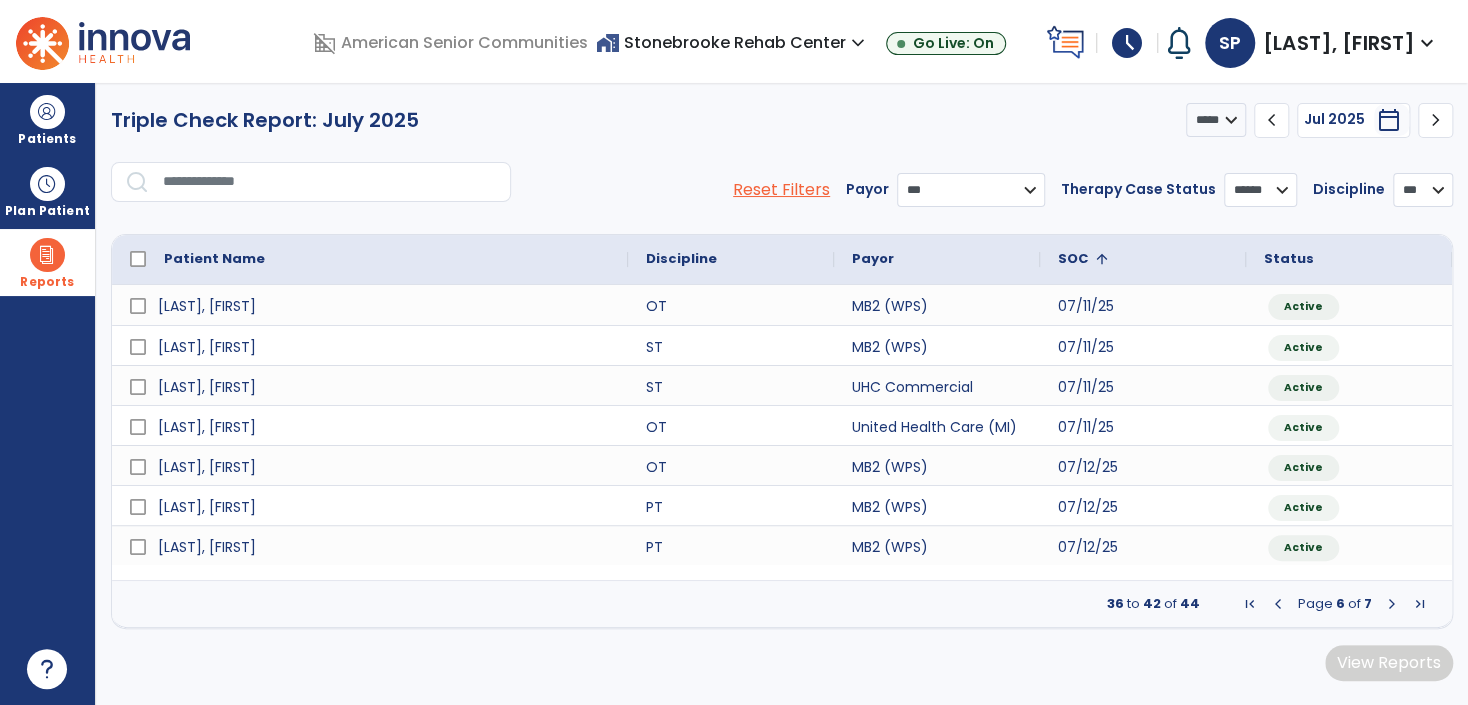 click at bounding box center (1278, 604) 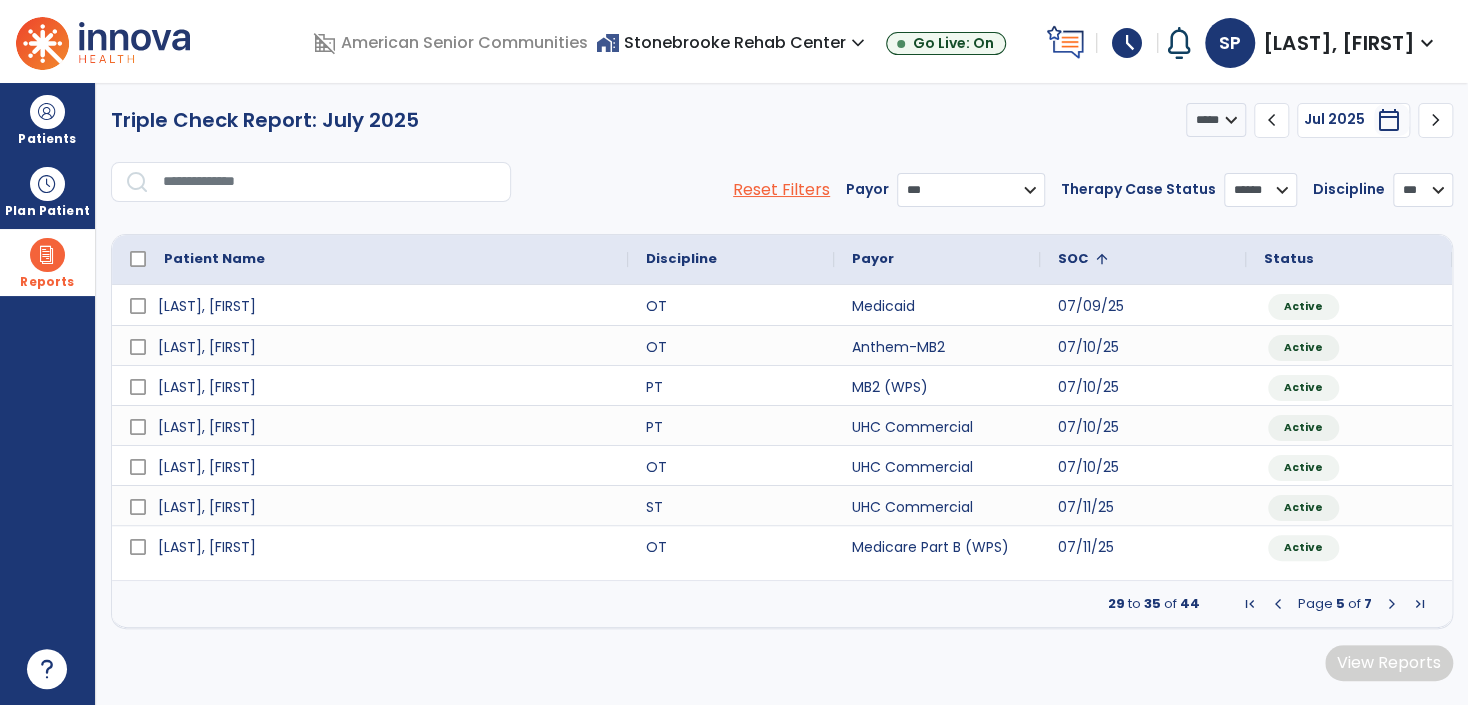 click at bounding box center [1392, 604] 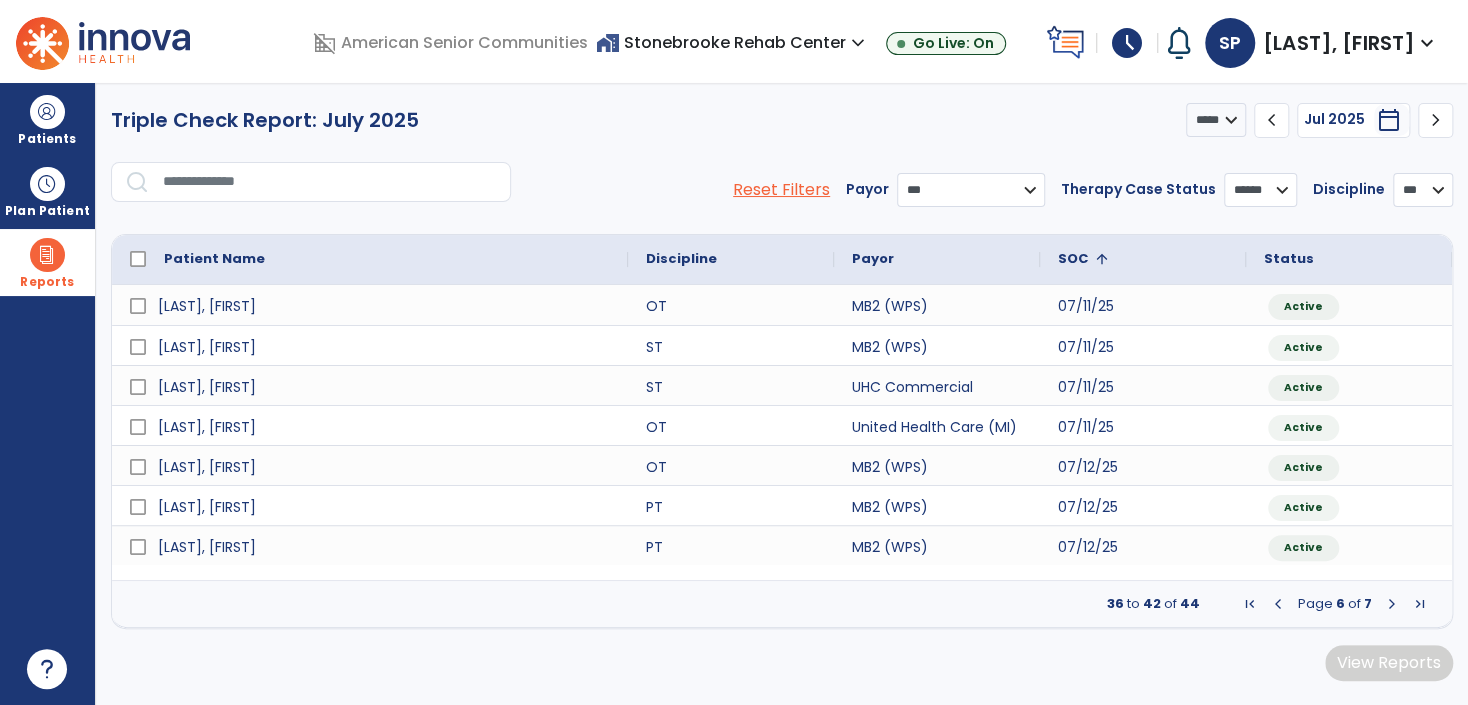 click at bounding box center [1392, 604] 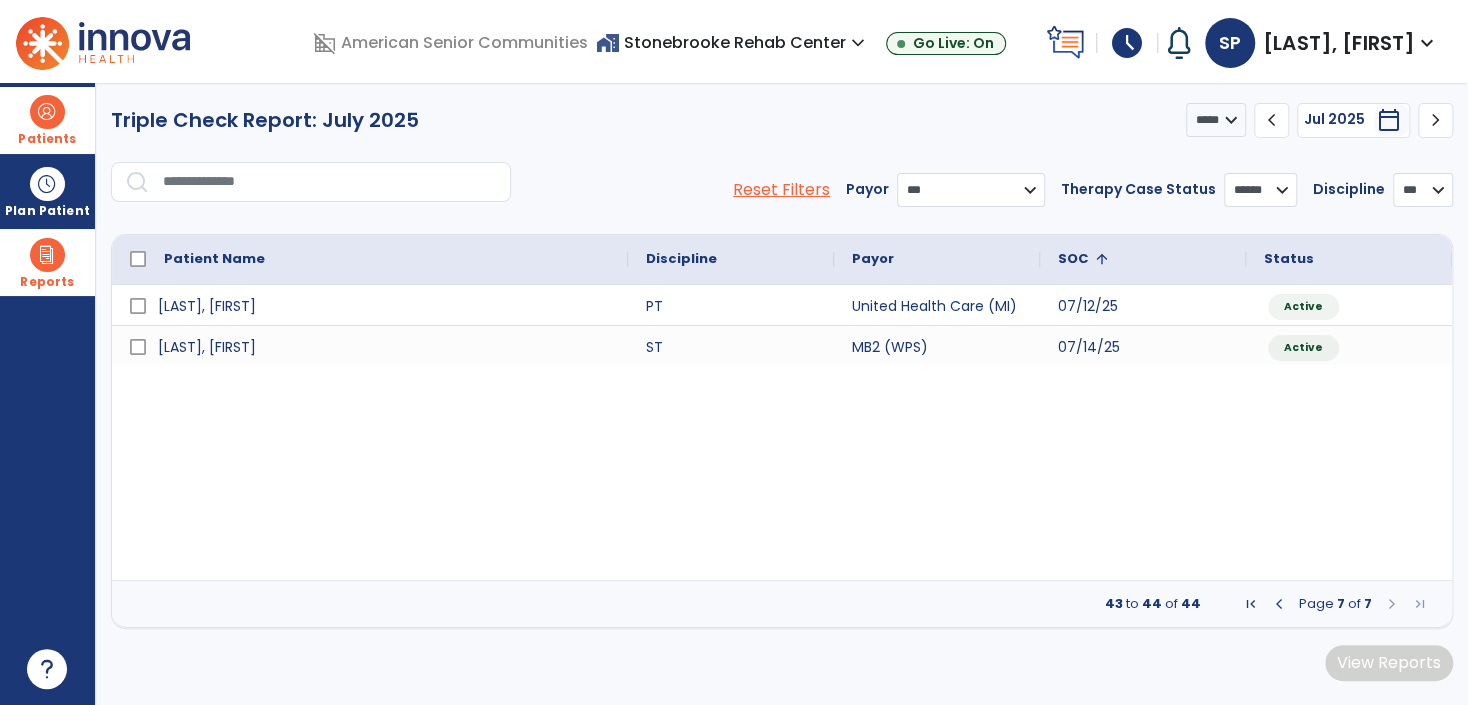 click on "Patients" at bounding box center (47, 120) 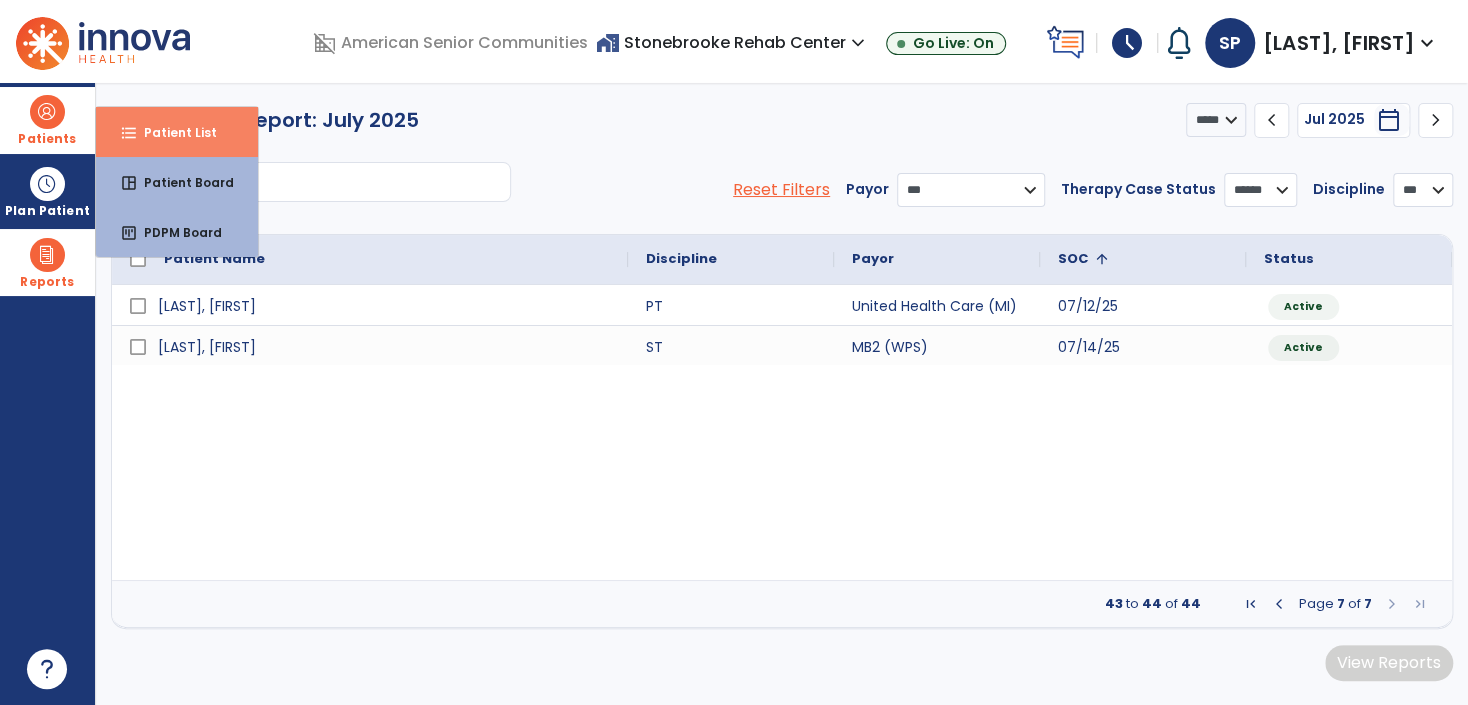 click on "Patient List" at bounding box center (172, 132) 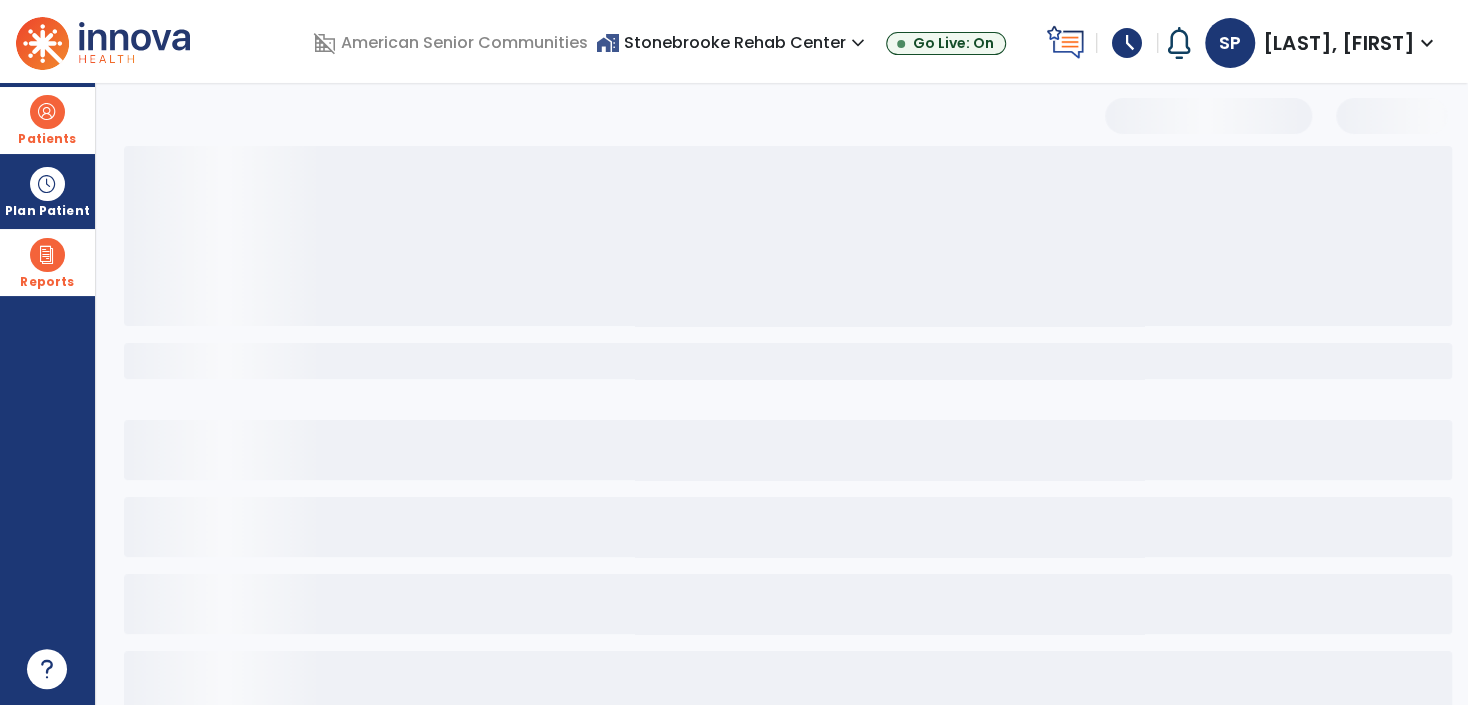 select on "***" 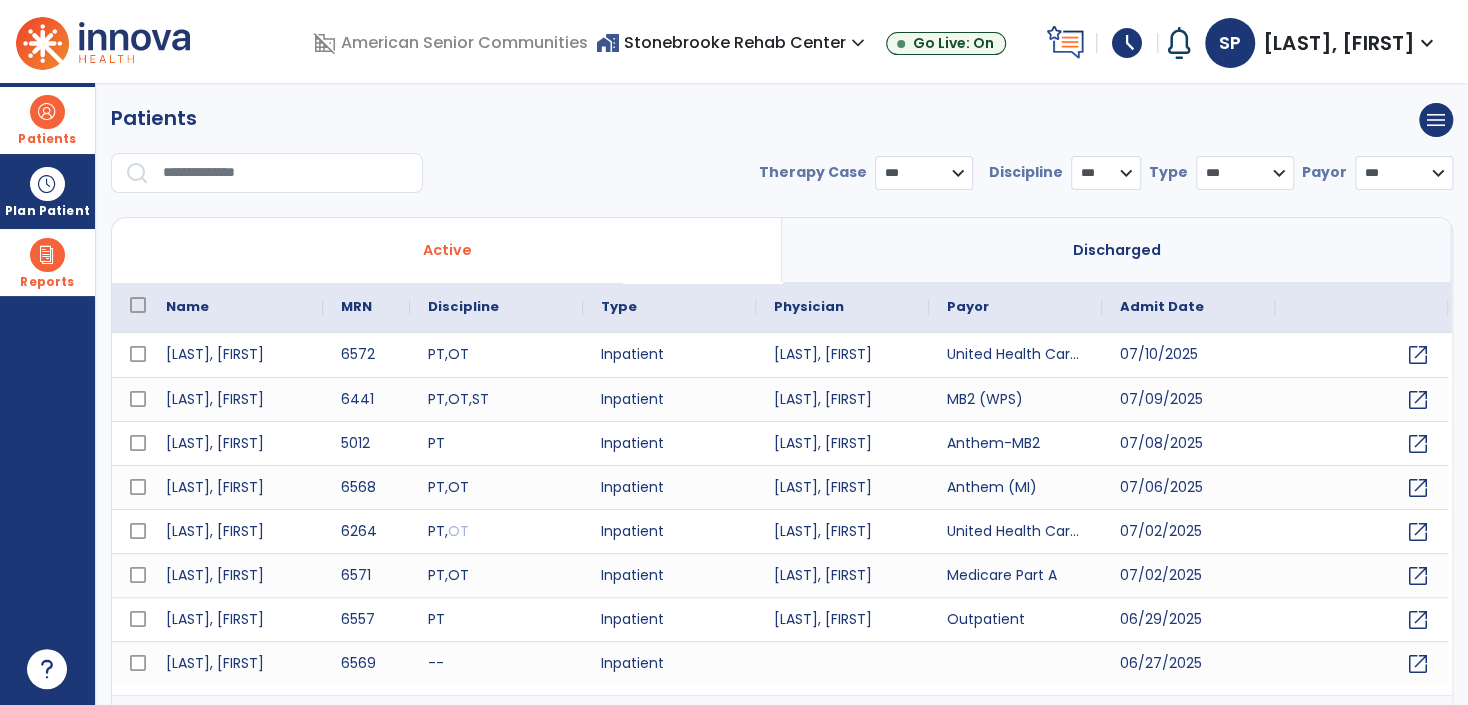 click at bounding box center [286, 173] 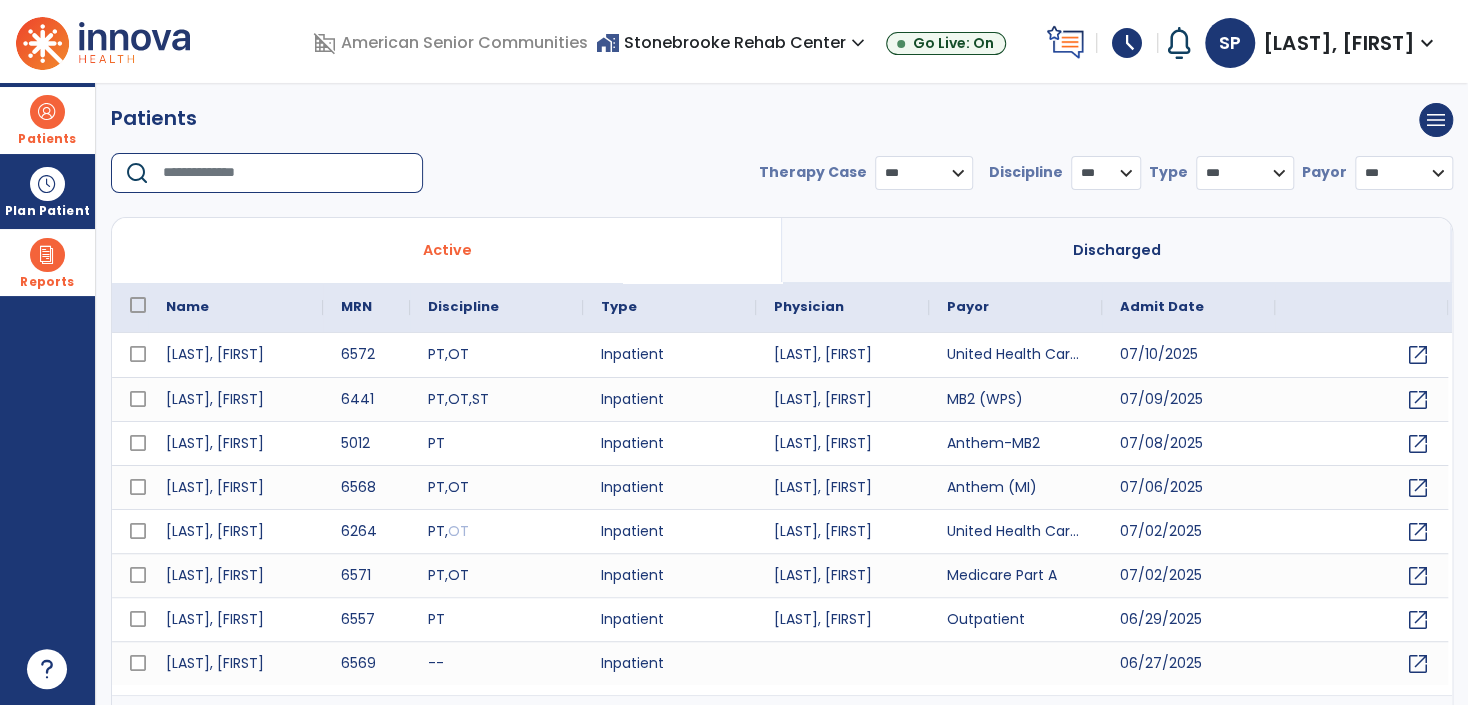 click on "Patients" at bounding box center (47, 120) 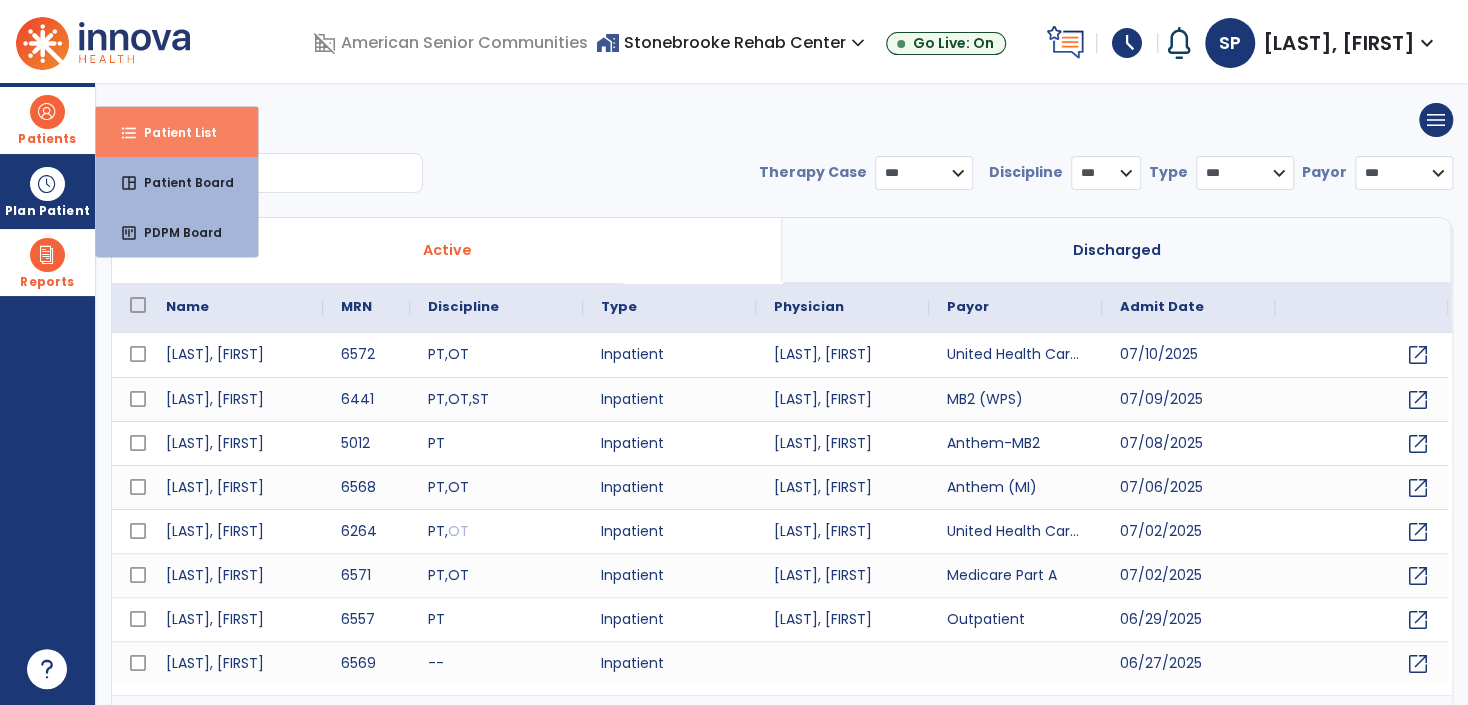click on "Patient List" at bounding box center [172, 132] 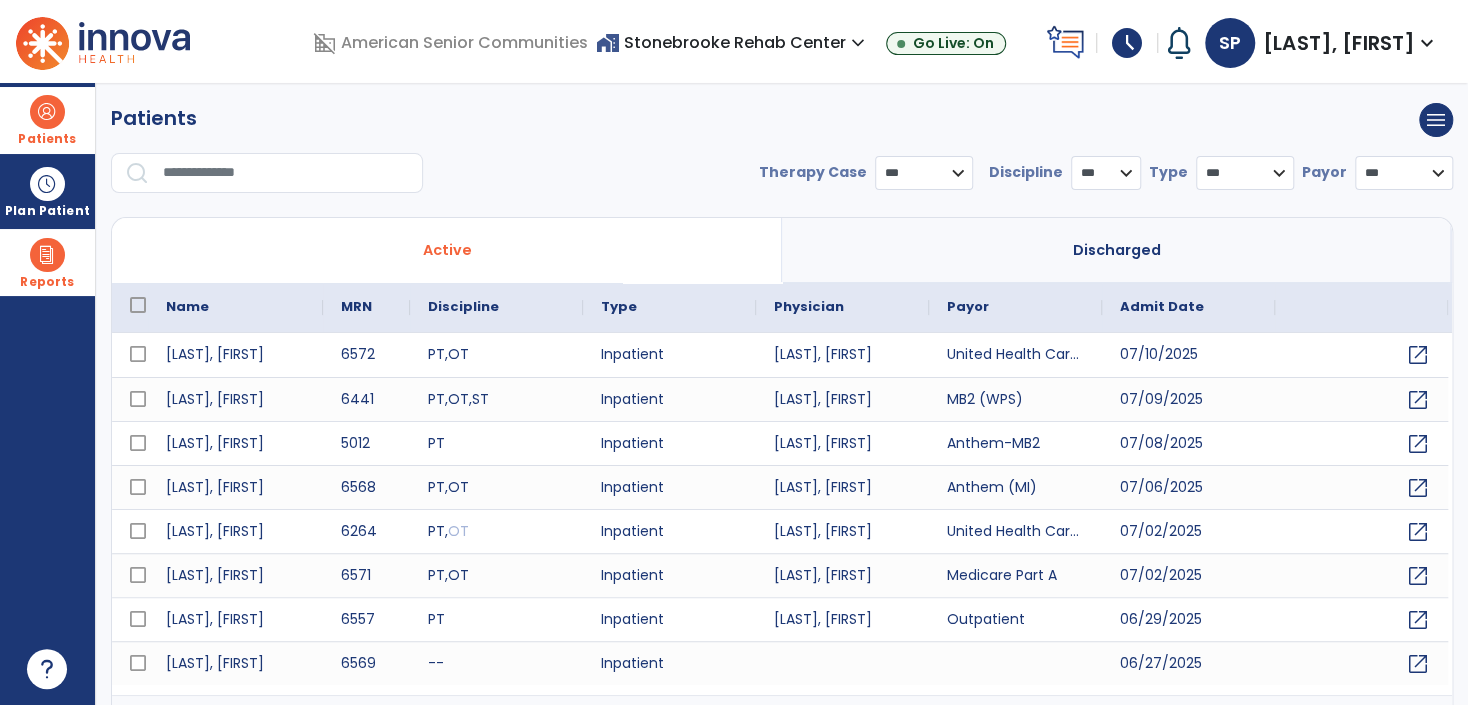 click at bounding box center (286, 173) 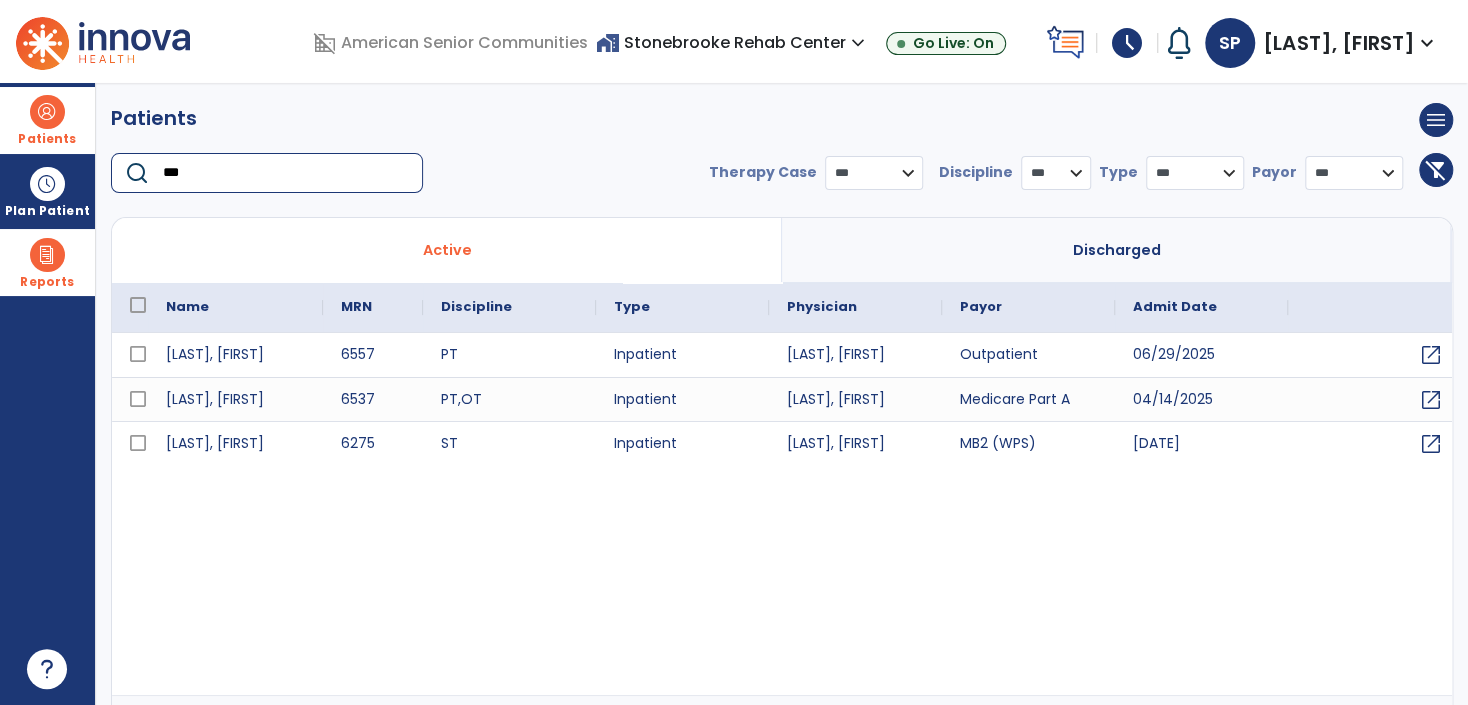 type on "***" 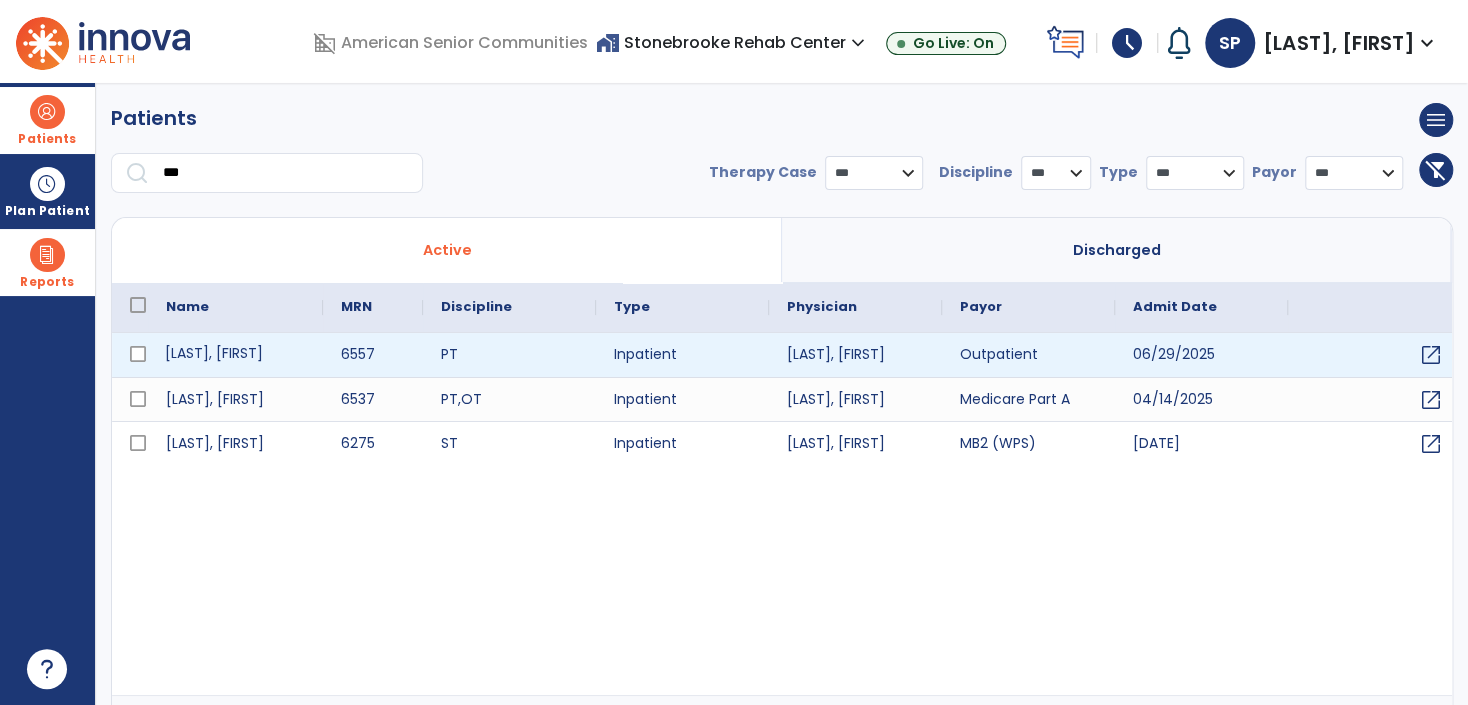 click on "Blalock, Veronica" at bounding box center [235, 355] 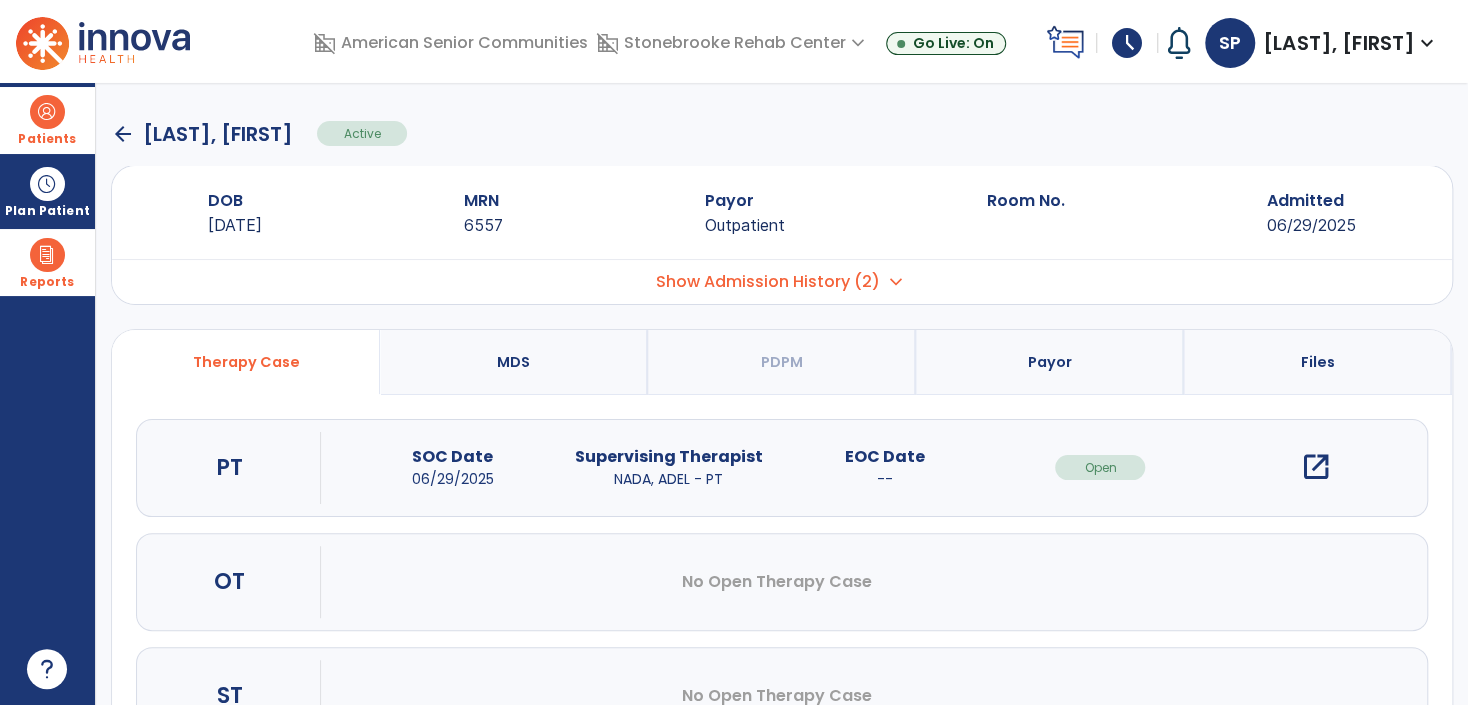 click on "open_in_new" at bounding box center (1316, 467) 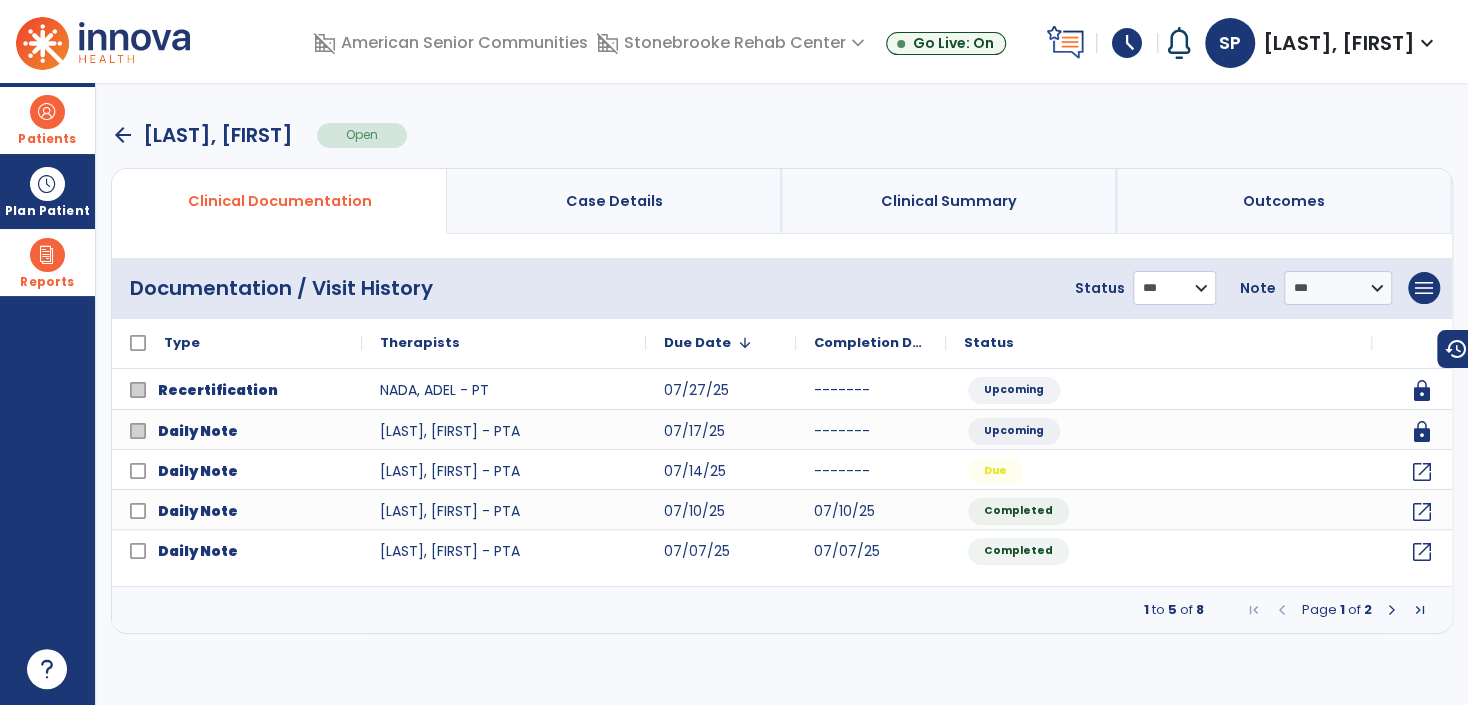 click on "**********" at bounding box center (1174, 288) 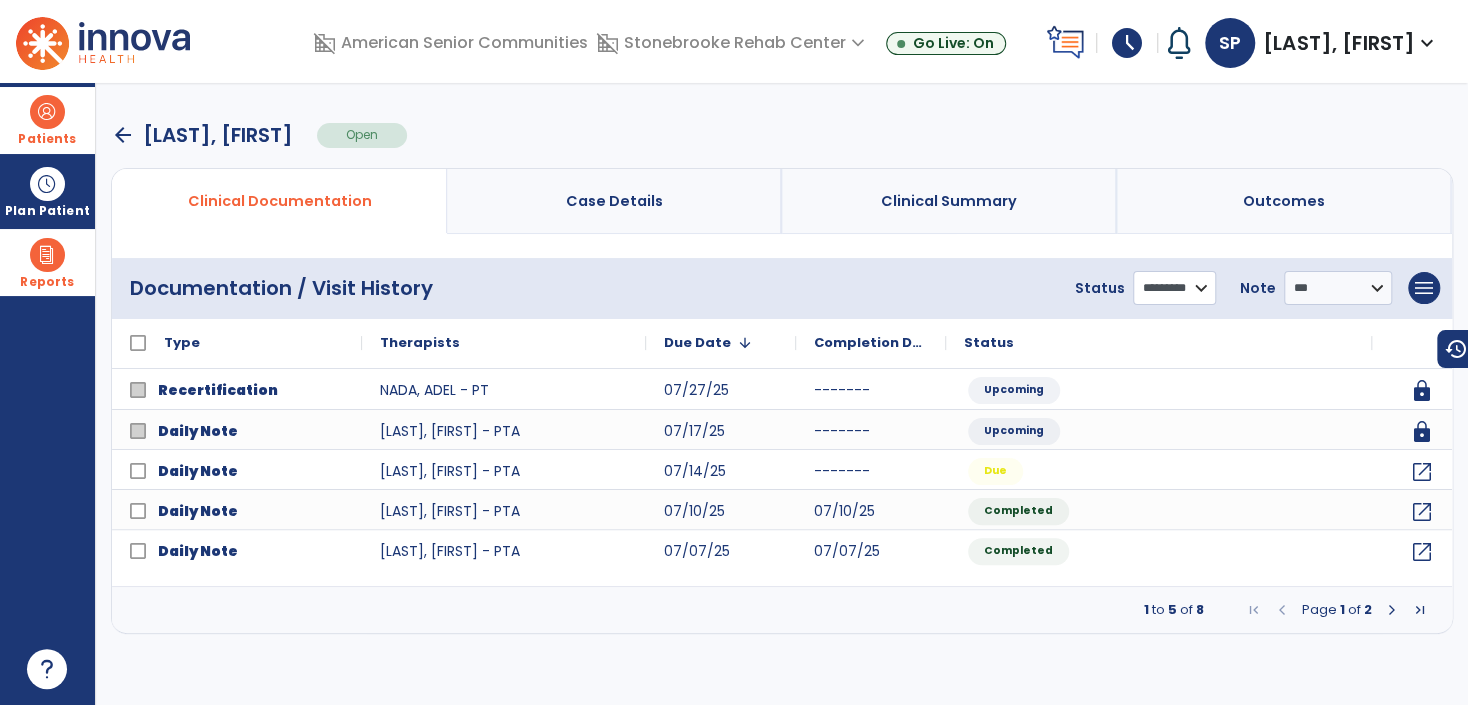 click on "**********" at bounding box center (1174, 288) 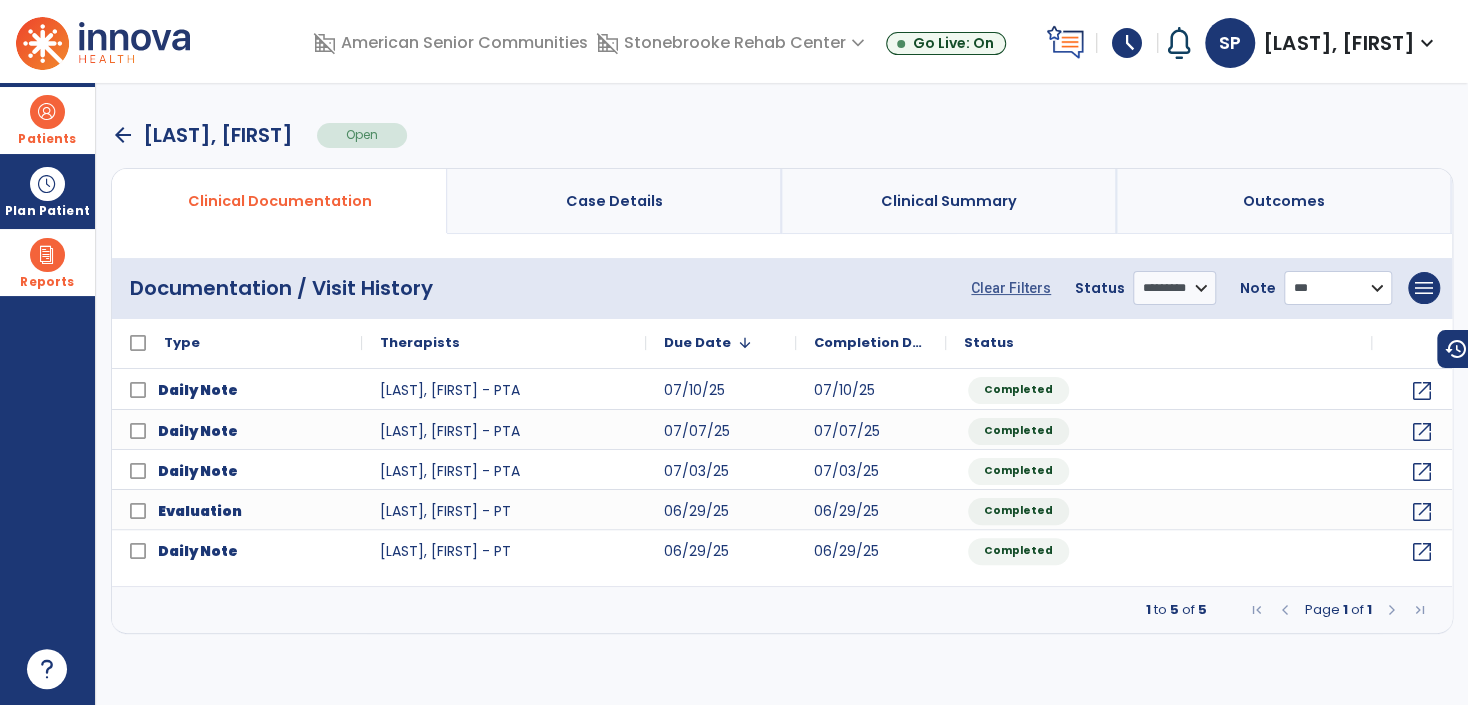 drag, startPoint x: 1331, startPoint y: 303, endPoint x: 1333, endPoint y: 290, distance: 13.152946 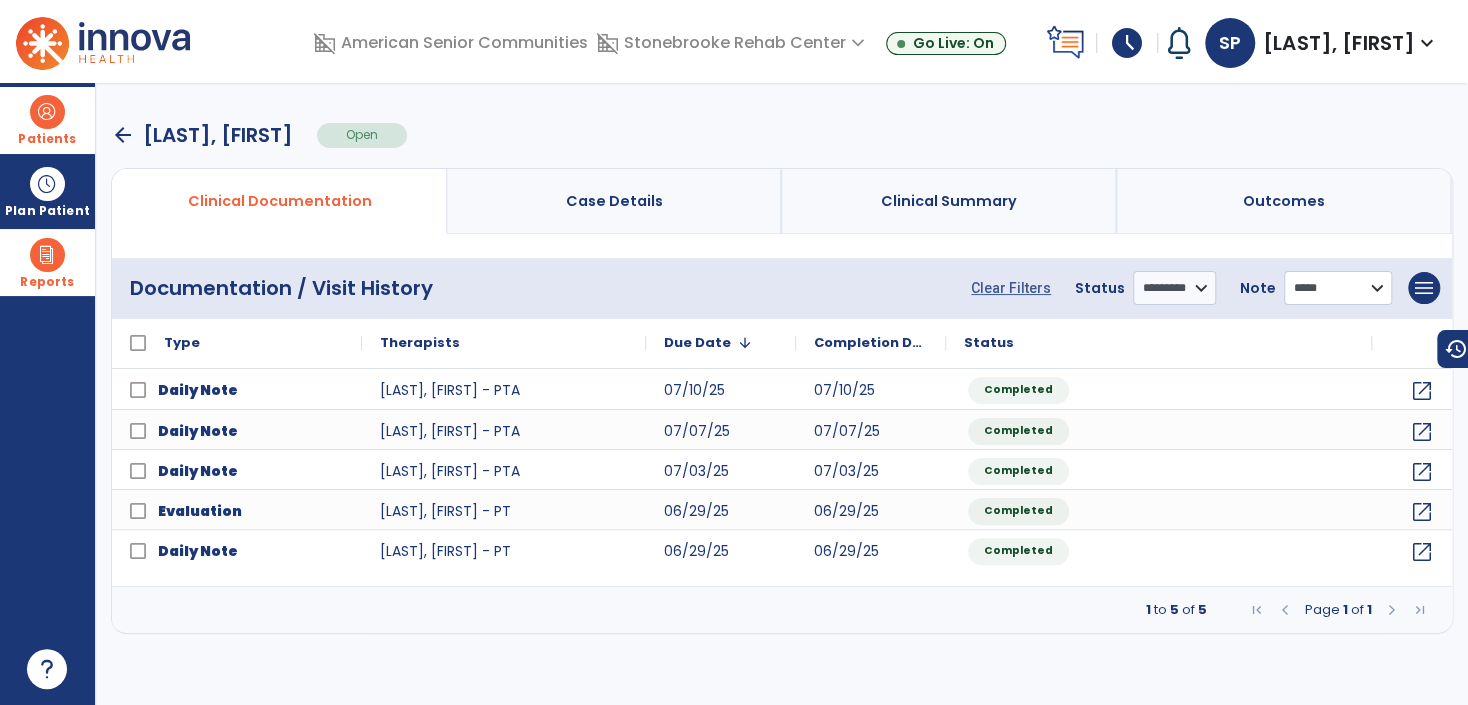 click on "**********" at bounding box center (1338, 288) 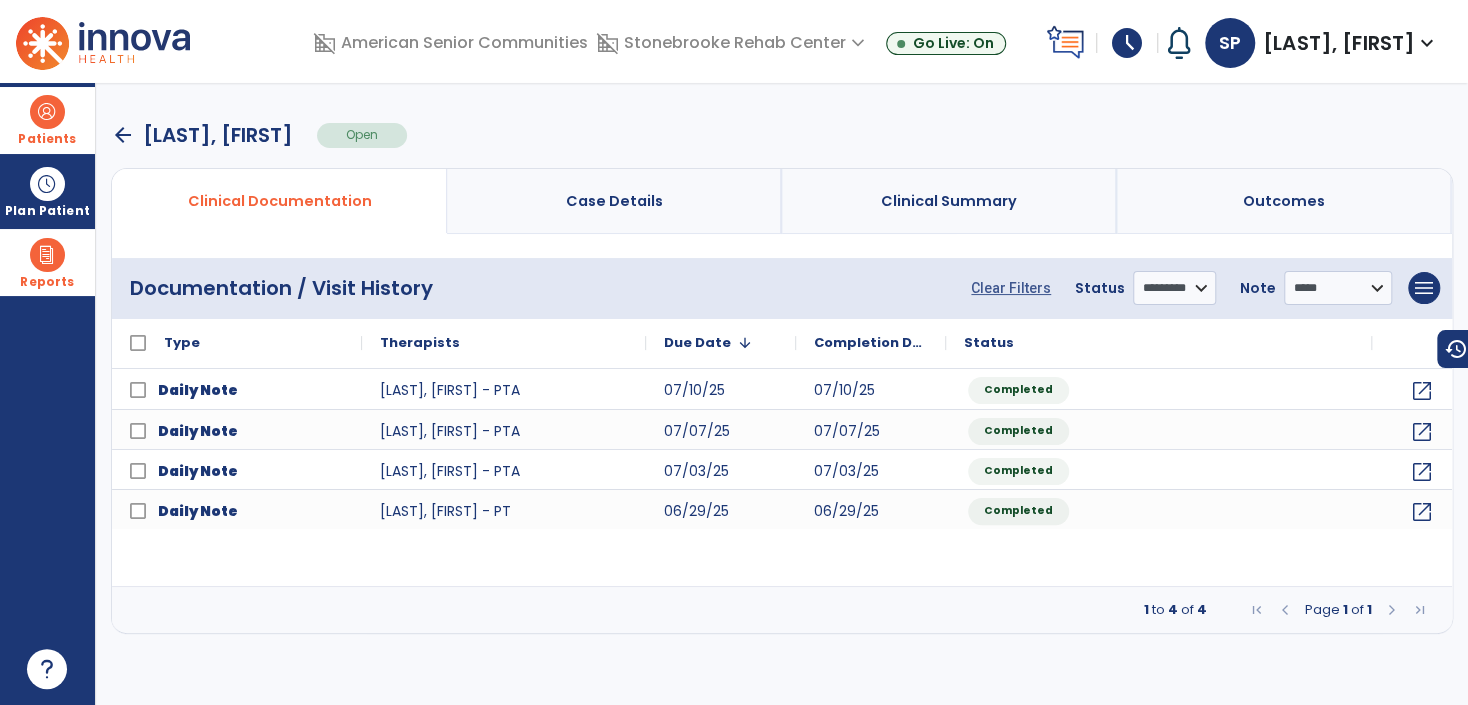 drag, startPoint x: 41, startPoint y: 114, endPoint x: 64, endPoint y: 112, distance: 23.086792 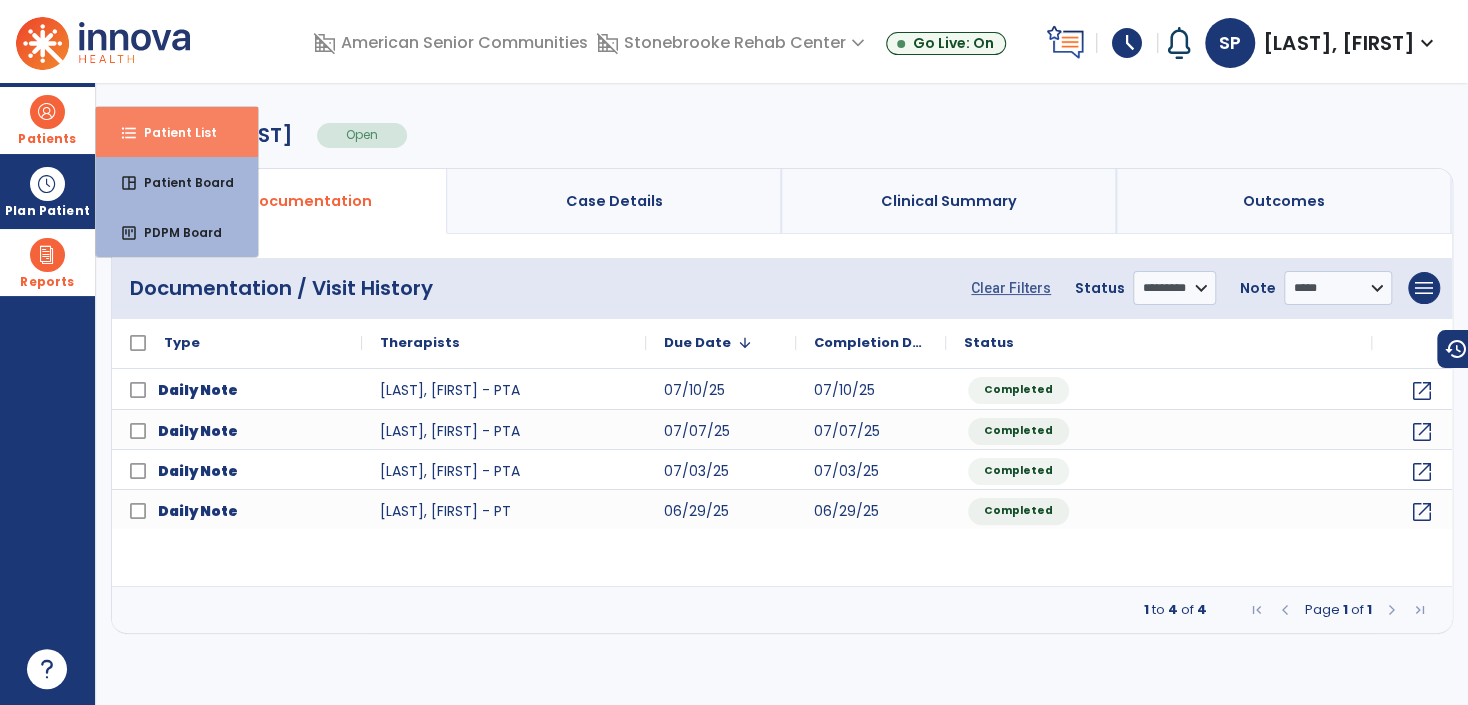 click on "format_list_bulleted  Patient List" at bounding box center [177, 132] 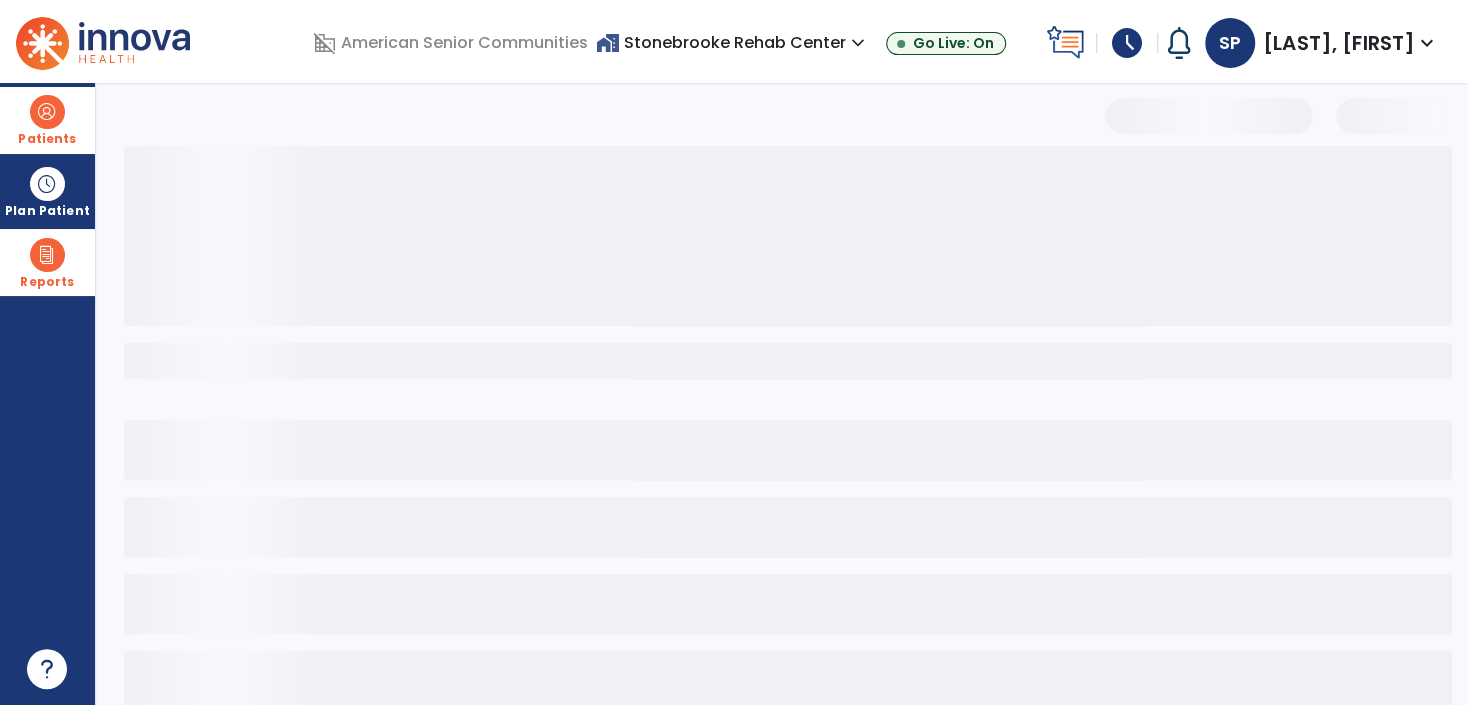 select on "***" 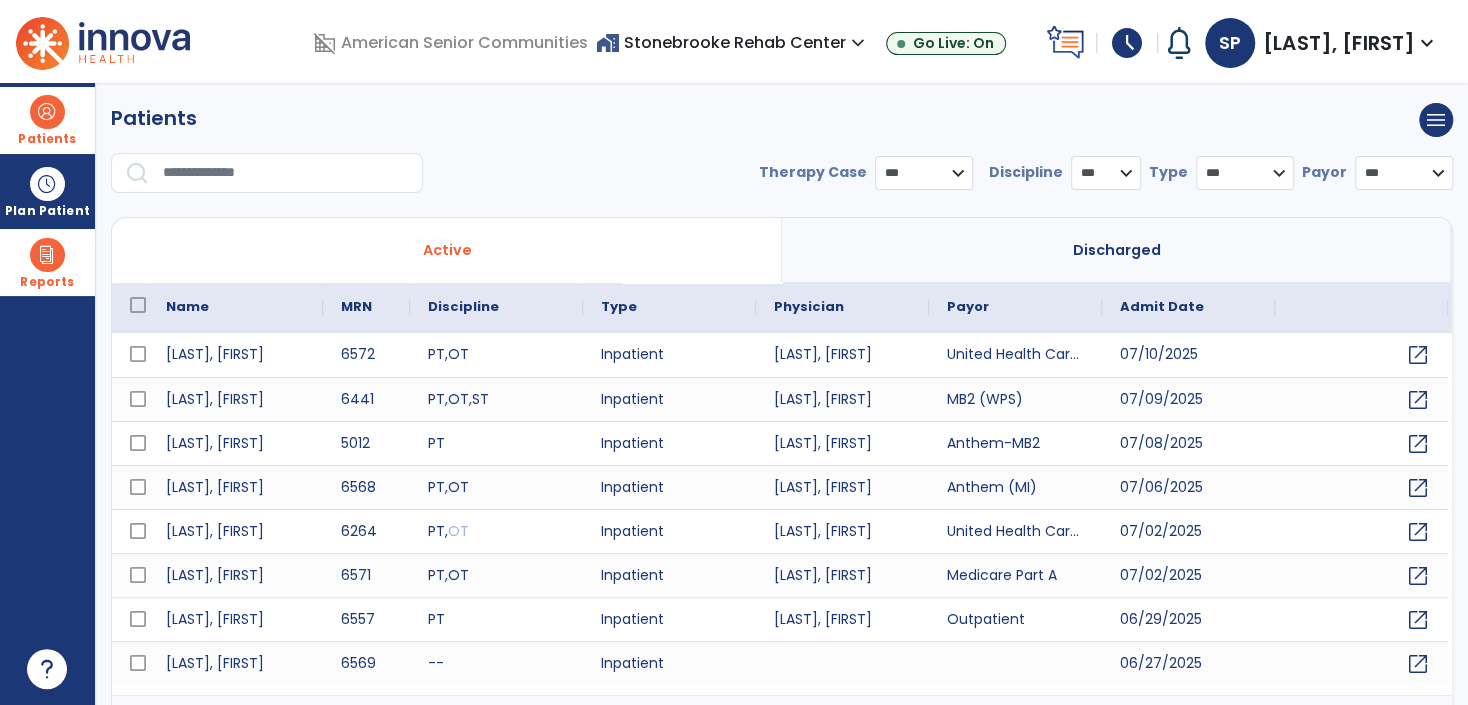click at bounding box center [286, 173] 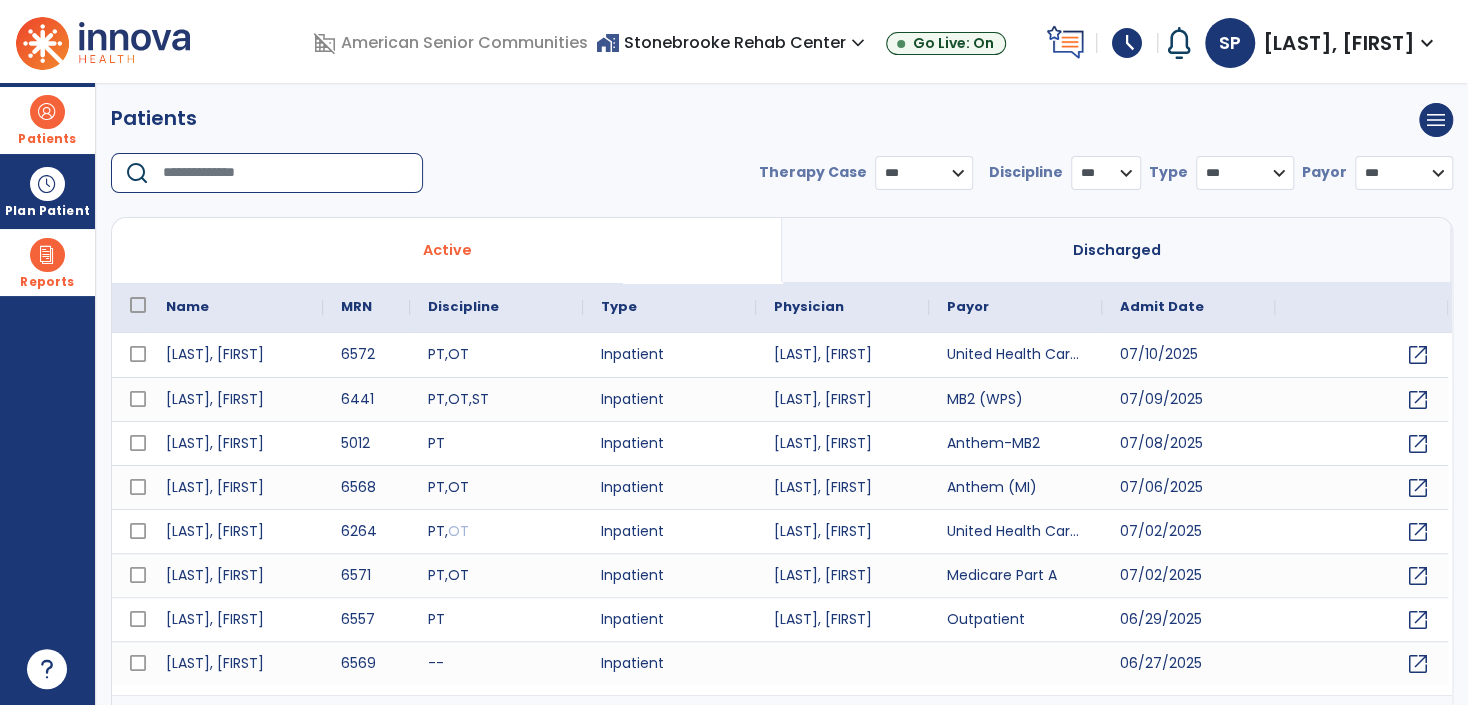 click at bounding box center (286, 173) 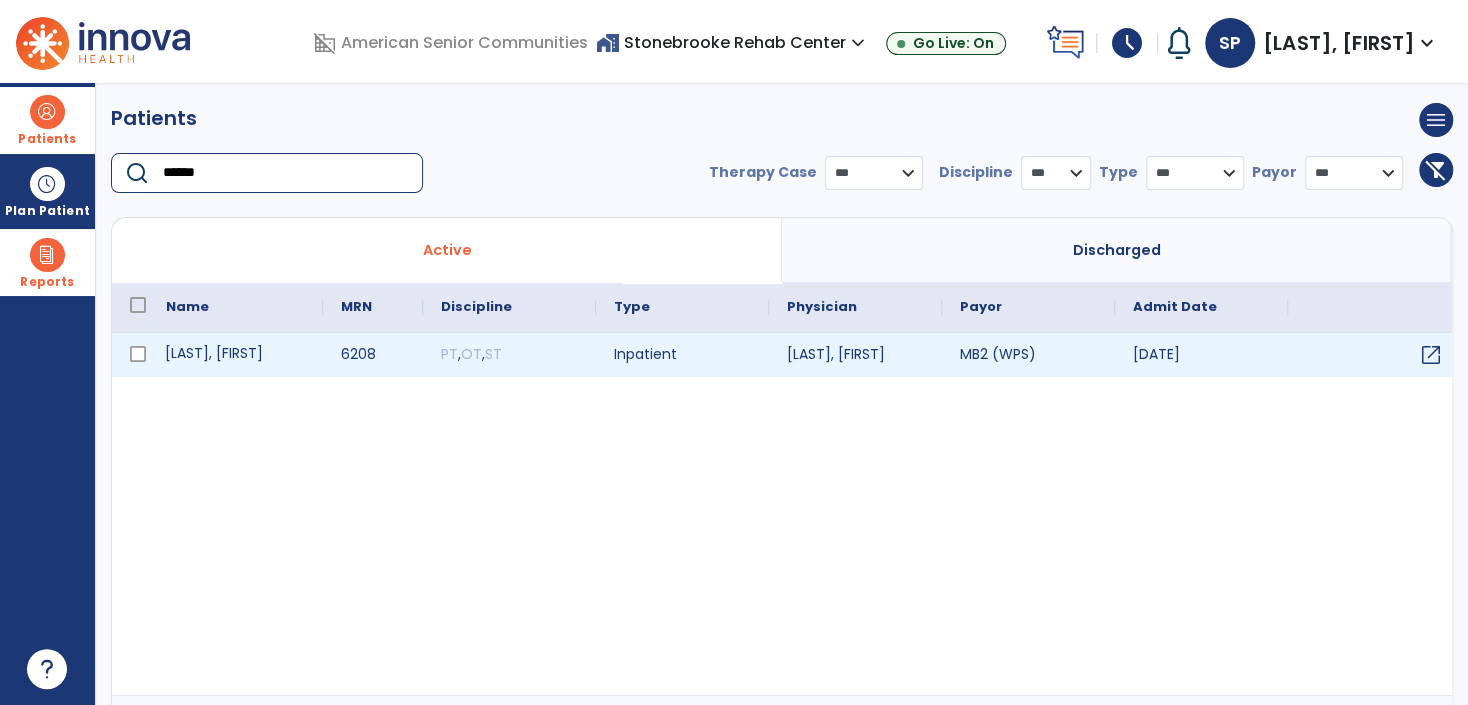 click on "Hoodlebrink, Bonnie" at bounding box center (235, 355) 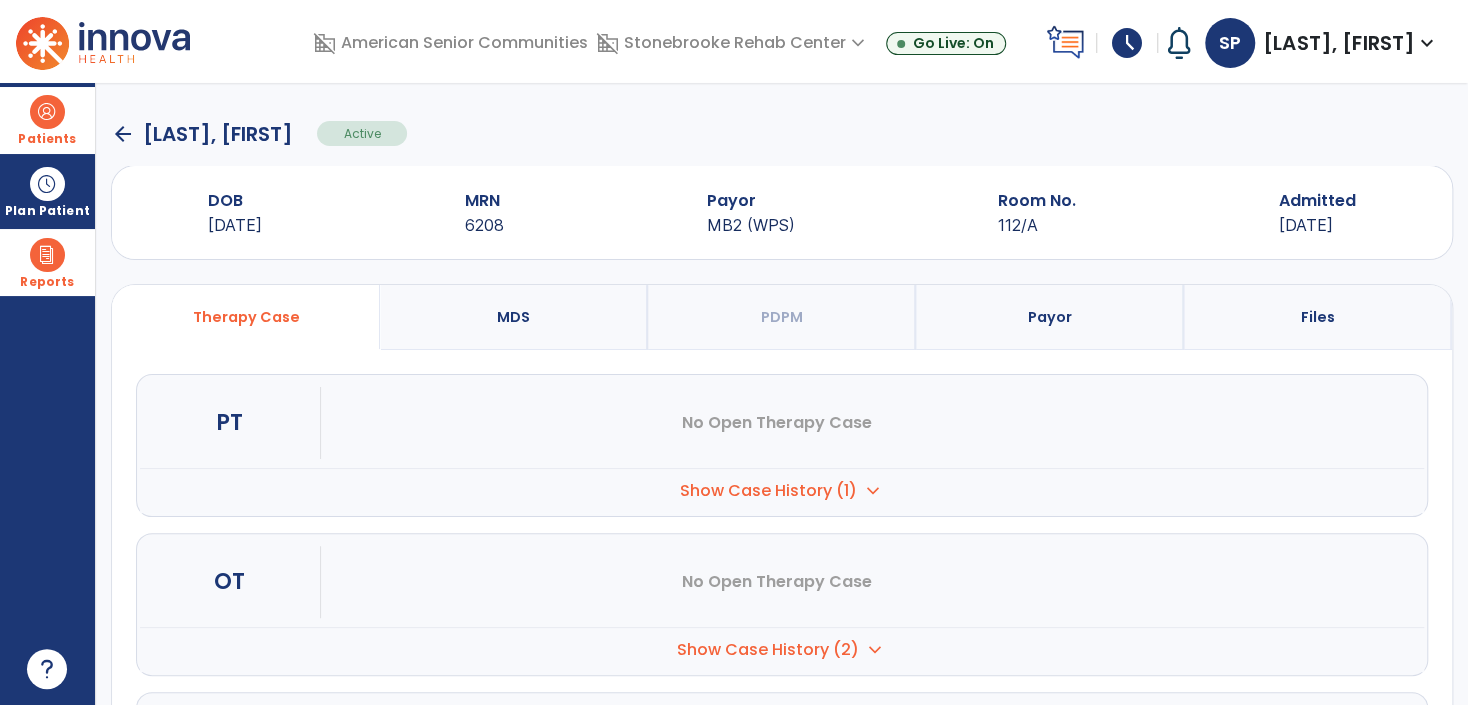 scroll, scrollTop: 175, scrollLeft: 0, axis: vertical 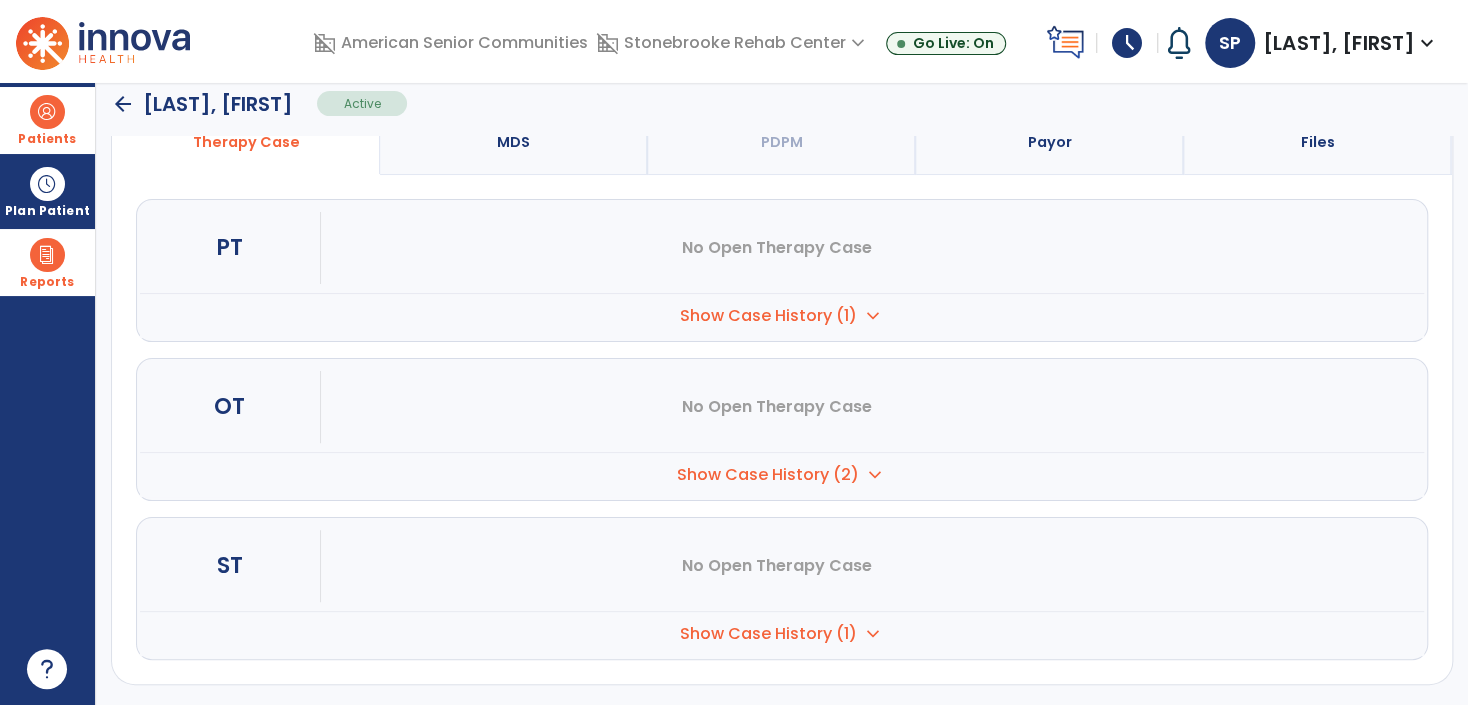drag, startPoint x: 792, startPoint y: 628, endPoint x: 915, endPoint y: 627, distance: 123.00407 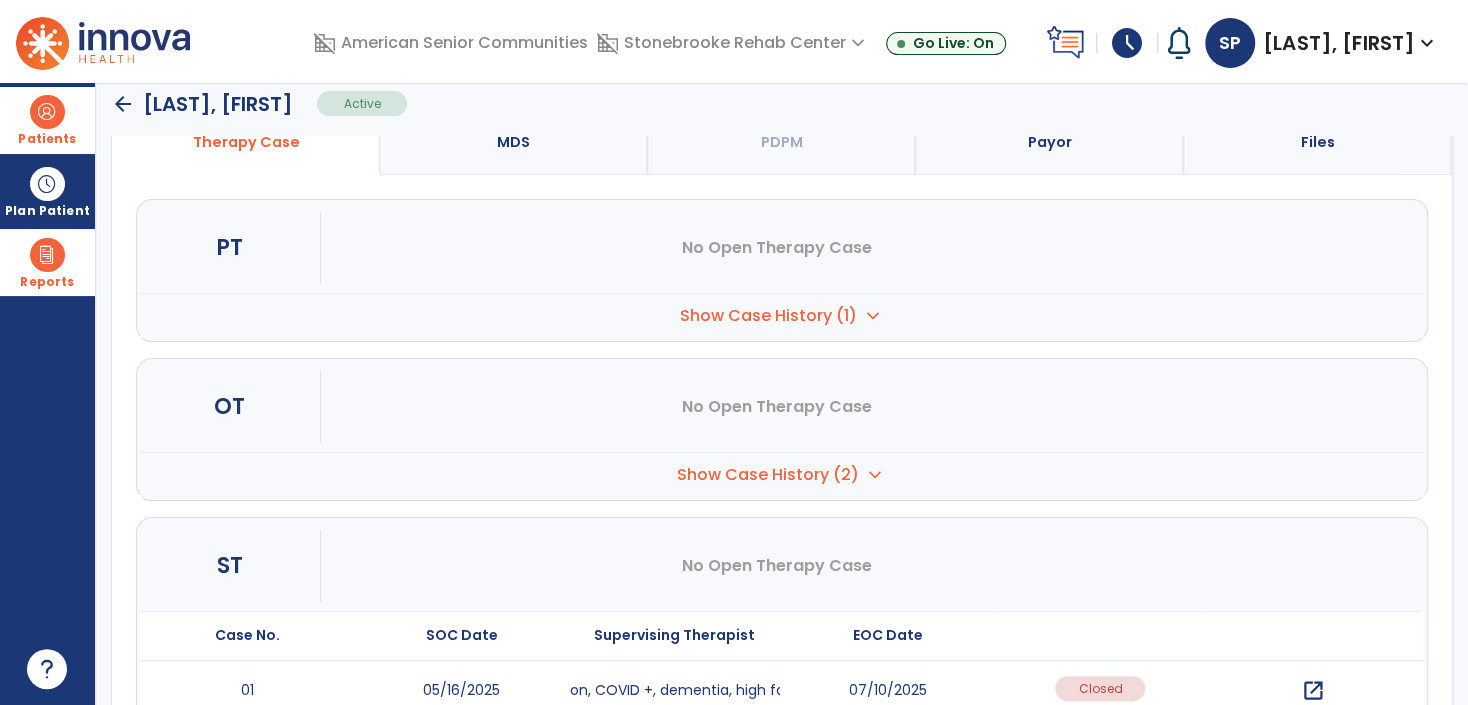 click on "open_in_new" at bounding box center (1313, 691) 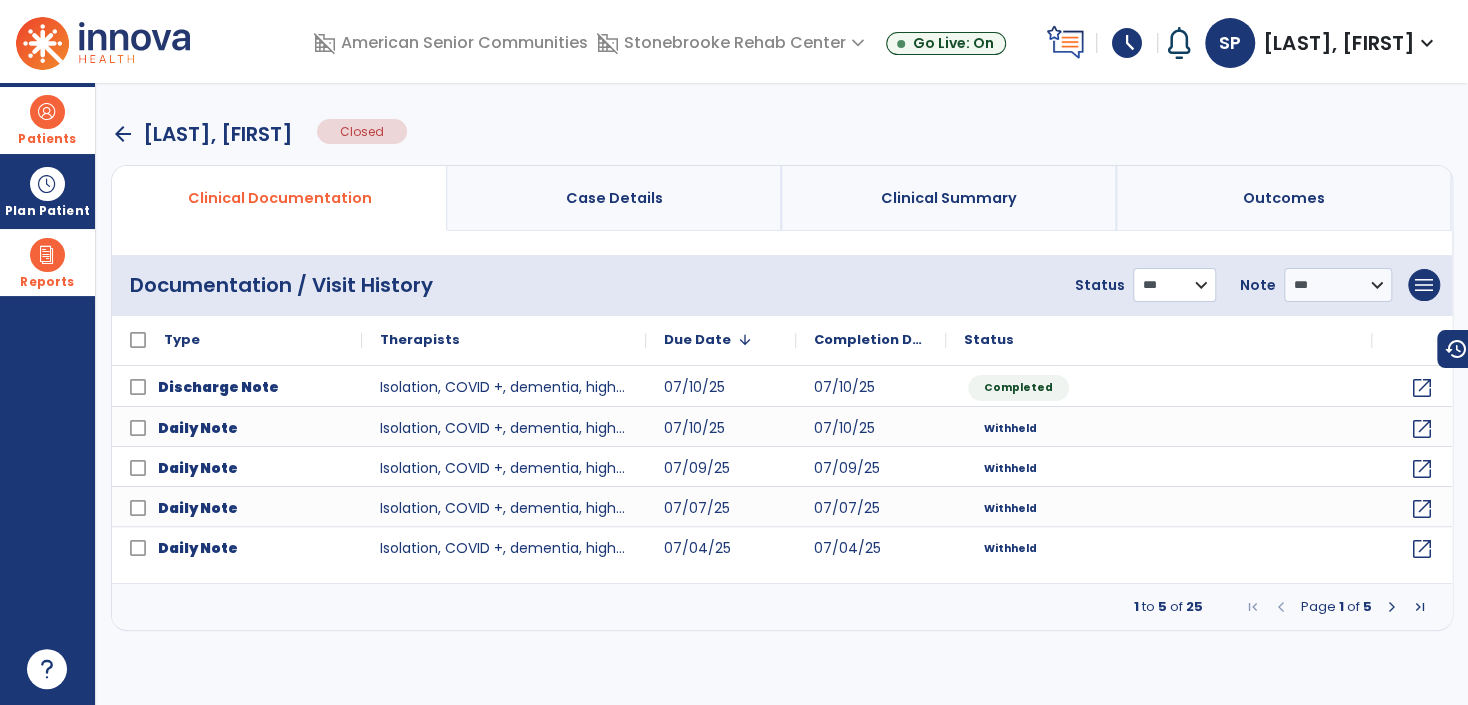 click on "**********" at bounding box center [1174, 285] 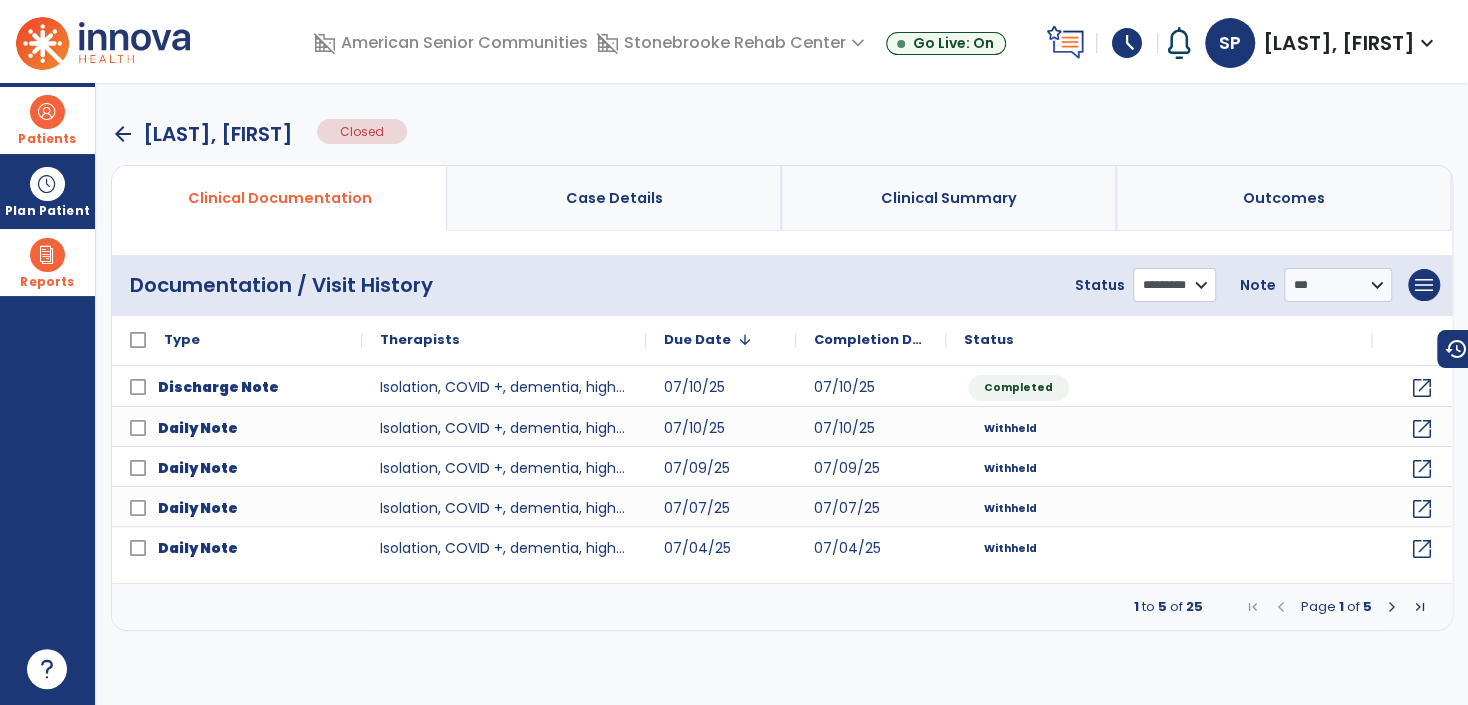 click on "**********" at bounding box center (1174, 285) 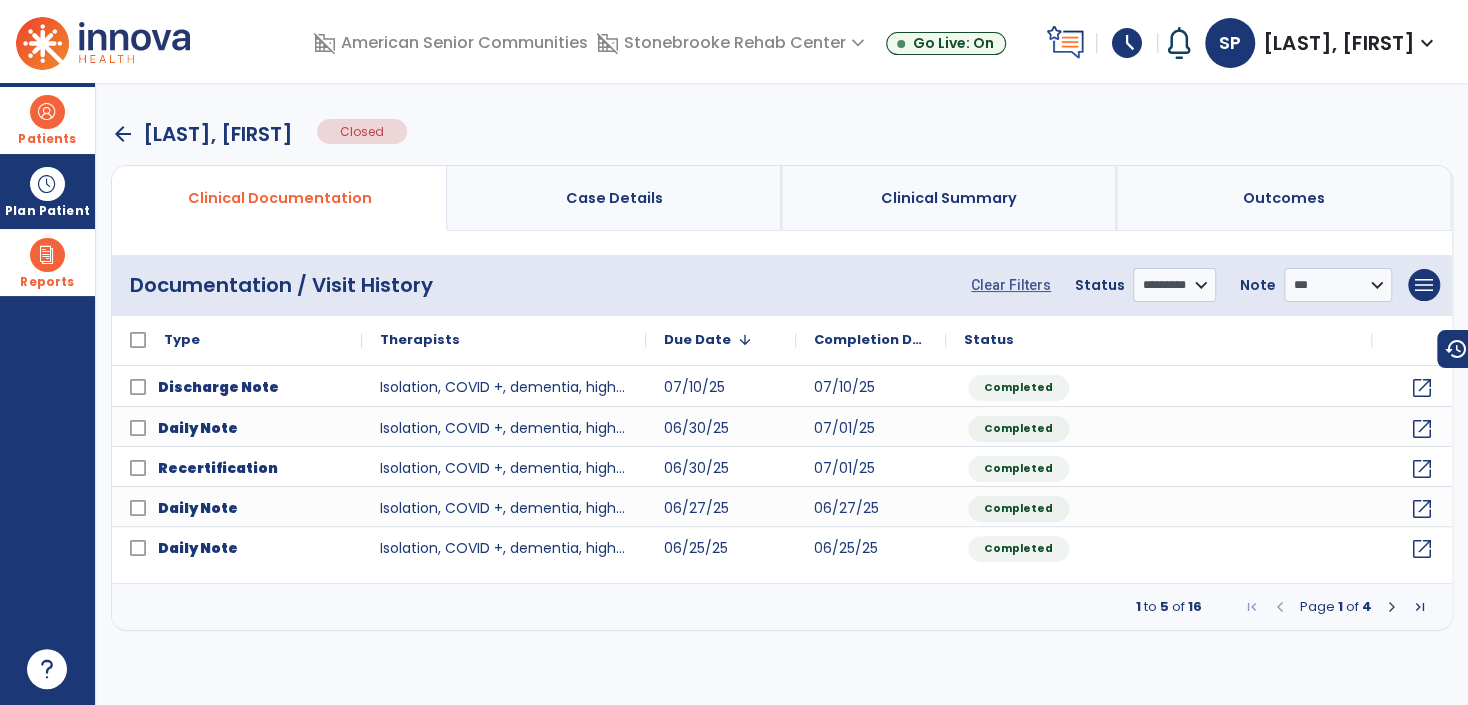 click on "arrow_back" at bounding box center (123, 134) 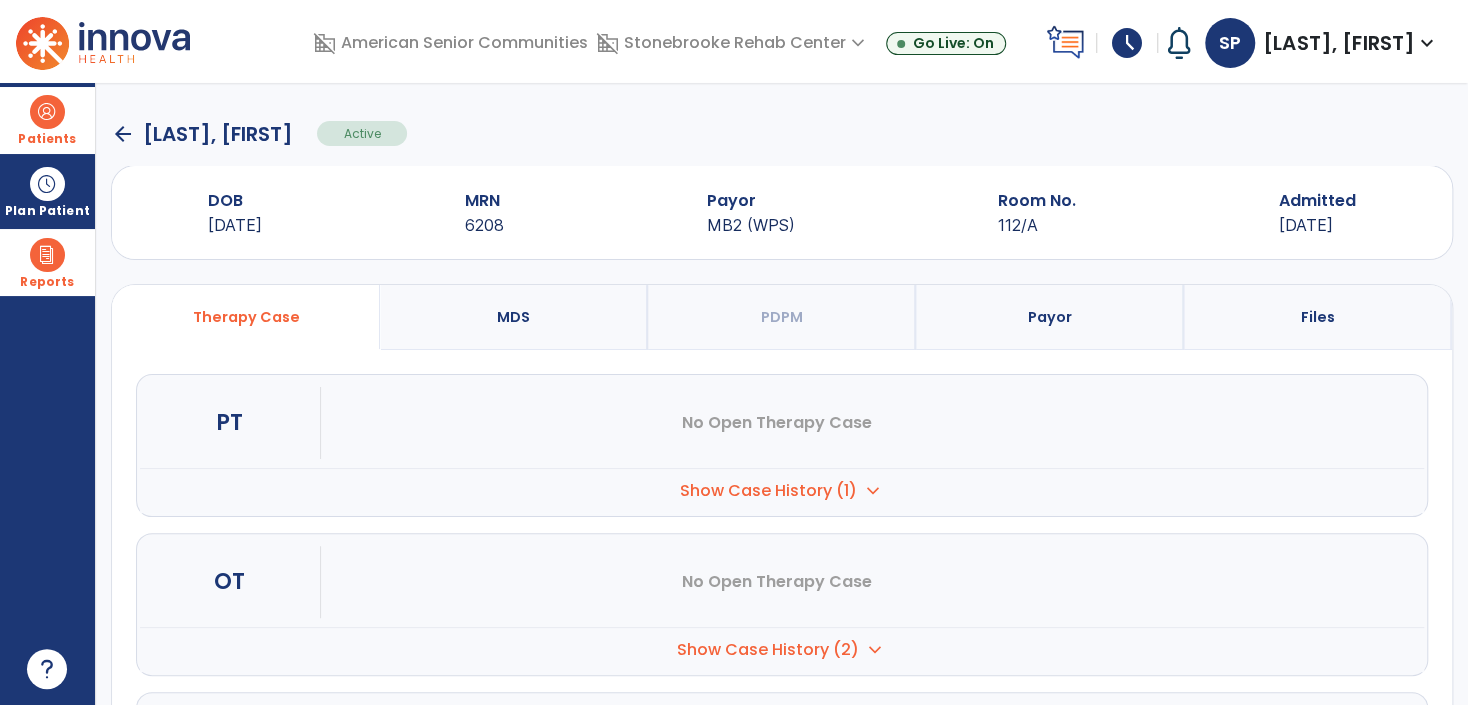 click on "Show Case History (2)     expand_more" at bounding box center (782, 490) 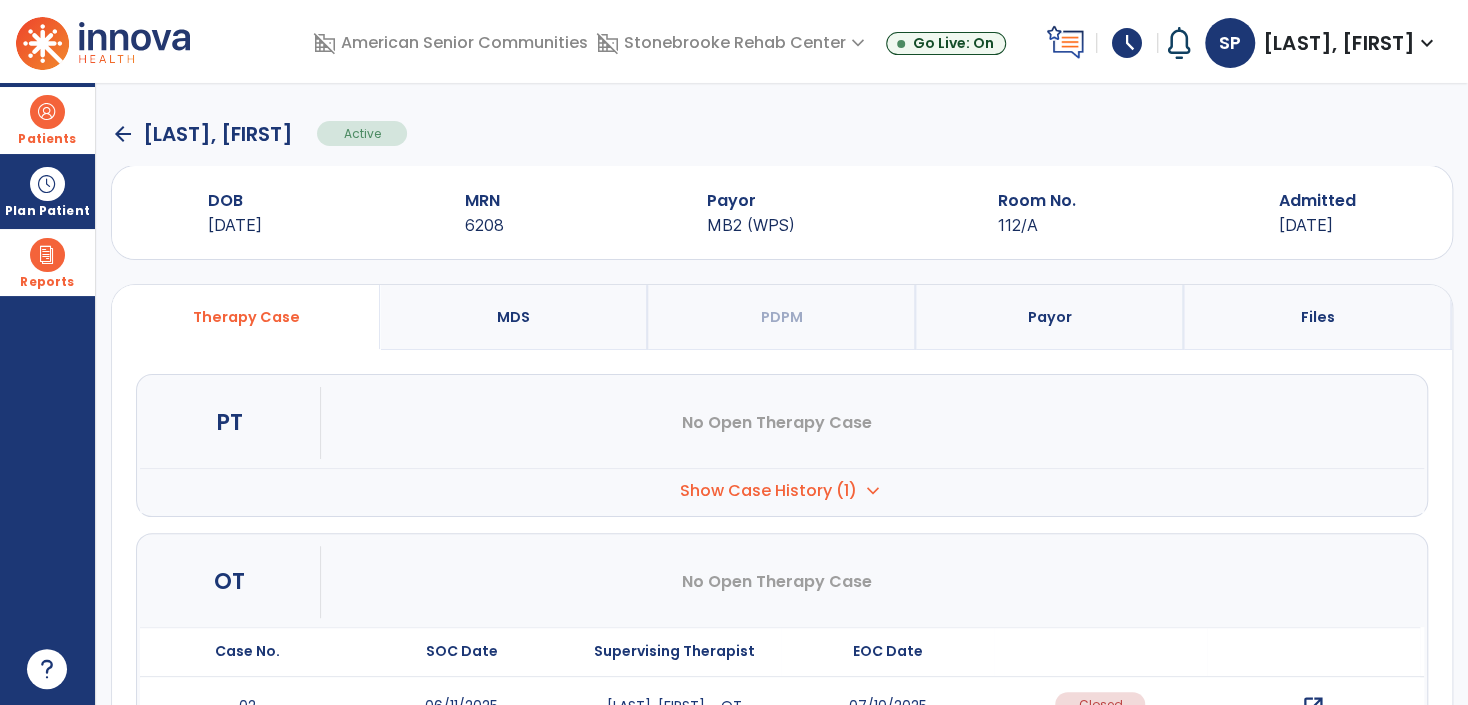 click on "open_in_new" at bounding box center (1313, 707) 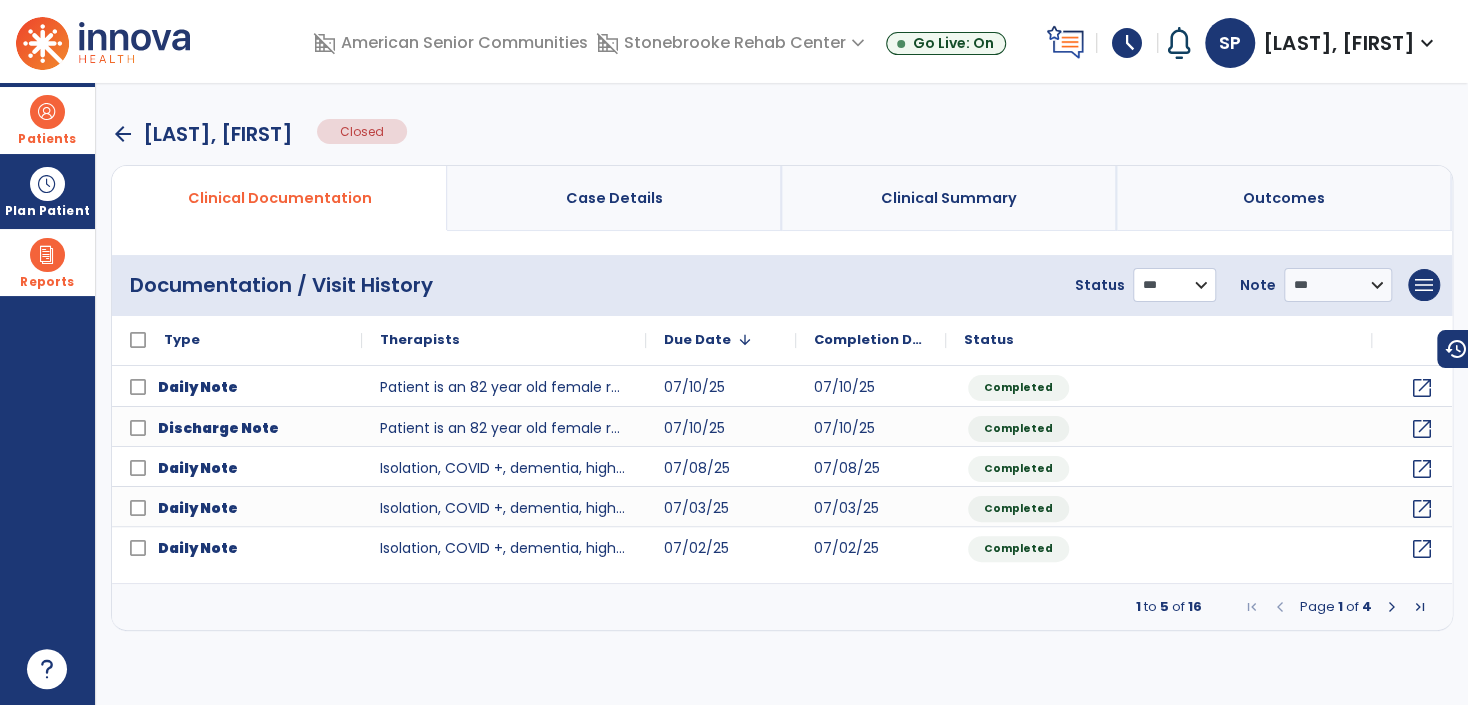 drag, startPoint x: 1149, startPoint y: 286, endPoint x: 1153, endPoint y: 303, distance: 17.464249 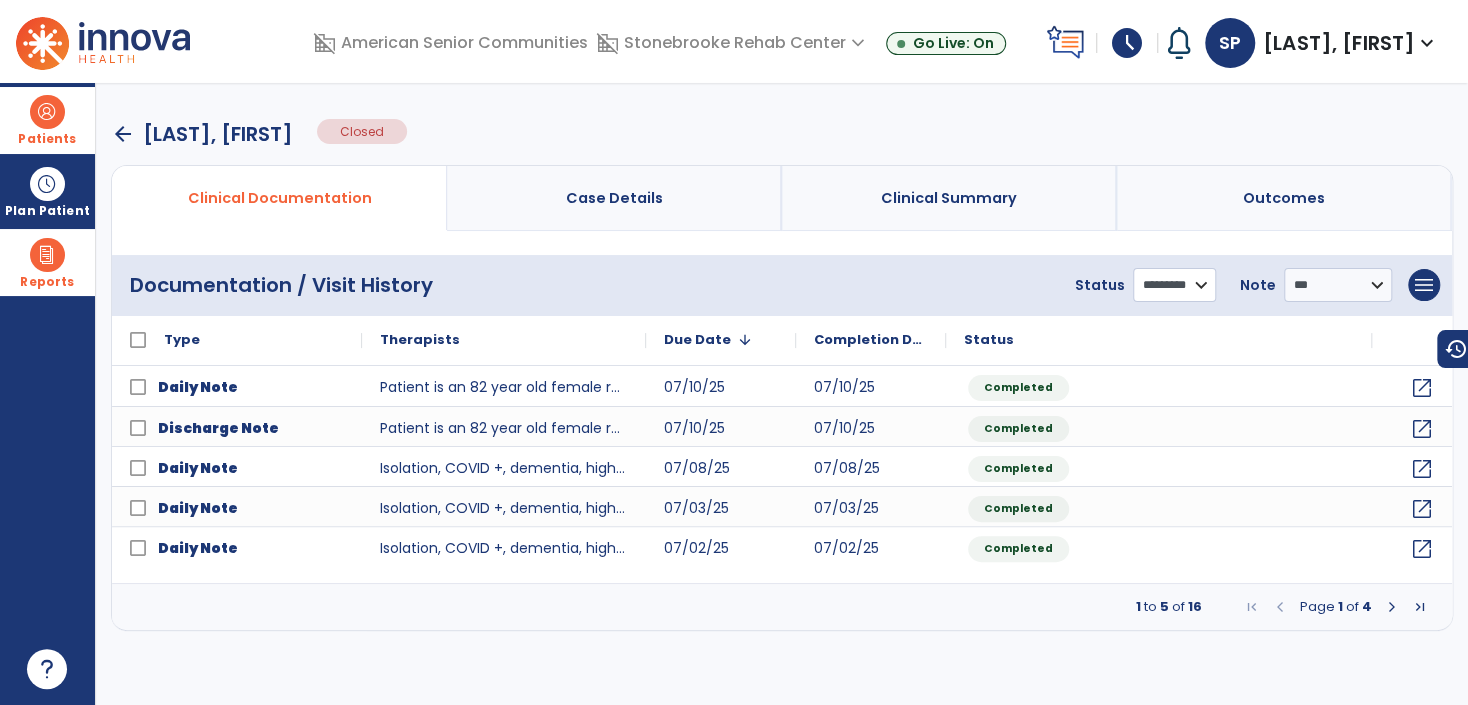 click on "**********" at bounding box center [1174, 285] 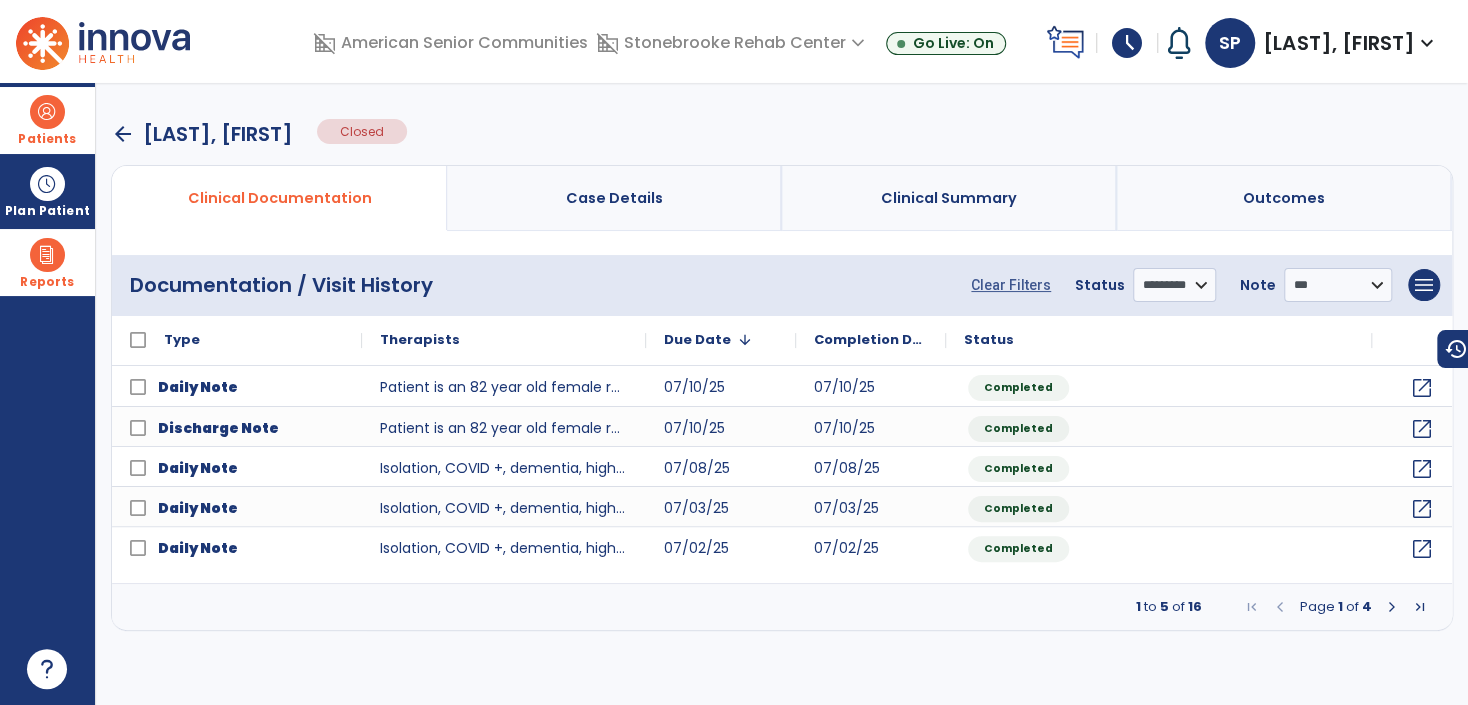 click on "Patients" at bounding box center (47, 120) 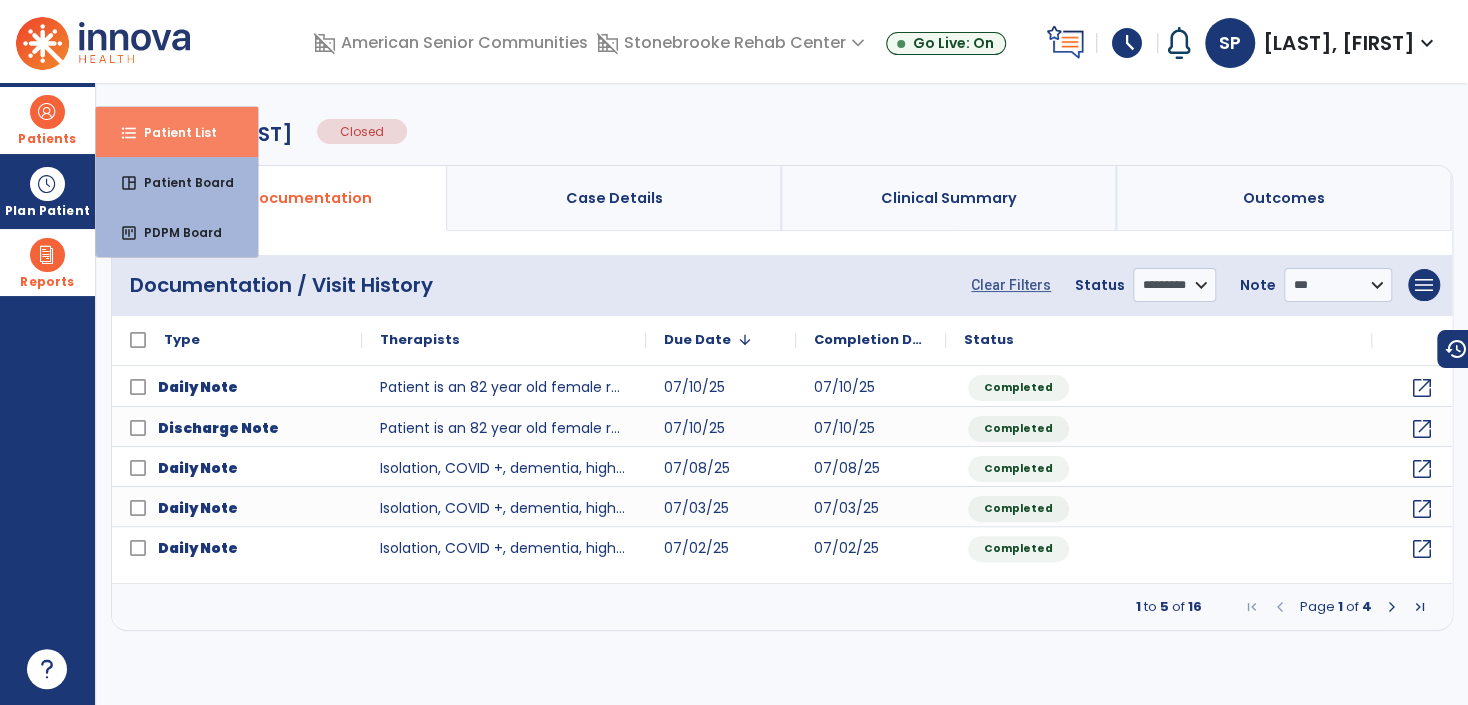 click on "format_list_bulleted  Patient List" at bounding box center (177, 132) 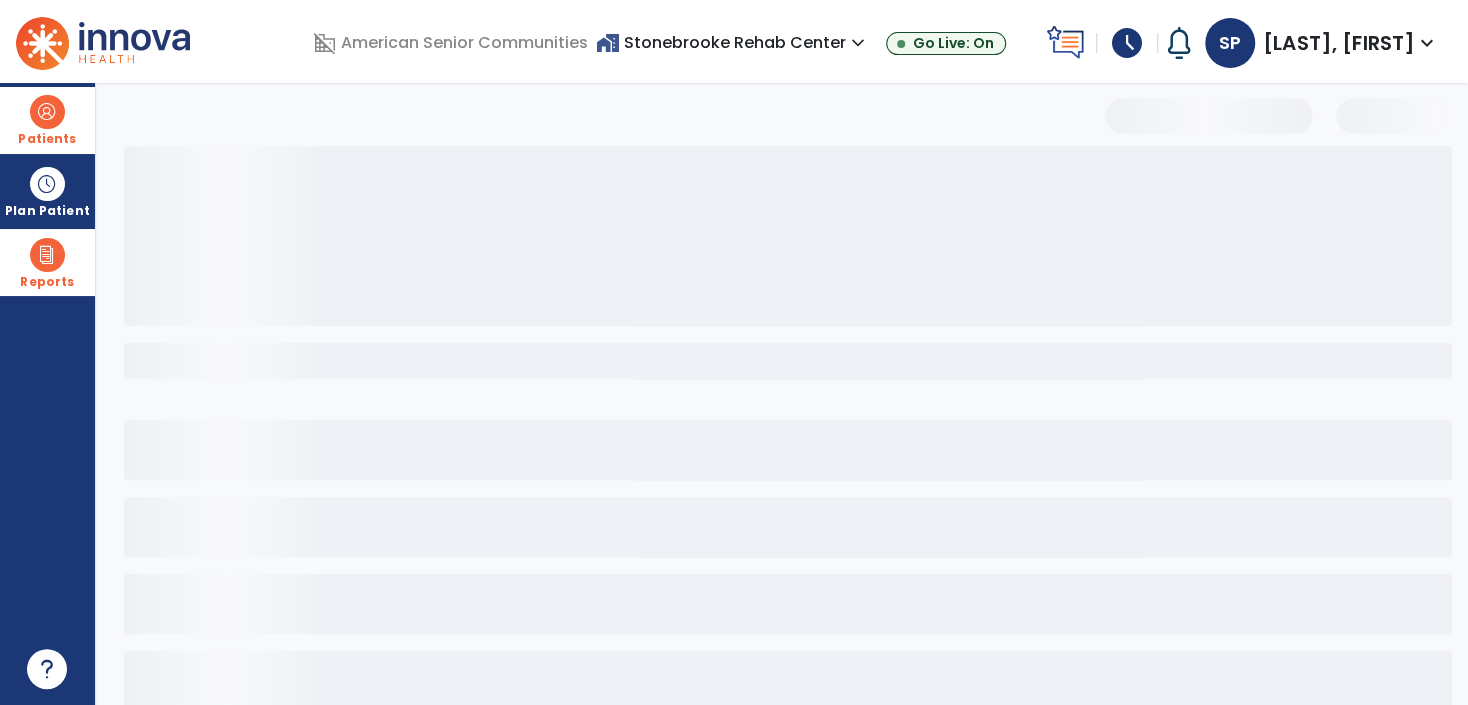select on "***" 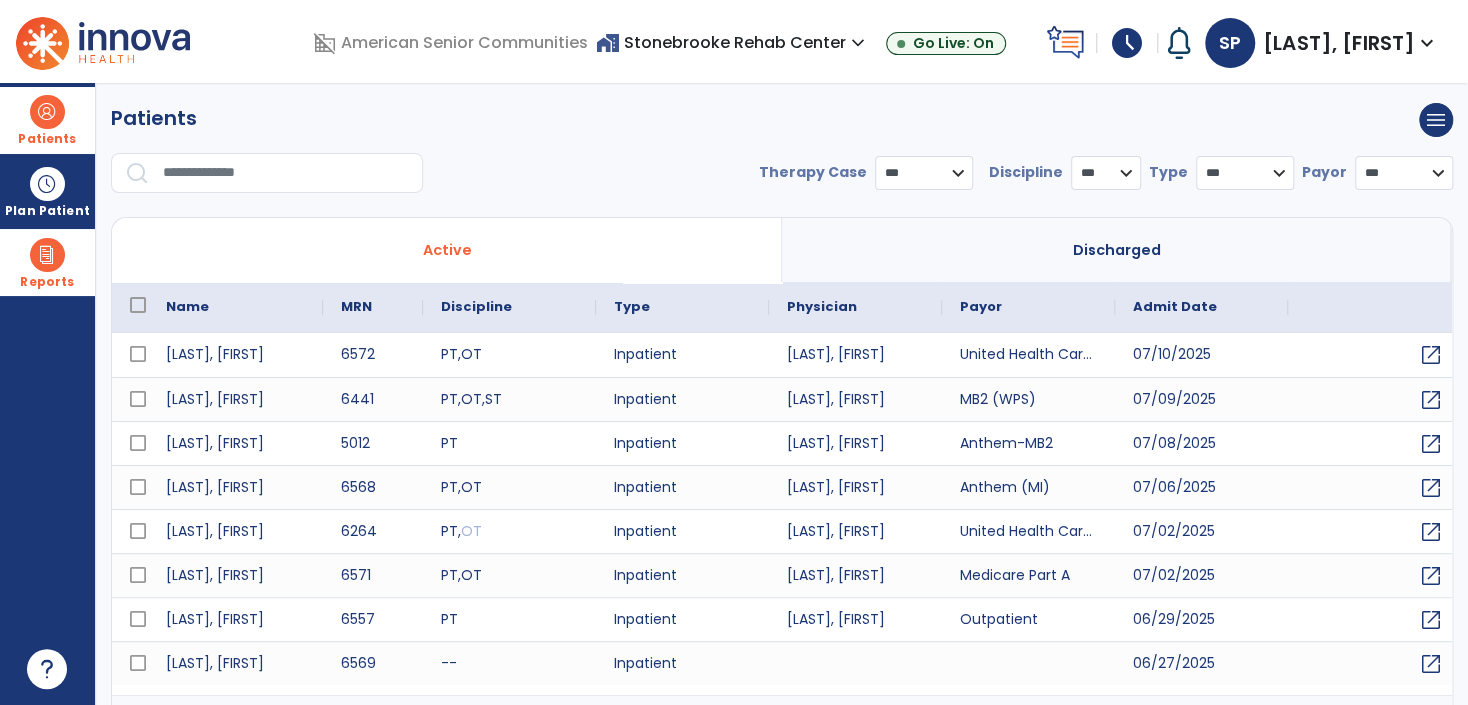 click at bounding box center [286, 173] 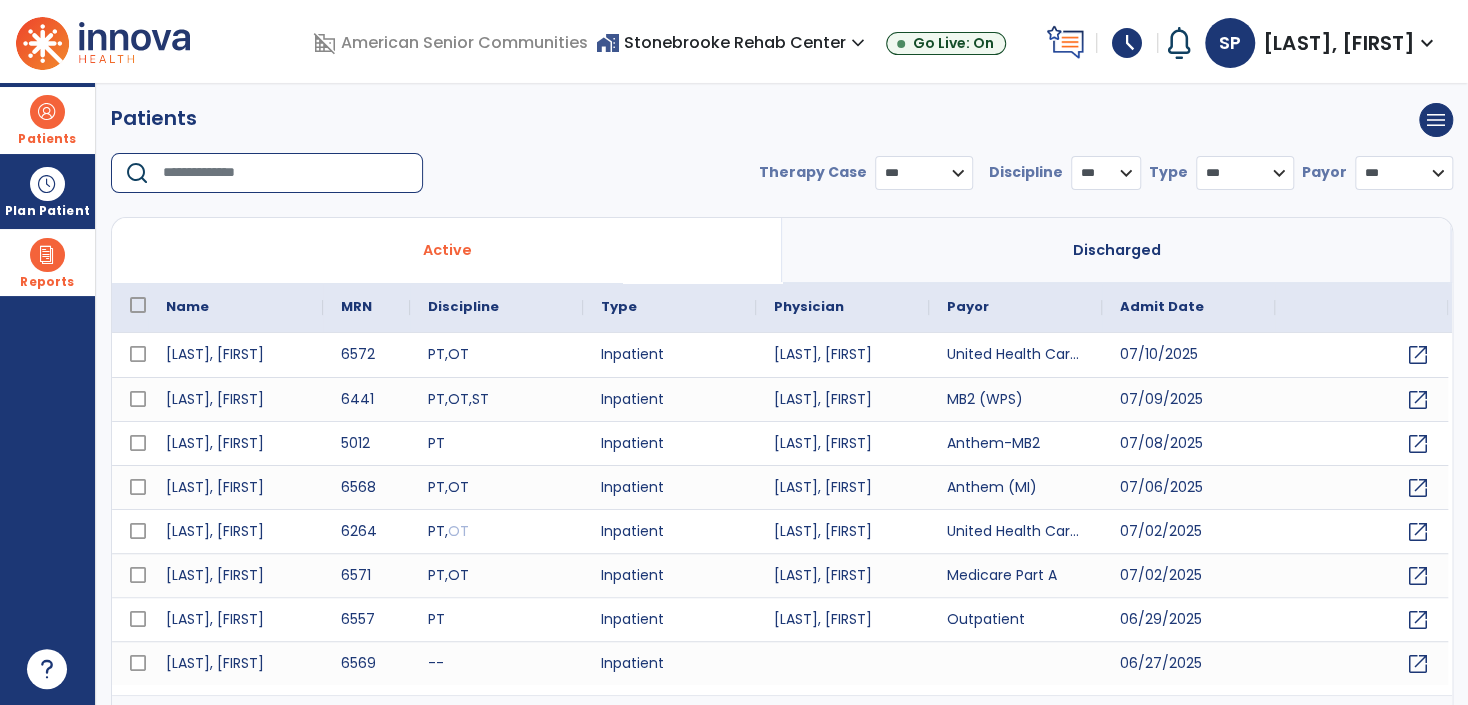 click at bounding box center (286, 173) 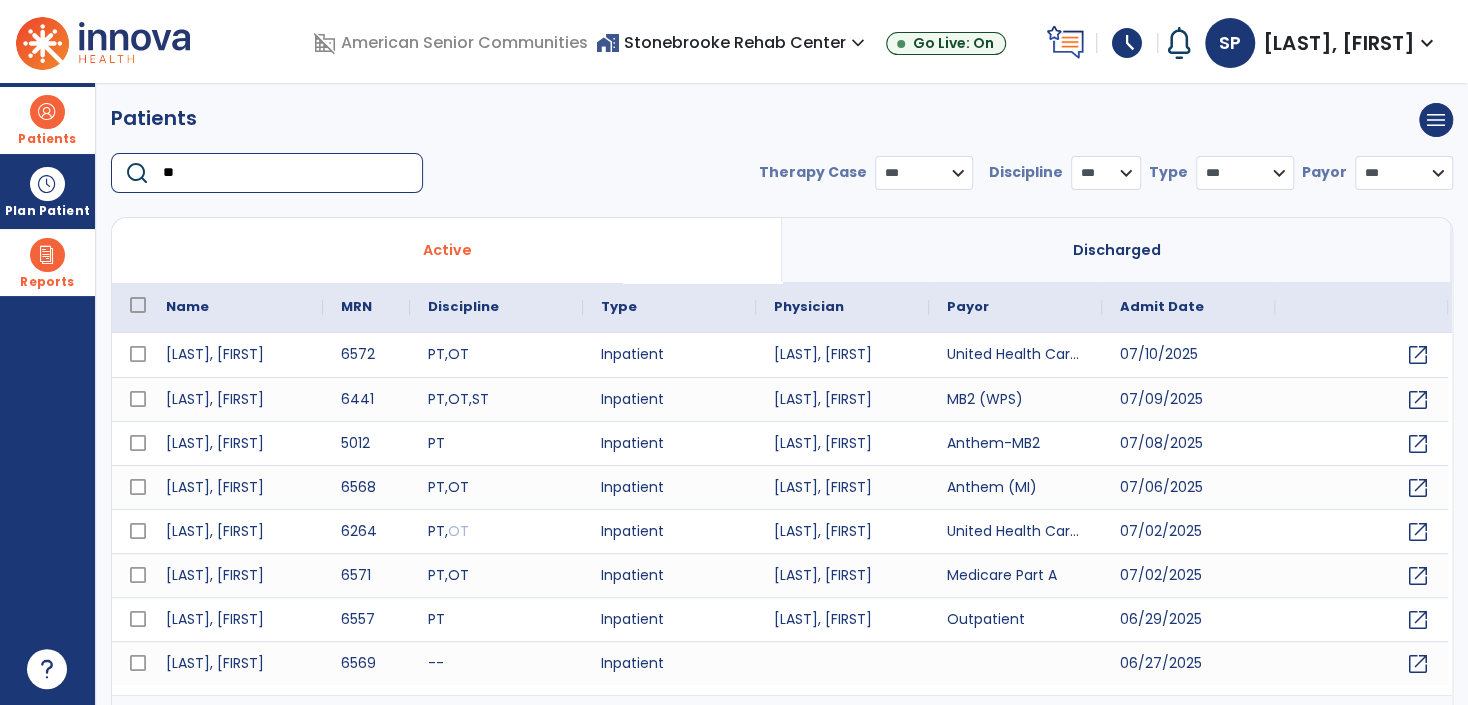 type on "*" 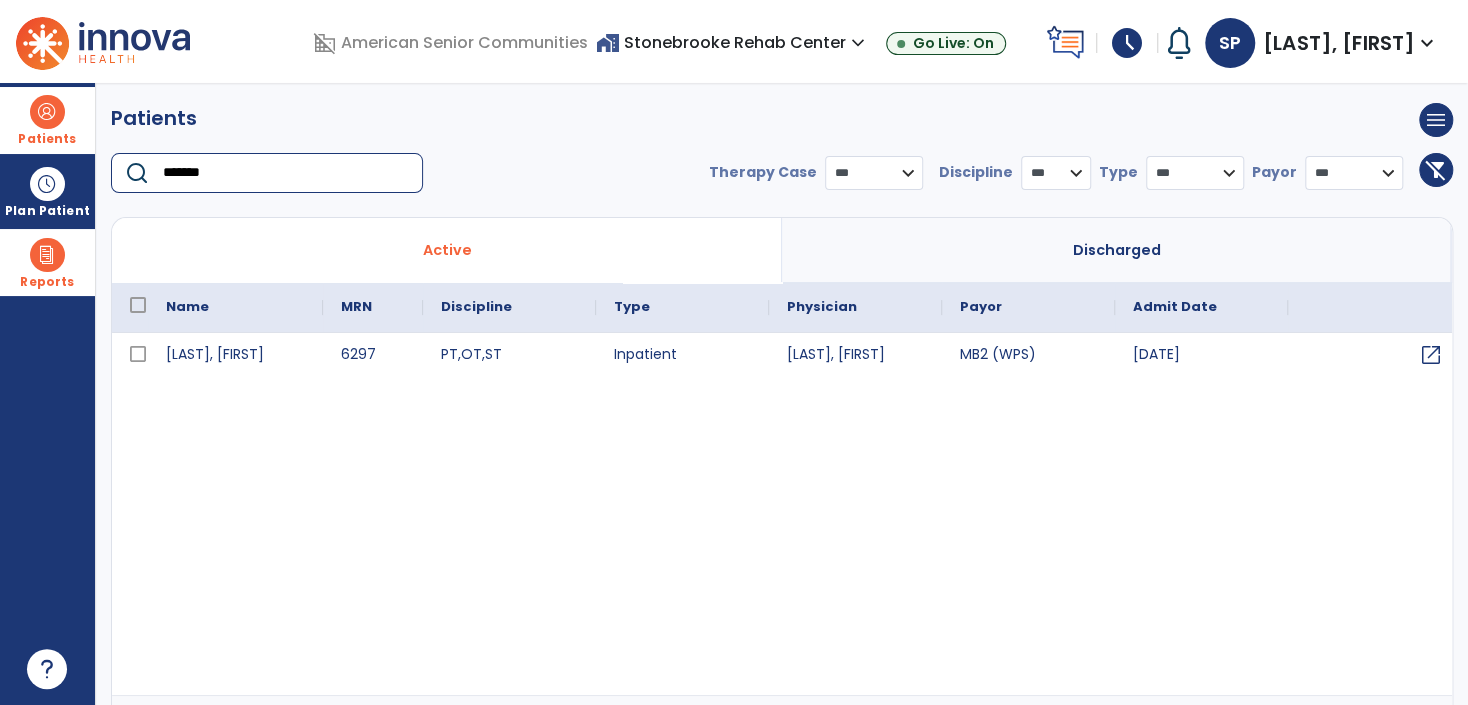 type on "*******" 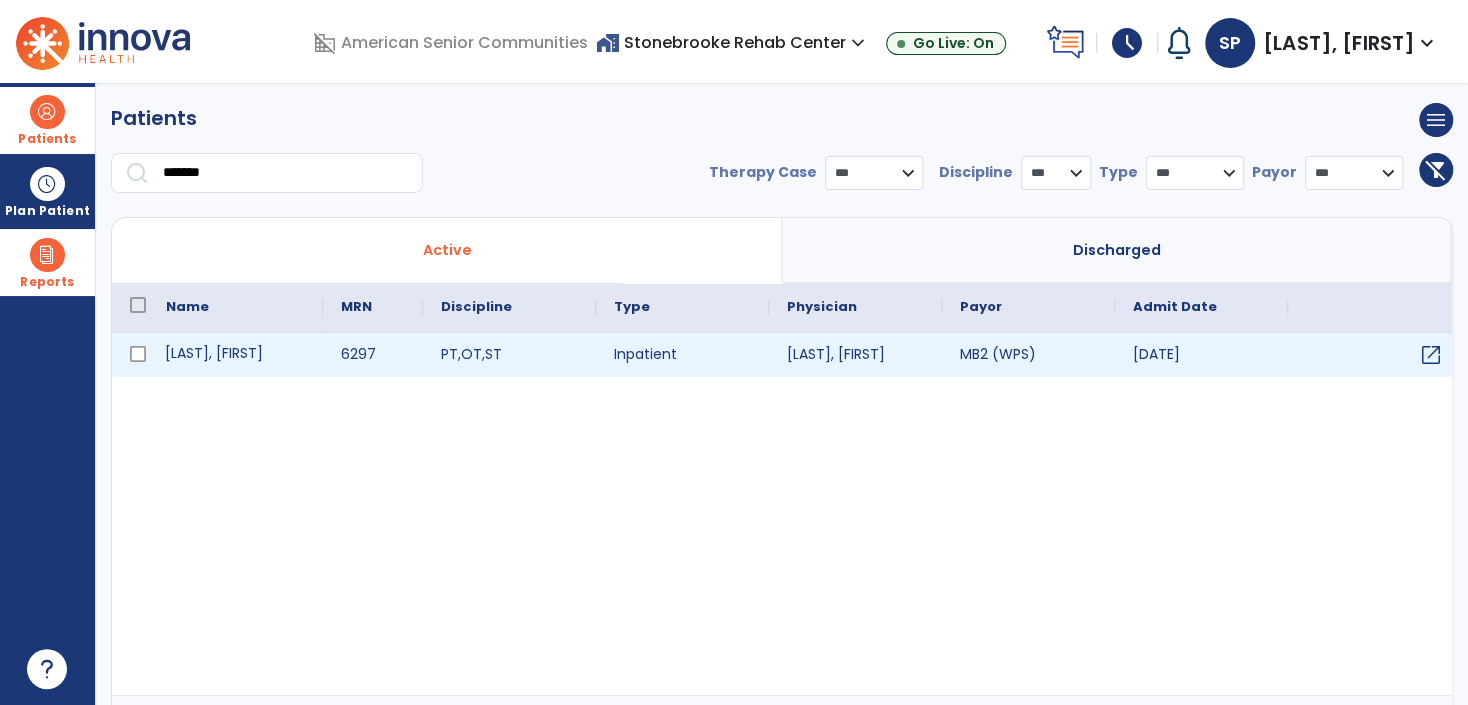 click on "Johnson, Gail" at bounding box center [235, 355] 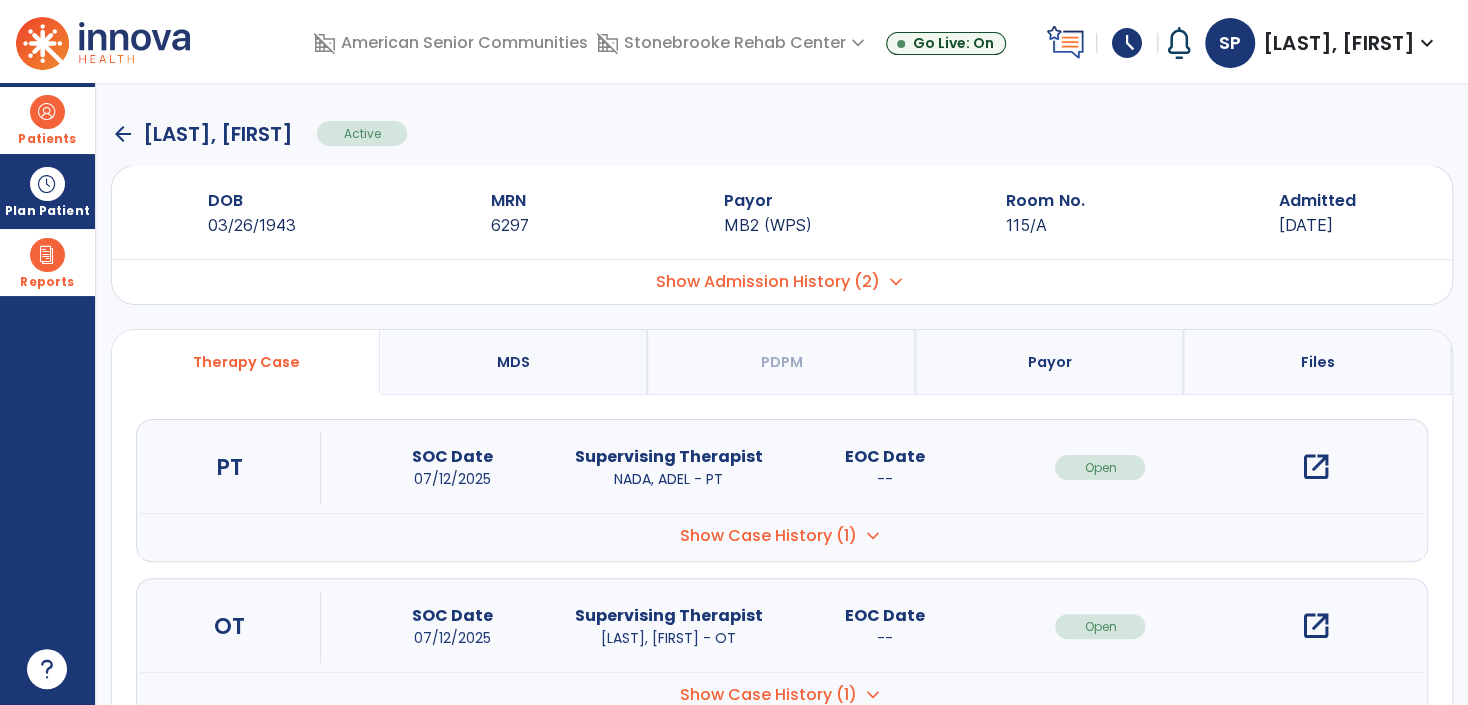 click on "open_in_new" at bounding box center [1316, 467] 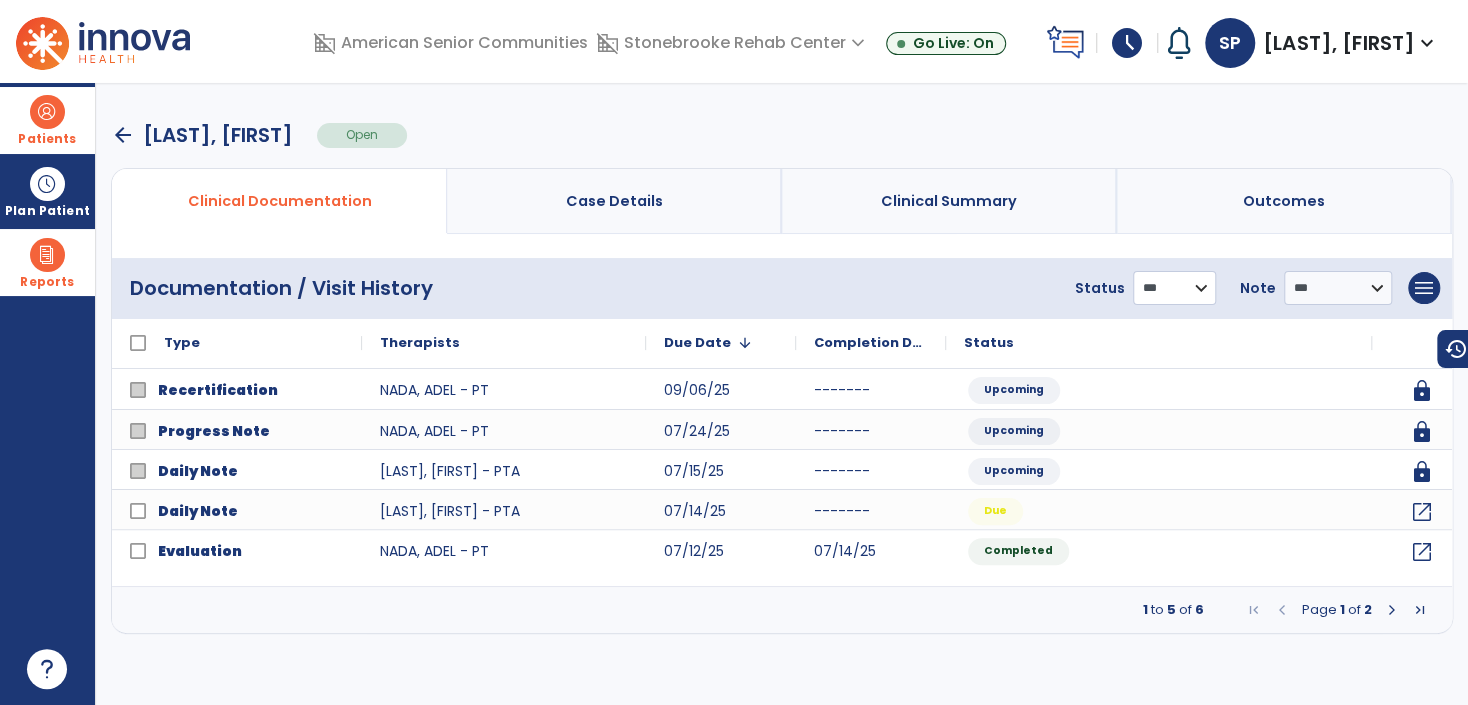click on "**********" at bounding box center [1174, 288] 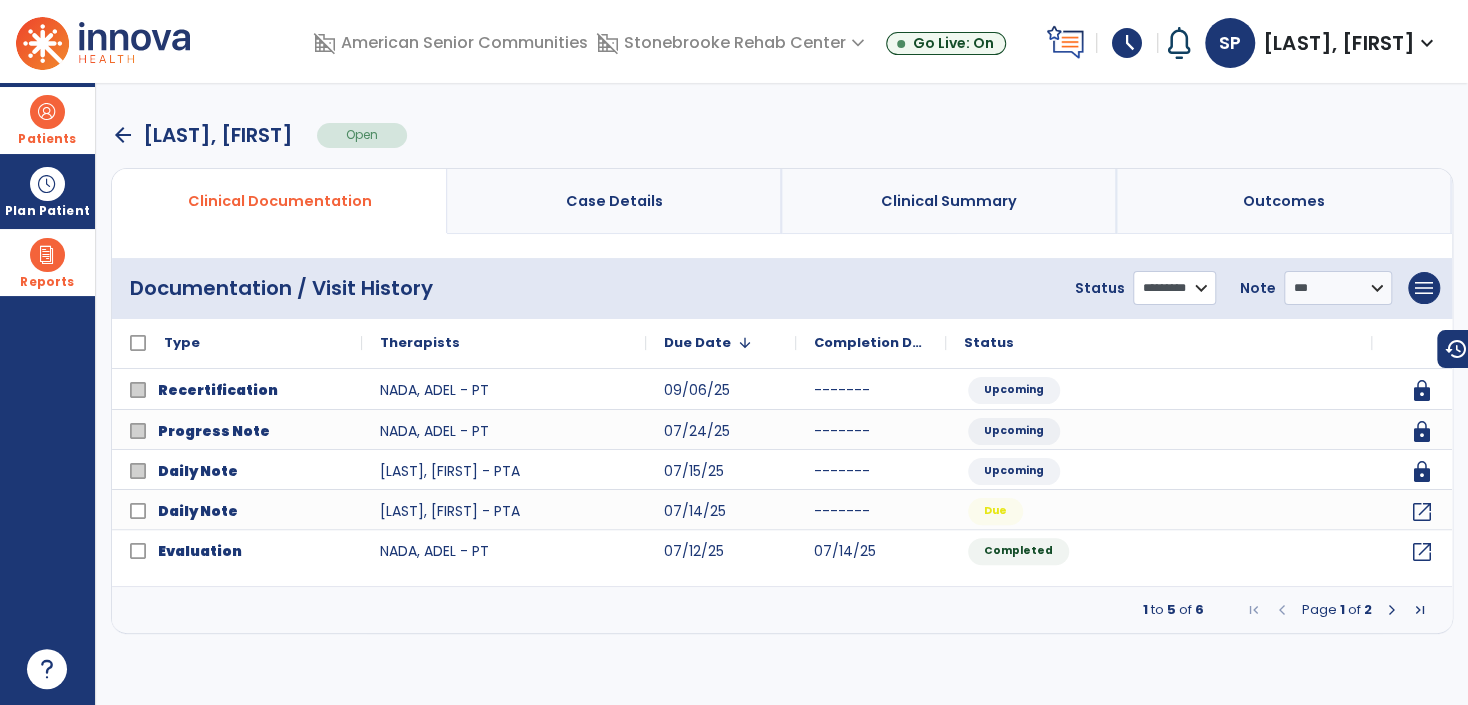 click on "**********" at bounding box center (1174, 288) 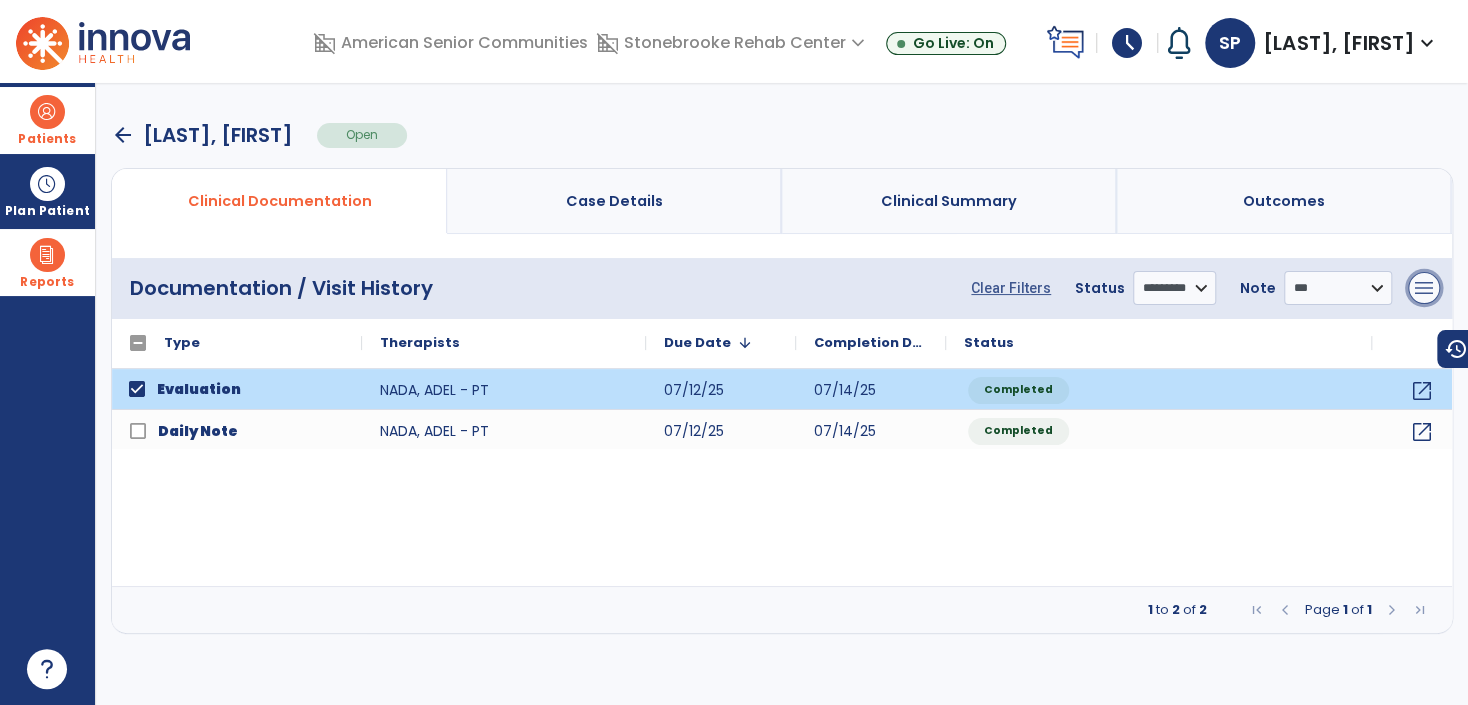 click on "menu" at bounding box center [1424, 288] 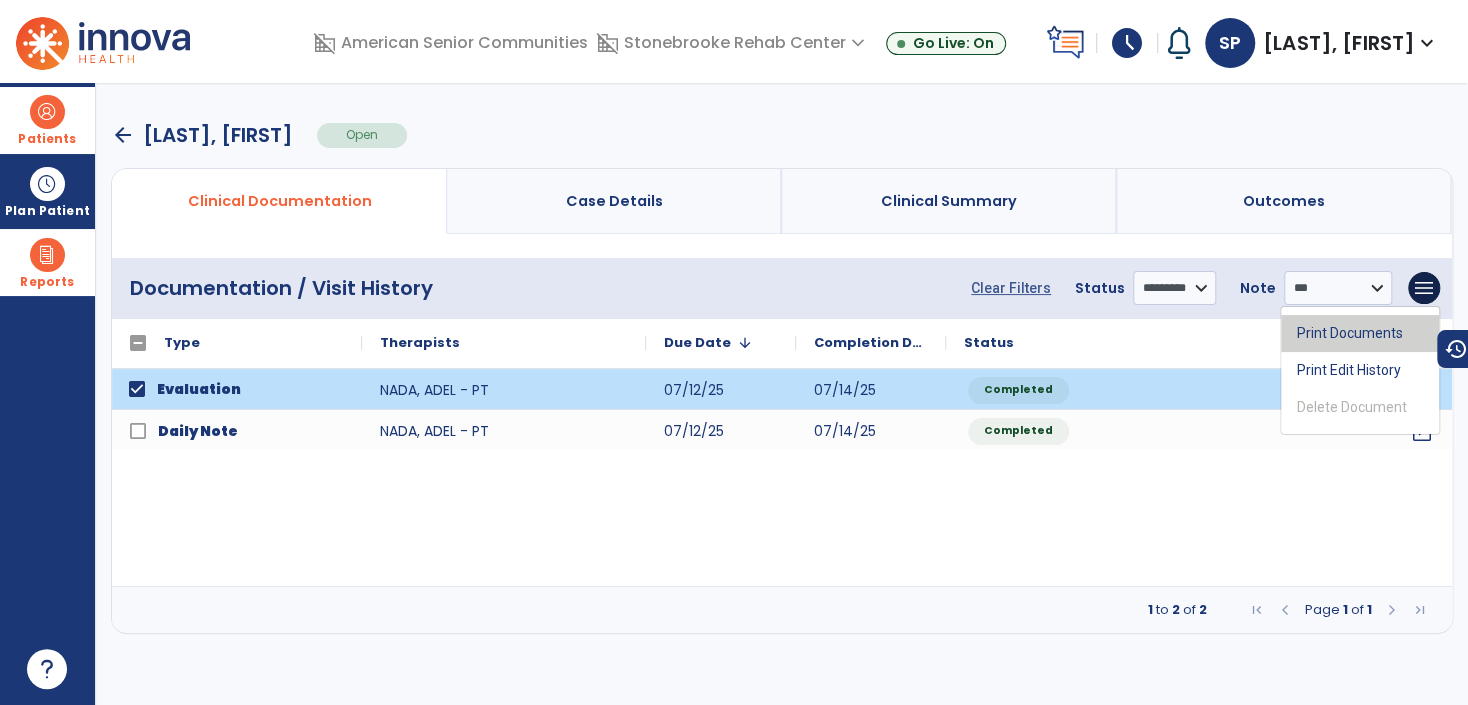click on "Print Documents" at bounding box center [1360, 333] 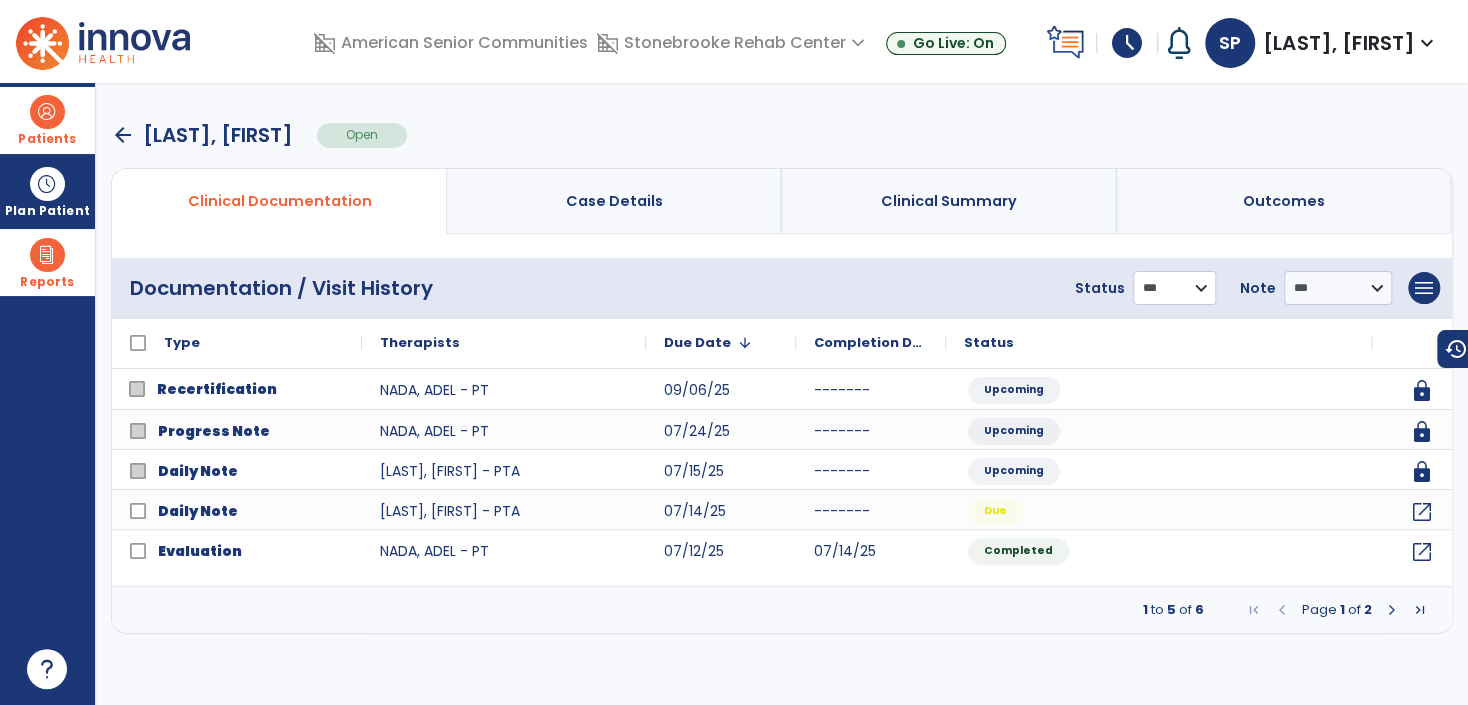 click on "**********" at bounding box center (1174, 288) 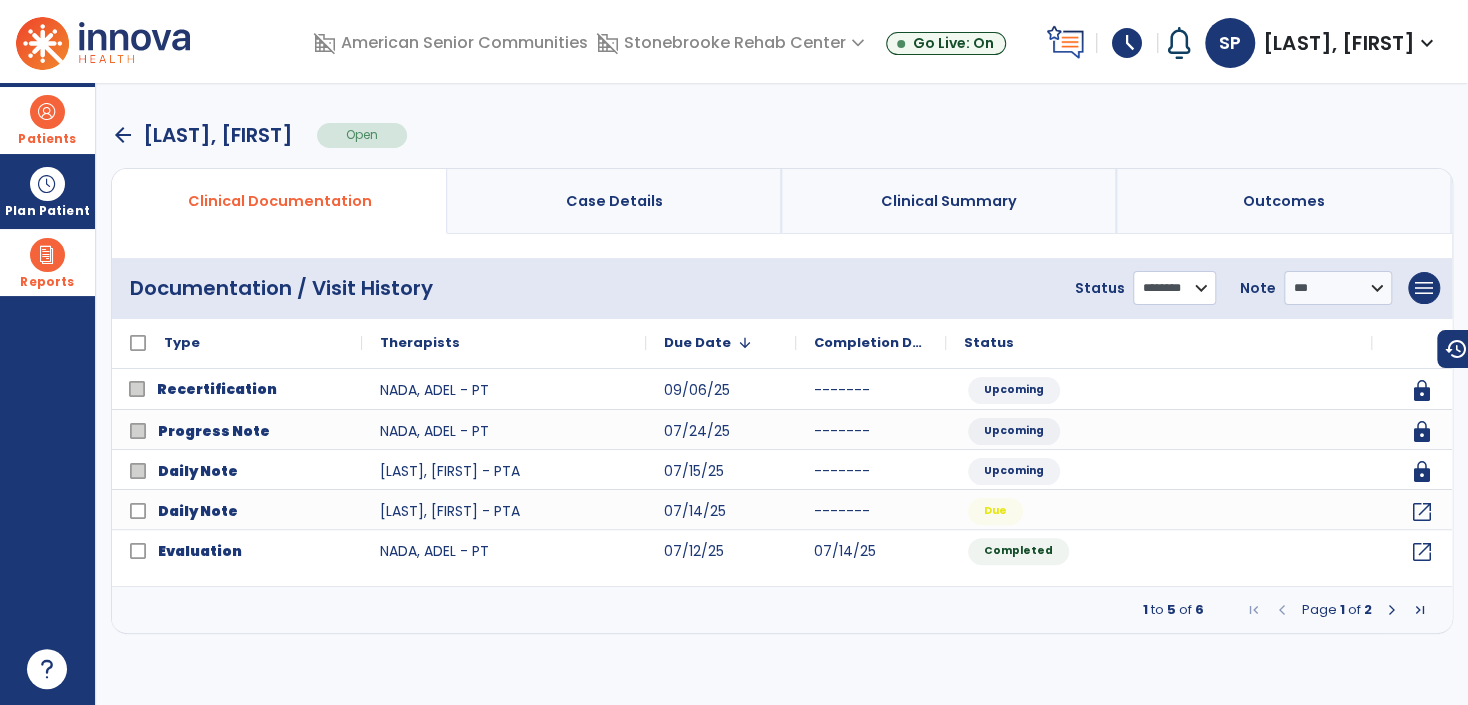 click on "**********" at bounding box center (1174, 288) 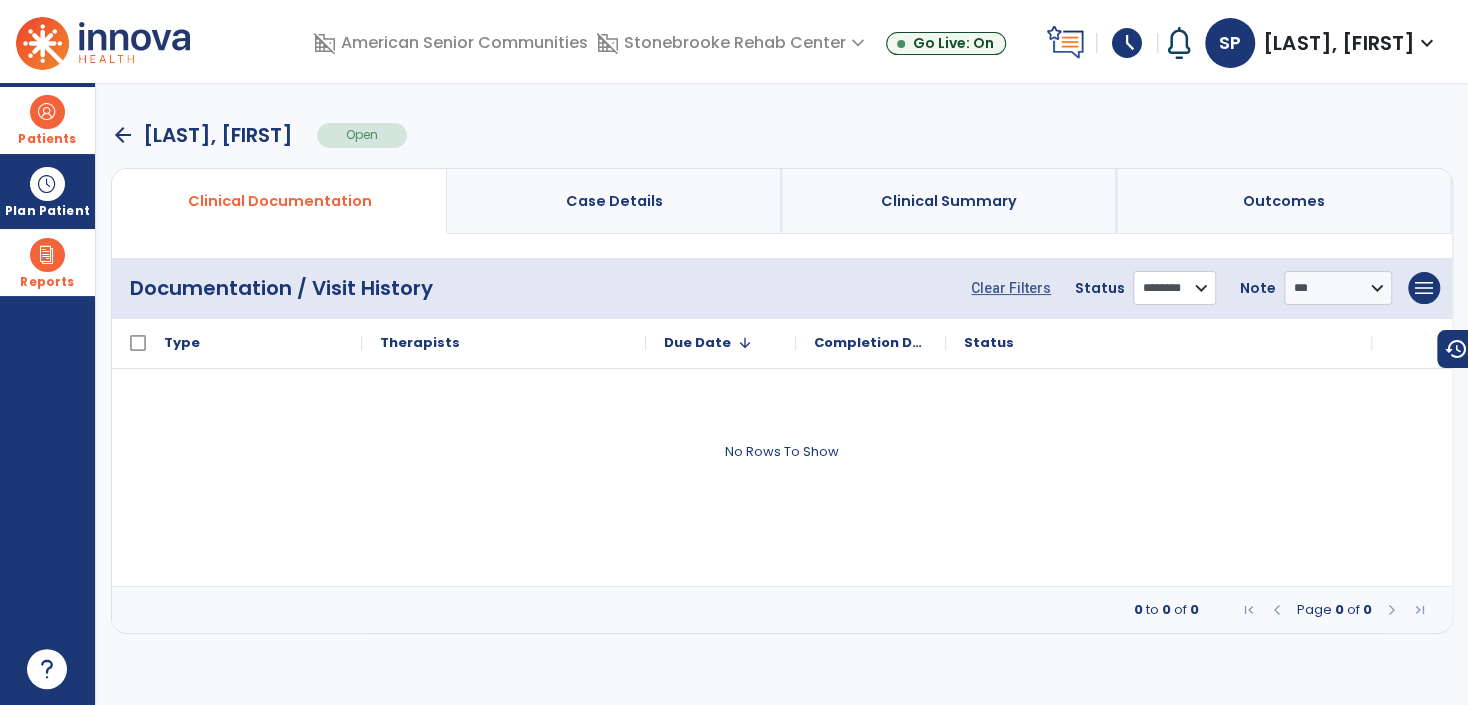 click on "**********" at bounding box center [1174, 288] 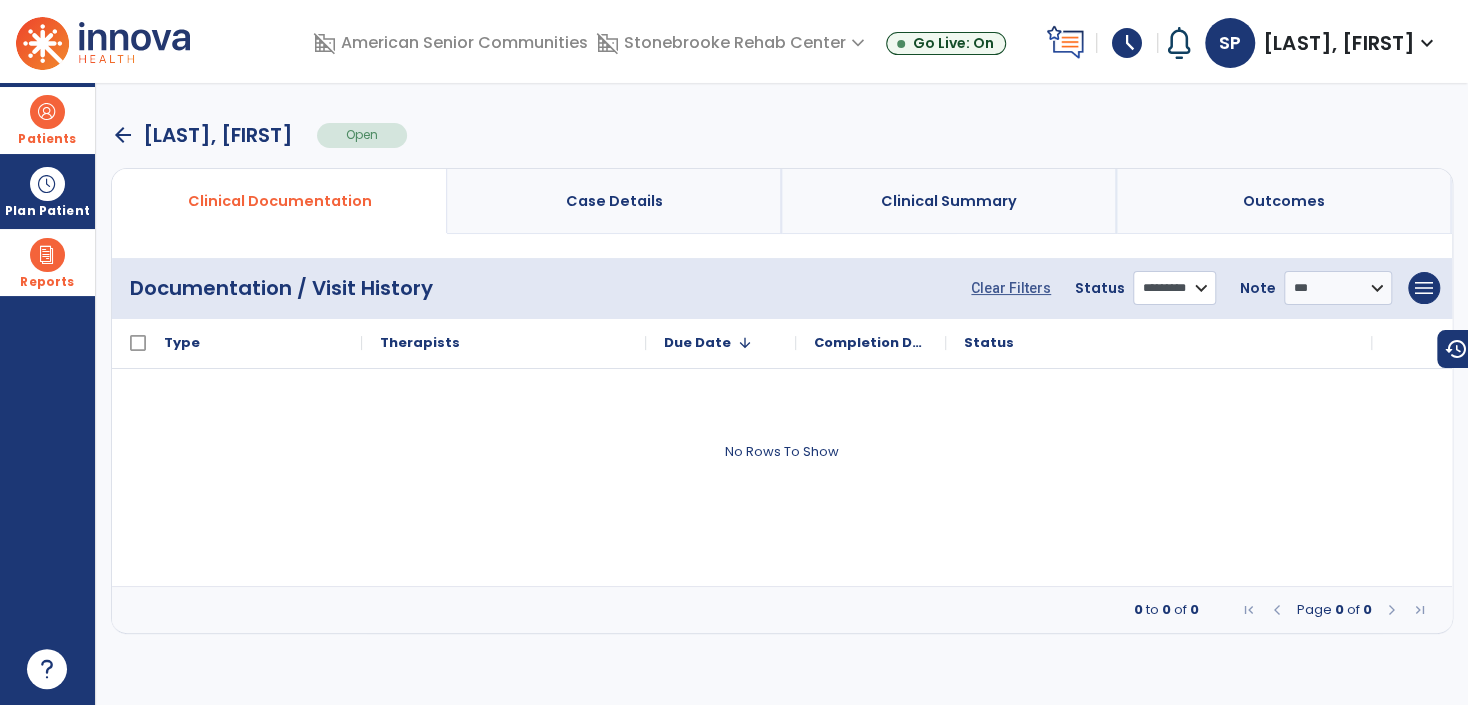 click on "**********" at bounding box center (1174, 288) 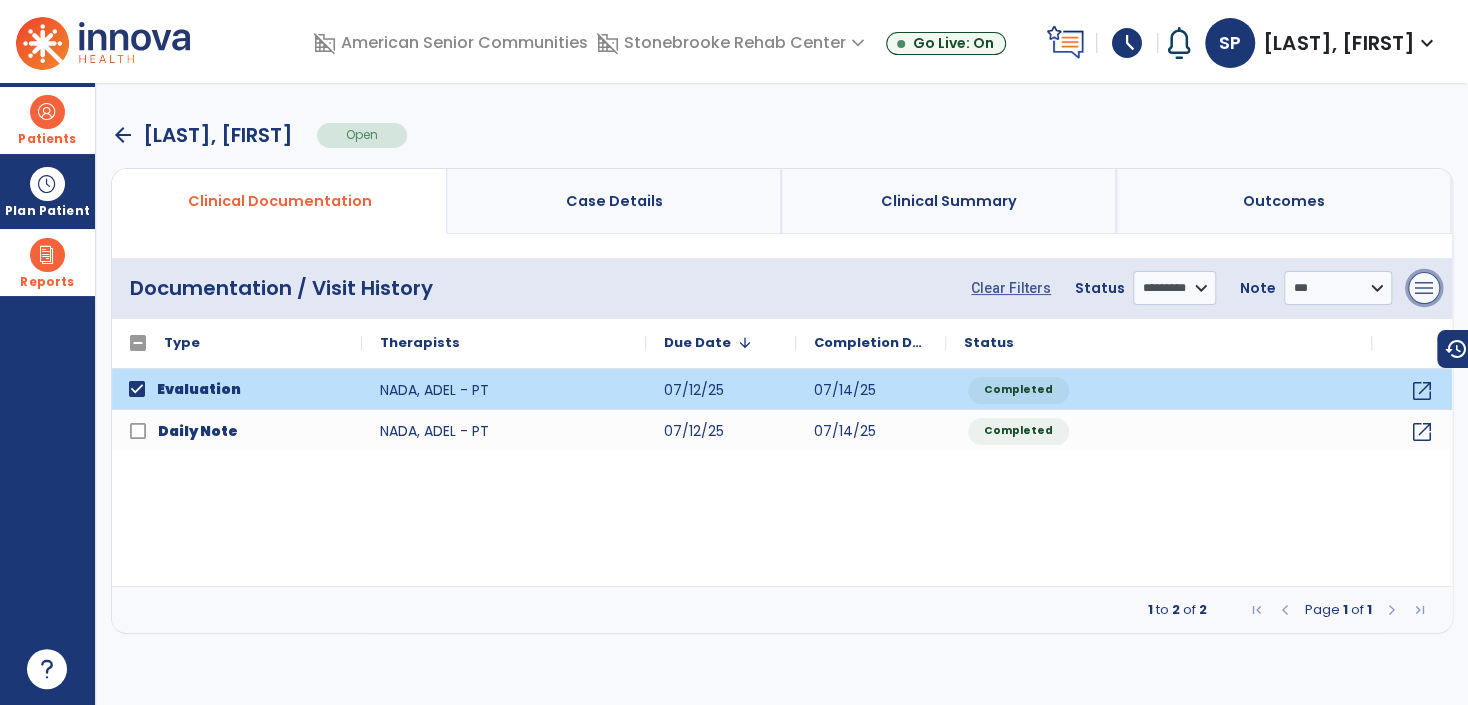 click on "menu" at bounding box center (1424, 288) 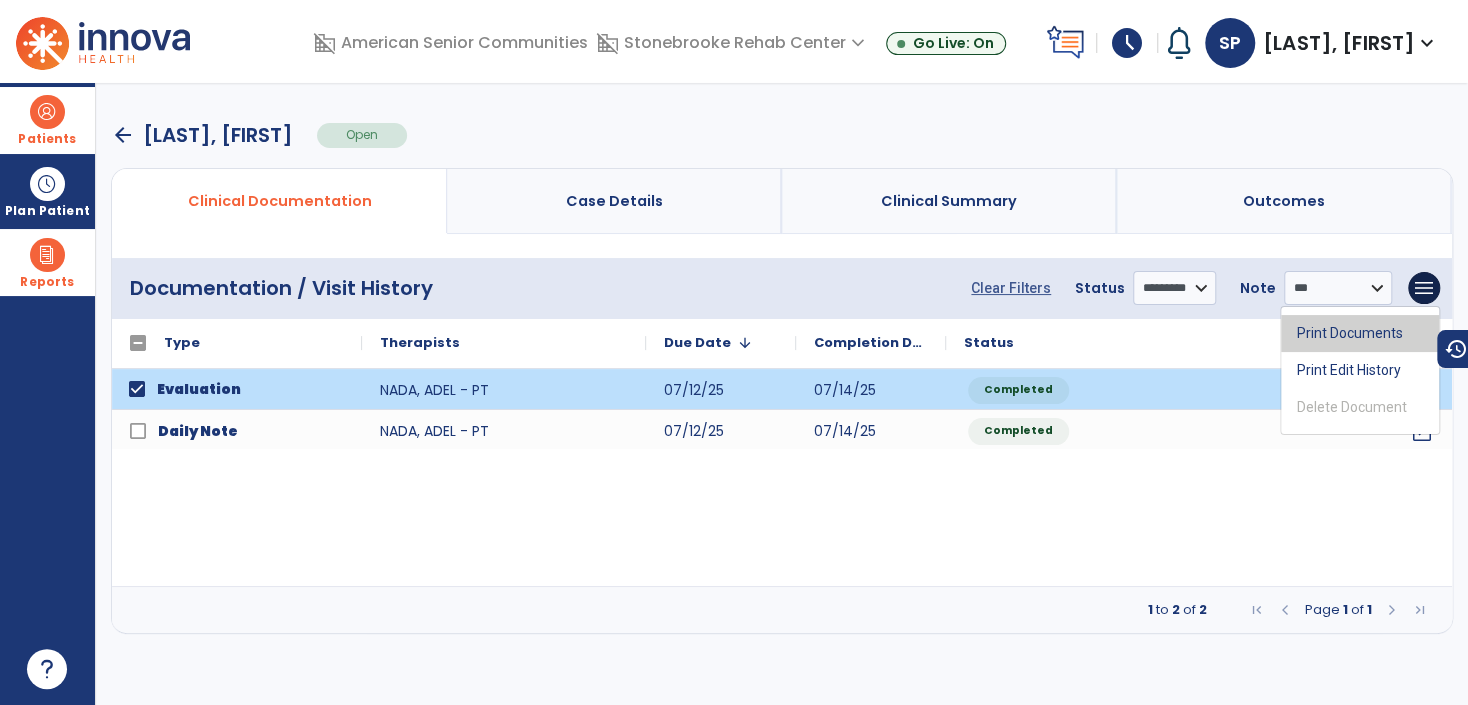 click on "Print Documents" at bounding box center [1360, 333] 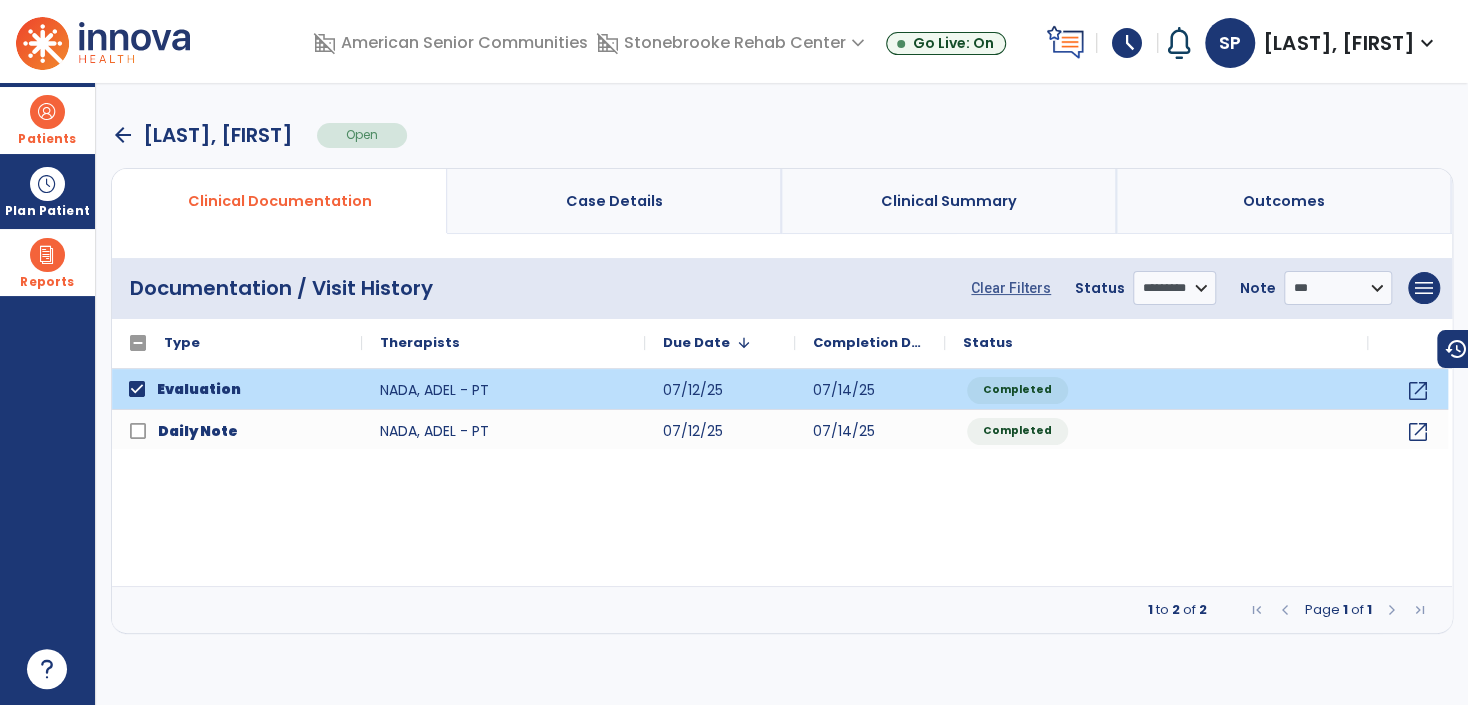 select on "***" 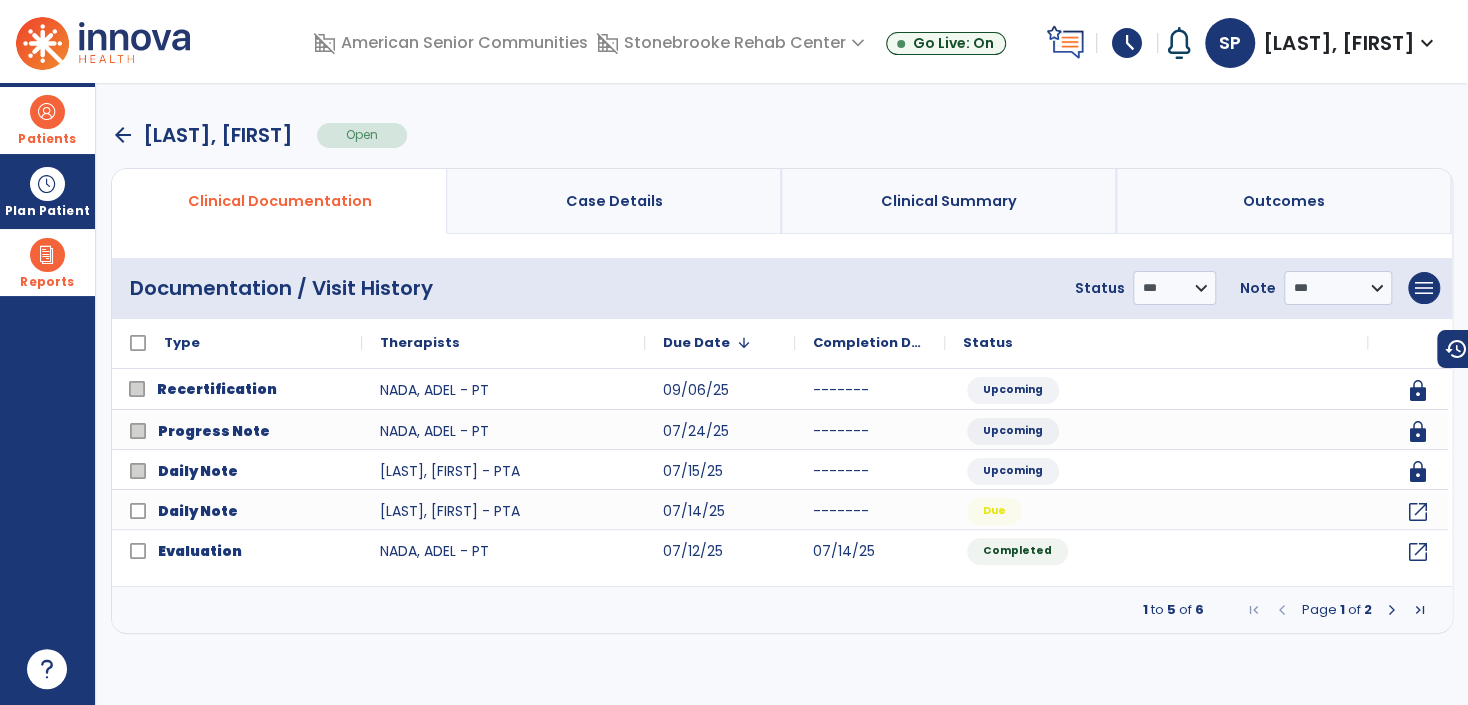 click on "arrow_back" at bounding box center [123, 135] 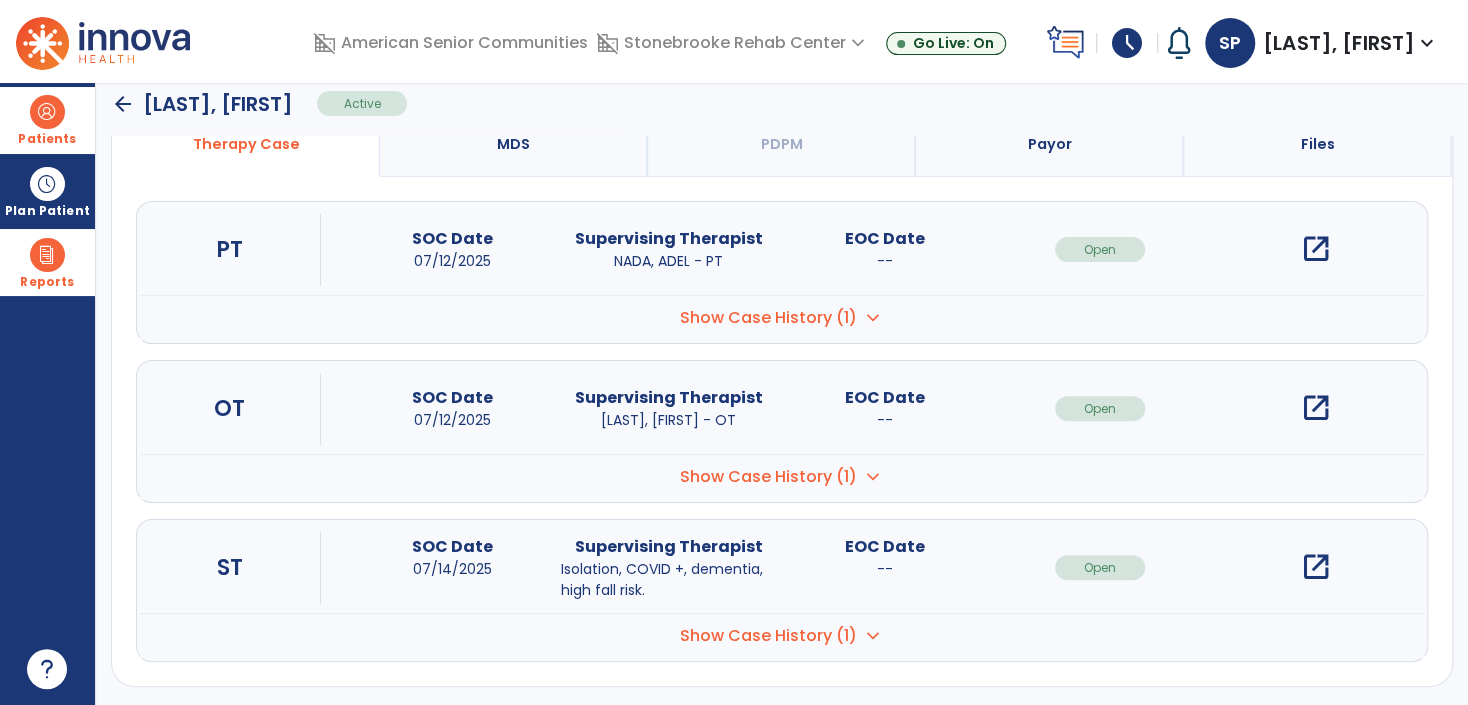 scroll, scrollTop: 220, scrollLeft: 0, axis: vertical 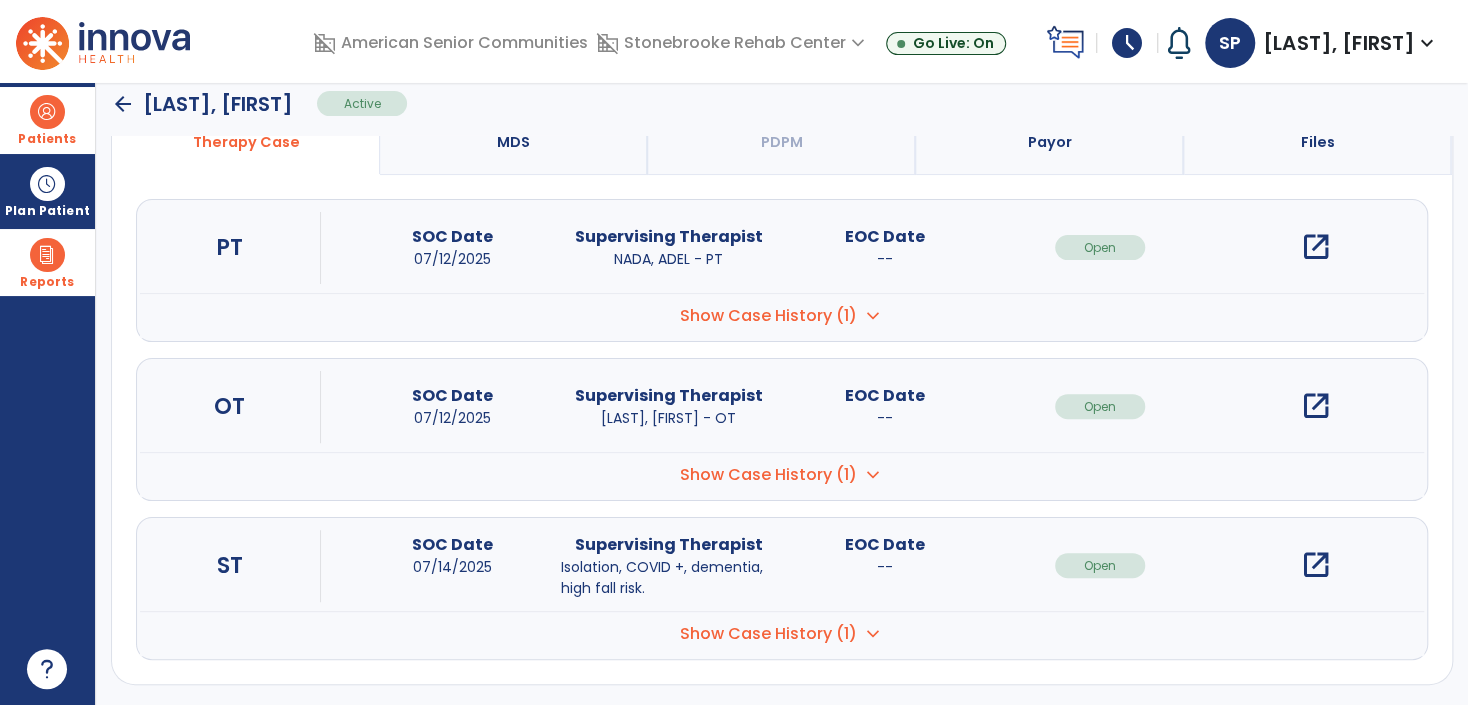 click on "open_in_new" at bounding box center [1316, 406] 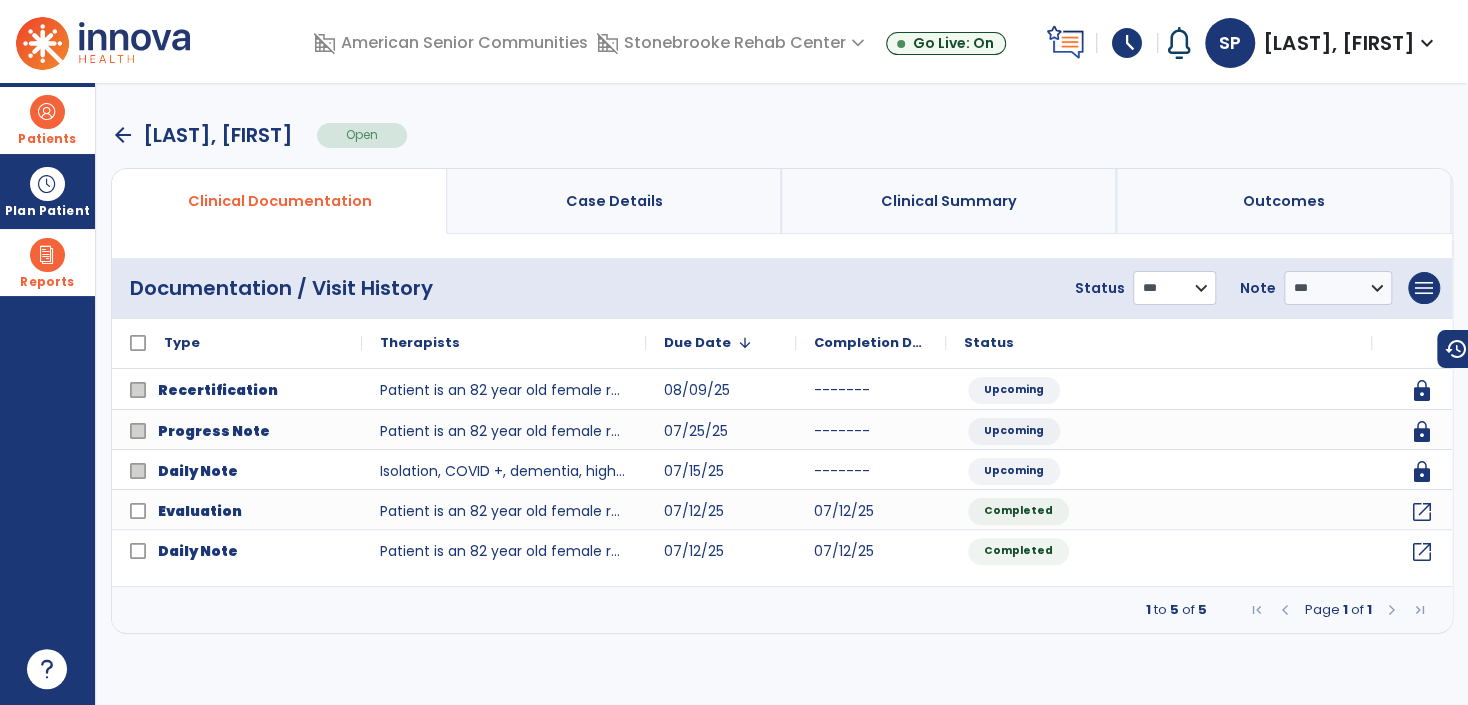 click on "**********" at bounding box center (1174, 288) 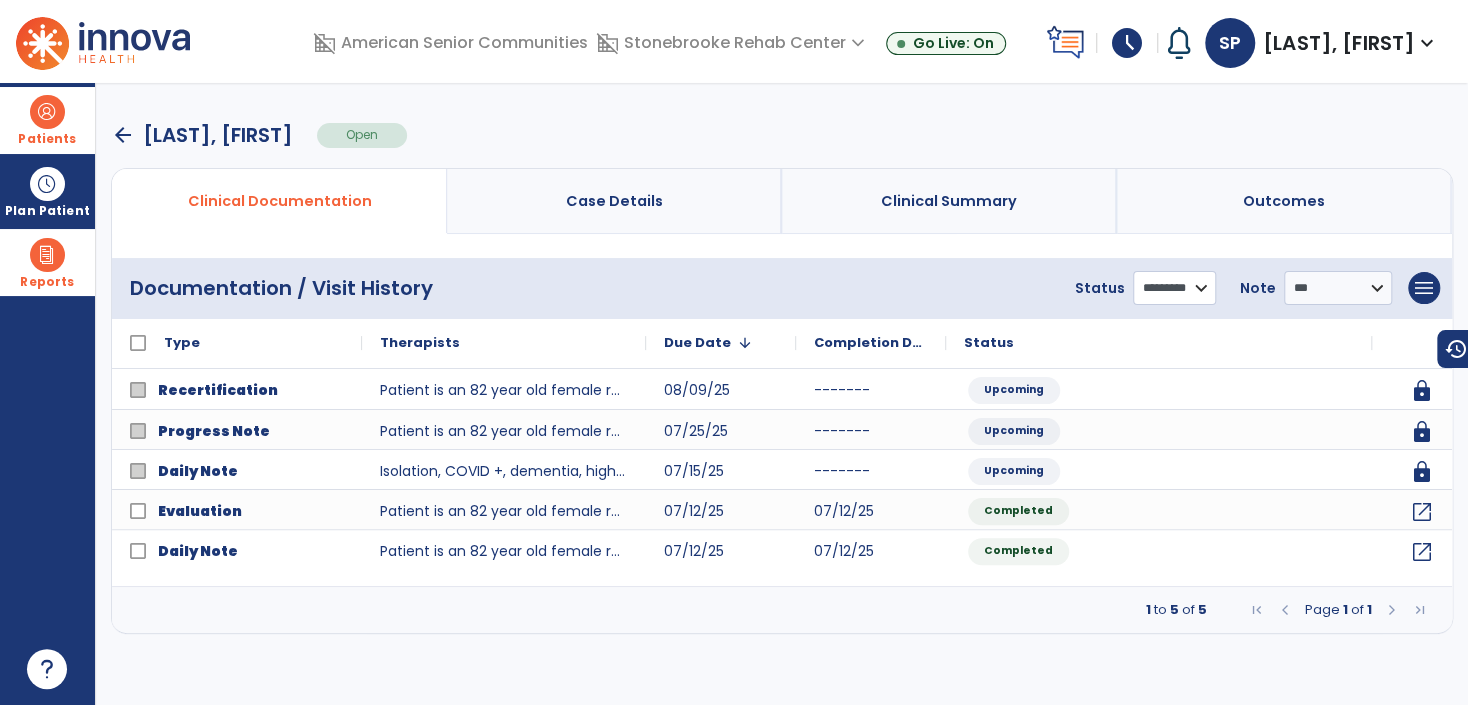 click on "**********" at bounding box center (1174, 288) 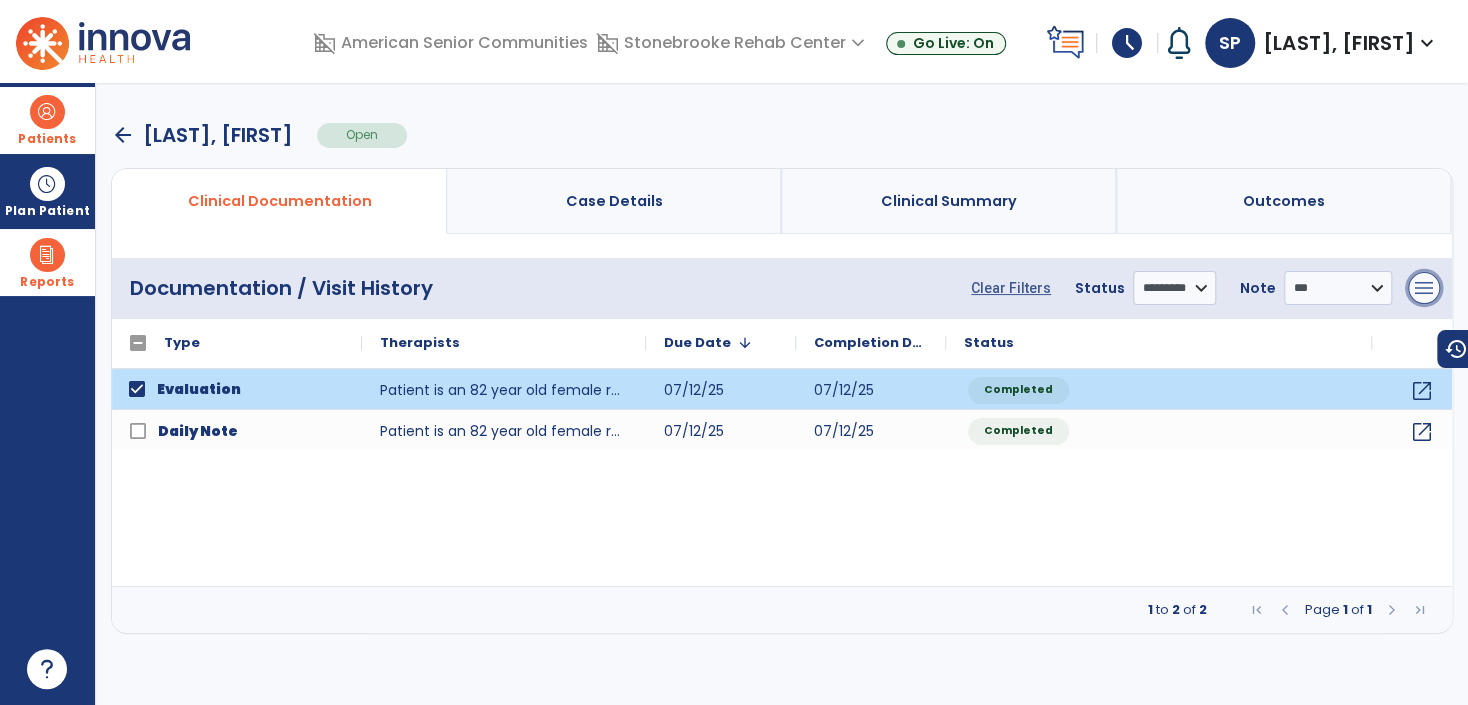 click on "menu" at bounding box center [1424, 288] 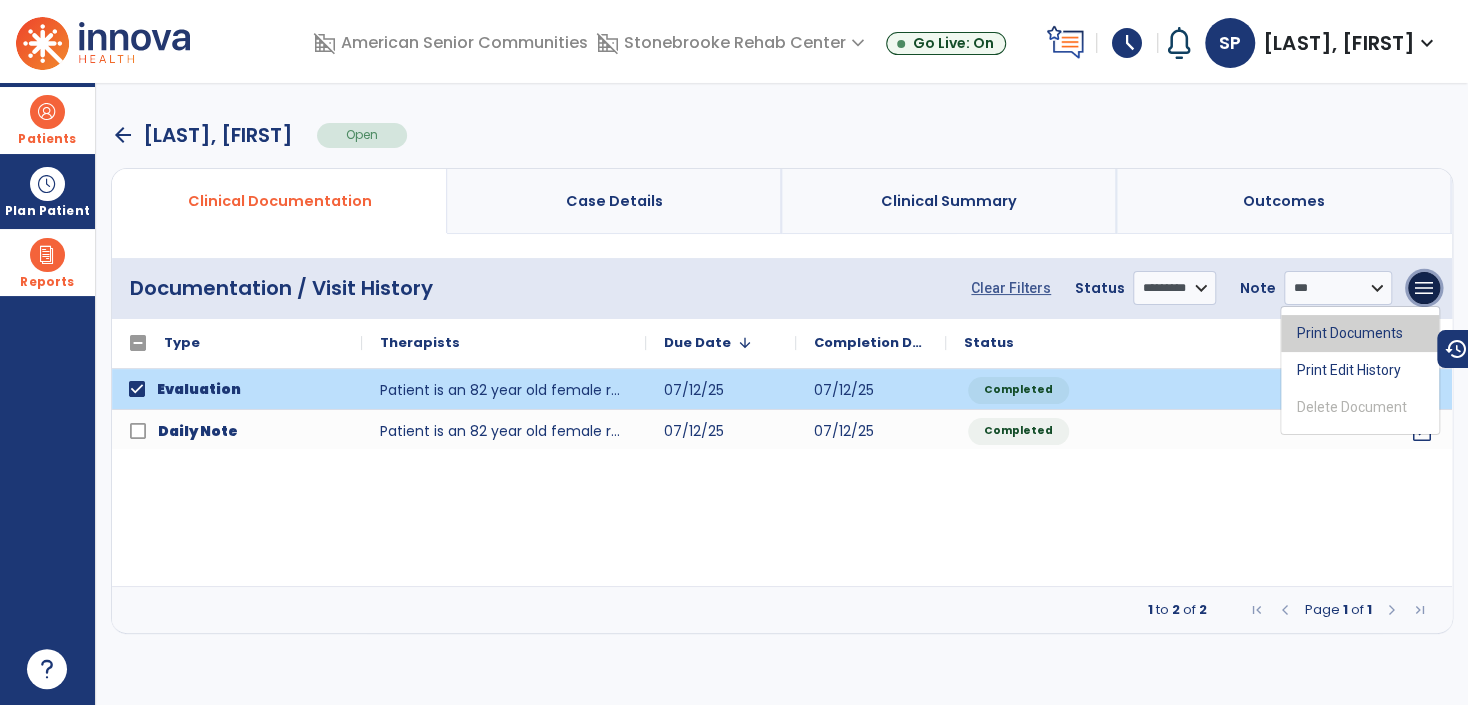 click on "Print Documents" at bounding box center (1360, 333) 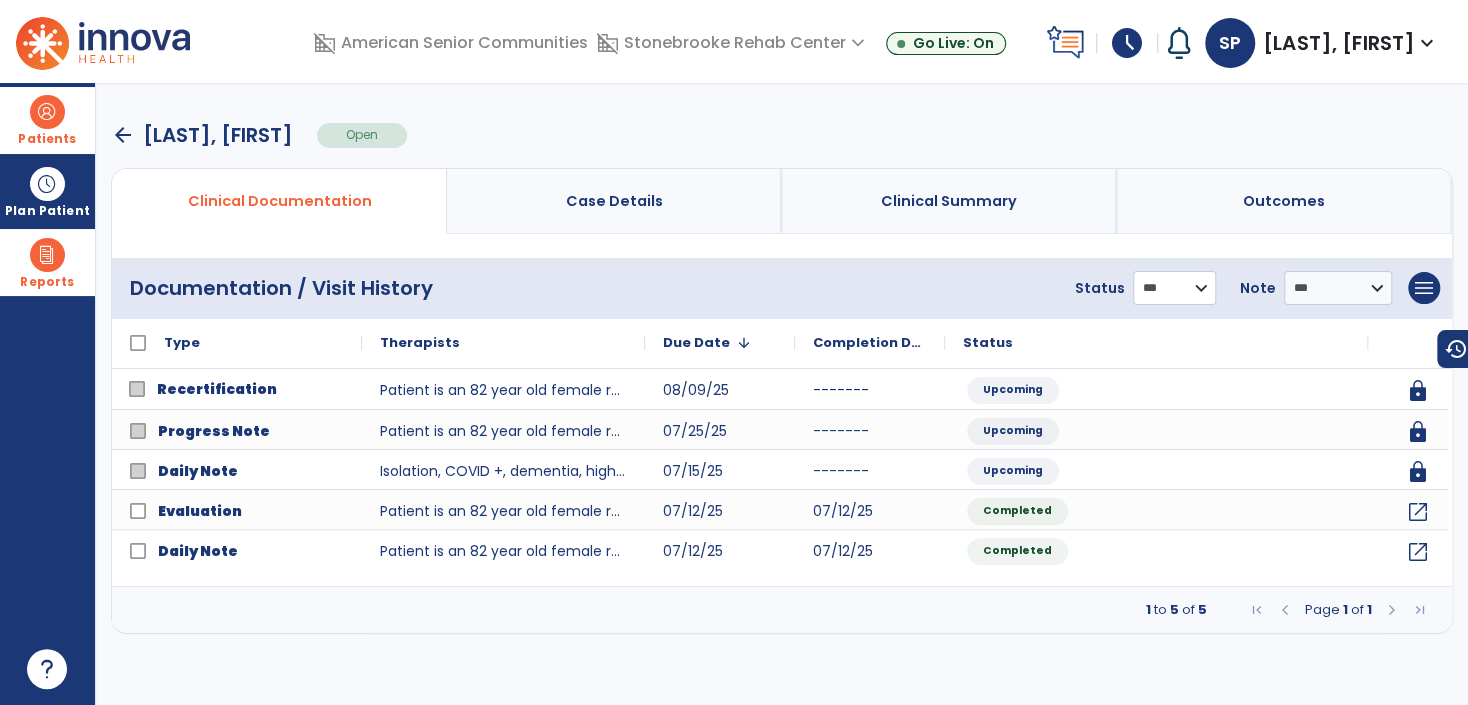 click on "**********" at bounding box center [1174, 288] 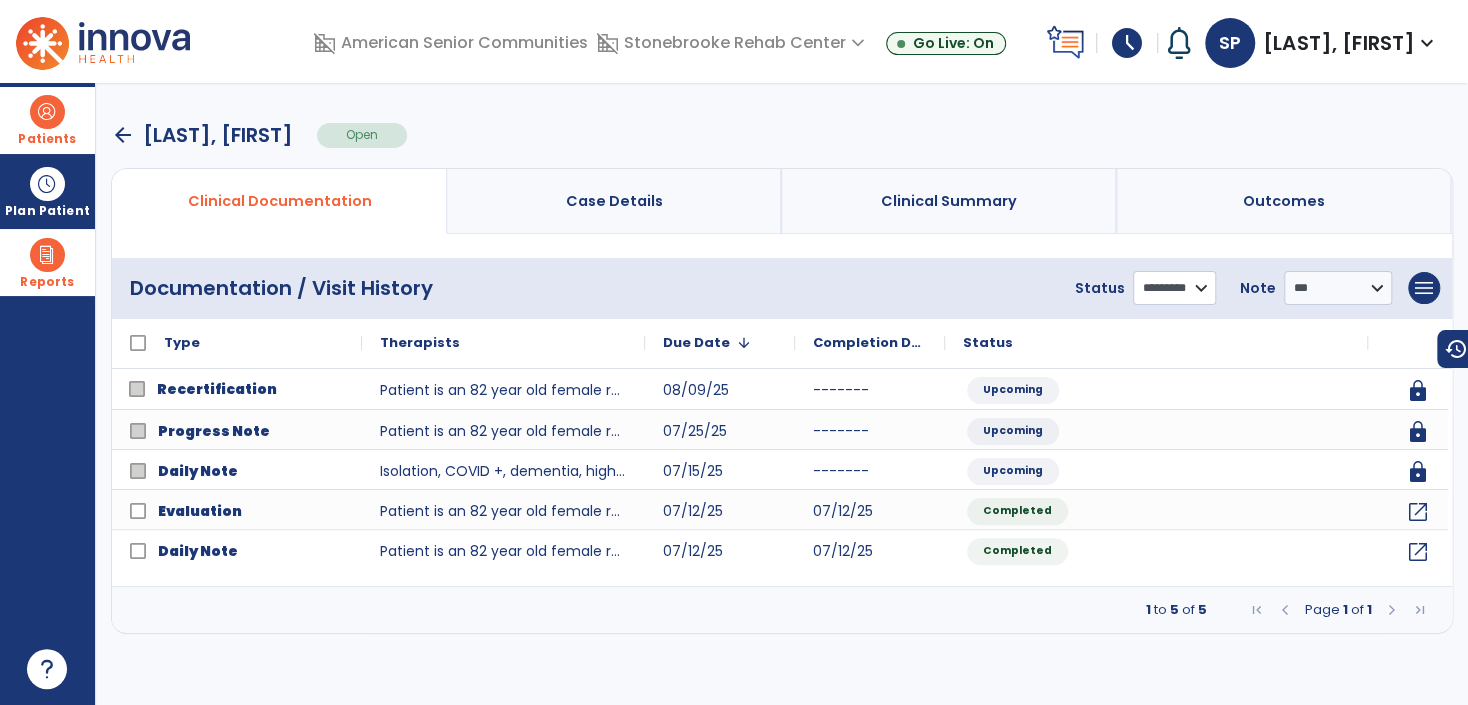 click on "**********" at bounding box center (1174, 288) 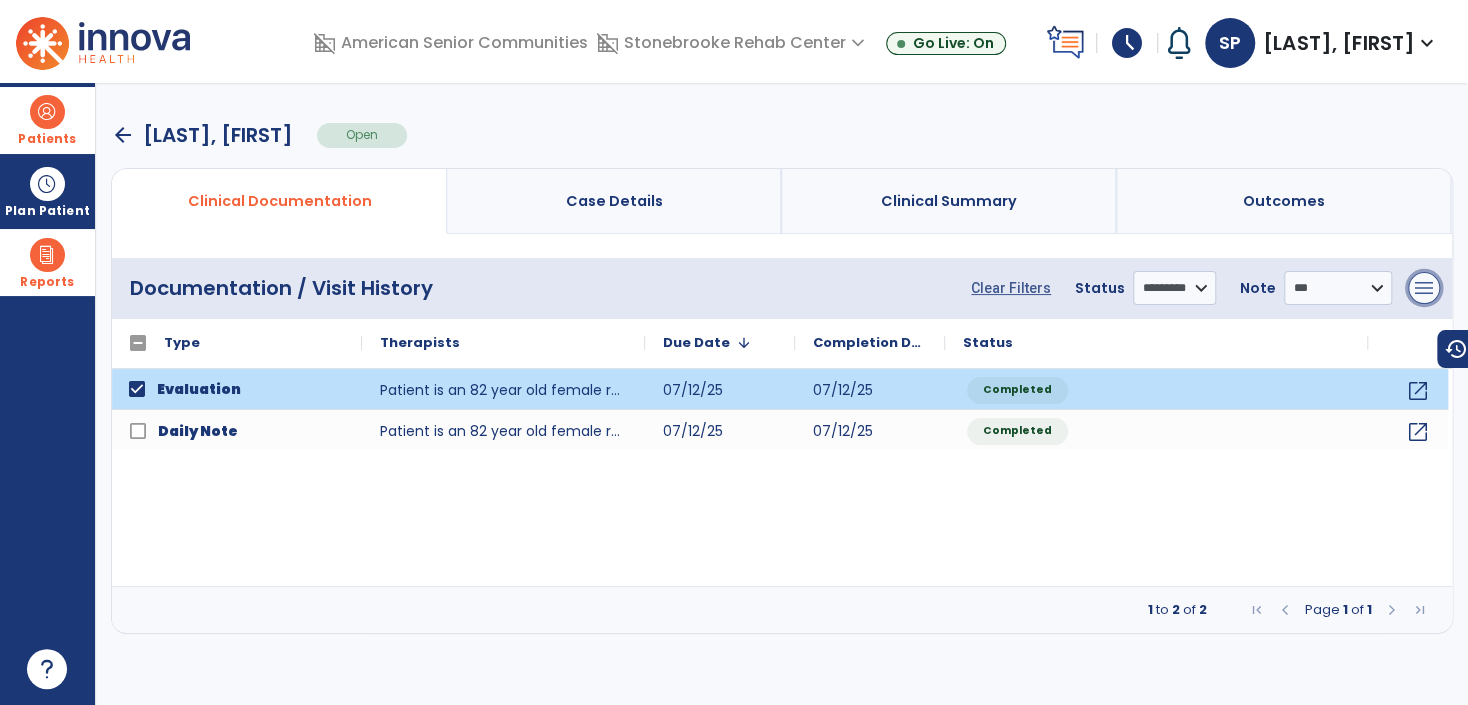 click on "menu" at bounding box center [1424, 288] 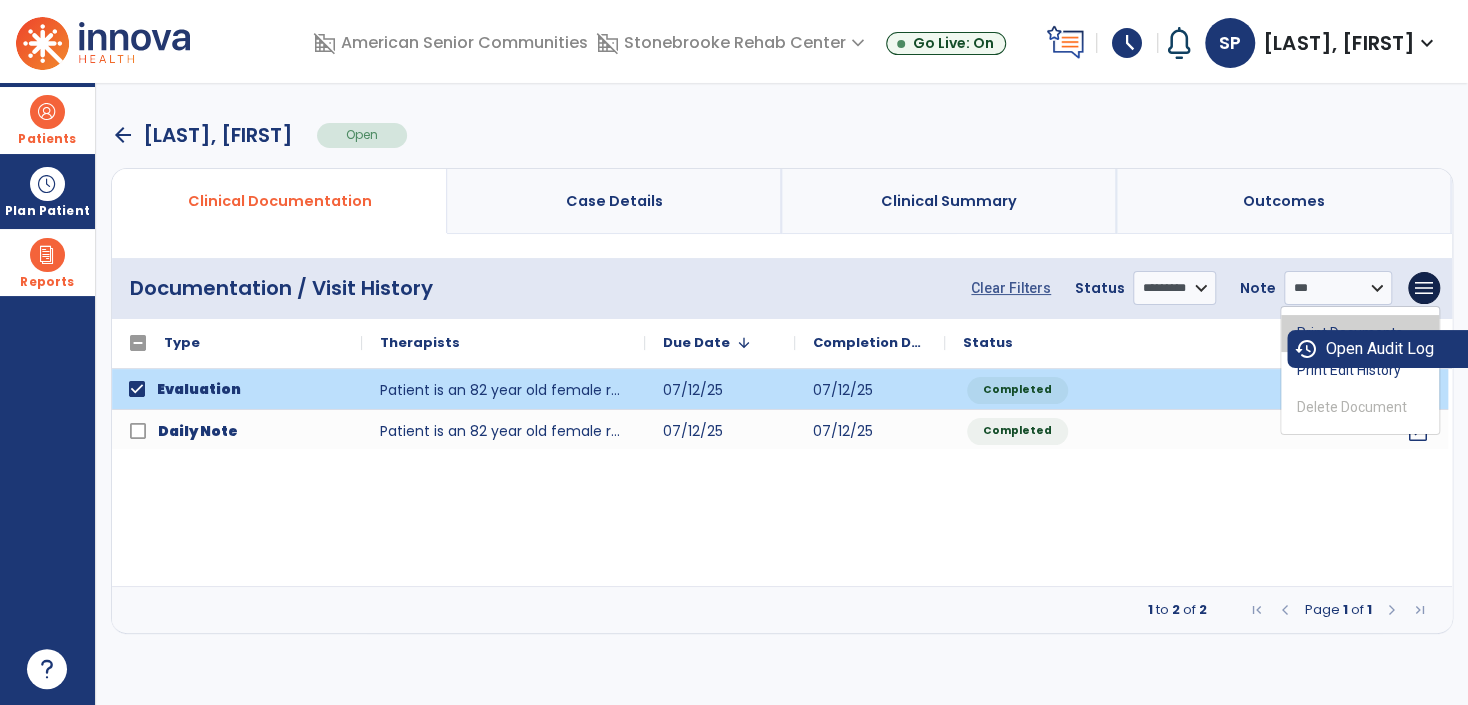 click on "Print Documents" at bounding box center (1360, 333) 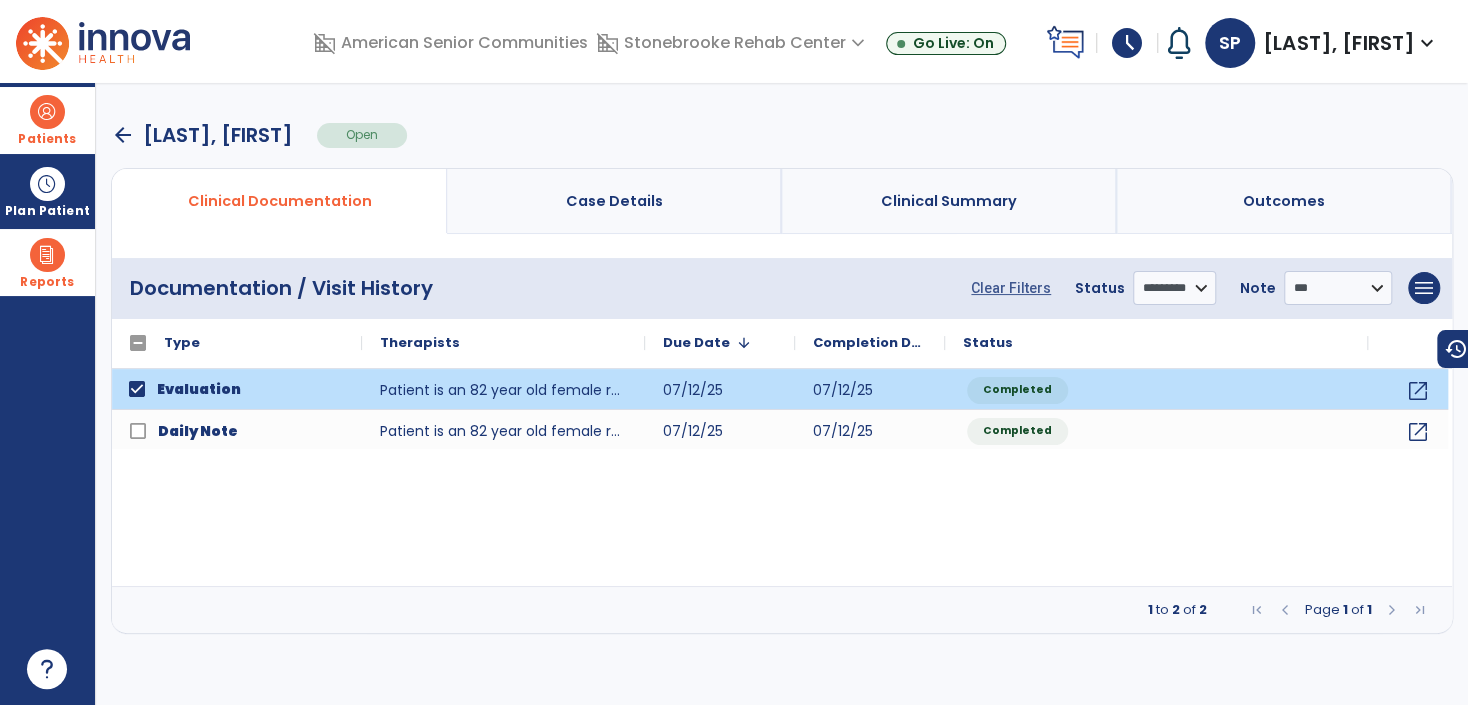 select on "***" 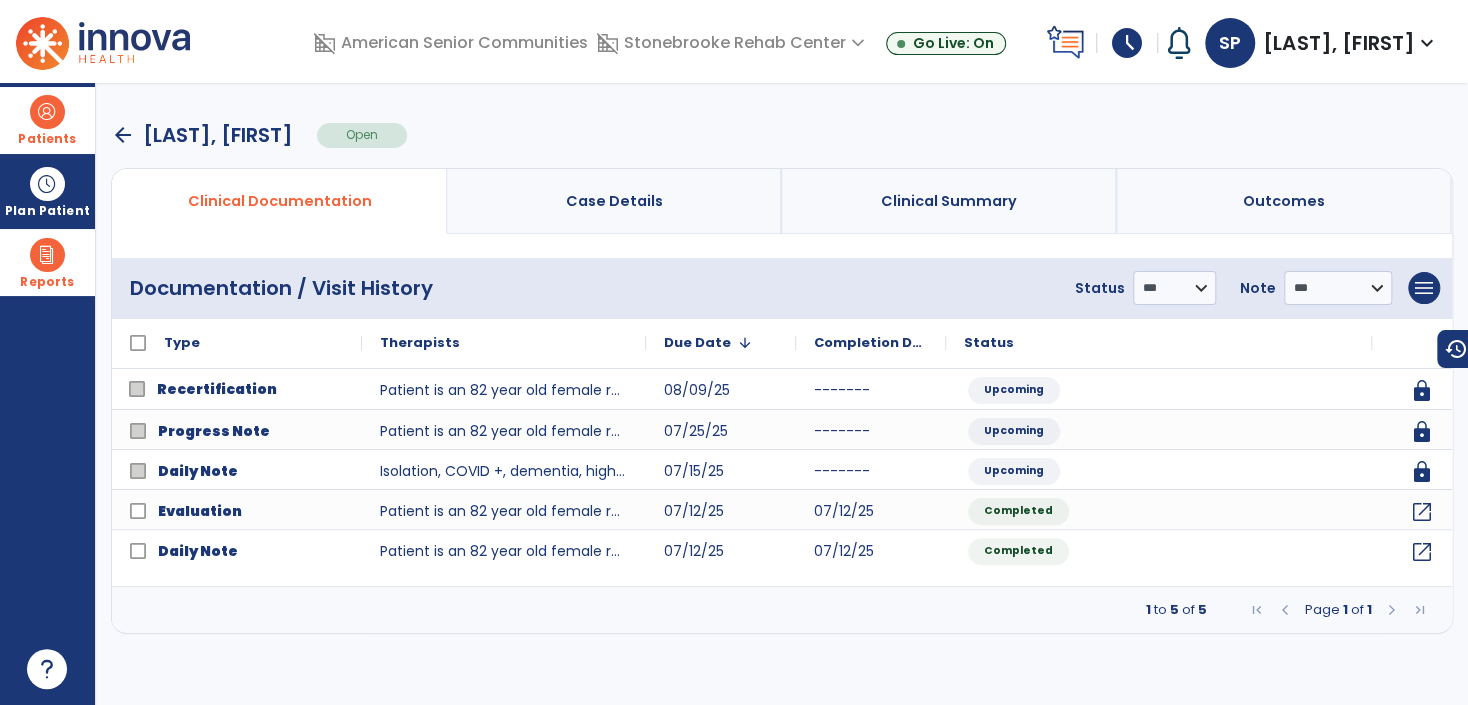drag, startPoint x: 61, startPoint y: 109, endPoint x: 169, endPoint y: 147, distance: 114.49017 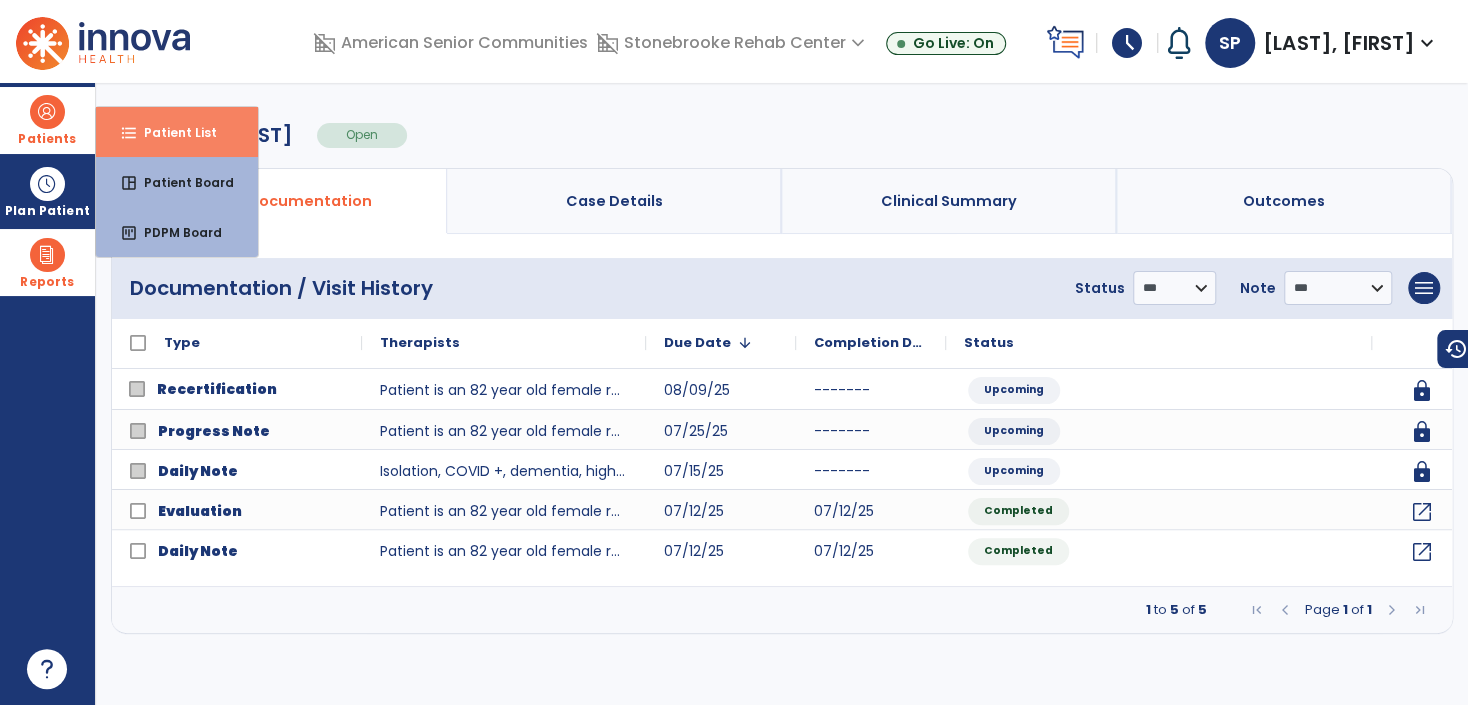 click on "format_list_bulleted  Patient List" at bounding box center (177, 132) 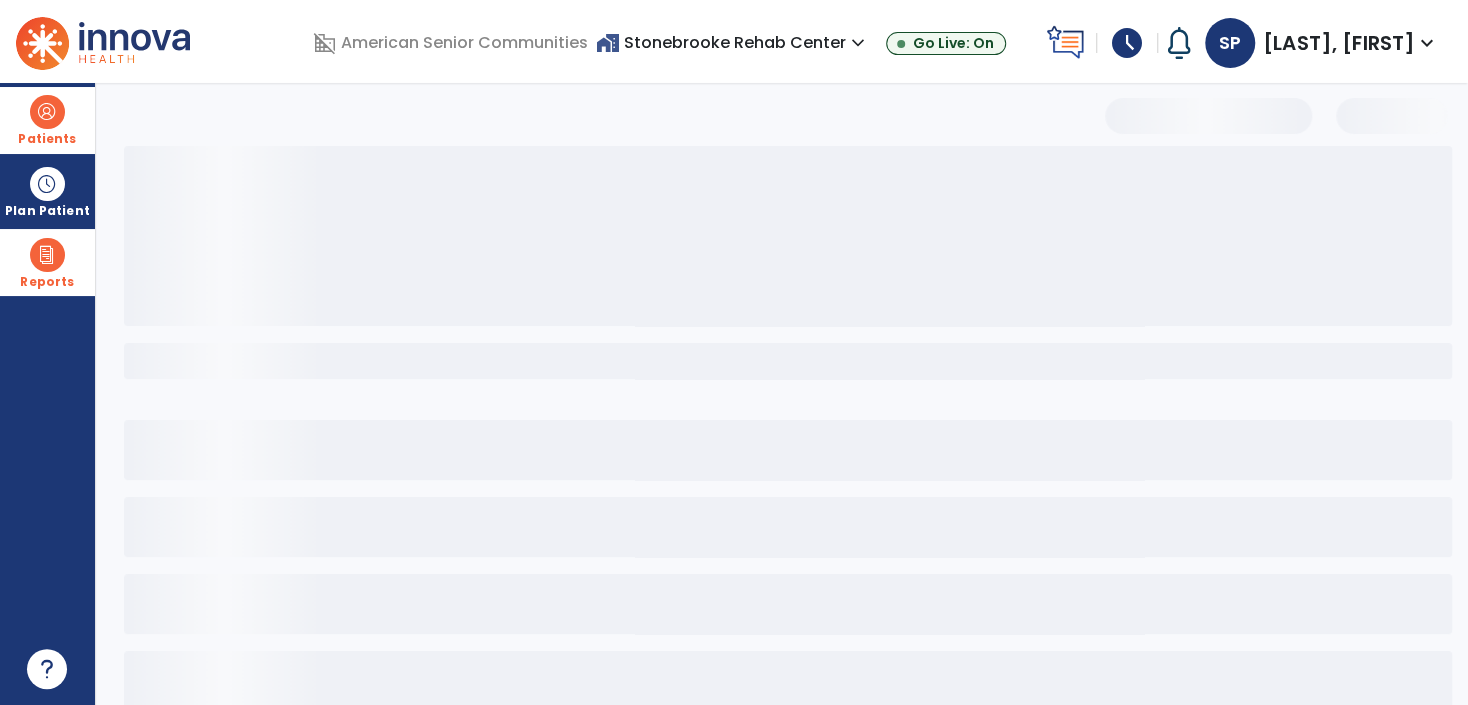 select on "***" 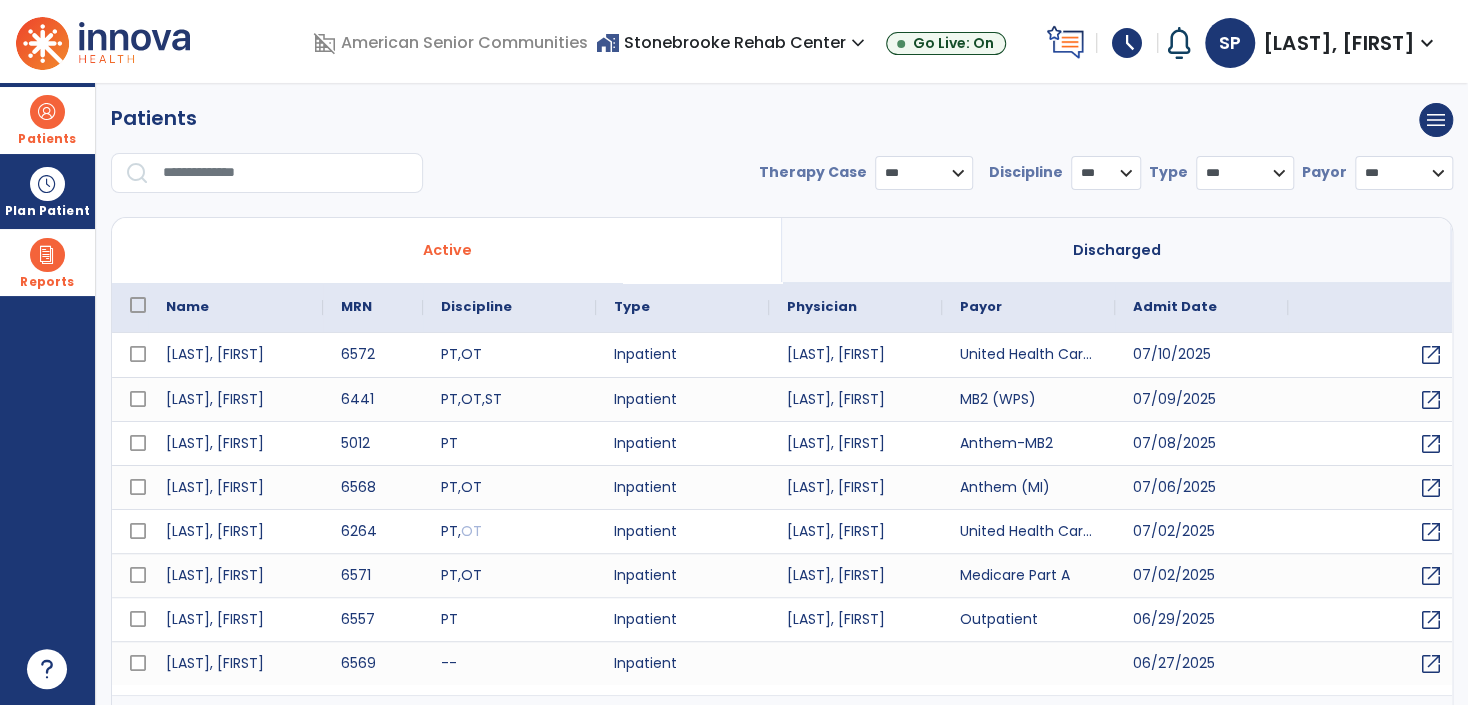 click on "home_work Stonebrooke Rehab Center expand_more" at bounding box center (733, 42) 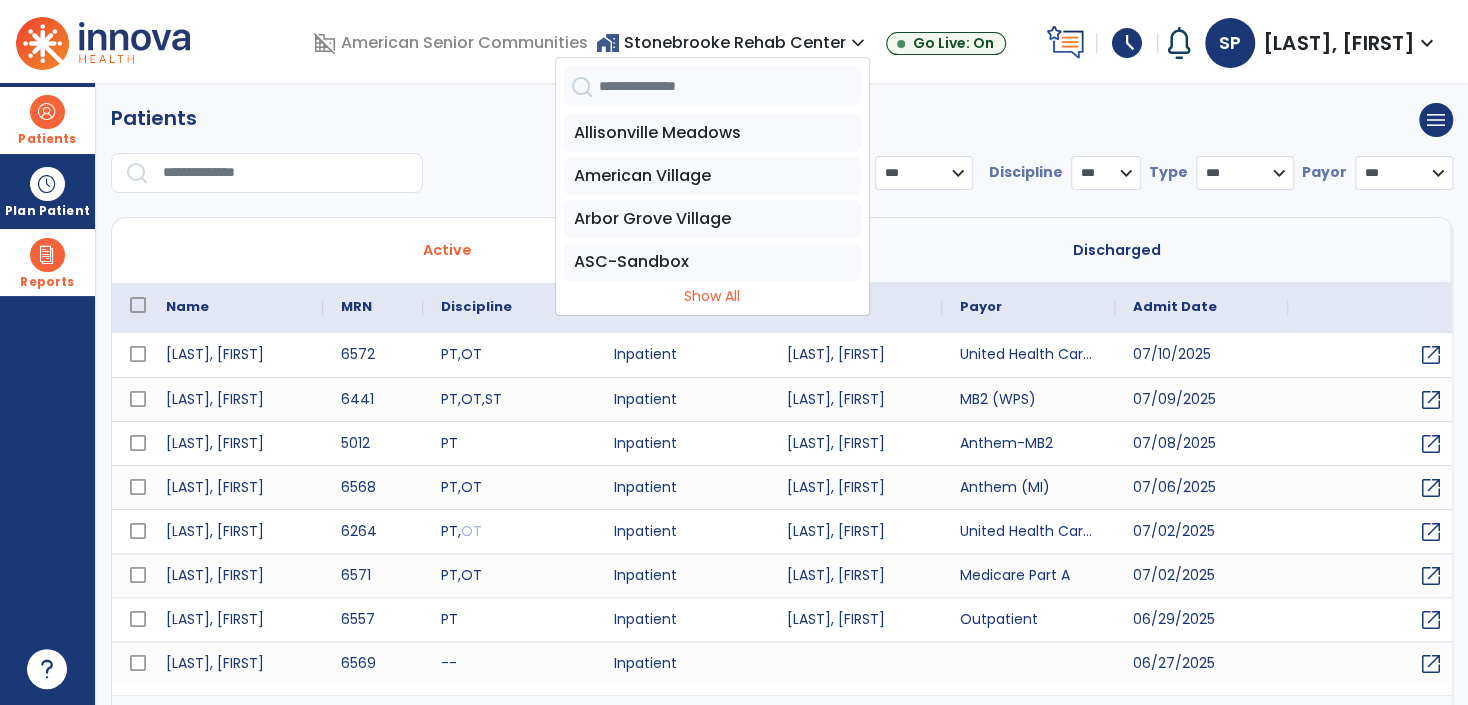 click at bounding box center [730, 86] 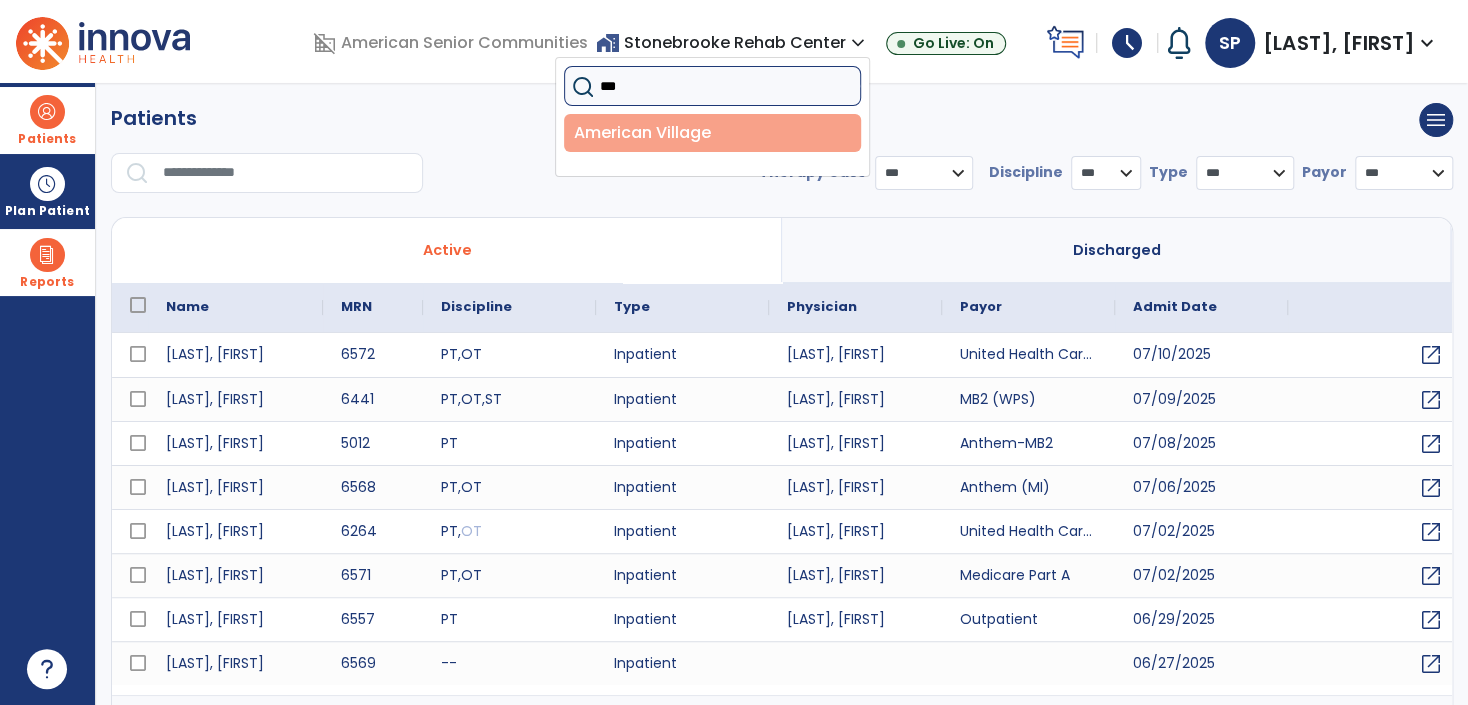 type on "***" 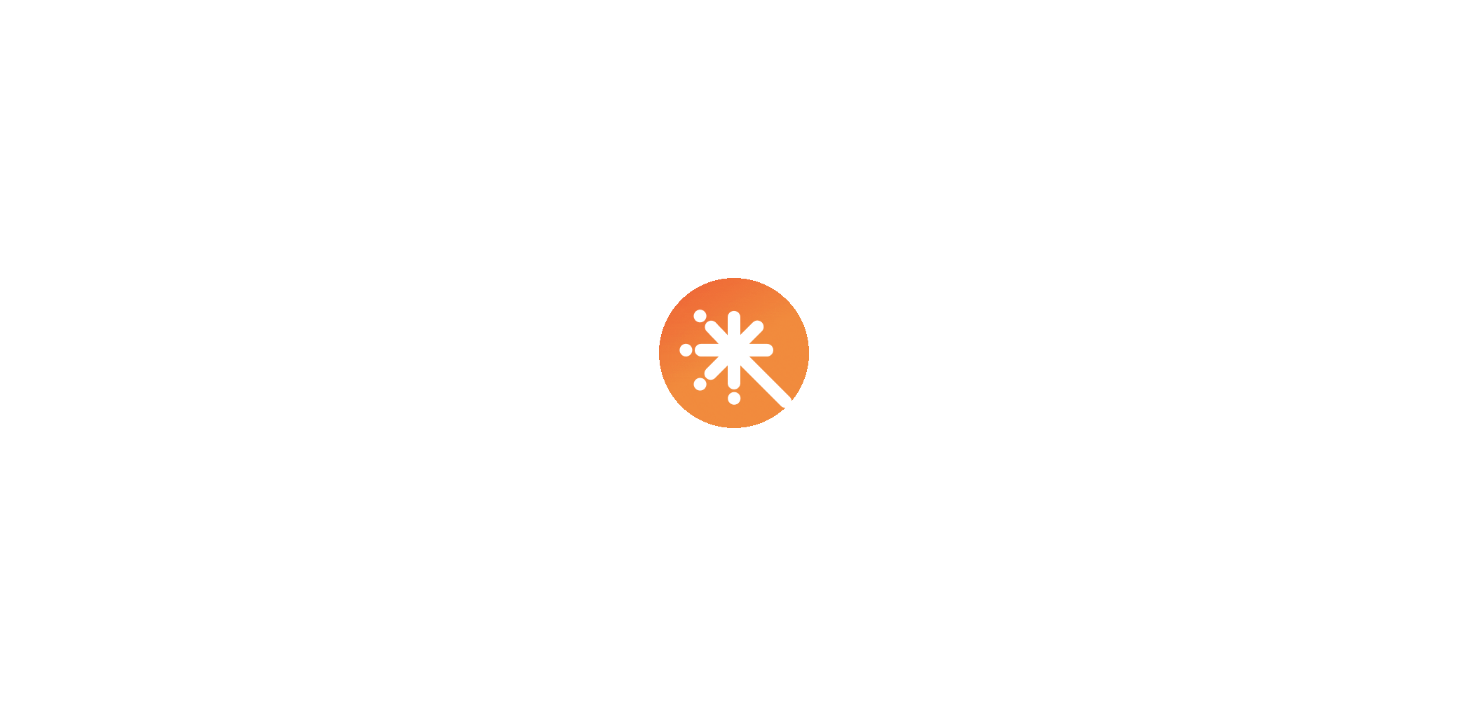 scroll, scrollTop: 0, scrollLeft: 0, axis: both 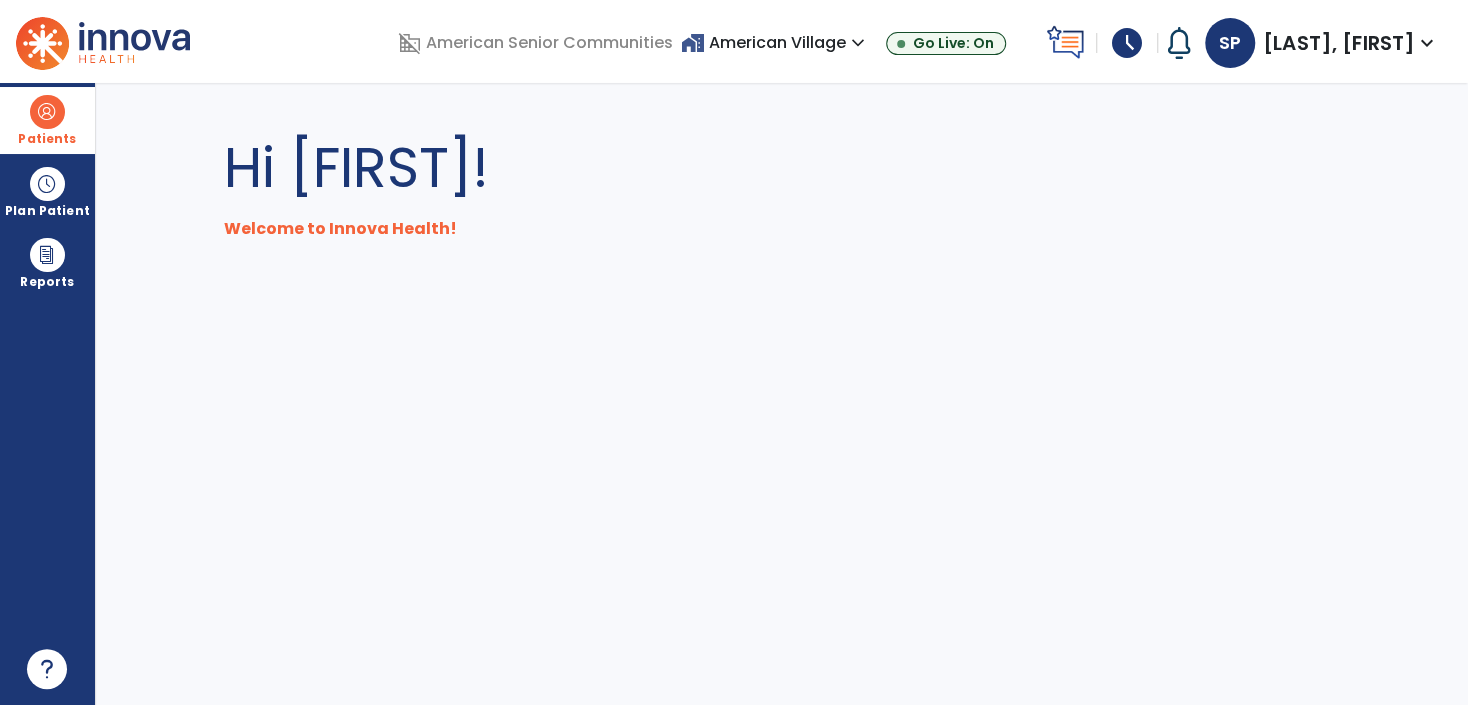 click on "Patients" at bounding box center (47, 120) 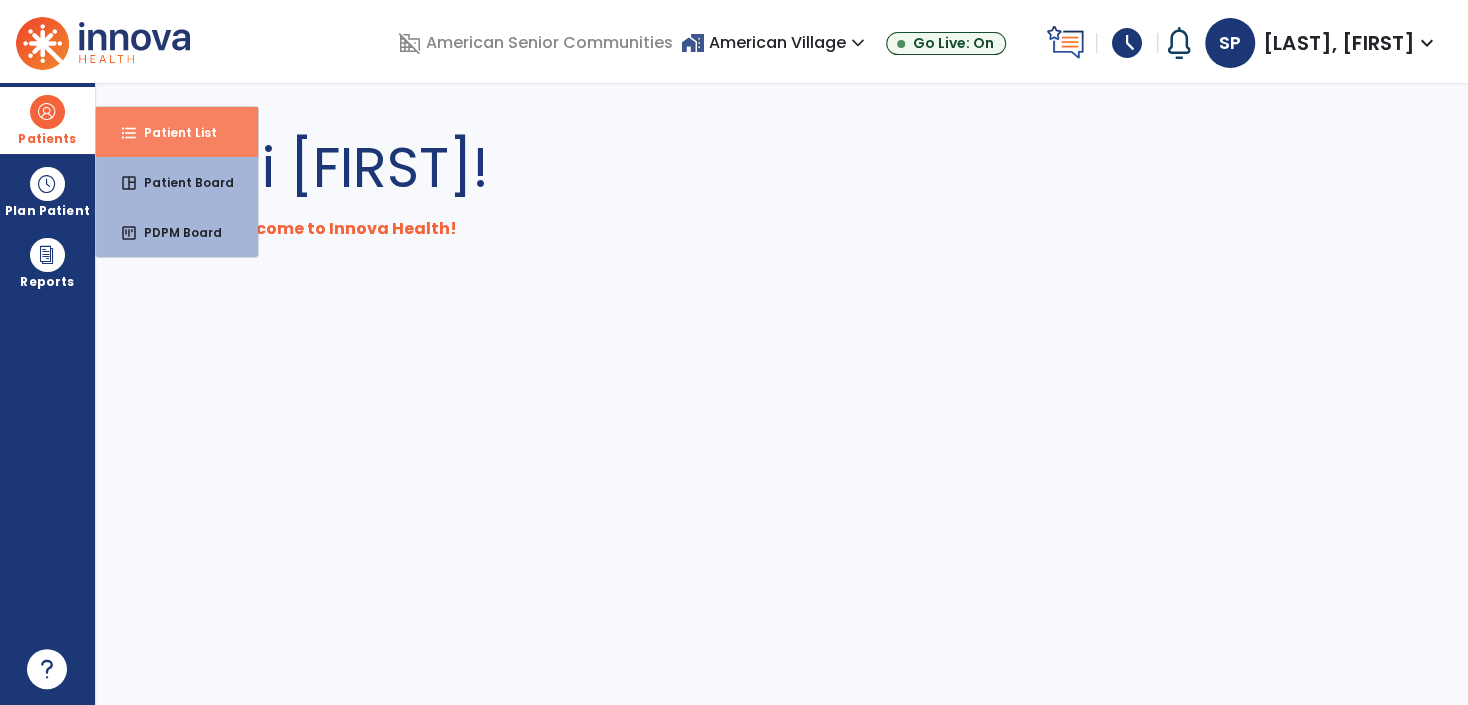 click on "format_list_bulleted  Patient List" at bounding box center [177, 132] 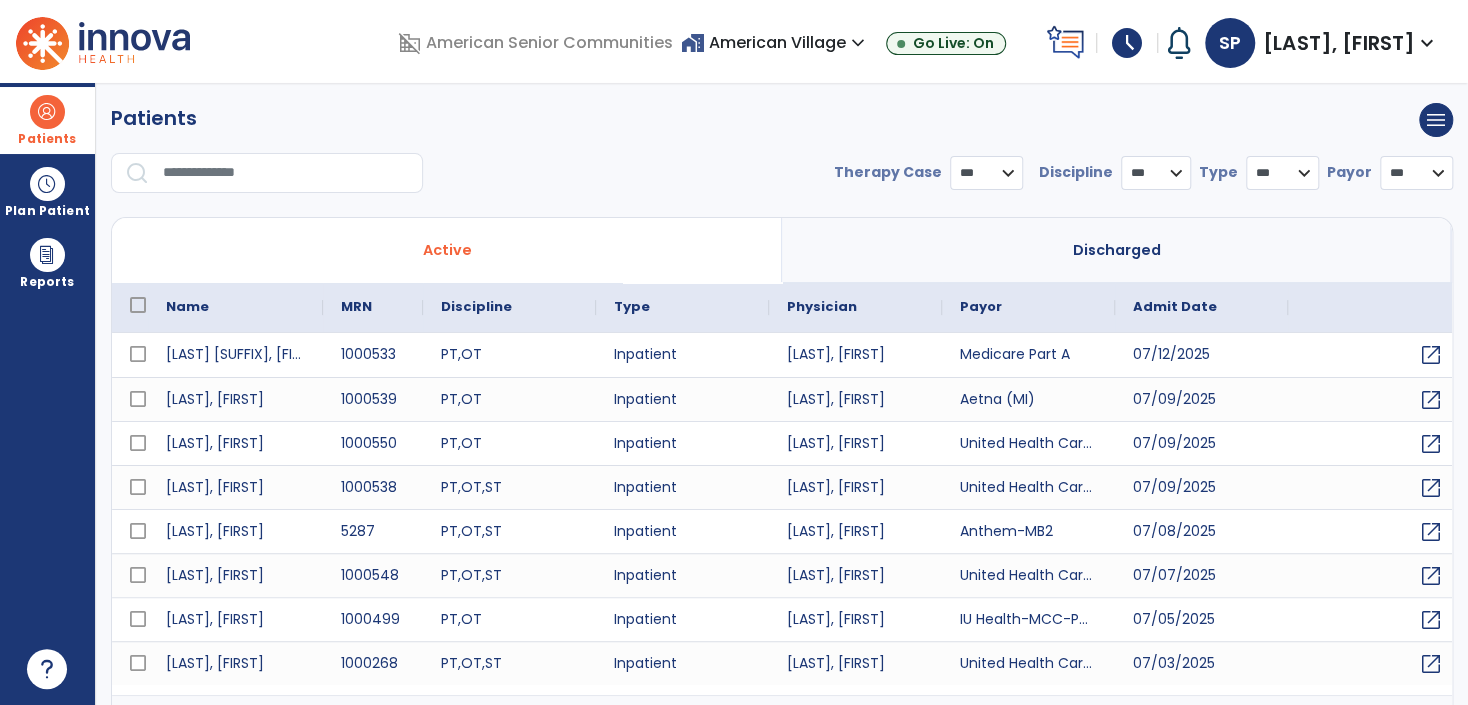 select on "***" 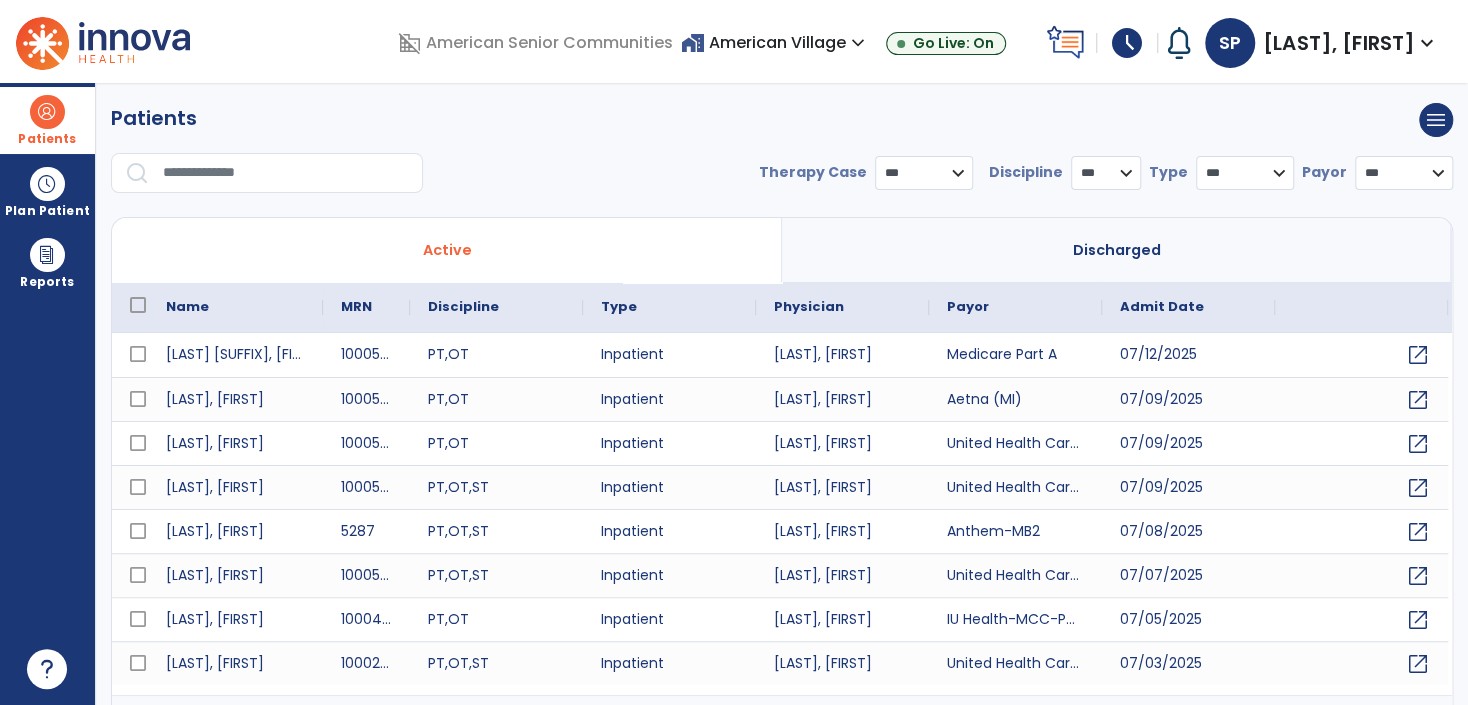click at bounding box center (286, 173) 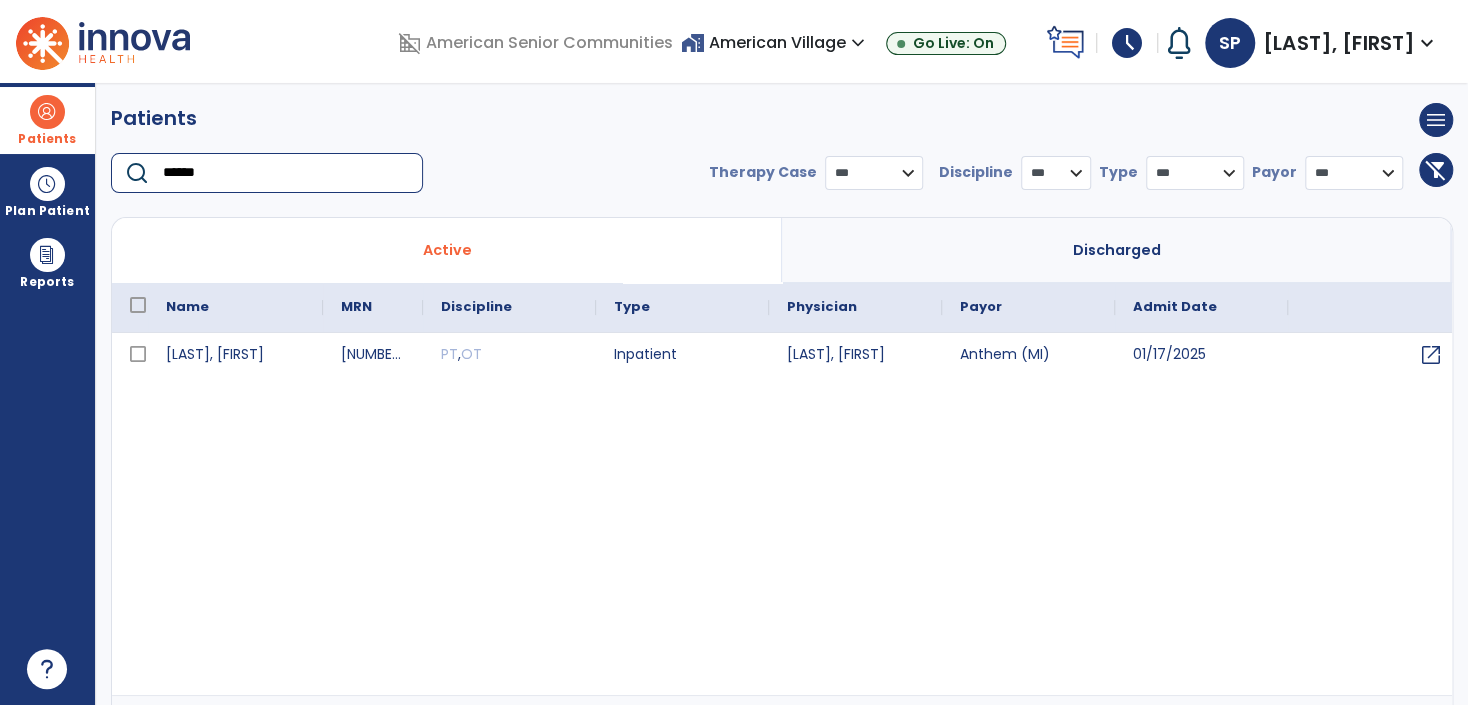 type on "******" 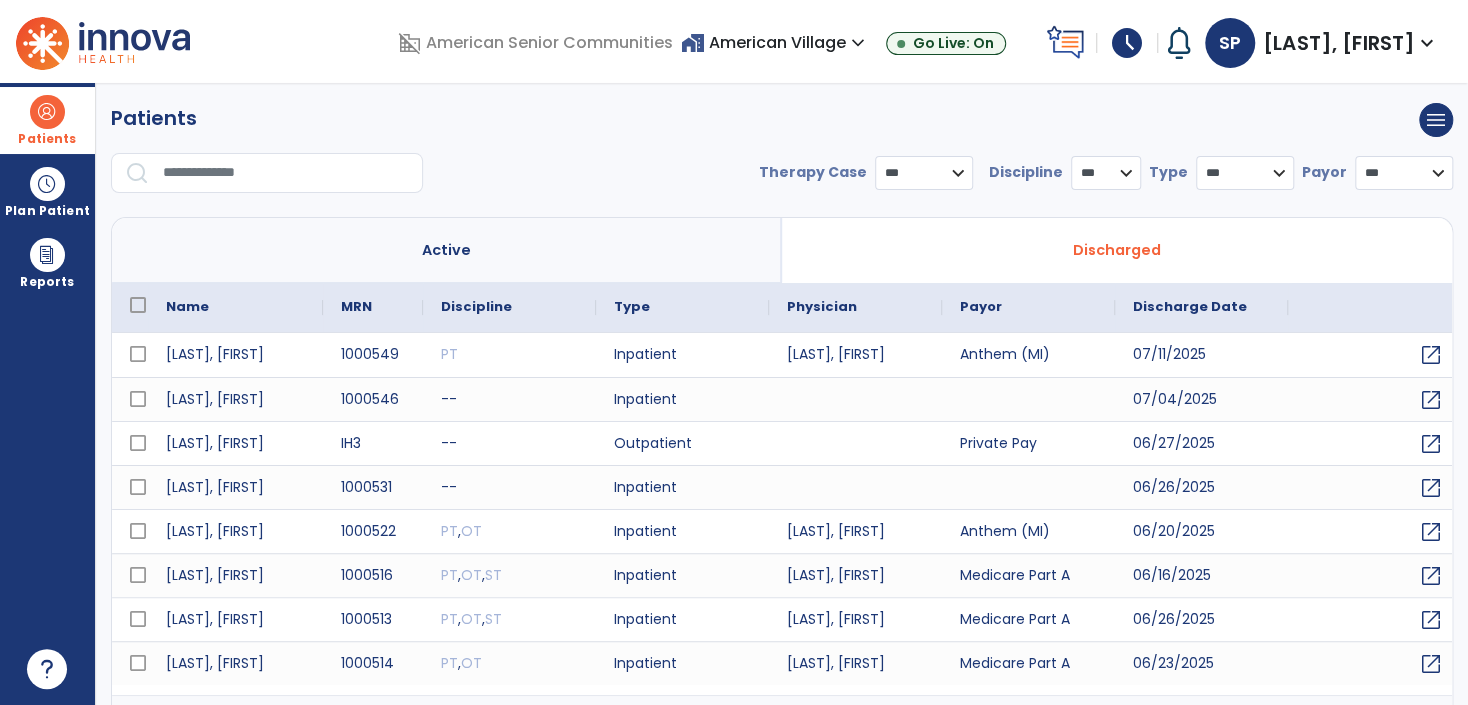 click at bounding box center (286, 173) 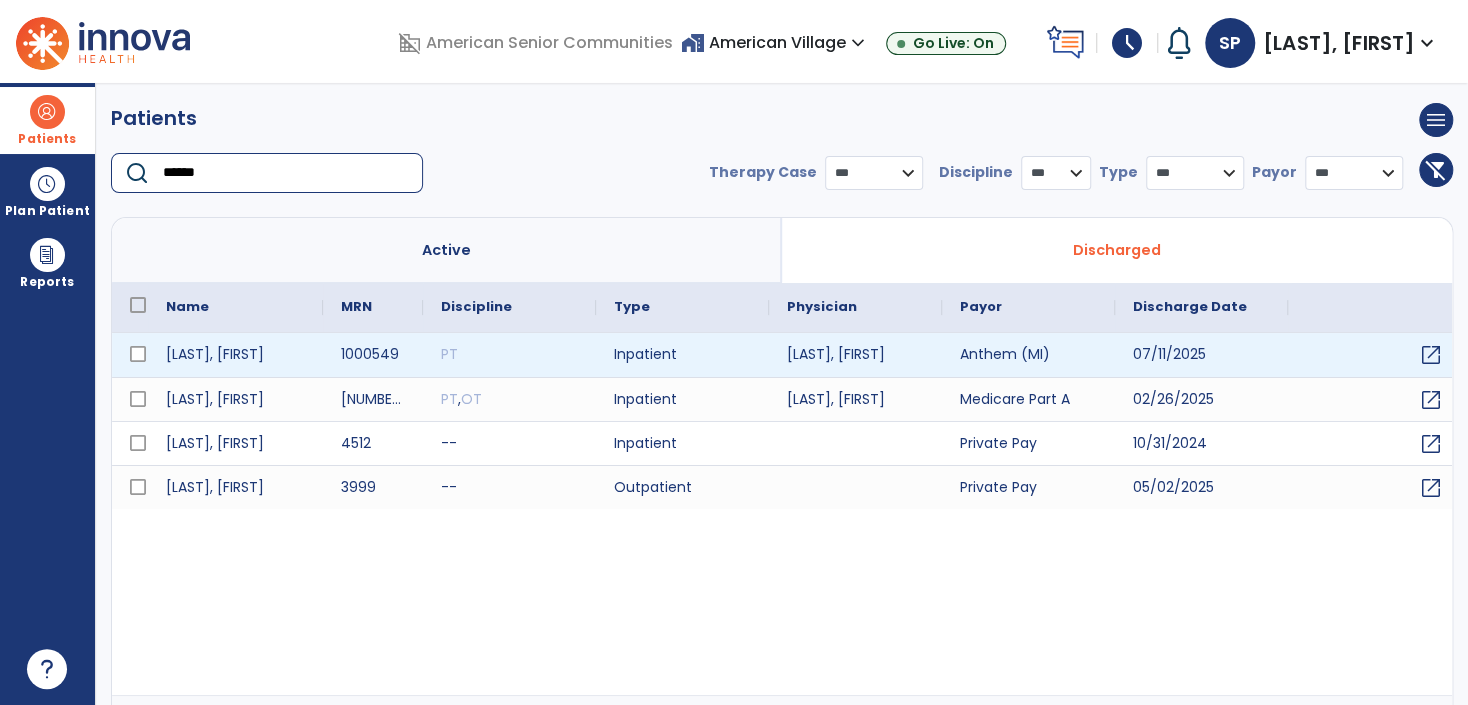 type on "******" 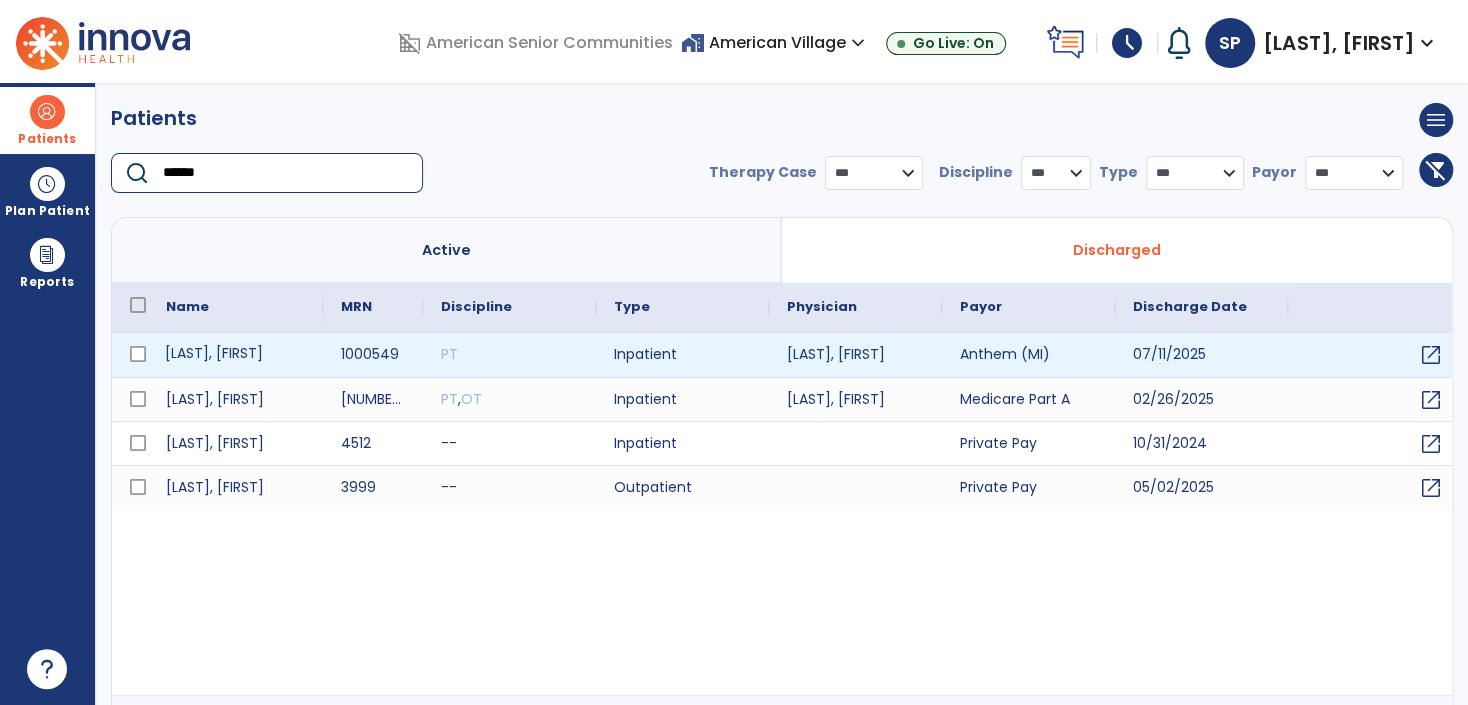 click on "[LAST], [FIRST]" at bounding box center [235, 355] 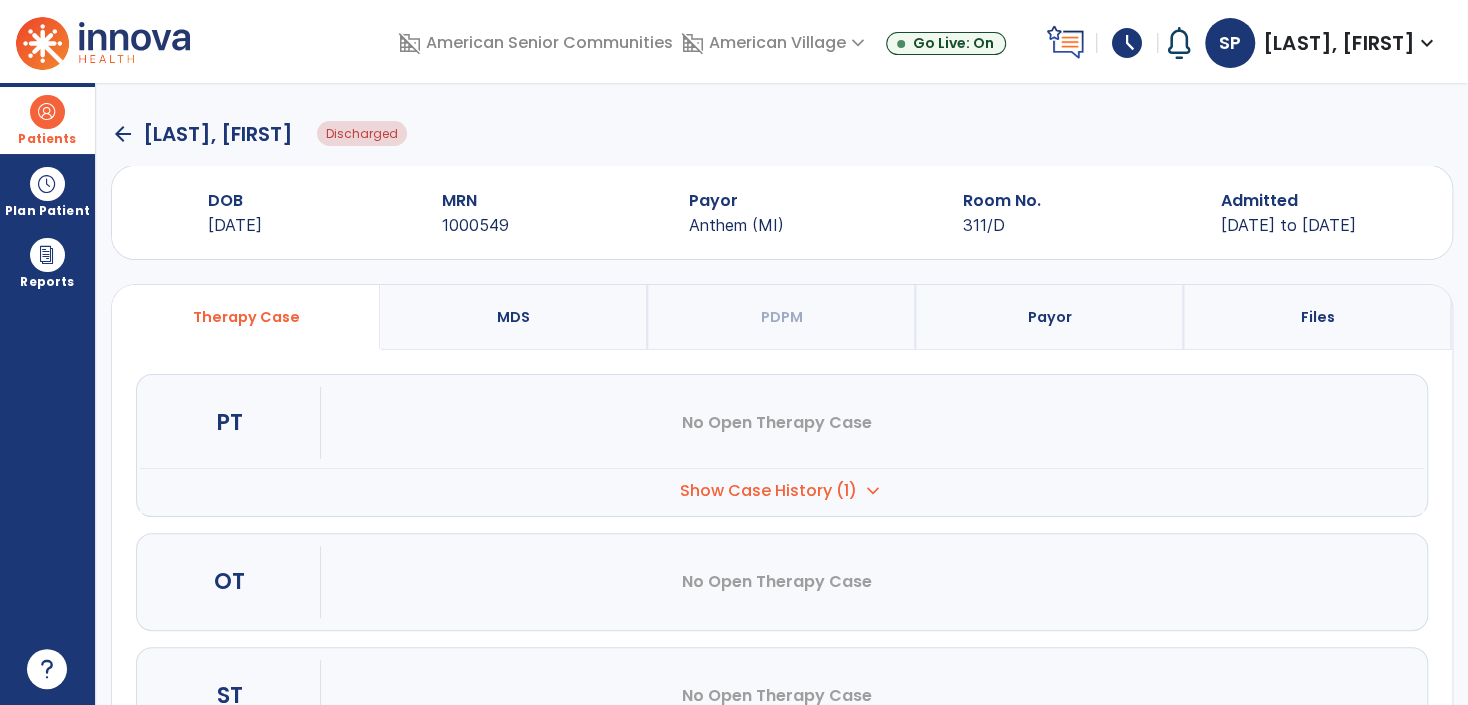 click on "Show Case History (1)" at bounding box center (768, 491) 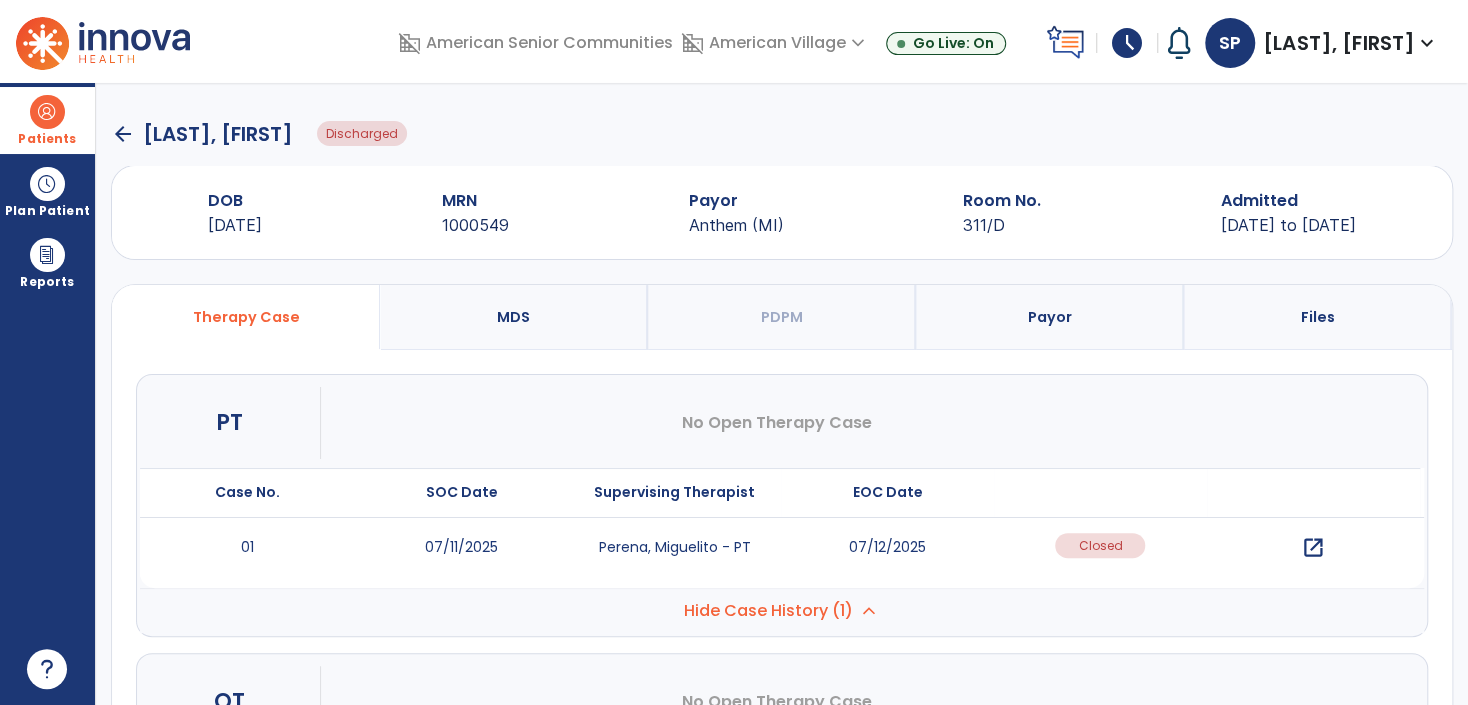 click on "open_in_new" at bounding box center (1313, 548) 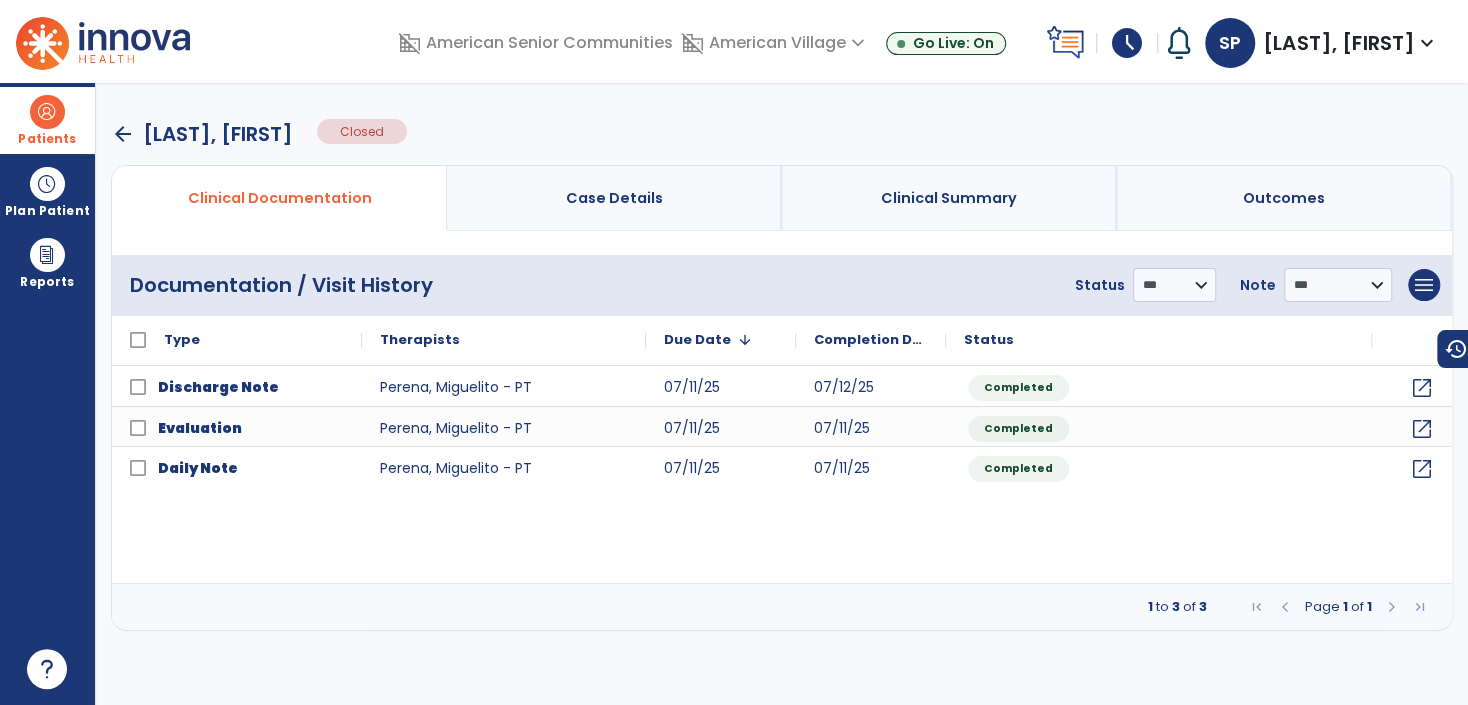 drag, startPoint x: 107, startPoint y: 127, endPoint x: 128, endPoint y: 128, distance: 21.023796 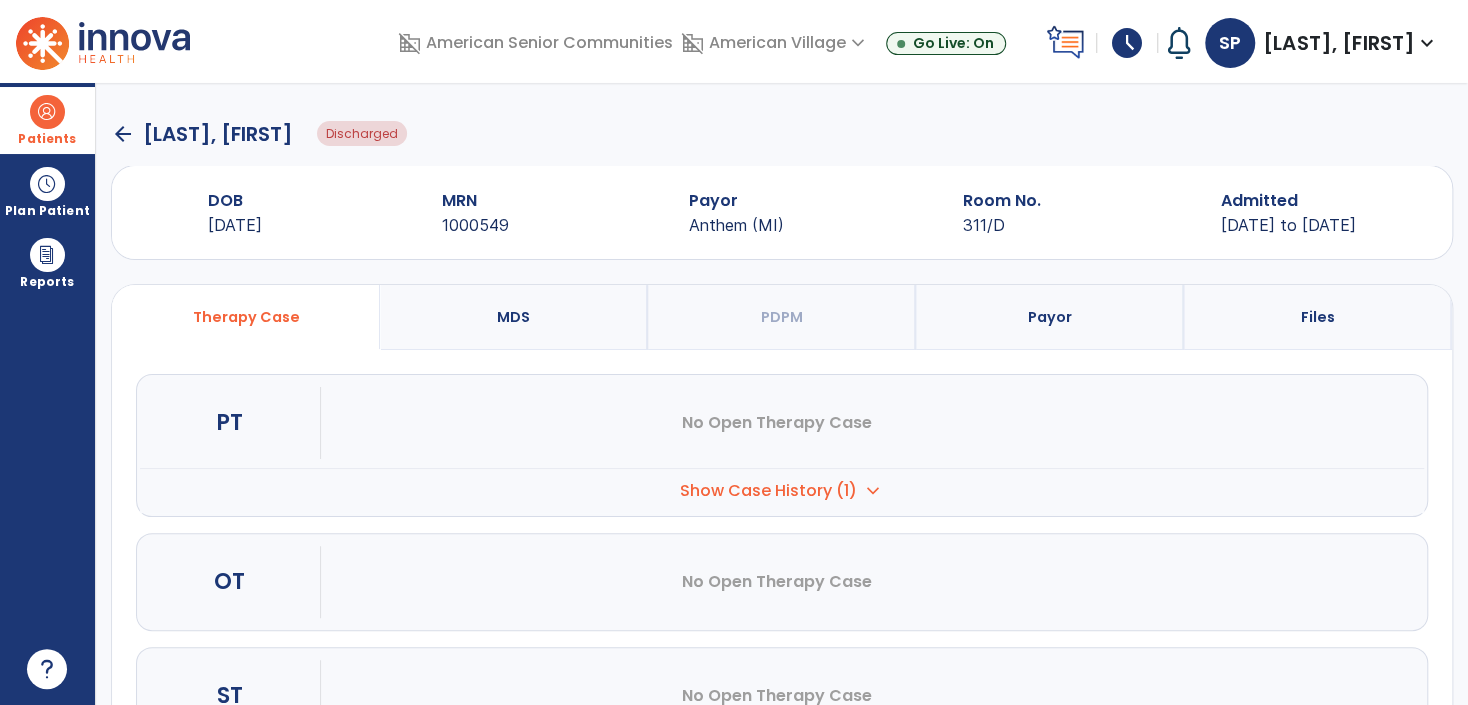 scroll, scrollTop: 86, scrollLeft: 0, axis: vertical 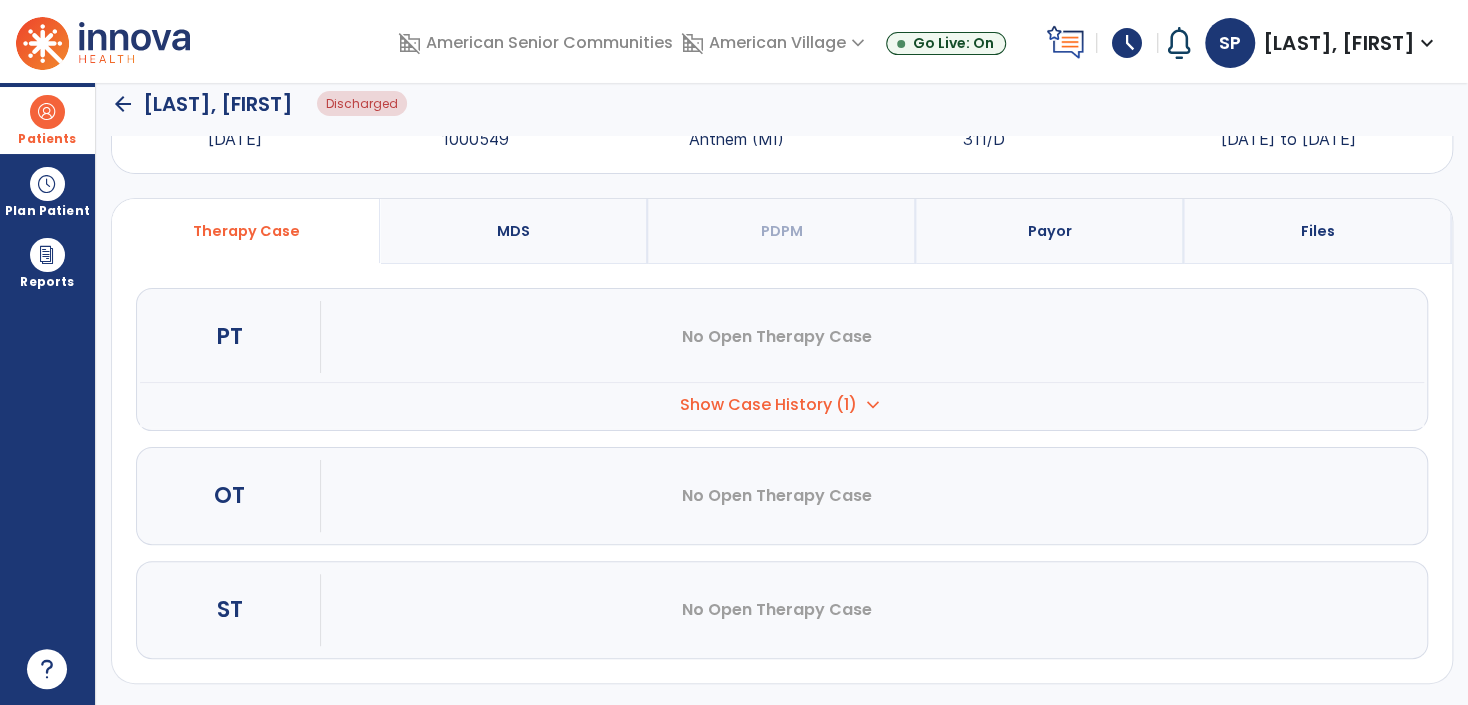 drag, startPoint x: 754, startPoint y: 406, endPoint x: 1013, endPoint y: 446, distance: 262.0706 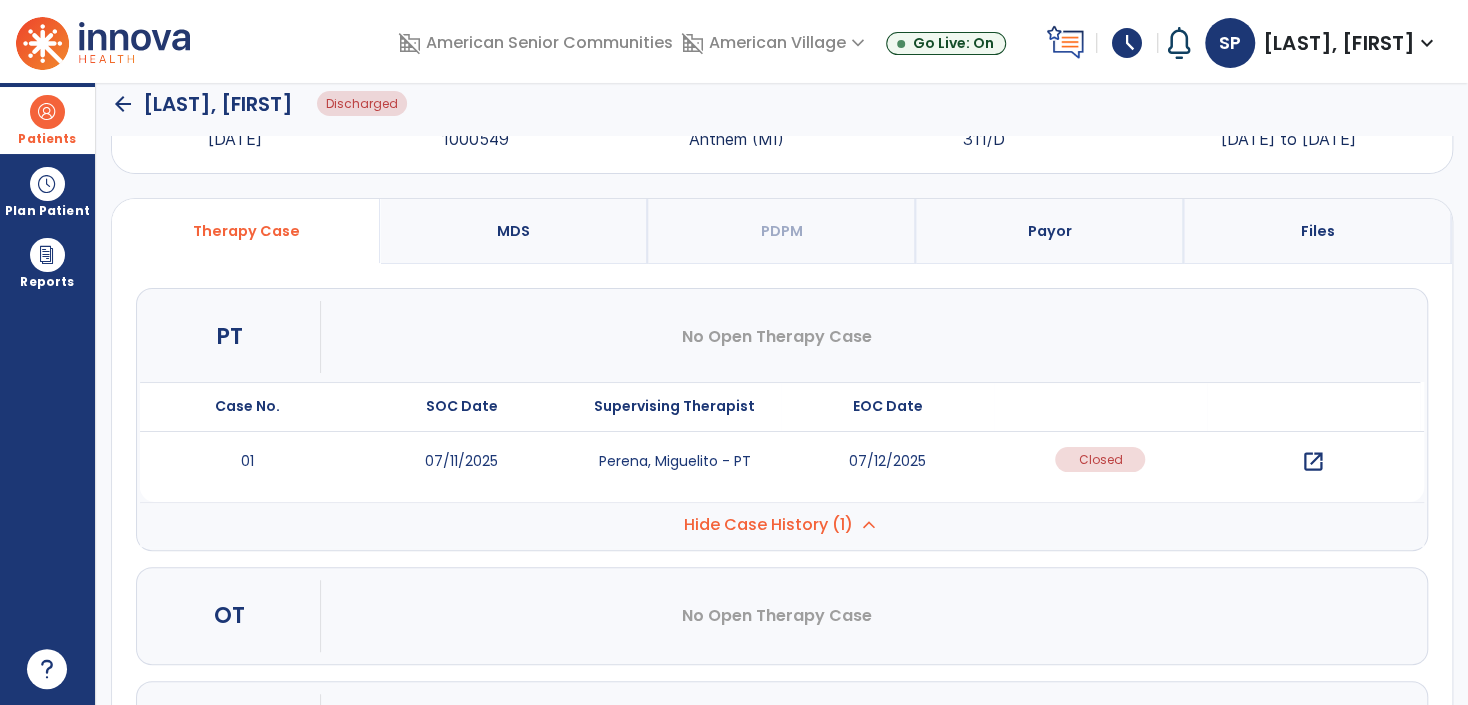 click on "open_in_new" at bounding box center [1313, 462] 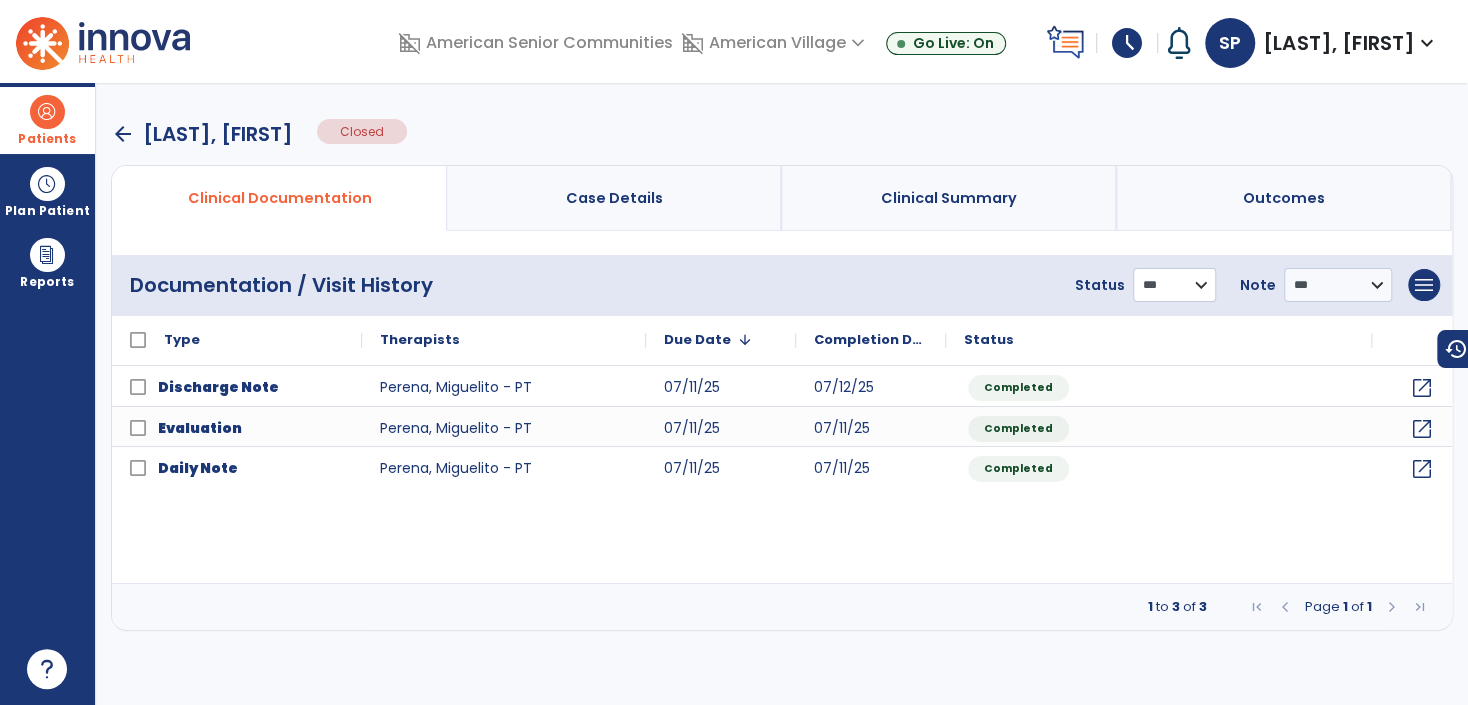click on "**********" at bounding box center [1174, 285] 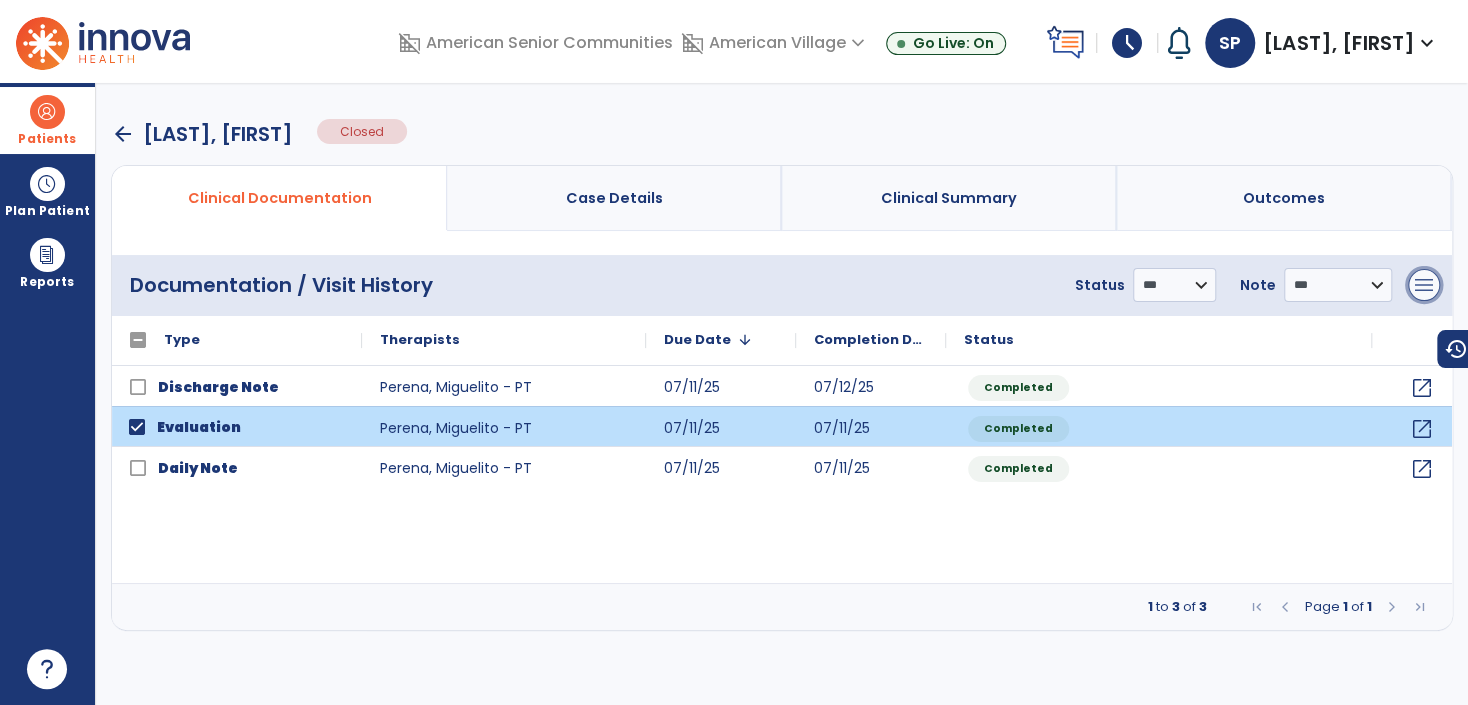 click on "menu" at bounding box center (1424, 285) 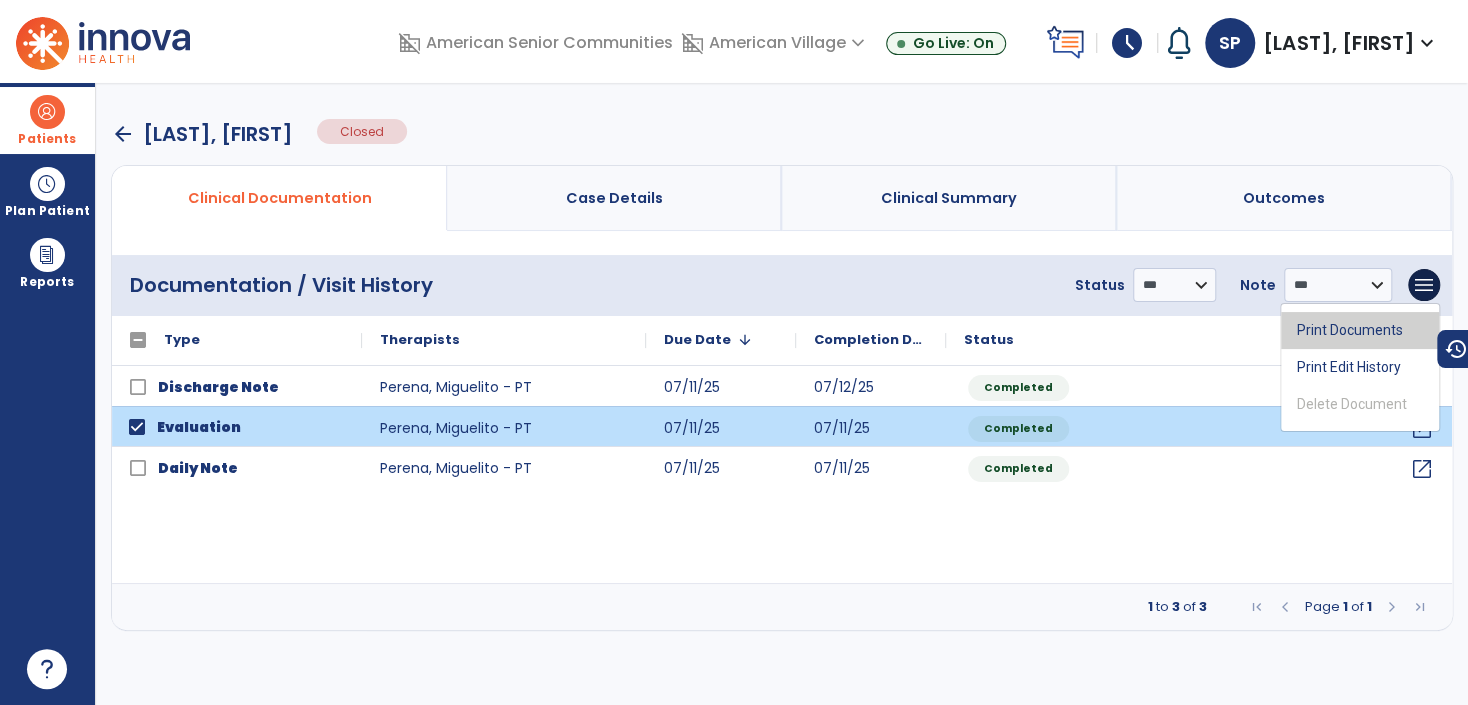 click on "Print Documents" at bounding box center [1360, 330] 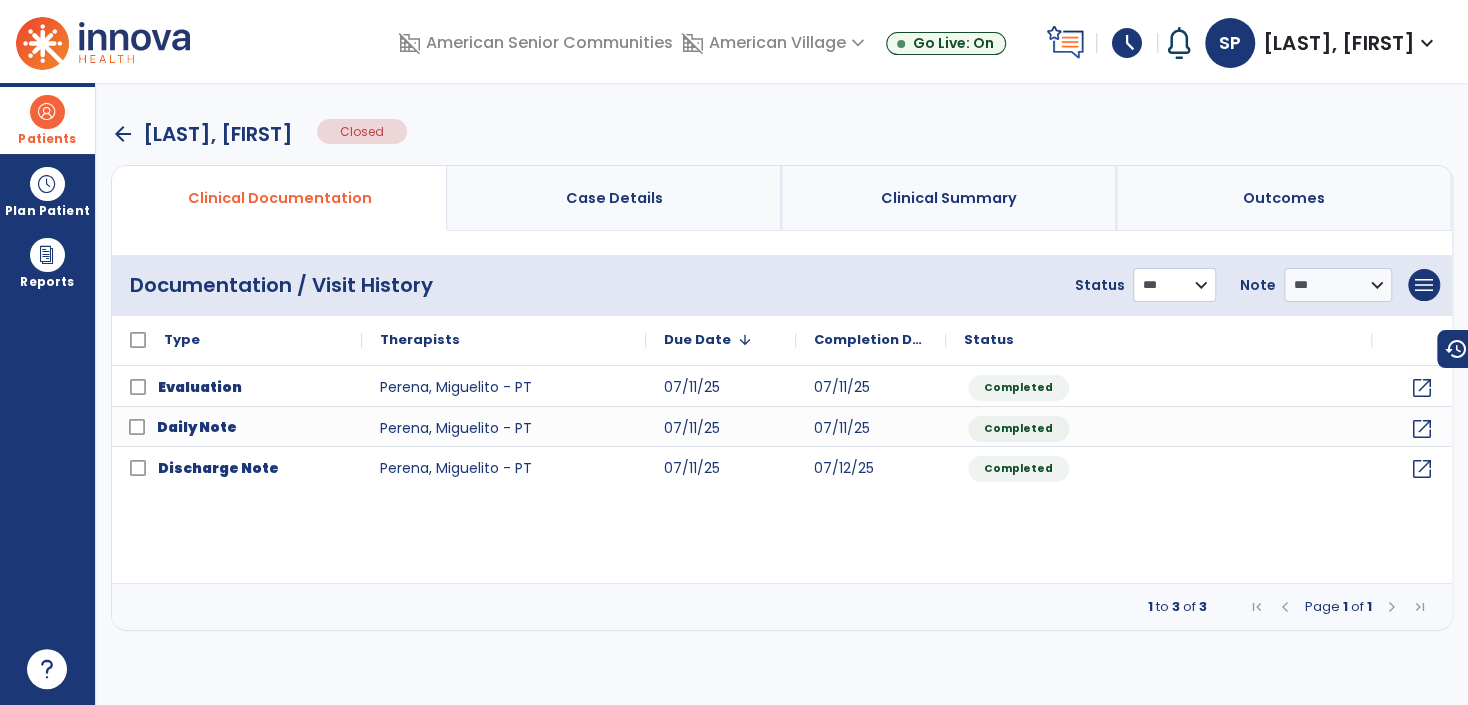 click on "**********" at bounding box center (1174, 285) 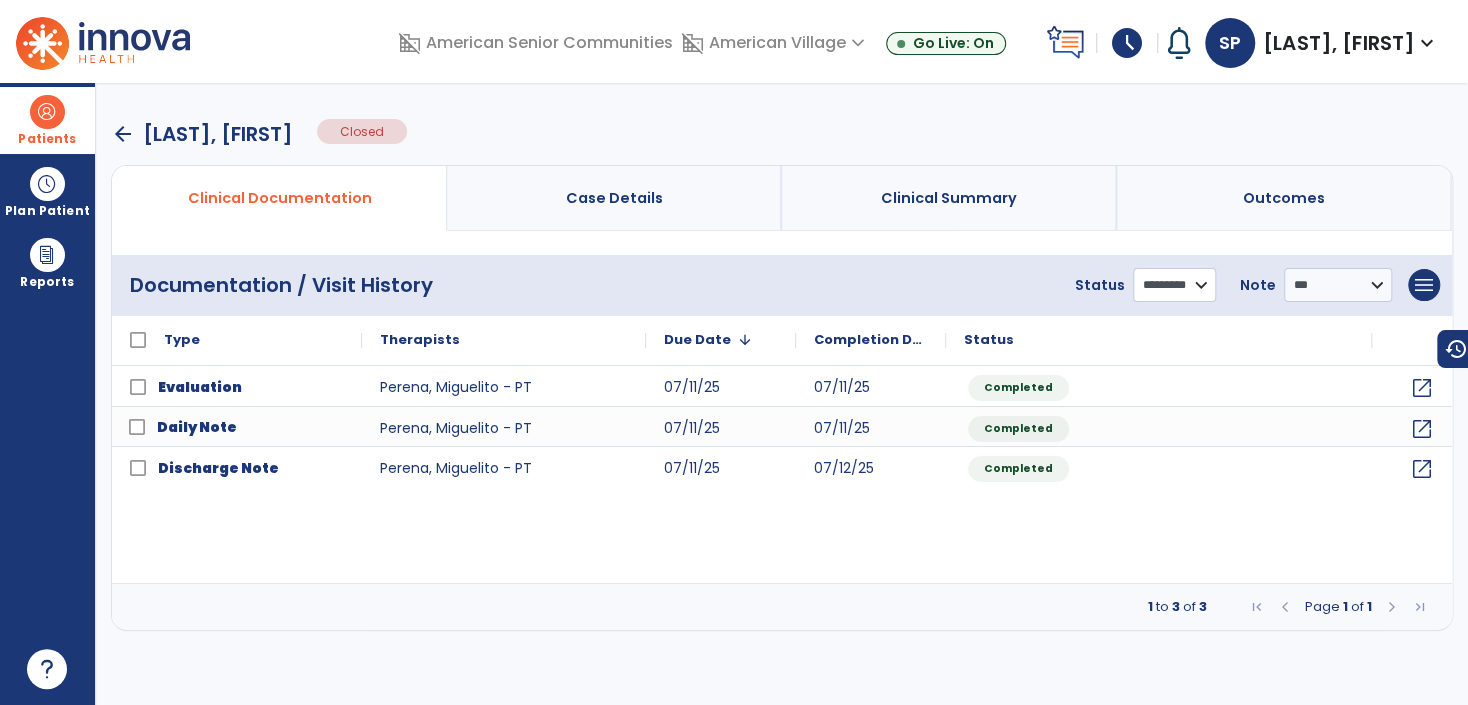 click on "**********" at bounding box center [1174, 285] 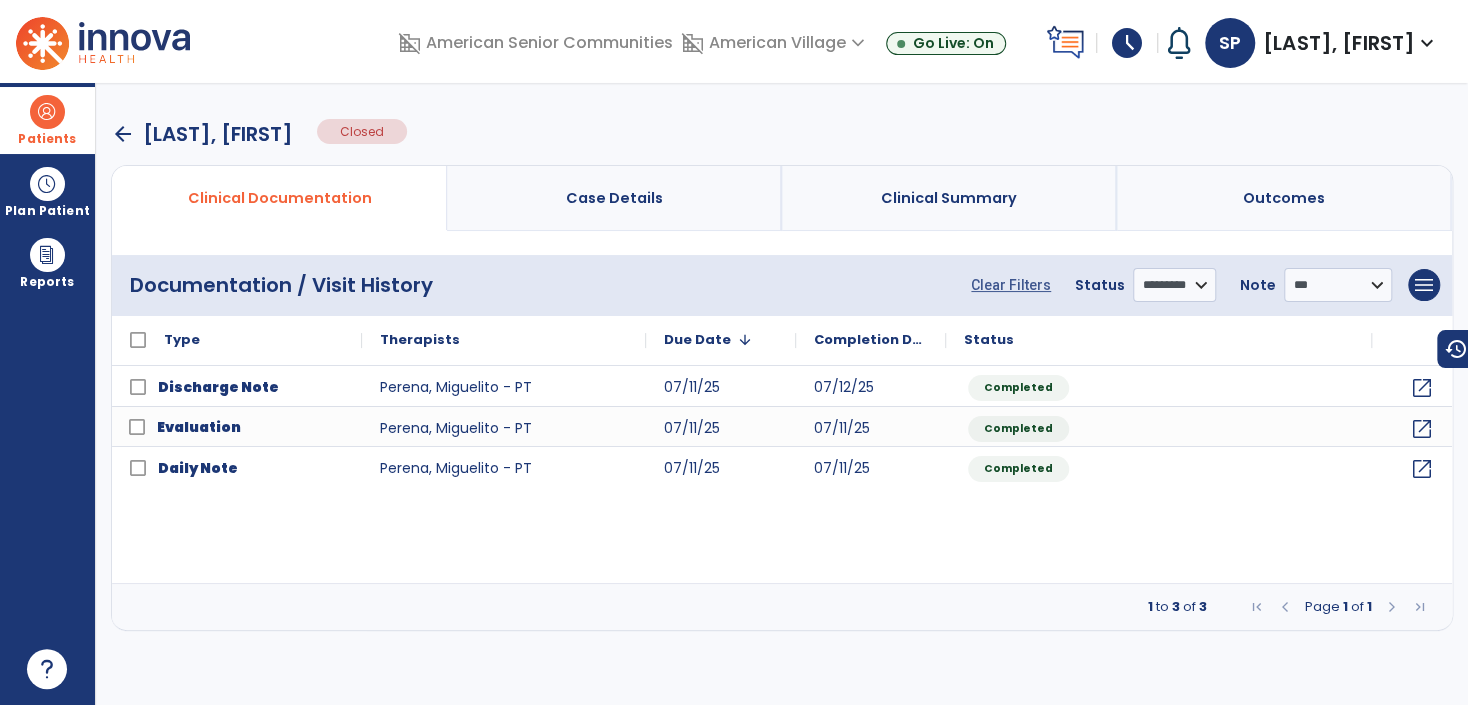 click on "Patients" at bounding box center (47, 120) 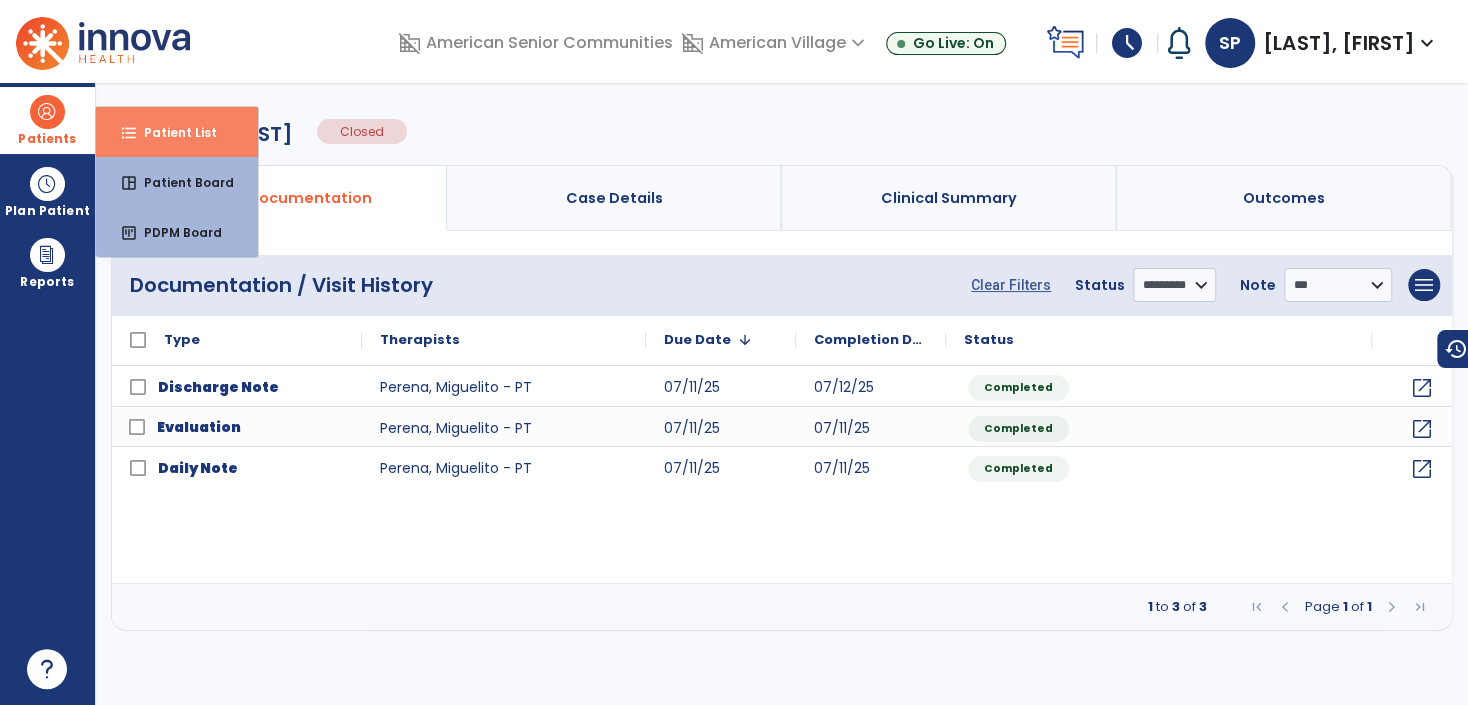 click on "Patient List" at bounding box center (172, 132) 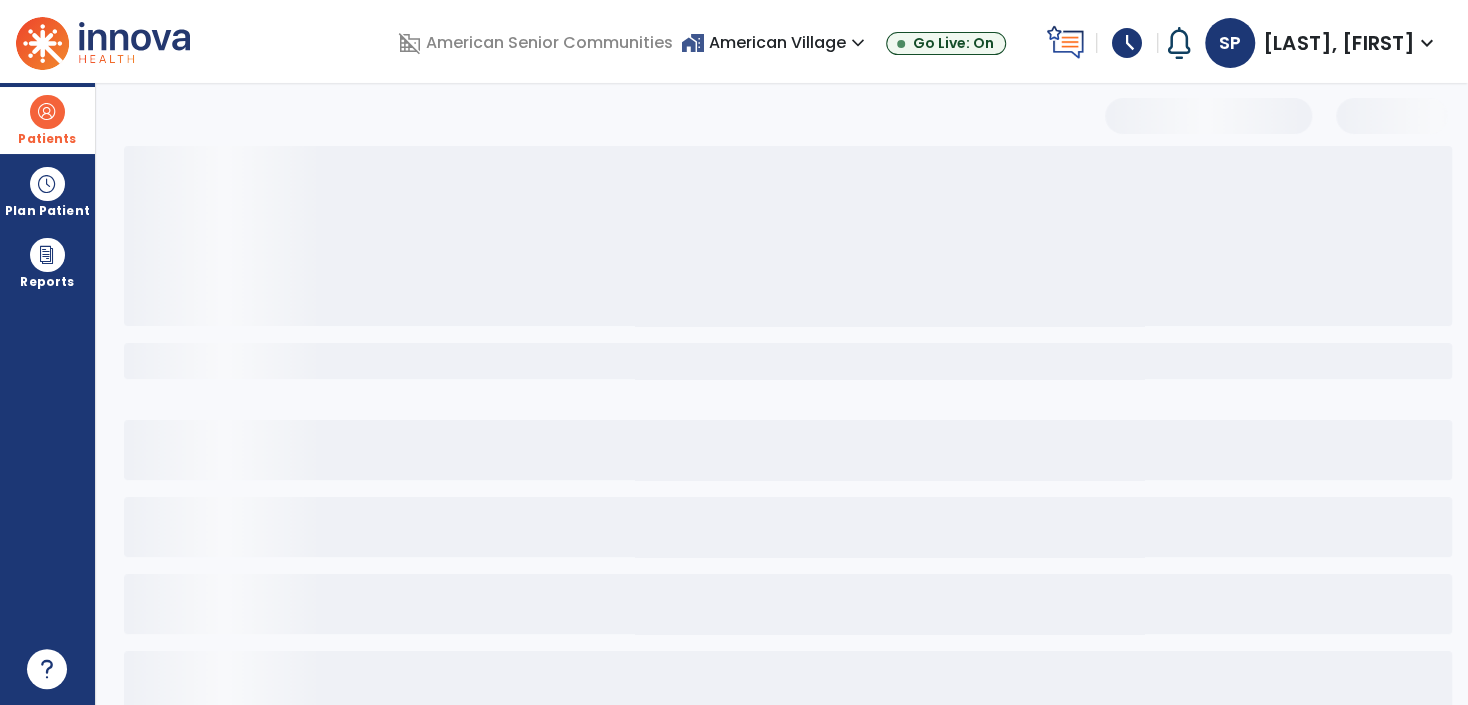 select on "***" 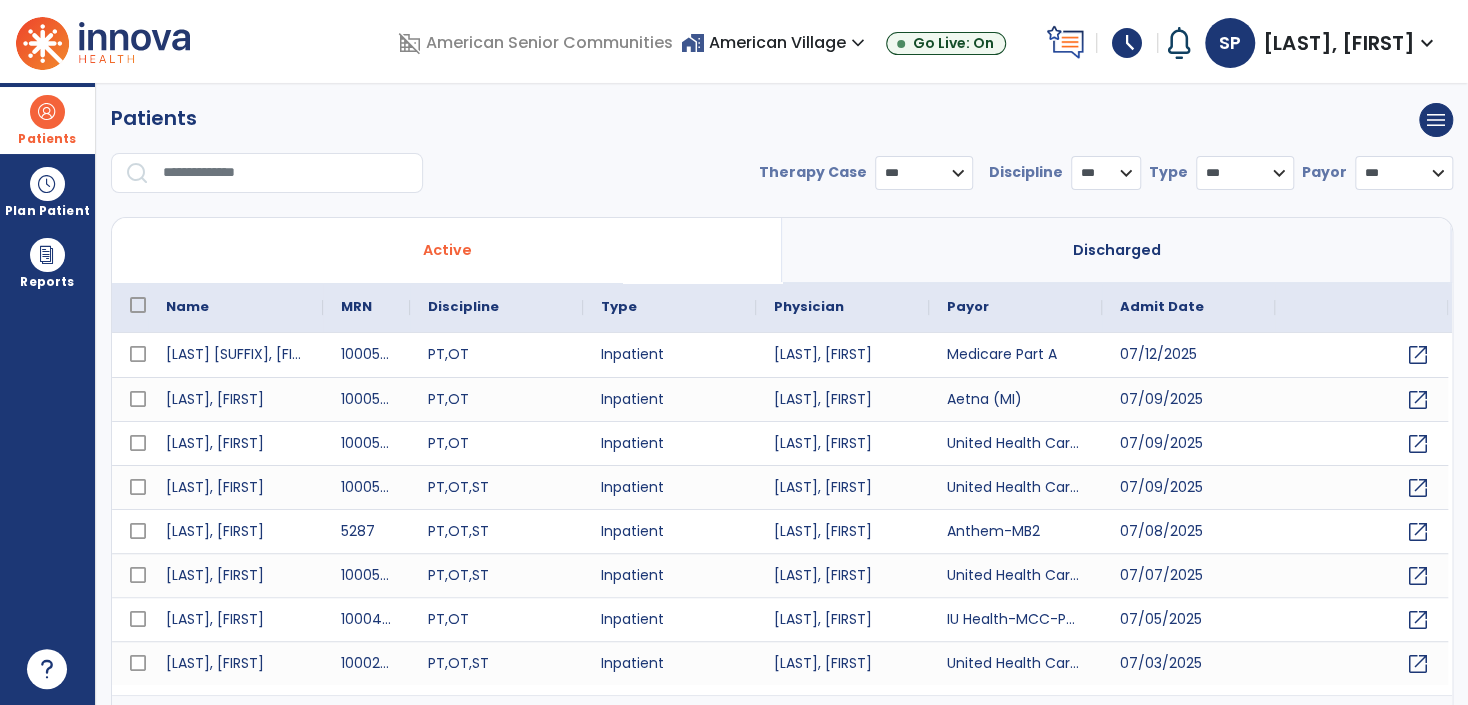 click on "home_work [LOCATION] expand_more [LOCATION] [LOCATION] [LOCATION] ASC-Sandbox Show All Go Live: On" at bounding box center [859, 43] 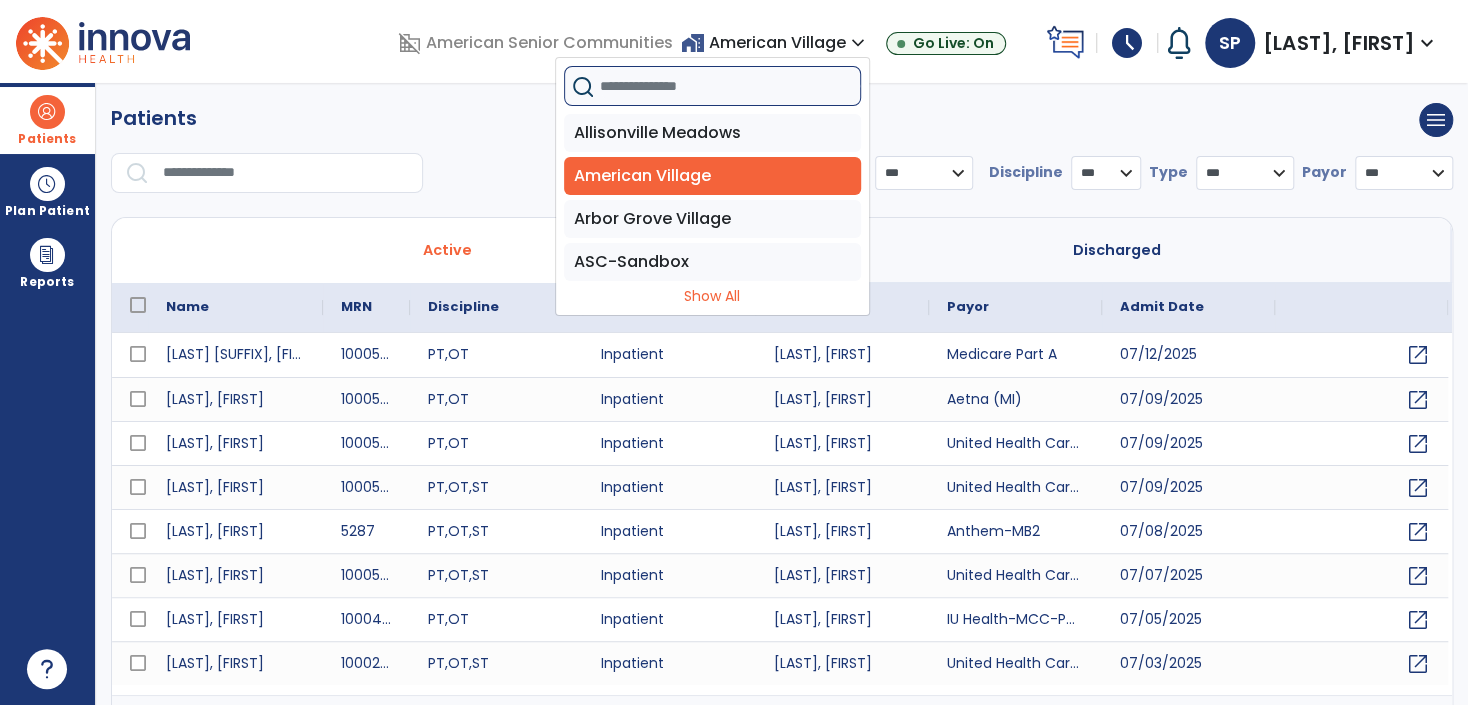 click at bounding box center (730, 86) 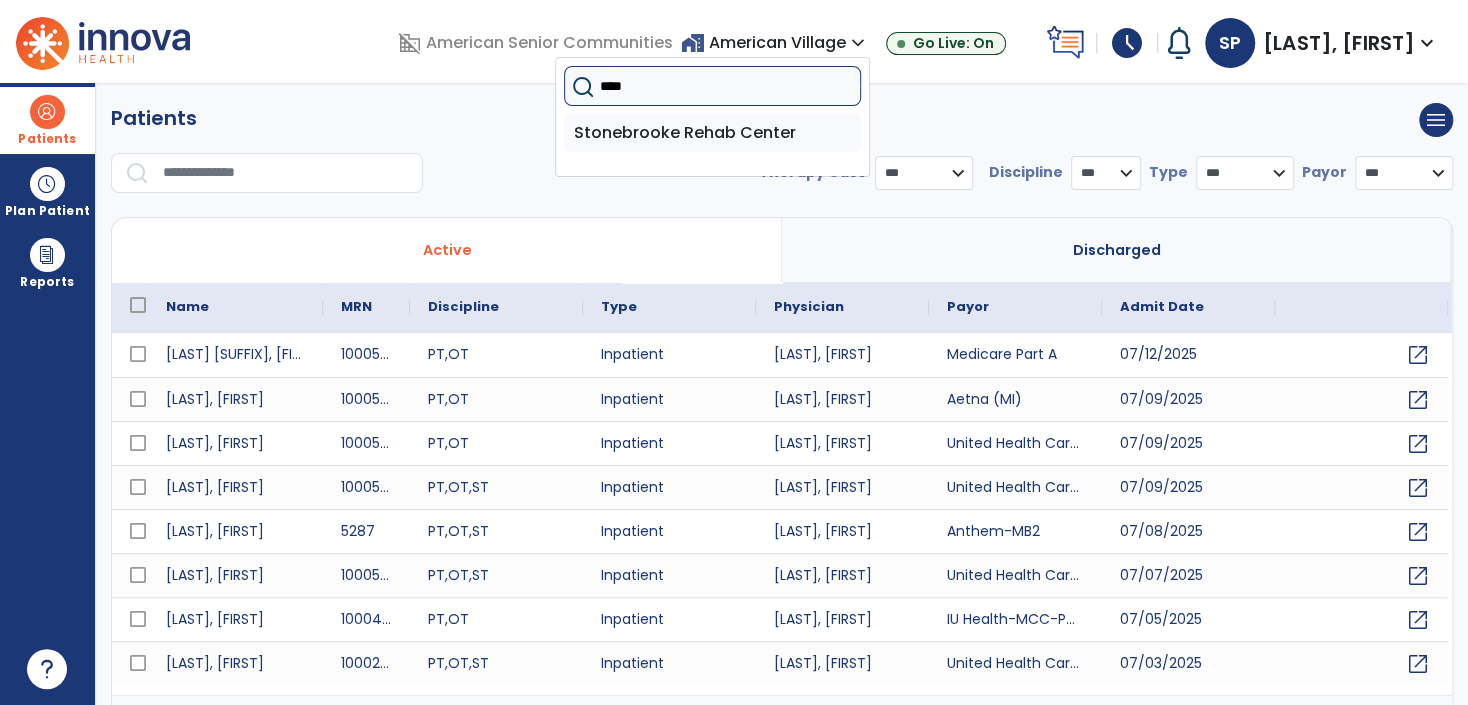 type on "*****" 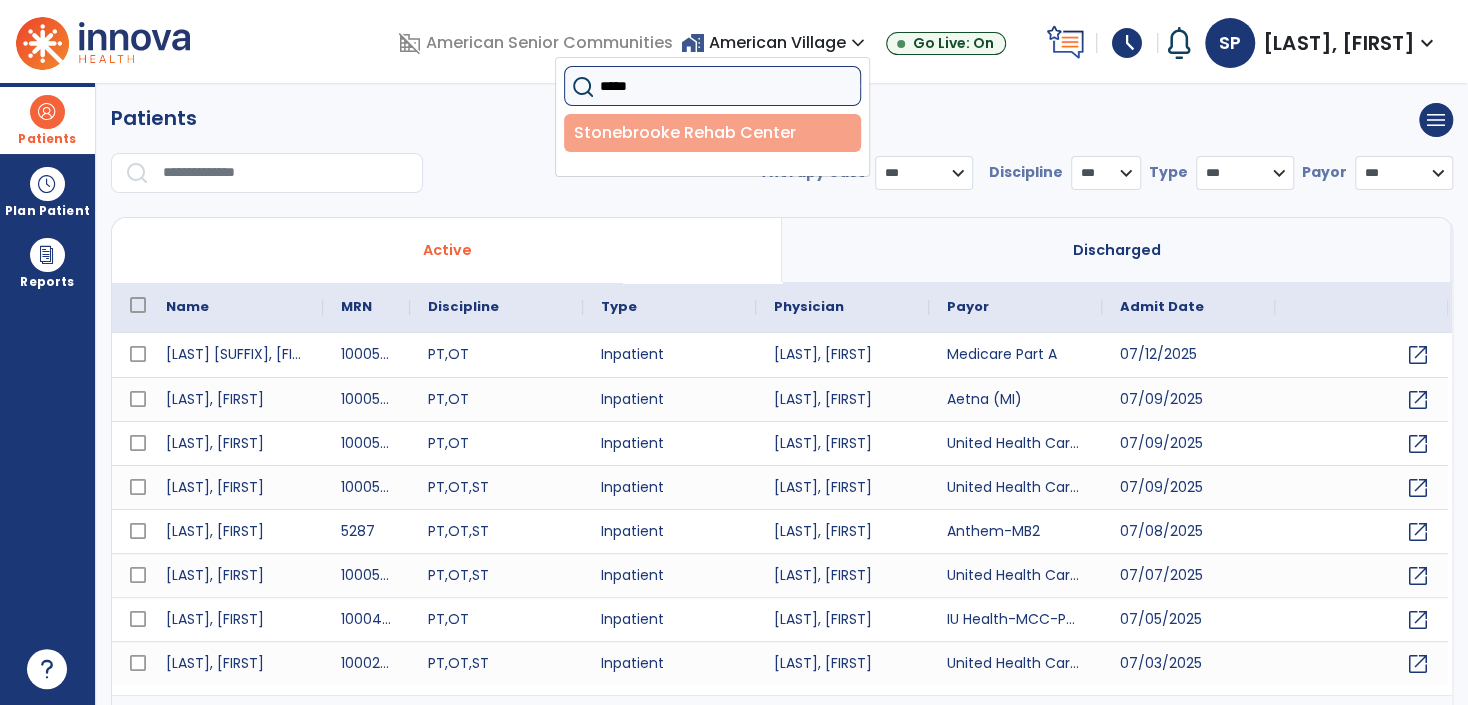 click on "Stonebrooke Rehab Center" at bounding box center [712, 133] 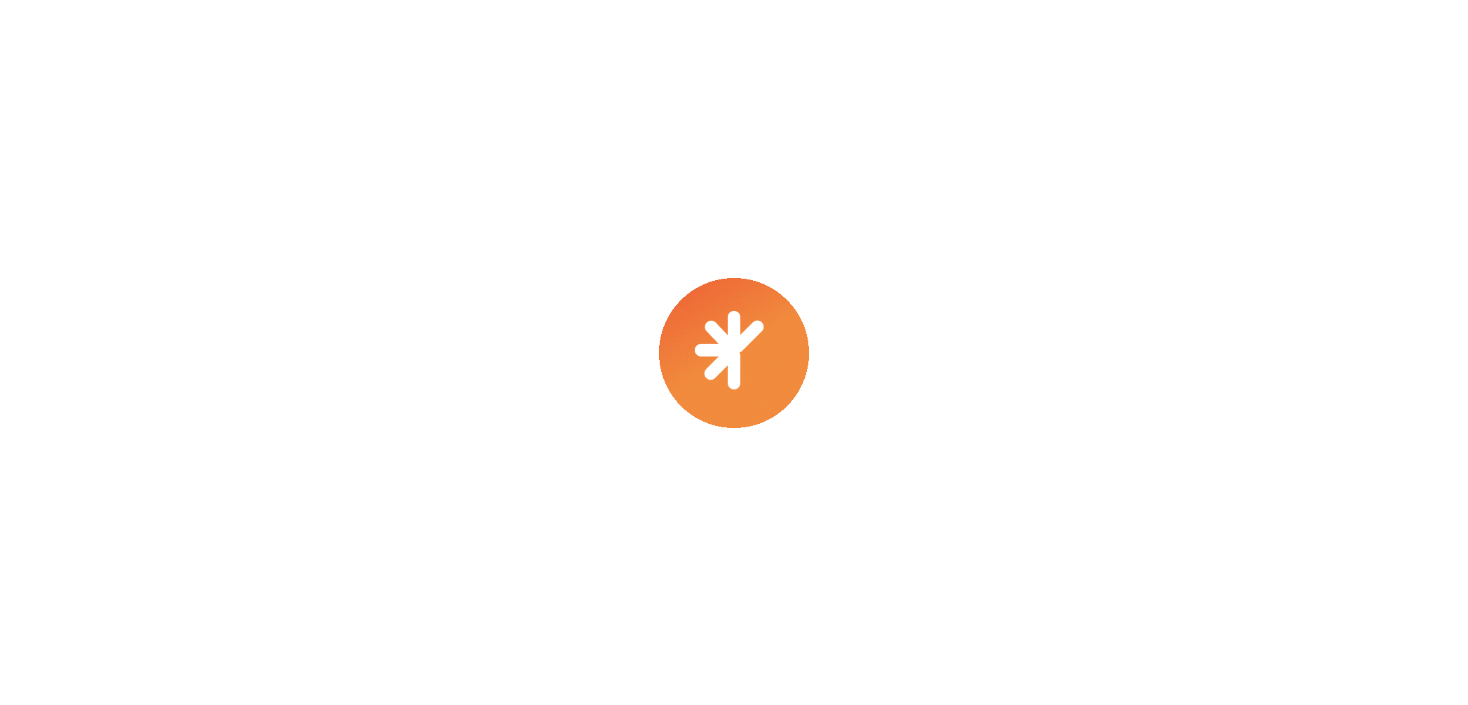 scroll, scrollTop: 0, scrollLeft: 0, axis: both 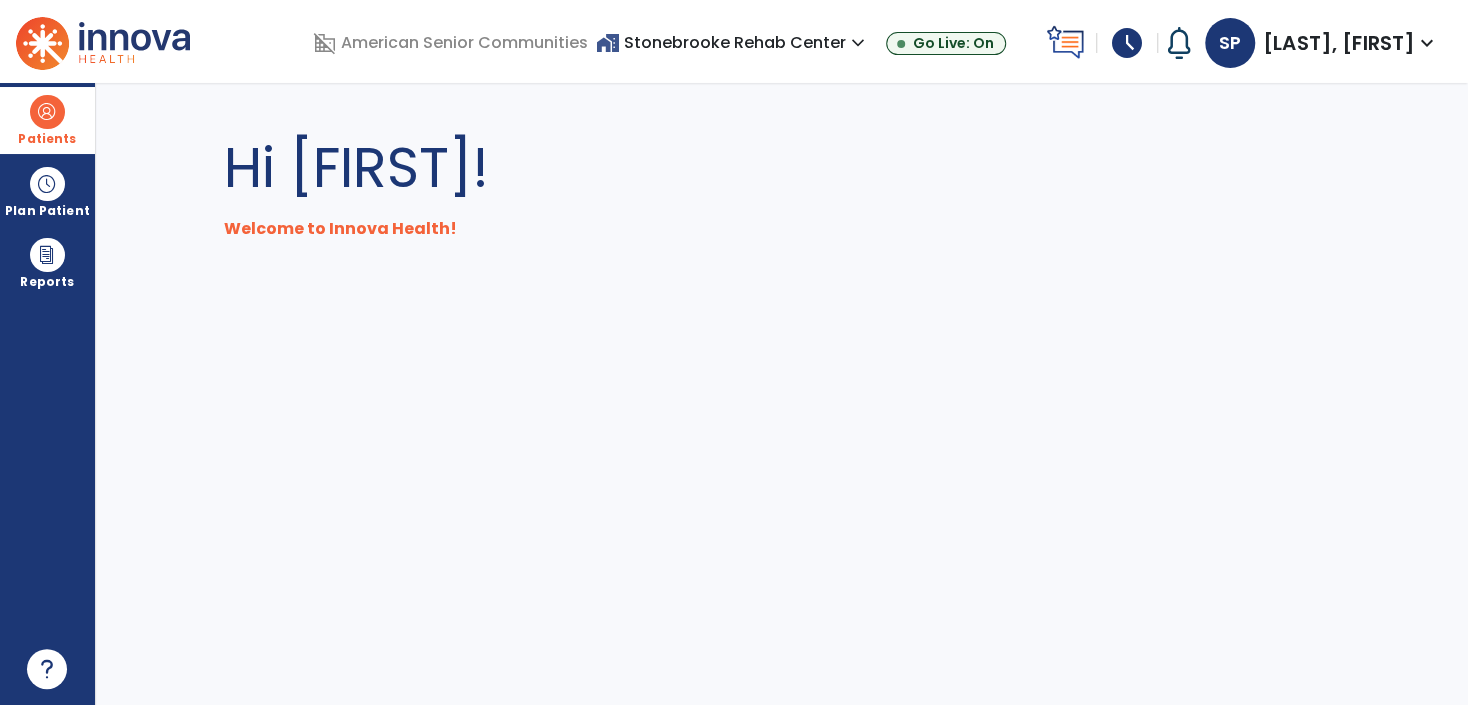 click on "Patients" at bounding box center (47, 120) 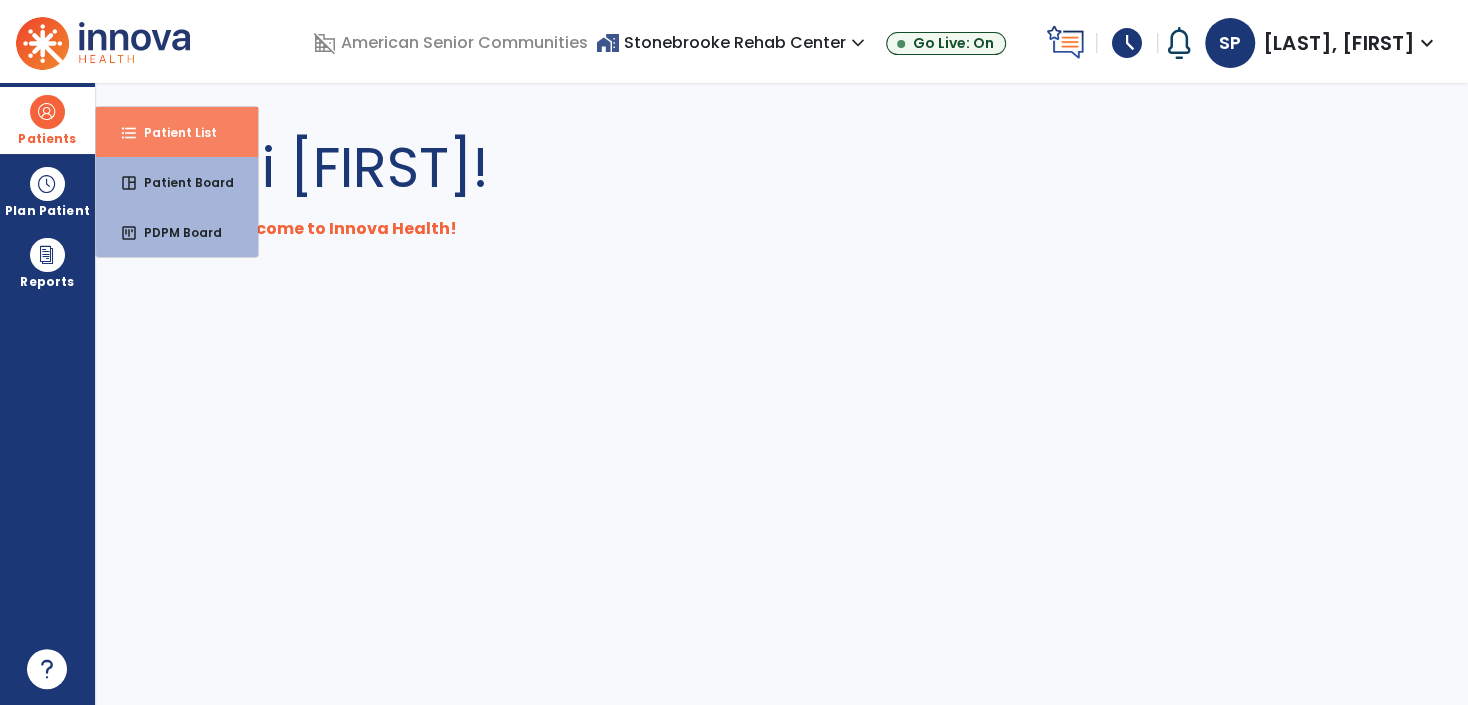 click on "Patient List" at bounding box center (172, 132) 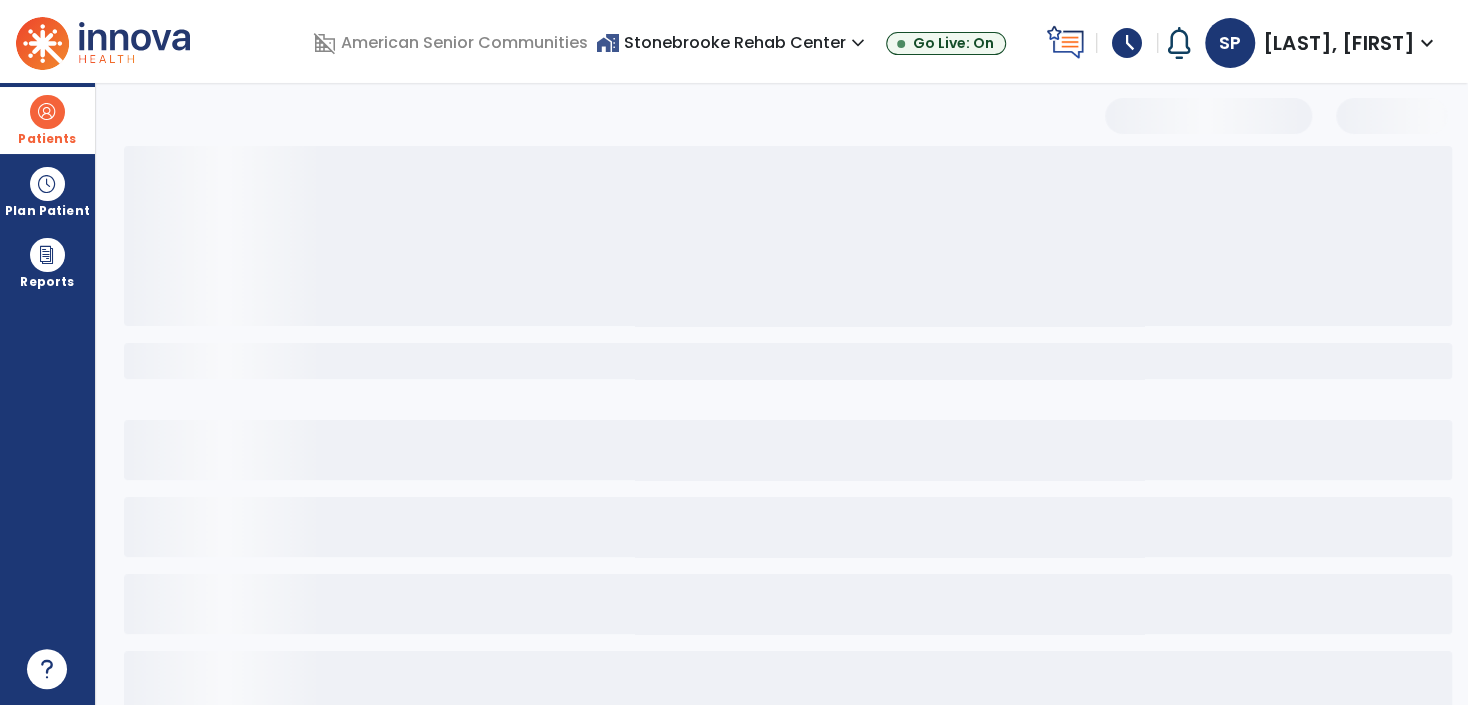 select on "***" 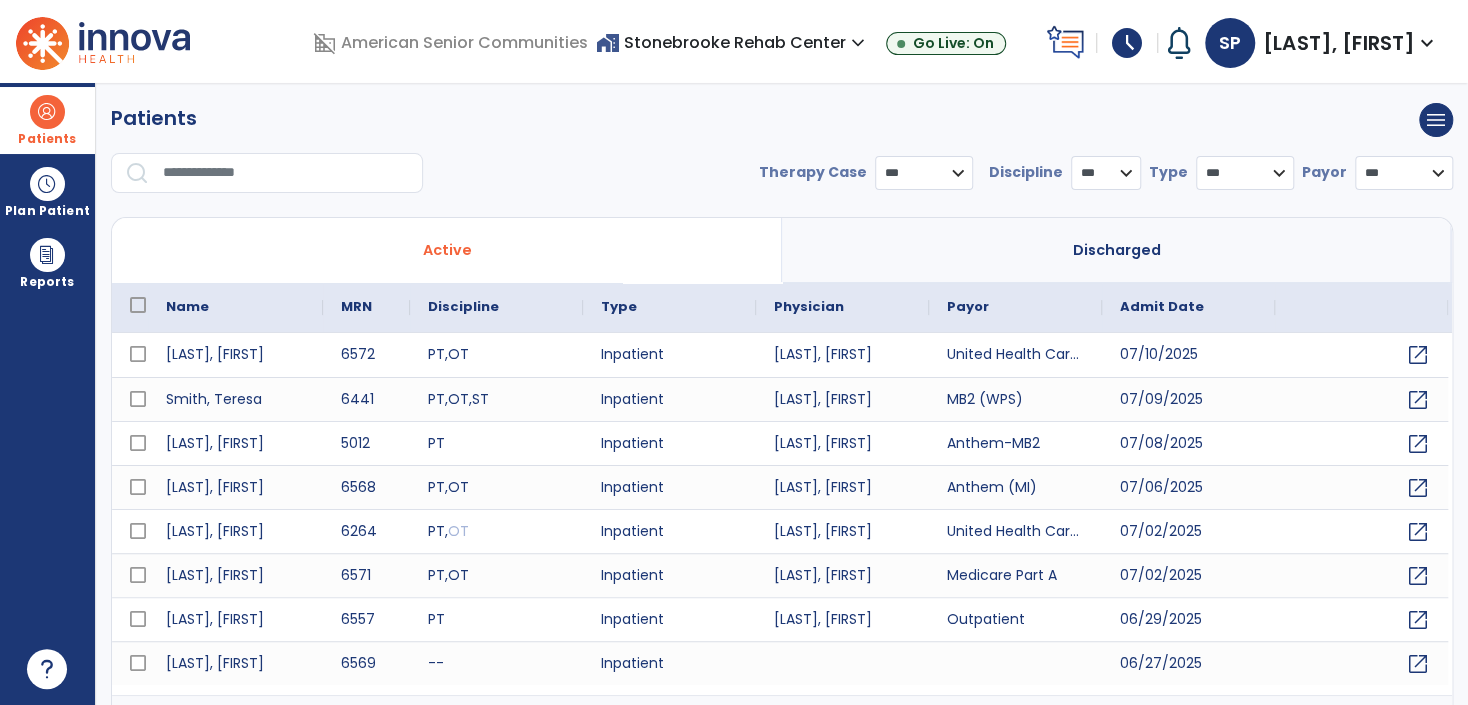 click at bounding box center (286, 173) 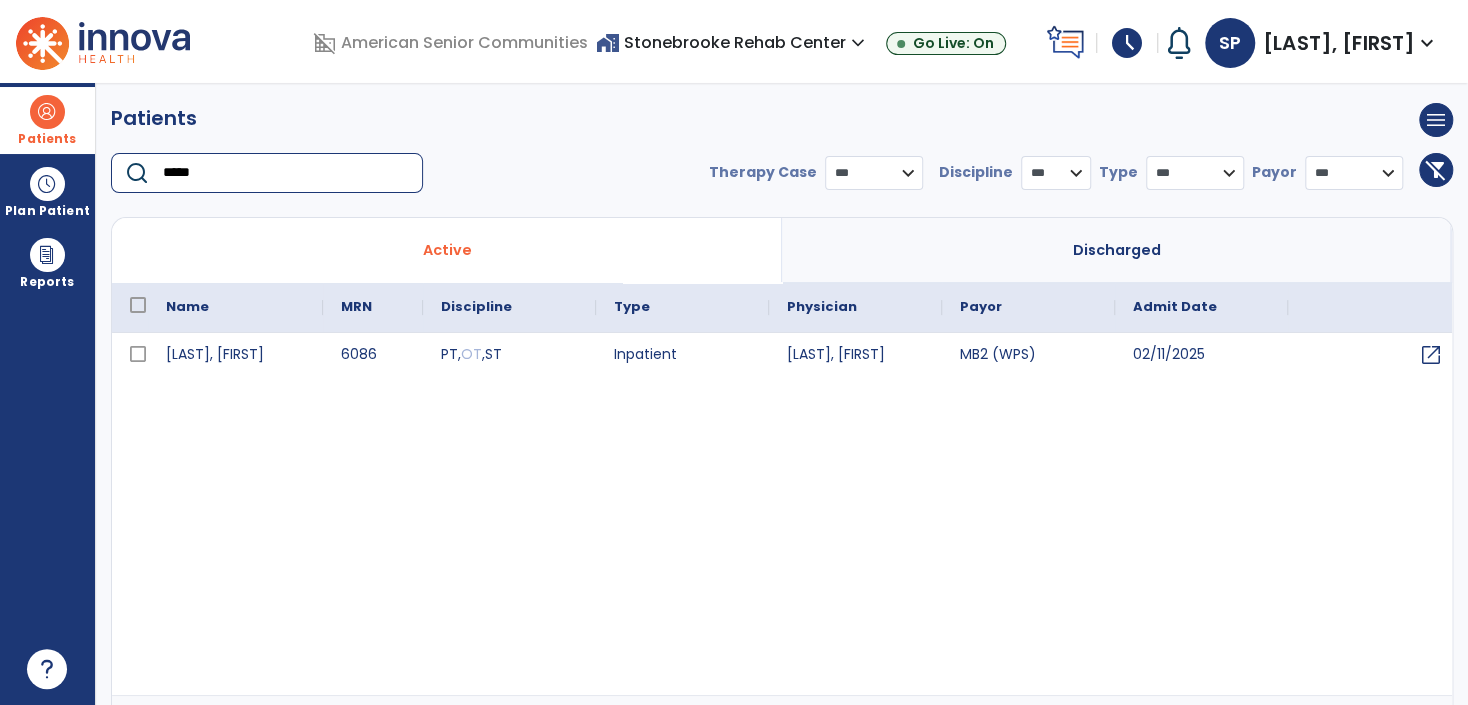 type on "*****" 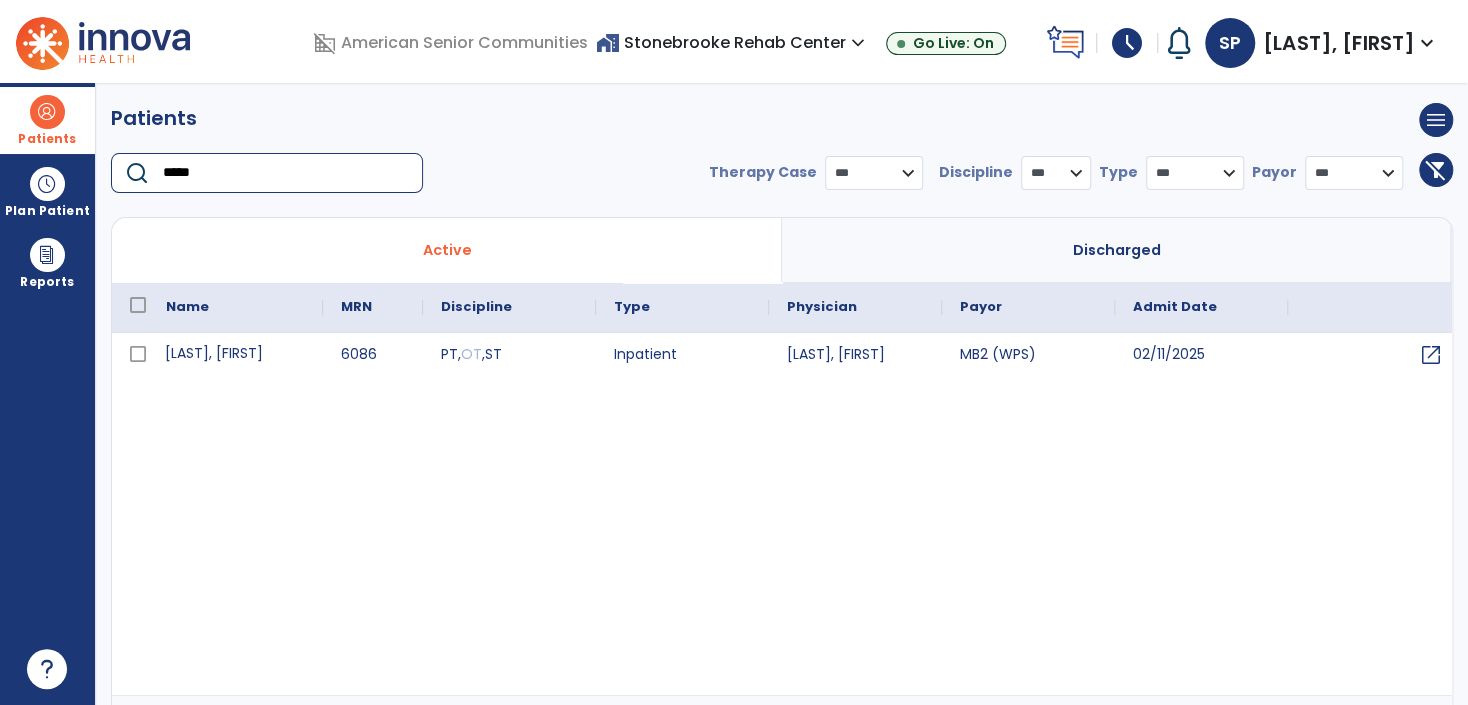 click on "[LAST], [FIRST]" at bounding box center (235, 355) 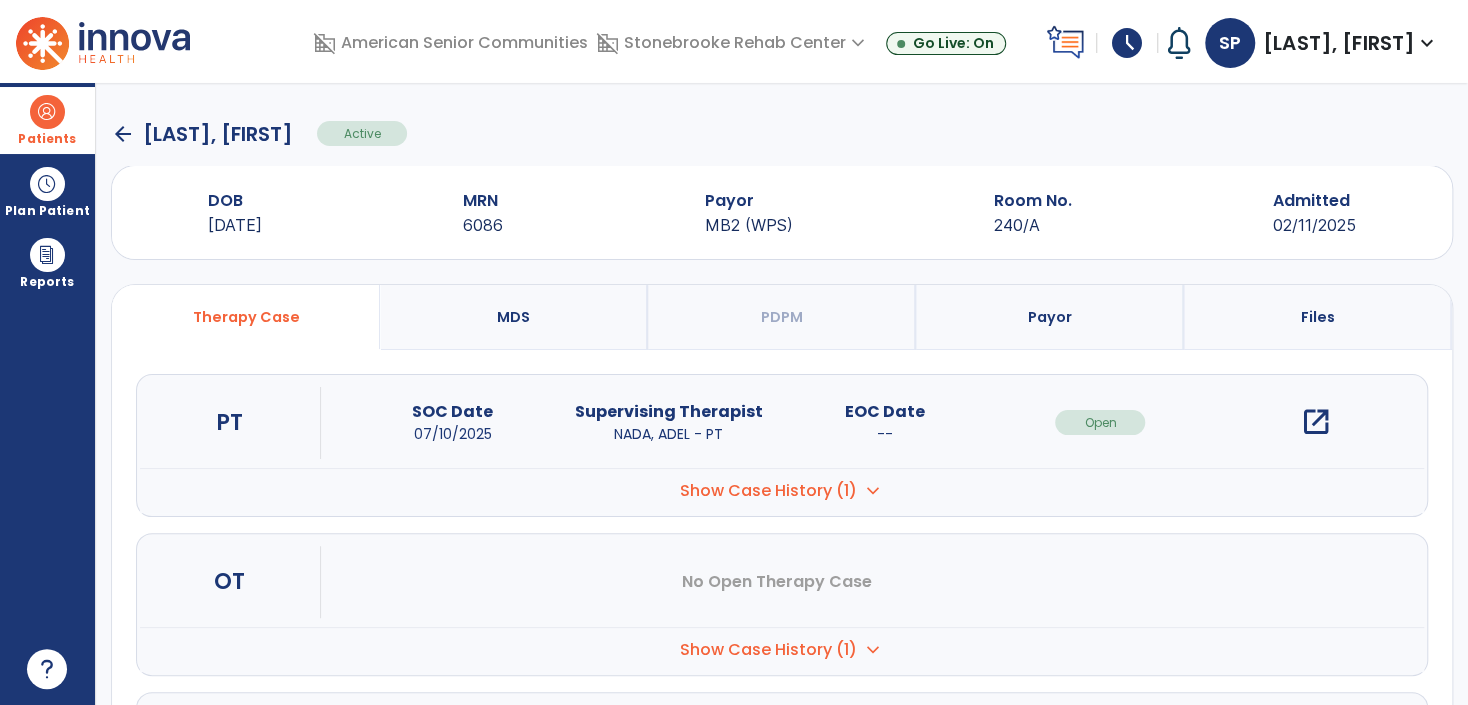 scroll, scrollTop: 130, scrollLeft: 0, axis: vertical 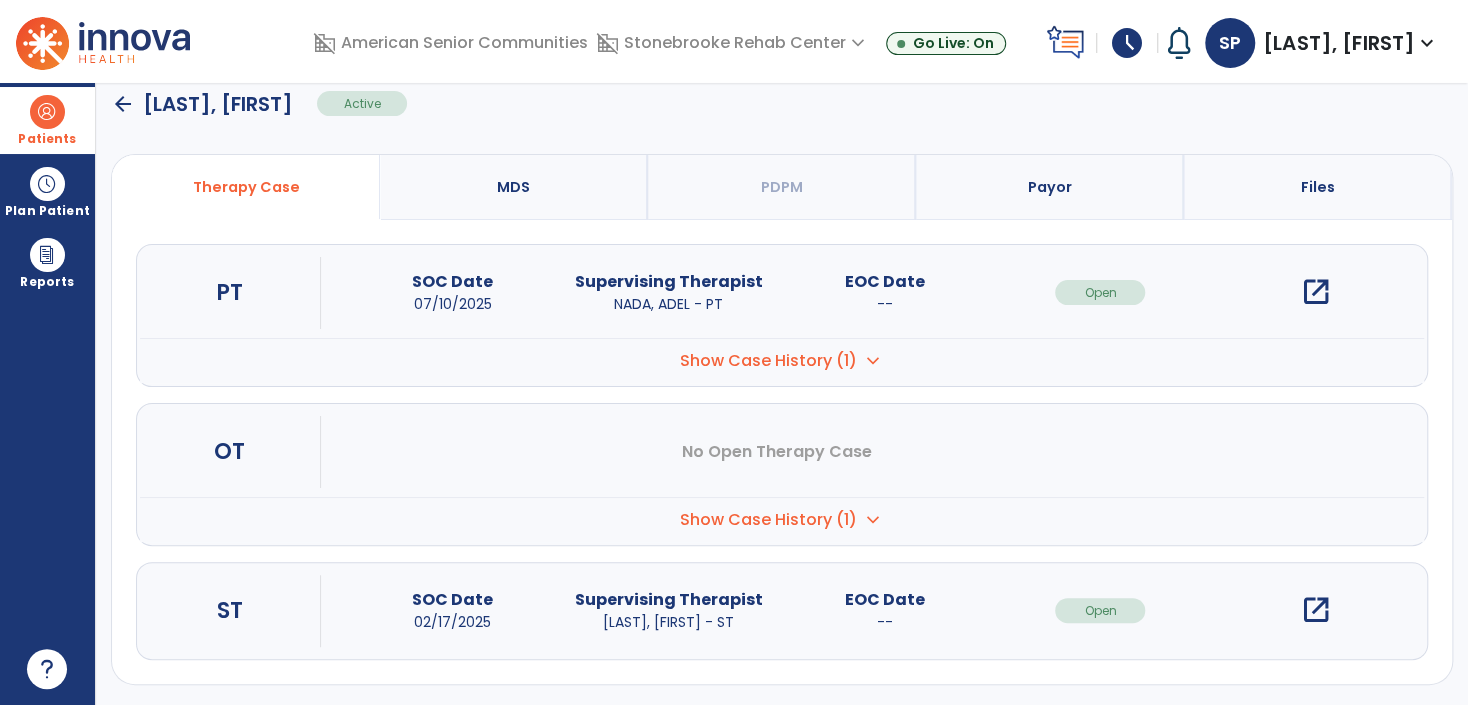 click on "open_in_new" at bounding box center [1316, 610] 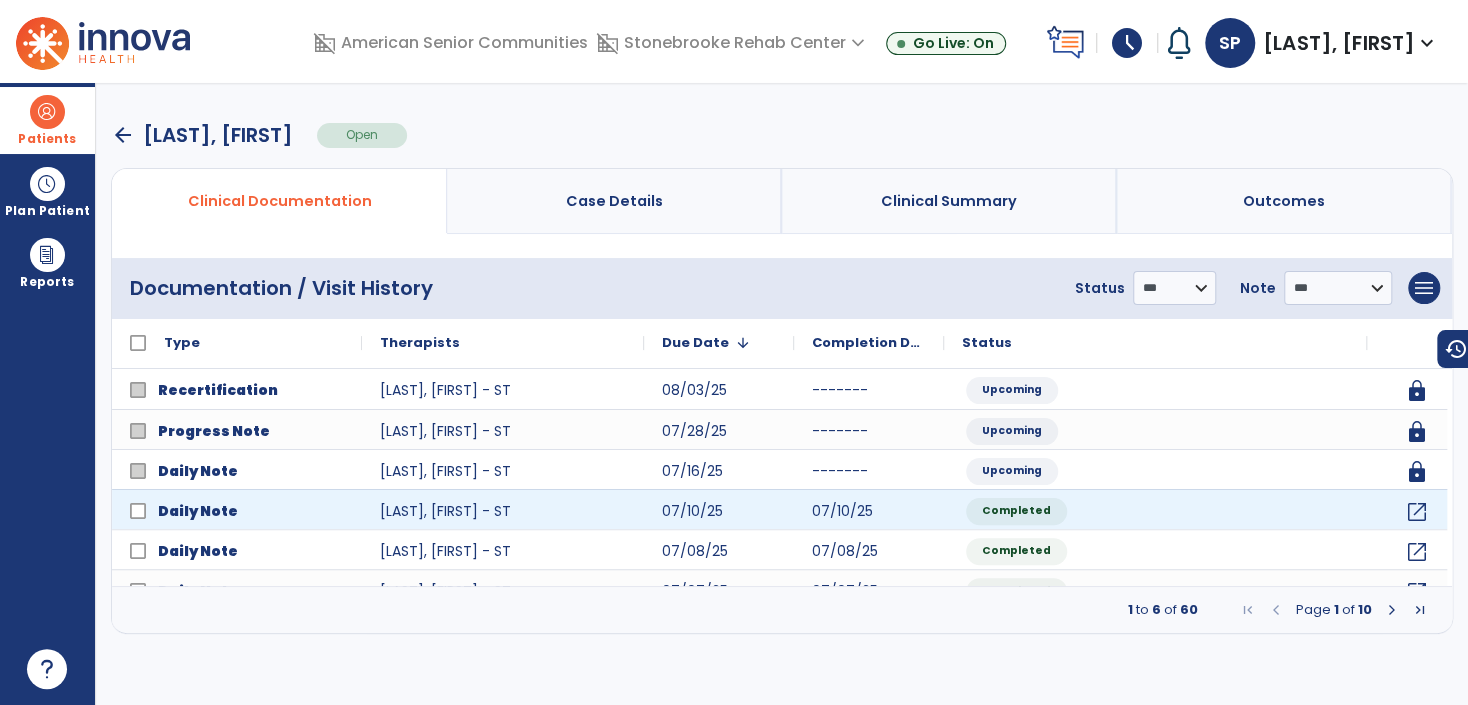 scroll, scrollTop: 0, scrollLeft: 0, axis: both 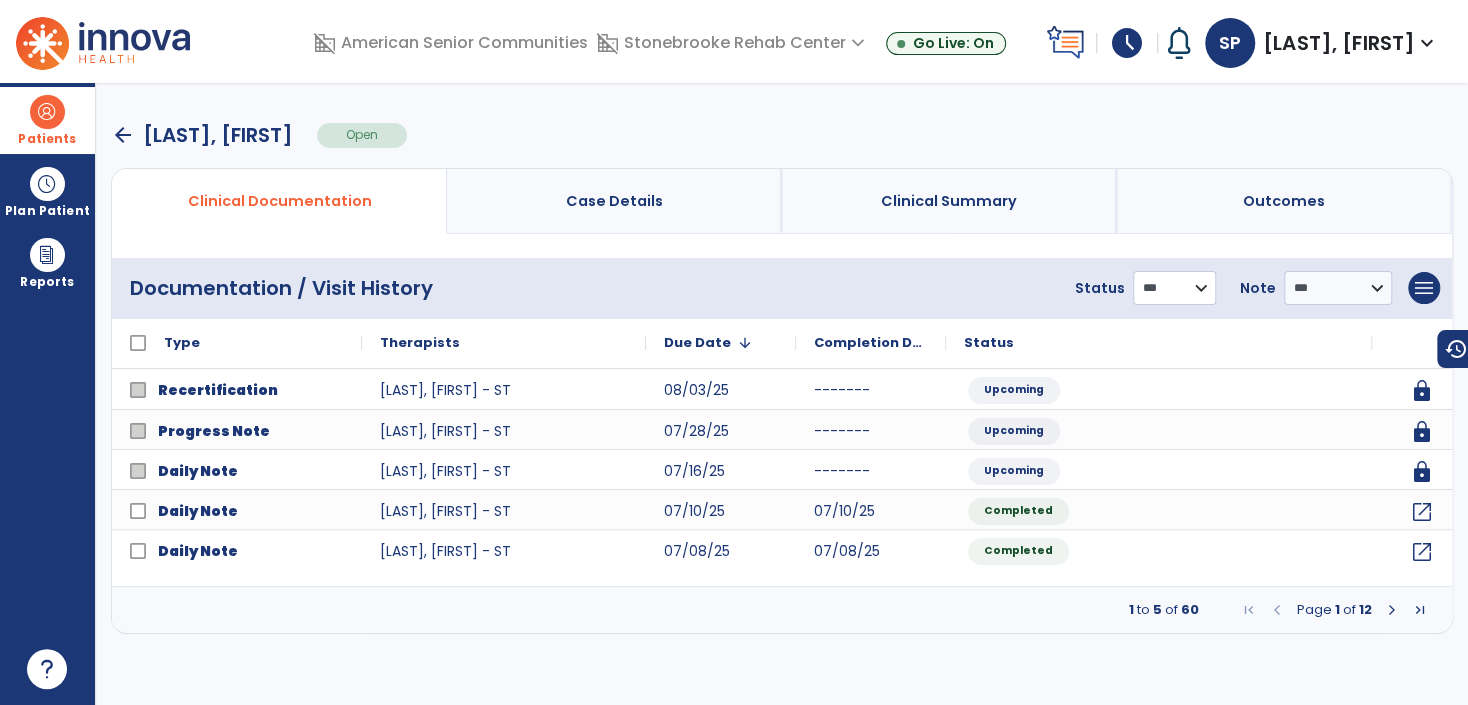 click on "**********" at bounding box center (1174, 288) 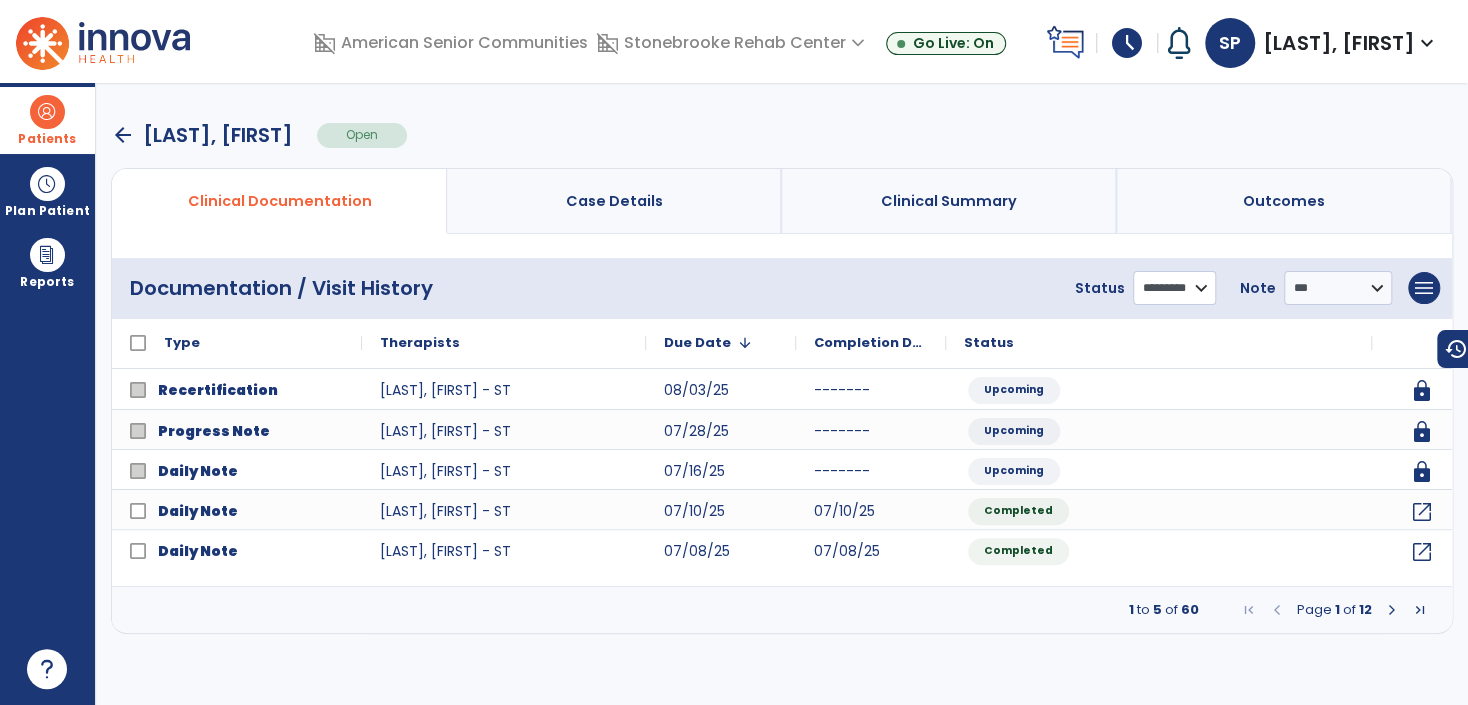 click on "**********" at bounding box center (1174, 288) 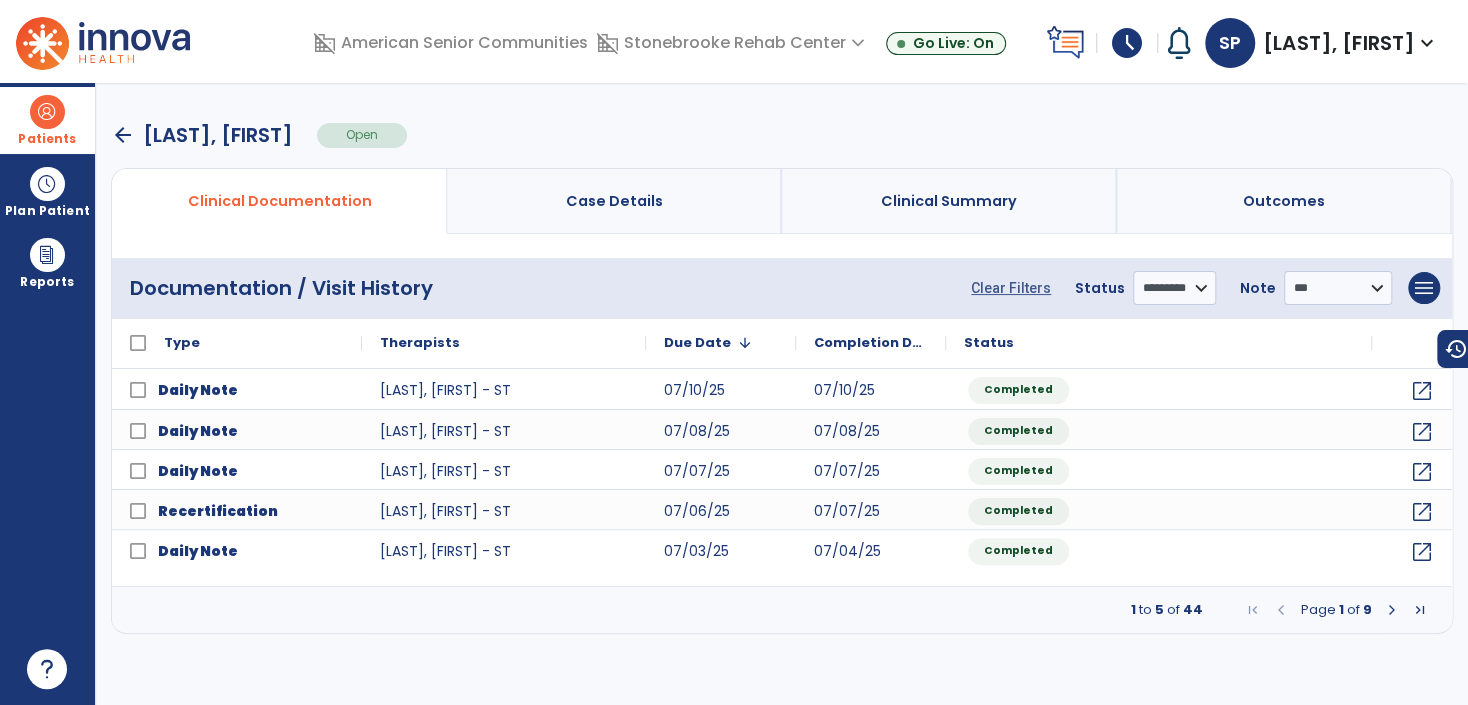 click on "arrow_back" at bounding box center [123, 135] 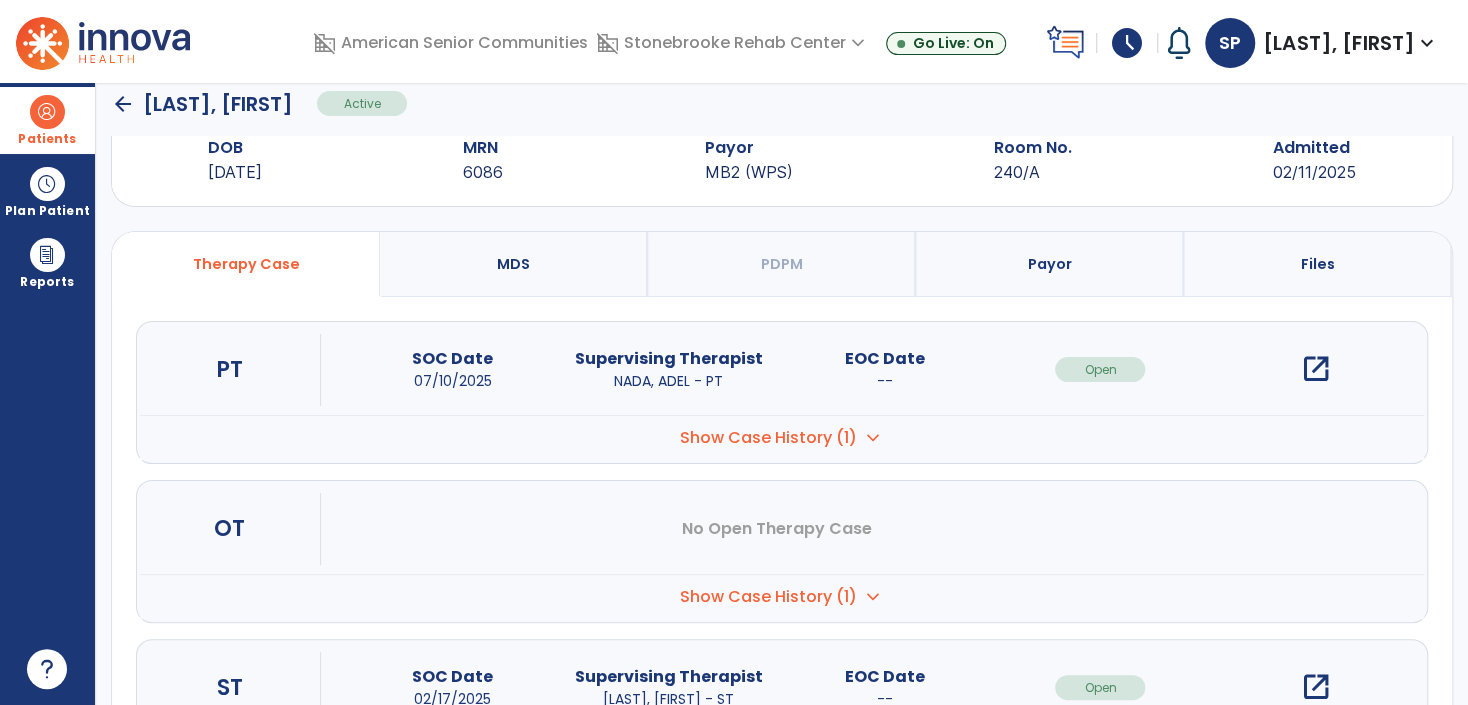 scroll, scrollTop: 0, scrollLeft: 0, axis: both 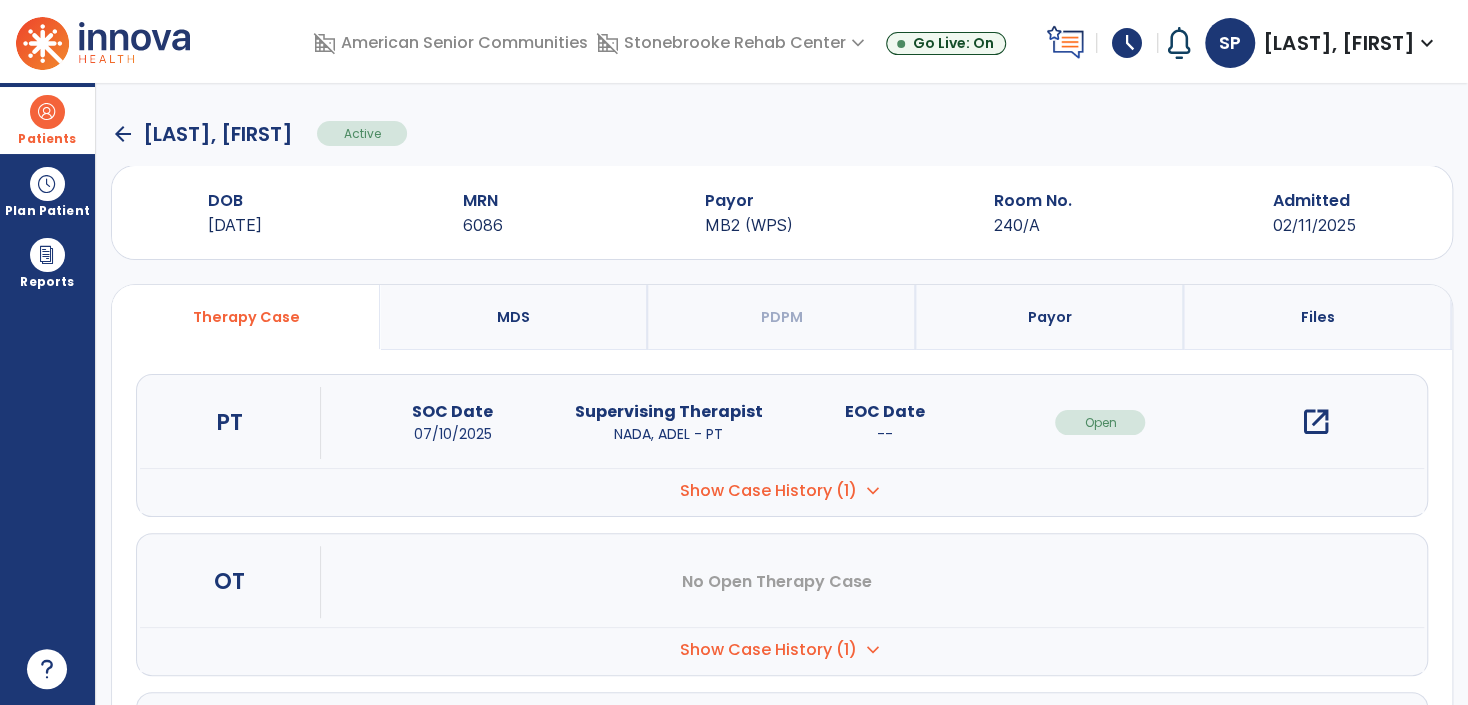 click on "open_in_new" at bounding box center [1316, 422] 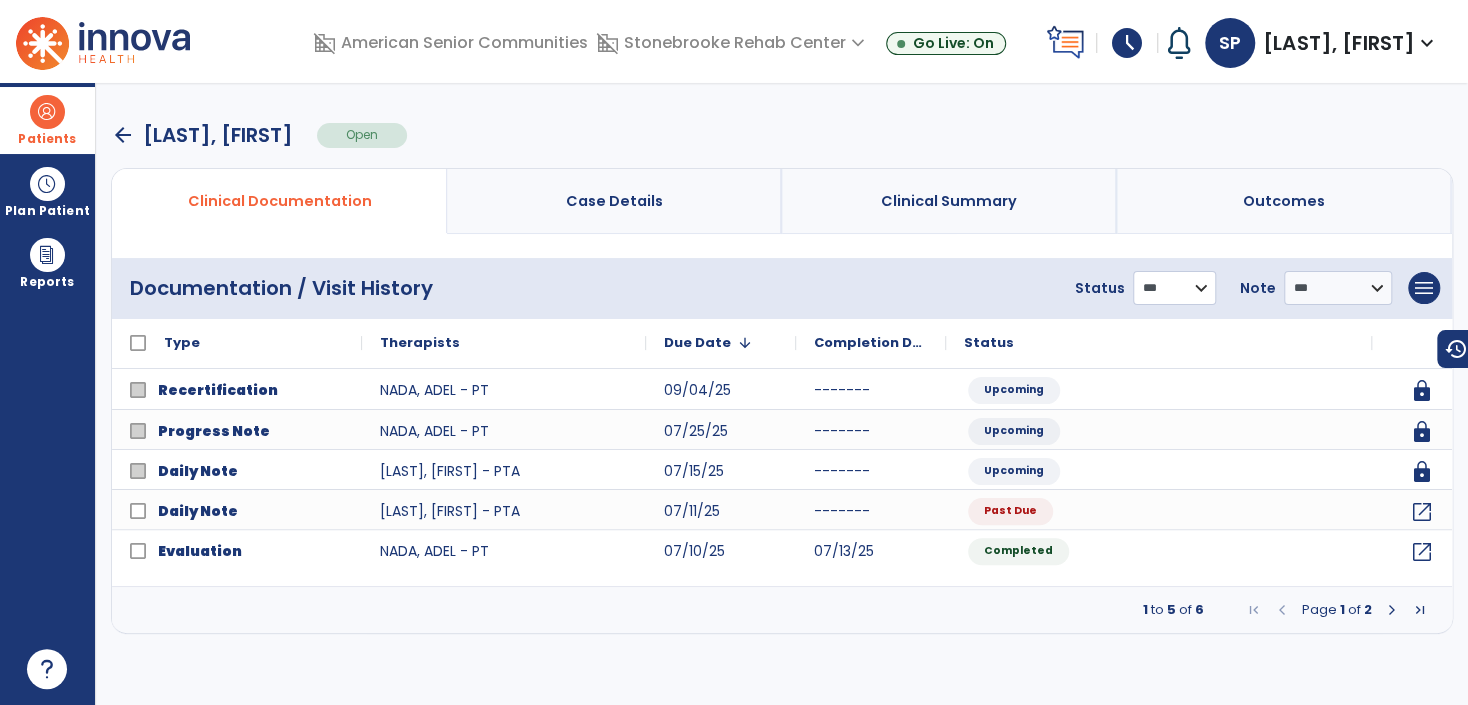 drag, startPoint x: 1131, startPoint y: 284, endPoint x: 1136, endPoint y: 301, distance: 17.720045 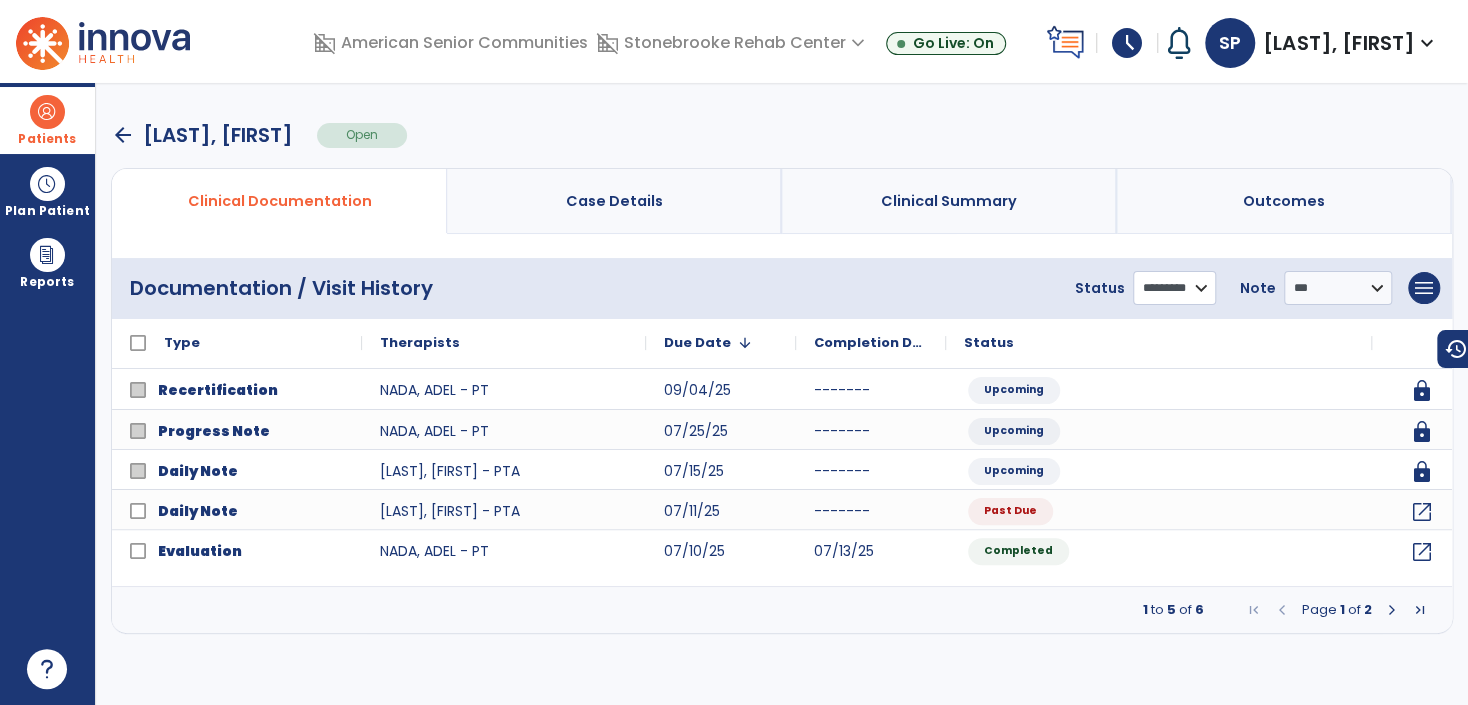 click on "**********" at bounding box center [1174, 288] 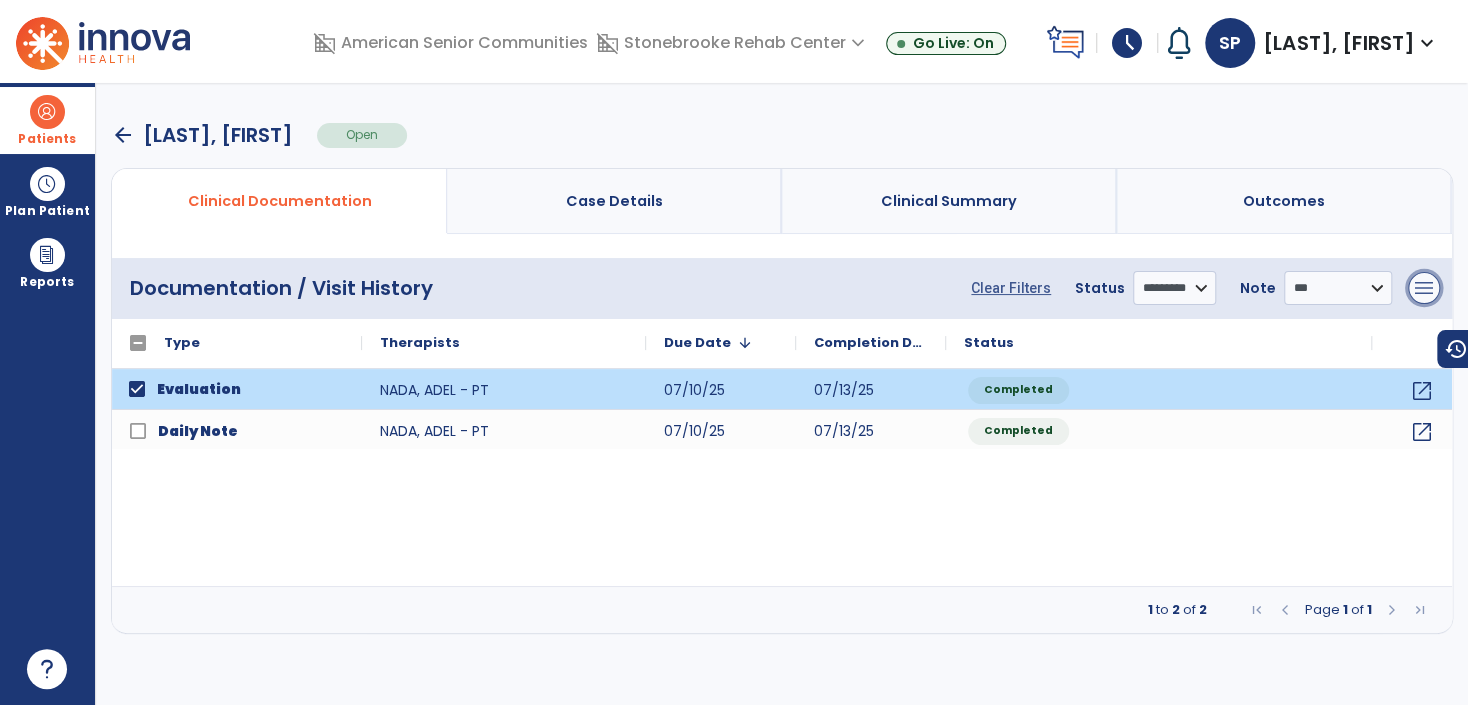 click on "menu" at bounding box center [1424, 288] 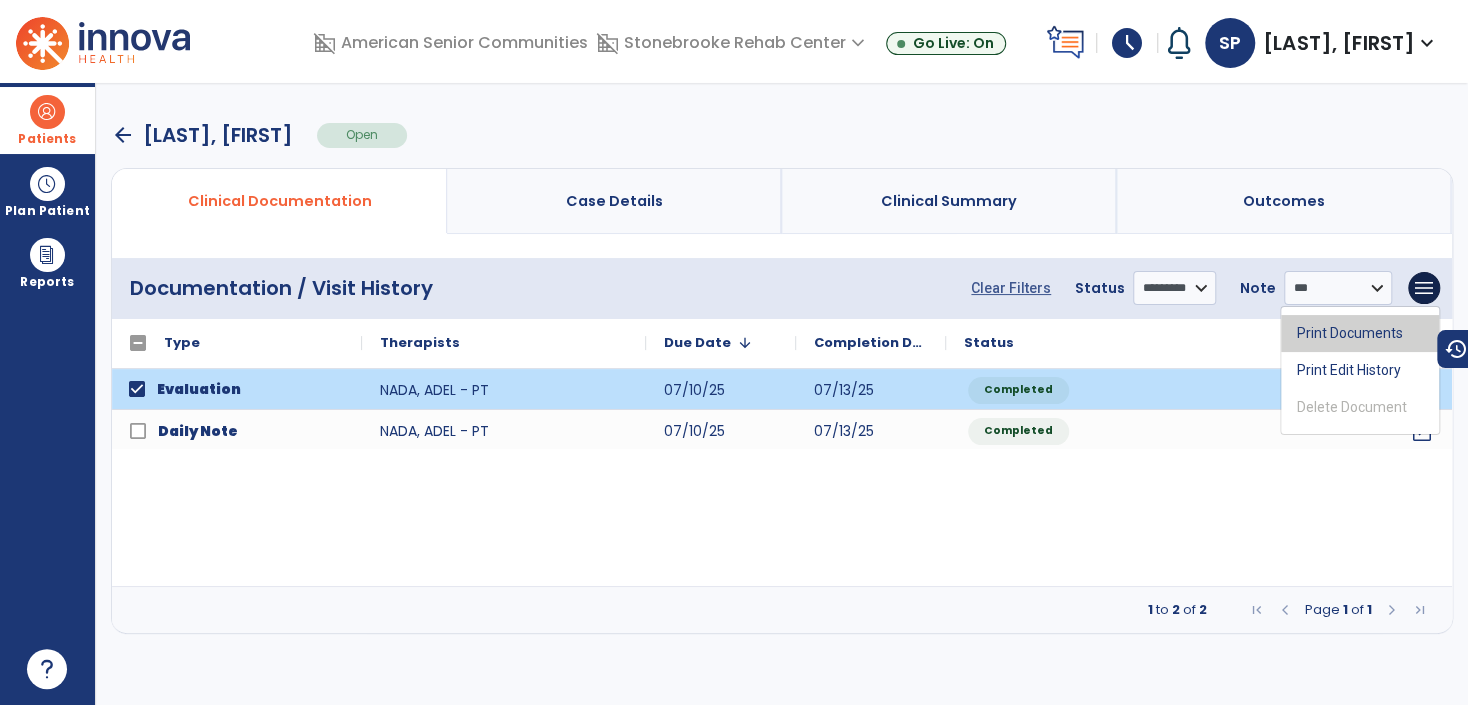 click on "Print Documents" at bounding box center [1360, 333] 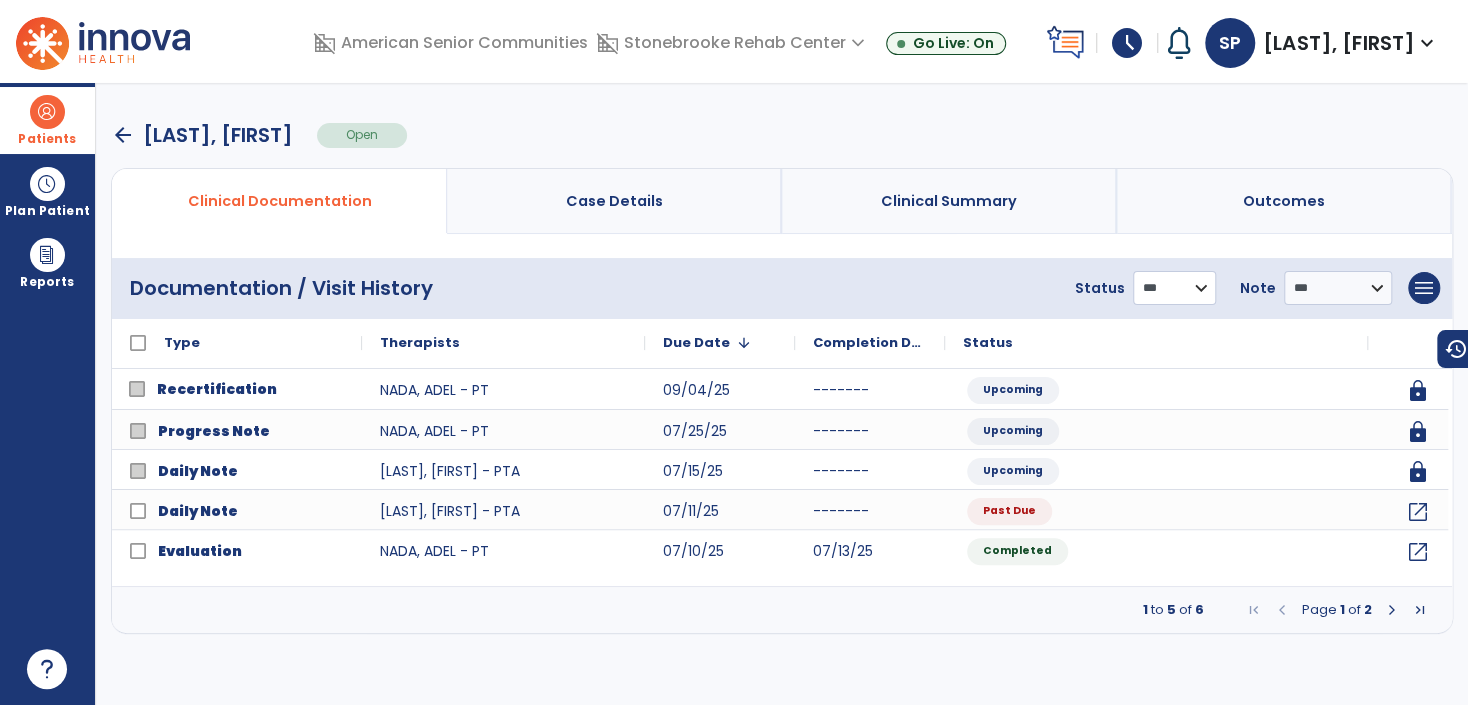 click on "**********" at bounding box center (1174, 288) 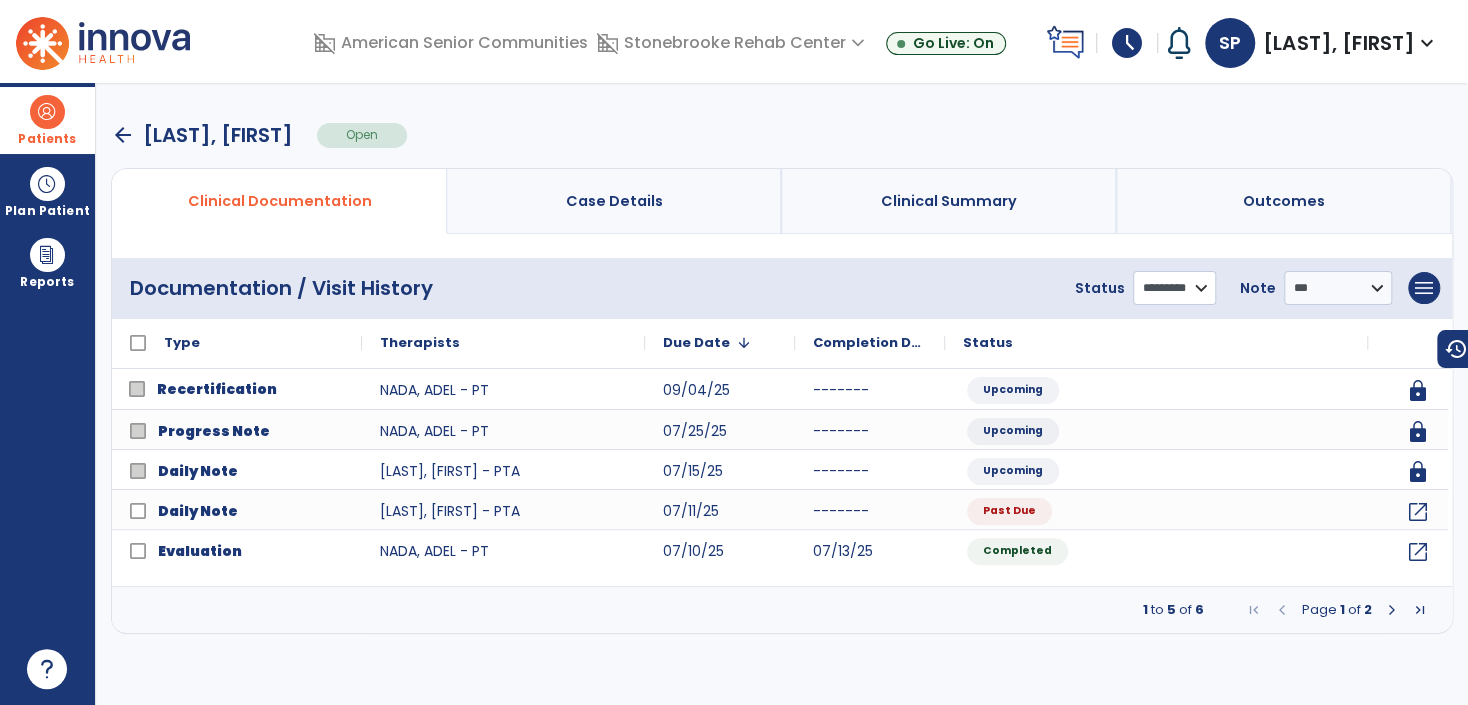 click on "**********" at bounding box center [1174, 288] 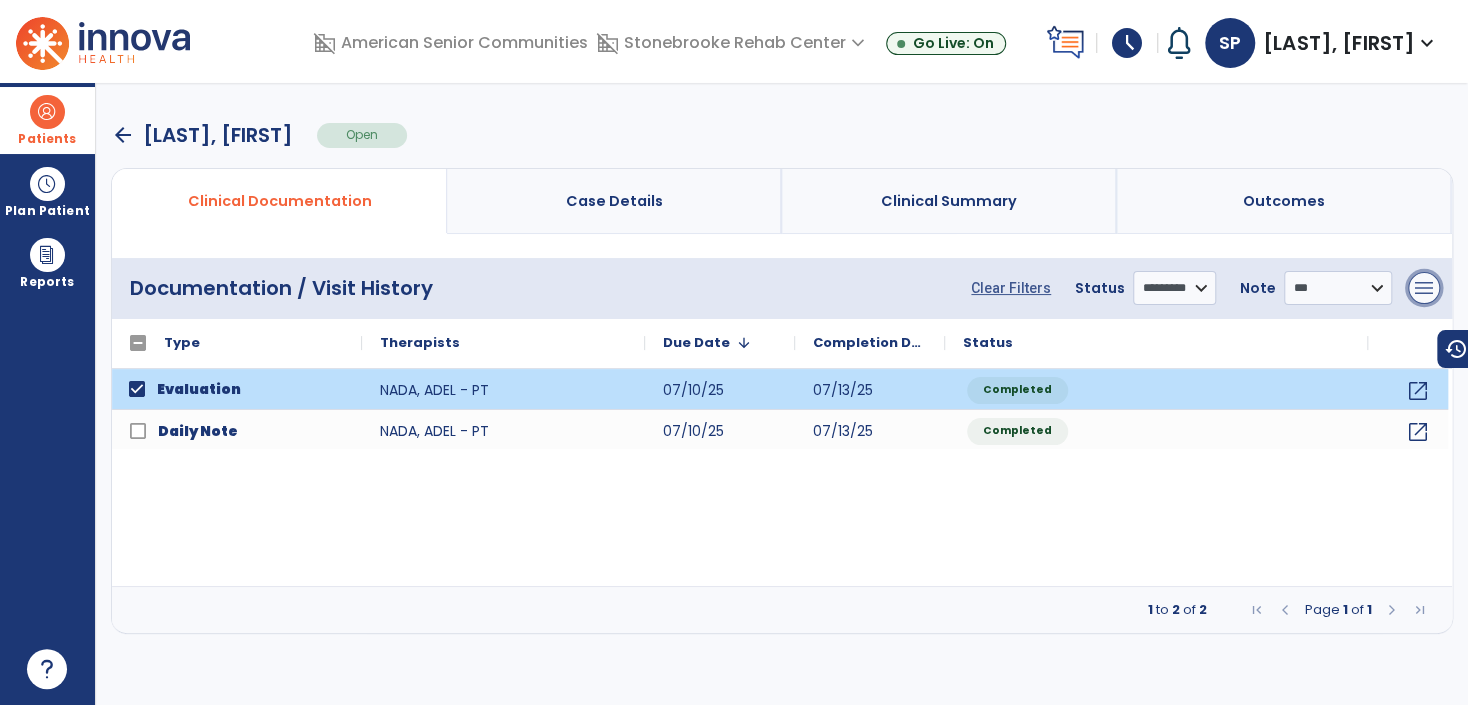click on "menu" at bounding box center [1424, 288] 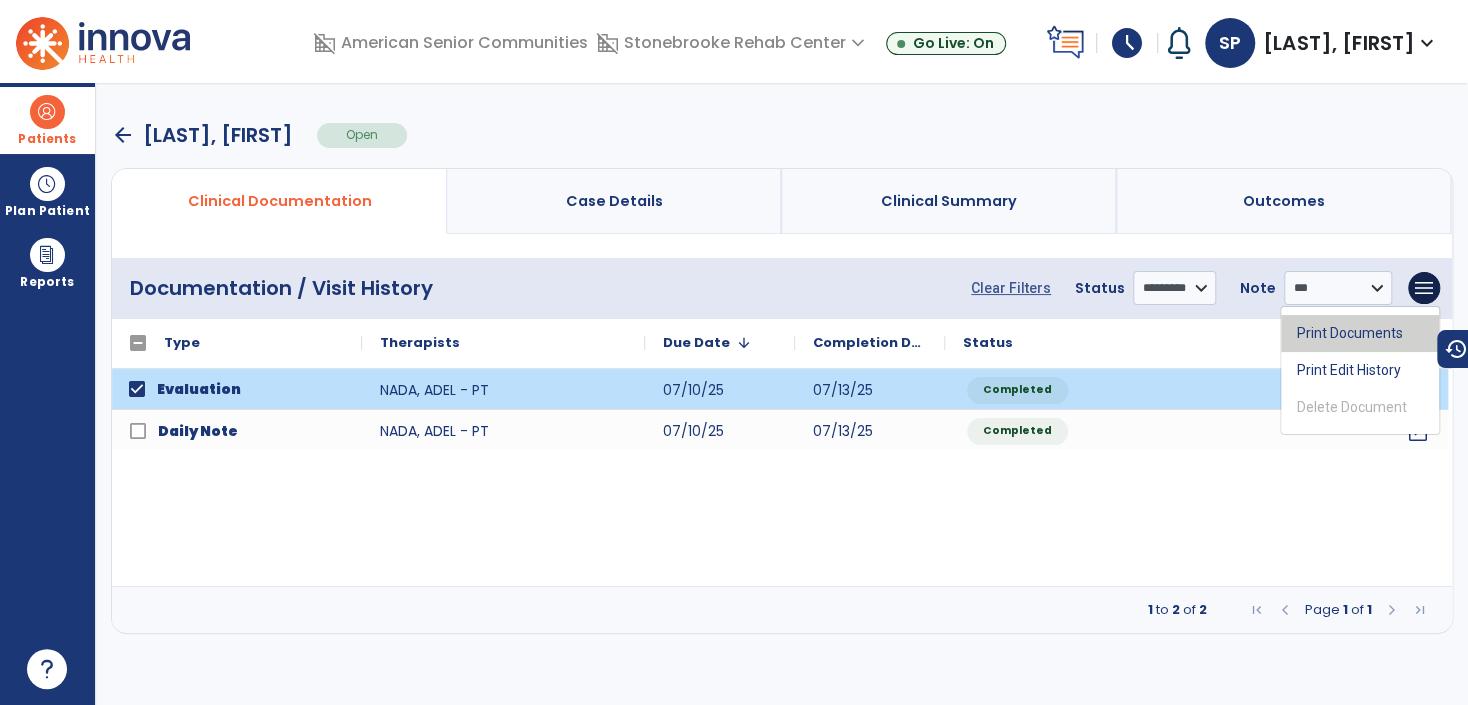 click on "Print Documents" at bounding box center (1360, 333) 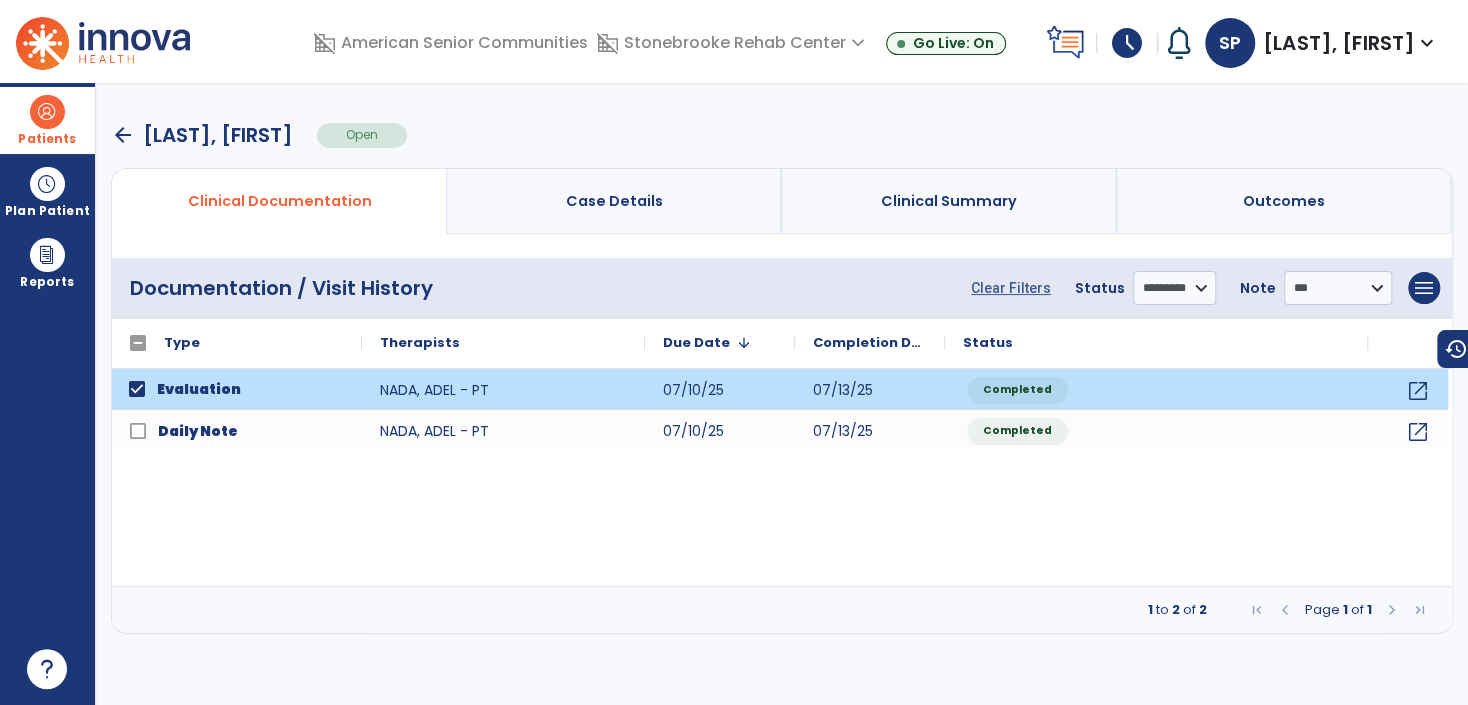 select on "***" 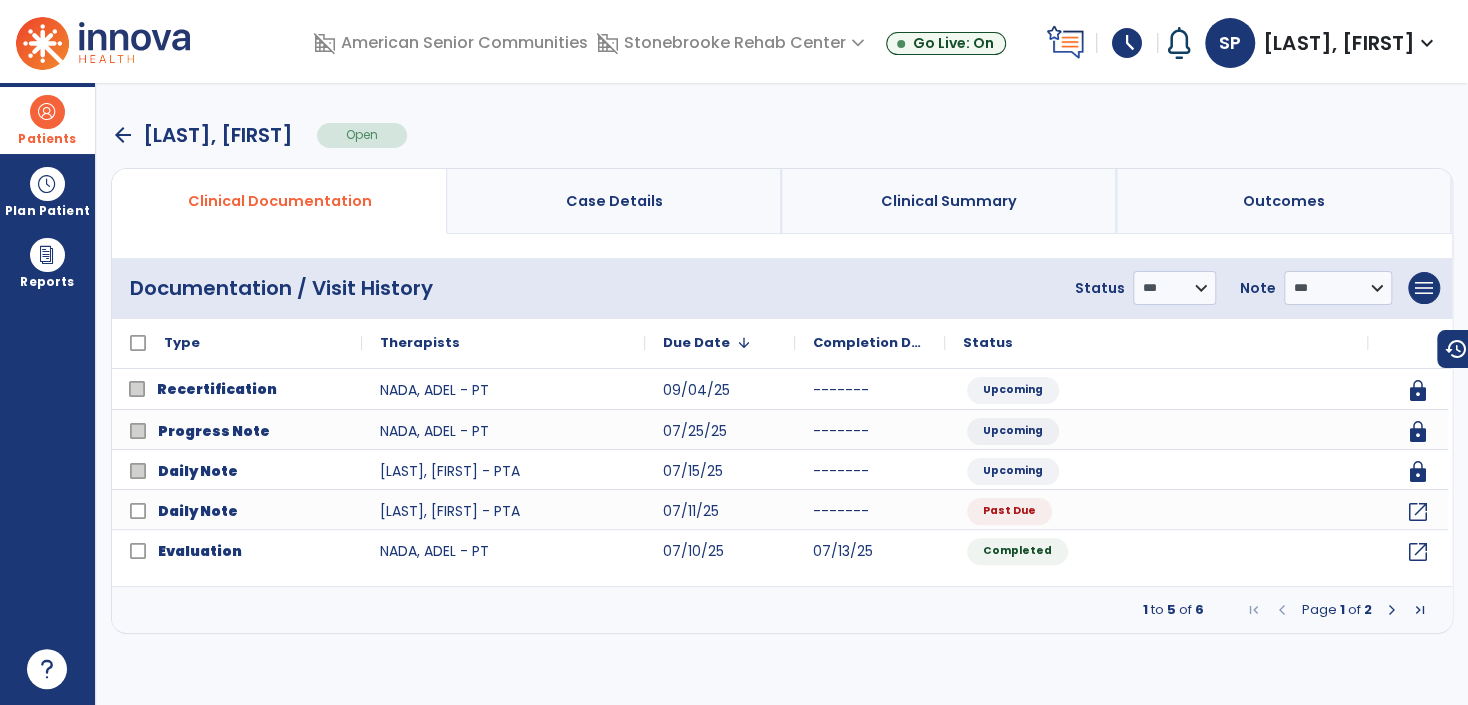 drag, startPoint x: 69, startPoint y: 105, endPoint x: 110, endPoint y: 112, distance: 41.59327 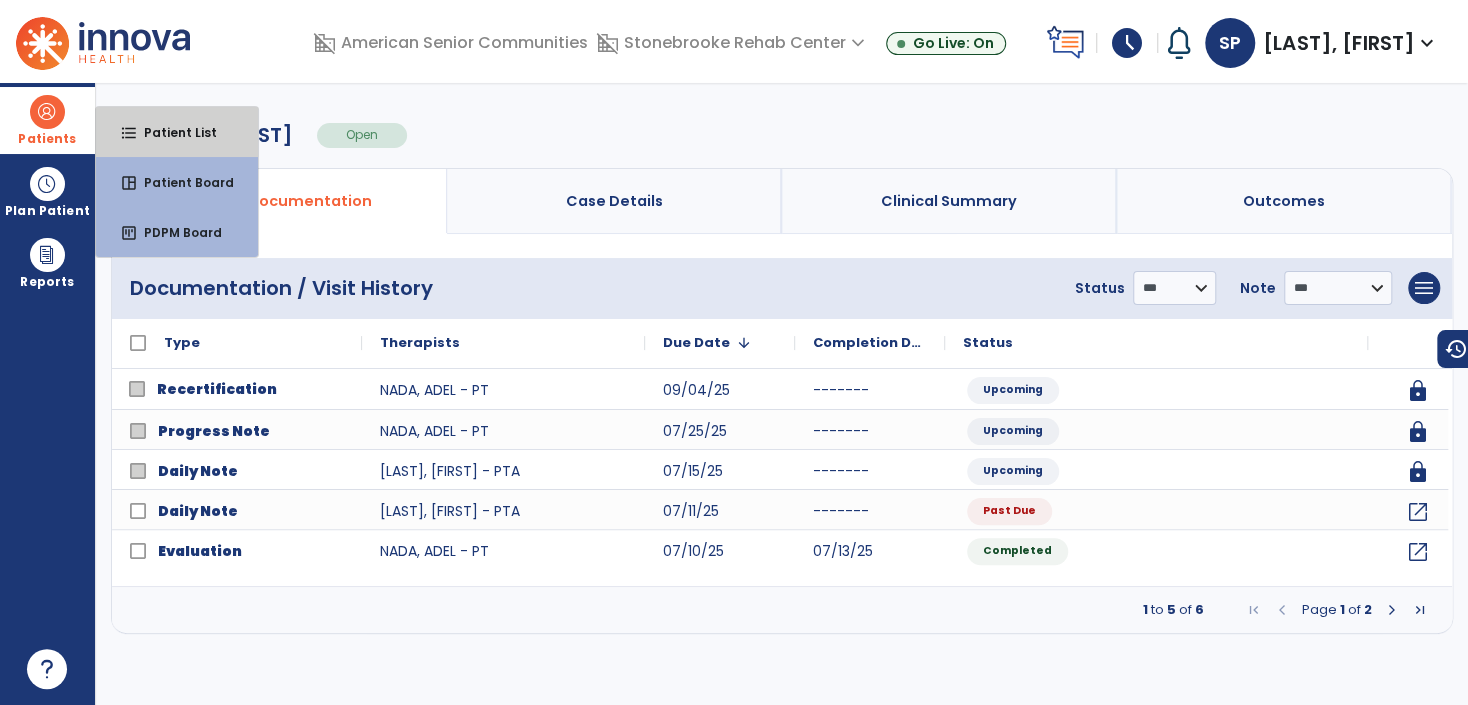 click on "format_list_bulleted  Patient List" at bounding box center [177, 132] 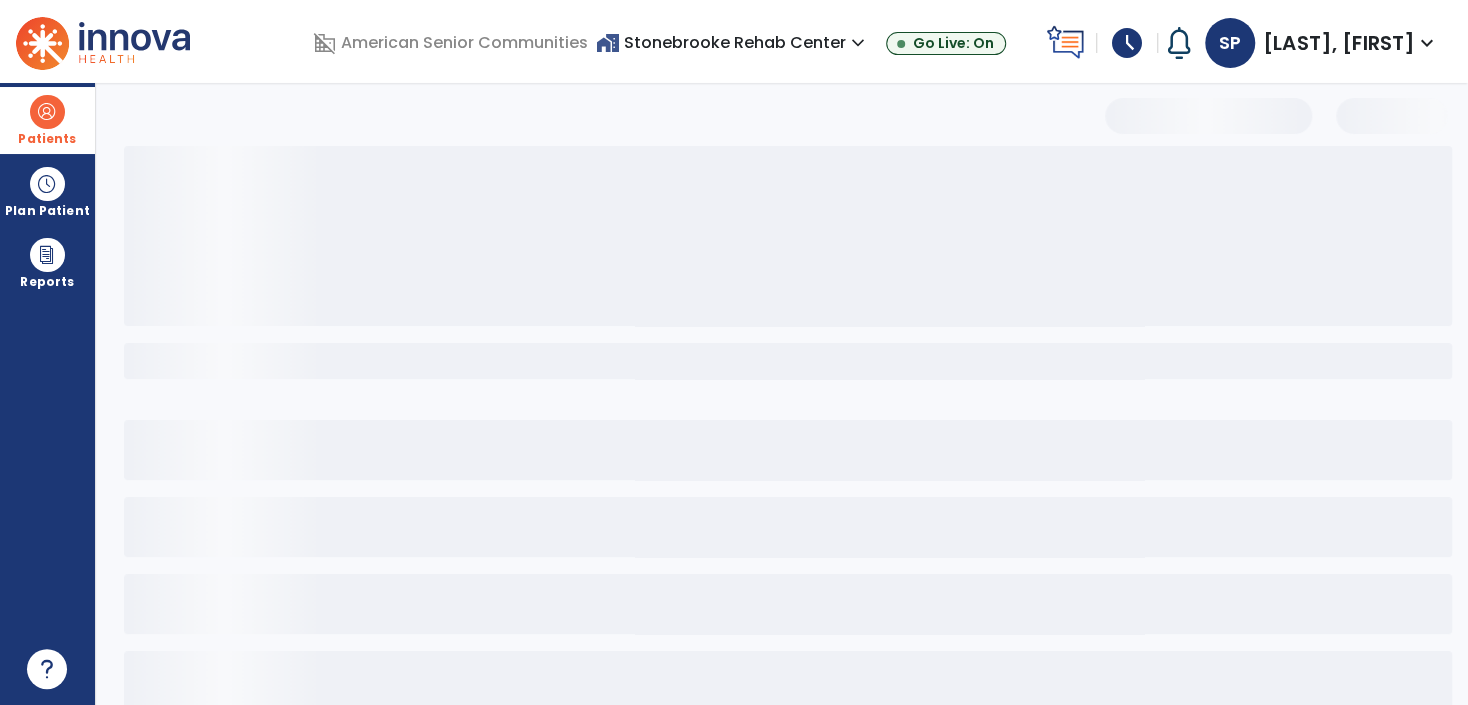 click at bounding box center (286, 173) 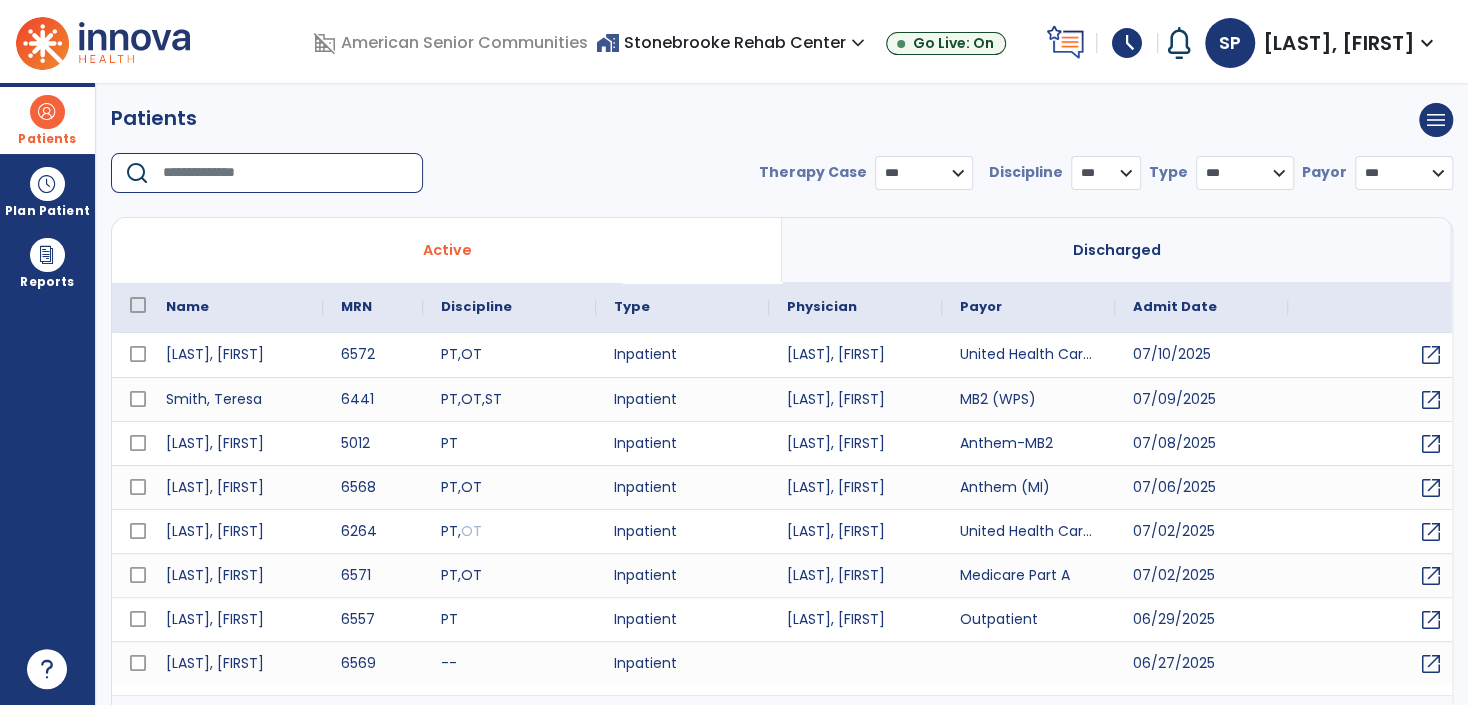 select on "***" 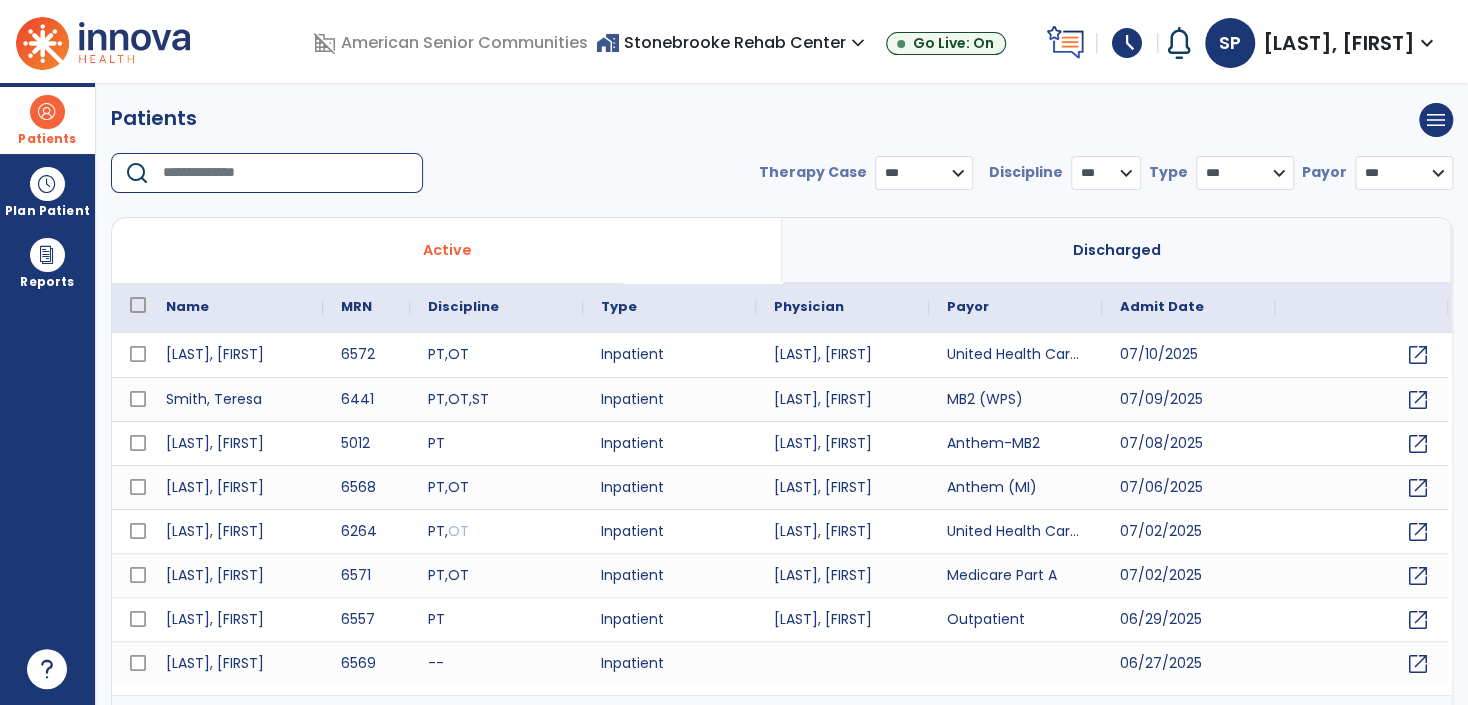 click at bounding box center [286, 173] 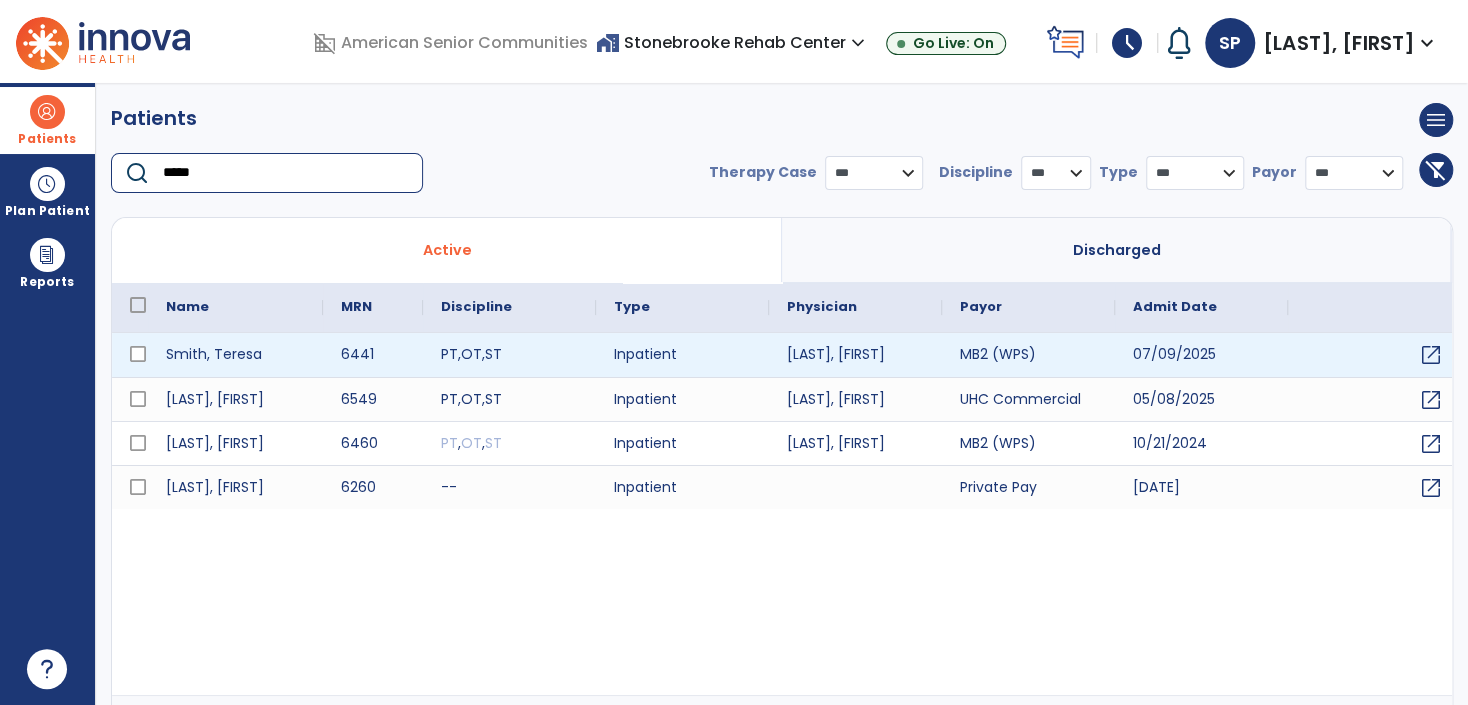 type on "*****" 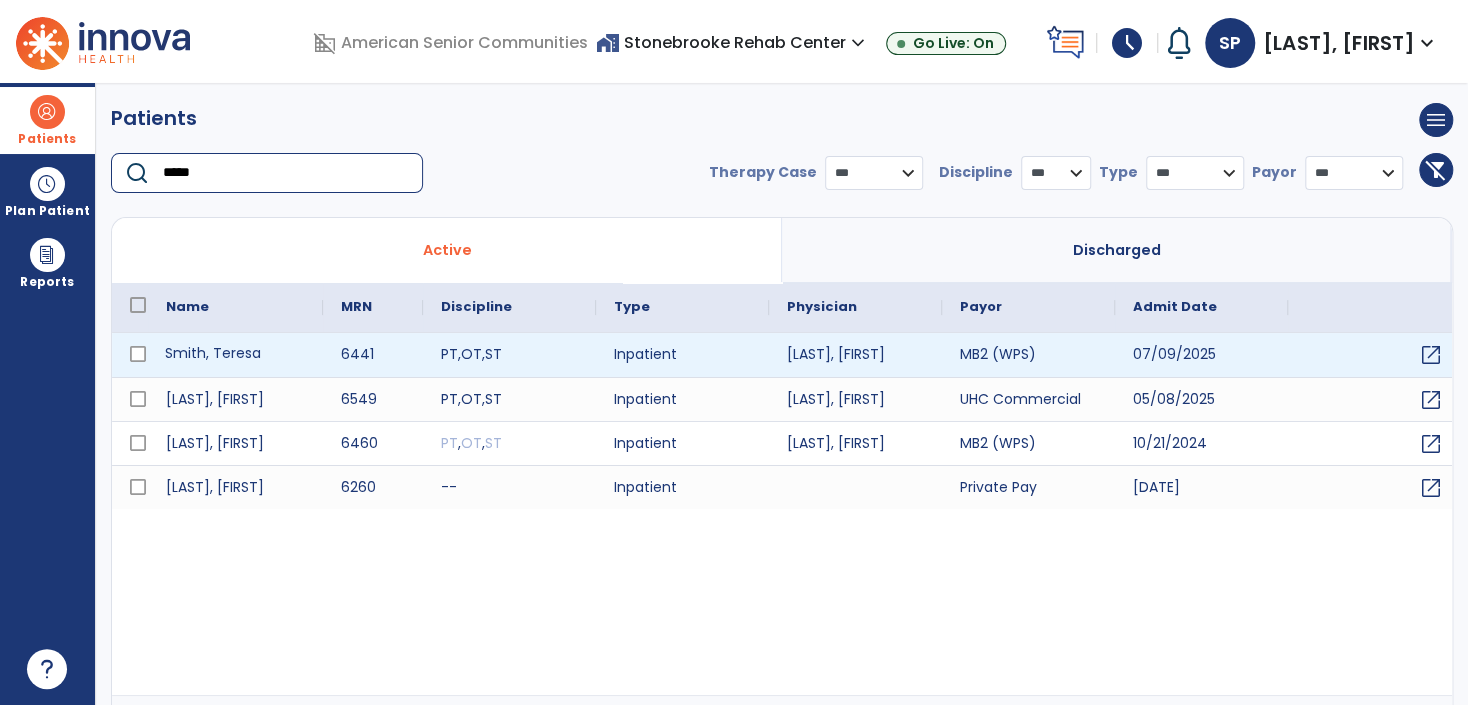 click on "Smith, Teresa" at bounding box center [235, 355] 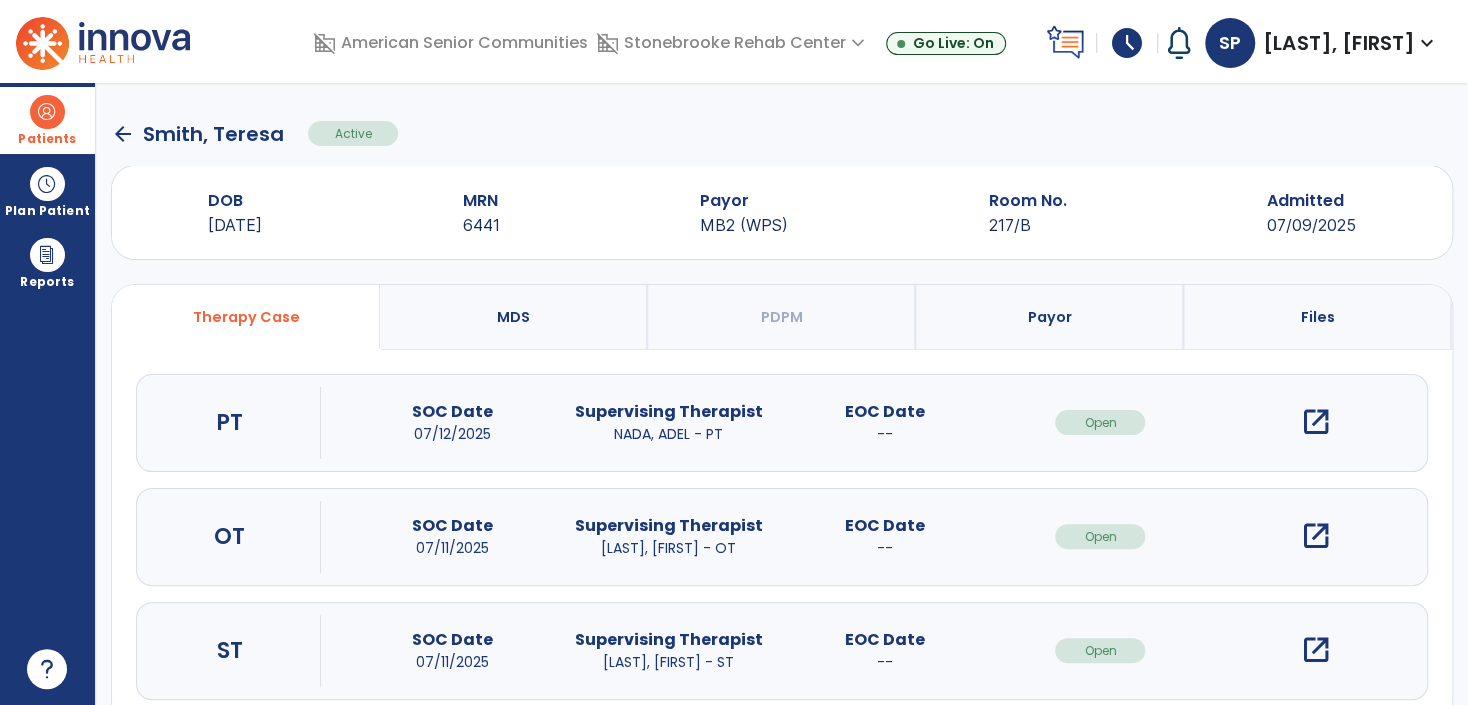 click on "Patients" at bounding box center [47, 120] 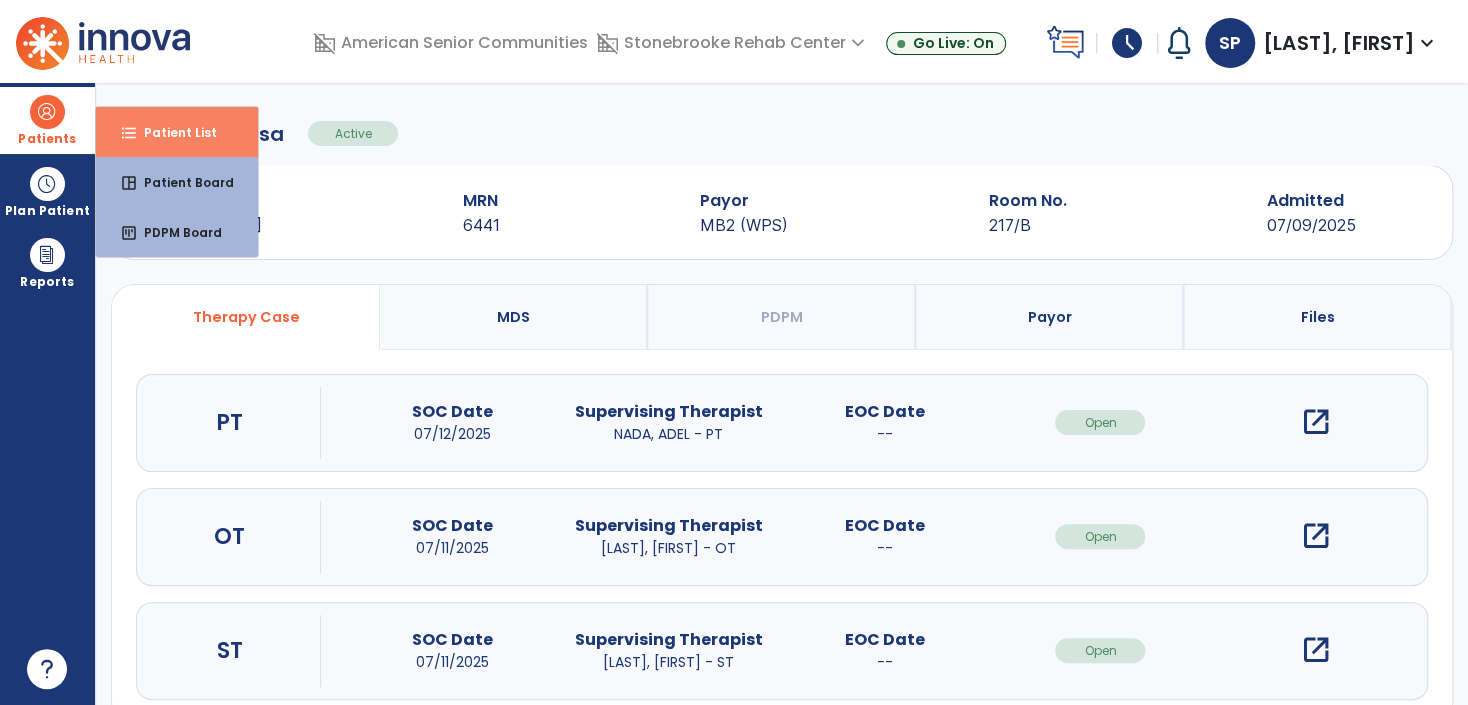 click on "format_list_bulleted  Patient List" at bounding box center (177, 132) 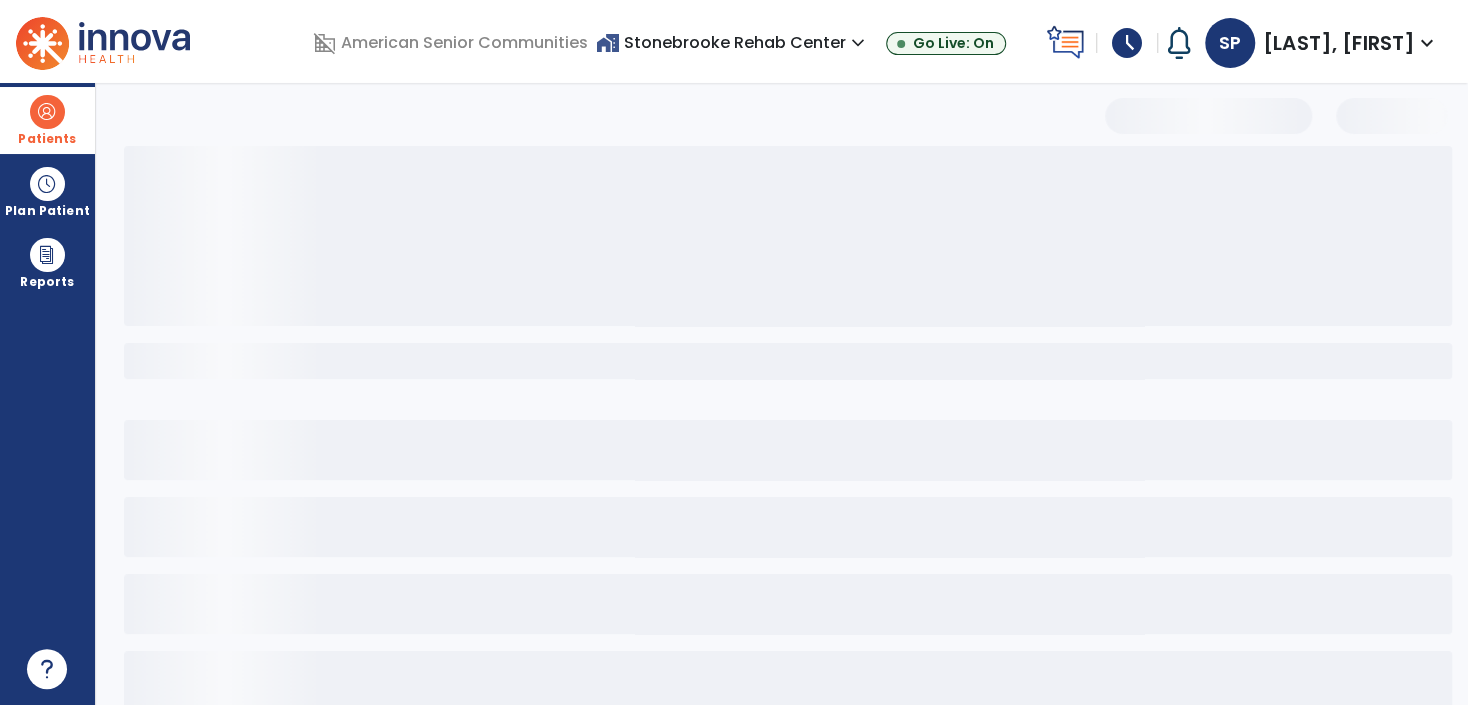 select on "***" 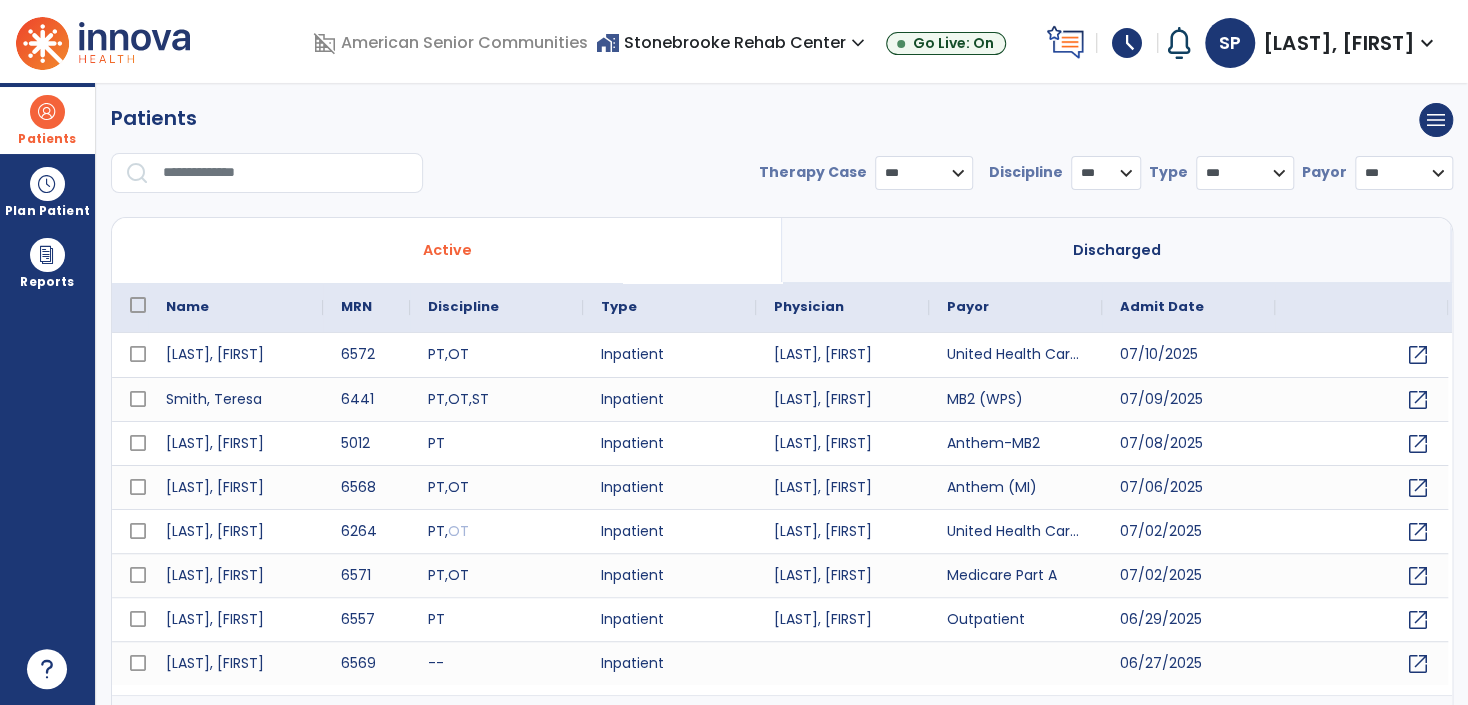 click at bounding box center (286, 173) 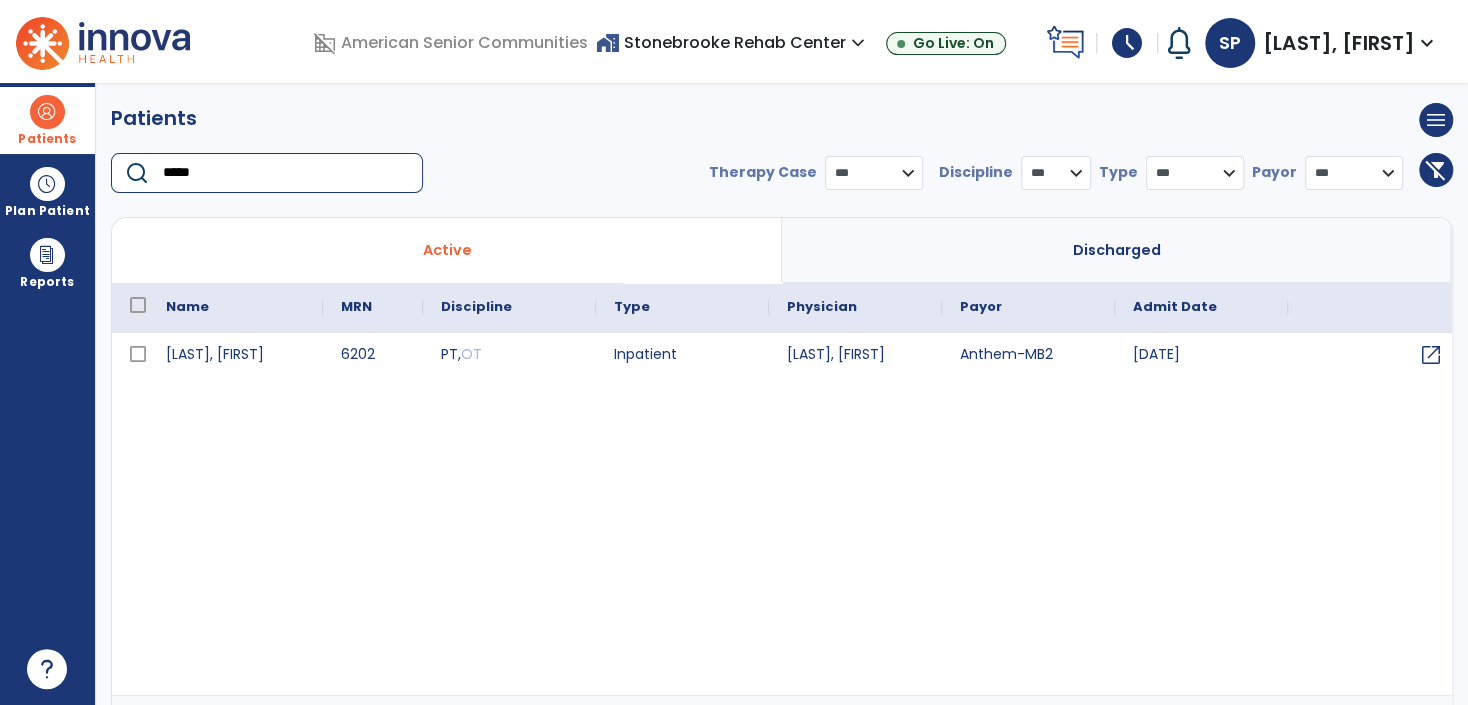 type on "*****" 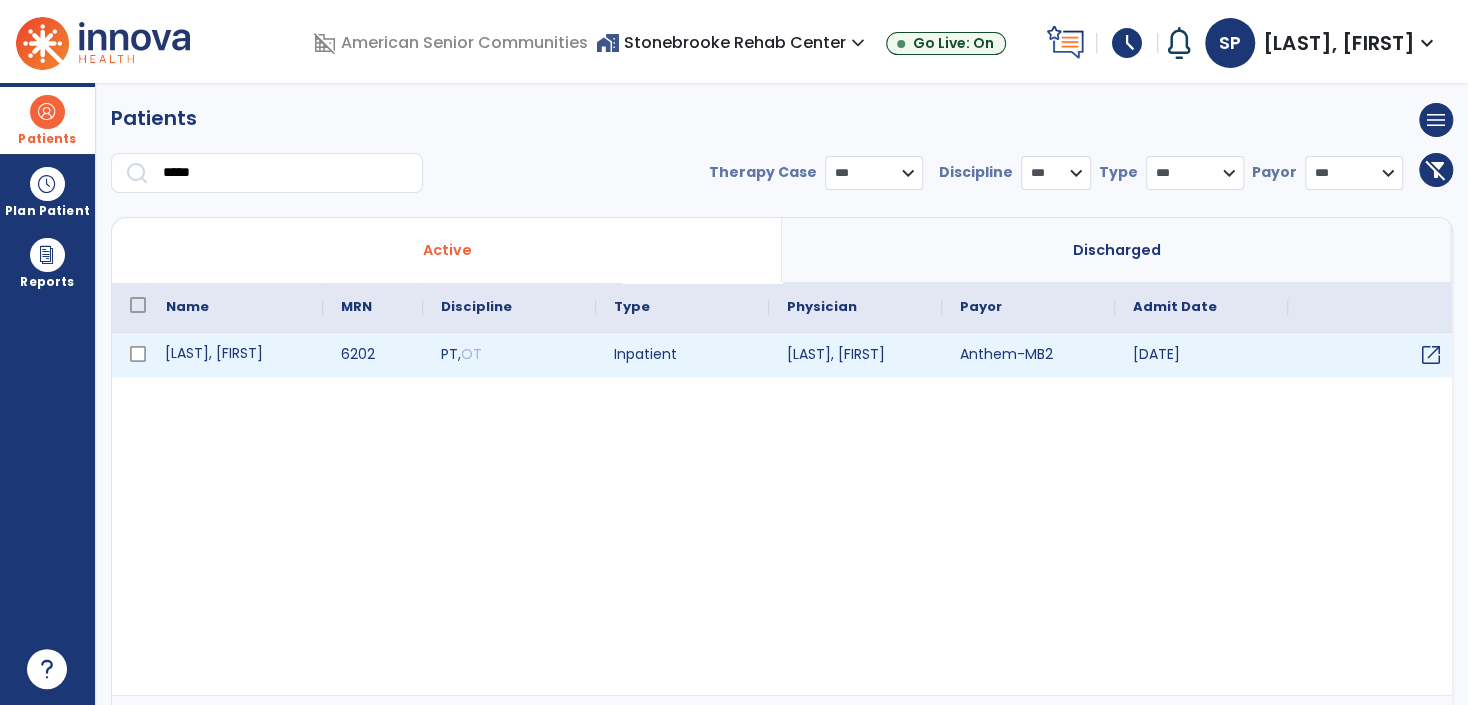 click on "Losey, Leonard" at bounding box center [235, 355] 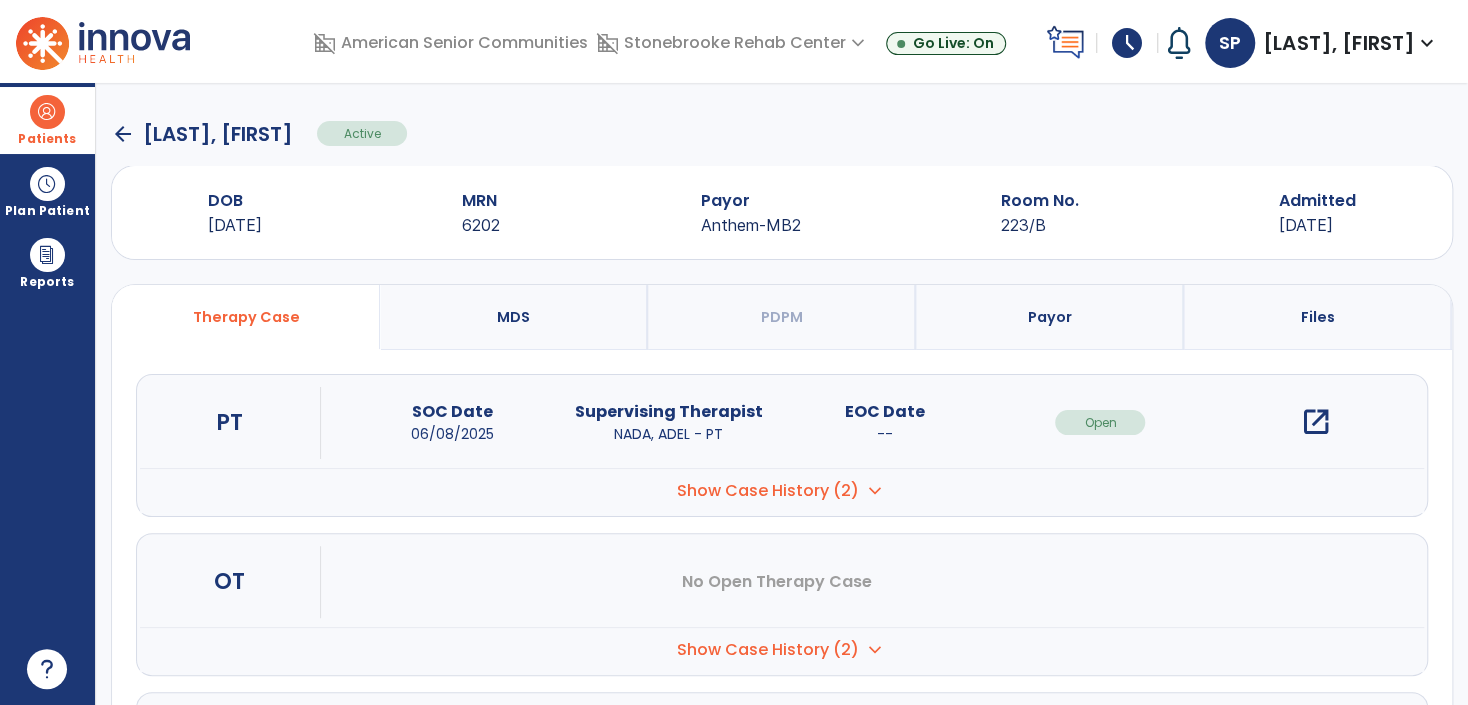 click on "open_in_new" at bounding box center [1316, 422] 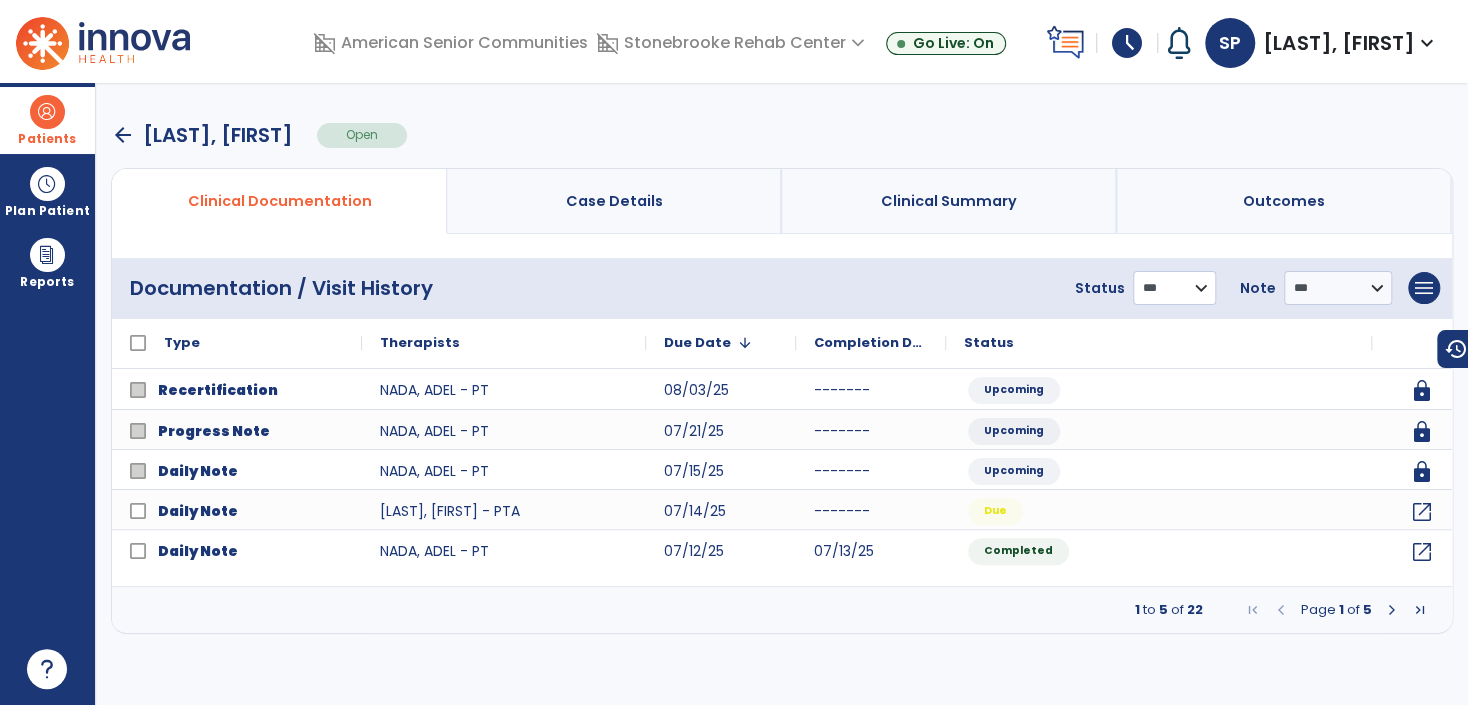 click on "**********" at bounding box center (1174, 288) 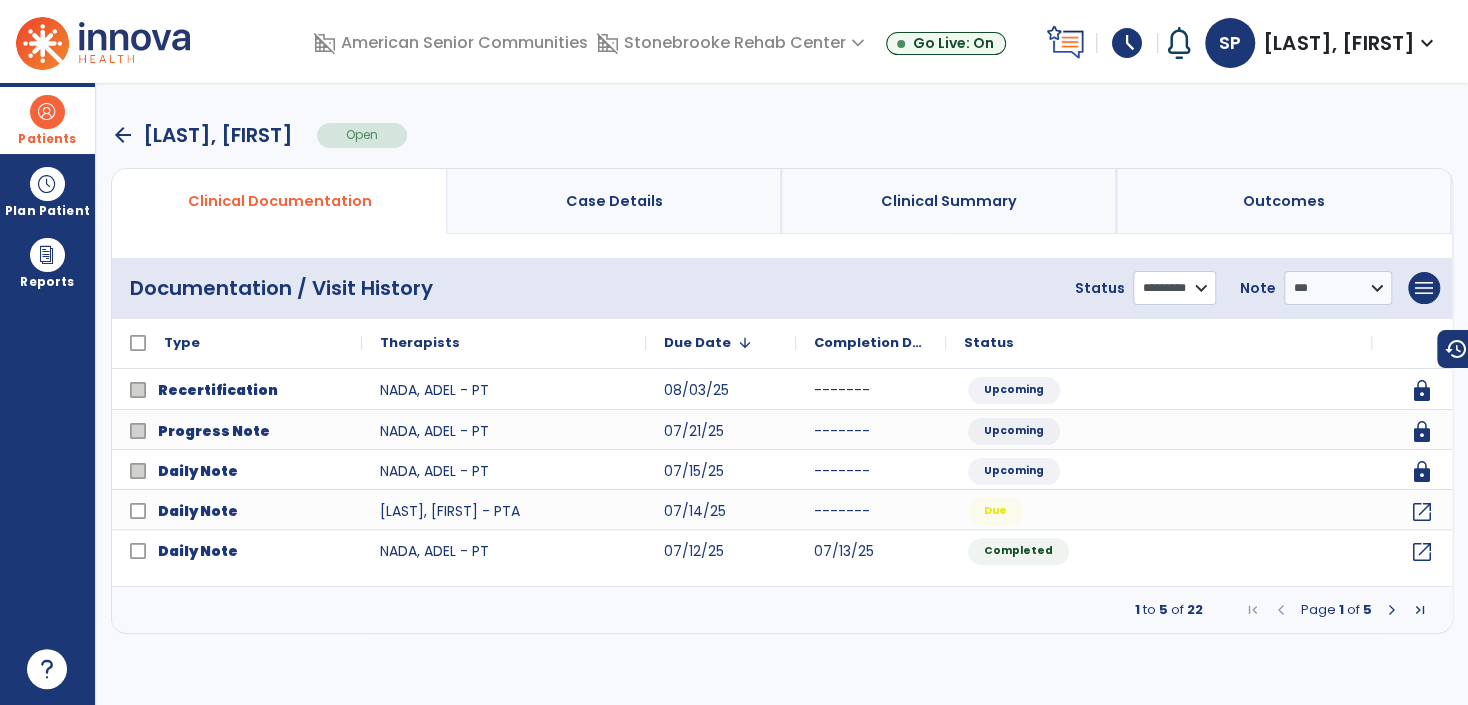 click on "**********" at bounding box center [1174, 288] 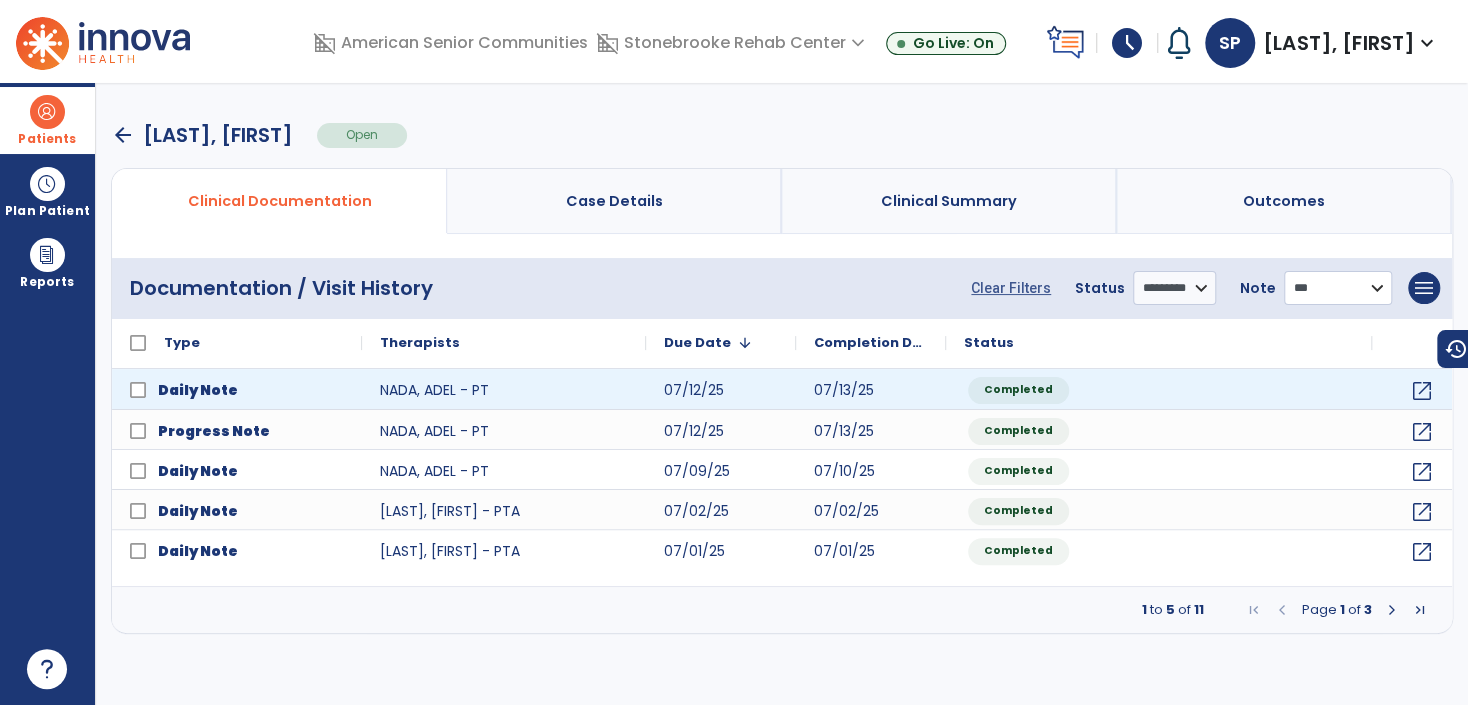 click on "**********" at bounding box center [1338, 288] 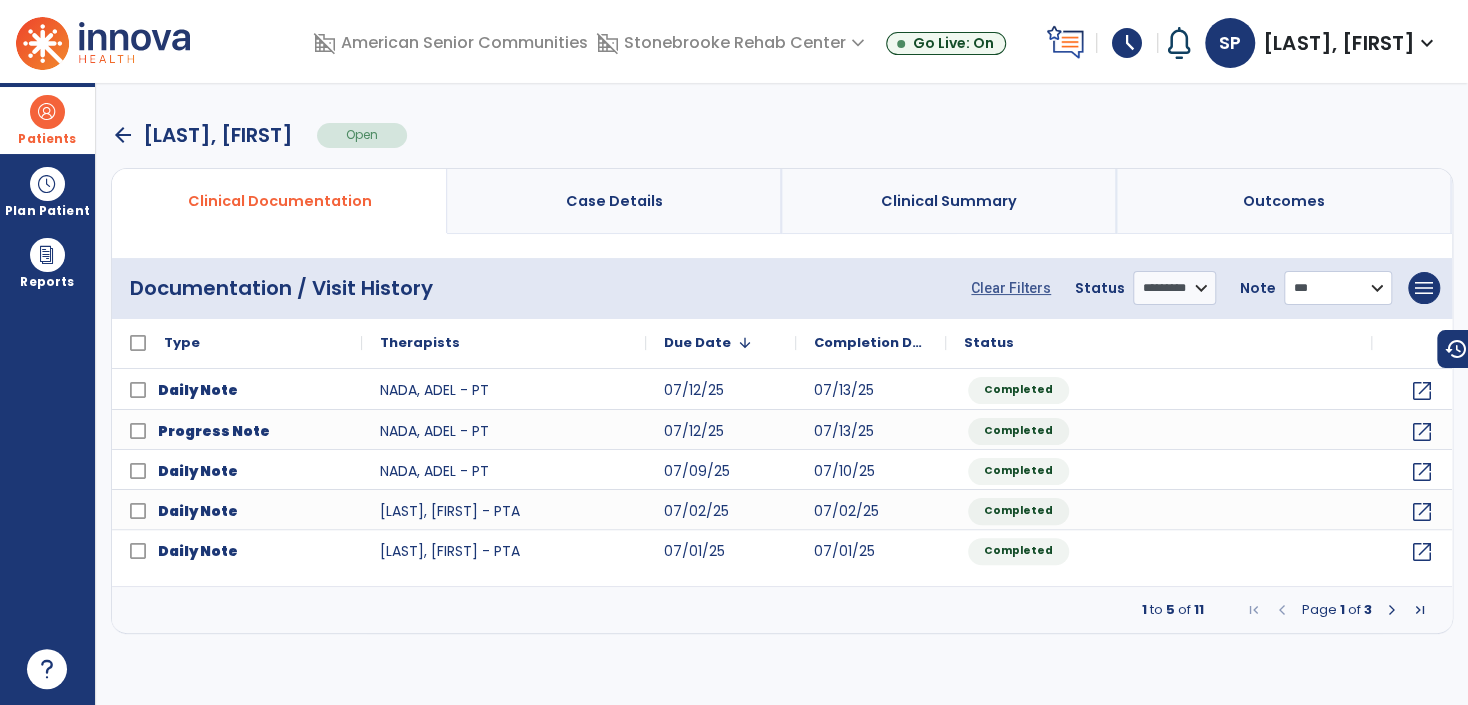 select on "*****" 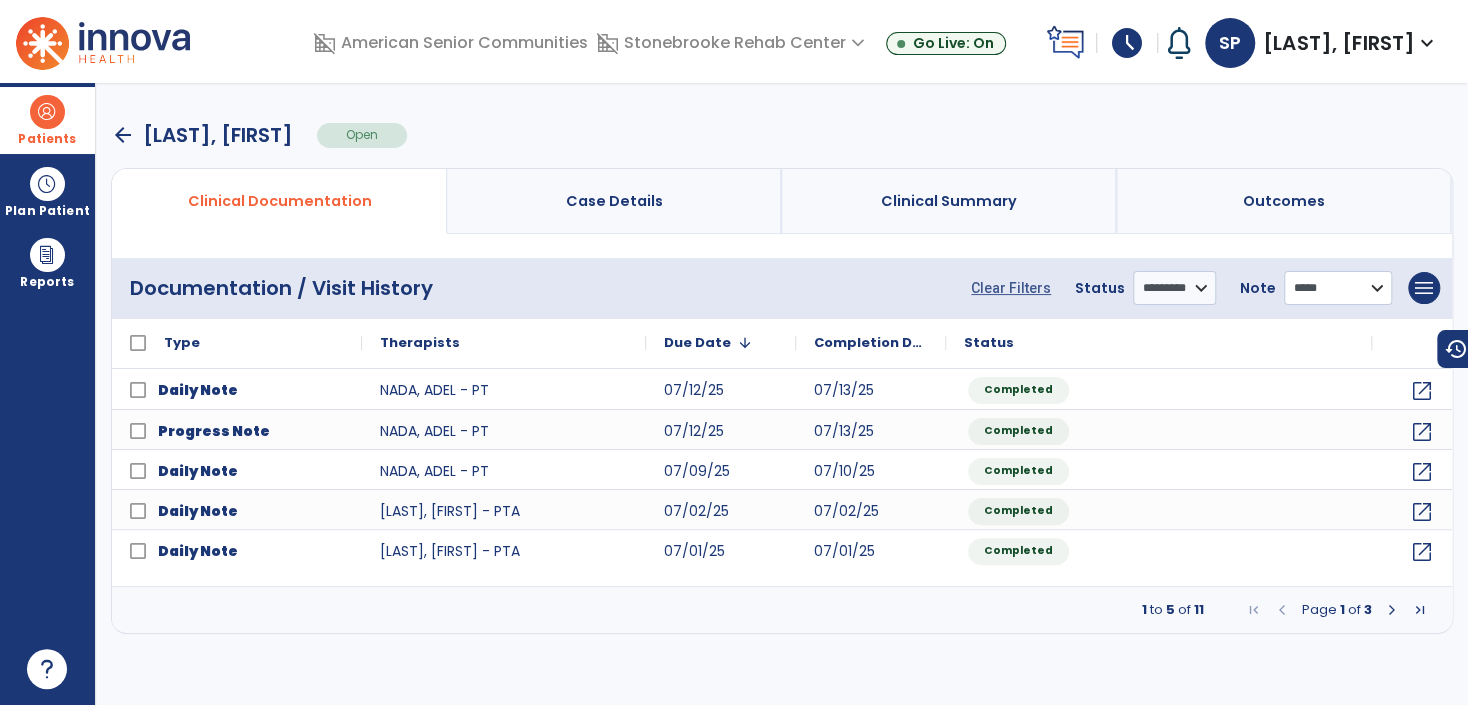 click on "**********" at bounding box center (1338, 288) 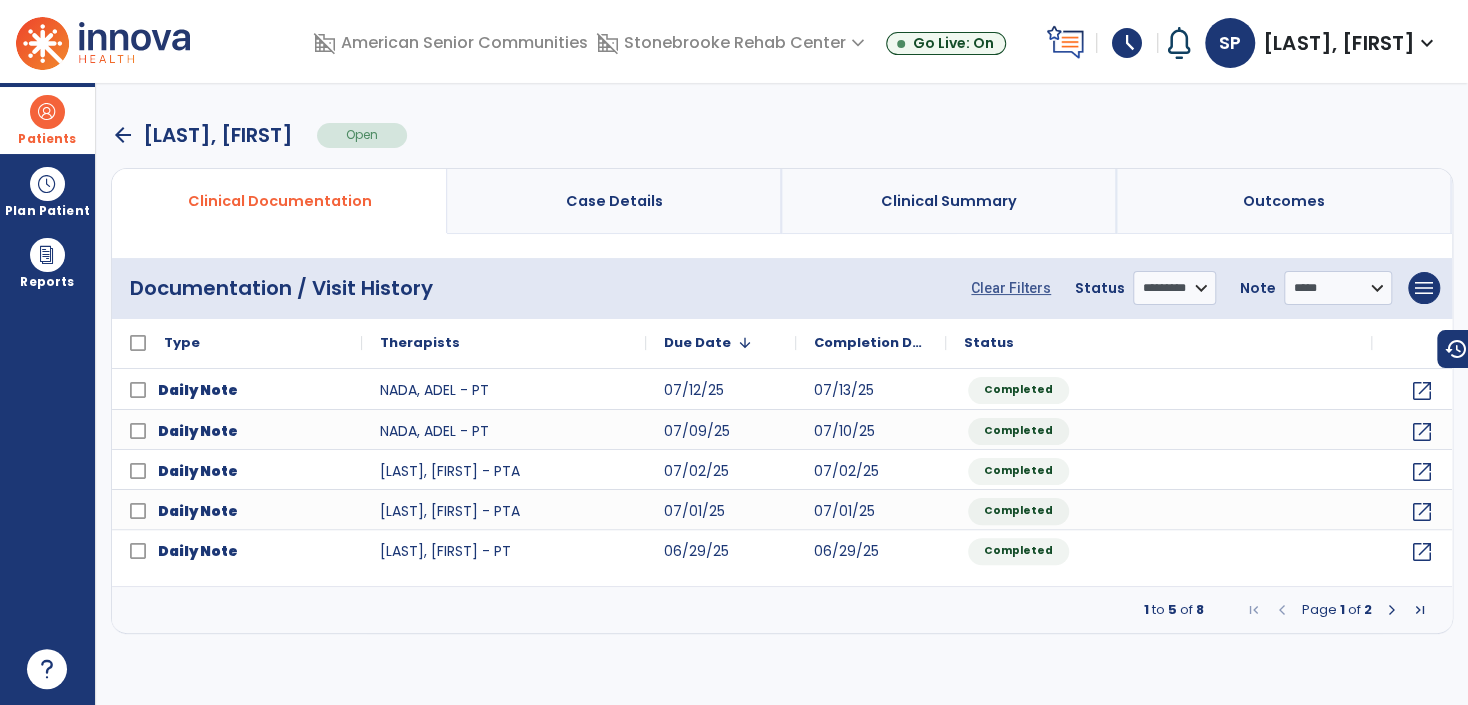 click on "Patients" at bounding box center (47, 120) 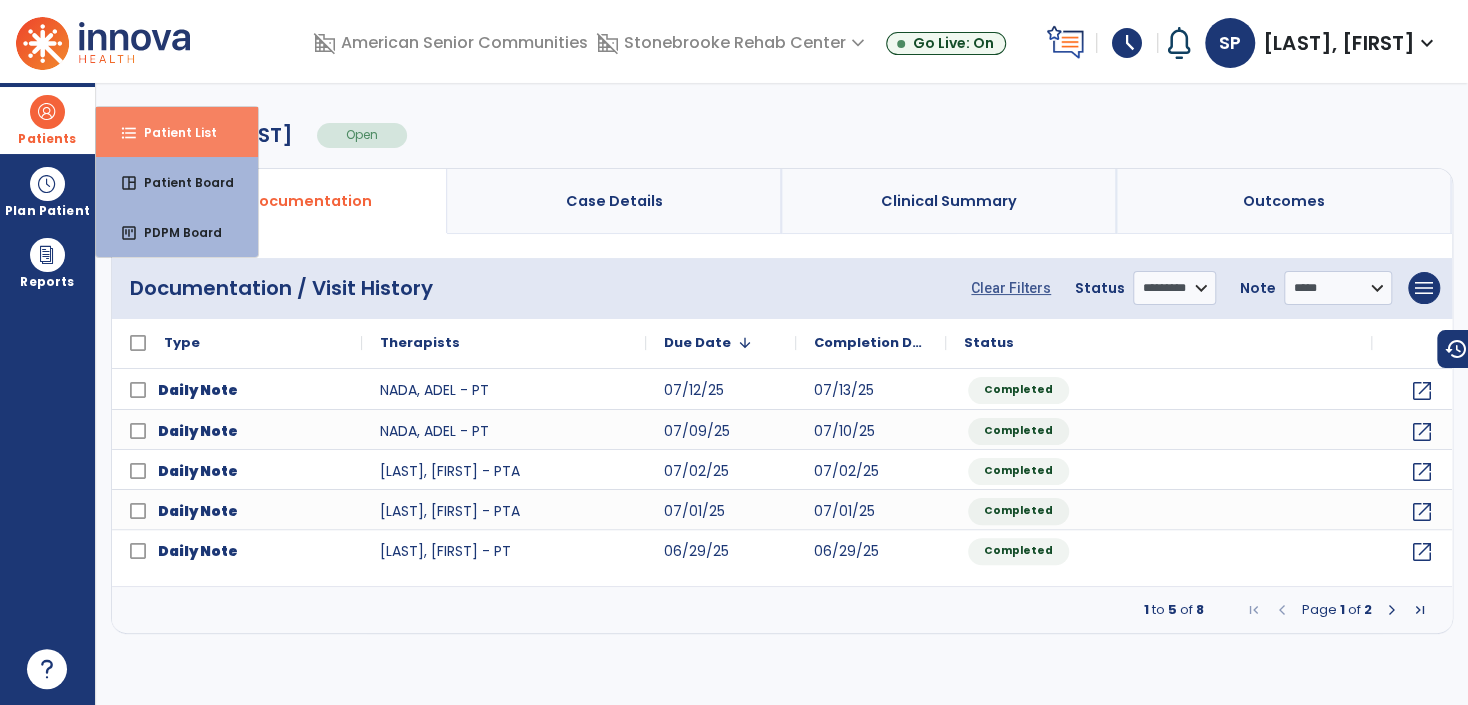 click on "format_list_bulleted  Patient List" at bounding box center [177, 132] 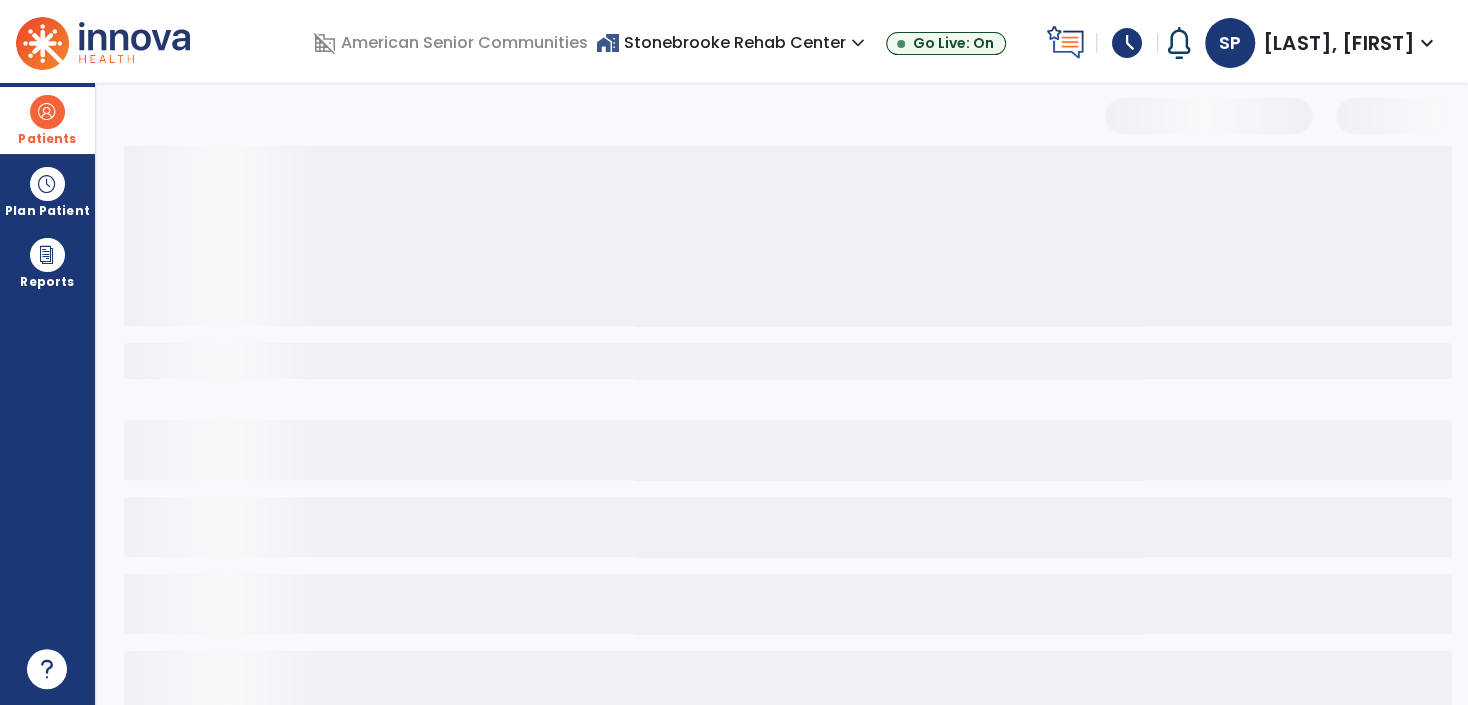 select on "***" 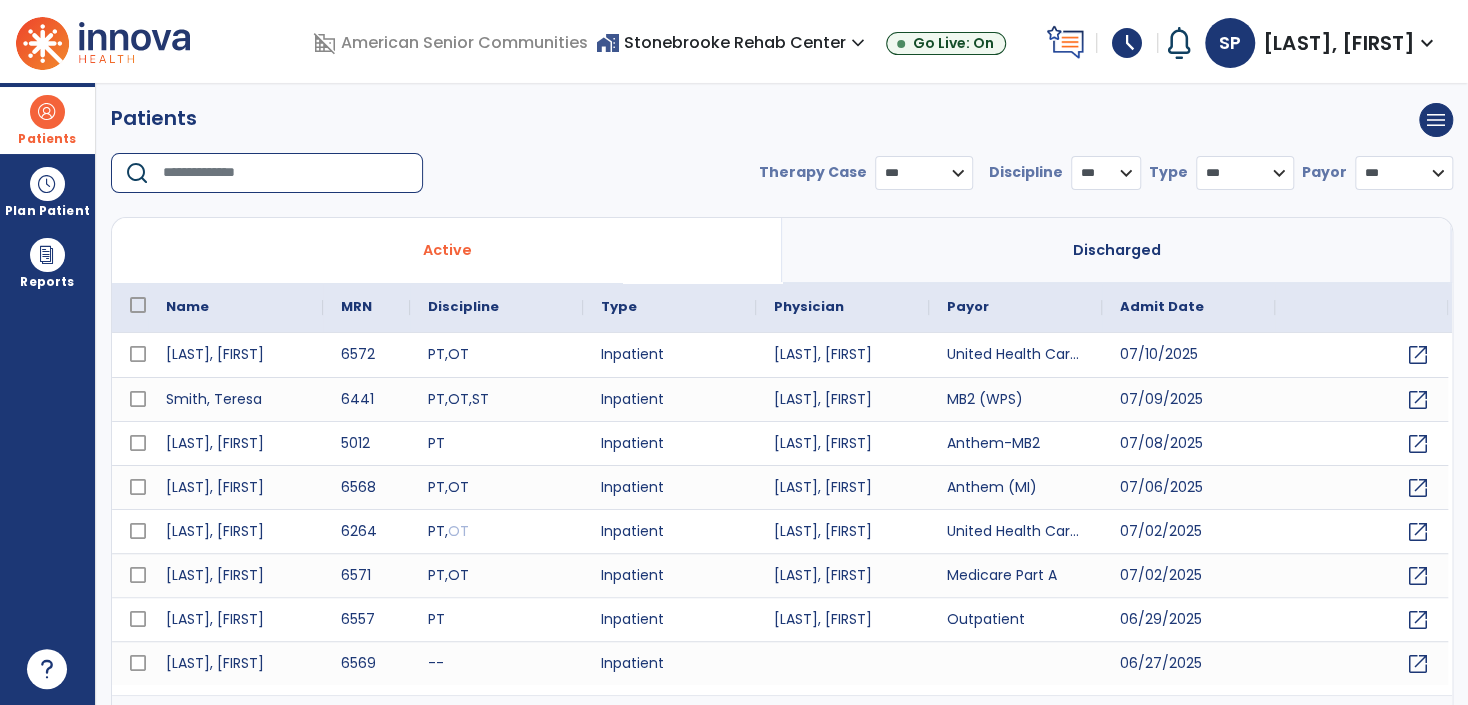 click at bounding box center (286, 173) 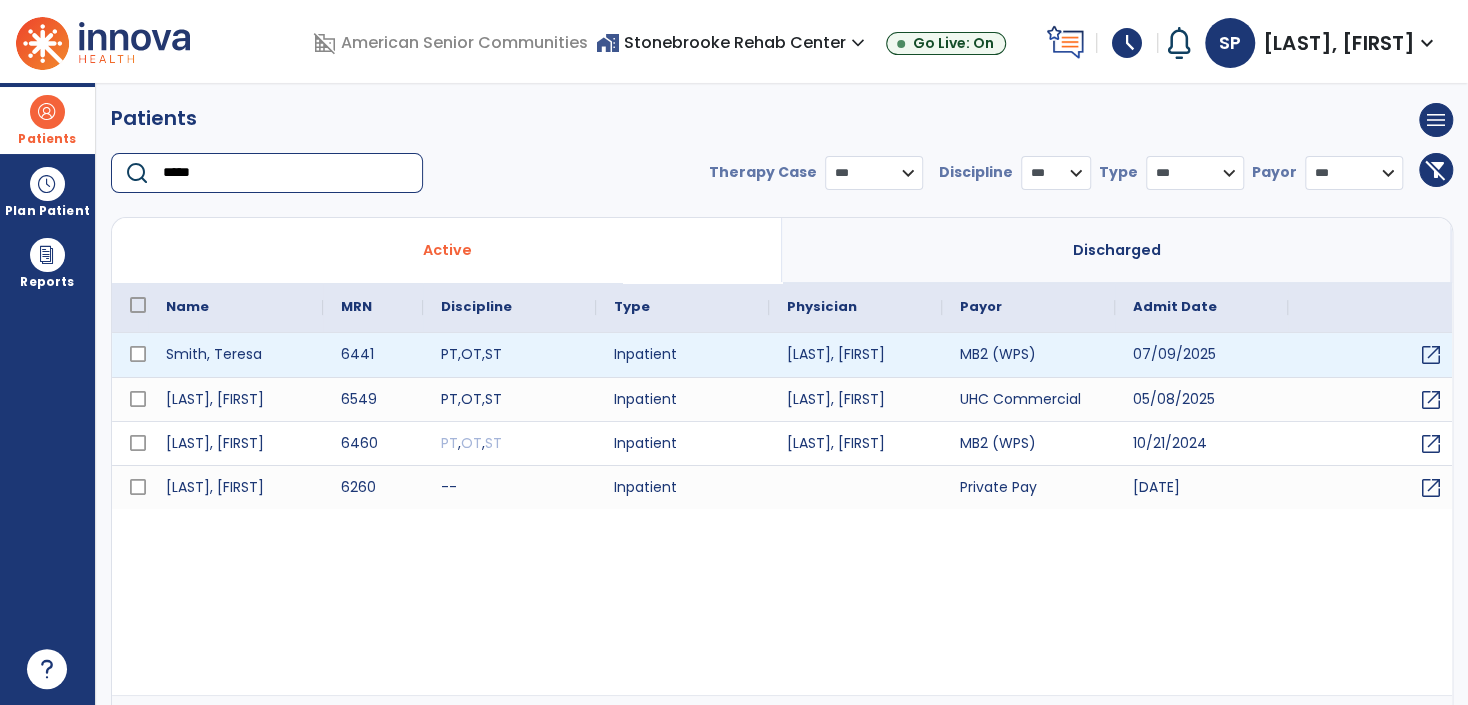 type on "*****" 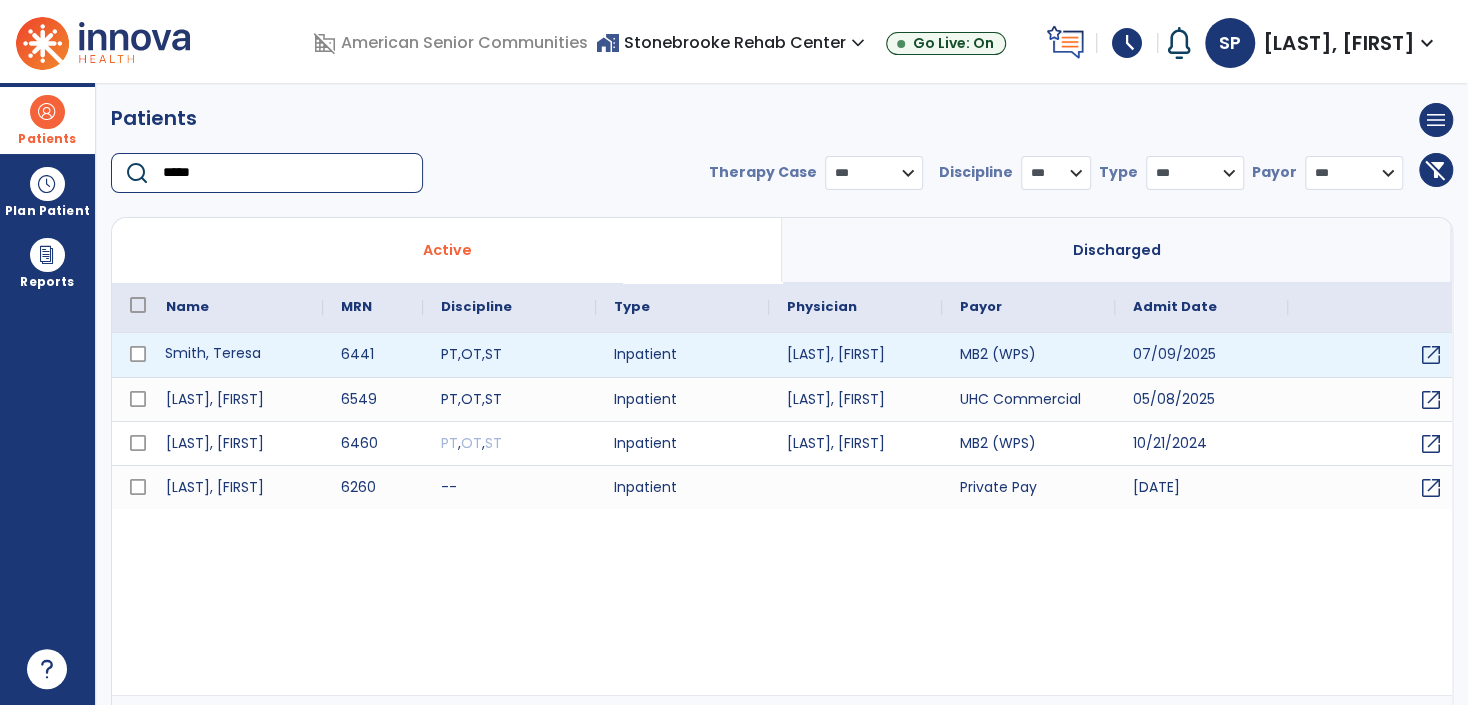 click on "Smith, Teresa" at bounding box center [235, 355] 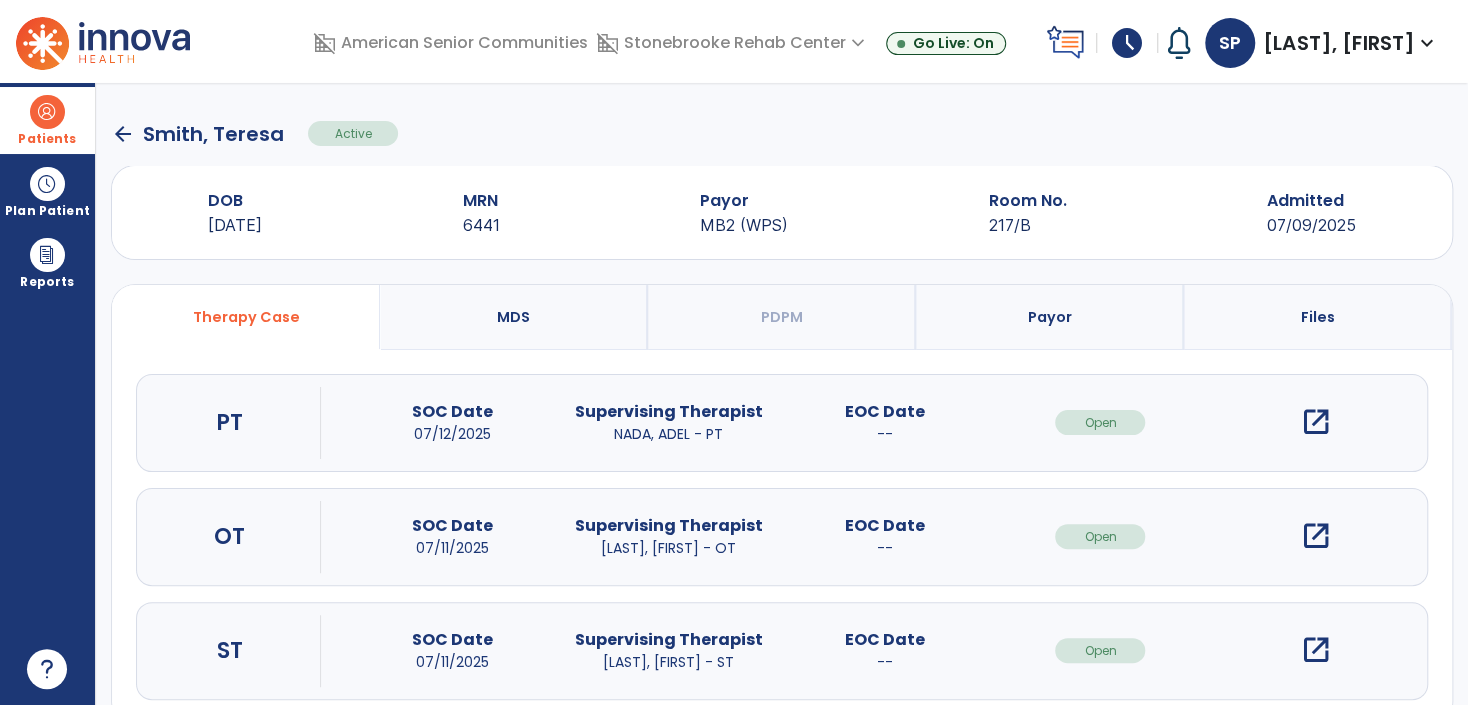 click on "open_in_new" at bounding box center (1316, 536) 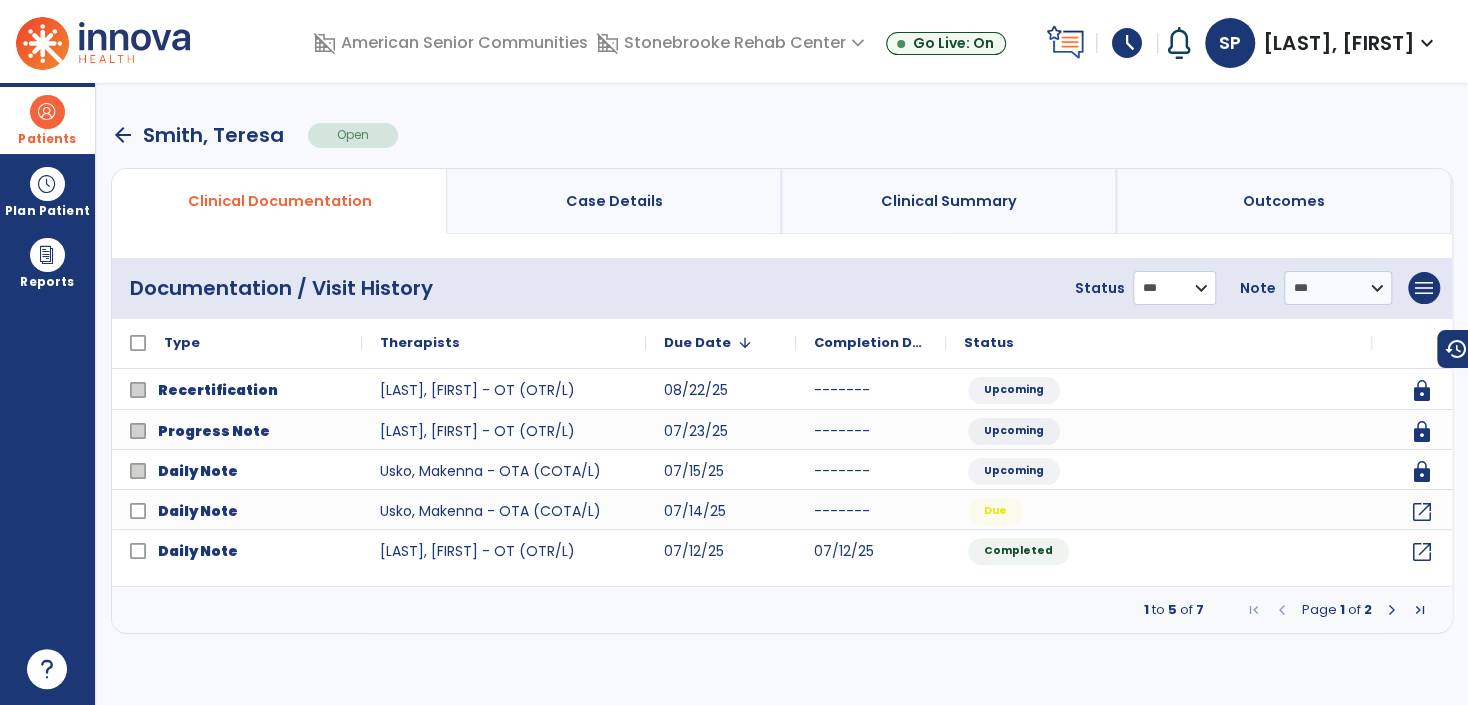 click on "**********" at bounding box center [1174, 288] 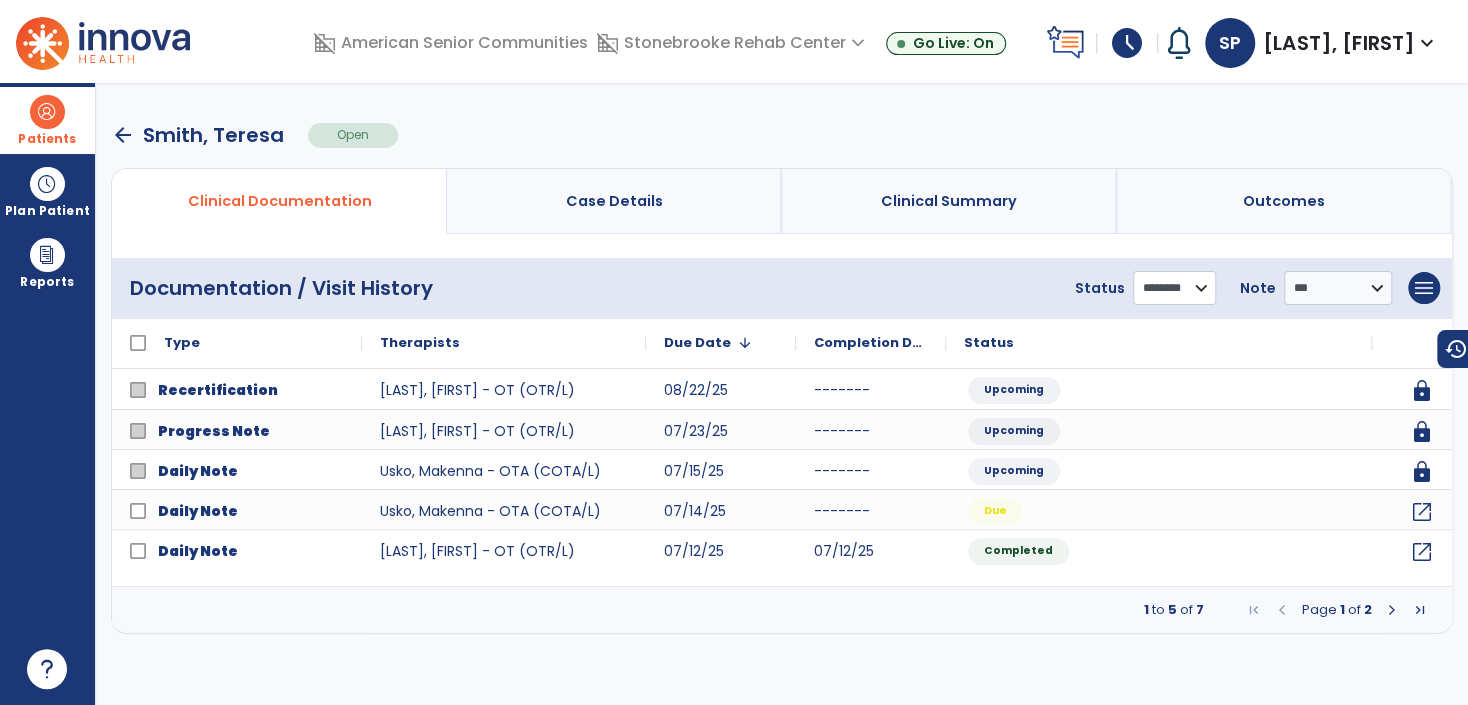 click on "**********" at bounding box center (1174, 288) 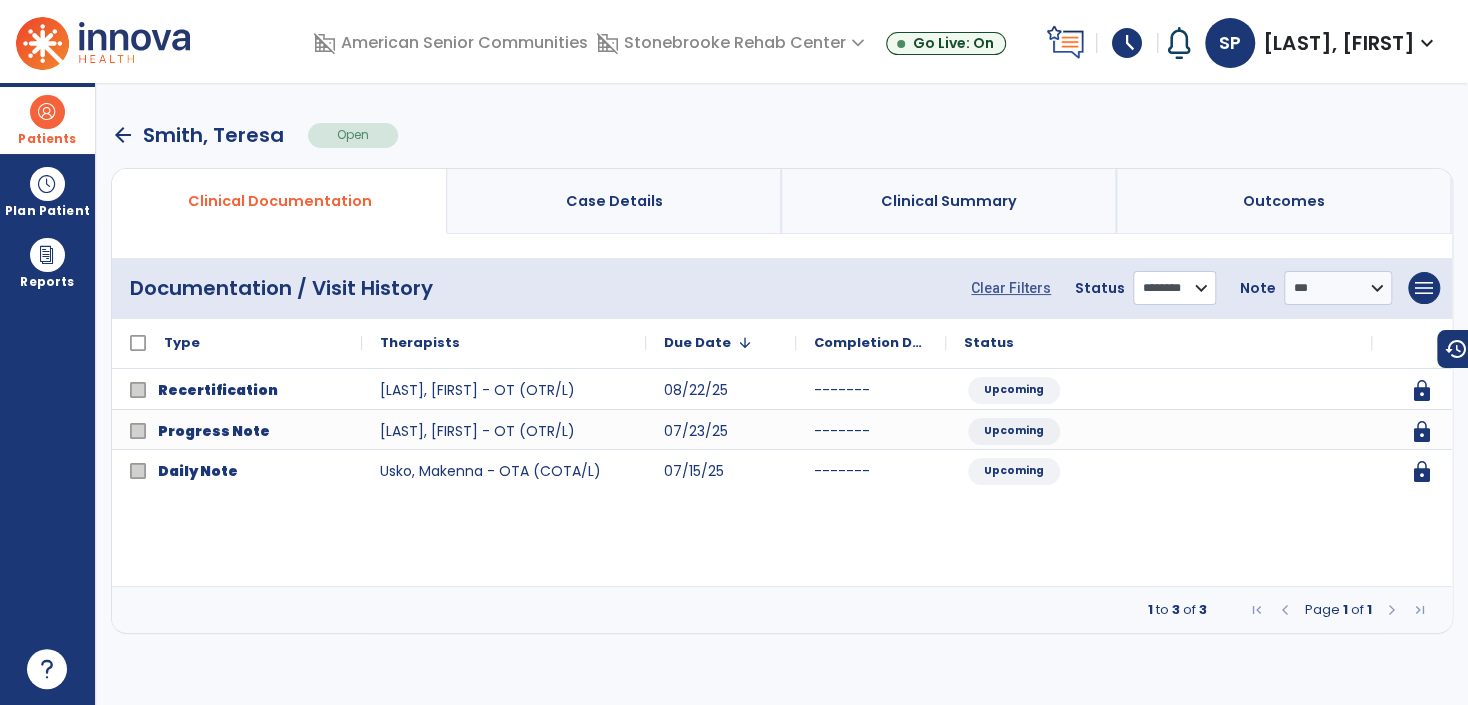 click on "**********" at bounding box center [1174, 288] 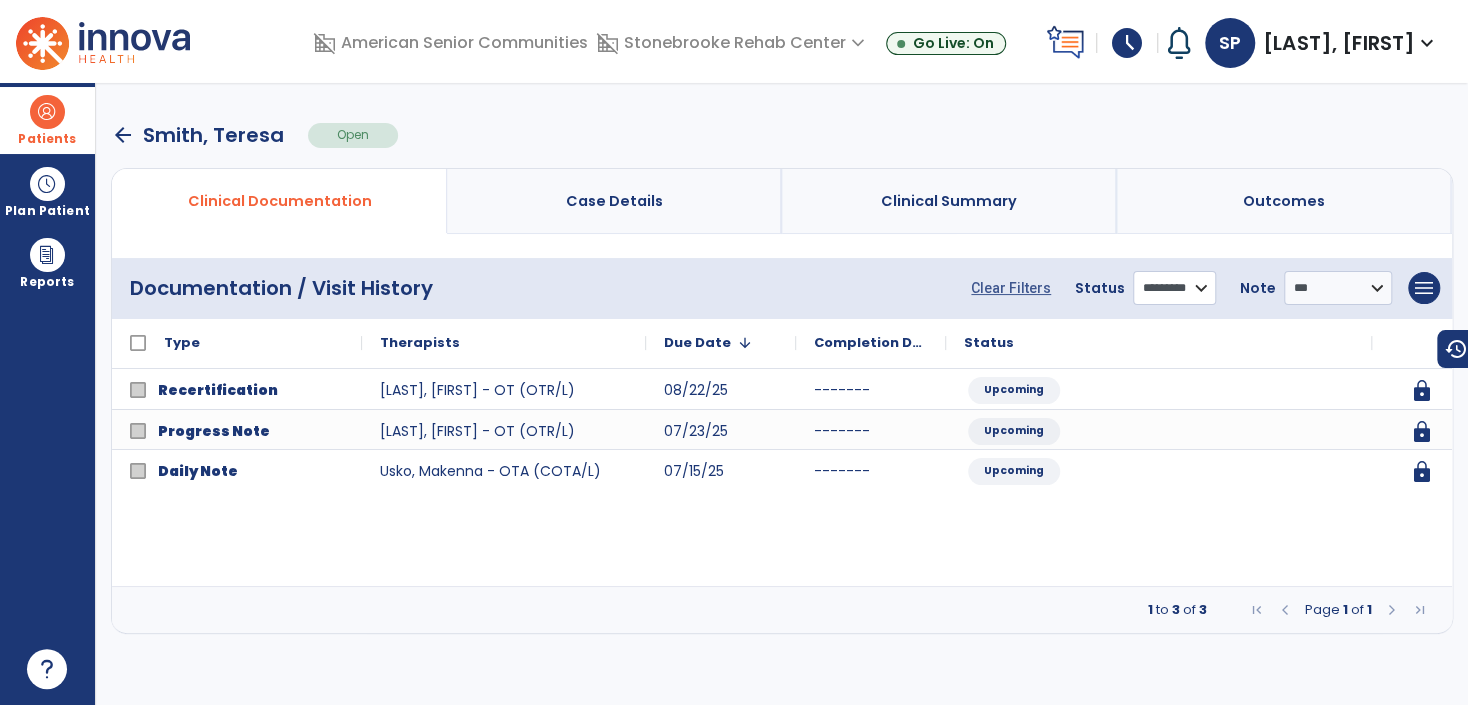 click on "**********" at bounding box center (1174, 288) 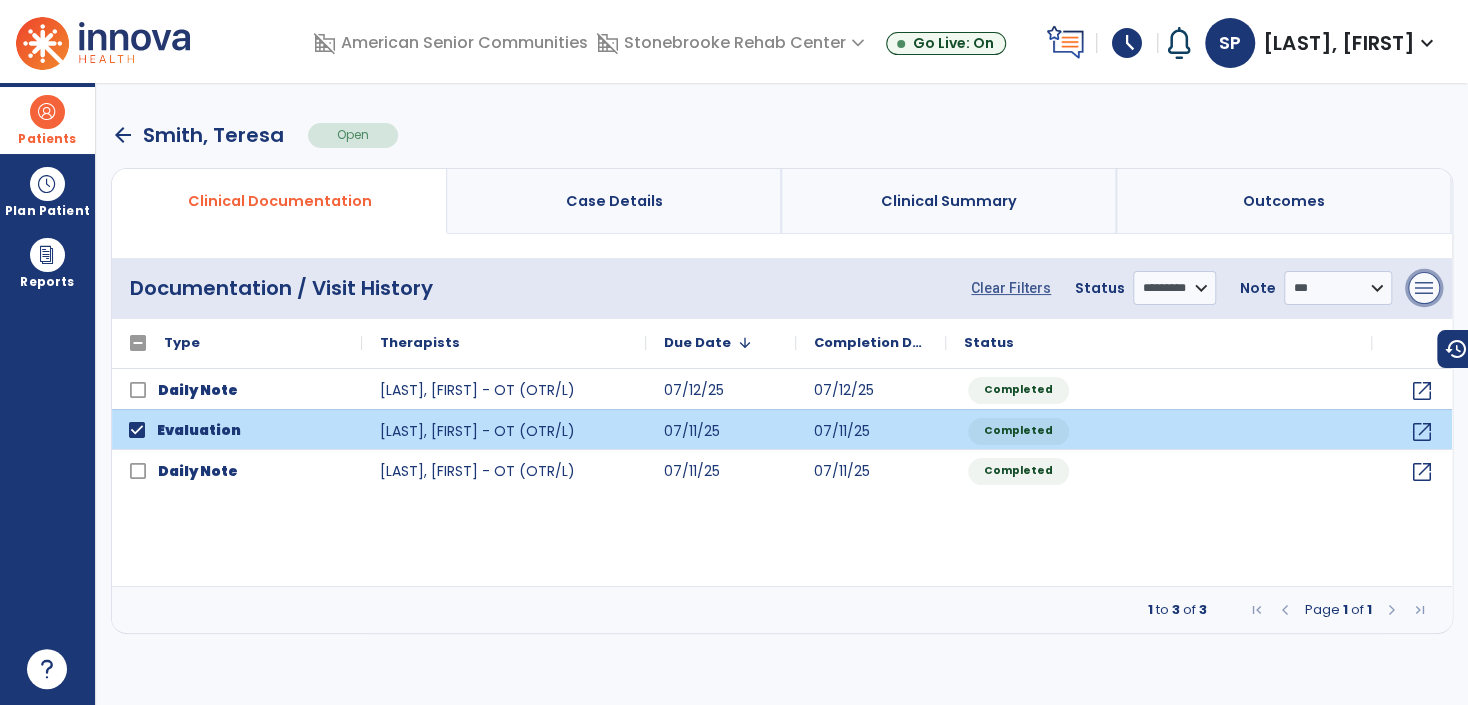 click on "menu" at bounding box center [1424, 288] 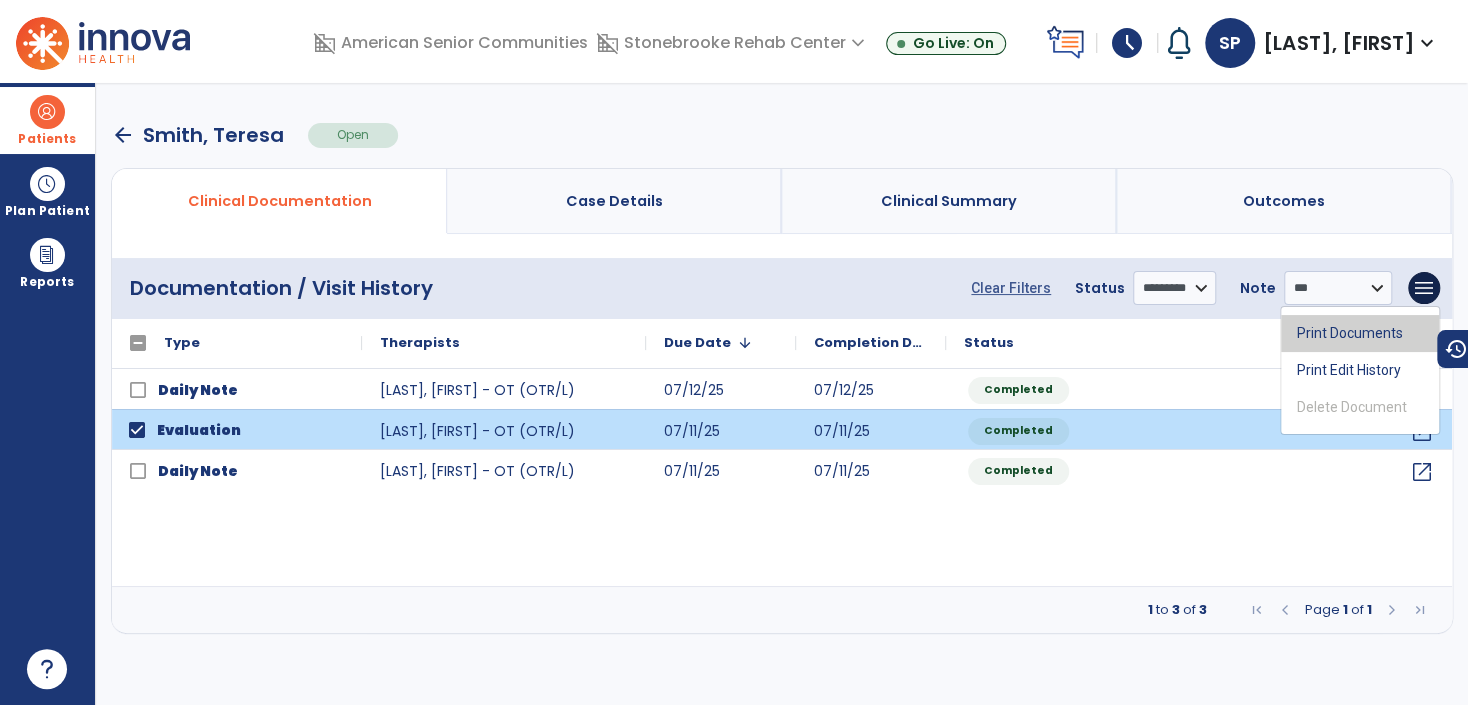click on "Print Documents" at bounding box center [1360, 333] 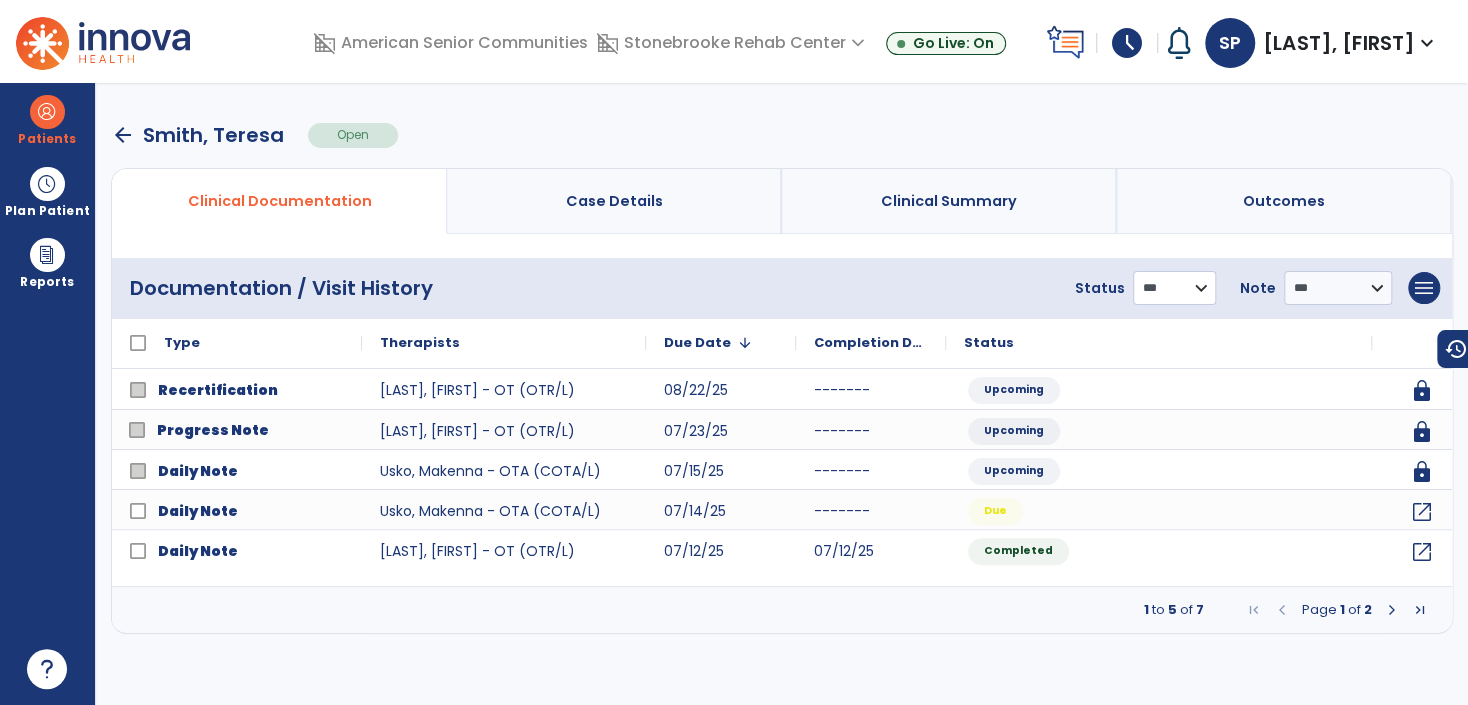 click on "**********" at bounding box center (1174, 288) 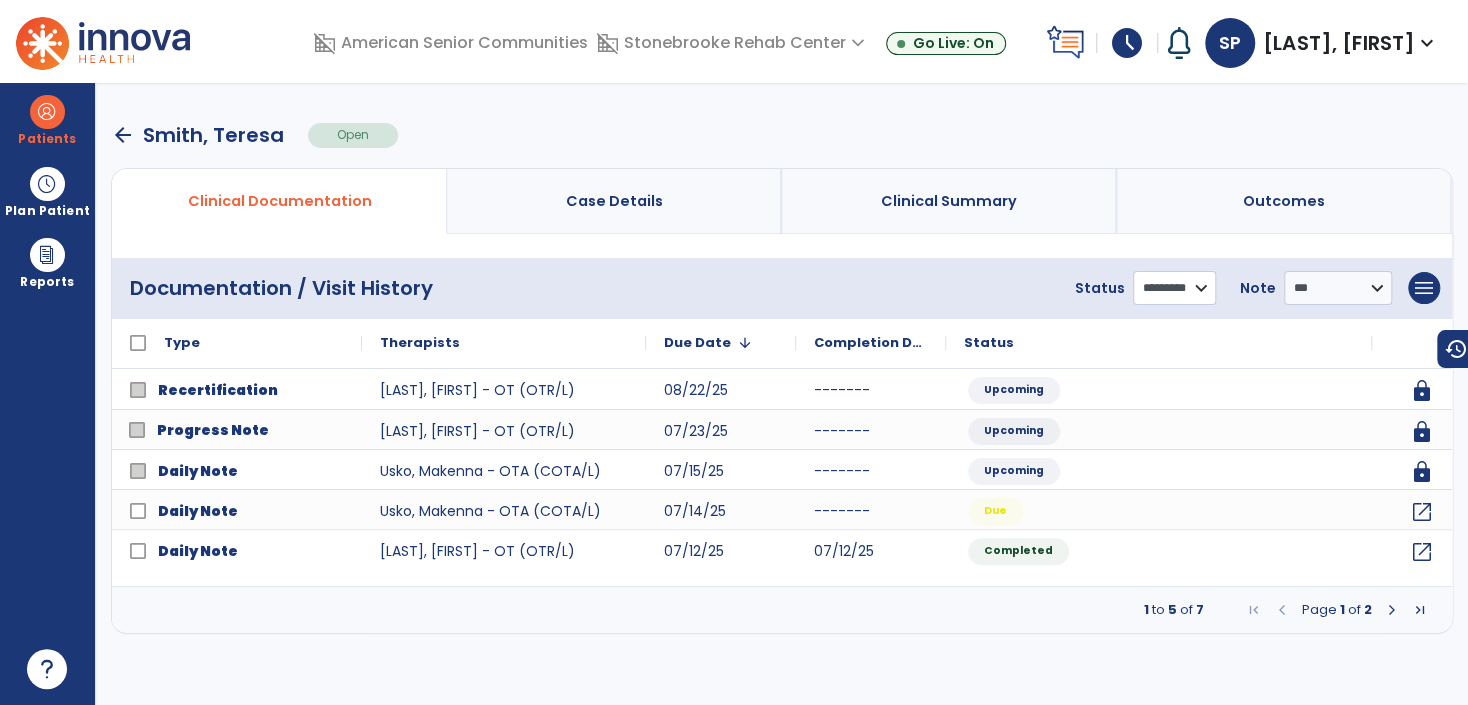 click on "**********" at bounding box center [1174, 288] 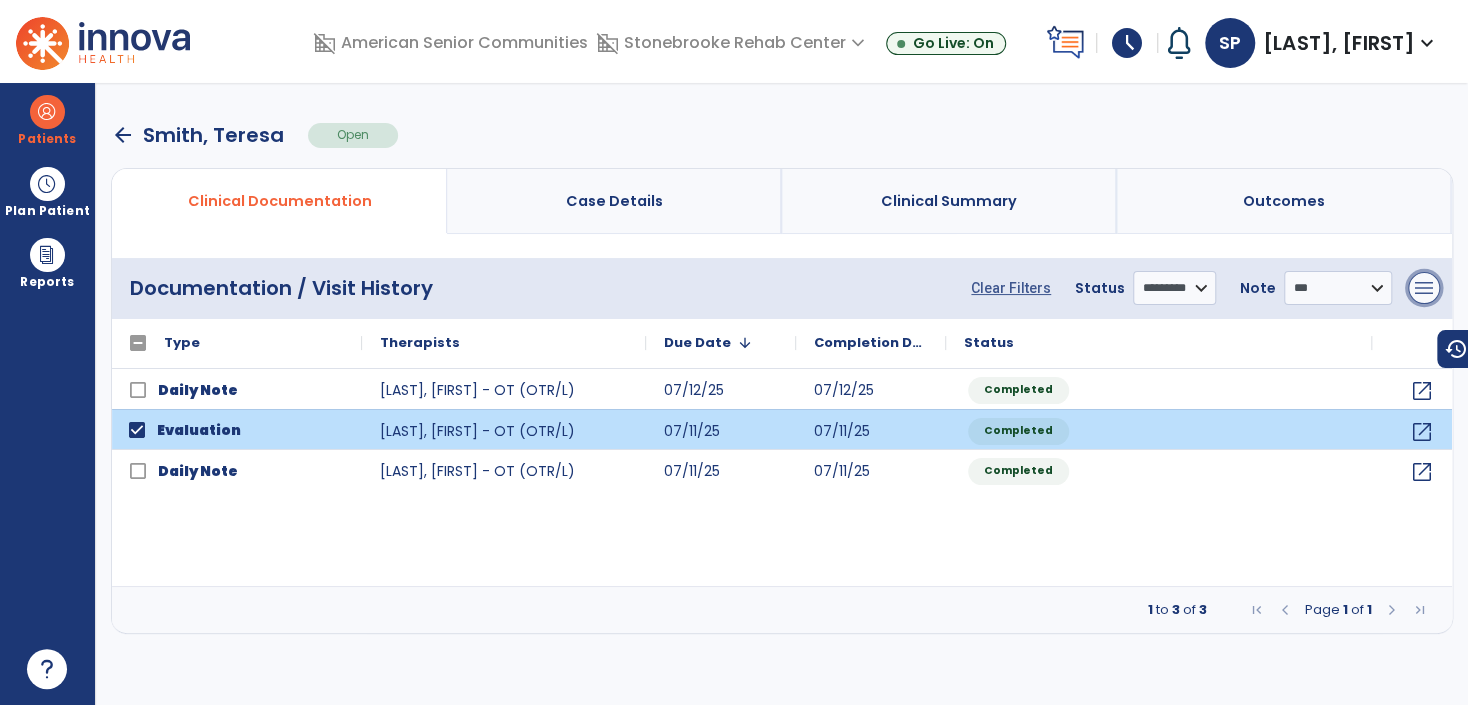 click on "menu" at bounding box center [1424, 288] 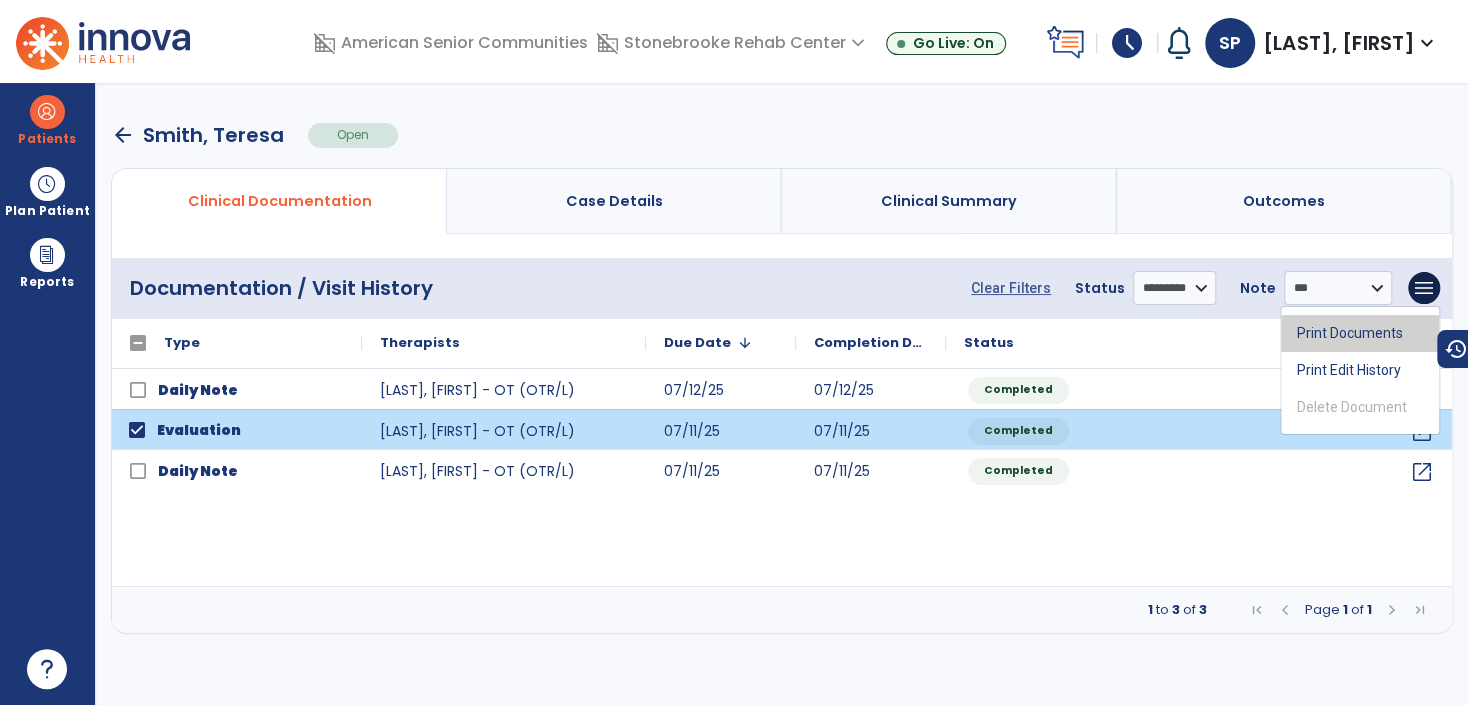 click on "Print Documents" at bounding box center [1360, 333] 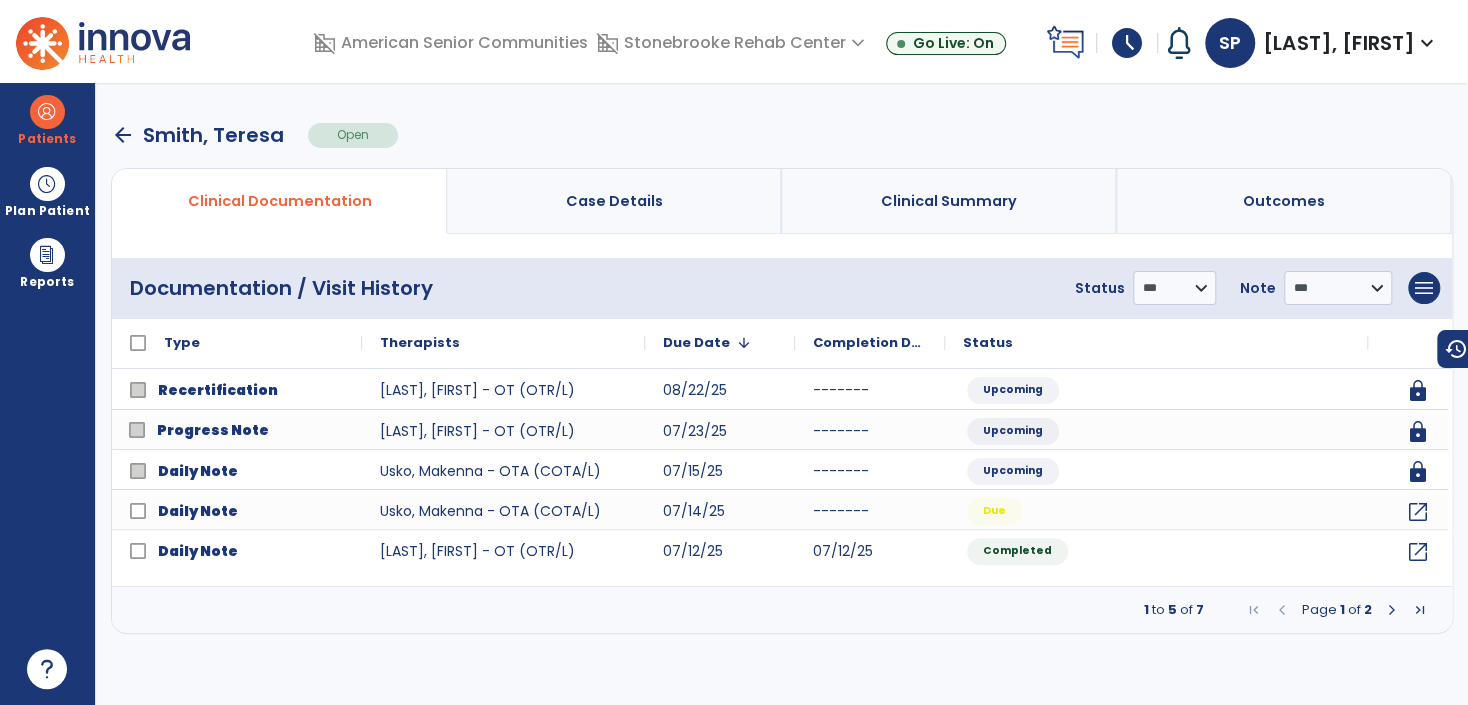 click on "**********" at bounding box center (782, 288) 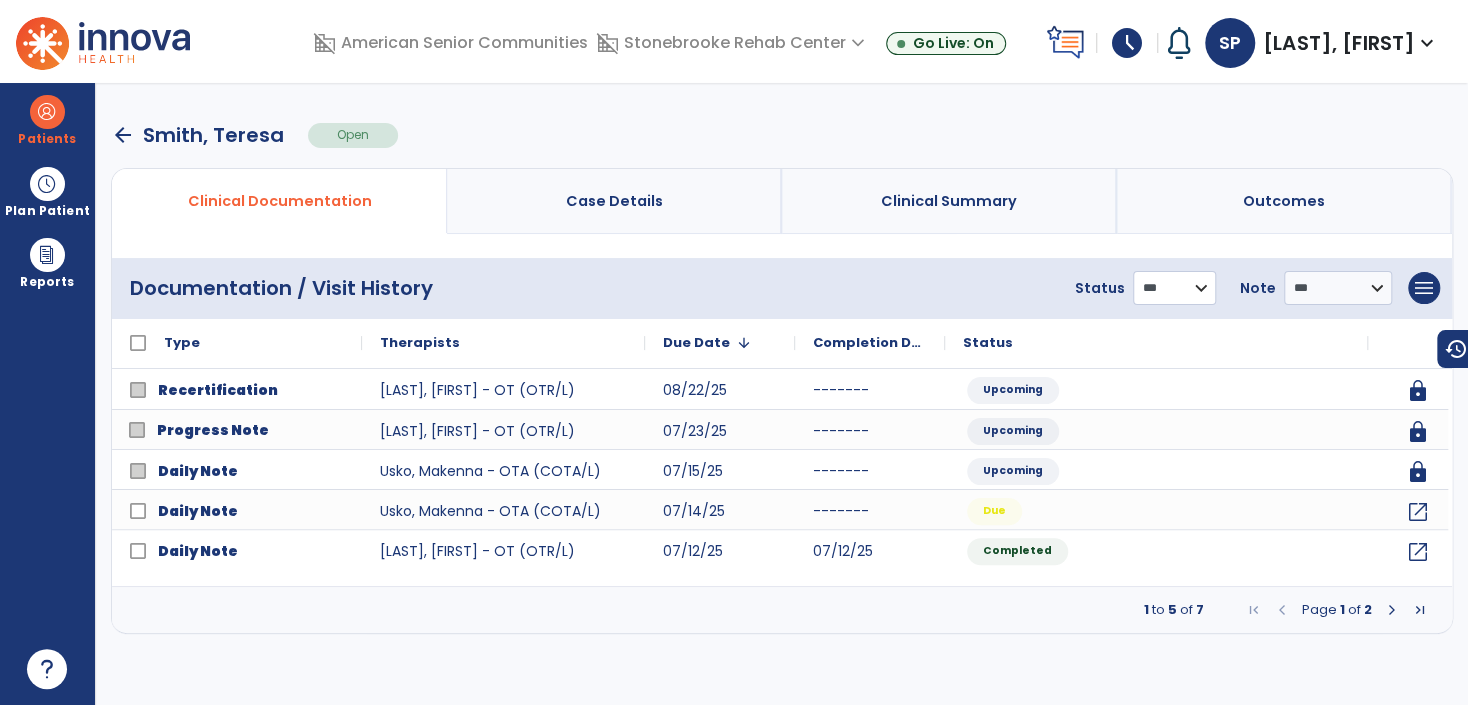 drag, startPoint x: 1135, startPoint y: 287, endPoint x: 1138, endPoint y: 303, distance: 16.27882 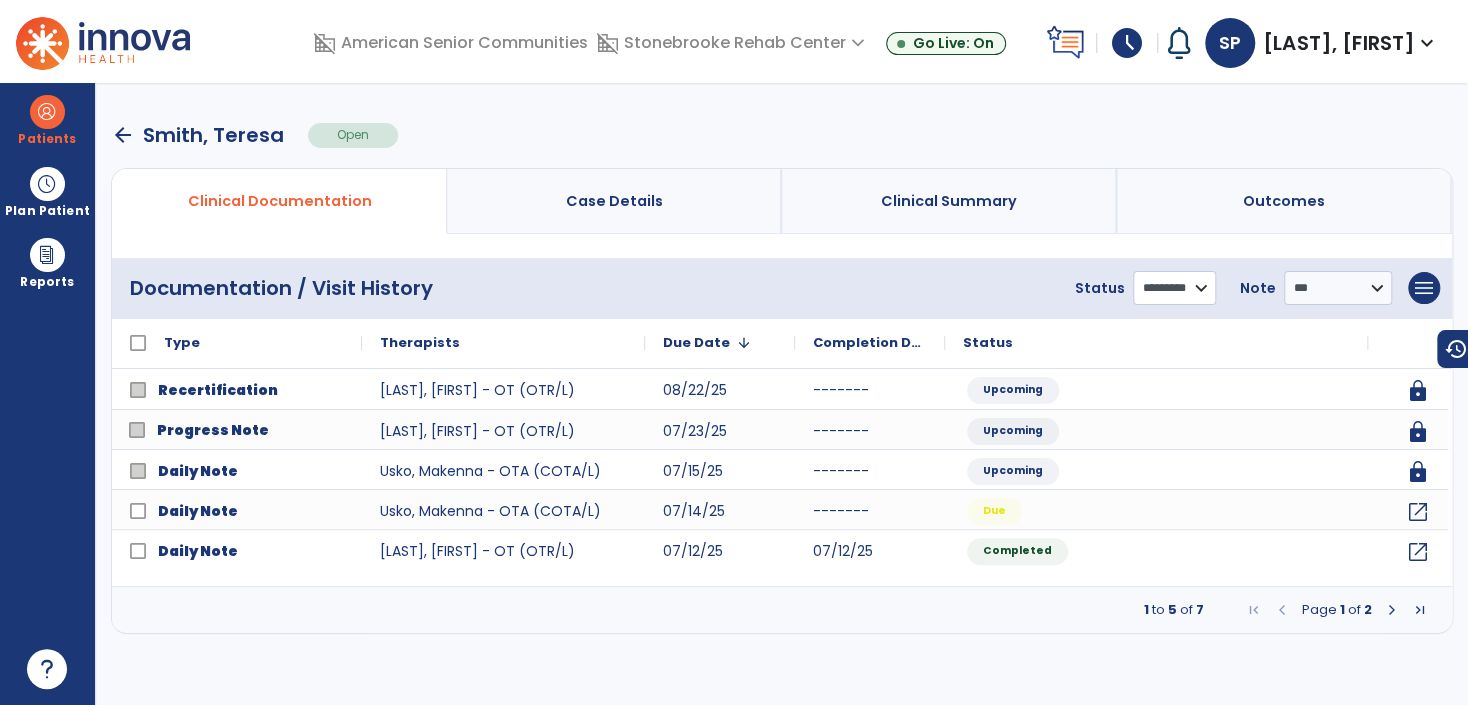 click on "**********" at bounding box center [1174, 288] 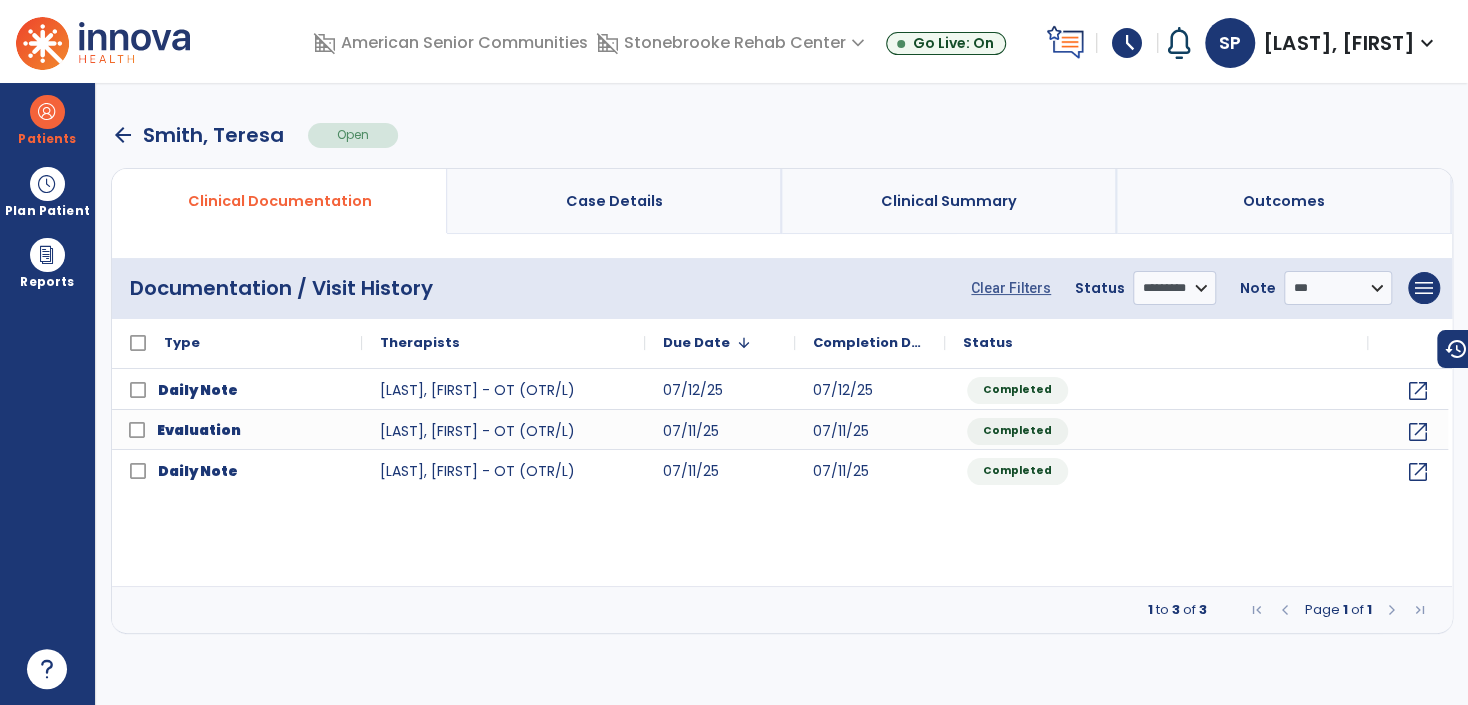 click on "arrow_back" at bounding box center (123, 135) 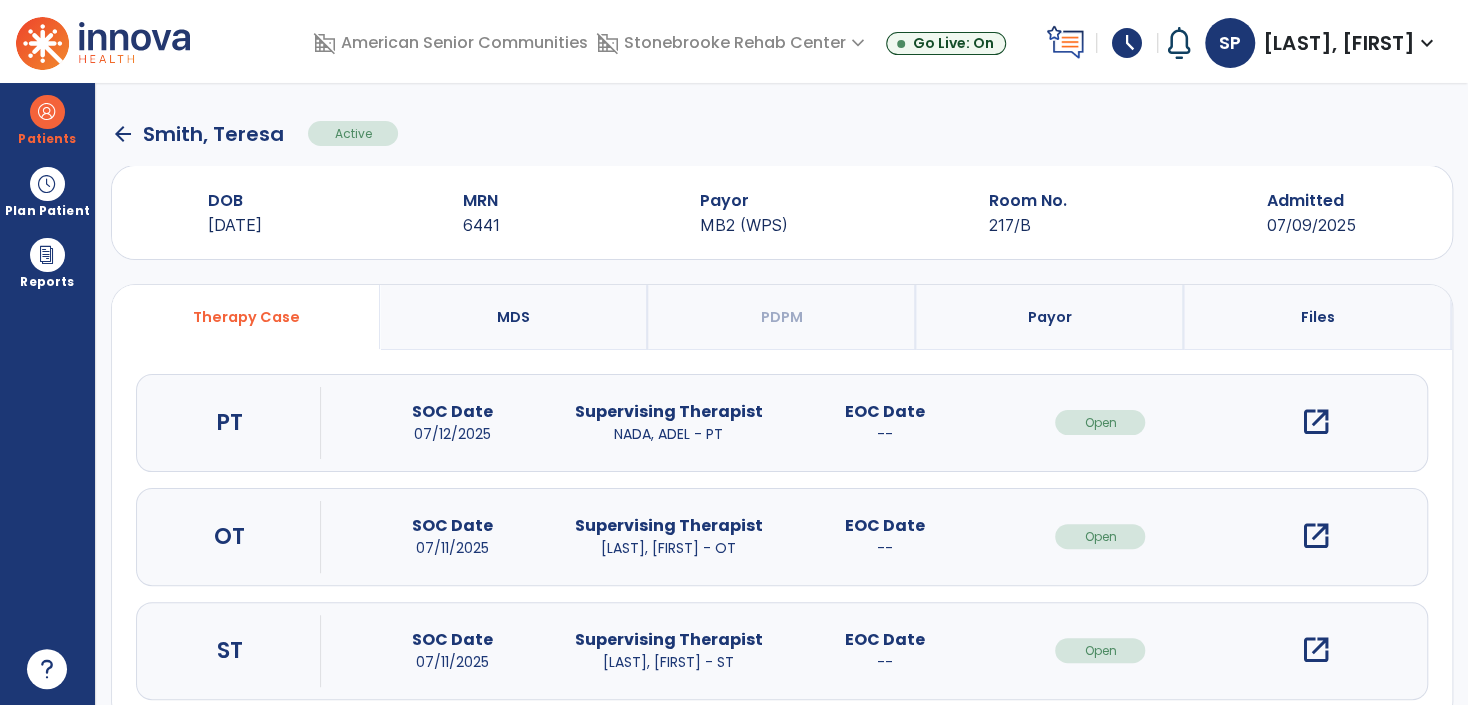 click on "open_in_new" at bounding box center [1316, 422] 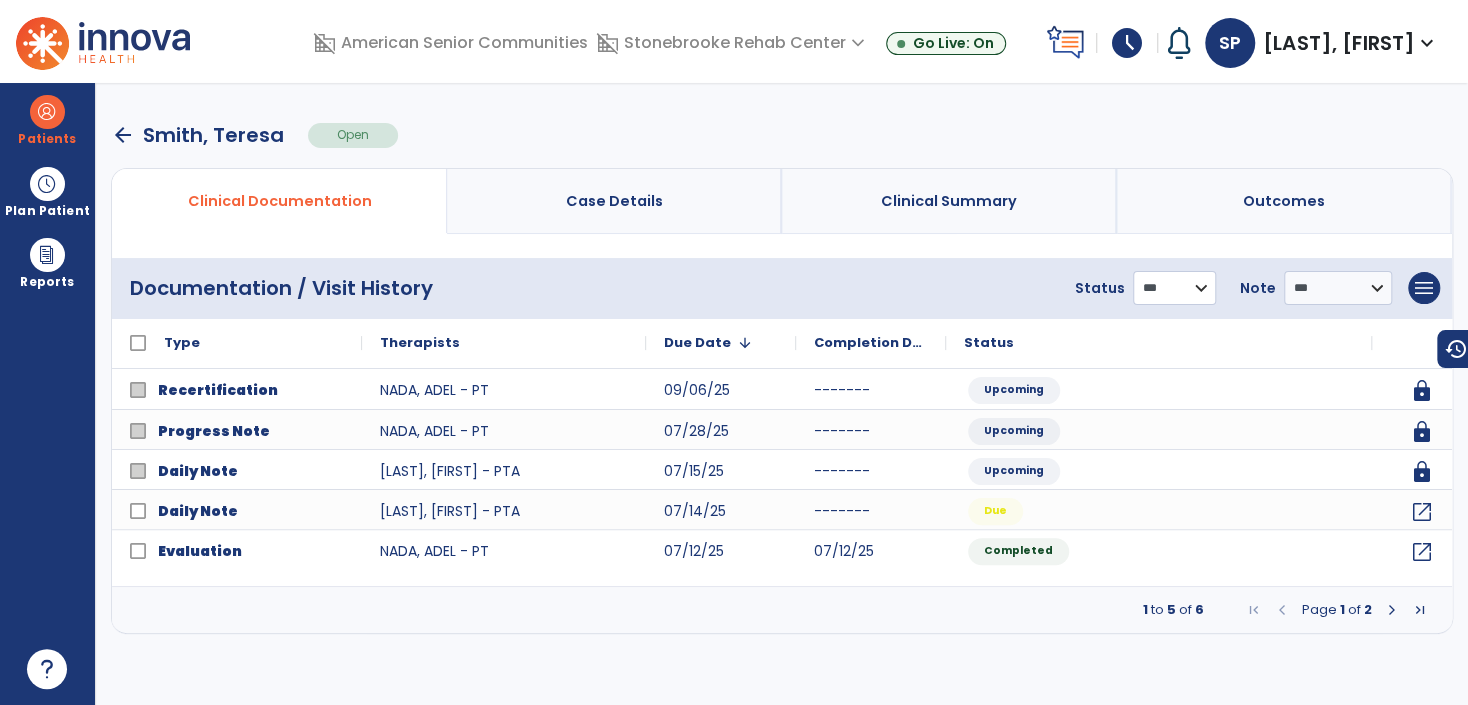 click on "**********" at bounding box center (1174, 288) 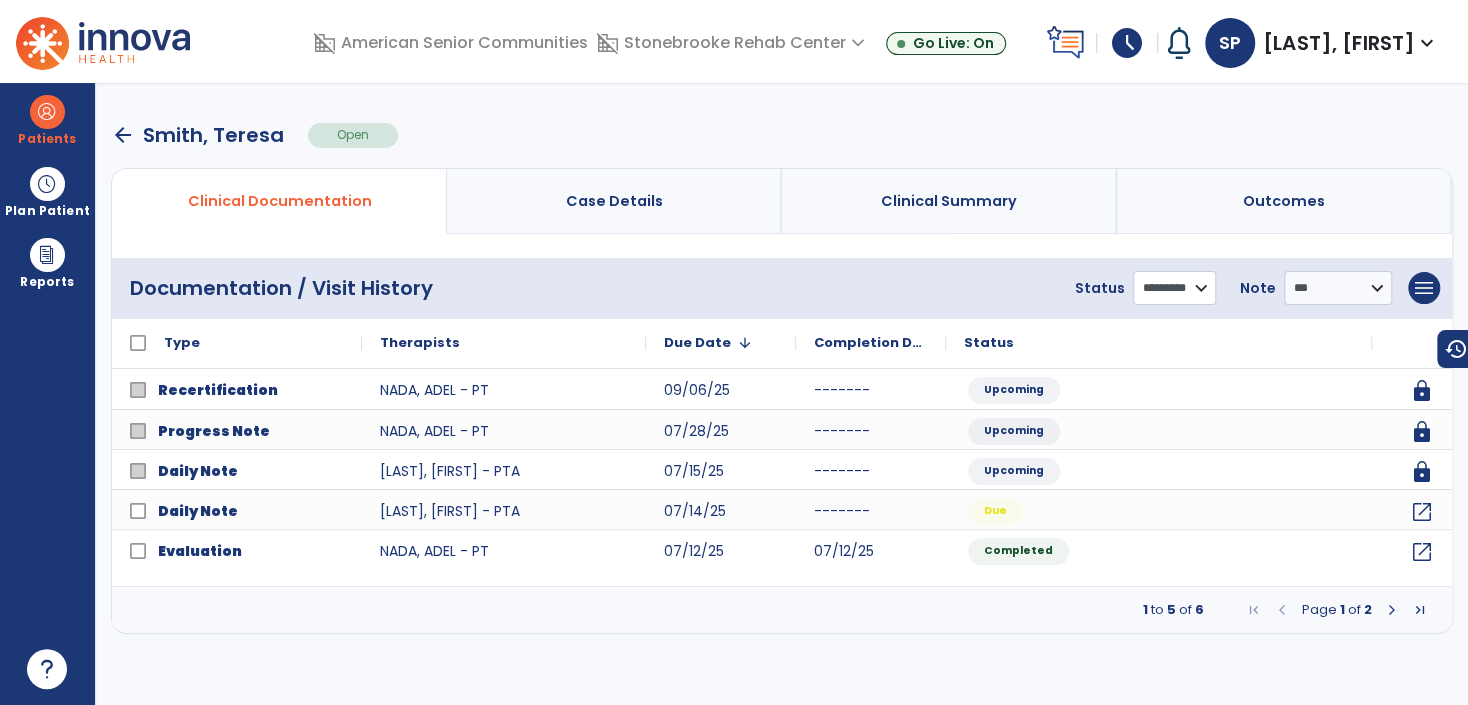 click on "**********" at bounding box center [1174, 288] 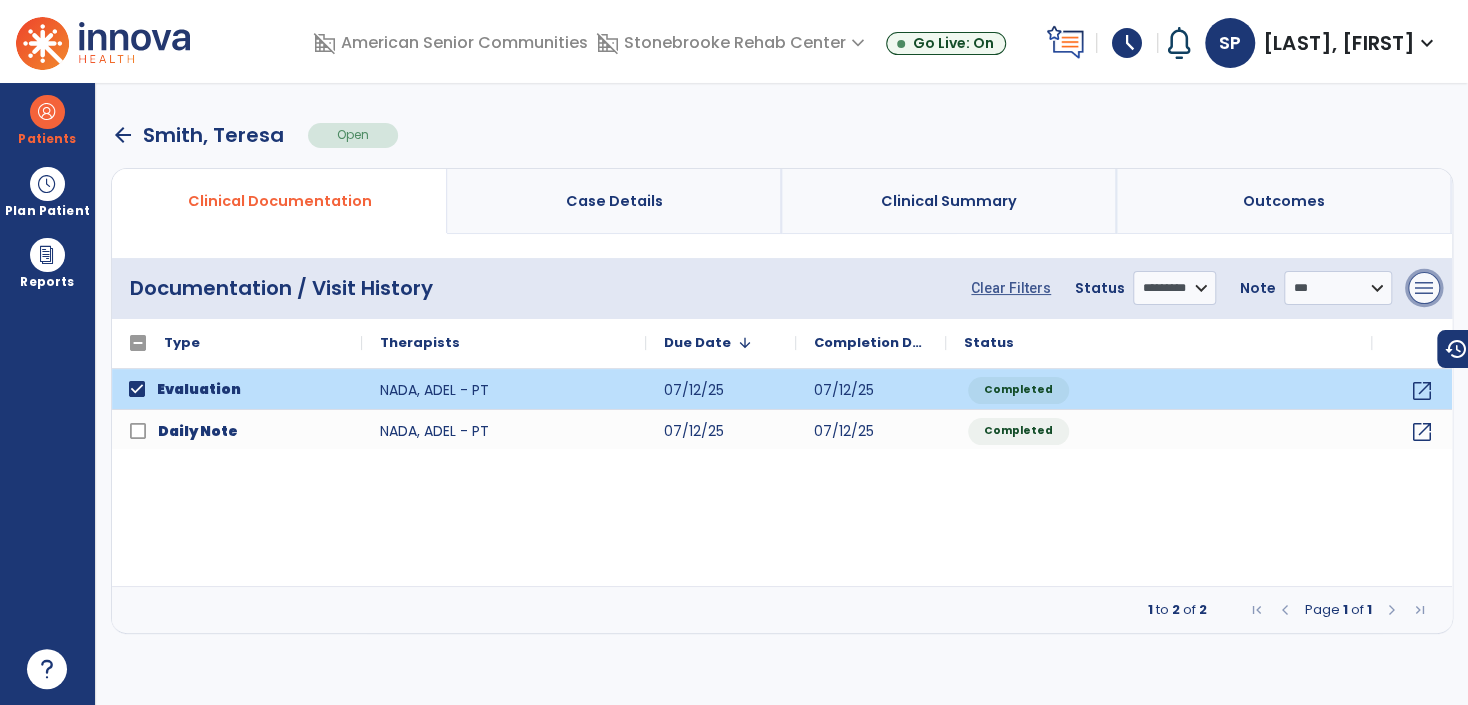 click on "menu" at bounding box center (1424, 288) 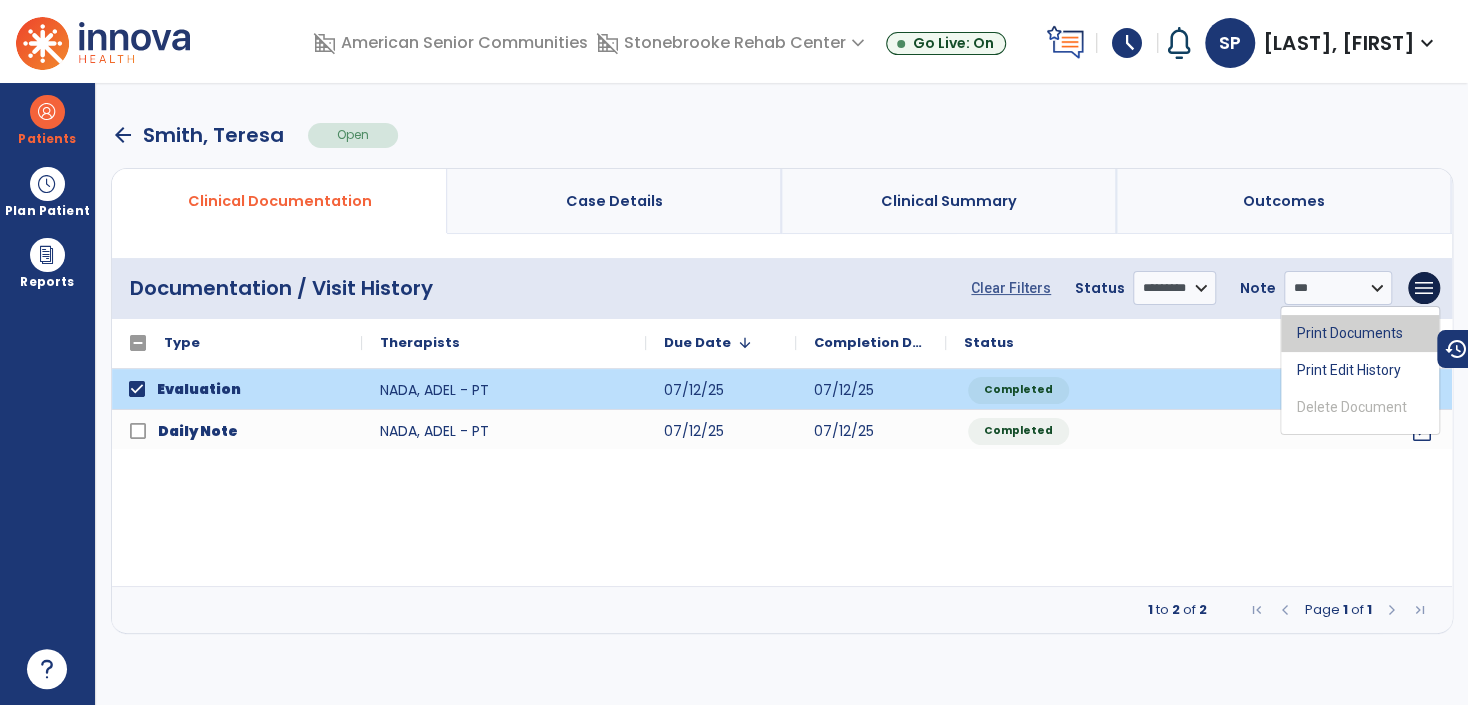 click on "Print Documents" at bounding box center (1360, 333) 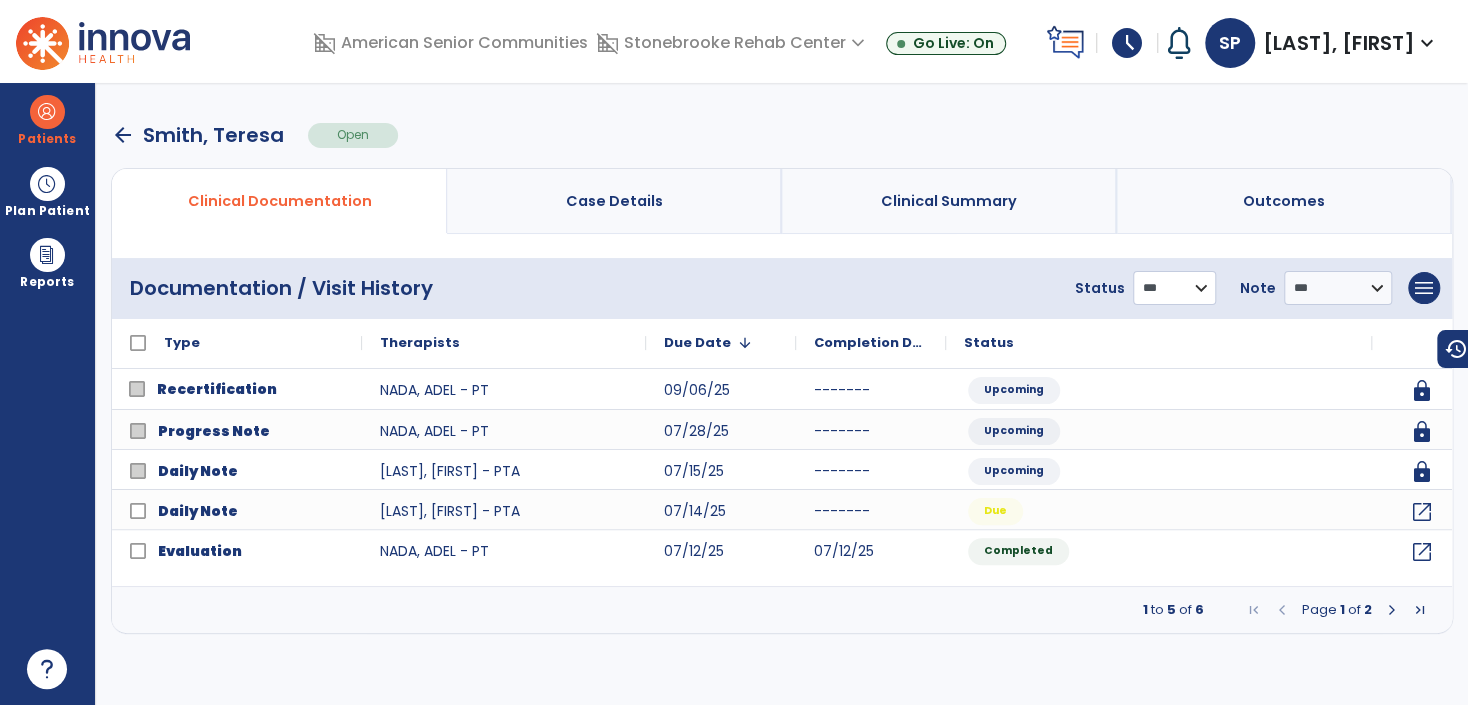 drag, startPoint x: 1134, startPoint y: 289, endPoint x: 1150, endPoint y: 305, distance: 22.627417 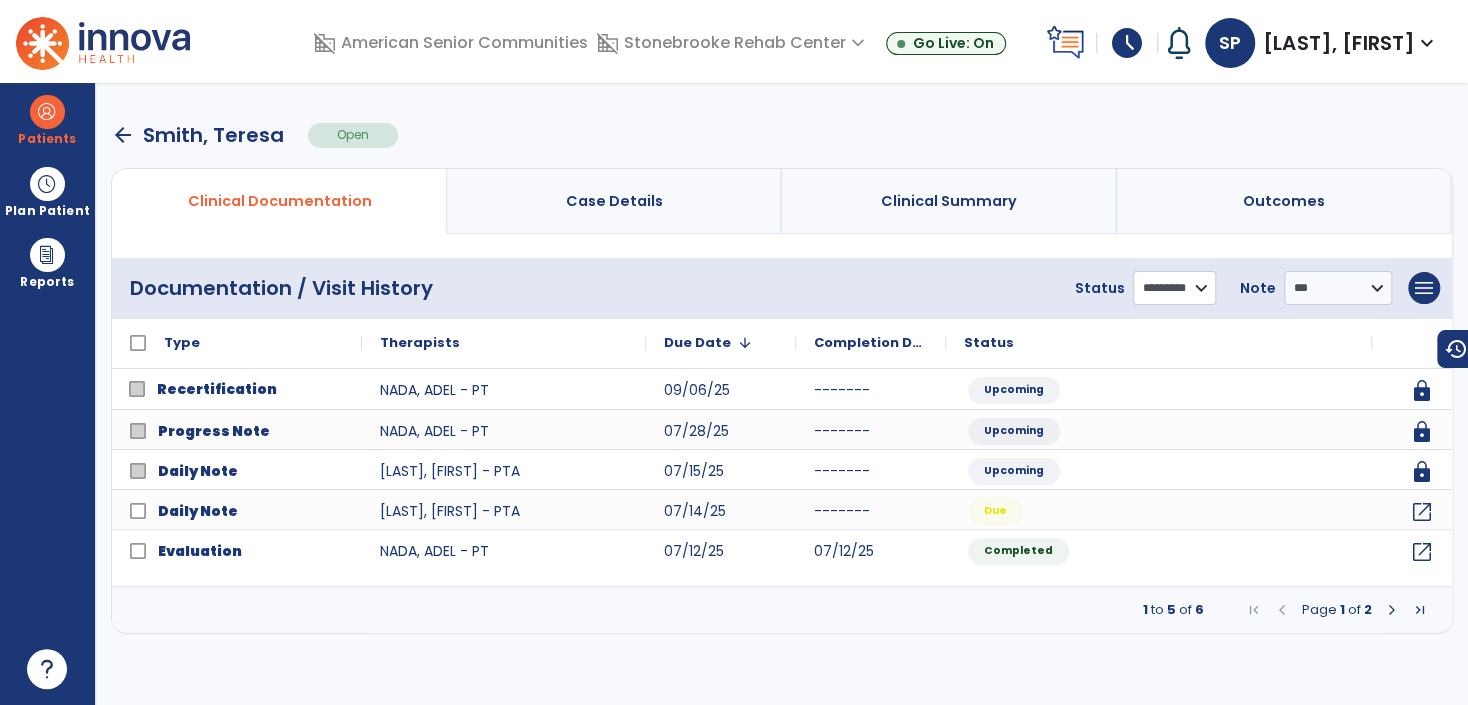 click on "**********" at bounding box center [1174, 288] 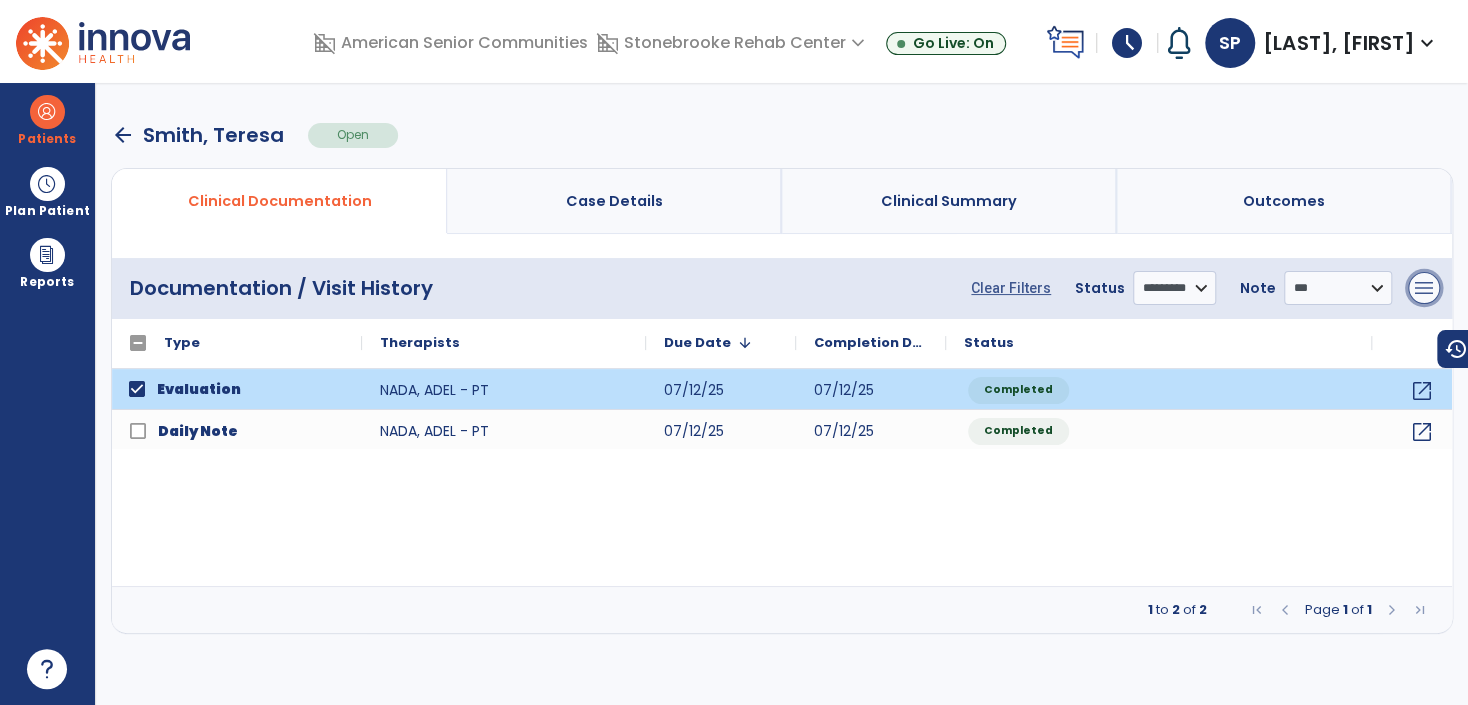 click on "menu" at bounding box center [1424, 288] 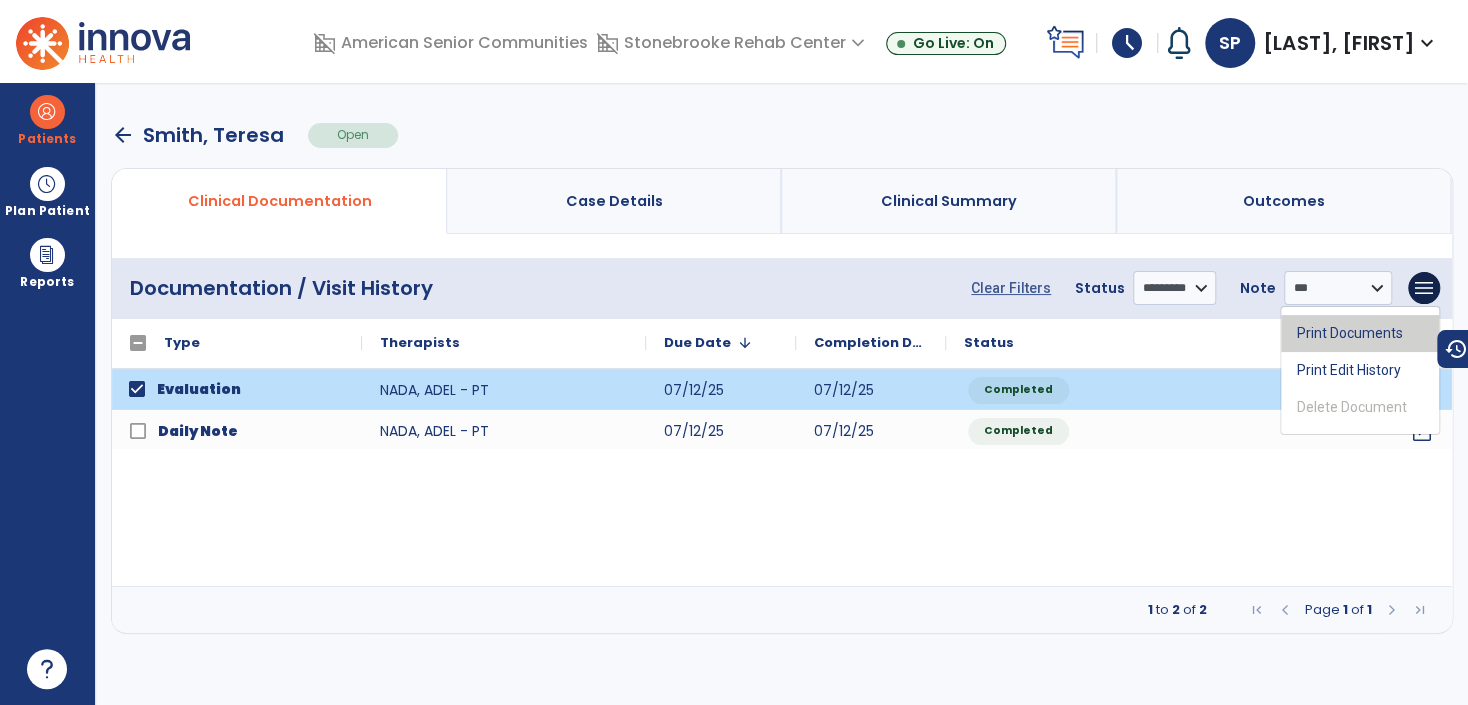 click on "Print Documents" at bounding box center (1360, 333) 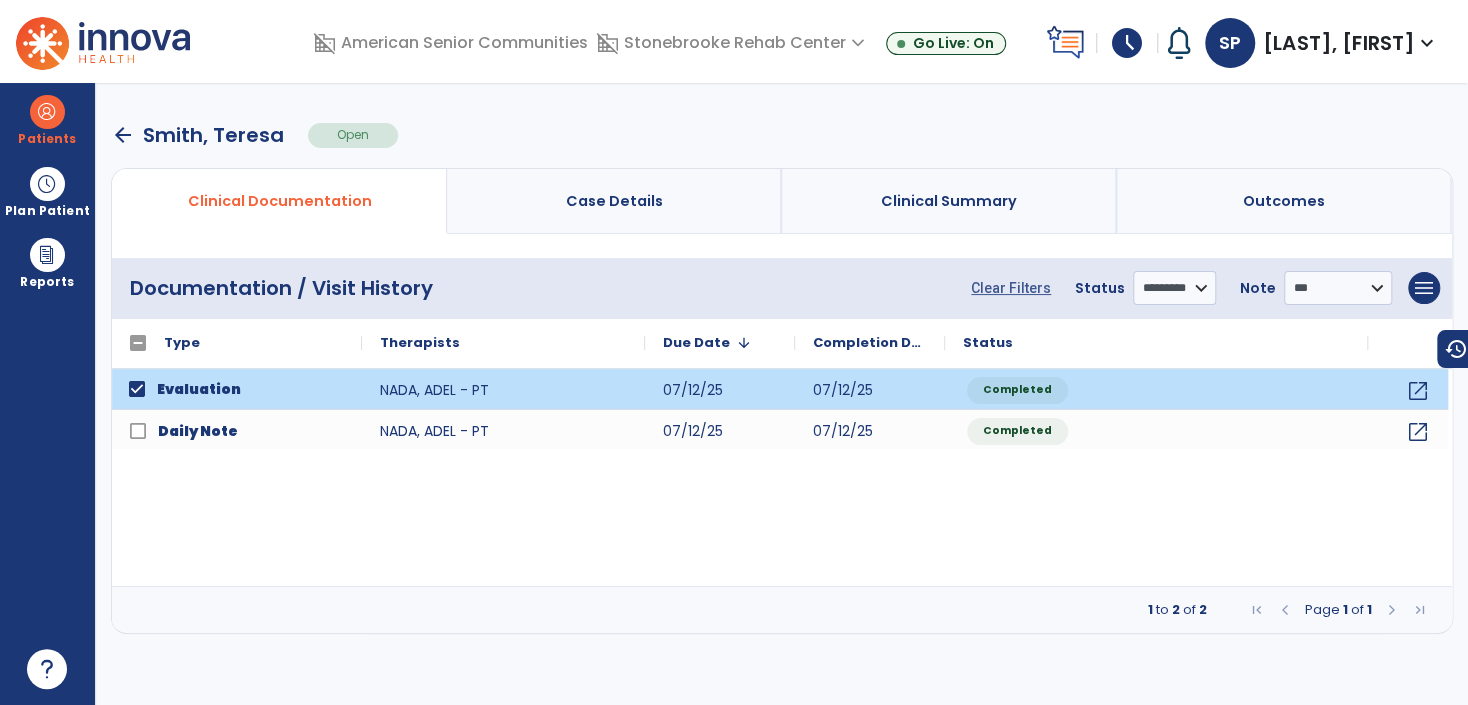 select on "***" 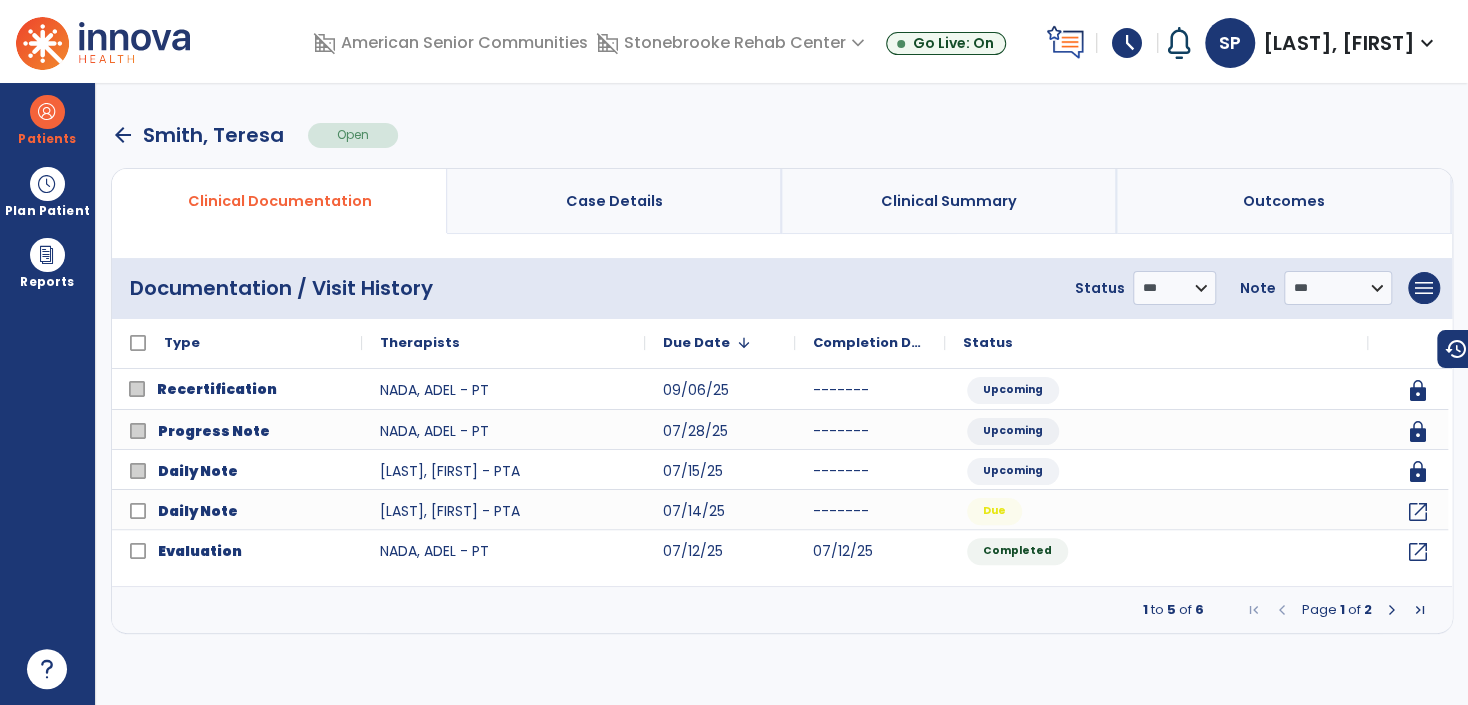 click on "arrow_back" at bounding box center (123, 135) 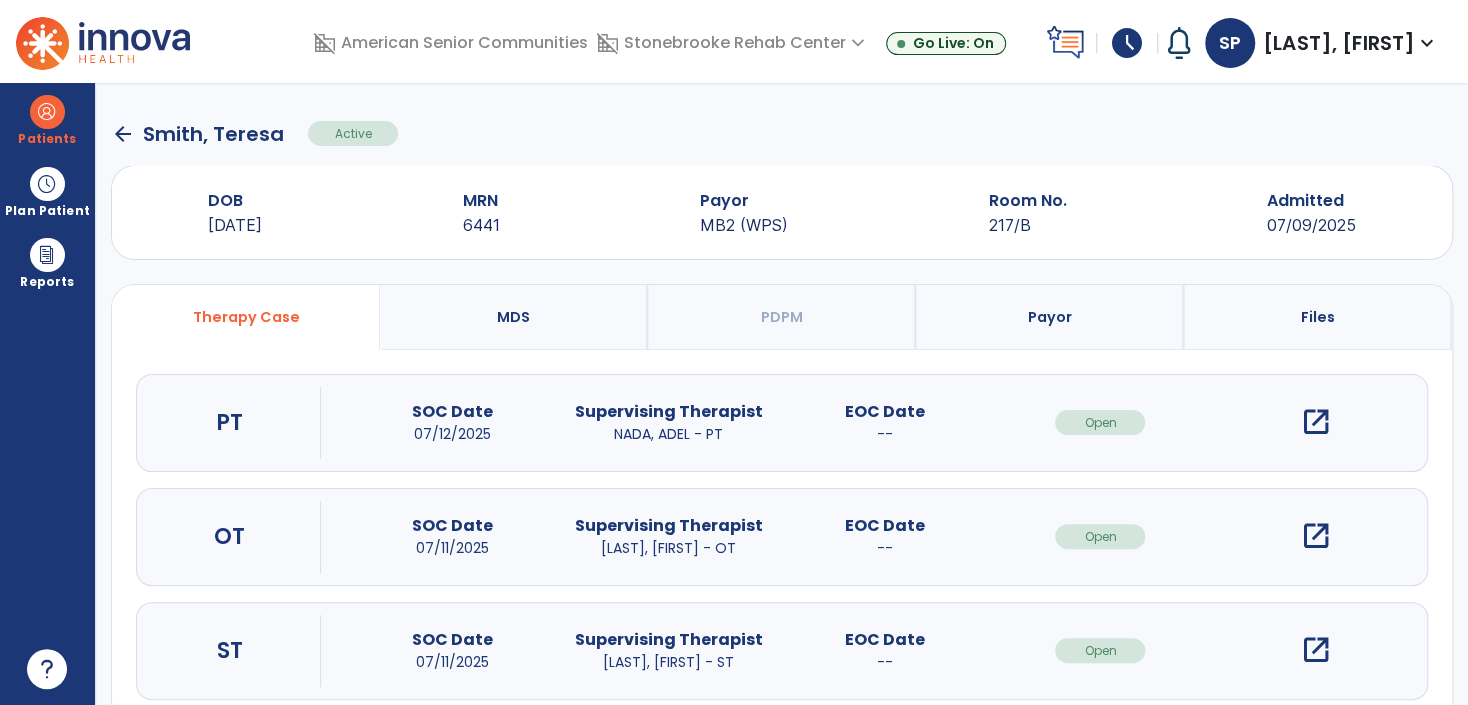 click on "open_in_new" at bounding box center [1316, 650] 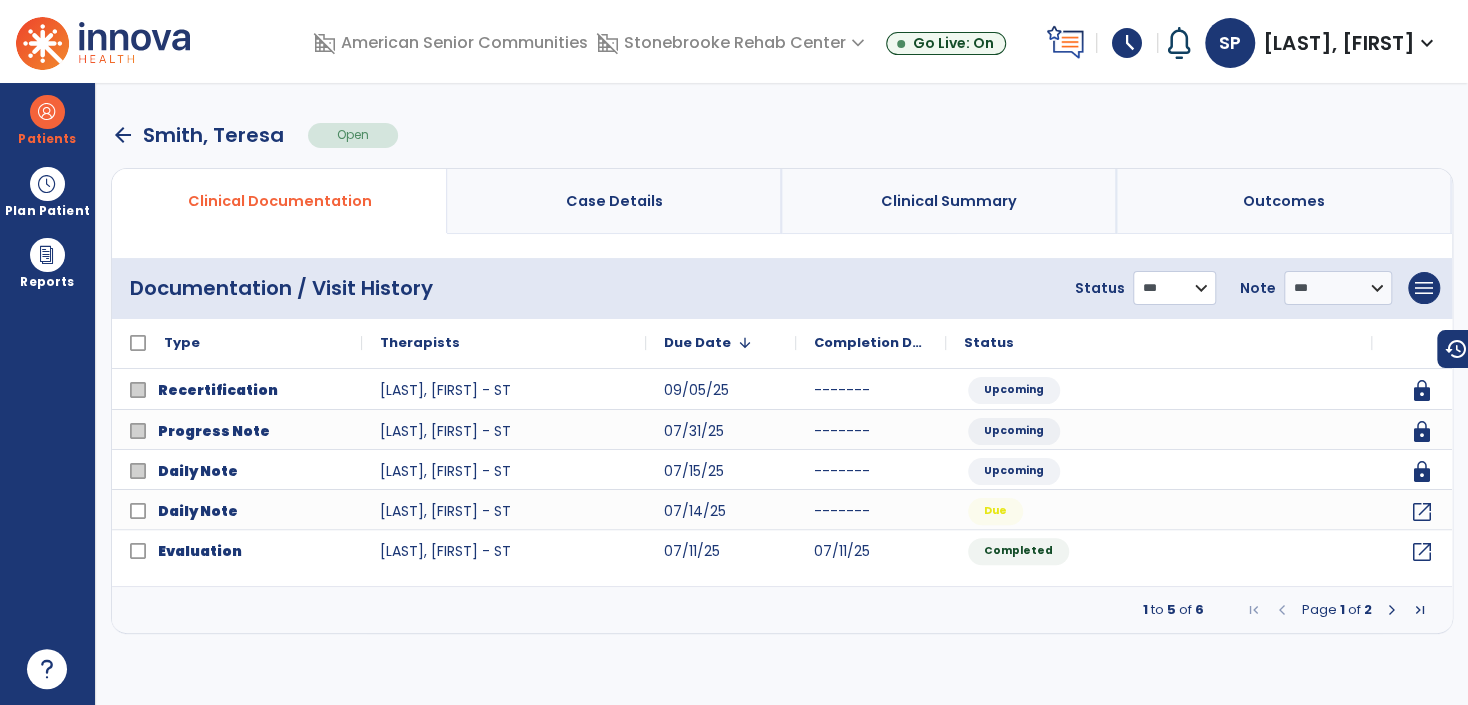 click on "**********" at bounding box center (1174, 288) 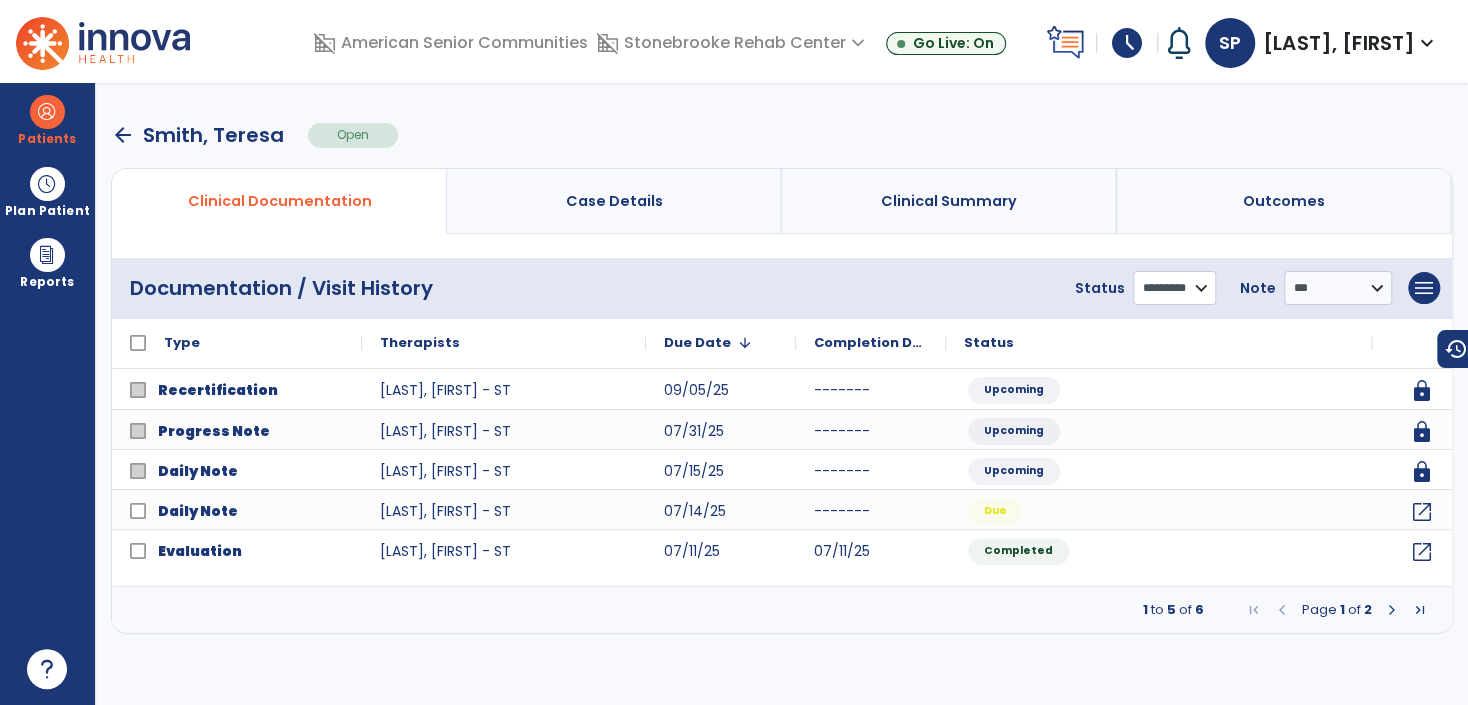 click on "**********" at bounding box center [1174, 288] 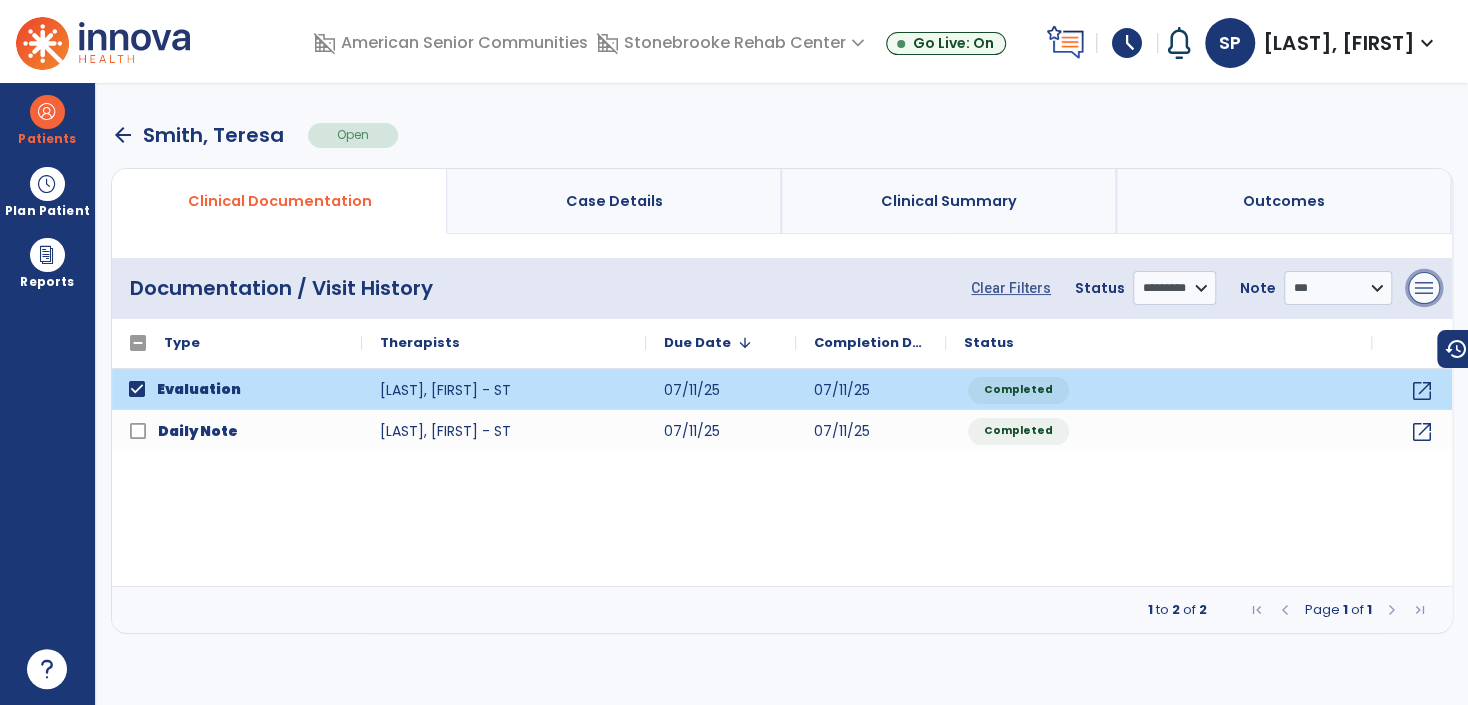 click on "menu" at bounding box center [1424, 288] 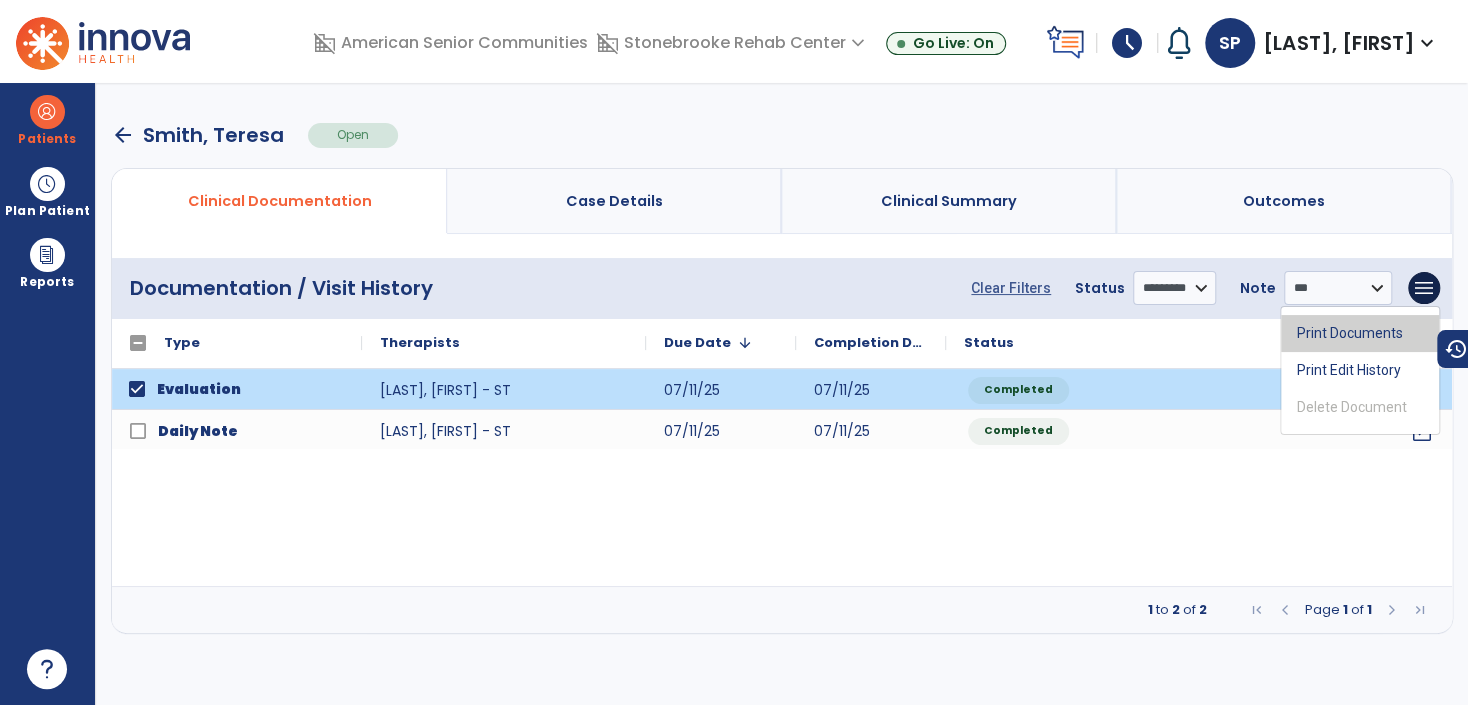 click on "Print Documents" at bounding box center [1360, 333] 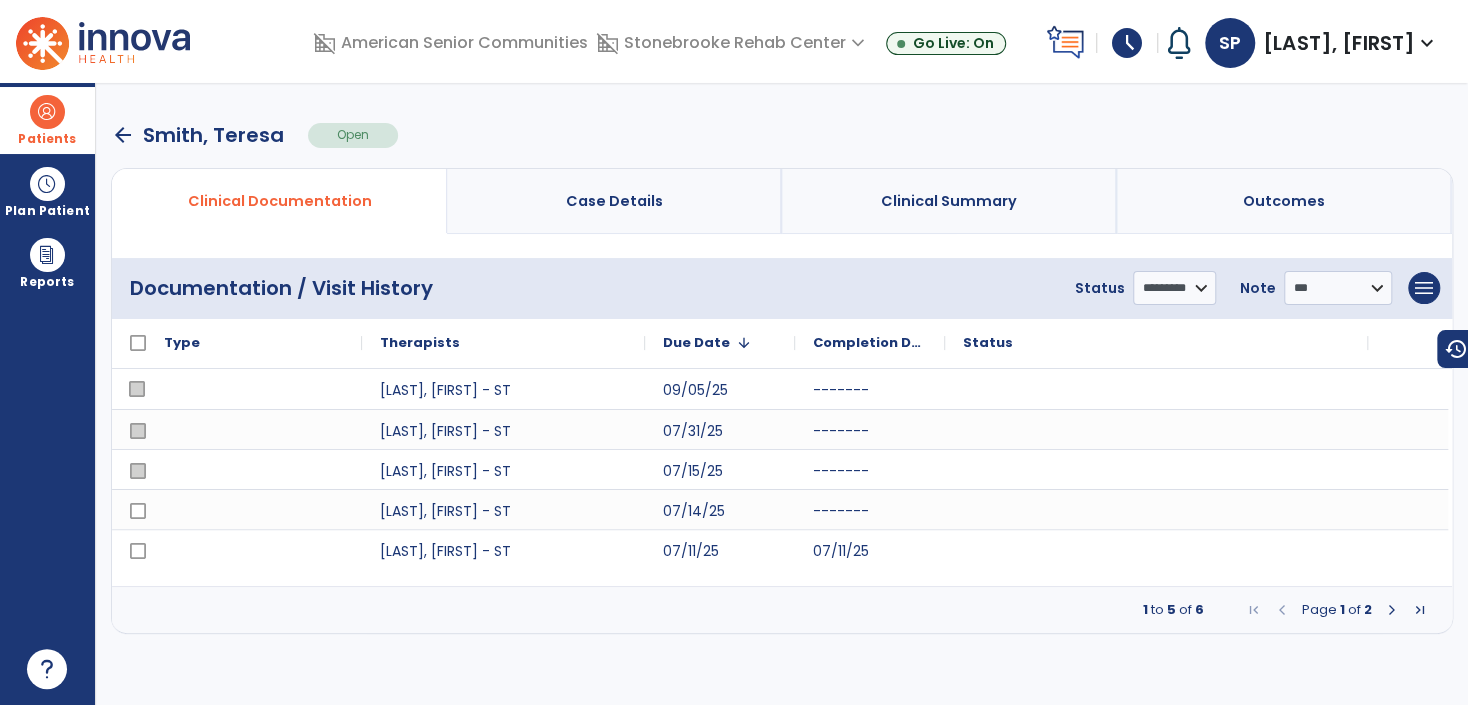 select on "***" 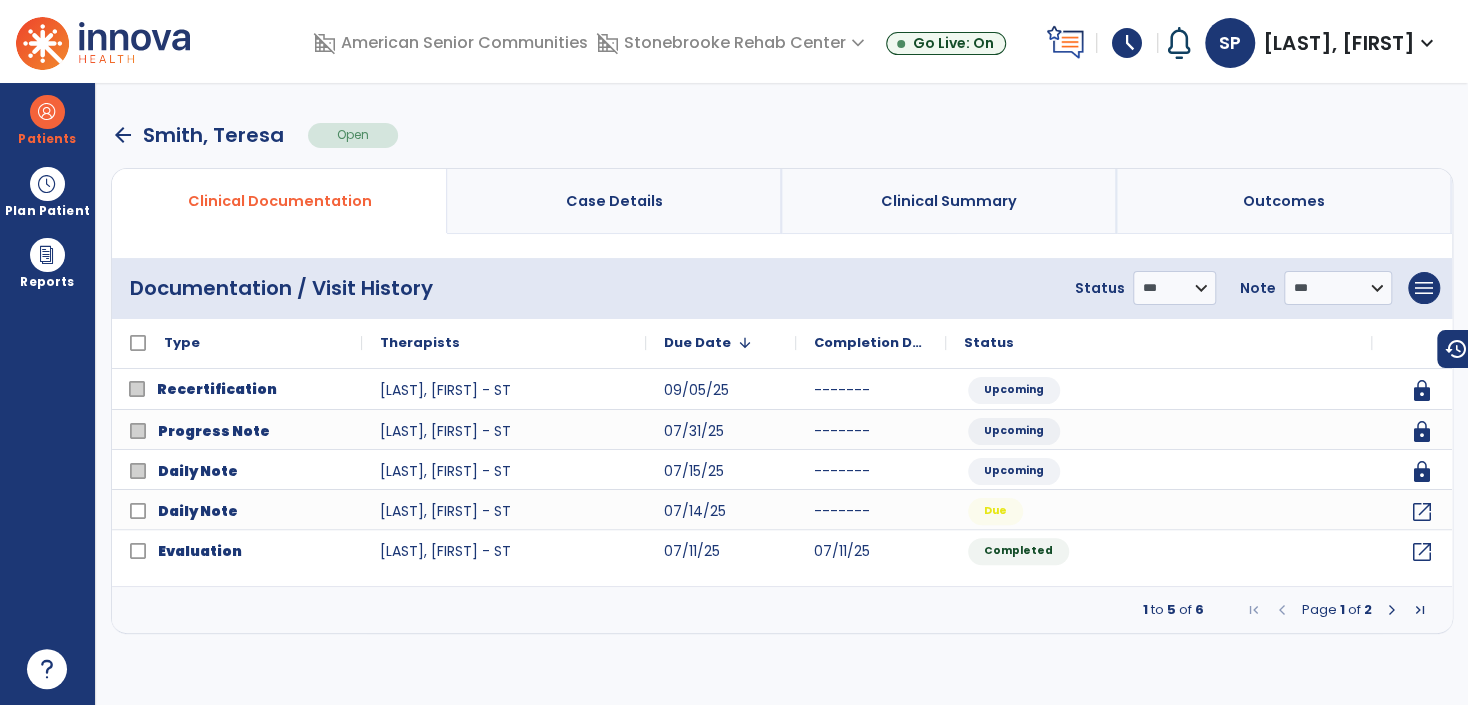click on "arrow_back" at bounding box center (123, 135) 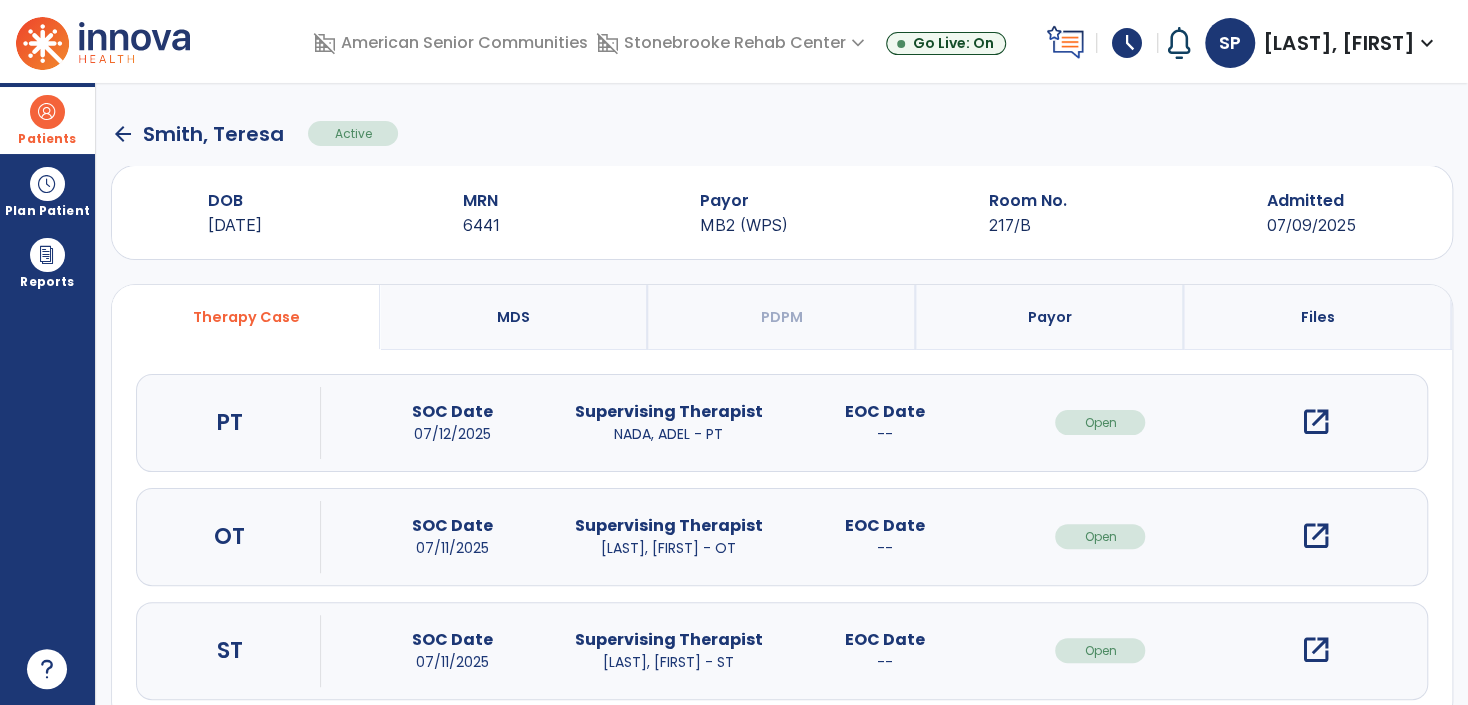 drag, startPoint x: 65, startPoint y: 127, endPoint x: 147, endPoint y: 140, distance: 83.02409 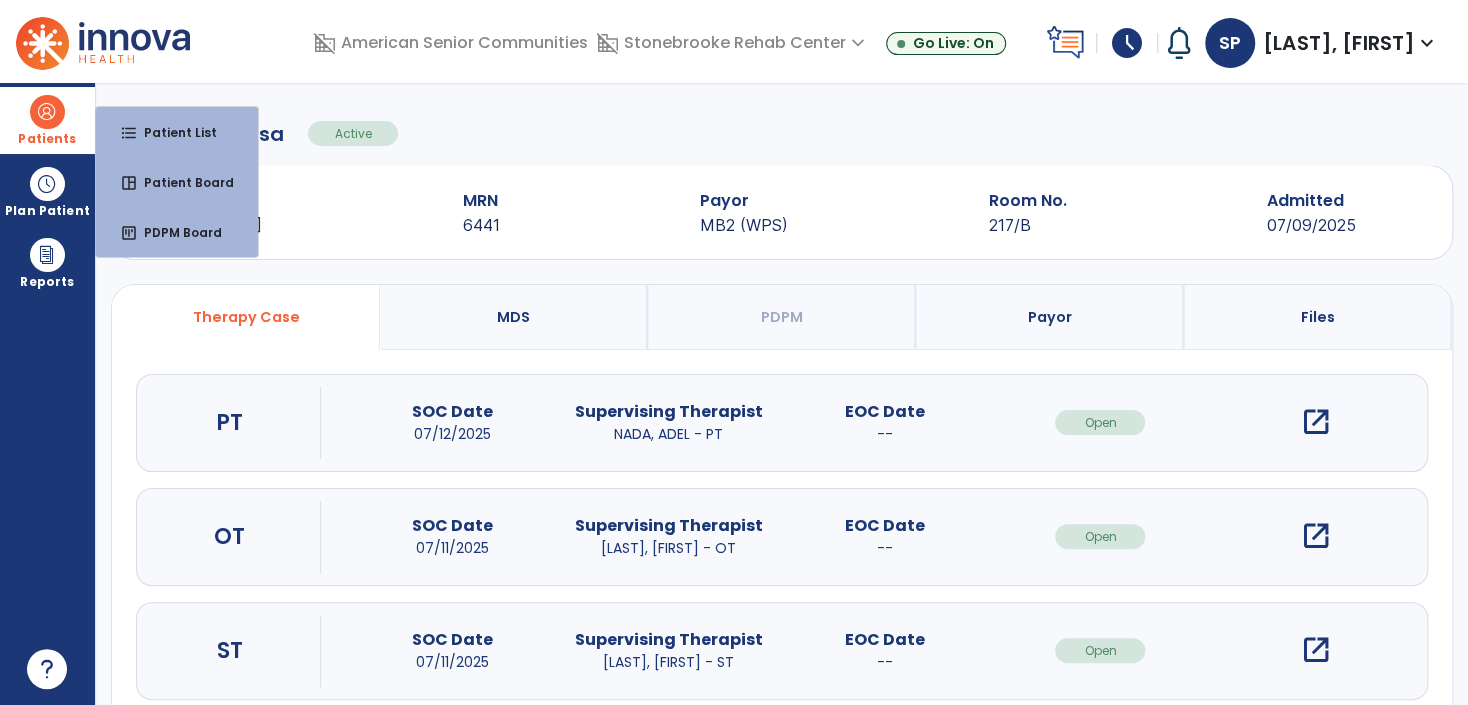 click on "format_list_bulleted  Patient List" at bounding box center [177, 132] 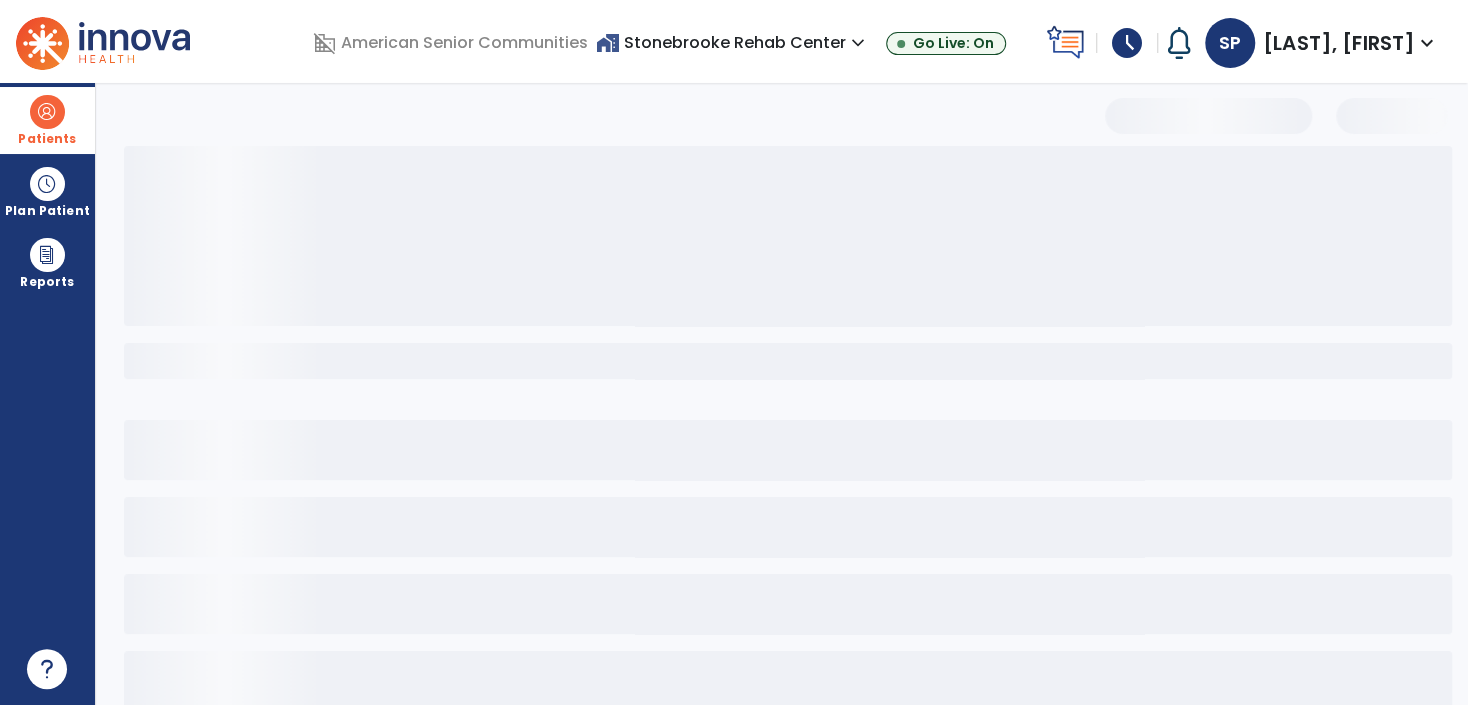 click at bounding box center (286, 173) 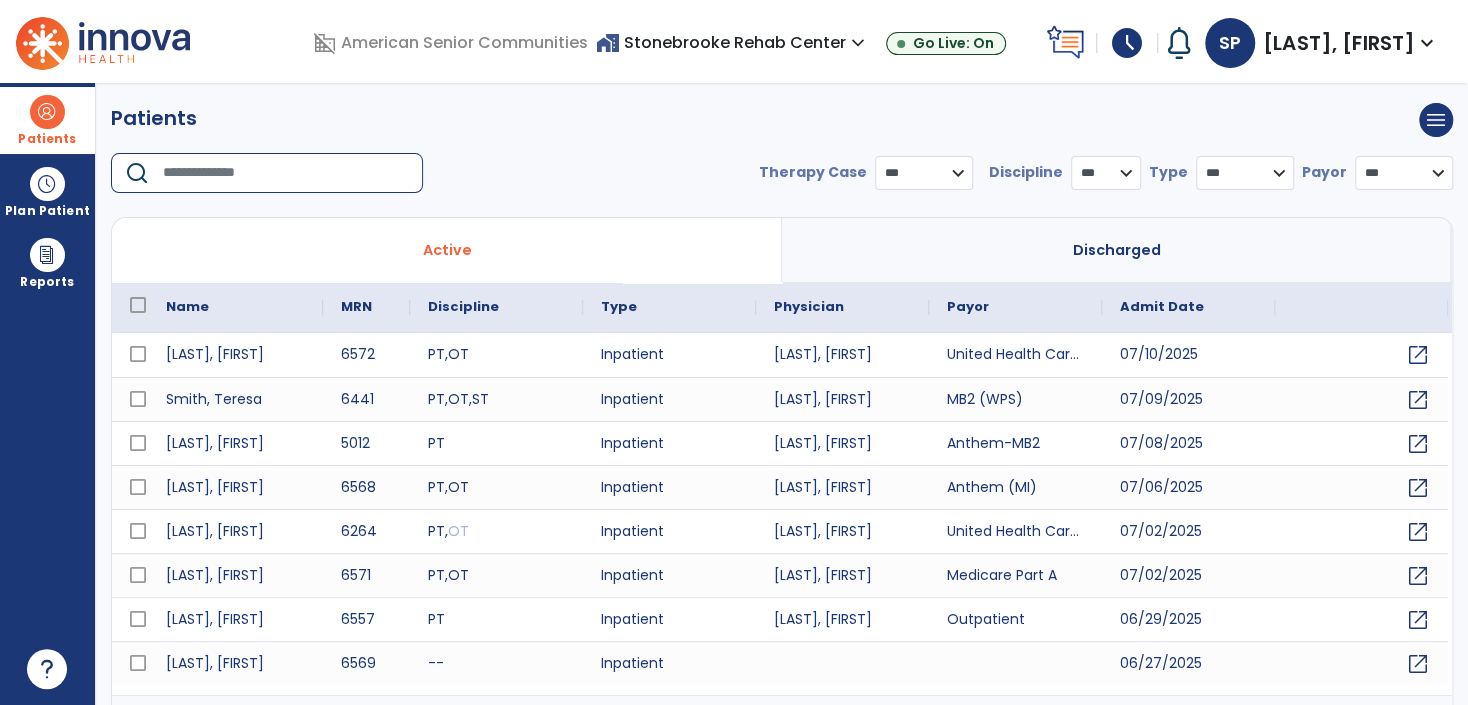 click at bounding box center (286, 173) 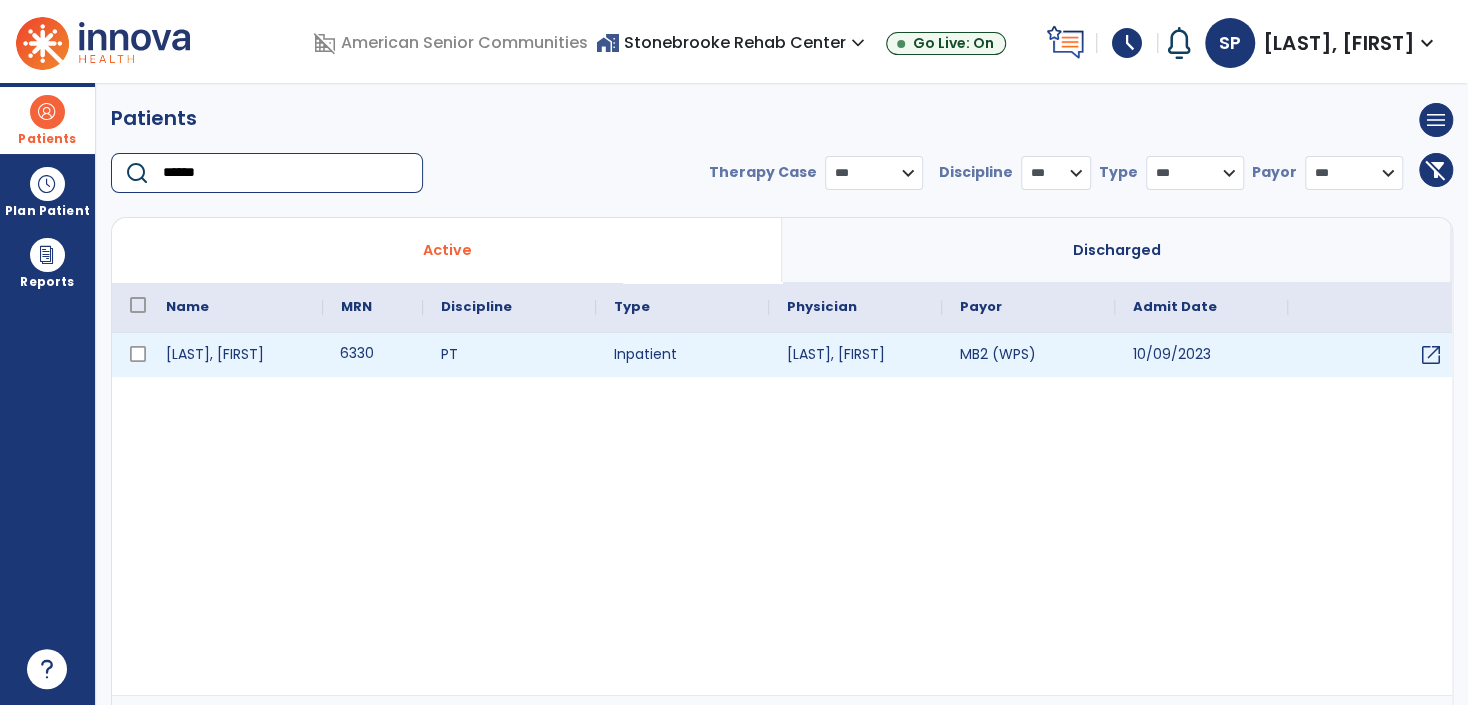 click on "6330" at bounding box center [373, 355] 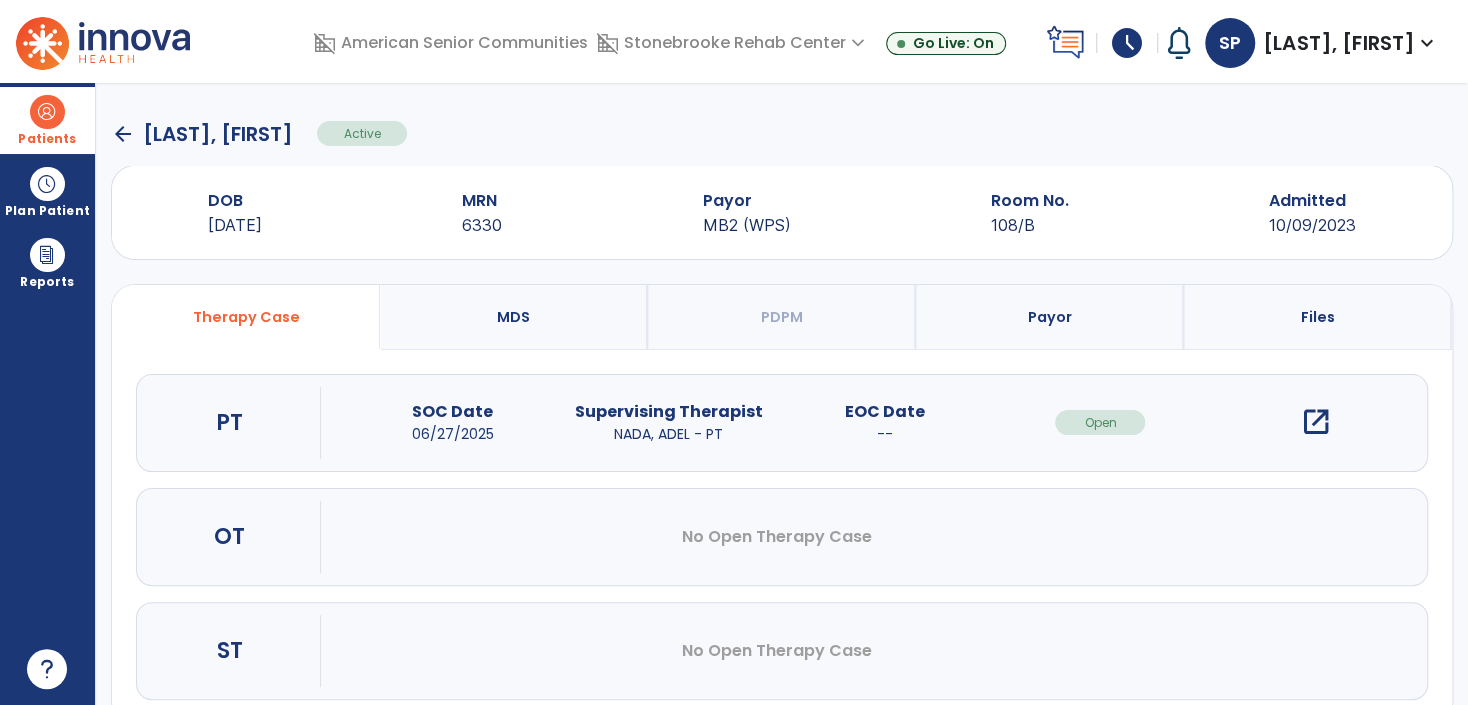 click on "open_in_new" at bounding box center (1316, 422) 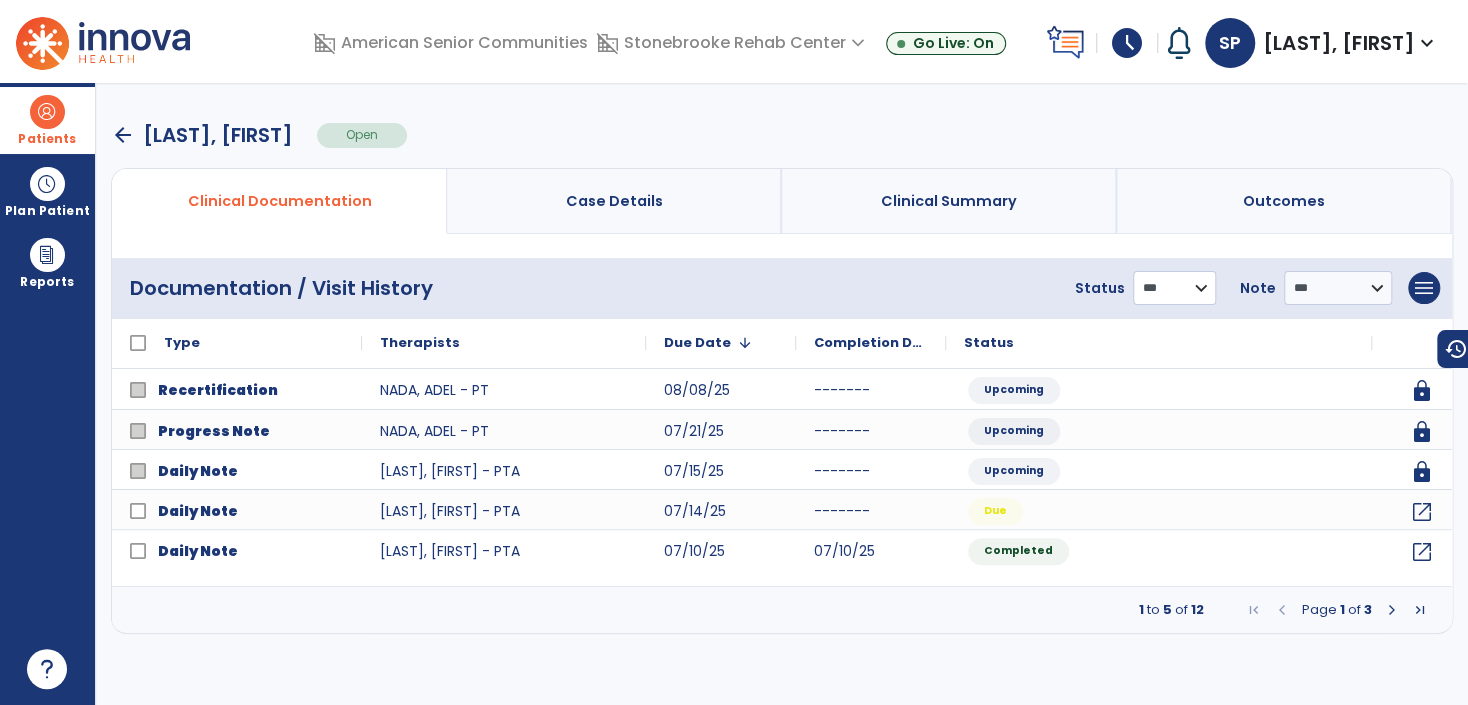 drag, startPoint x: 1144, startPoint y: 276, endPoint x: 1204, endPoint y: 387, distance: 126.178444 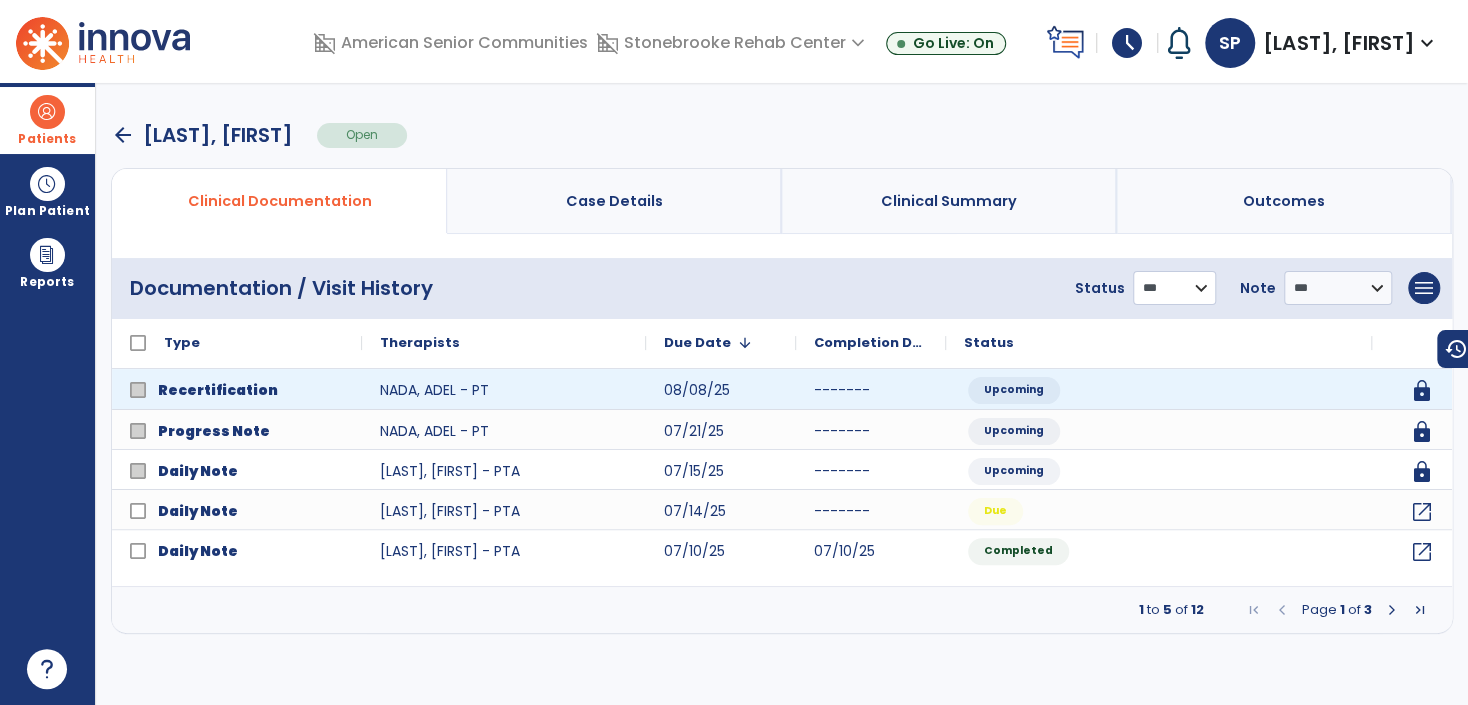 select on "*********" 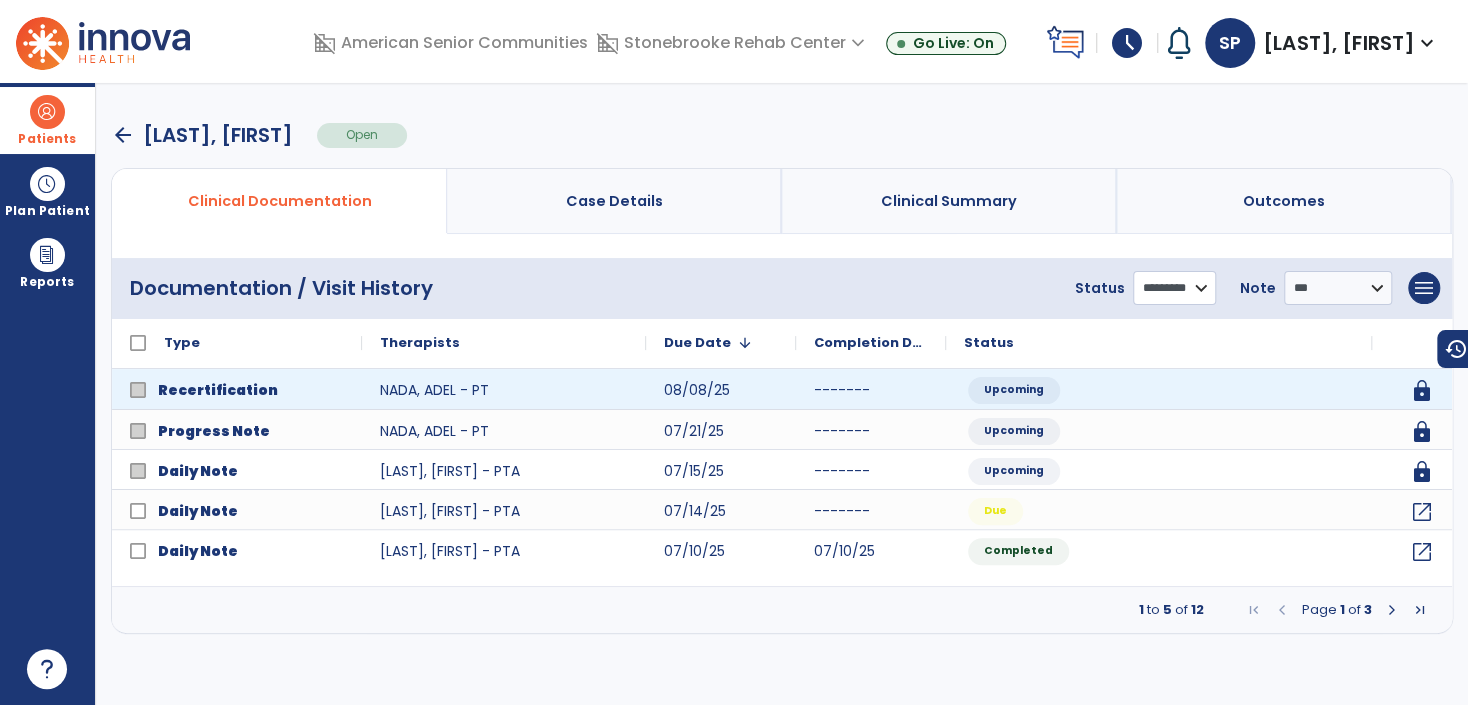 click on "**********" at bounding box center (1174, 288) 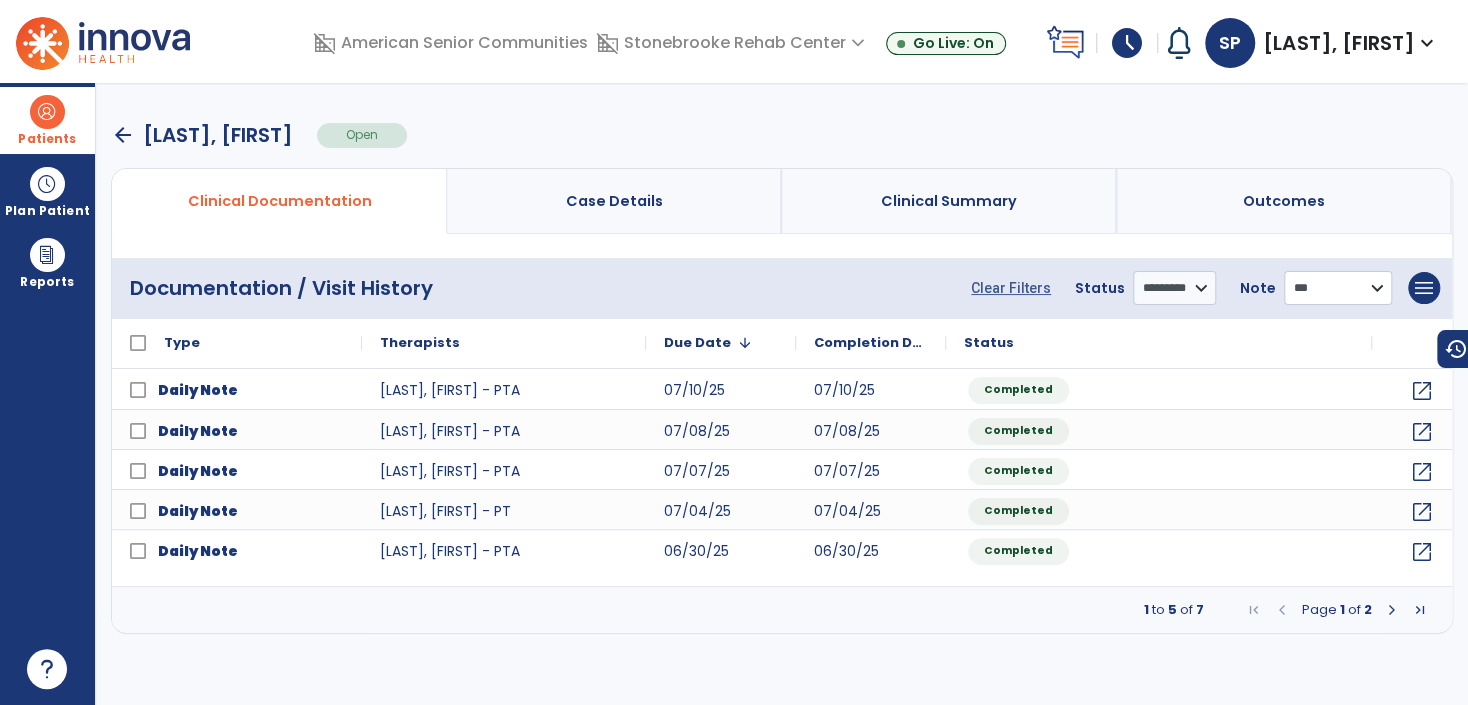 click on "**********" at bounding box center (1338, 288) 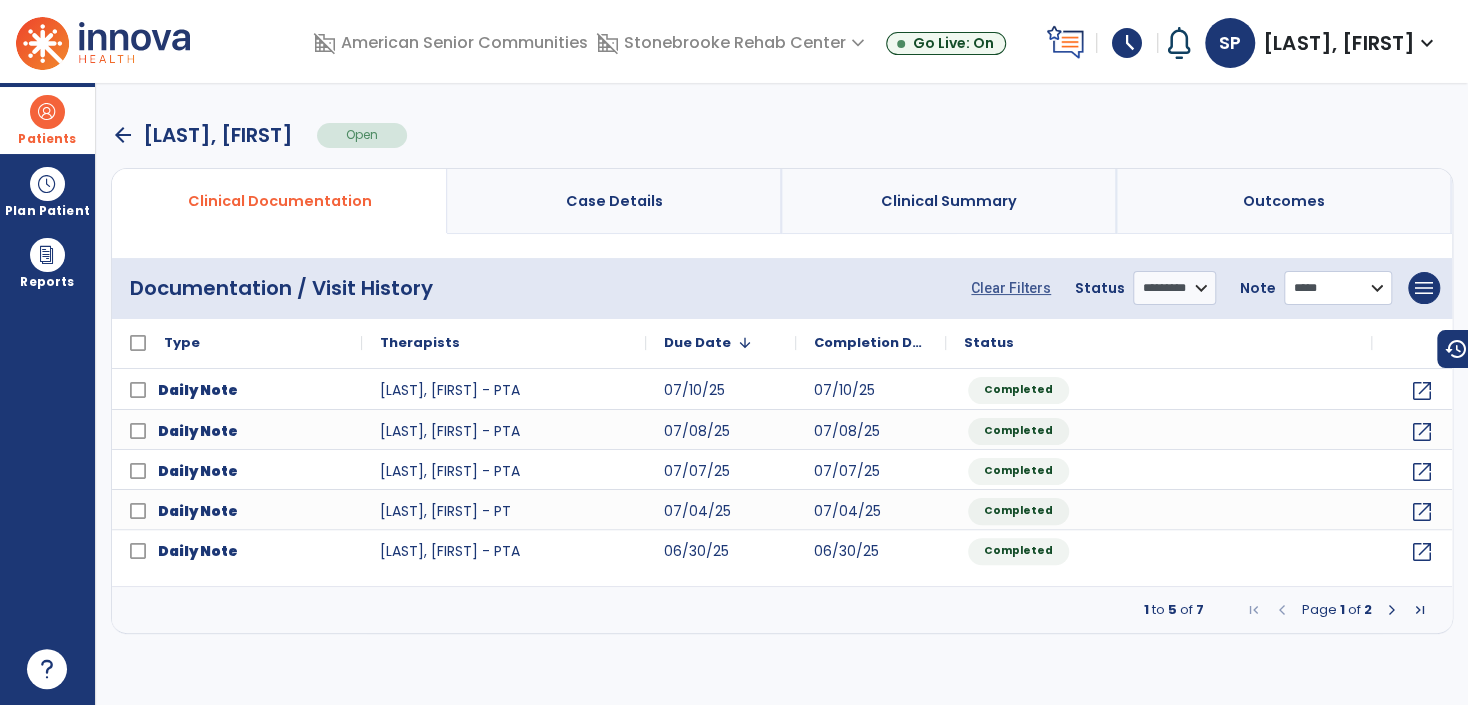 click on "**********" at bounding box center [1338, 288] 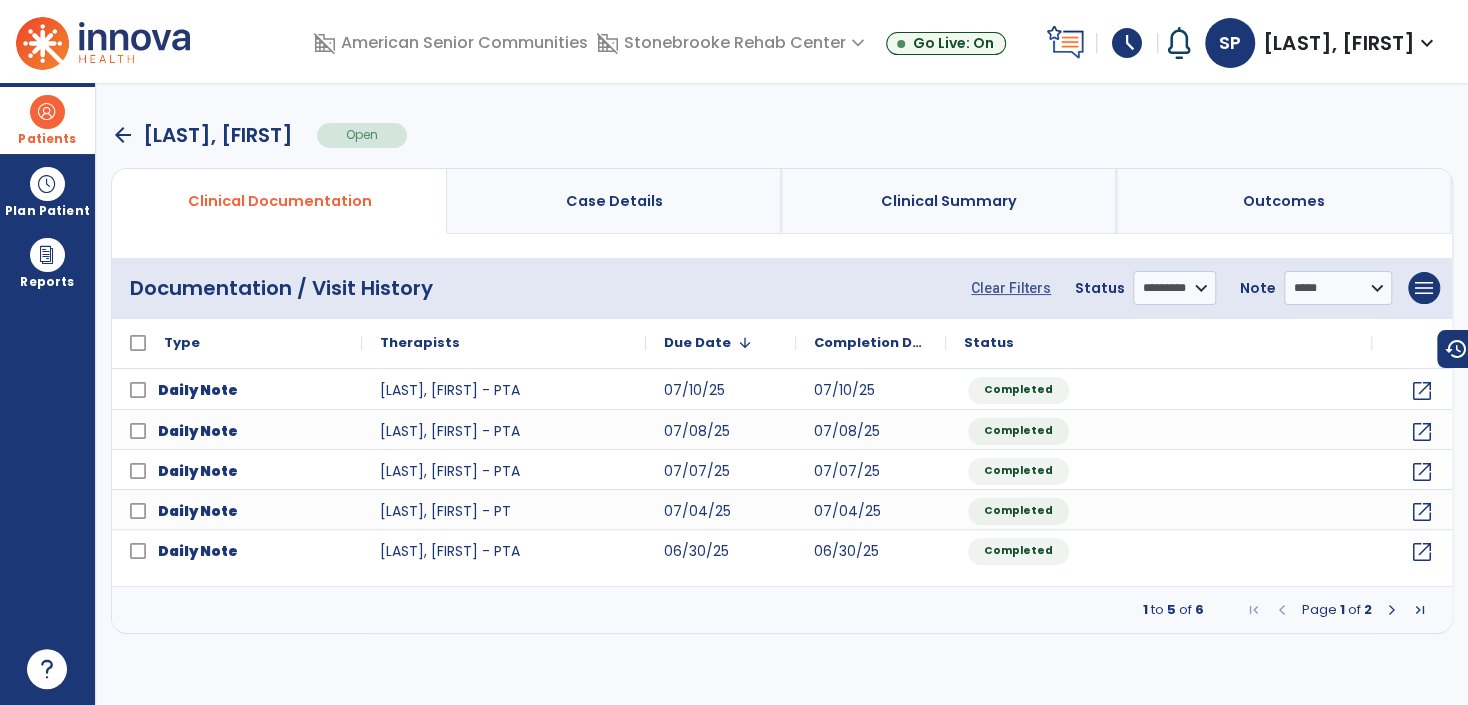 click on "Patients" at bounding box center [47, 120] 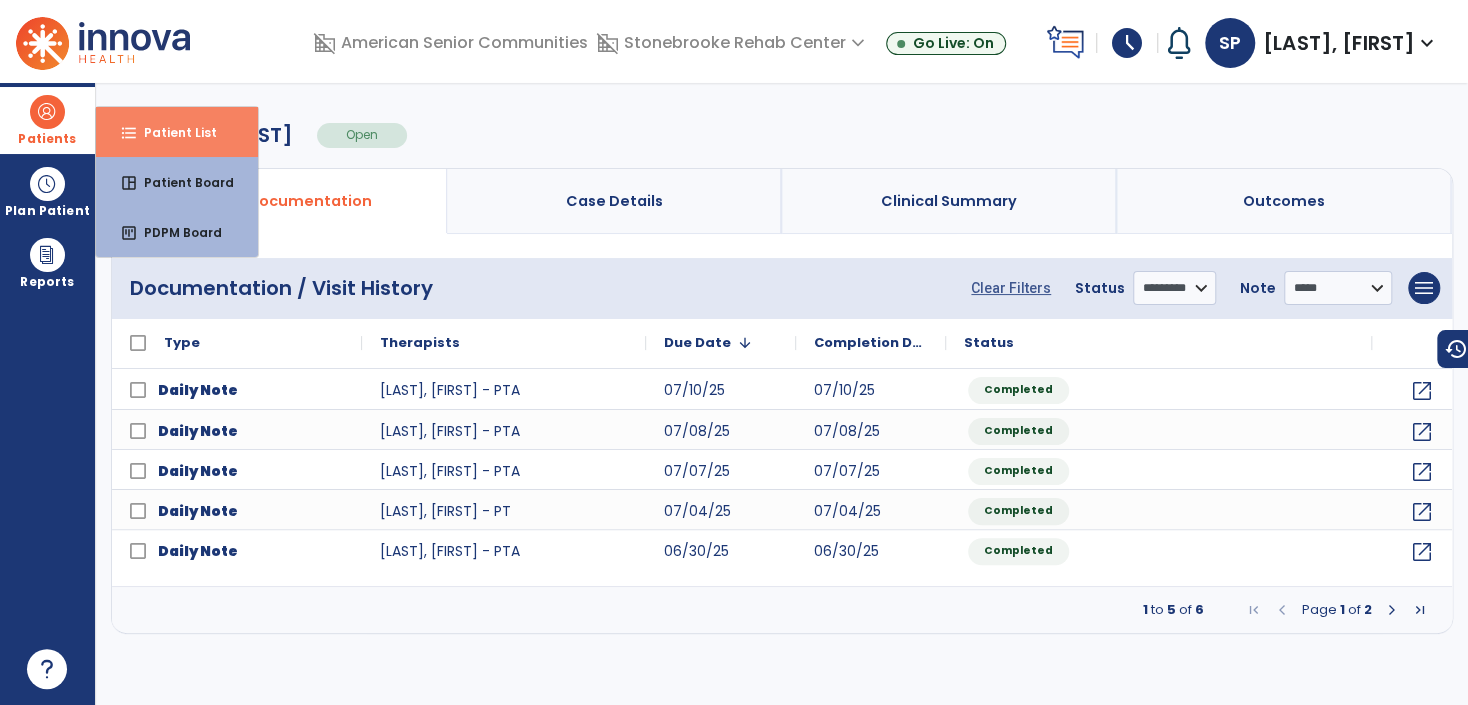 click on "format_list_bulleted" at bounding box center [129, 133] 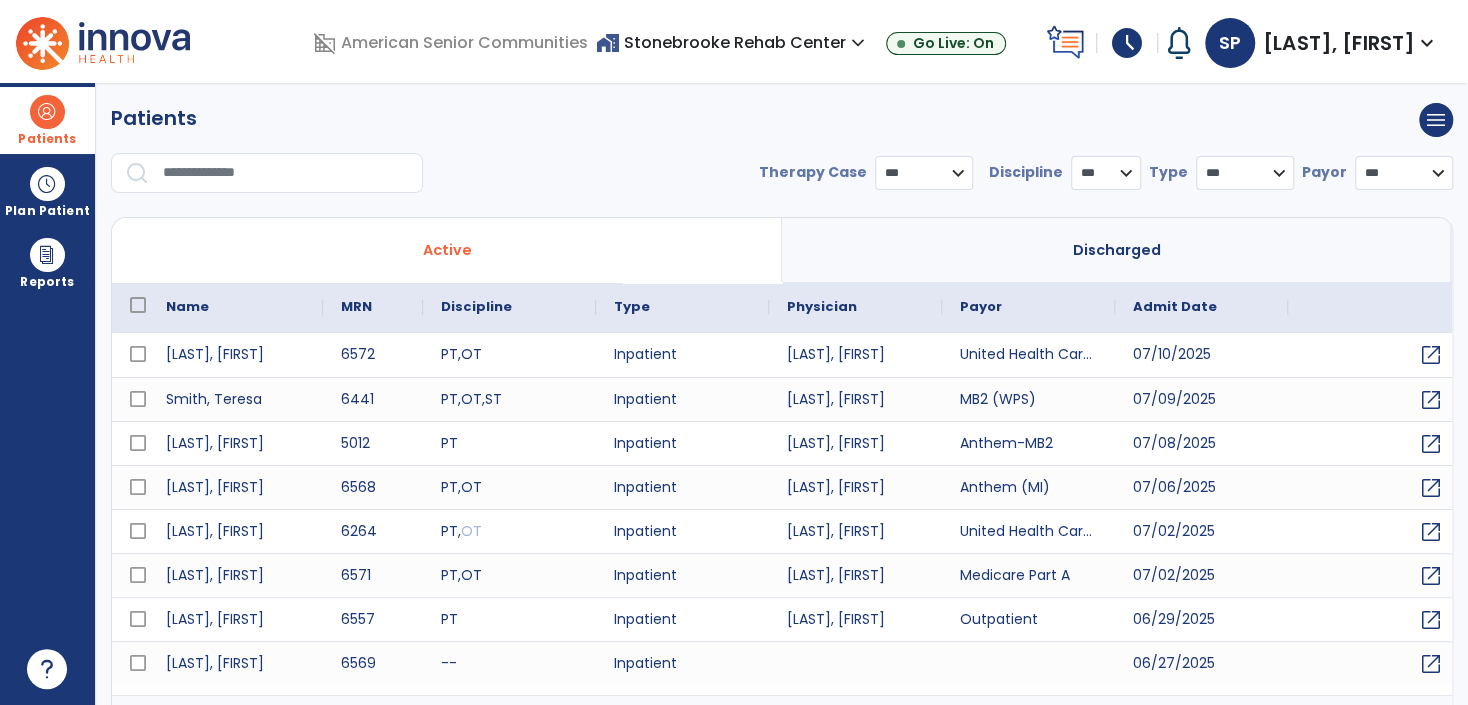 select on "***" 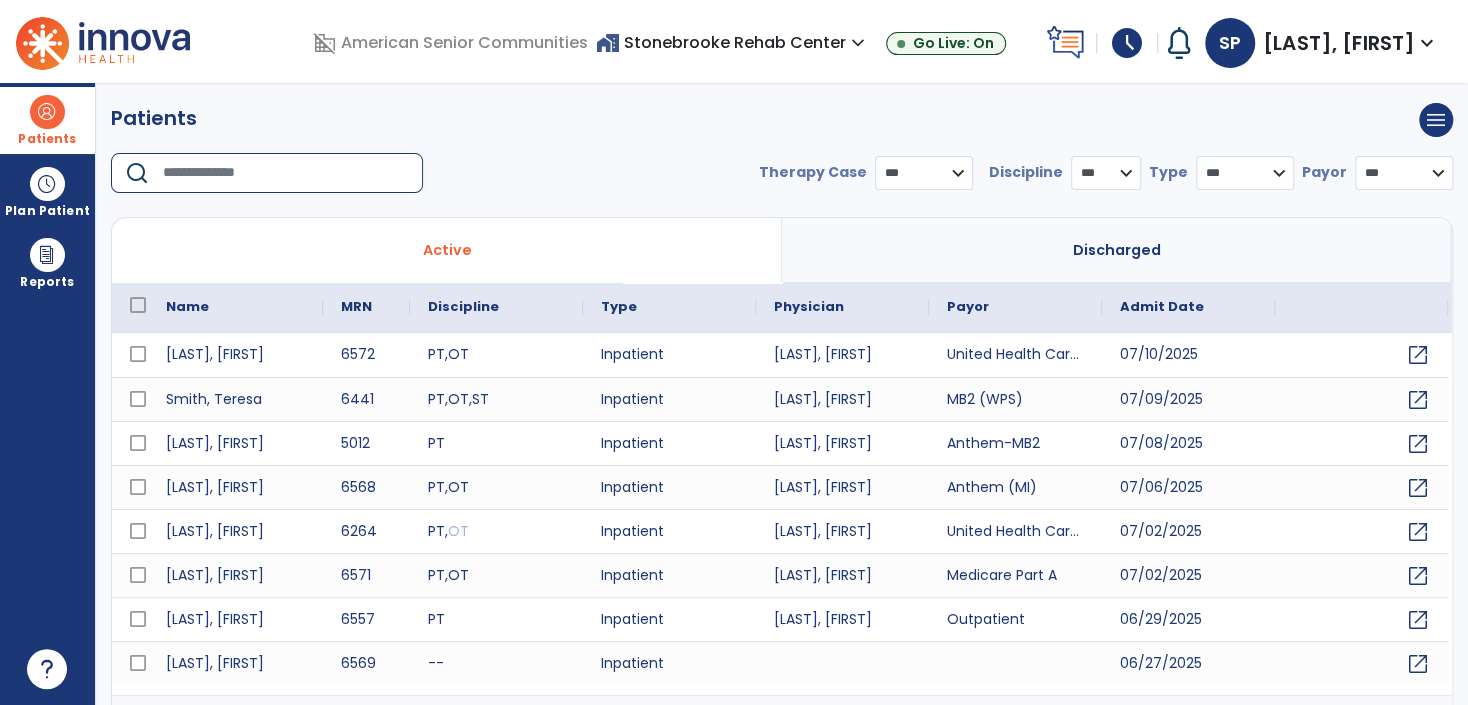 click at bounding box center (286, 173) 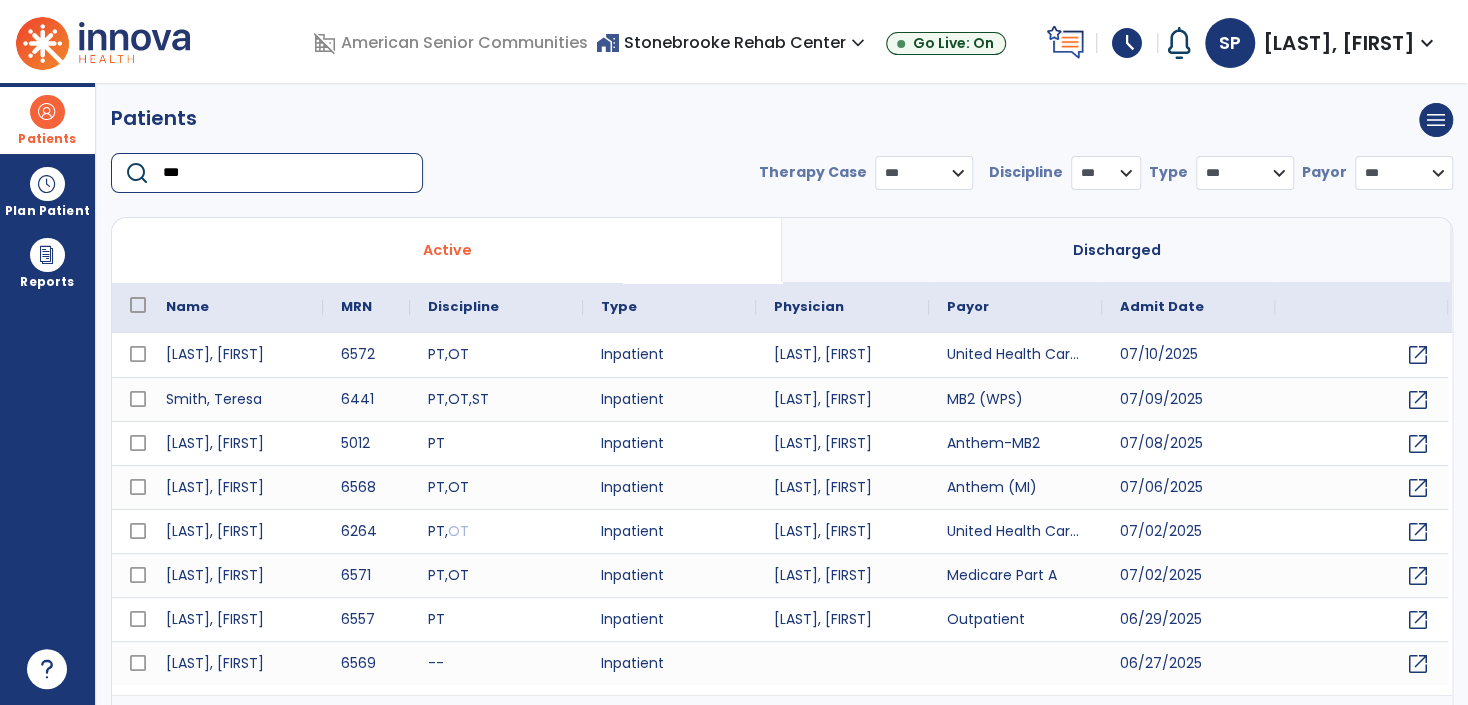 type on "****" 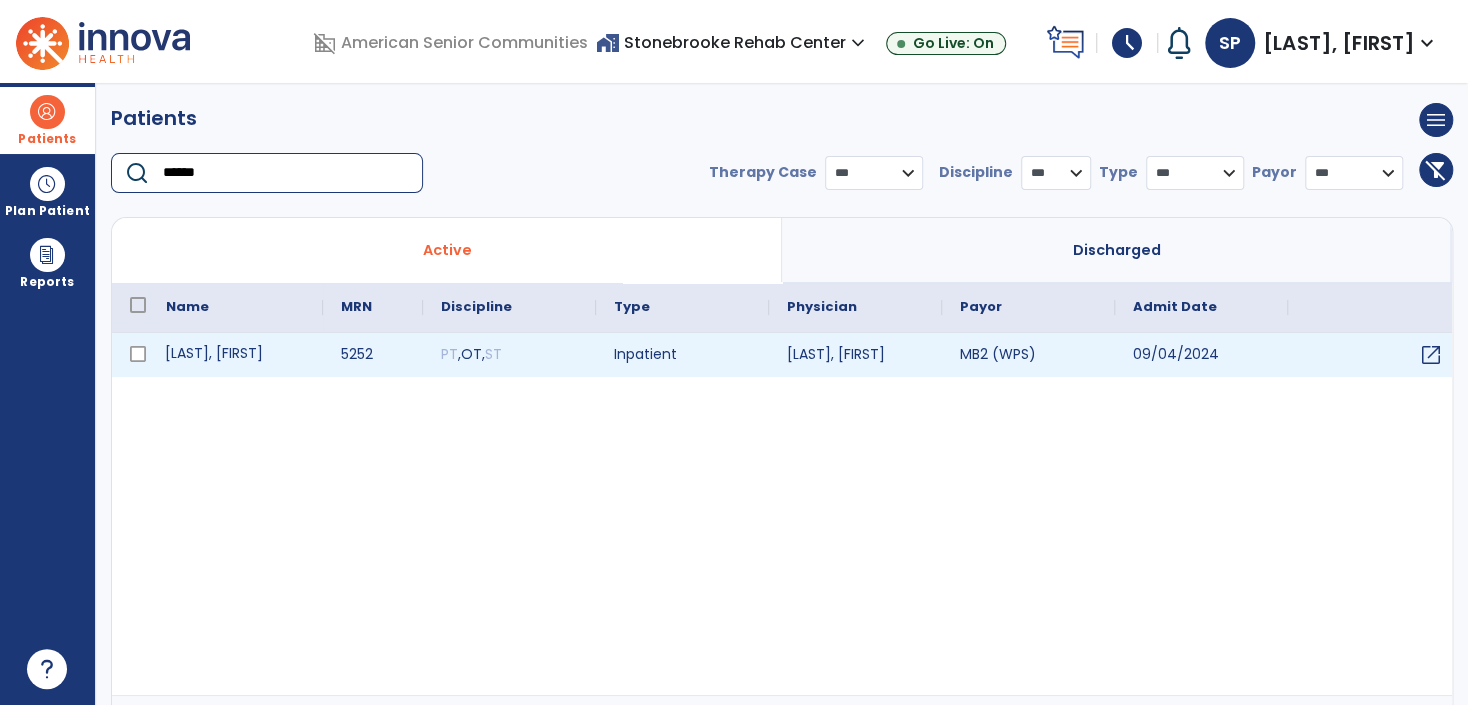 click on "Weaver, Robert" at bounding box center [235, 355] 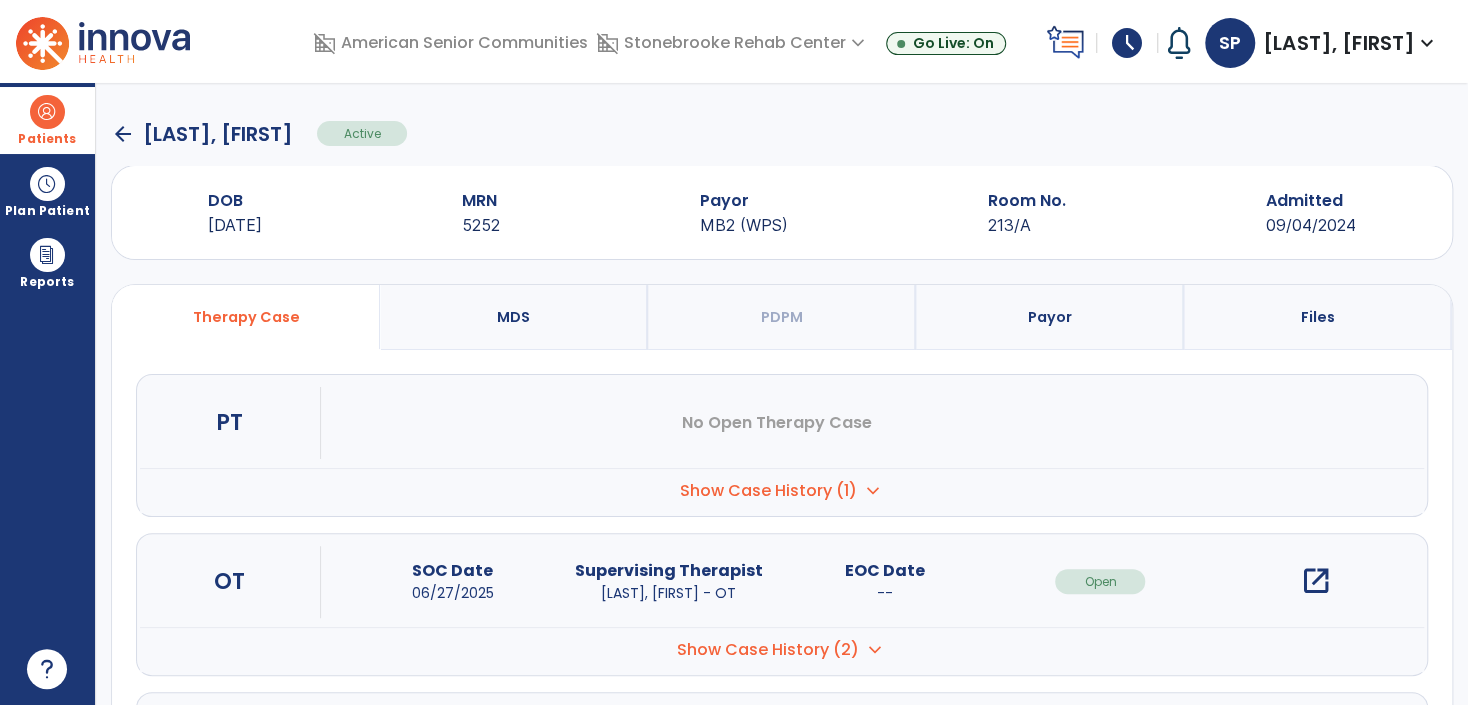 click on "open_in_new" at bounding box center (1316, 581) 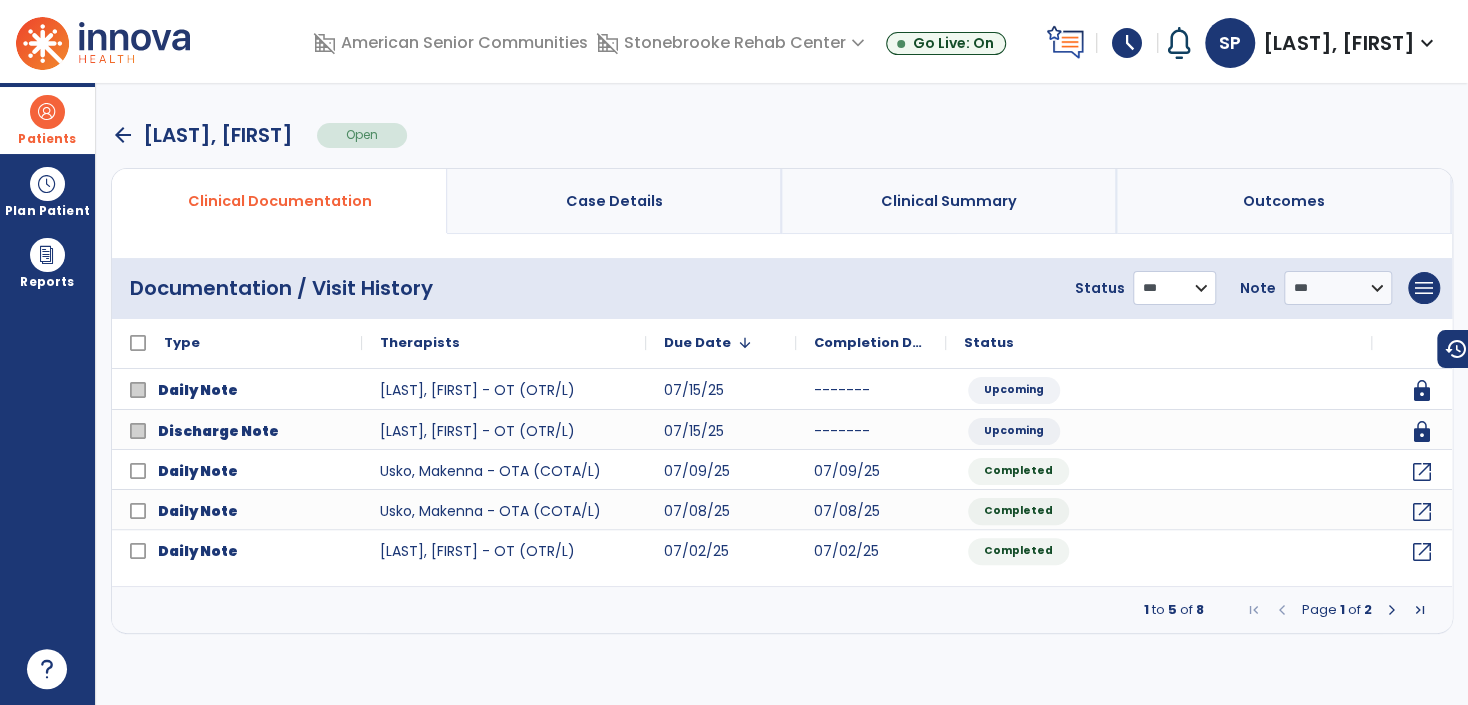 click on "**********" at bounding box center (1174, 288) 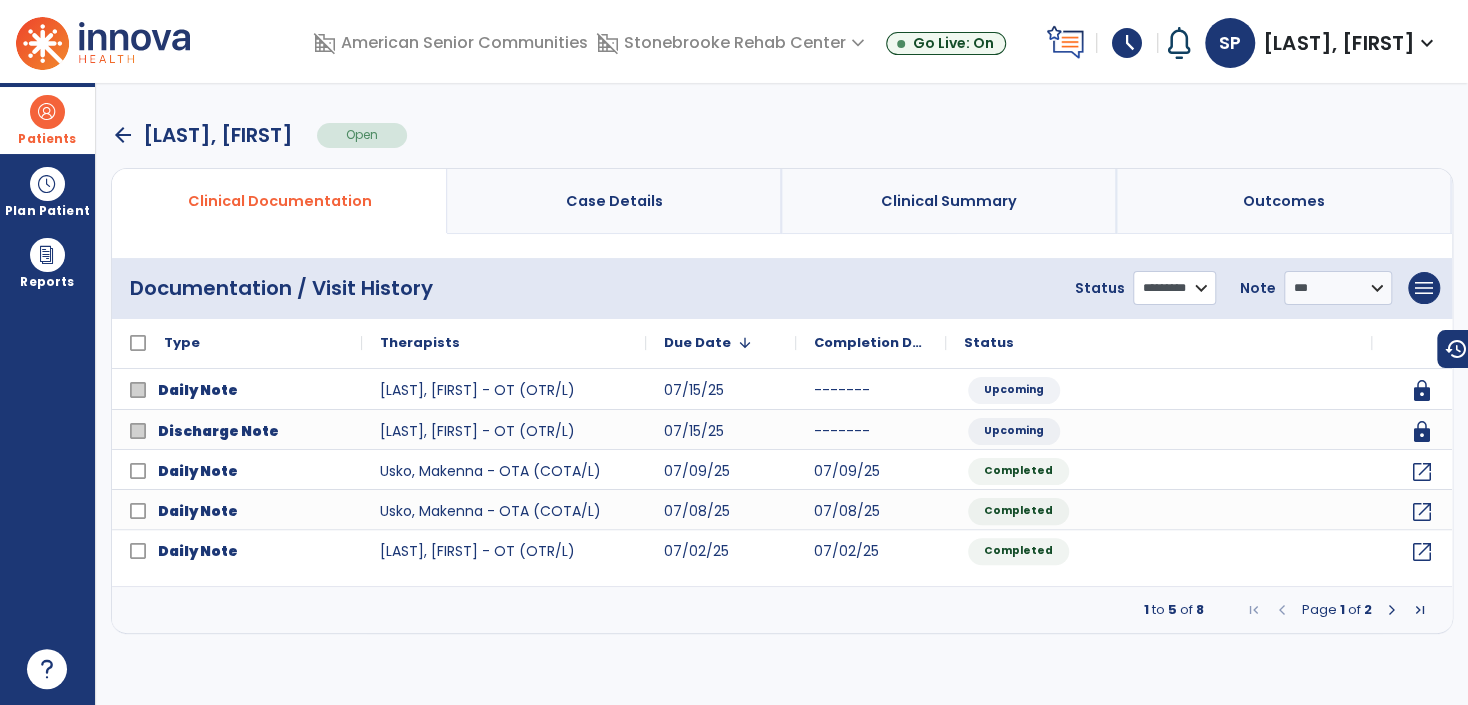 click on "**********" at bounding box center [1174, 288] 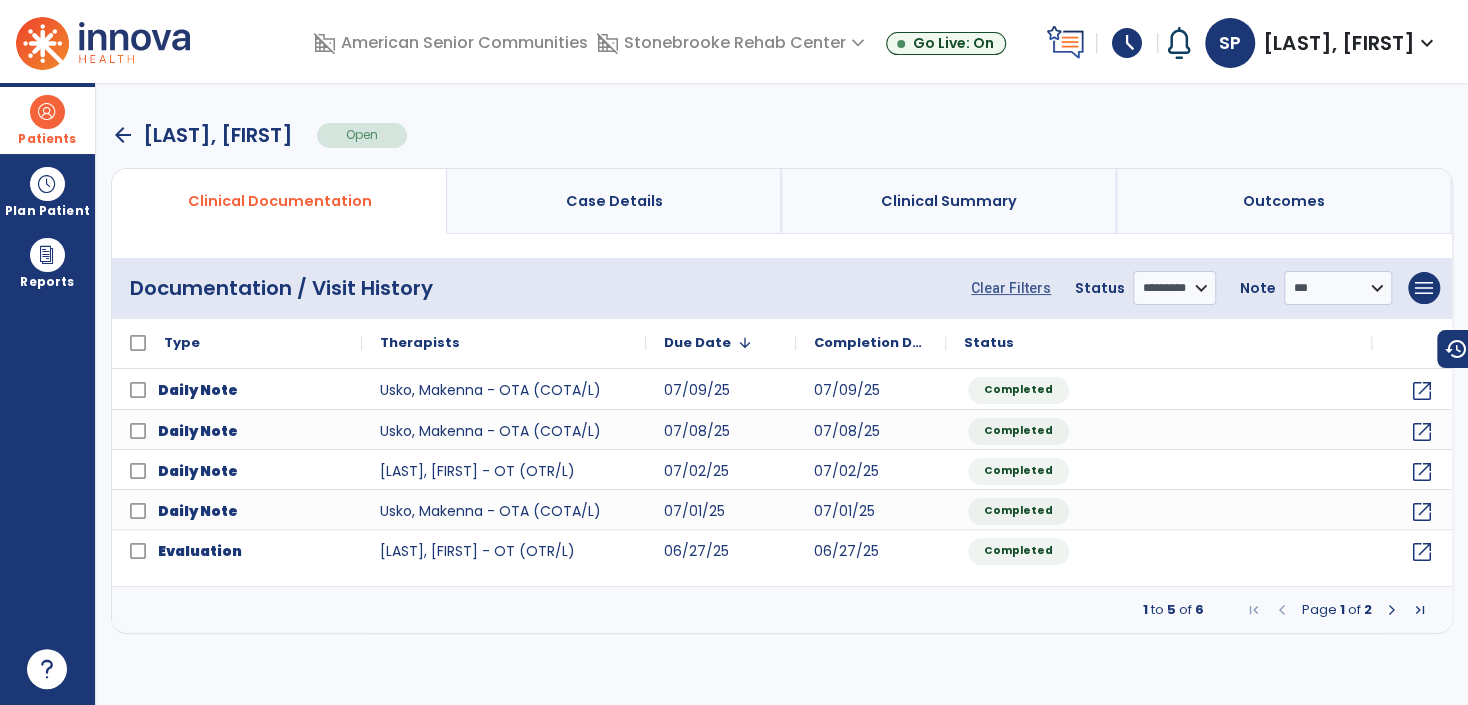 click on "arrow_back" at bounding box center (123, 135) 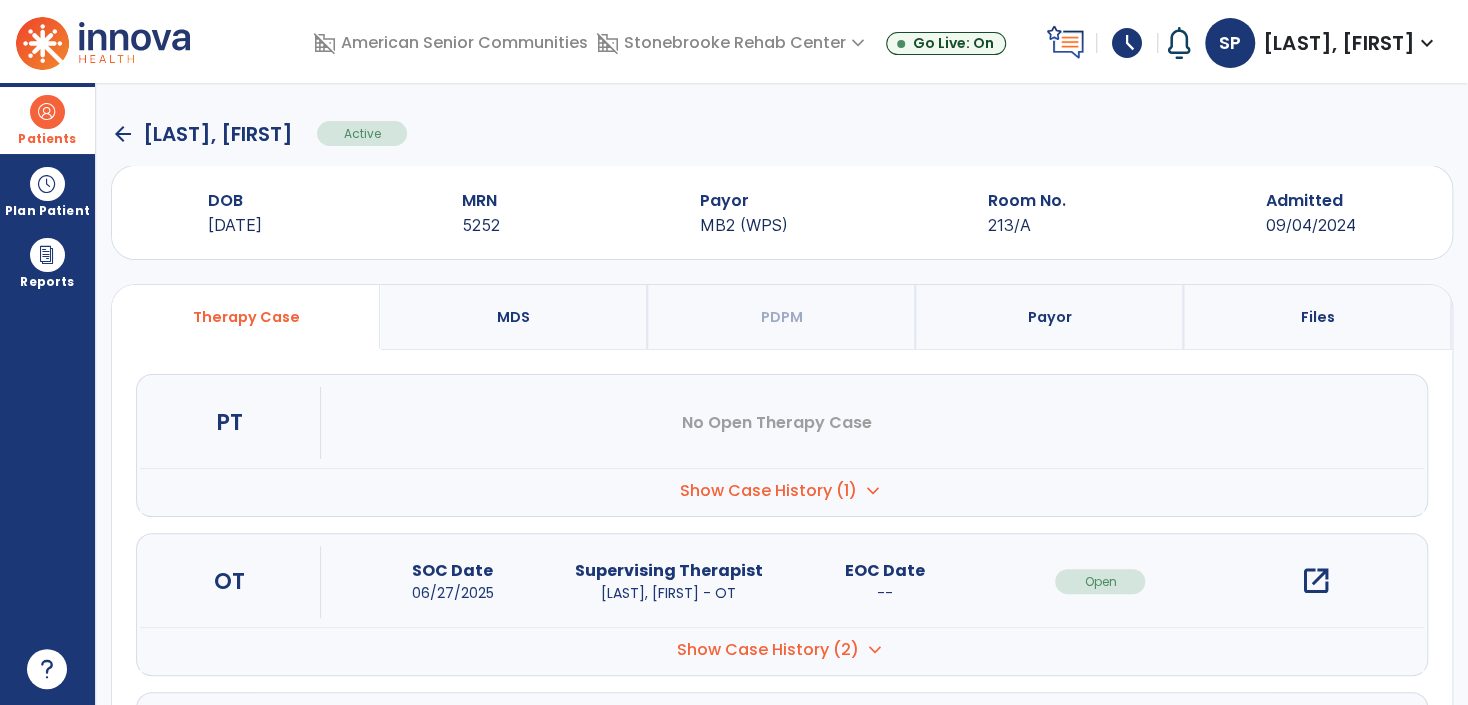 click on "Patients" at bounding box center [47, 120] 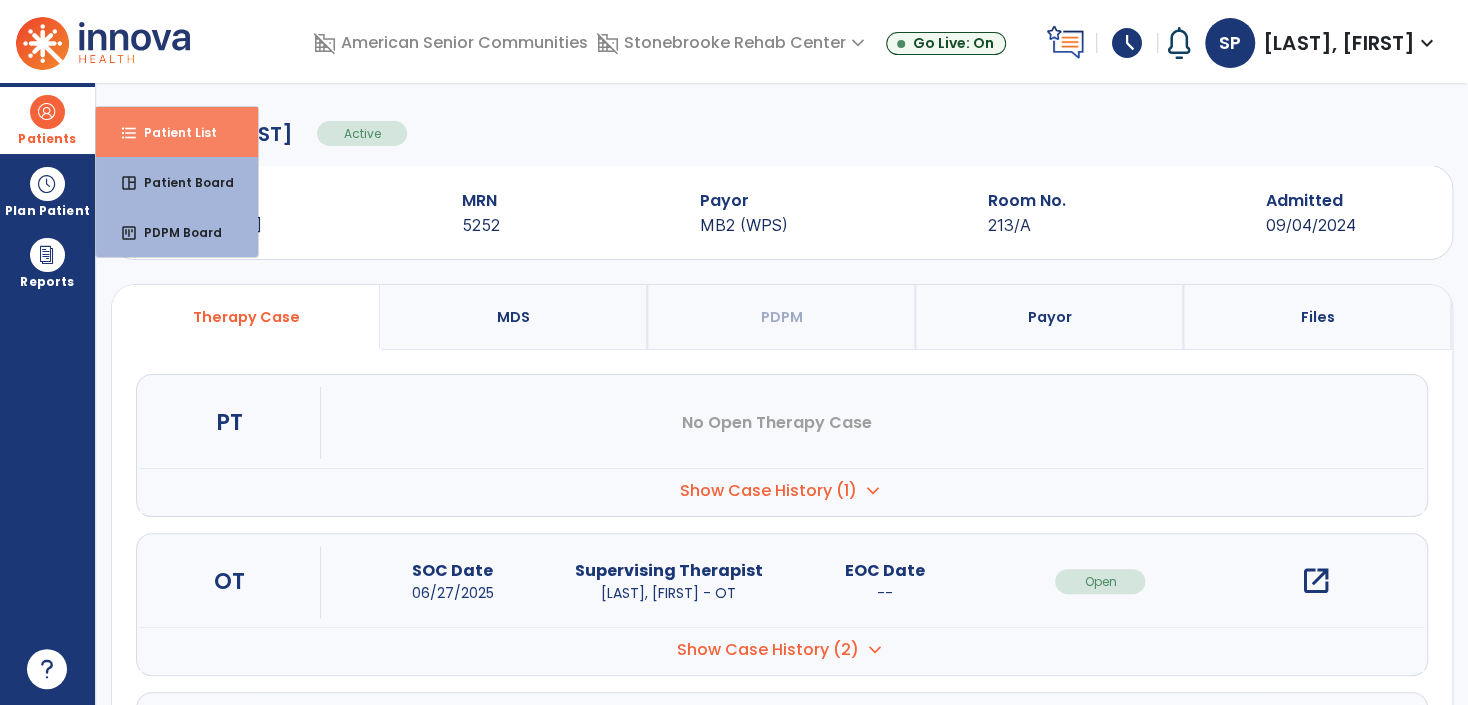 click on "Patient List" at bounding box center (172, 132) 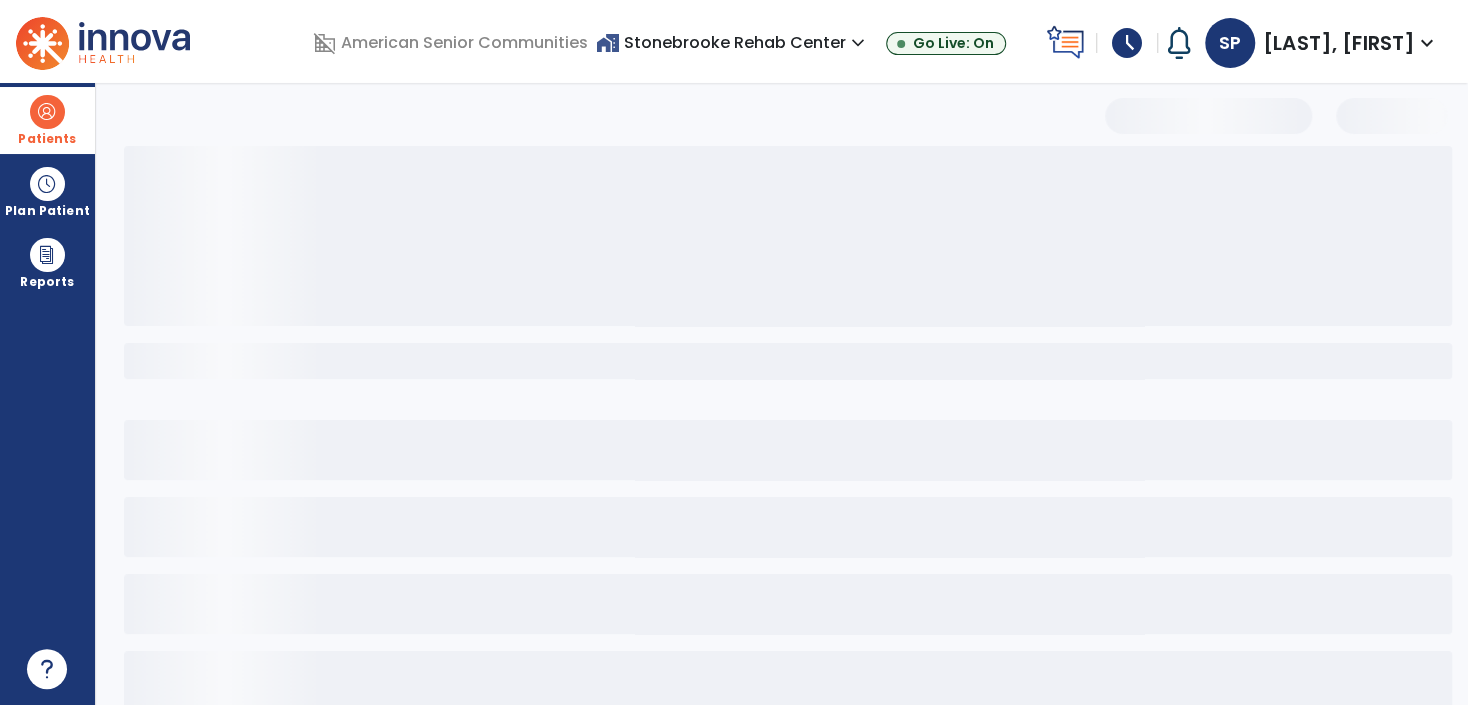 select on "***" 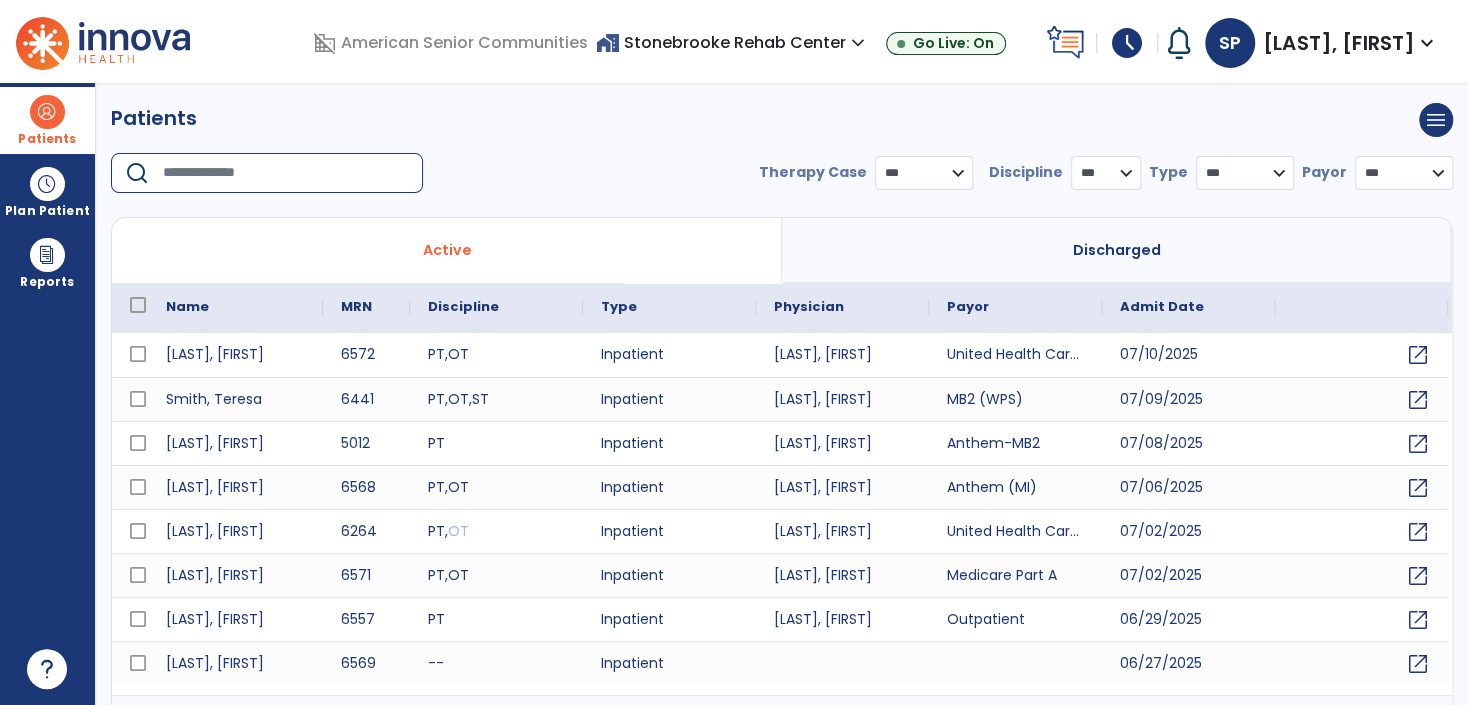 click at bounding box center [286, 173] 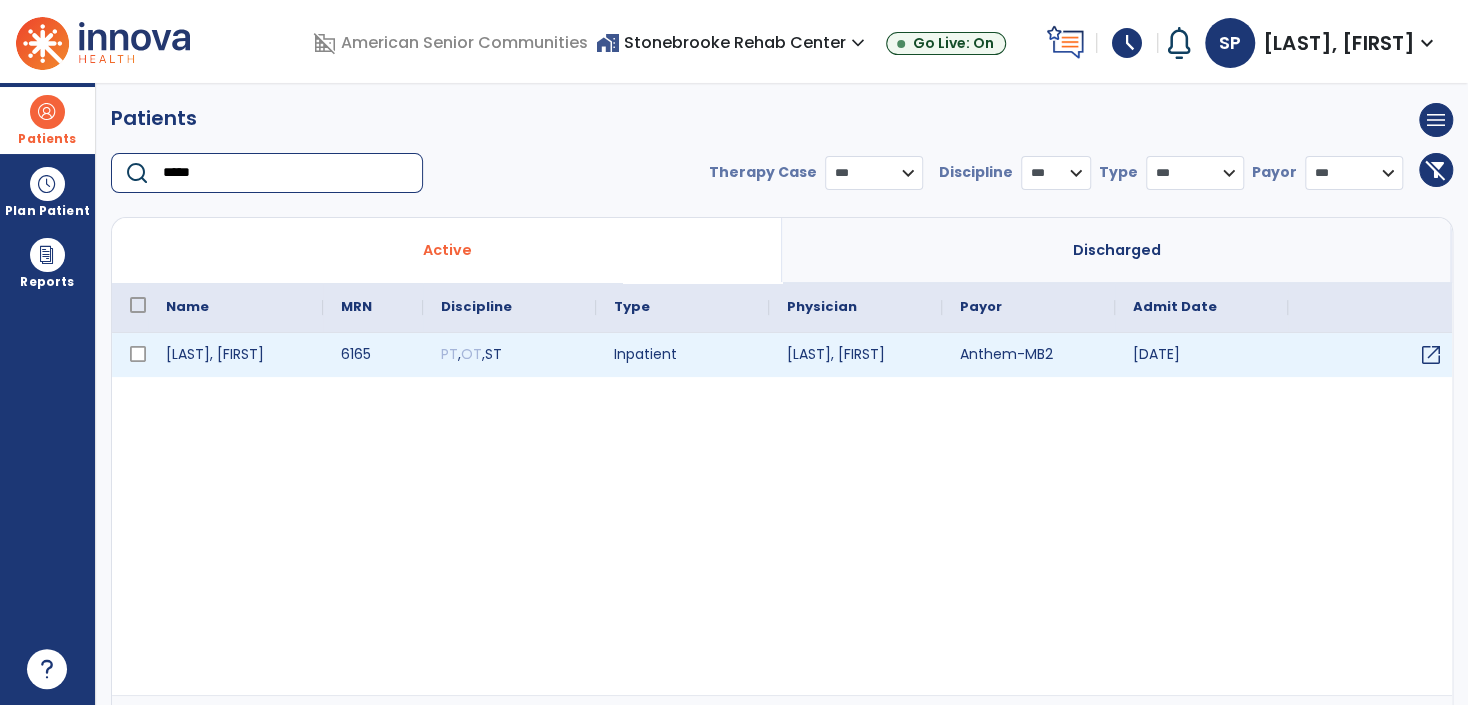 type on "*****" 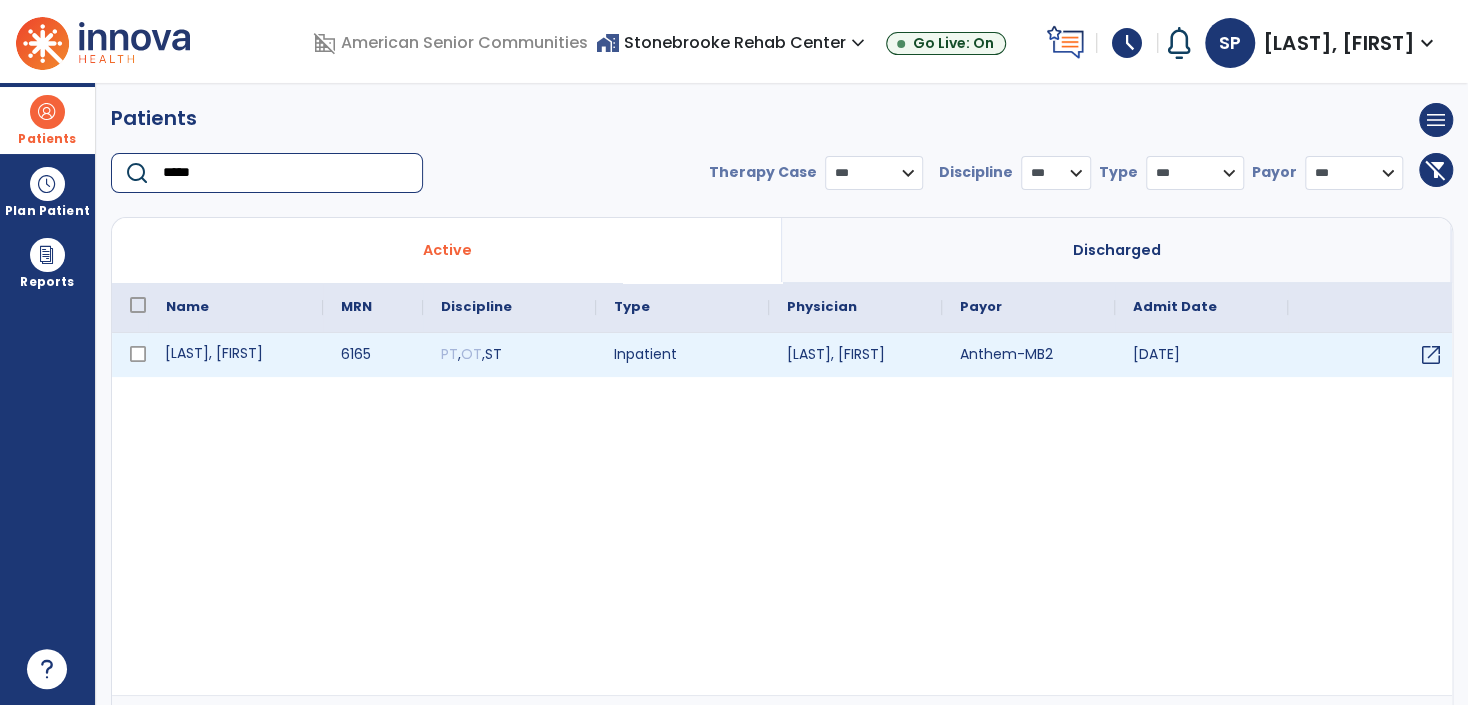 click on "Whitehead, Lola" at bounding box center (235, 355) 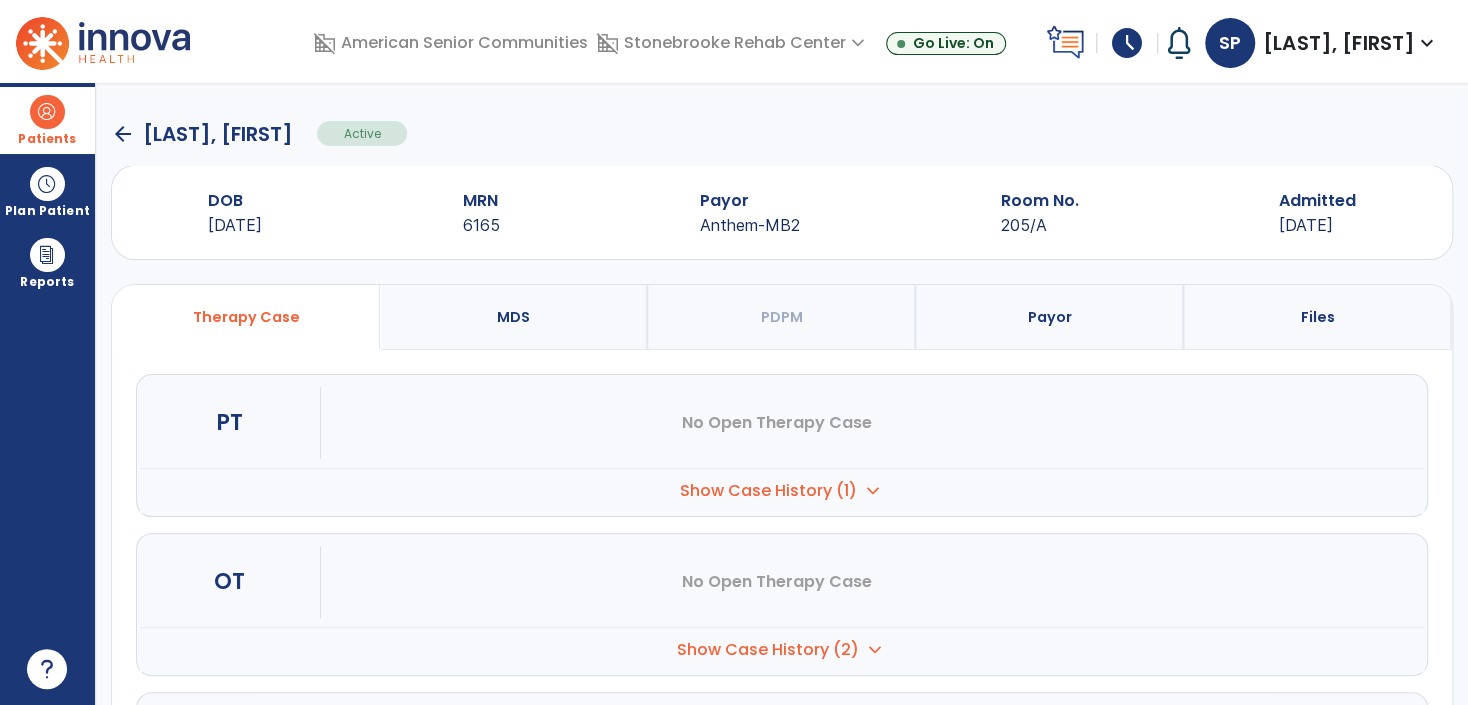 click on "open_in_new" at bounding box center [1316, 740] 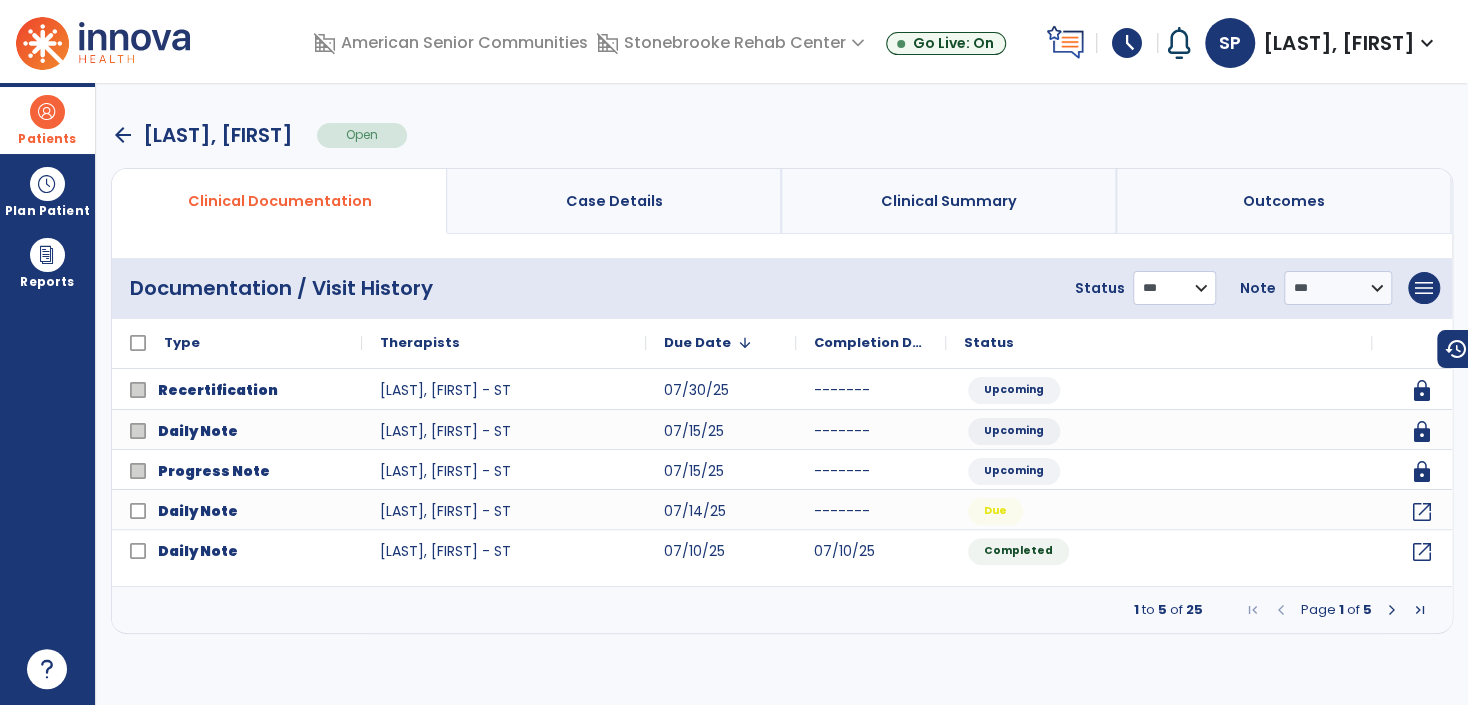 click on "**********" at bounding box center (1174, 288) 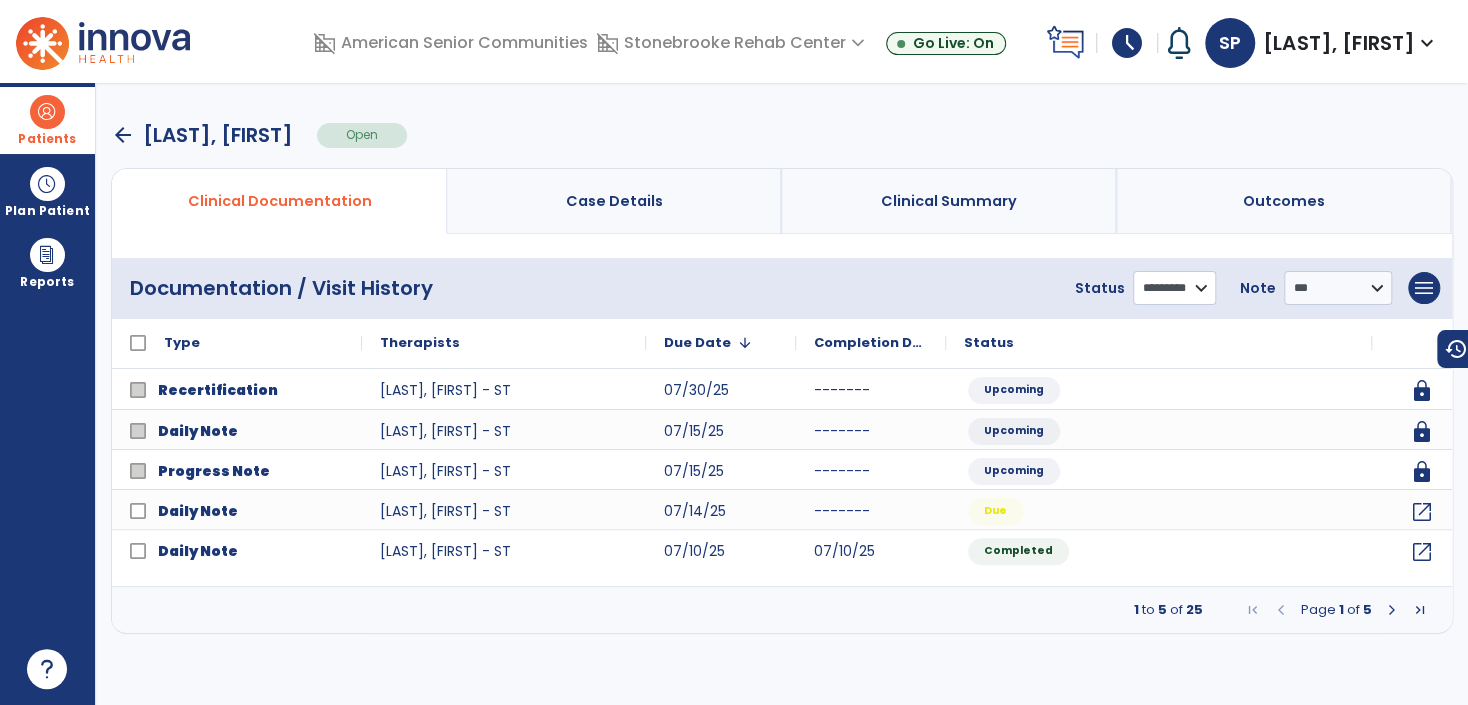 click on "**********" at bounding box center (1174, 288) 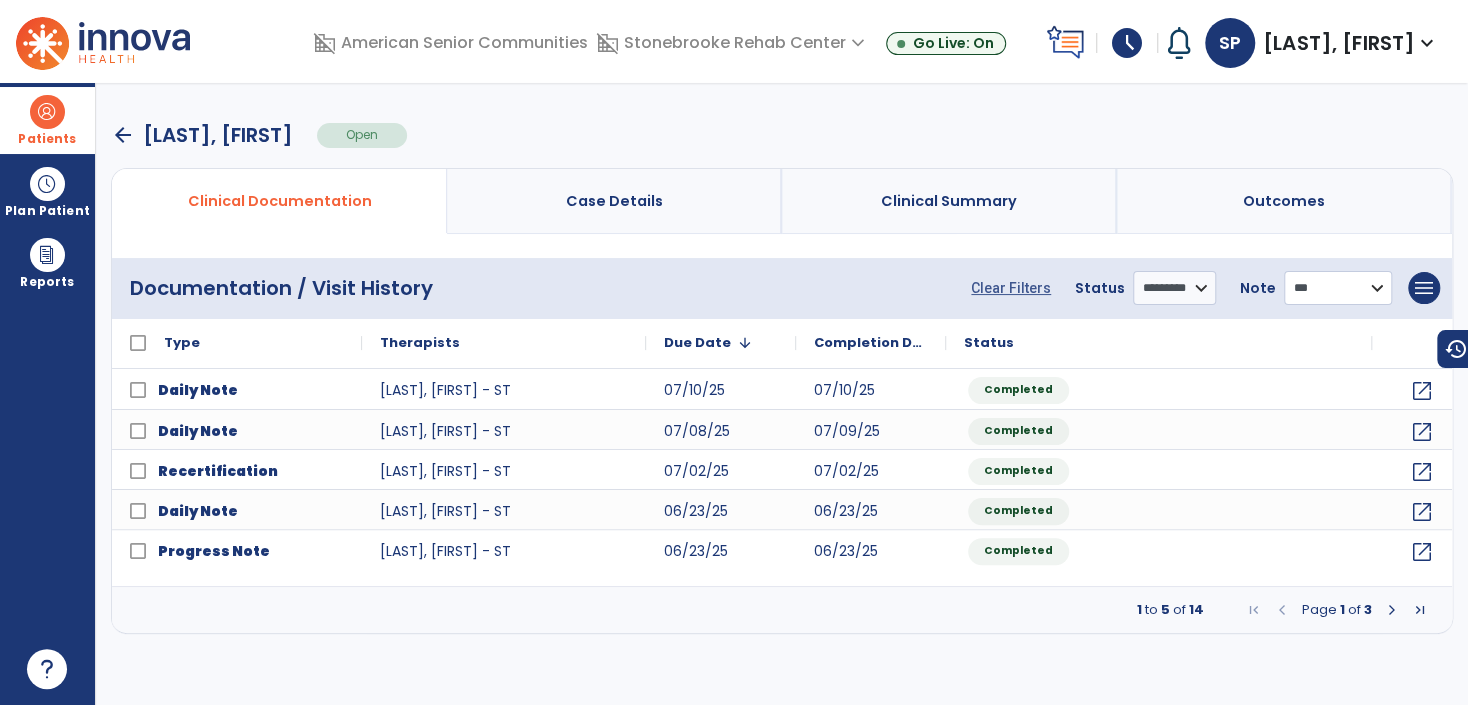 click on "**********" at bounding box center [1338, 288] 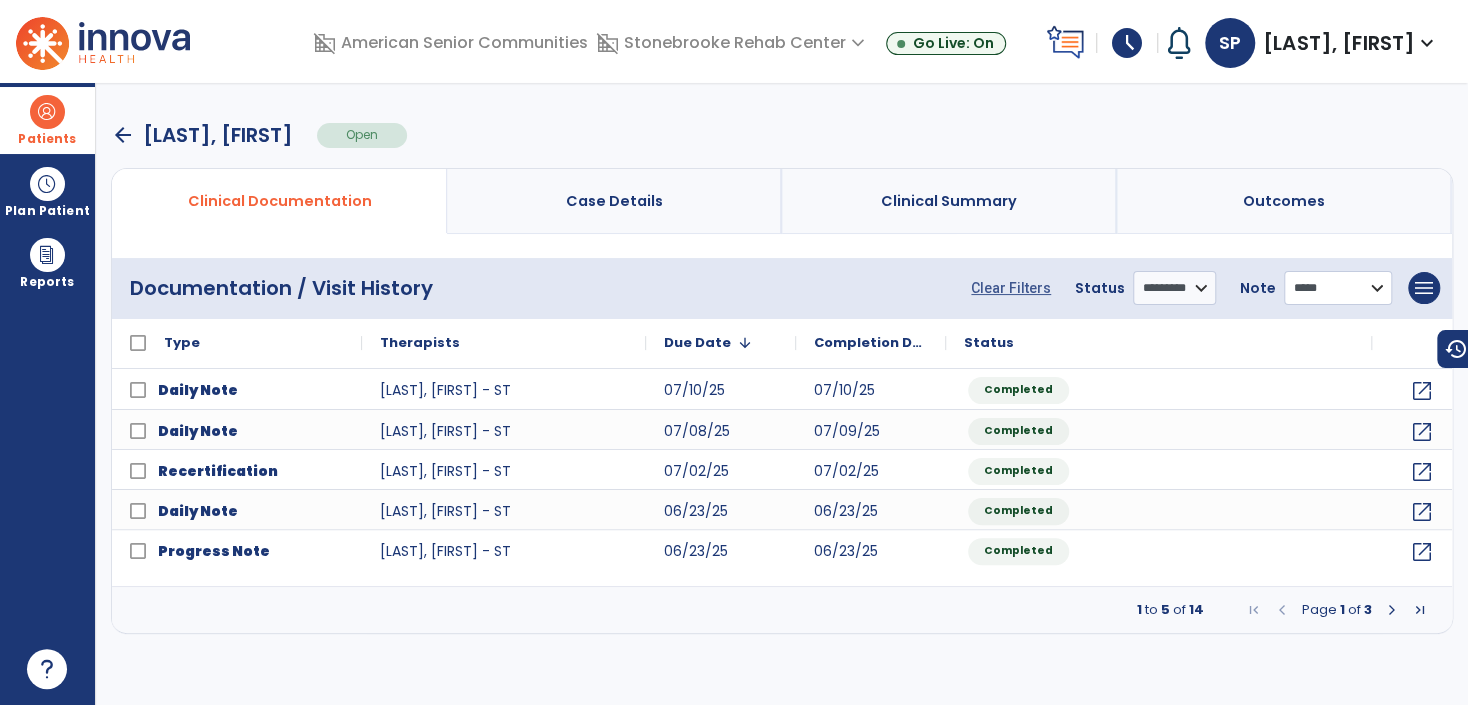 click on "**********" at bounding box center (1338, 288) 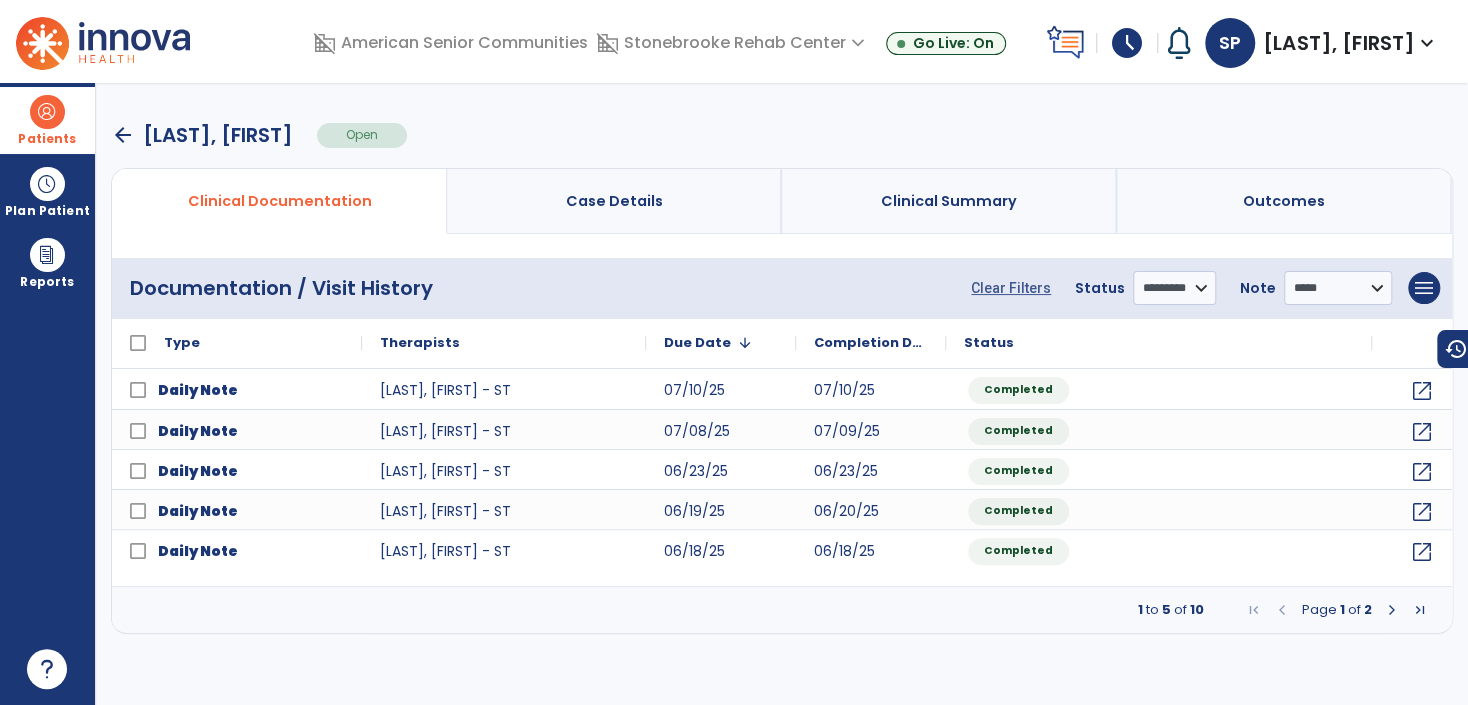 click on "arrow_back" at bounding box center (123, 135) 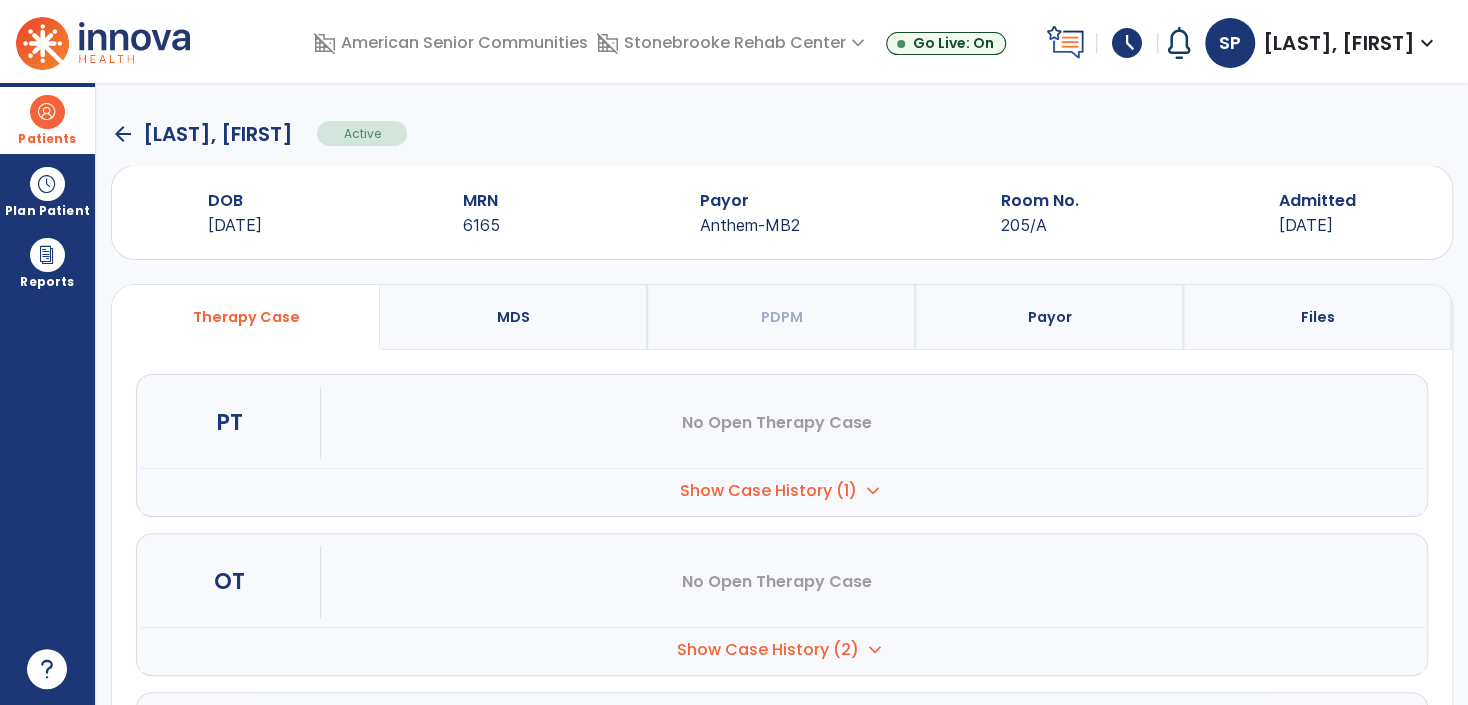 click on "Show Case History (1)" at bounding box center [768, 491] 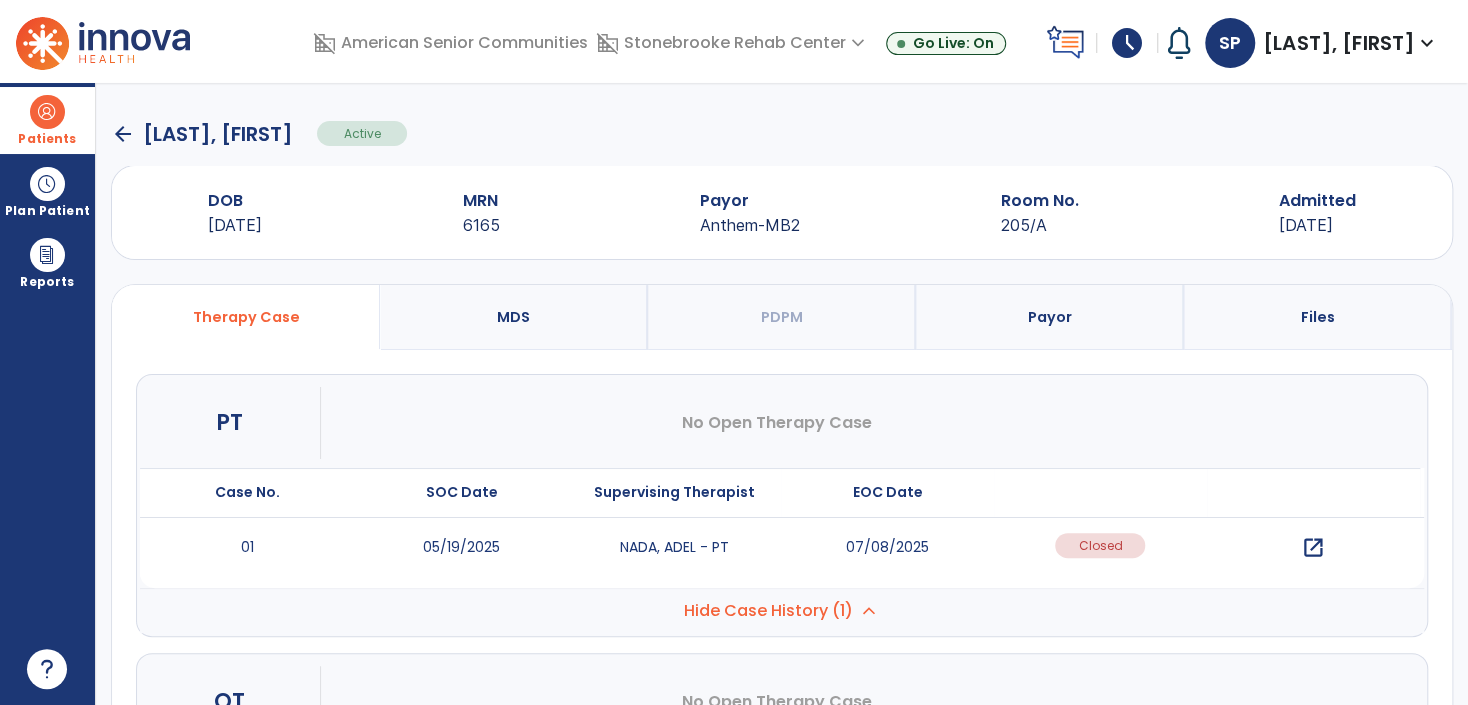 click on "open_in_new" at bounding box center (1313, 548) 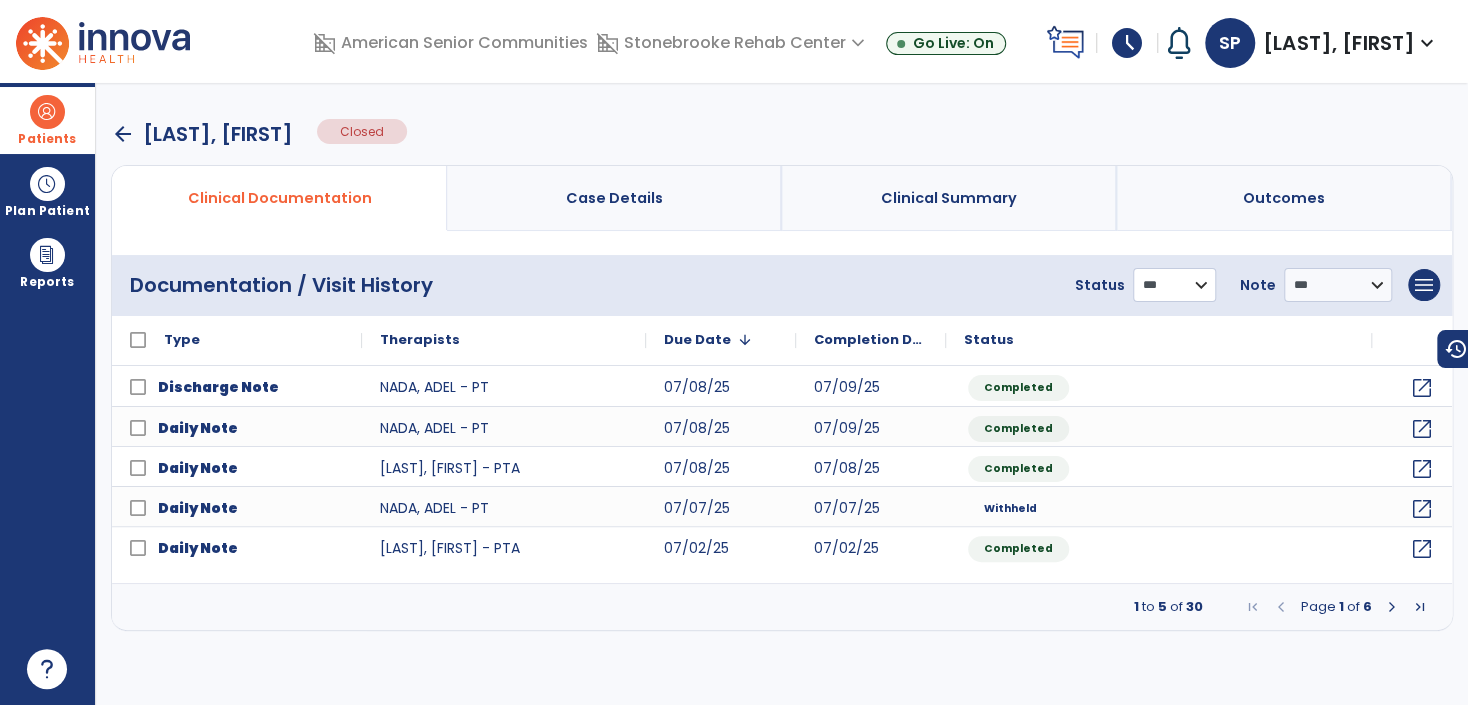 click on "**********" at bounding box center [1174, 285] 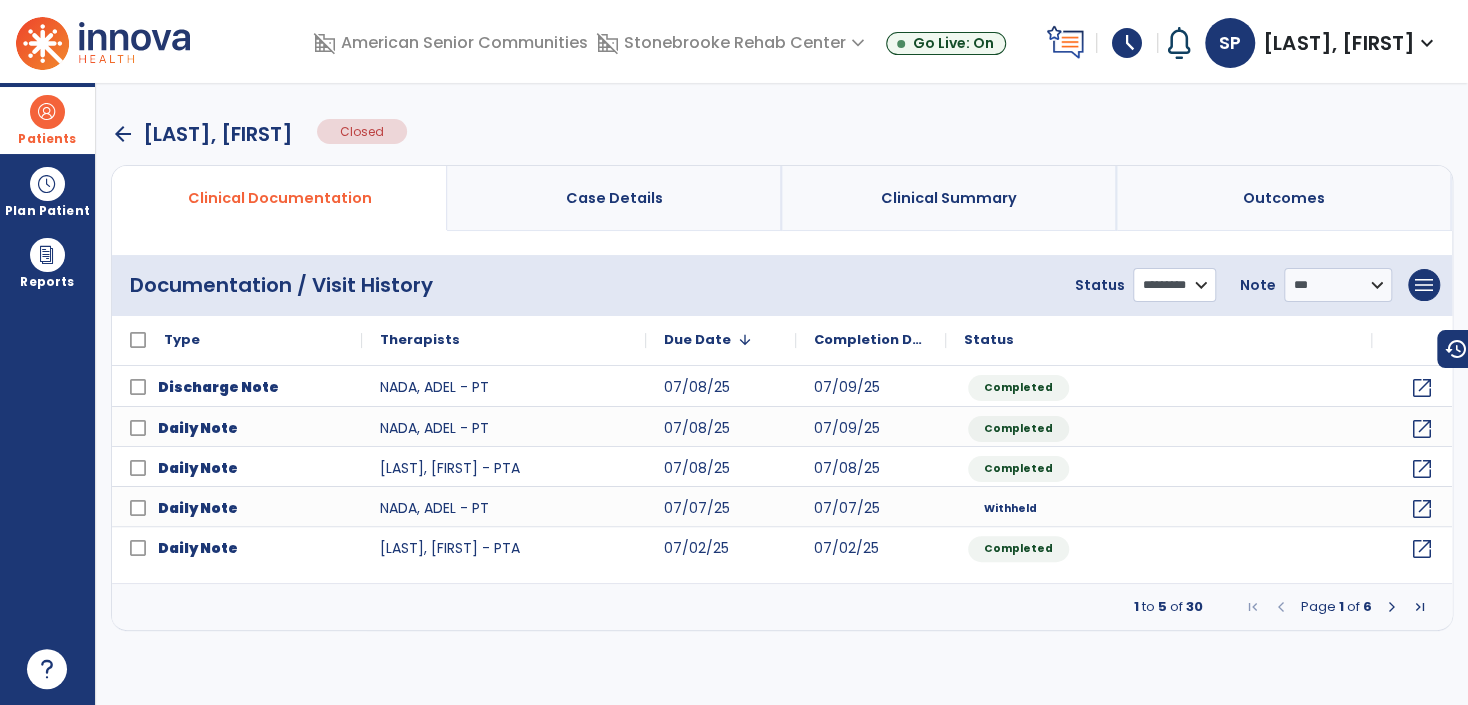 click on "**********" at bounding box center [1174, 285] 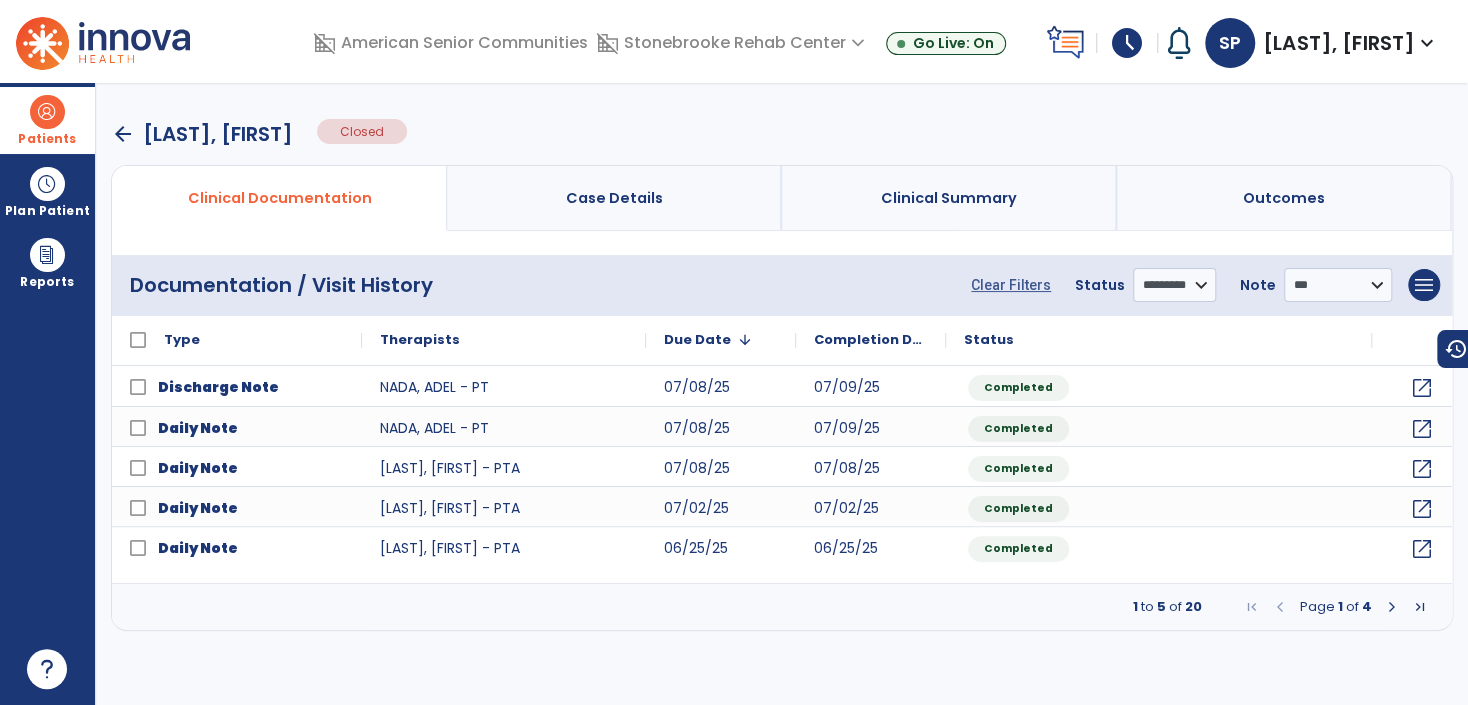 click on "**********" at bounding box center (782, 285) 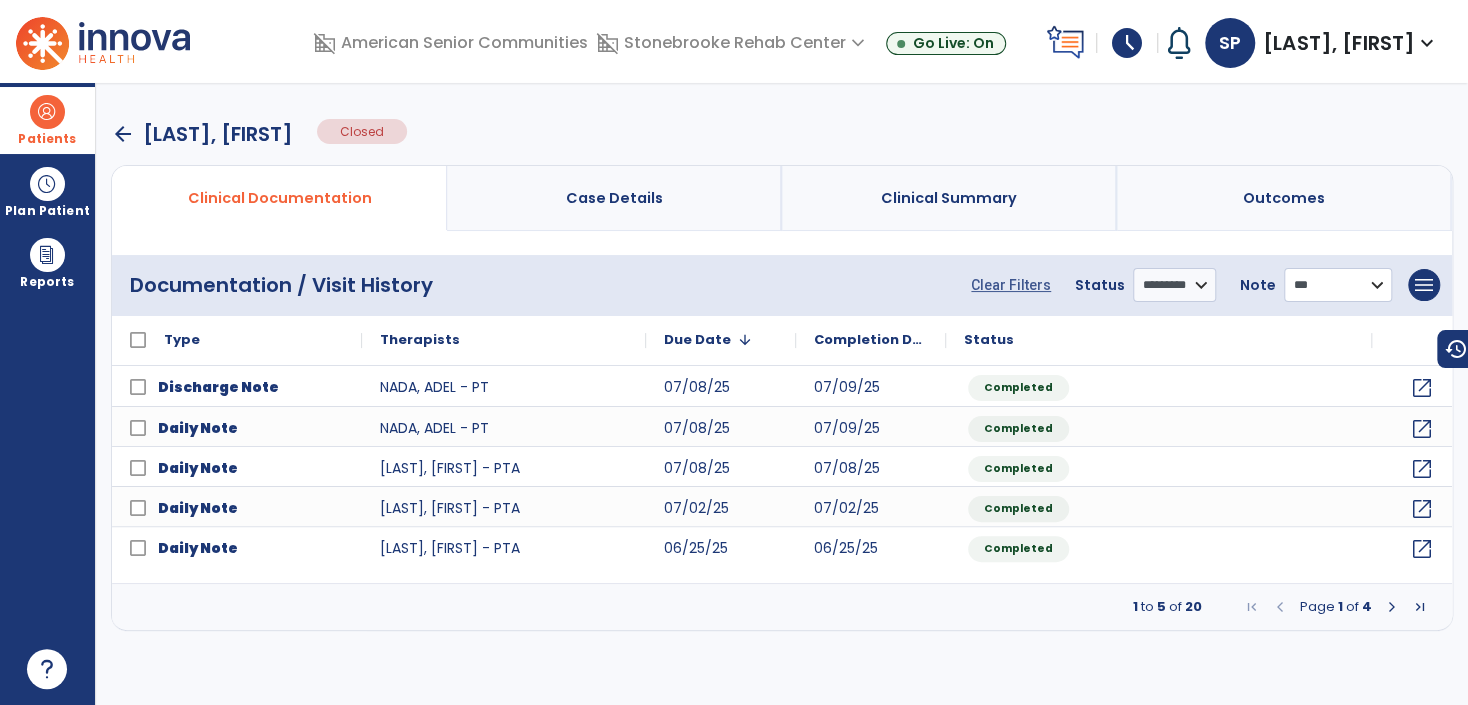 click on "**********" at bounding box center [1338, 285] 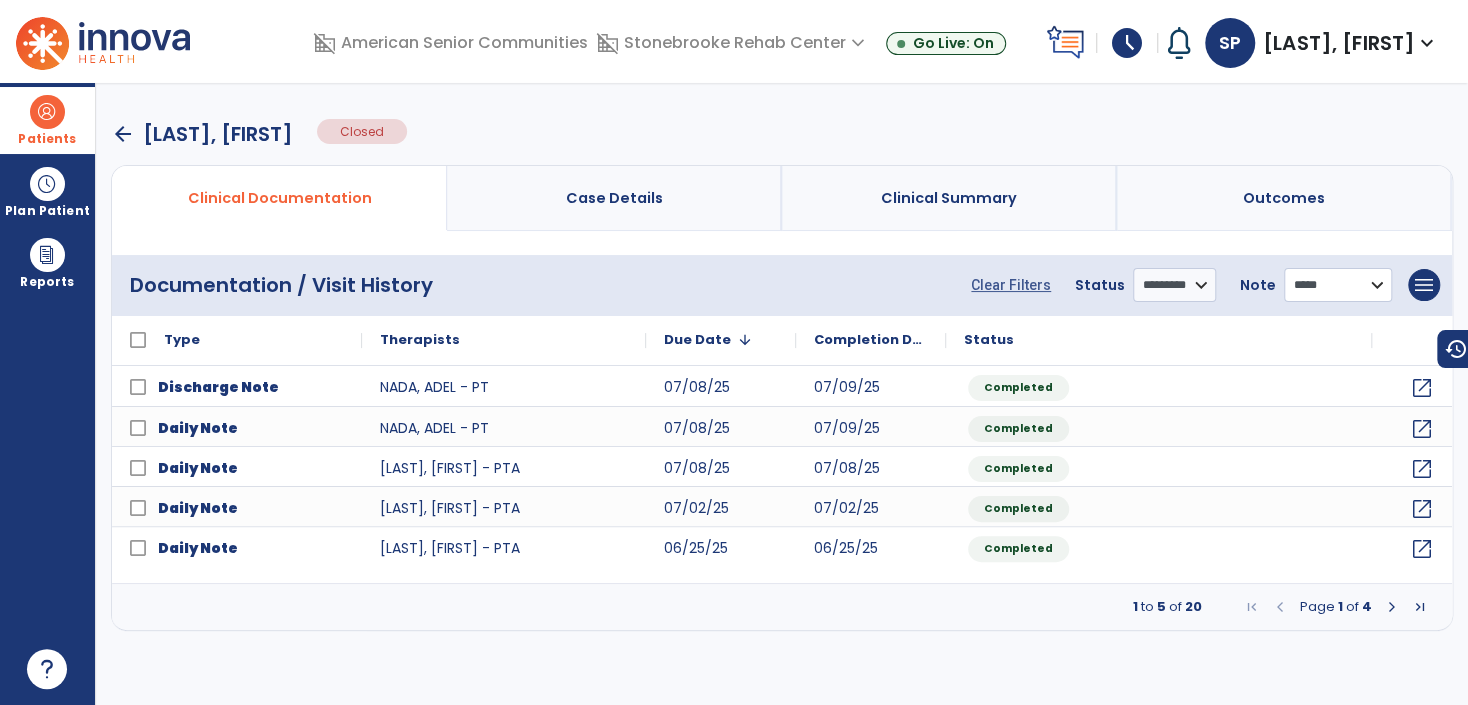 click on "**********" at bounding box center [1338, 285] 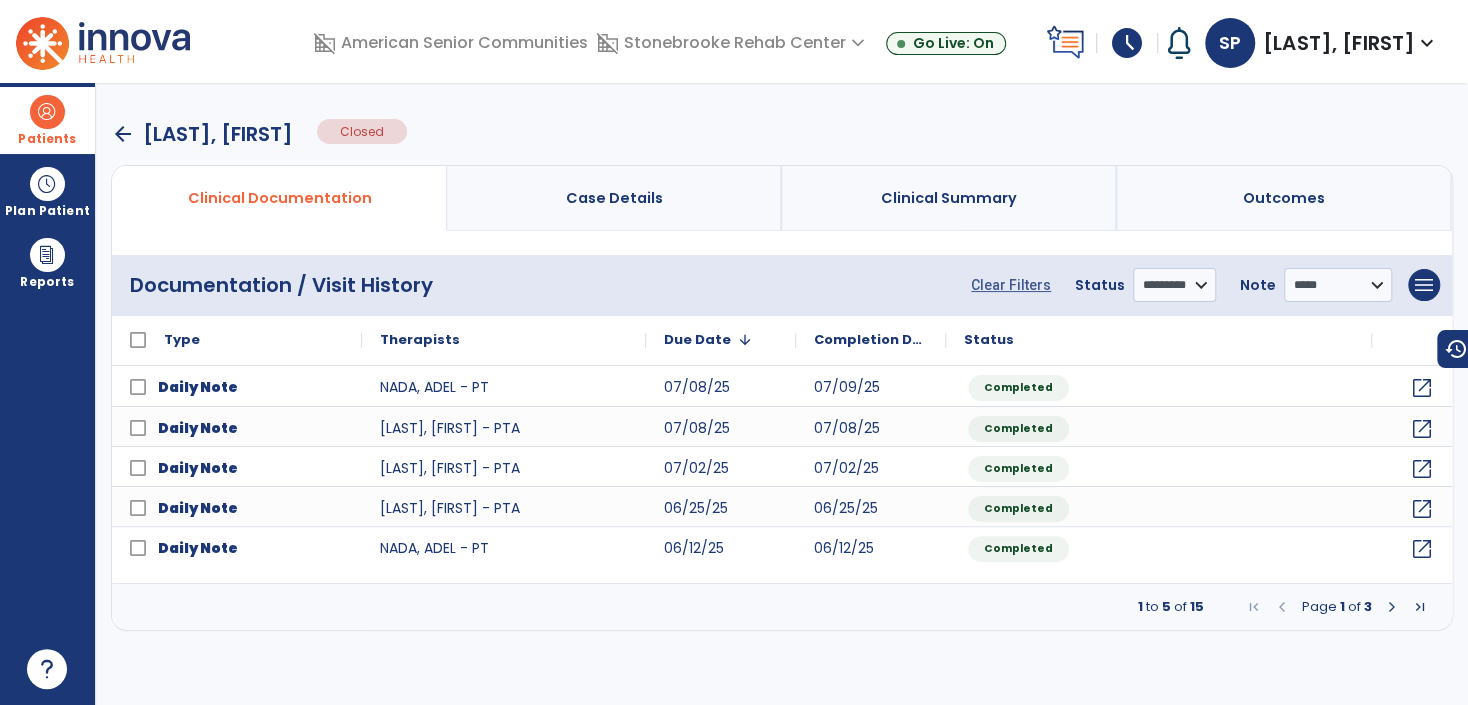 click at bounding box center (1392, 607) 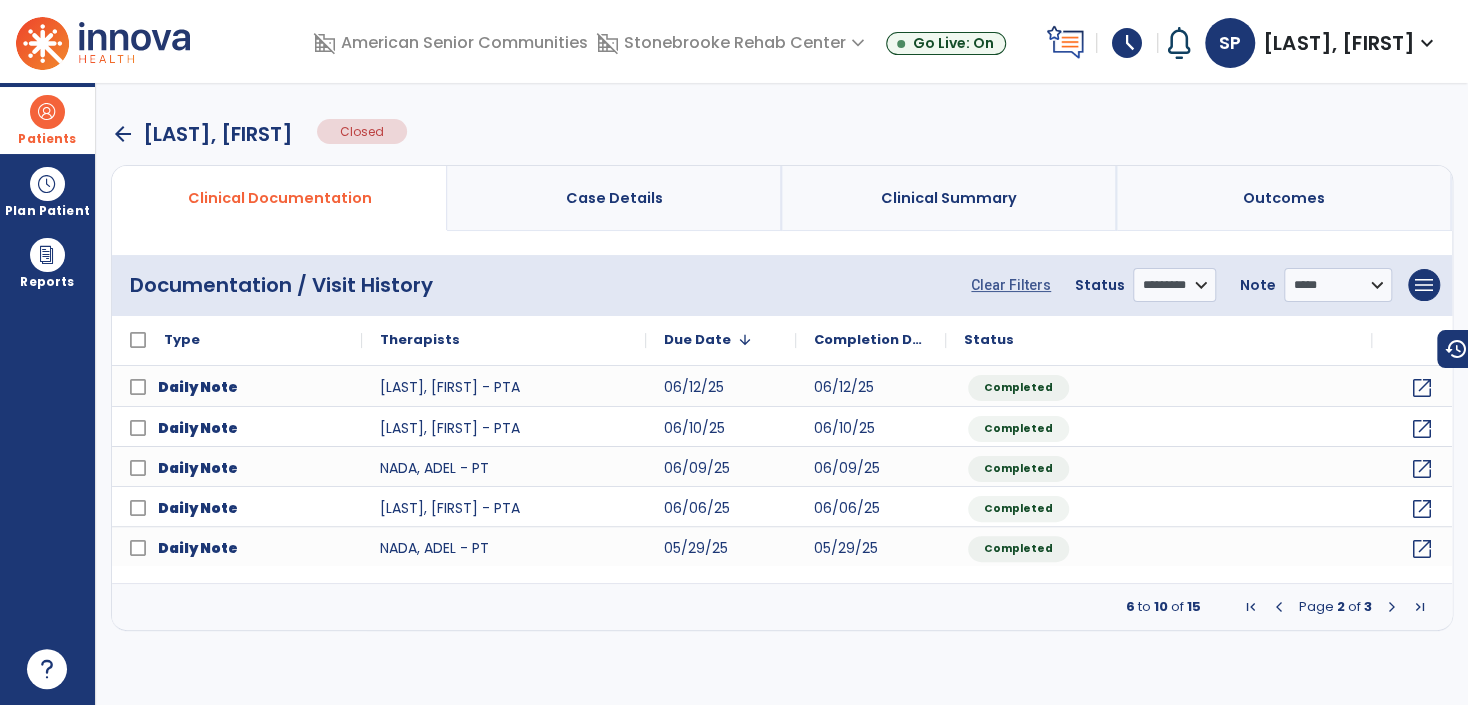 click at bounding box center [1279, 607] 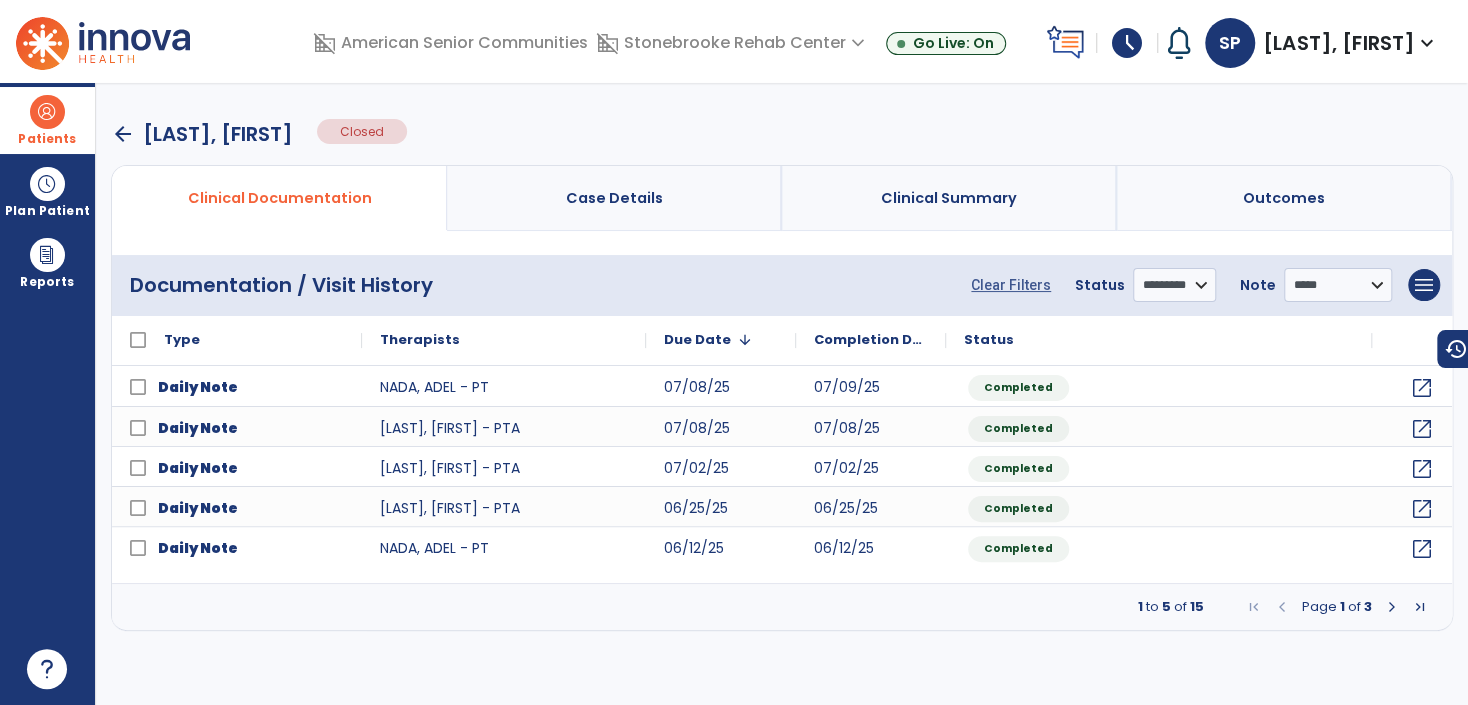 click at bounding box center (1392, 607) 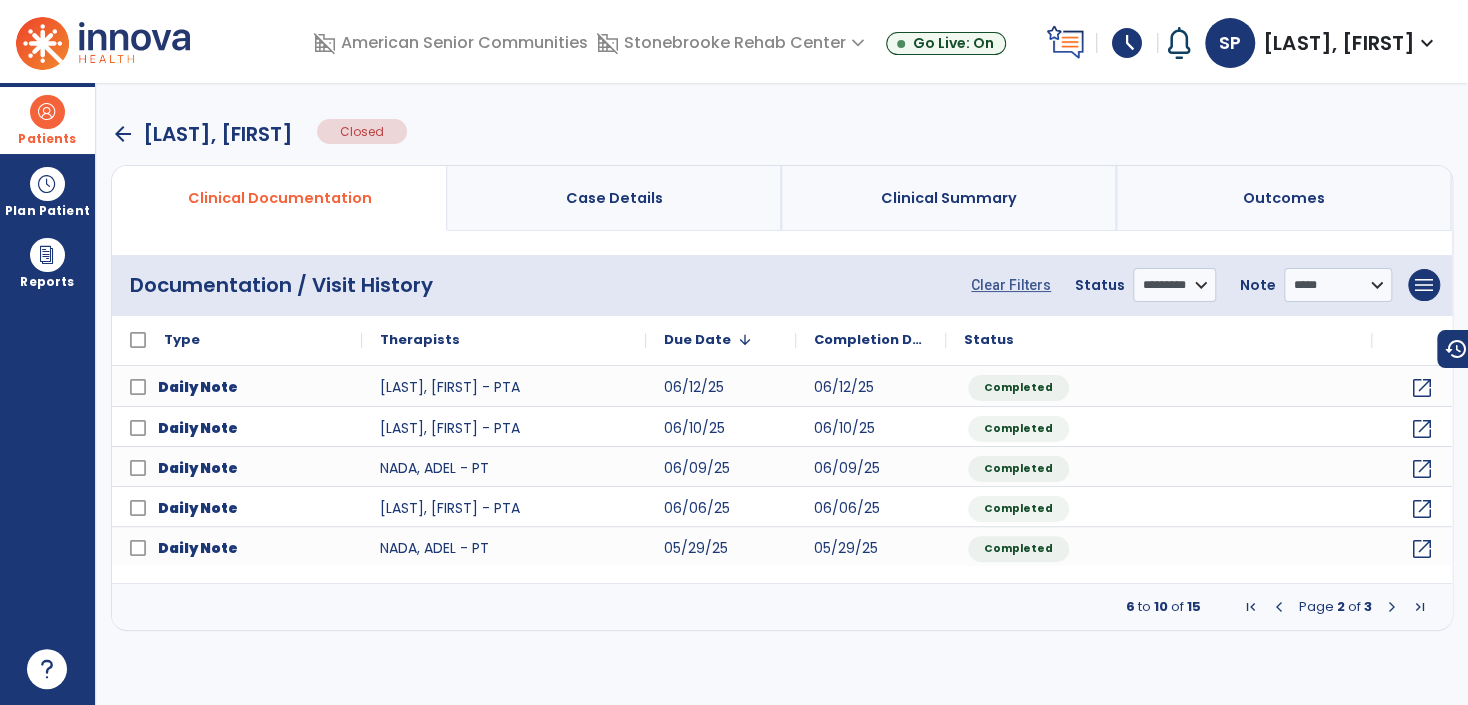 click at bounding box center (1392, 607) 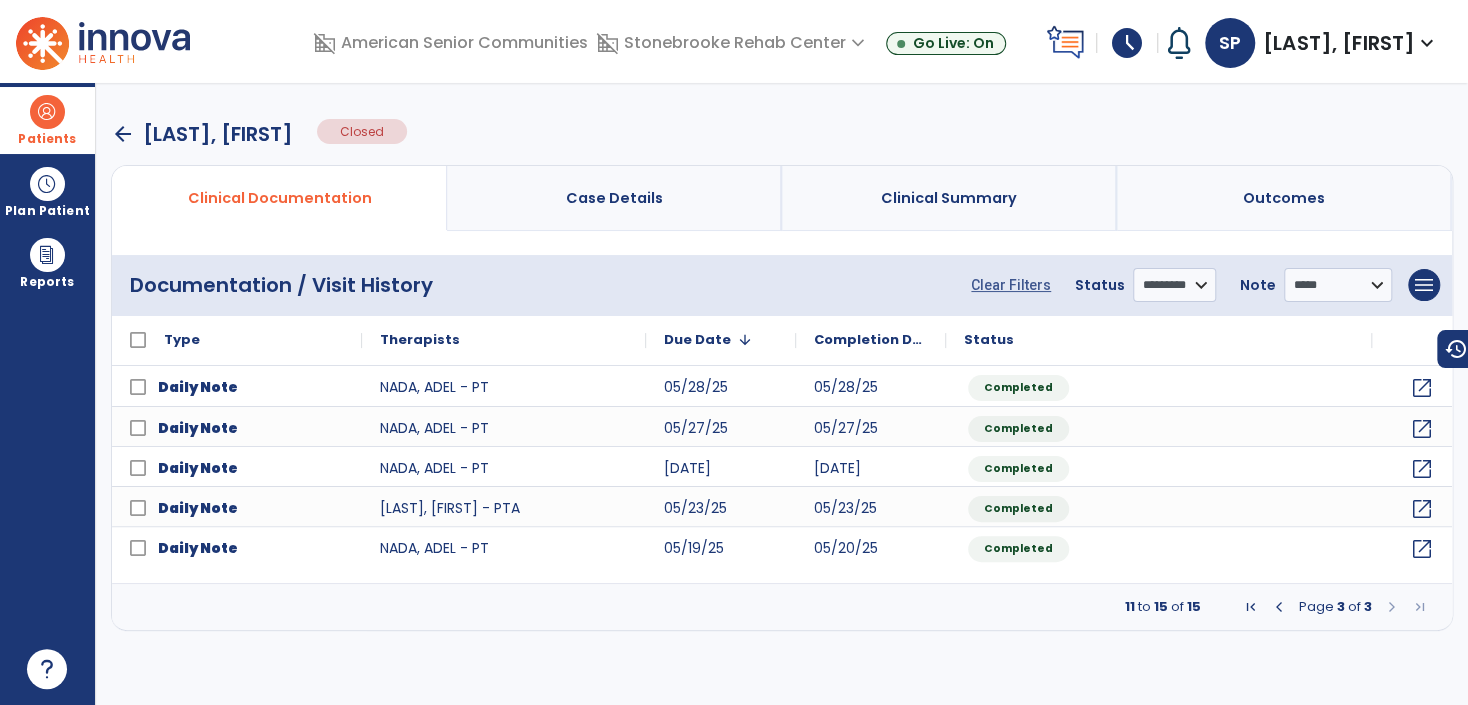 click at bounding box center (1392, 607) 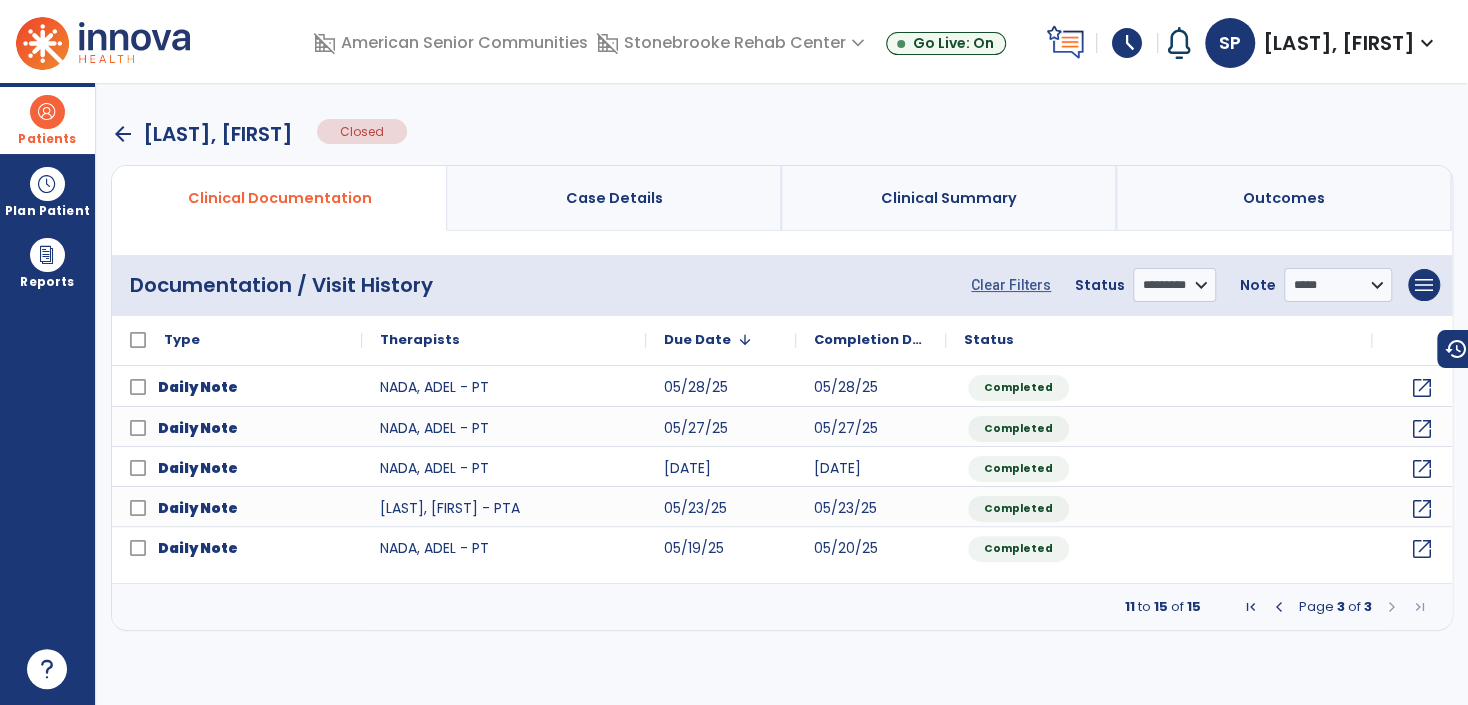 click on "**********" at bounding box center (1320, 285) 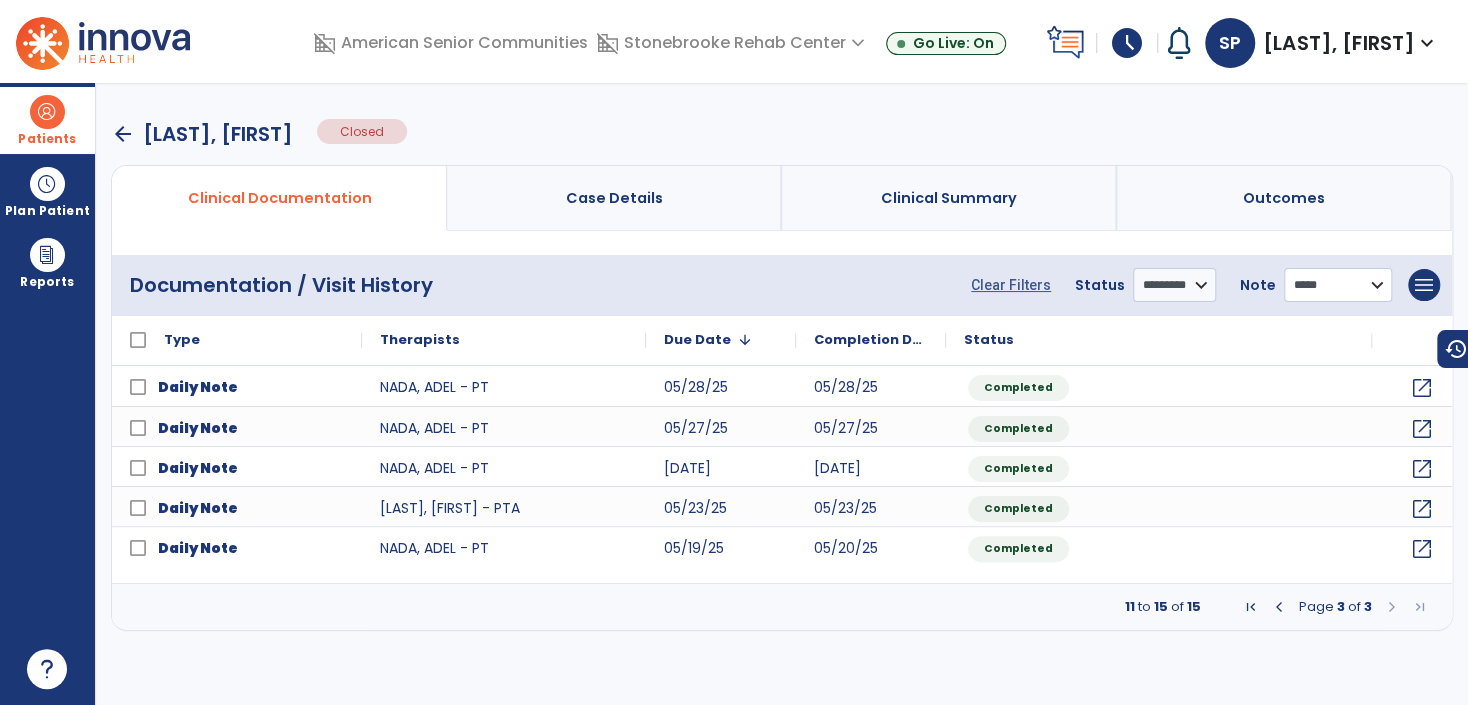 drag, startPoint x: 1306, startPoint y: 282, endPoint x: 1299, endPoint y: 300, distance: 19.313208 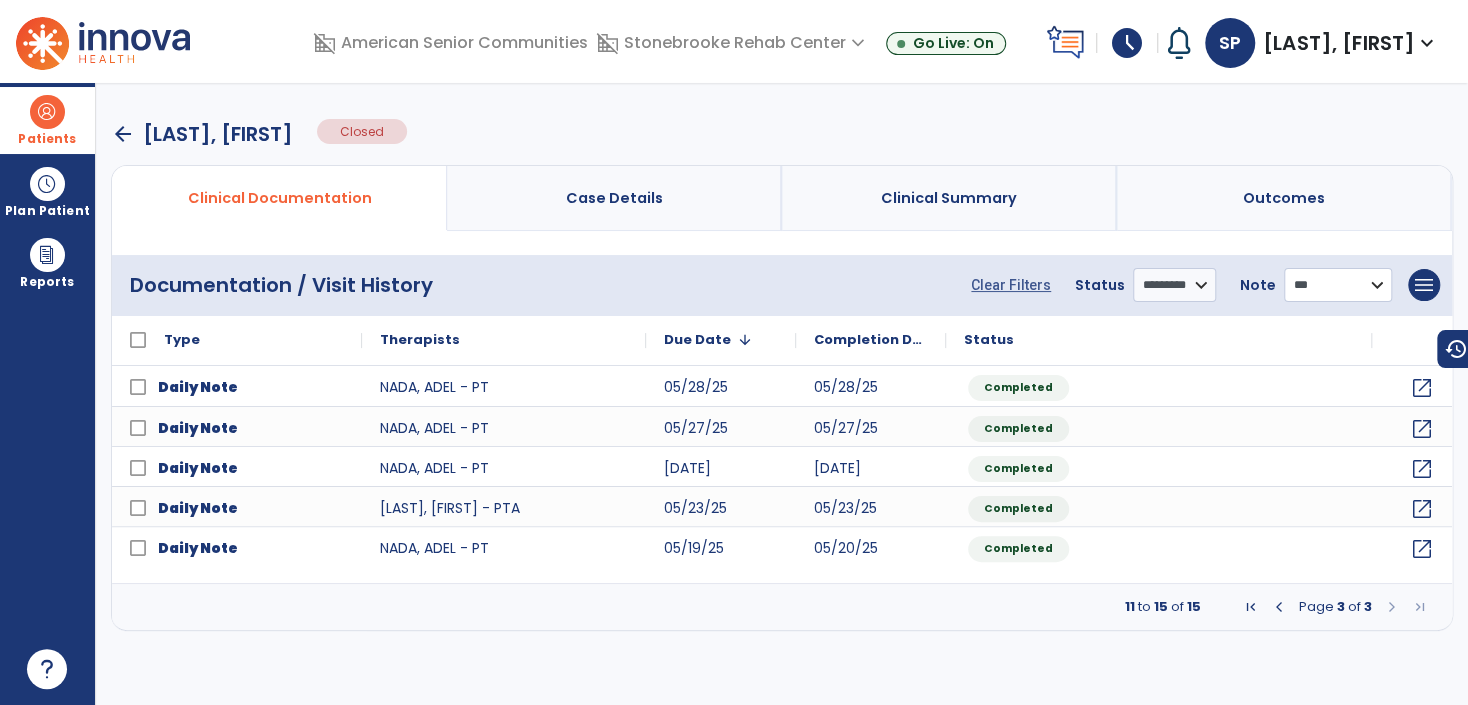click on "**********" at bounding box center [1174, 285] 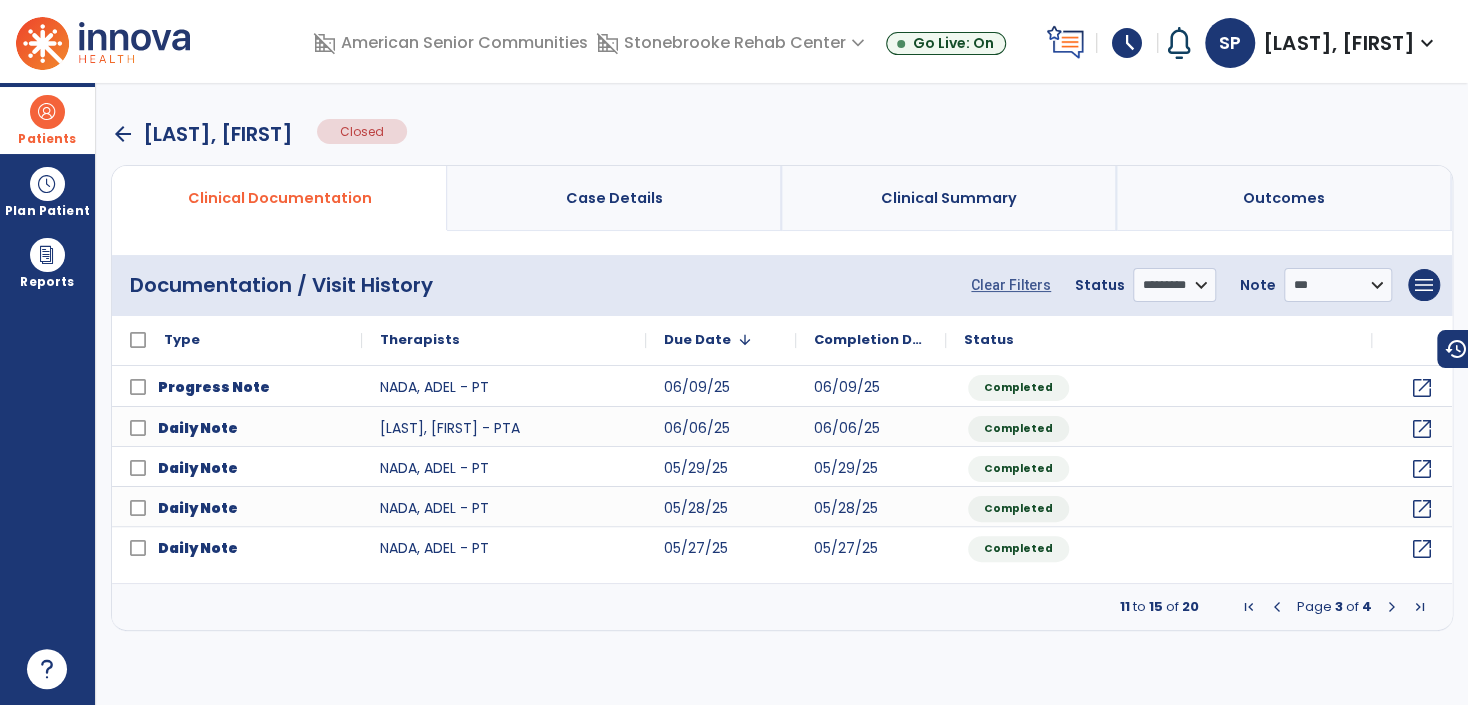 click at bounding box center (1249, 607) 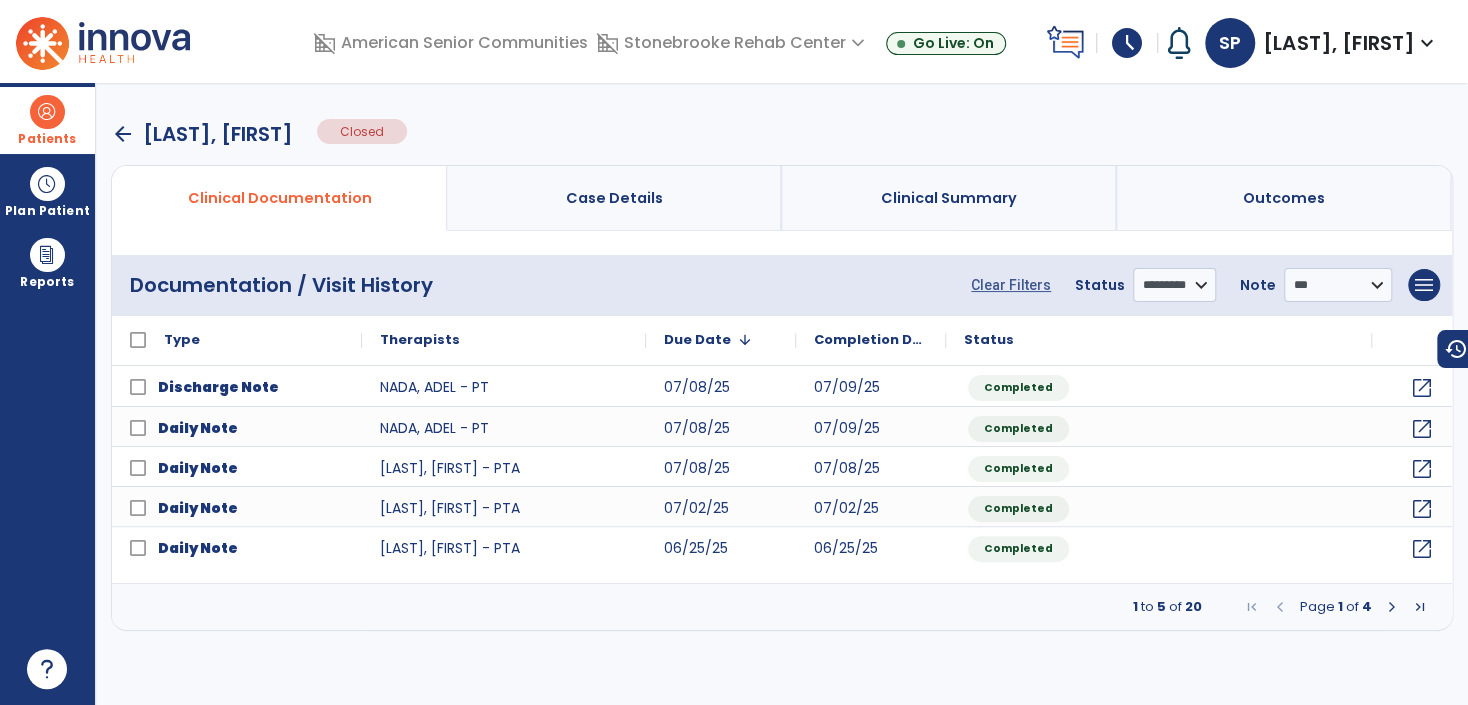 click at bounding box center (1252, 607) 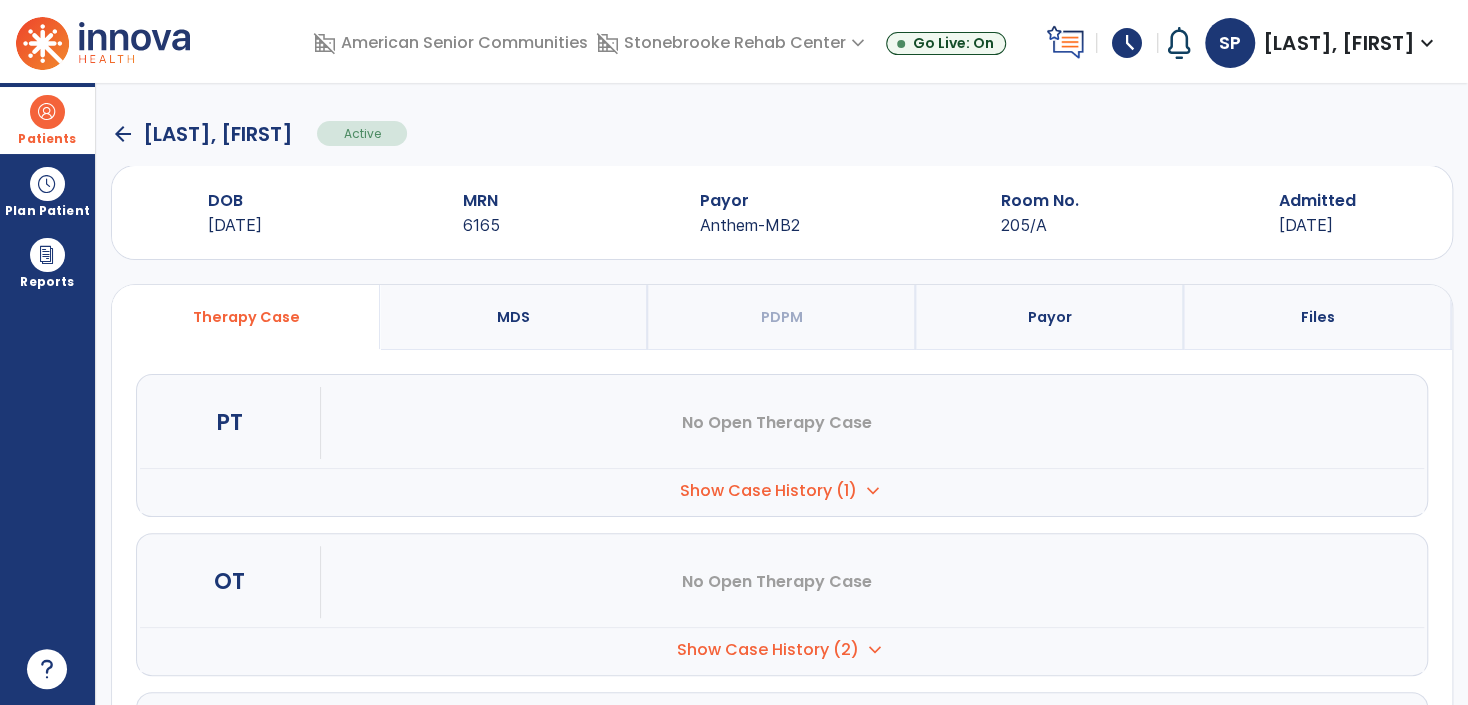 click on "Show Case History (2)" at bounding box center [768, 491] 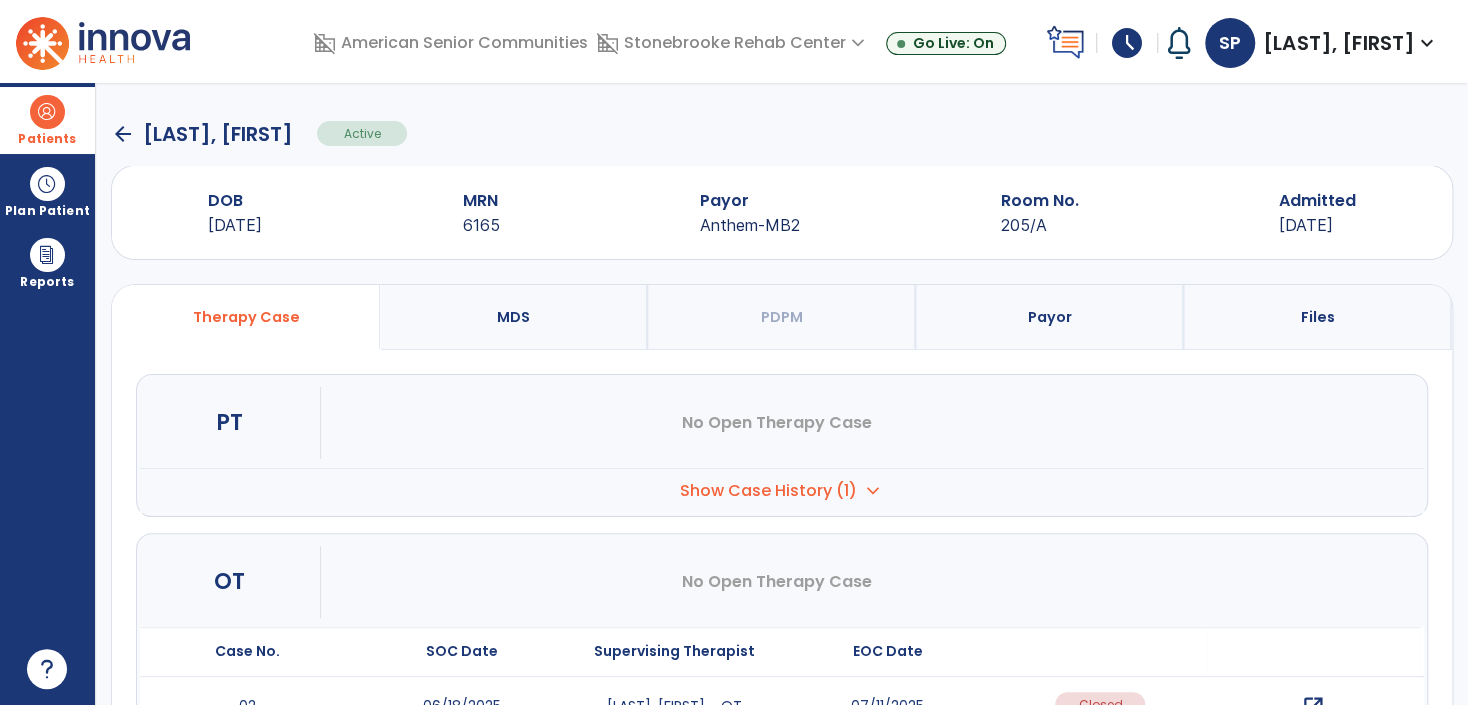 click on "open_in_new" at bounding box center [1313, 707] 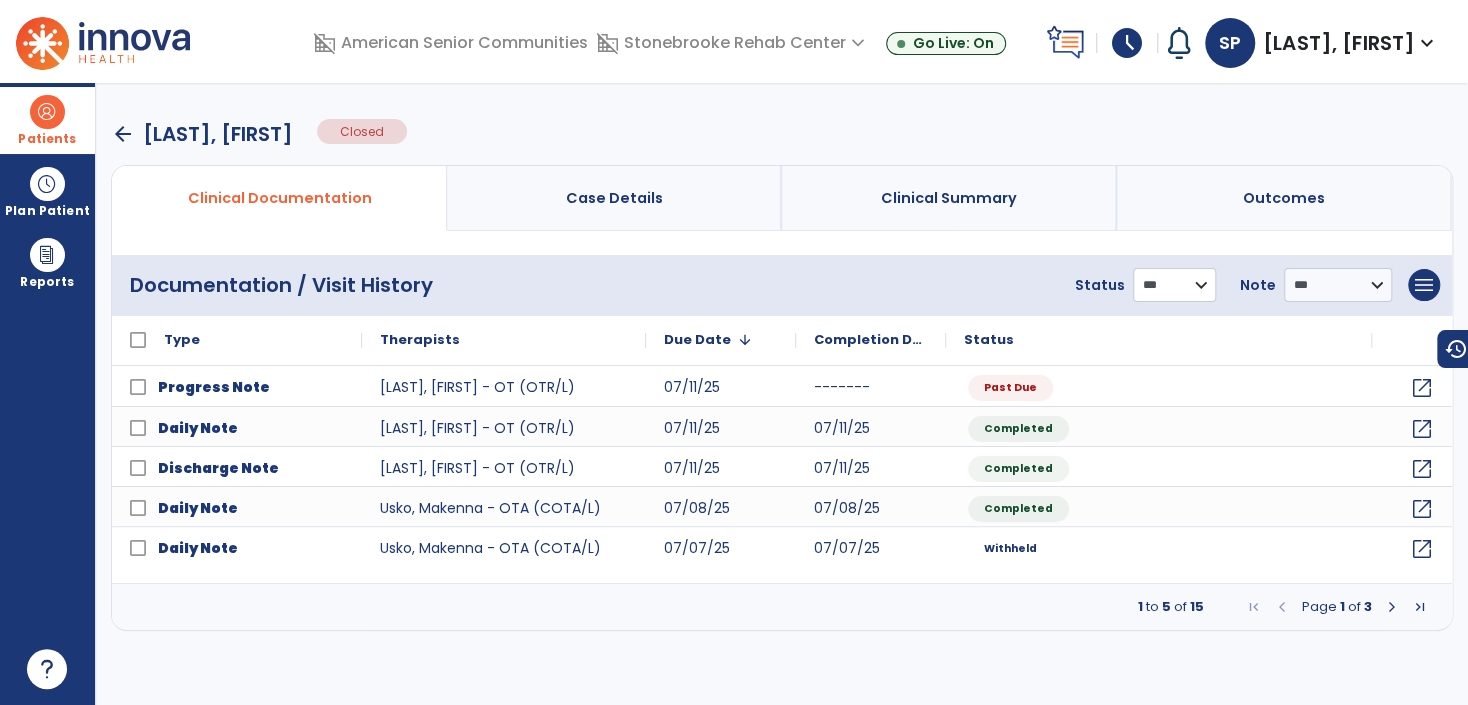 click on "**********" at bounding box center (1174, 285) 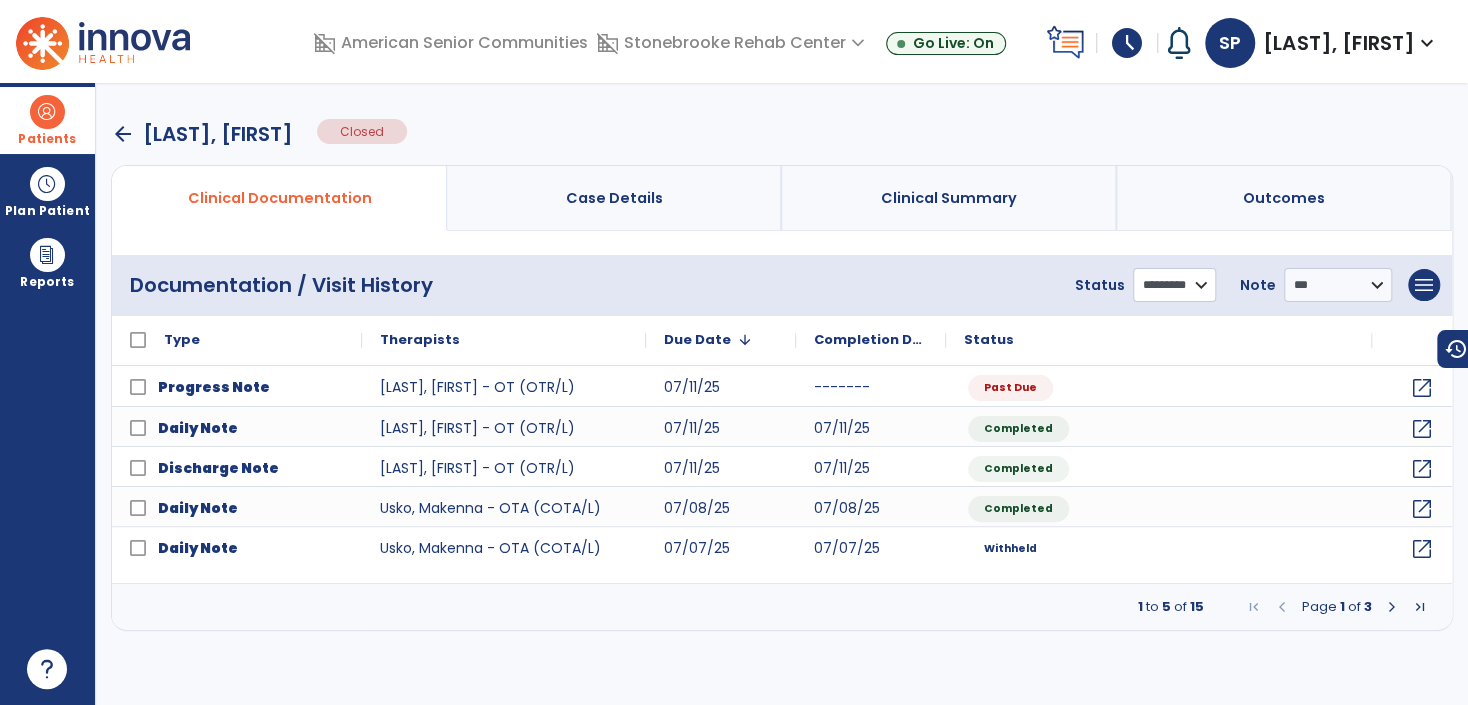 click on "**********" at bounding box center [1174, 285] 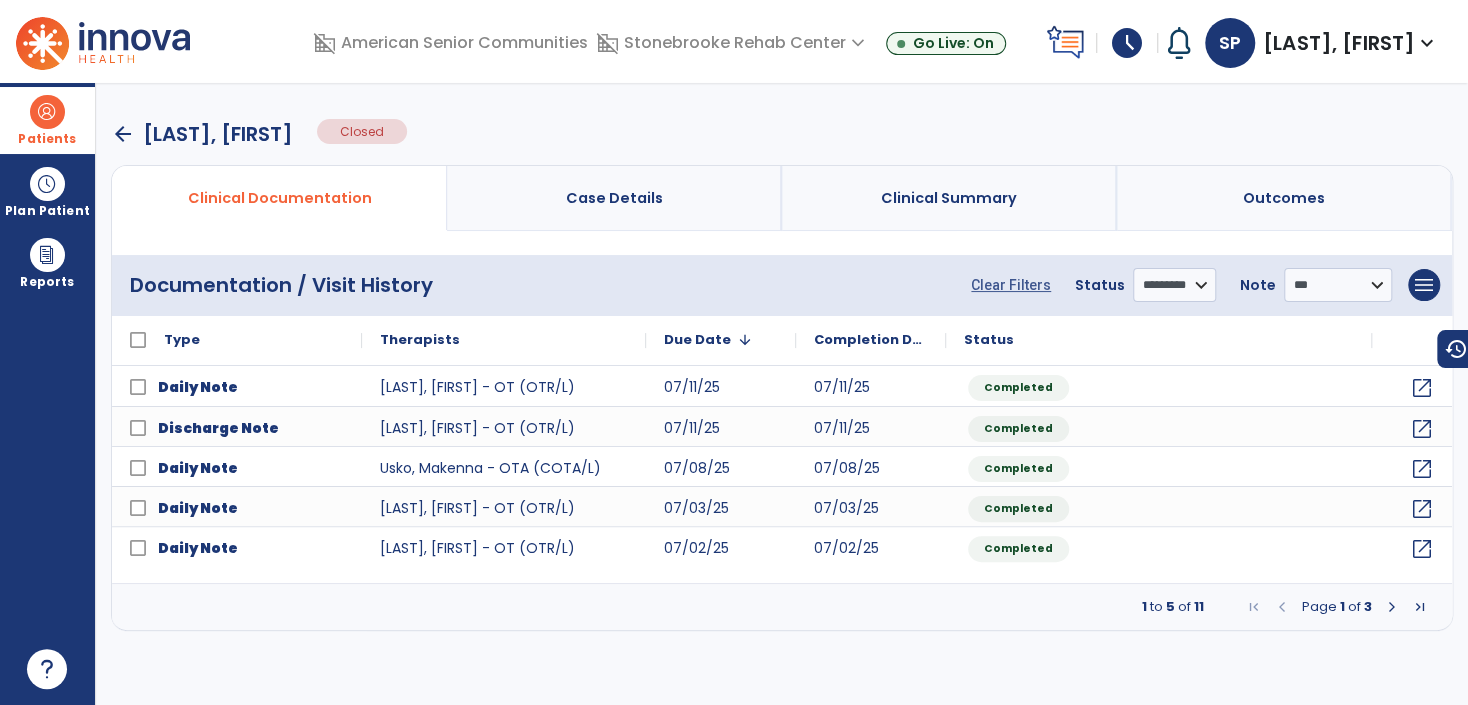 click at bounding box center (47, 112) 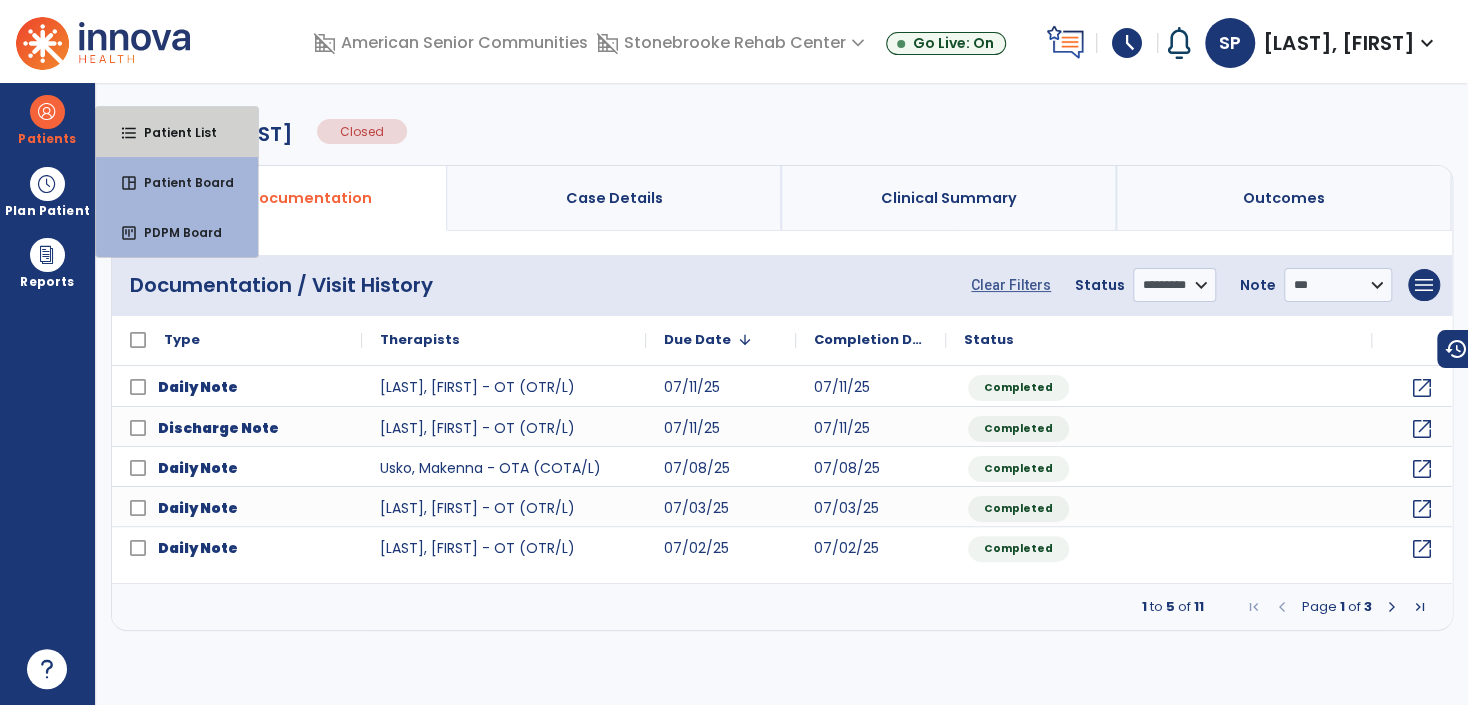 click on "format_list_bulleted  Patient List" at bounding box center (177, 132) 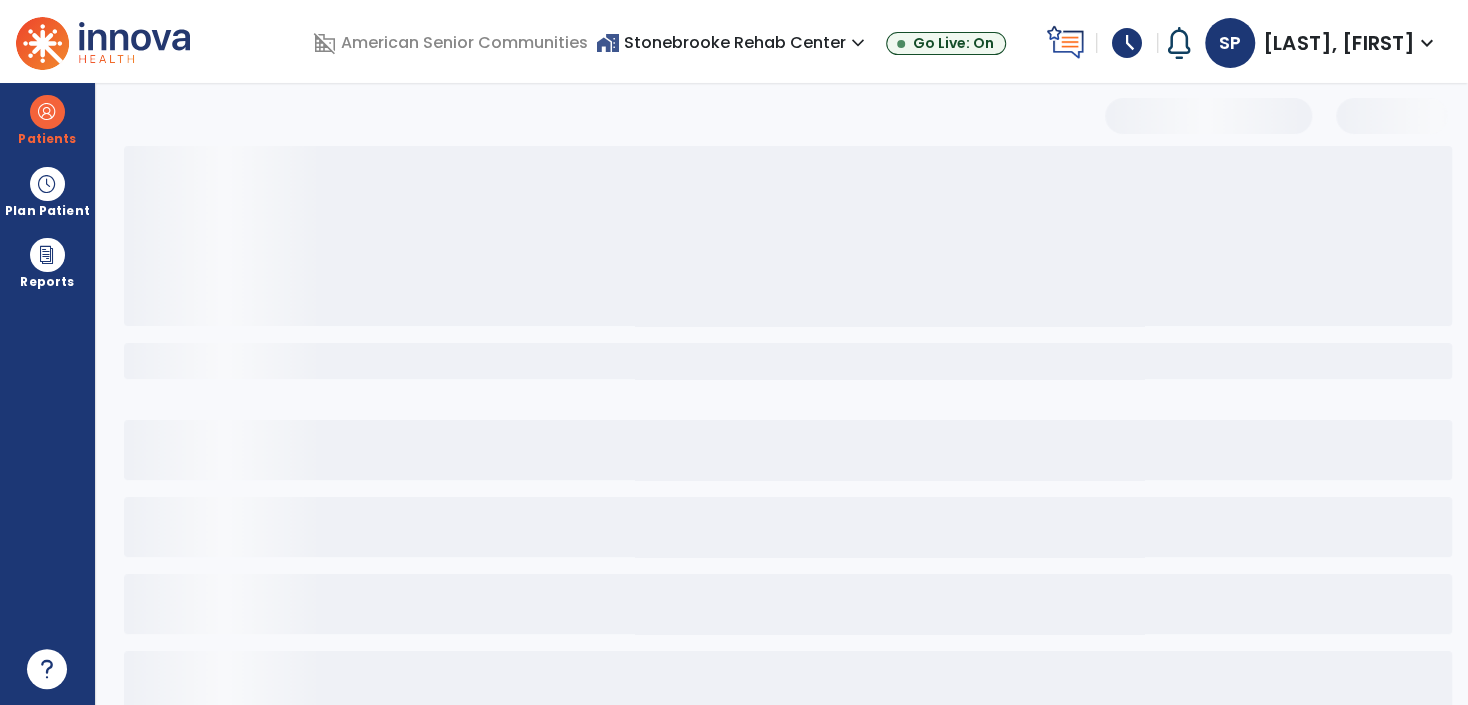 click at bounding box center [788, 236] 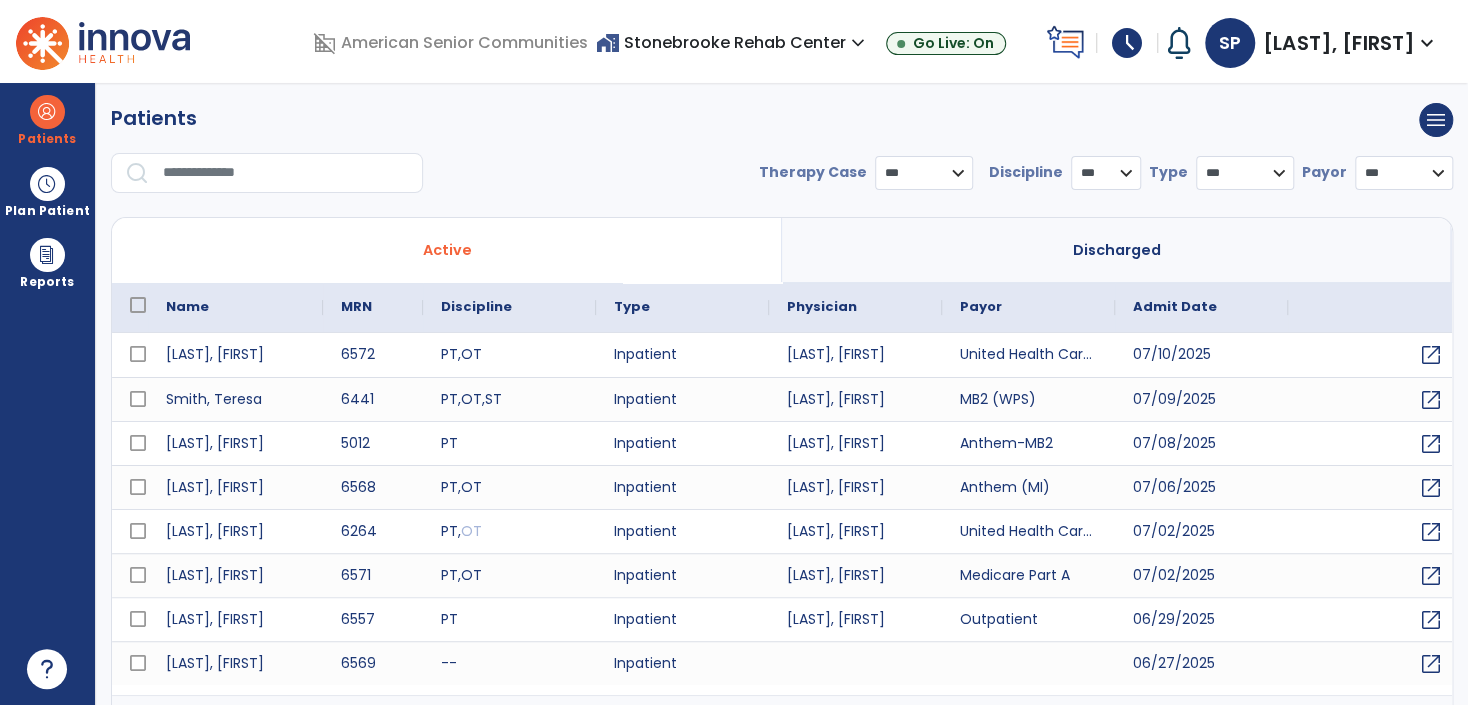 click at bounding box center (286, 173) 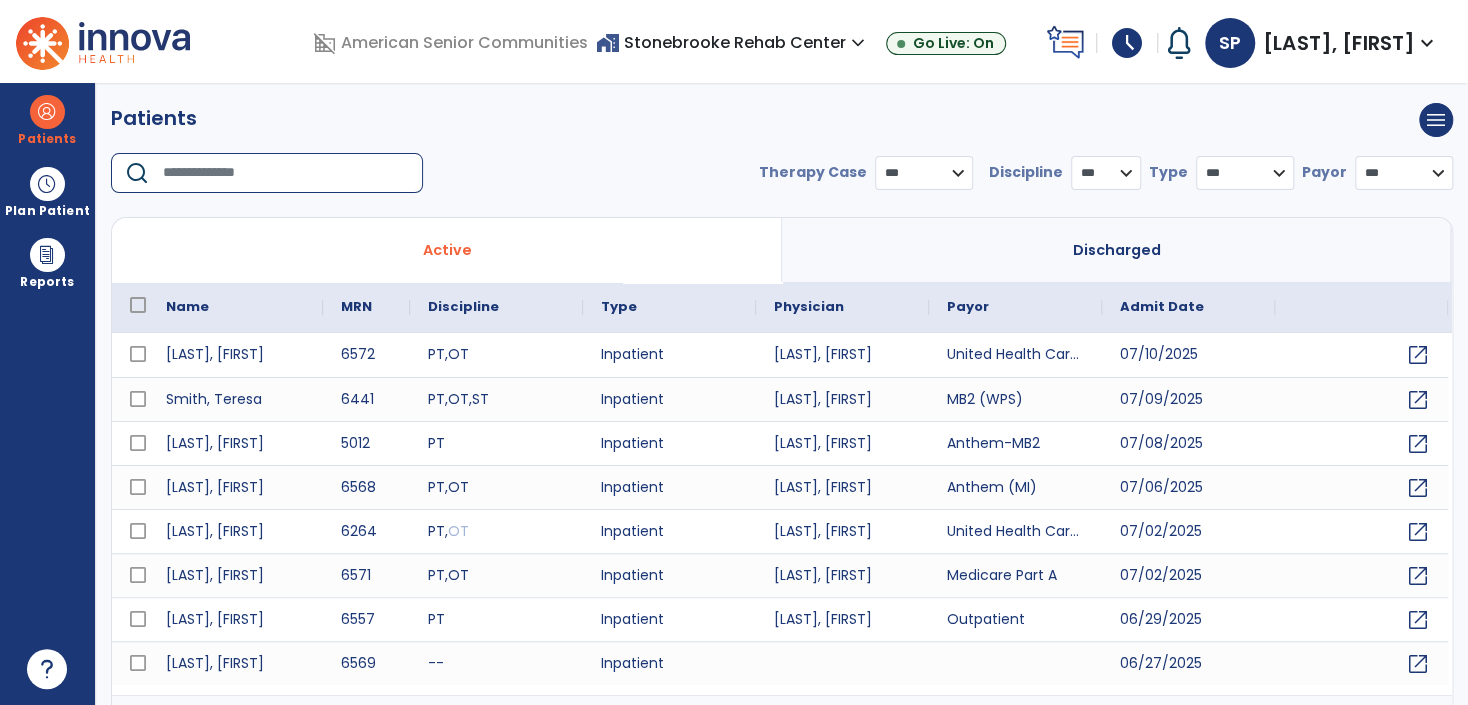 click at bounding box center [286, 173] 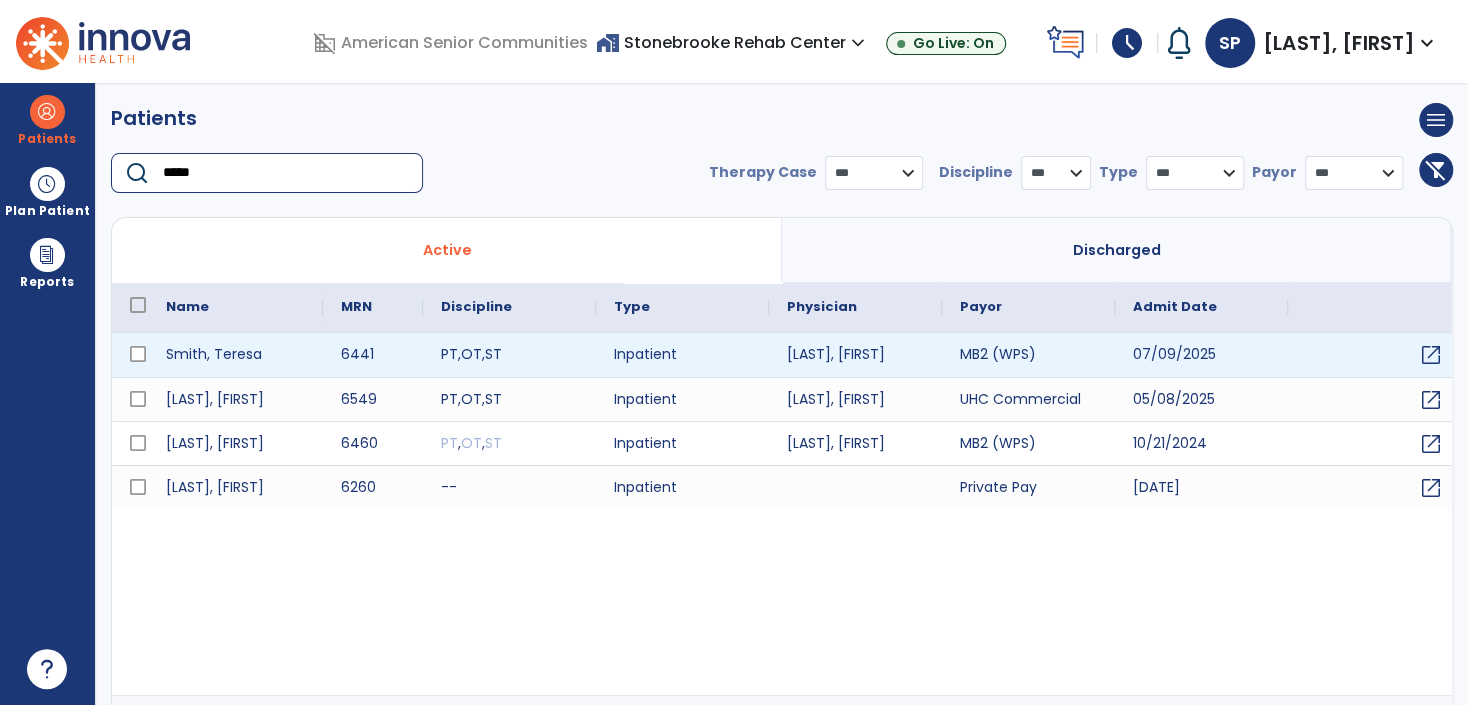 type on "*****" 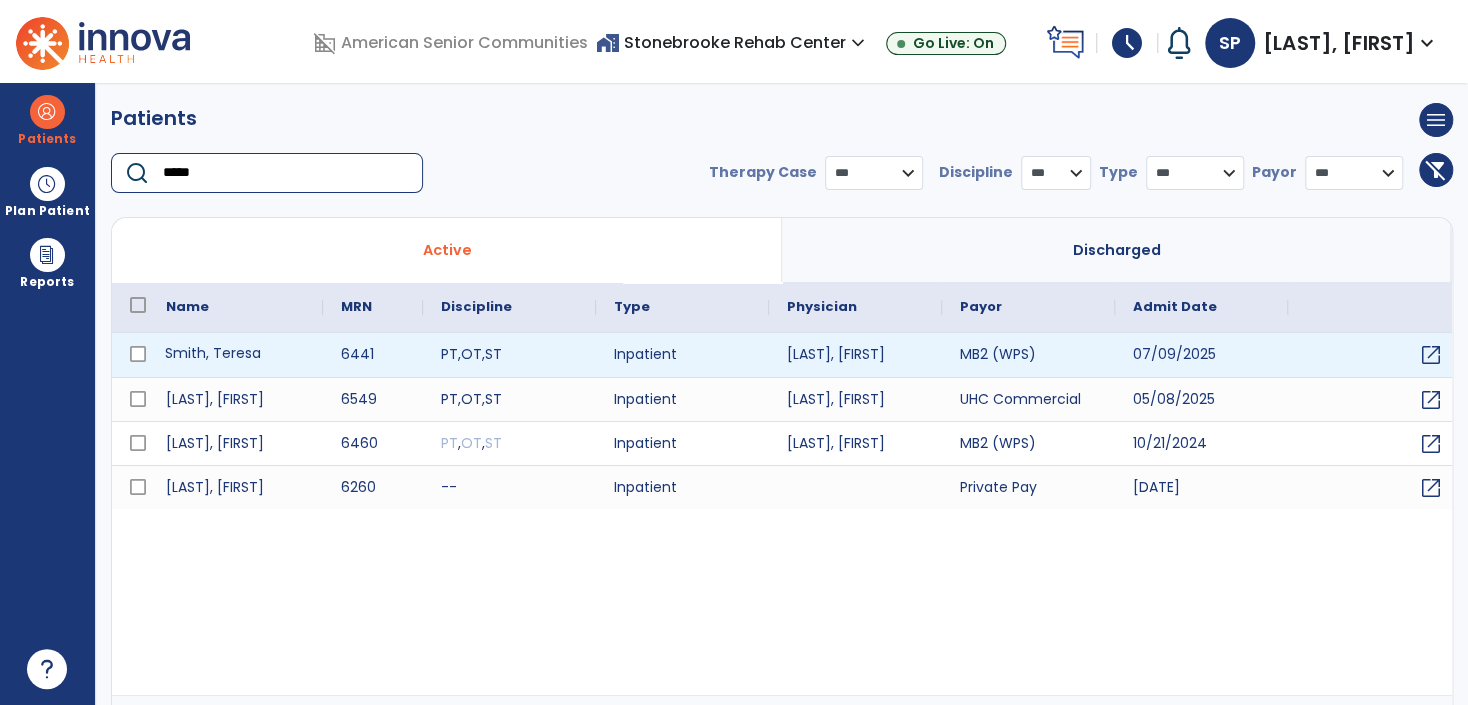 click on "Smith, Teresa" at bounding box center (235, 355) 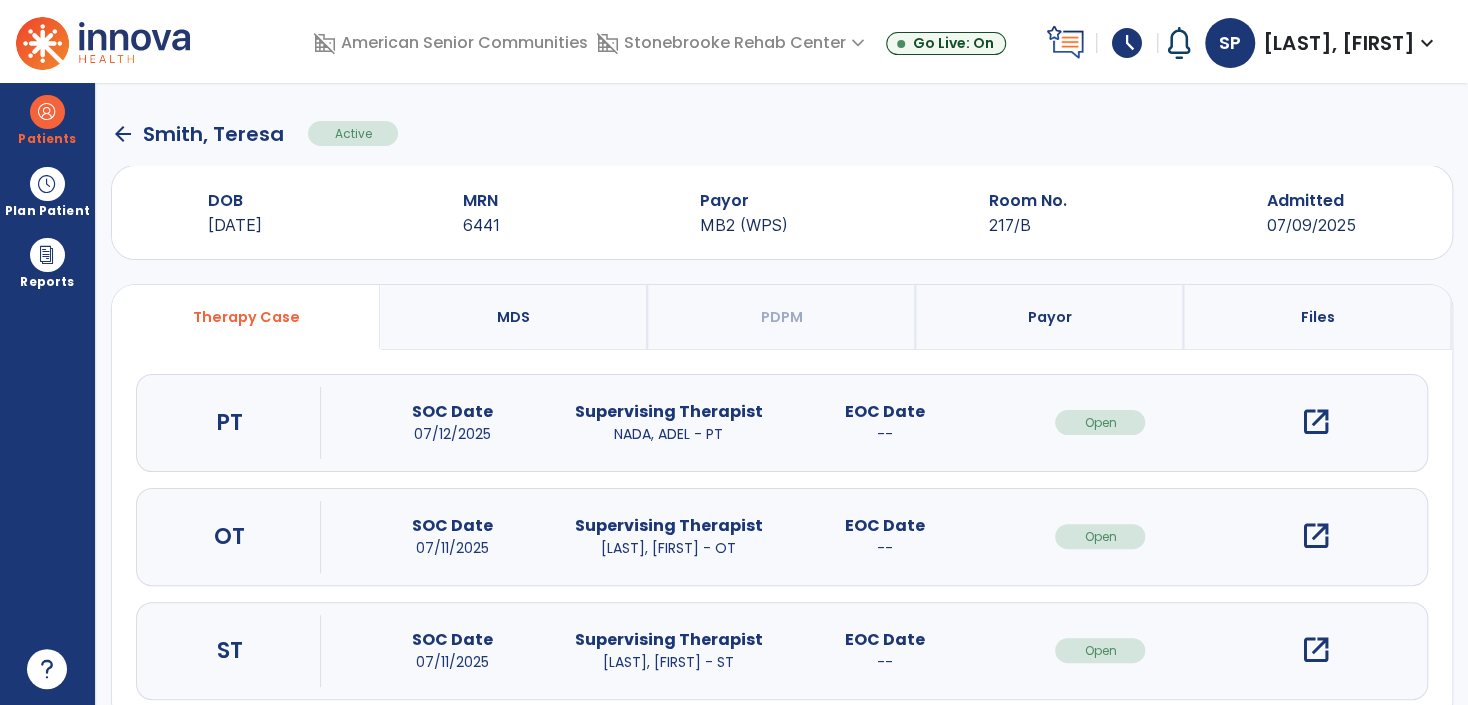 click on "open_in_new" at bounding box center (1316, 650) 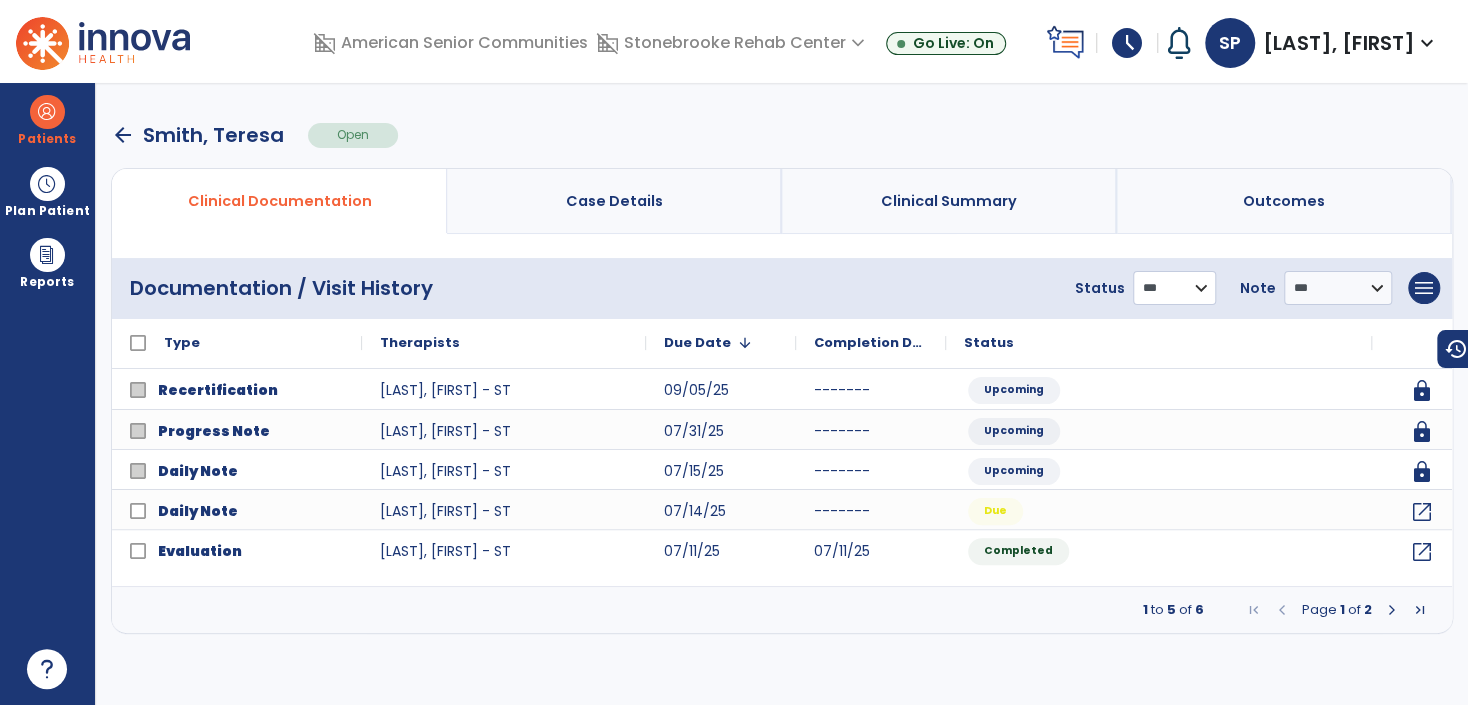 click on "**********" at bounding box center [1174, 288] 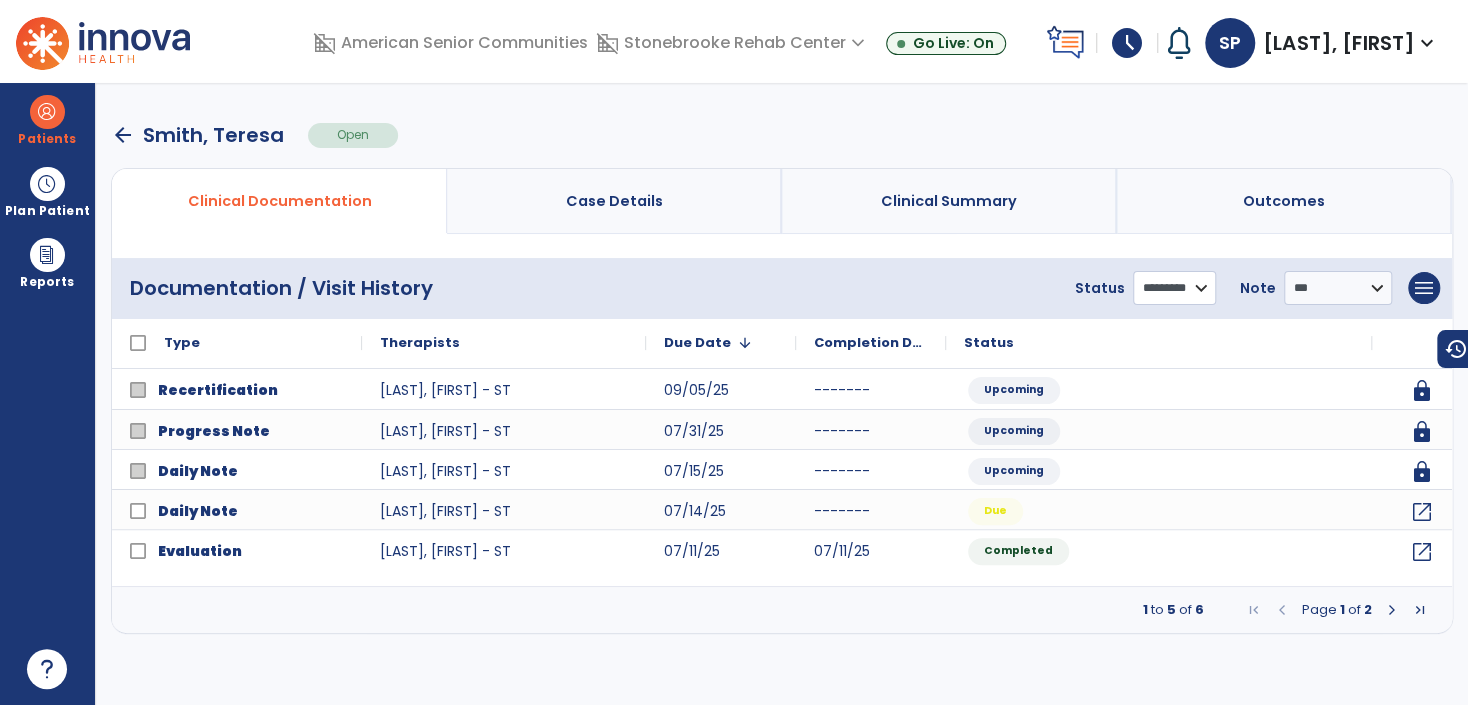 click on "**********" at bounding box center [1174, 288] 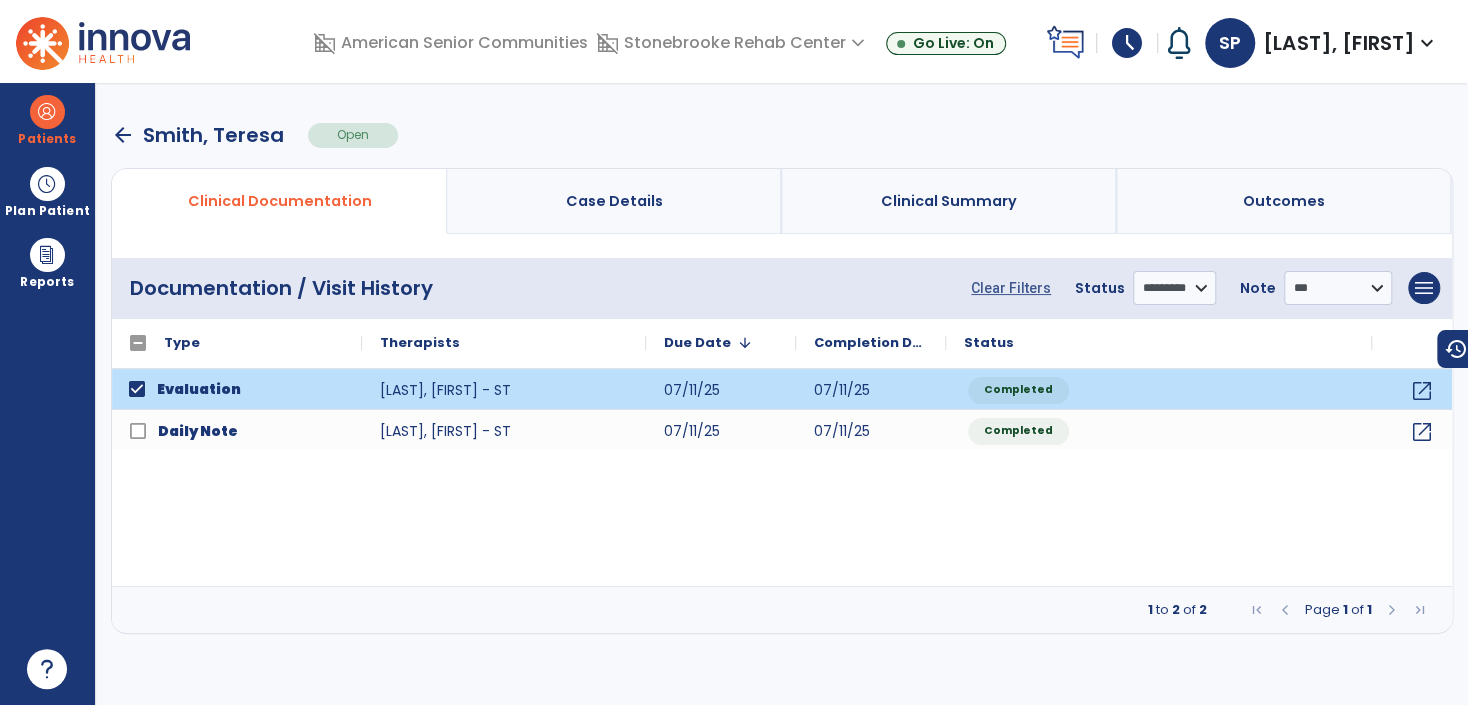 click on "**********" at bounding box center [1205, 288] 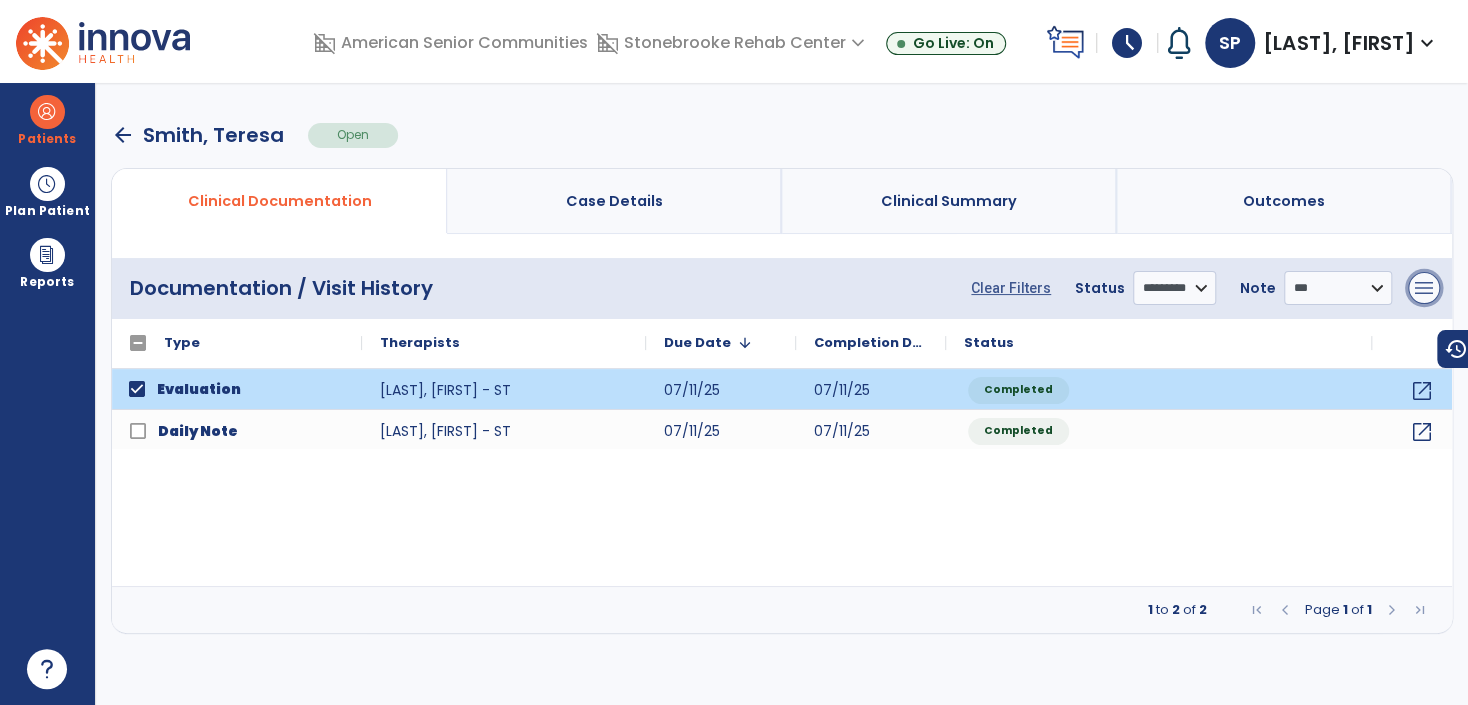 click on "menu" at bounding box center (1424, 288) 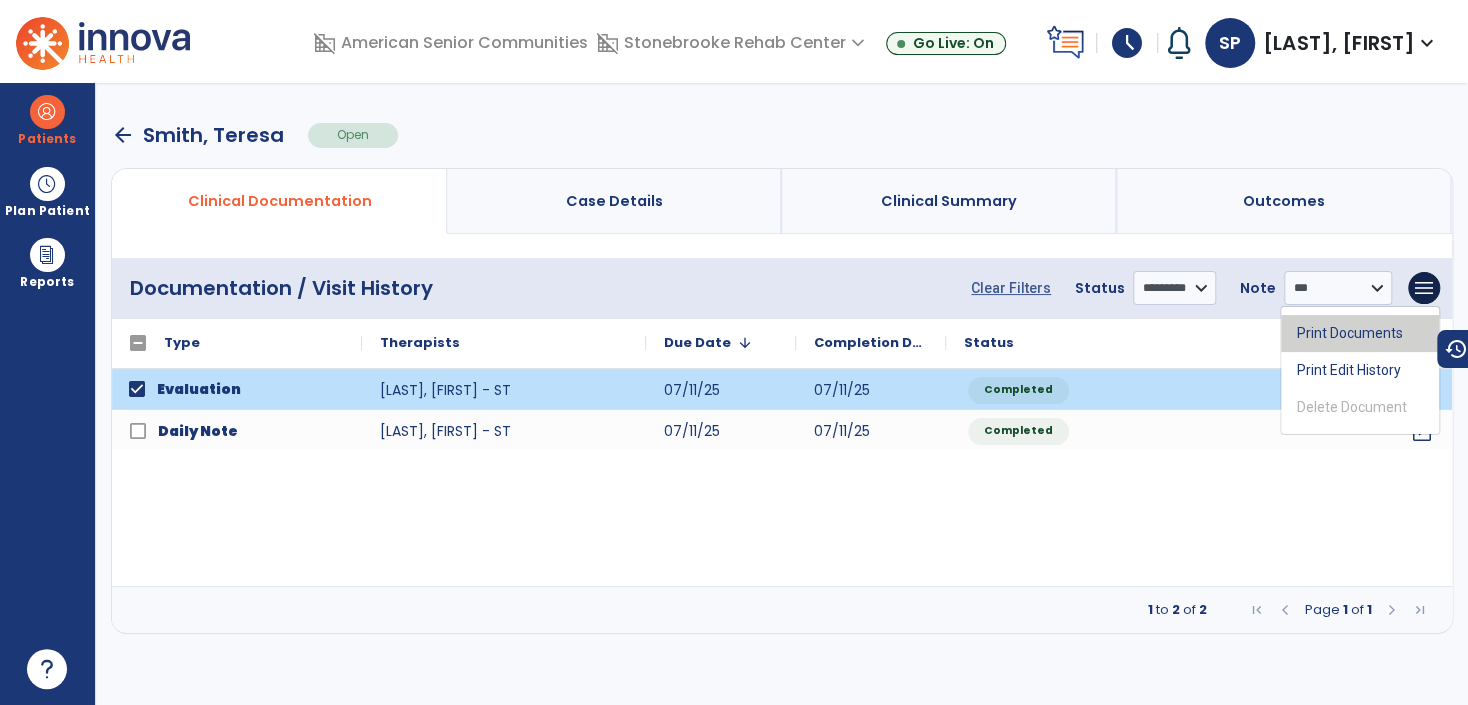 click on "Print Documents" at bounding box center (1360, 333) 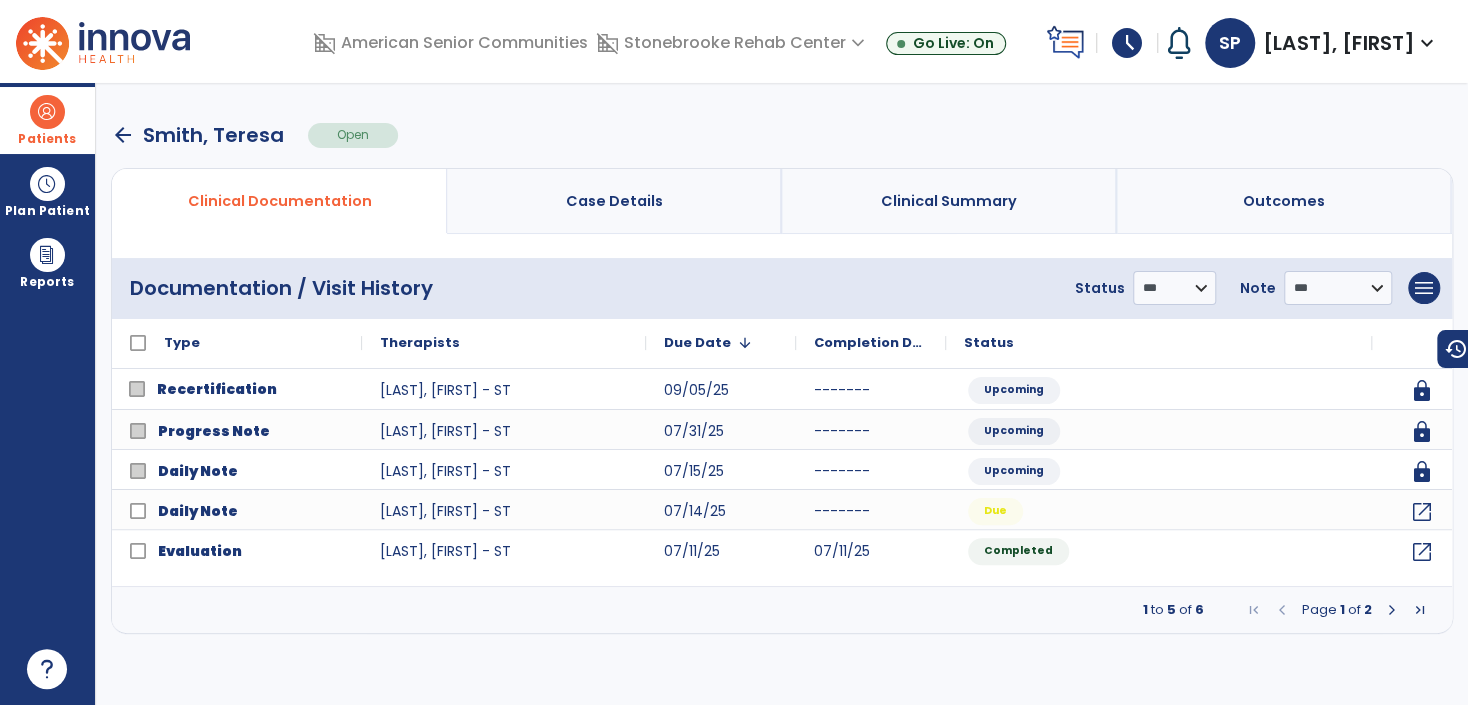 click on "Patients" at bounding box center (47, 120) 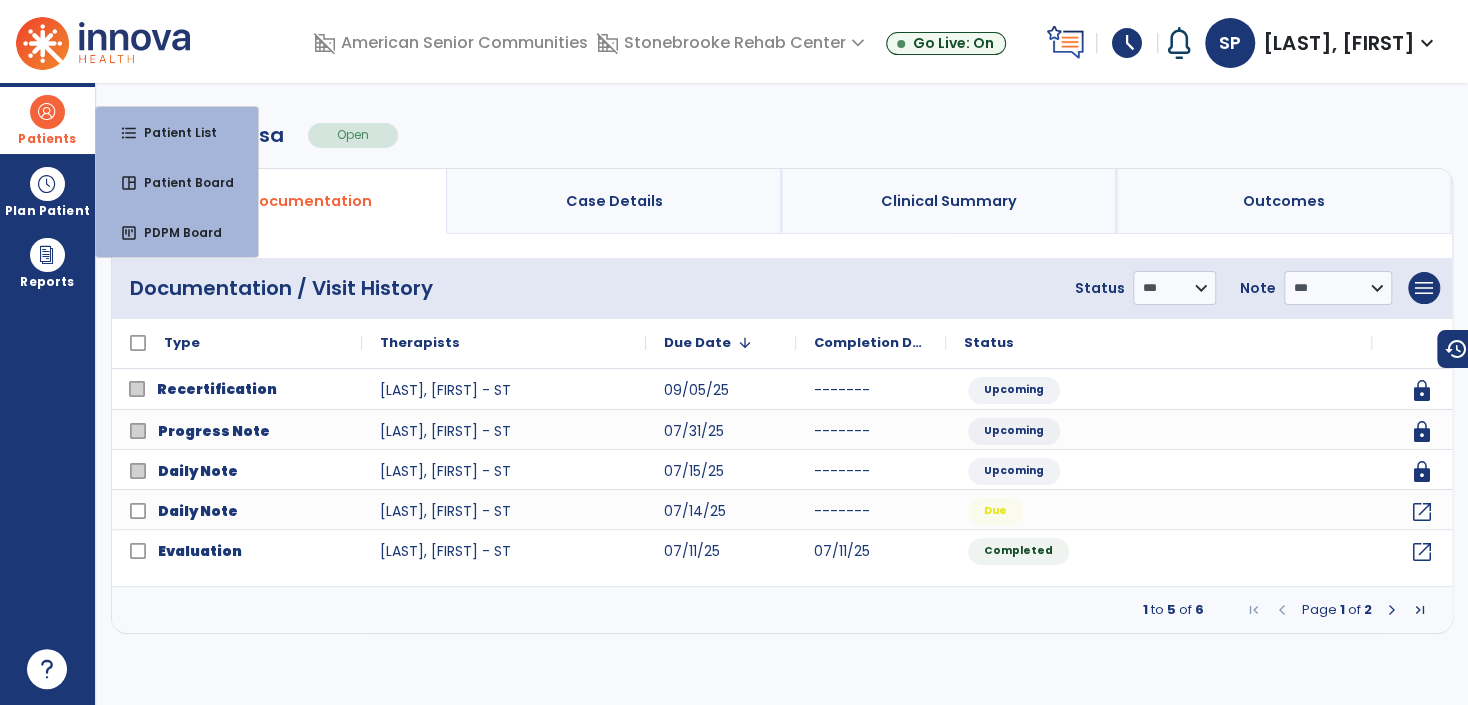 click on "Patients  format_list_bulleted  Patient List  space_dashboard  Patient Board  insert_chart  PDPM Board" at bounding box center [47, 120] 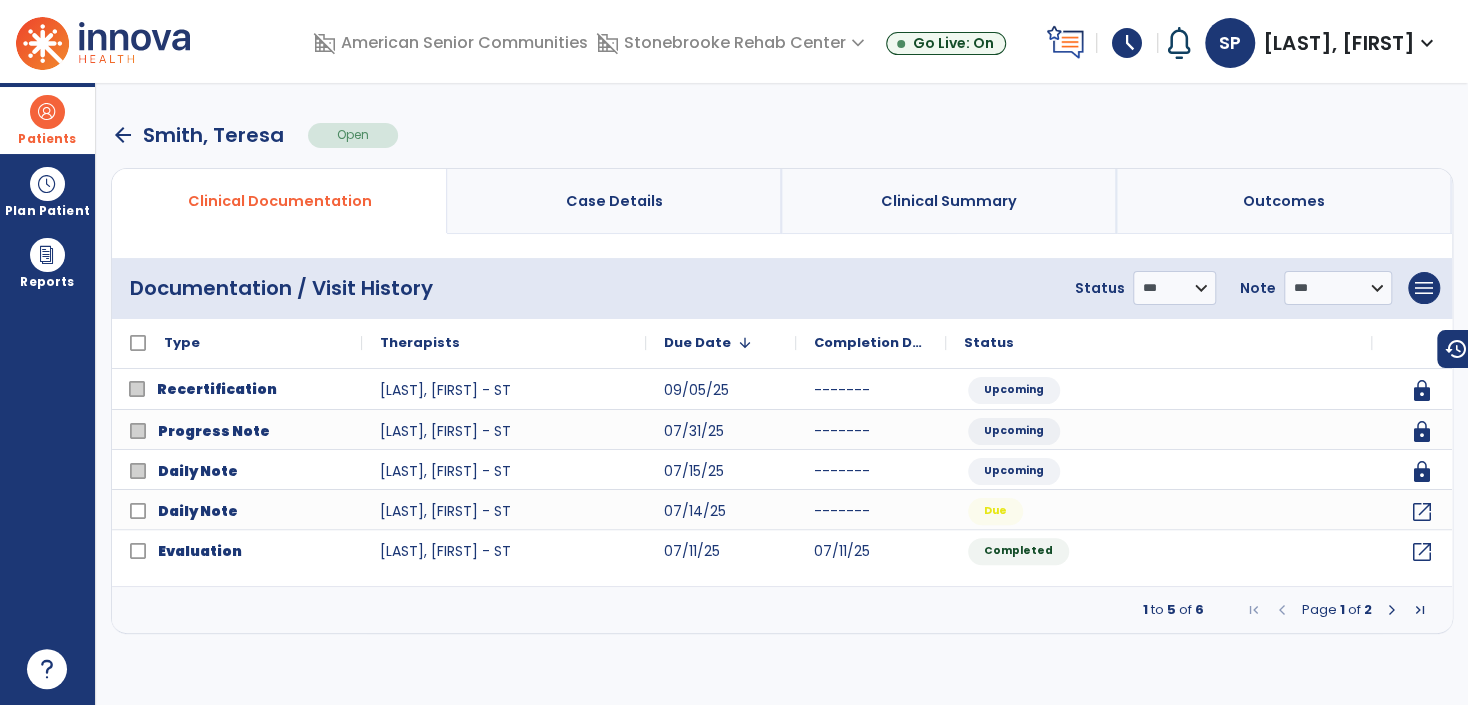 click at bounding box center (47, 112) 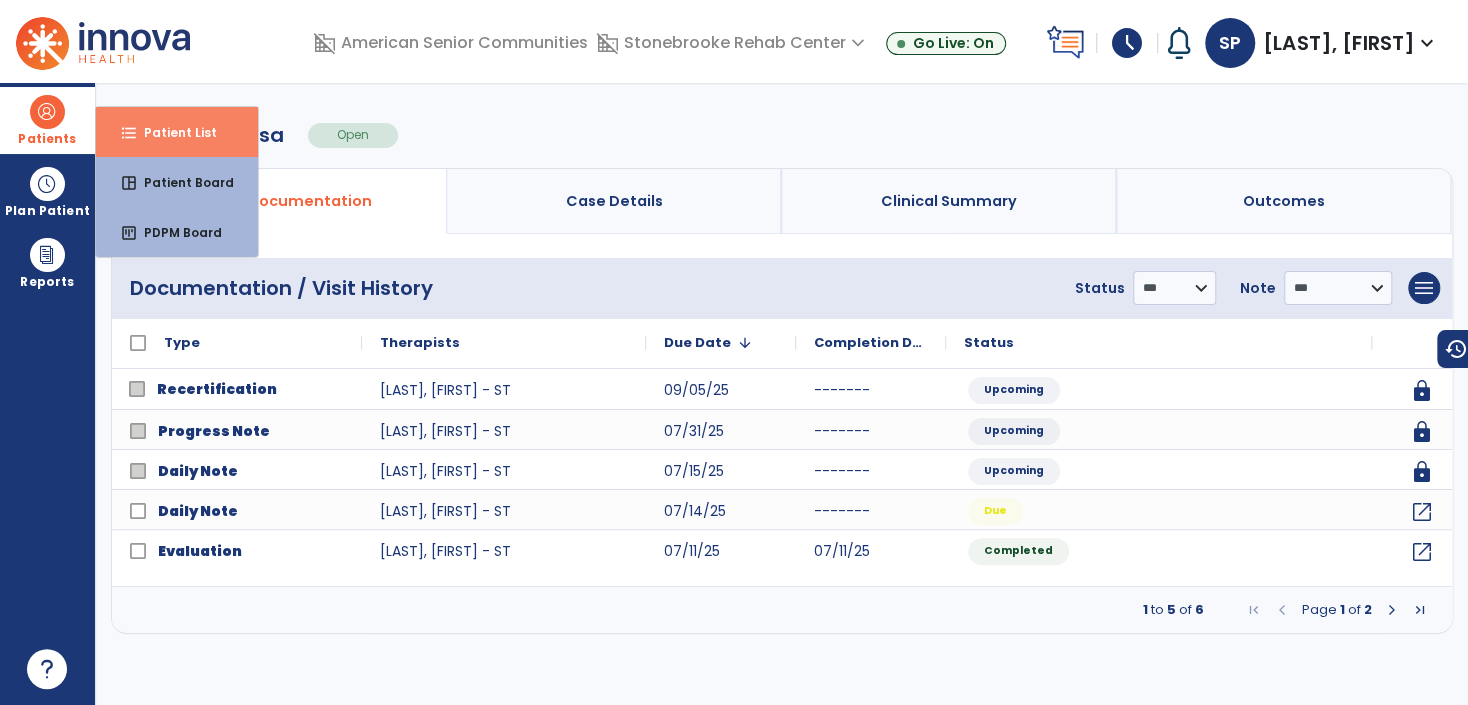 click on "format_list_bulleted  Patient List" at bounding box center (177, 132) 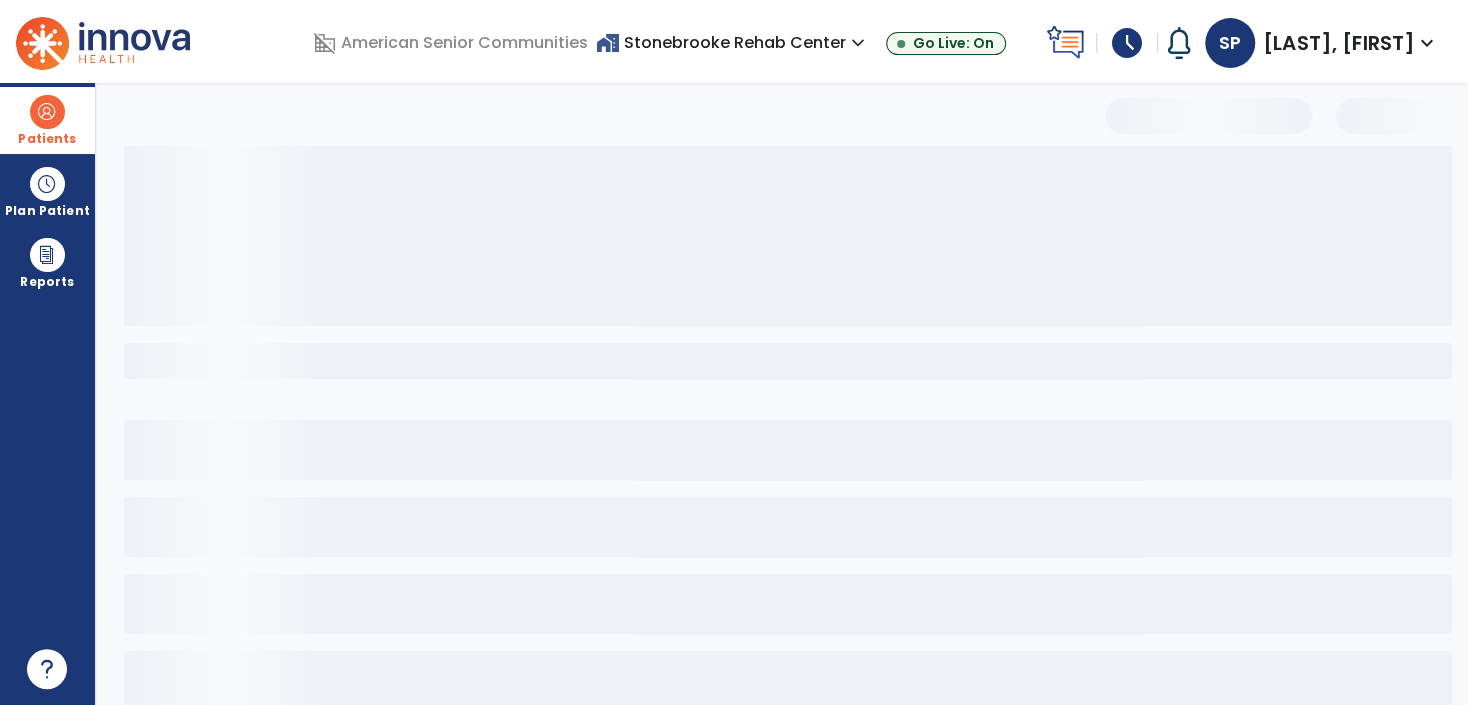 select on "***" 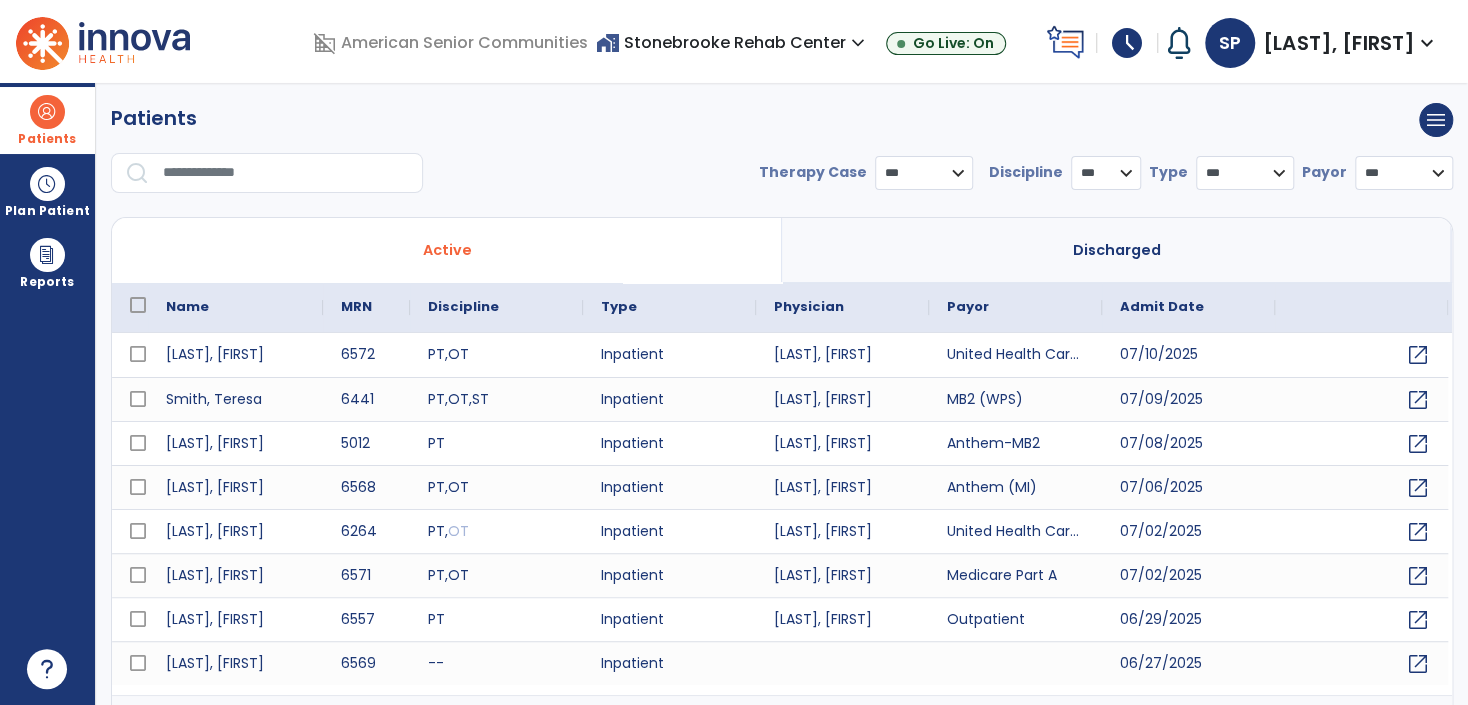 drag, startPoint x: 835, startPoint y: 41, endPoint x: 764, endPoint y: 90, distance: 86.26703 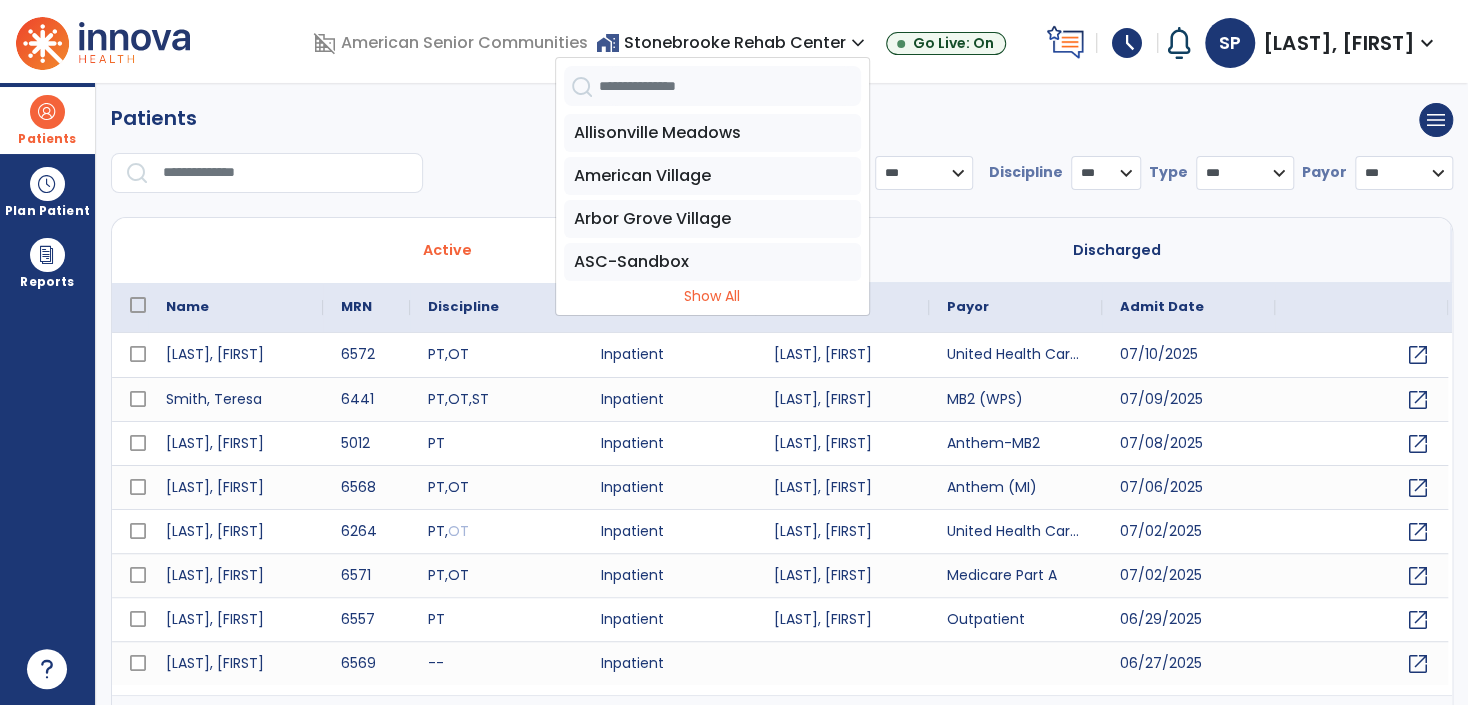 click at bounding box center [730, 86] 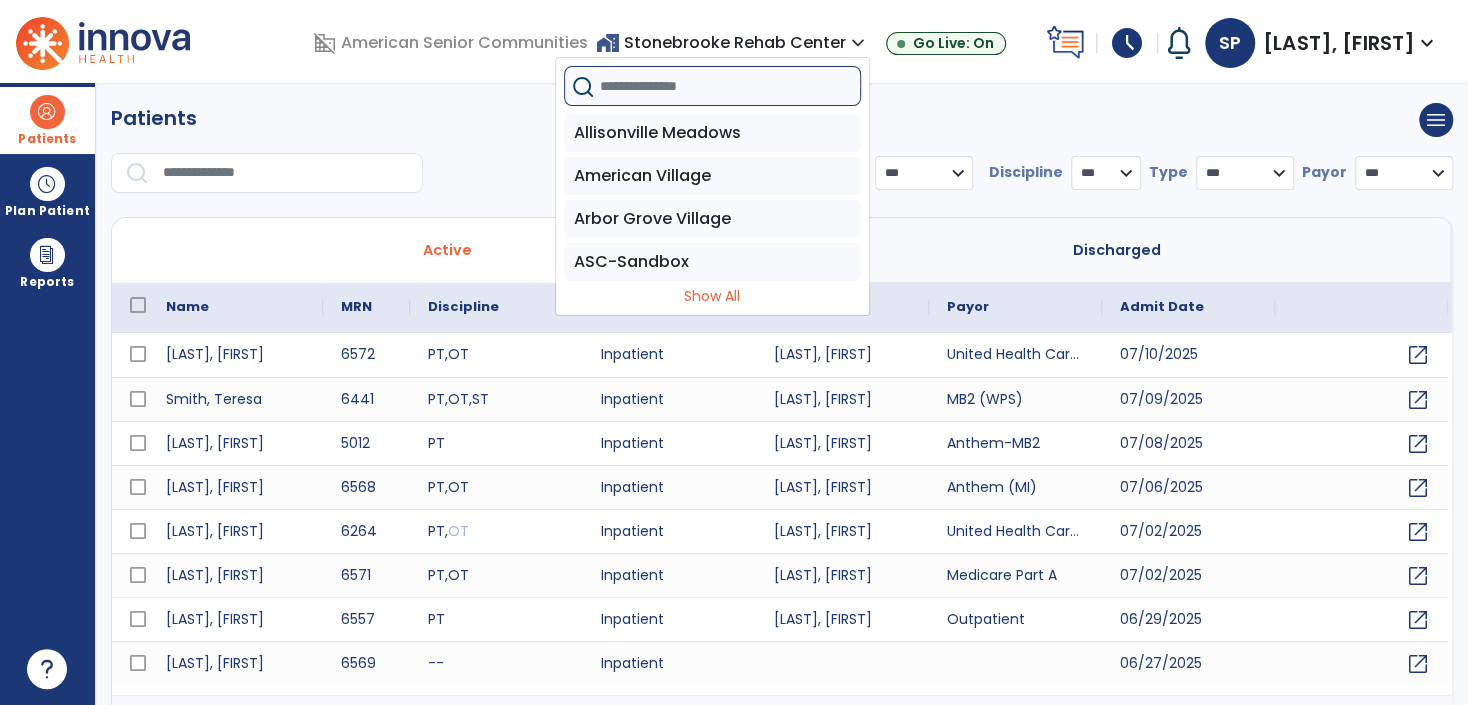 click at bounding box center [730, 86] 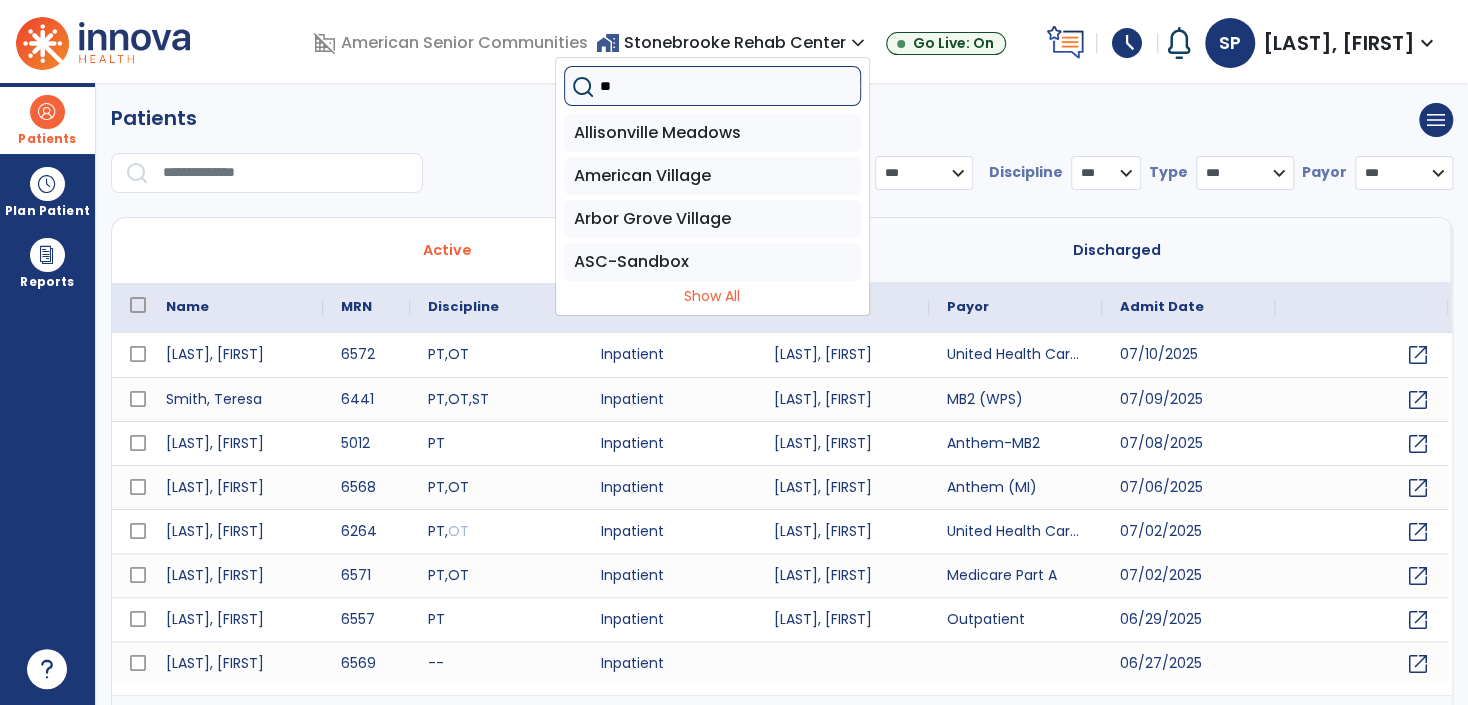 type on "***" 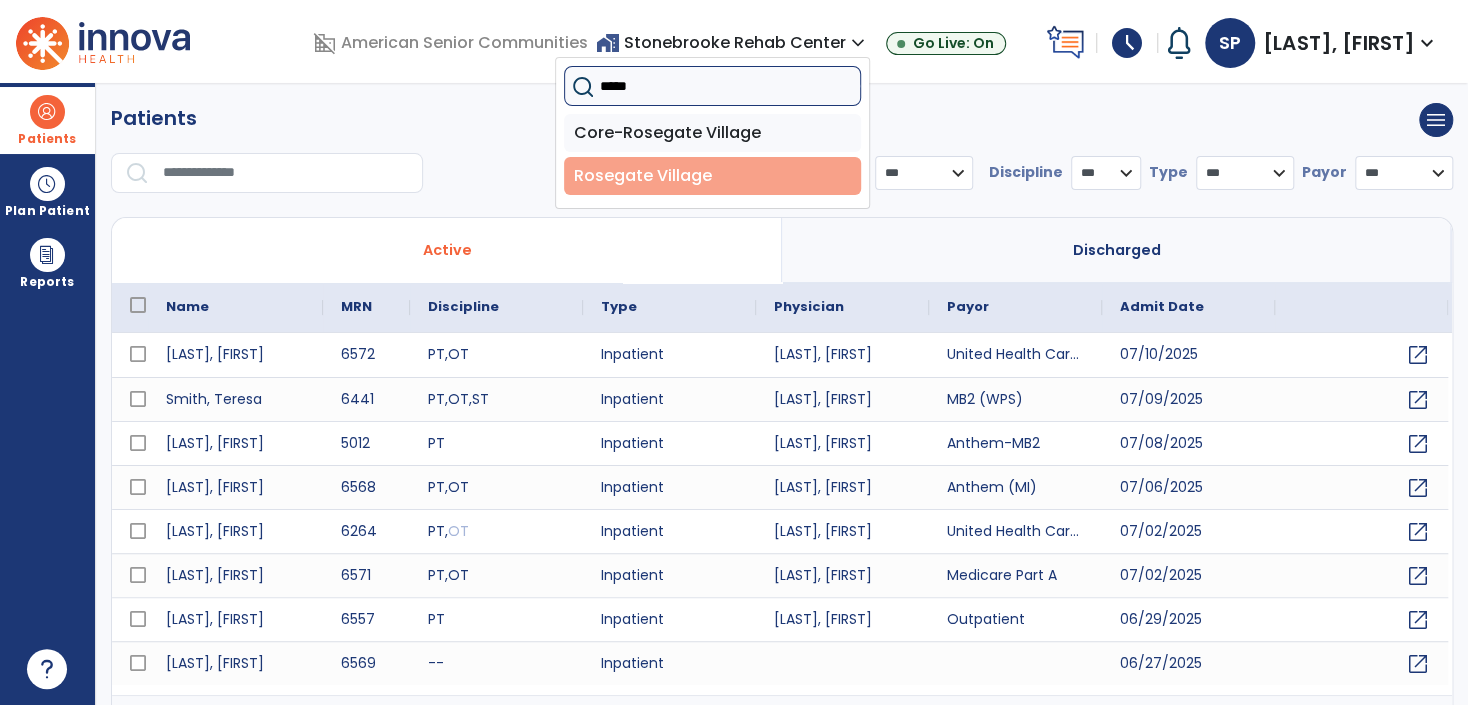 click on "Rosegate Village" at bounding box center (712, 176) 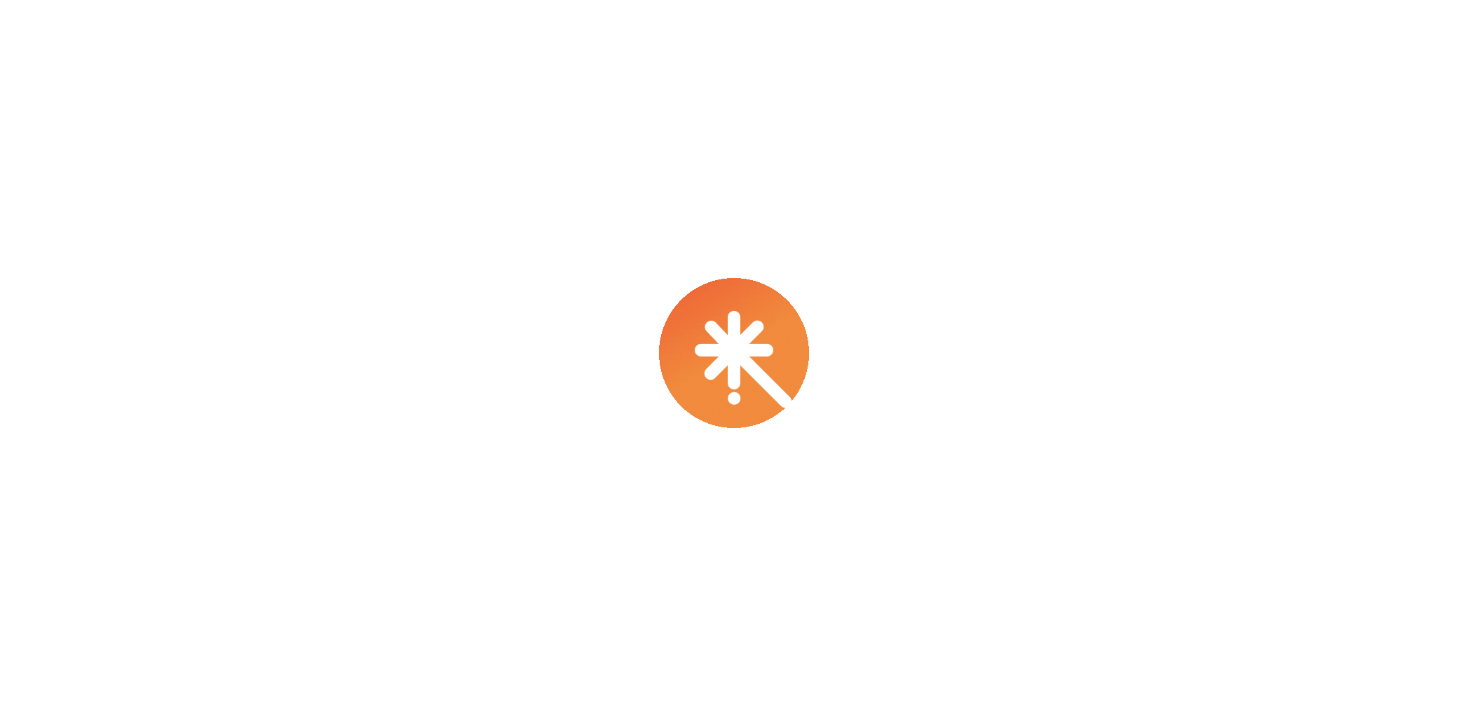scroll, scrollTop: 0, scrollLeft: 0, axis: both 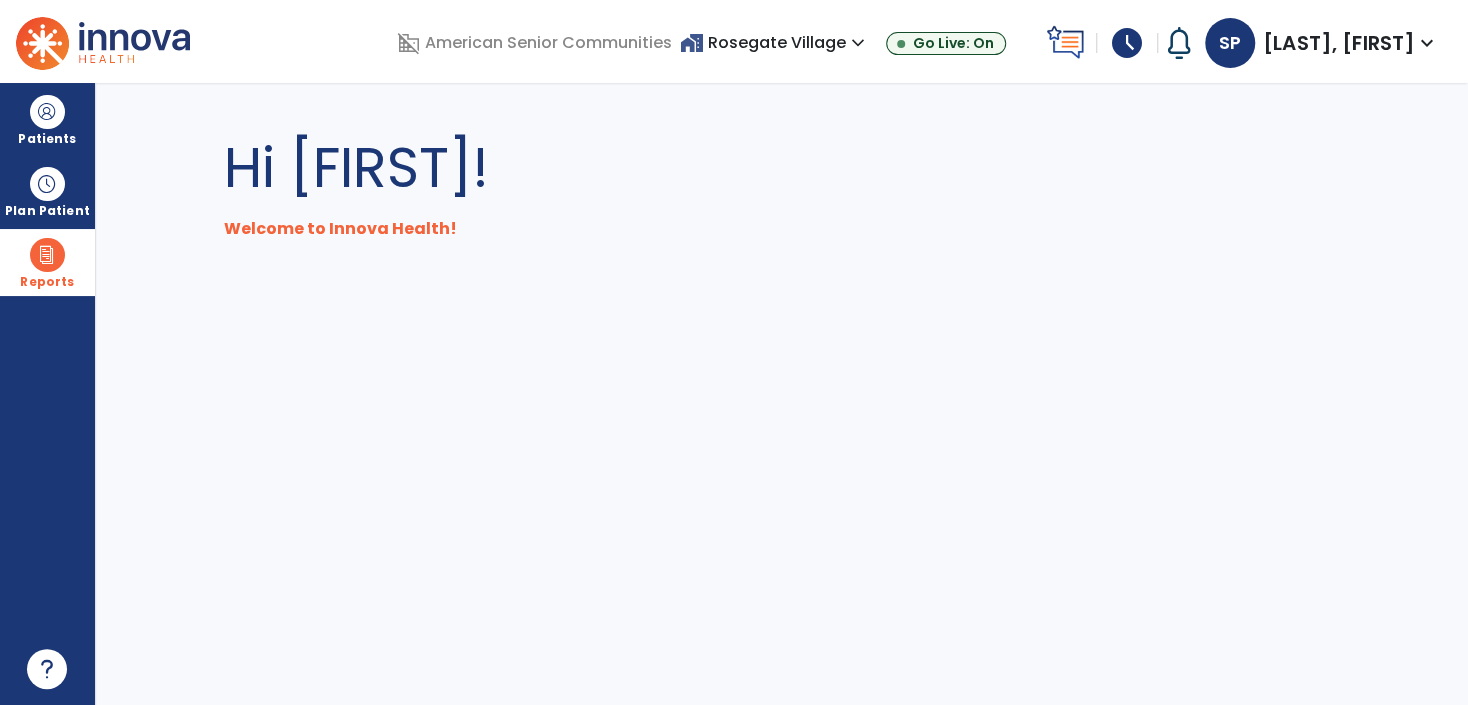 drag, startPoint x: 29, startPoint y: 249, endPoint x: 48, endPoint y: 257, distance: 20.615528 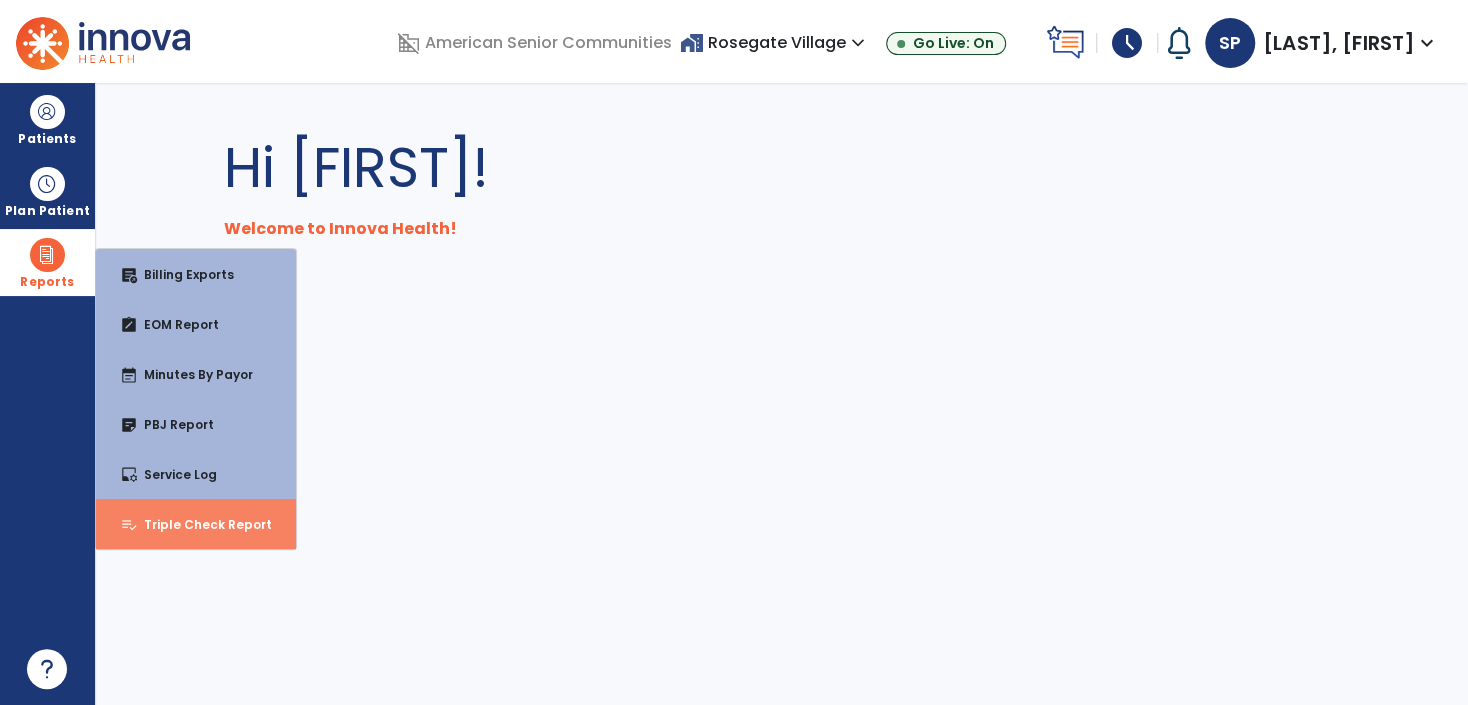 click on "Triple Check Report" at bounding box center (200, 524) 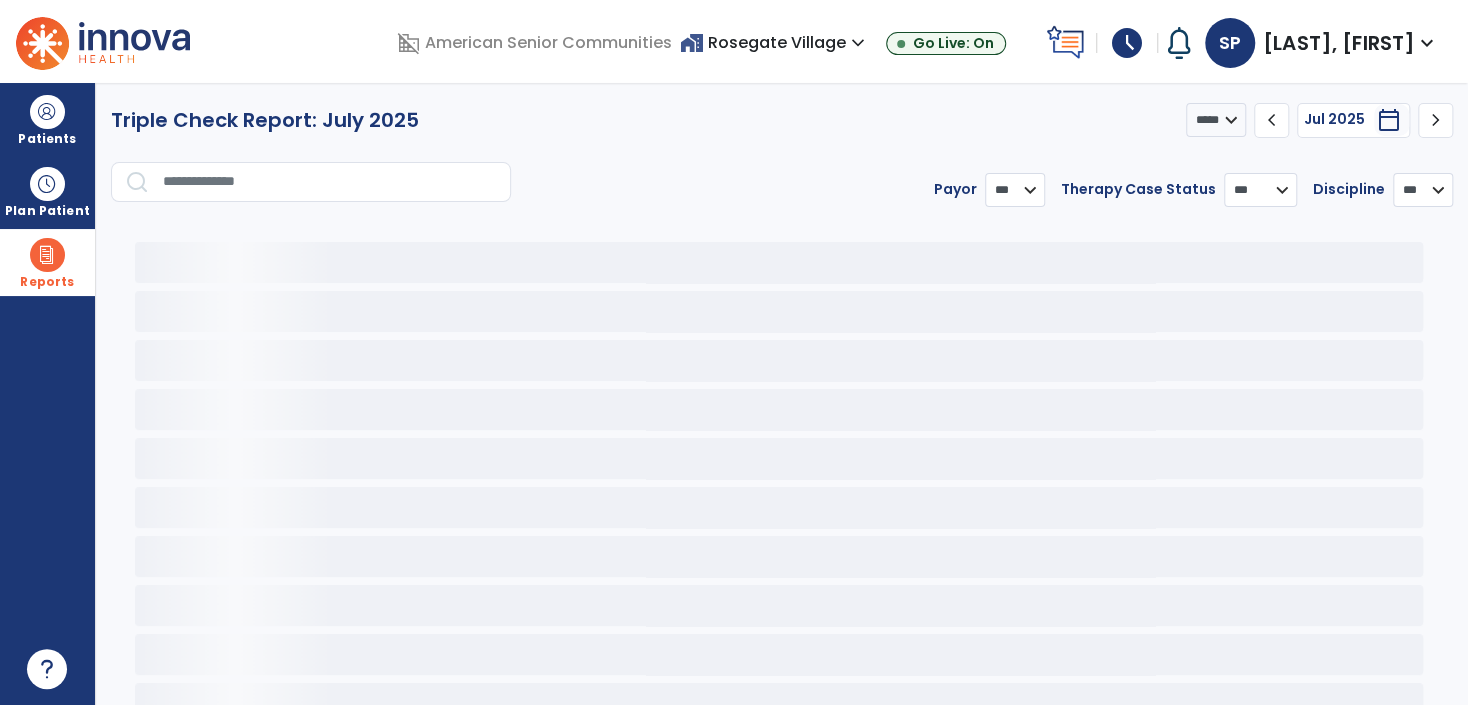 select on "***" 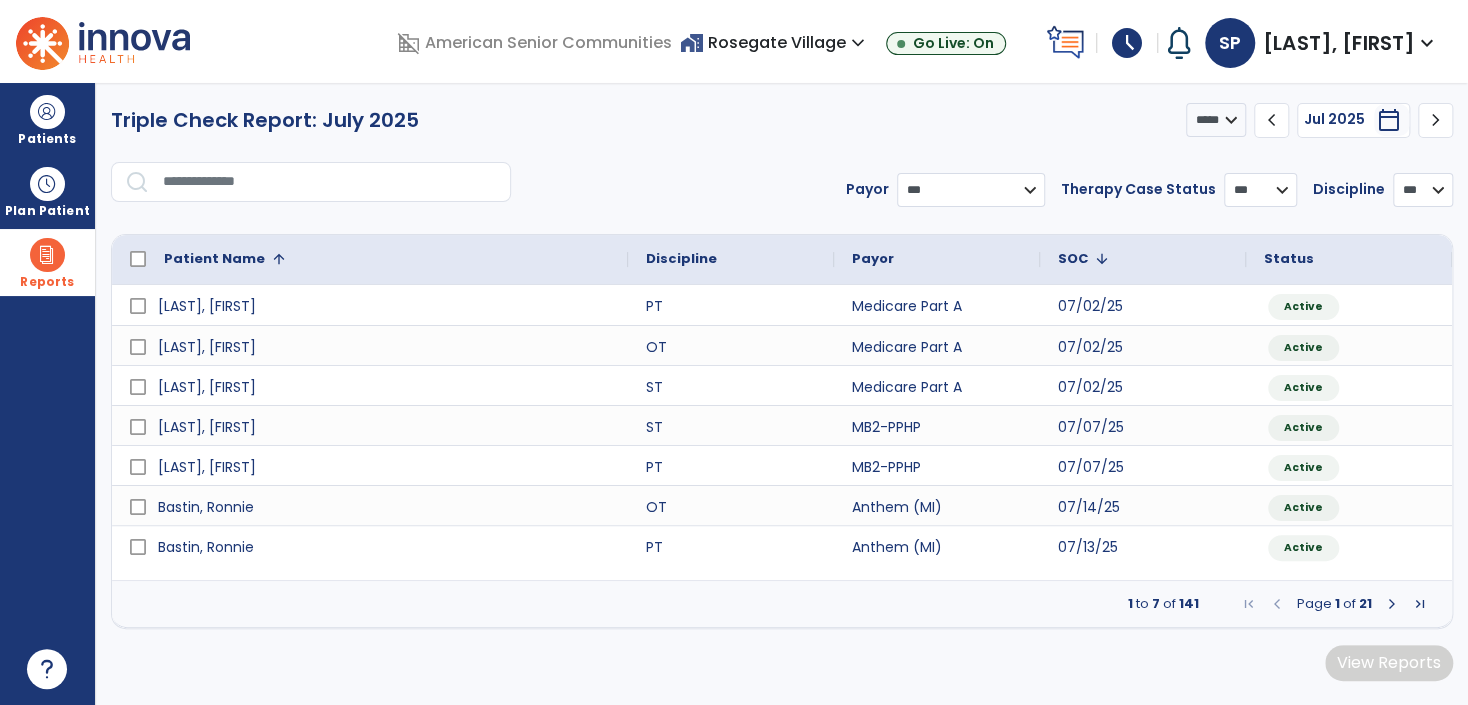 click on "*** ****** ********" at bounding box center (971, 190) 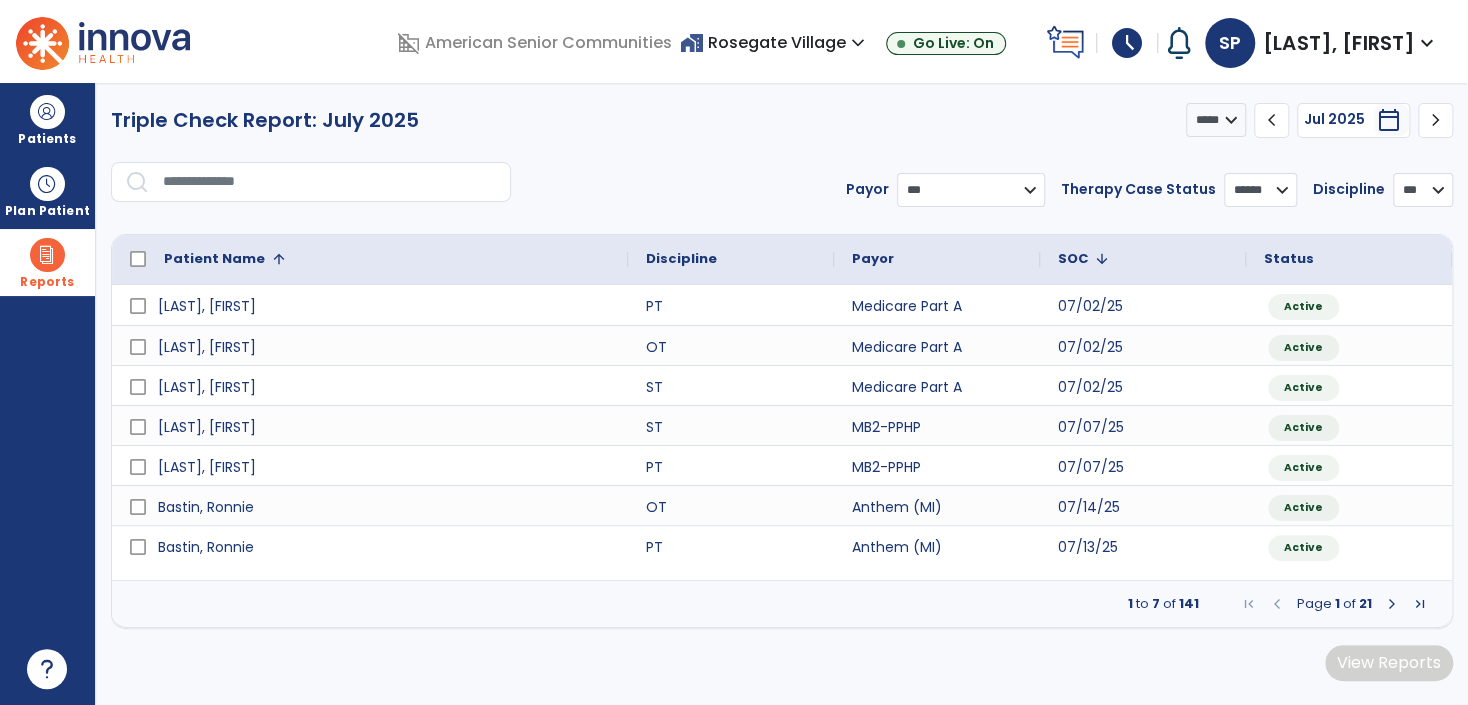 click on "*** ****** ********" at bounding box center (971, 190) 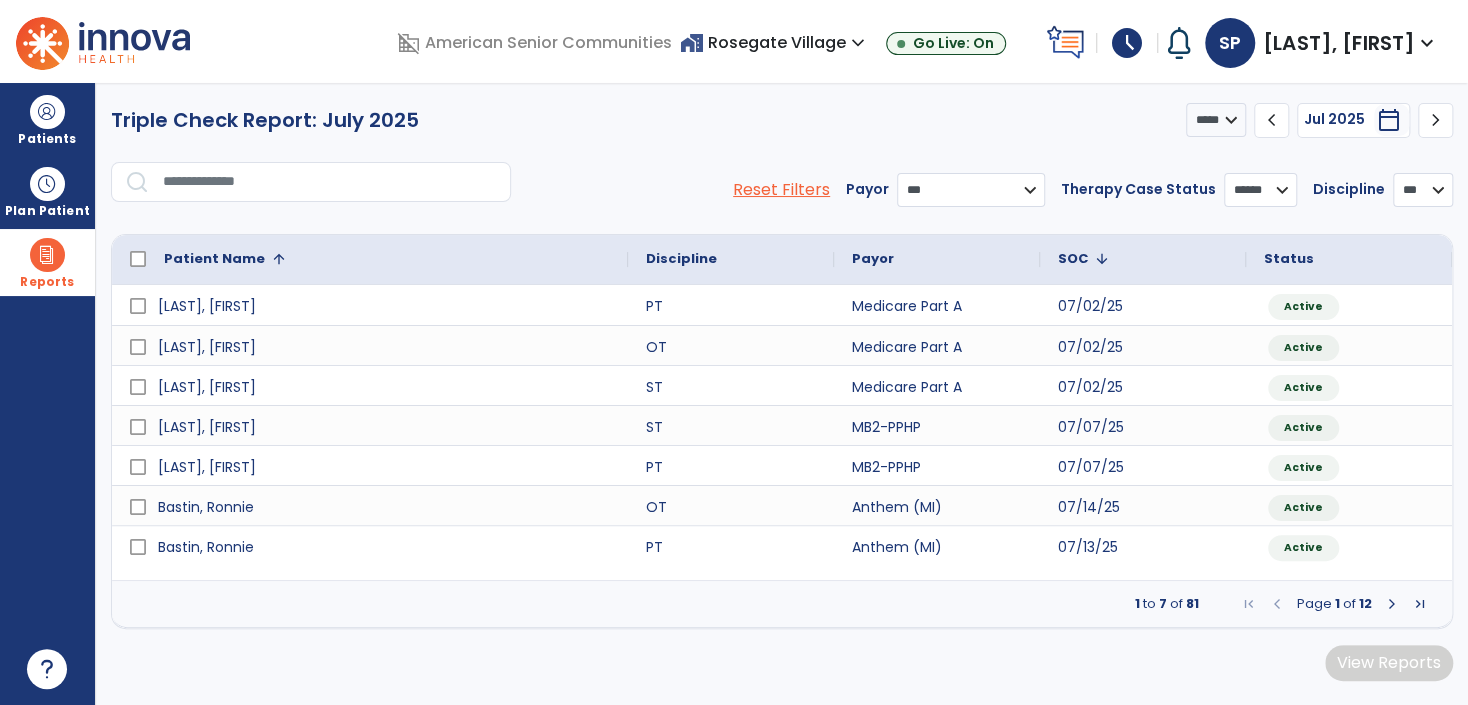 click on "SOC
2" at bounding box center (1143, 259) 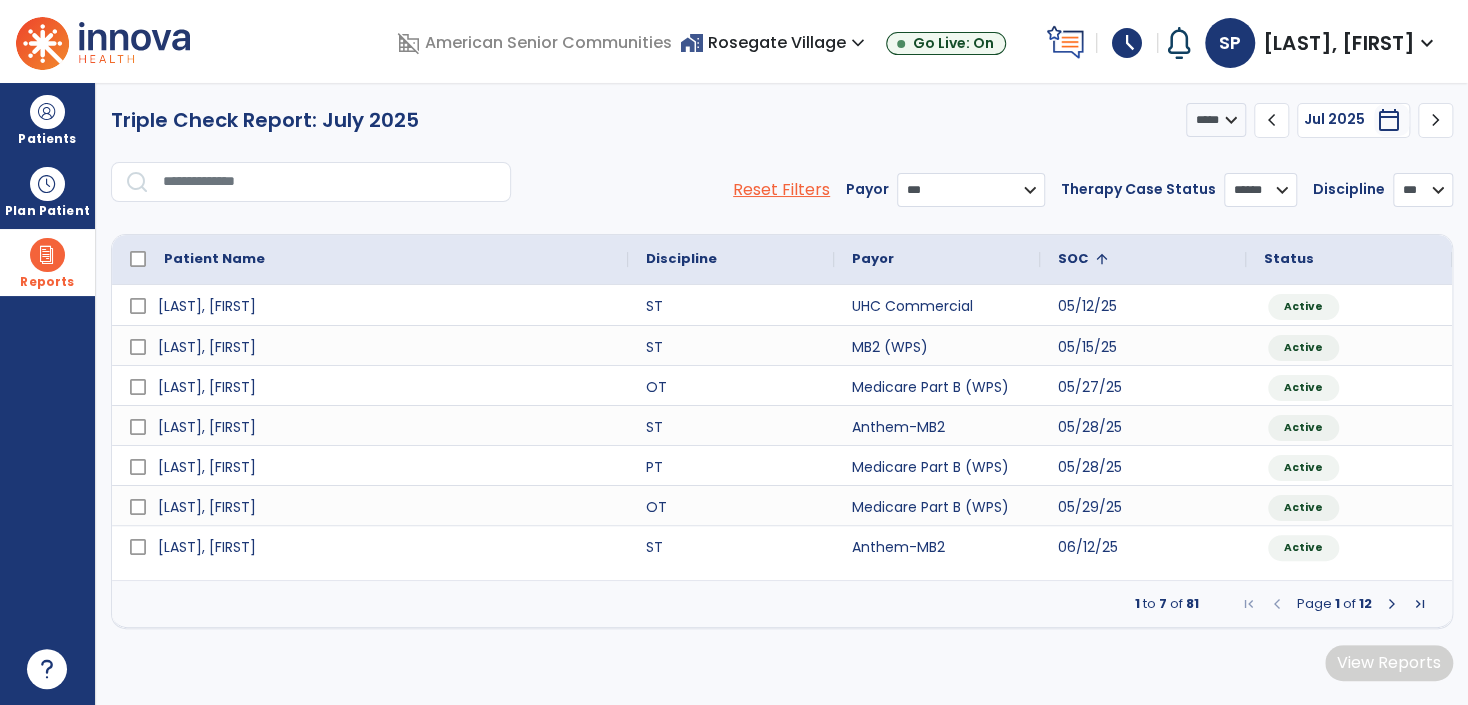 click at bounding box center (1420, 604) 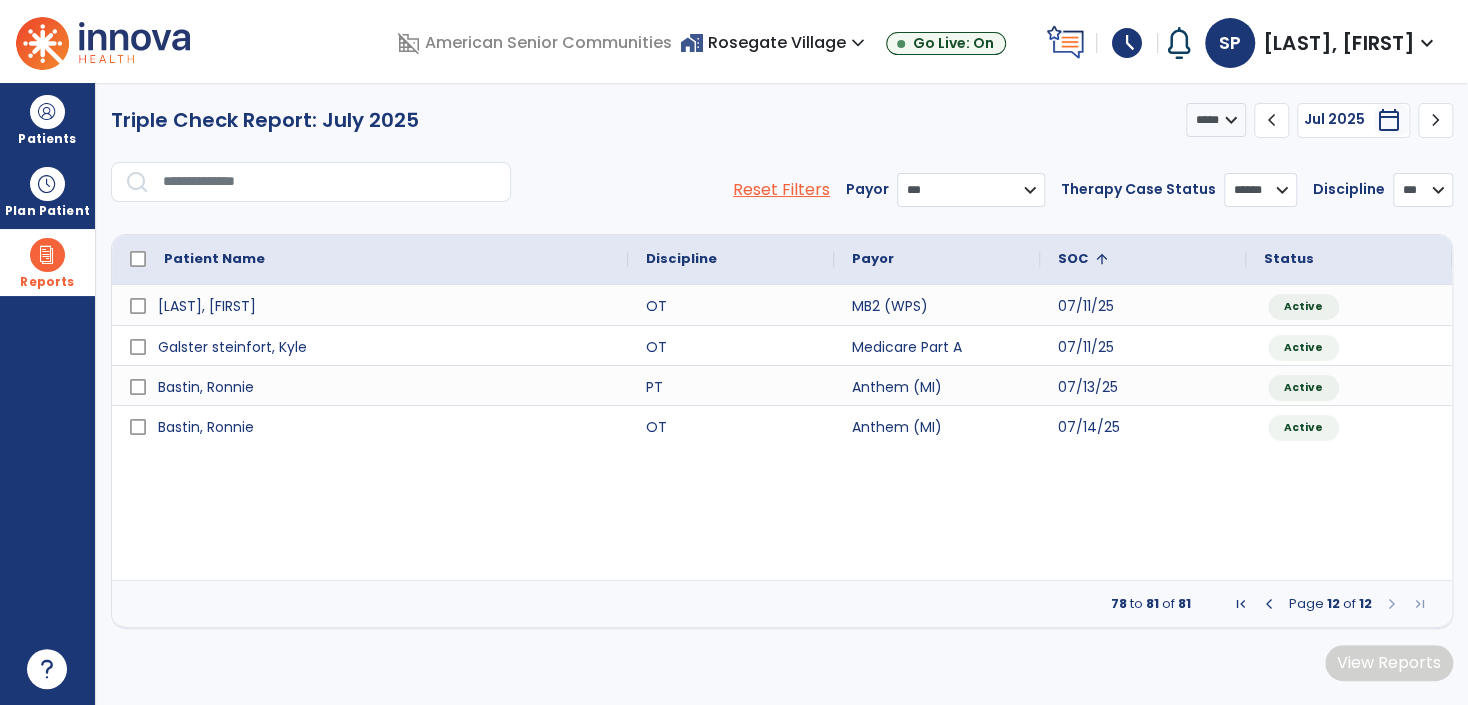 click at bounding box center (1420, 604) 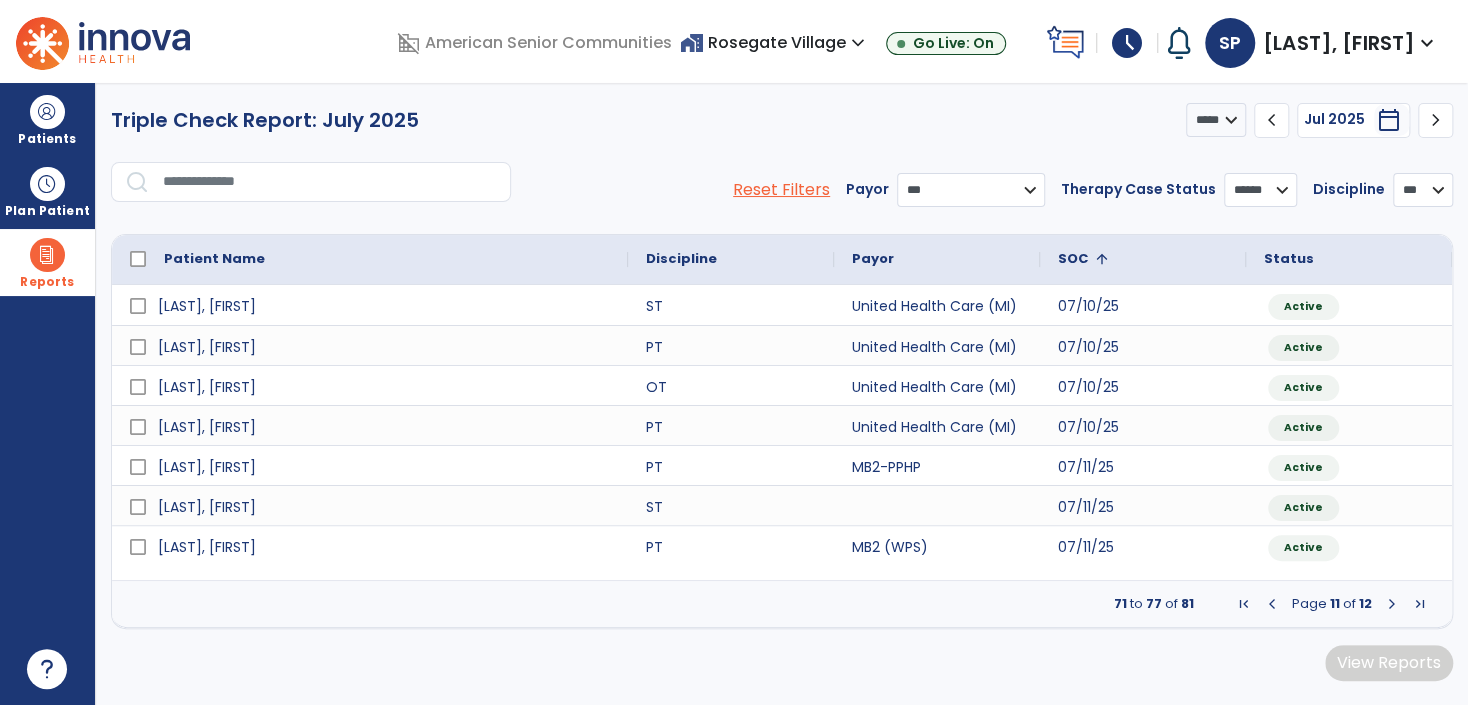 click at bounding box center (1272, 604) 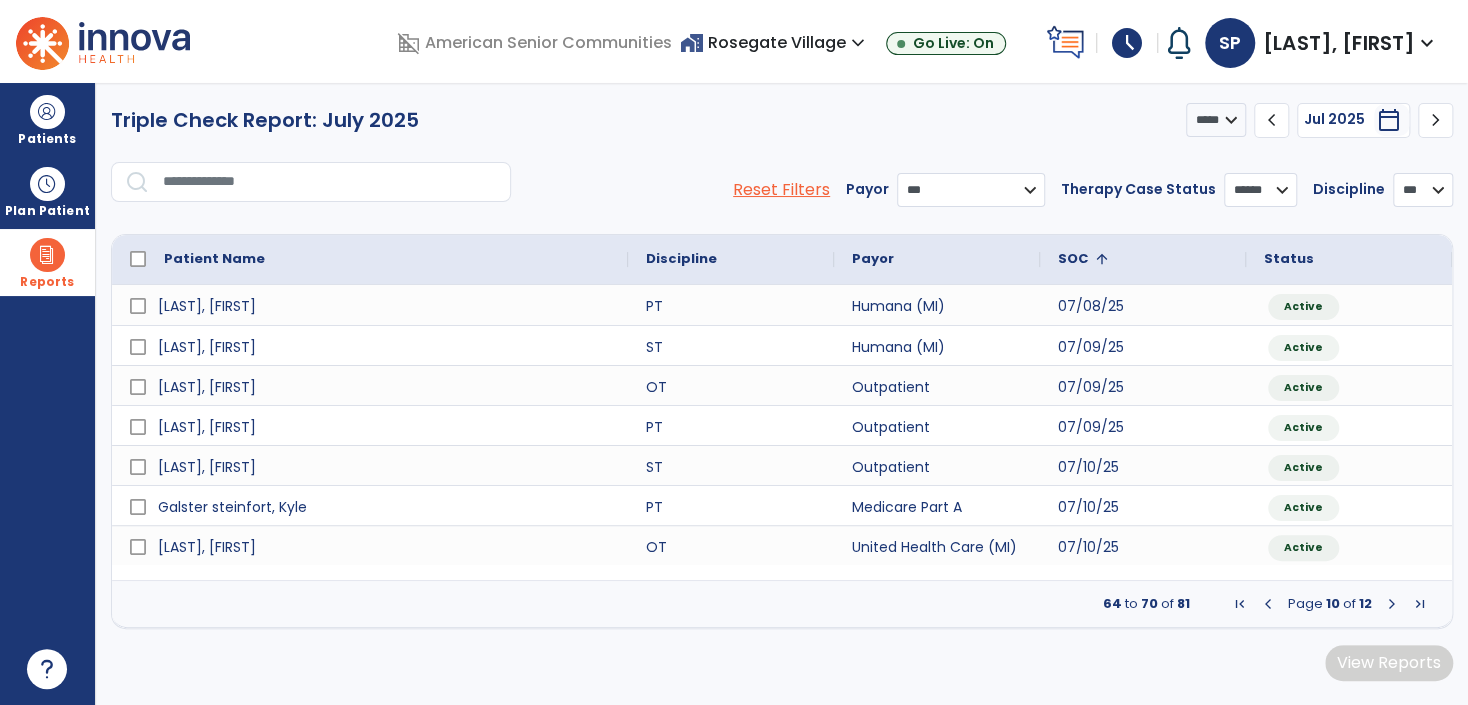 click at bounding box center (1392, 604) 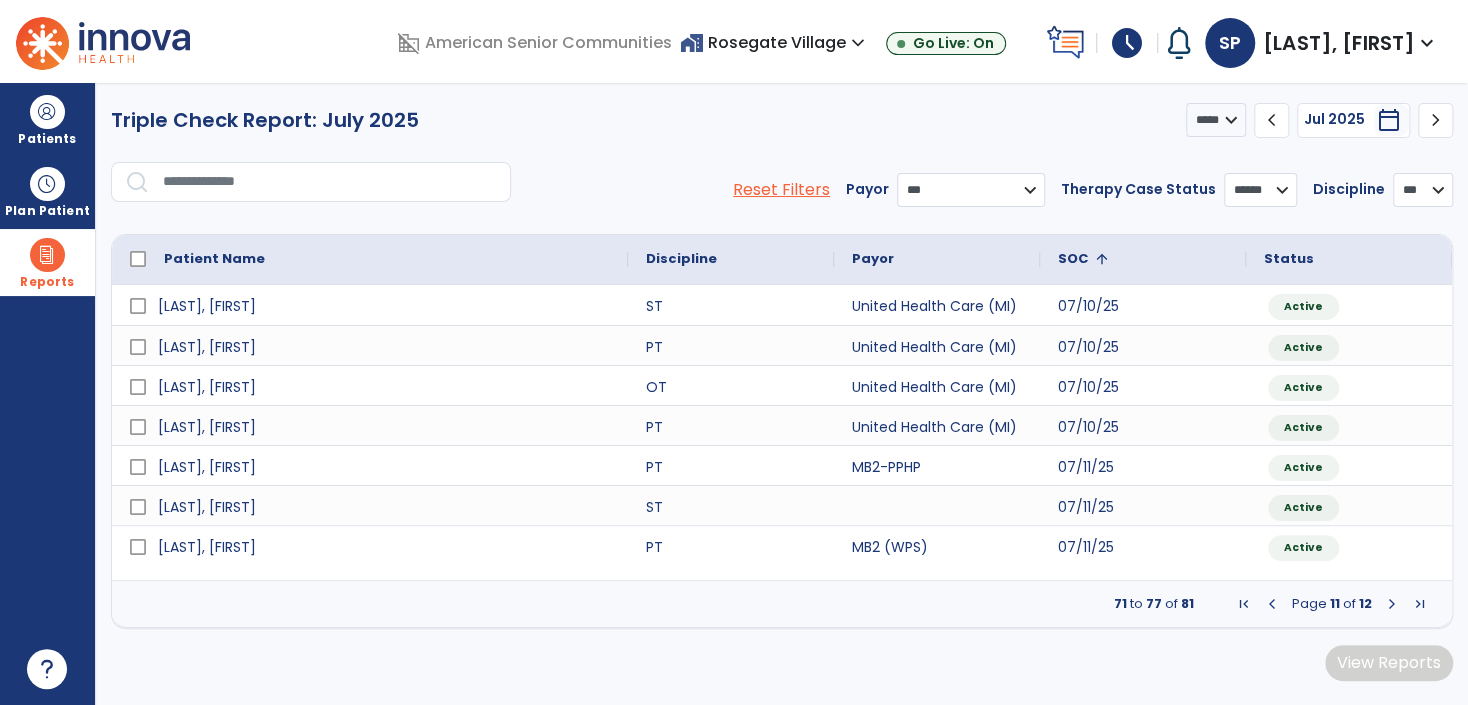 click at bounding box center (1392, 604) 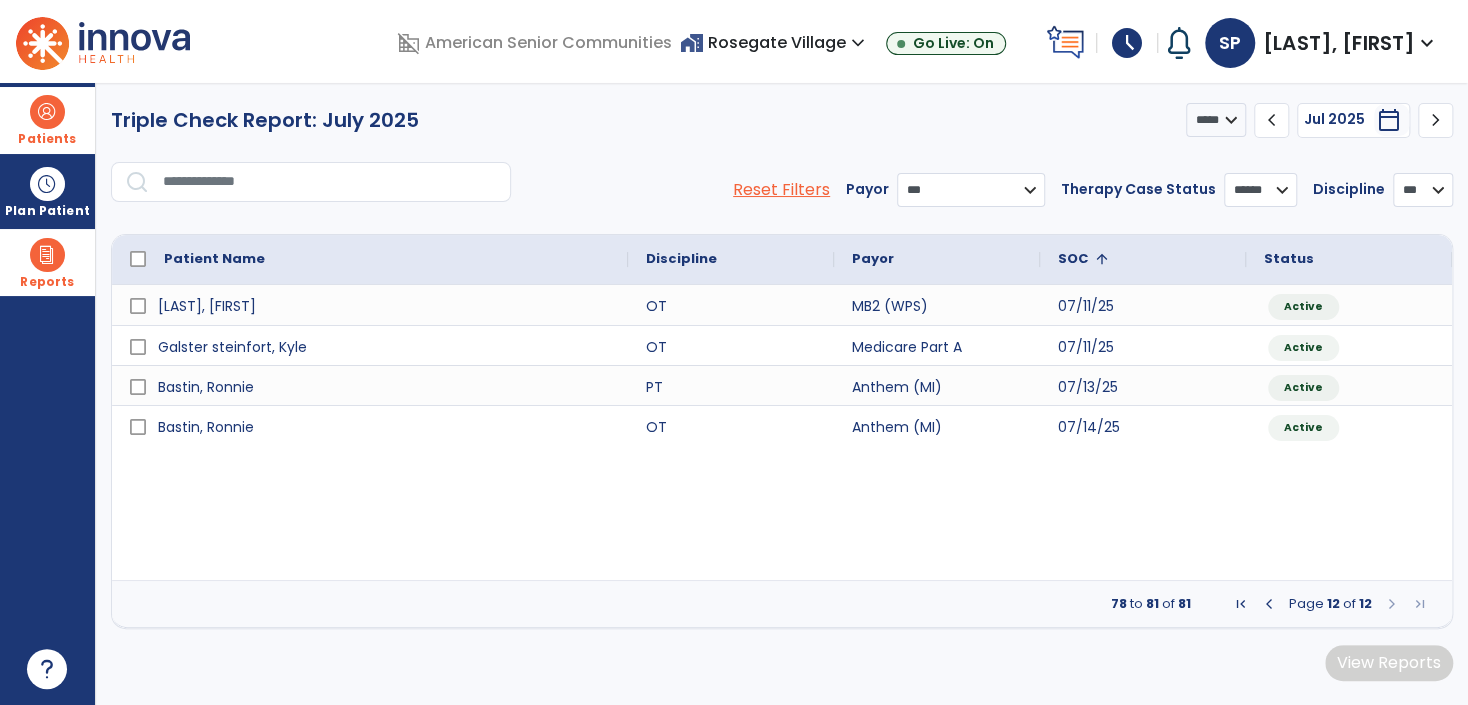 drag, startPoint x: 60, startPoint y: 114, endPoint x: 112, endPoint y: 117, distance: 52.086468 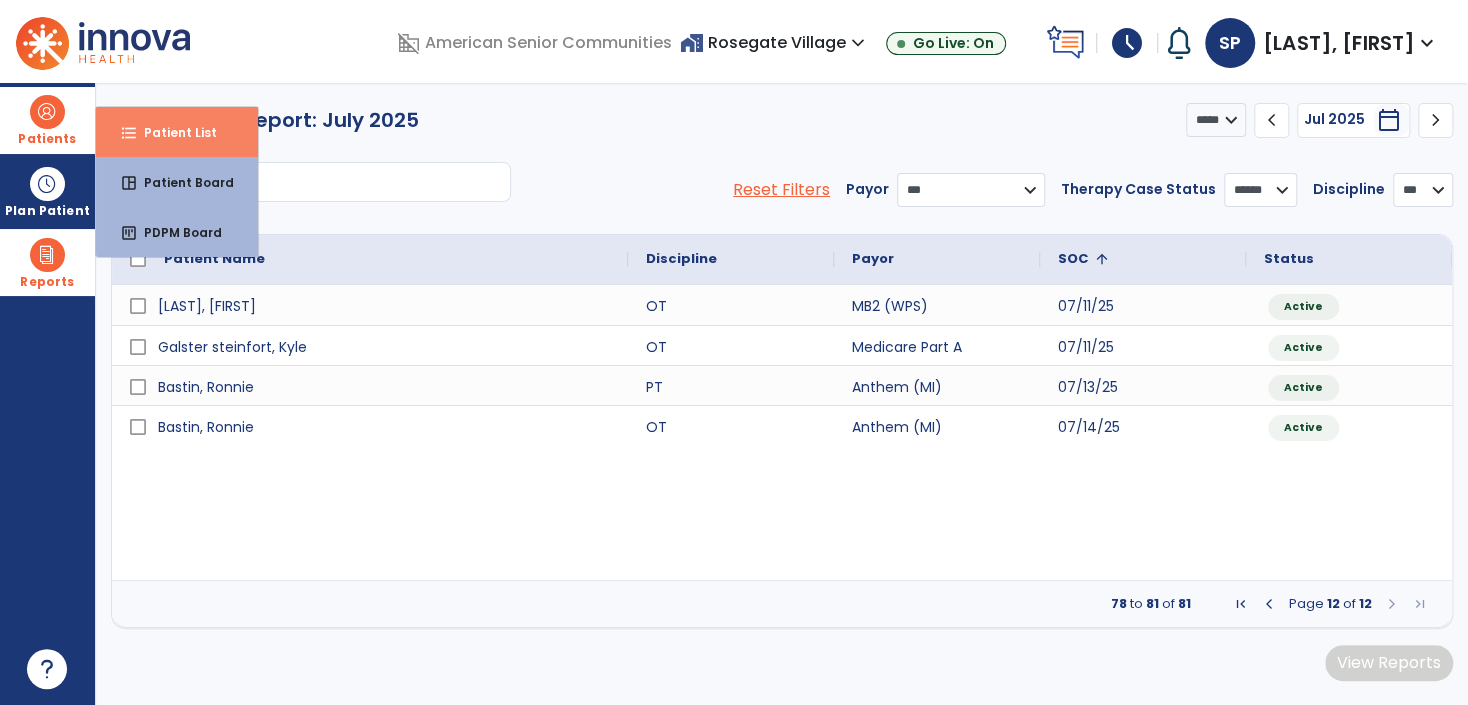 click on "format_list_bulleted  Patient List" at bounding box center (177, 132) 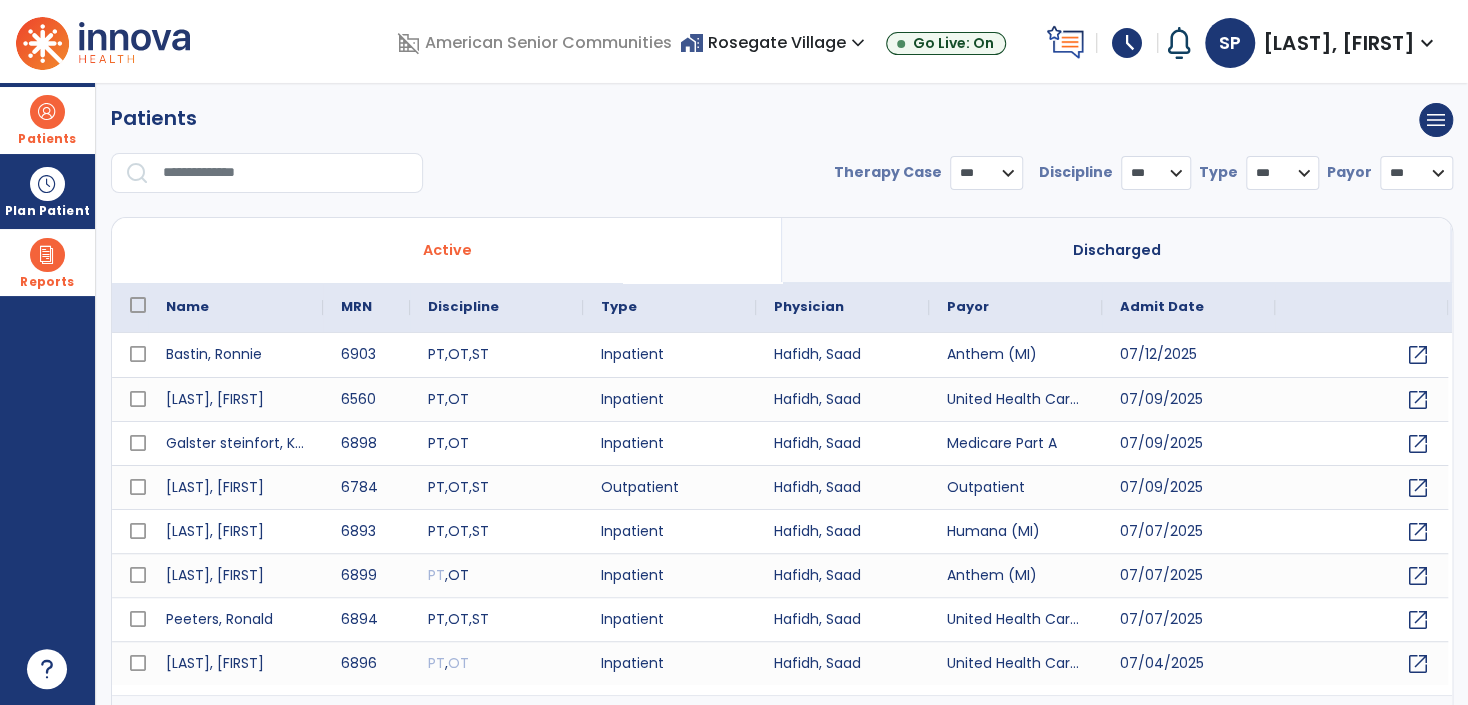 click at bounding box center [286, 173] 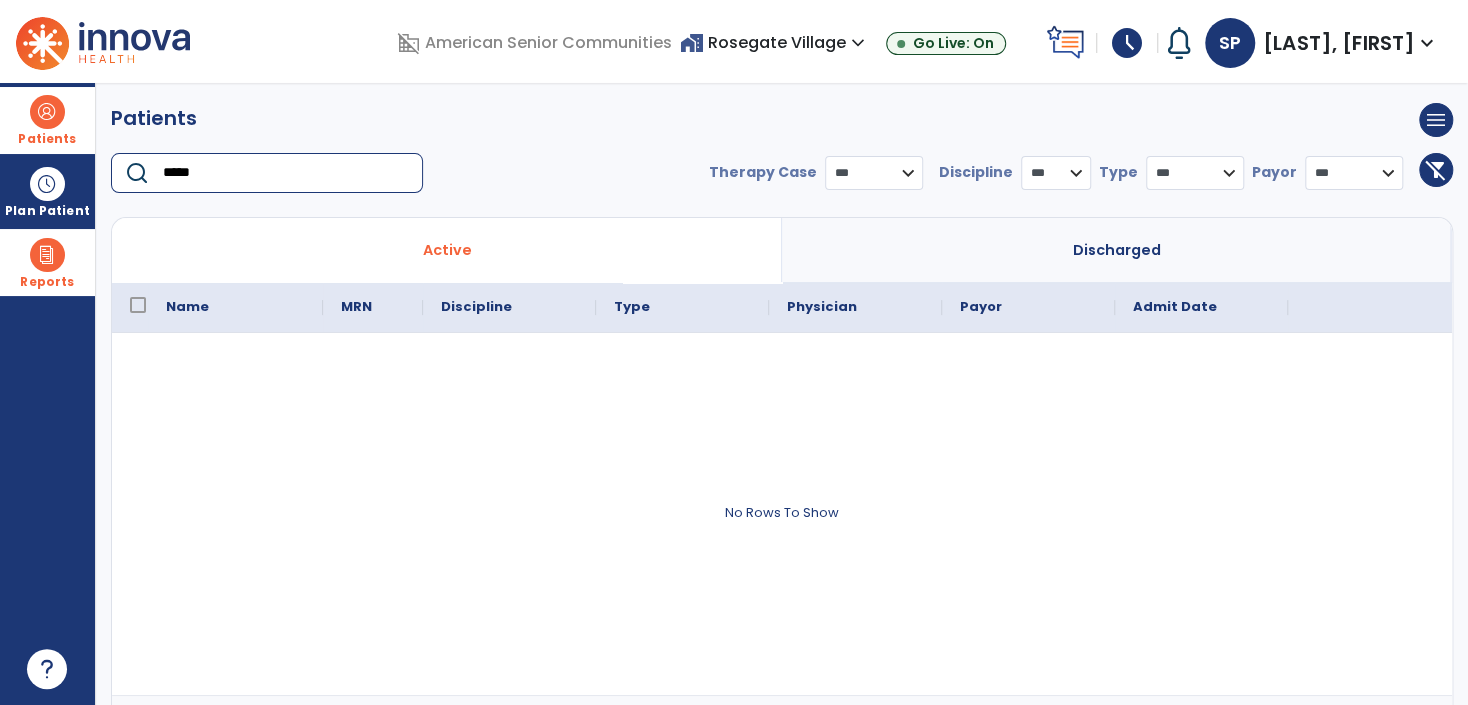 click on "Patients" at bounding box center (47, 120) 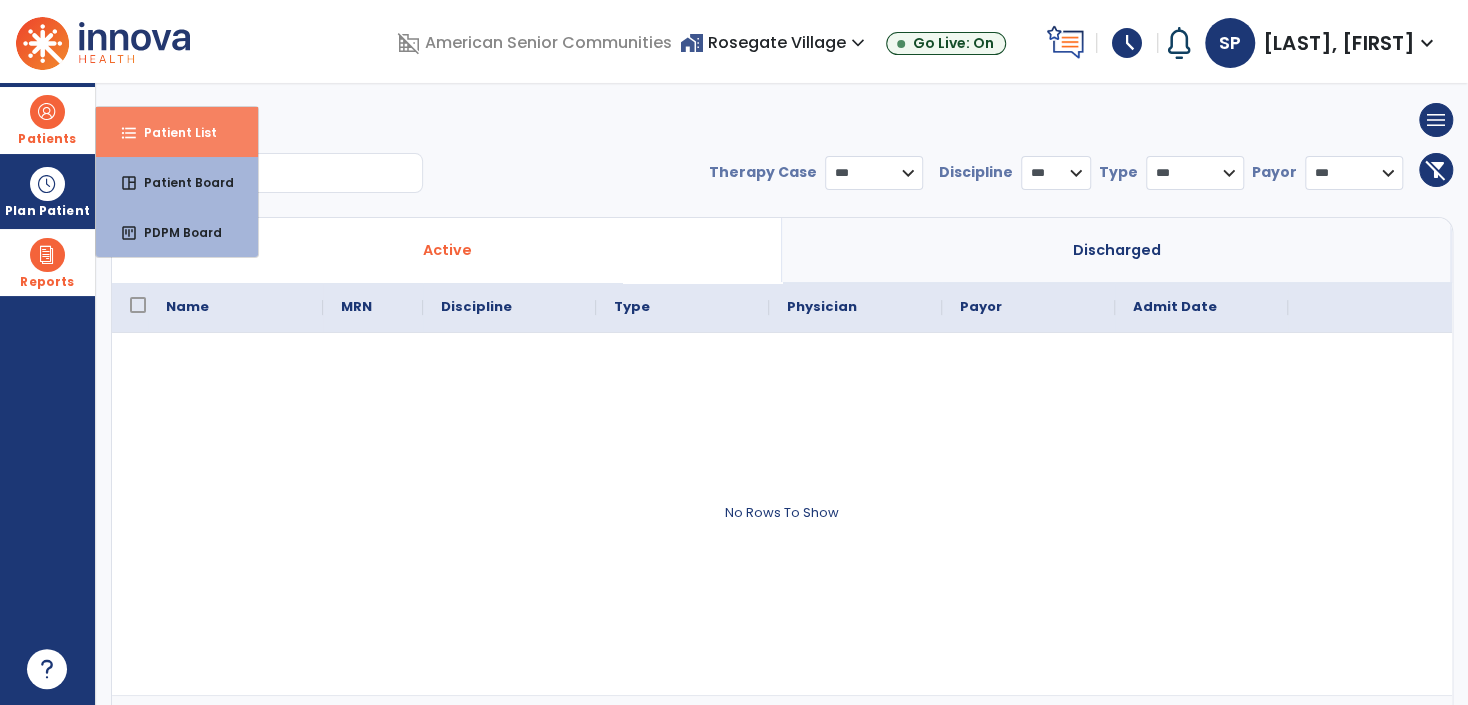 click on "Patient List" at bounding box center (172, 132) 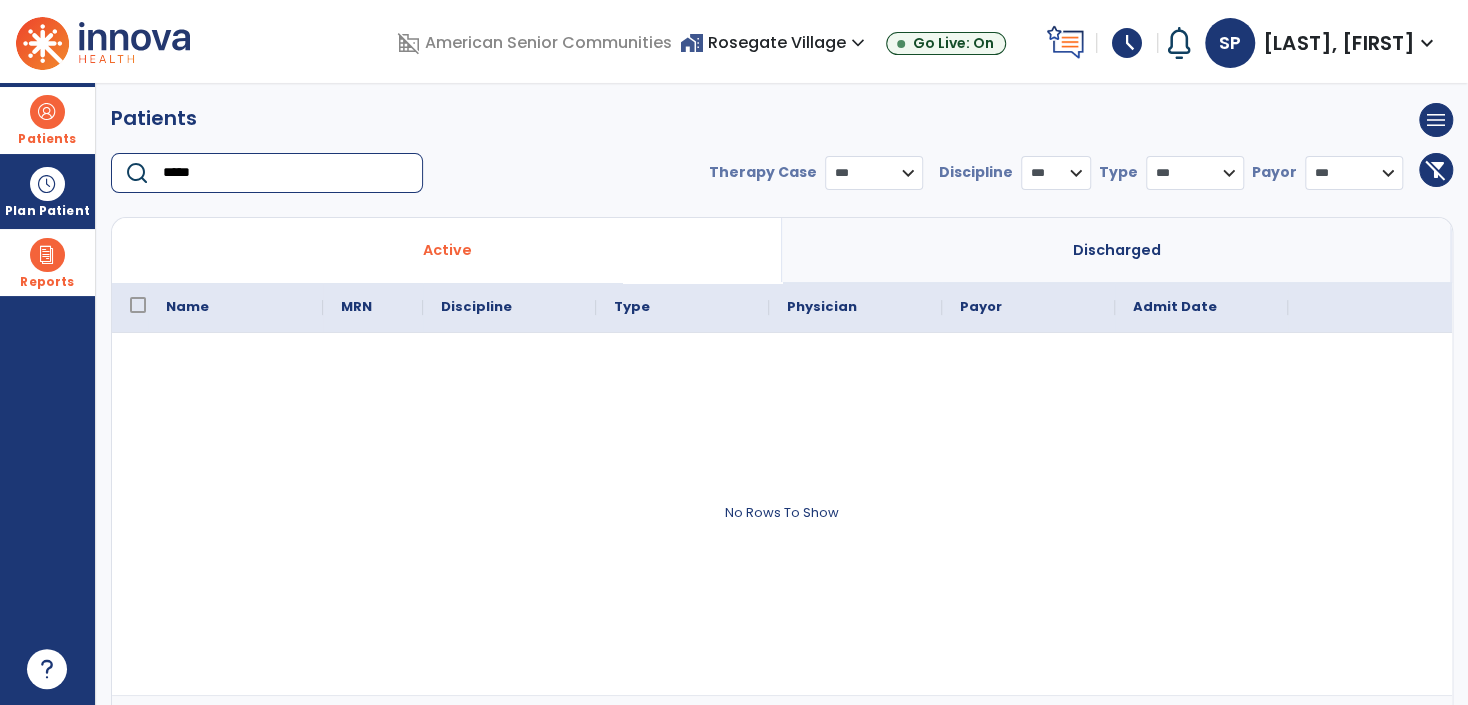 drag, startPoint x: 151, startPoint y: 168, endPoint x: -62, endPoint y: 156, distance: 213.33775 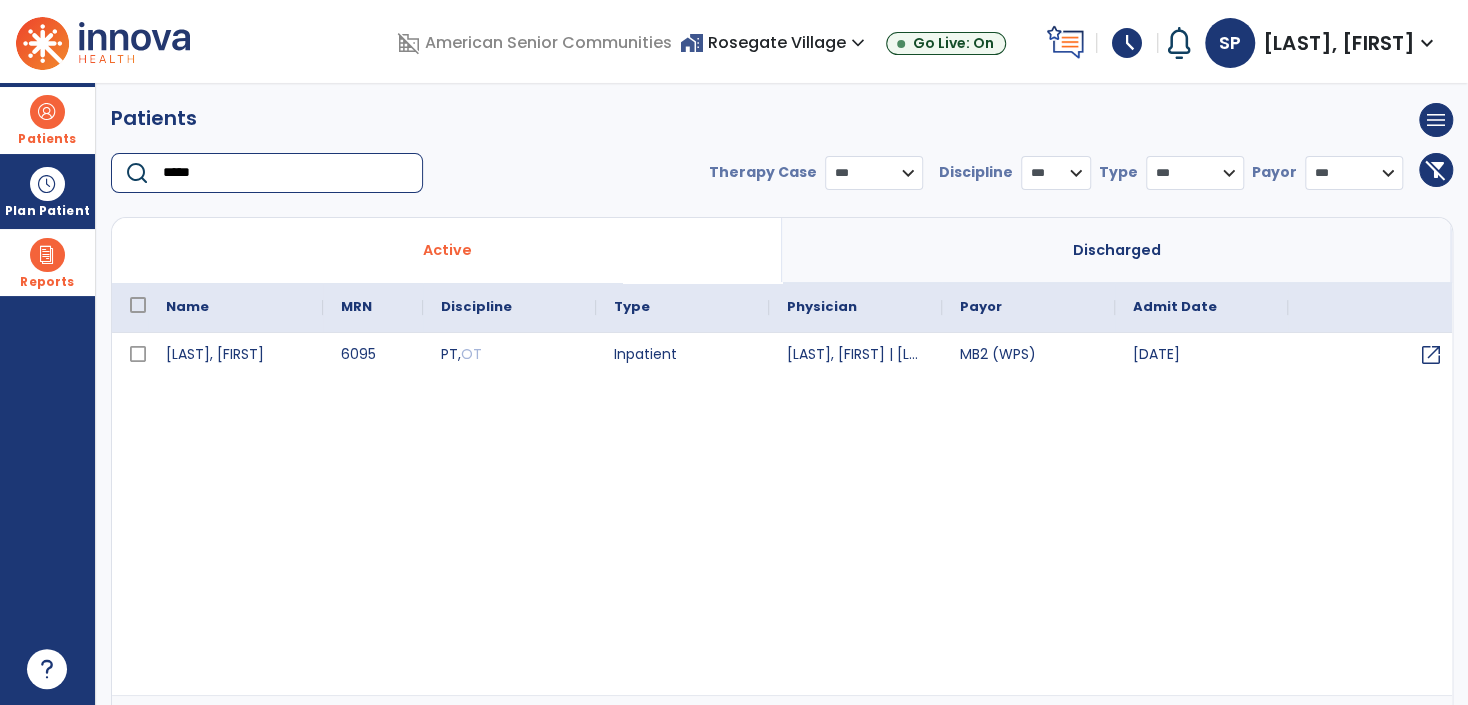 type on "*****" 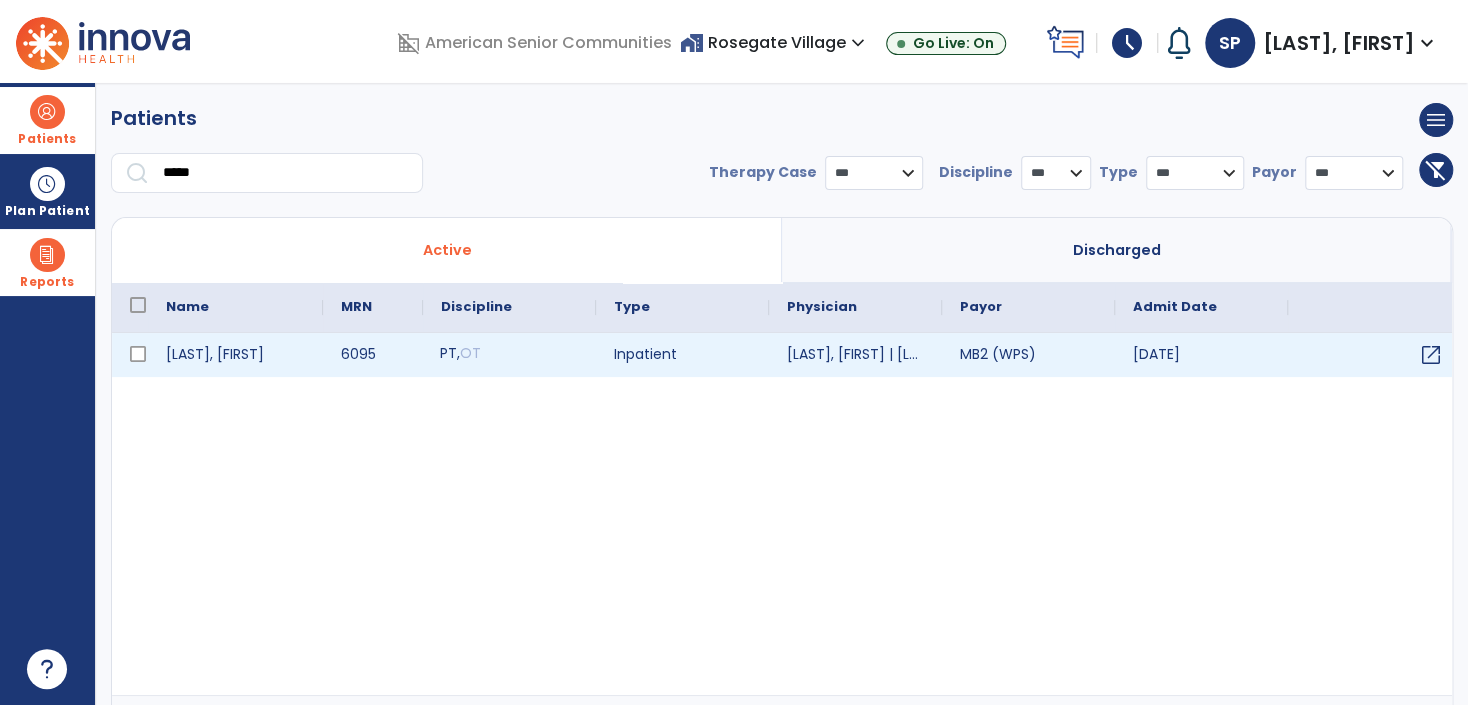 click on "PT , OT" at bounding box center [460, 353] 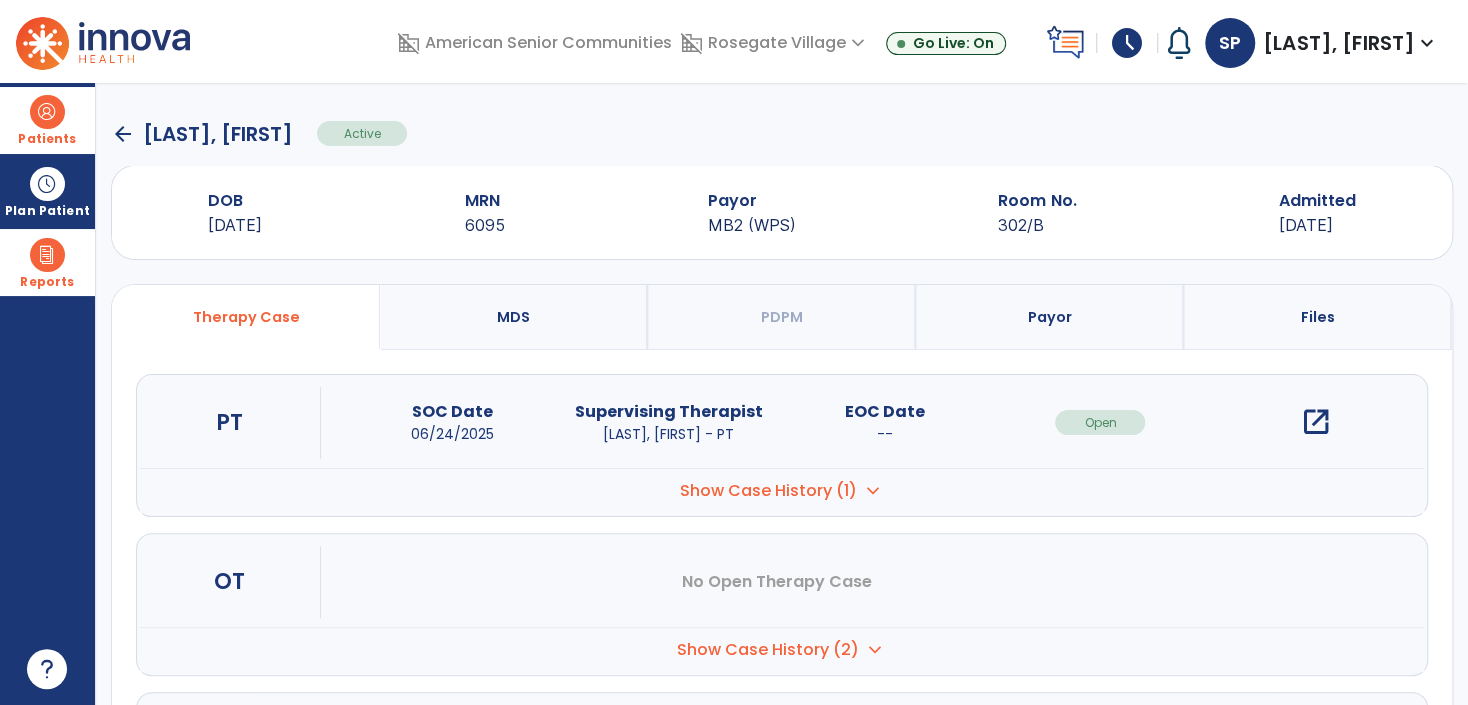 click on "Patients" at bounding box center [47, 120] 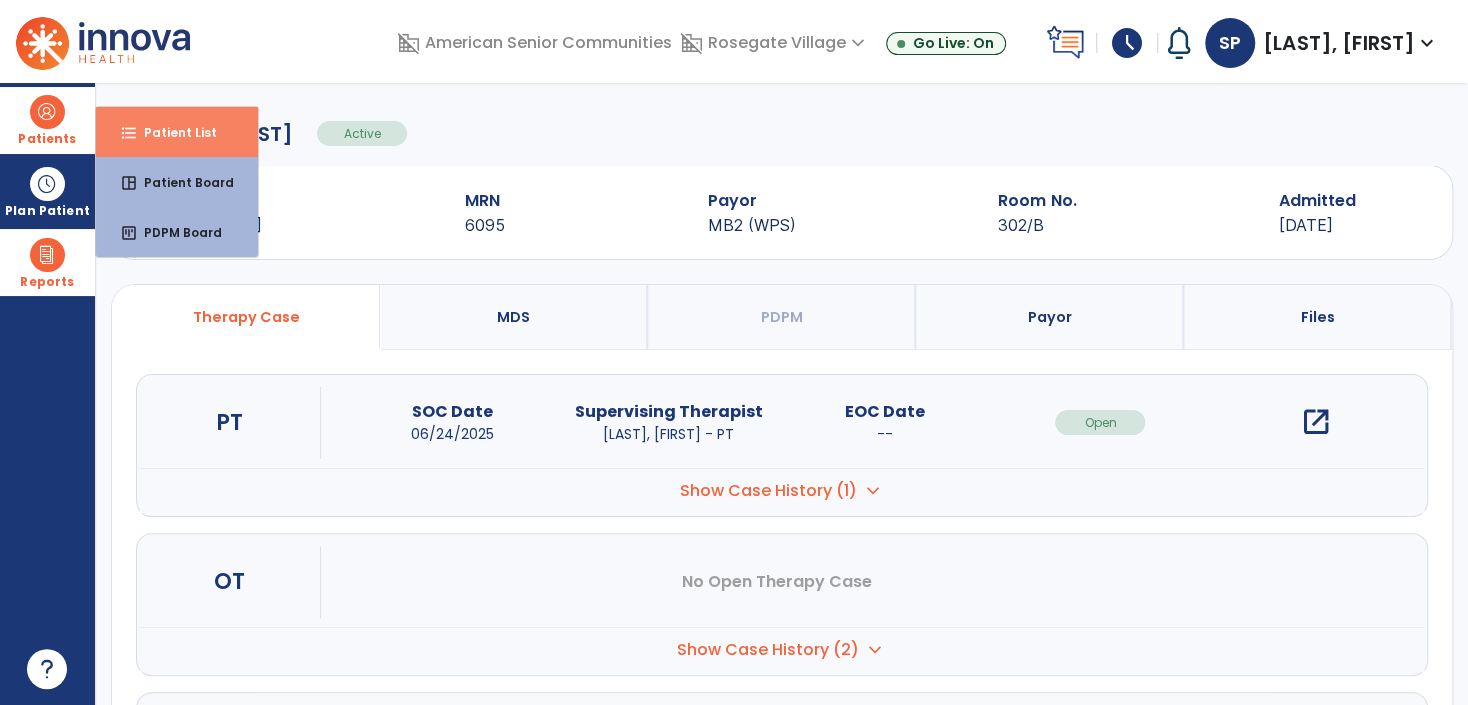 click on "Patient List" at bounding box center (172, 132) 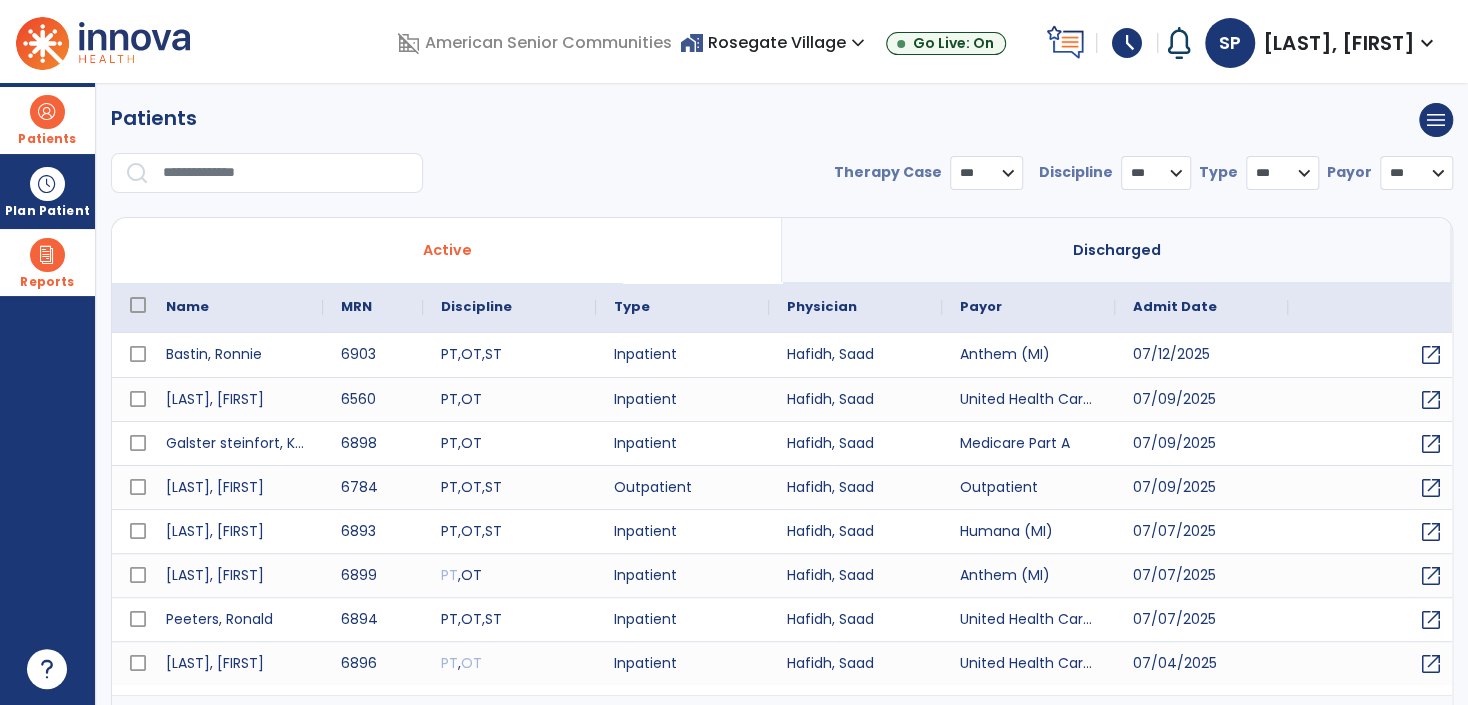 click on "home_work   Rosegate Village   expand_more" at bounding box center (775, 42) 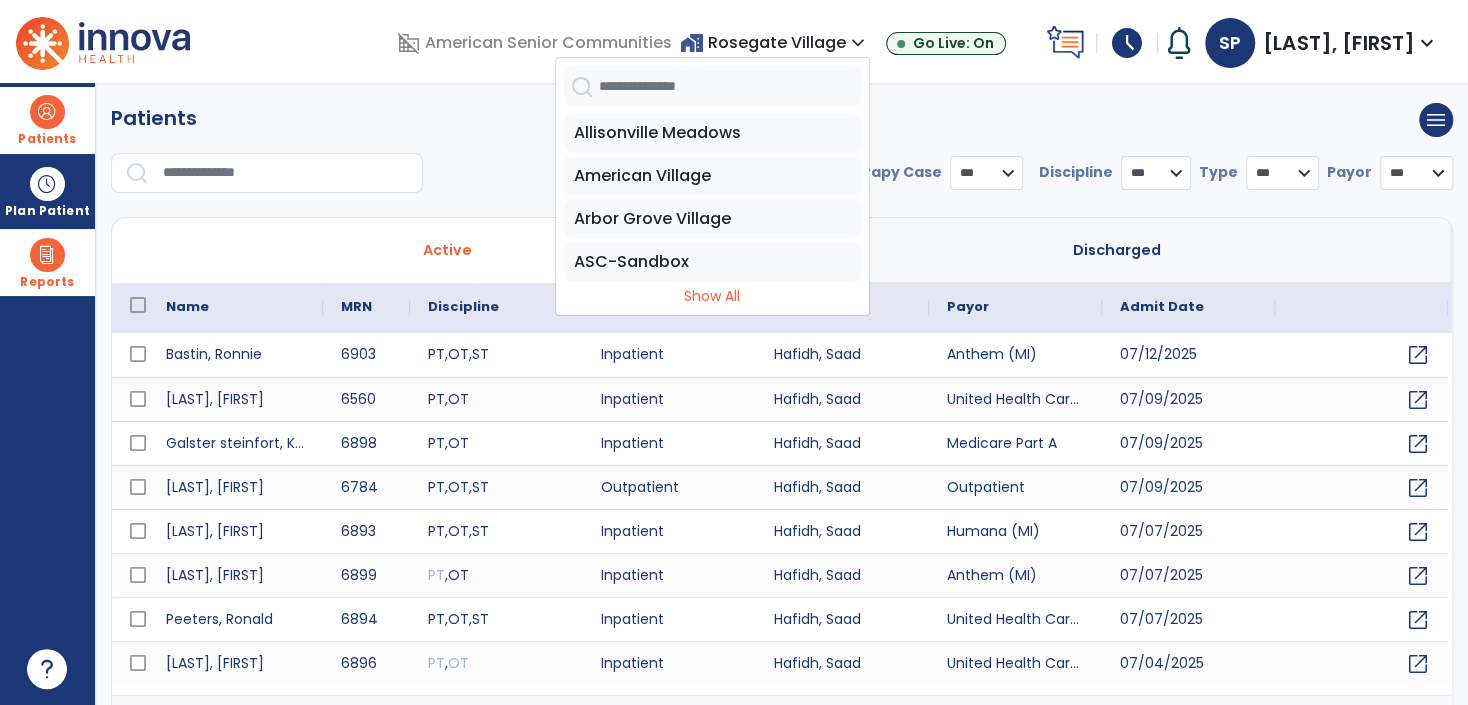 click at bounding box center (730, 86) 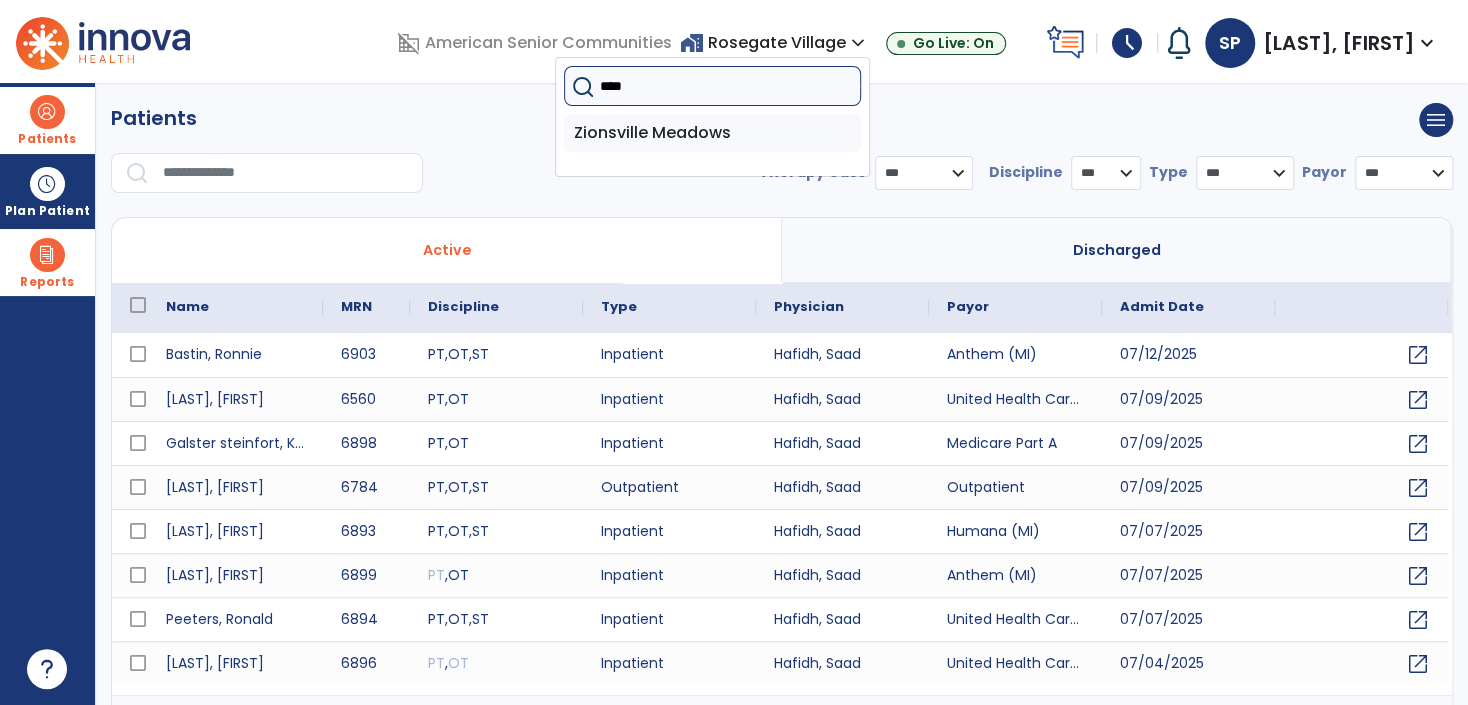 type on "****" 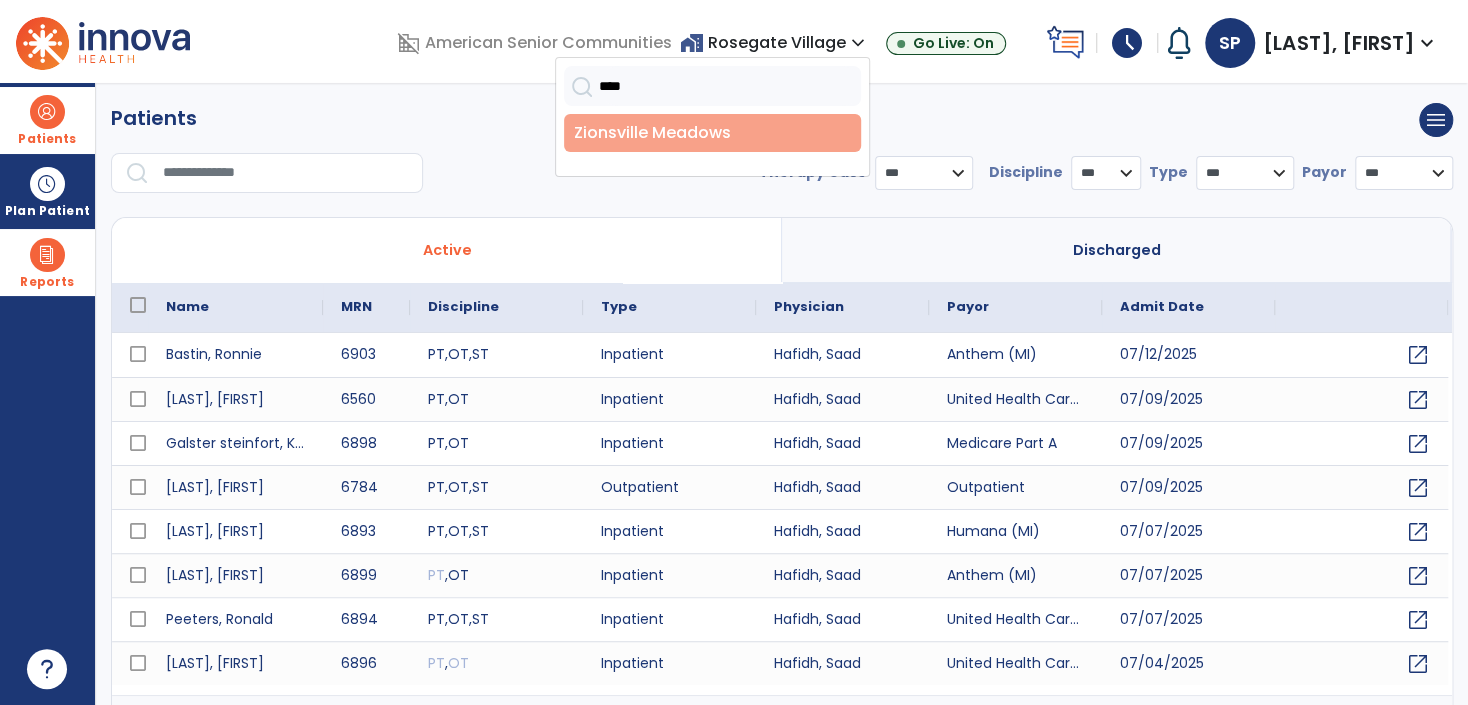 click on "Zionsville Meadows" at bounding box center [712, 133] 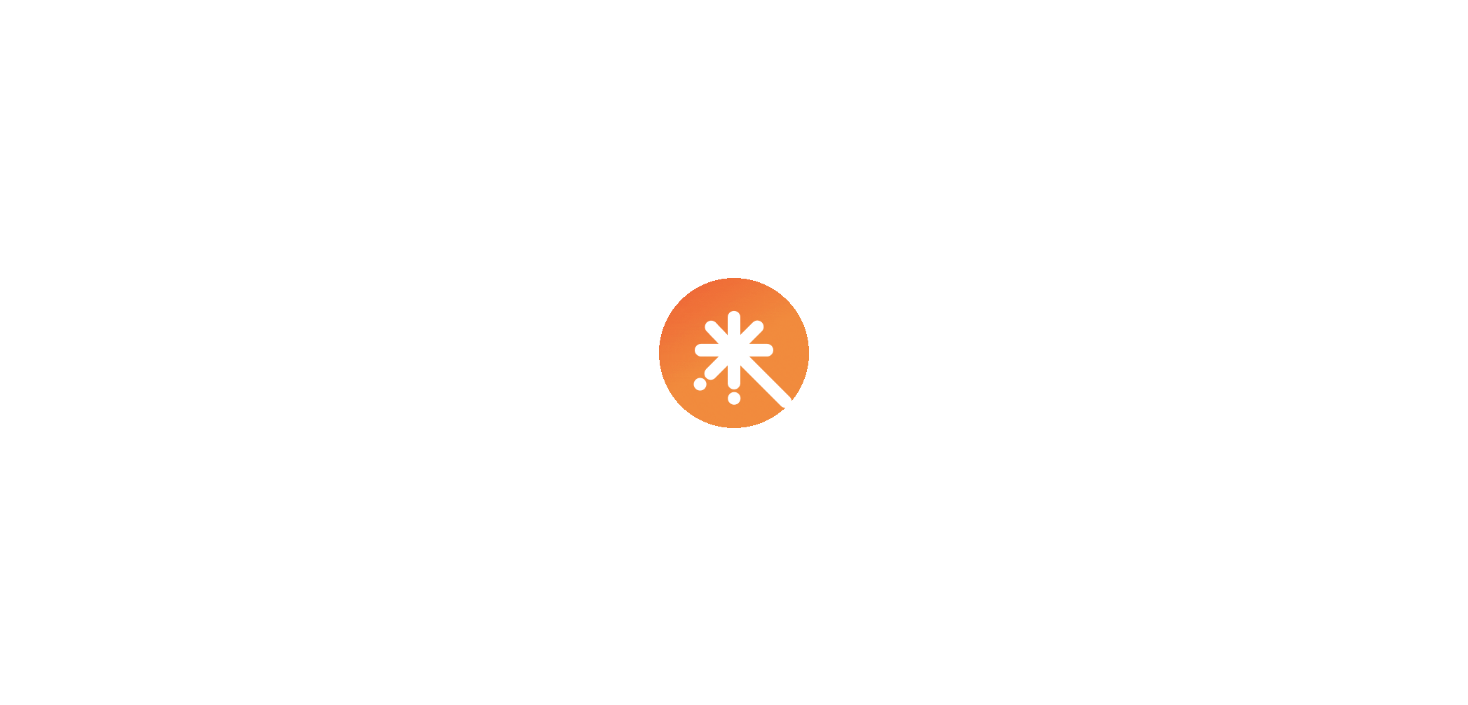 scroll, scrollTop: 0, scrollLeft: 0, axis: both 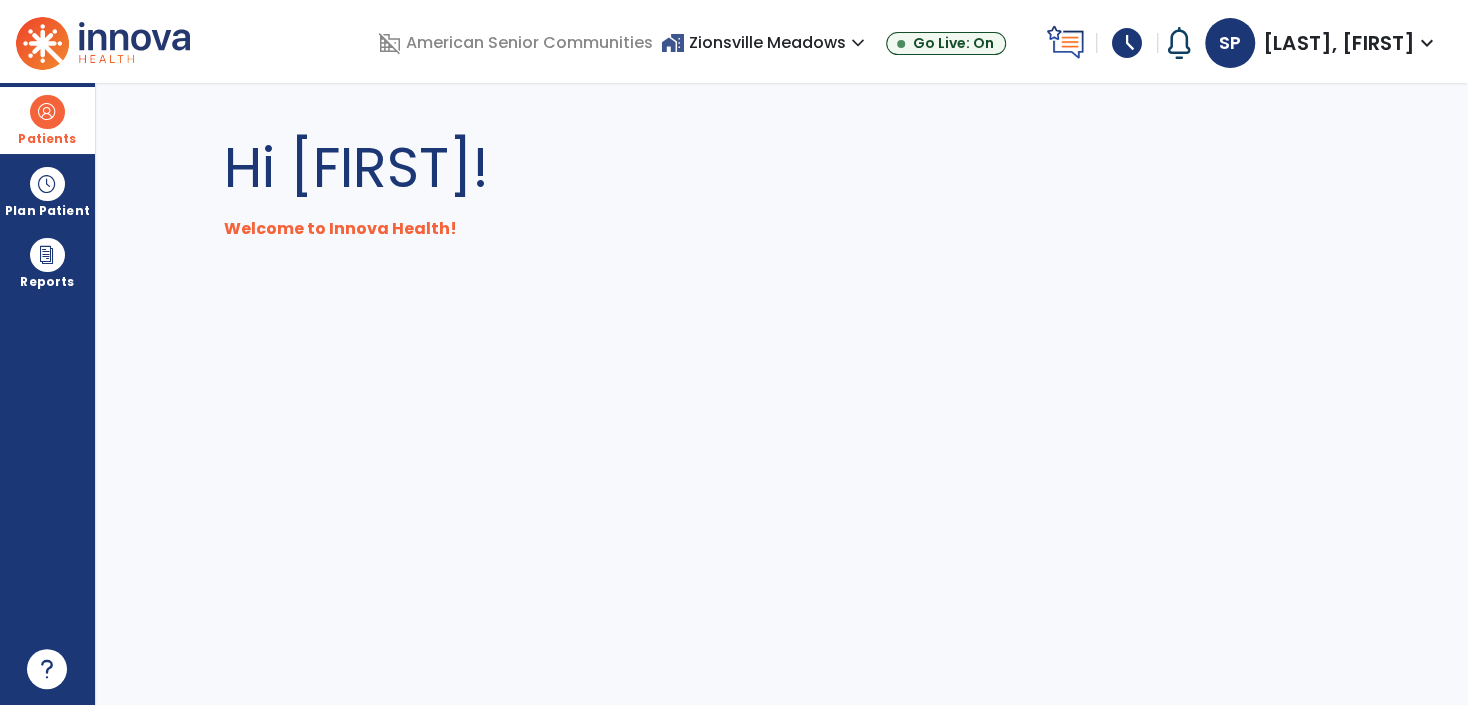 click at bounding box center (47, 112) 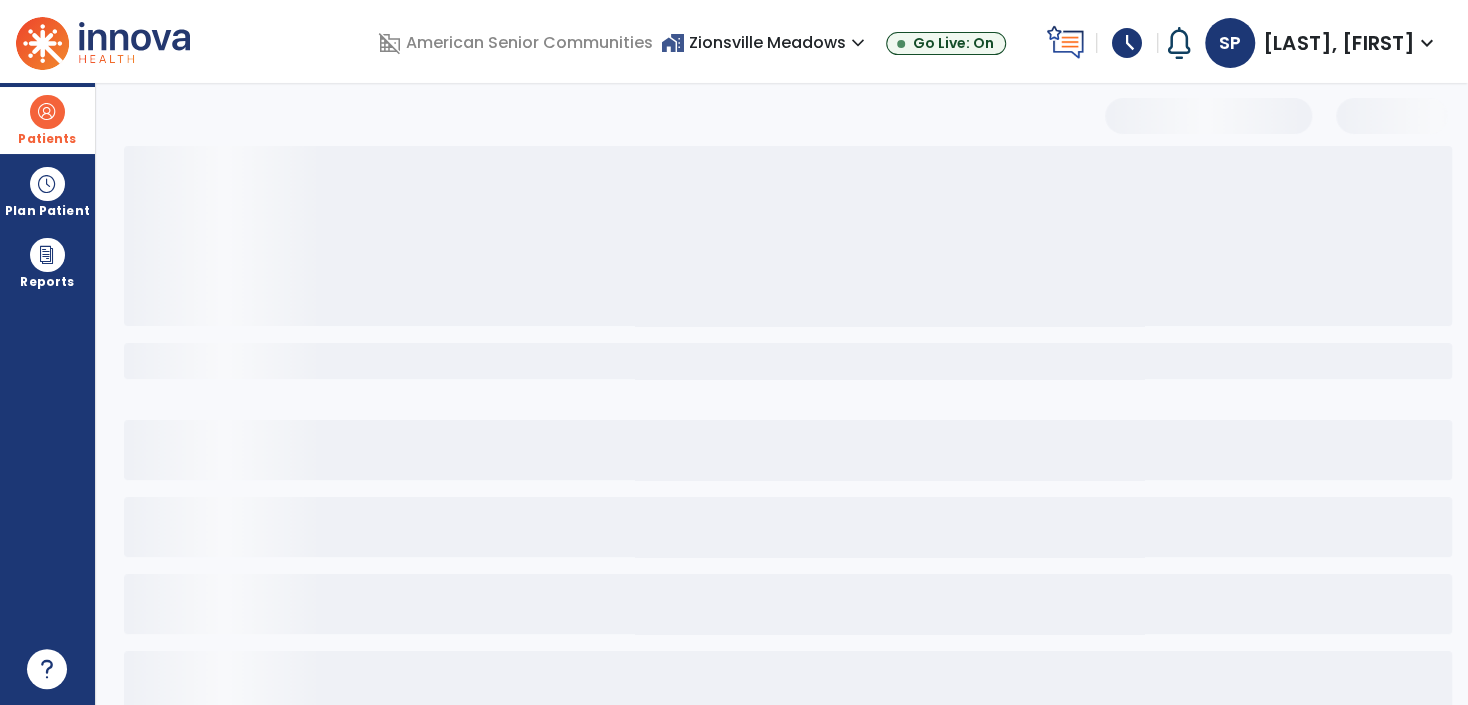 select on "***" 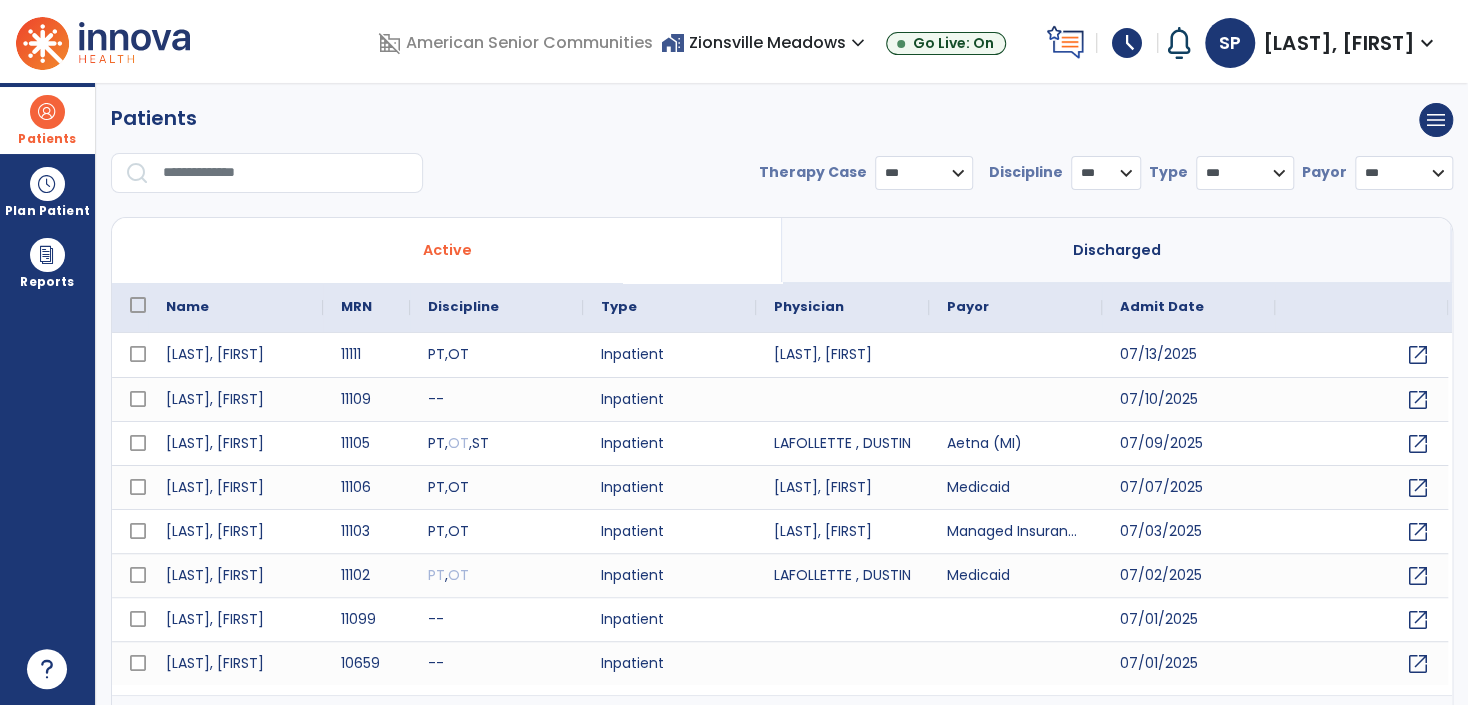 click at bounding box center [286, 173] 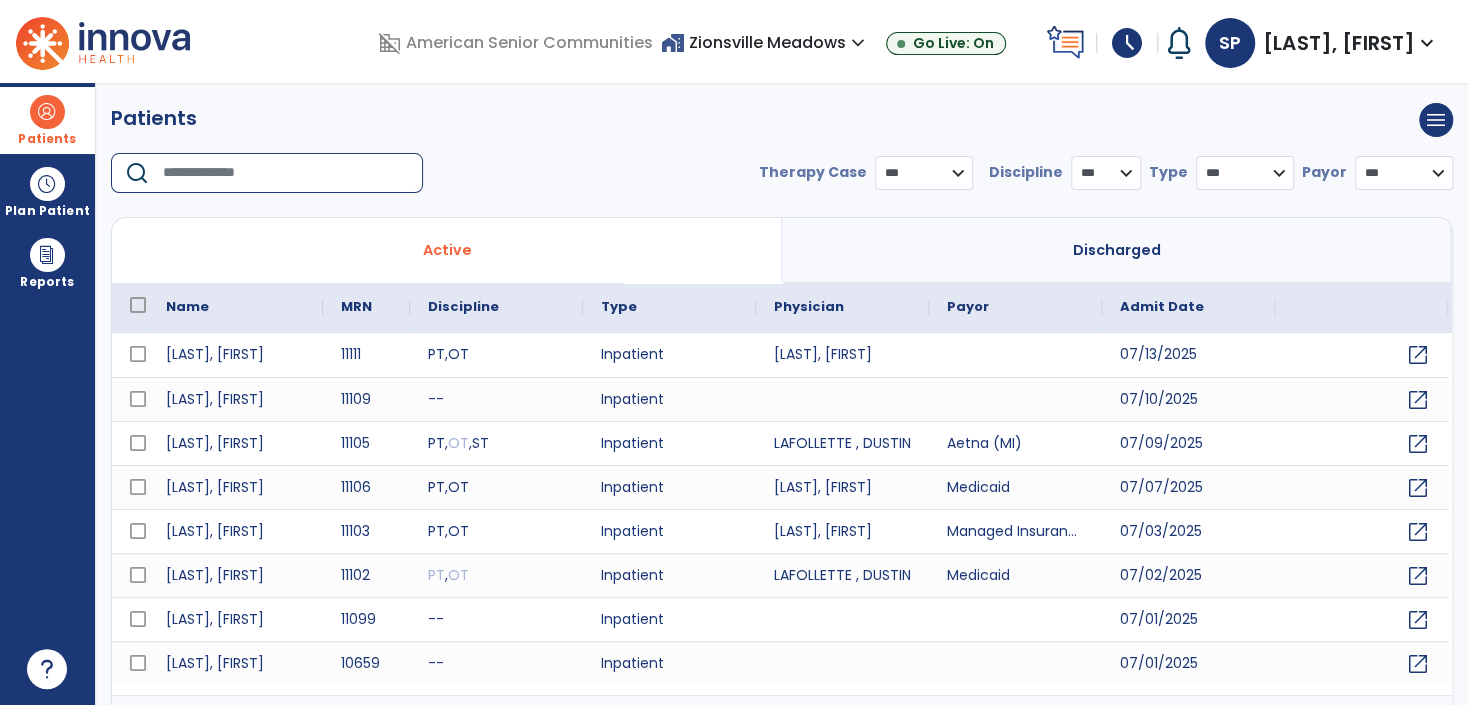 click at bounding box center [286, 173] 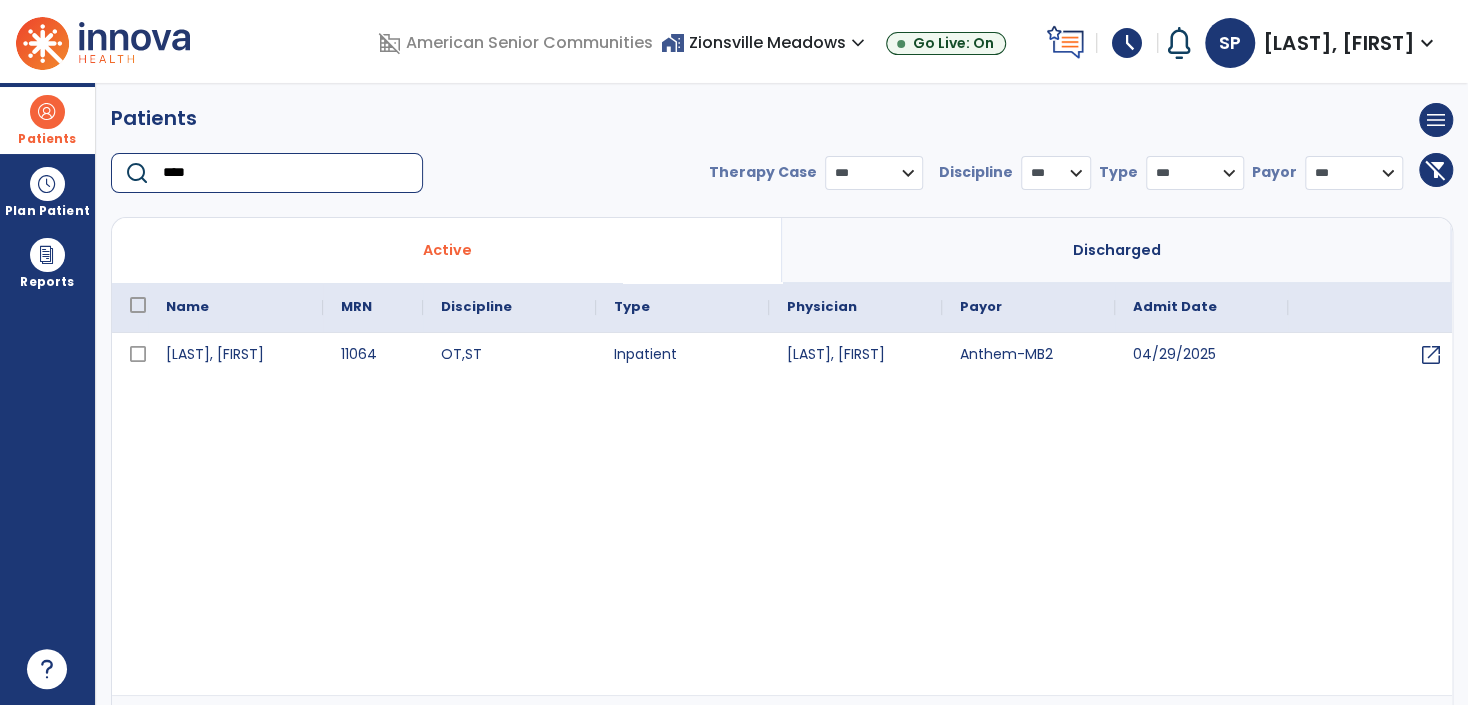 type on "****" 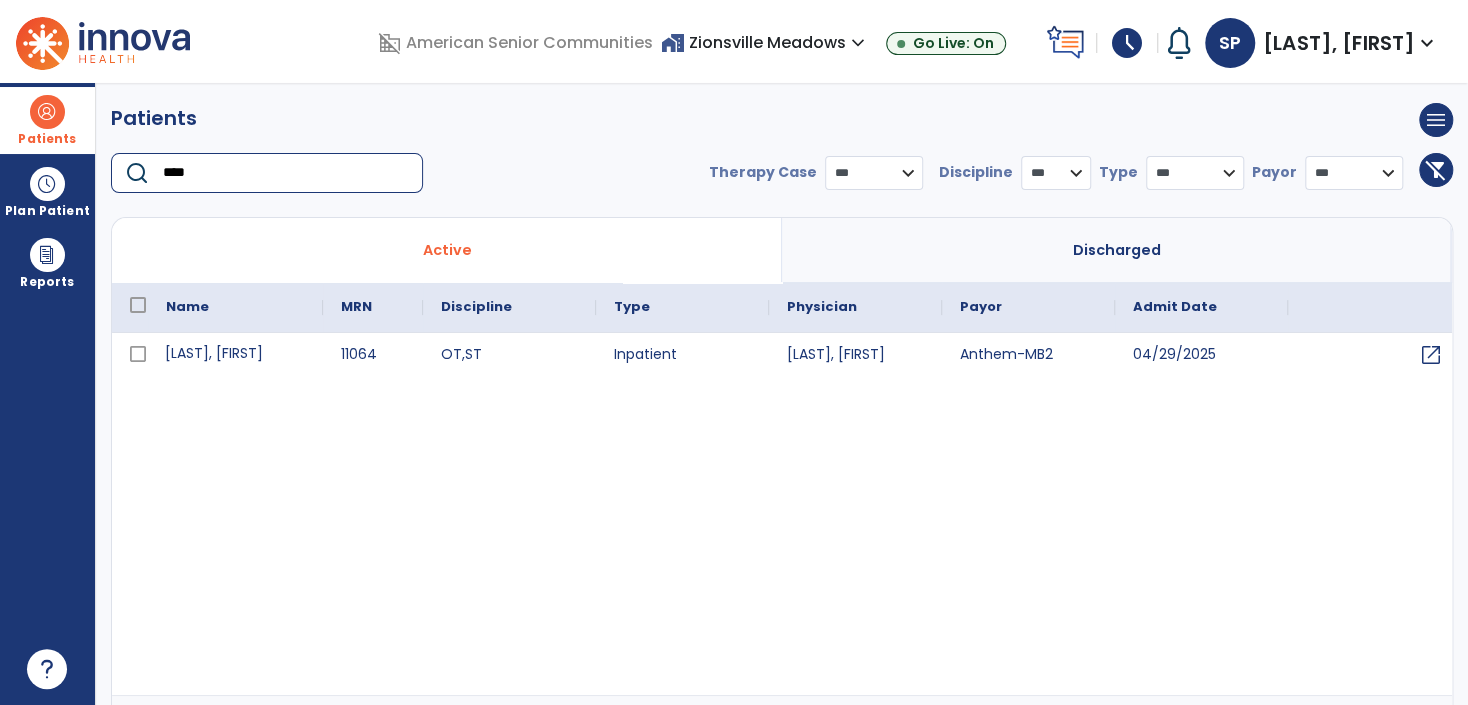 click on "[LAST], [FIRST]" at bounding box center (235, 355) 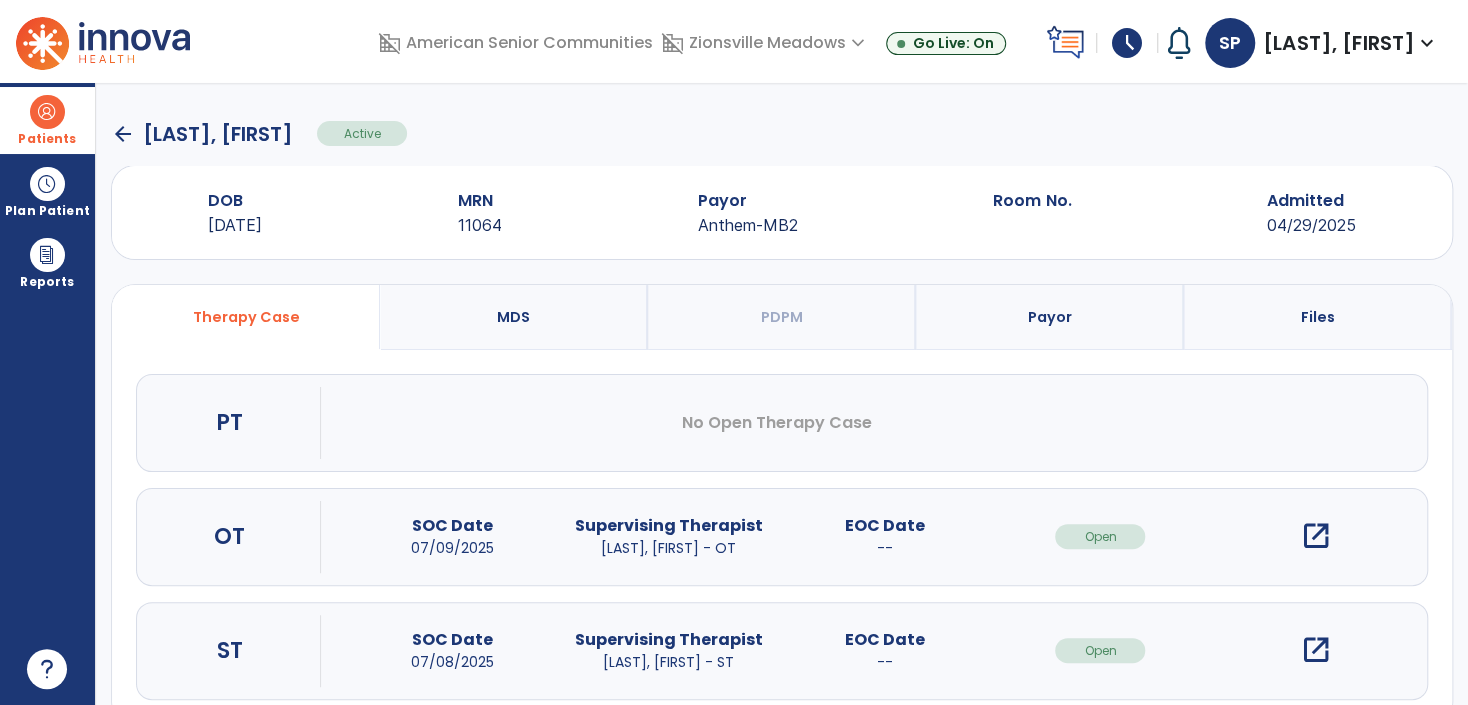 drag, startPoint x: 40, startPoint y: 115, endPoint x: 94, endPoint y: 115, distance: 54 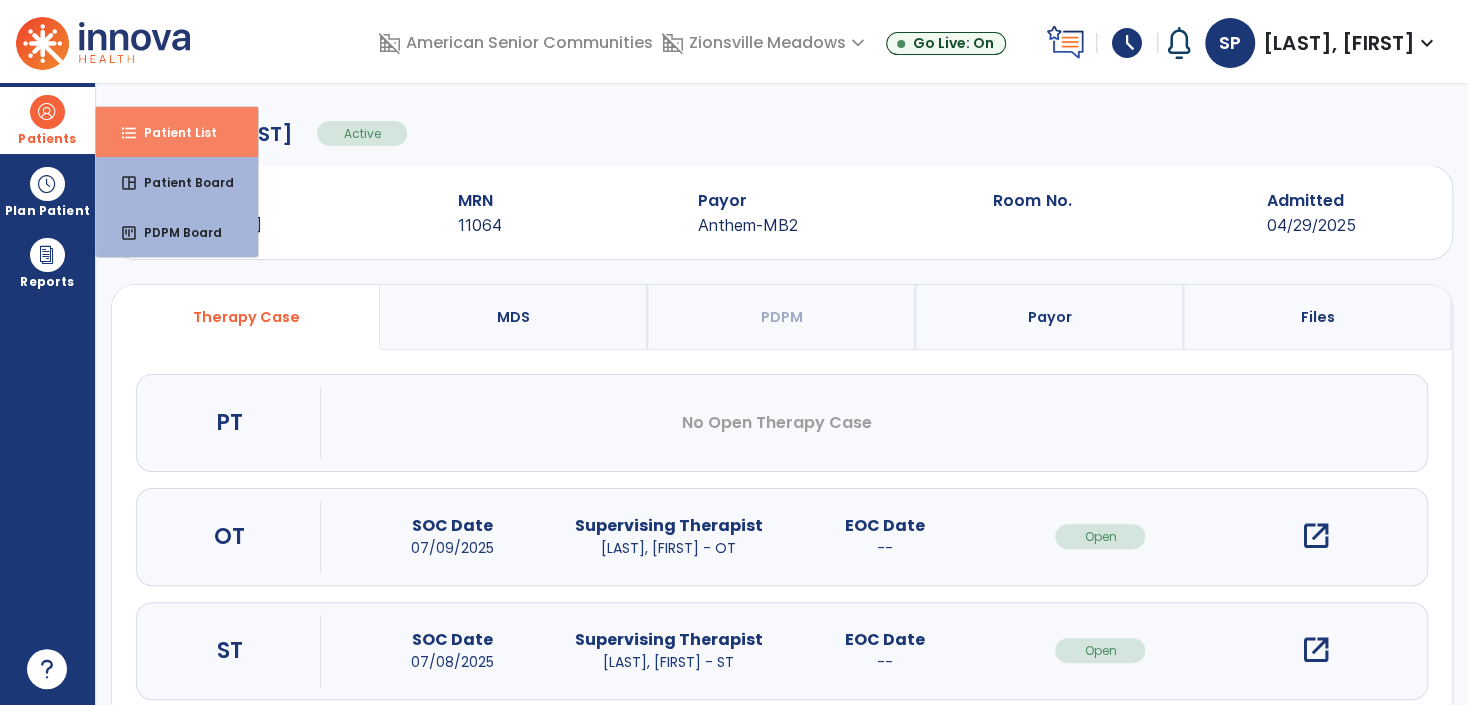 click on "format_list_bulleted  Patient List" at bounding box center (177, 132) 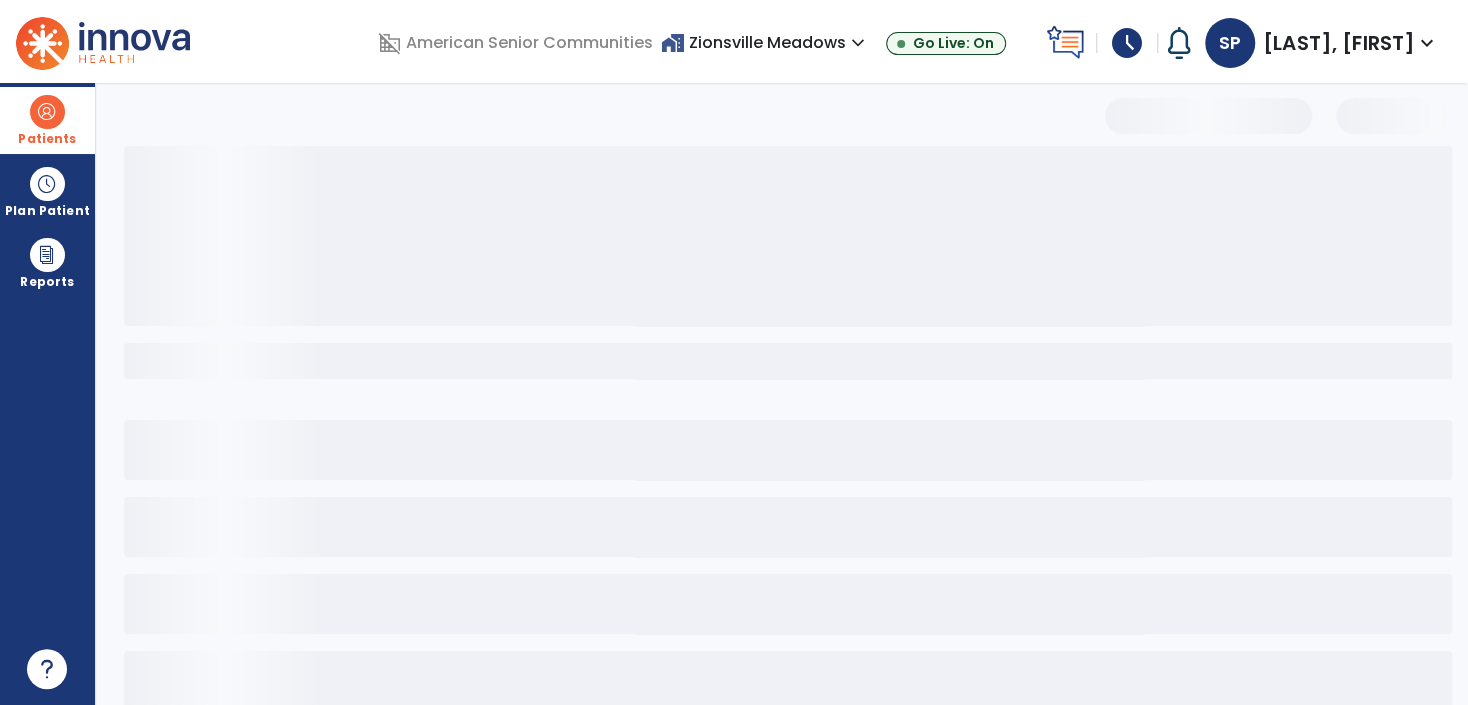 select on "***" 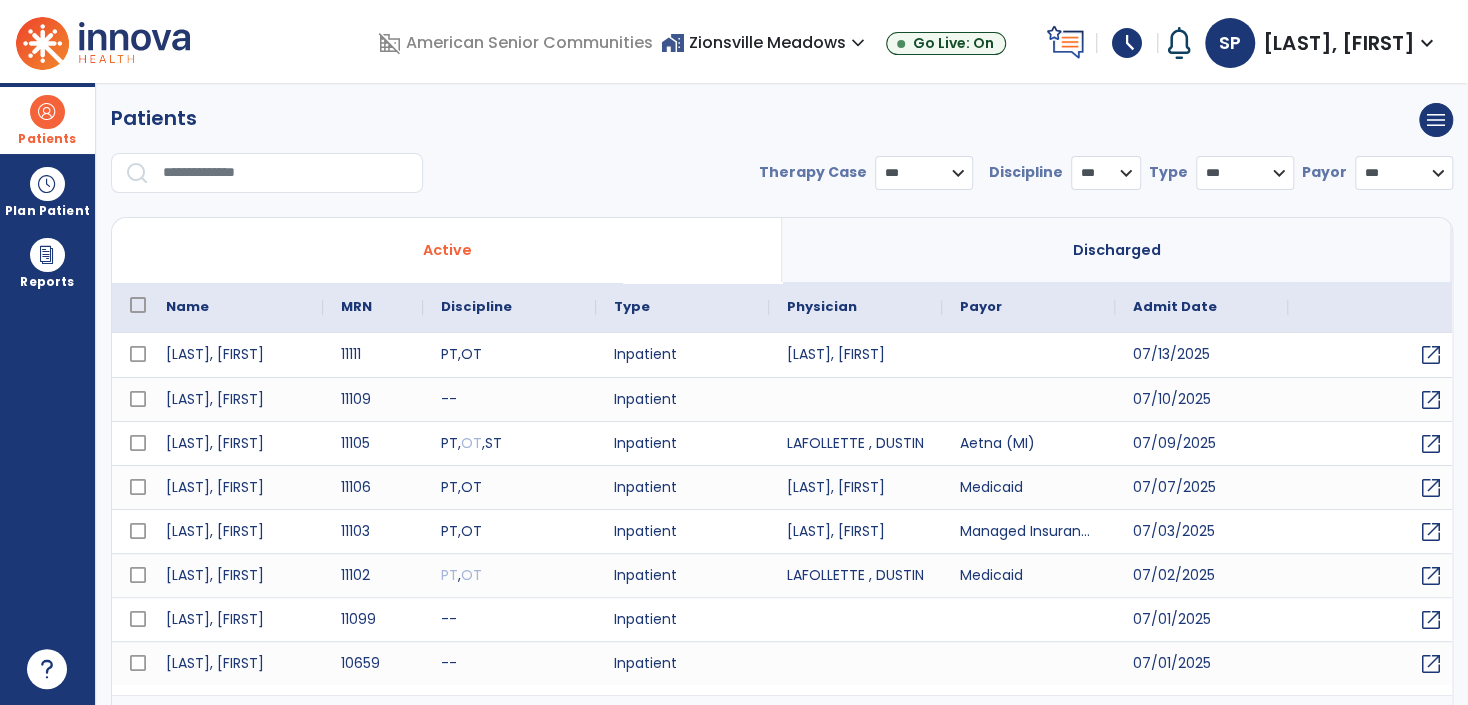 click on "home_work   [CITY]   expand_more" at bounding box center [765, 42] 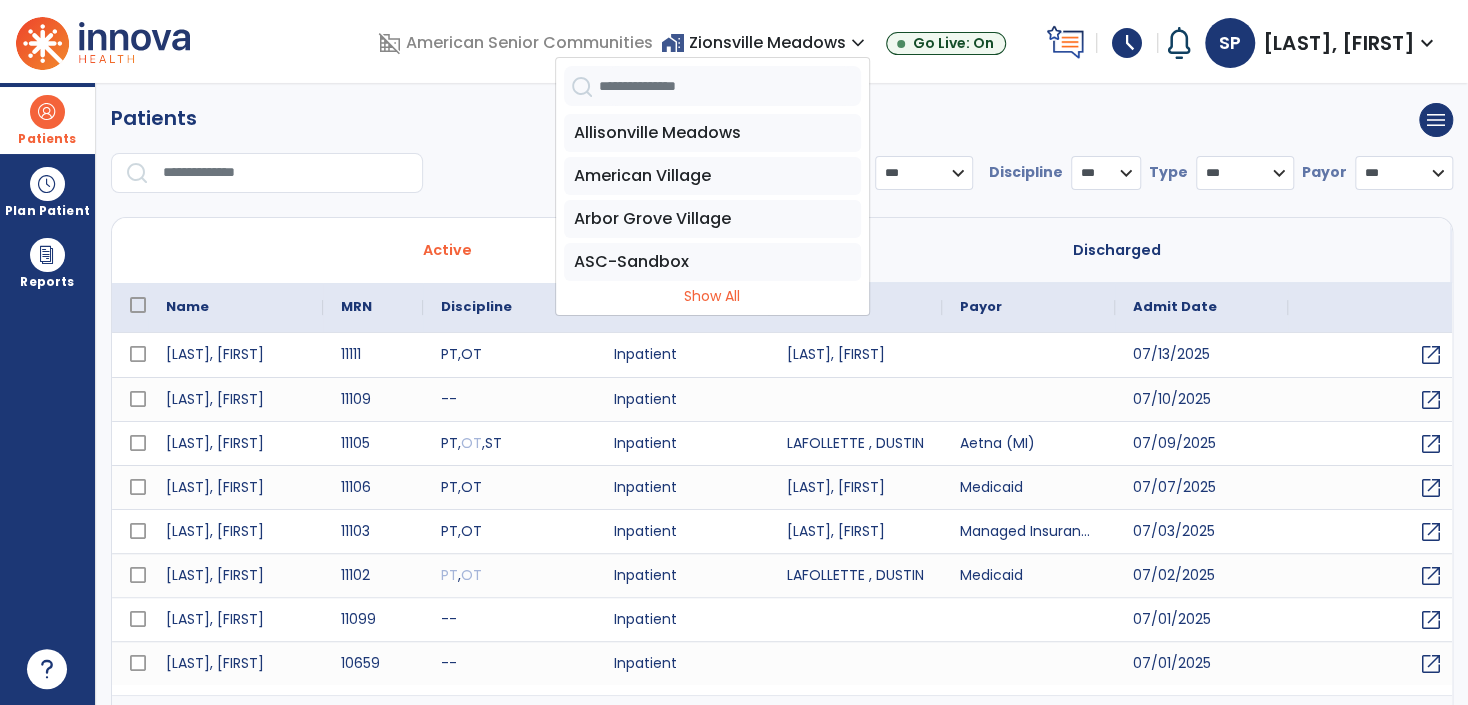 click at bounding box center [730, 86] 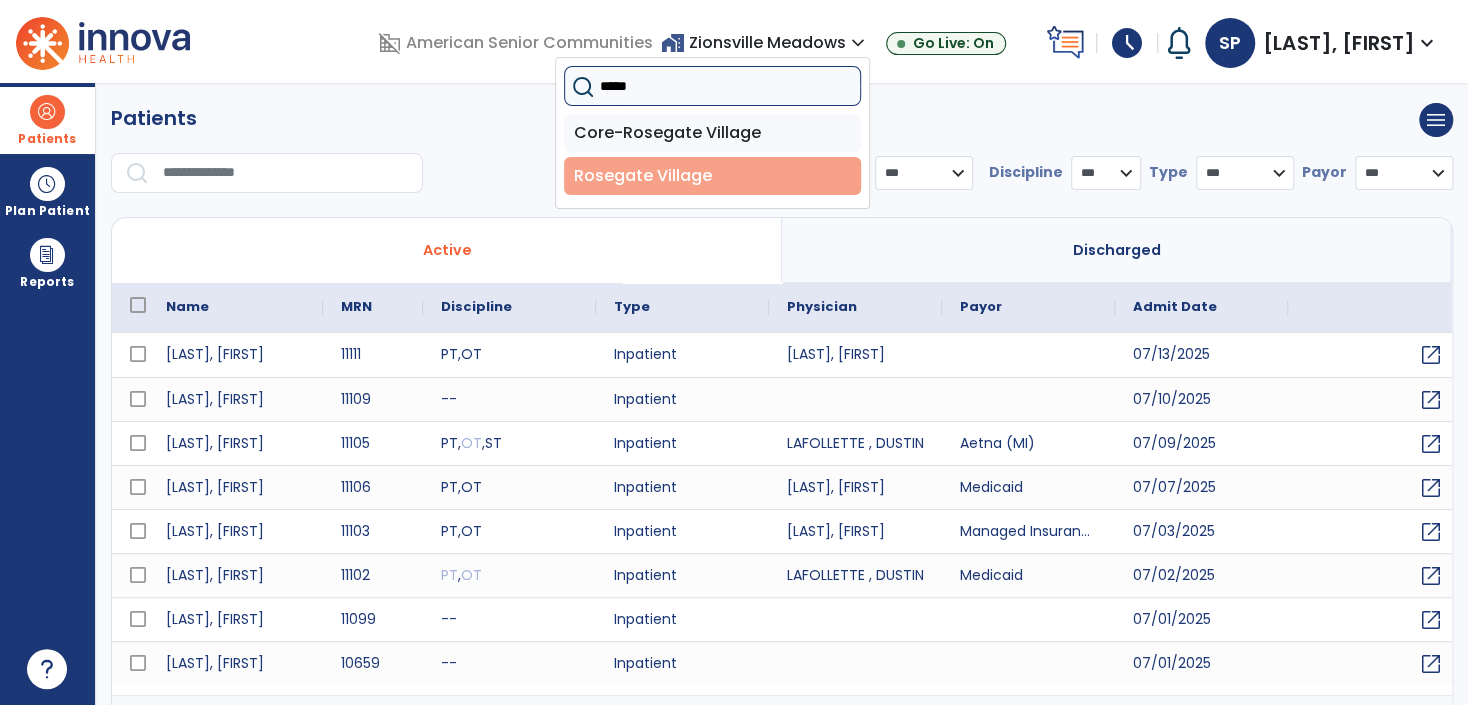 type on "*****" 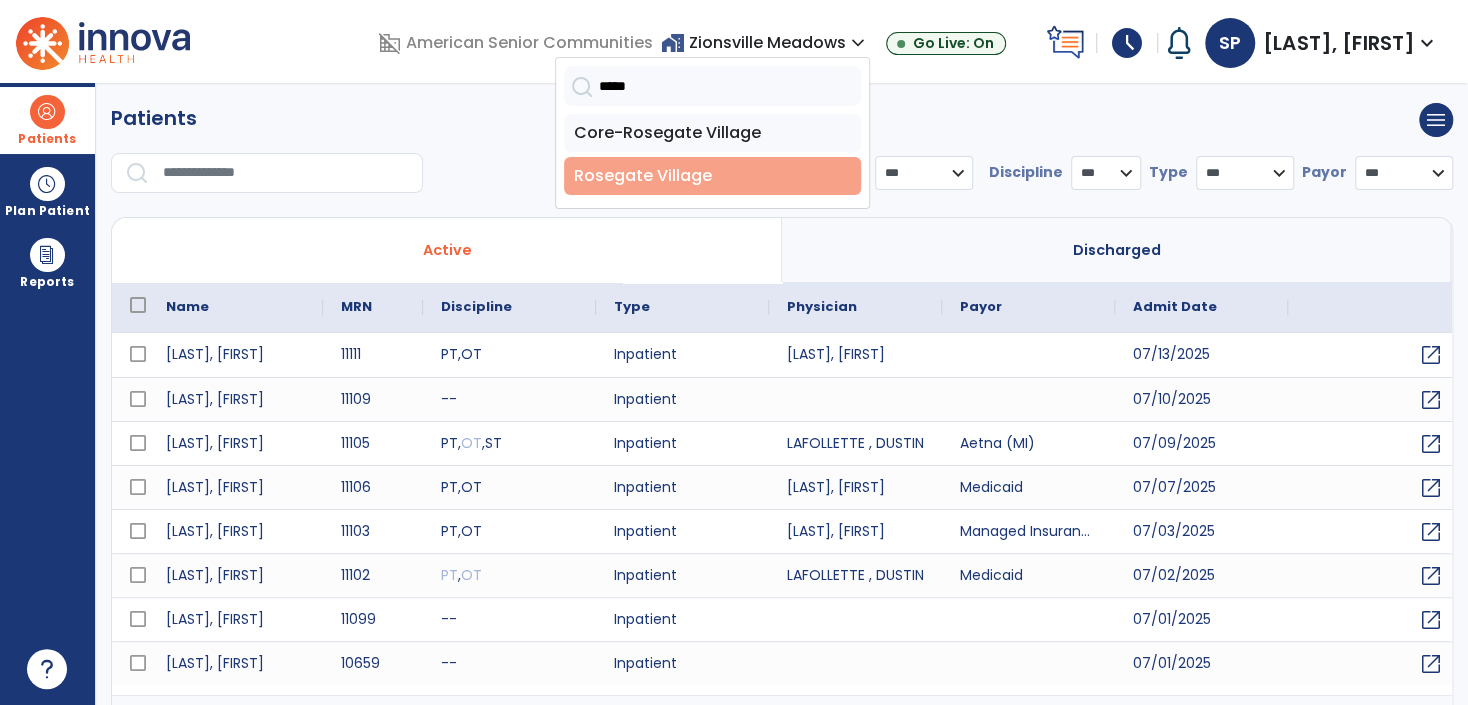 click on "Rosegate Village" at bounding box center (712, 176) 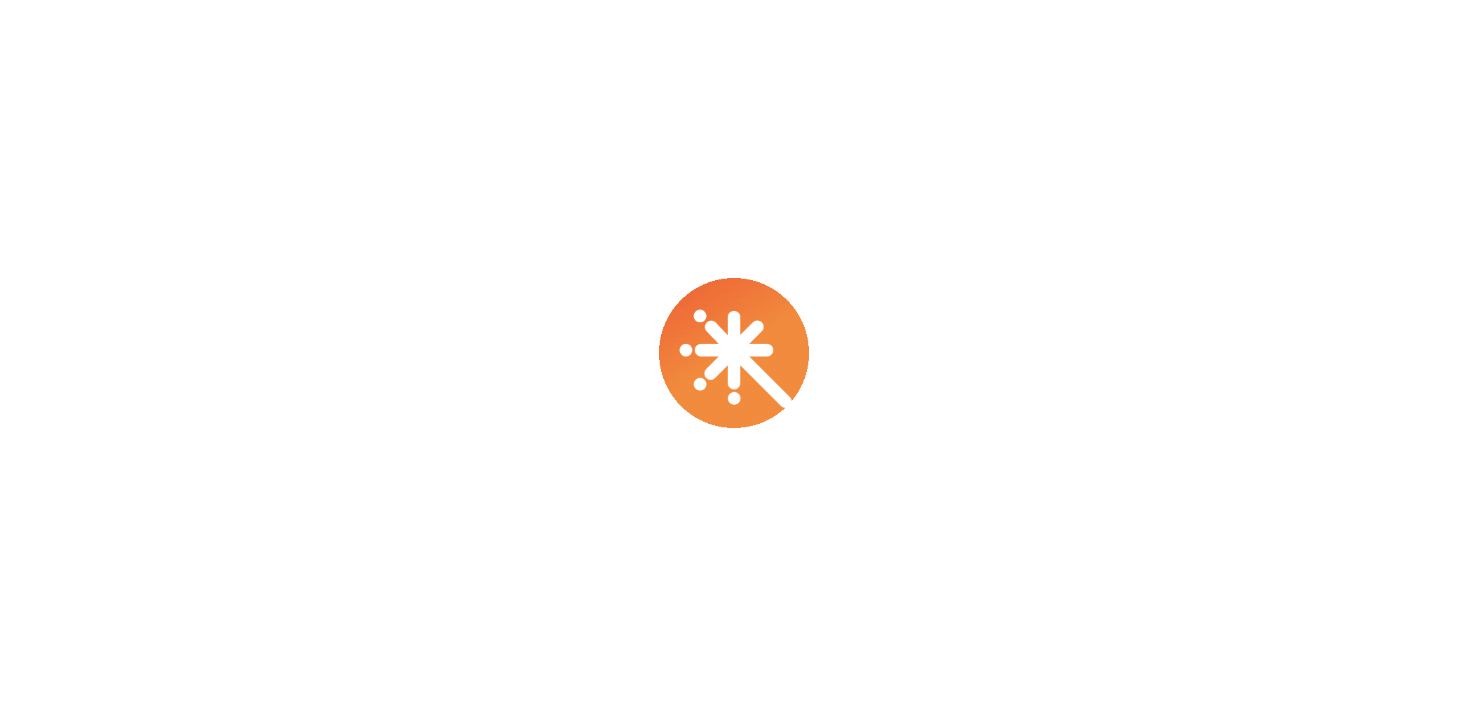 scroll, scrollTop: 0, scrollLeft: 0, axis: both 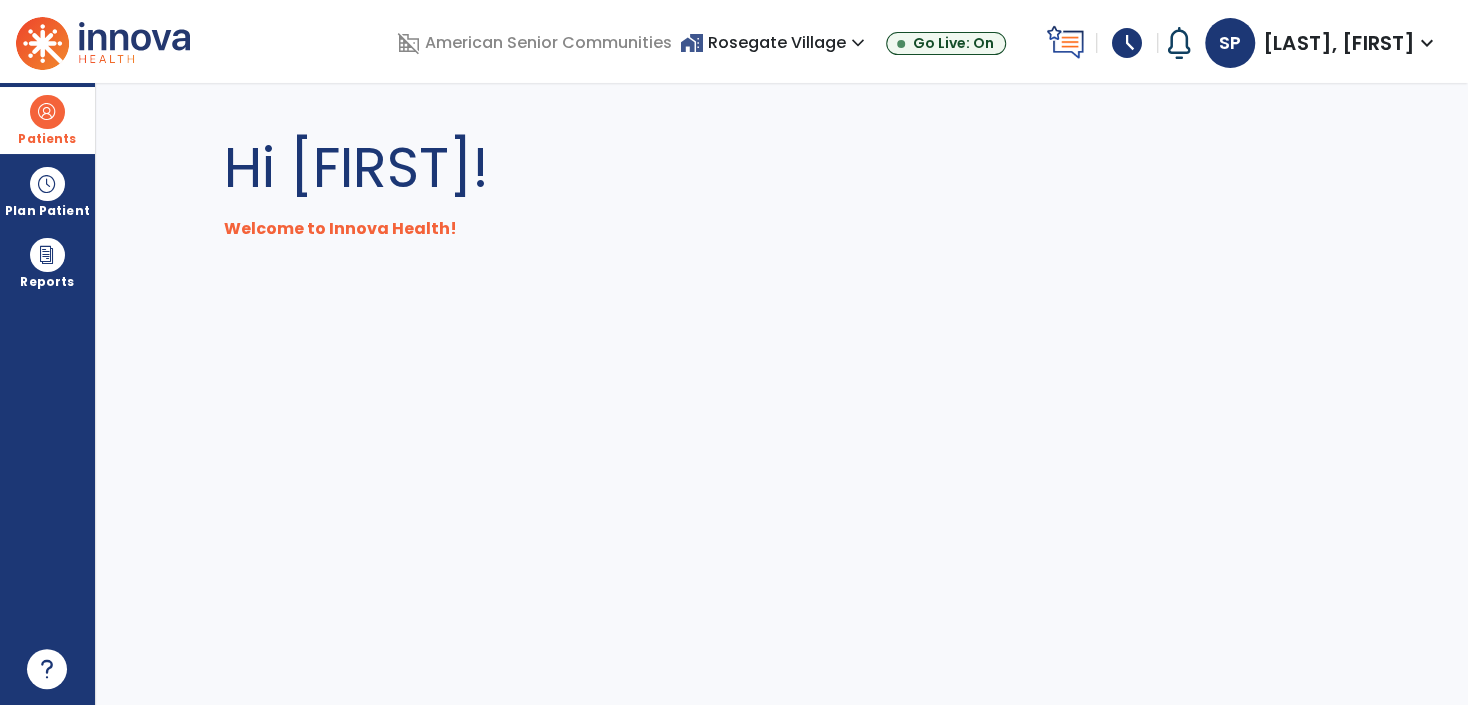 click at bounding box center [47, 112] 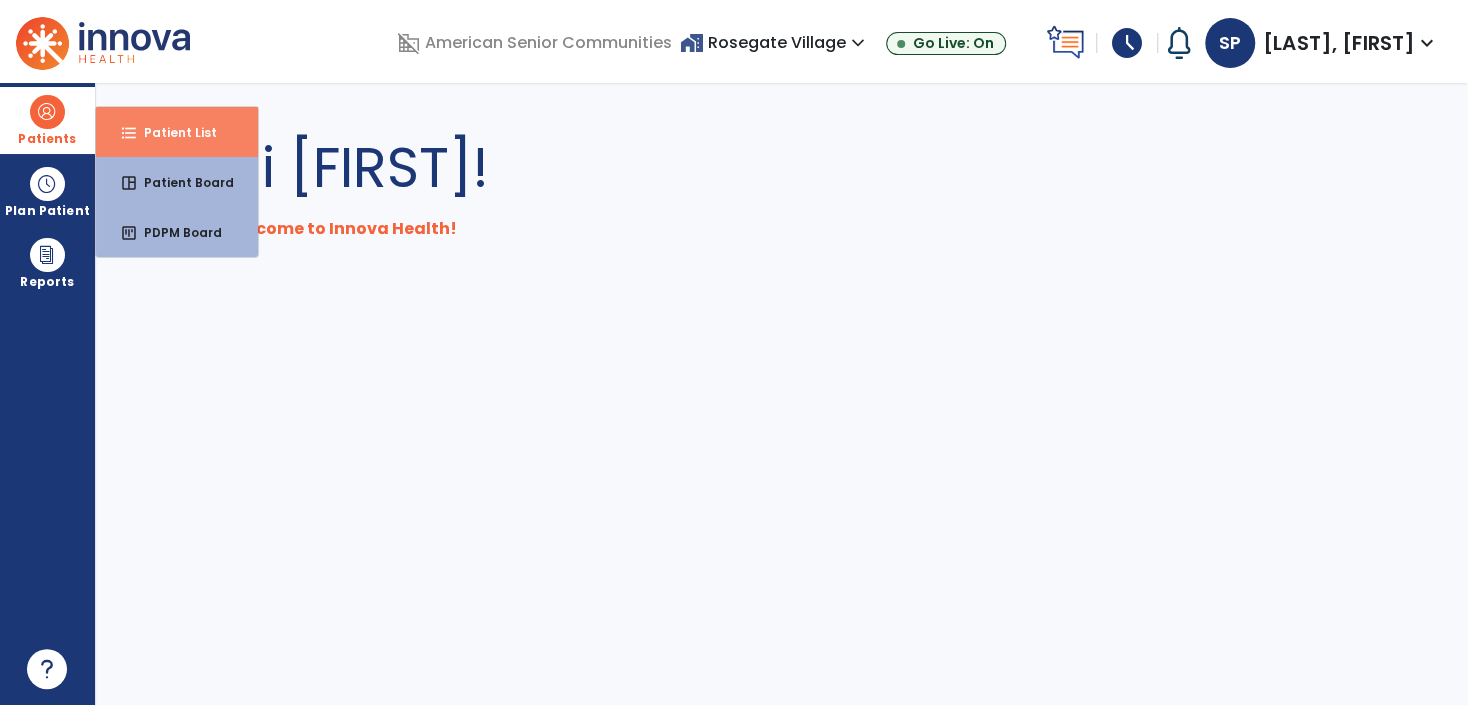 click on "format_list_bulleted  Patient List" at bounding box center (177, 132) 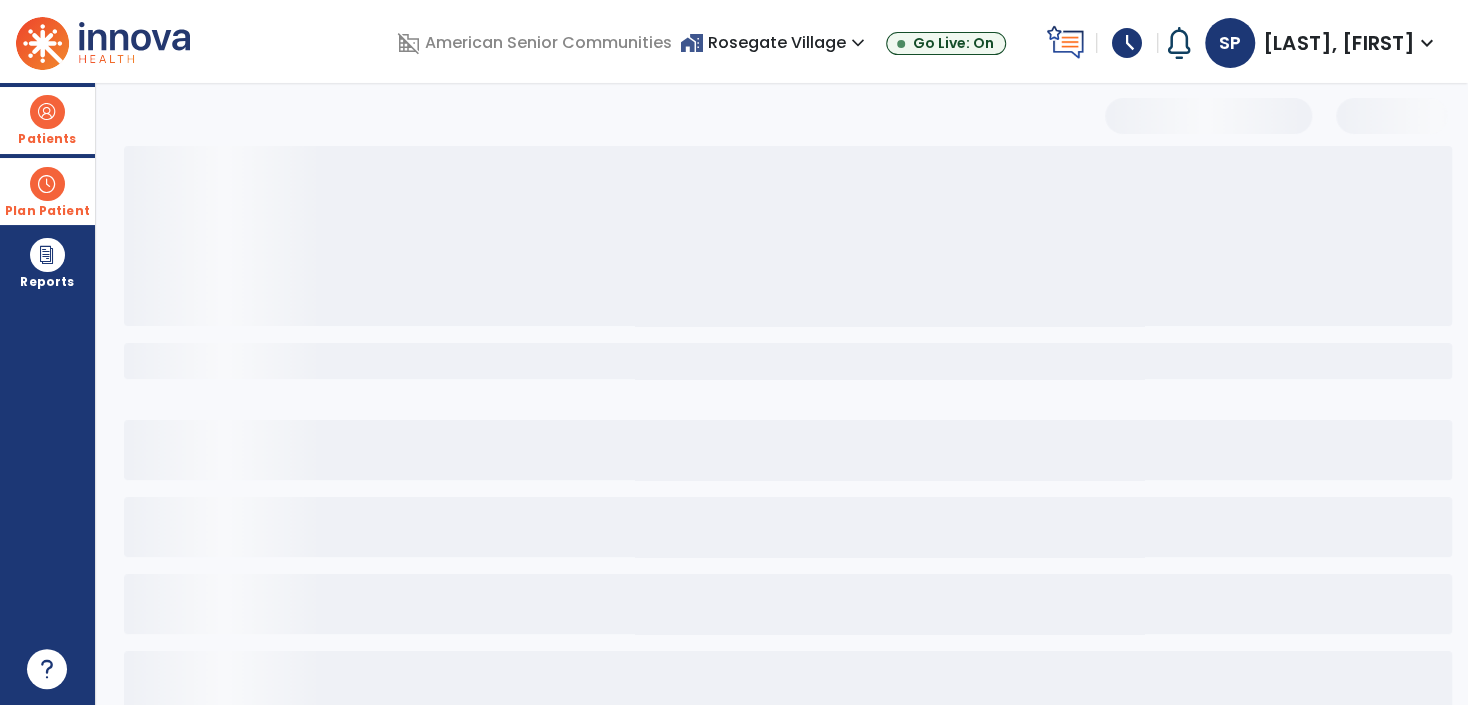 select on "***" 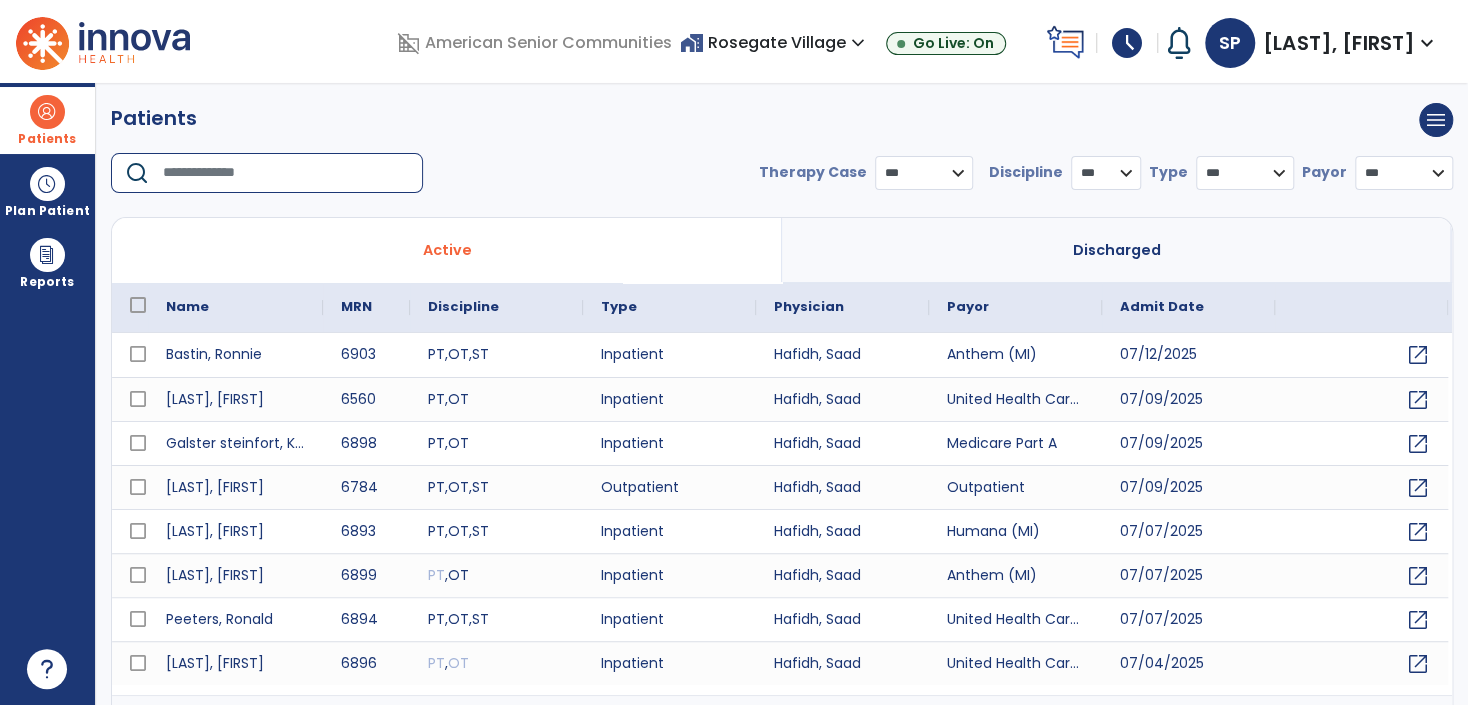 click at bounding box center (286, 173) 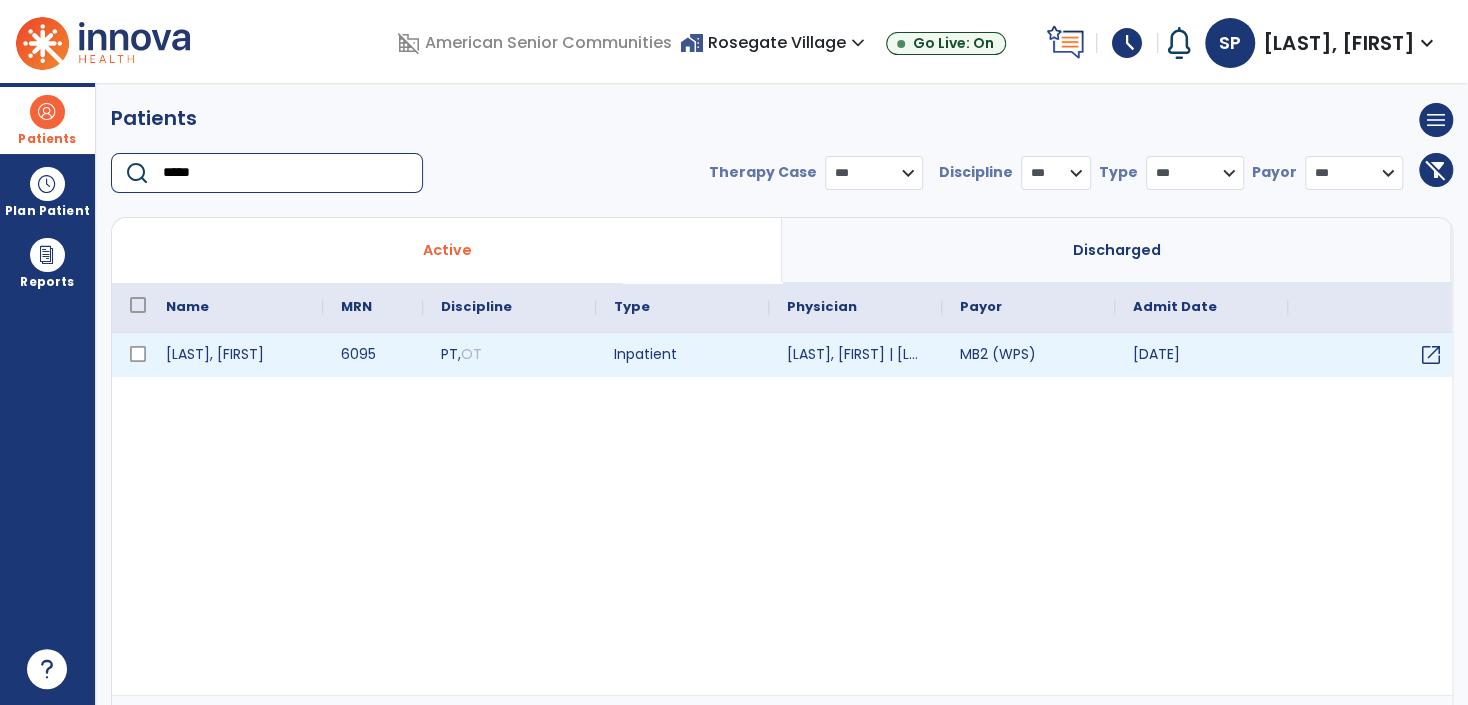 type on "*****" 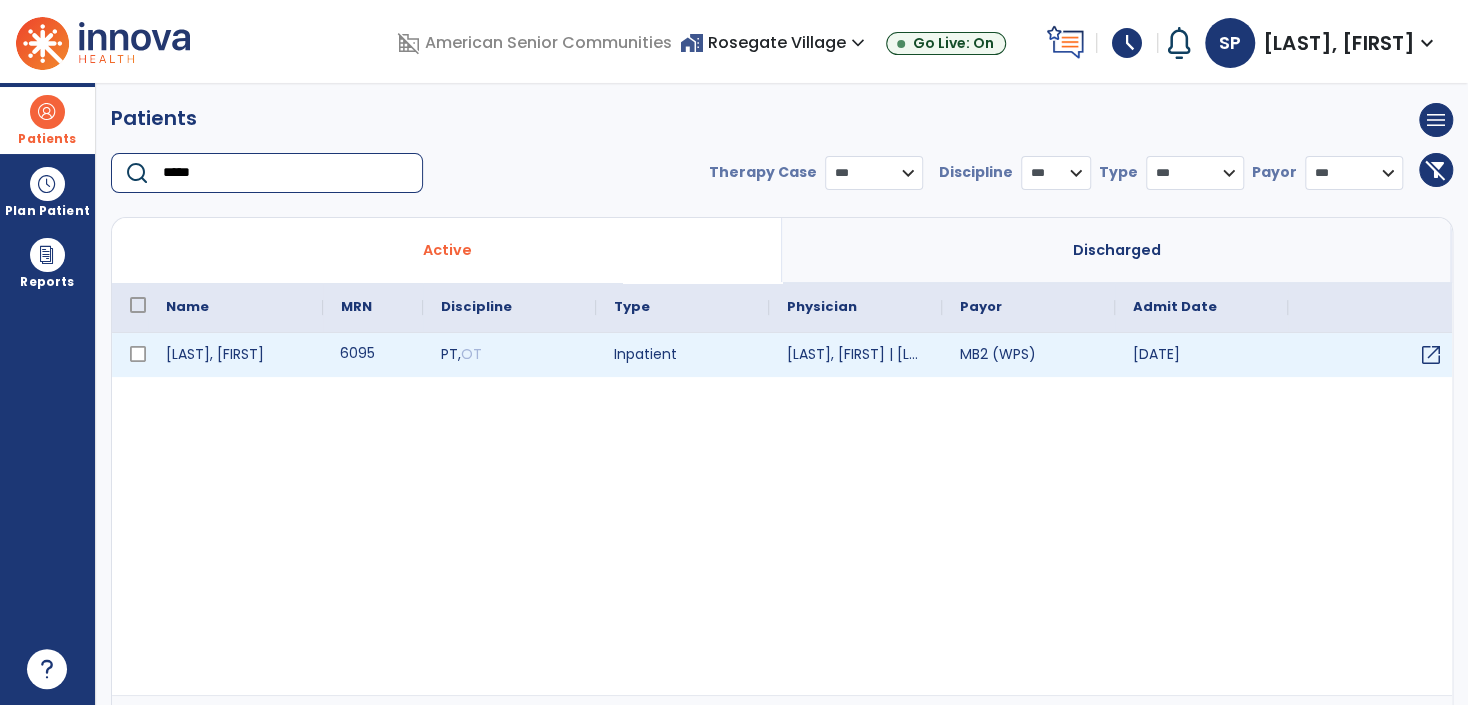 click on "6095" at bounding box center [373, 355] 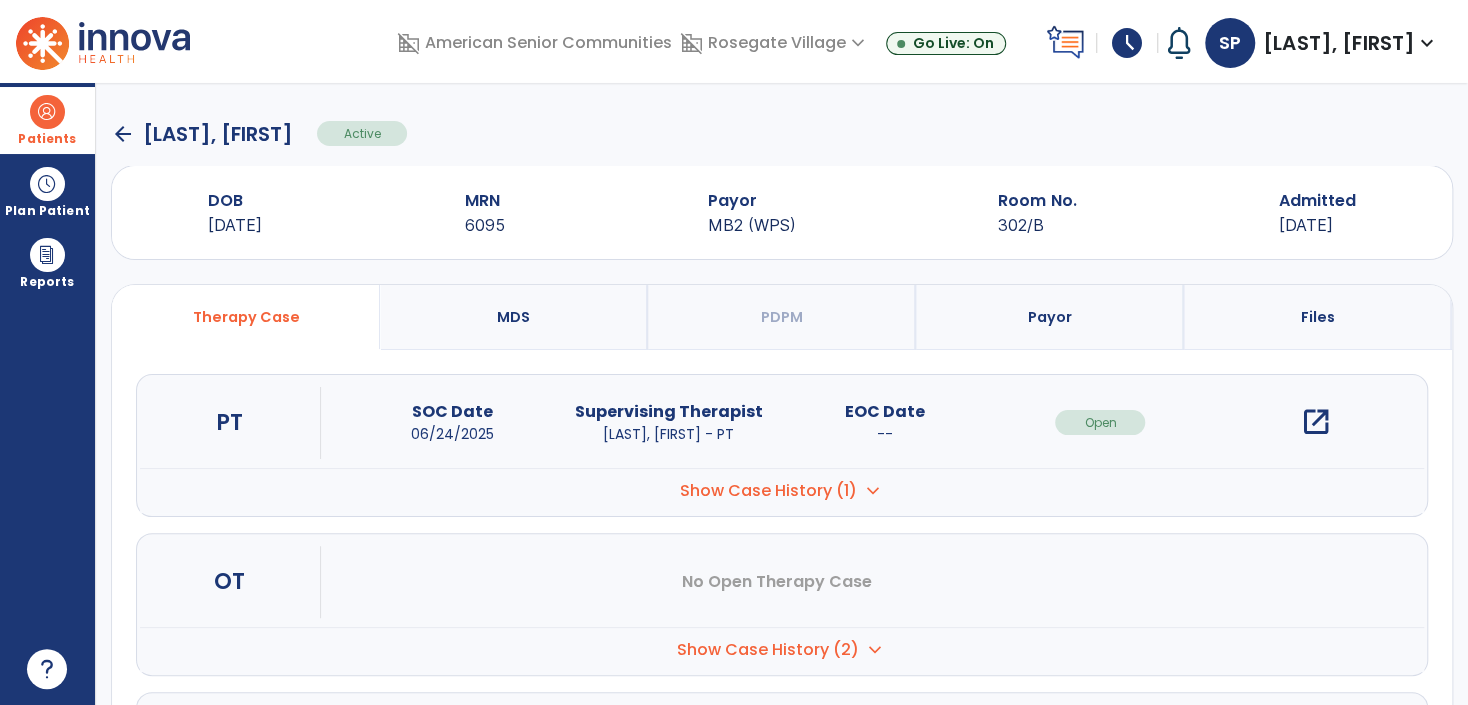 click on "open_in_new" at bounding box center [1316, 422] 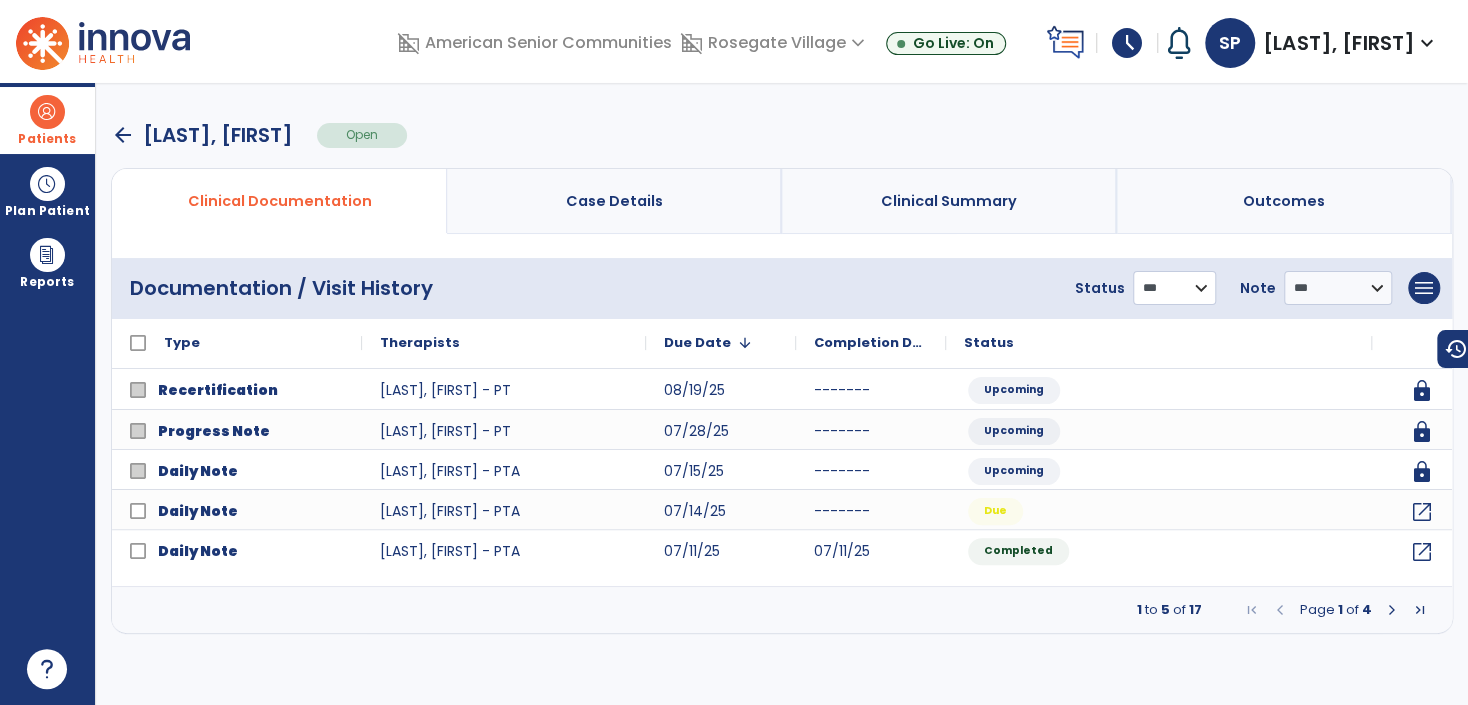 click on "**********" at bounding box center [1174, 288] 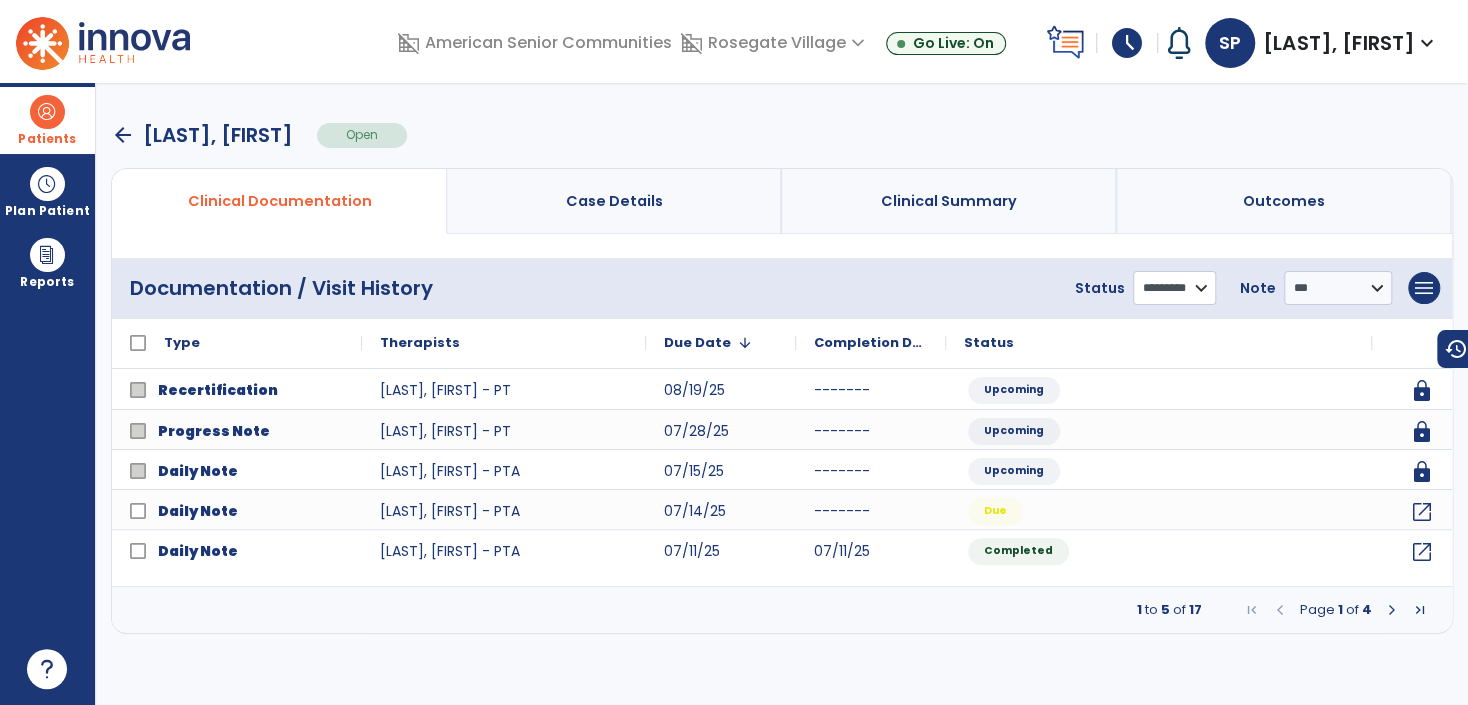 click on "**********" at bounding box center [1174, 288] 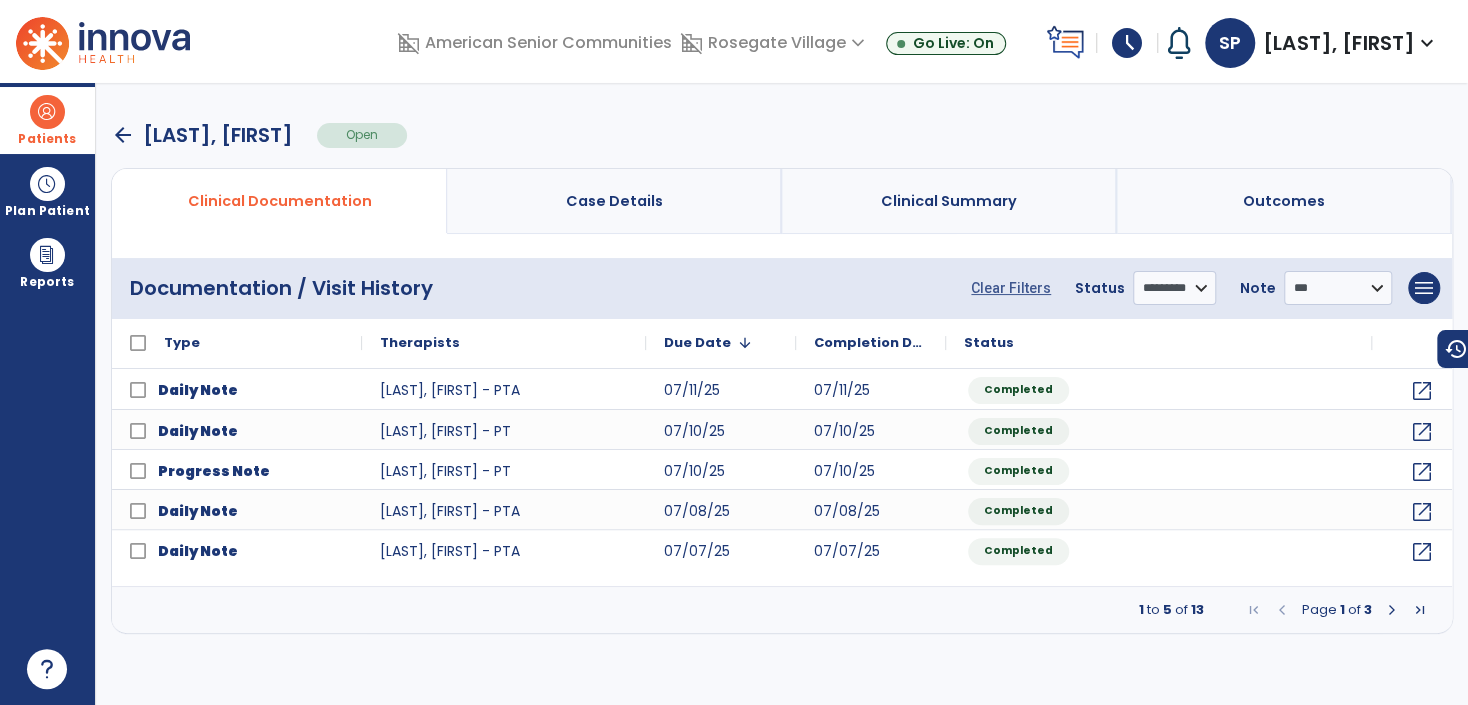 click on "**********" at bounding box center (1320, 288) 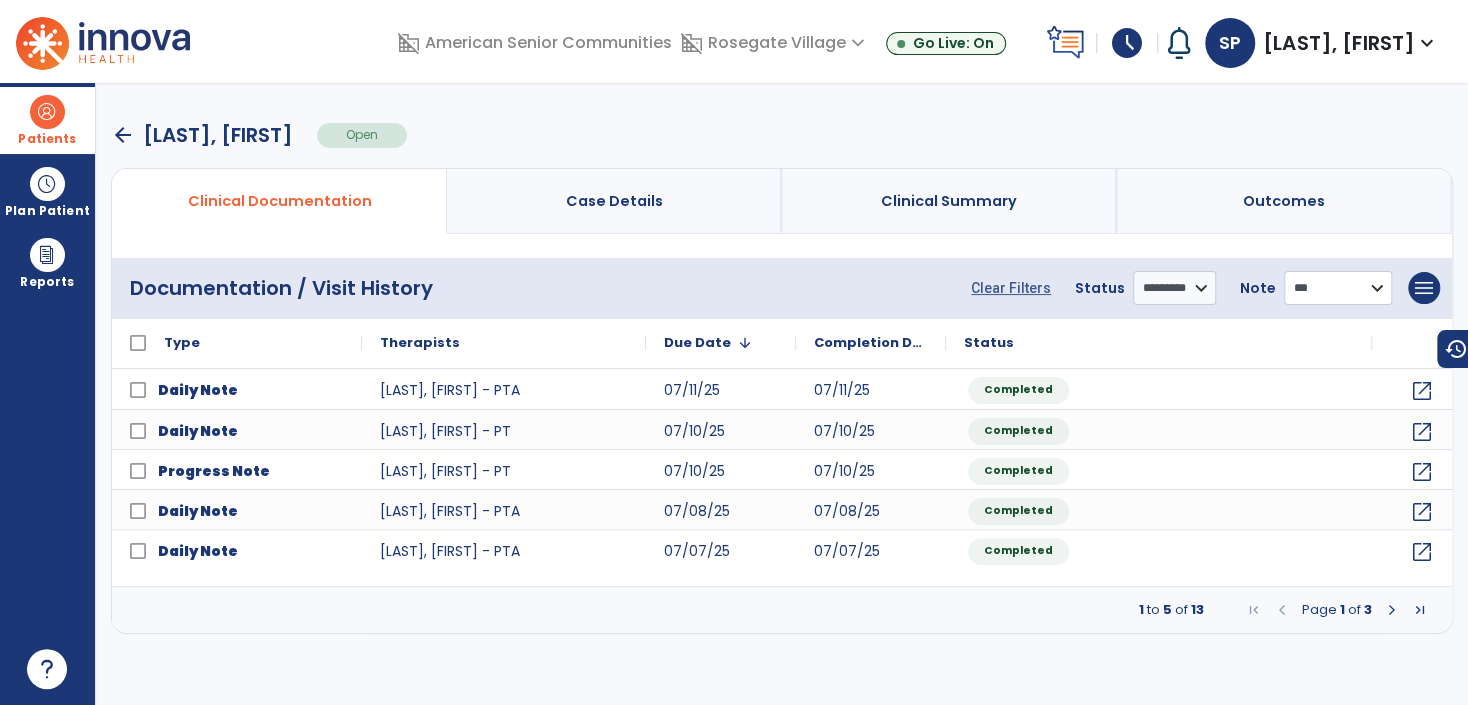 click on "**********" at bounding box center (1338, 288) 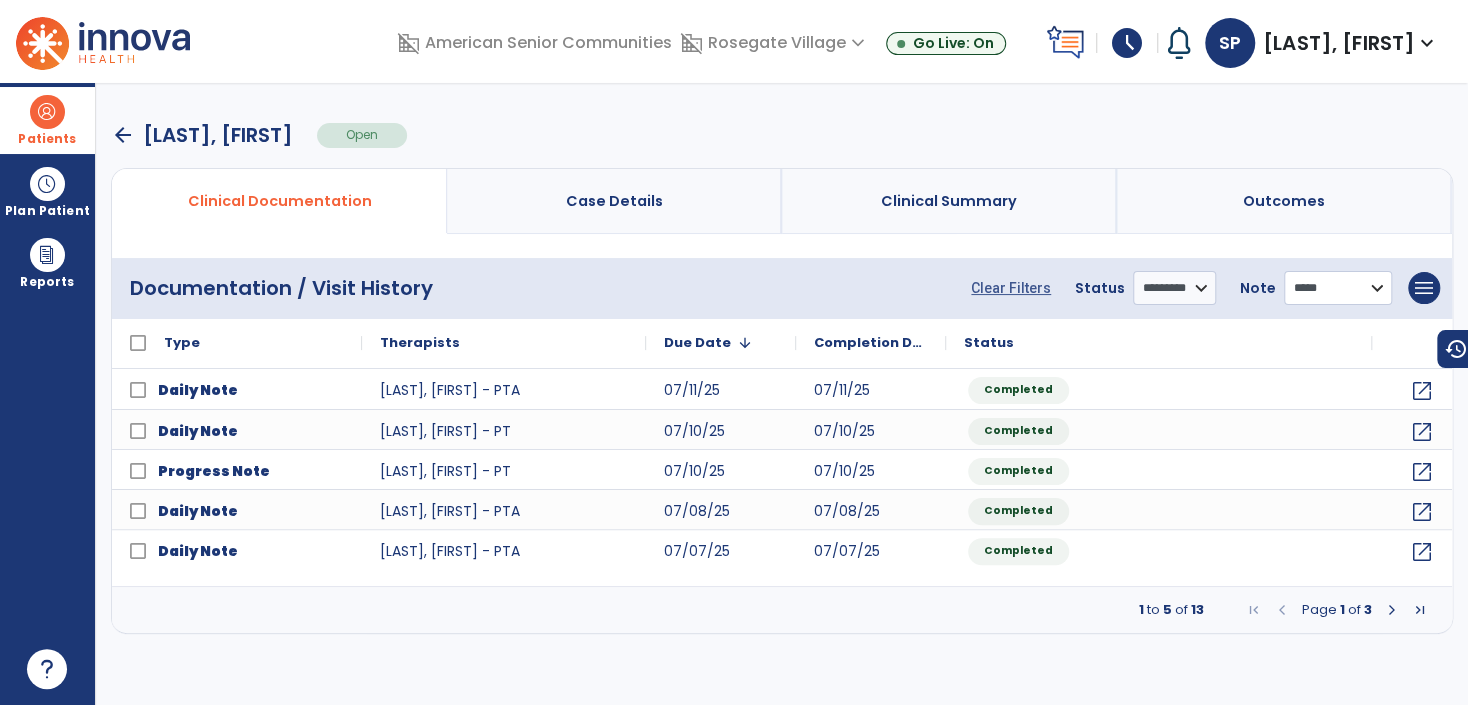 click on "**********" at bounding box center (1338, 288) 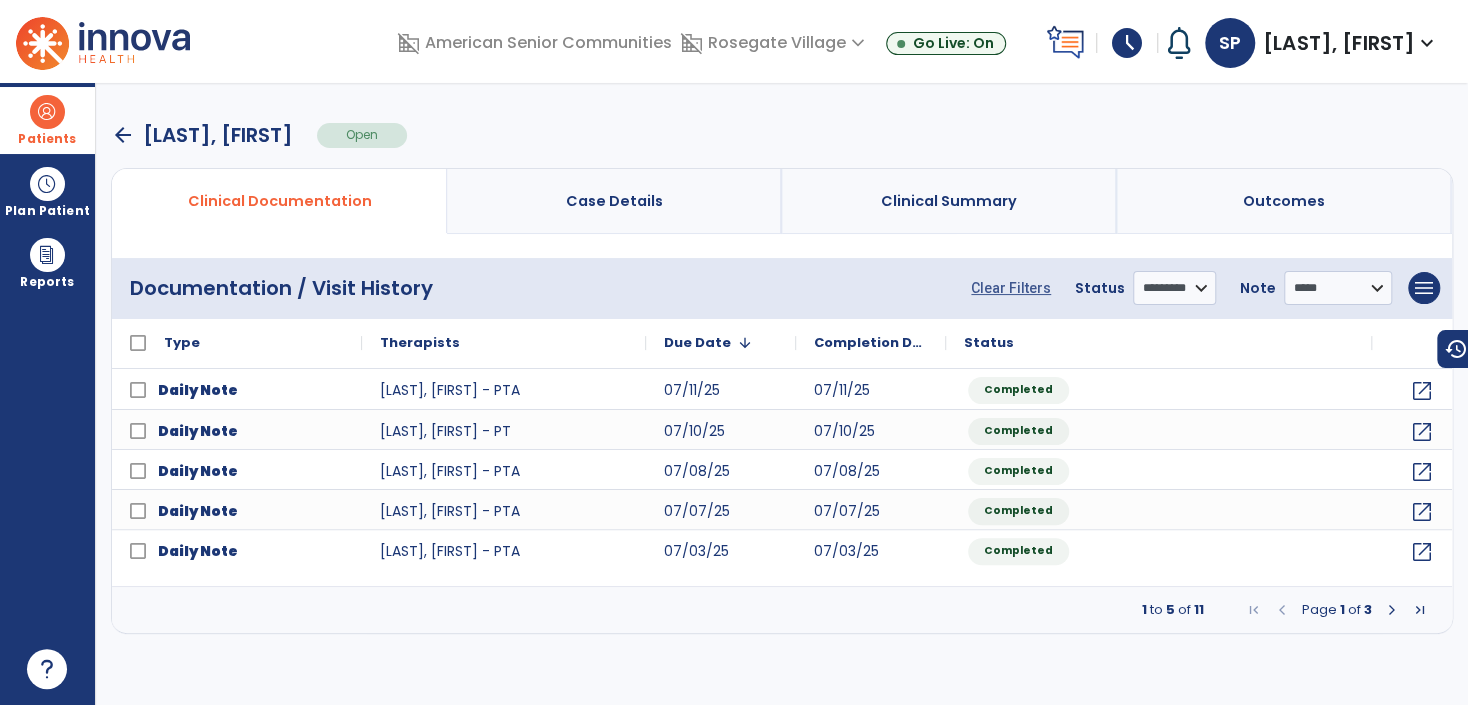 click on "Patients  format_list_bulleted  Patient List  space_dashboard  Patient Board  insert_chart  PDPM Board" at bounding box center (47, 120) 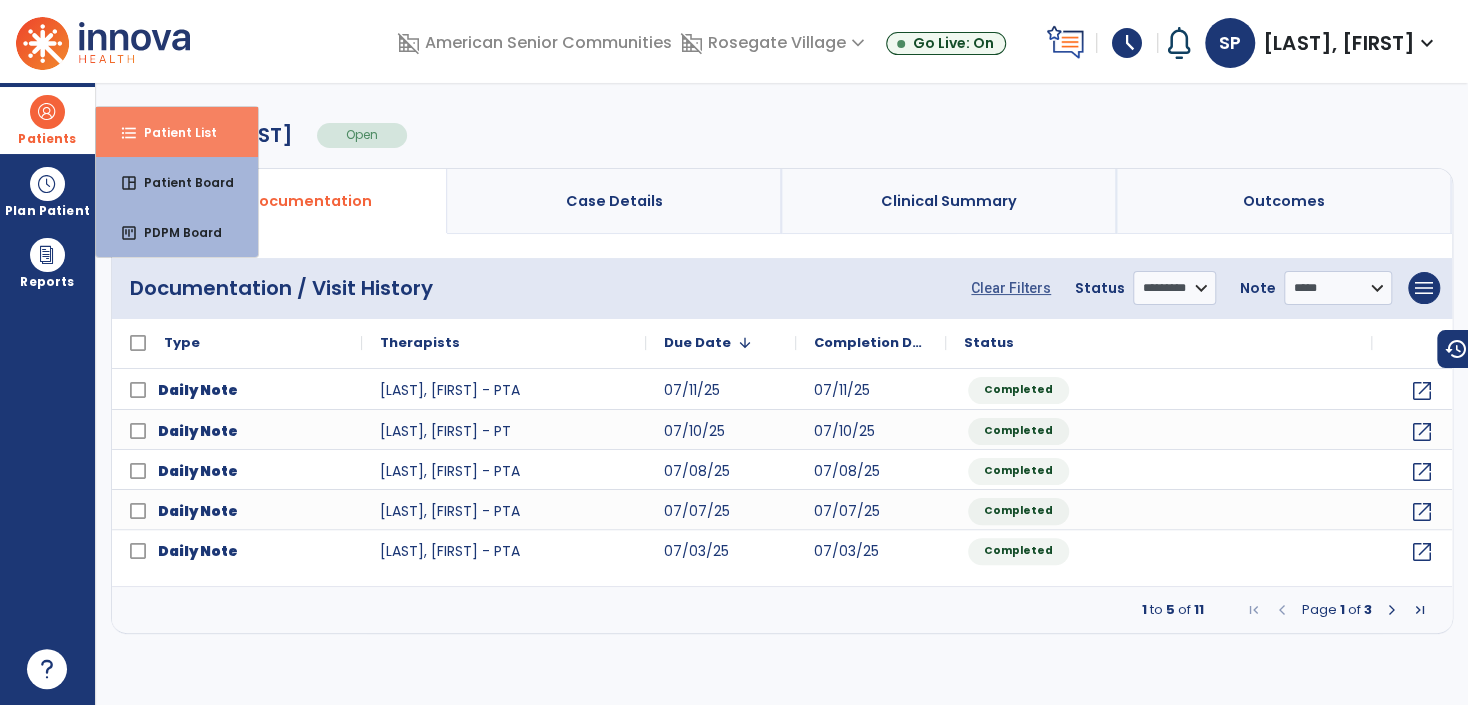 click on "Patient List" at bounding box center (172, 132) 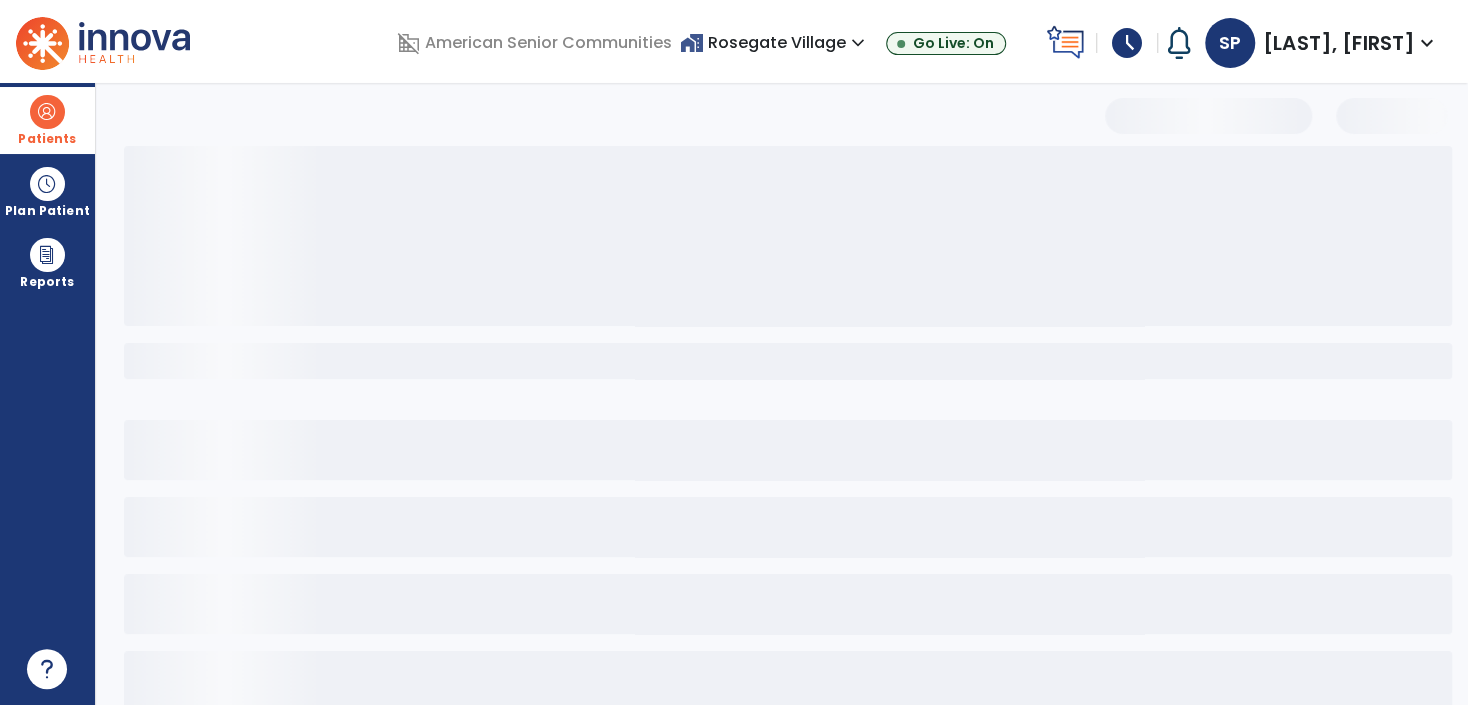 select on "***" 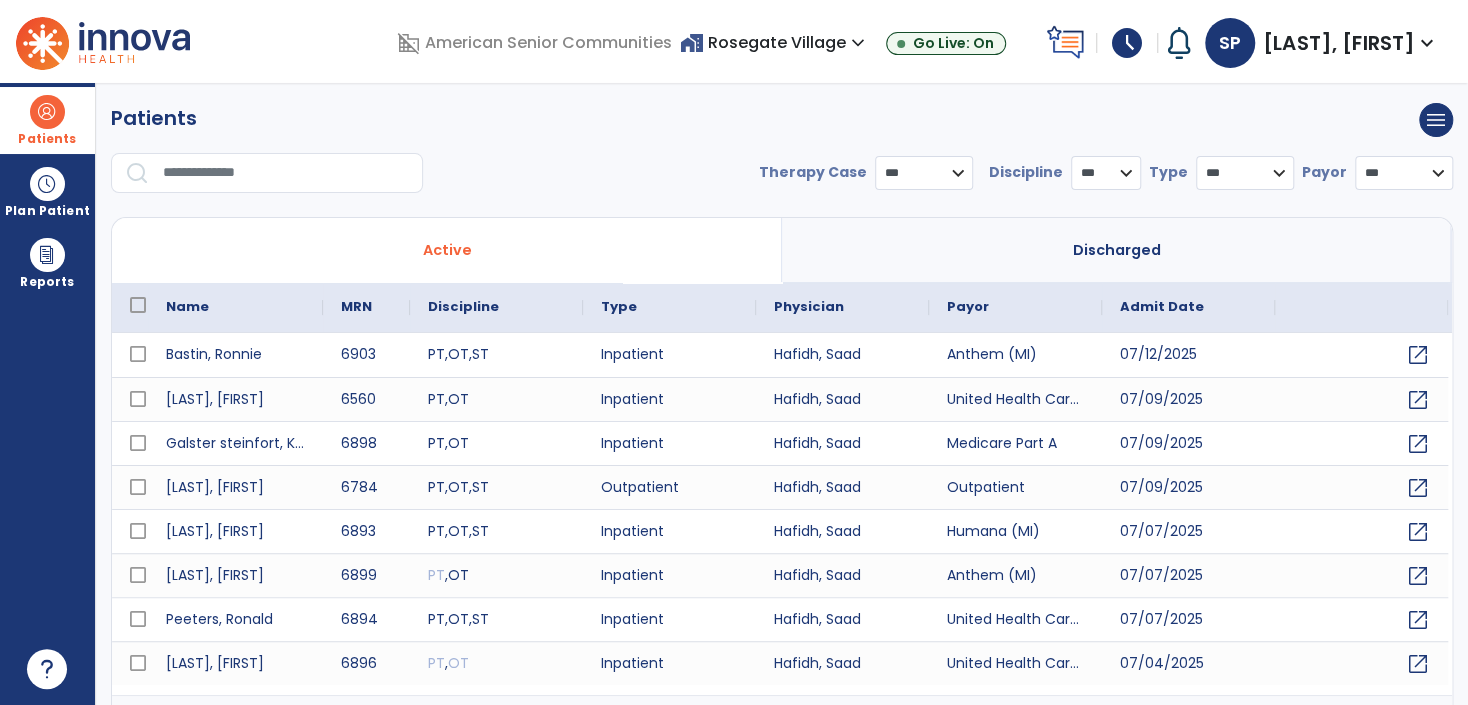 click at bounding box center (286, 173) 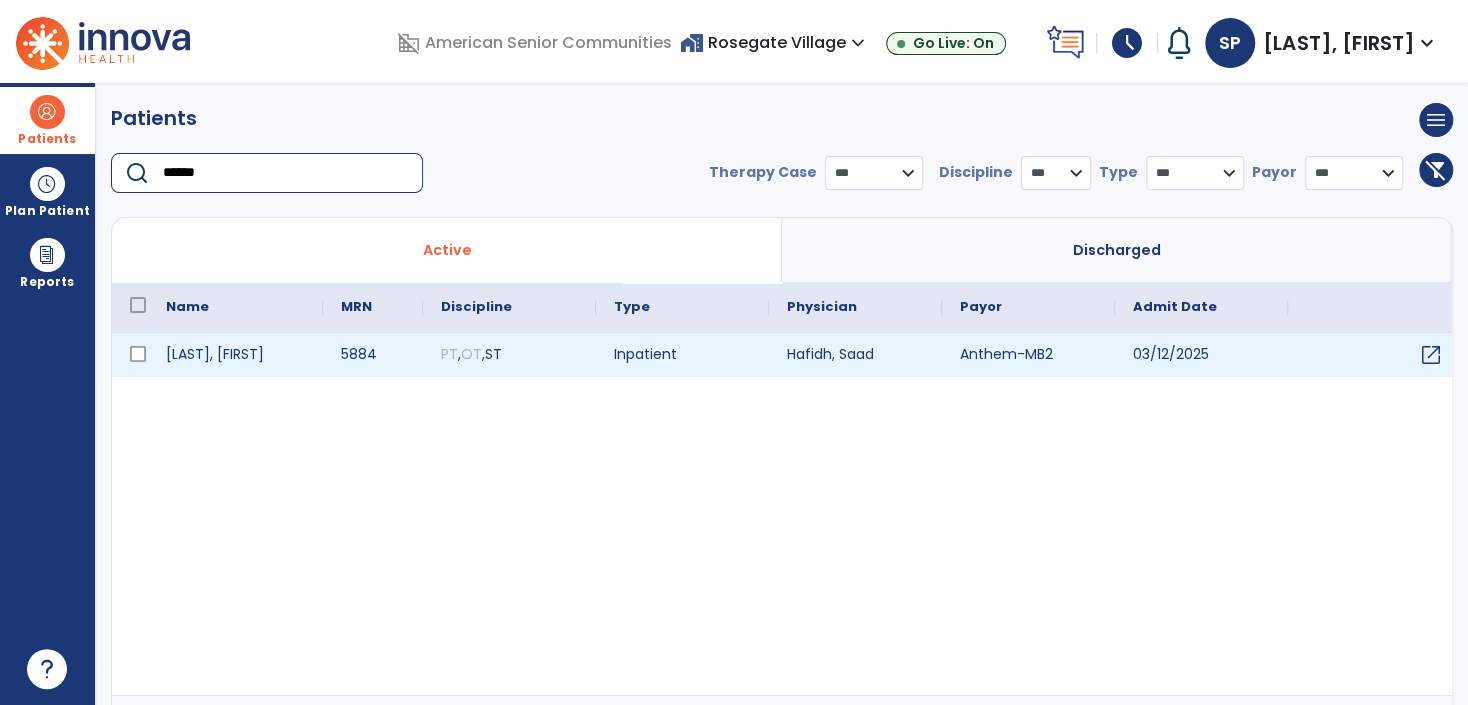 type on "******" 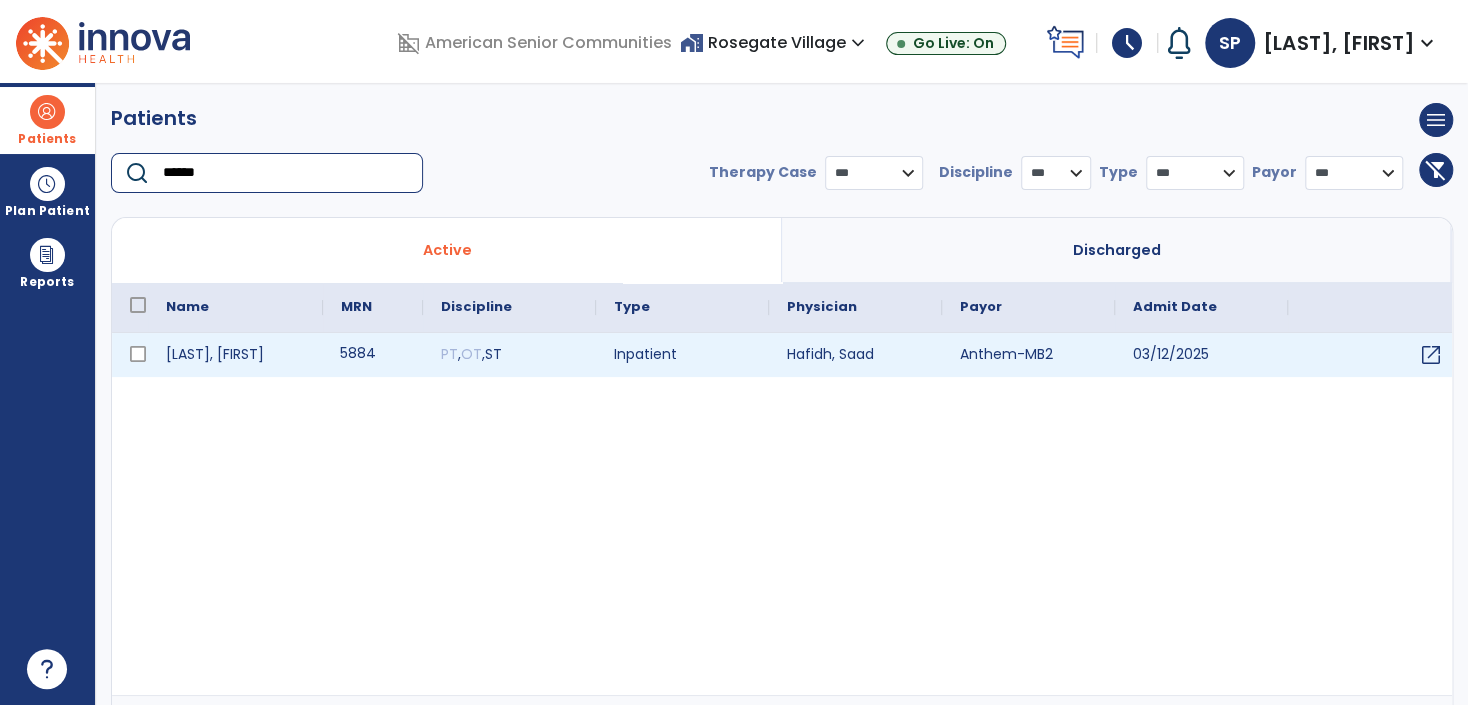 click on "5884" at bounding box center (373, 355) 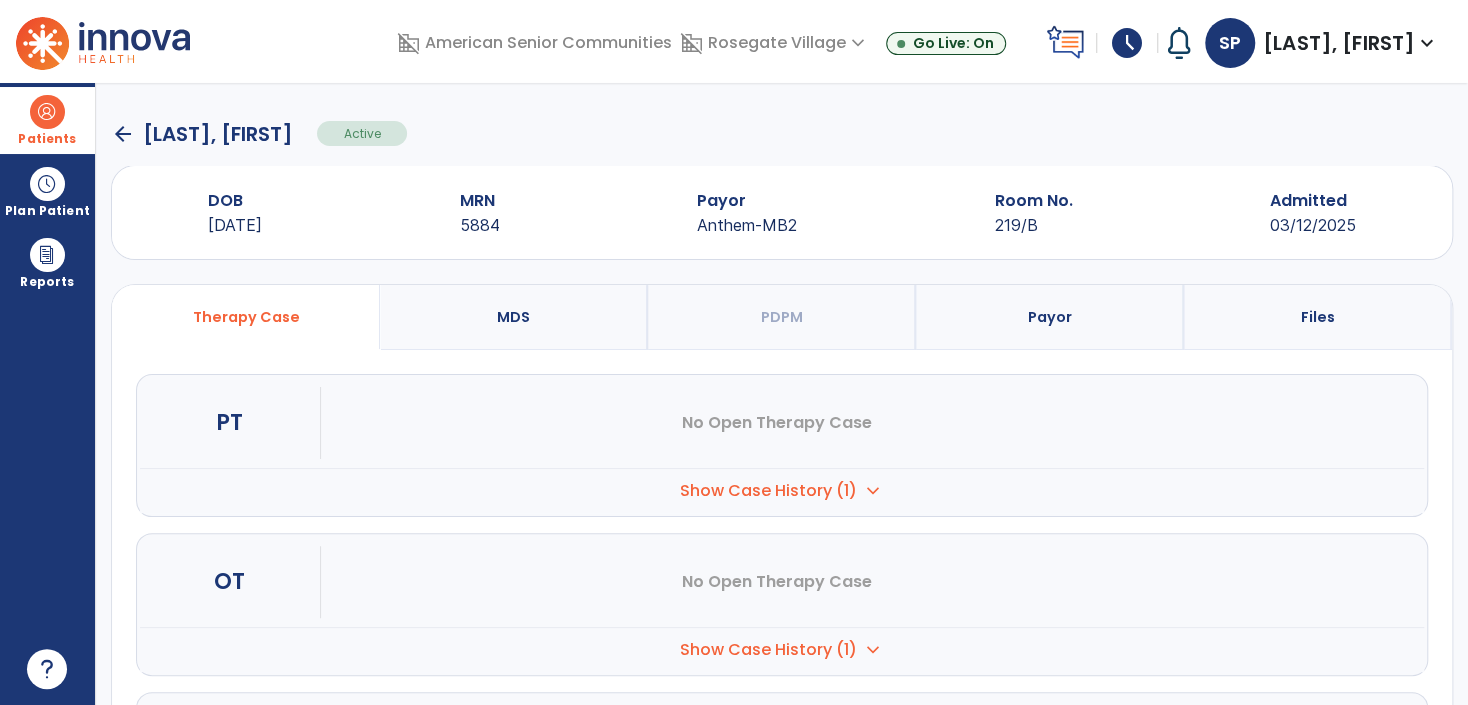 scroll, scrollTop: 175, scrollLeft: 0, axis: vertical 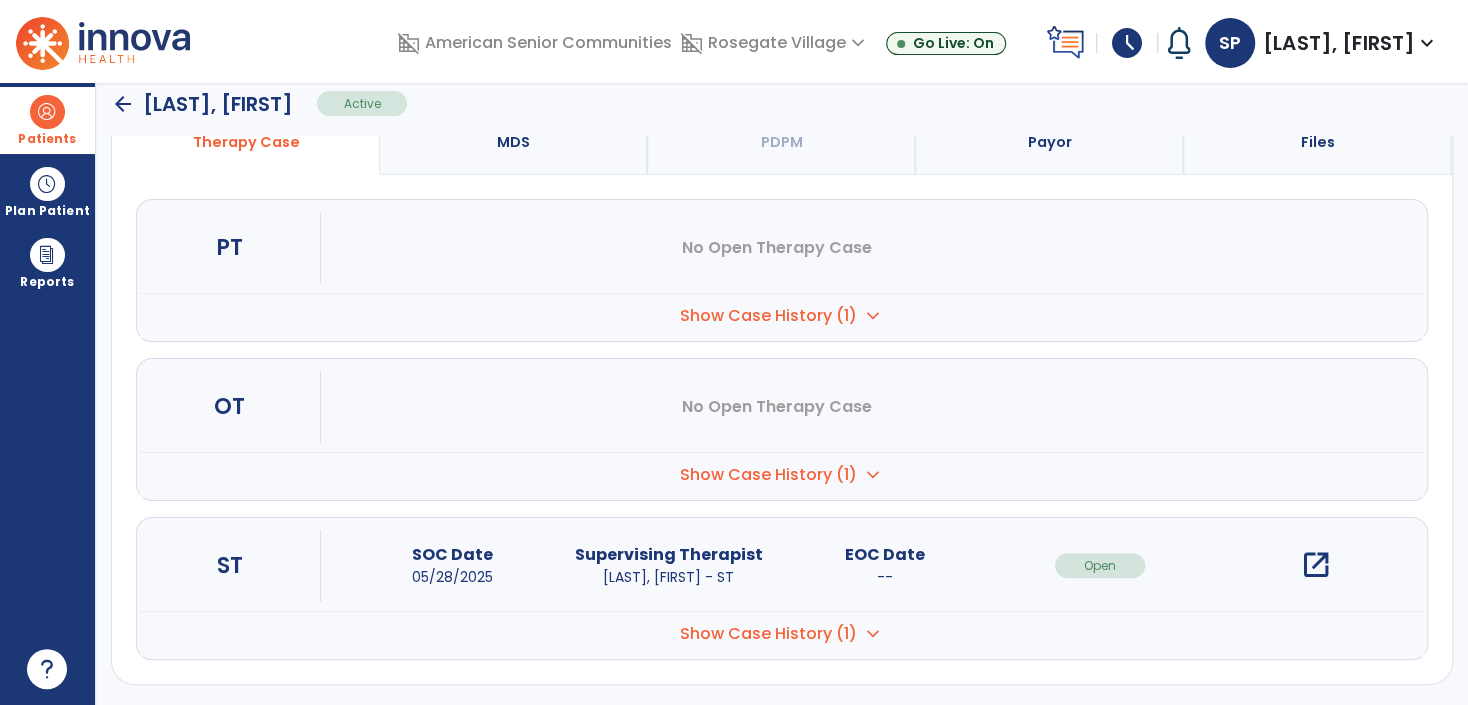 click on "open_in_new" at bounding box center (1316, 565) 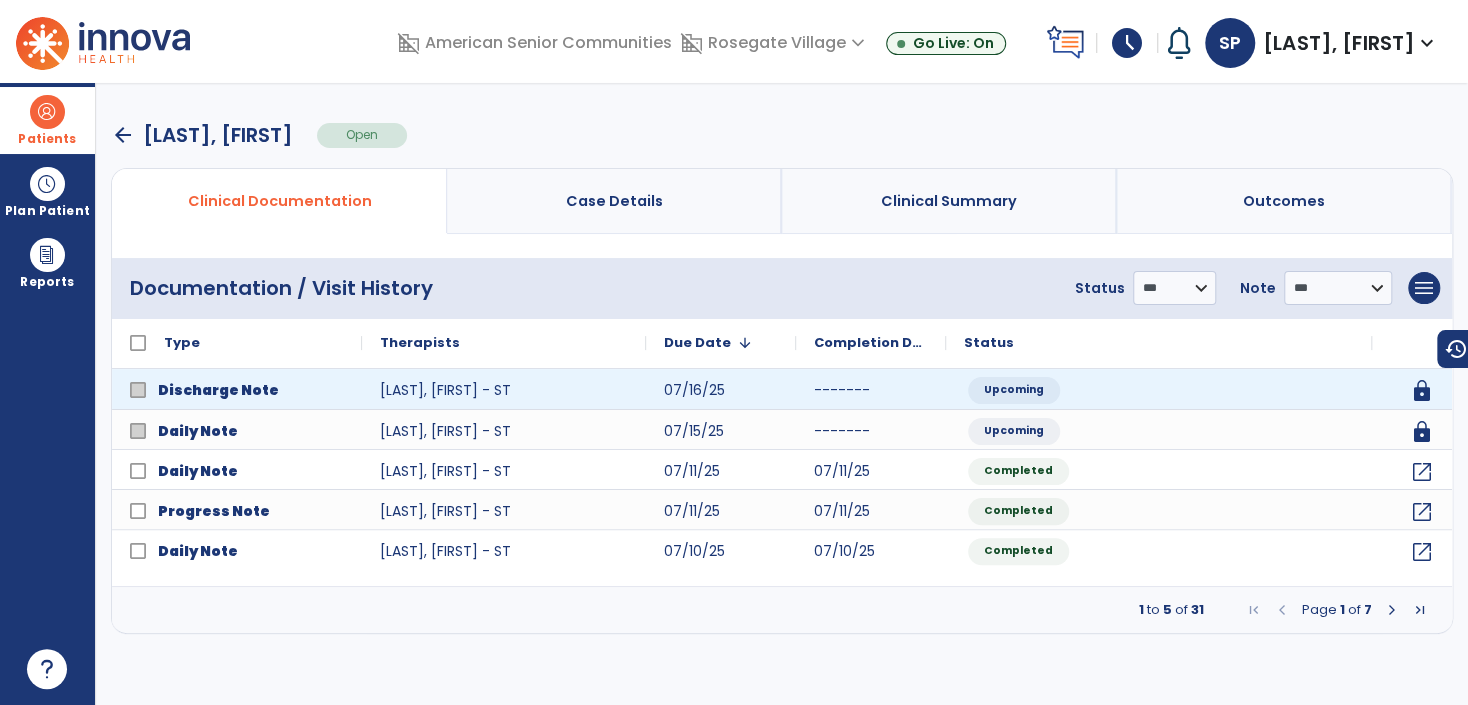 scroll, scrollTop: 0, scrollLeft: 0, axis: both 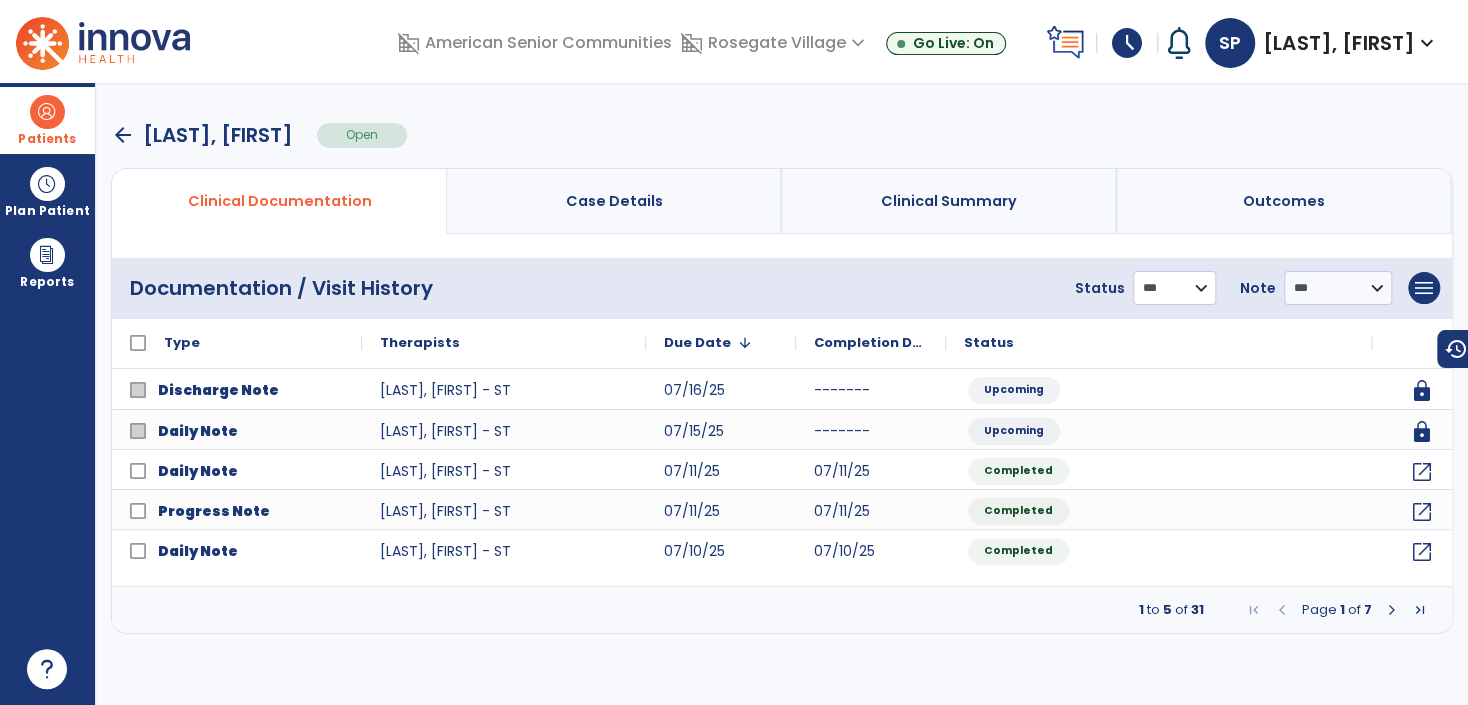 click on "**********" at bounding box center (1174, 288) 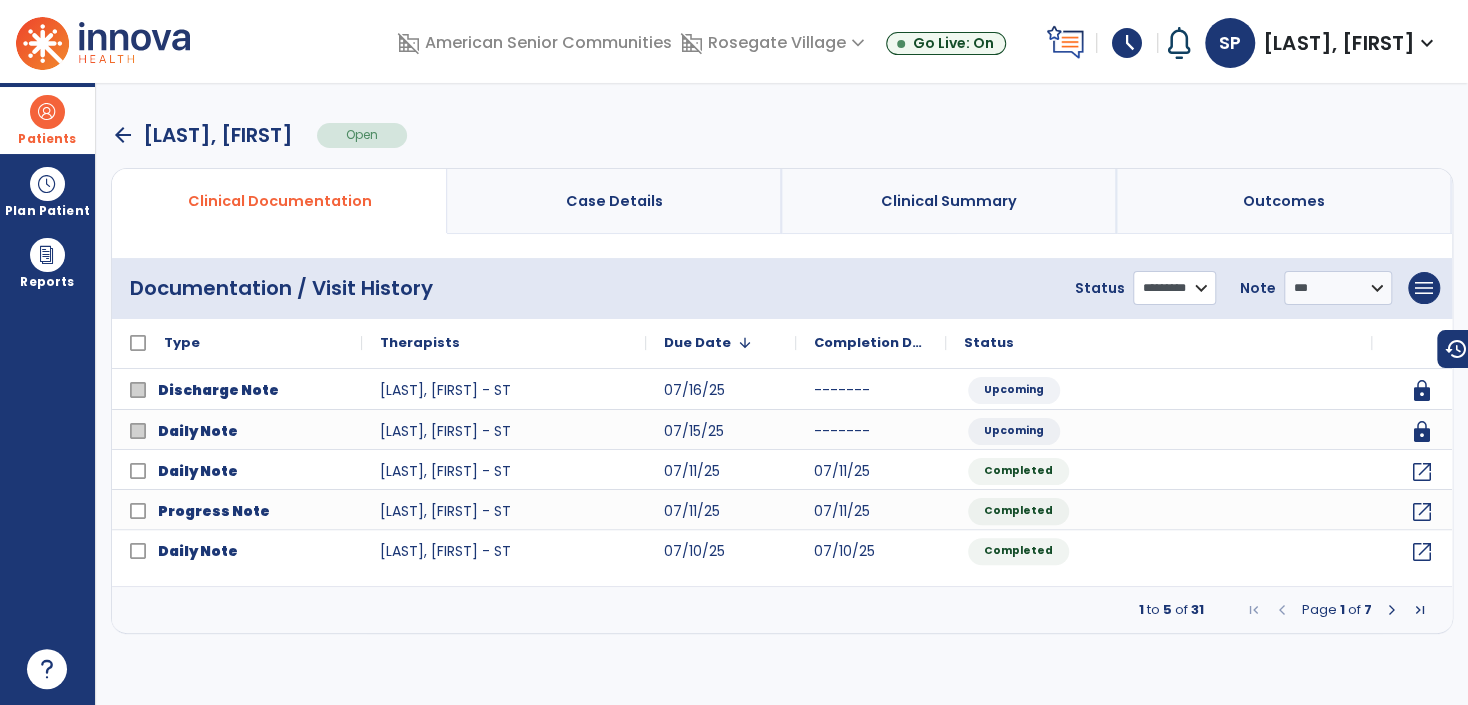 click on "**********" at bounding box center [1174, 288] 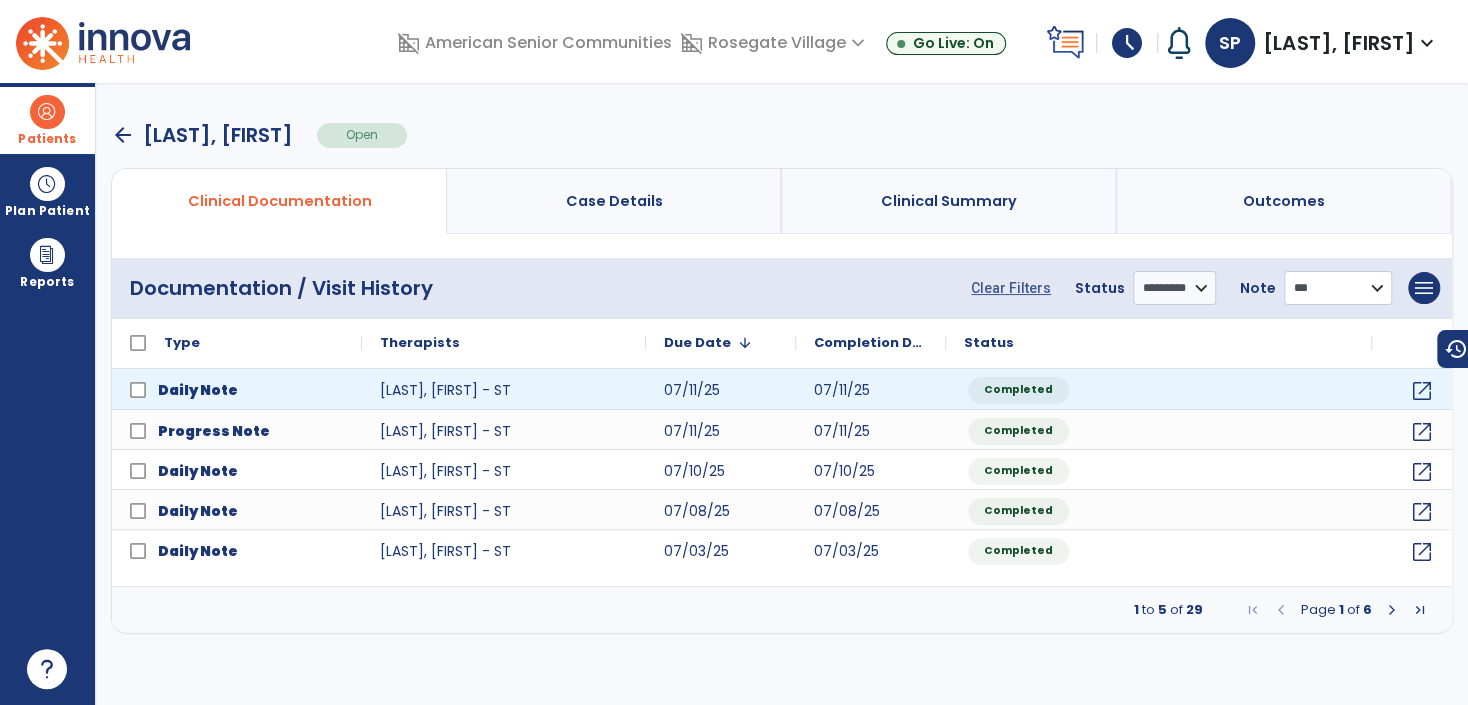 click on "**********" at bounding box center [1338, 288] 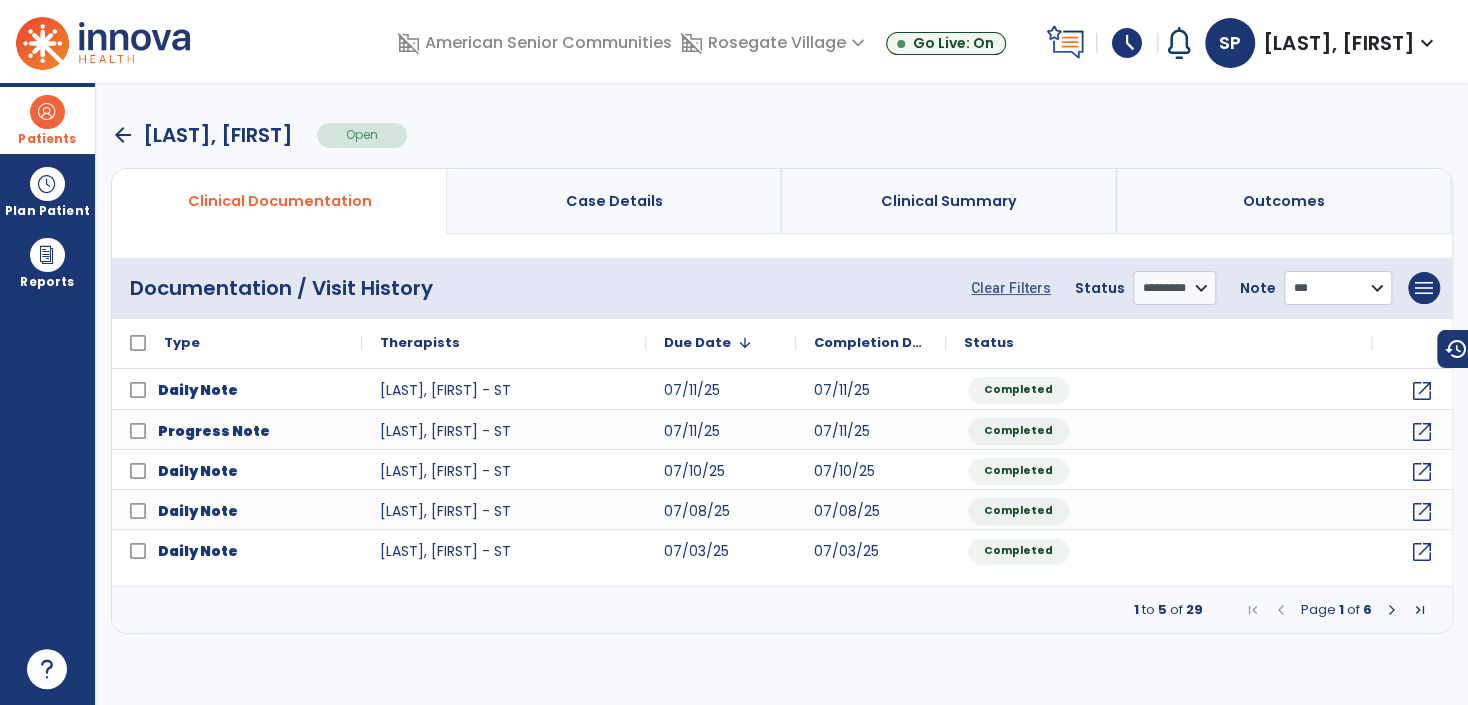 select on "*****" 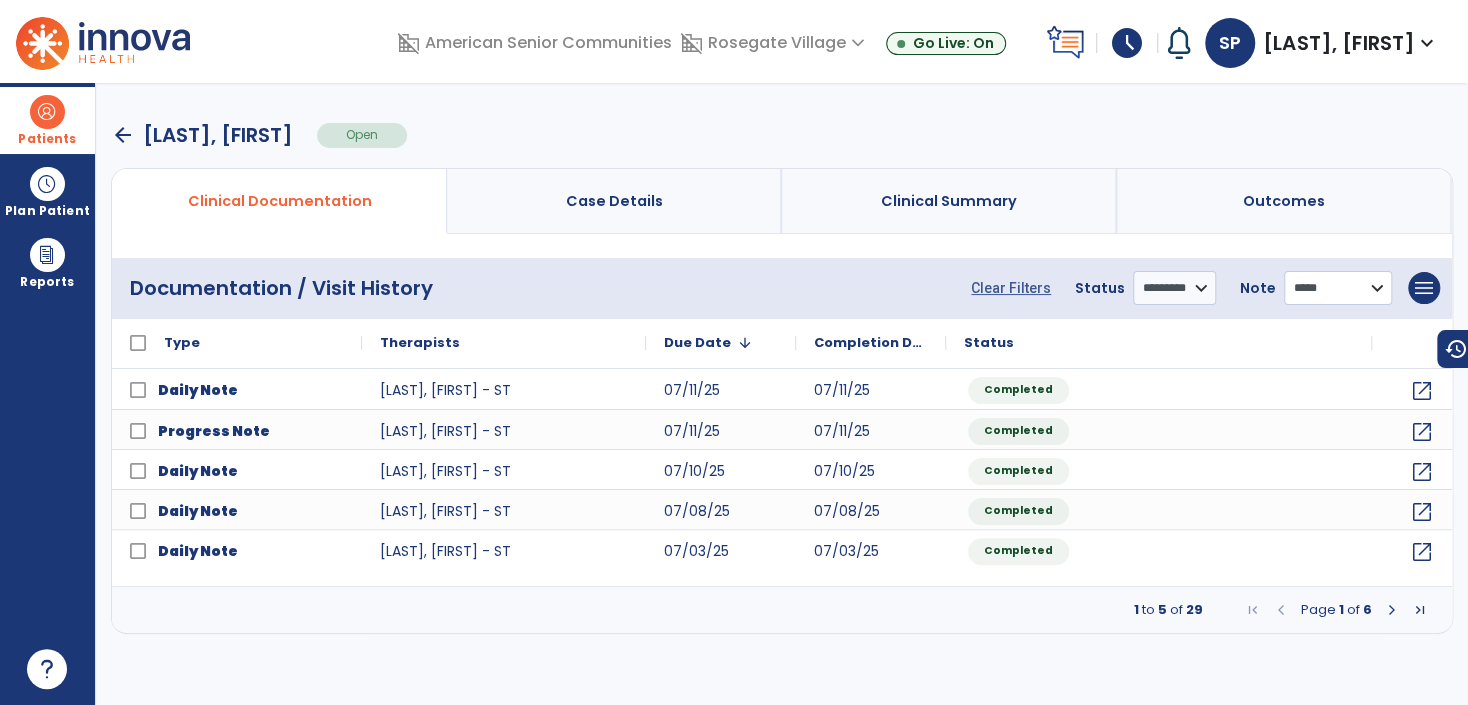 click on "**********" at bounding box center [1338, 288] 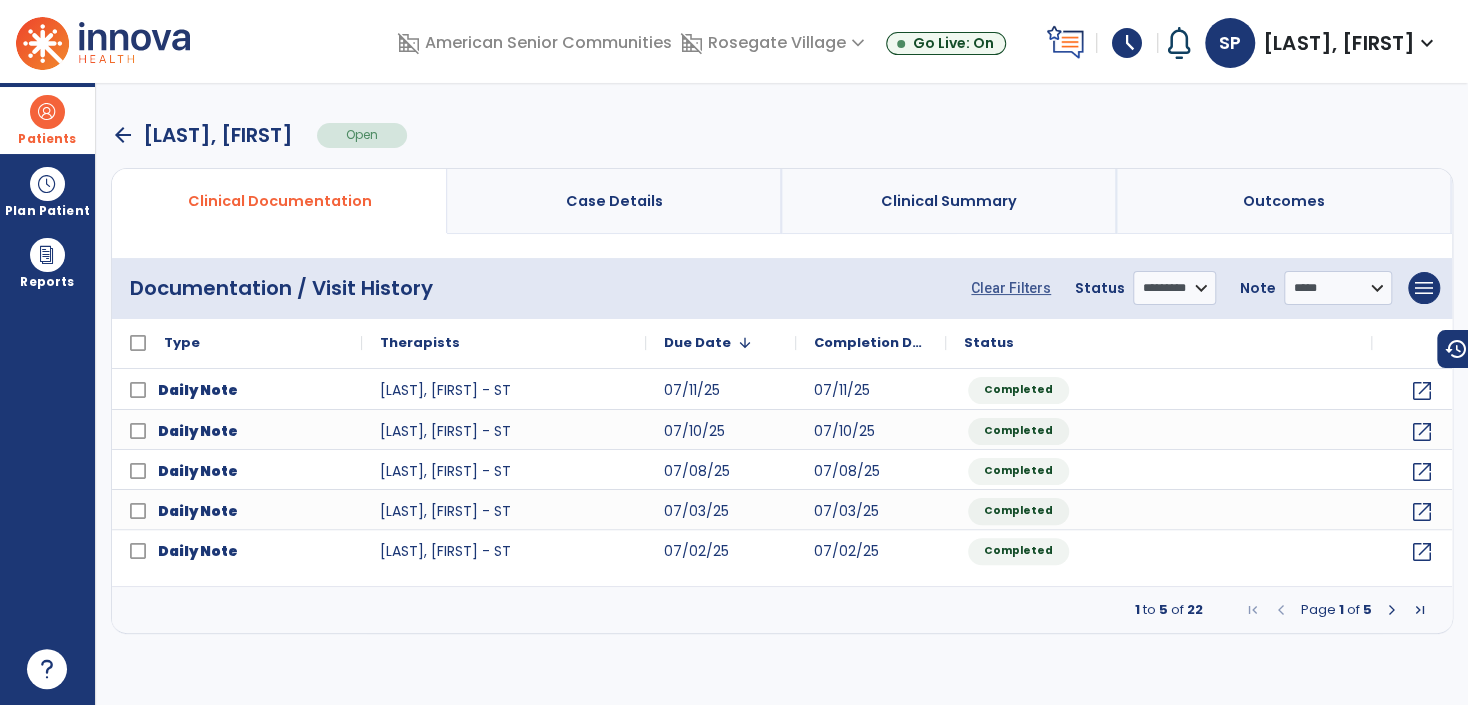 drag, startPoint x: 45, startPoint y: 104, endPoint x: 145, endPoint y: 124, distance: 101.98039 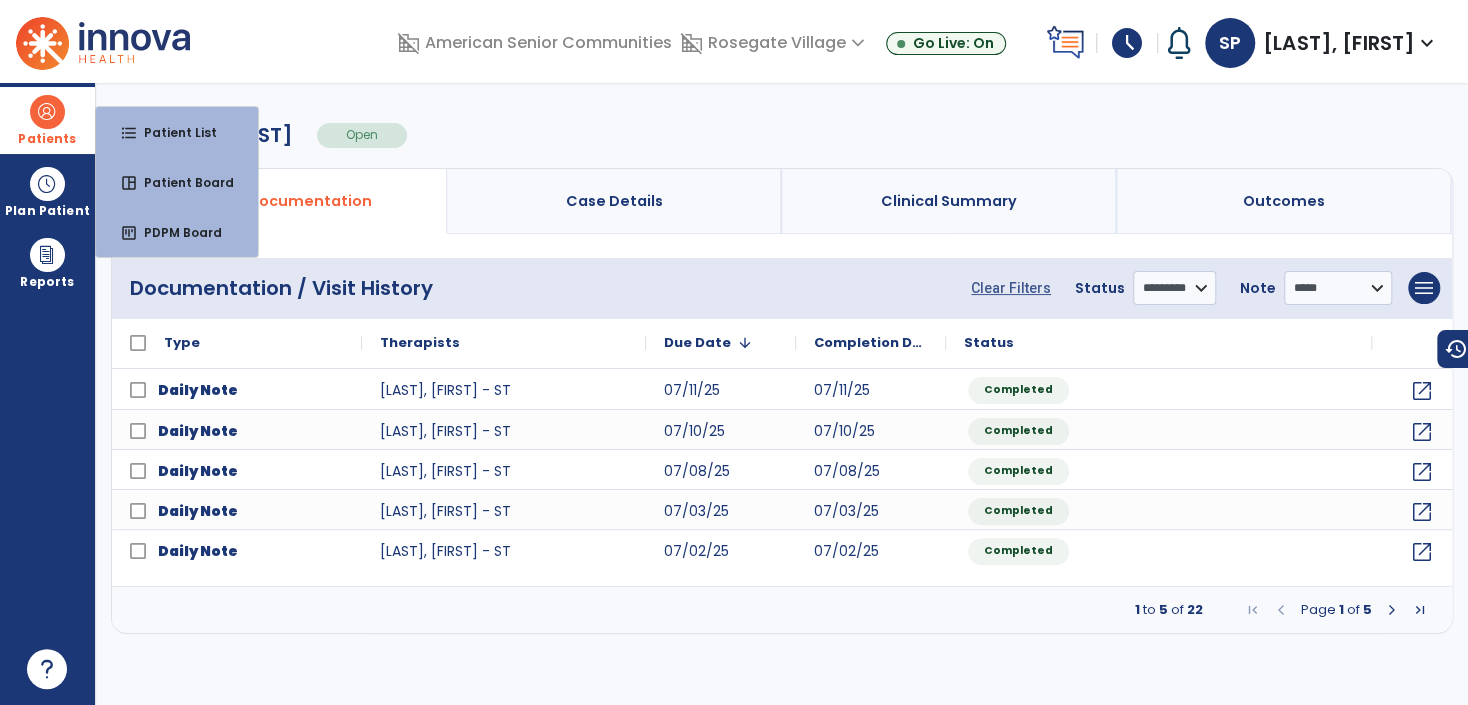 click on "Patient List" at bounding box center (172, 132) 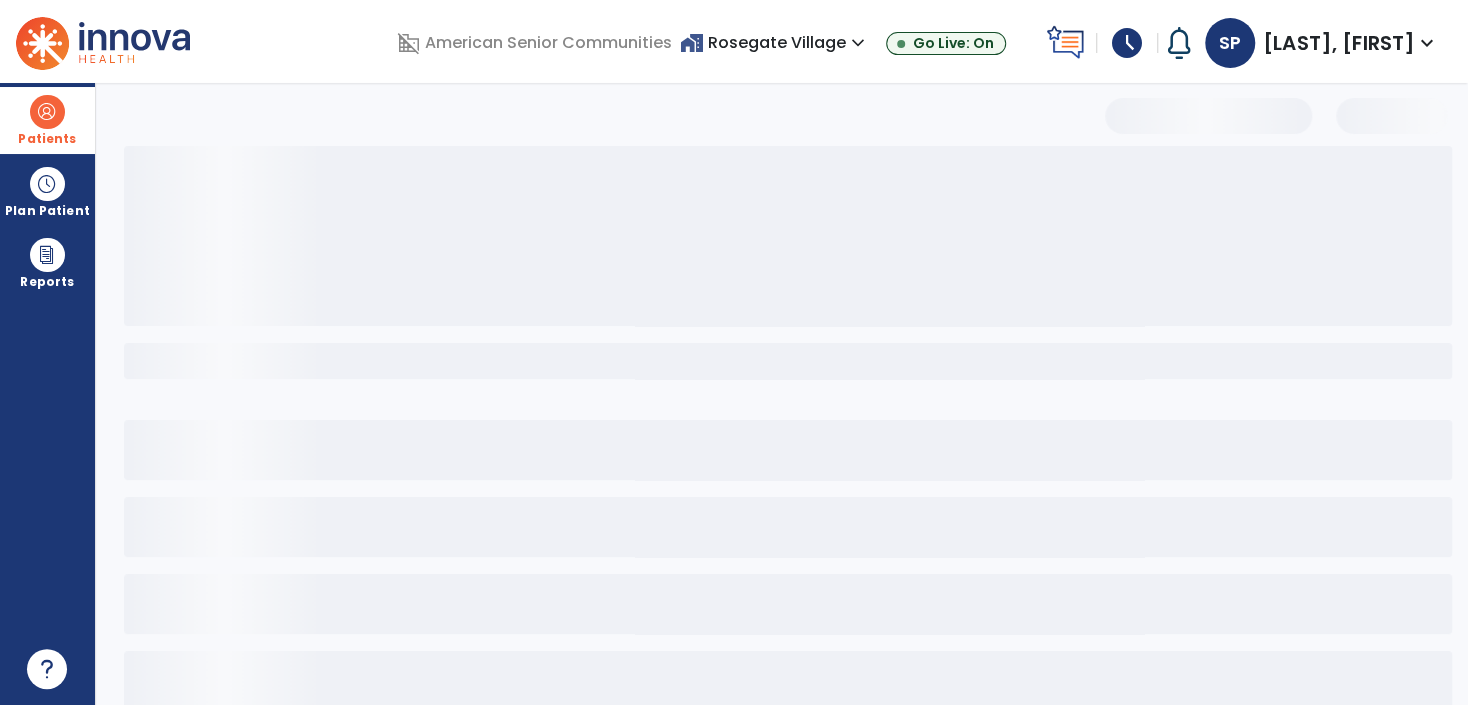 select on "***" 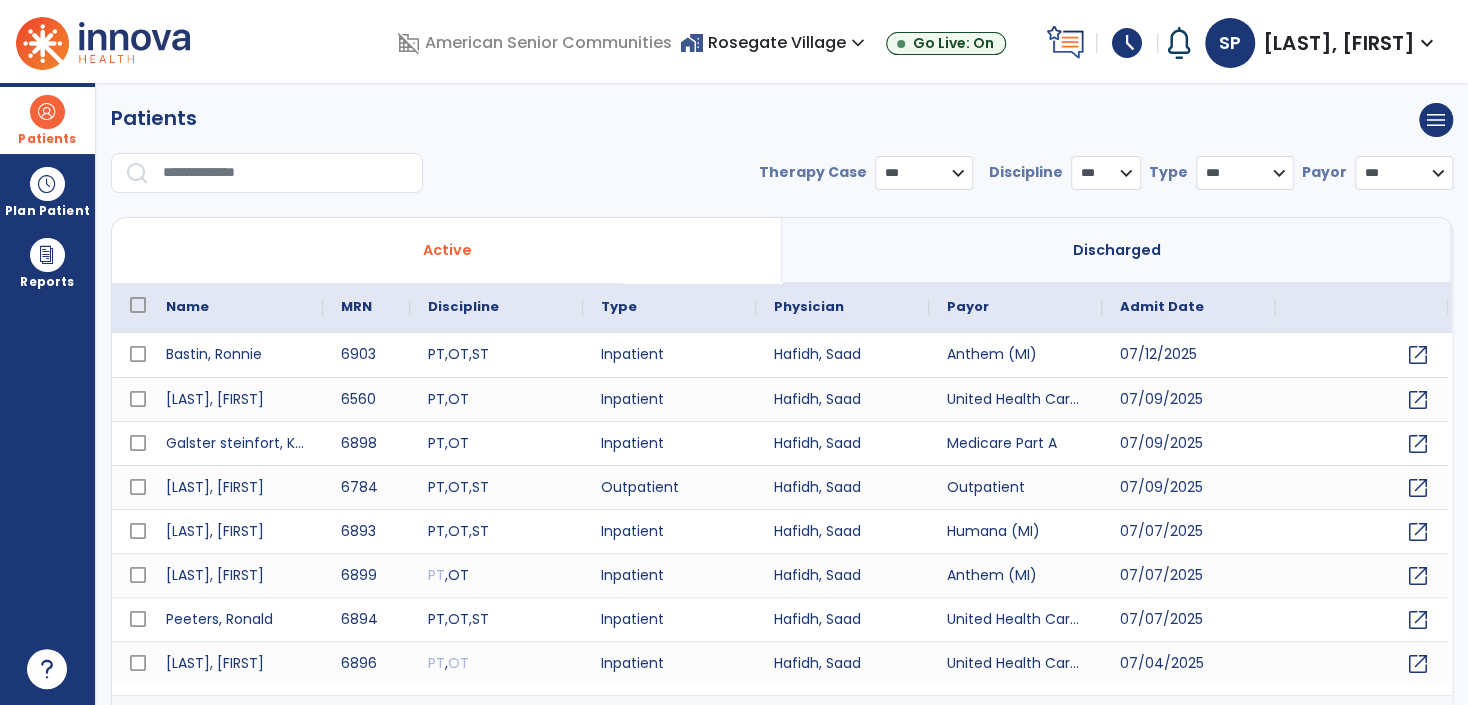 click at bounding box center [286, 173] 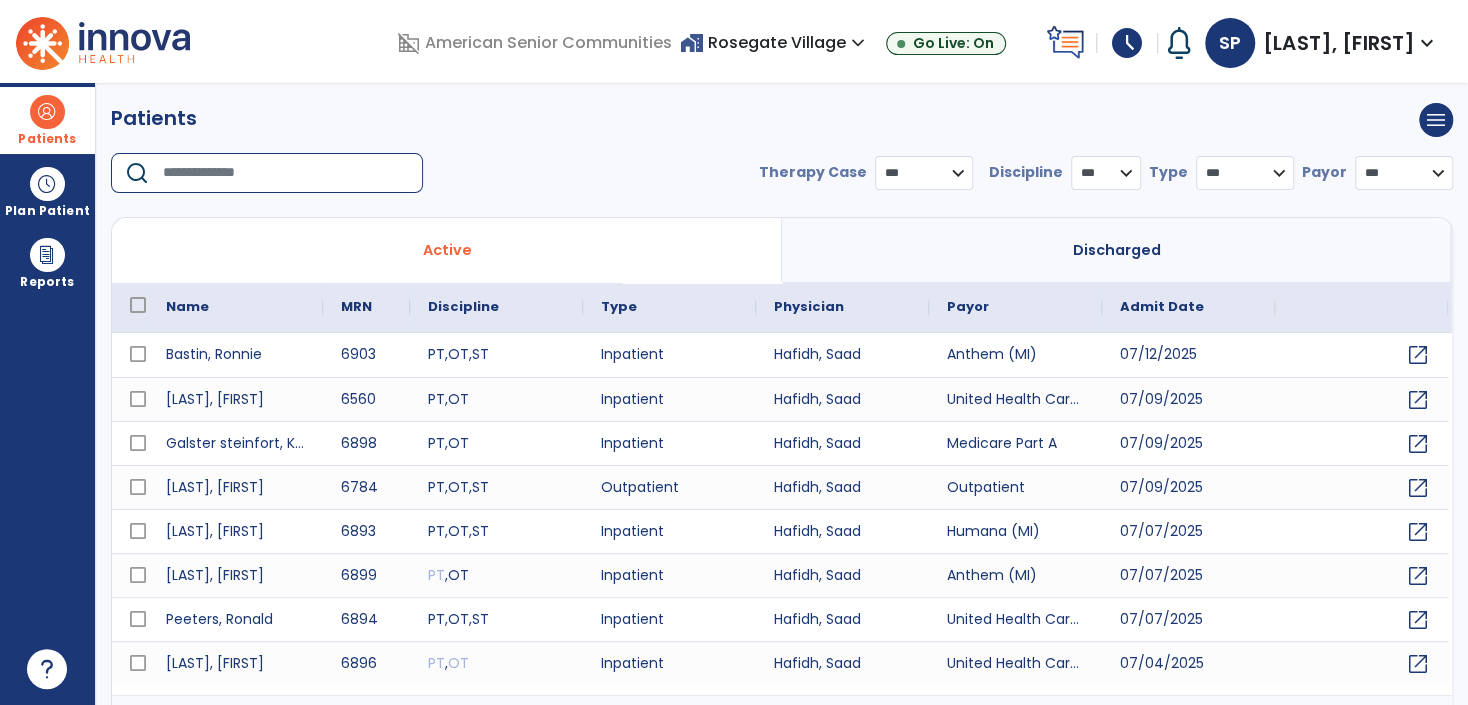 click at bounding box center (286, 173) 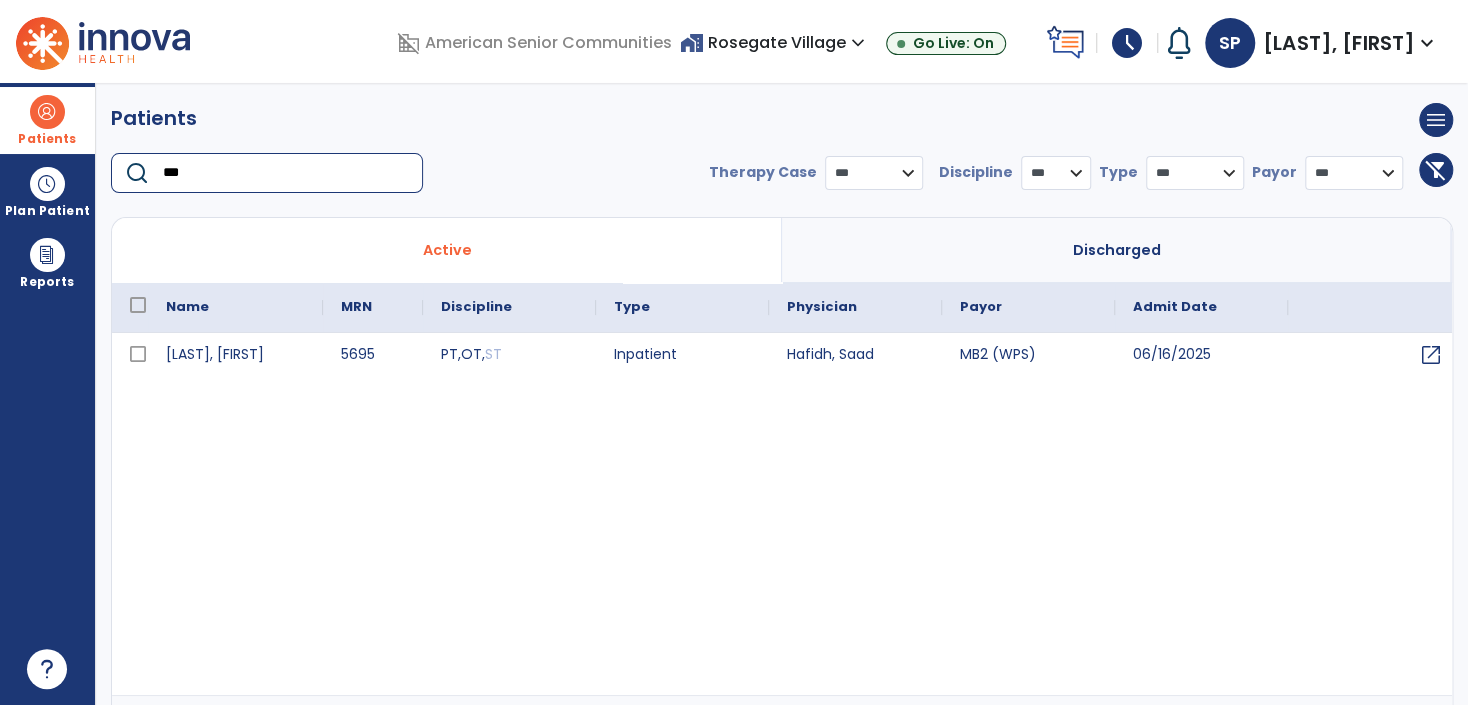 type on "***" 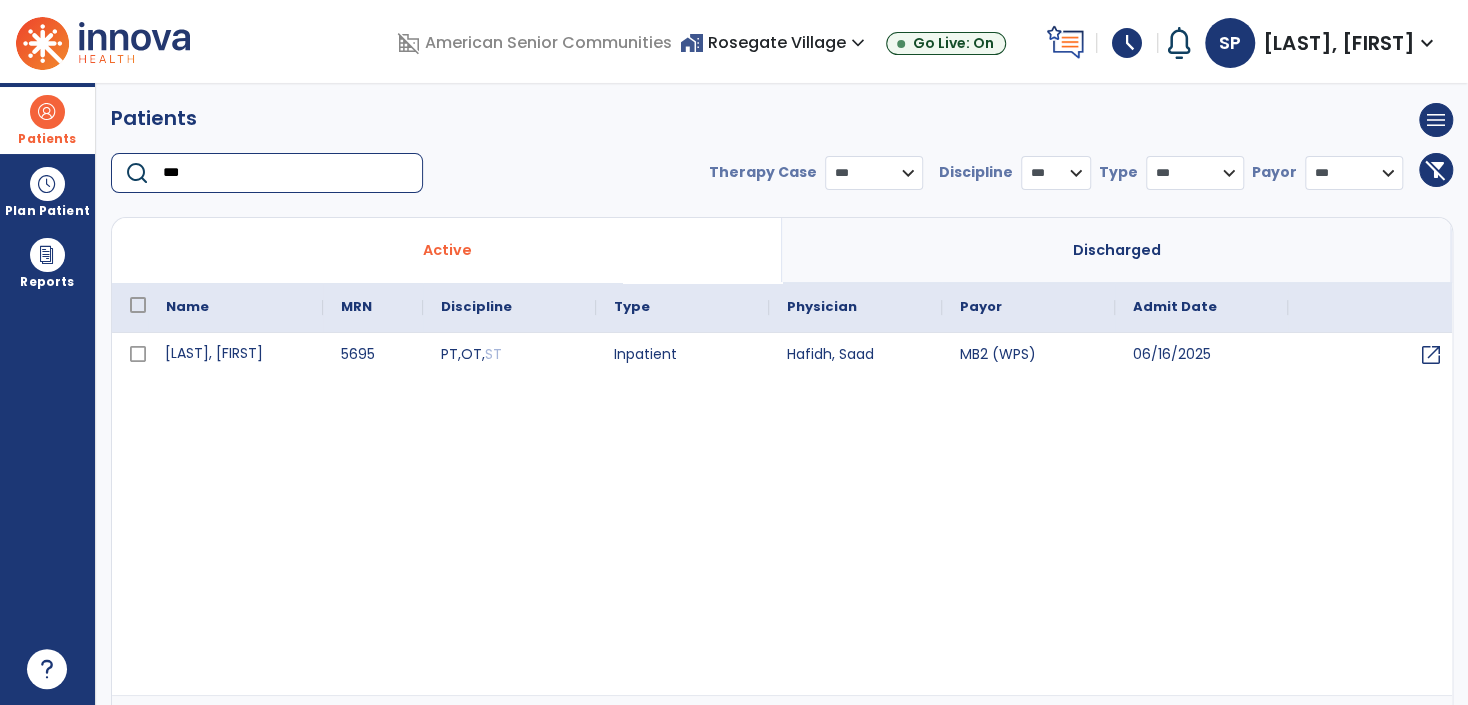 click on "Creasey, Shirley" at bounding box center [235, 355] 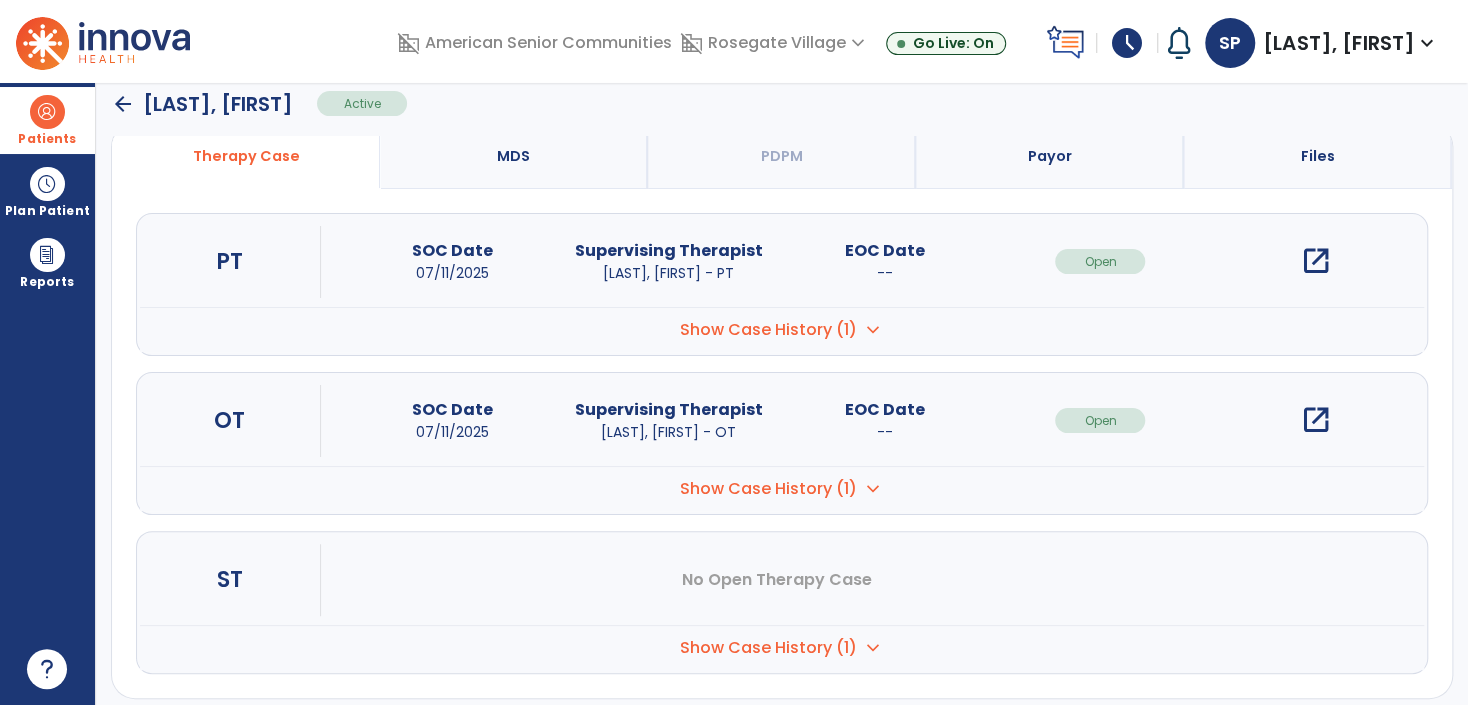 scroll, scrollTop: 175, scrollLeft: 0, axis: vertical 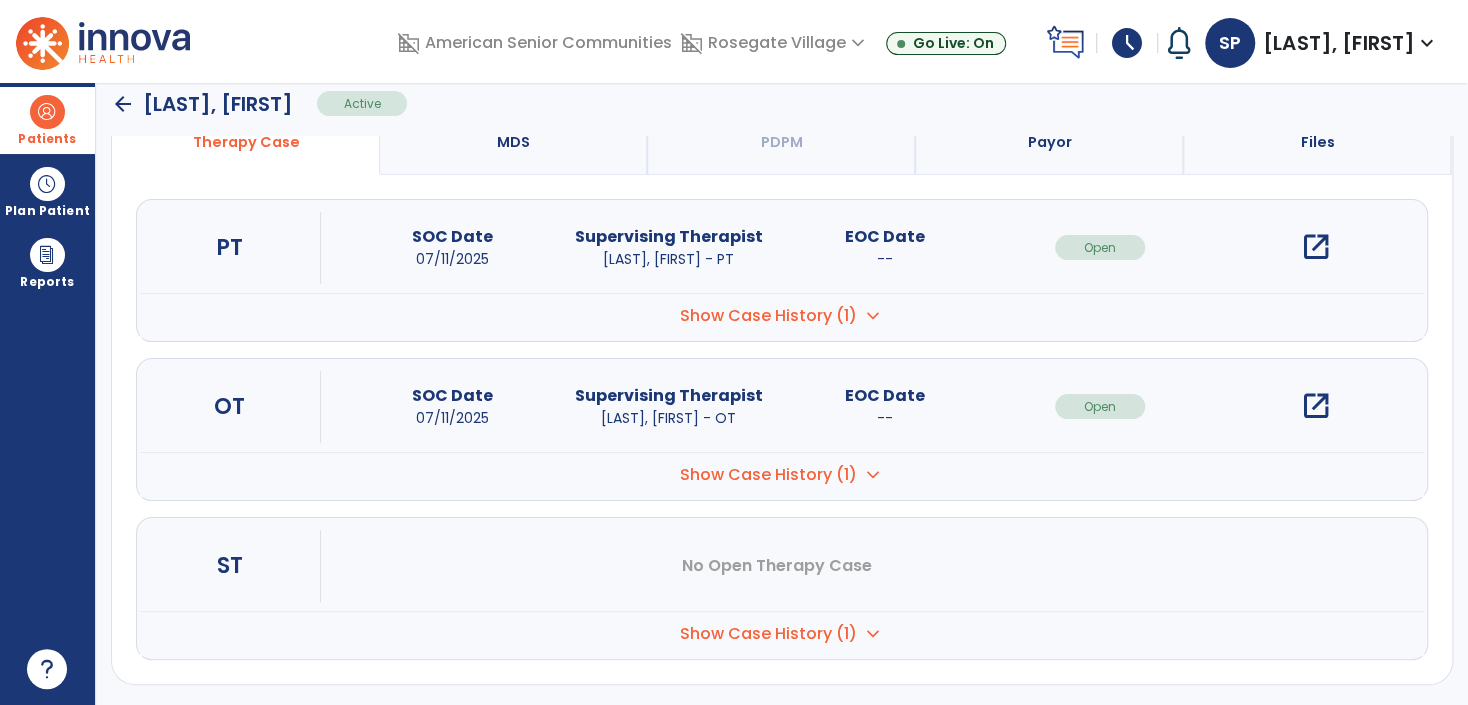 click on "open_in_new" at bounding box center [1316, 247] 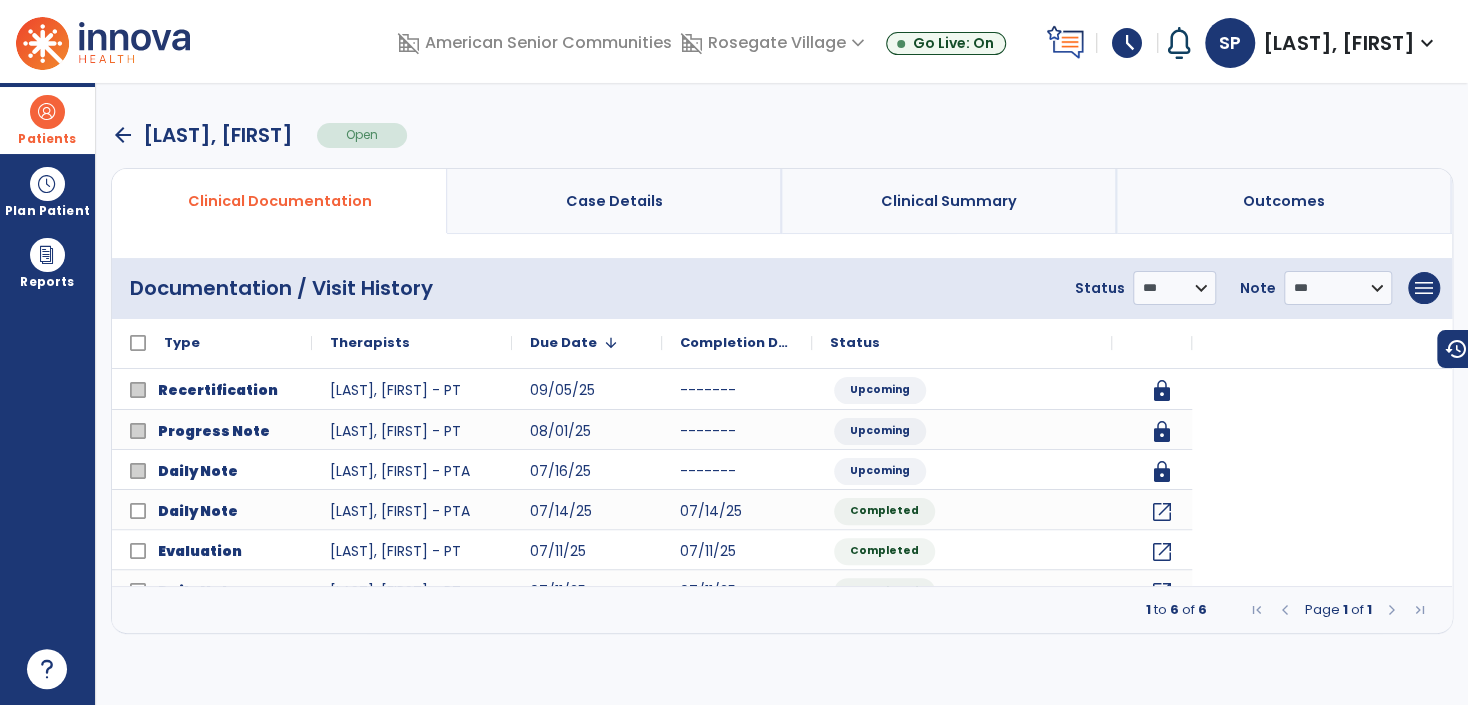 scroll, scrollTop: 0, scrollLeft: 0, axis: both 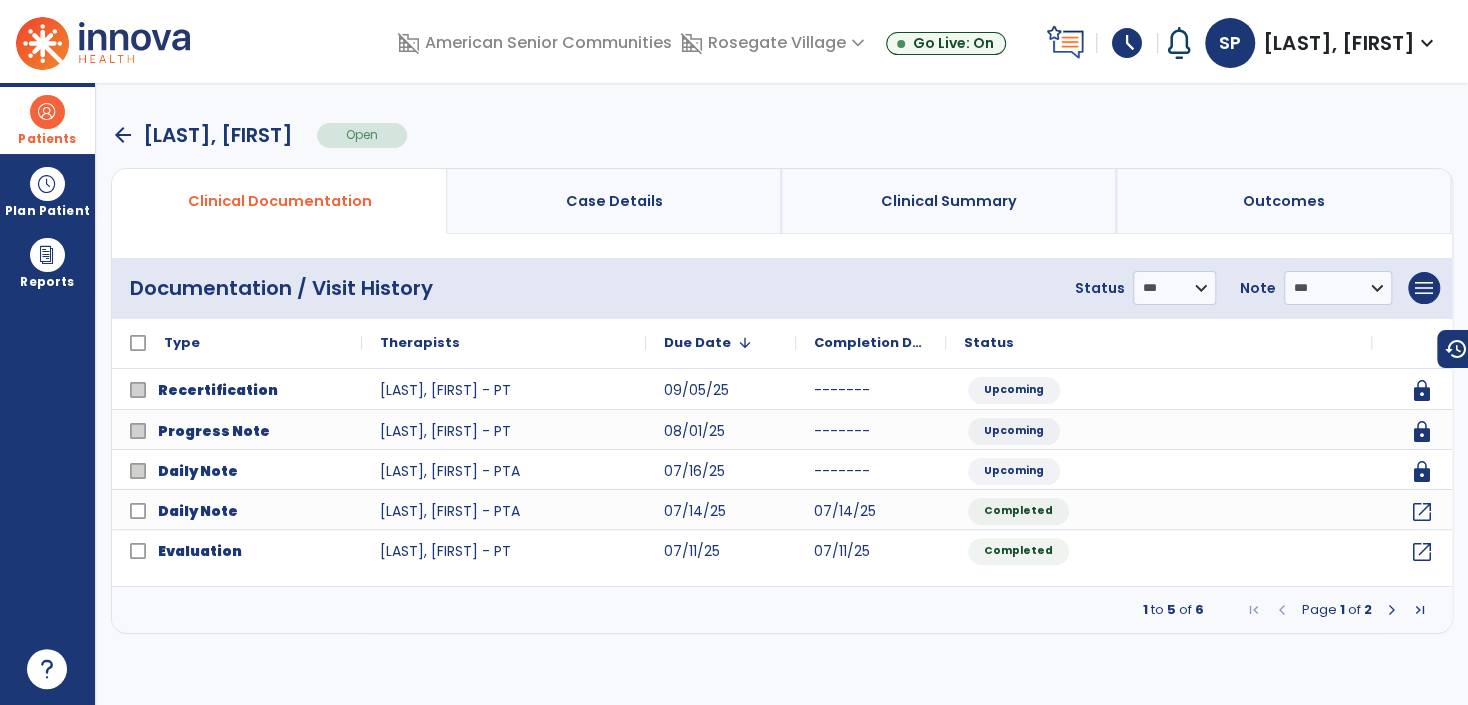 click on "**********" at bounding box center (782, 288) 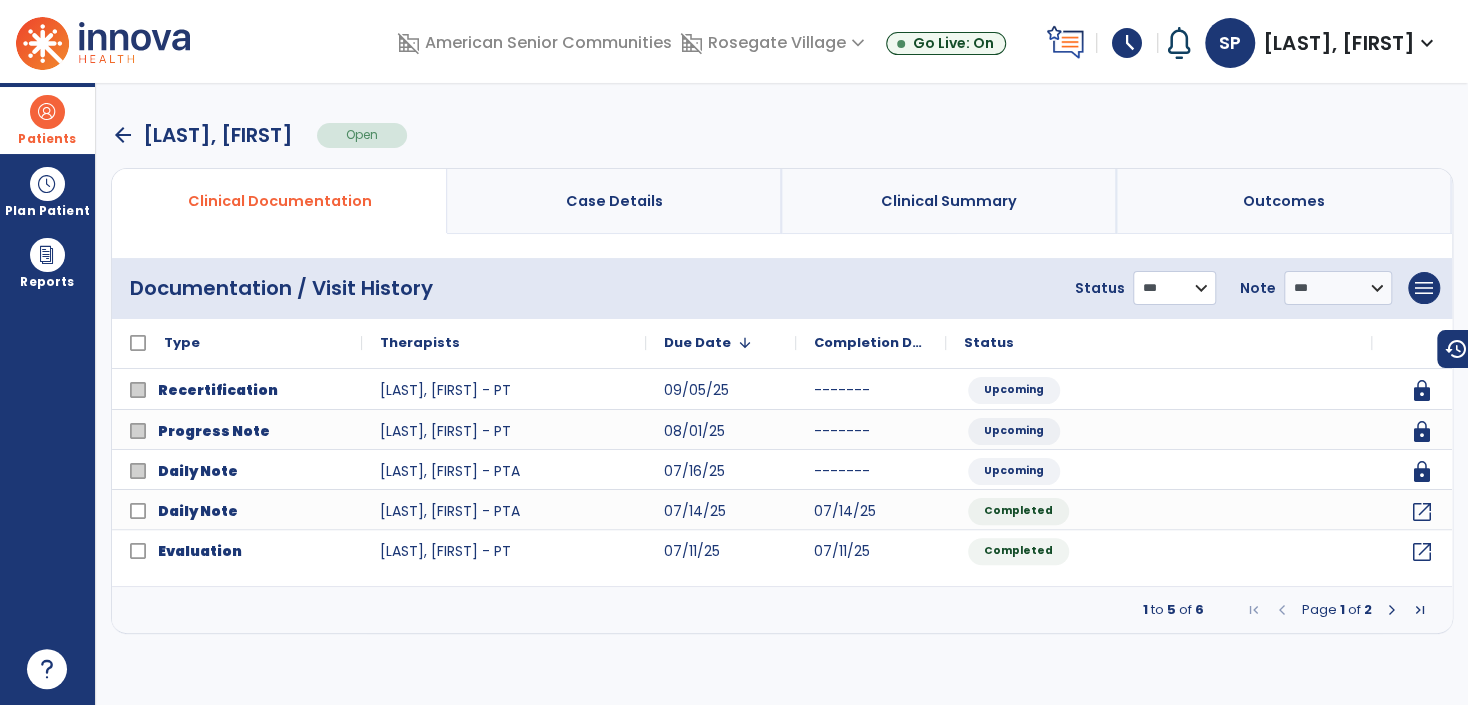 click on "**********" at bounding box center [1174, 288] 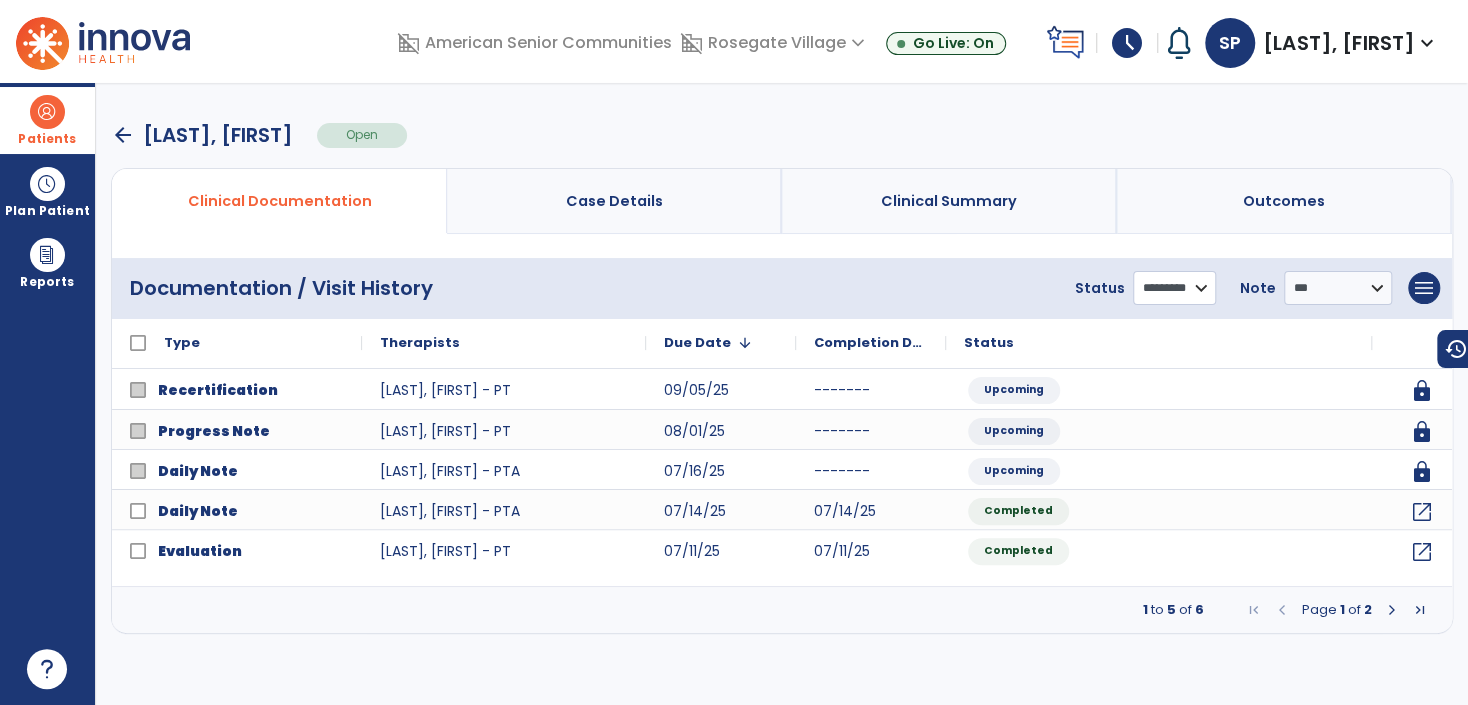 click on "**********" at bounding box center [1174, 288] 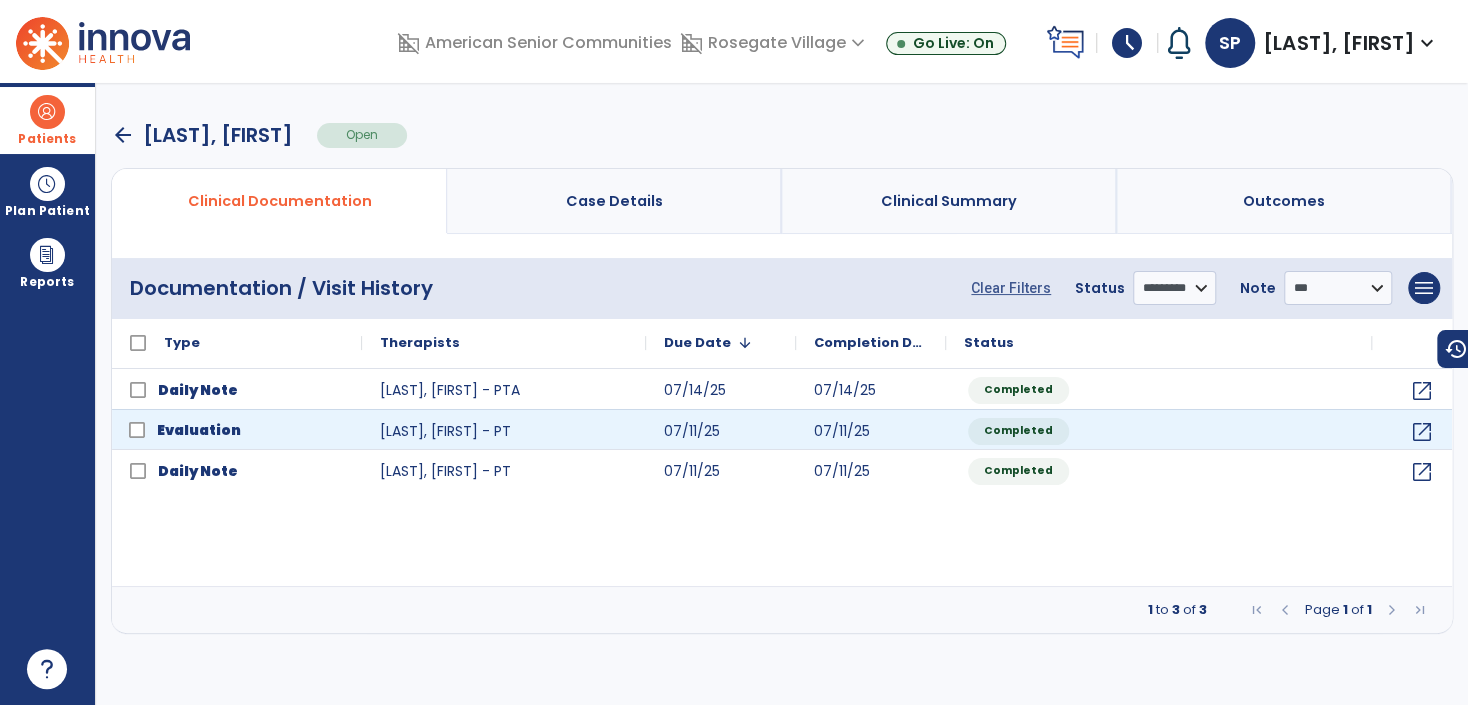 click on "Evaluation" 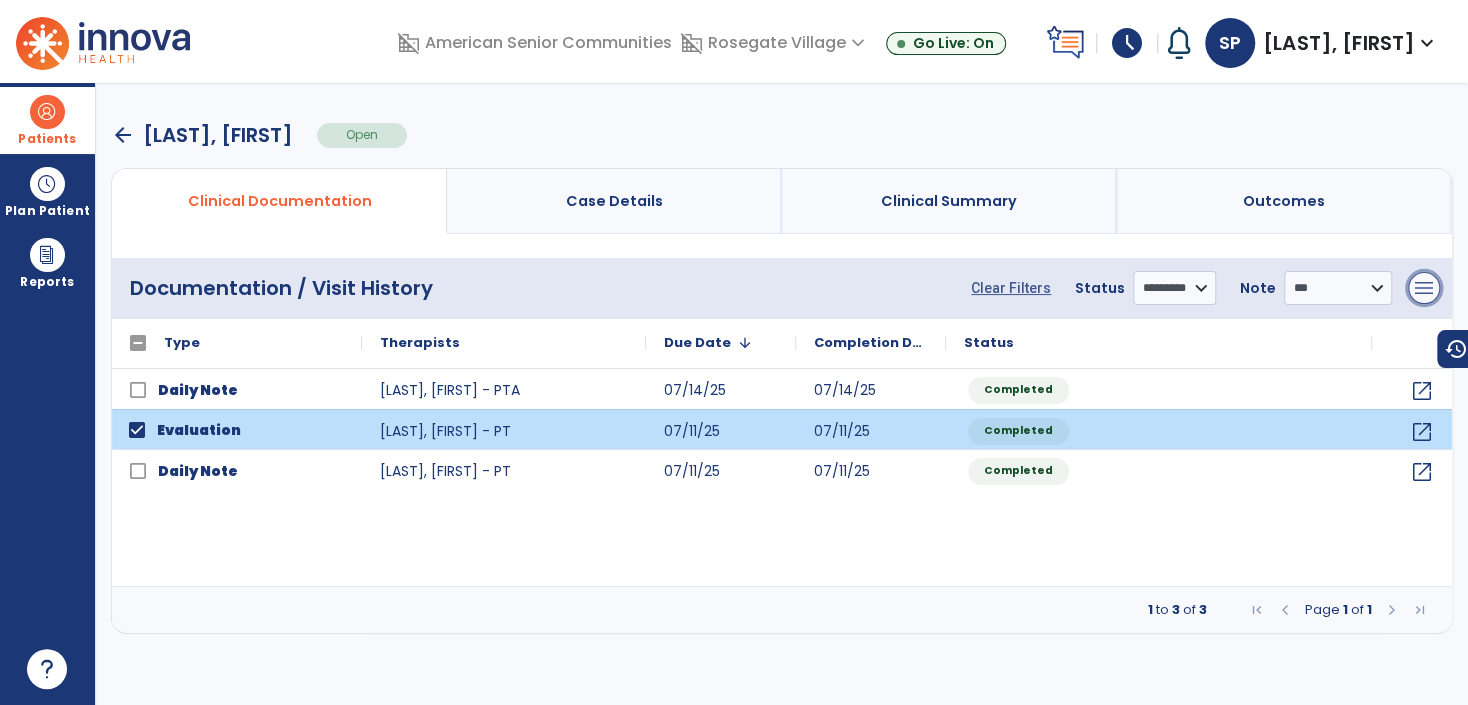 click on "menu" at bounding box center (1424, 288) 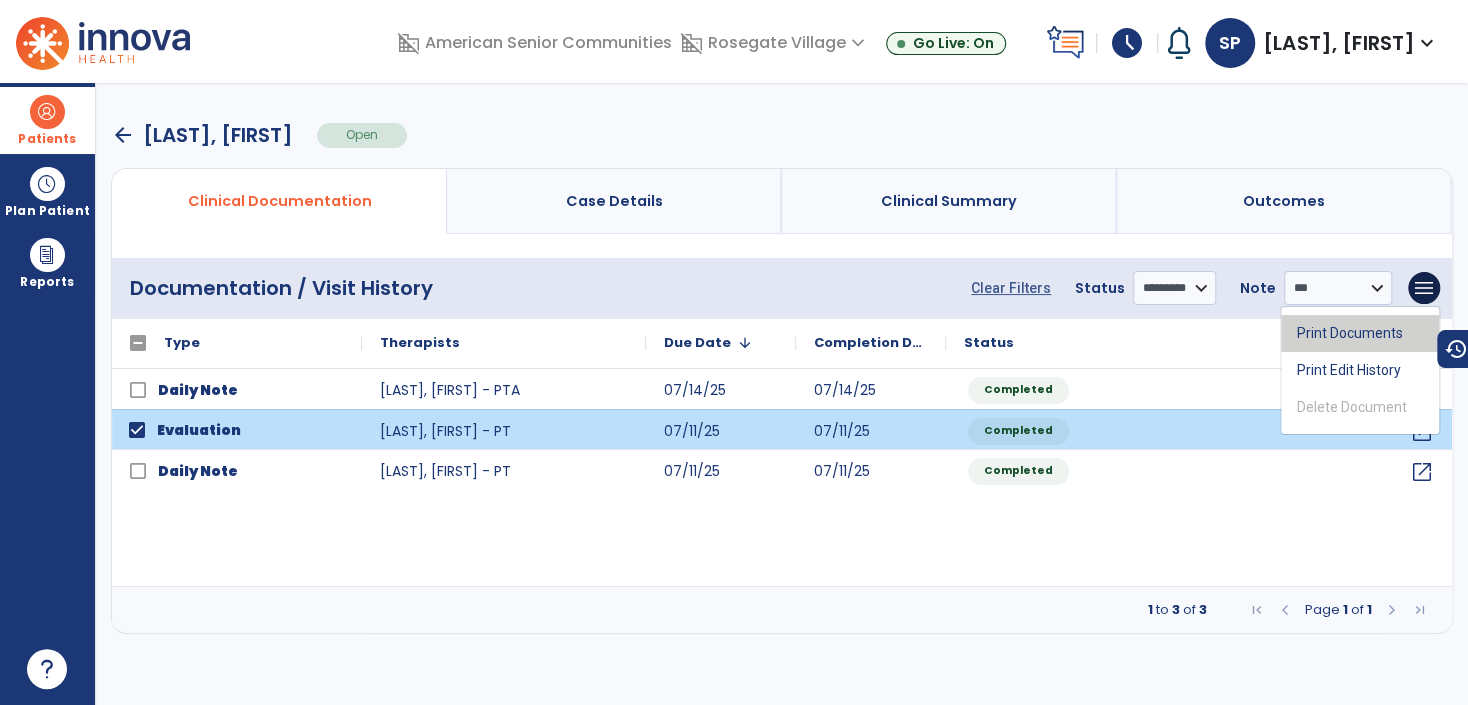 click on "Print Documents" at bounding box center [1360, 333] 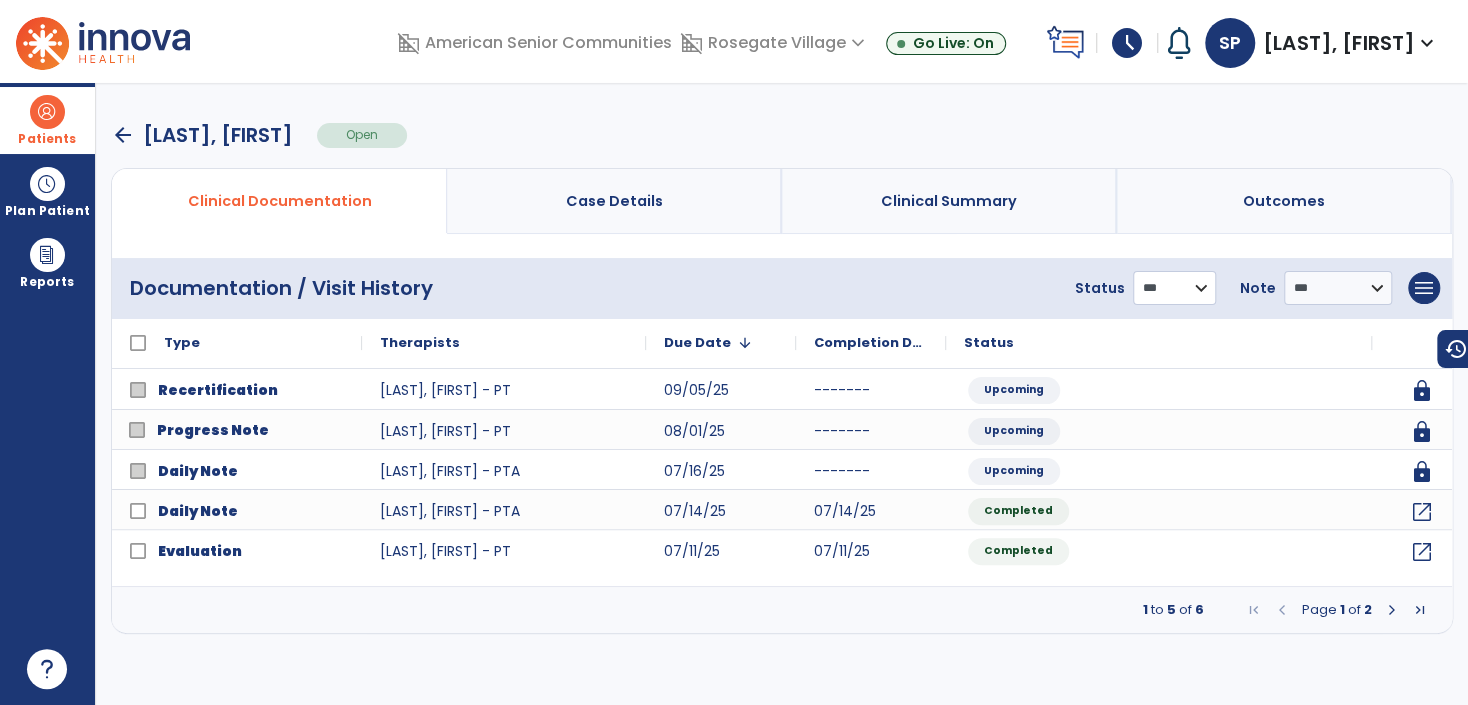 click on "**********" at bounding box center [1174, 288] 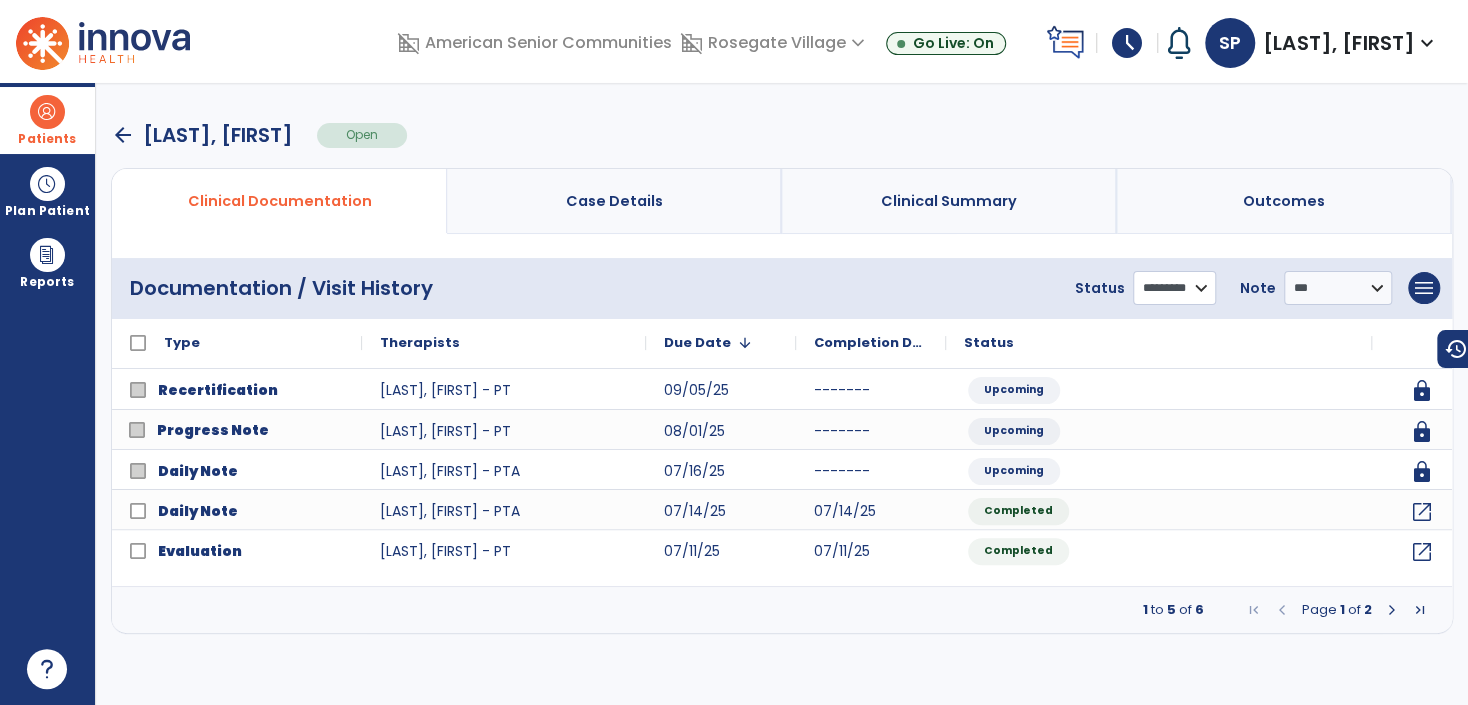 click on "**********" at bounding box center (1174, 288) 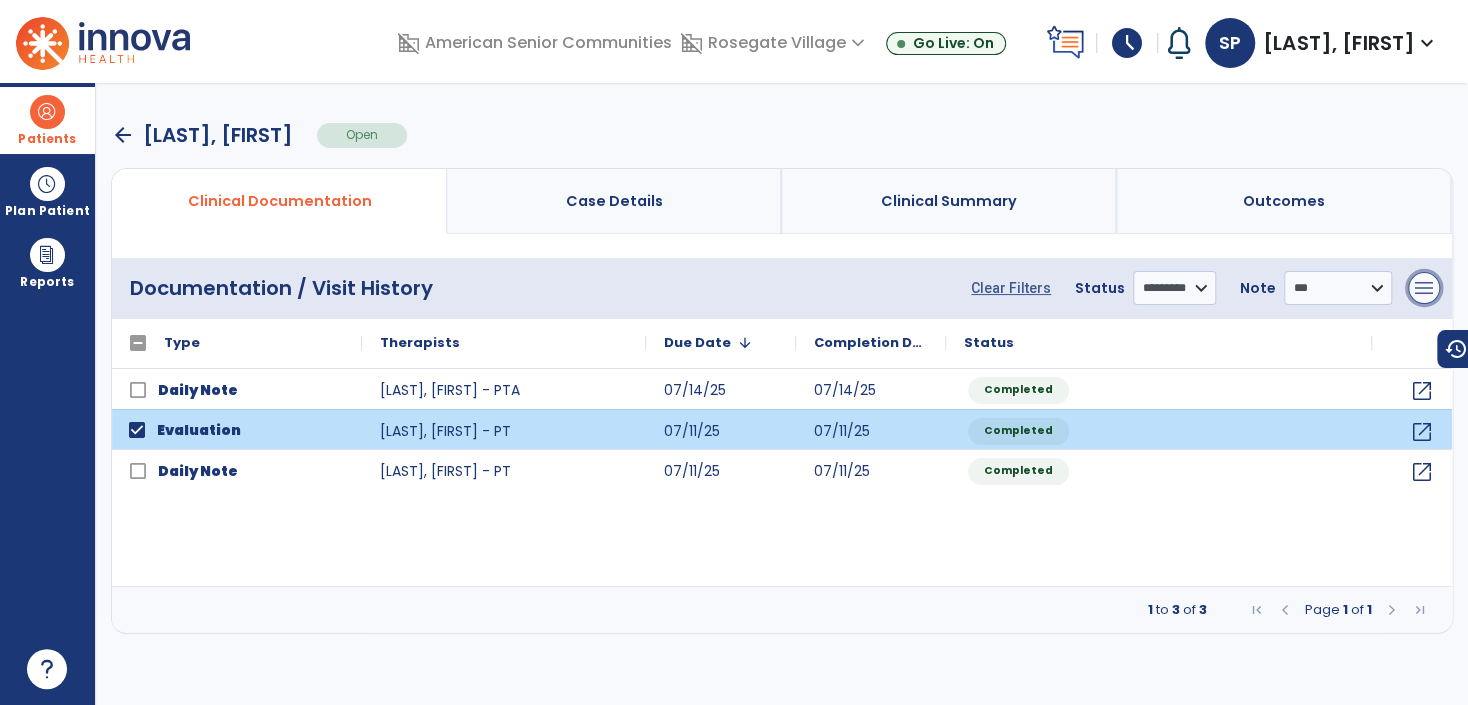 click on "menu" at bounding box center [1424, 288] 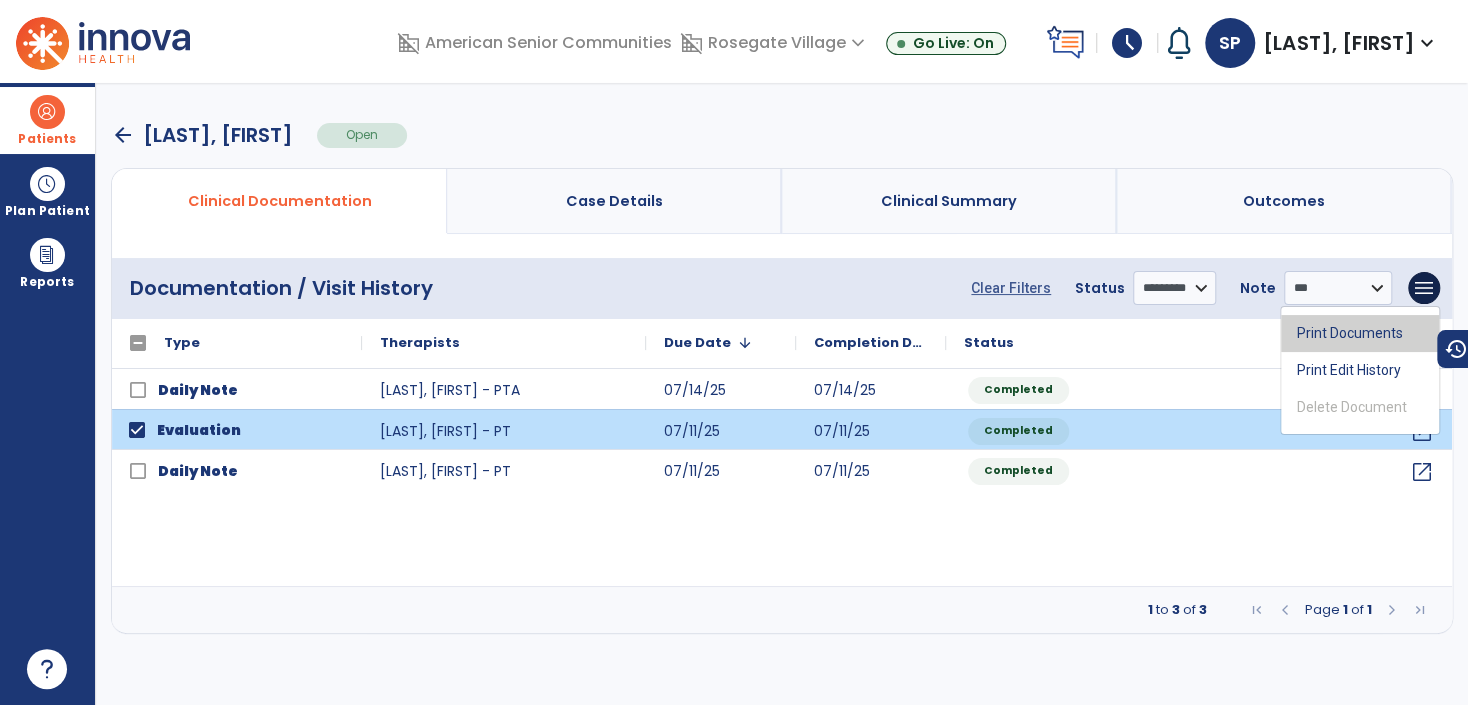 click on "Print Documents" at bounding box center [1360, 333] 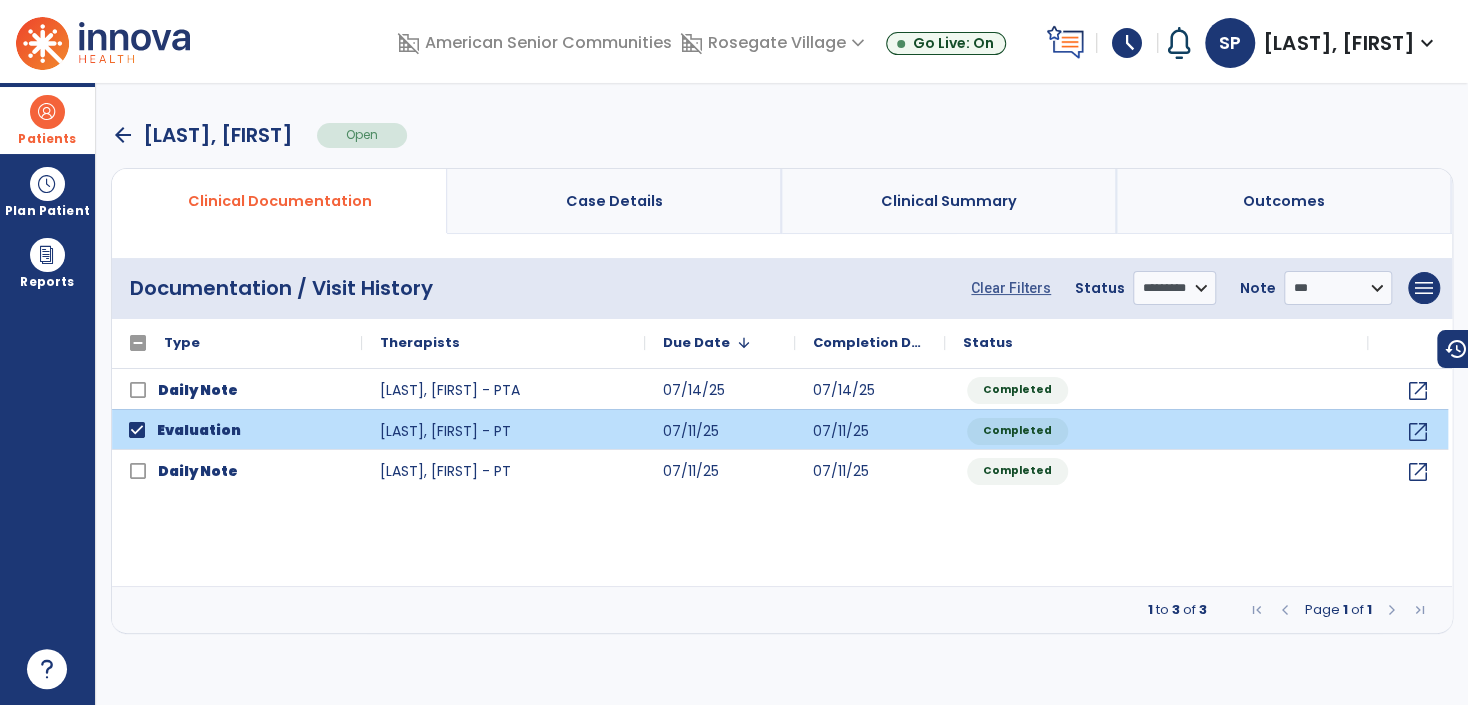 select on "***" 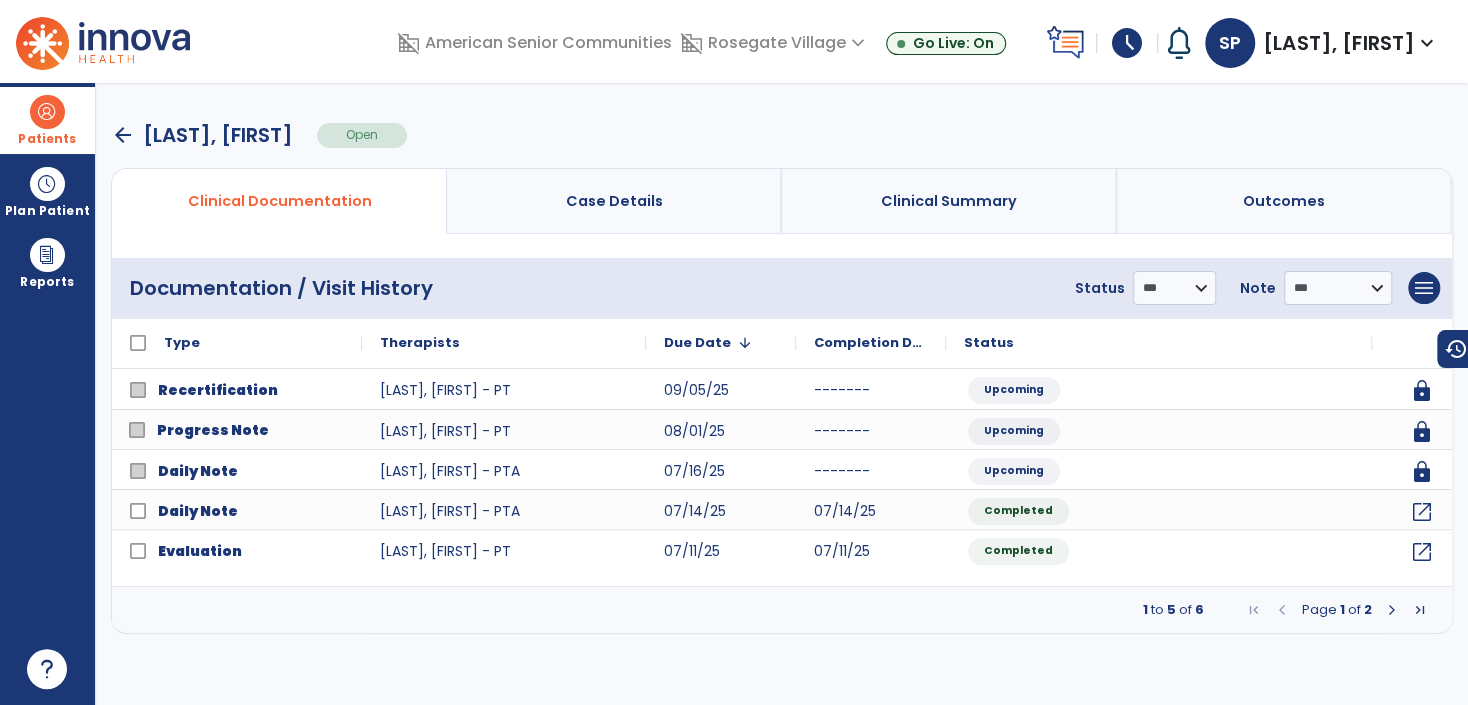 click on "arrow_back" at bounding box center (123, 135) 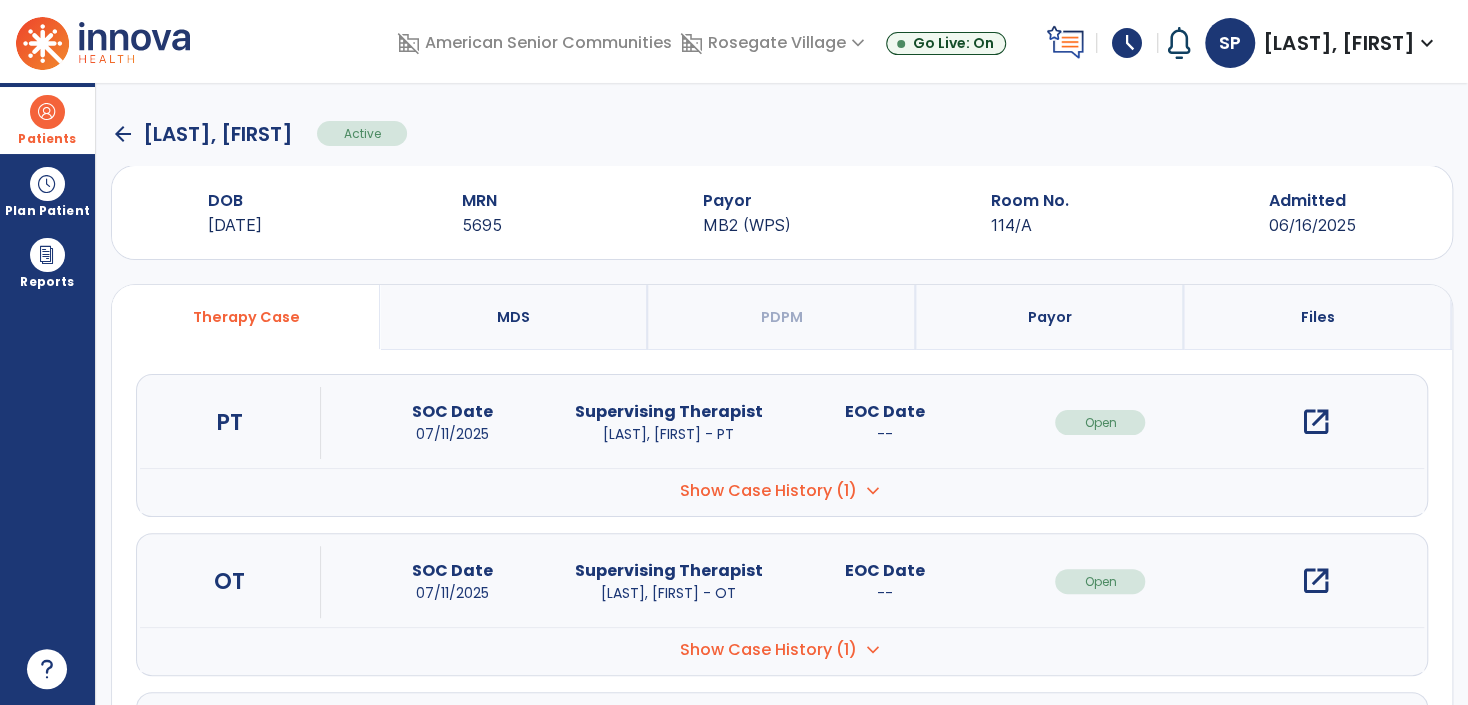 scroll, scrollTop: 175, scrollLeft: 0, axis: vertical 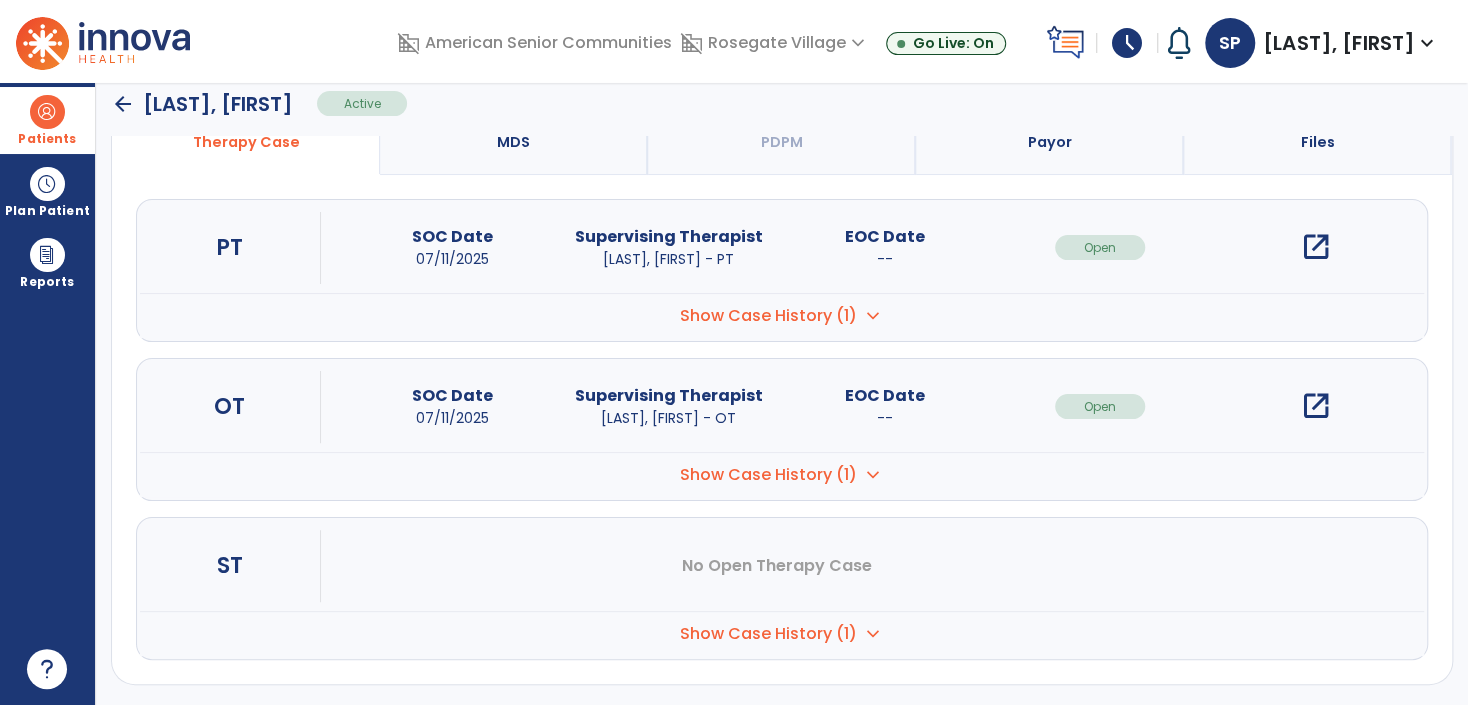click on "open_in_new" at bounding box center [1316, 406] 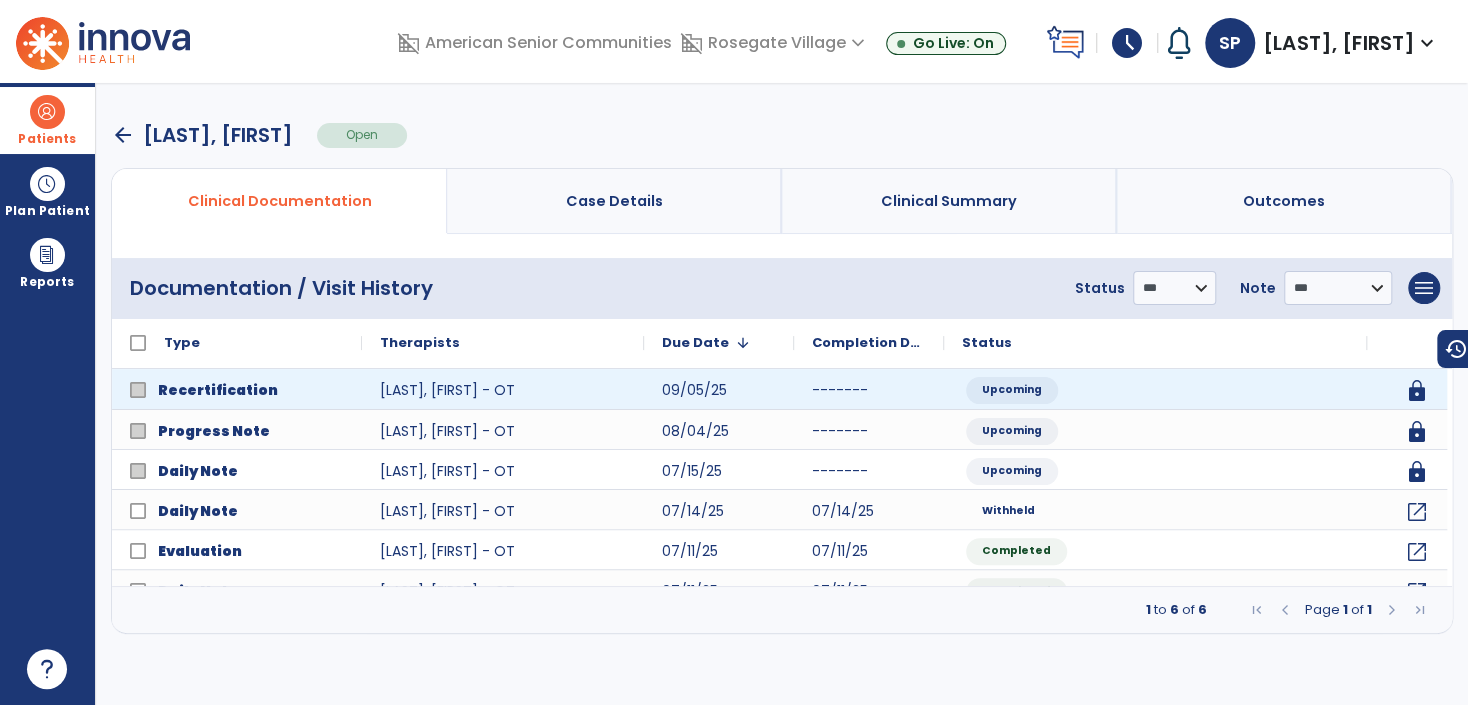 scroll, scrollTop: 0, scrollLeft: 0, axis: both 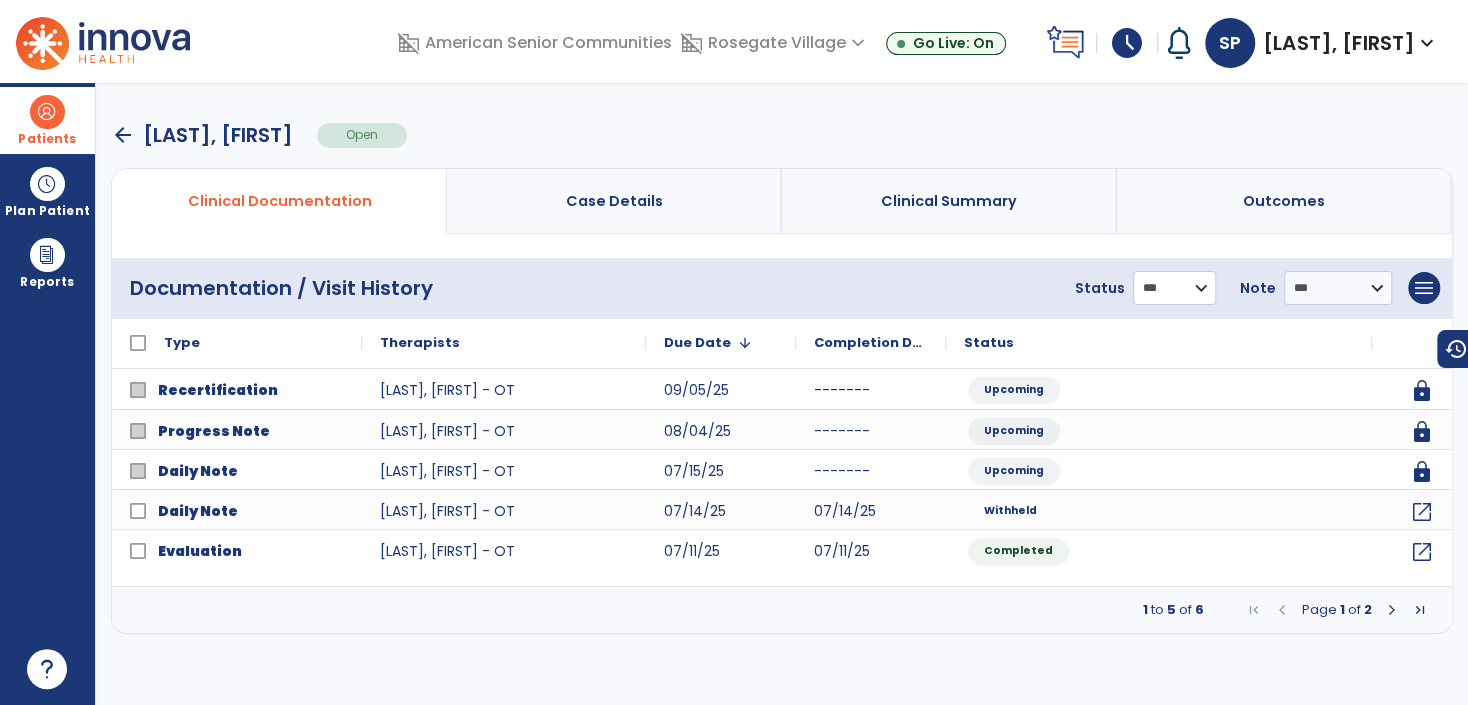 click on "**********" at bounding box center [1174, 288] 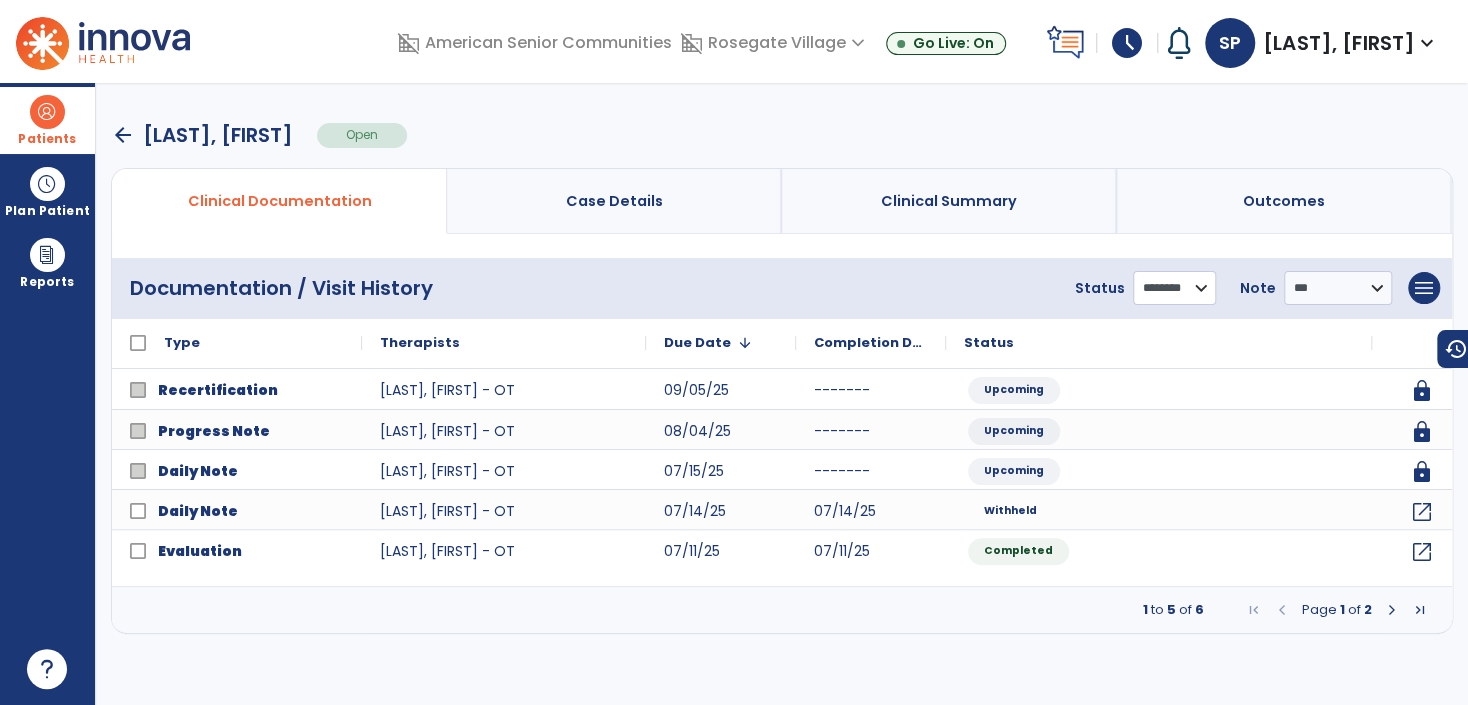 click on "**********" at bounding box center [1174, 288] 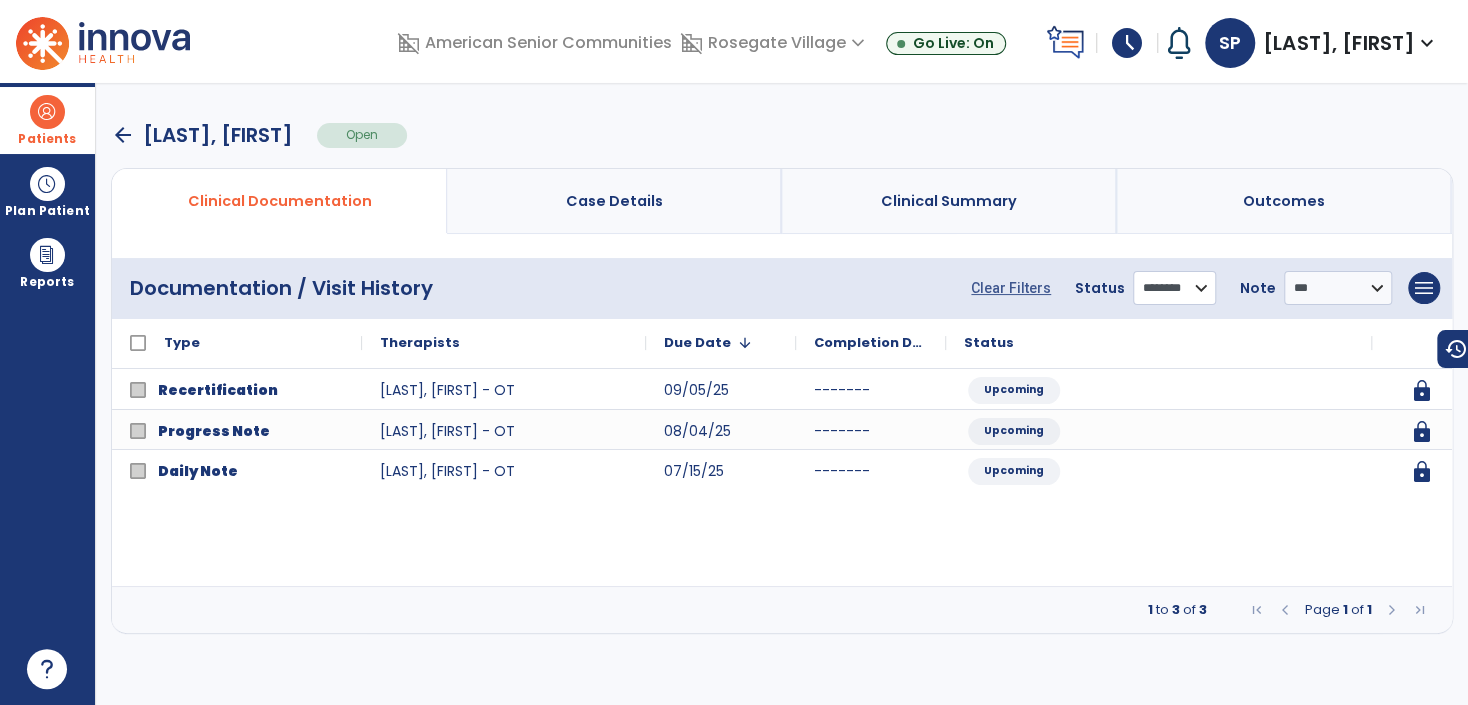 click on "**********" at bounding box center [1174, 288] 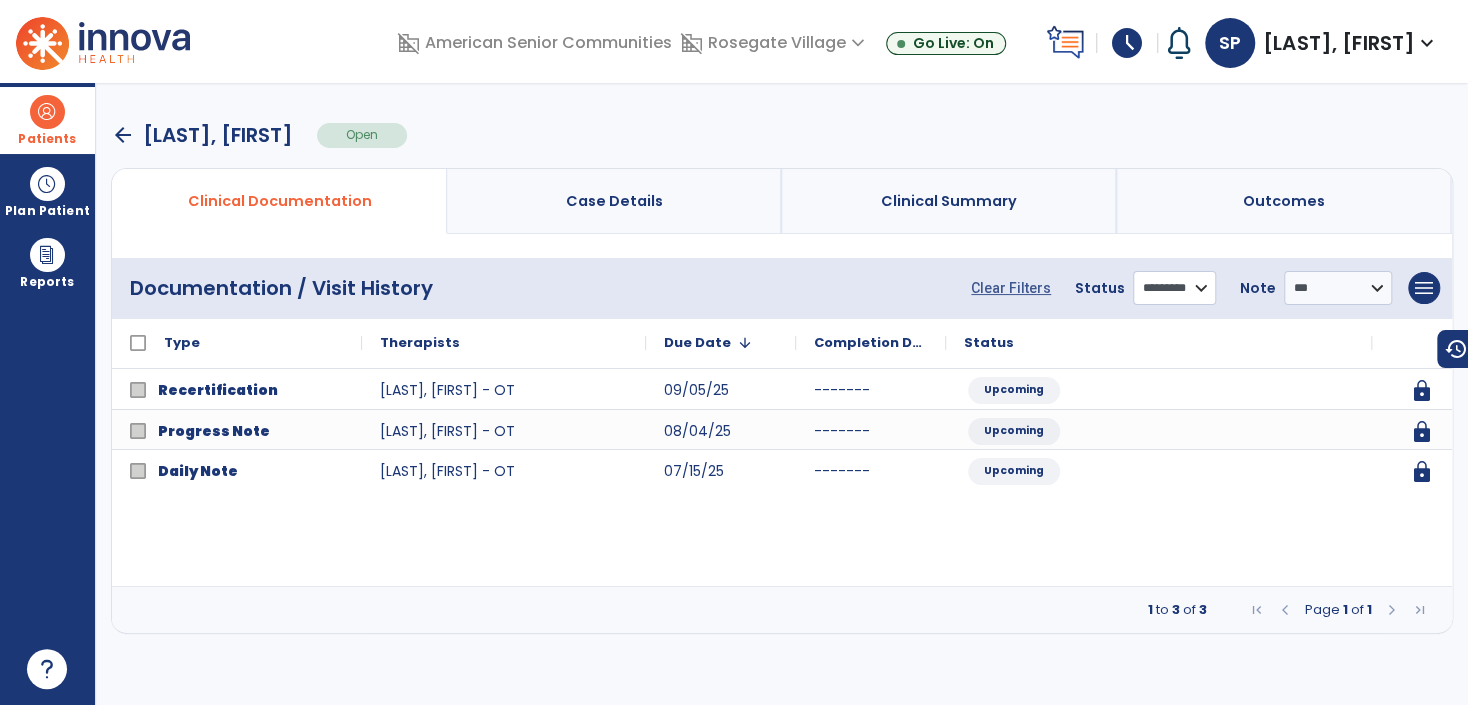 click on "**********" at bounding box center (1174, 288) 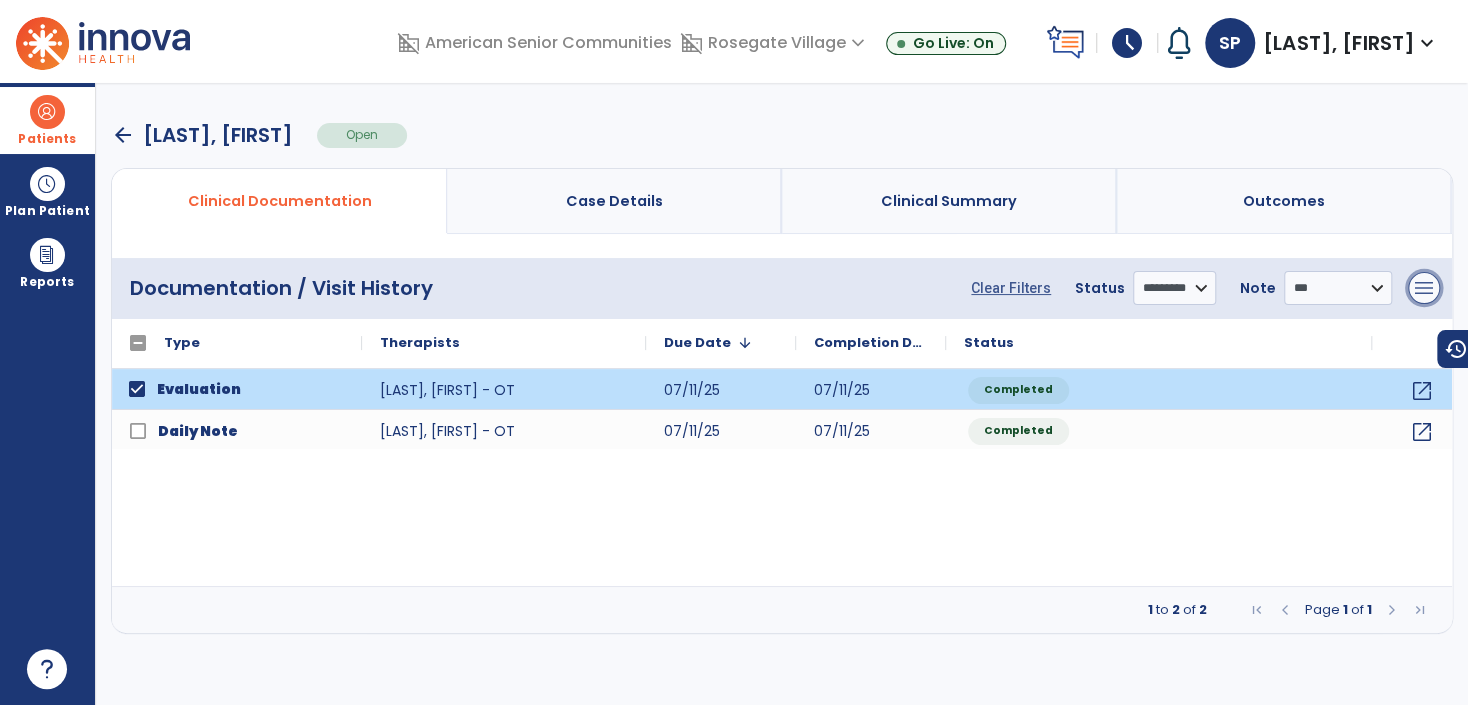 click on "menu" at bounding box center (1424, 288) 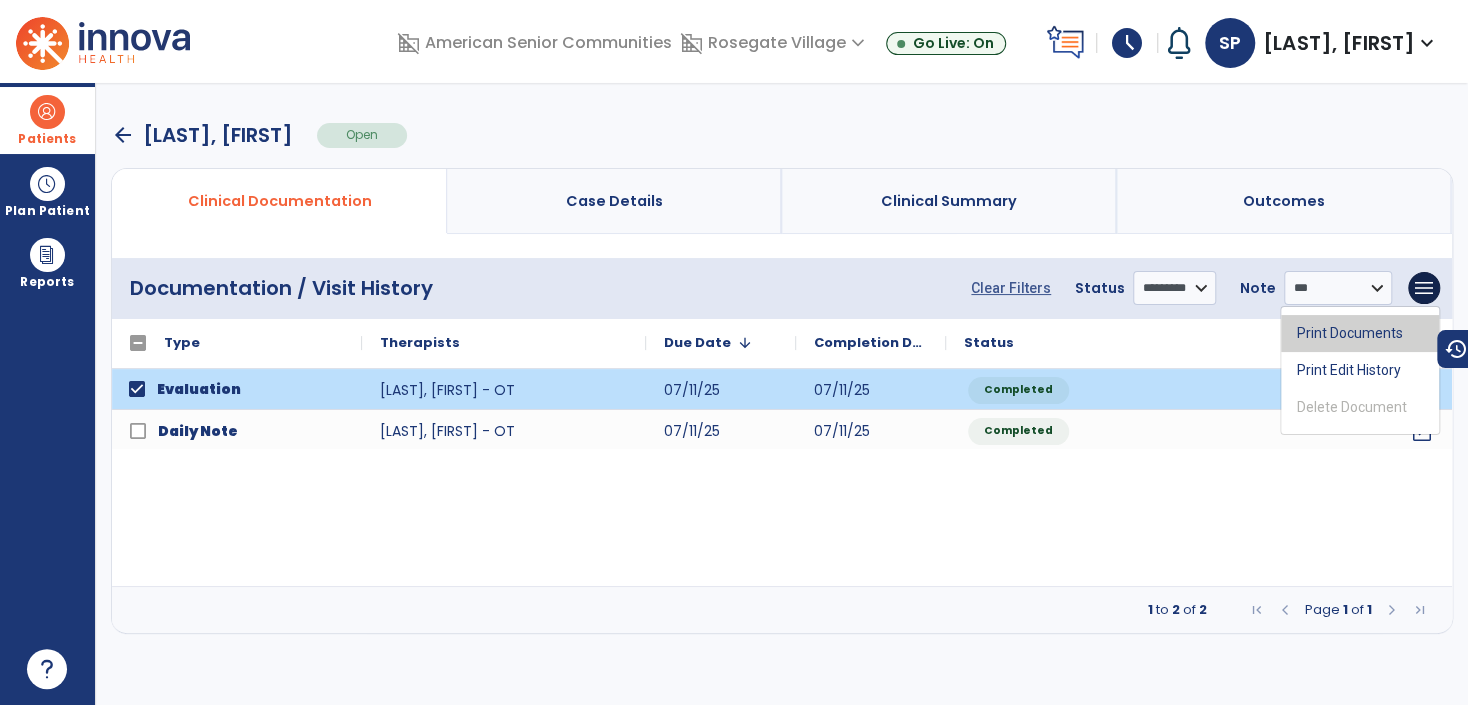 click on "Print Documents" at bounding box center (1360, 333) 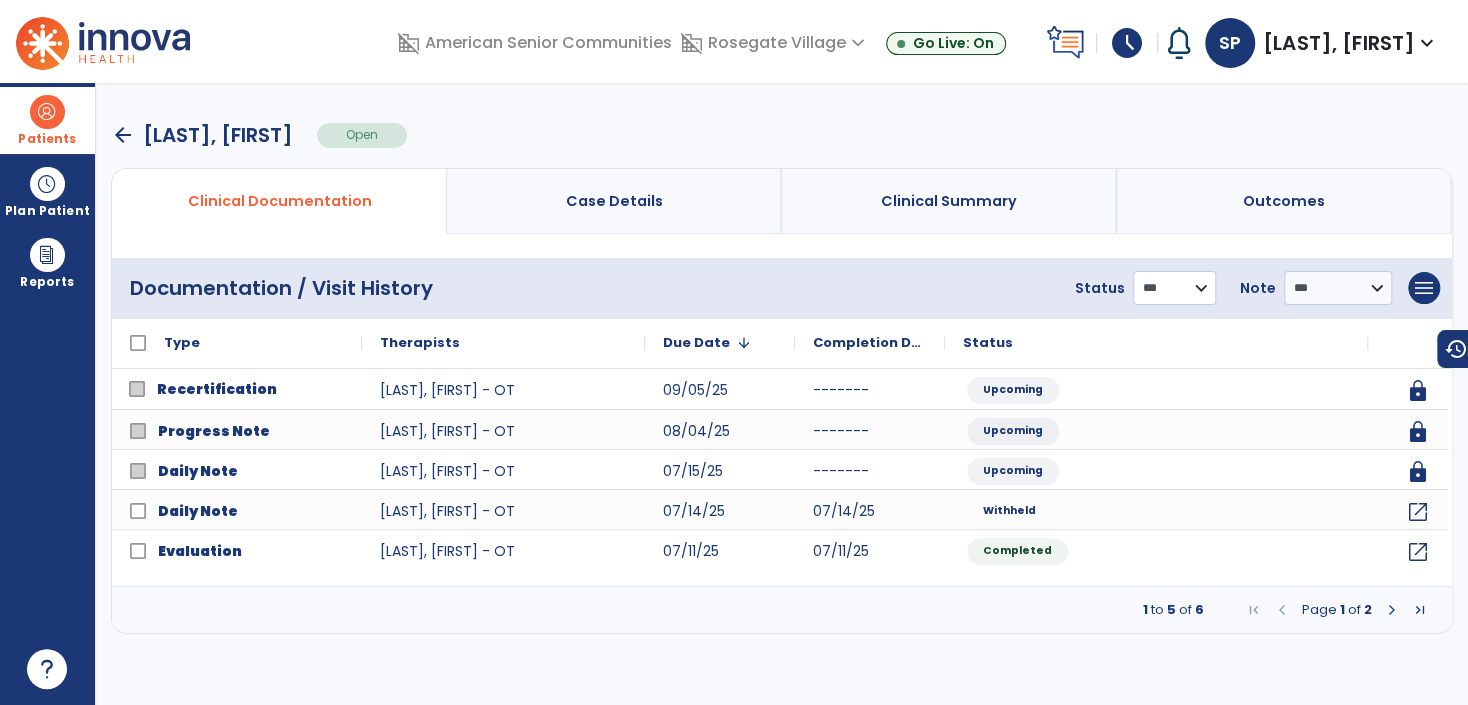 click on "**********" at bounding box center (1174, 288) 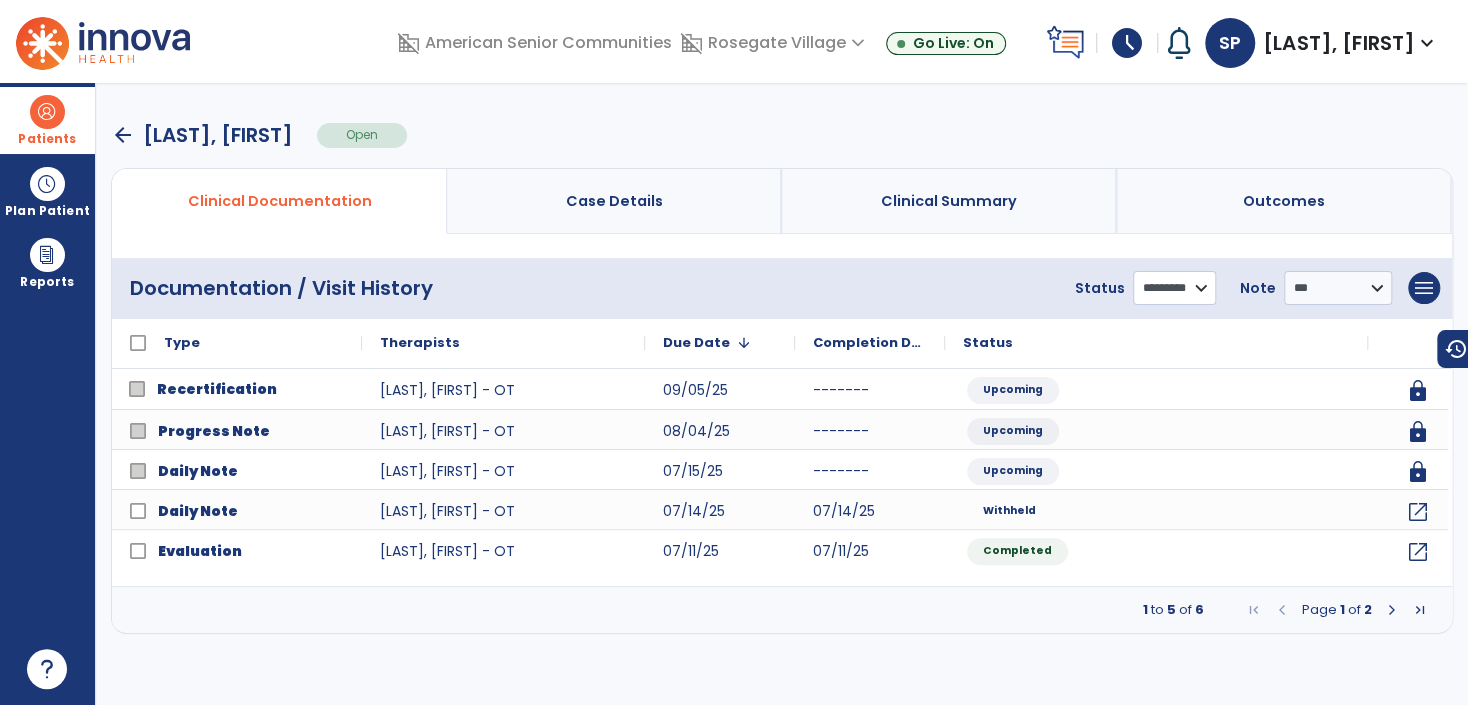 click on "**********" at bounding box center (1174, 288) 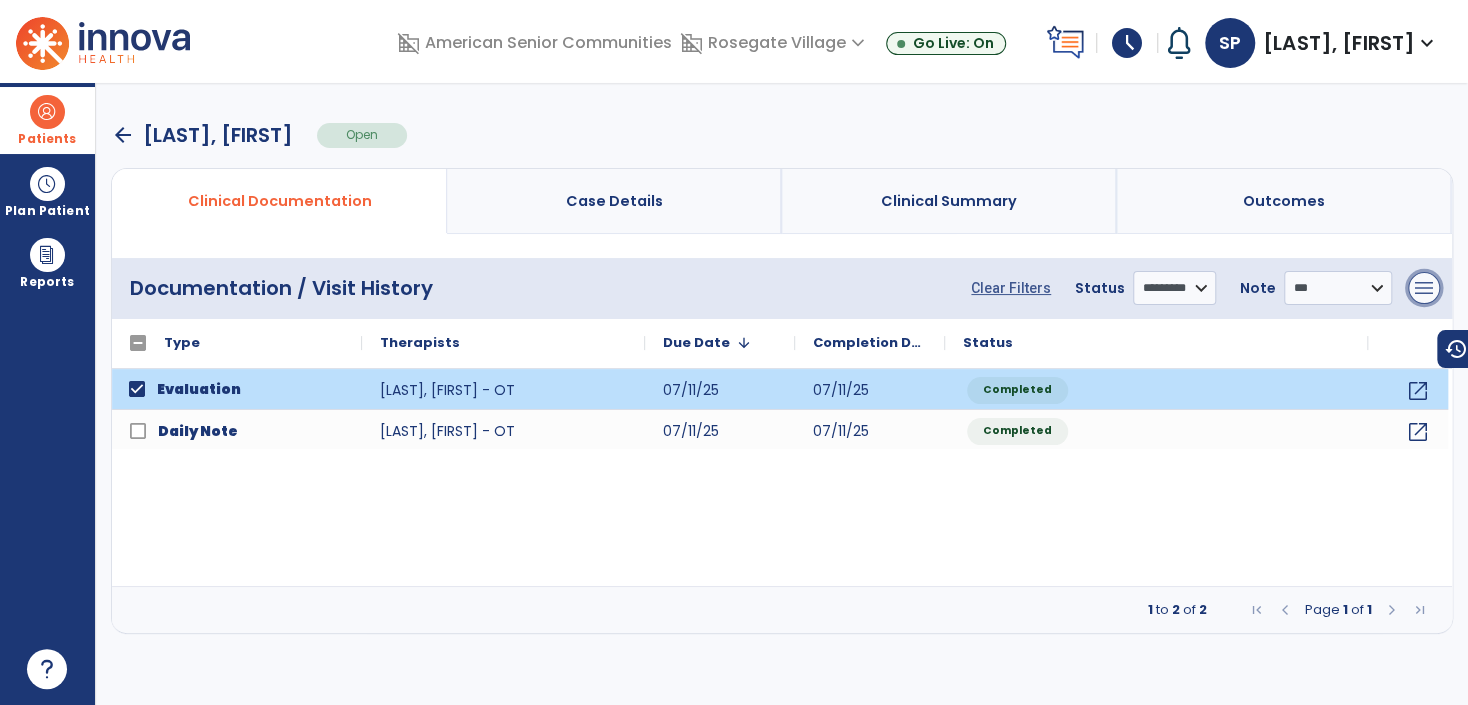 click on "menu" at bounding box center [1424, 288] 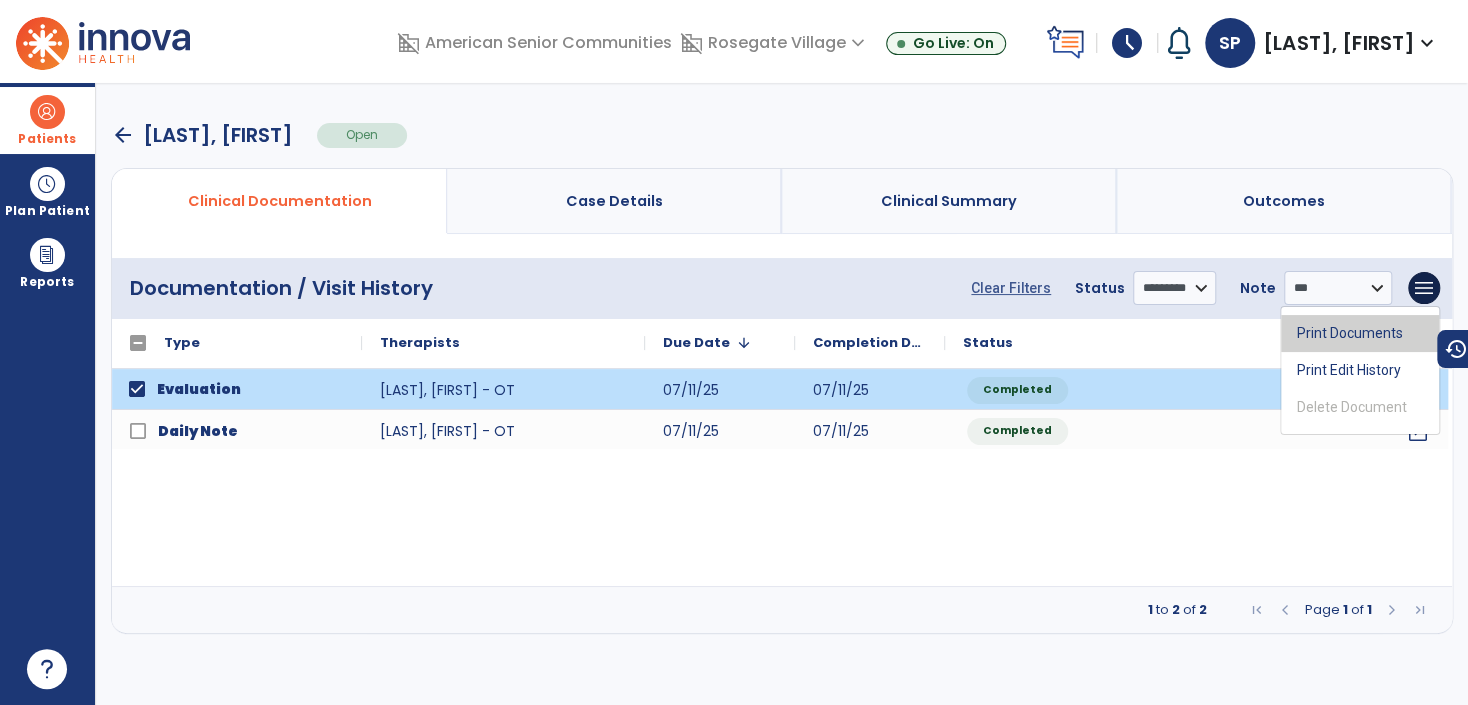 click on "Print Documents" at bounding box center [1360, 333] 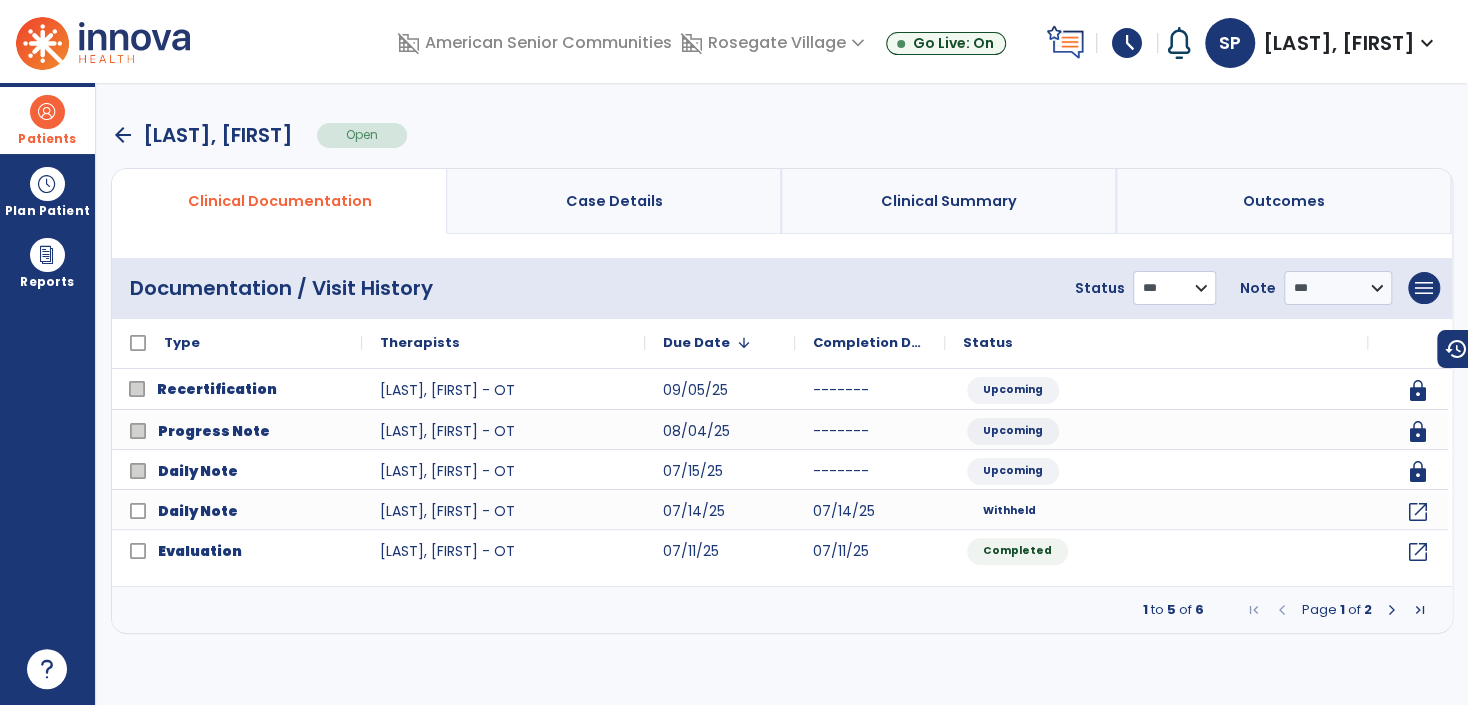 click on "**********" at bounding box center [1174, 288] 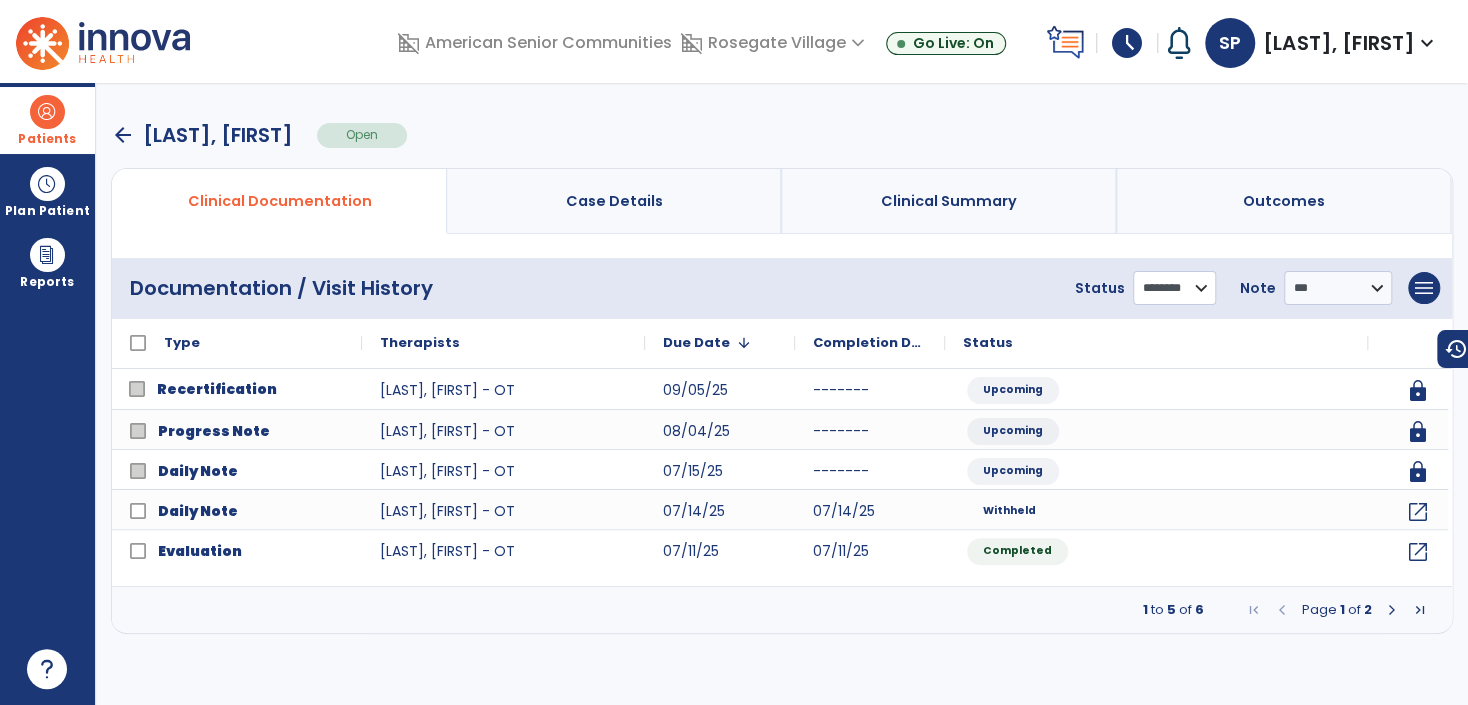 click on "**********" at bounding box center [1174, 288] 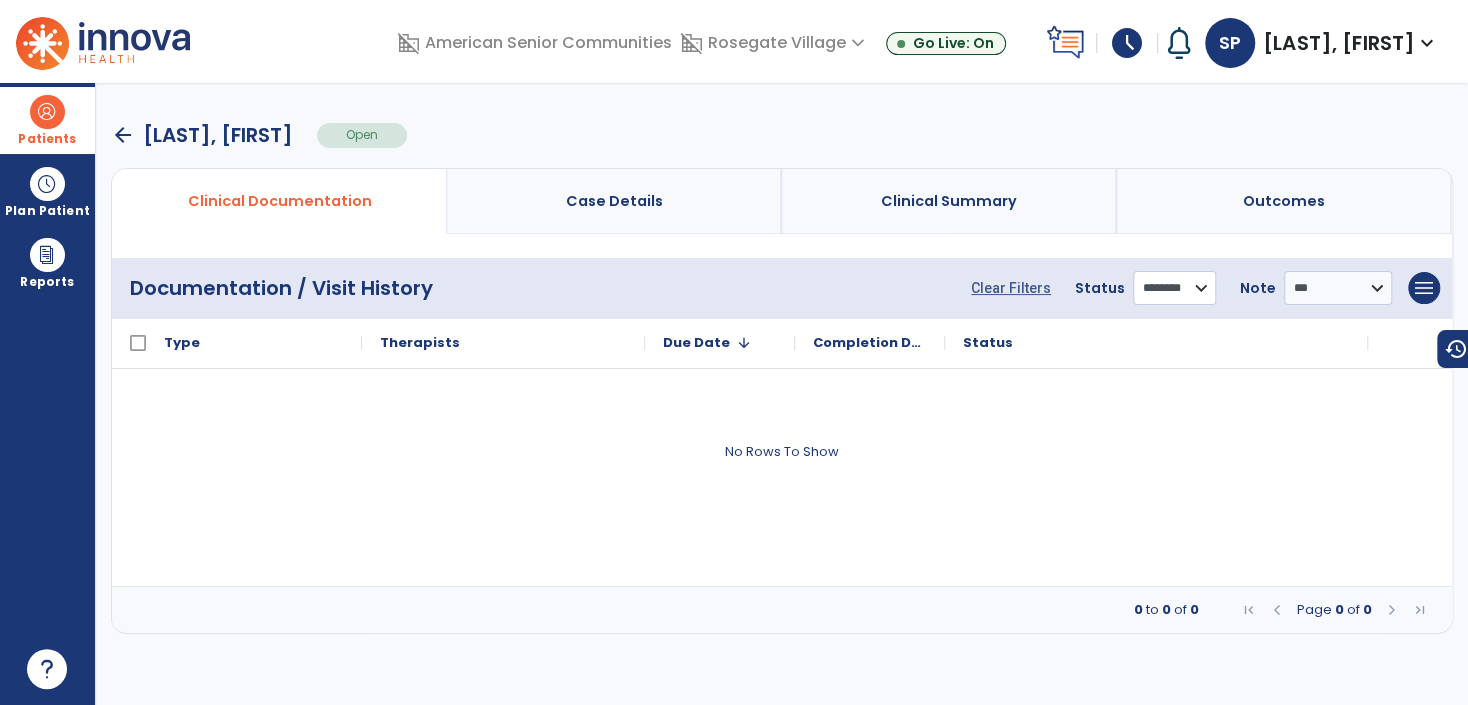 click on "**********" at bounding box center [1174, 288] 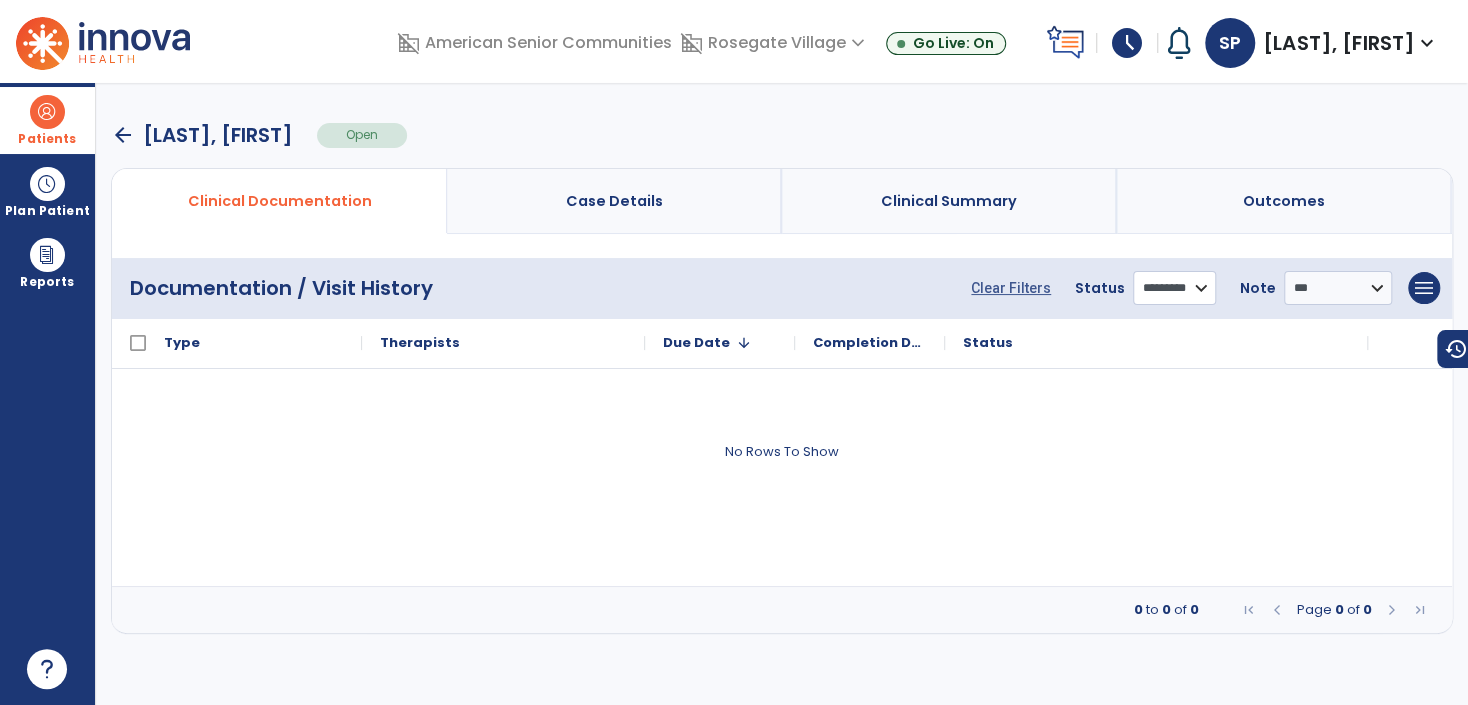 click on "**********" at bounding box center [1174, 288] 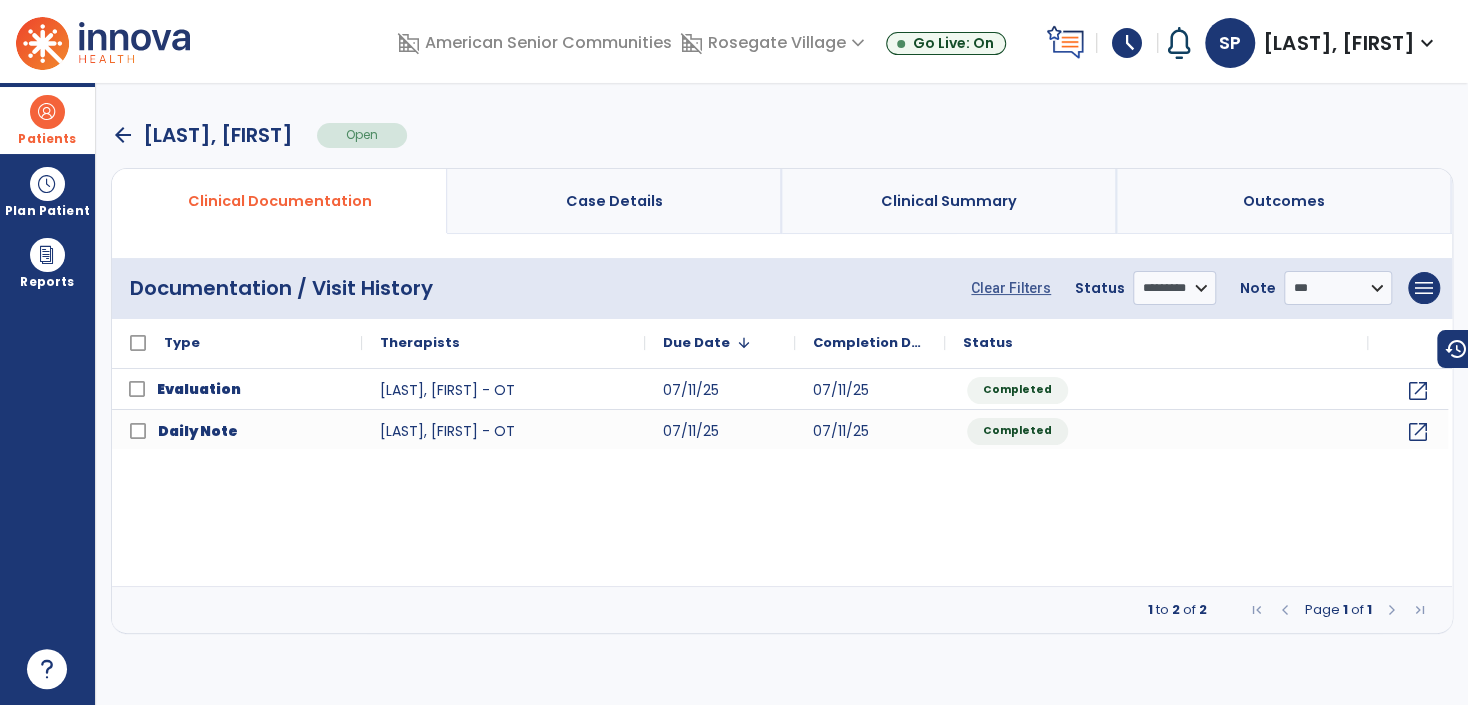 click on "Patients" at bounding box center (47, 120) 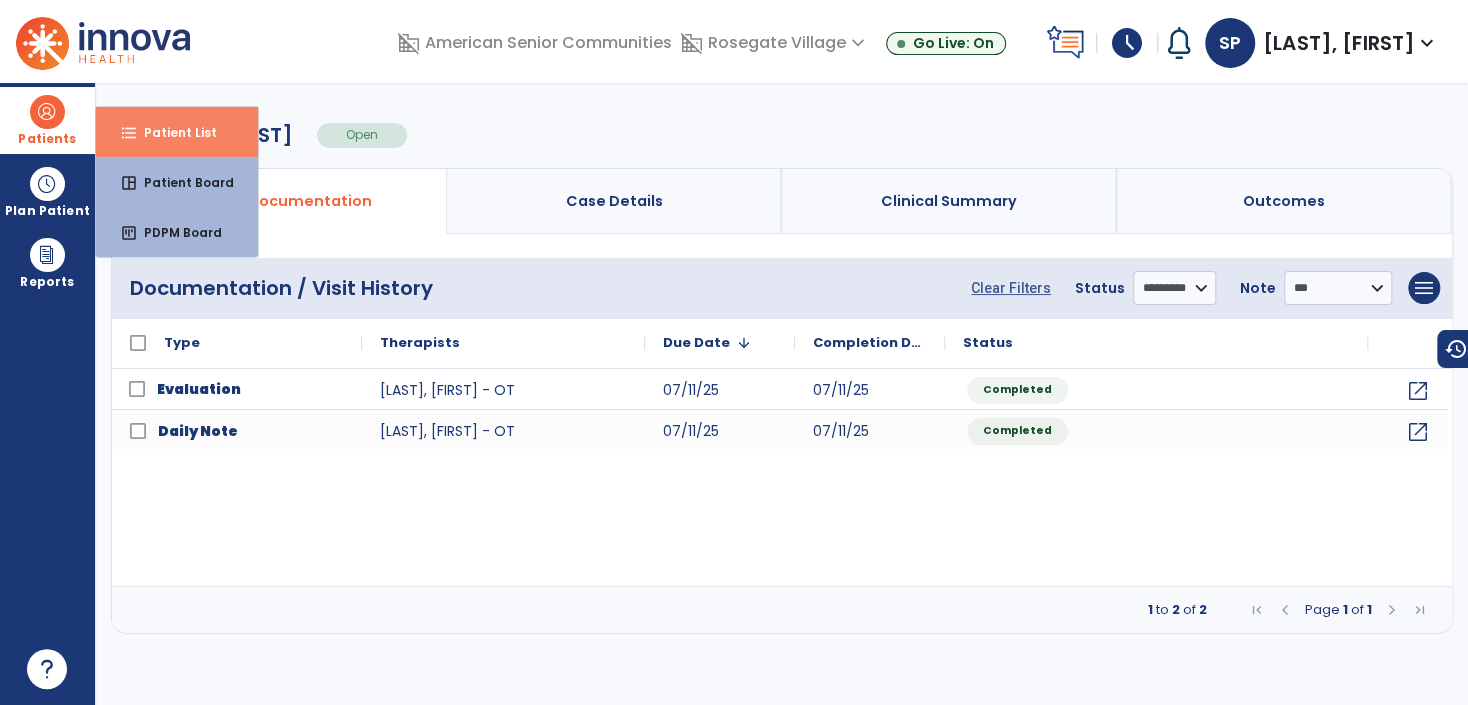click on "format_list_bulleted" at bounding box center (129, 133) 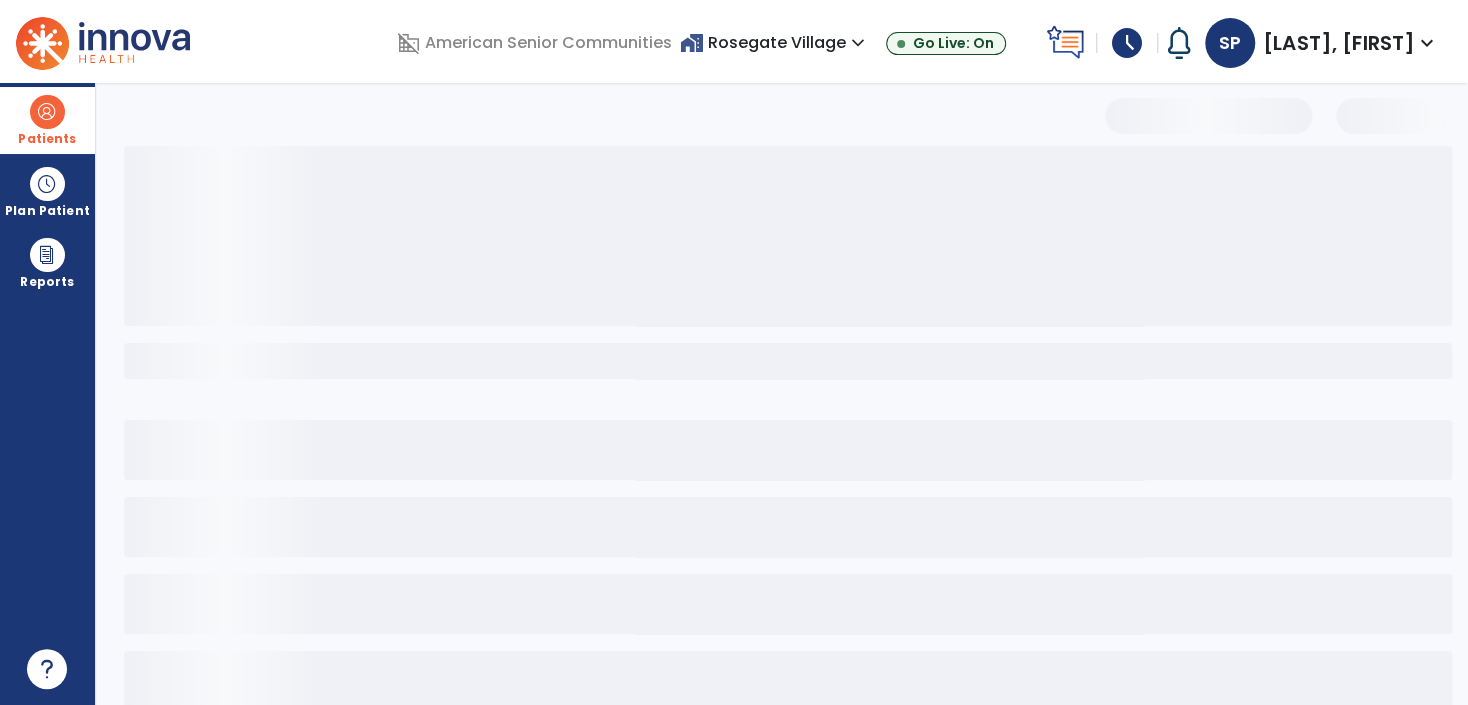 click at bounding box center [286, 173] 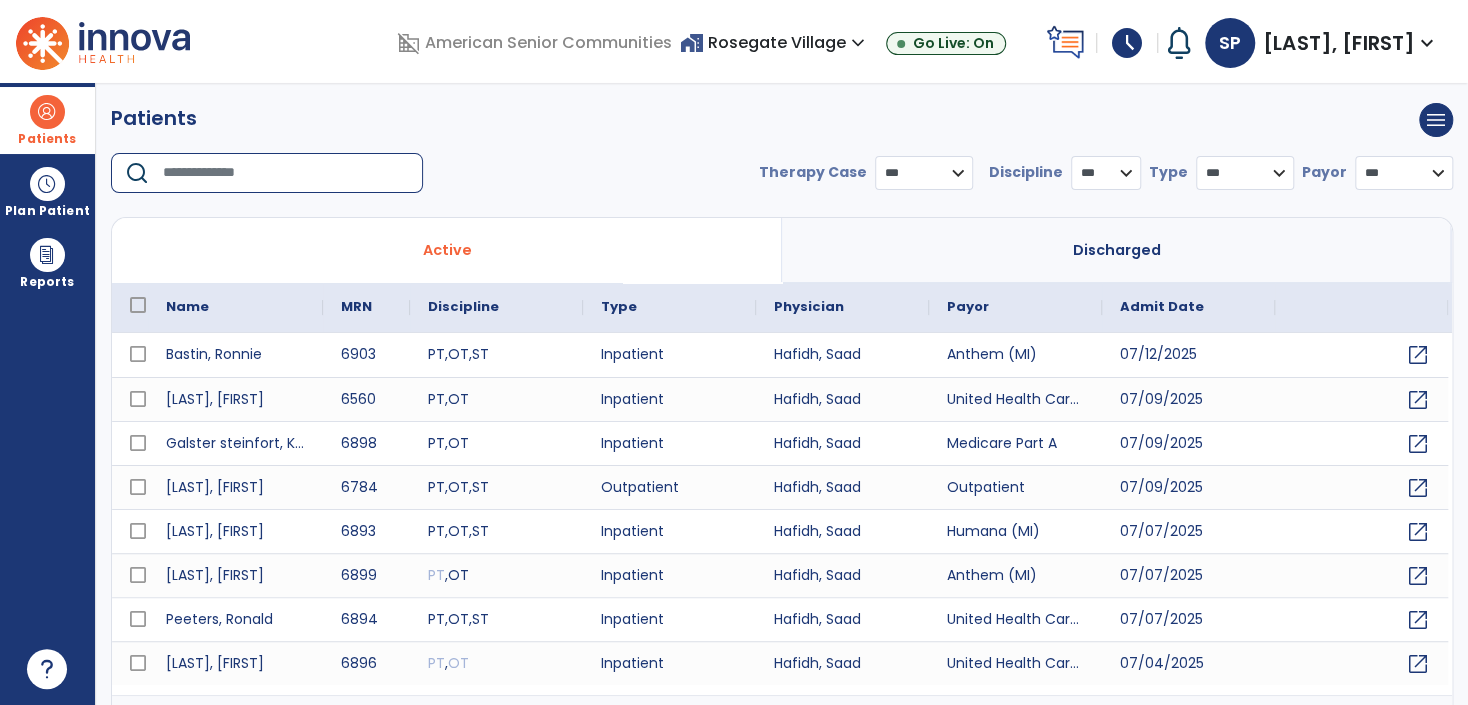 click at bounding box center [286, 173] 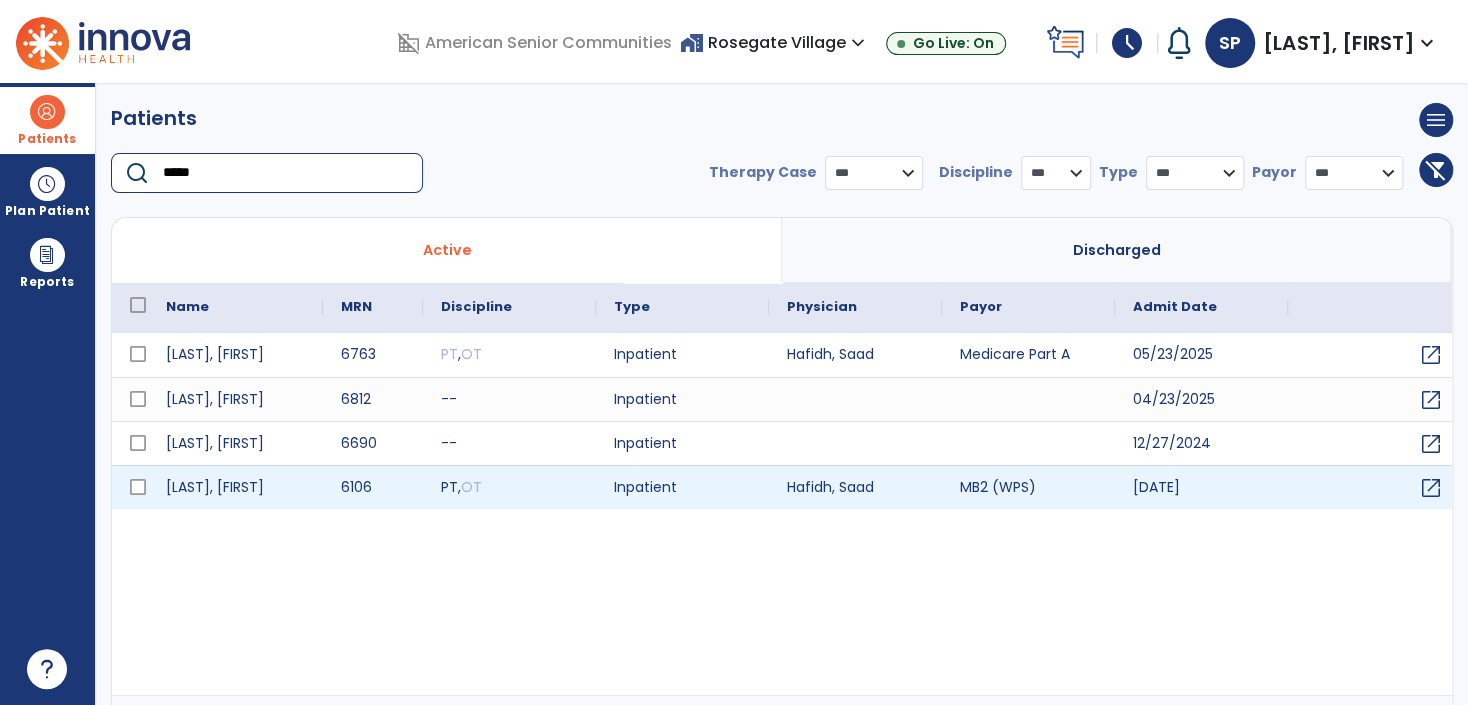 type on "*****" 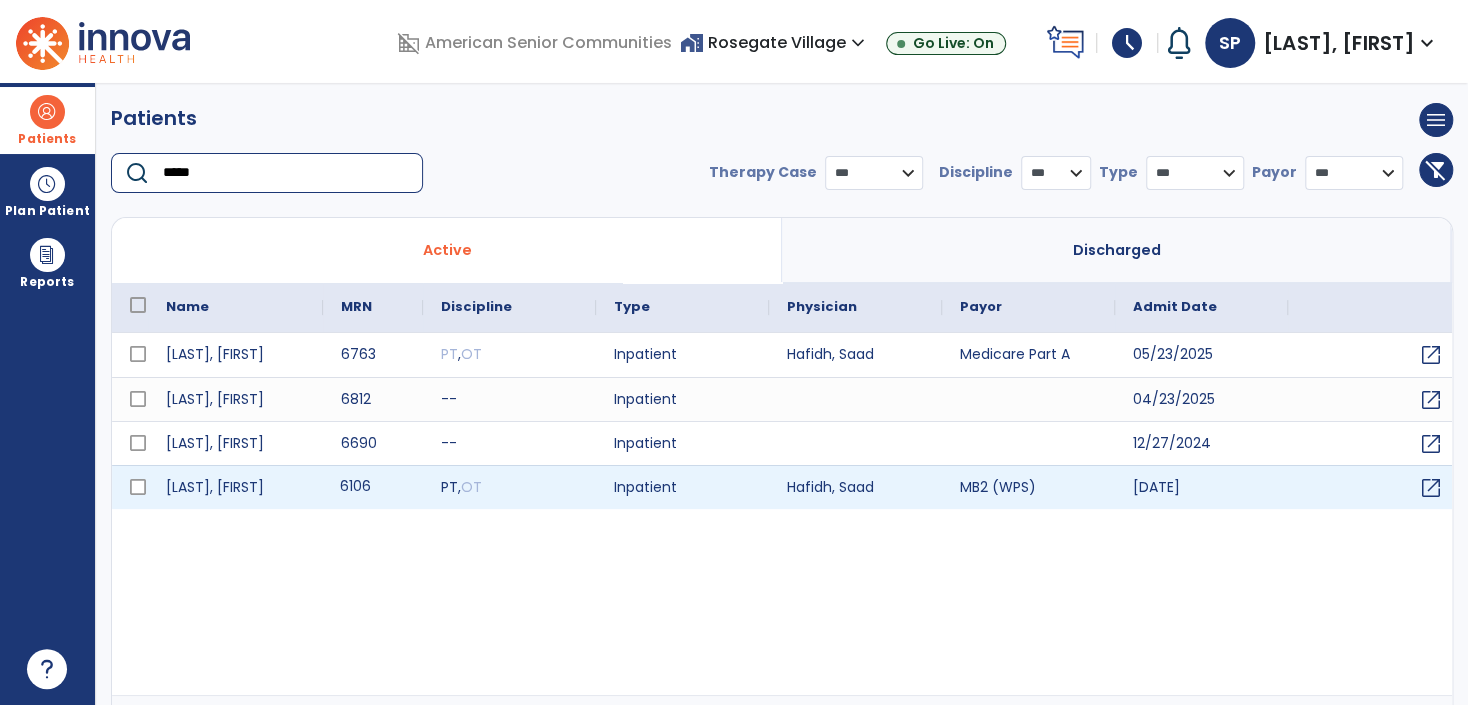 click on "6106" at bounding box center (373, 487) 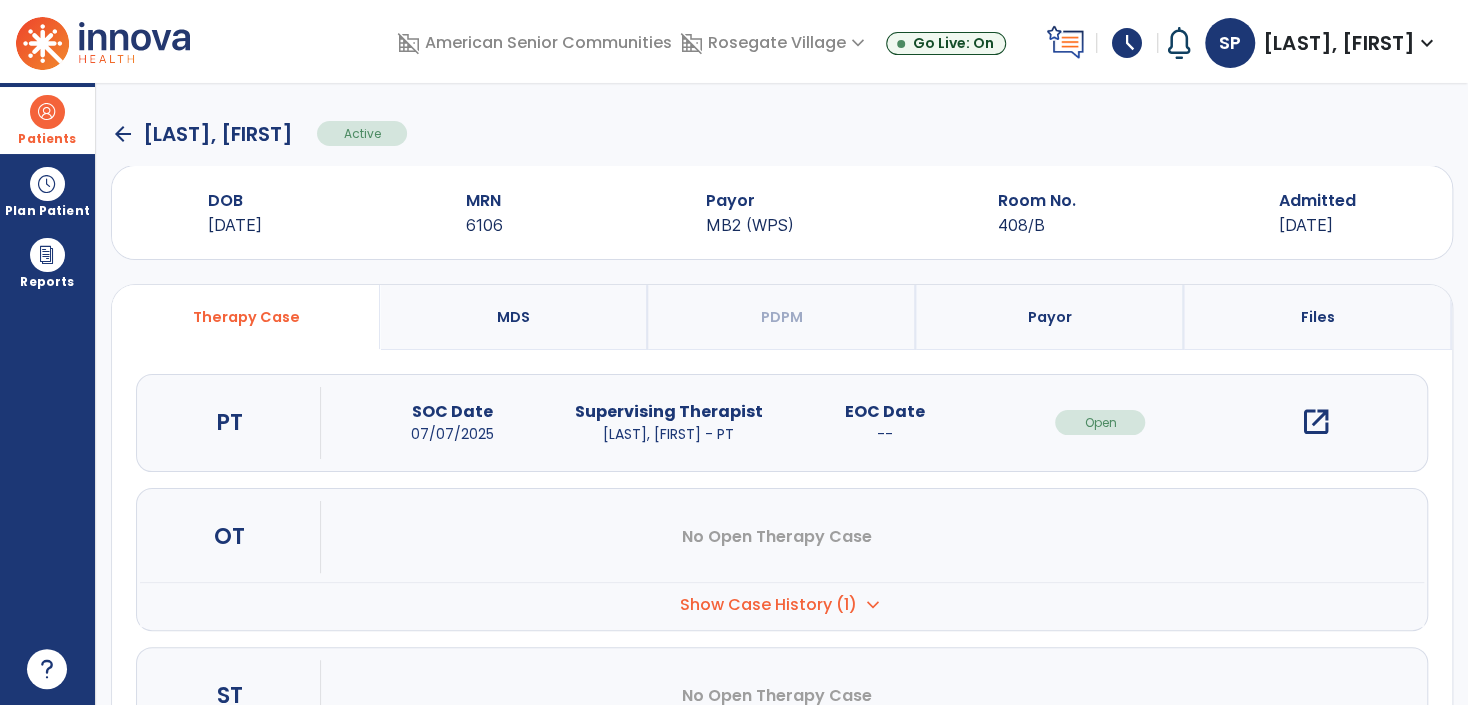 click on "open_in_new" at bounding box center (1316, 422) 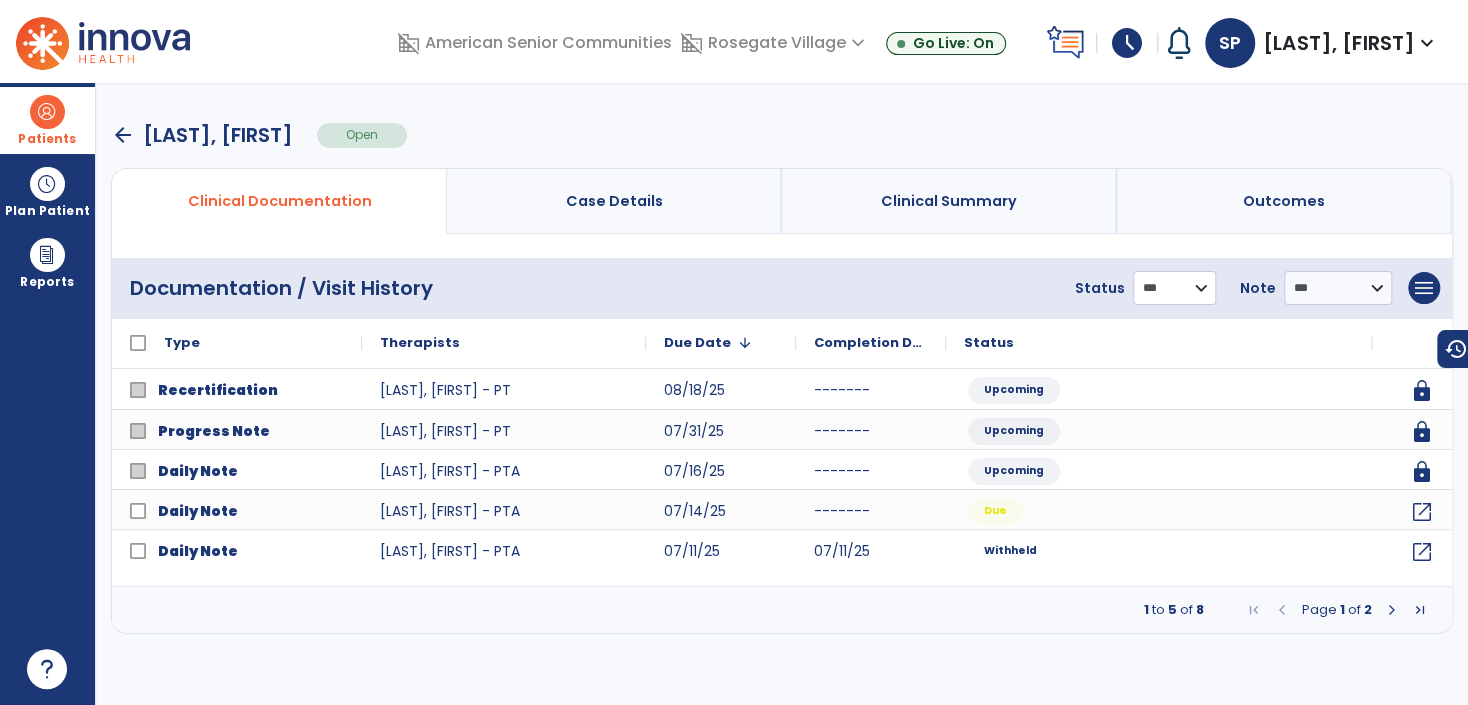 click on "**********" at bounding box center (1174, 288) 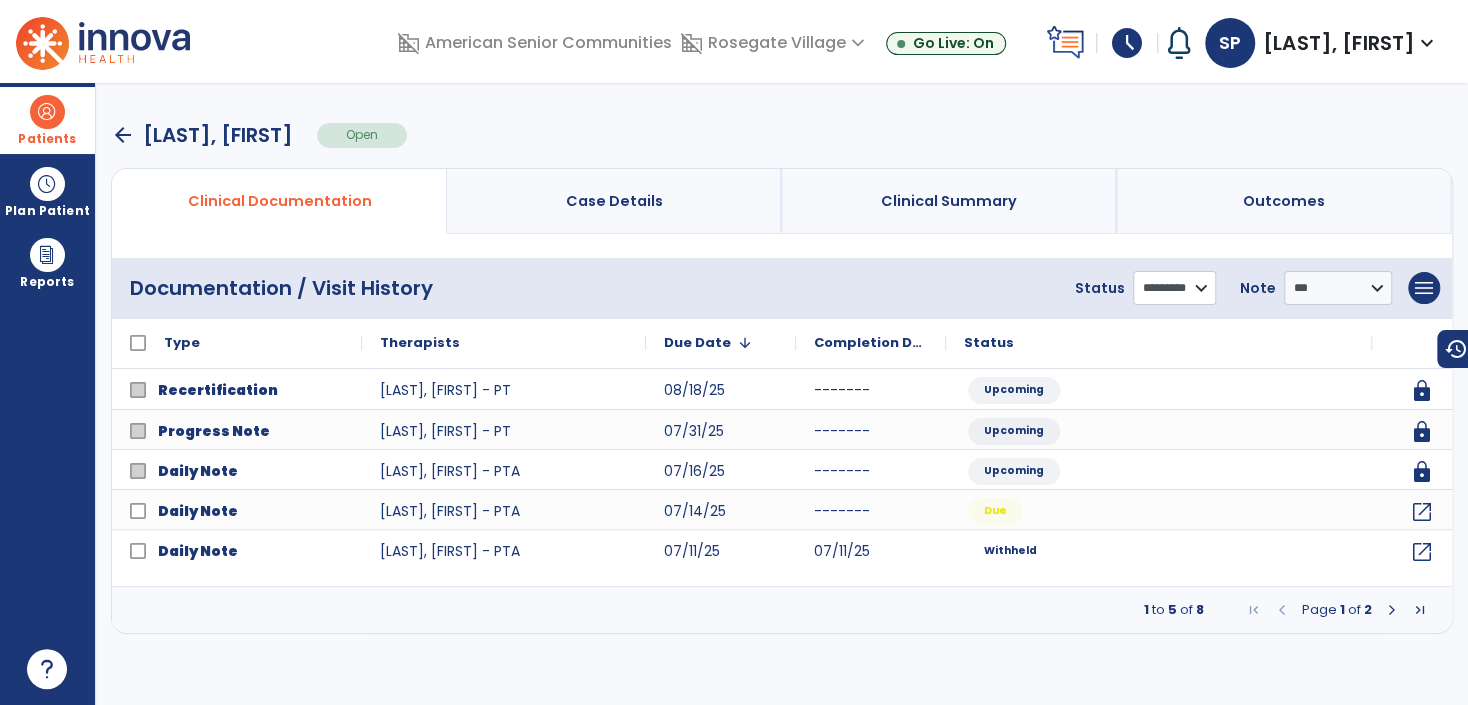 click on "**********" at bounding box center [1174, 288] 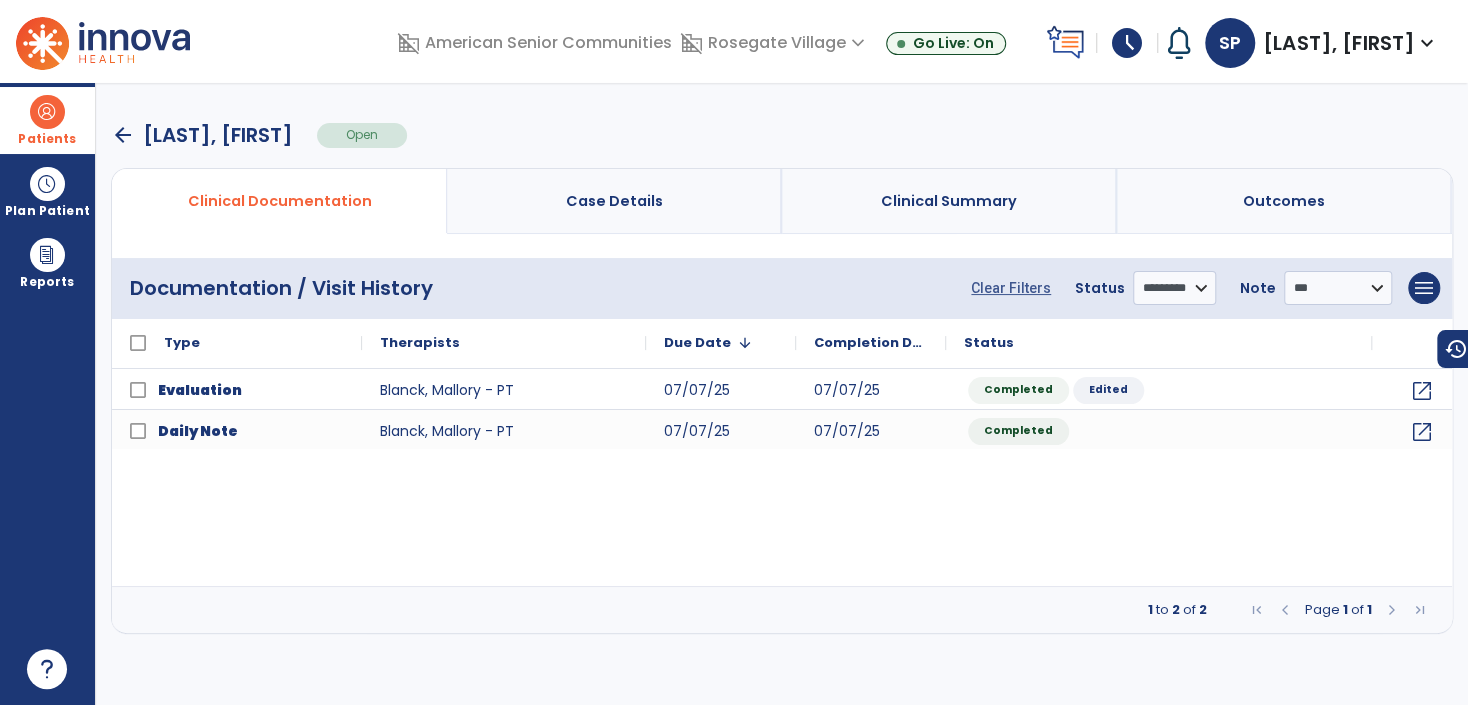 click on "Patients" at bounding box center (47, 139) 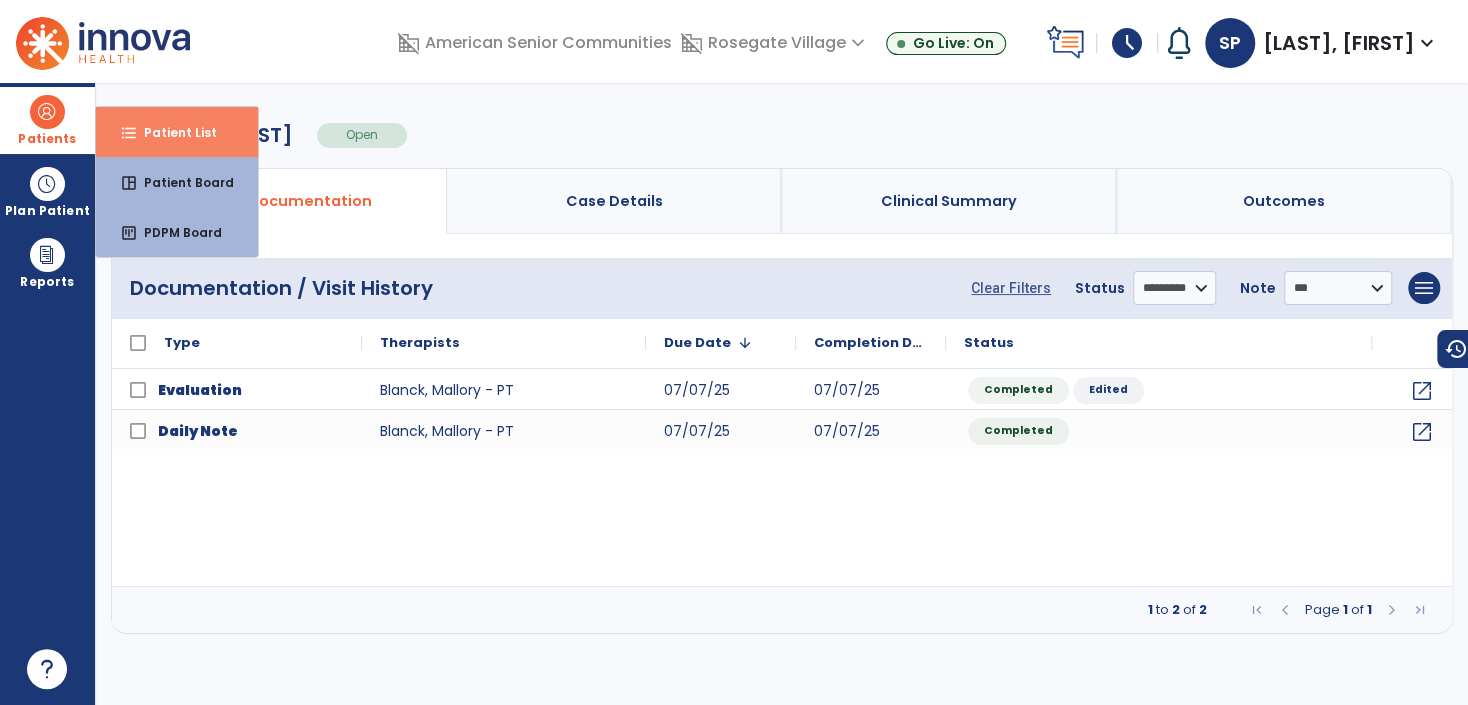 click on "format_list_bulleted" at bounding box center [129, 133] 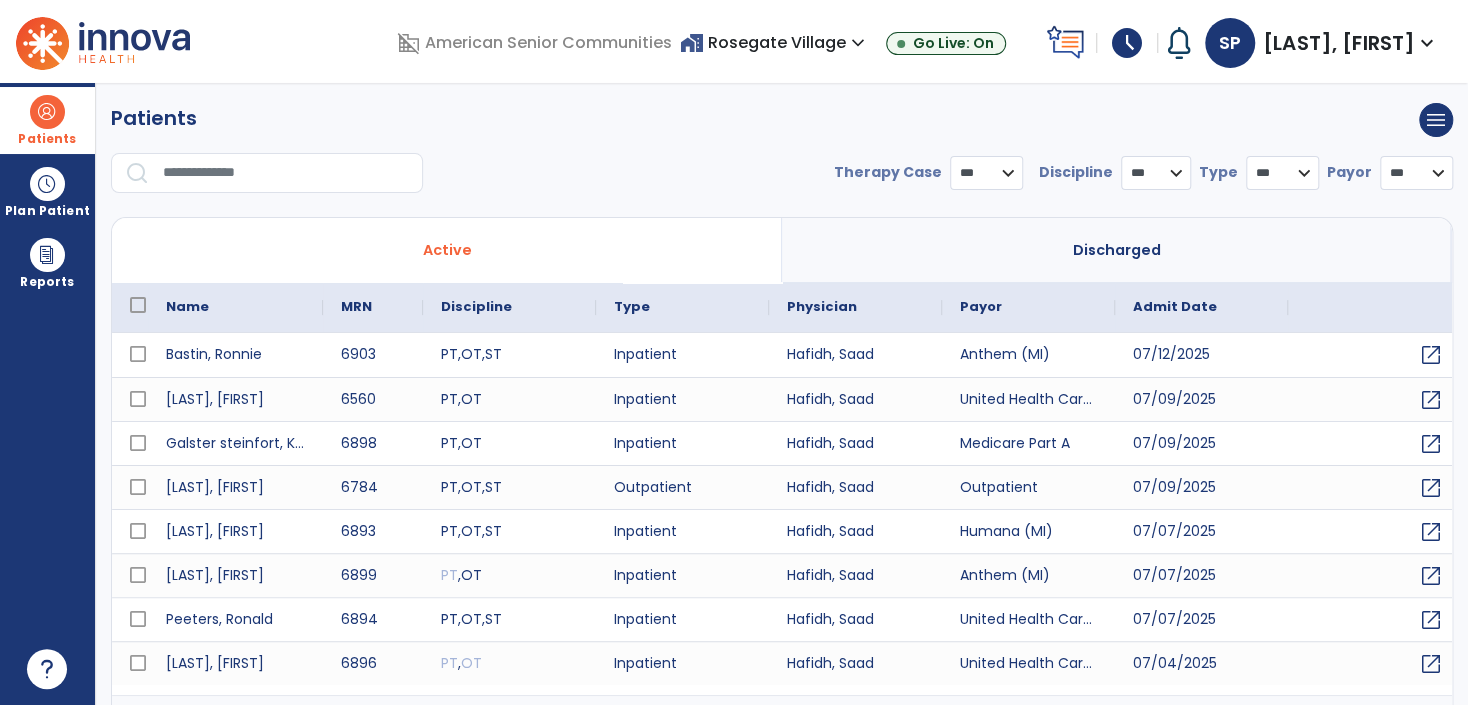 click at bounding box center (286, 173) 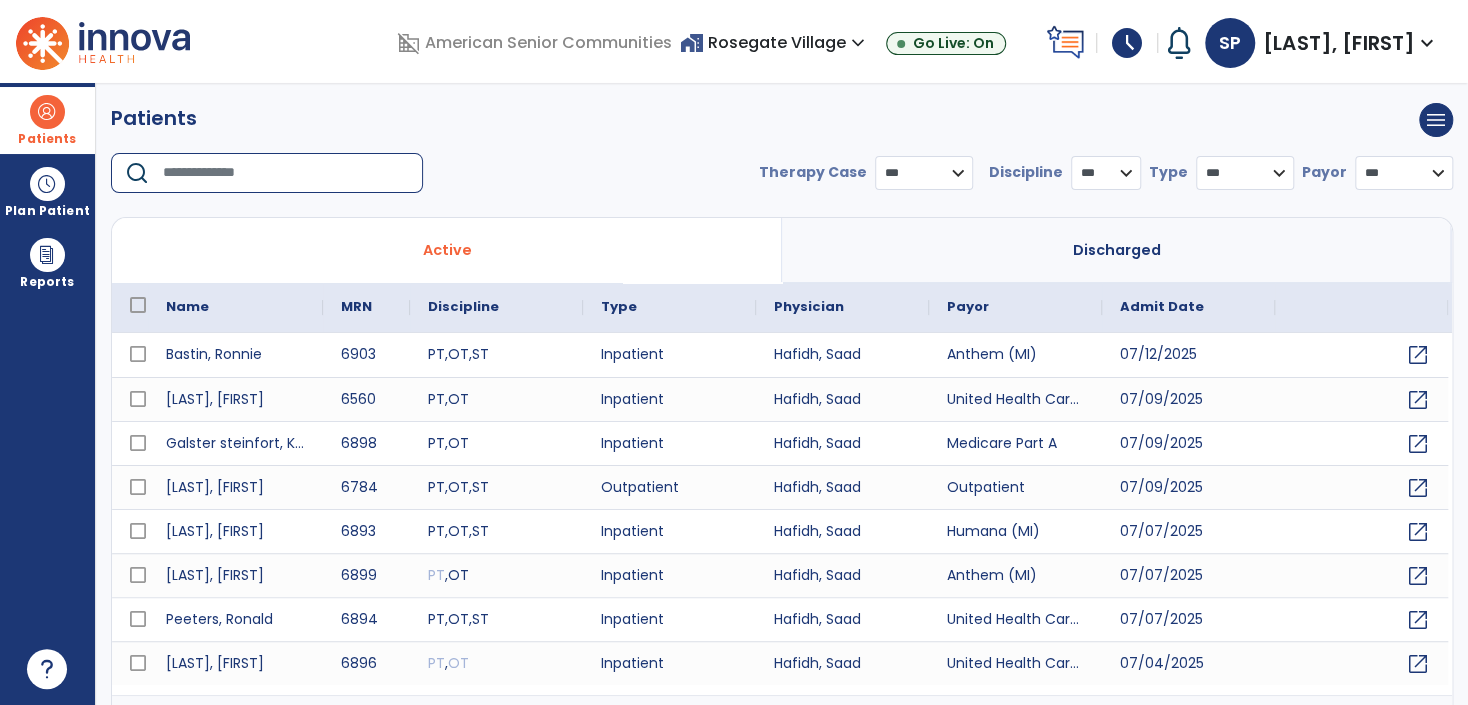 click at bounding box center [286, 173] 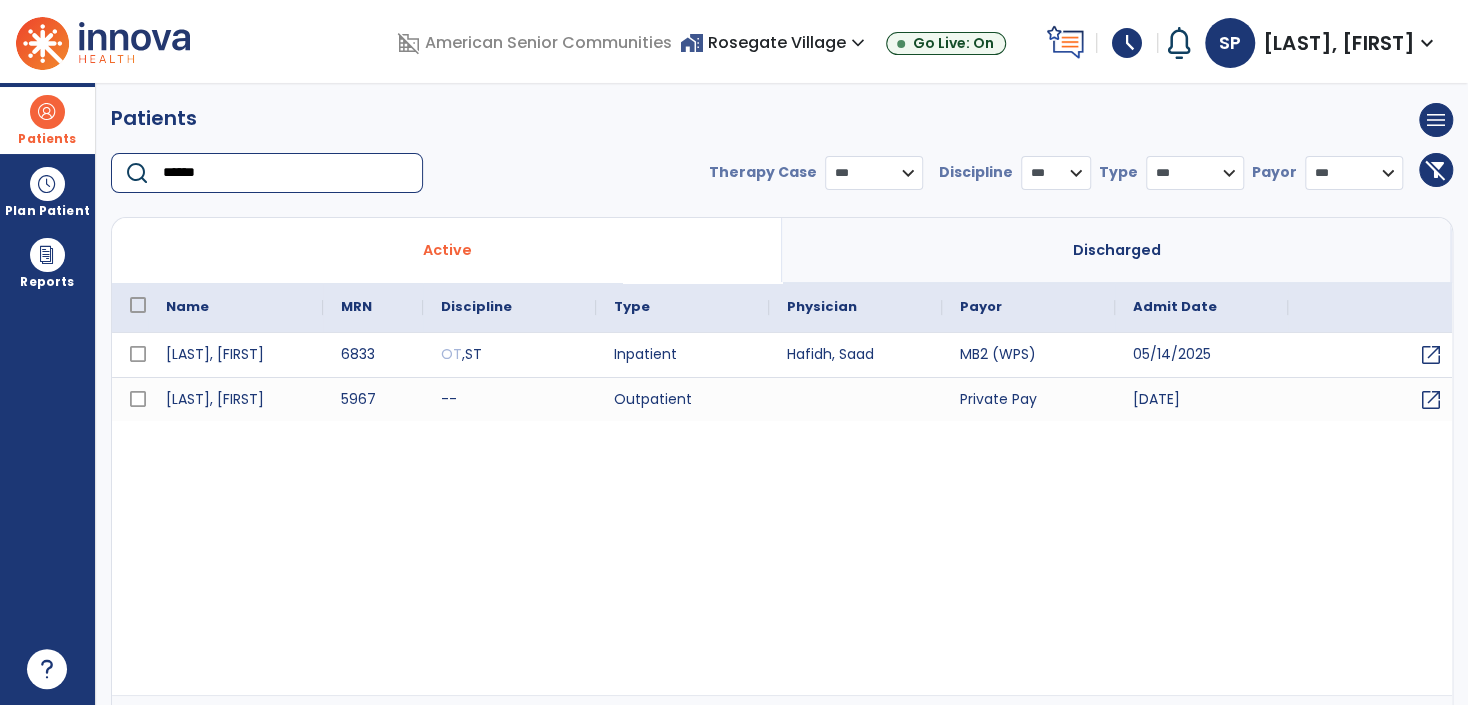 type on "******" 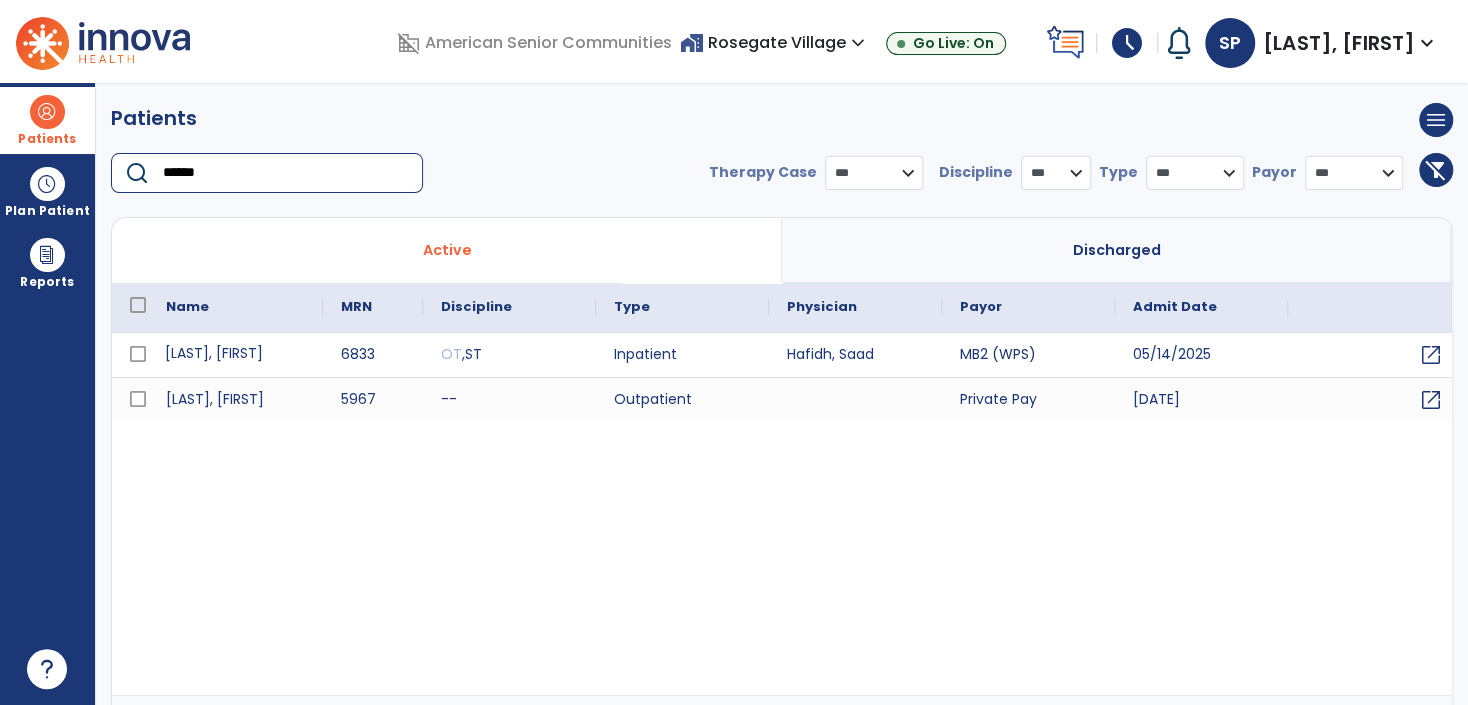 click on "Farley, Marcieta" at bounding box center (235, 355) 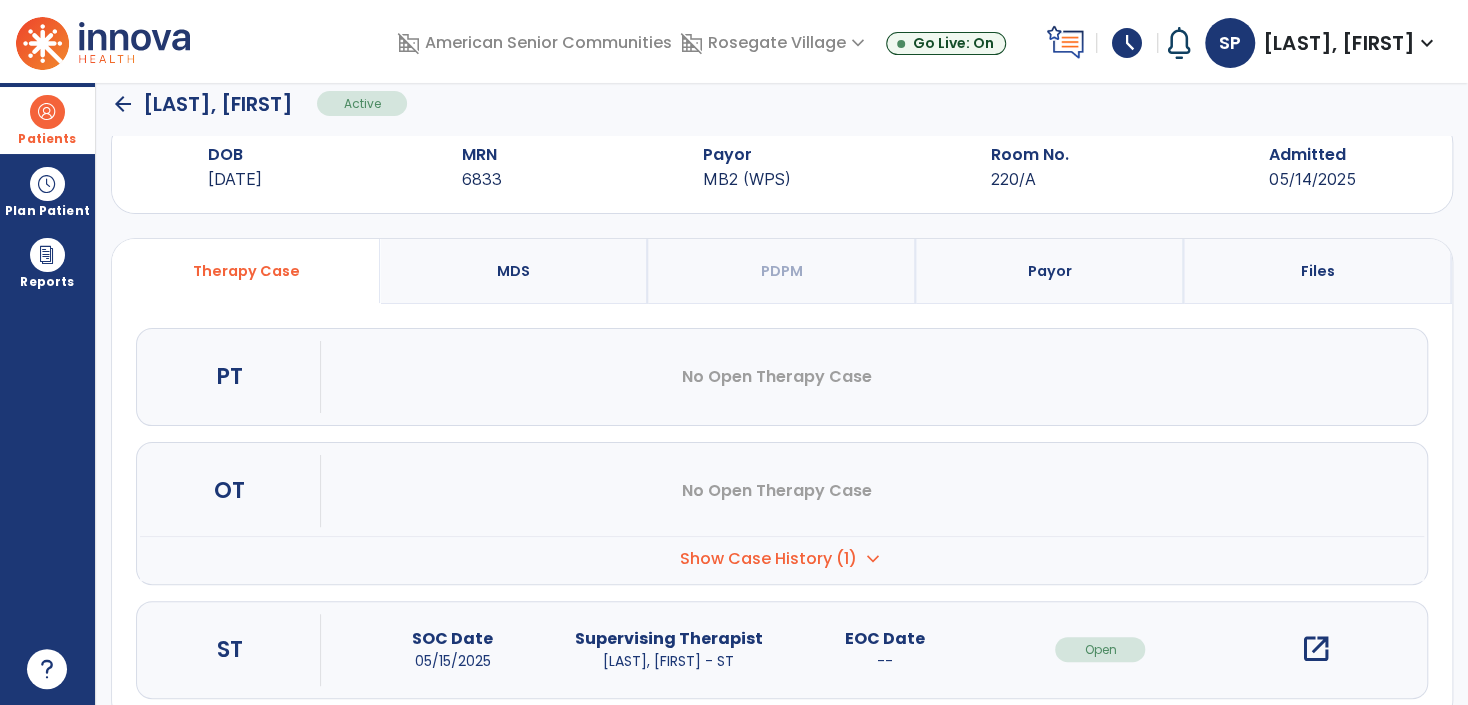 scroll, scrollTop: 86, scrollLeft: 0, axis: vertical 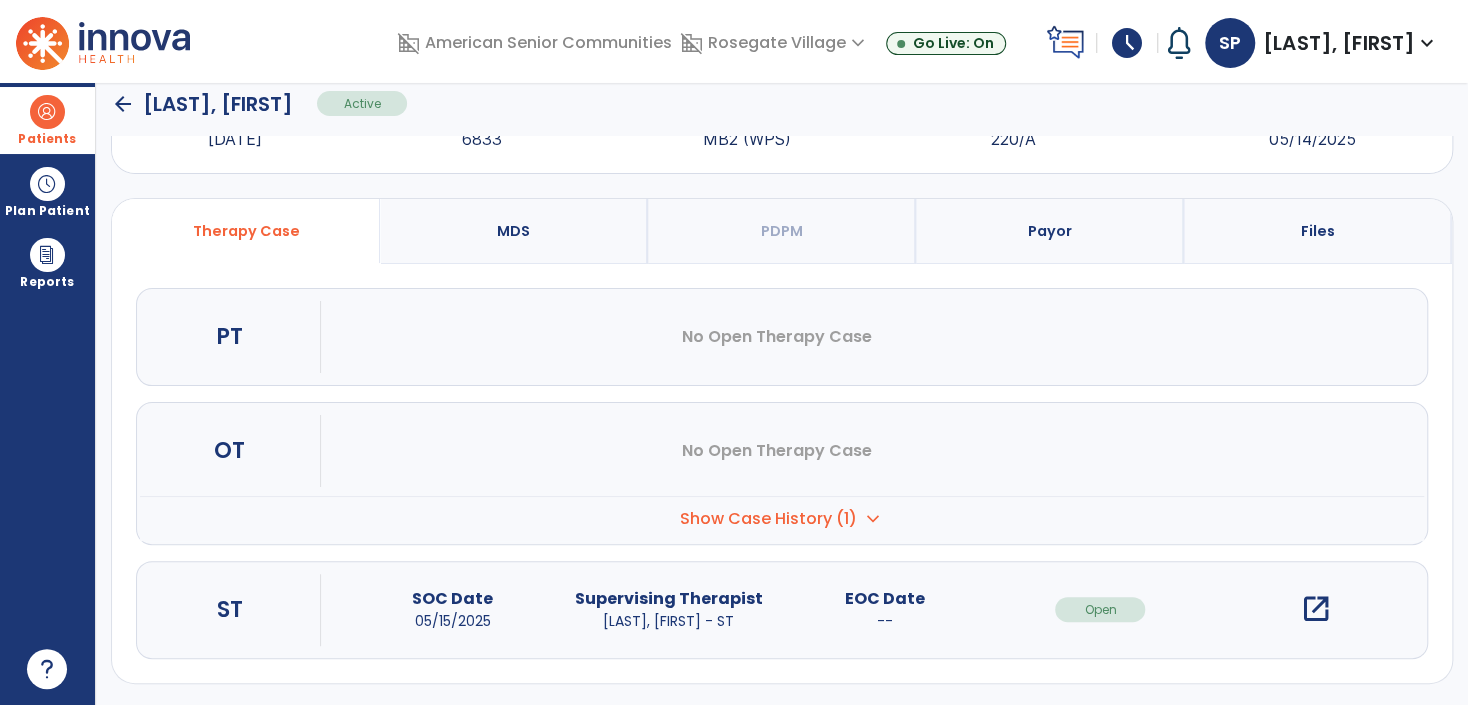 drag, startPoint x: 1327, startPoint y: 611, endPoint x: 1281, endPoint y: 576, distance: 57.801384 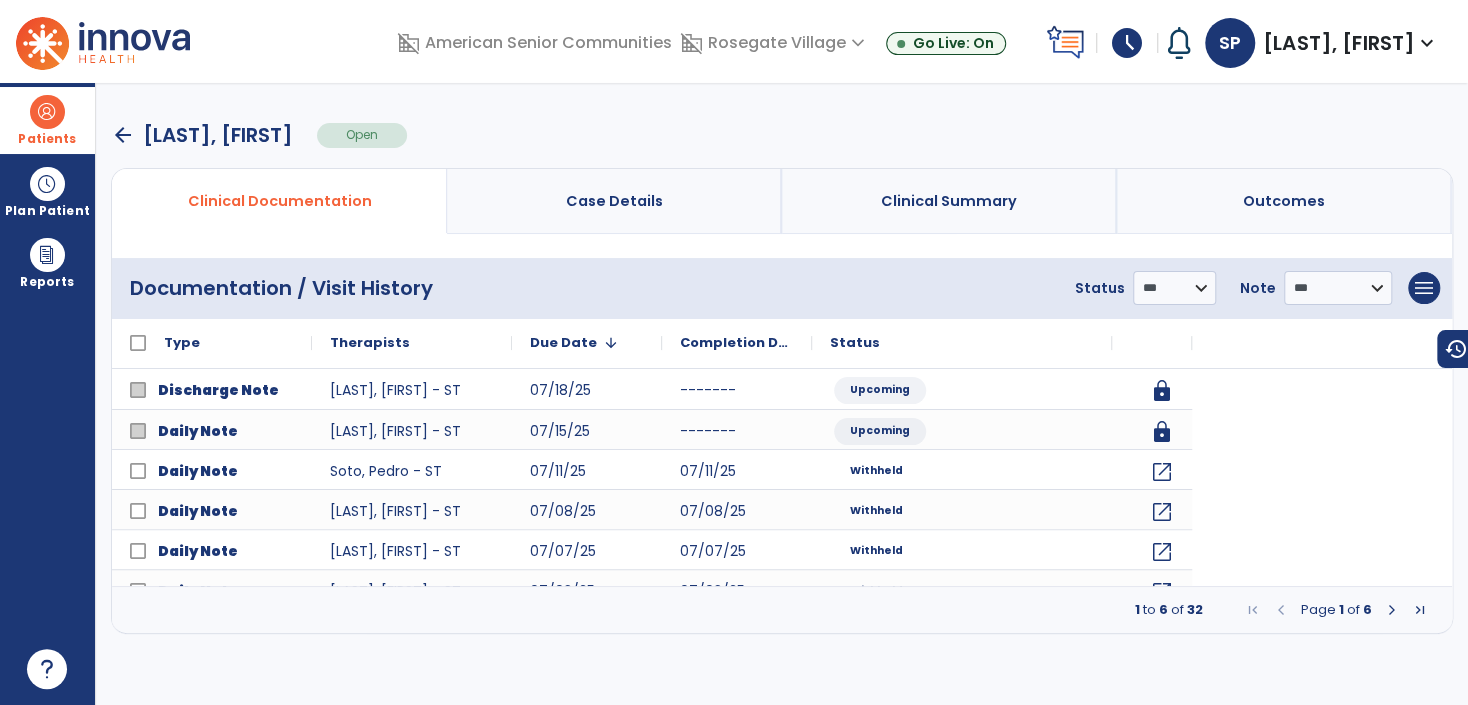 scroll, scrollTop: 0, scrollLeft: 0, axis: both 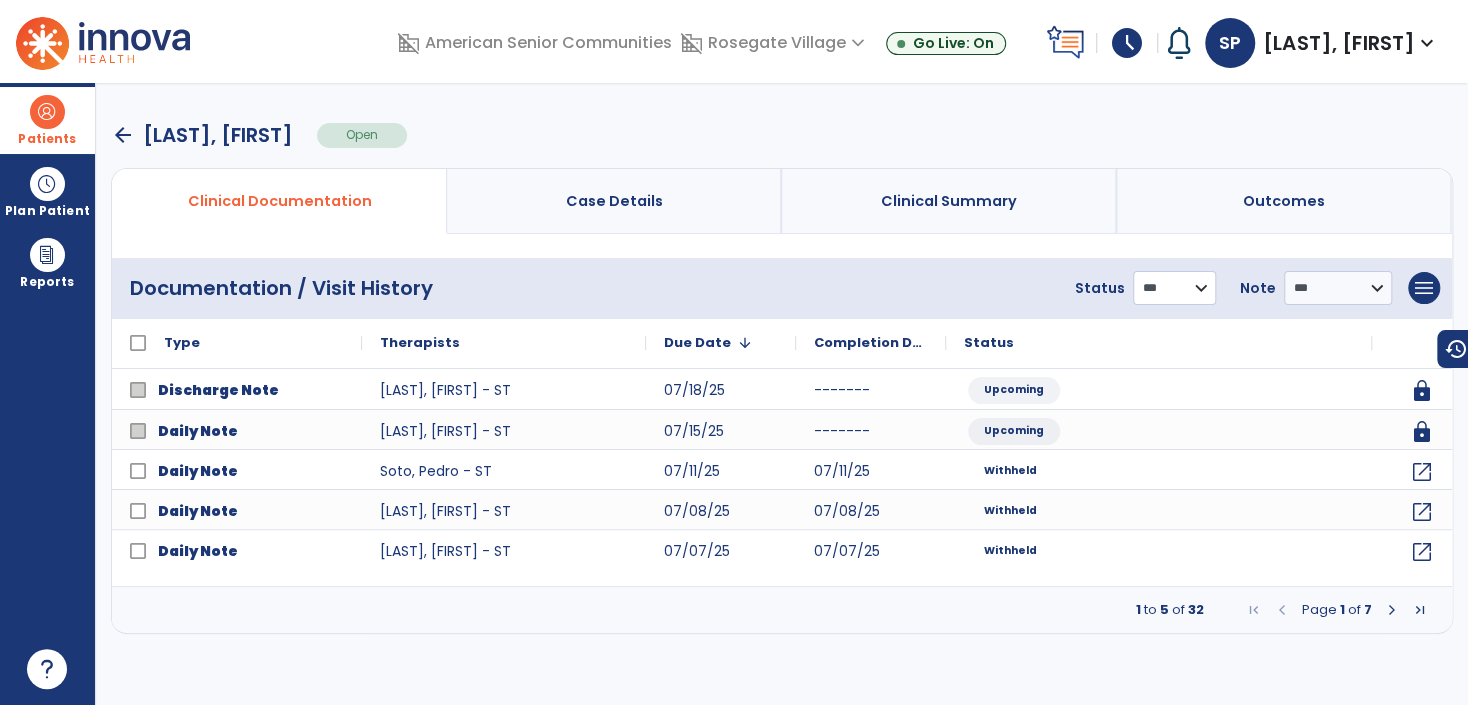 click on "**********" at bounding box center [1174, 288] 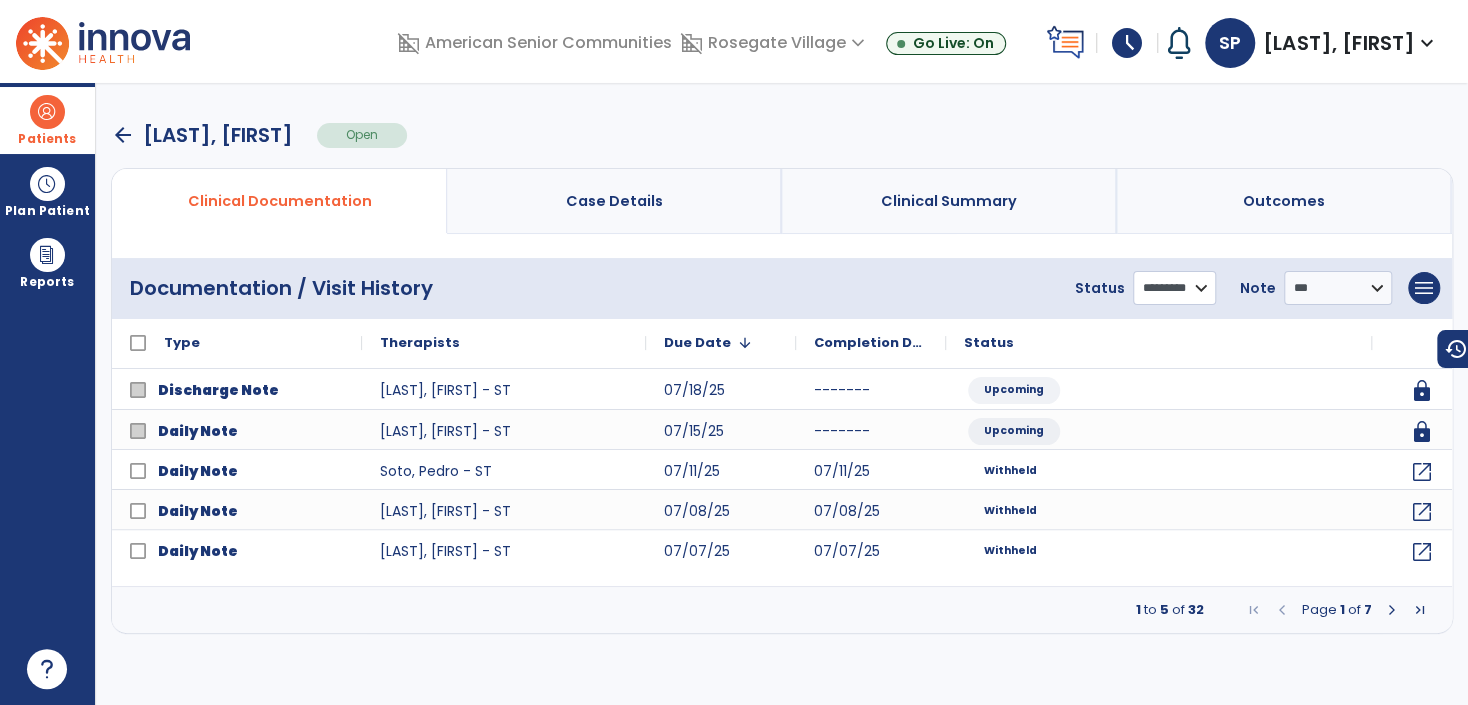 click on "**********" at bounding box center (1174, 288) 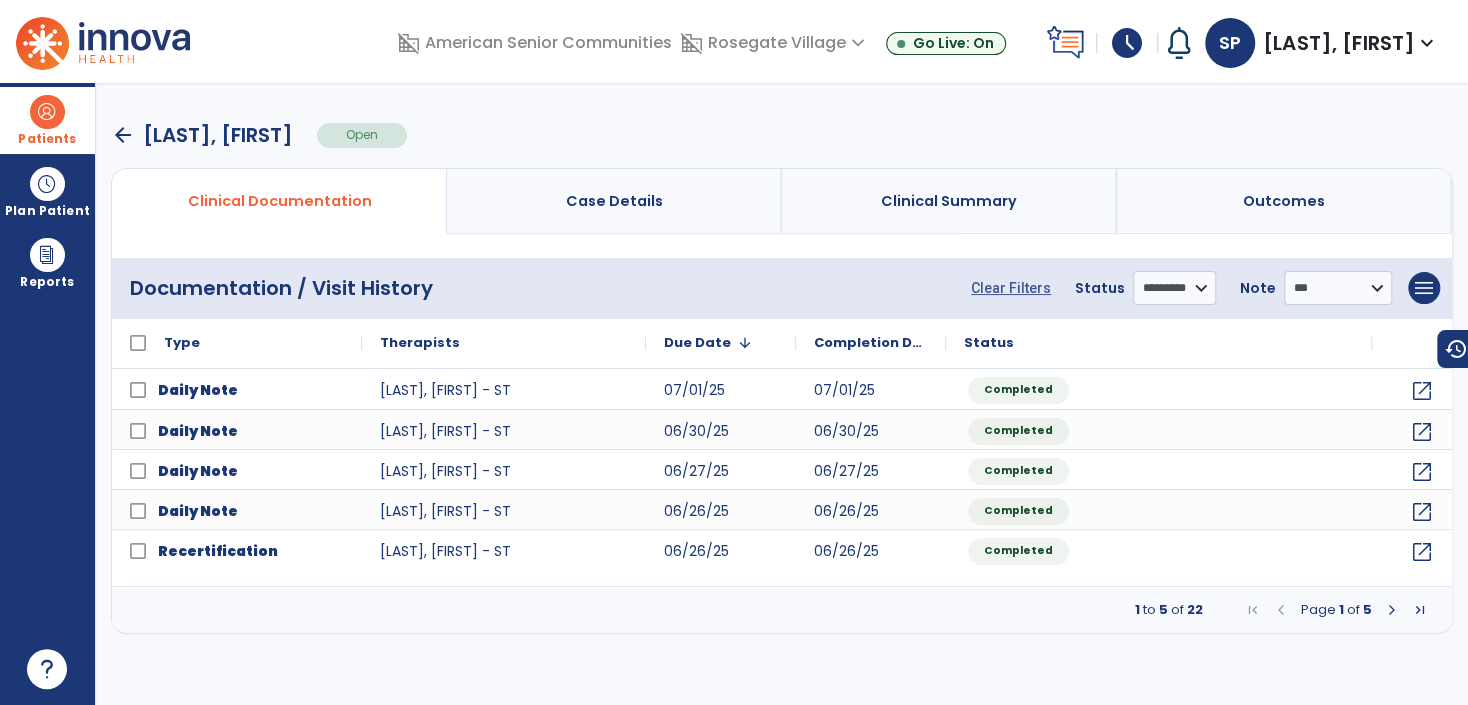 click at bounding box center (47, 112) 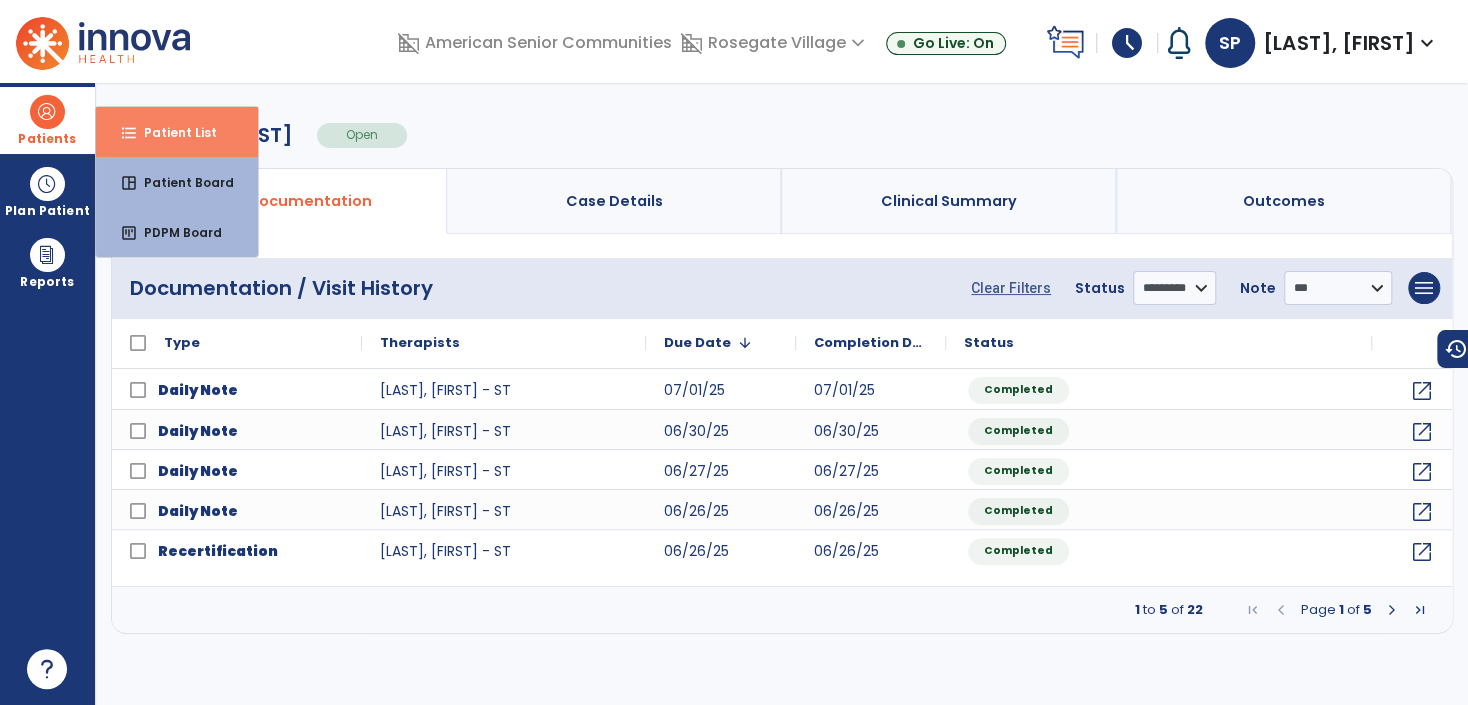 click on "Patient List" at bounding box center [172, 132] 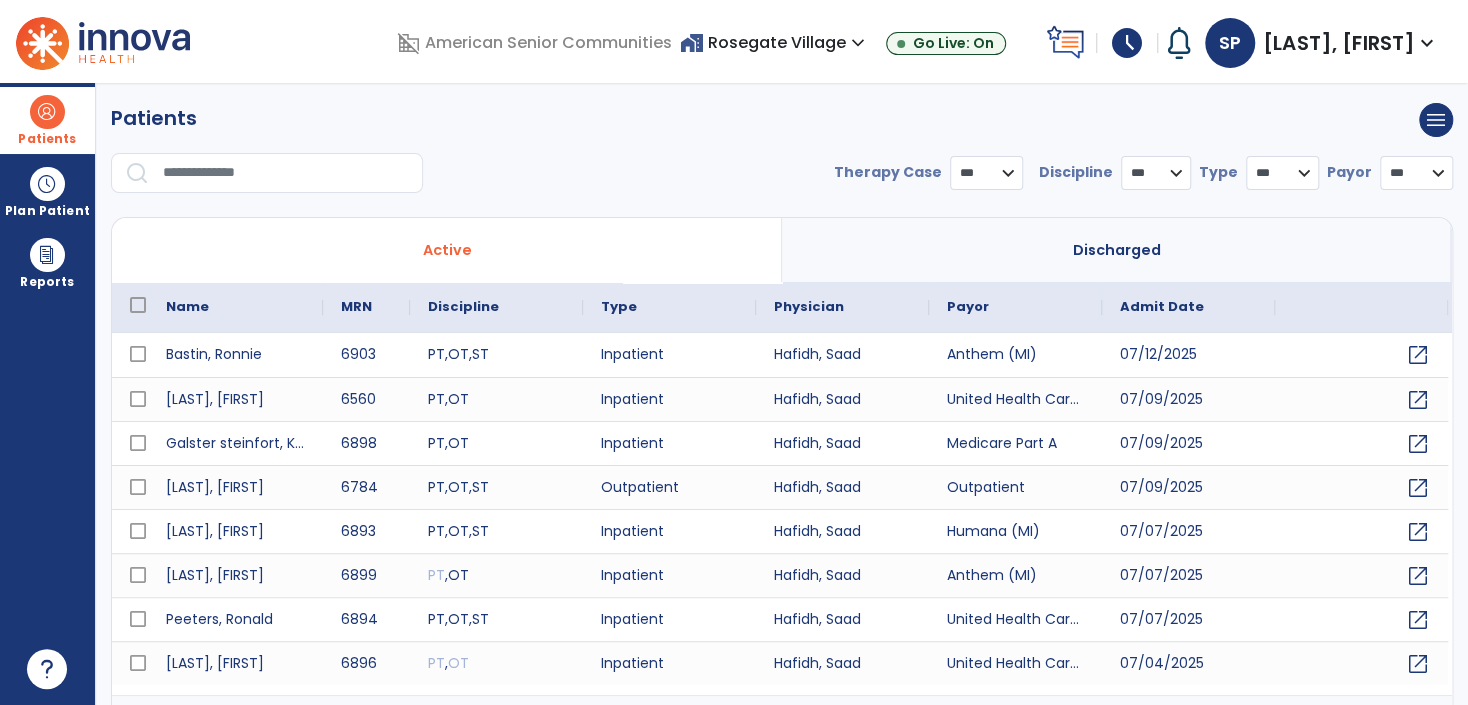 select on "***" 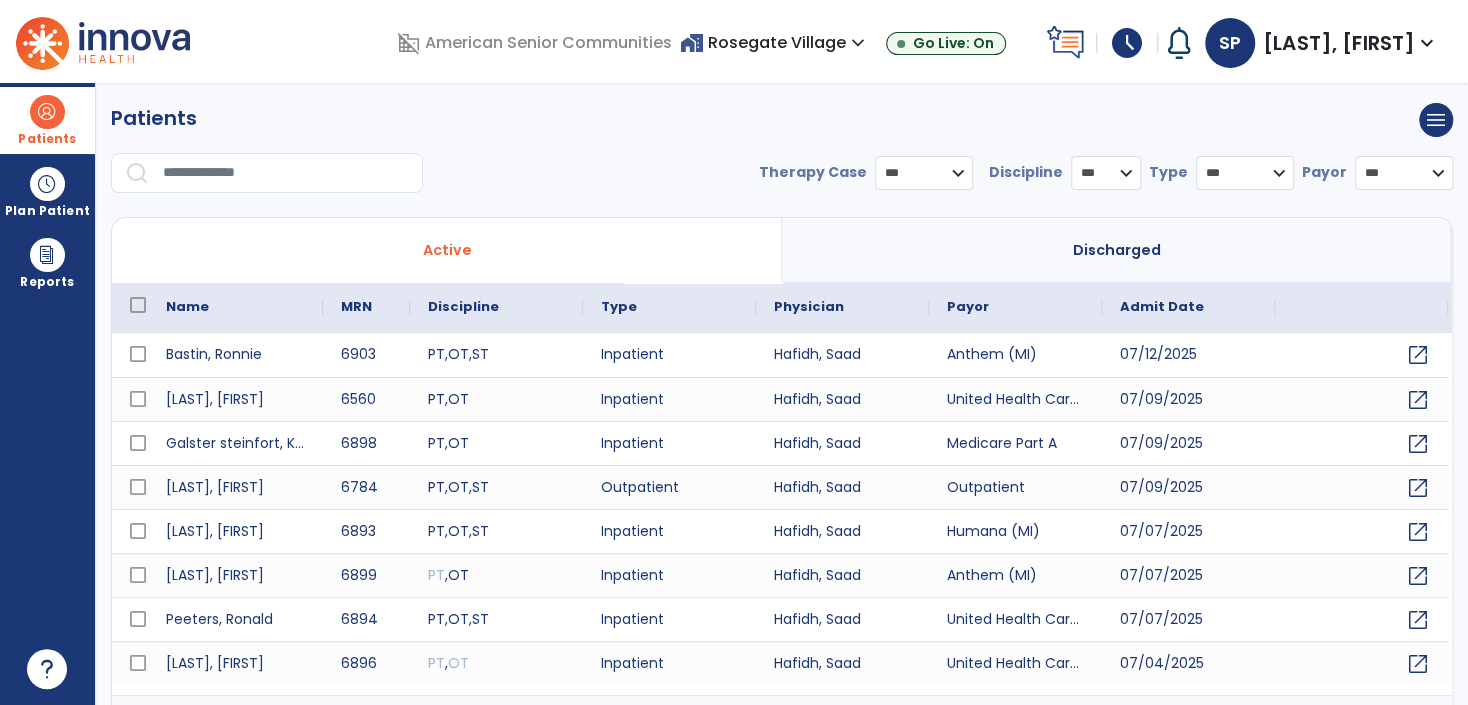 click at bounding box center (286, 173) 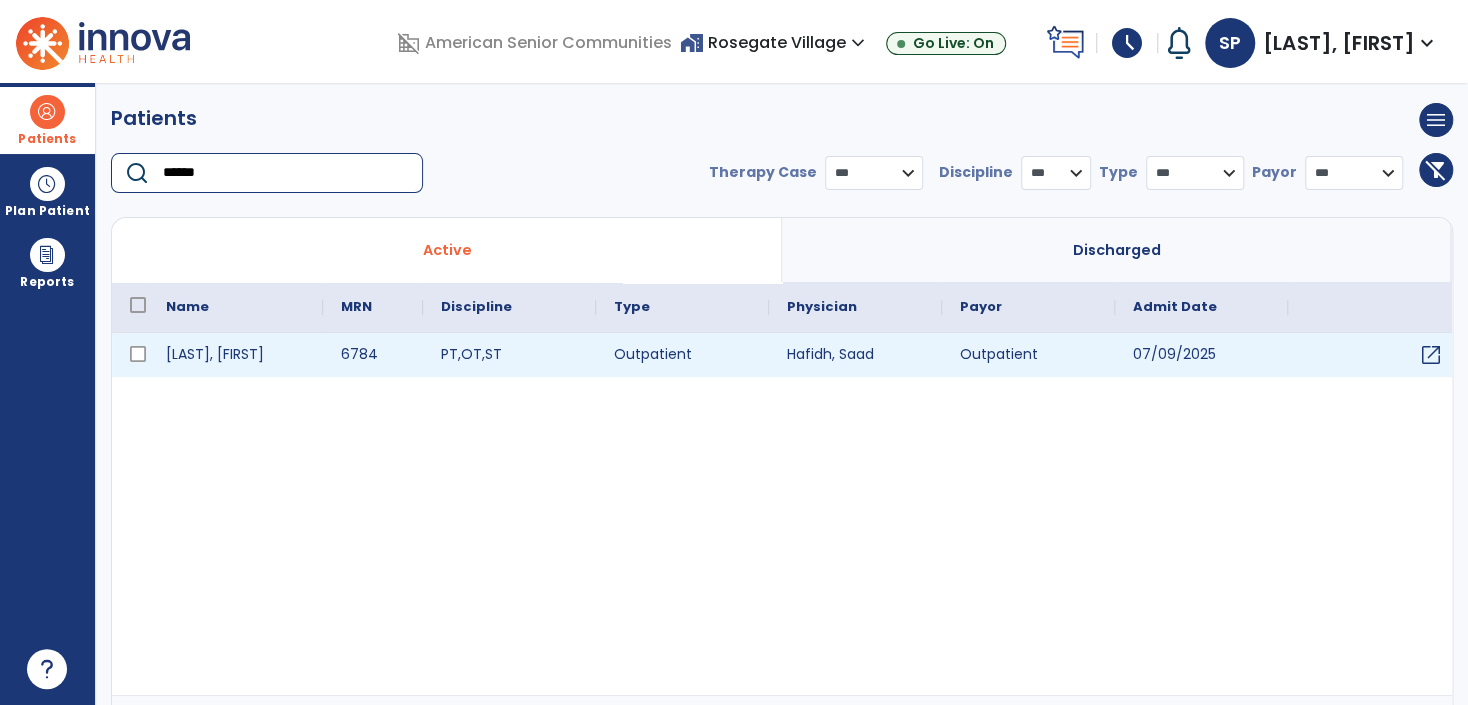 type on "******" 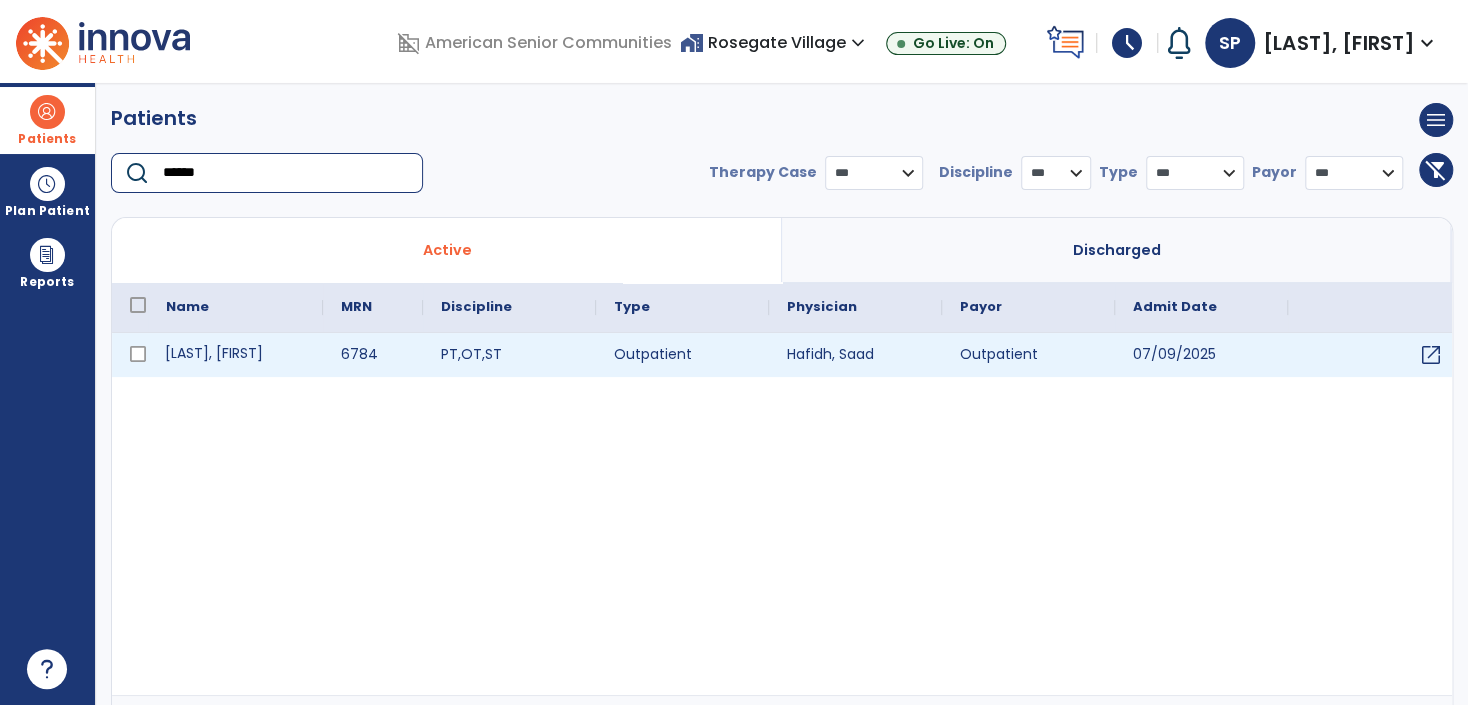 click on "Hannon, Joanne" at bounding box center (235, 355) 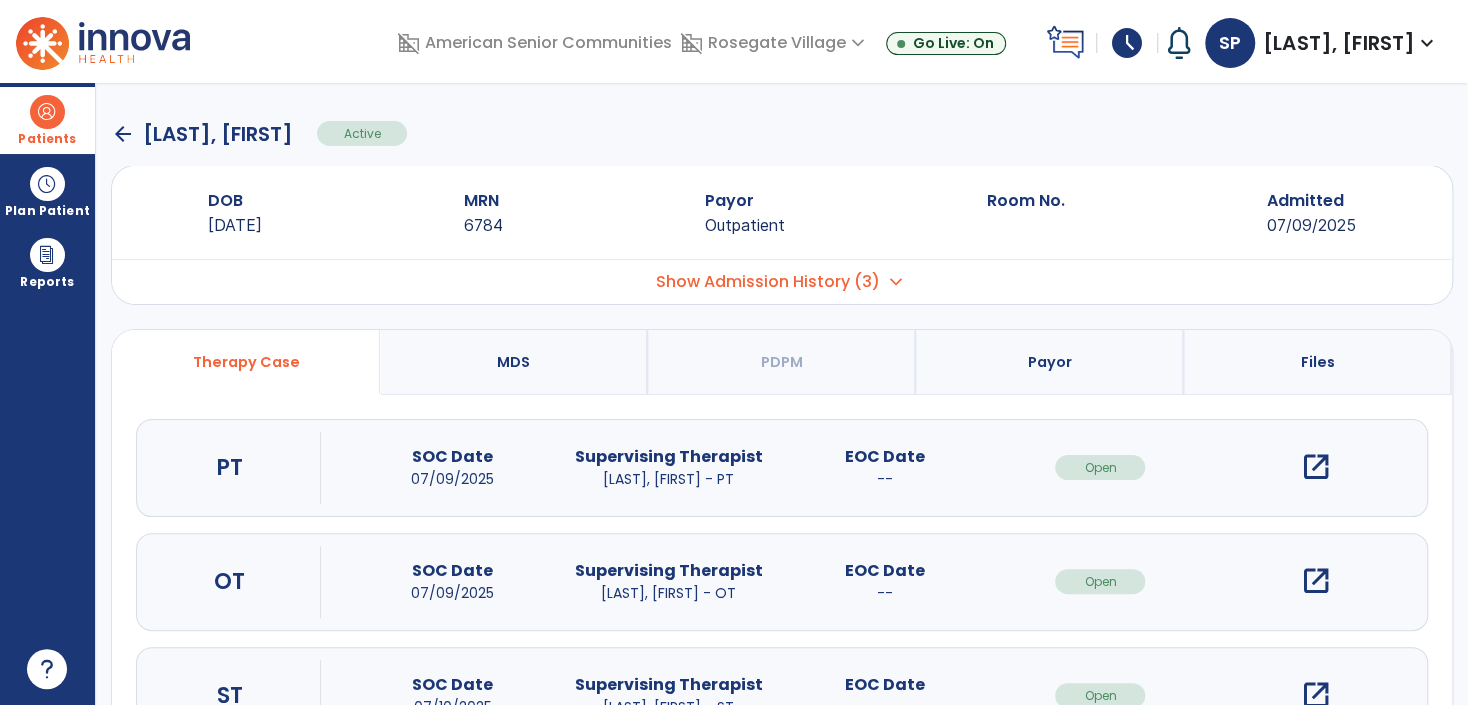 click on "open_in_new" at bounding box center (1316, 467) 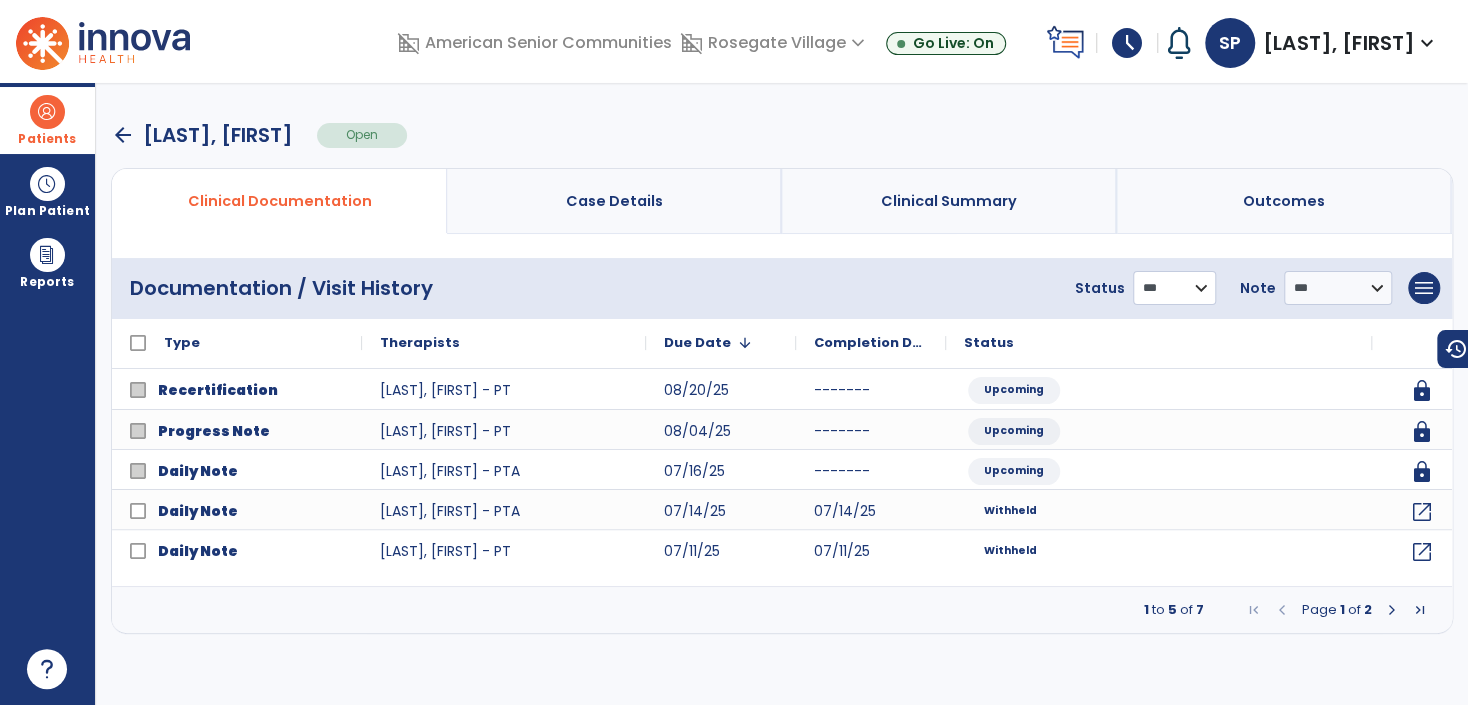 click on "**********" at bounding box center [1174, 288] 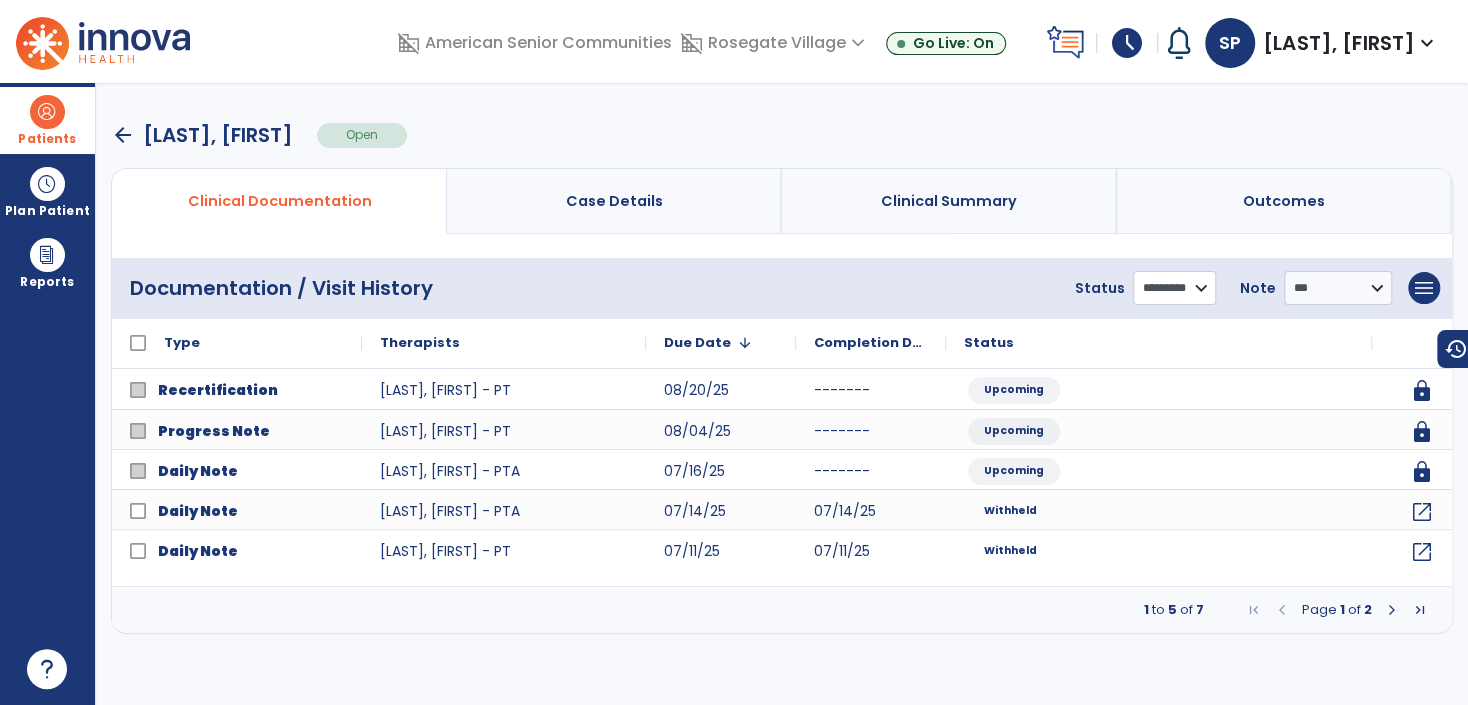 click on "**********" at bounding box center [1174, 288] 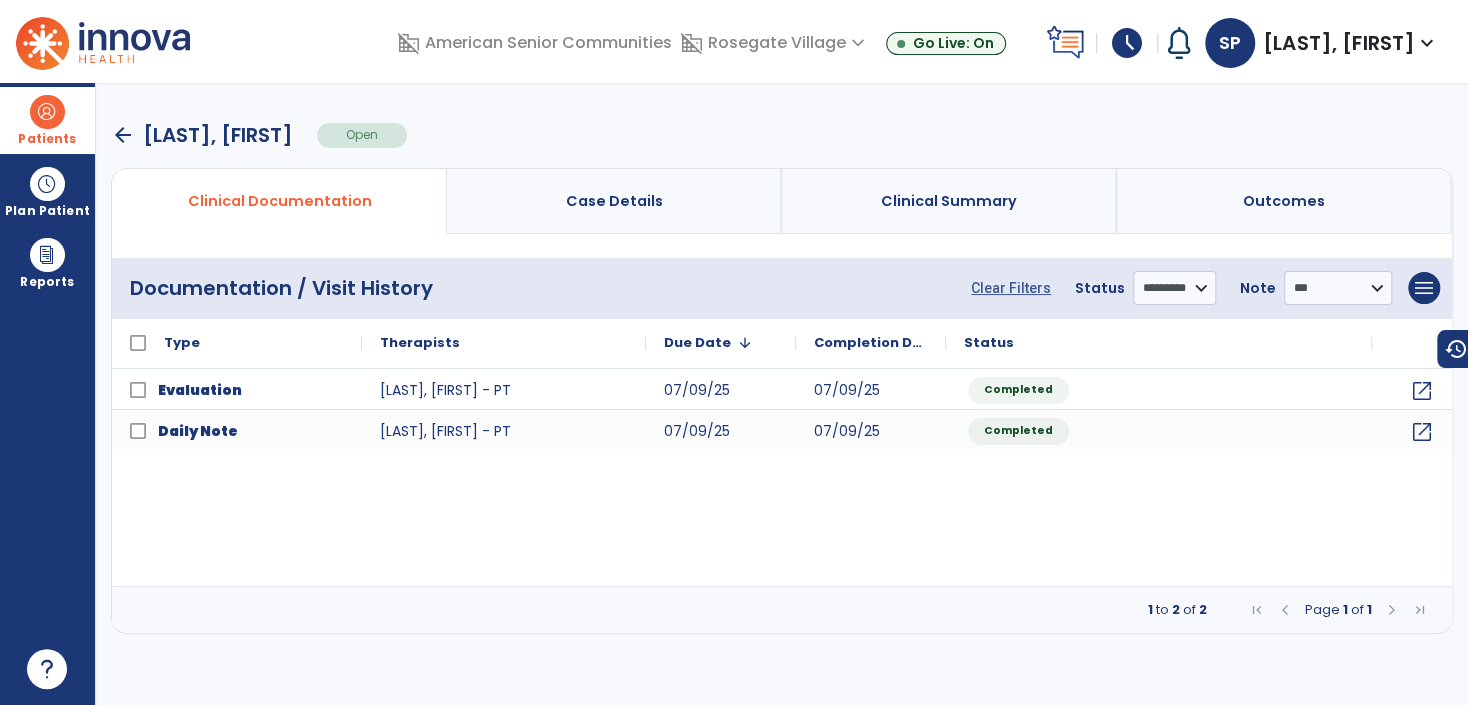click on "arrow_back" at bounding box center (123, 135) 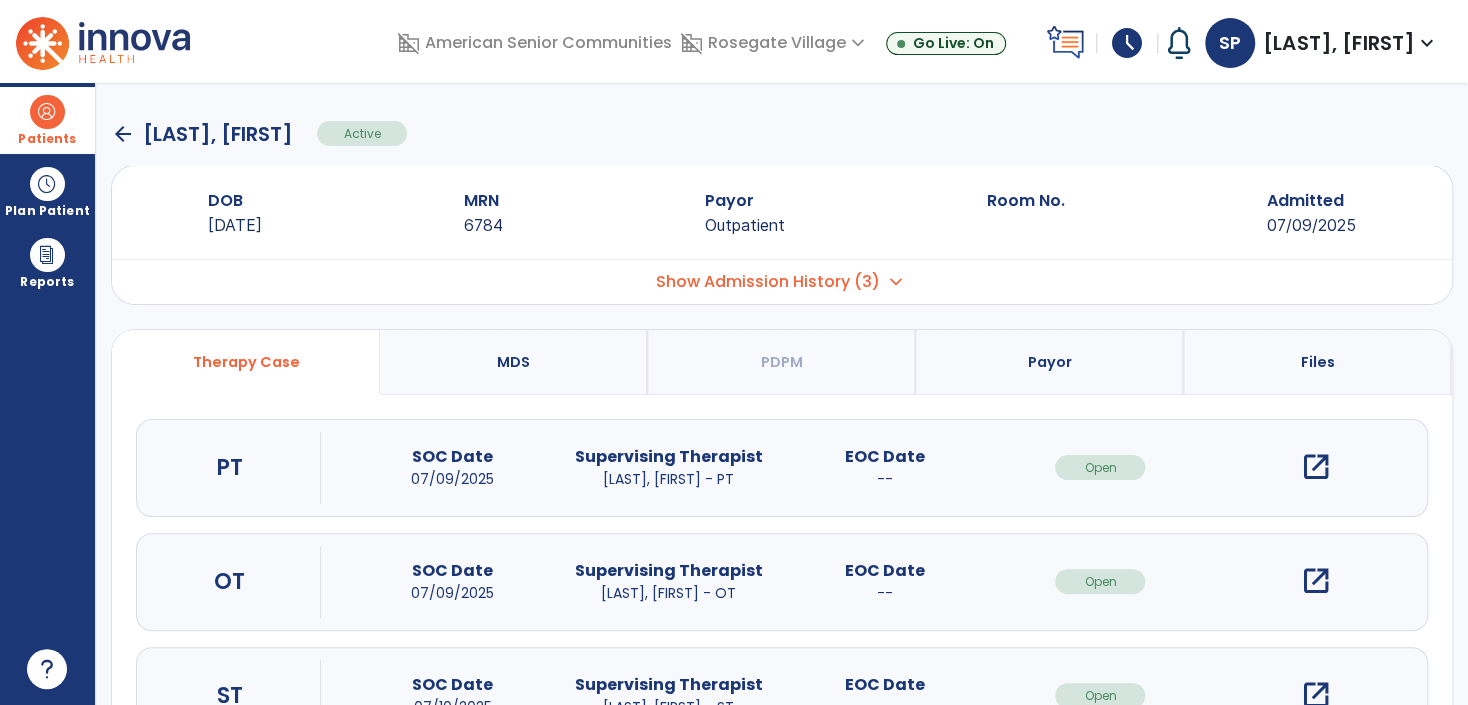 click on "open_in_new" at bounding box center [1316, 581] 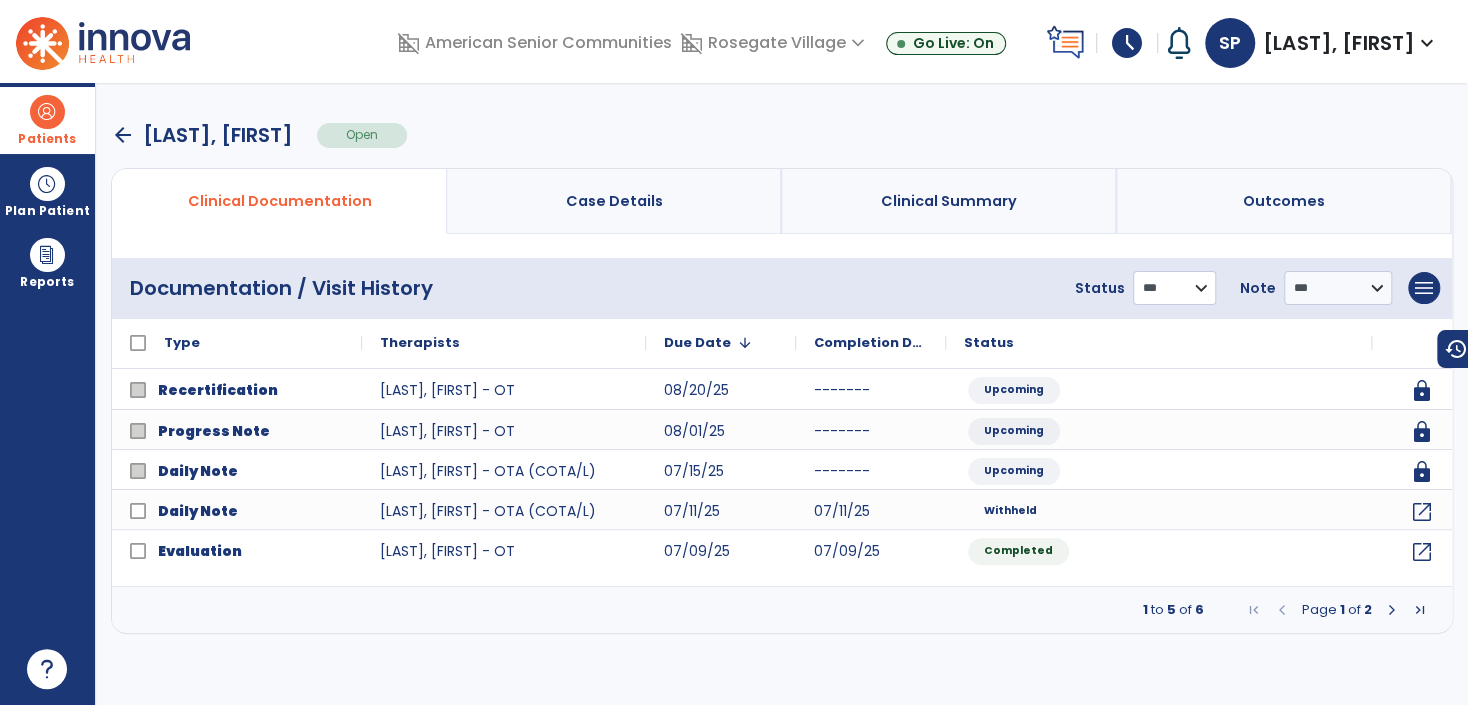 click on "**********" at bounding box center (1174, 288) 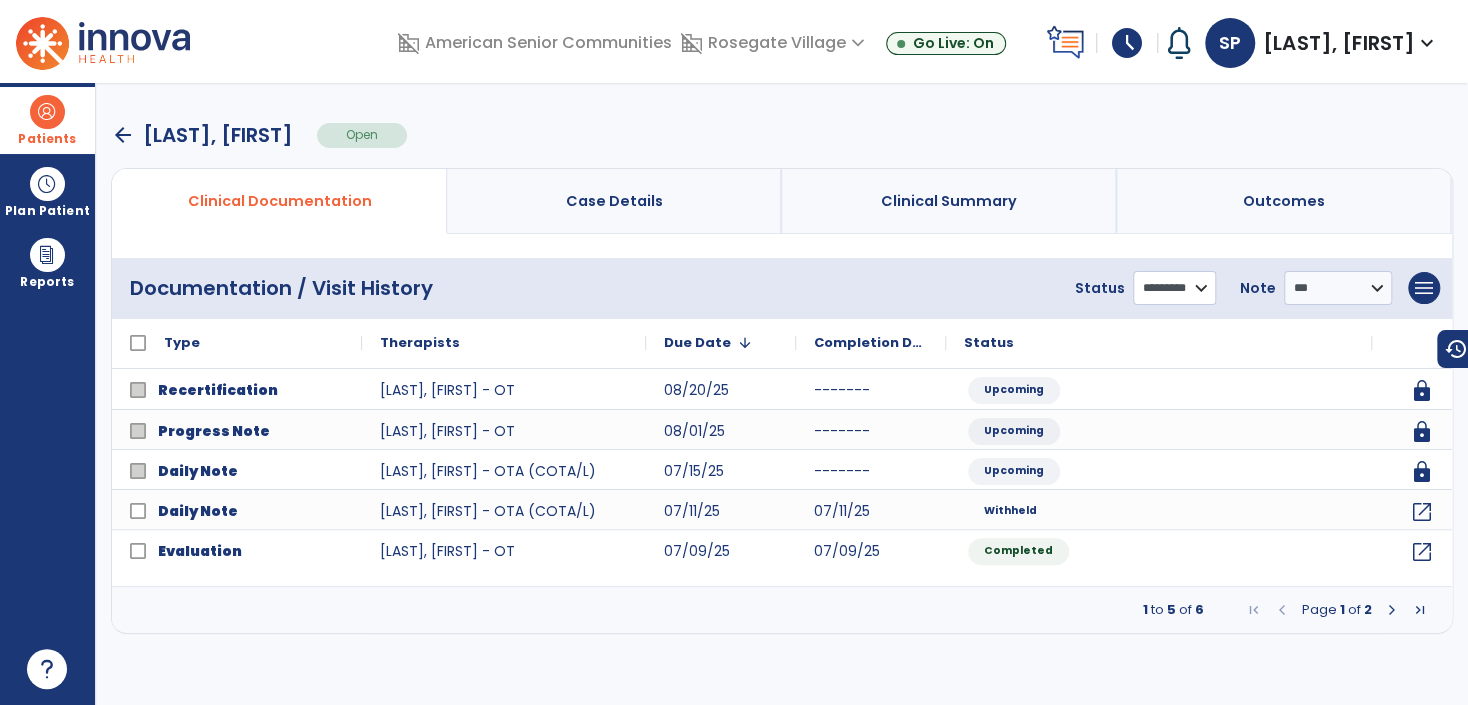 click on "**********" at bounding box center [1174, 288] 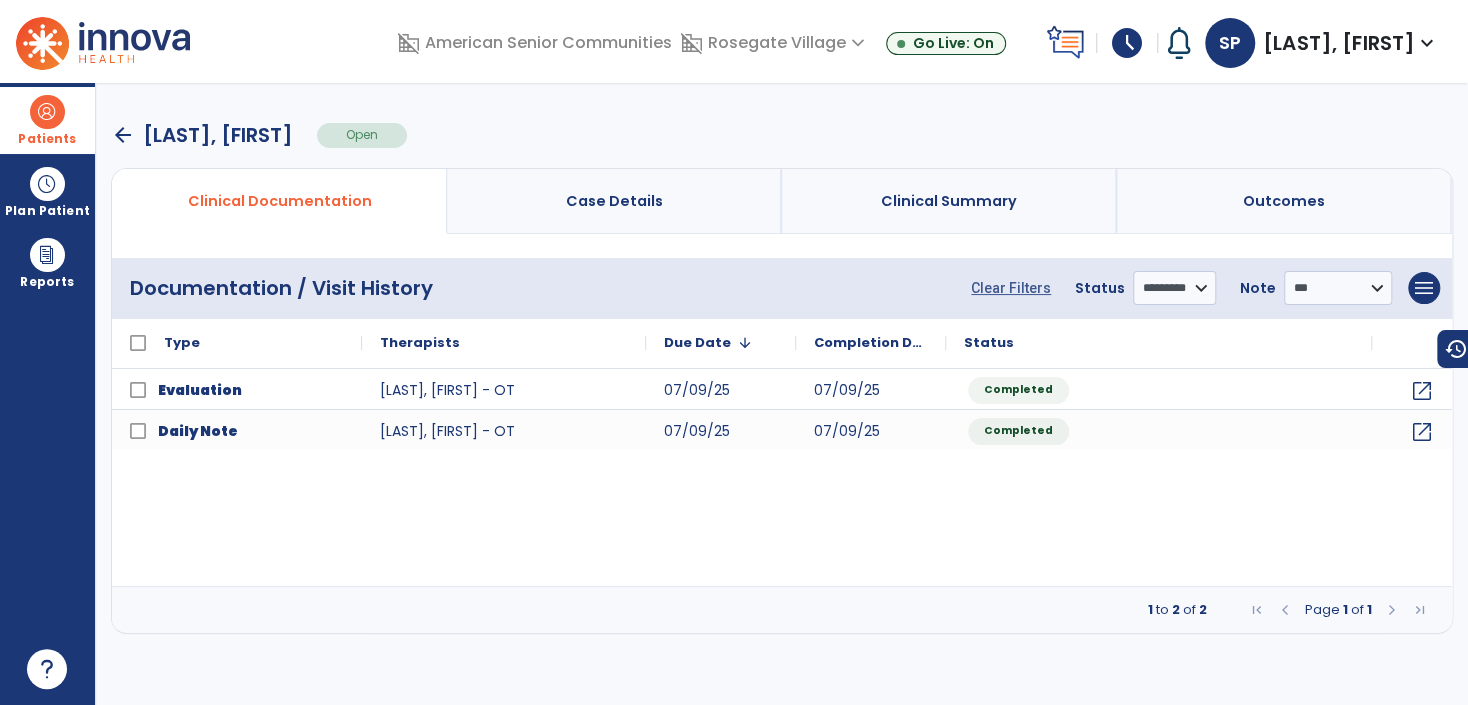 click on "arrow_back" at bounding box center (123, 135) 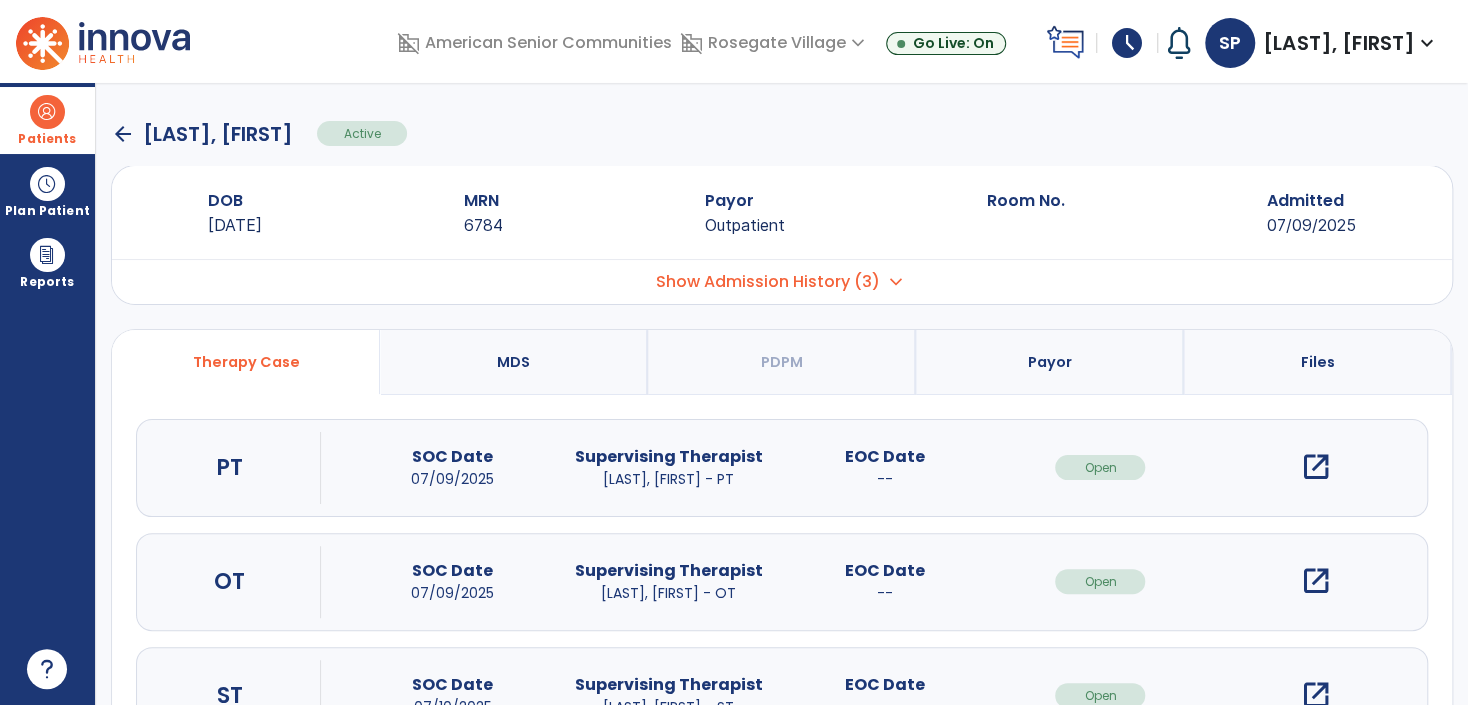 scroll, scrollTop: 86, scrollLeft: 0, axis: vertical 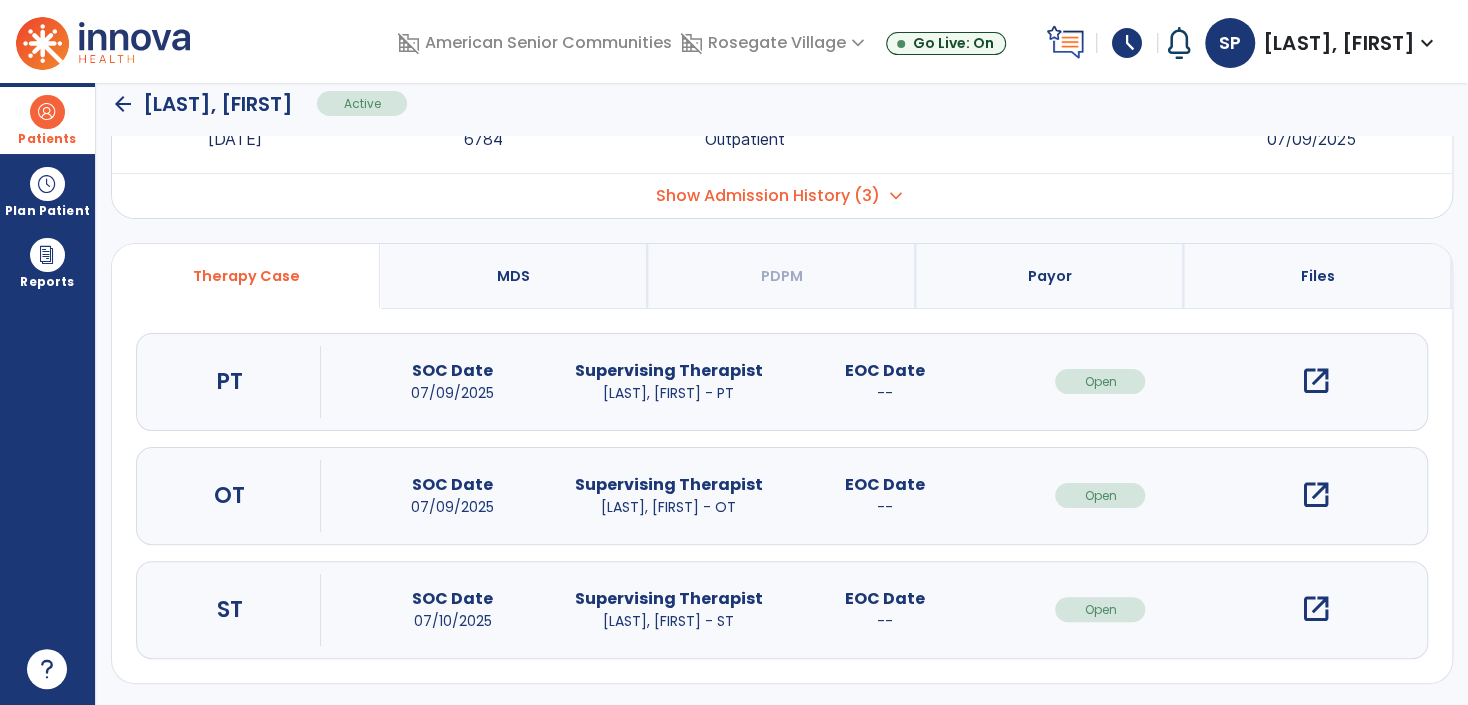 click on "open_in_new" at bounding box center [1316, 609] 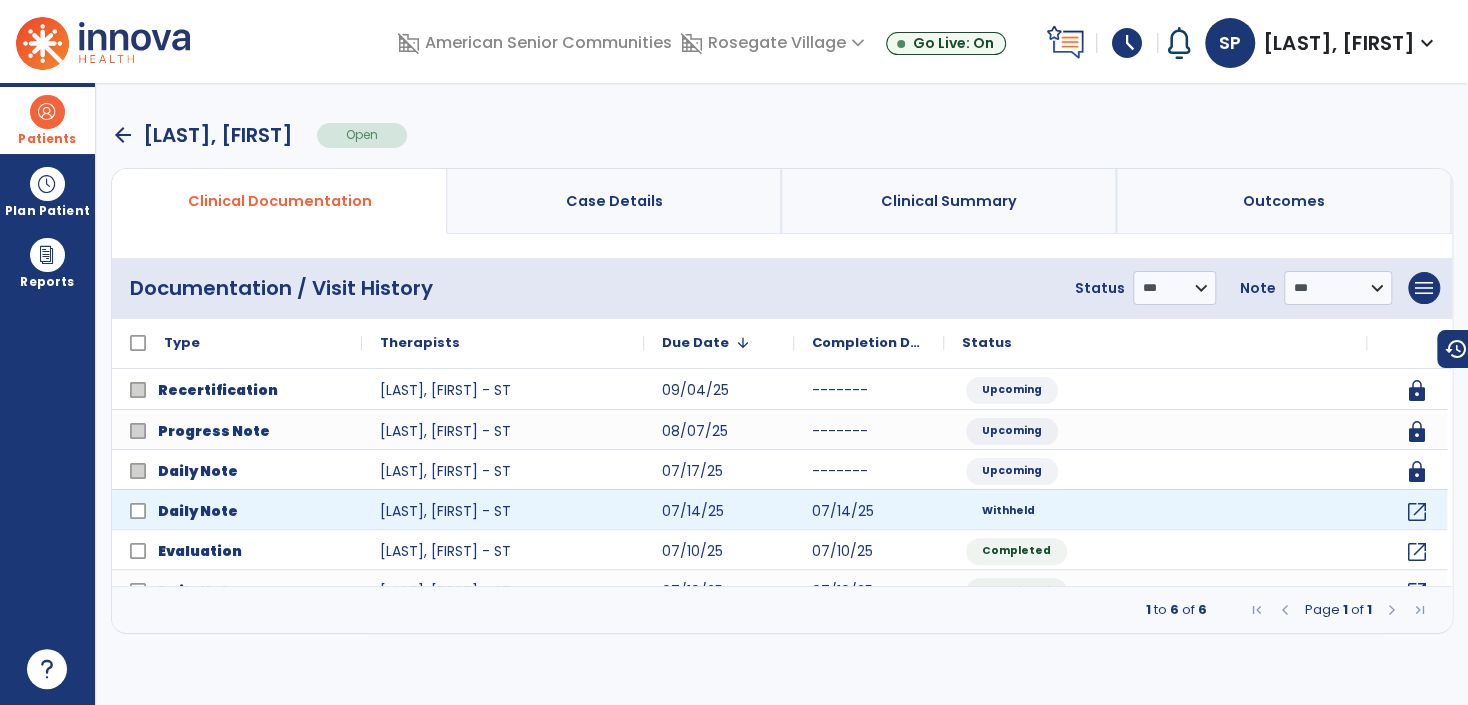 scroll, scrollTop: 0, scrollLeft: 0, axis: both 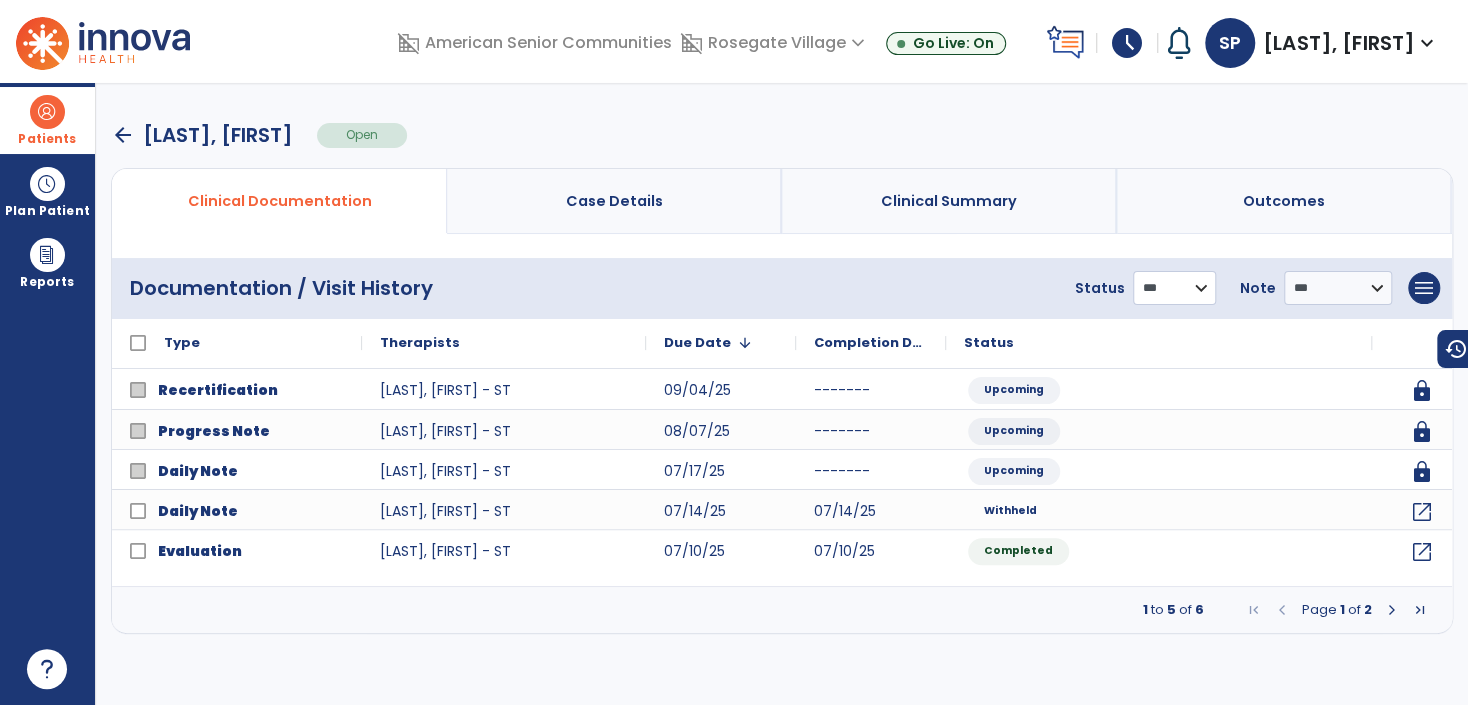 click on "**********" at bounding box center [1174, 288] 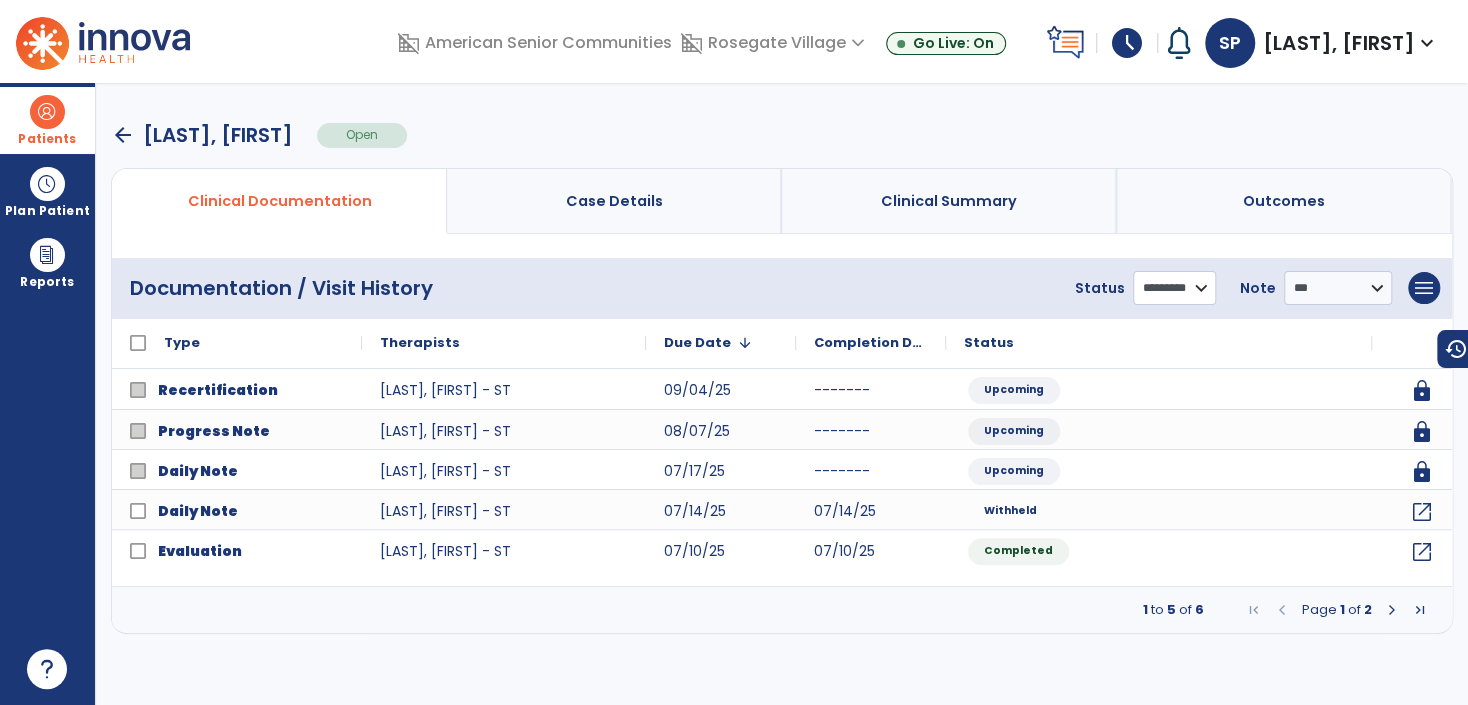 click on "**********" at bounding box center (1174, 288) 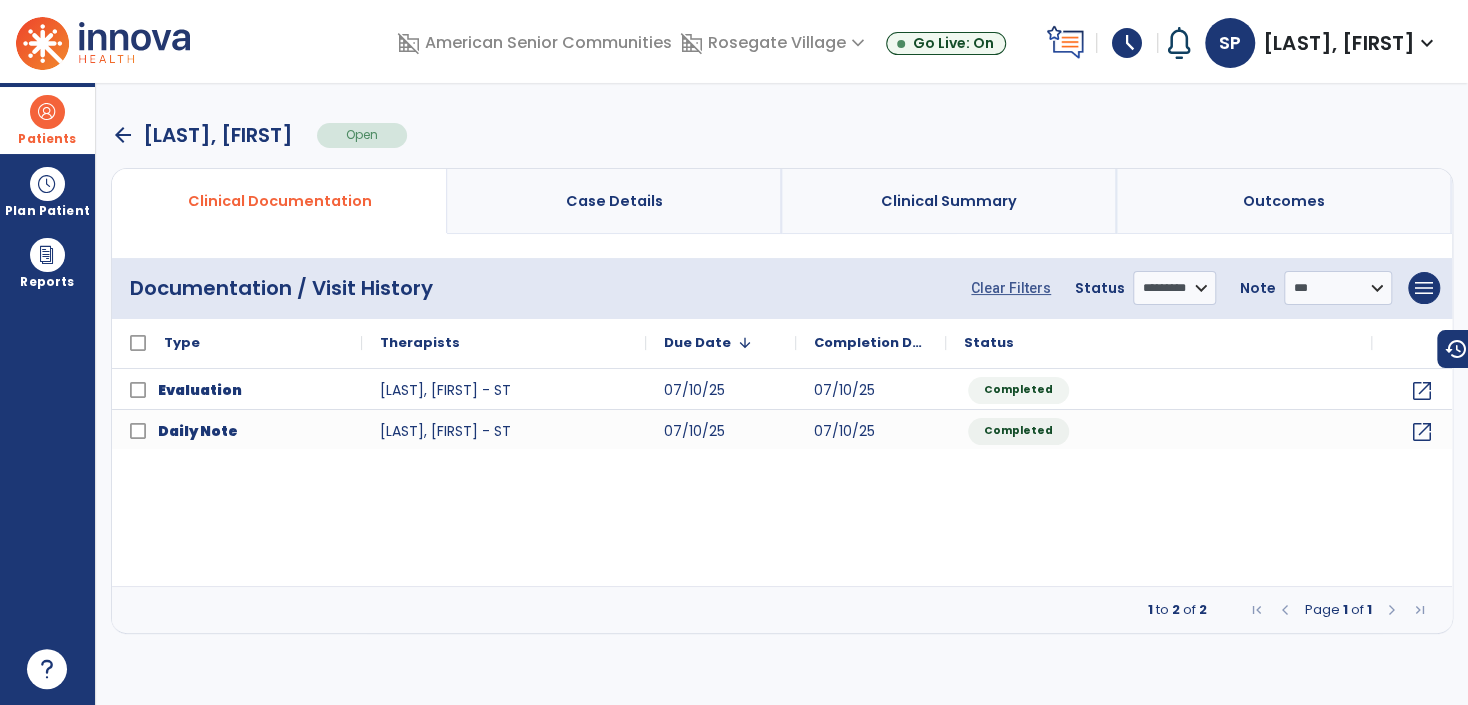 drag, startPoint x: 52, startPoint y: 118, endPoint x: 93, endPoint y: 124, distance: 41.4367 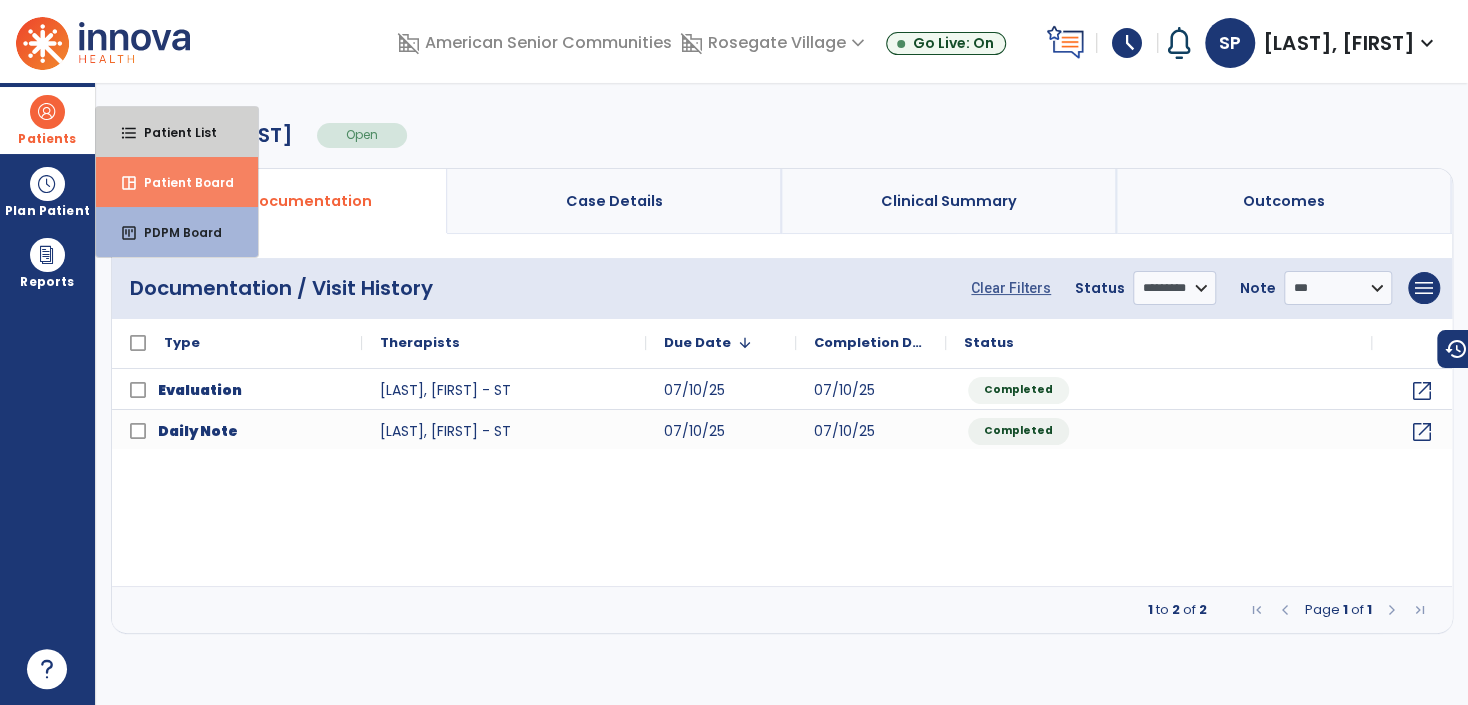 click on "Patient List" at bounding box center [172, 132] 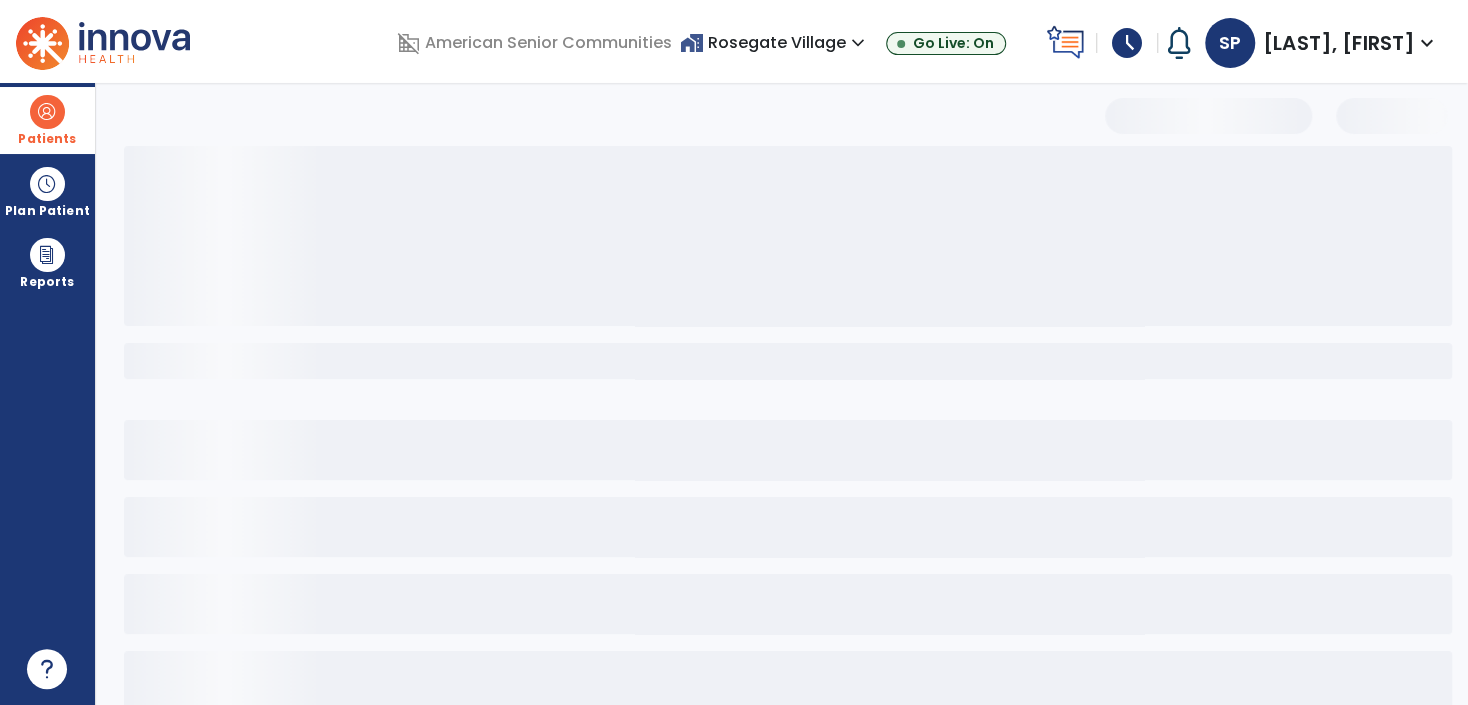 select on "***" 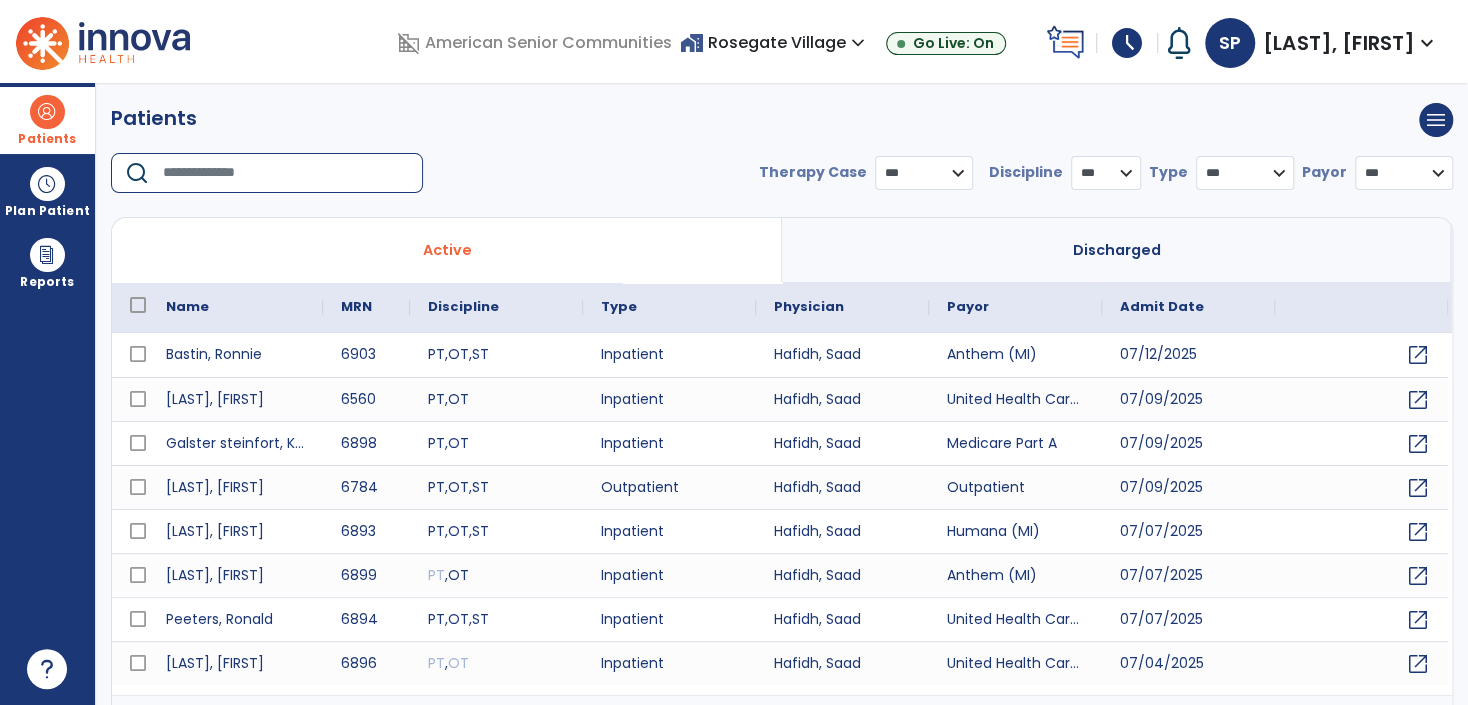 click at bounding box center [286, 173] 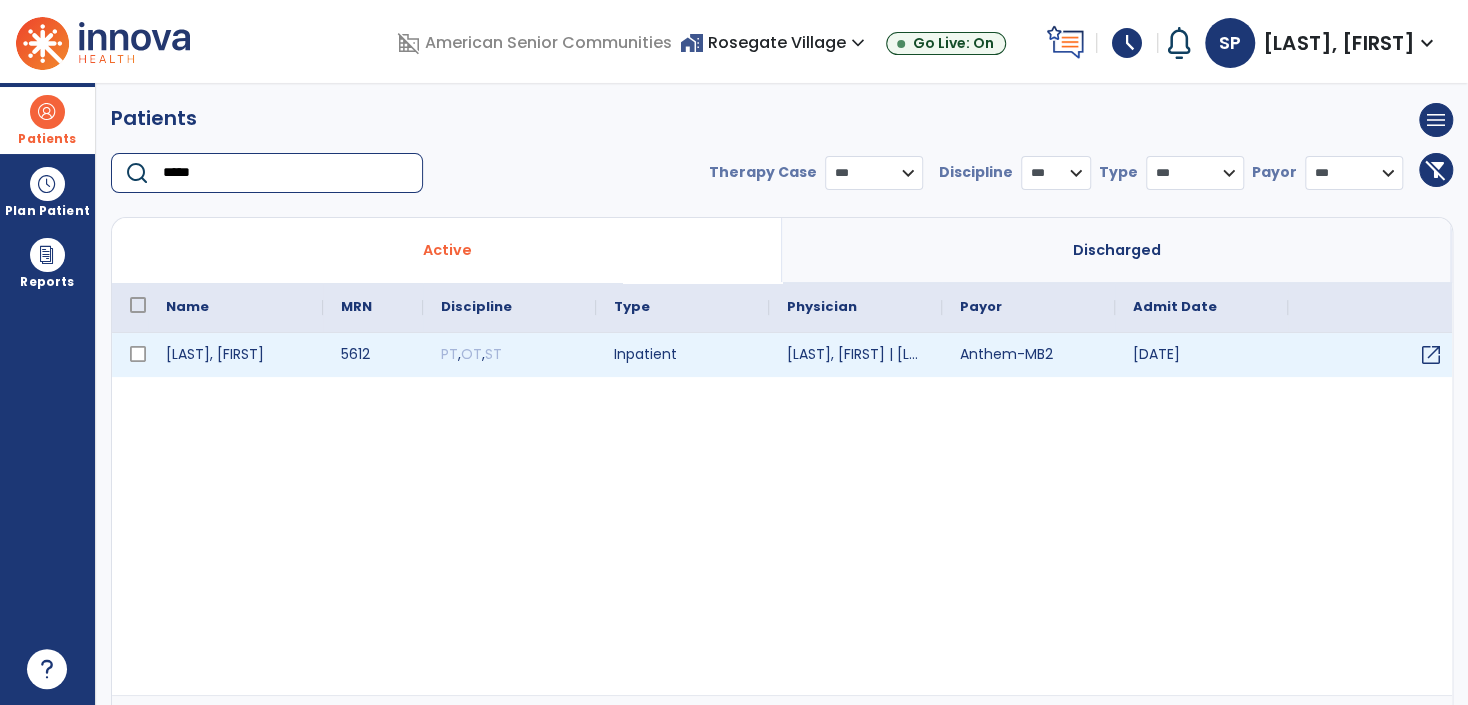 type on "*****" 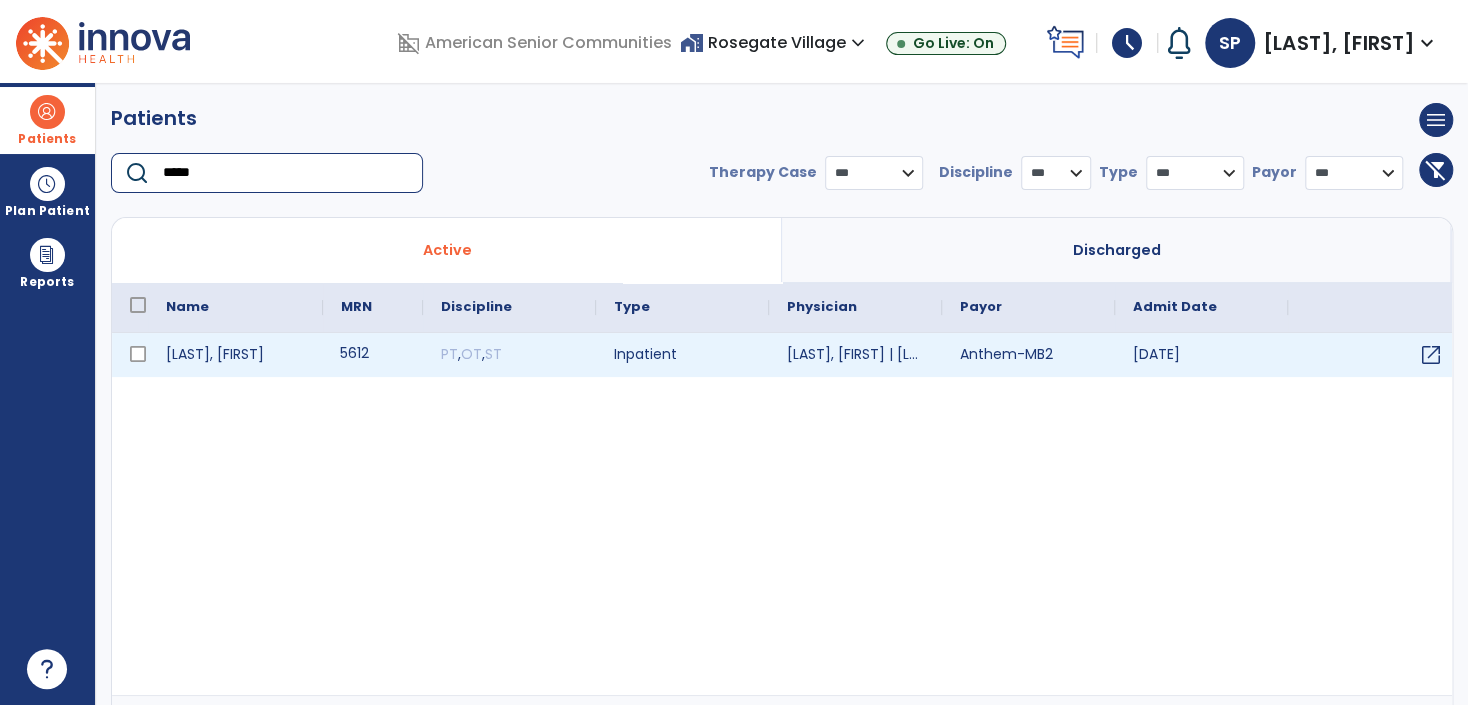click on "5612" at bounding box center (373, 355) 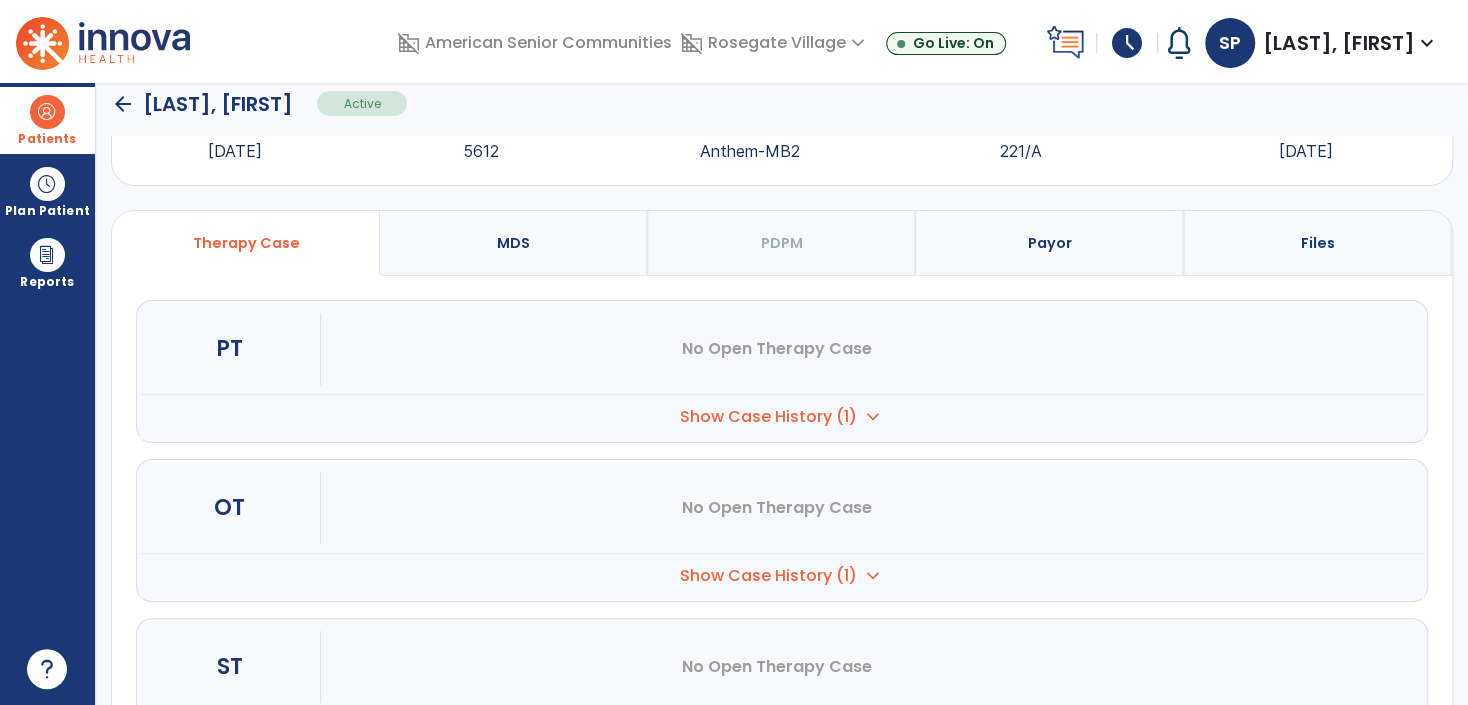 scroll, scrollTop: 175, scrollLeft: 0, axis: vertical 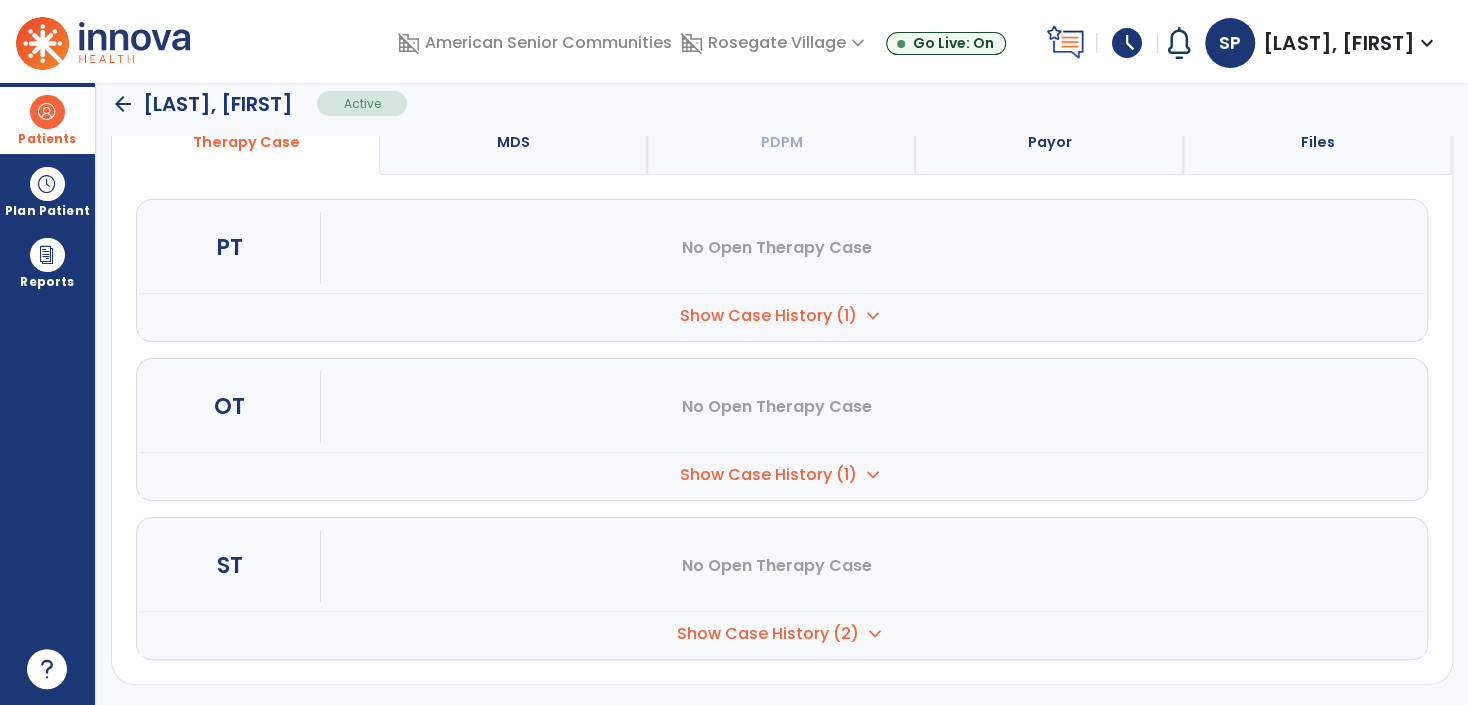 drag, startPoint x: 800, startPoint y: 467, endPoint x: 856, endPoint y: 467, distance: 56 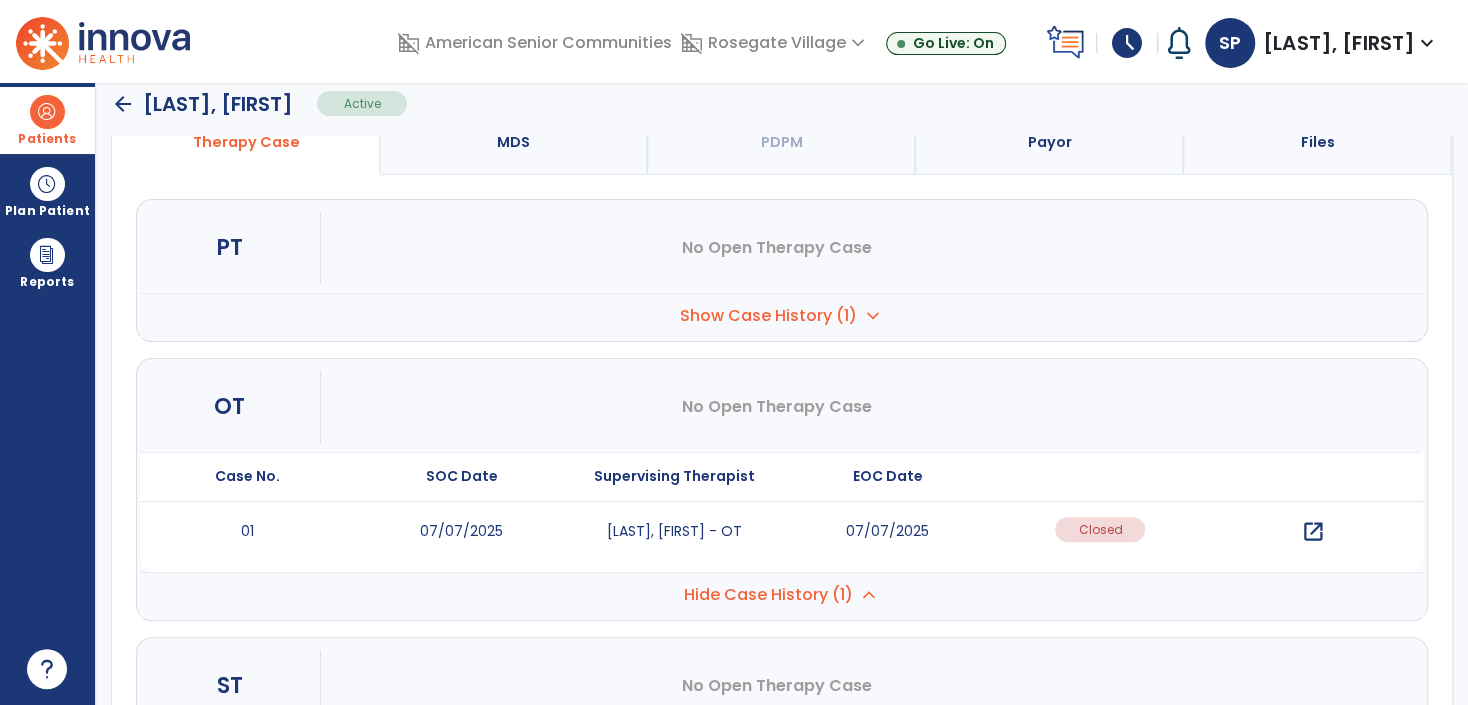 click on "open_in_new" at bounding box center [1313, 532] 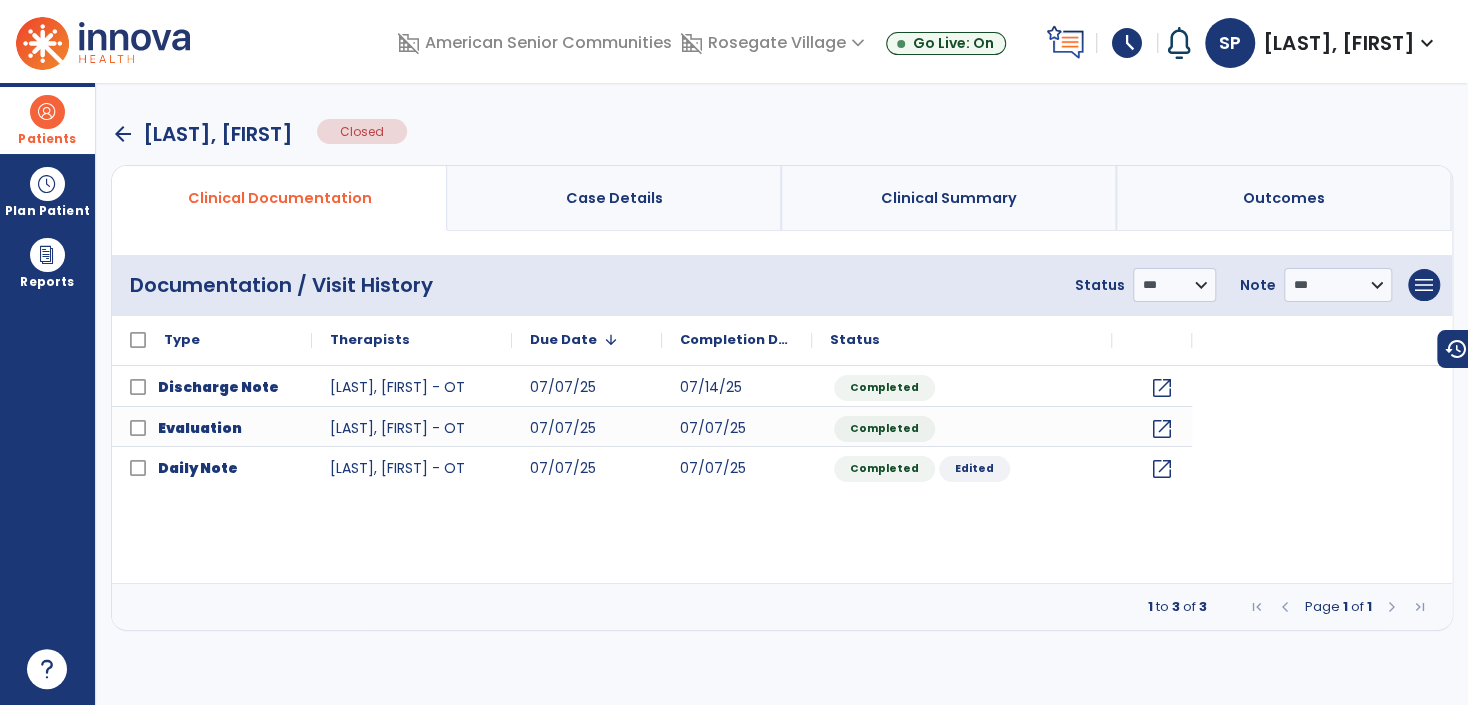 scroll, scrollTop: 0, scrollLeft: 0, axis: both 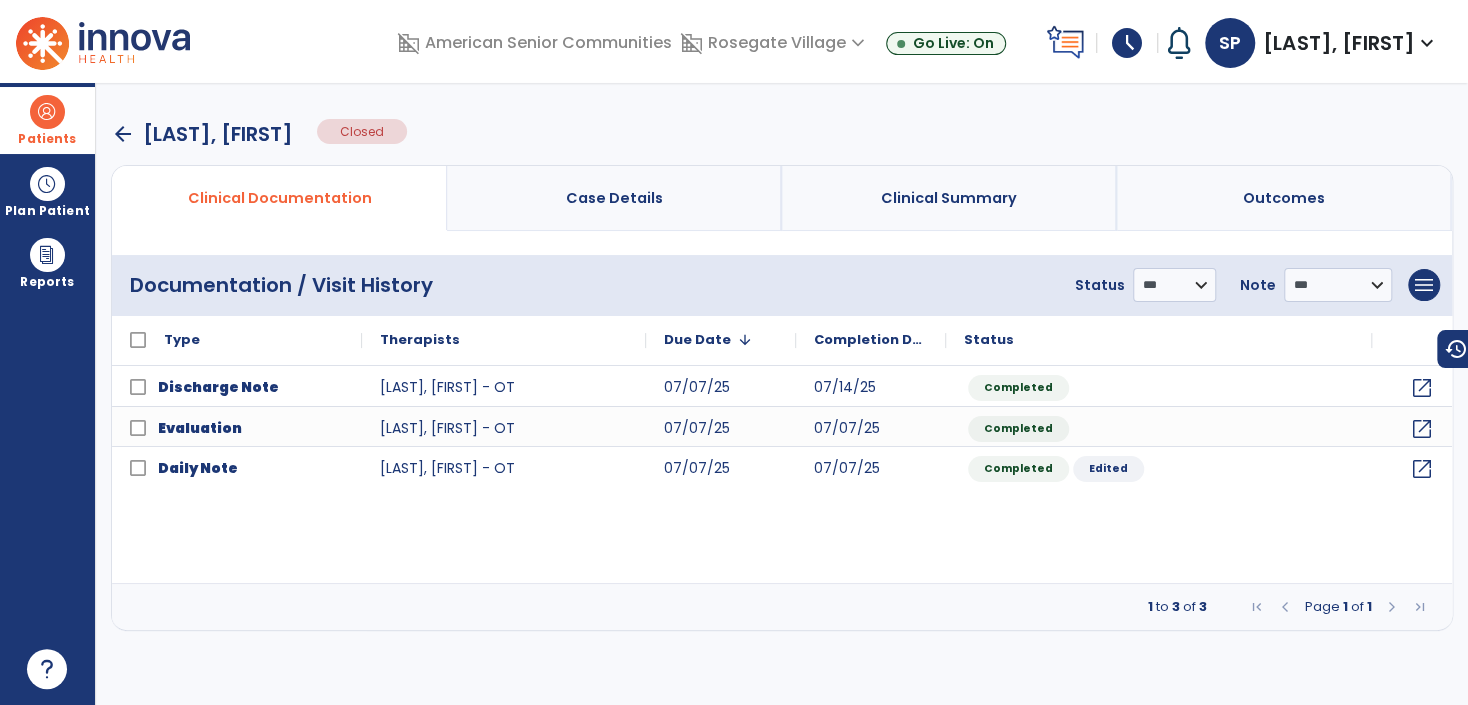 drag, startPoint x: 74, startPoint y: 109, endPoint x: 100, endPoint y: 119, distance: 27.856777 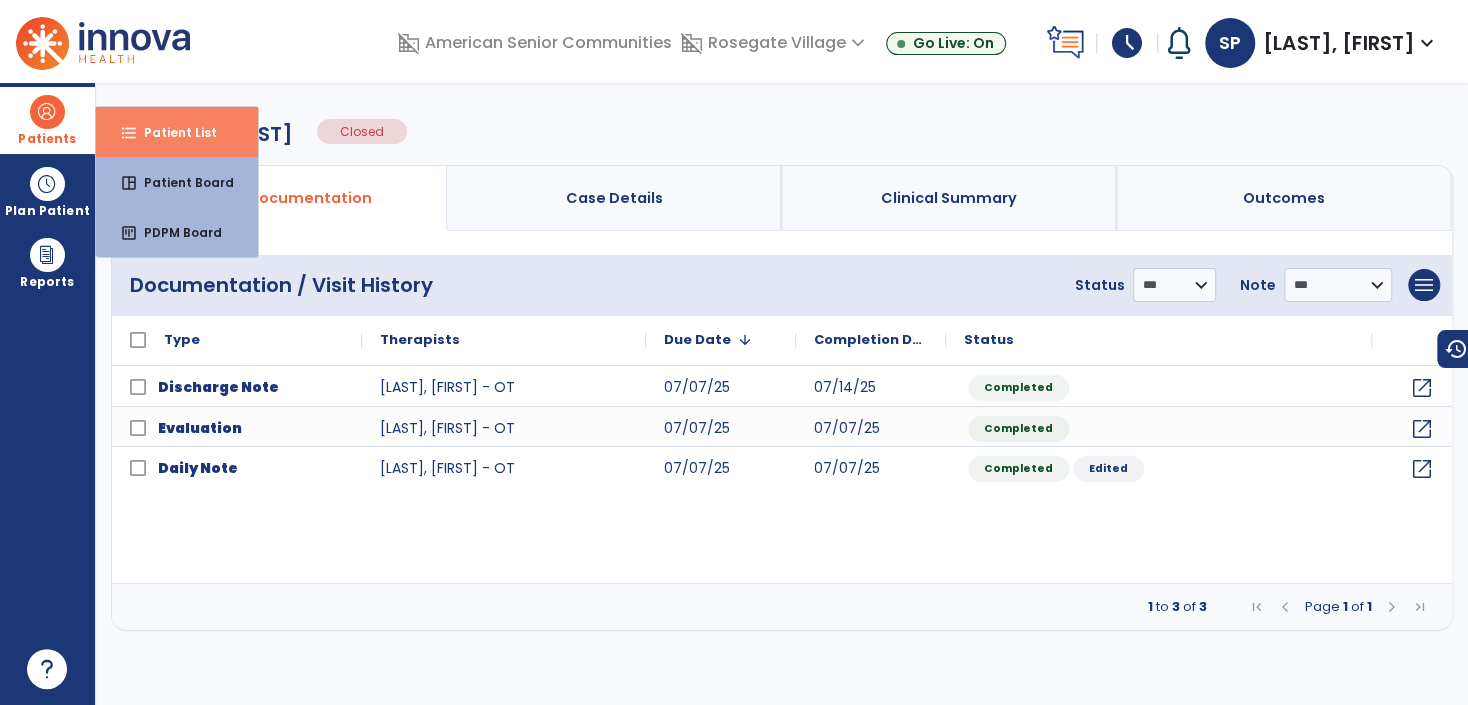 click on "Patient List" at bounding box center (172, 132) 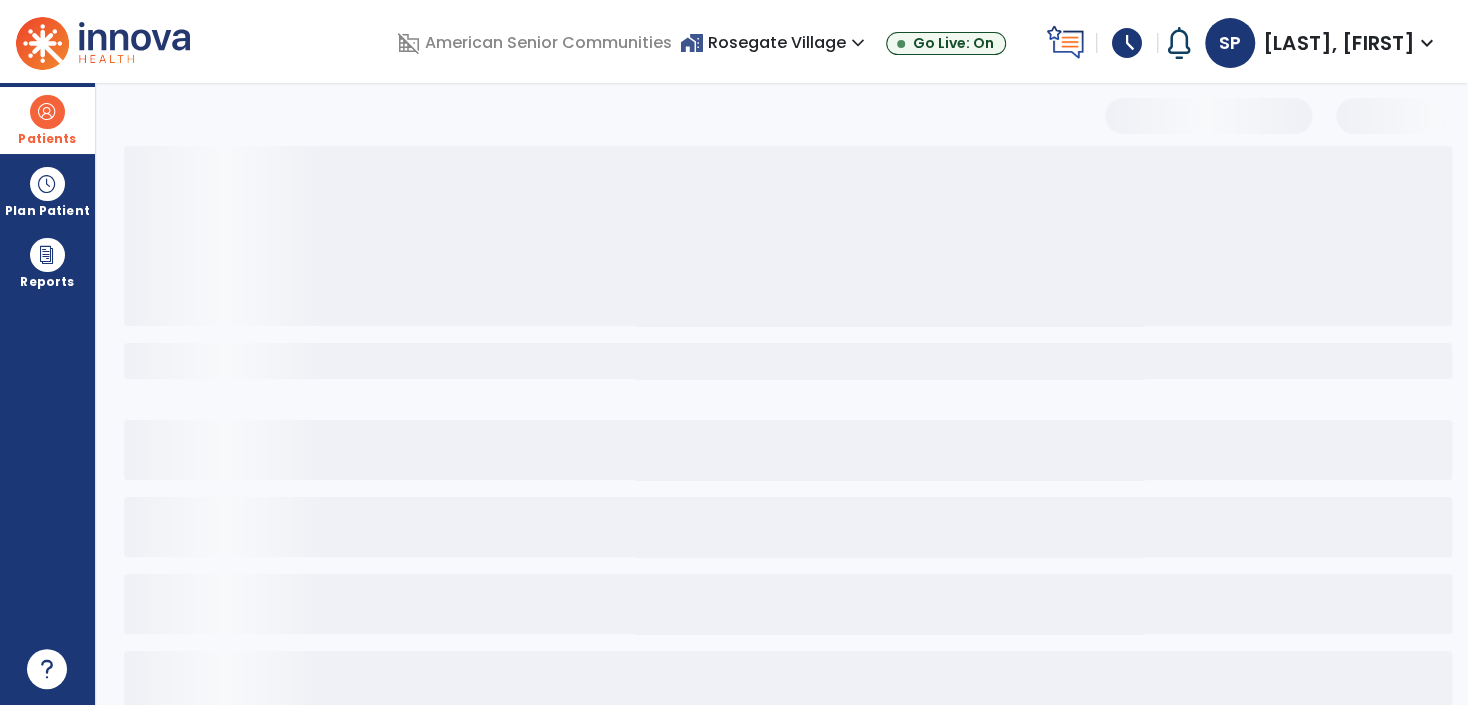 click at bounding box center (286, 173) 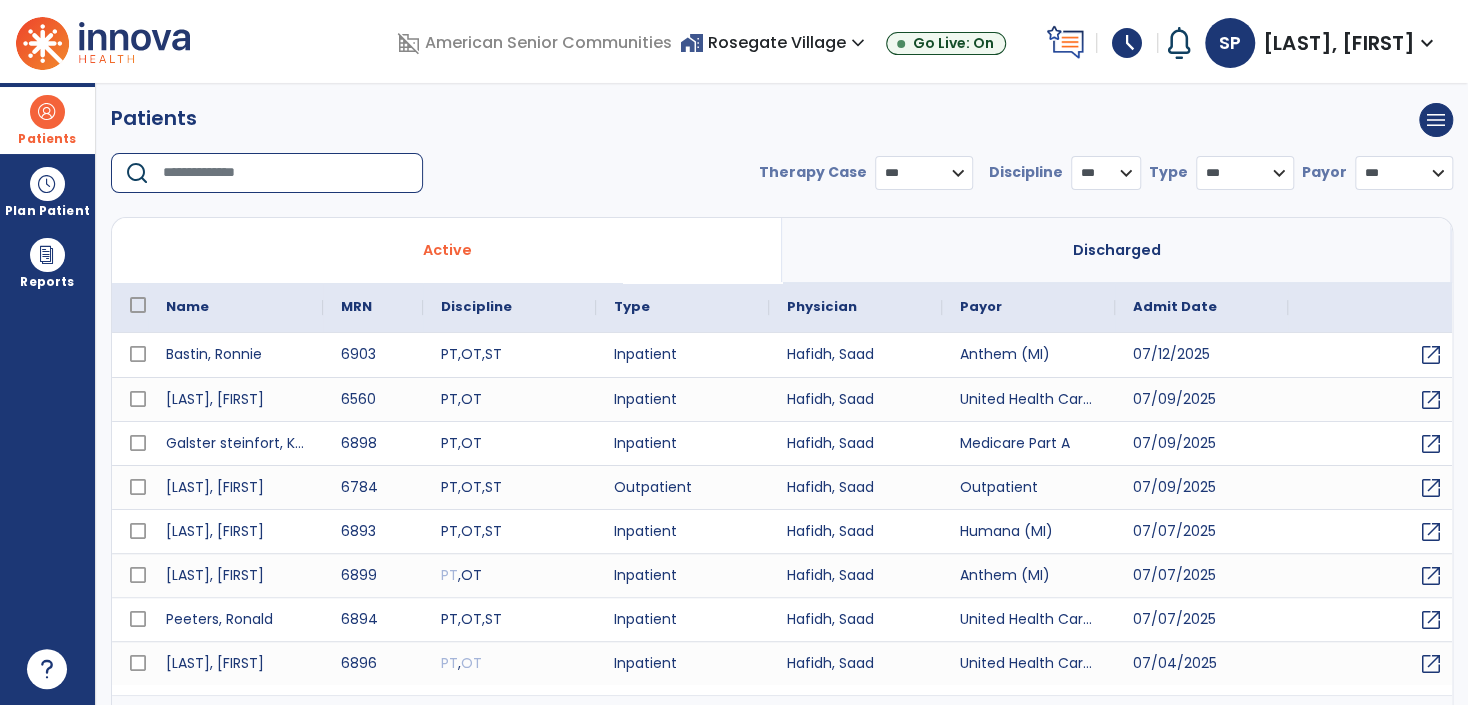 click at bounding box center [286, 173] 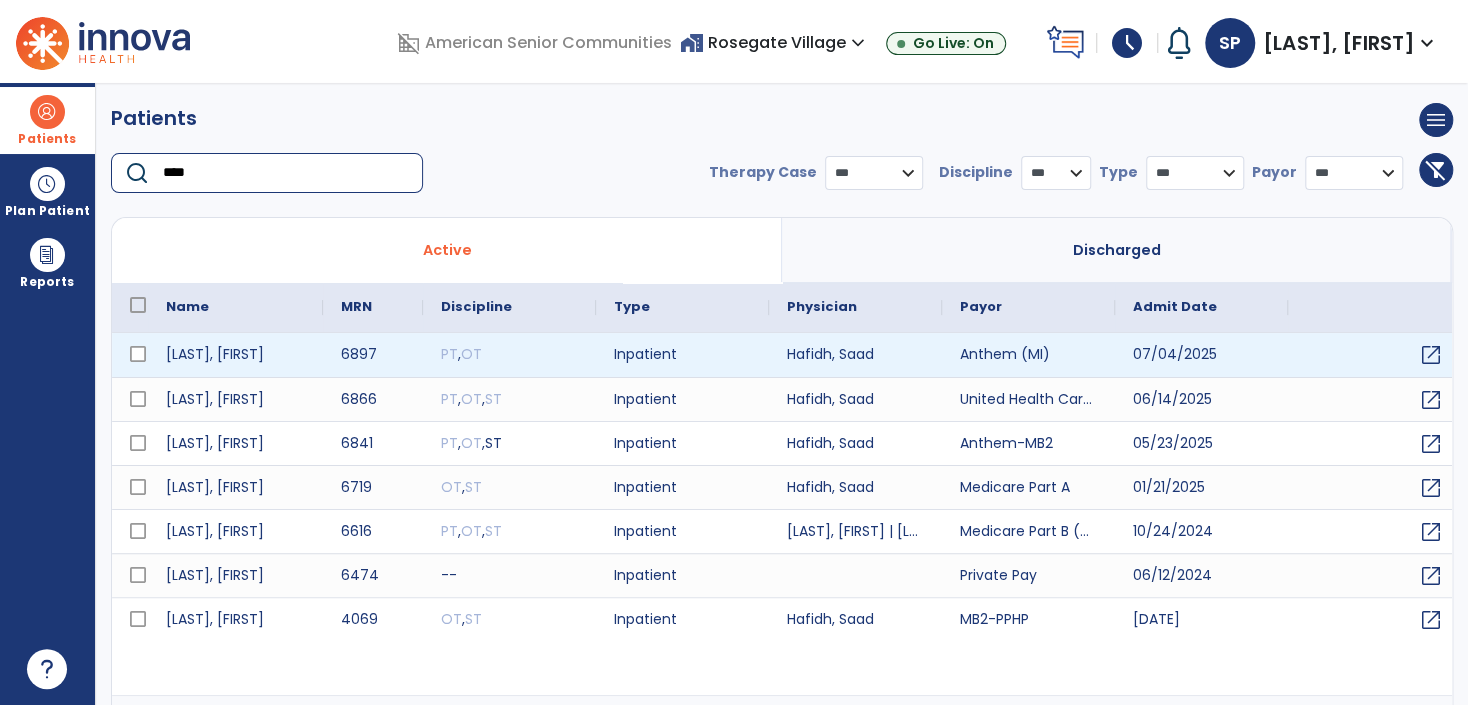 type on "****" 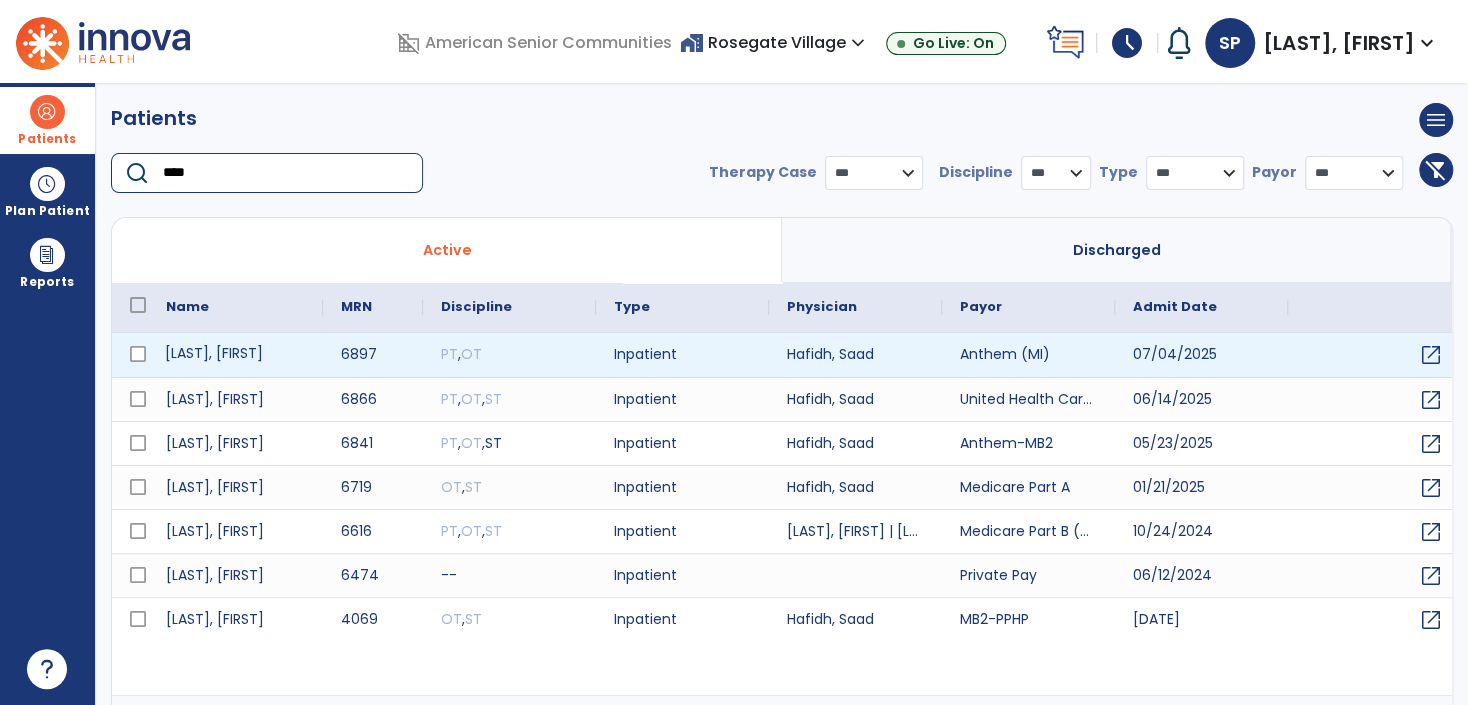 click on "Phillips, Linda" at bounding box center [235, 355] 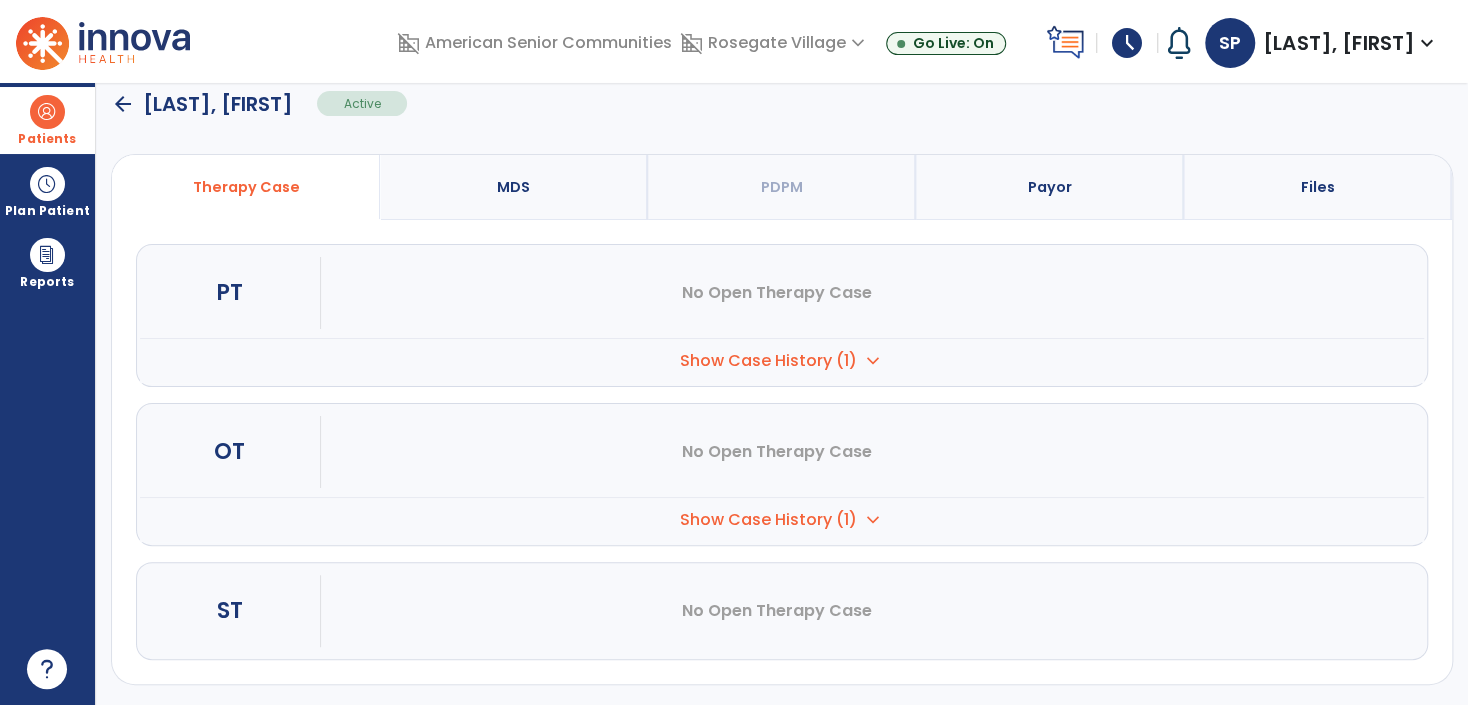 scroll, scrollTop: 0, scrollLeft: 0, axis: both 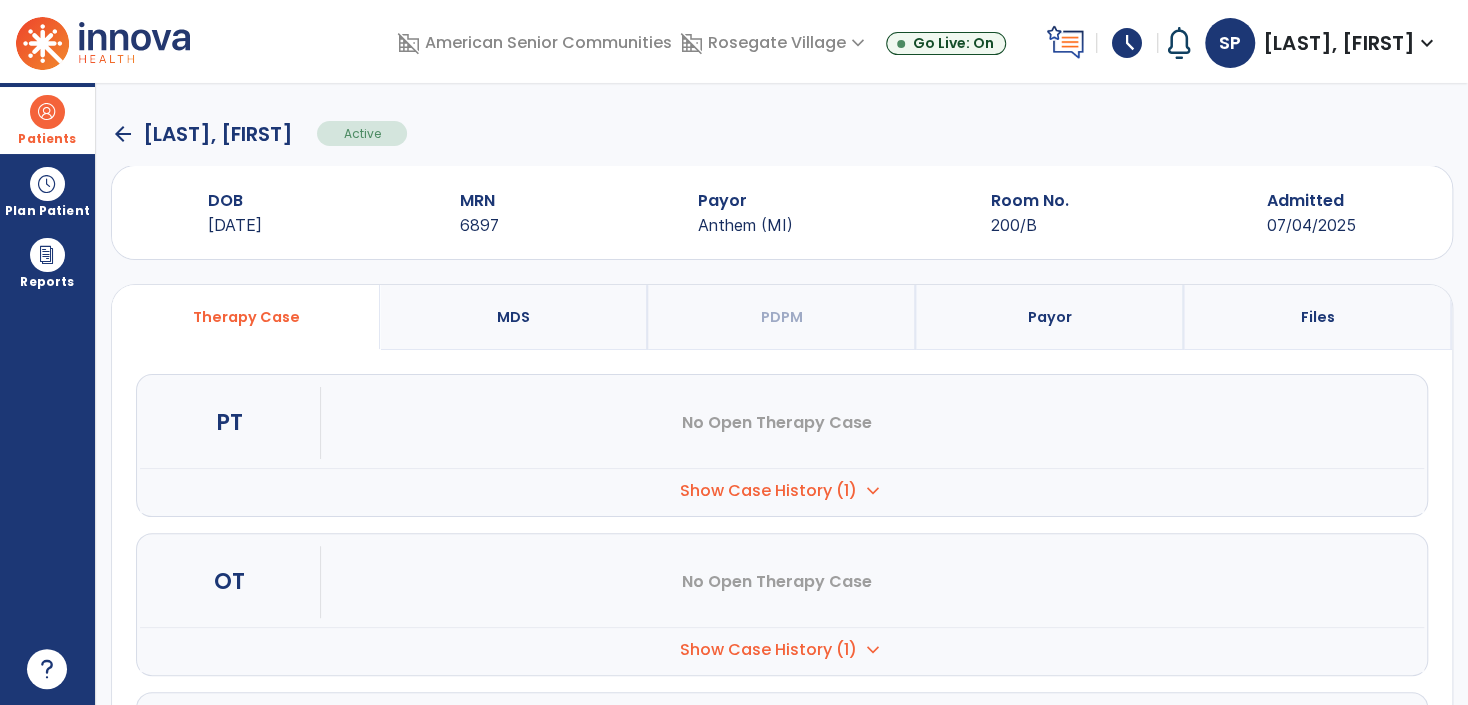 click on "Patients" at bounding box center [47, 120] 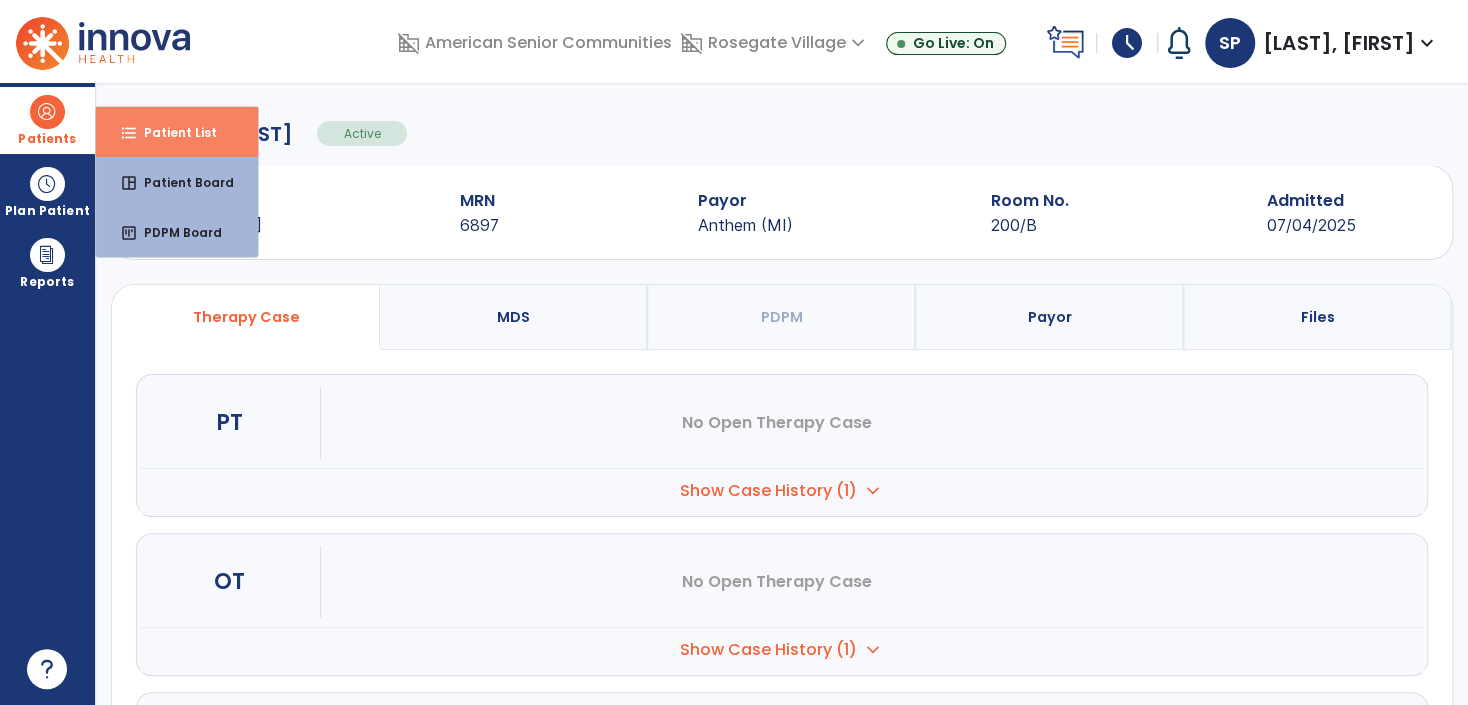 click on "format_list_bulleted  Patient List" at bounding box center (177, 132) 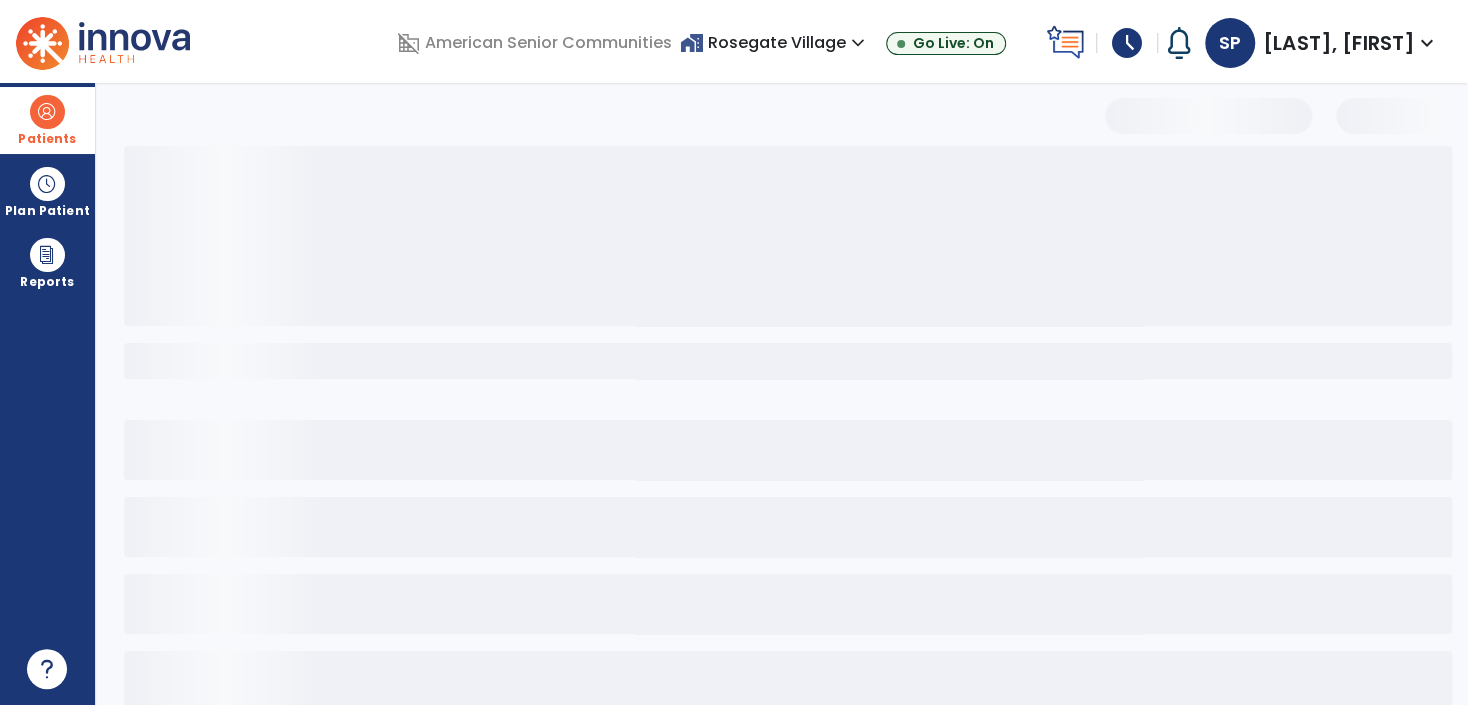 select on "***" 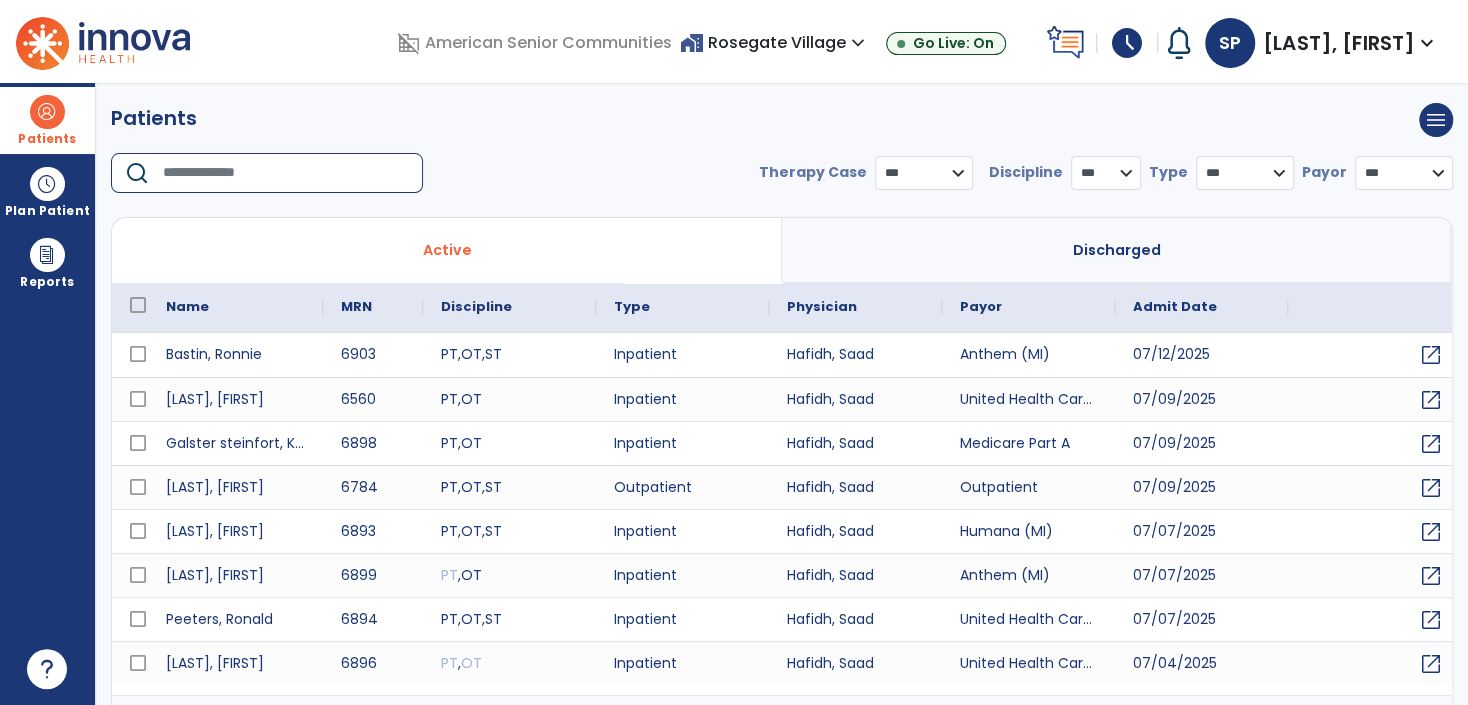 click at bounding box center (286, 173) 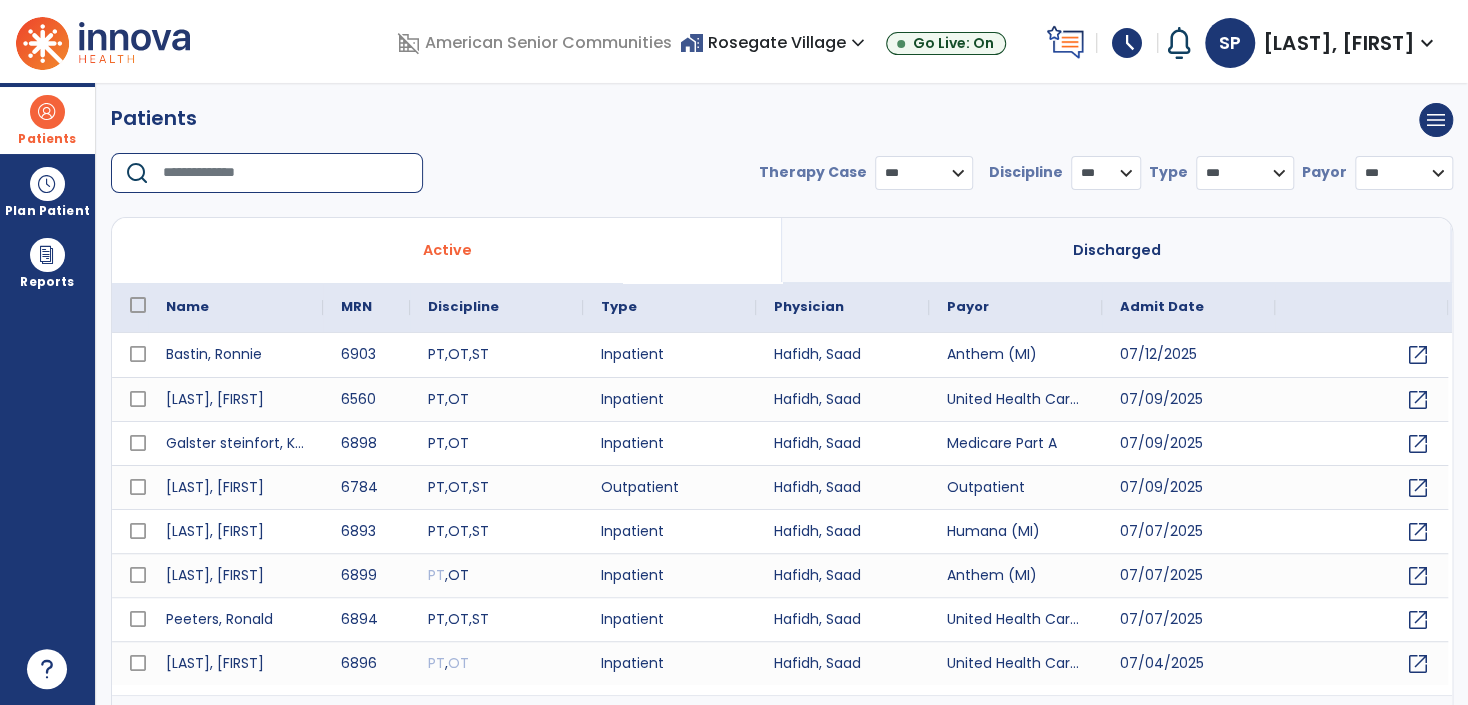 click at bounding box center [286, 173] 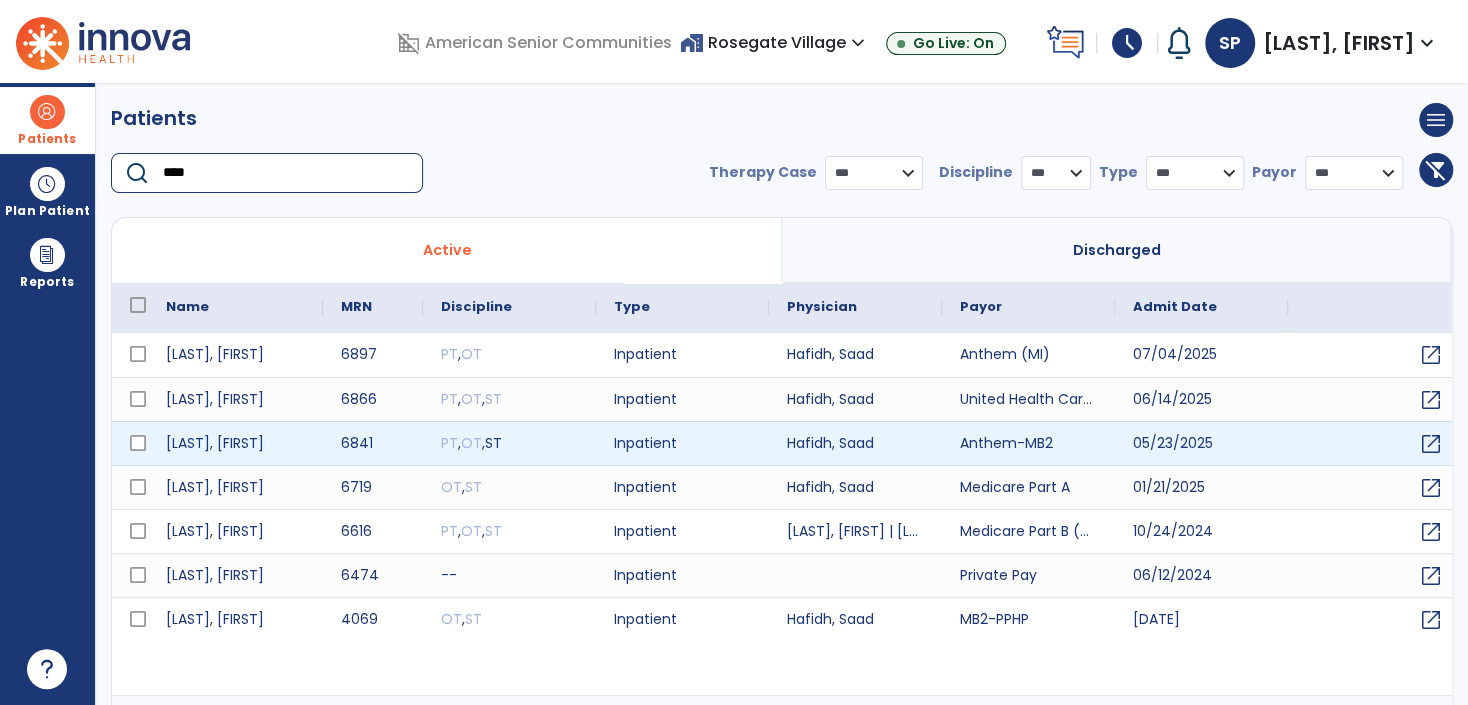 type on "****" 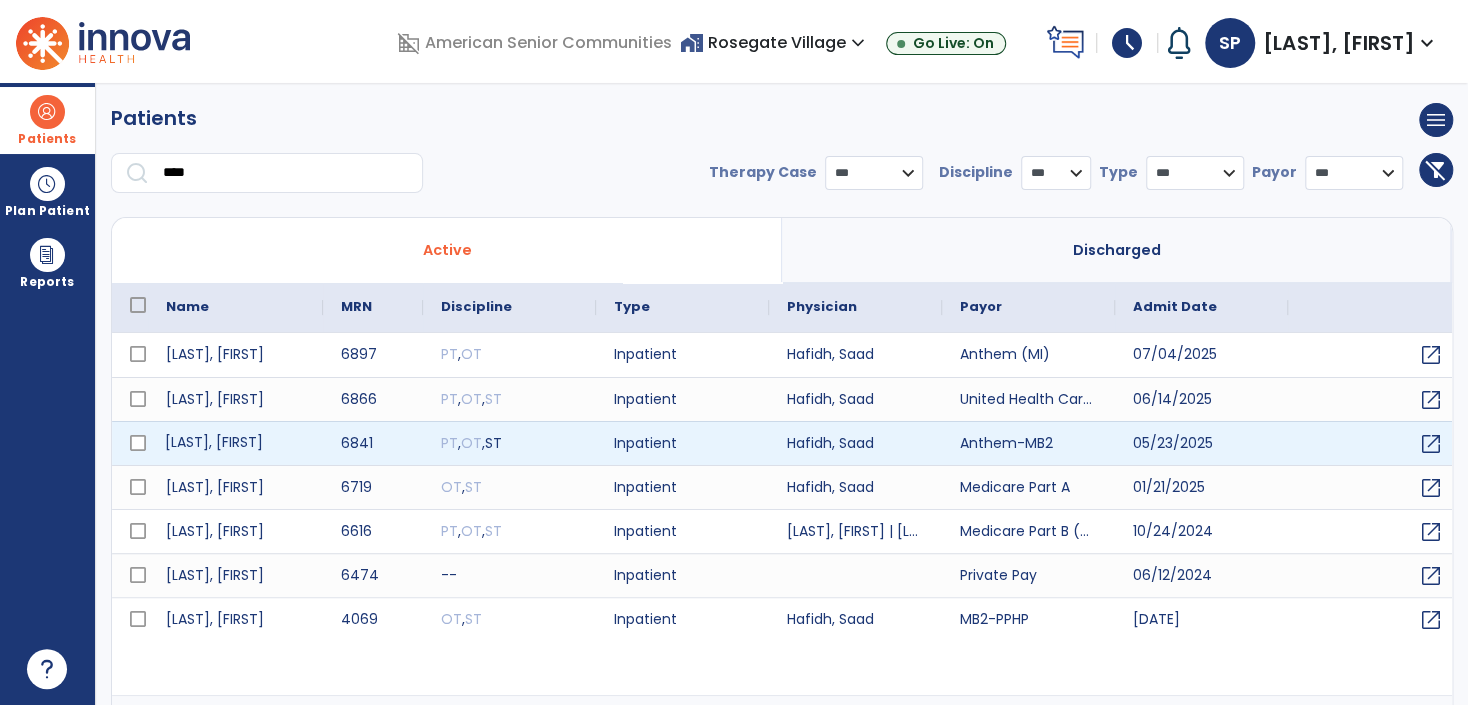 click on "Lind, Lindy" at bounding box center (235, 443) 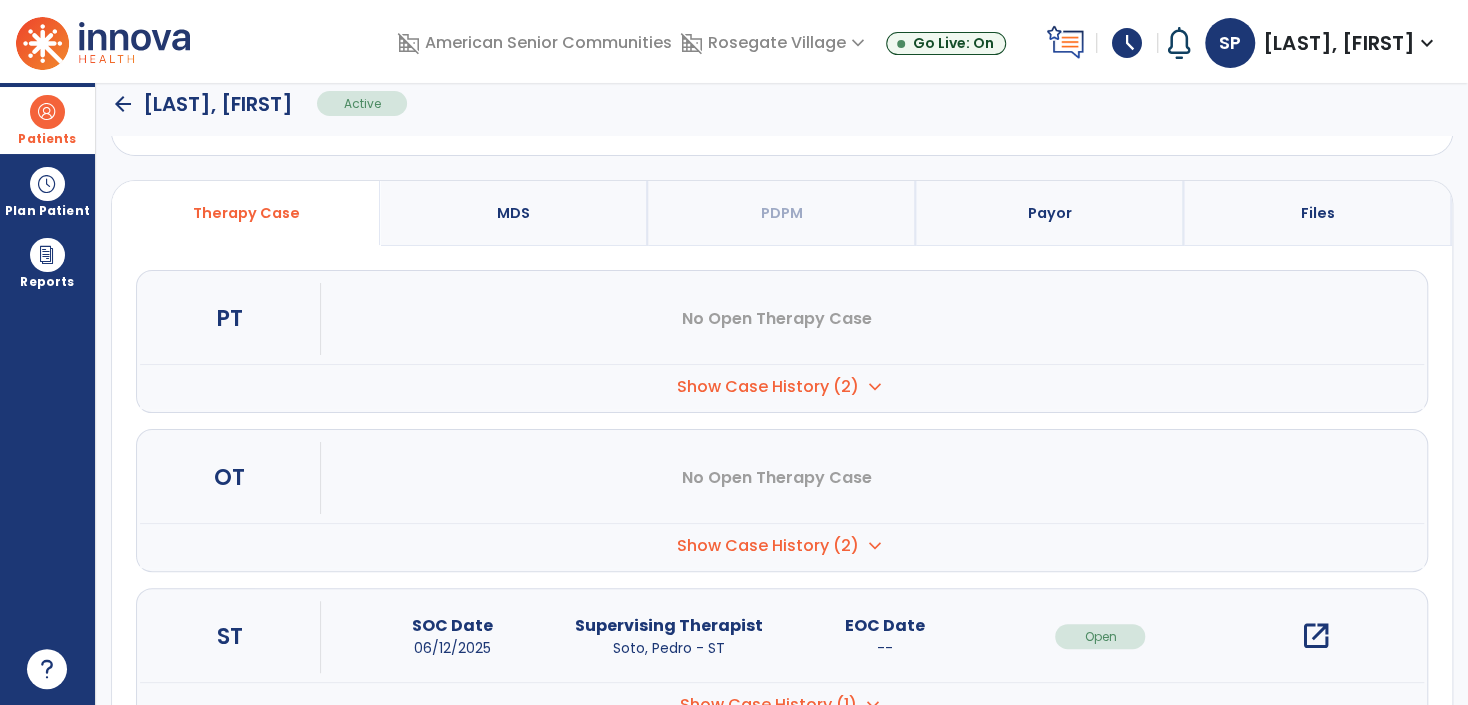 scroll, scrollTop: 175, scrollLeft: 0, axis: vertical 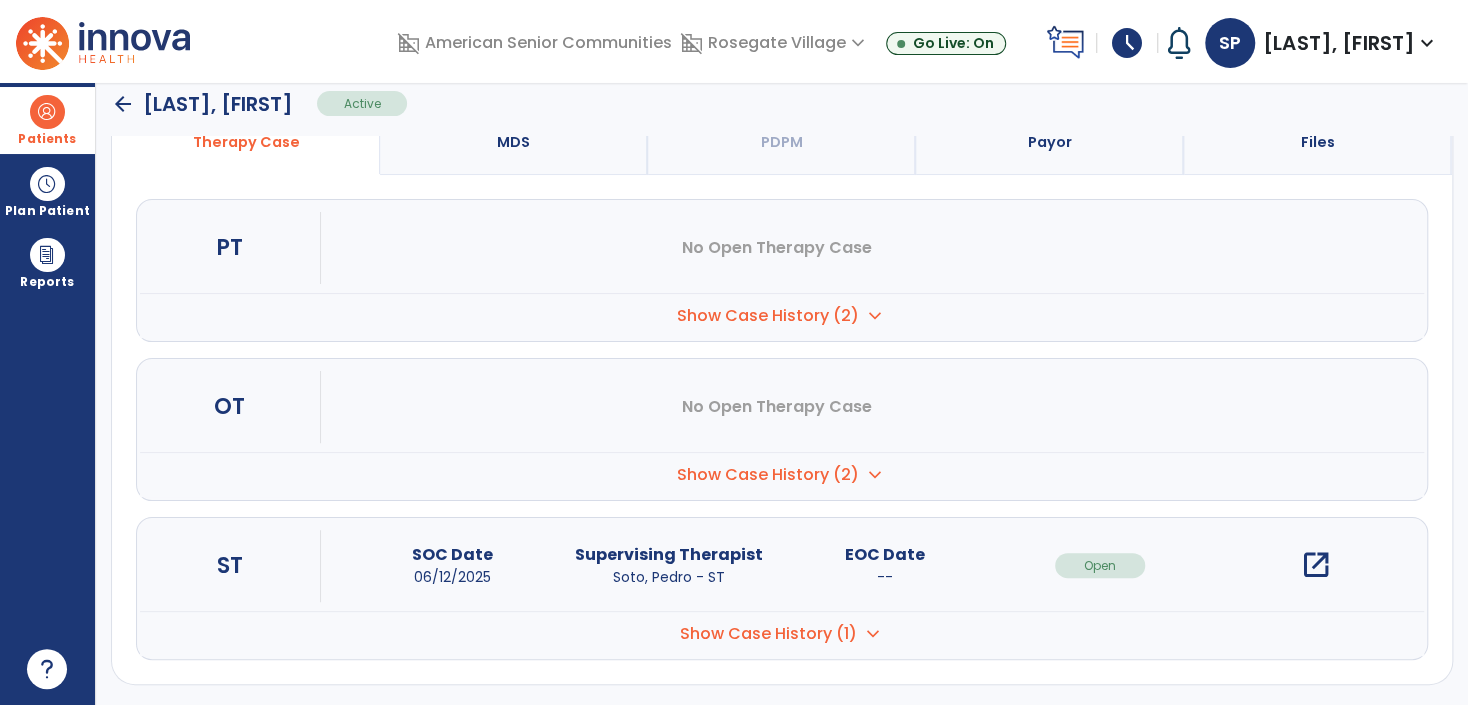 click on "open_in_new" at bounding box center [1316, 565] 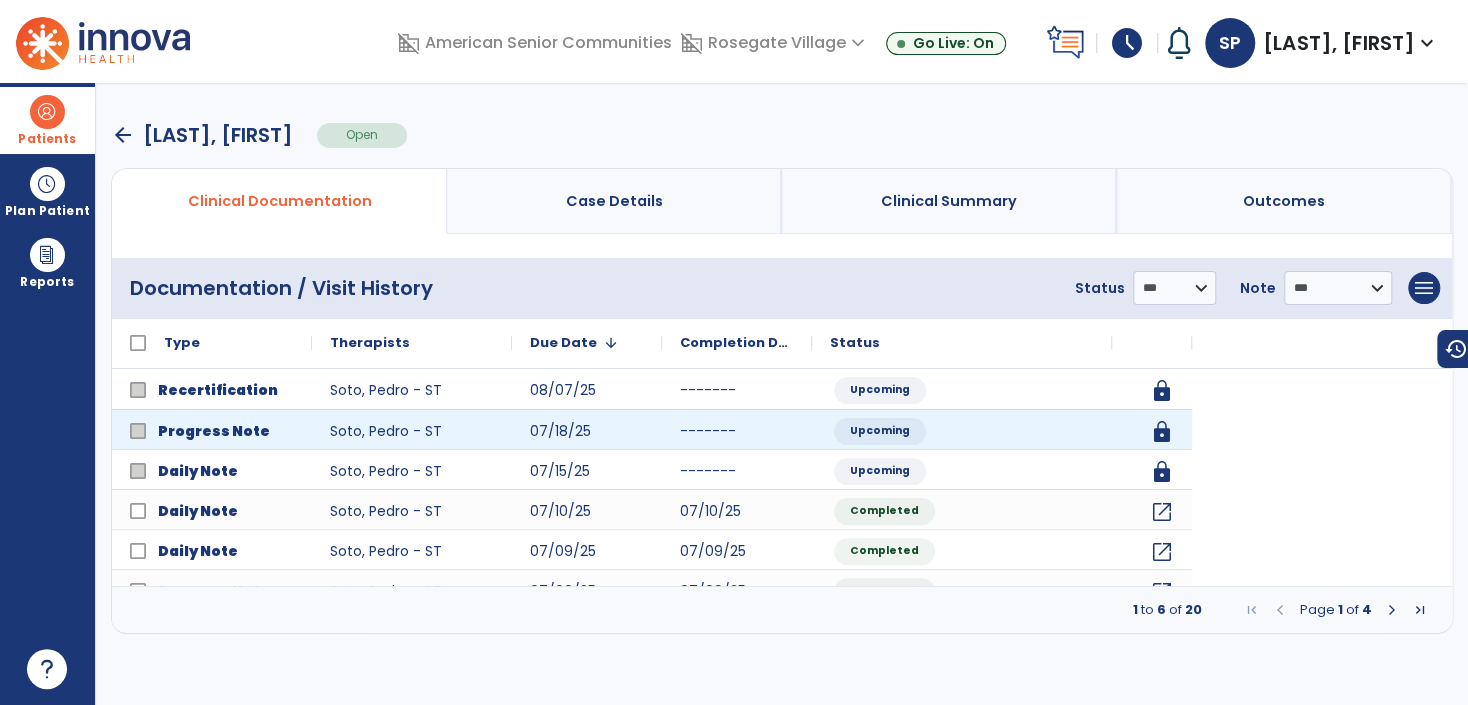 scroll, scrollTop: 0, scrollLeft: 0, axis: both 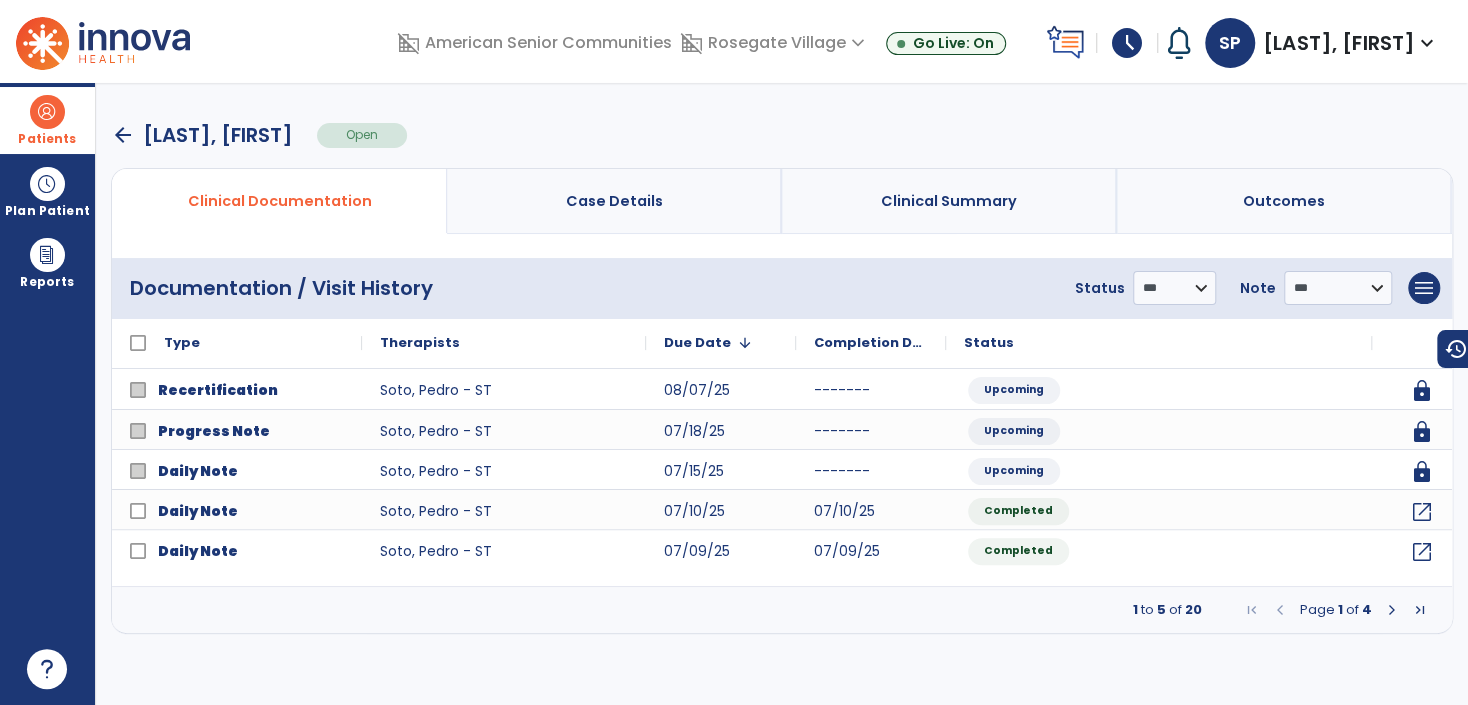 click on "Status" at bounding box center (1100, 288) 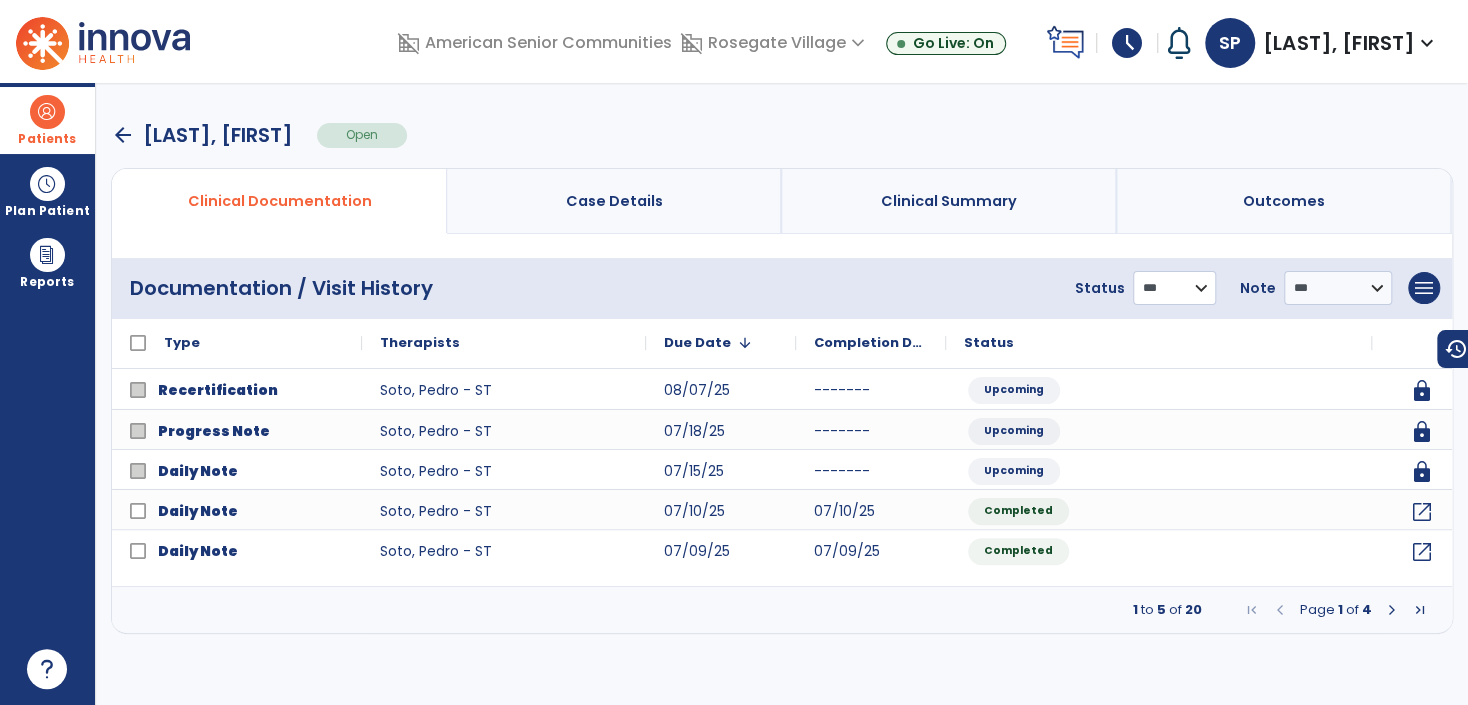 click on "**********" at bounding box center [1174, 288] 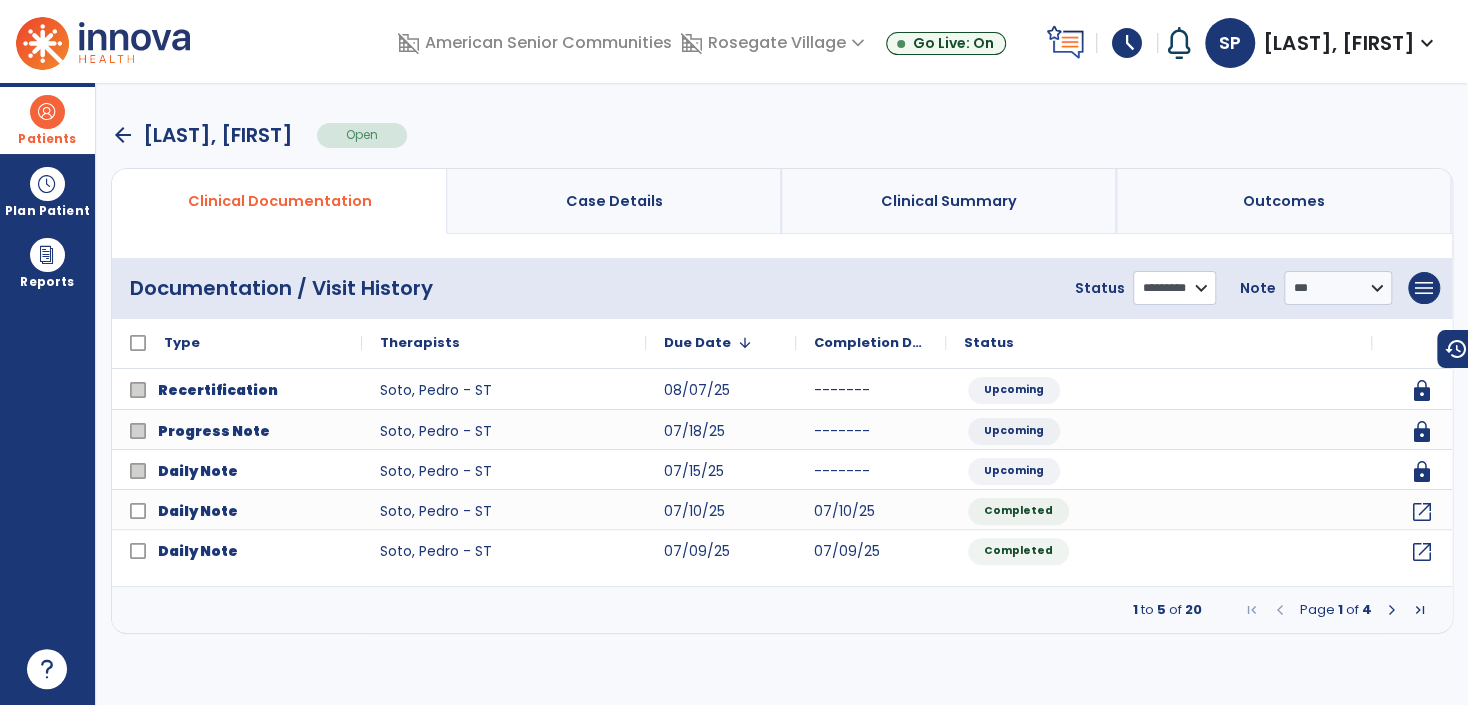 click on "**********" at bounding box center (1174, 288) 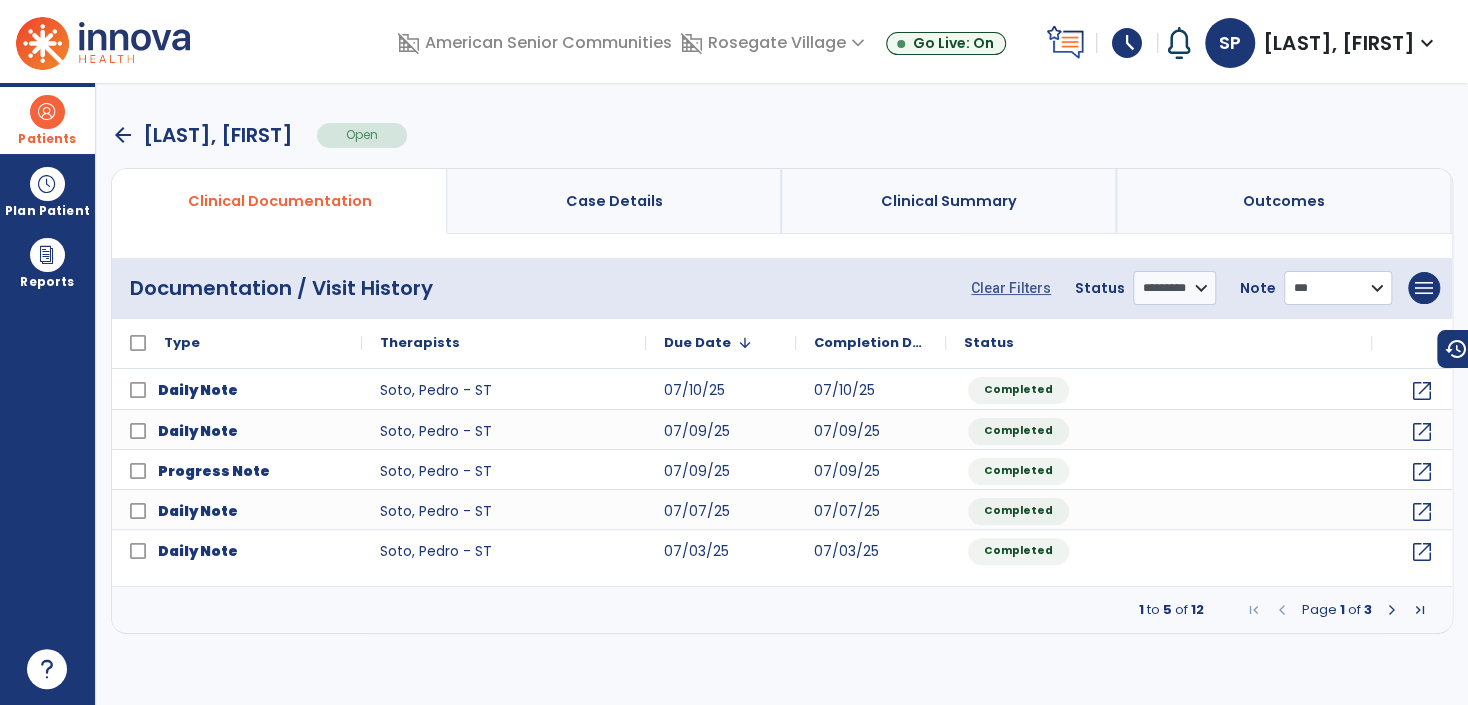 click on "**********" at bounding box center [1338, 288] 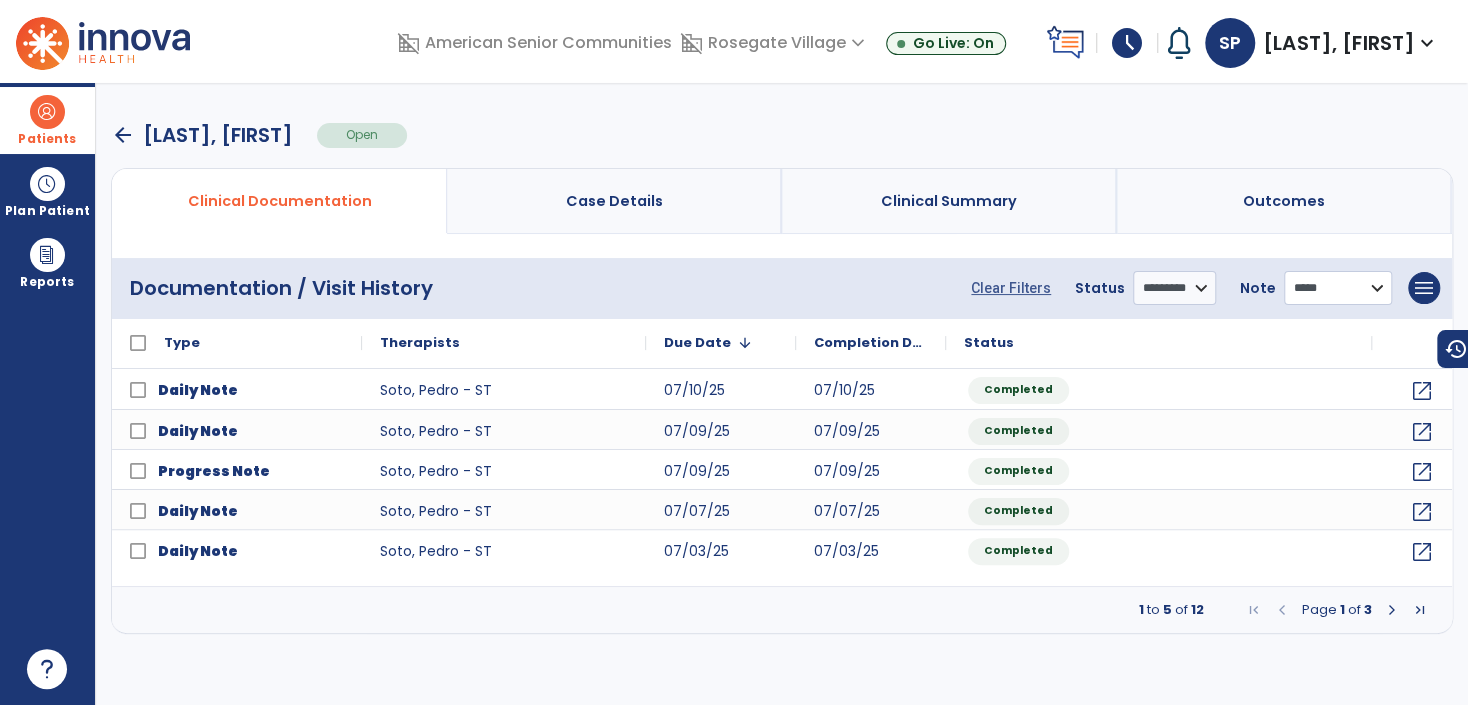 click on "**********" at bounding box center (1338, 288) 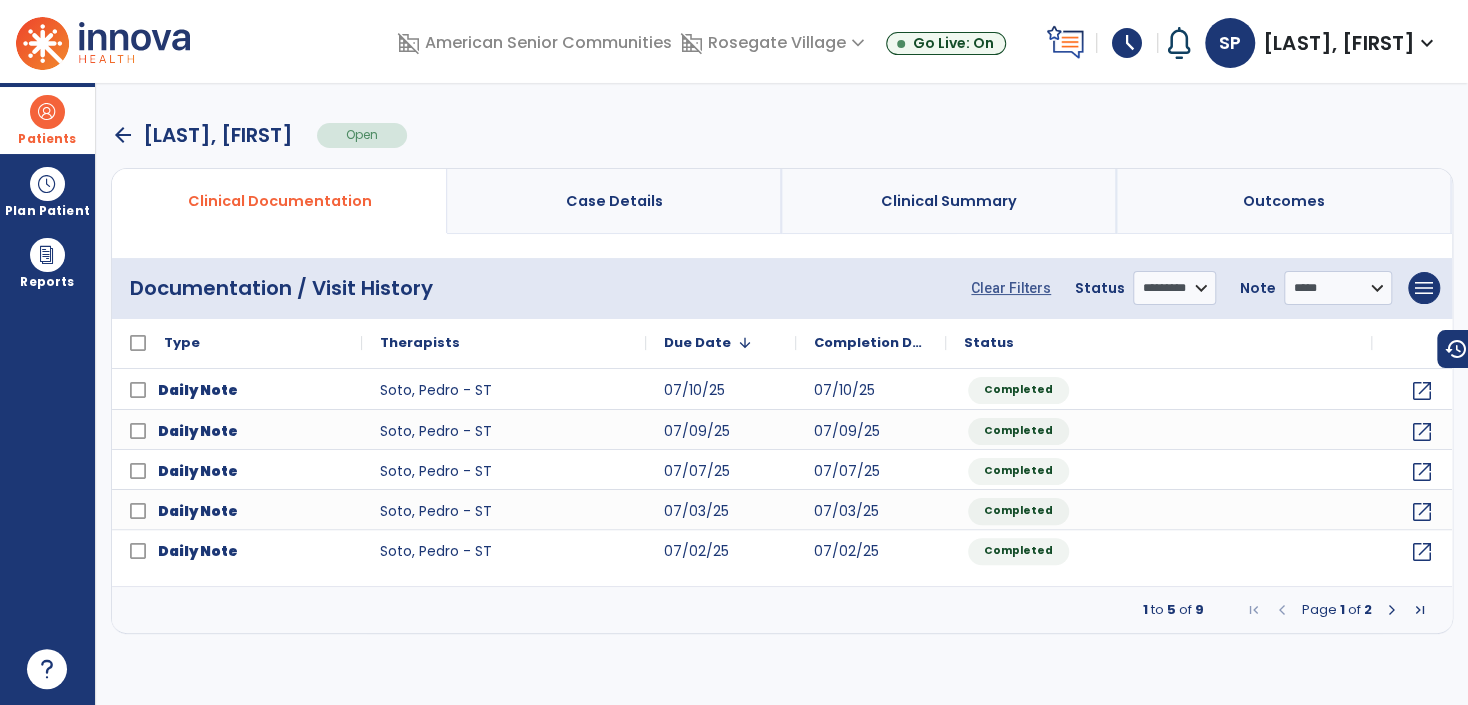 click at bounding box center (47, 112) 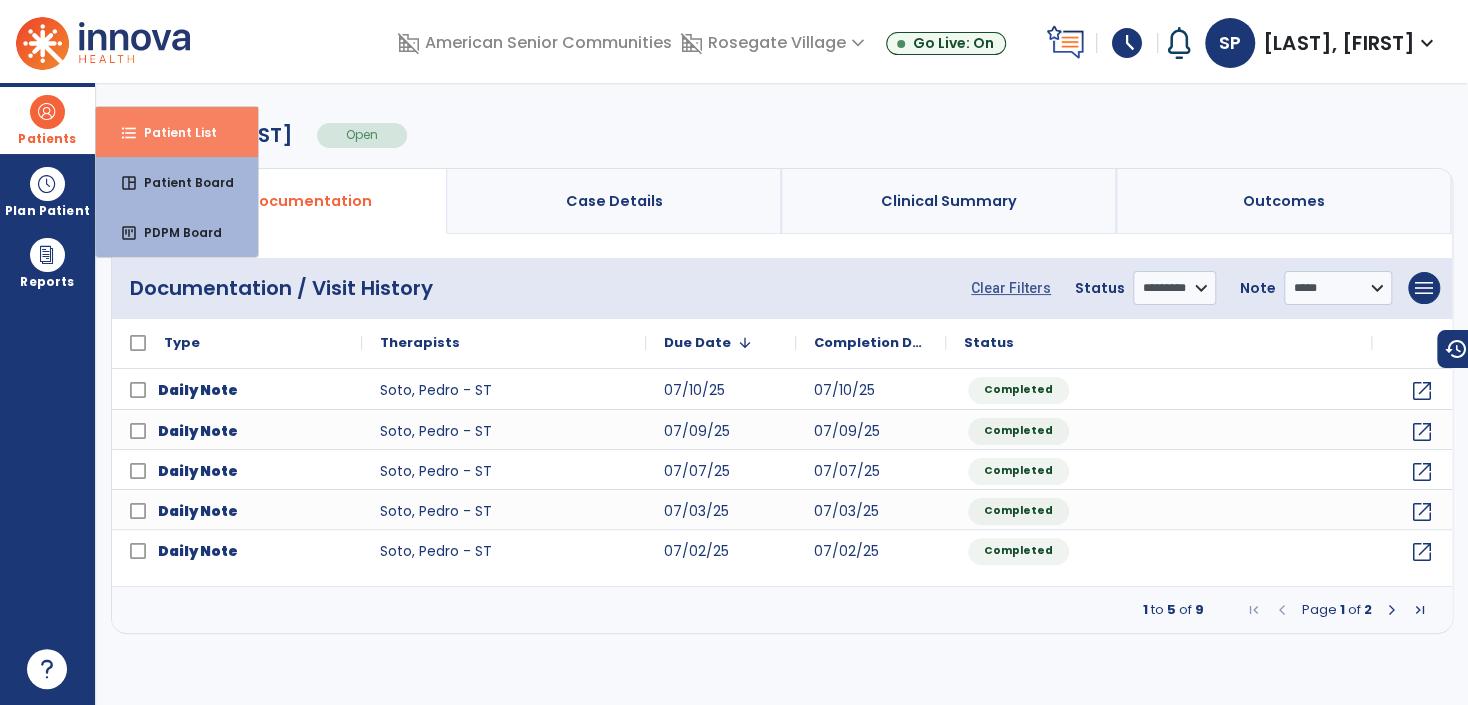 click on "Patient List" at bounding box center [172, 132] 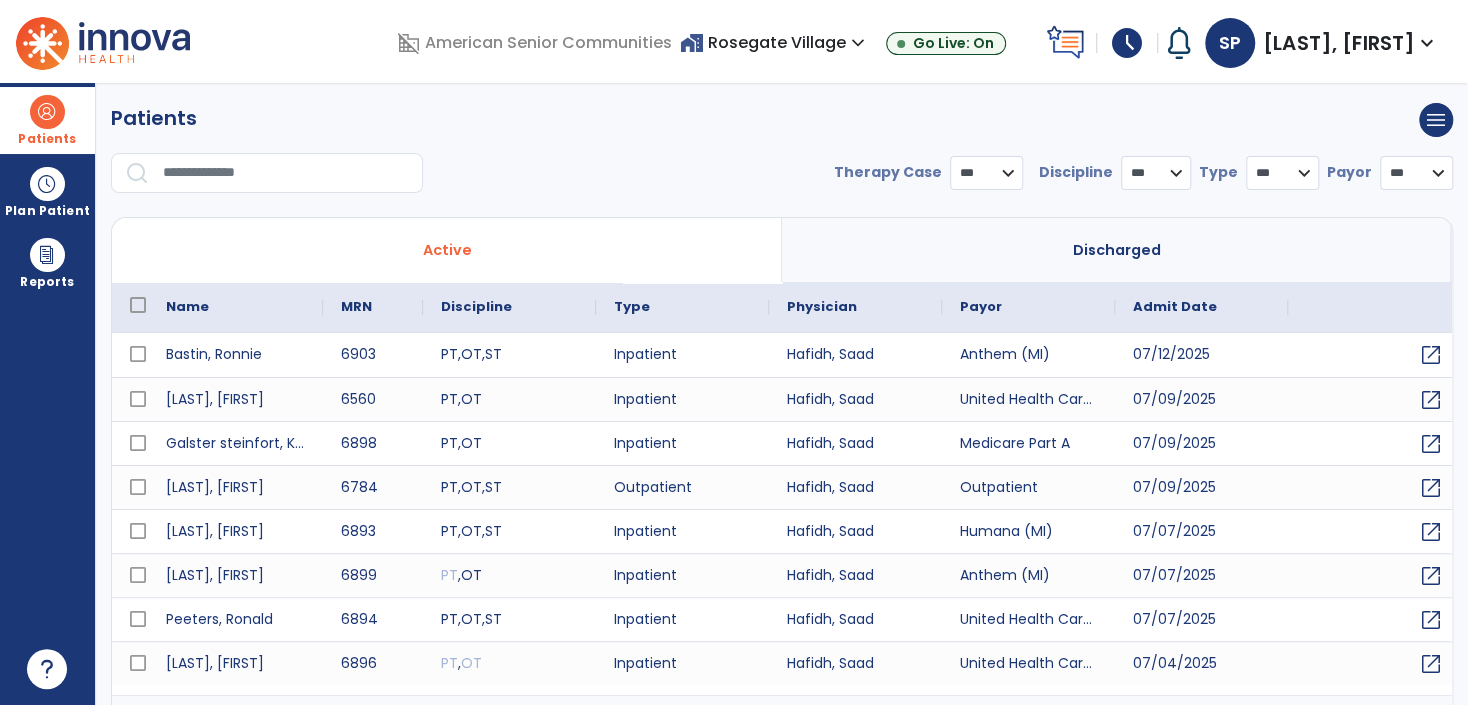 select on "***" 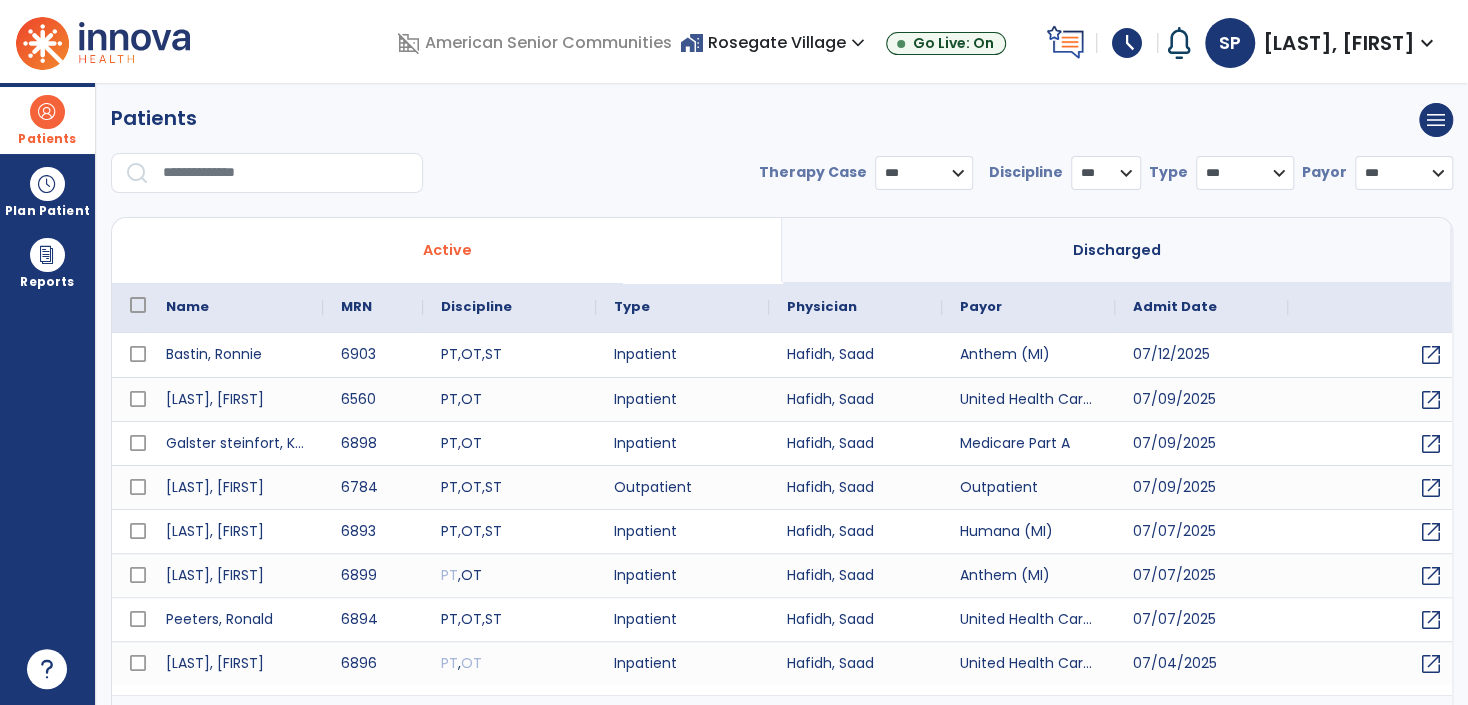 click on "**********" at bounding box center (782, 156) 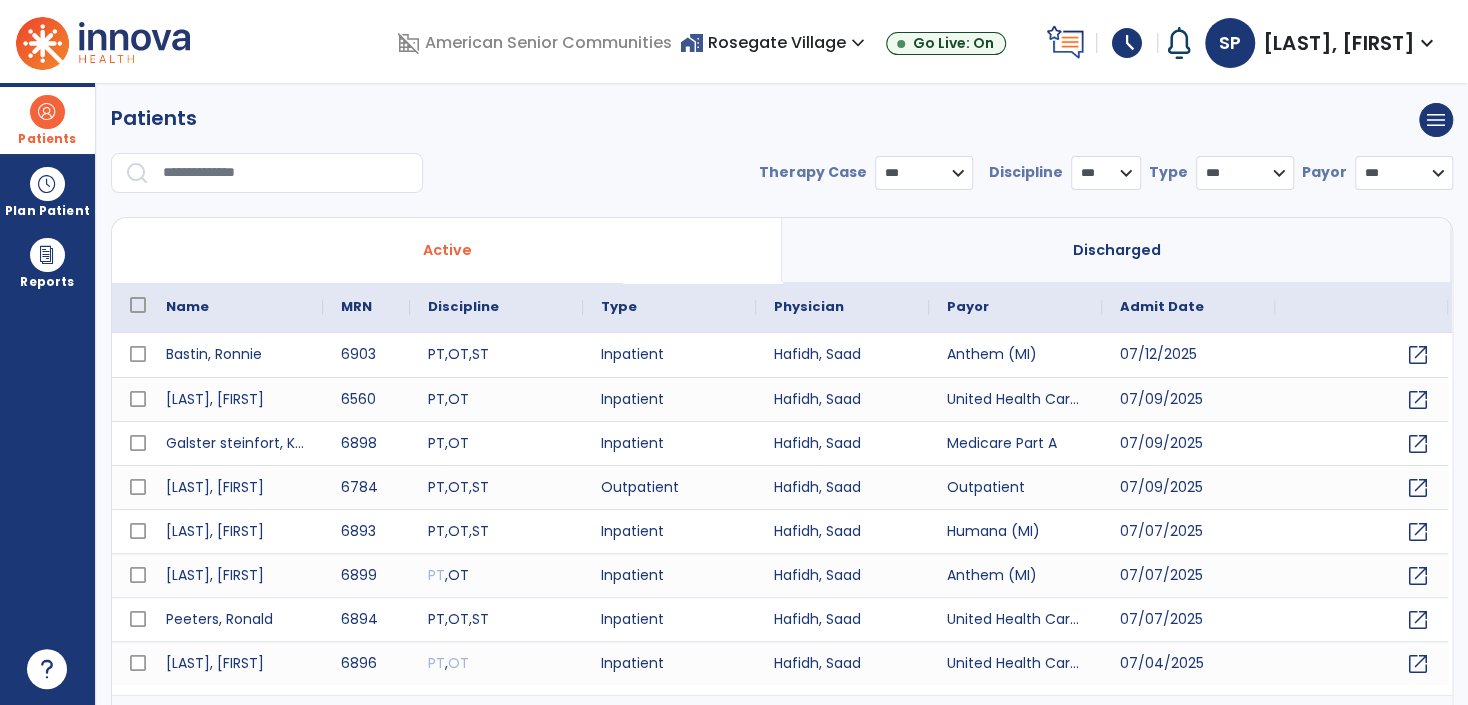 click on "**********" at bounding box center (782, 156) 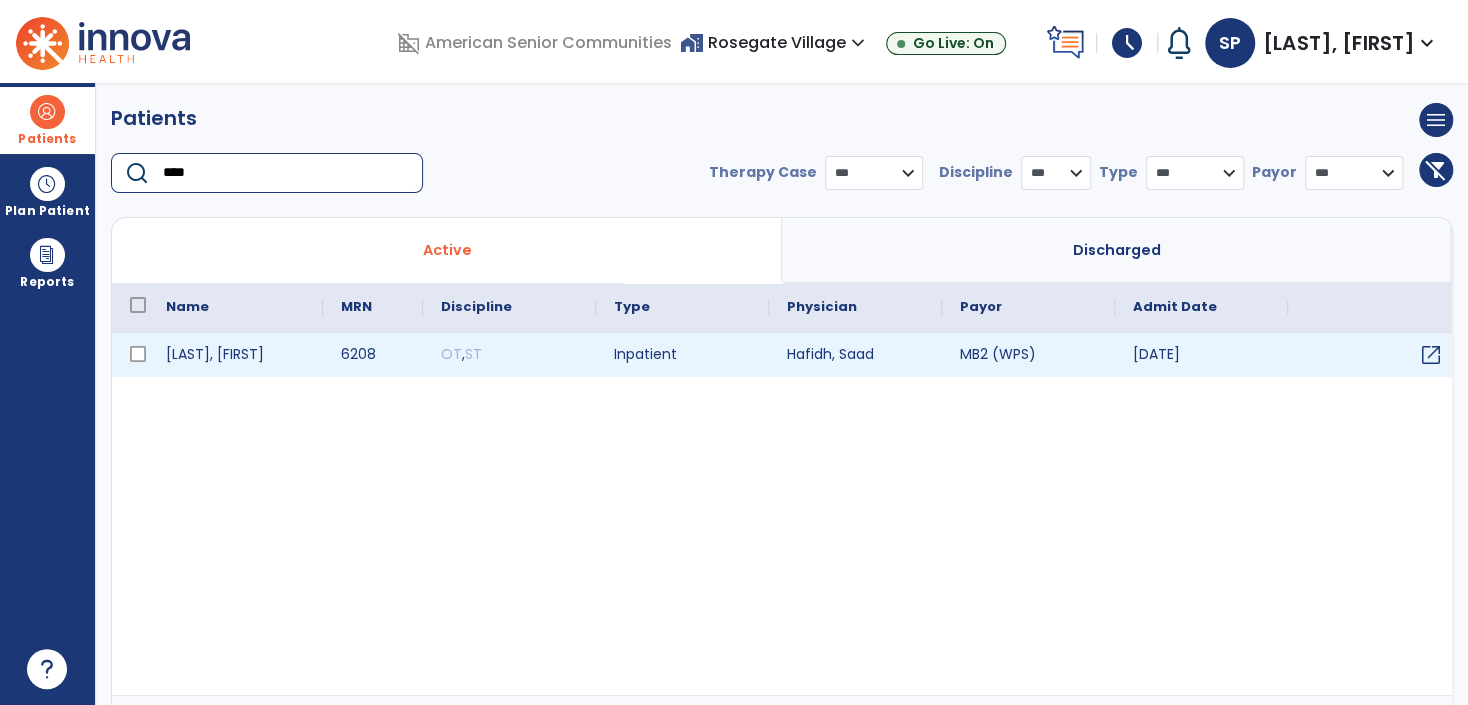 type on "****" 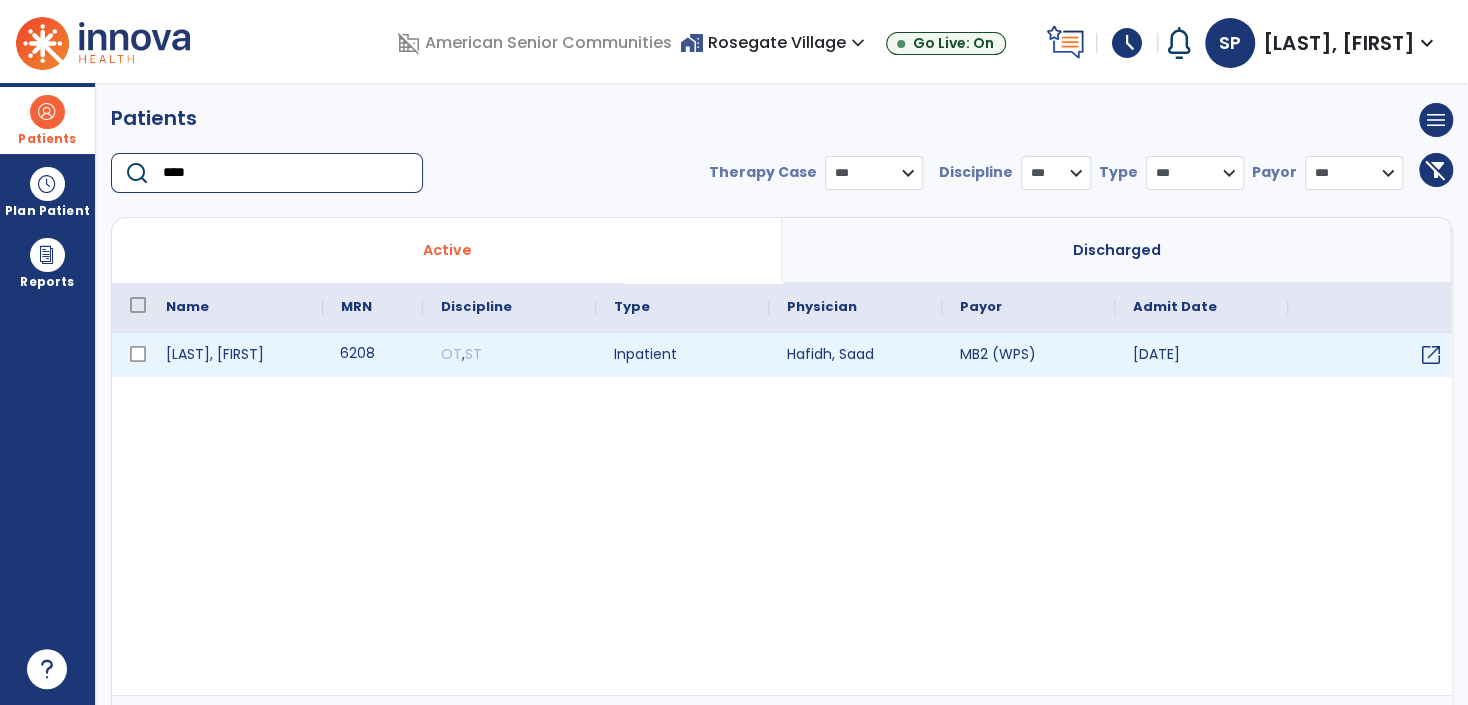 click on "6208" at bounding box center (373, 355) 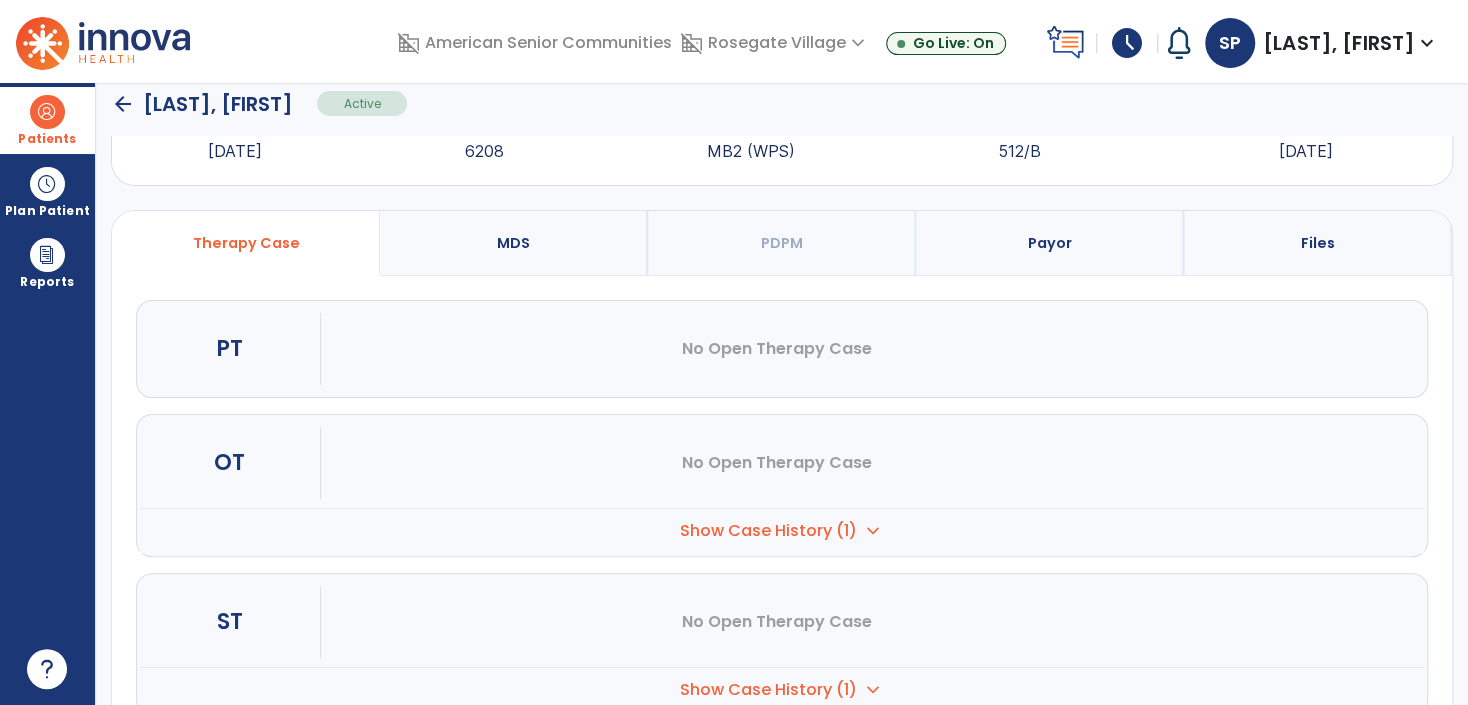 scroll, scrollTop: 130, scrollLeft: 0, axis: vertical 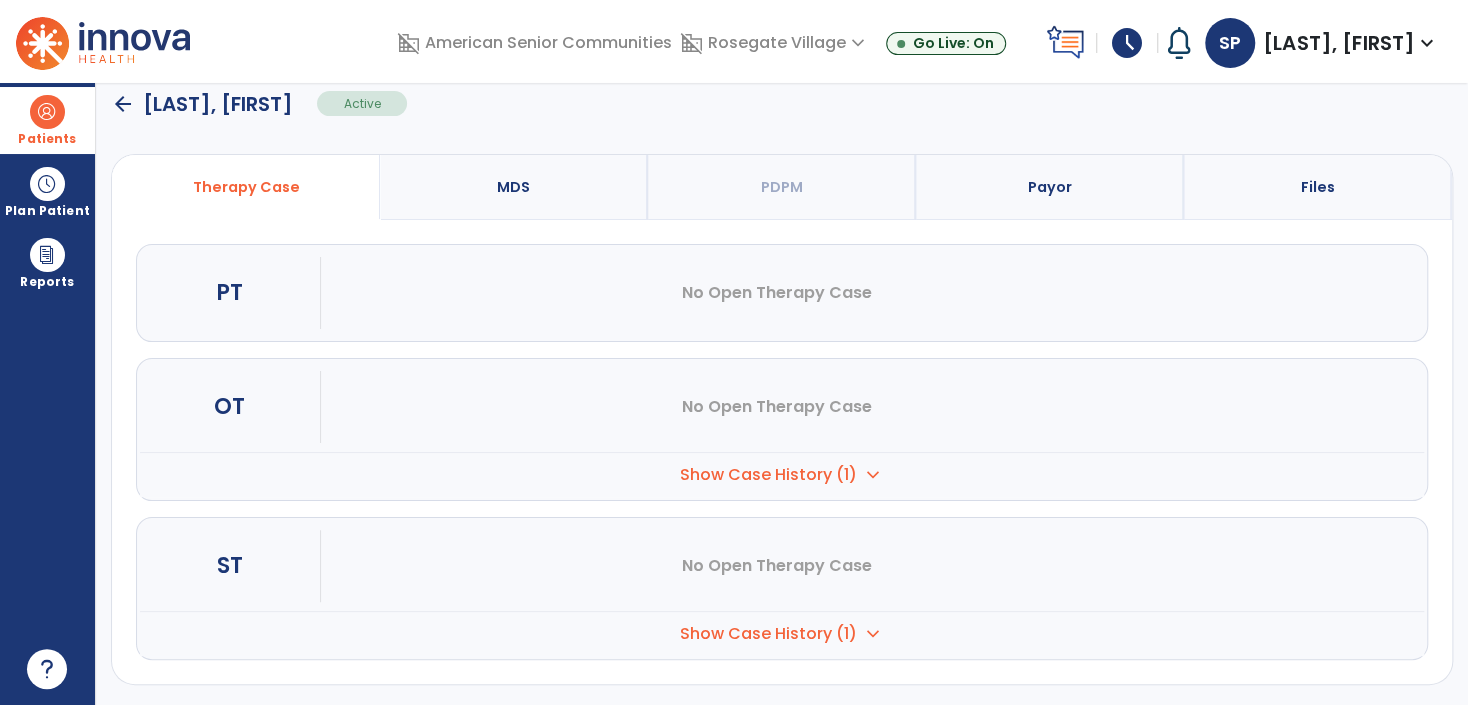 drag, startPoint x: 794, startPoint y: 628, endPoint x: 1103, endPoint y: 611, distance: 309.4673 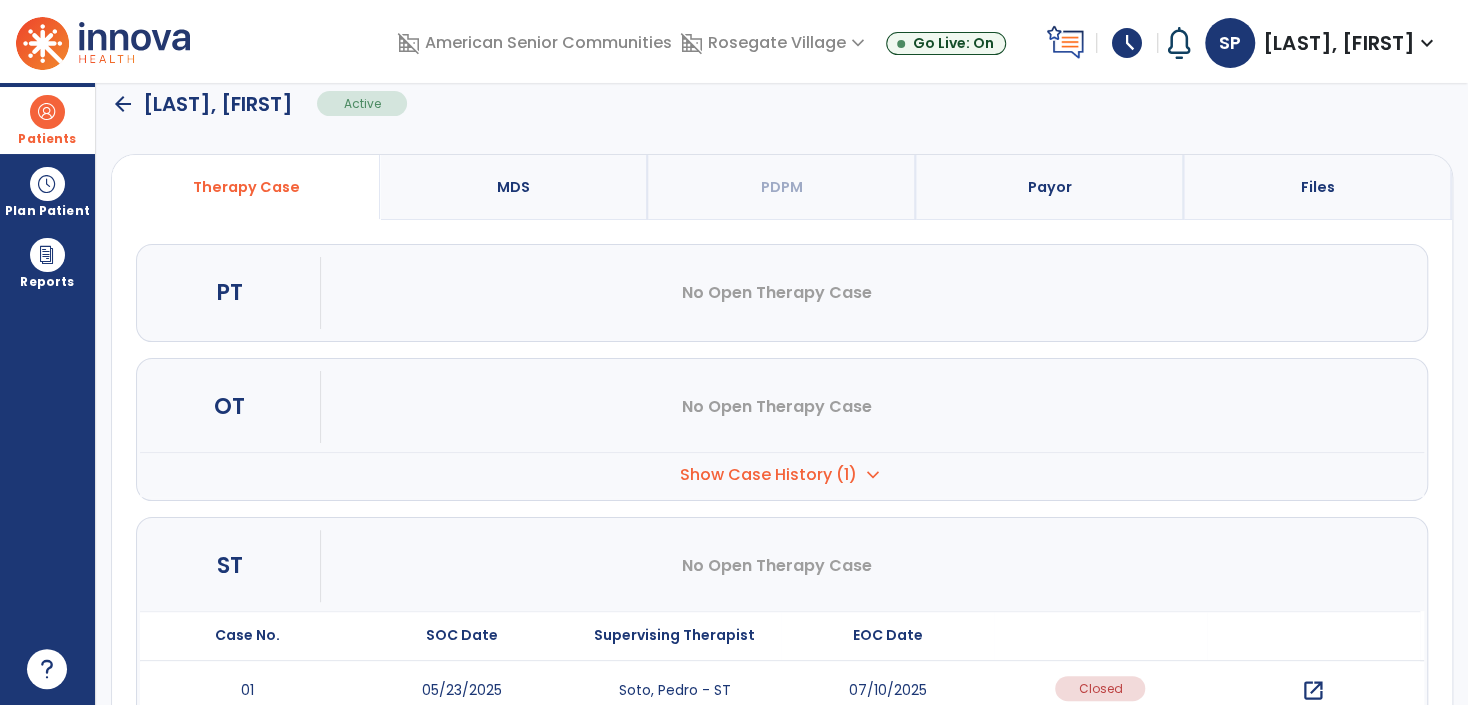 click on "open_in_new" at bounding box center (1313, 691) 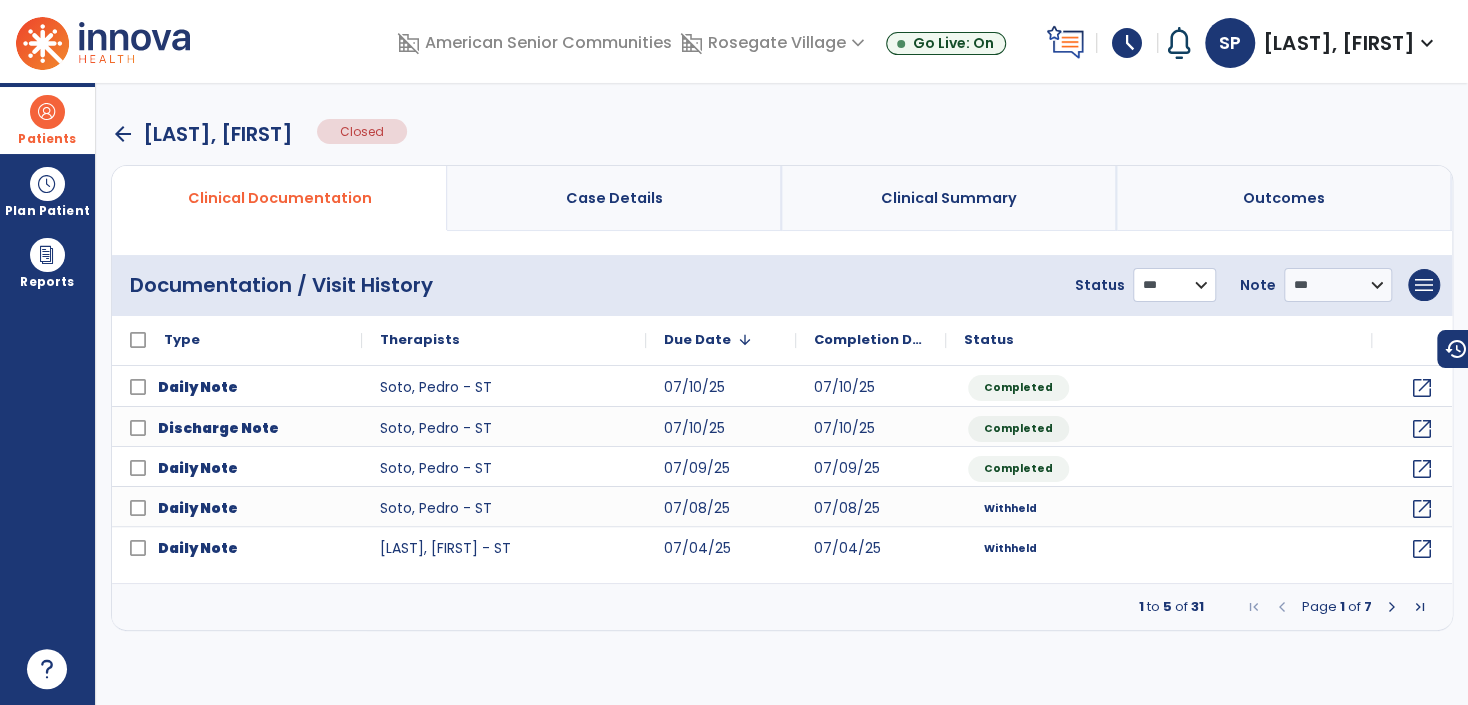 drag, startPoint x: 1159, startPoint y: 277, endPoint x: 1164, endPoint y: 301, distance: 24.5153 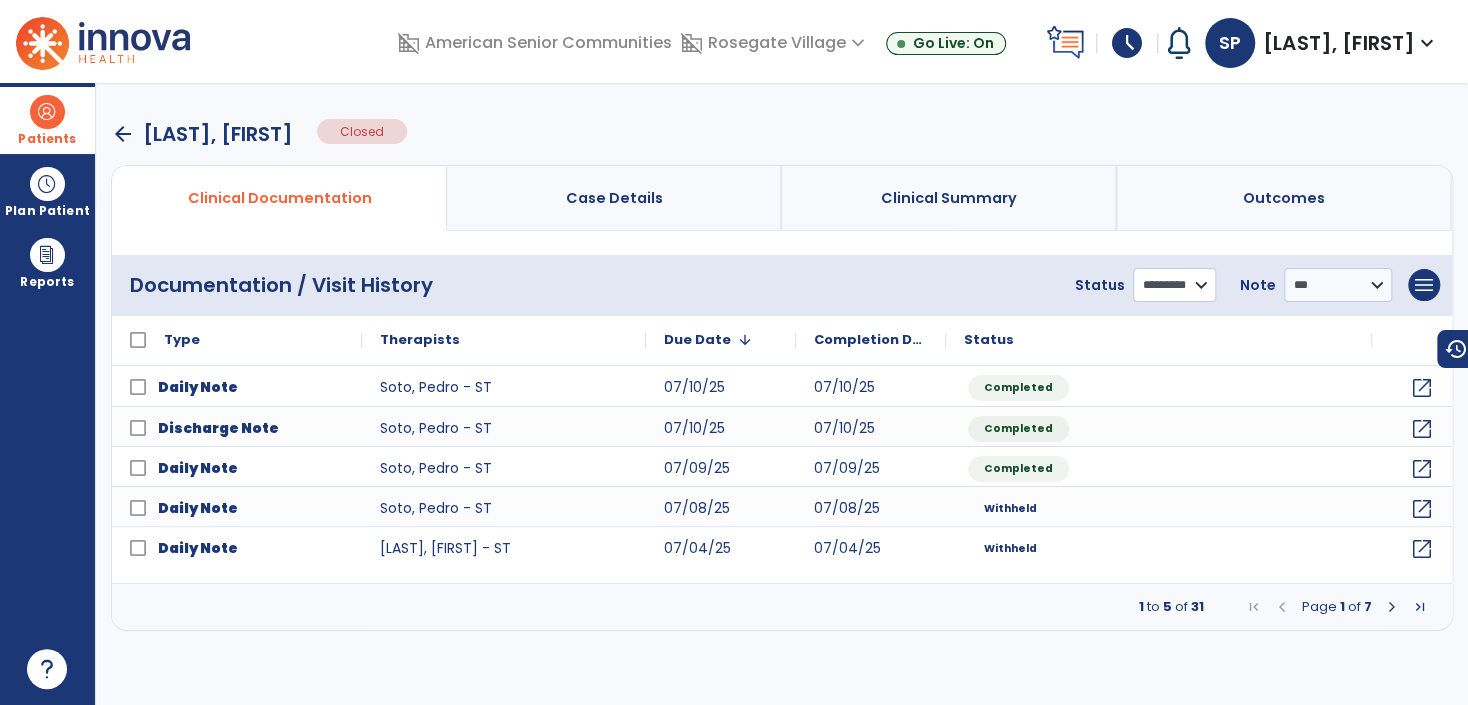click on "**********" at bounding box center (1174, 285) 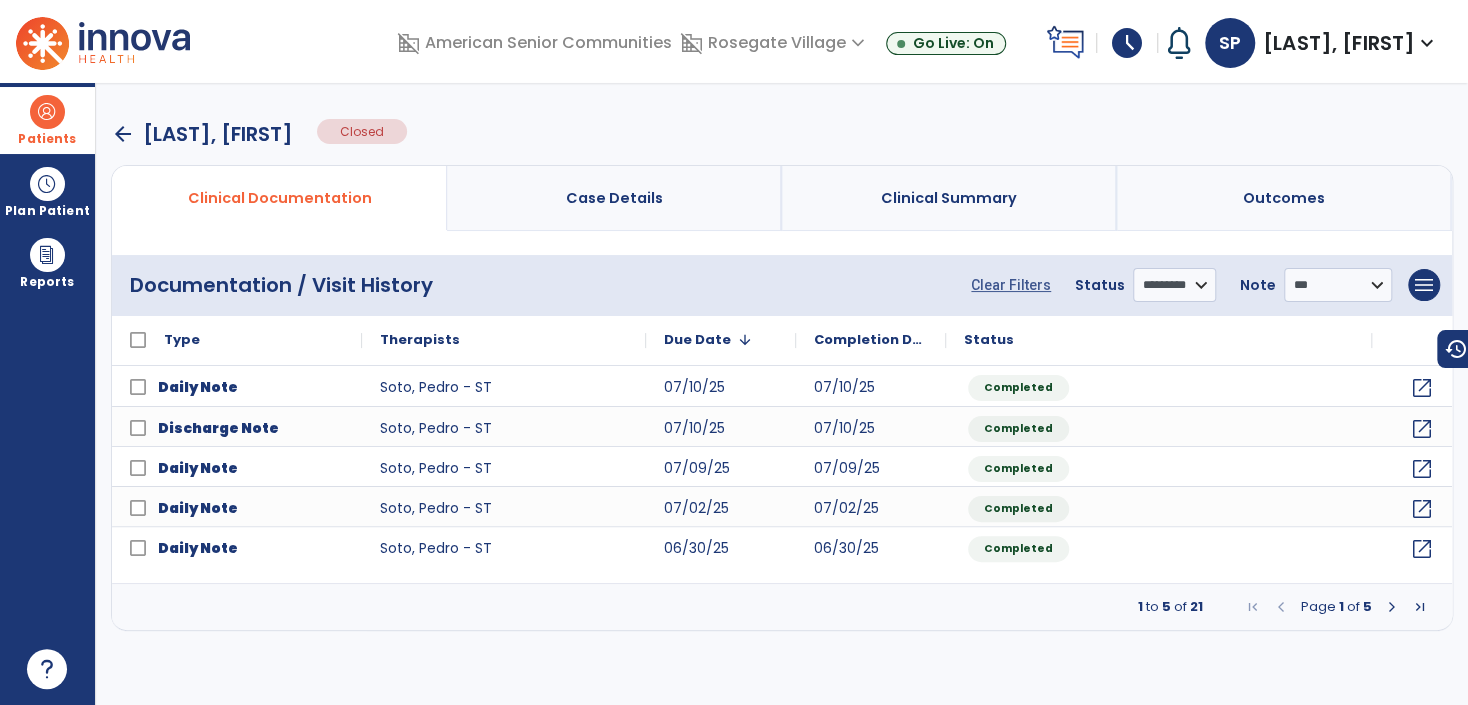 click on "arrow_back" at bounding box center (123, 134) 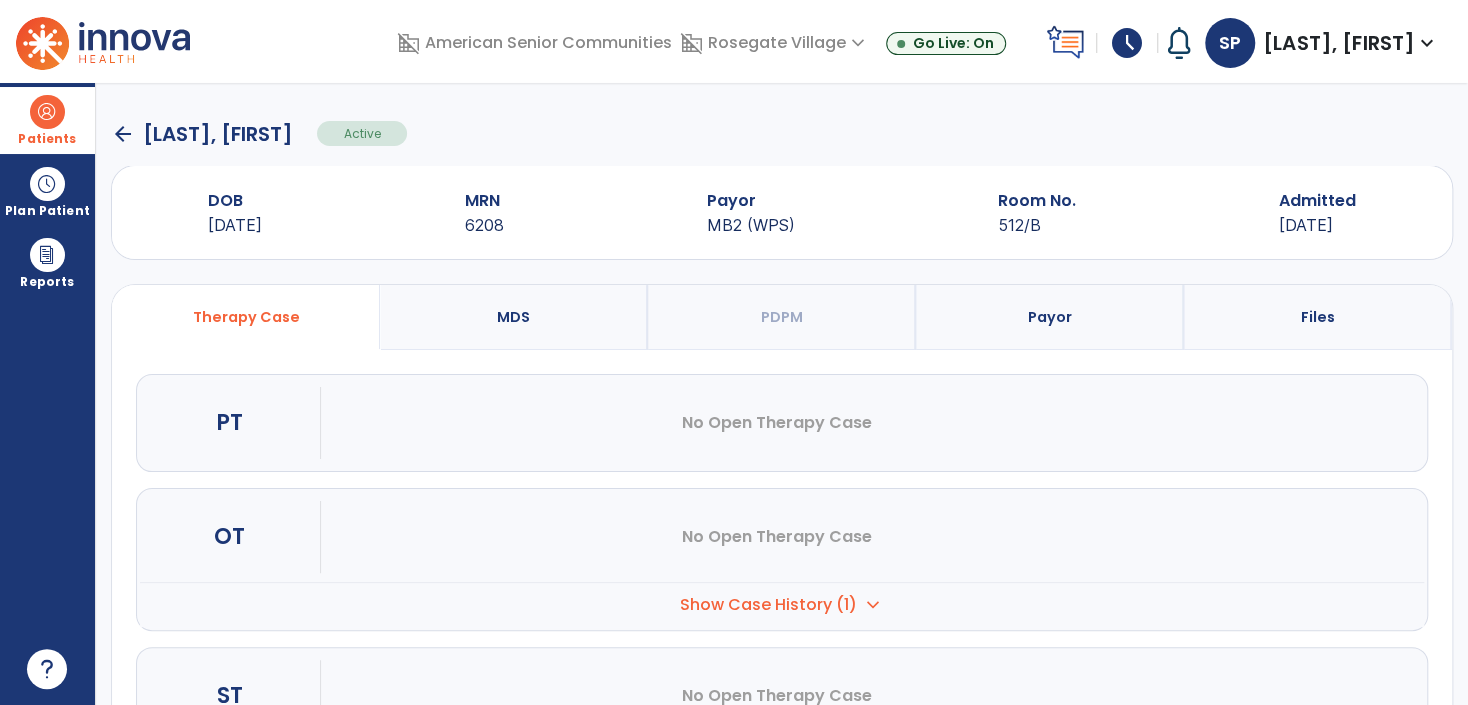 click on "Patients" at bounding box center [47, 120] 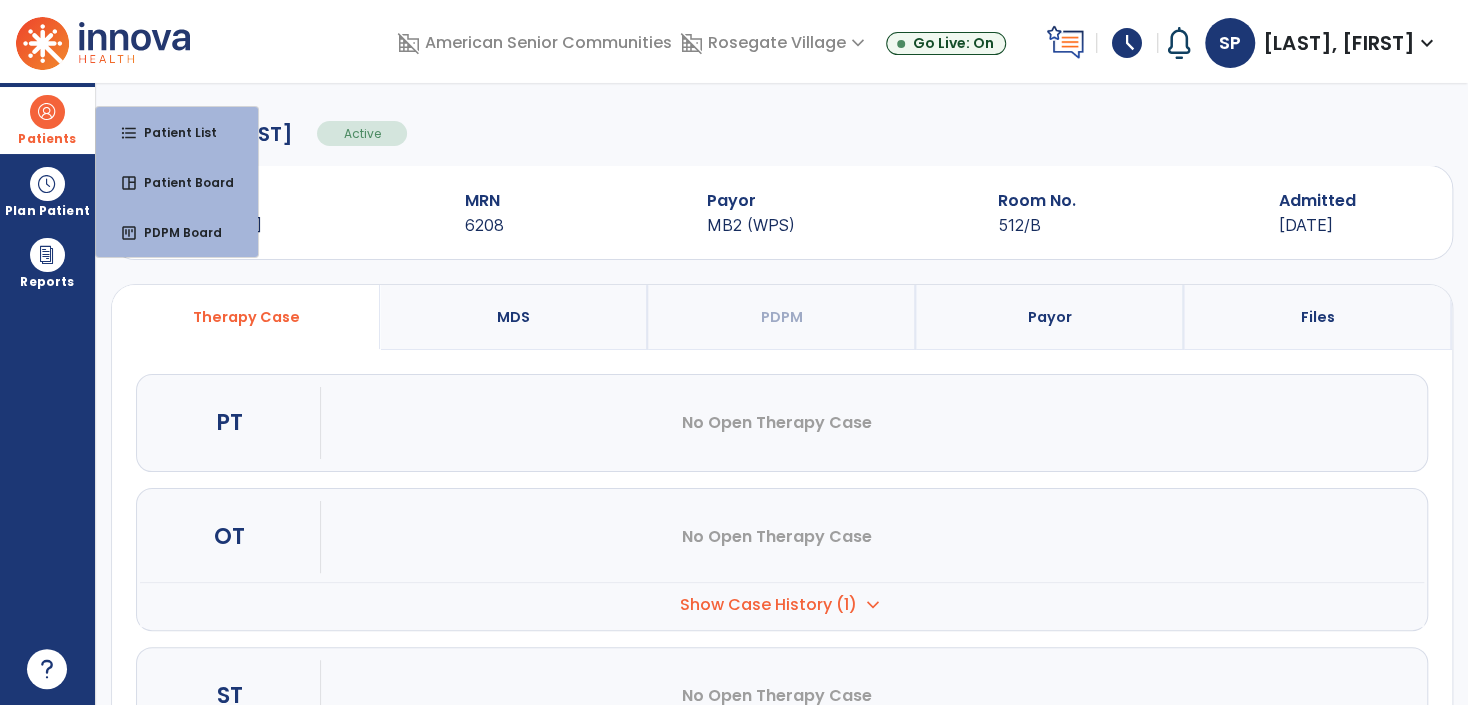 click on "Patients" at bounding box center (47, 120) 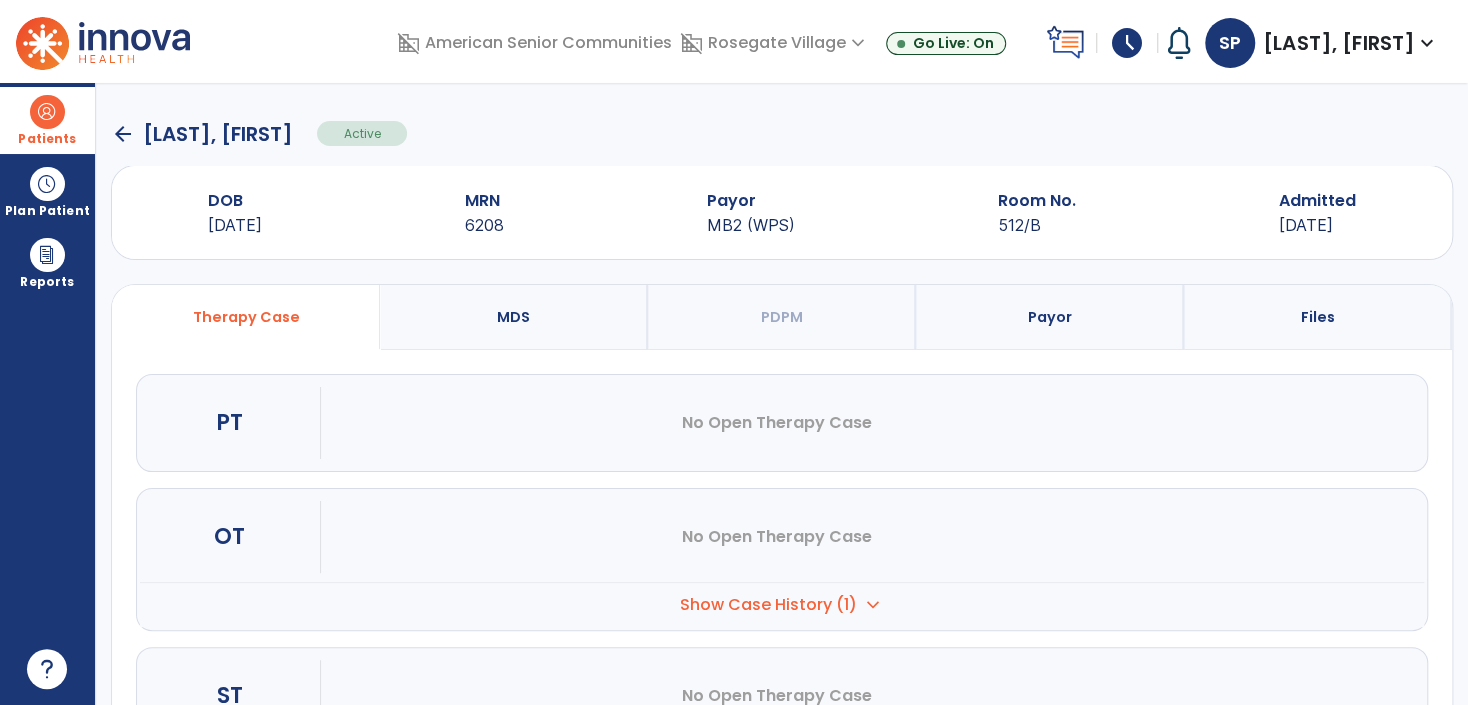 click at bounding box center (47, 112) 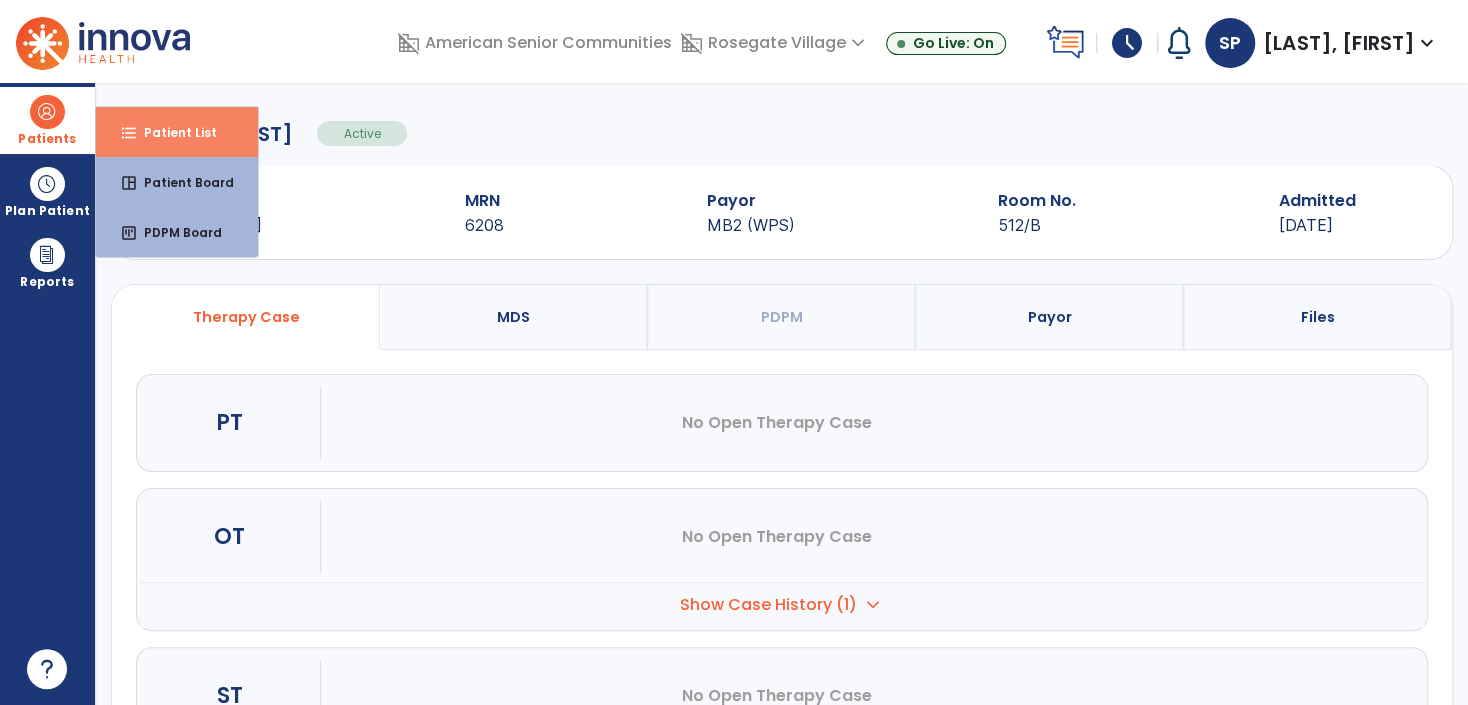 click on "Patient List" at bounding box center (172, 132) 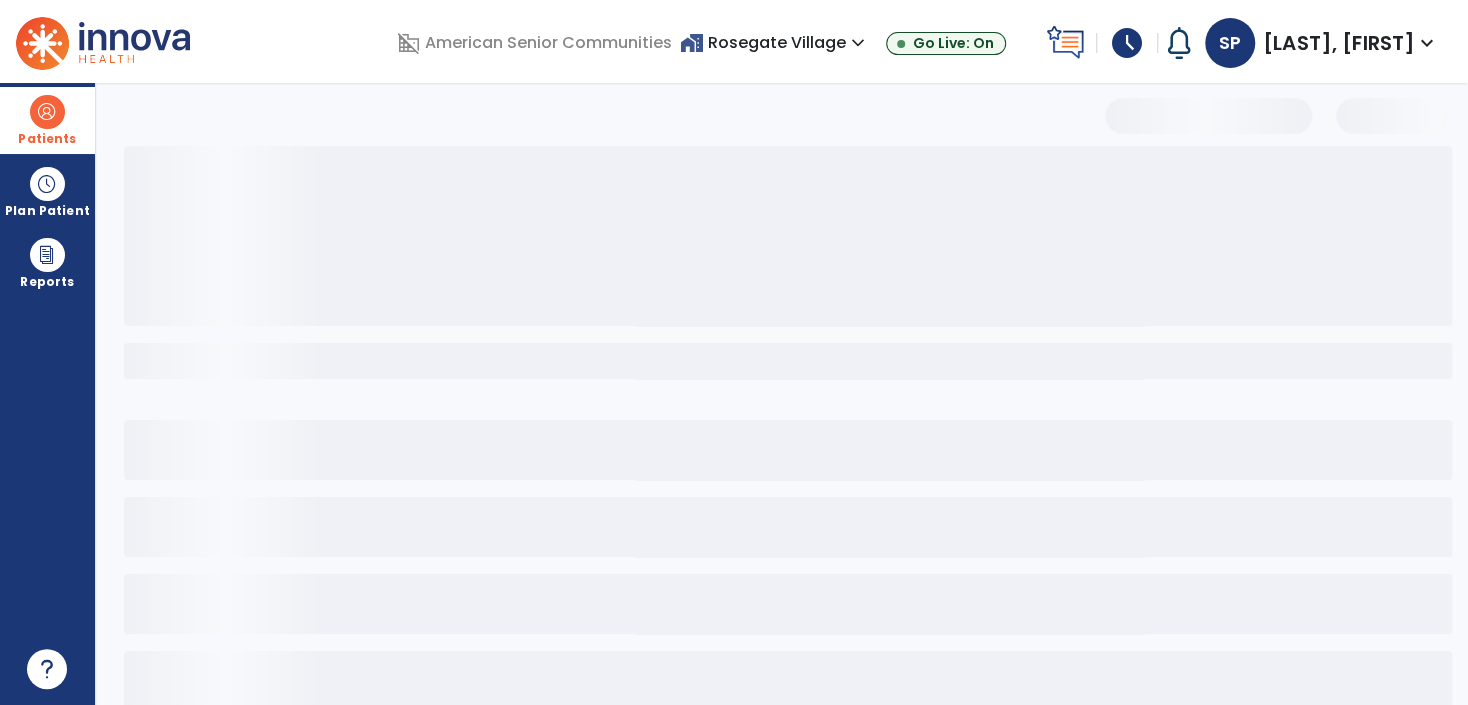select on "***" 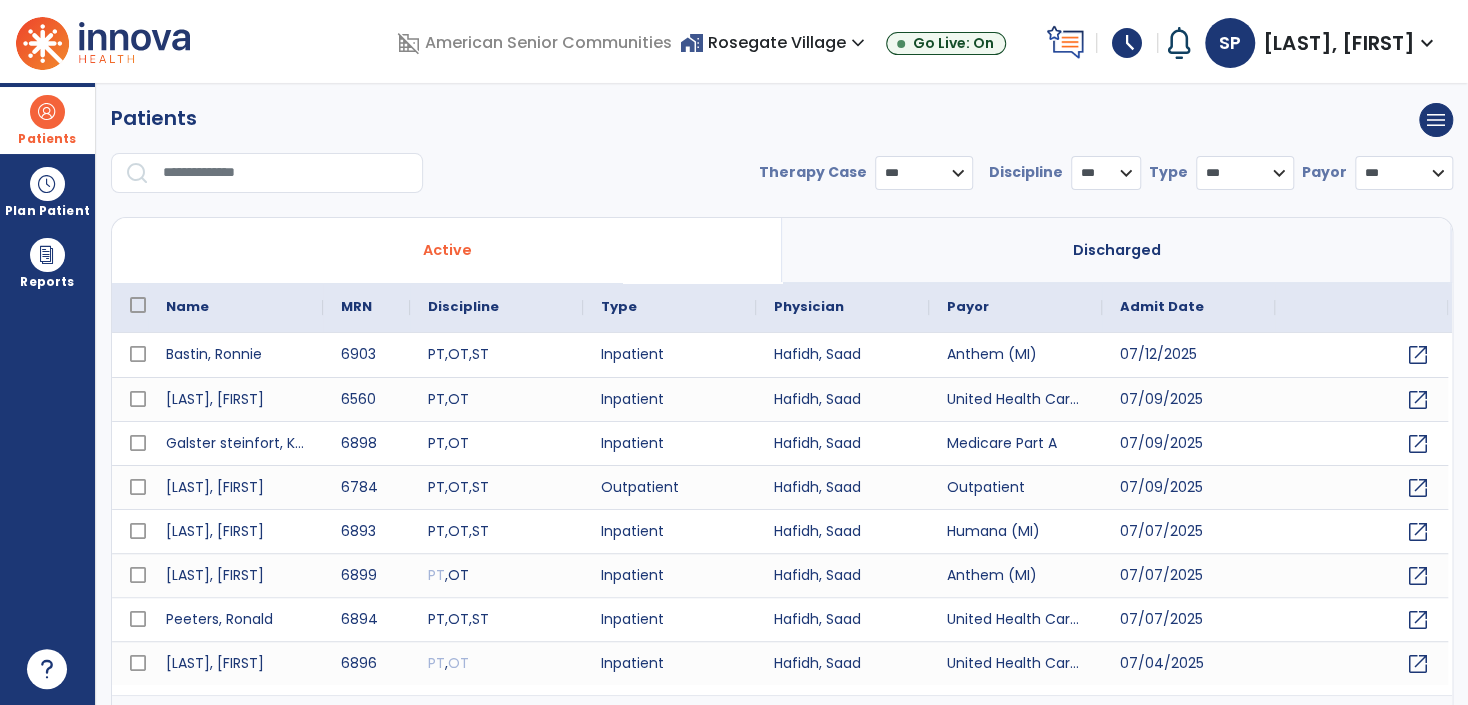 click at bounding box center [286, 173] 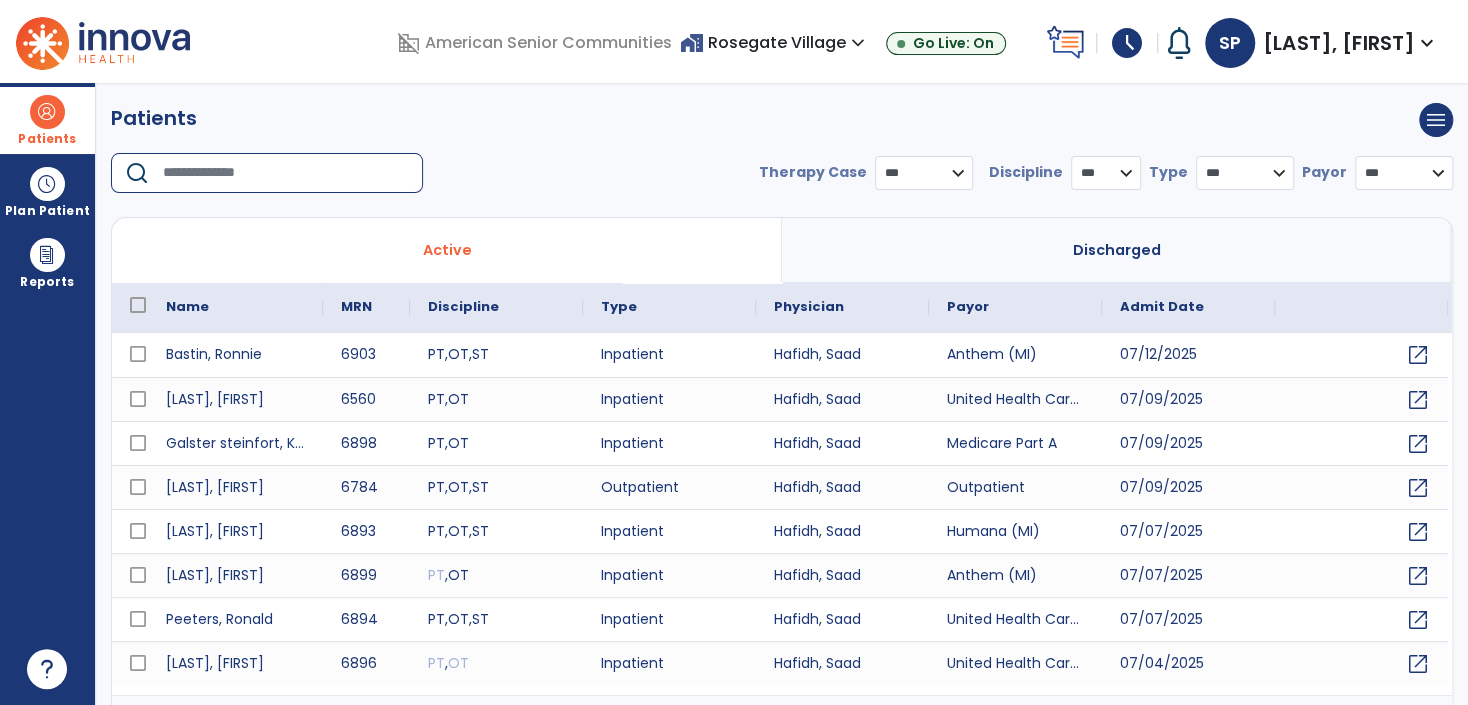 click at bounding box center [286, 173] 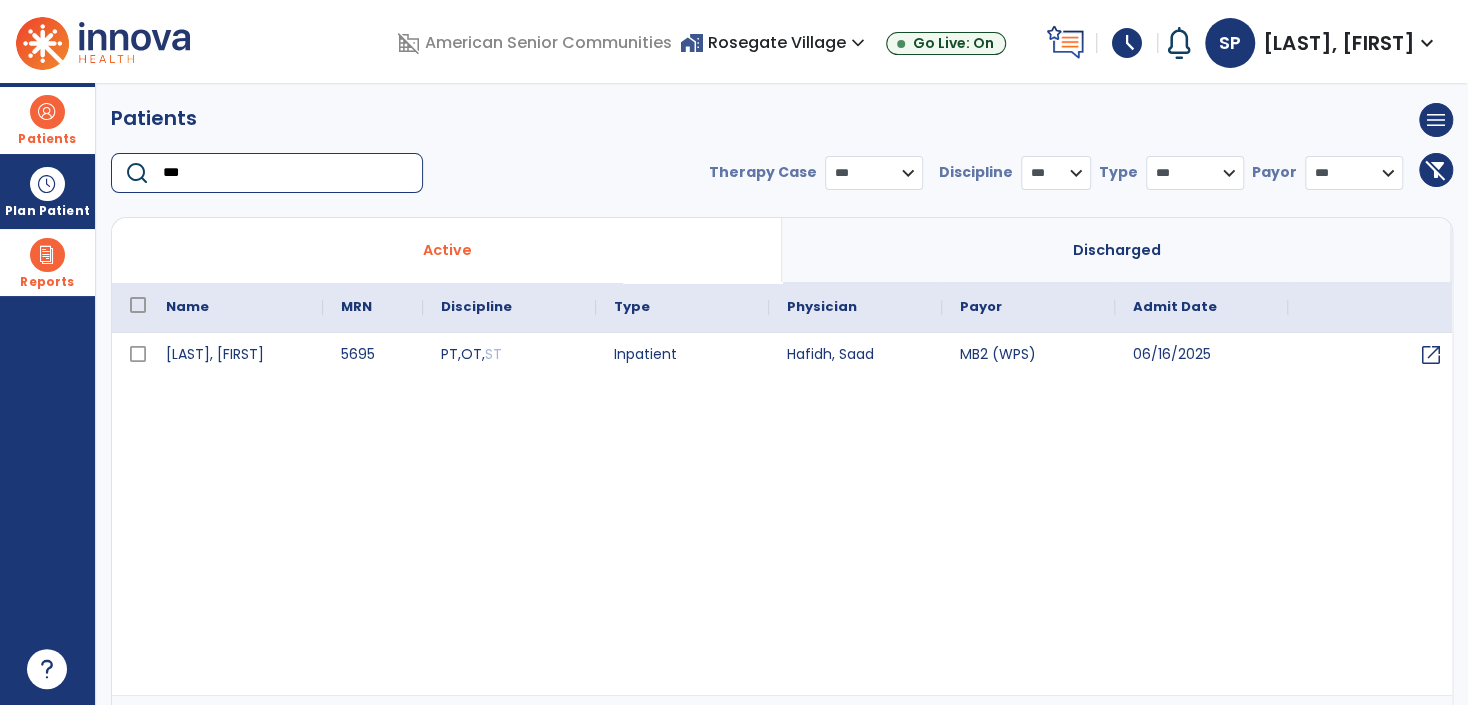 type on "***" 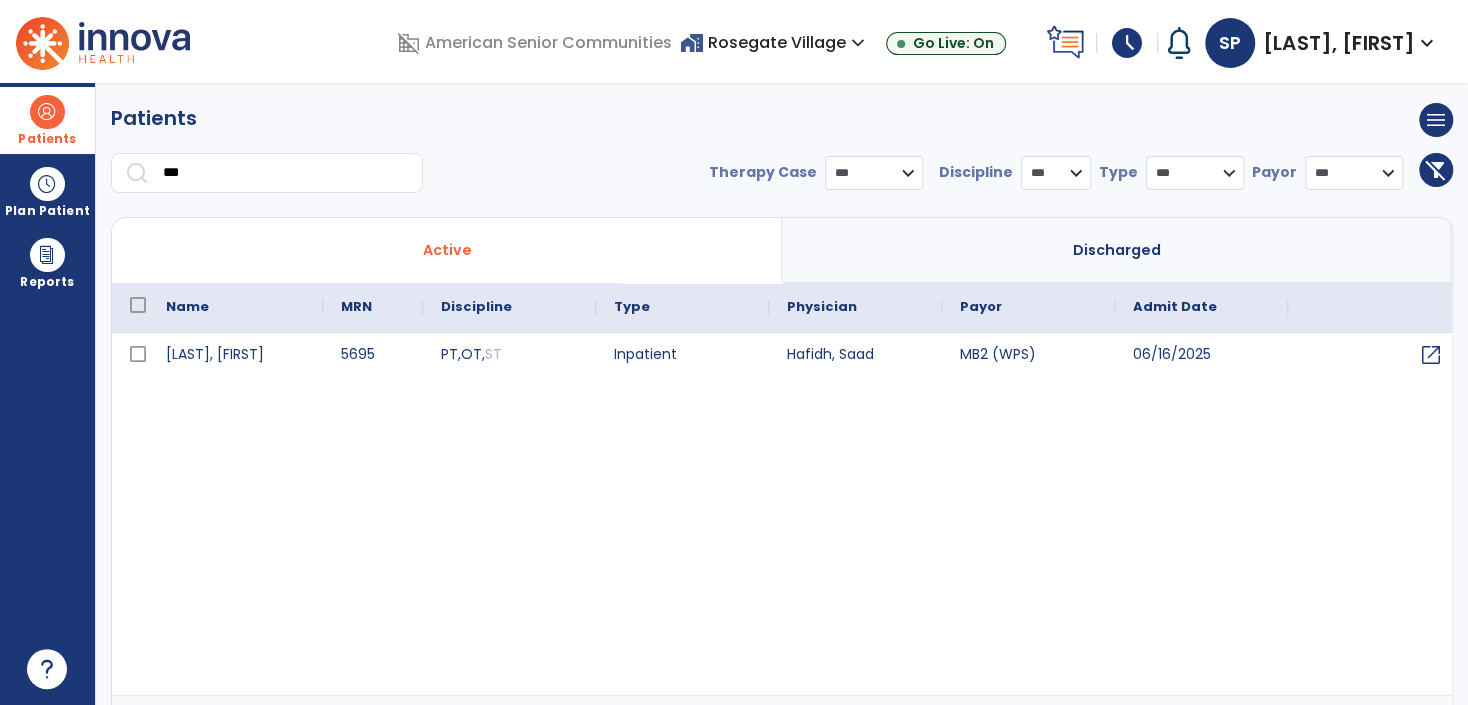 drag, startPoint x: 64, startPoint y: 114, endPoint x: 178, endPoint y: 134, distance: 115.74109 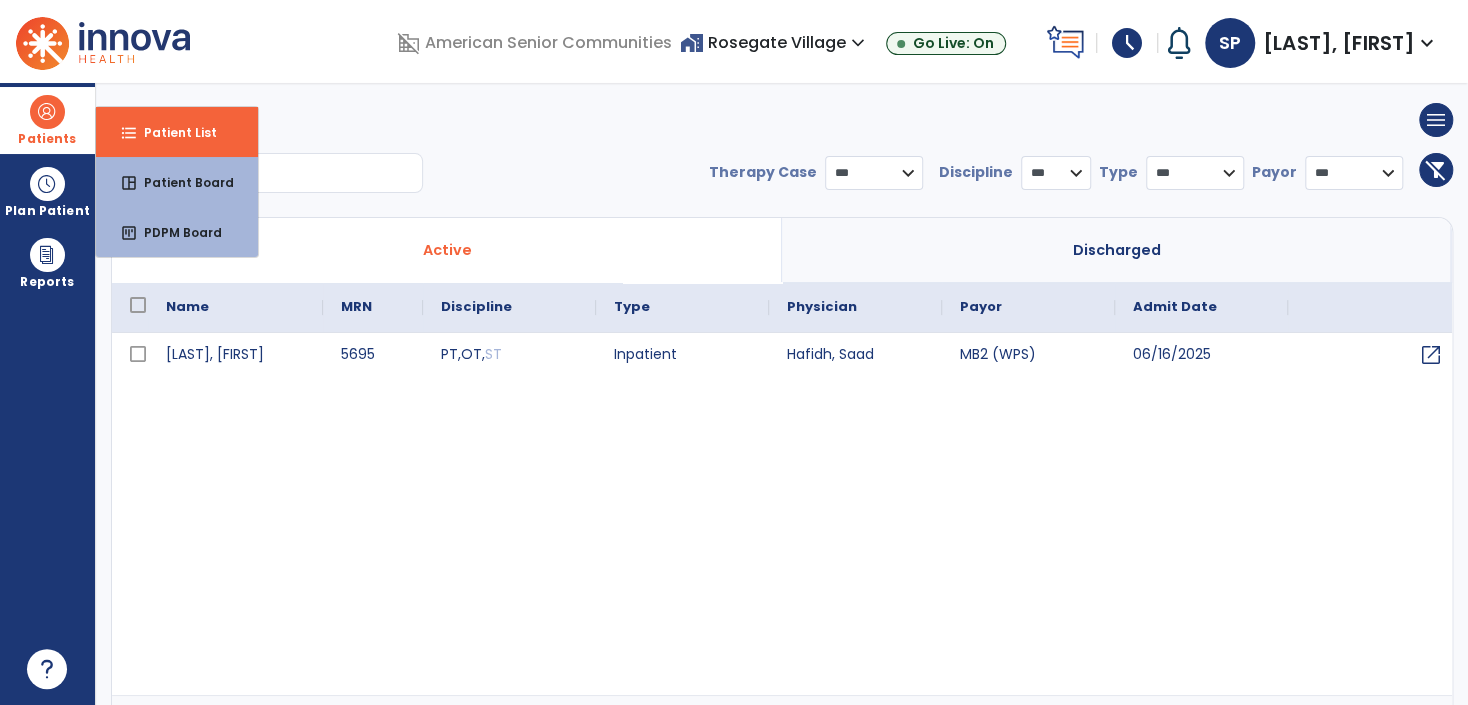 drag, startPoint x: 178, startPoint y: 134, endPoint x: 845, endPoint y: 73, distance: 669.78357 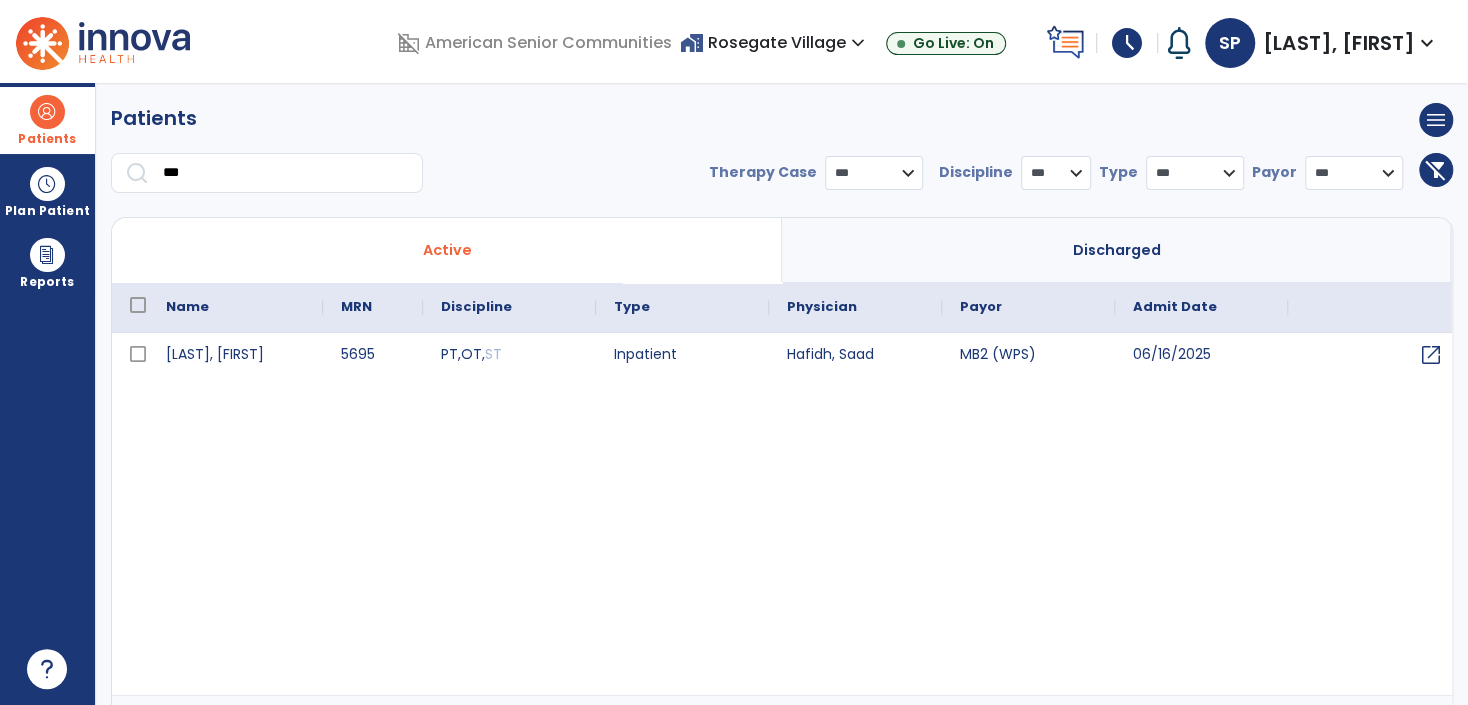 click on "home_work   Rosegate Village   expand_more" at bounding box center (775, 42) 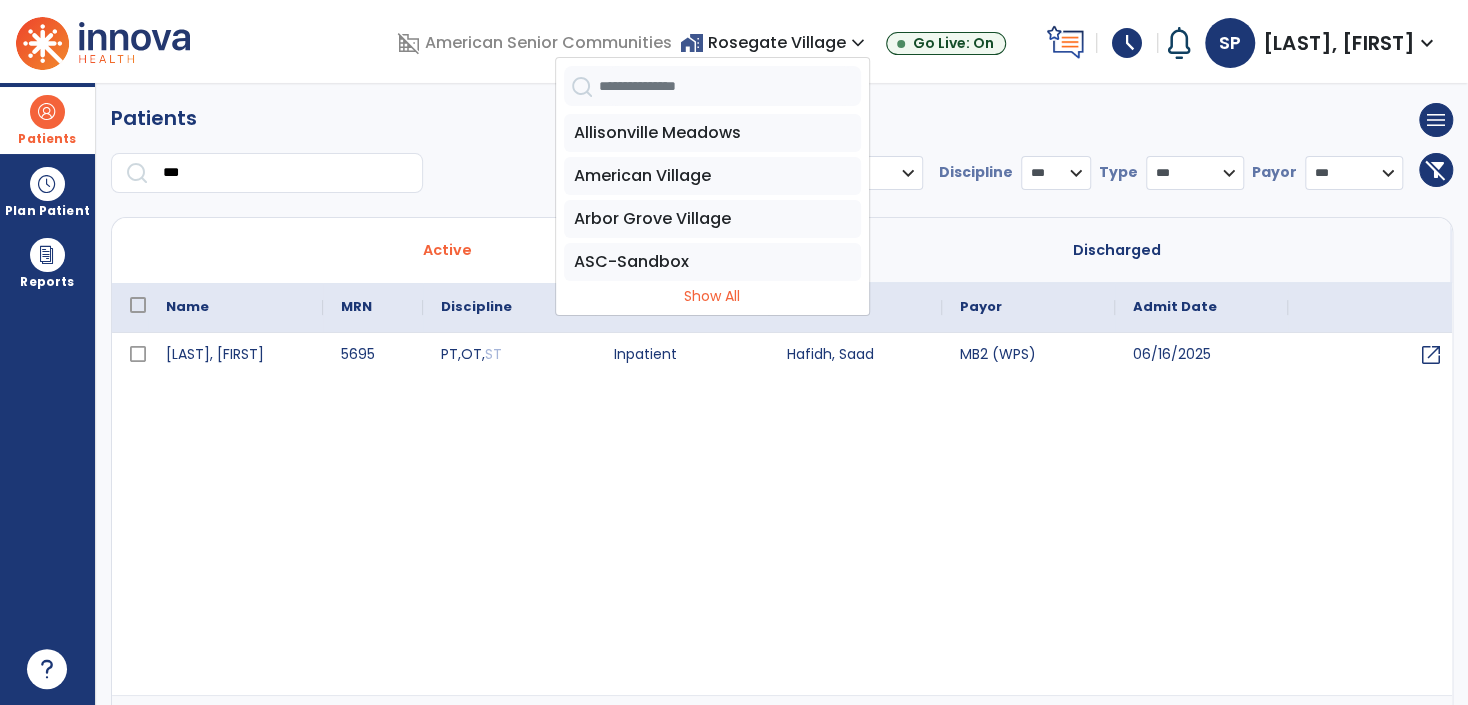click at bounding box center (730, 86) 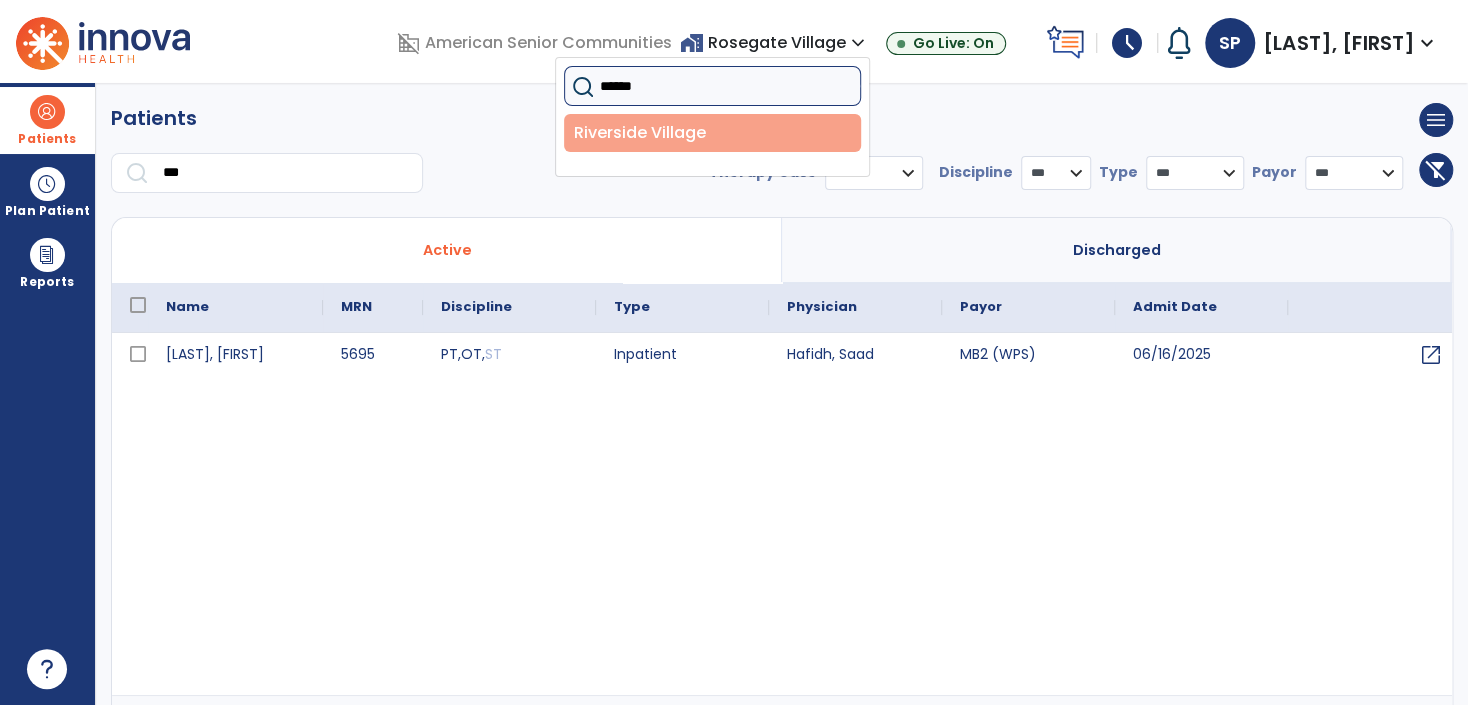 type on "******" 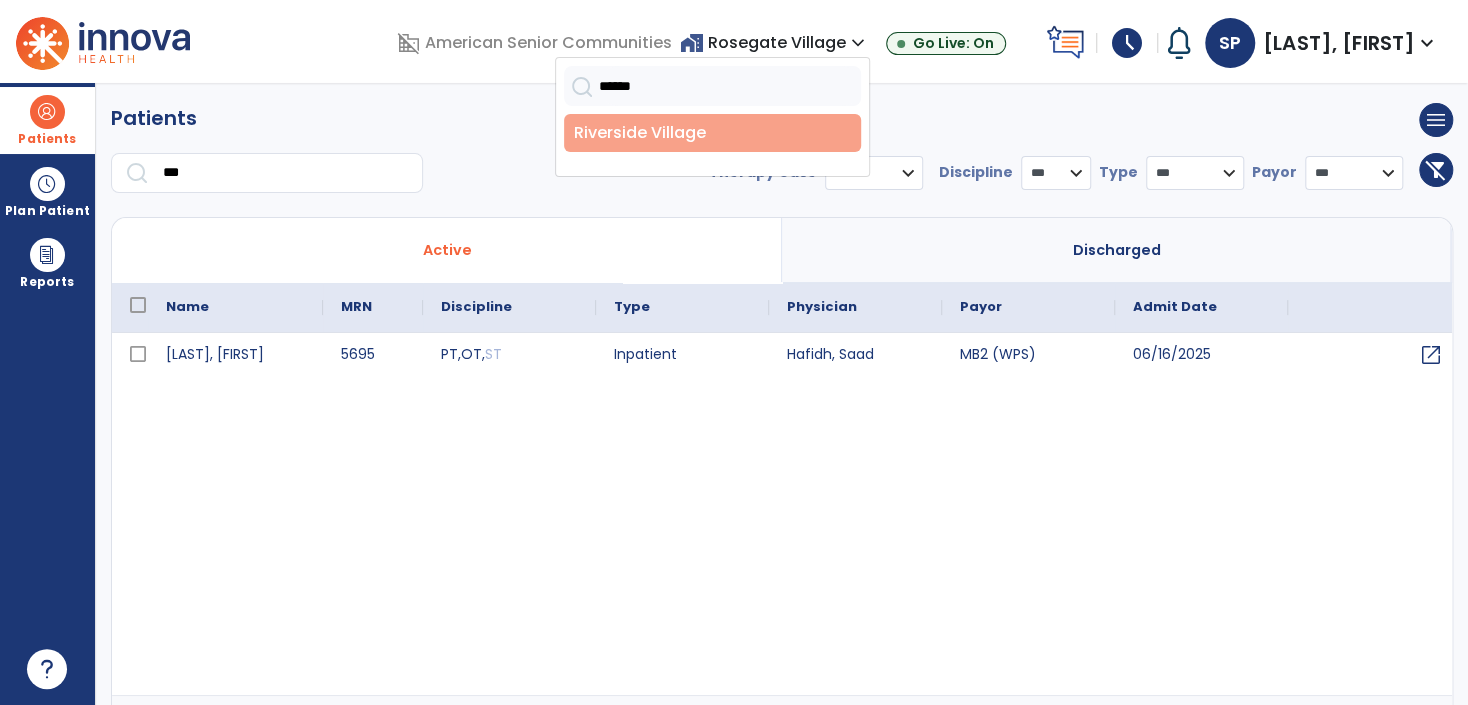 click on "Riverside Village" at bounding box center [712, 133] 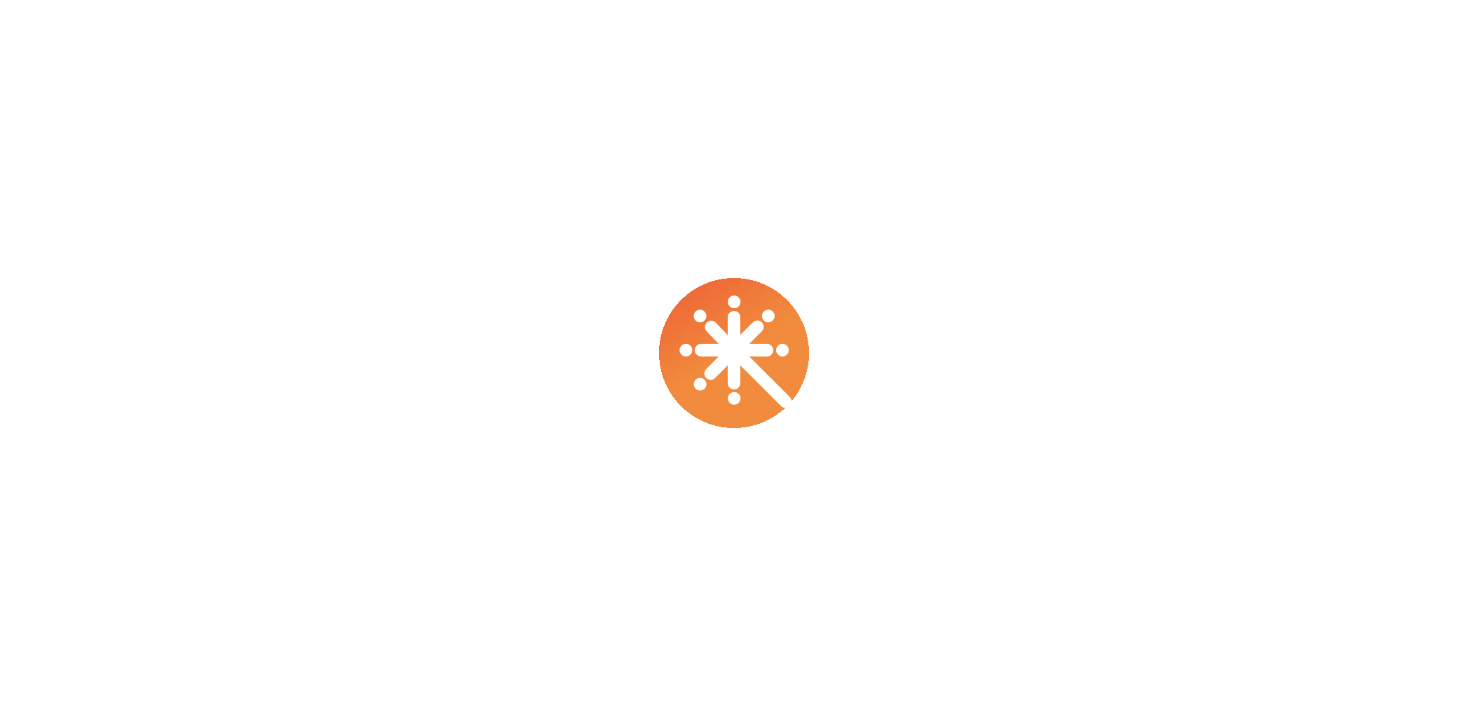 scroll, scrollTop: 0, scrollLeft: 0, axis: both 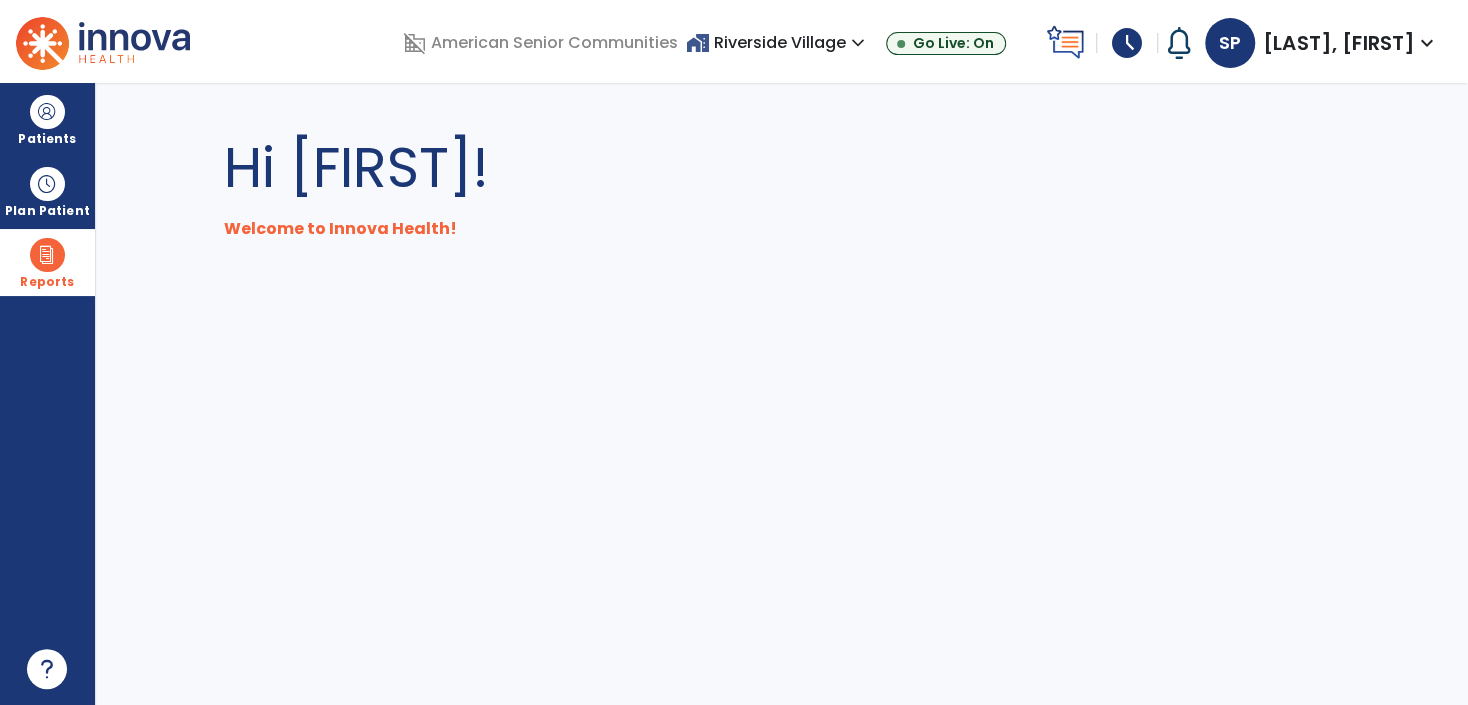 drag, startPoint x: 51, startPoint y: 272, endPoint x: 278, endPoint y: 472, distance: 302.5376 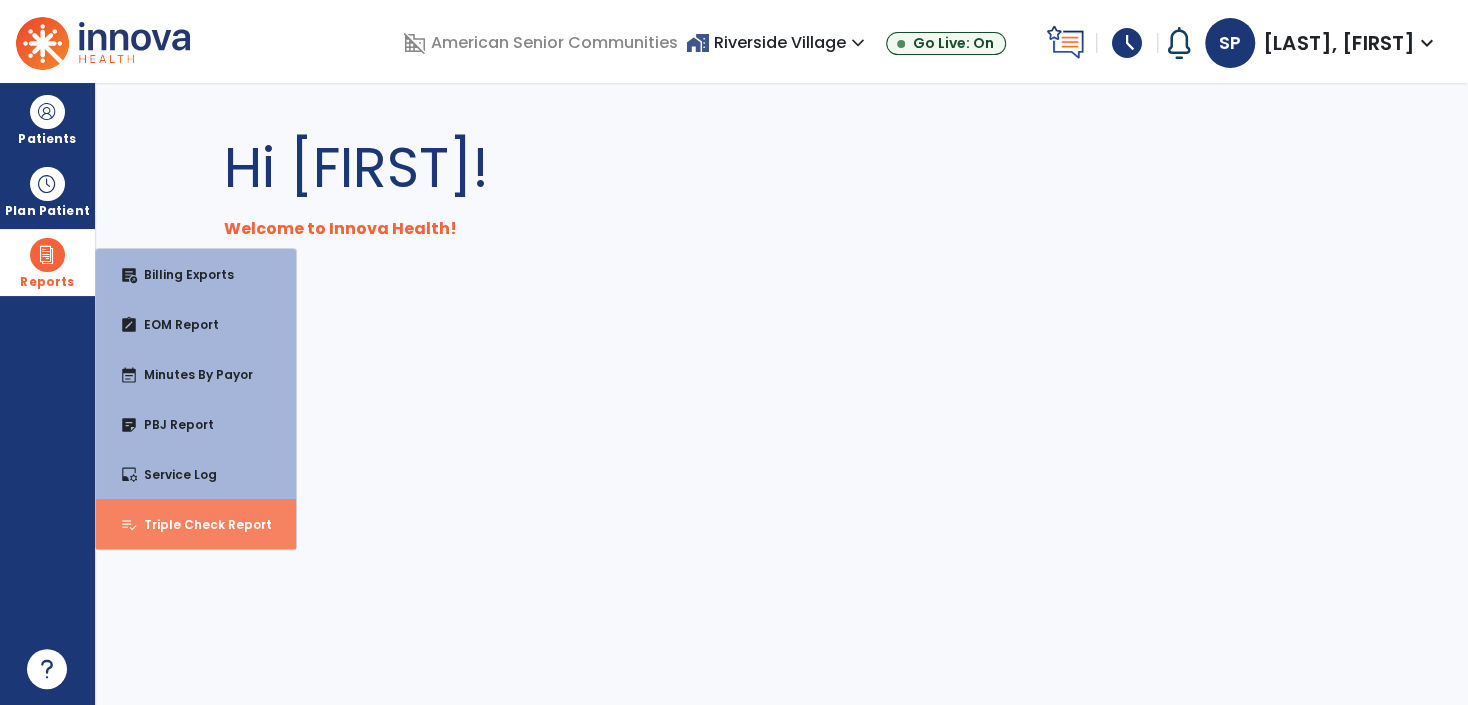 click on "Triple Check Report" at bounding box center (200, 524) 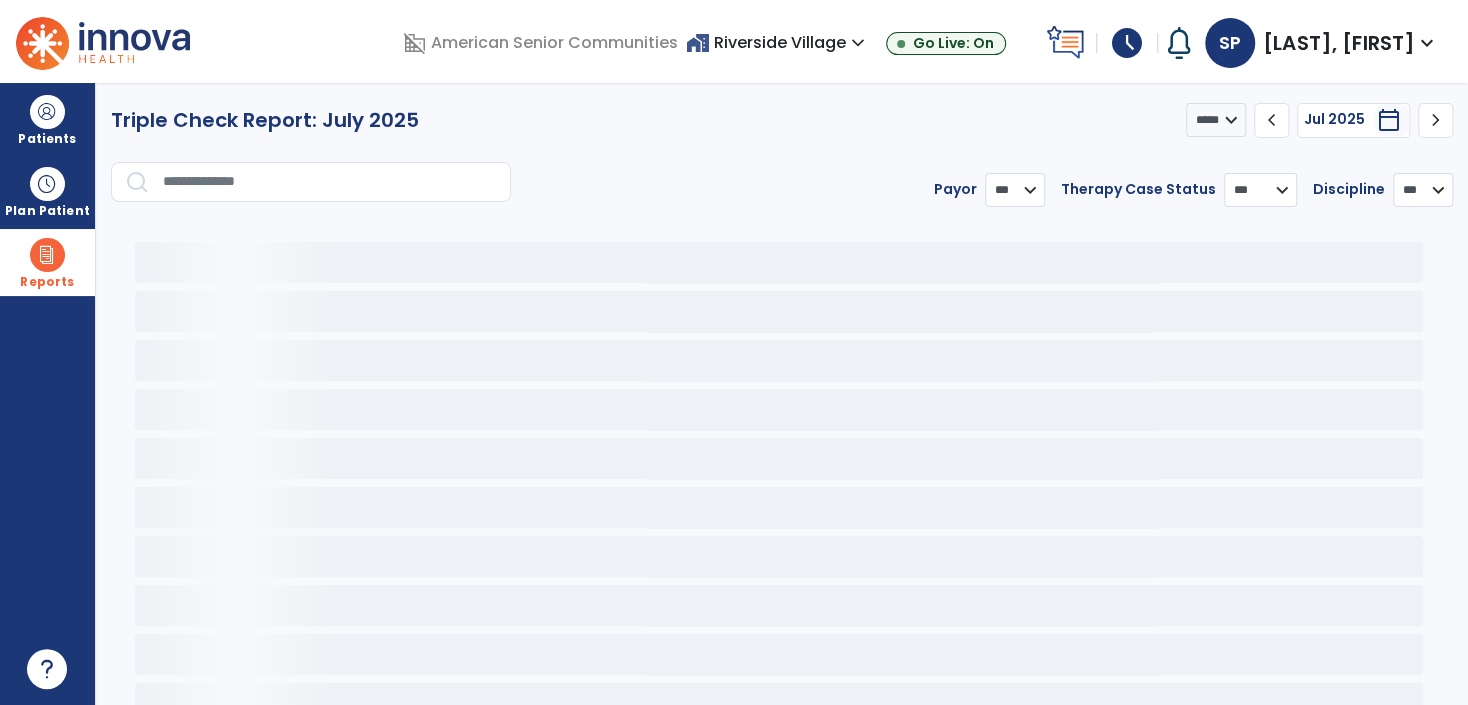 select on "***" 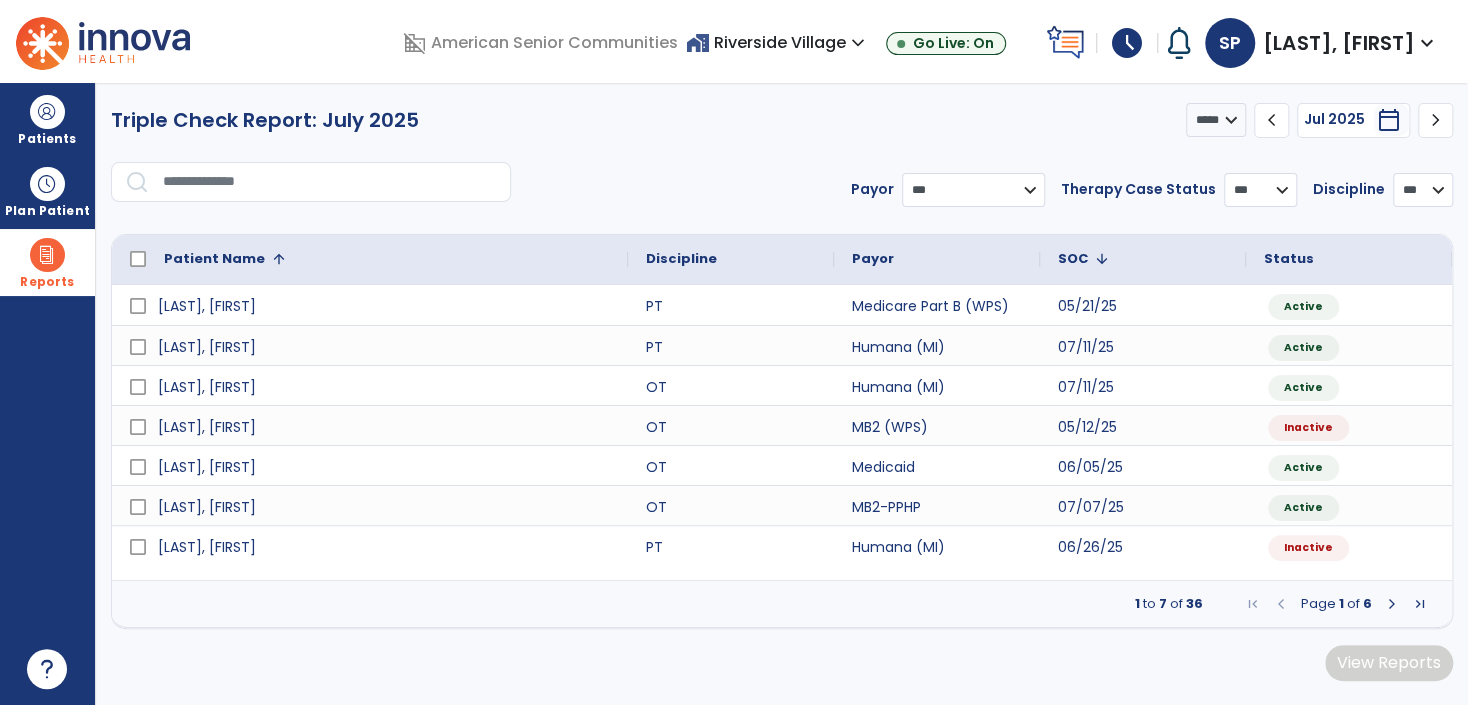 click on "*** ****** ********" at bounding box center [973, 190] 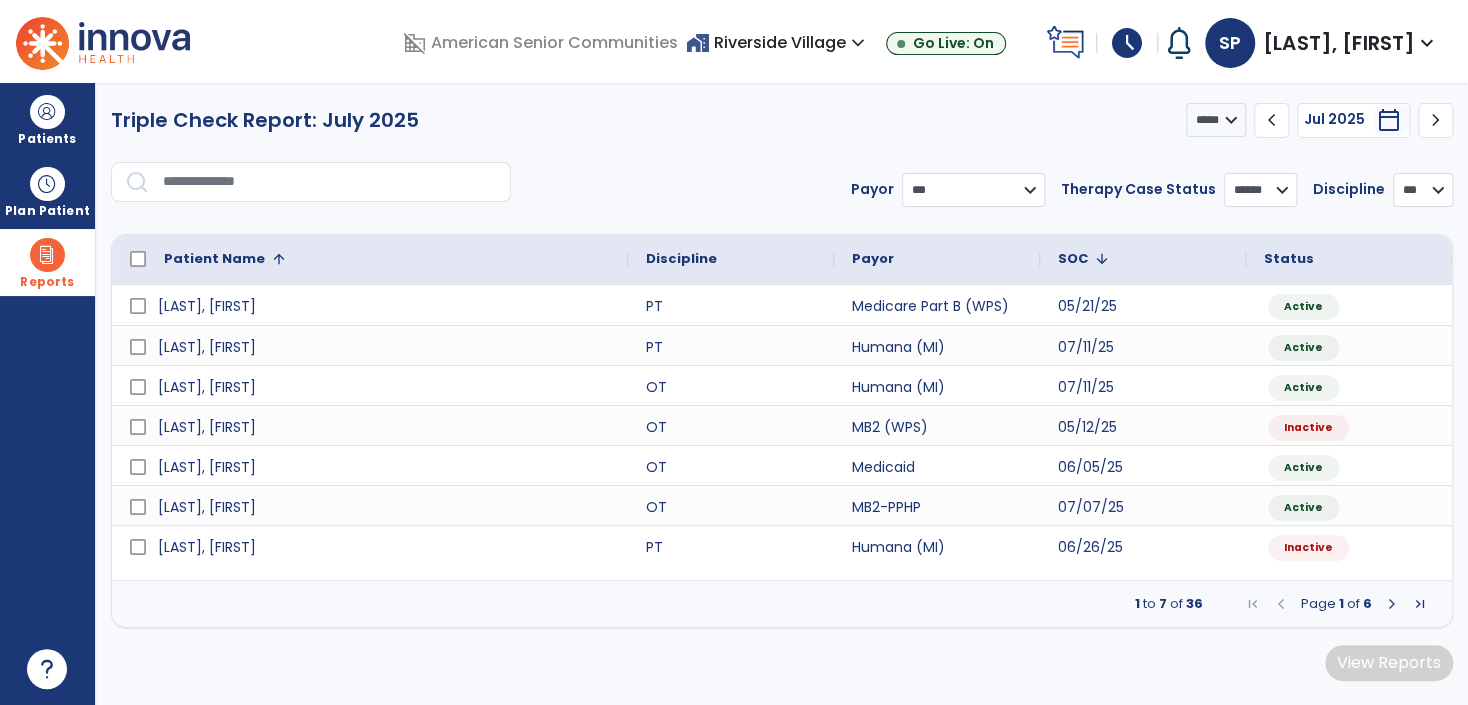 click on "*** ****** ********" at bounding box center (973, 190) 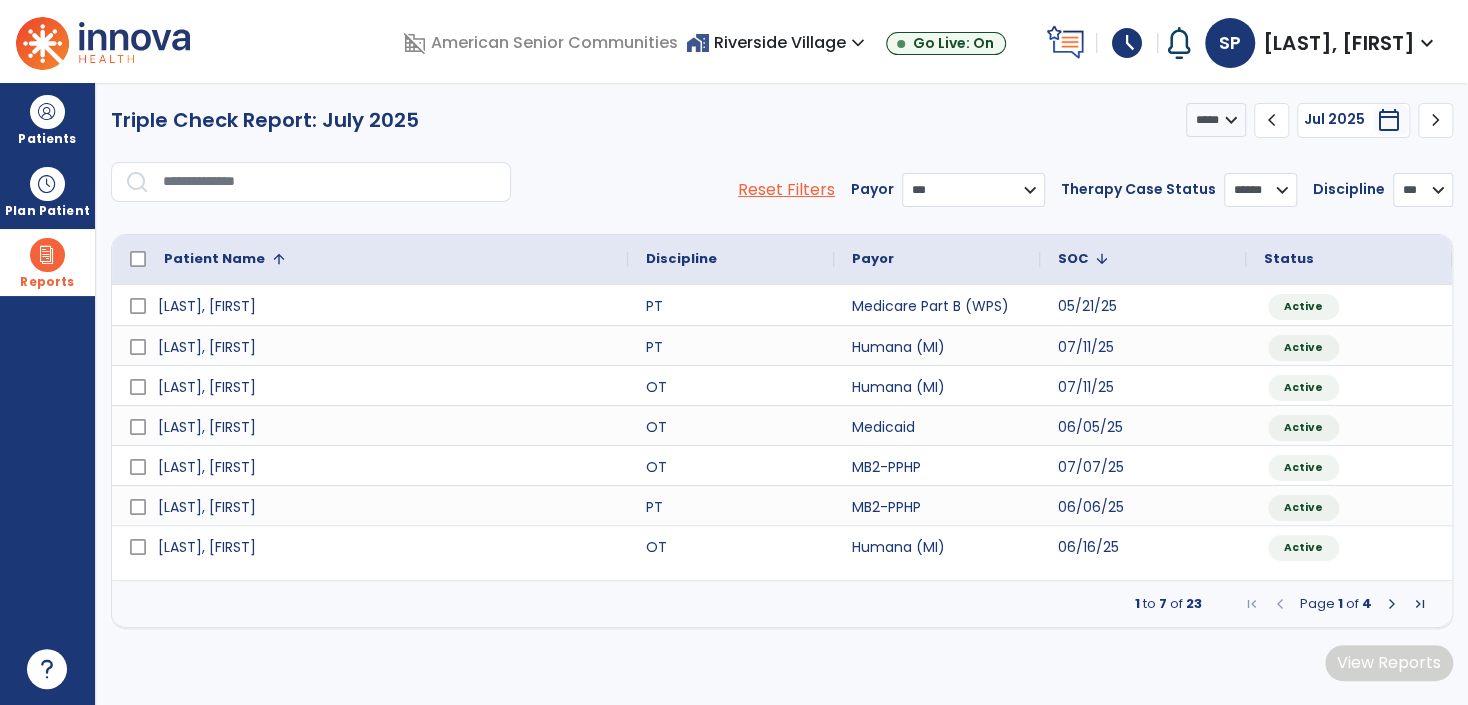 click on "SOC
2" at bounding box center (1143, 259) 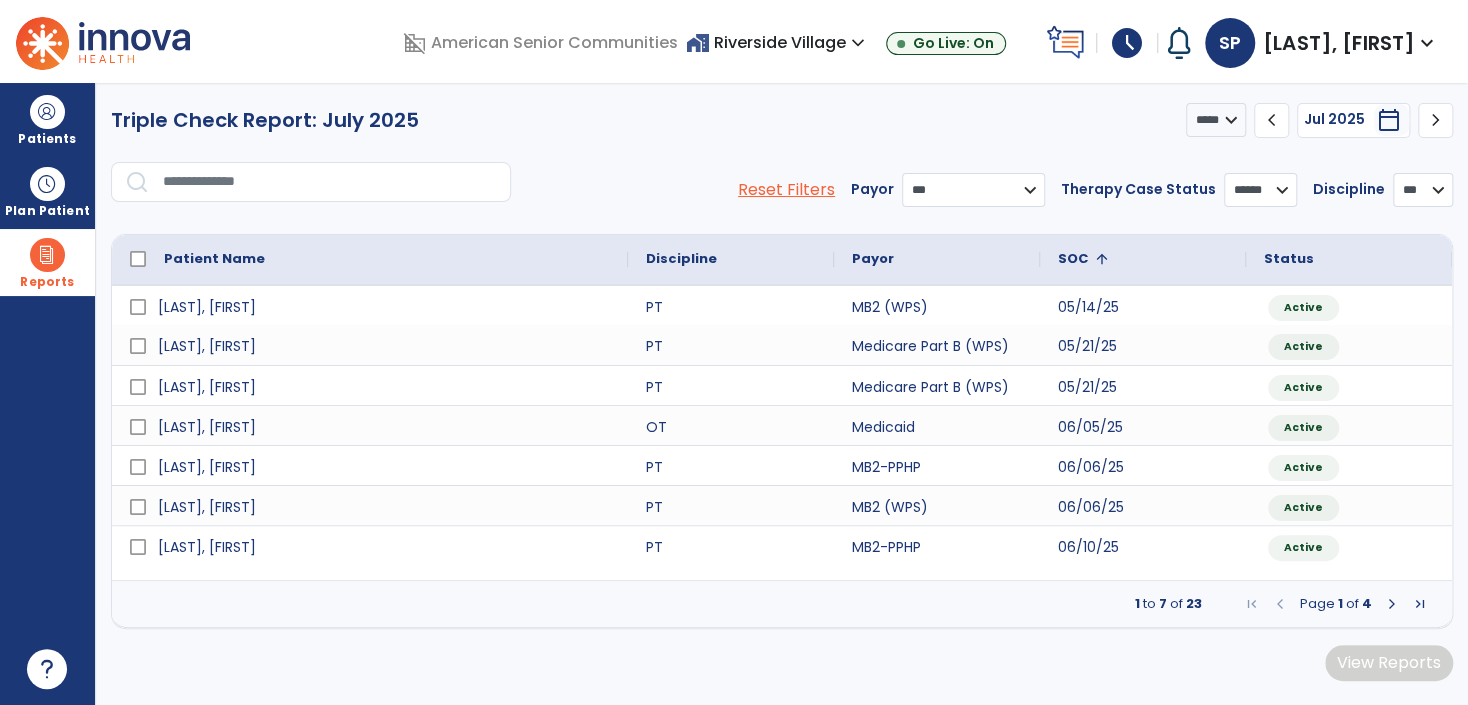 click on "1
to
7
of
23
Page
1
of
4" at bounding box center (782, 604) 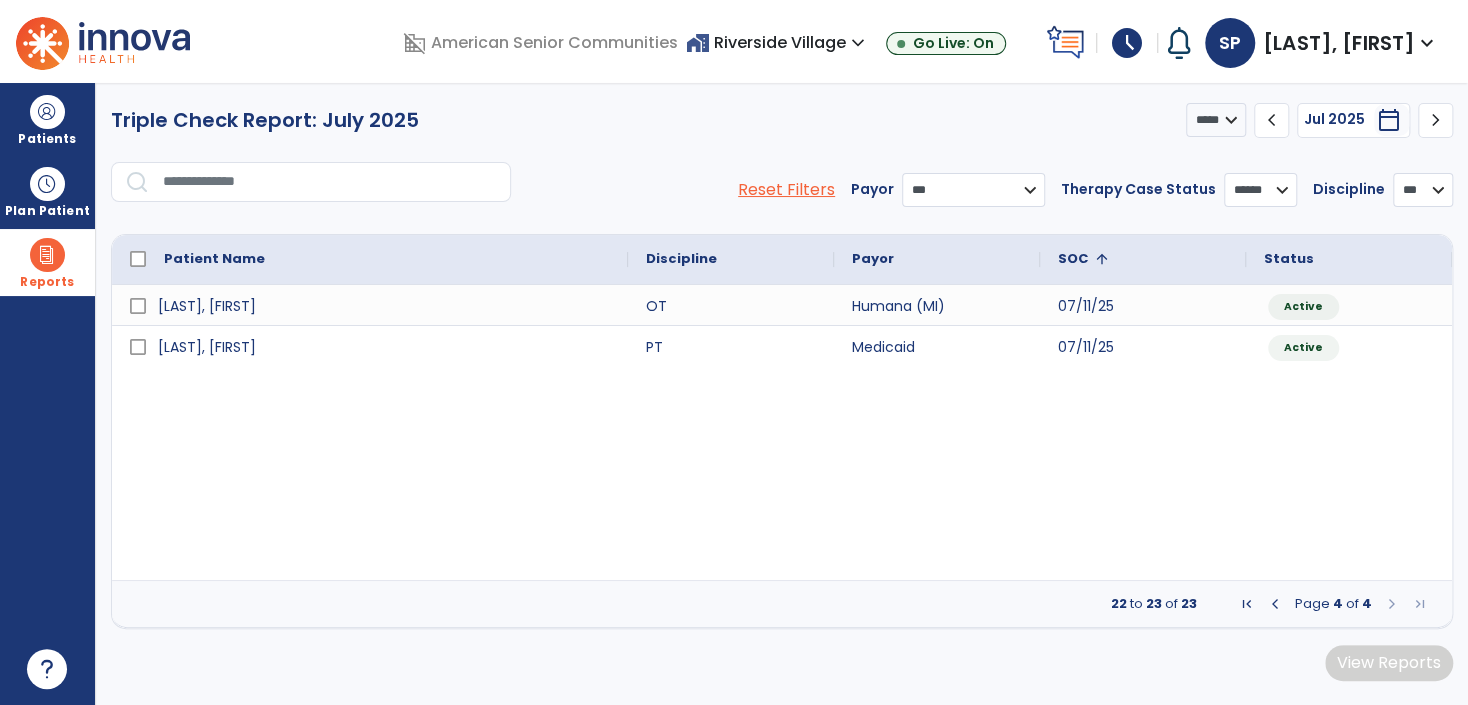 click at bounding box center (1420, 604) 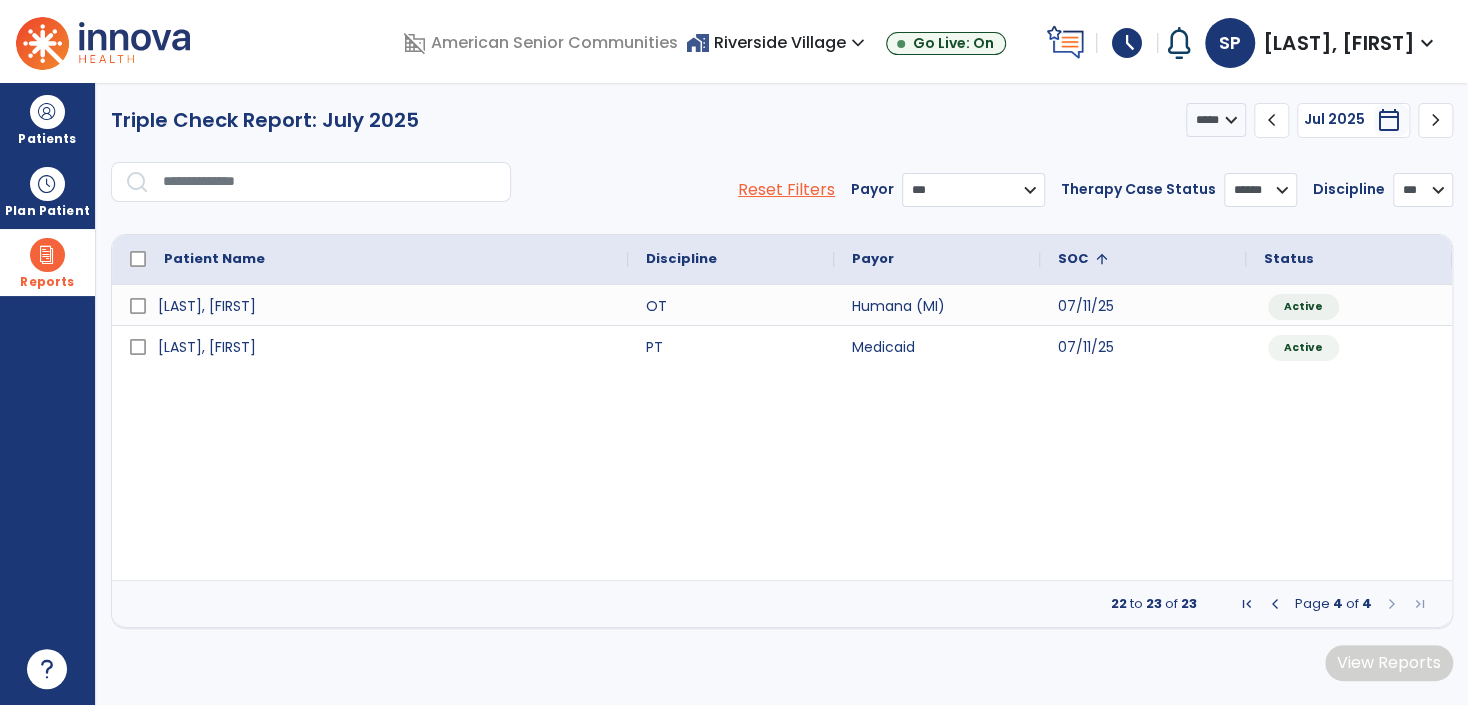 click at bounding box center (1275, 604) 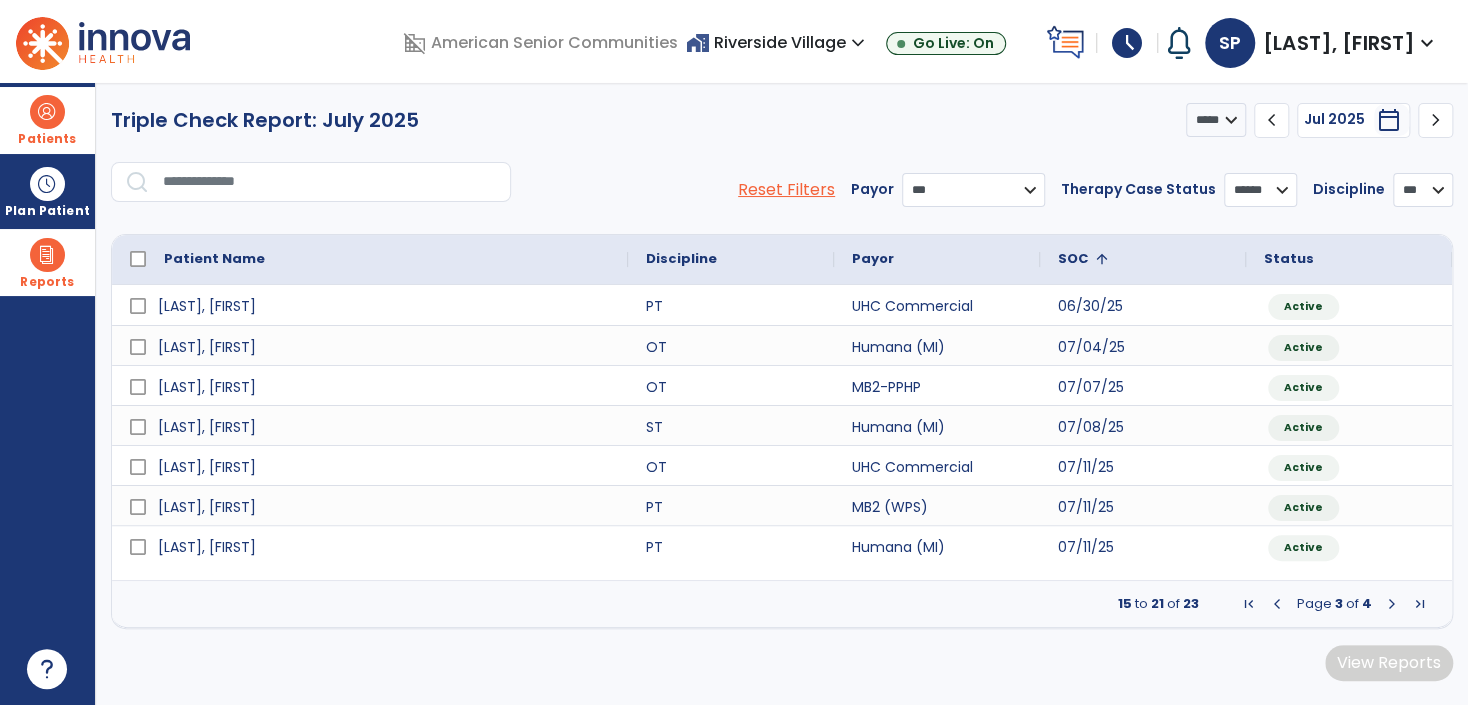 drag, startPoint x: 58, startPoint y: 104, endPoint x: 121, endPoint y: 126, distance: 66.730804 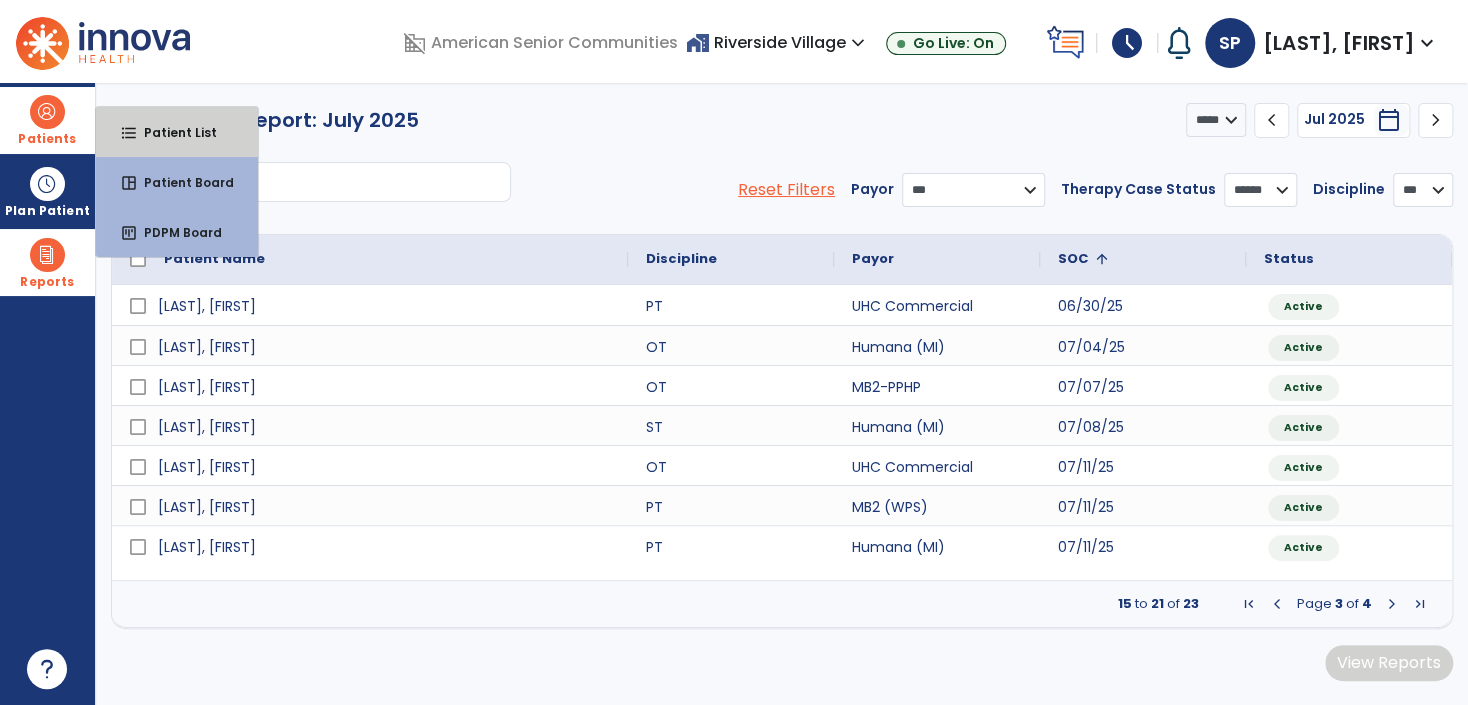 click on "format_list_bulleted" at bounding box center (129, 133) 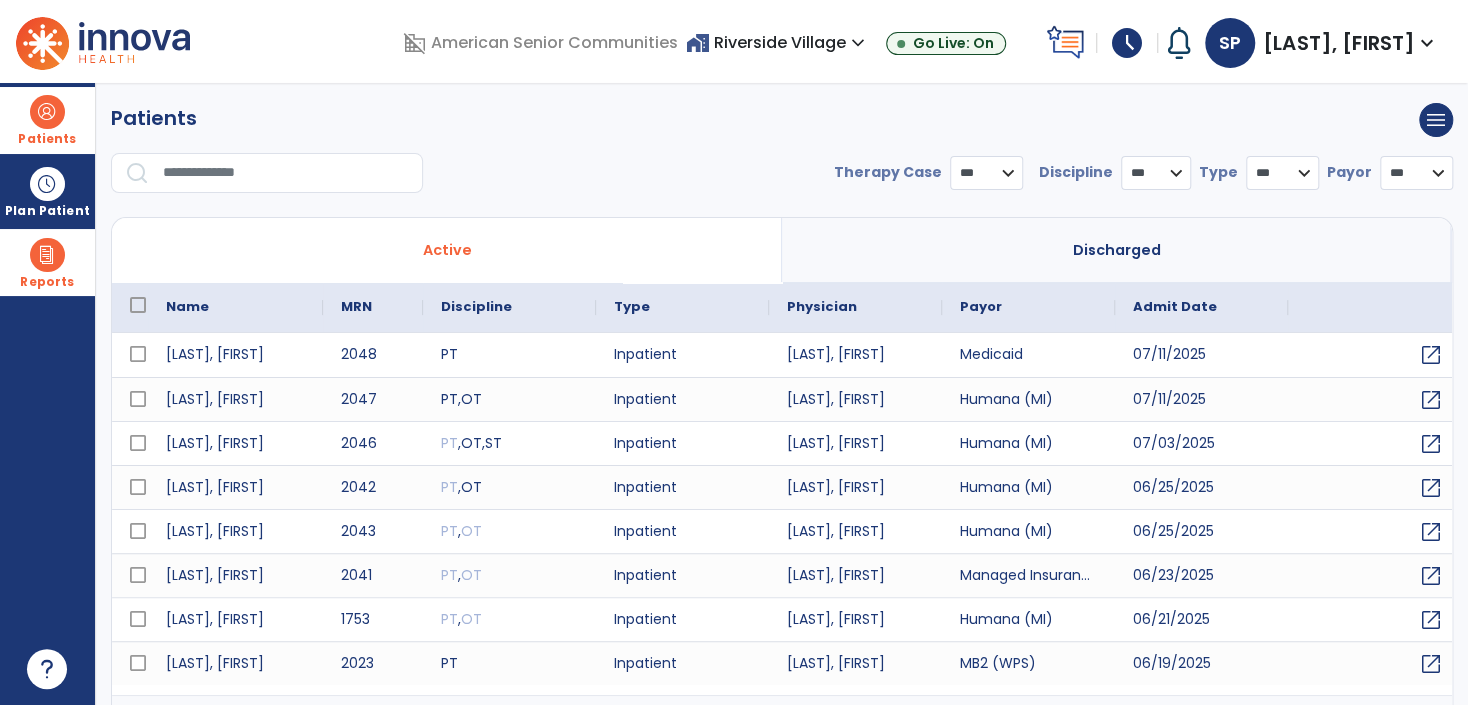 select on "***" 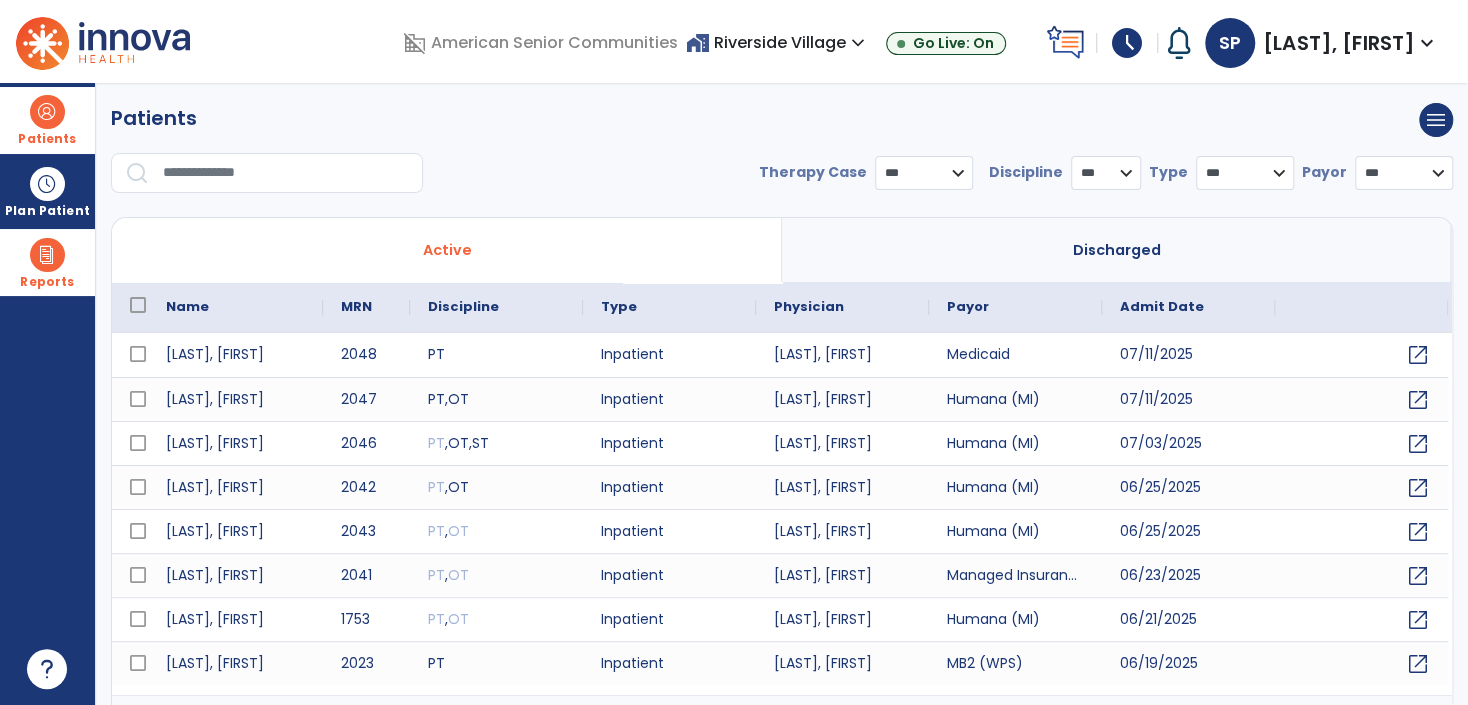 click at bounding box center [286, 173] 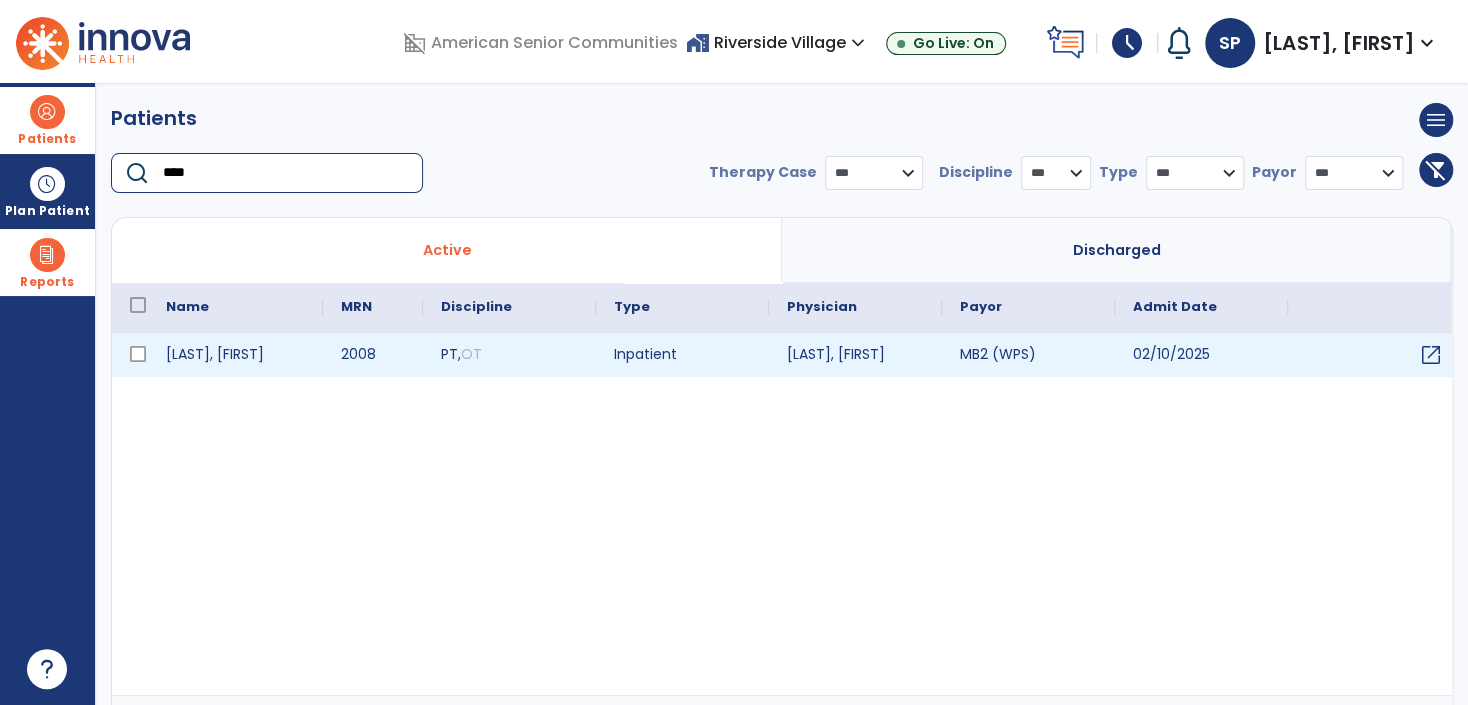 type on "****" 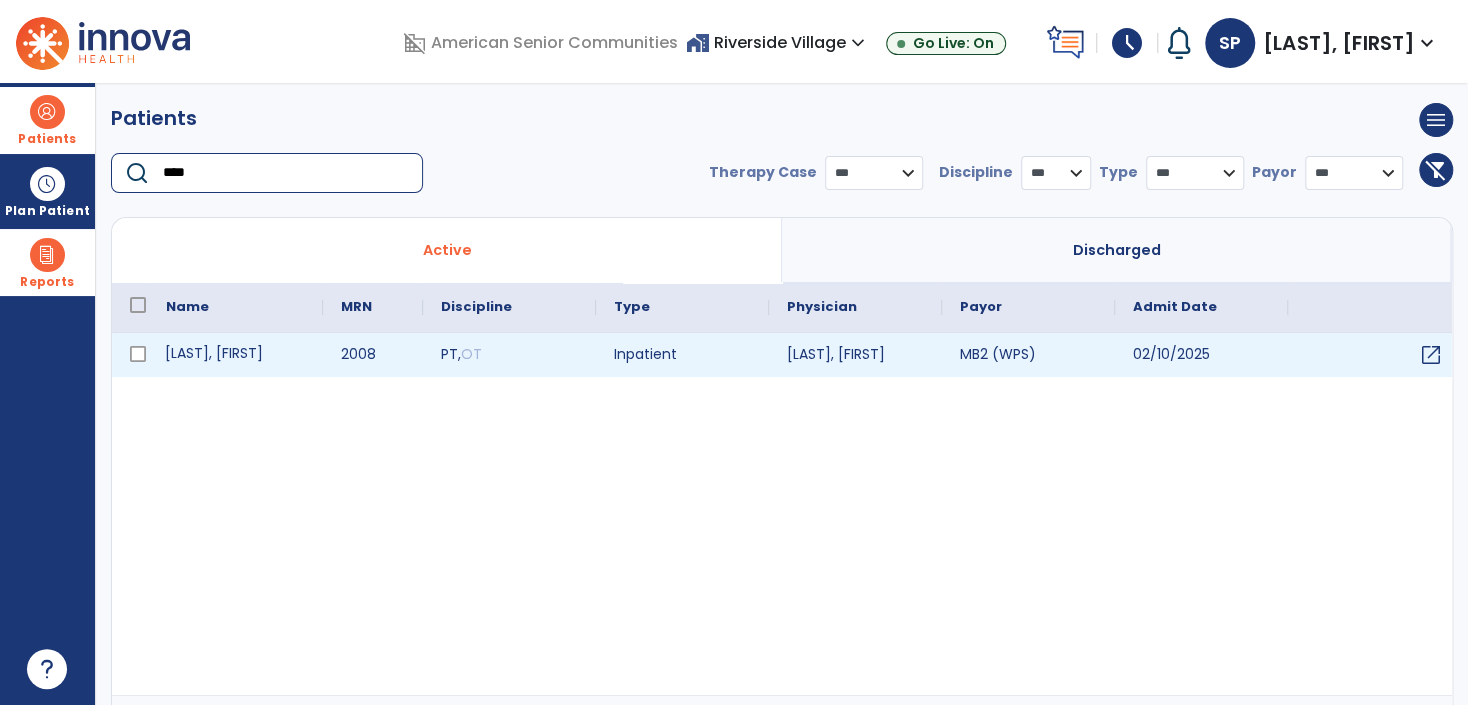 click on "[LAST], [FIRST]" at bounding box center [235, 355] 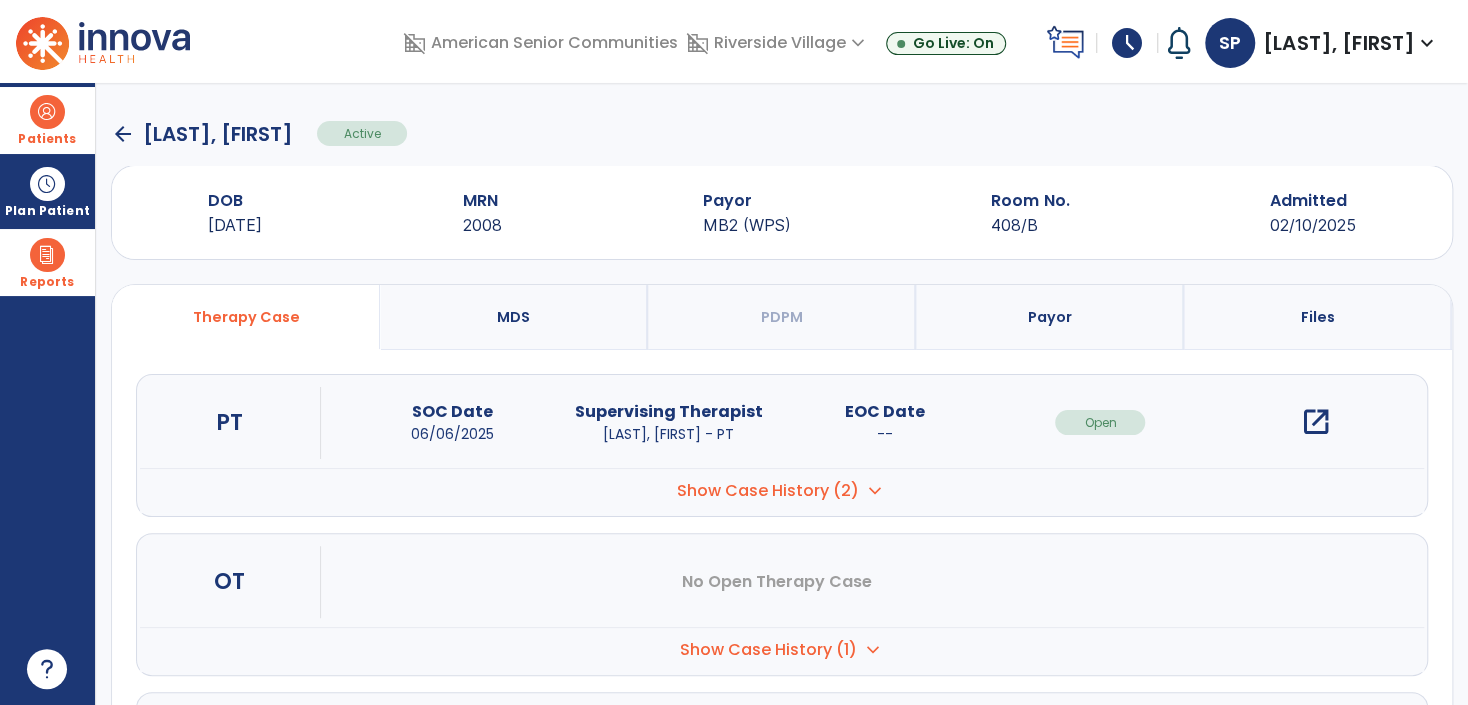 click on "open_in_new" at bounding box center (1316, 422) 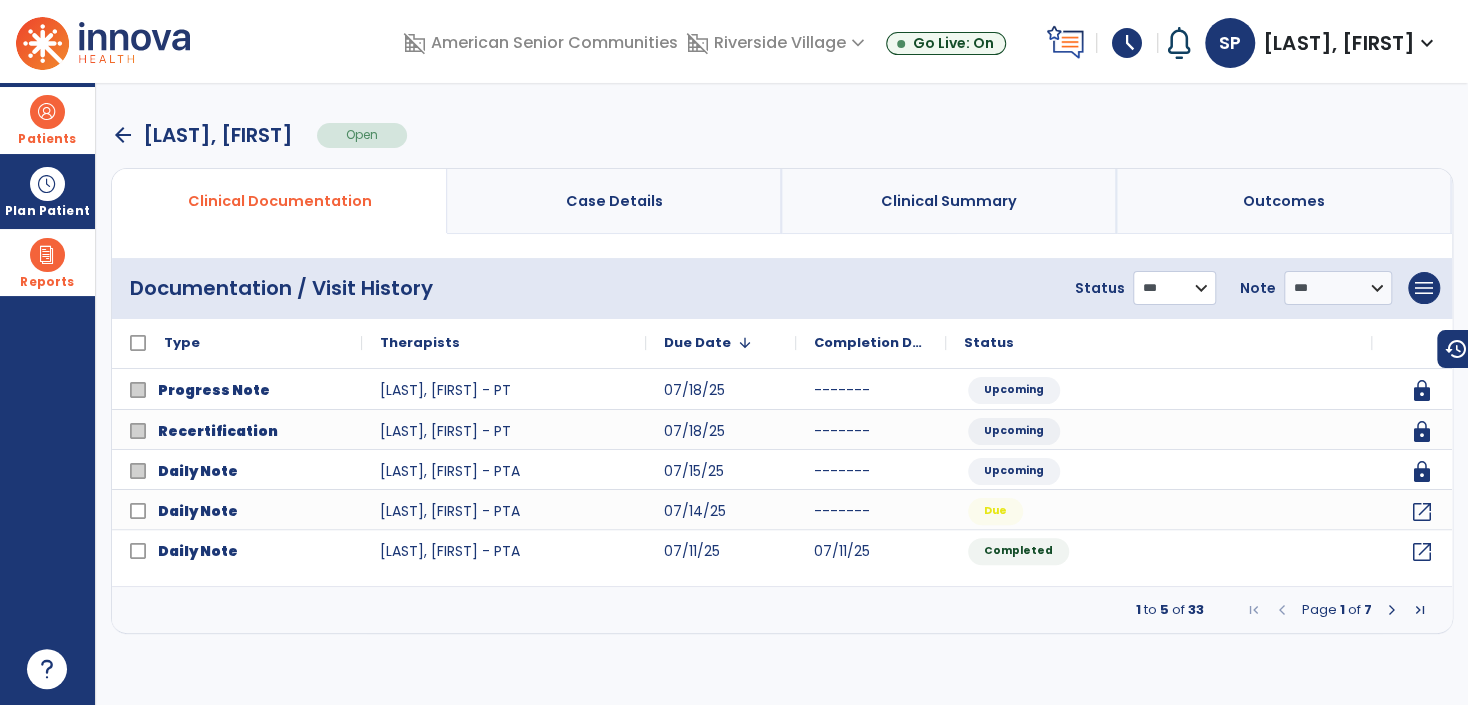 click on "**********" at bounding box center (1174, 288) 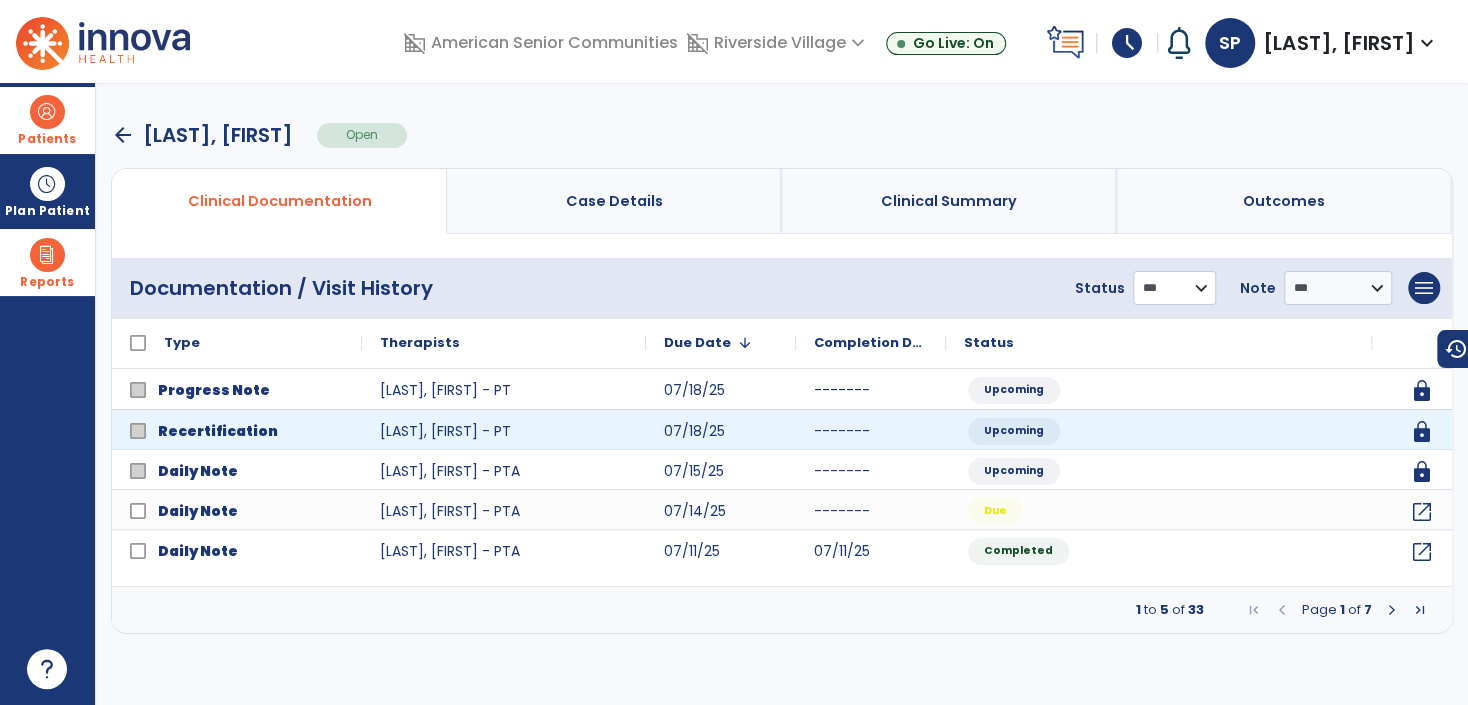 select on "*********" 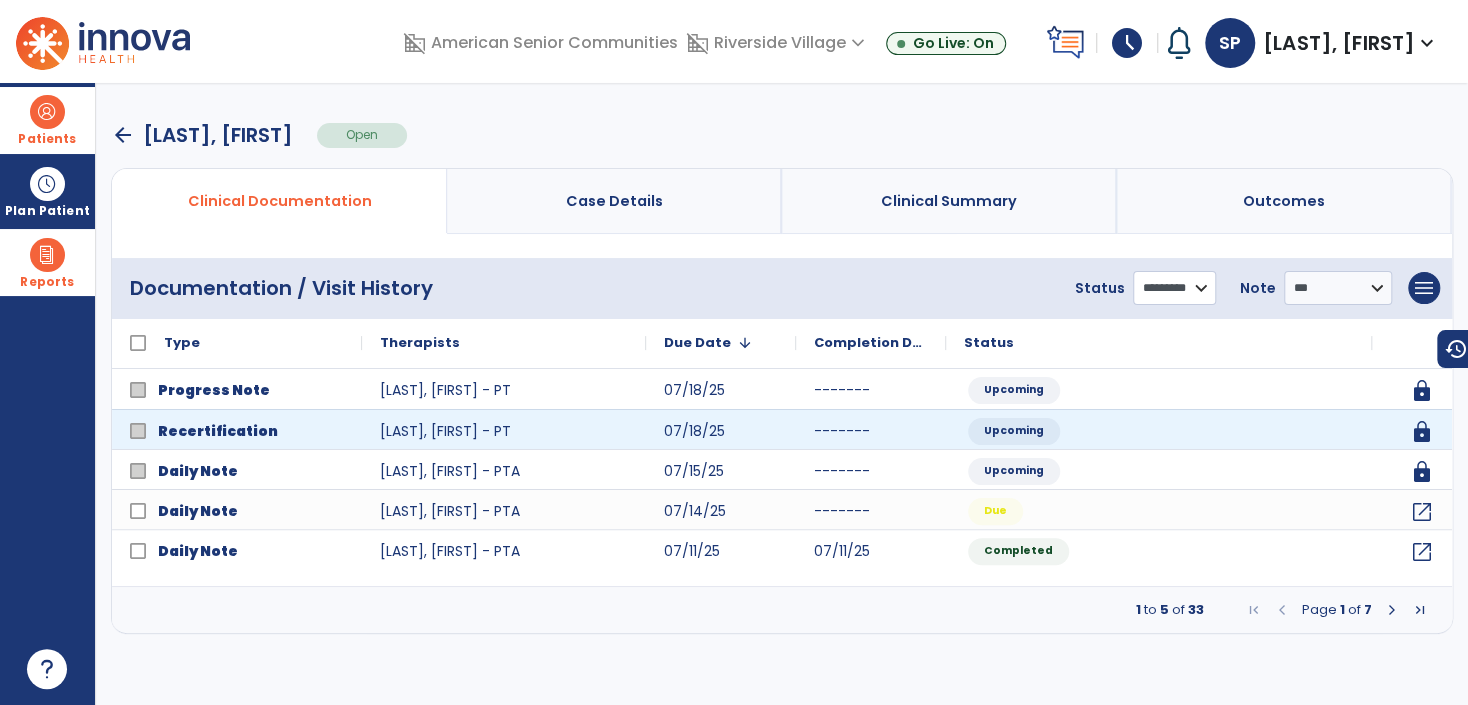 click on "**********" at bounding box center [1174, 288] 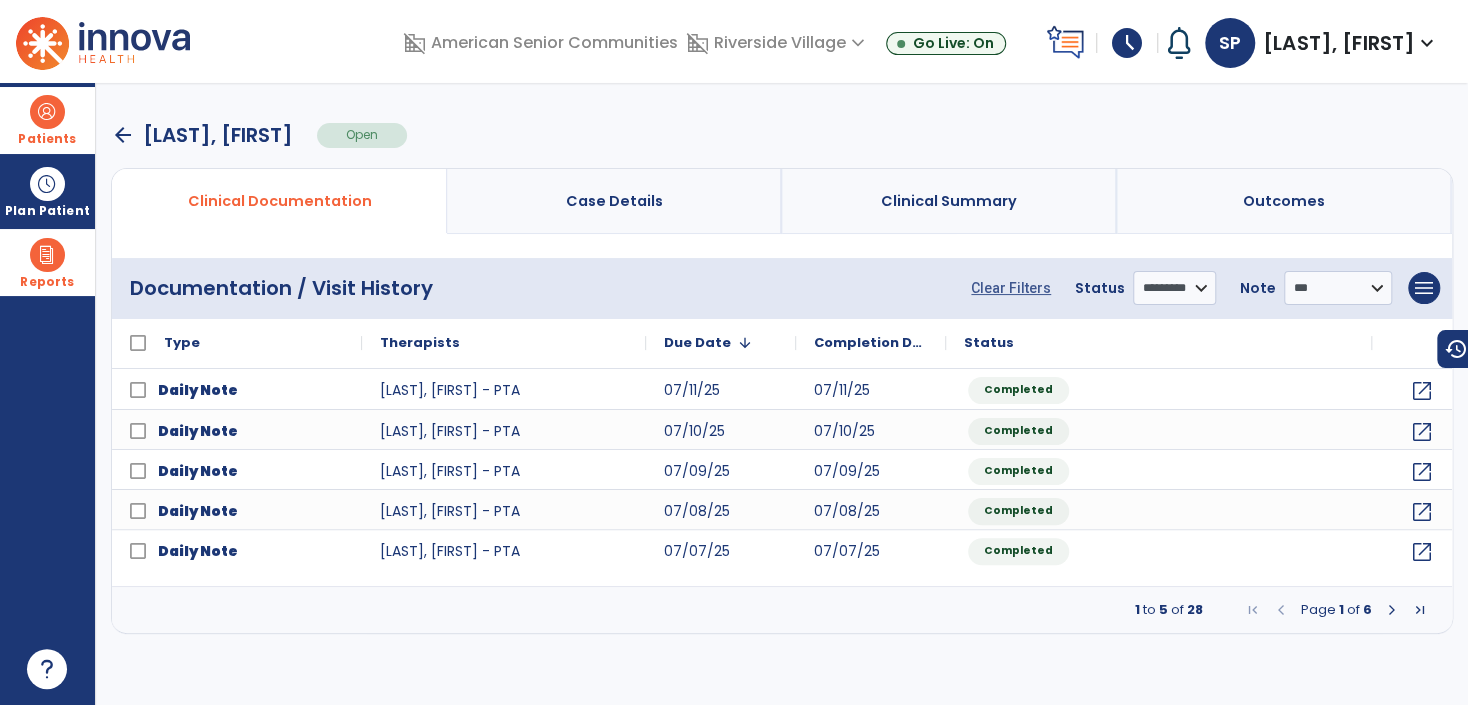 click on "**********" at bounding box center (782, 288) 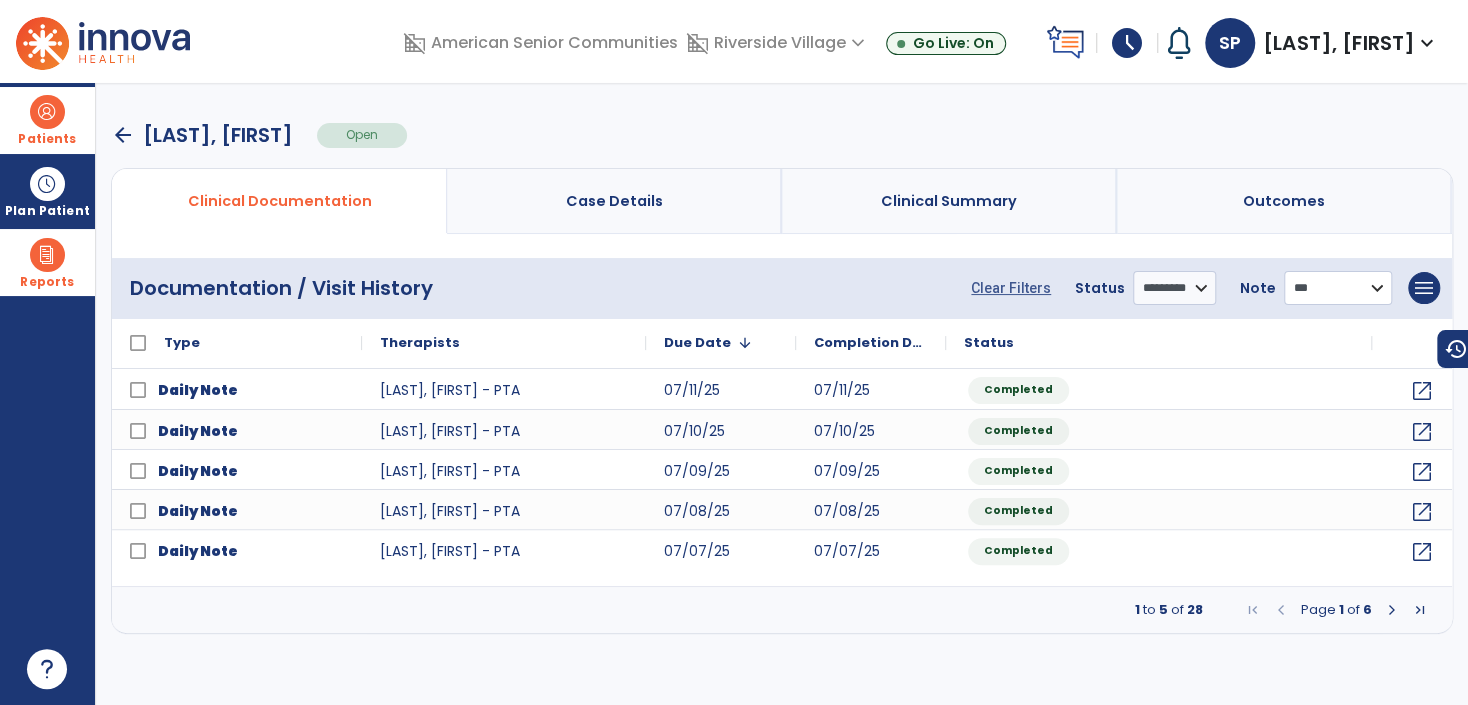 click on "**********" at bounding box center (1338, 288) 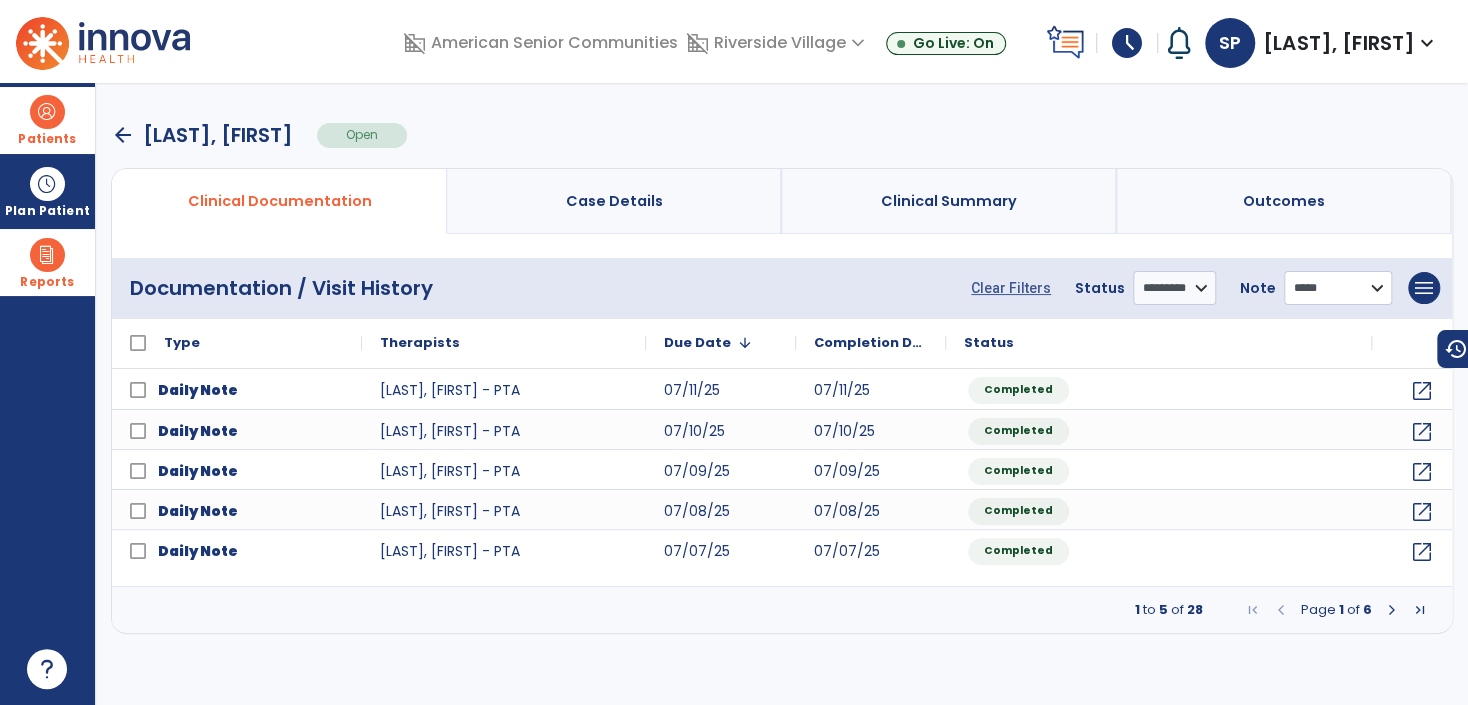 click on "**********" at bounding box center (1338, 288) 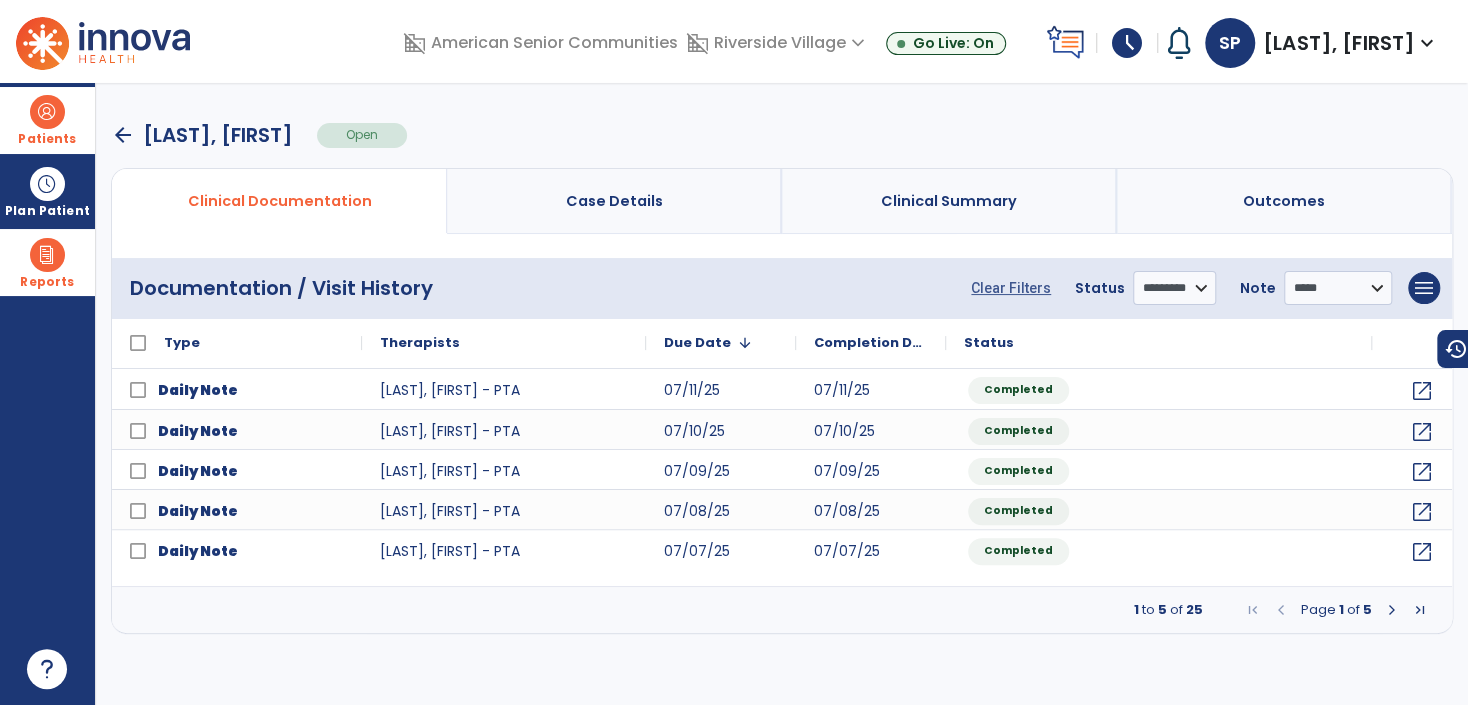 click at bounding box center [47, 112] 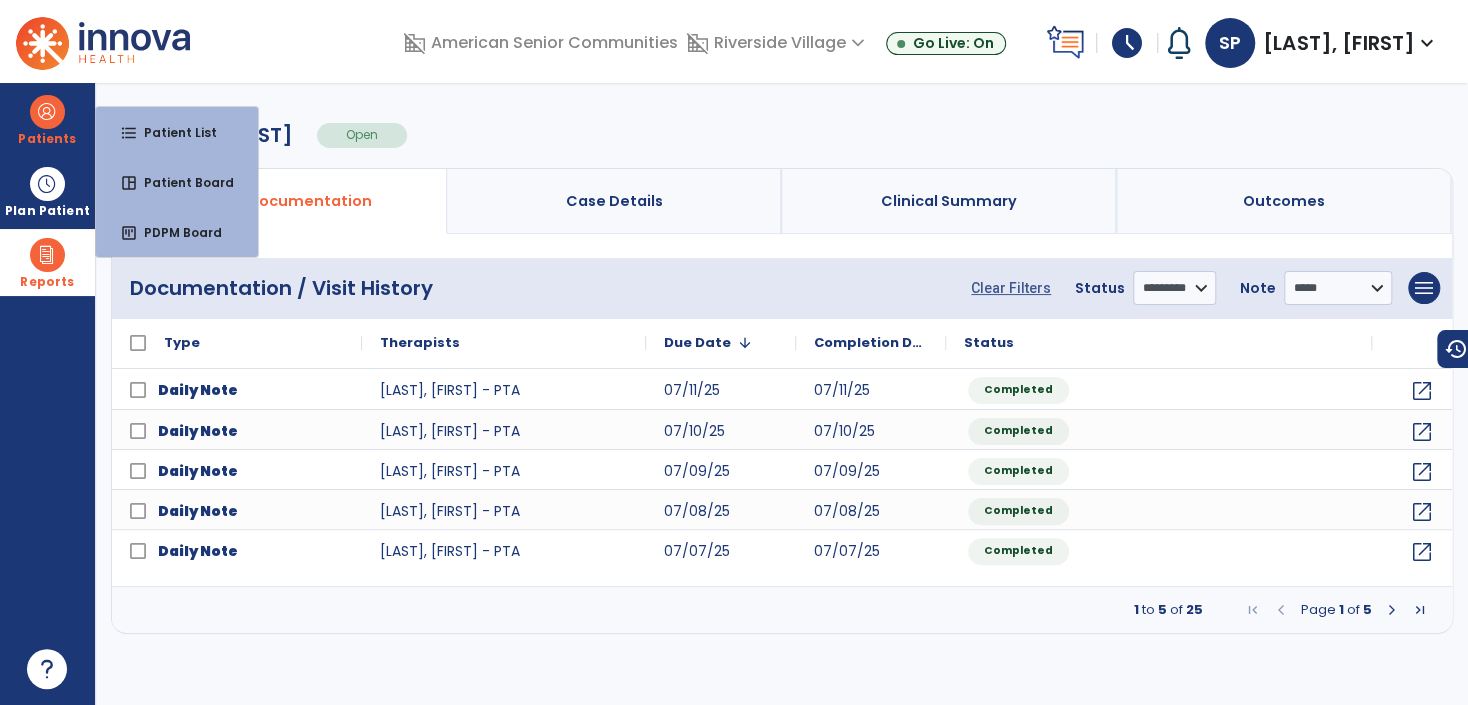 click on "Patient List" at bounding box center (172, 132) 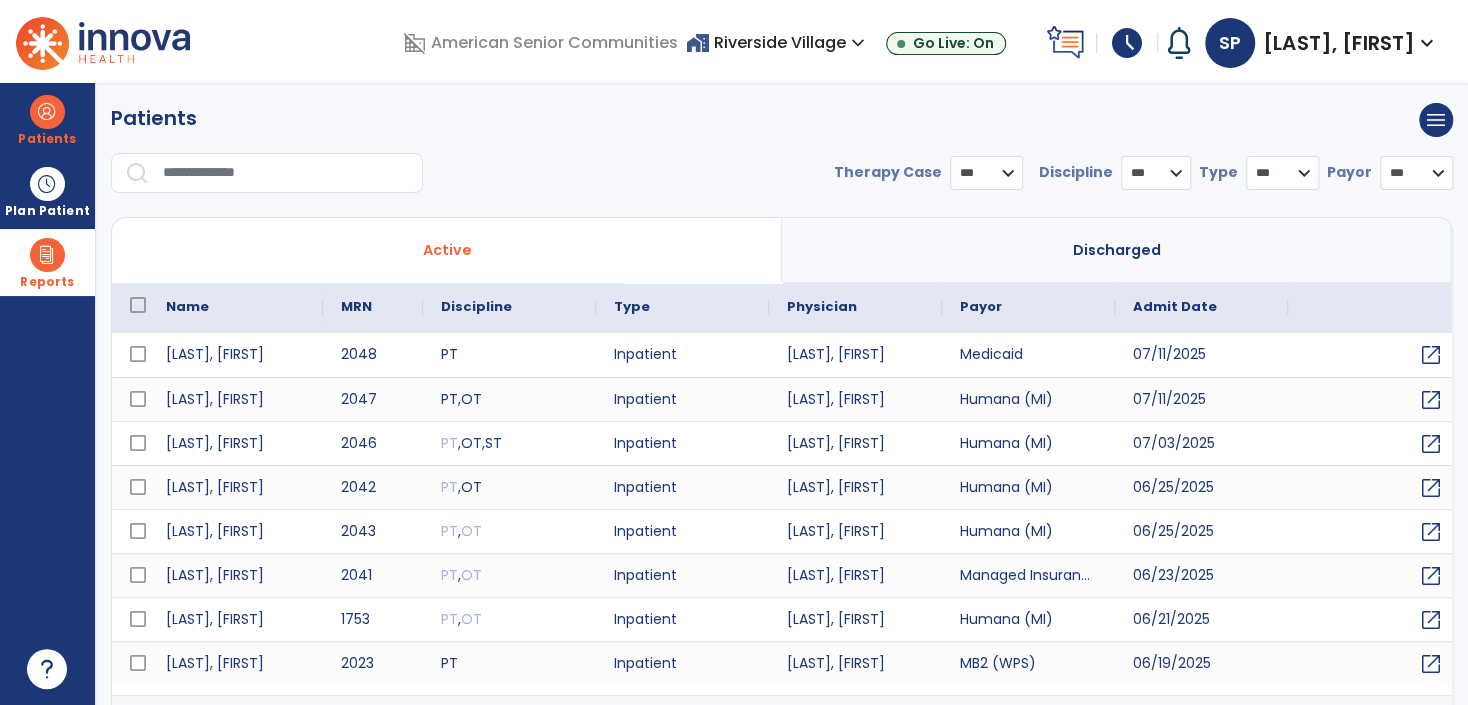 click at bounding box center [286, 173] 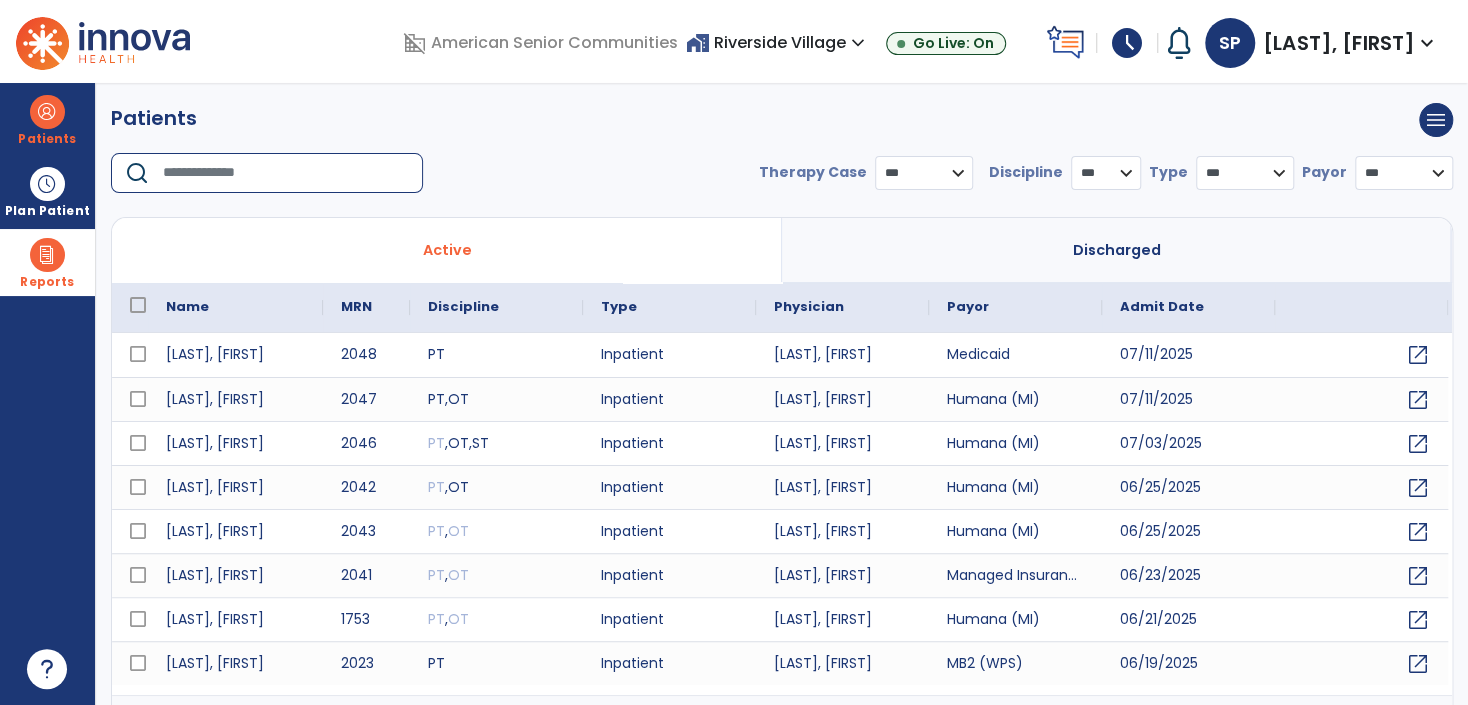 click at bounding box center (286, 173) 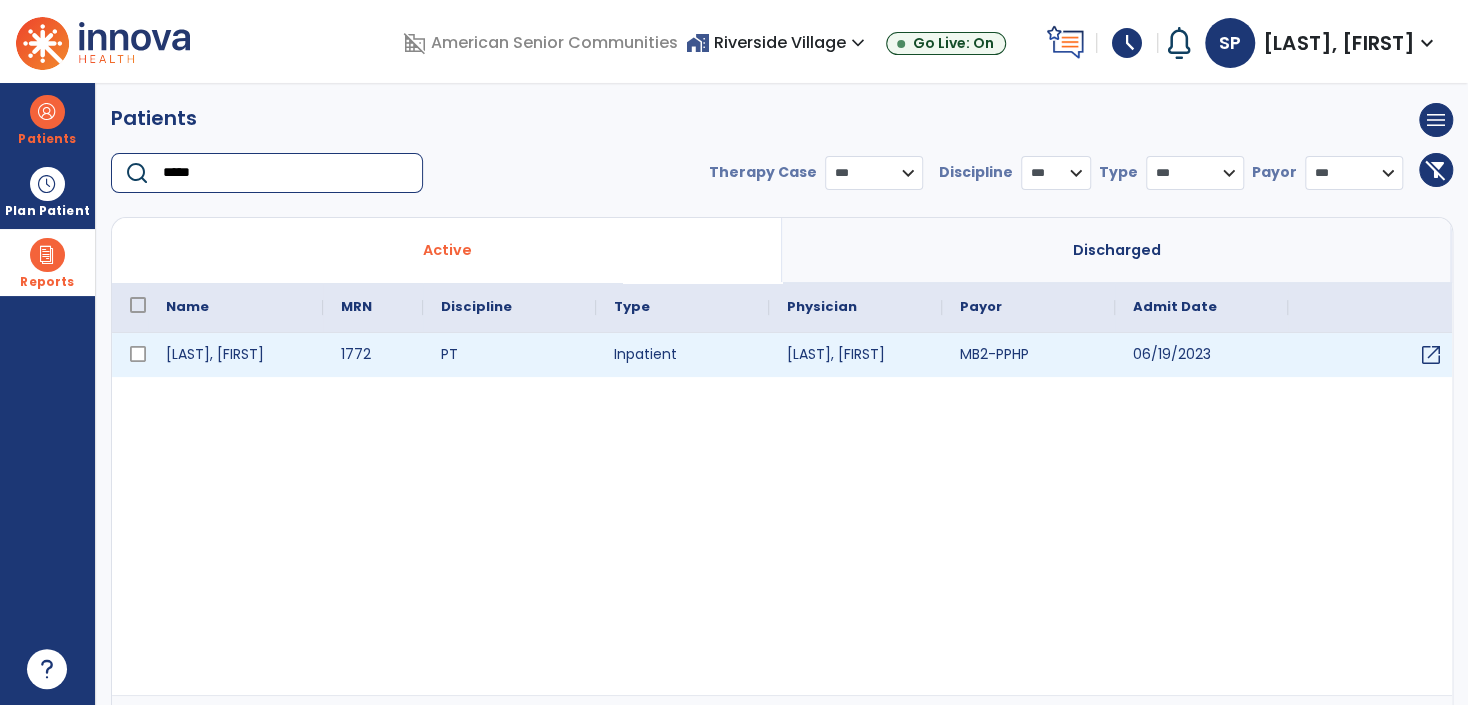 type on "*****" 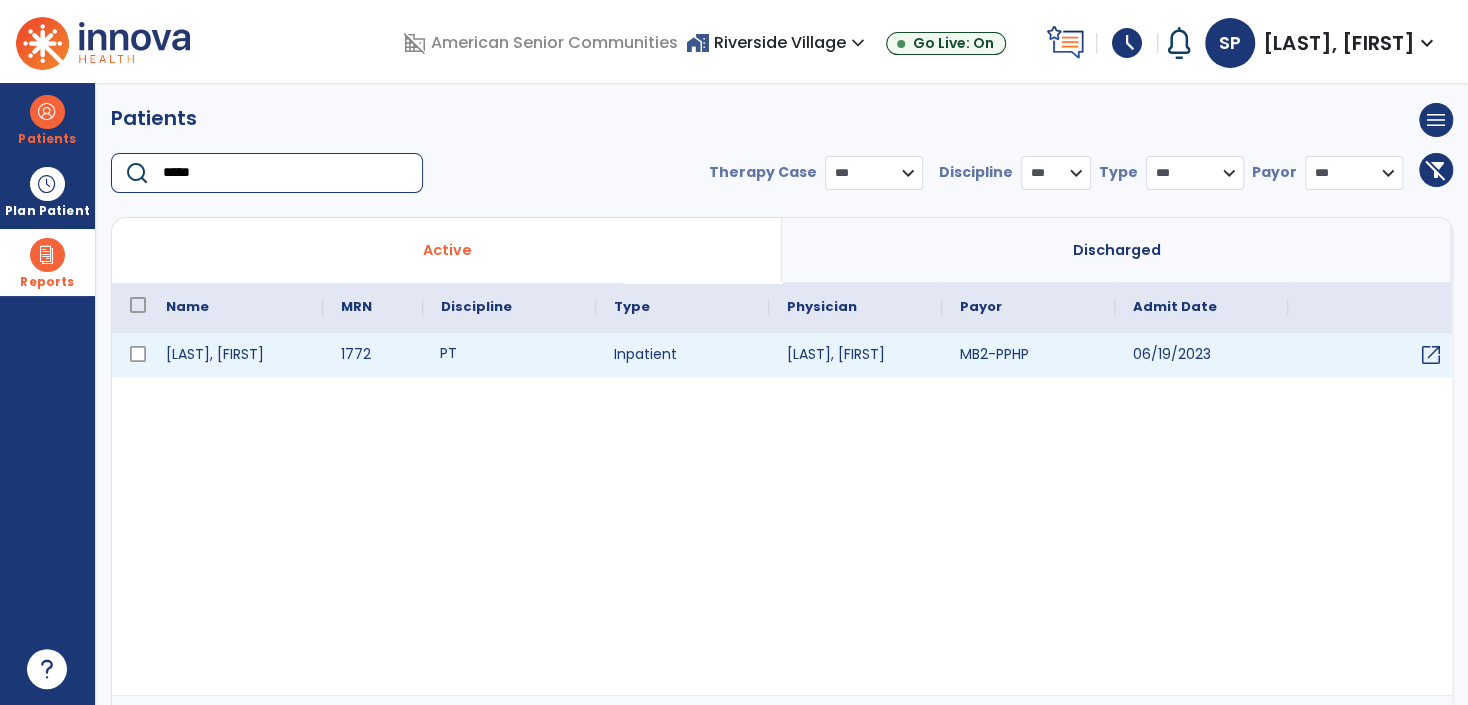 click on "PT" at bounding box center [509, 355] 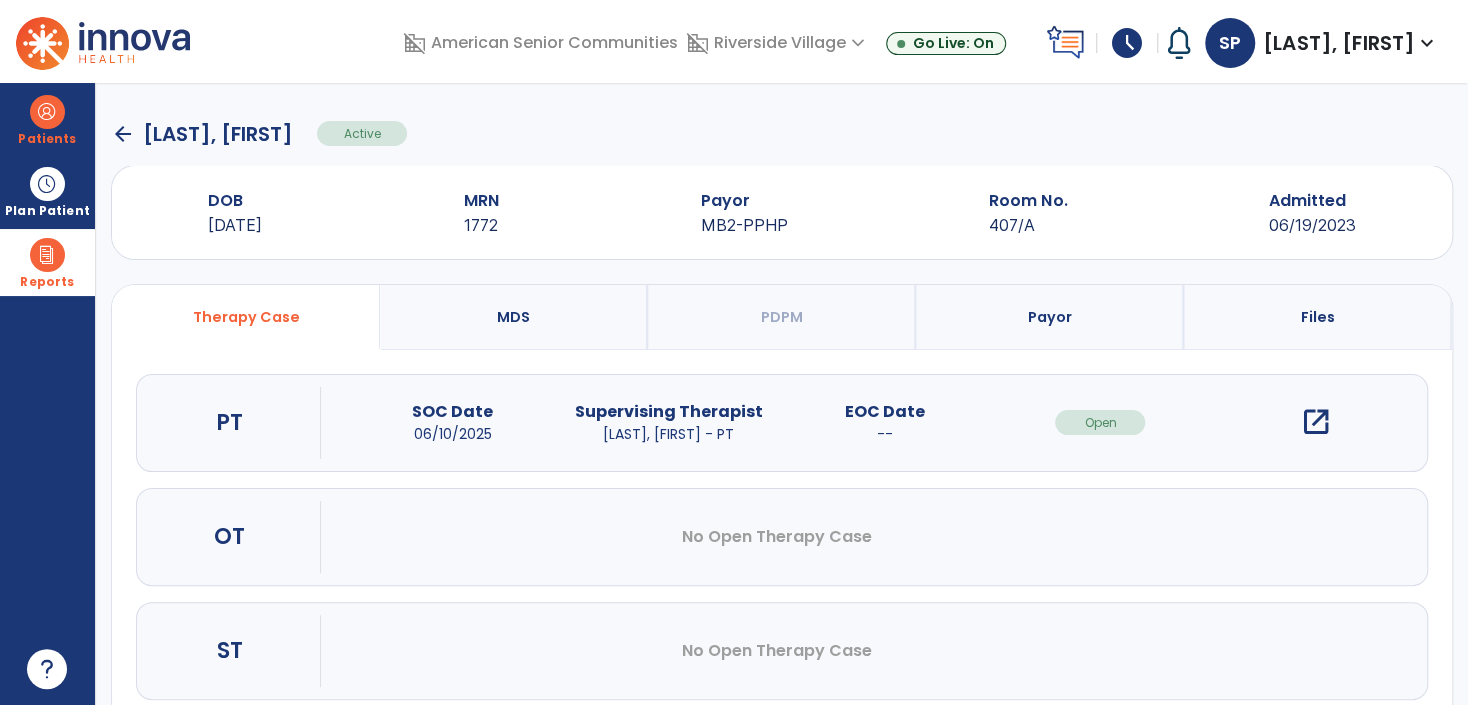 click on "open_in_new" at bounding box center [1316, 422] 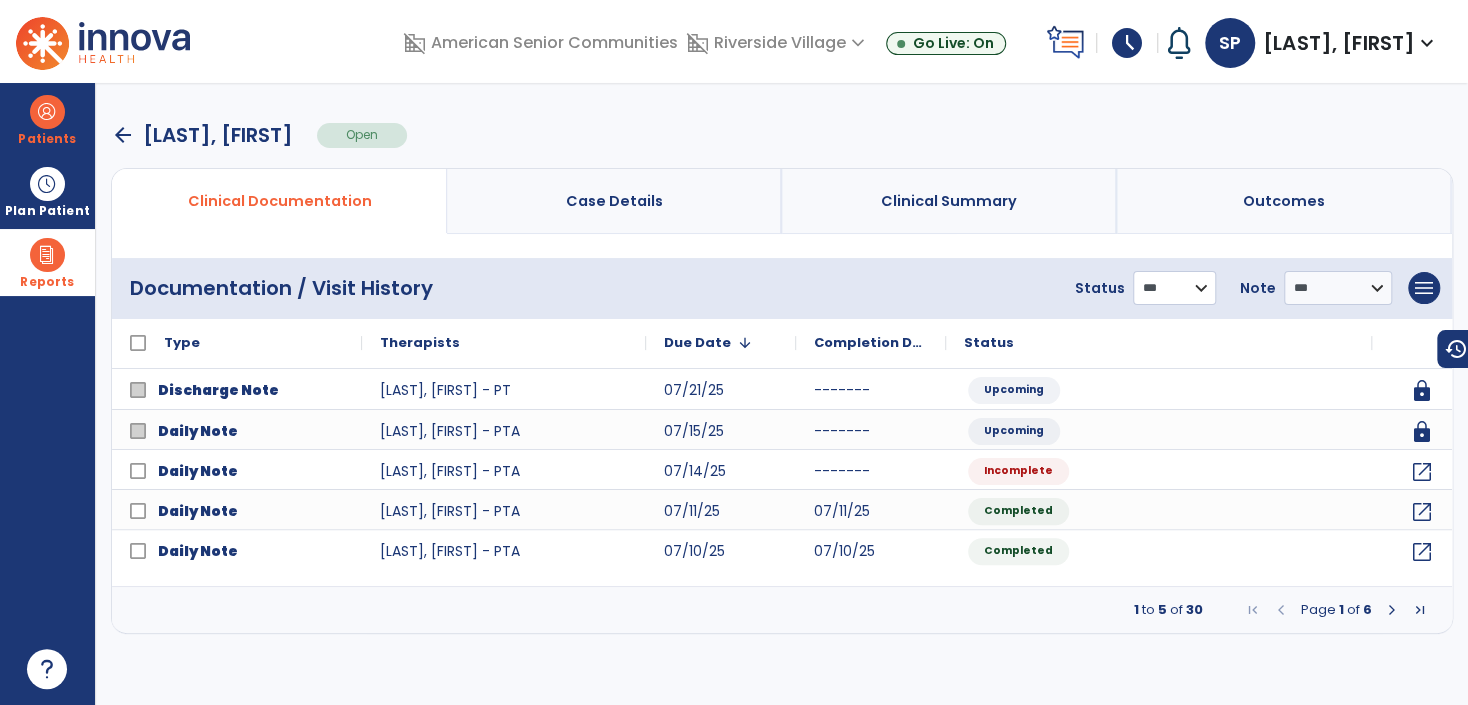 click on "**********" at bounding box center [1174, 288] 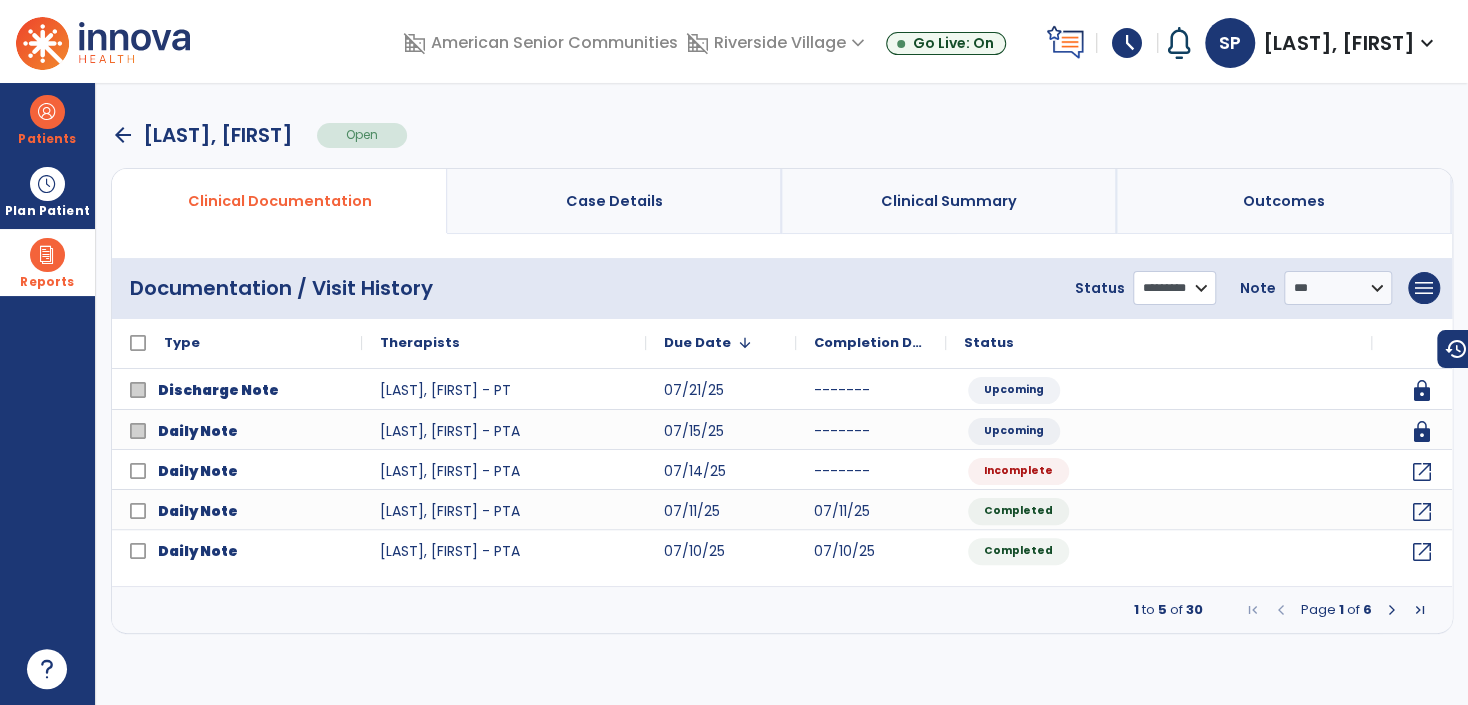 click on "**********" at bounding box center [1174, 288] 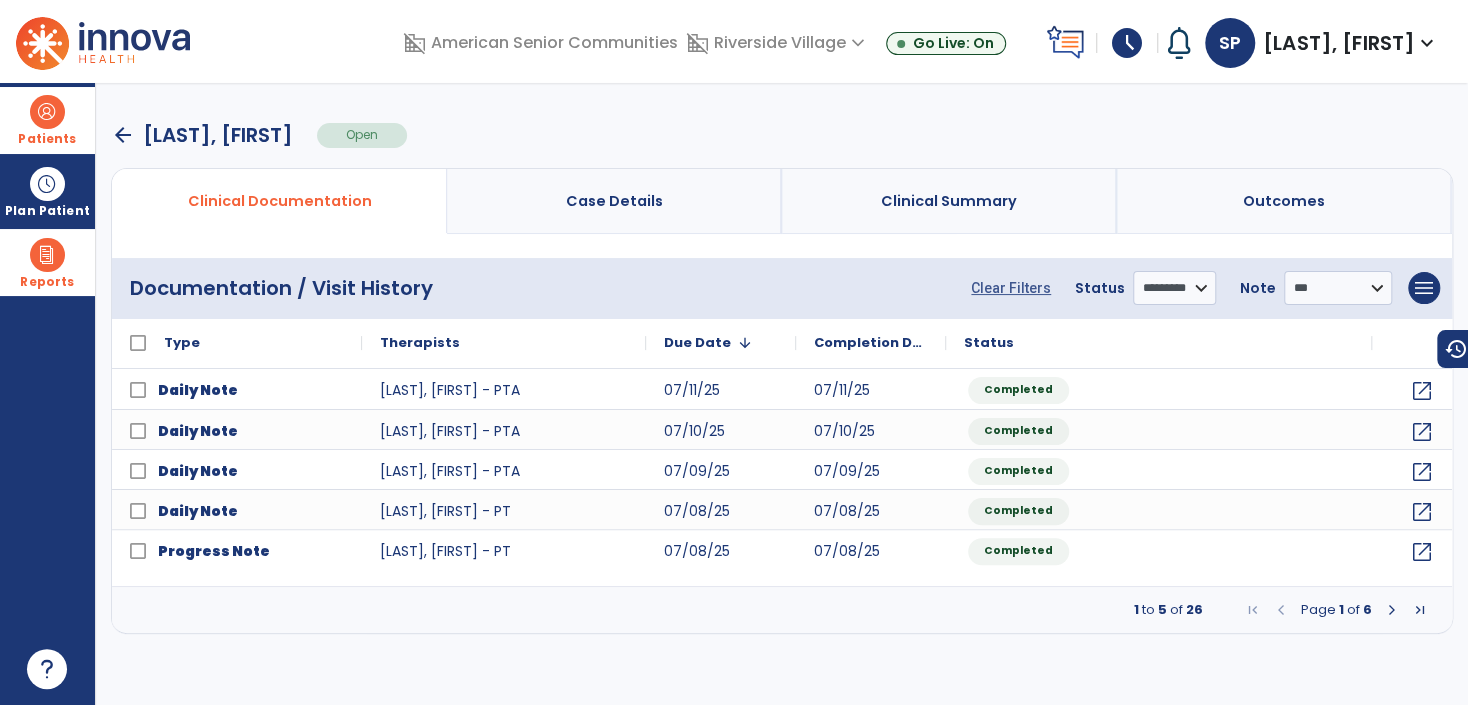drag, startPoint x: 64, startPoint y: 112, endPoint x: 153, endPoint y: 125, distance: 89.94443 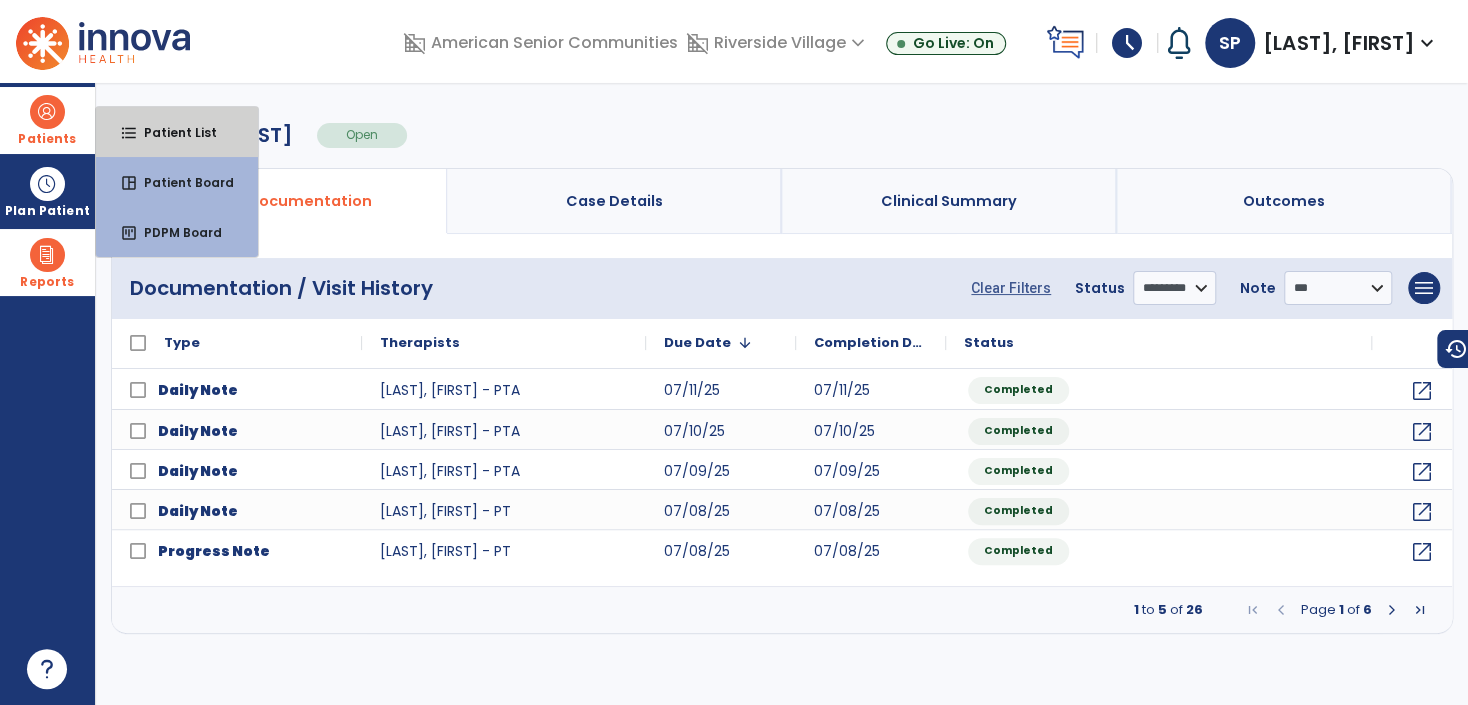 click on "Patient List" at bounding box center (172, 132) 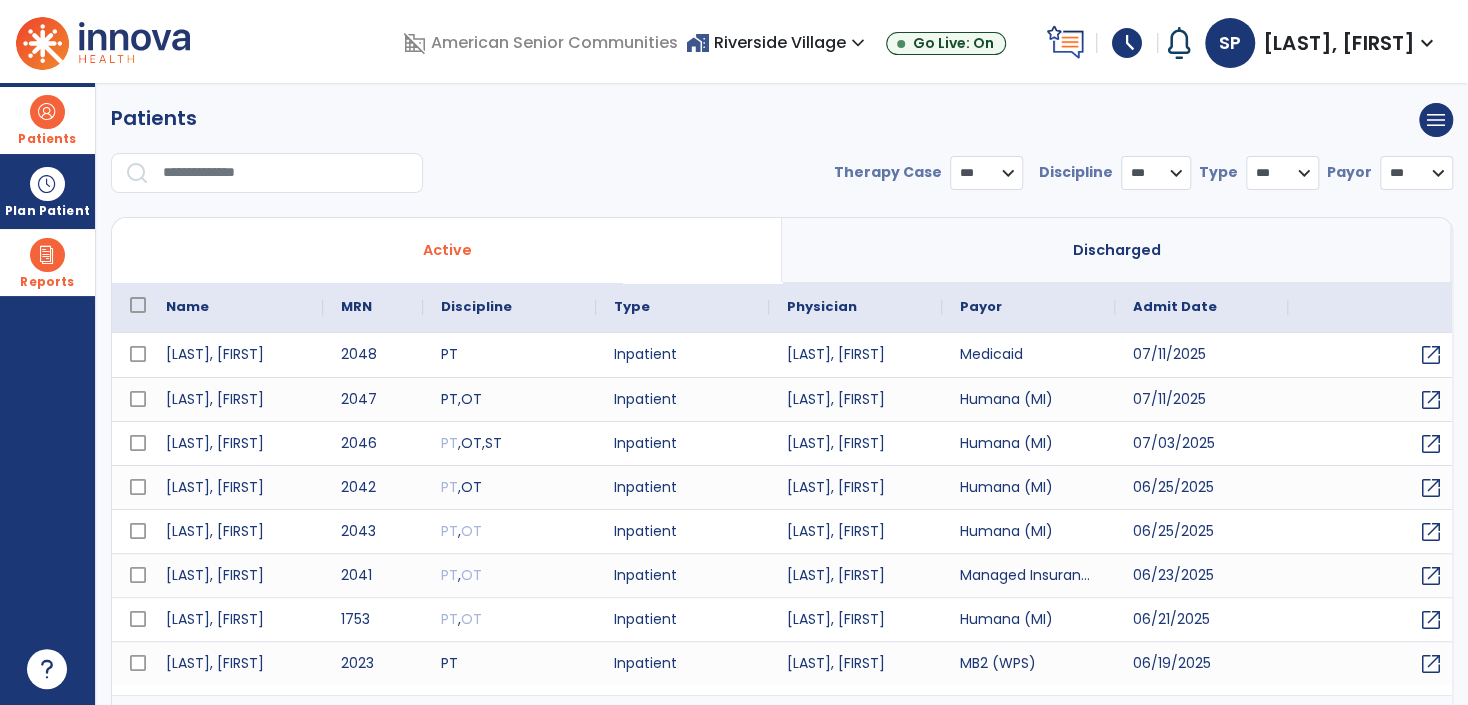 select on "***" 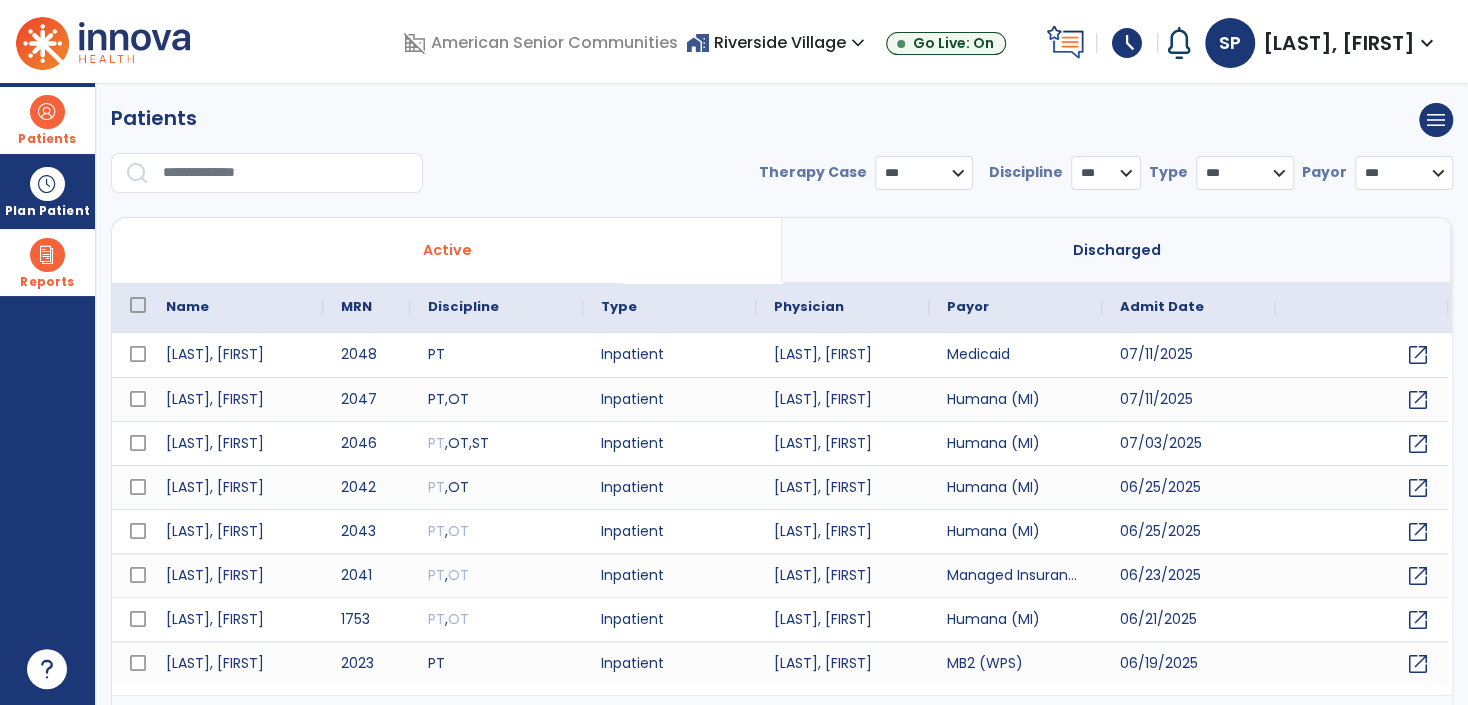 click at bounding box center (286, 173) 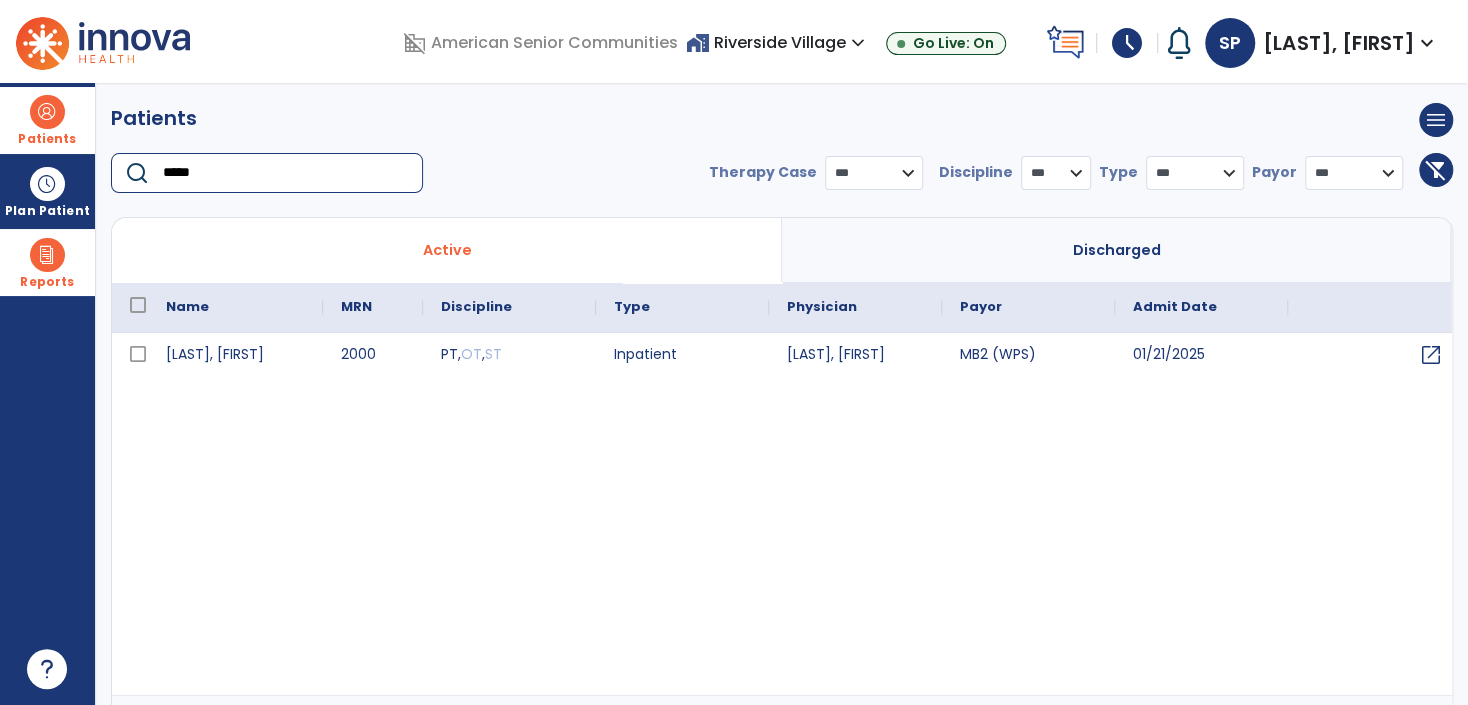 type on "*****" 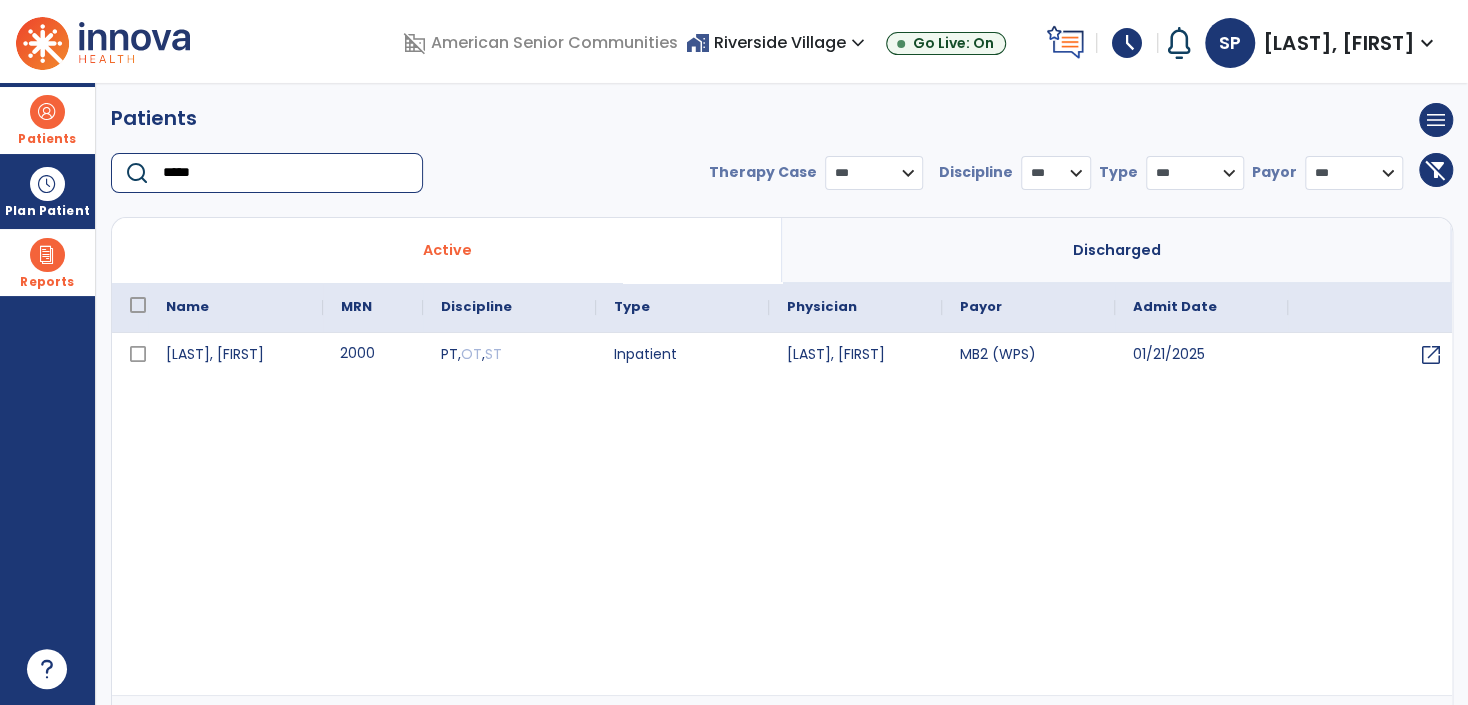 click on "2000" at bounding box center (373, 355) 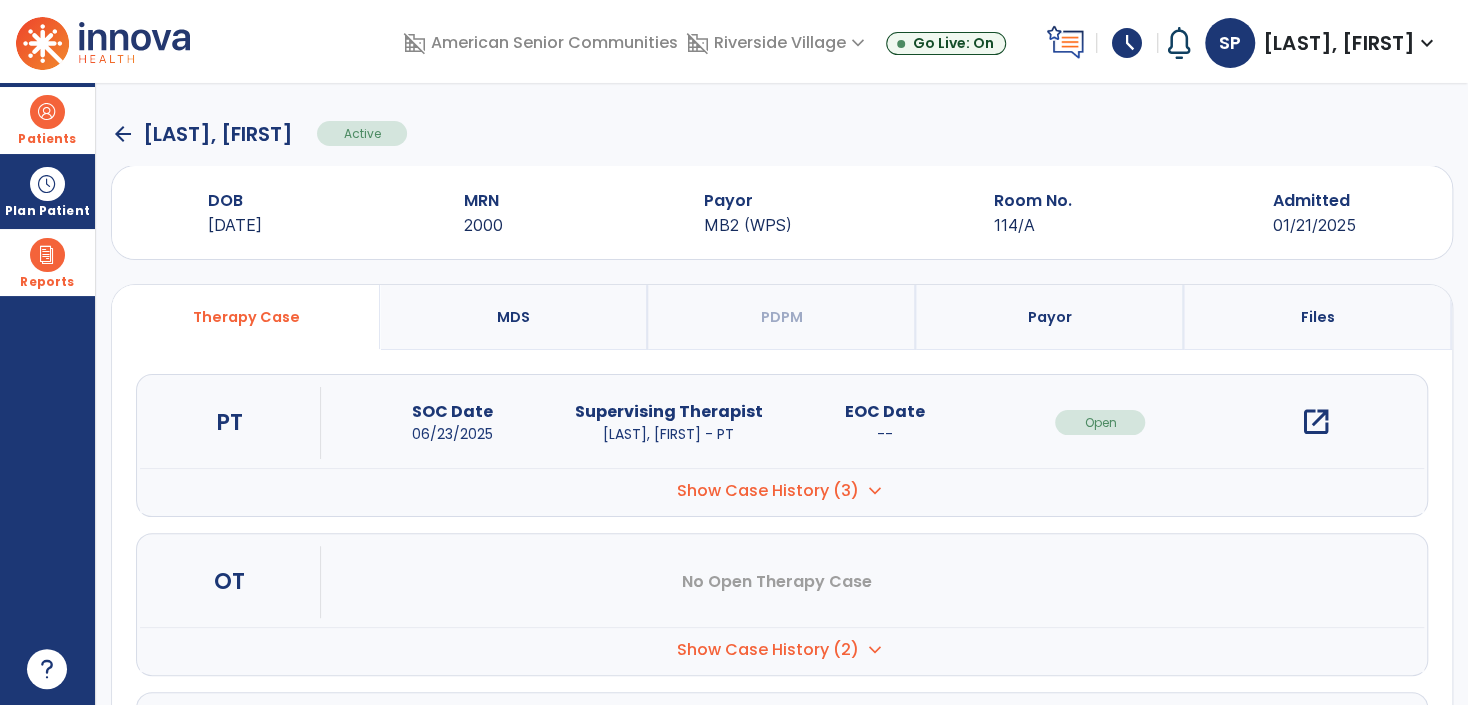click on "open_in_new" at bounding box center (1316, 422) 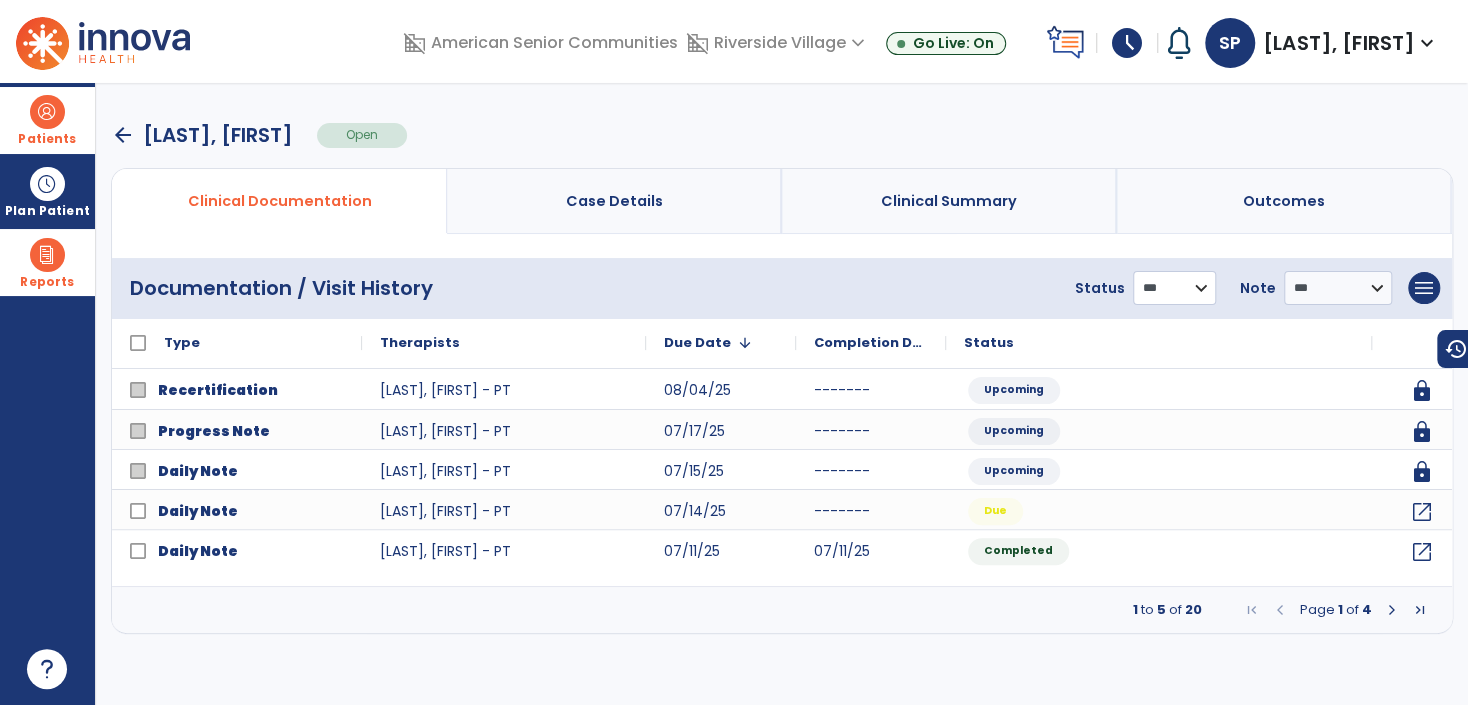 click on "**********" at bounding box center [1174, 288] 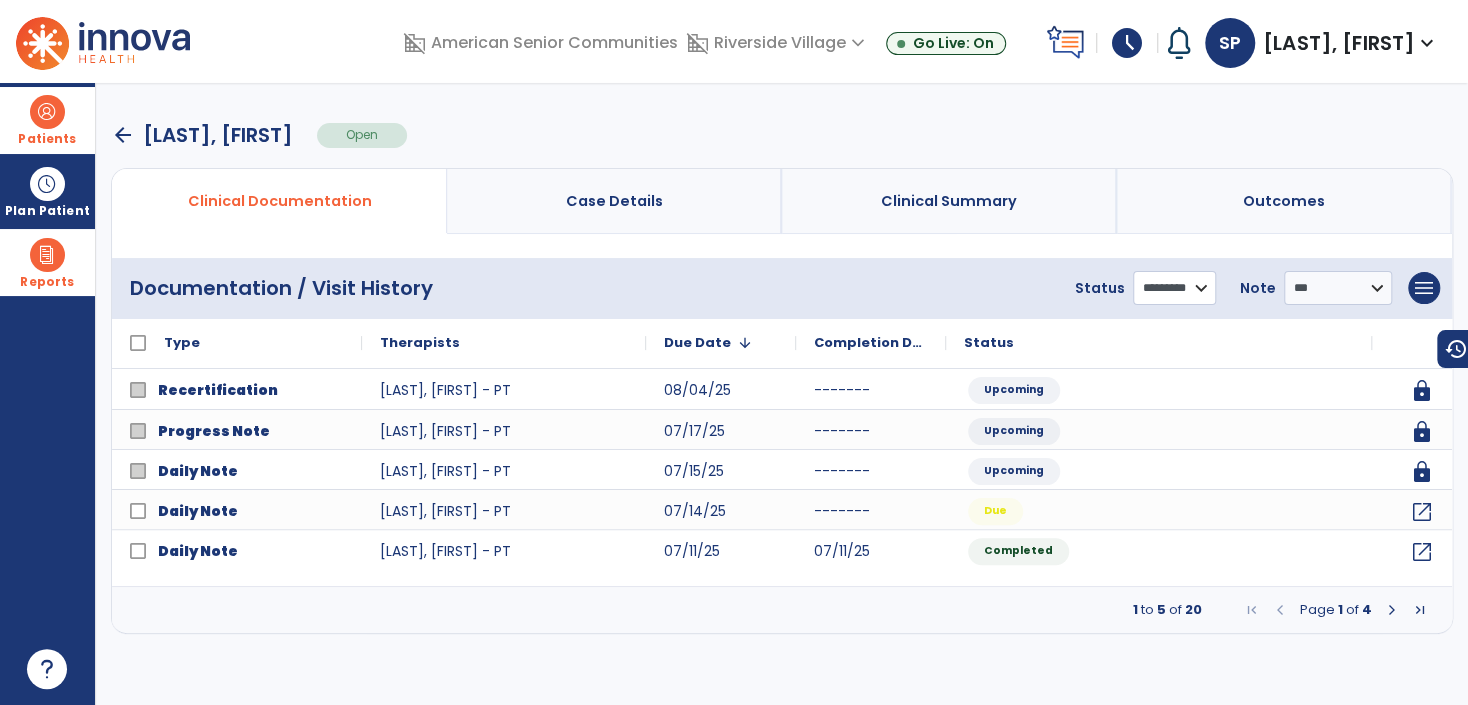 click on "**********" at bounding box center [1174, 288] 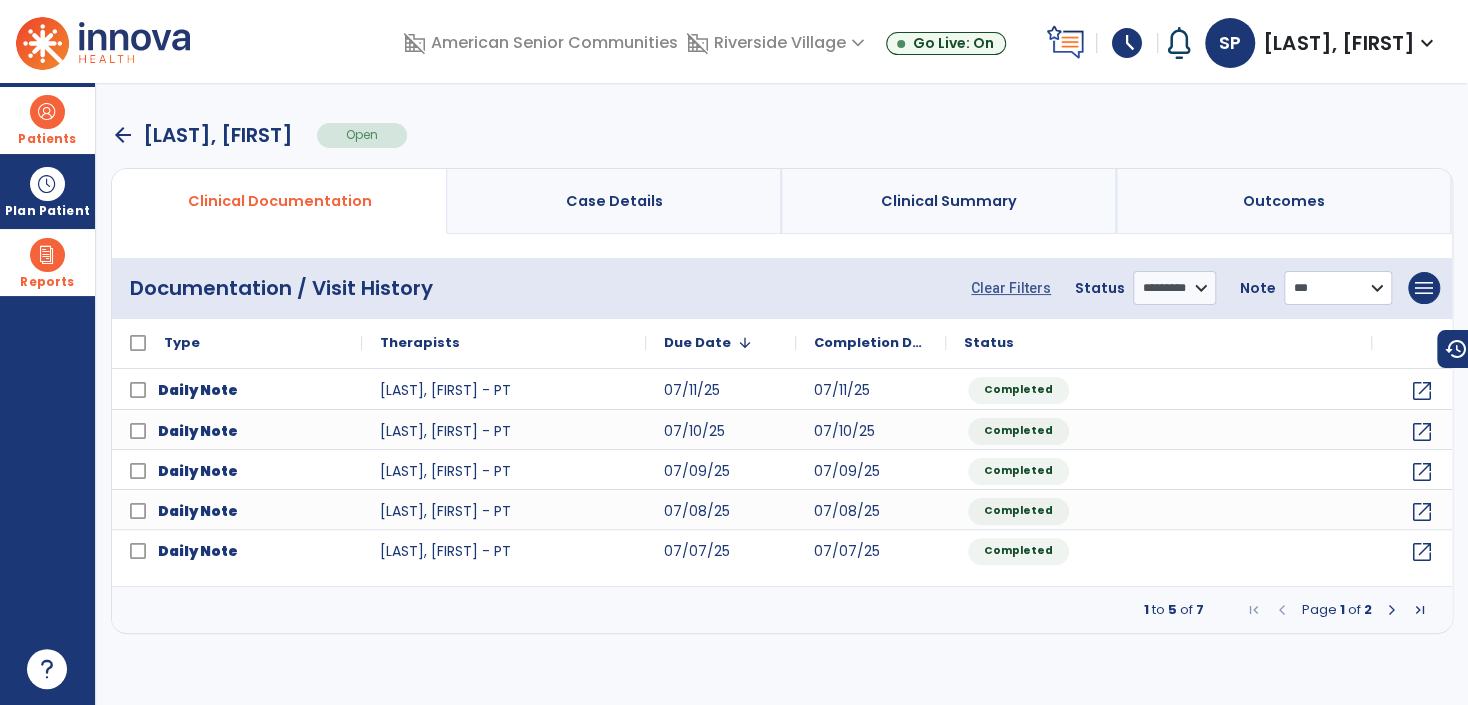 drag, startPoint x: 1336, startPoint y: 289, endPoint x: 1336, endPoint y: 300, distance: 11 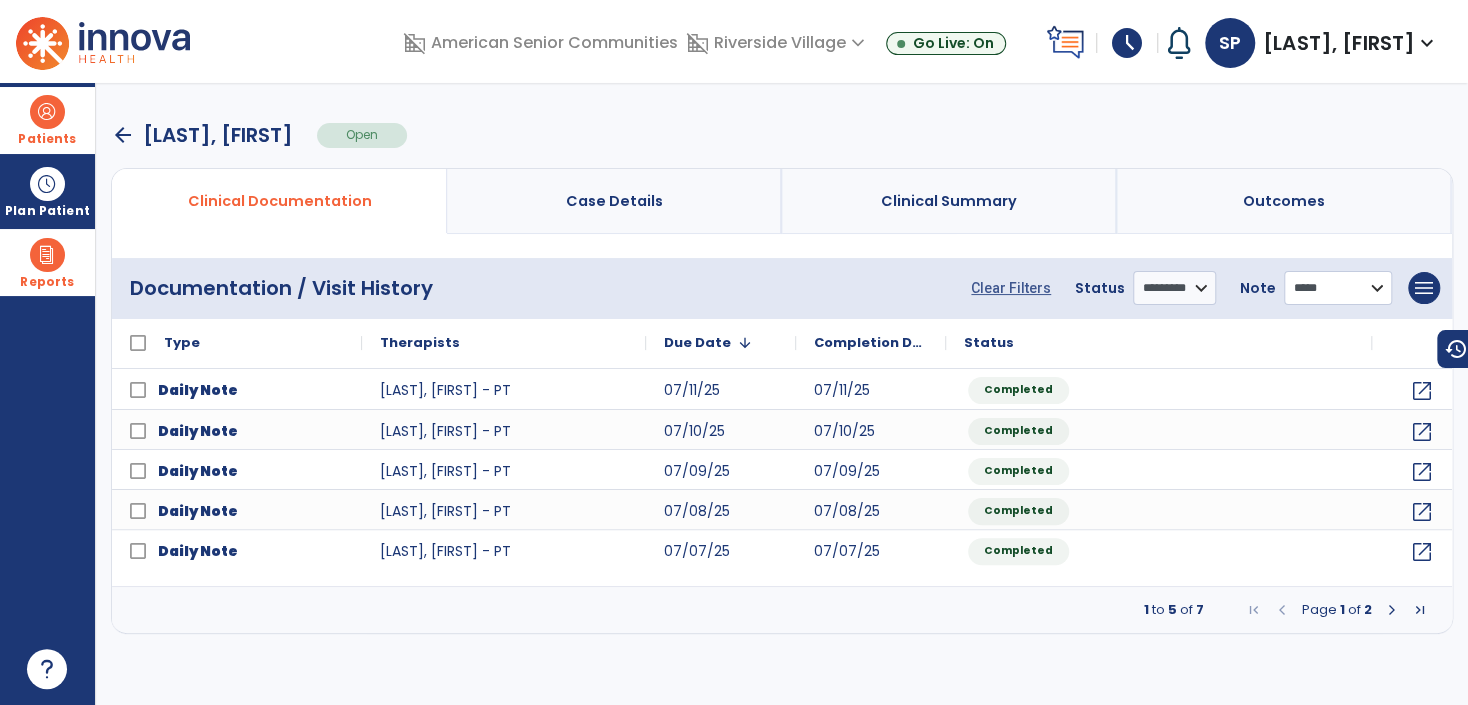 click on "**********" at bounding box center [1338, 288] 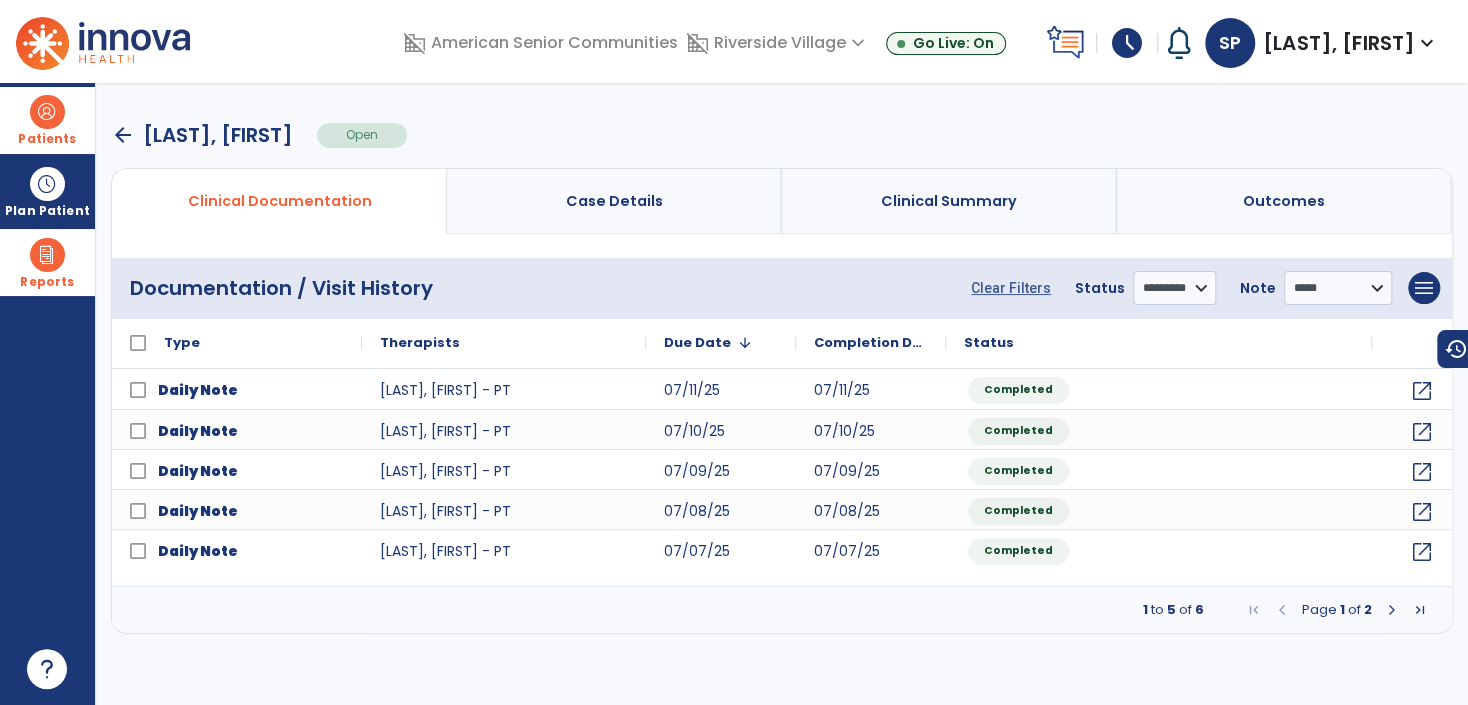 drag, startPoint x: 22, startPoint y: 112, endPoint x: 171, endPoint y: 125, distance: 149.56604 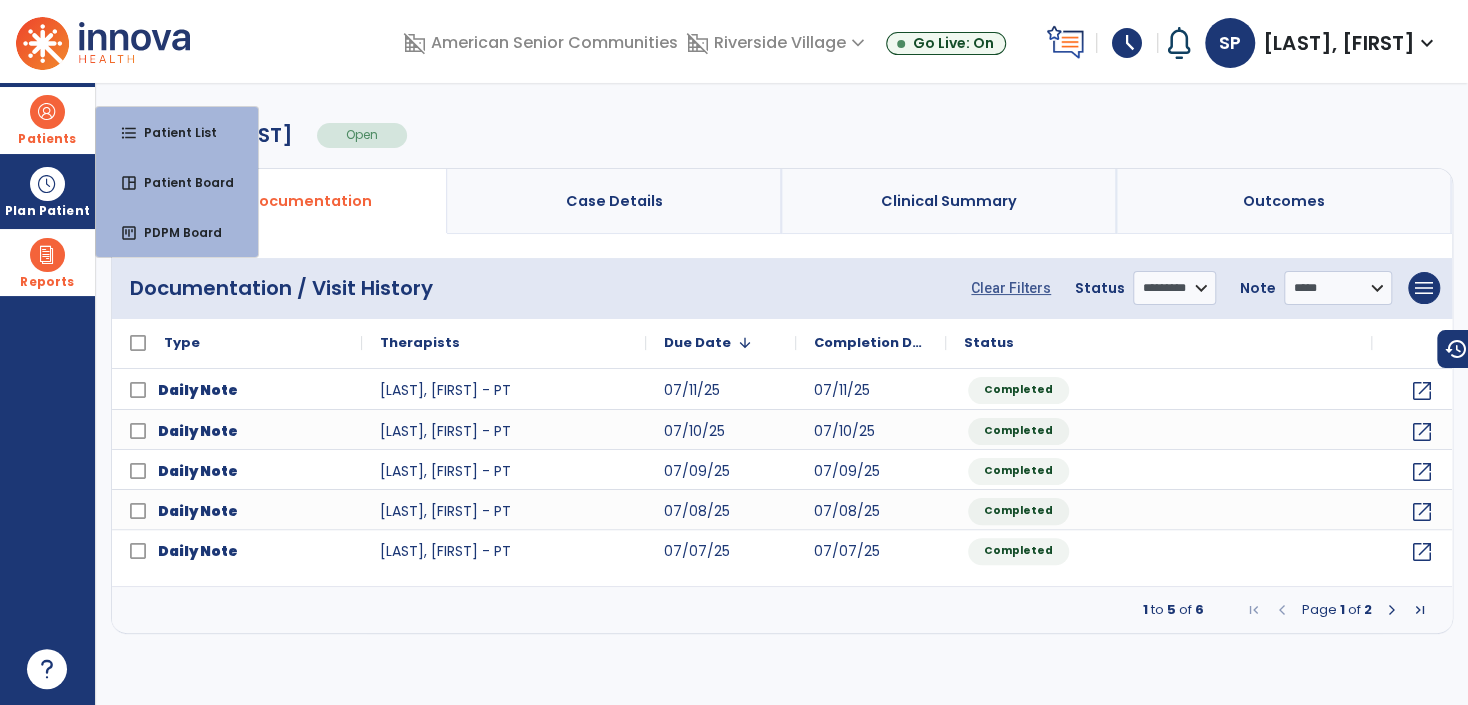 click on "Patient List" at bounding box center [172, 132] 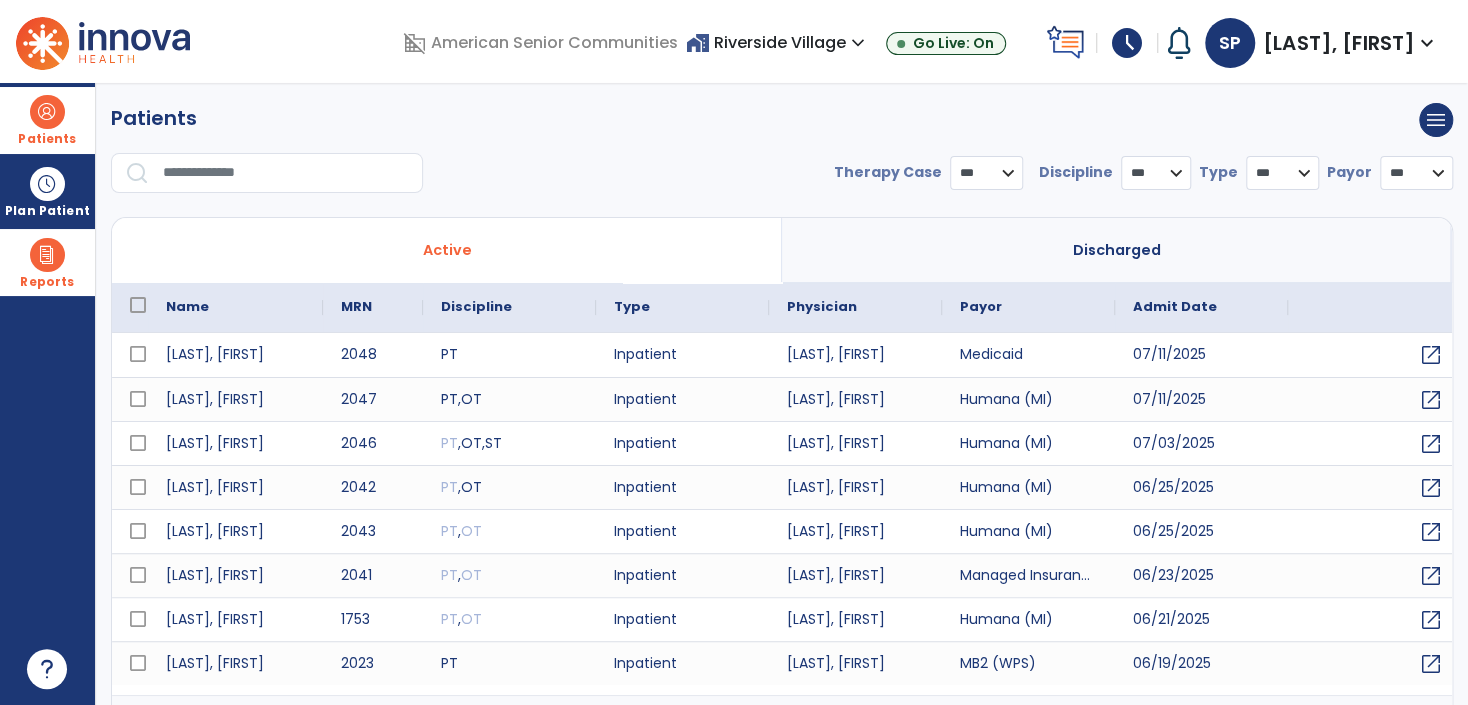 select on "***" 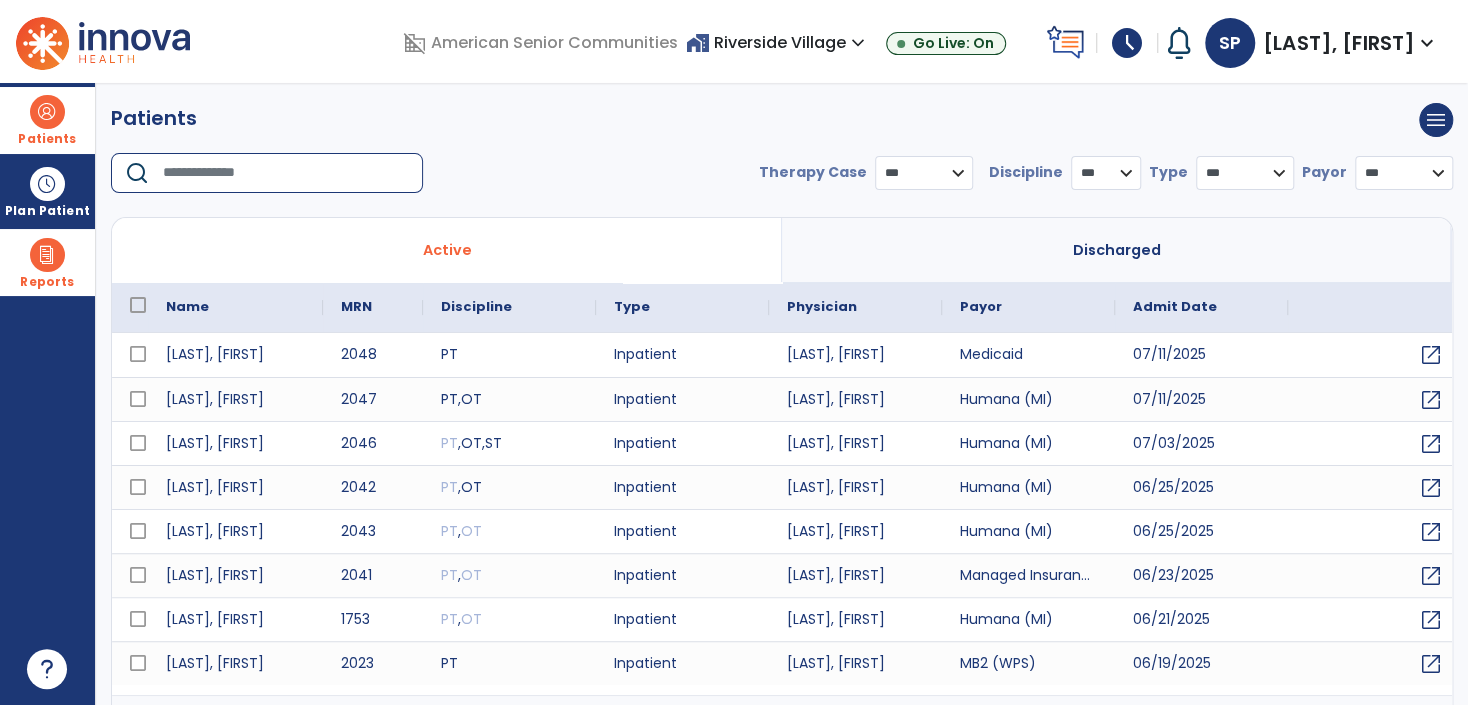 click at bounding box center (286, 173) 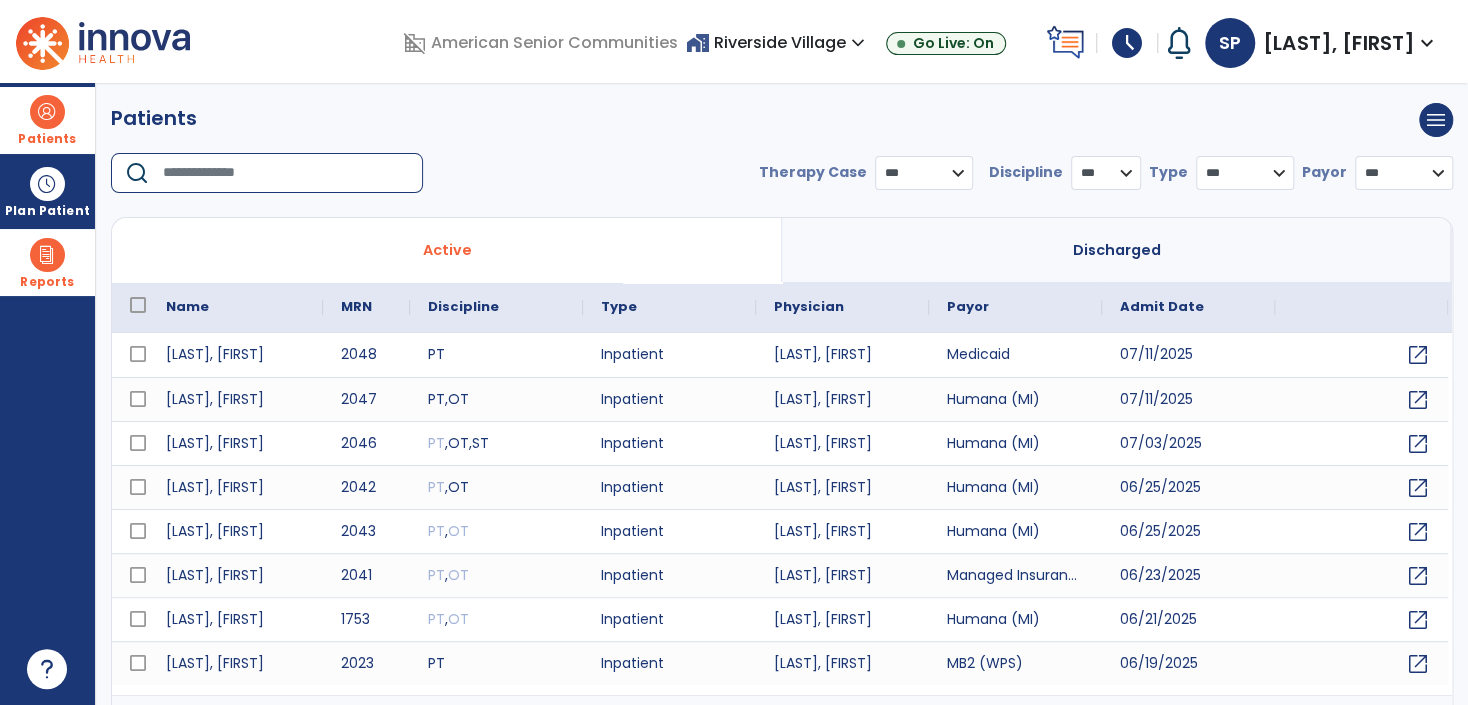 click at bounding box center (286, 173) 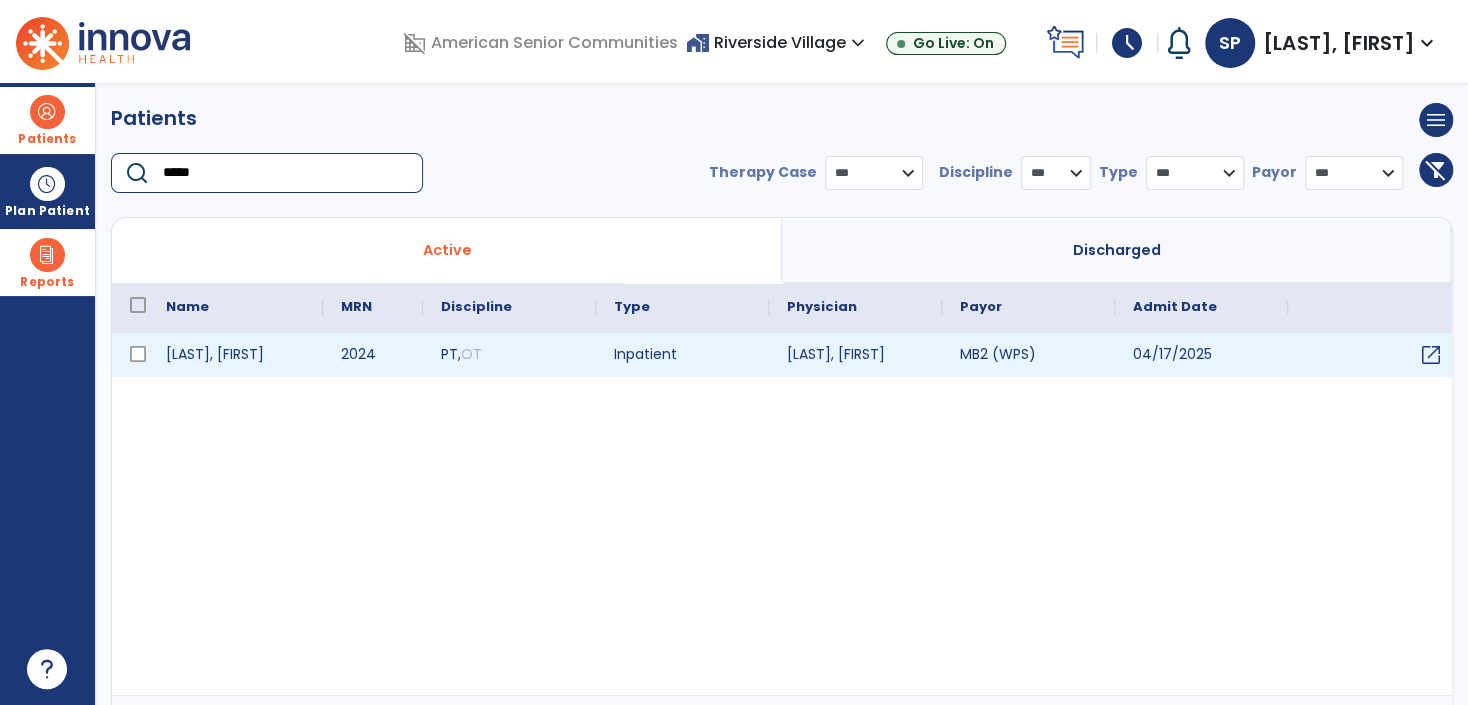 type on "*****" 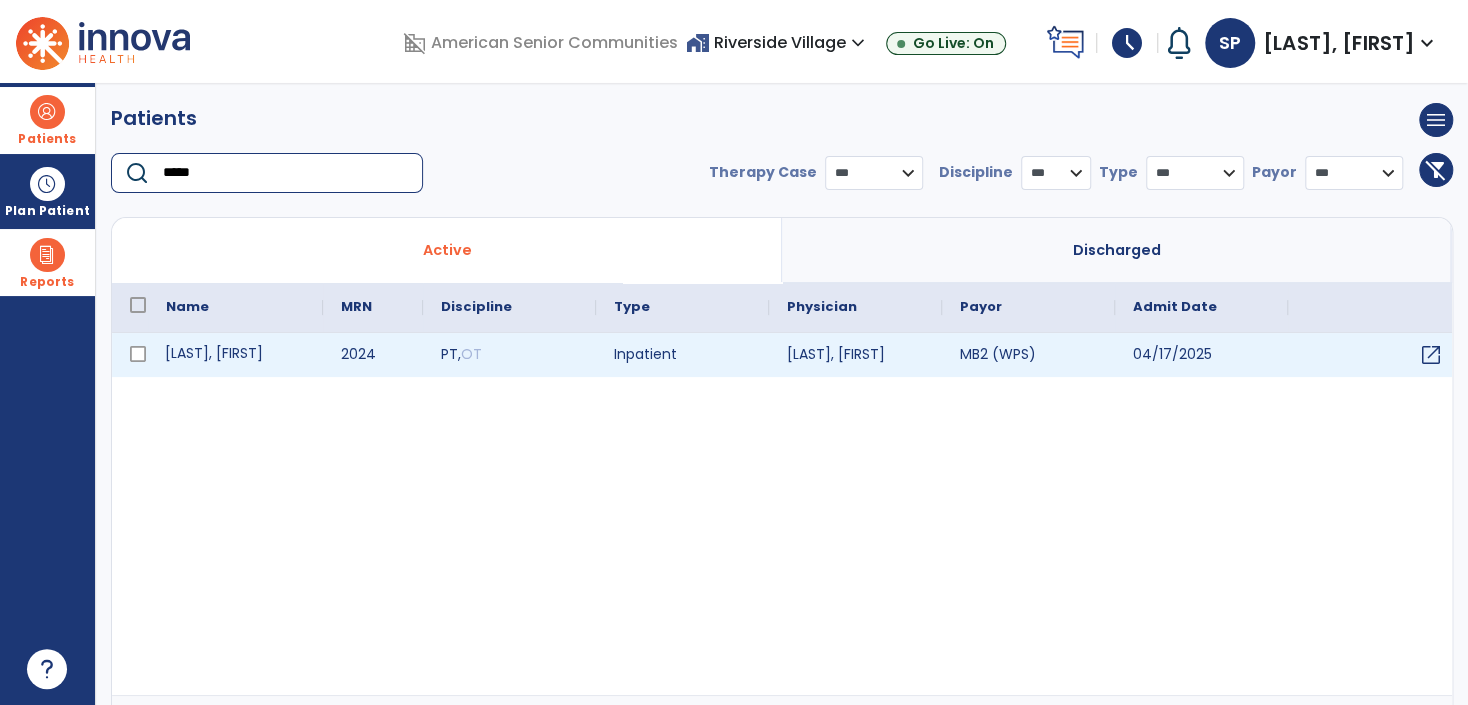 click on "[LAST], [FIRST]" at bounding box center [235, 355] 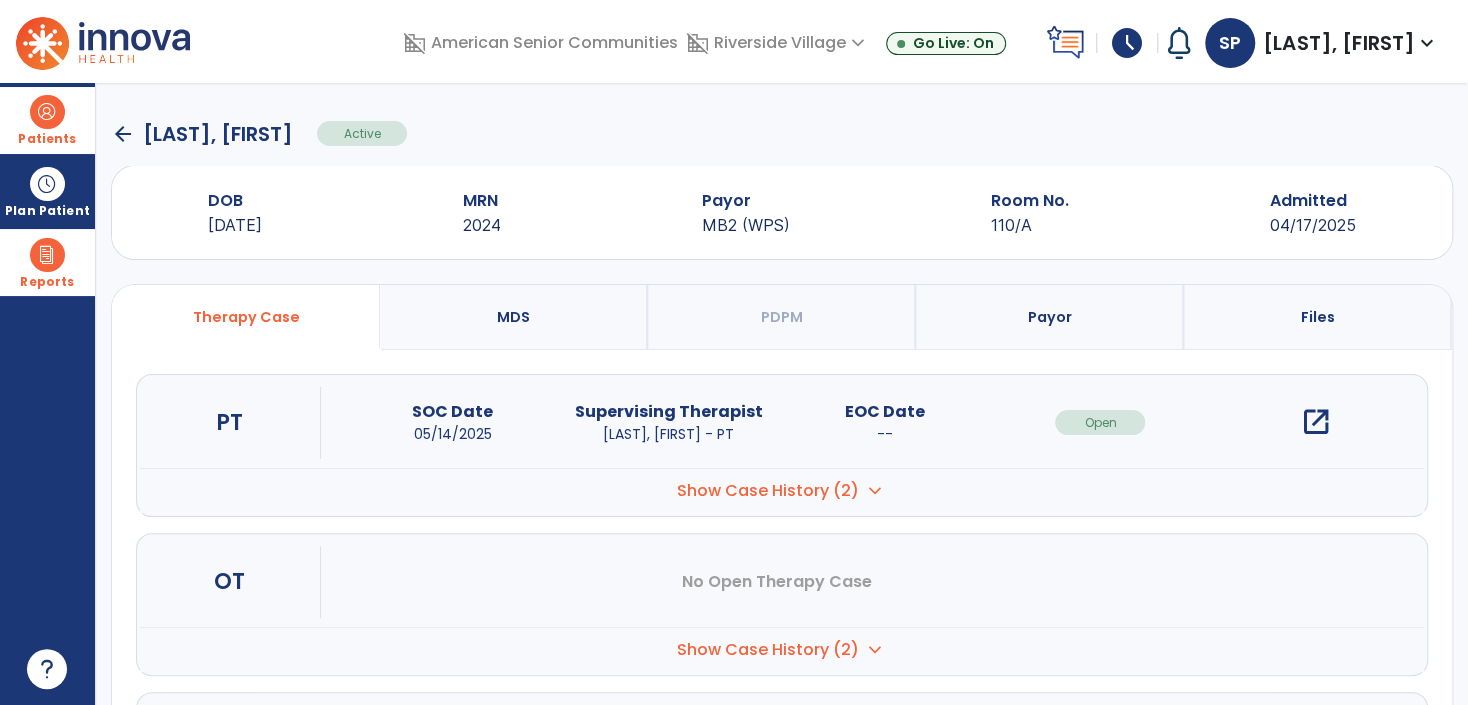 click on "open_in_new" at bounding box center [1316, 422] 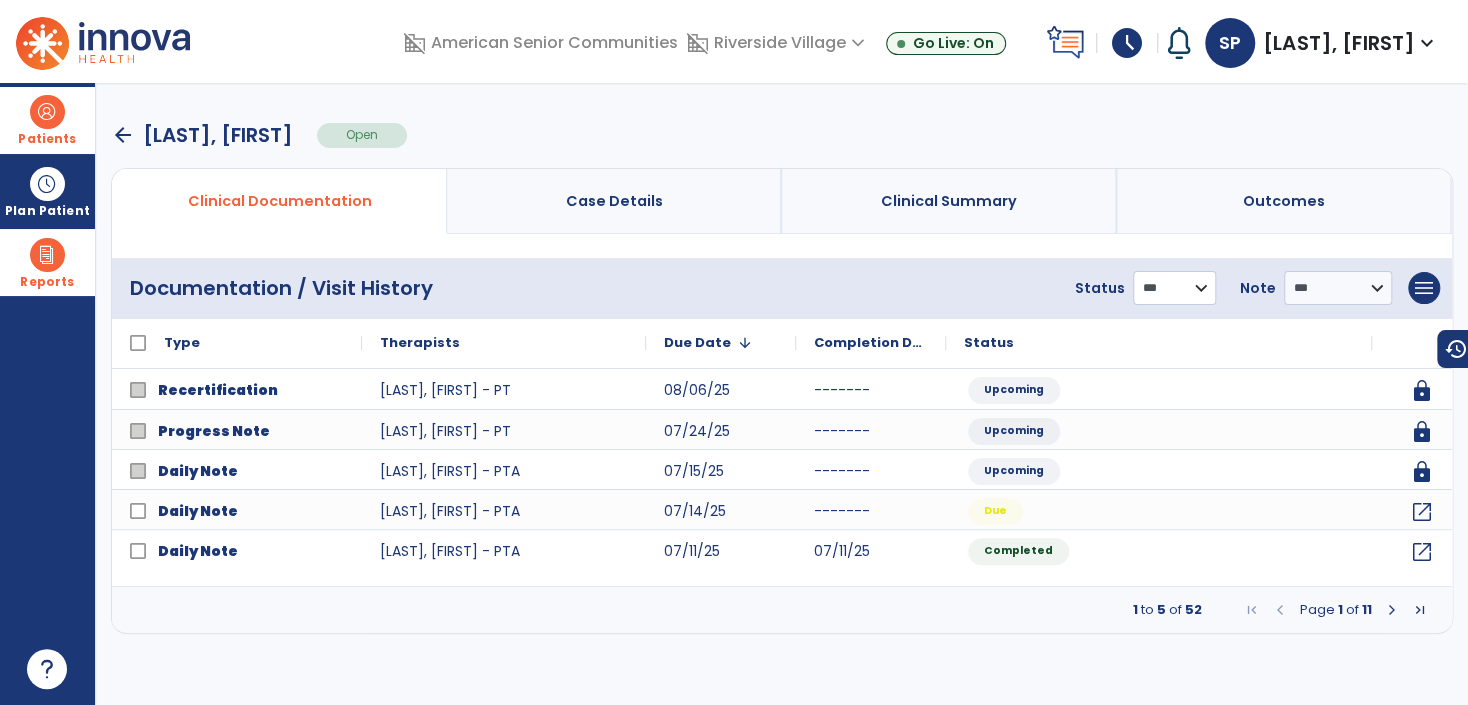 click on "**********" at bounding box center (1174, 288) 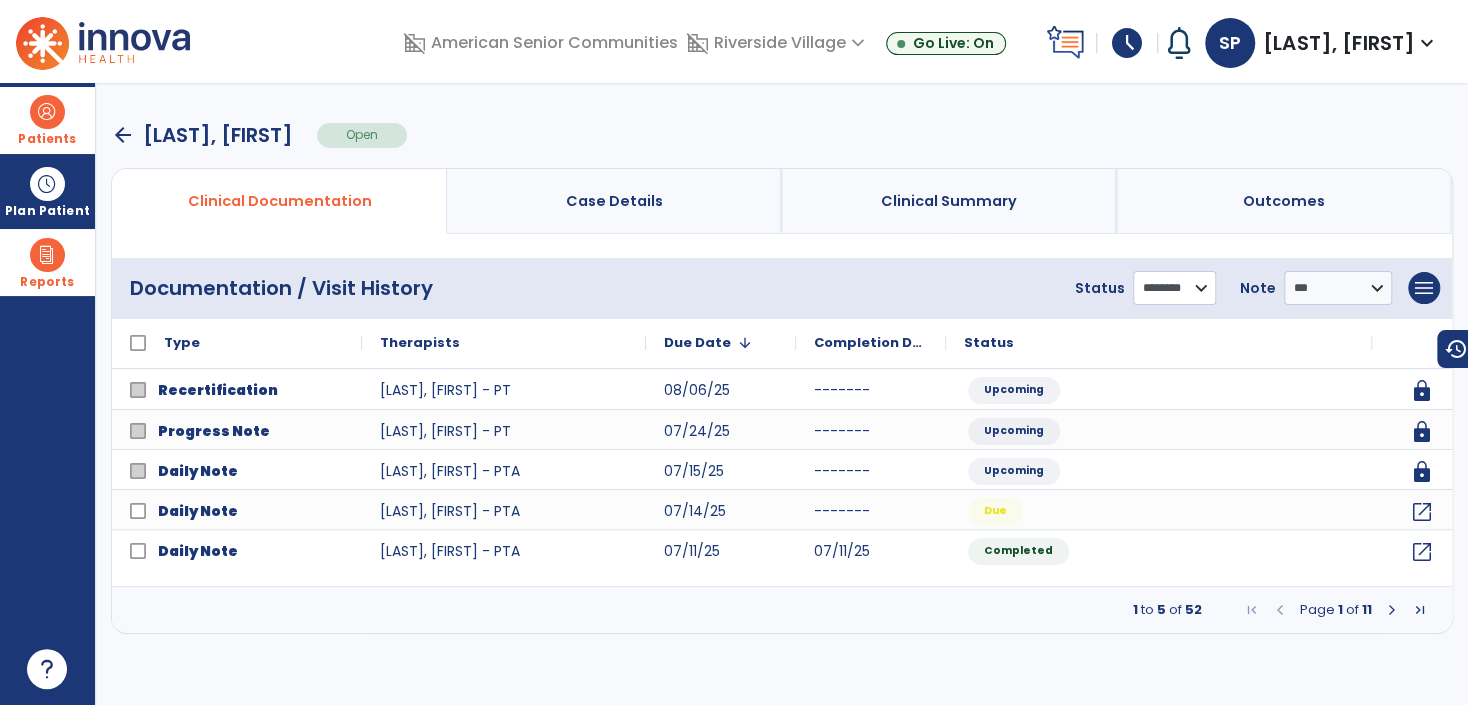 click on "**********" at bounding box center (1174, 288) 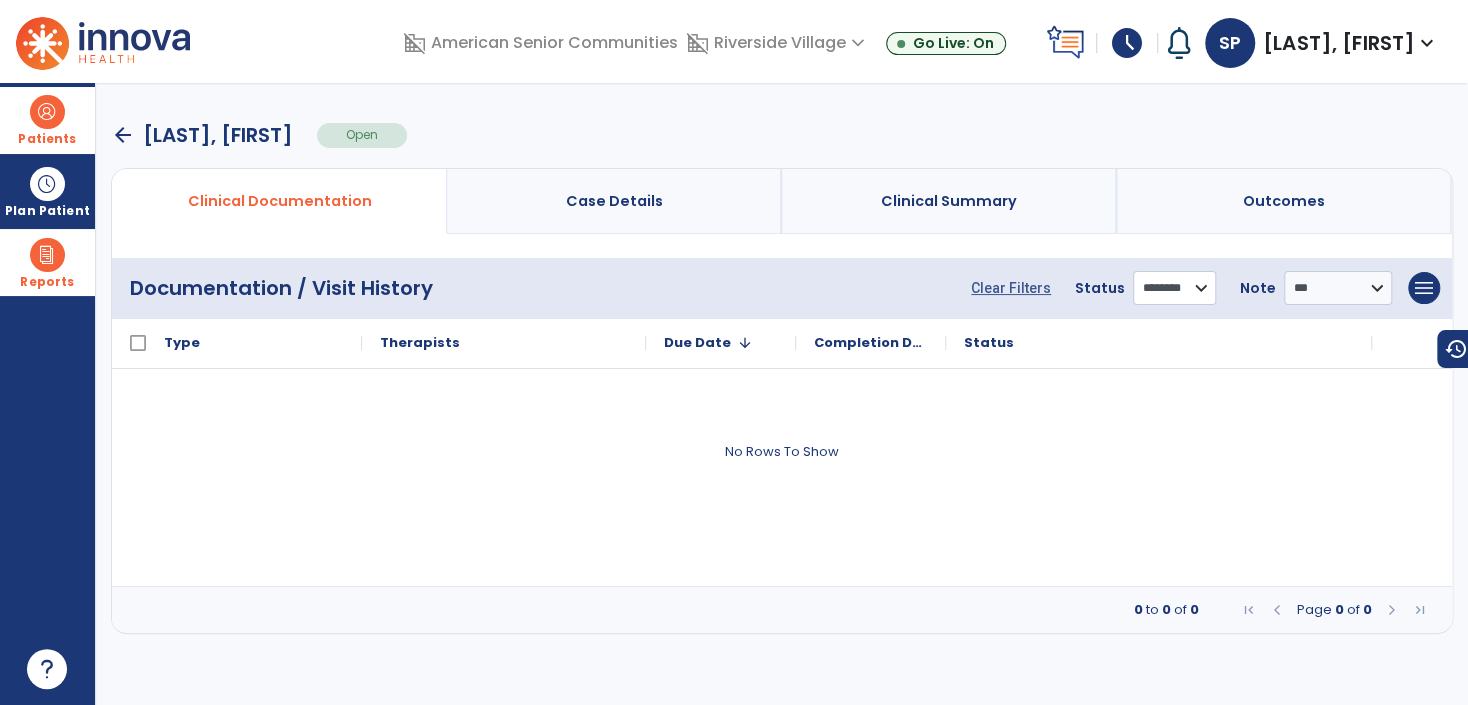 drag, startPoint x: 1138, startPoint y: 273, endPoint x: 1142, endPoint y: 300, distance: 27.294687 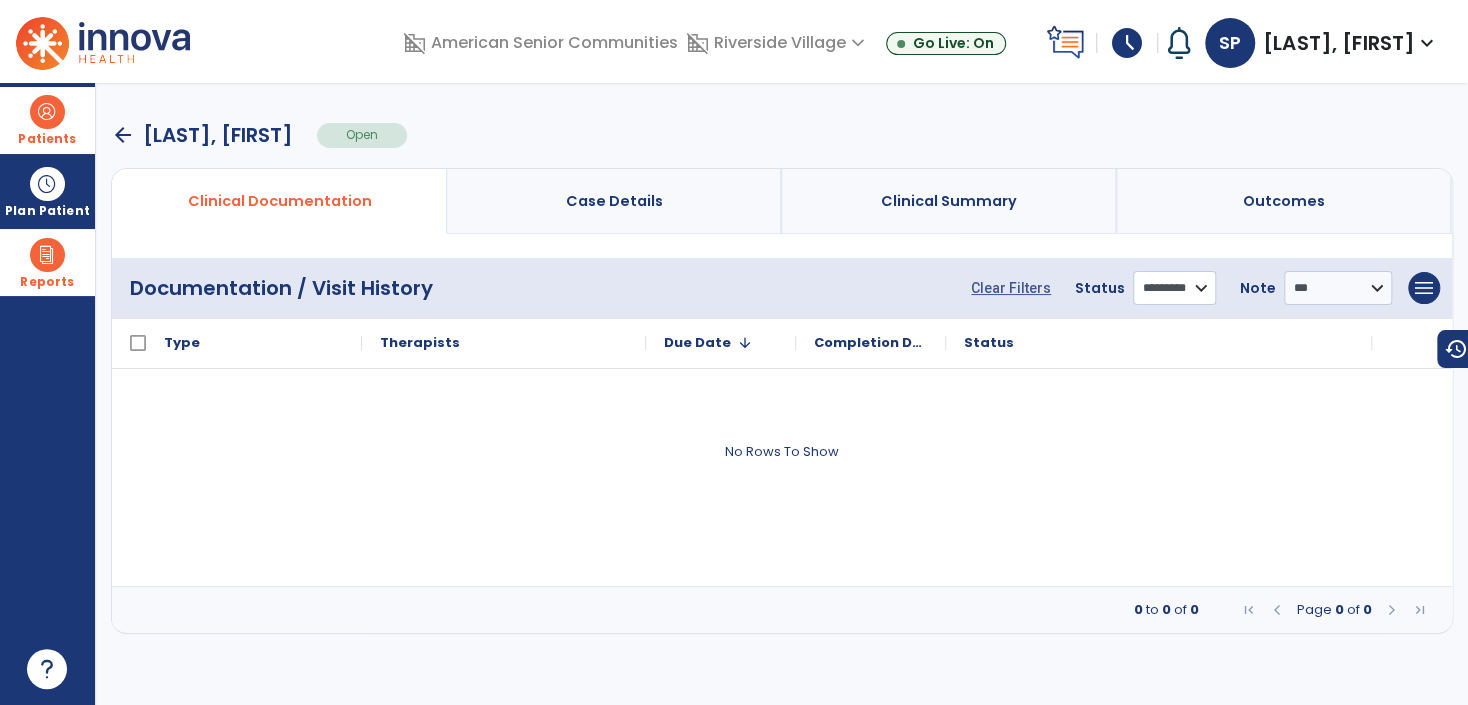 click on "**********" at bounding box center [1174, 288] 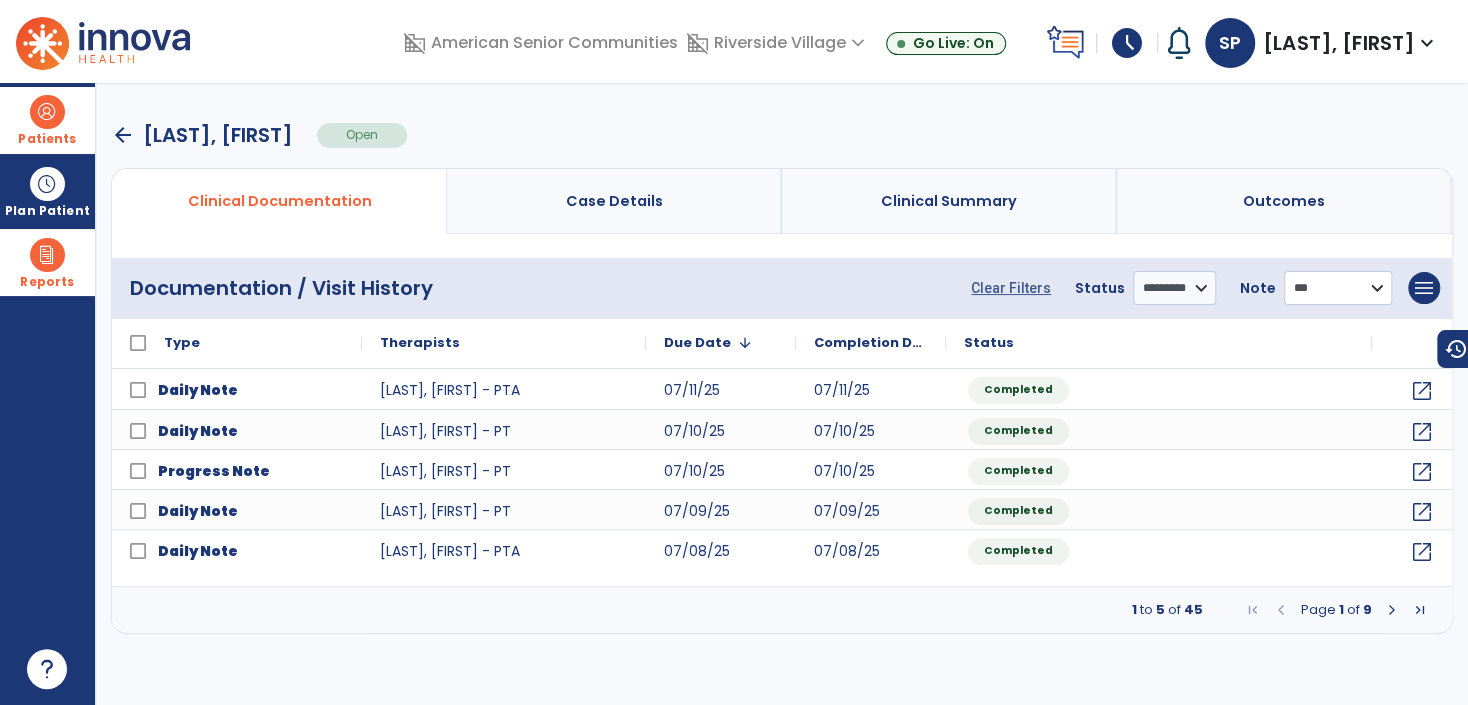 drag, startPoint x: 1316, startPoint y: 282, endPoint x: 1321, endPoint y: 292, distance: 11.18034 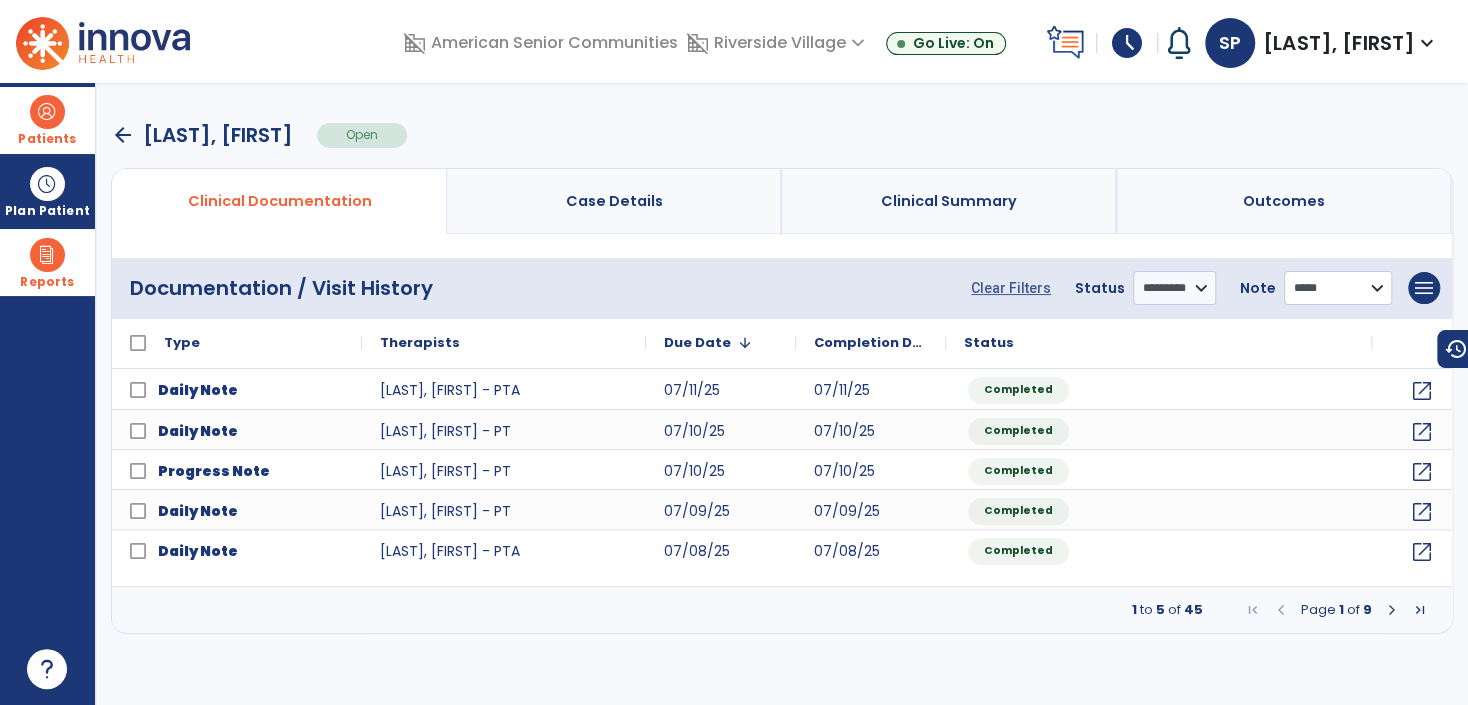 click on "**********" at bounding box center [1338, 288] 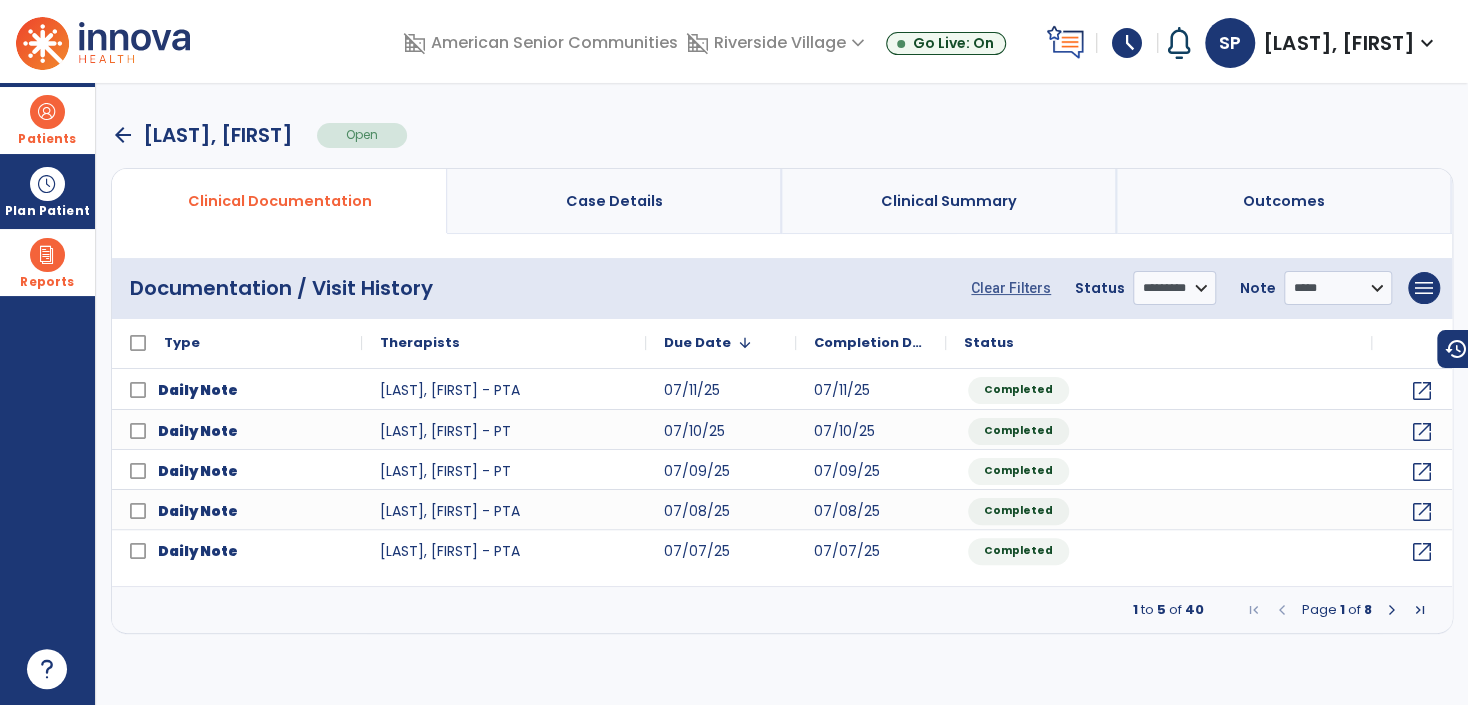 click at bounding box center (47, 112) 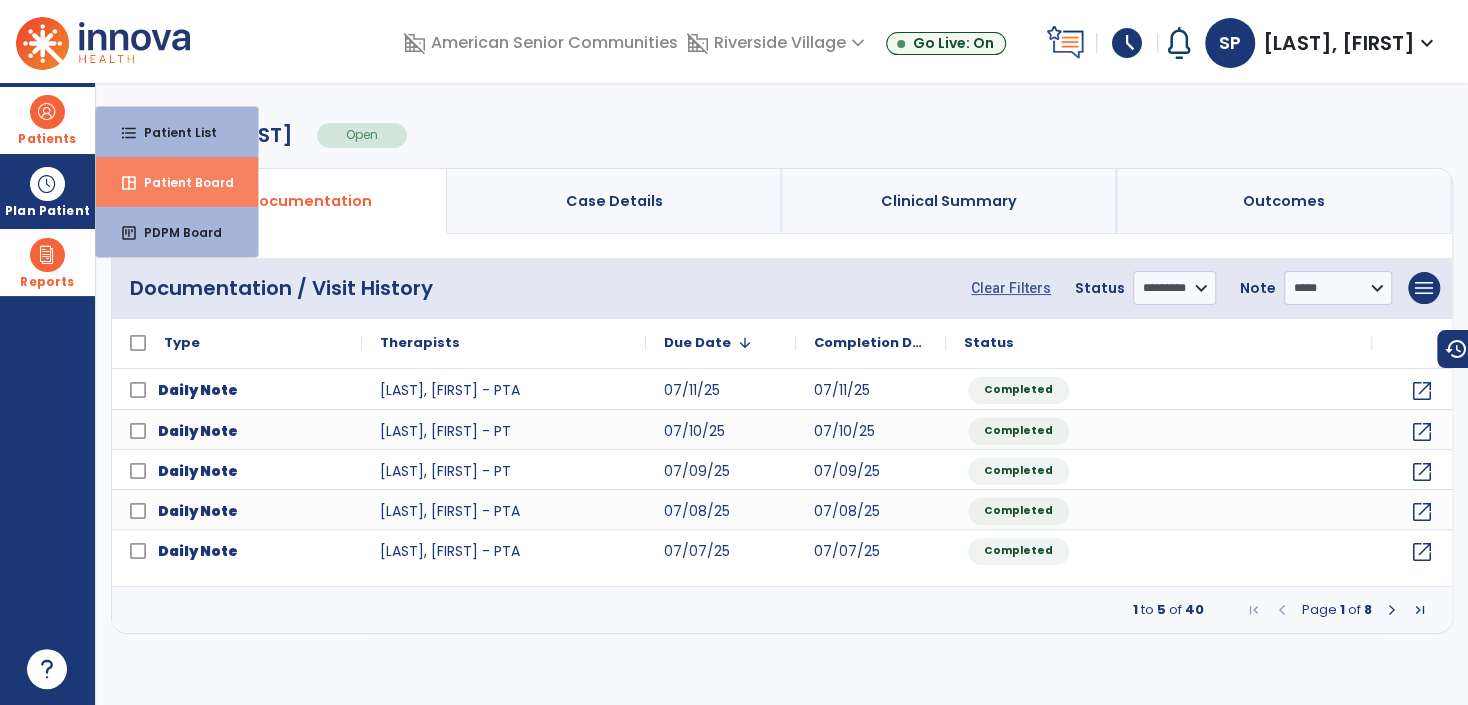 click on "space_dashboard  Patient Board" at bounding box center (177, 182) 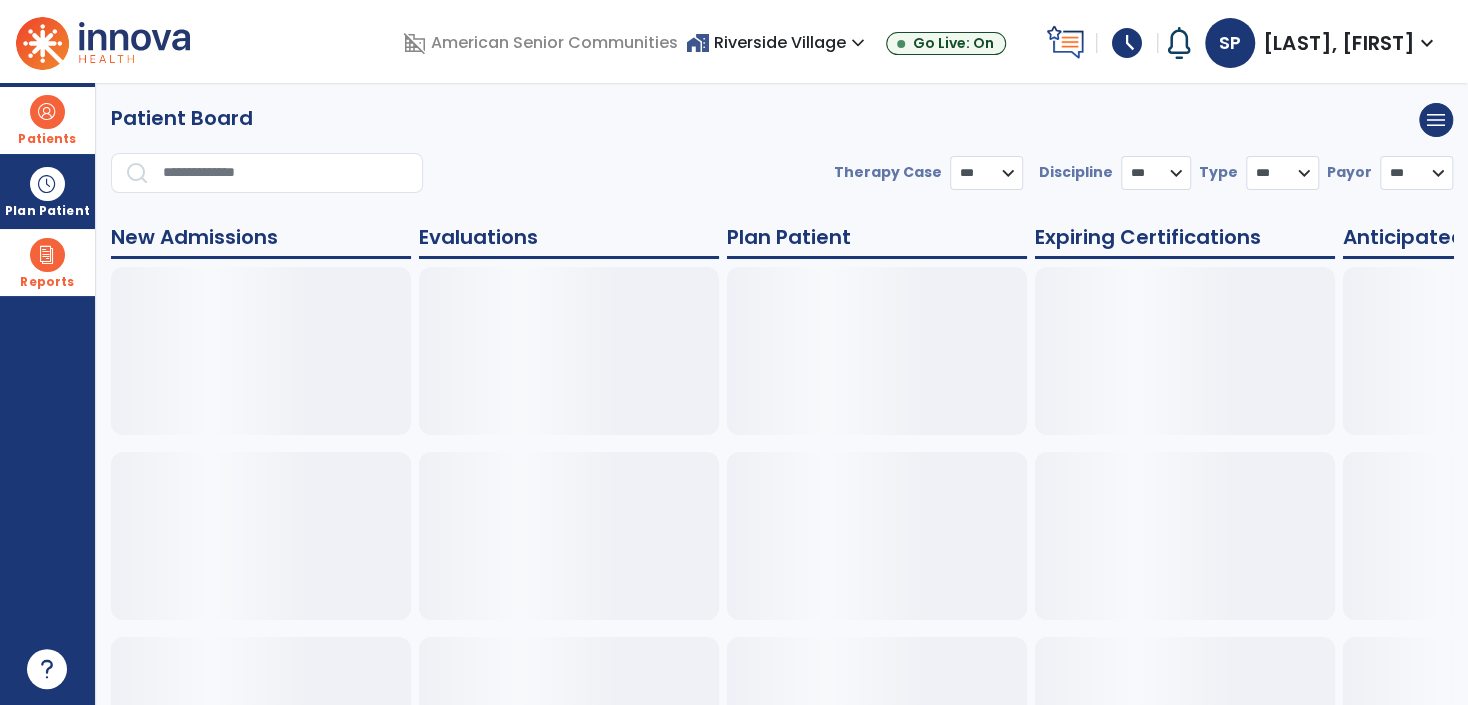 click at bounding box center [273, 181] 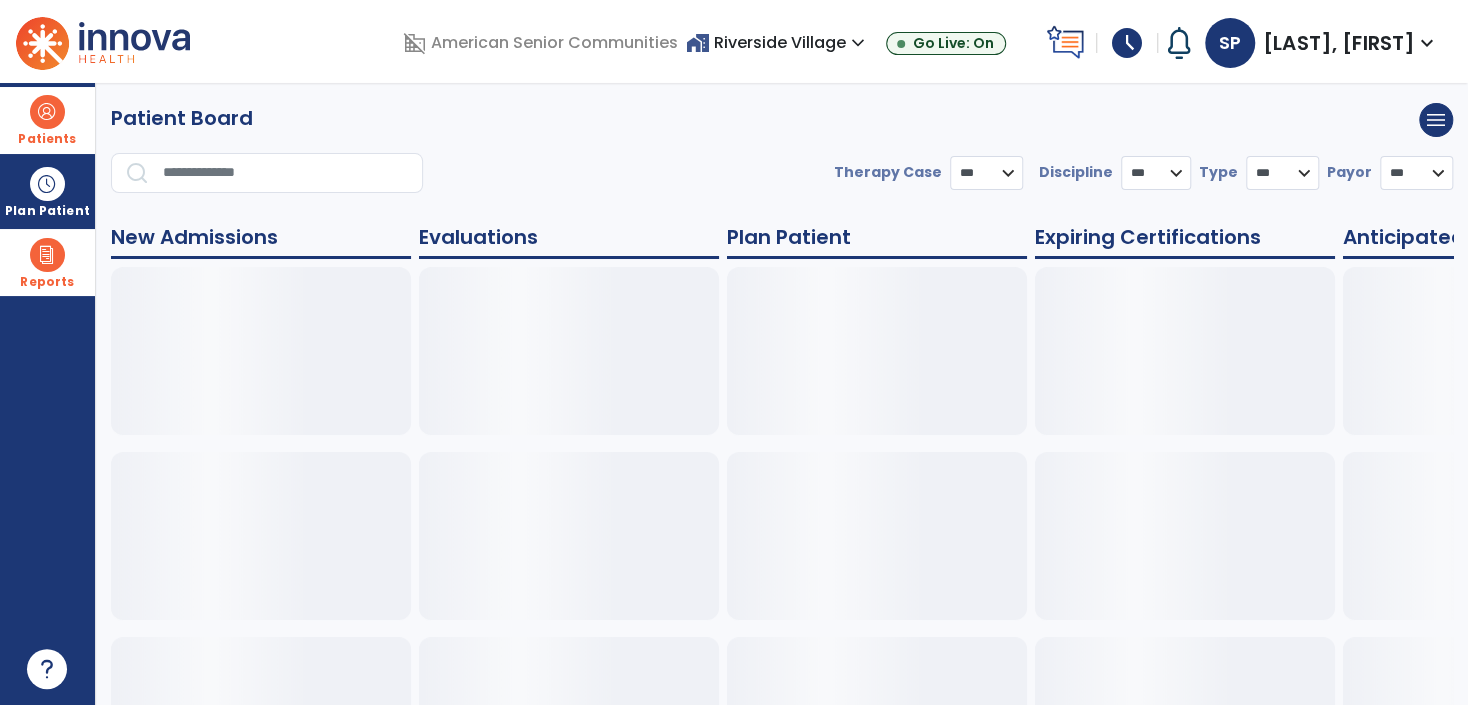select on "***" 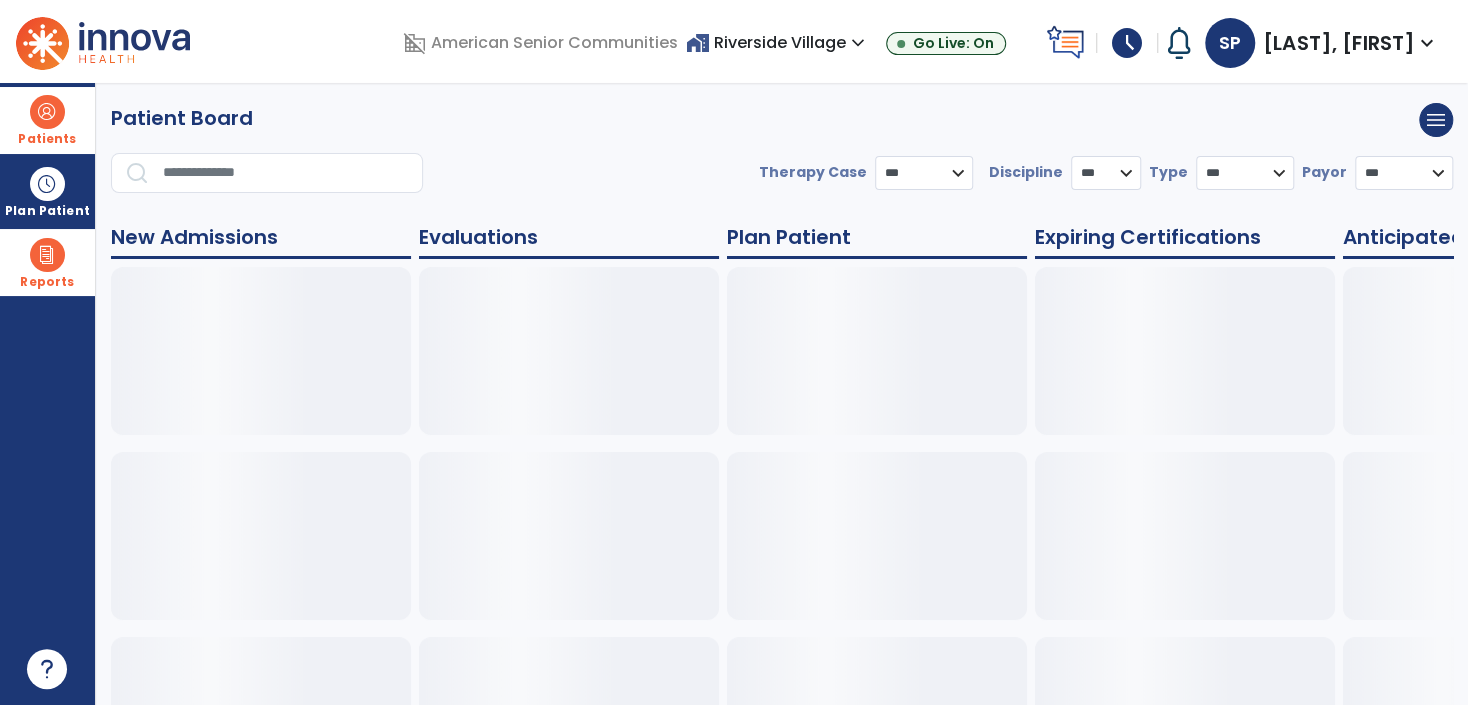 click at bounding box center (47, 112) 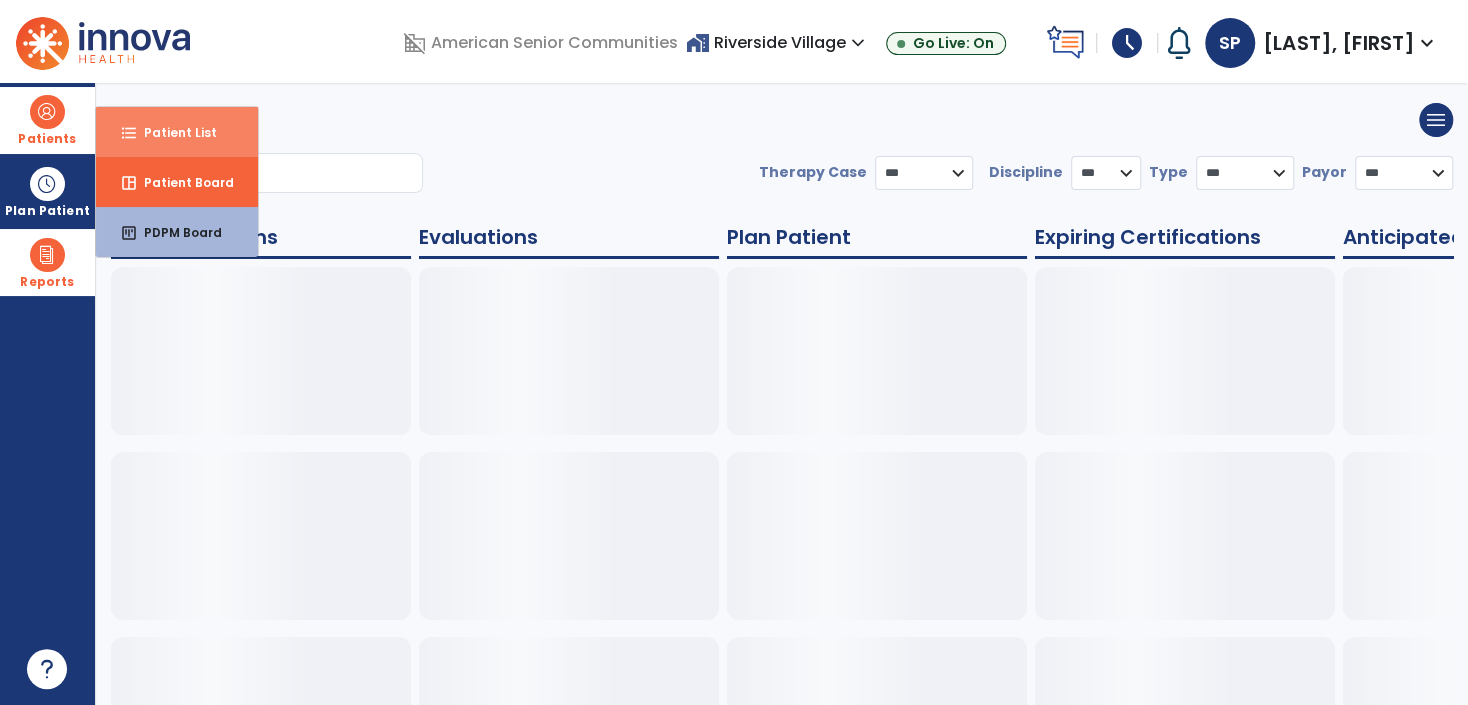 click on "format_list_bulleted  Patient List" at bounding box center [177, 132] 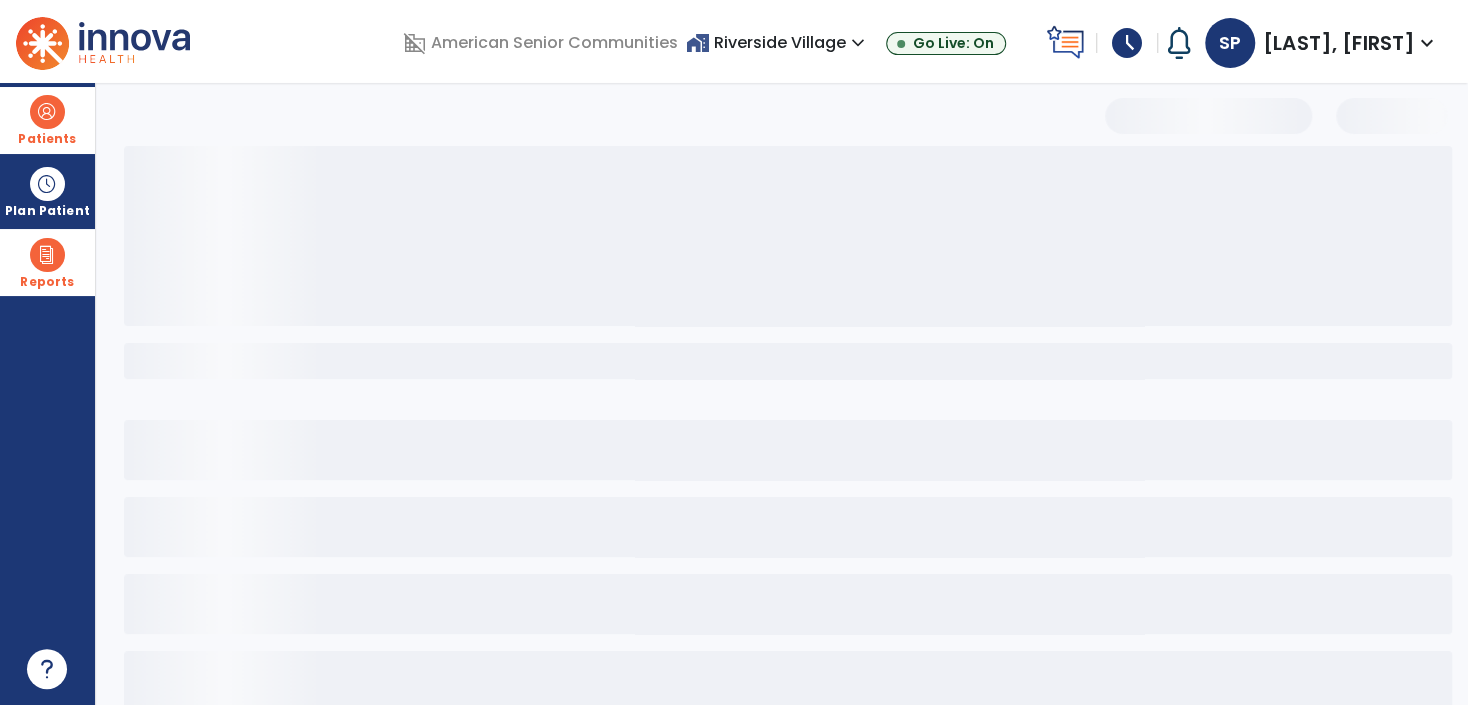 select on "***" 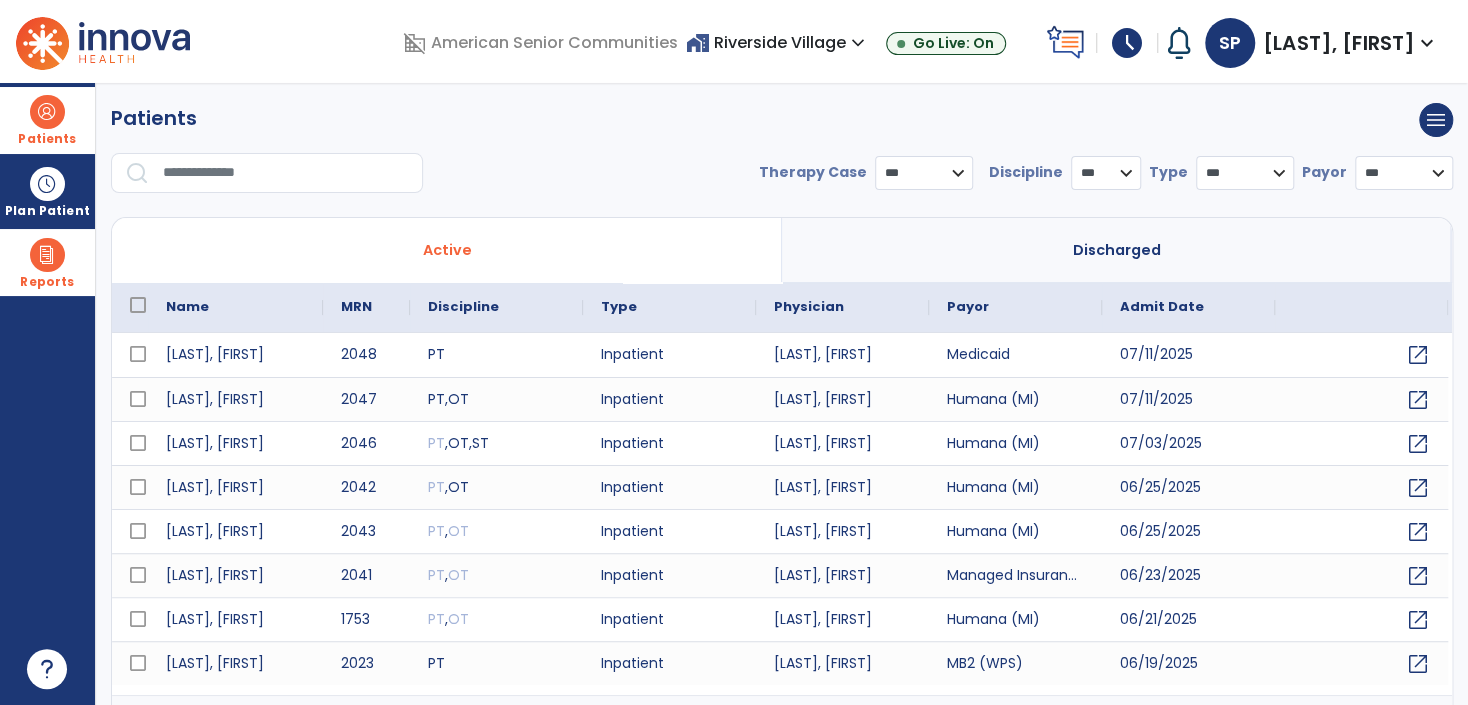 click at bounding box center (286, 173) 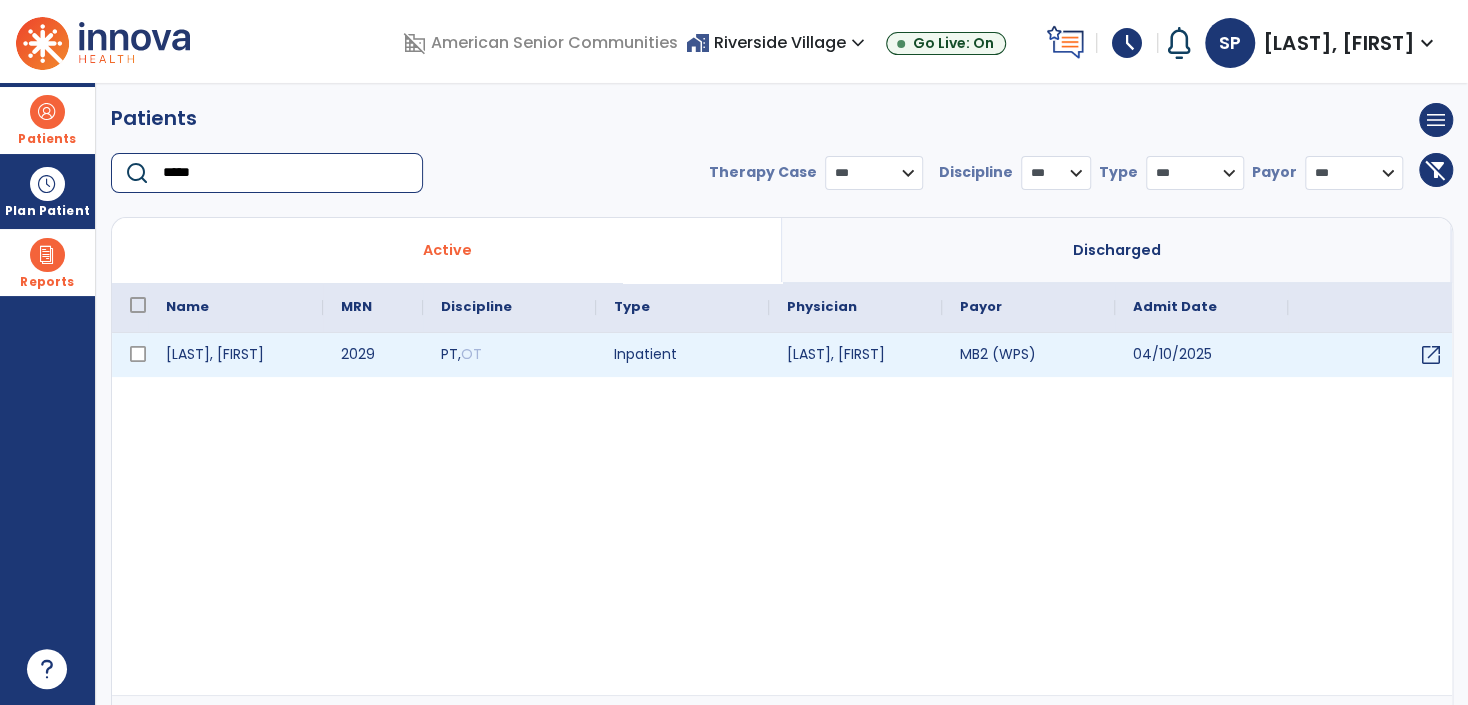 type on "*****" 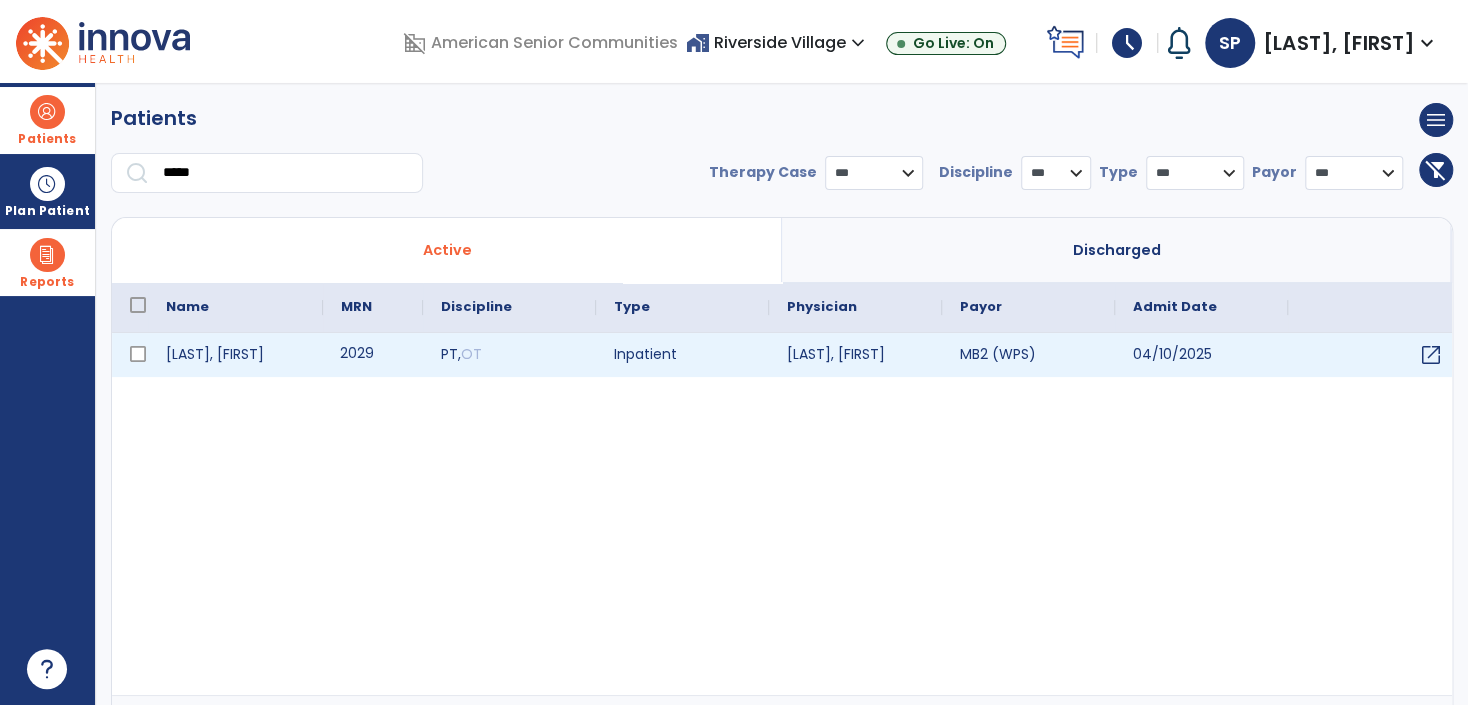 click on "2029" at bounding box center (373, 355) 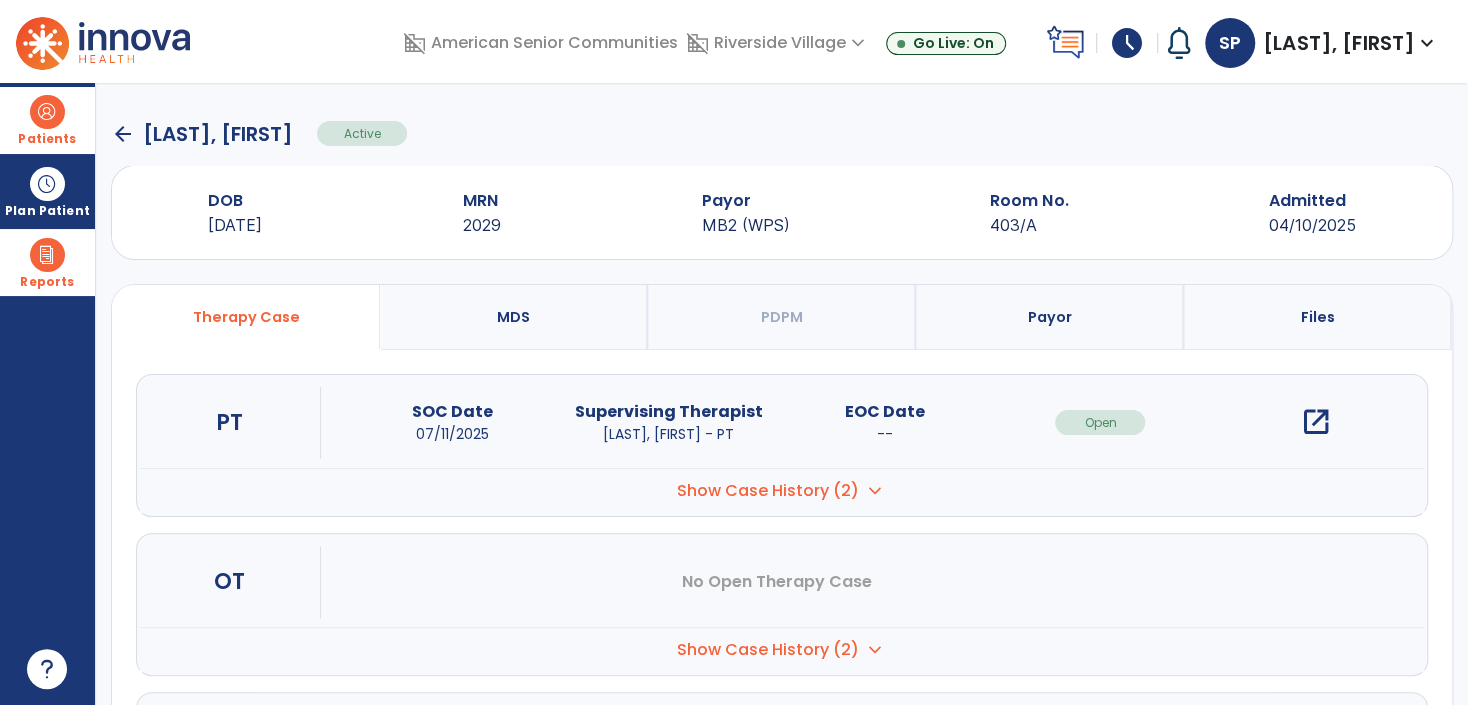 scroll, scrollTop: 130, scrollLeft: 0, axis: vertical 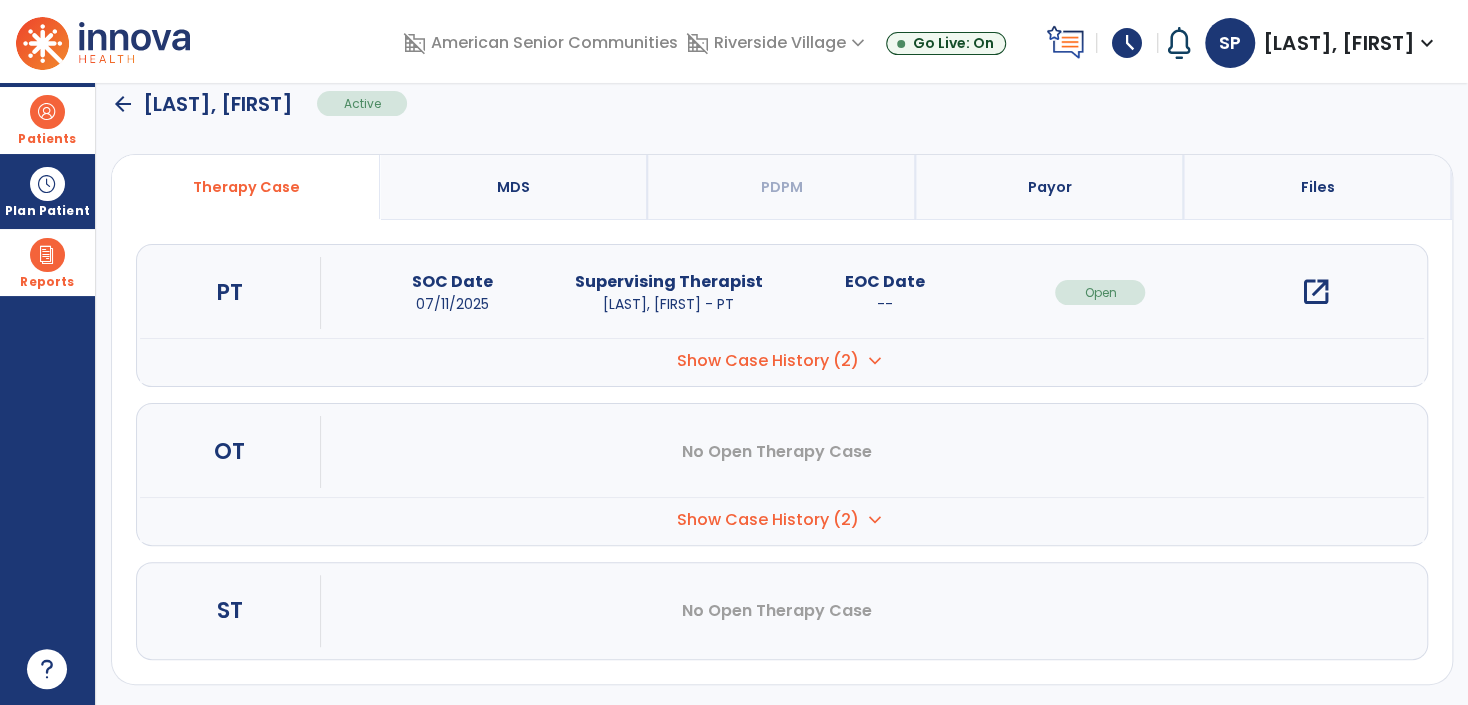 drag, startPoint x: 803, startPoint y: 518, endPoint x: 951, endPoint y: 518, distance: 148 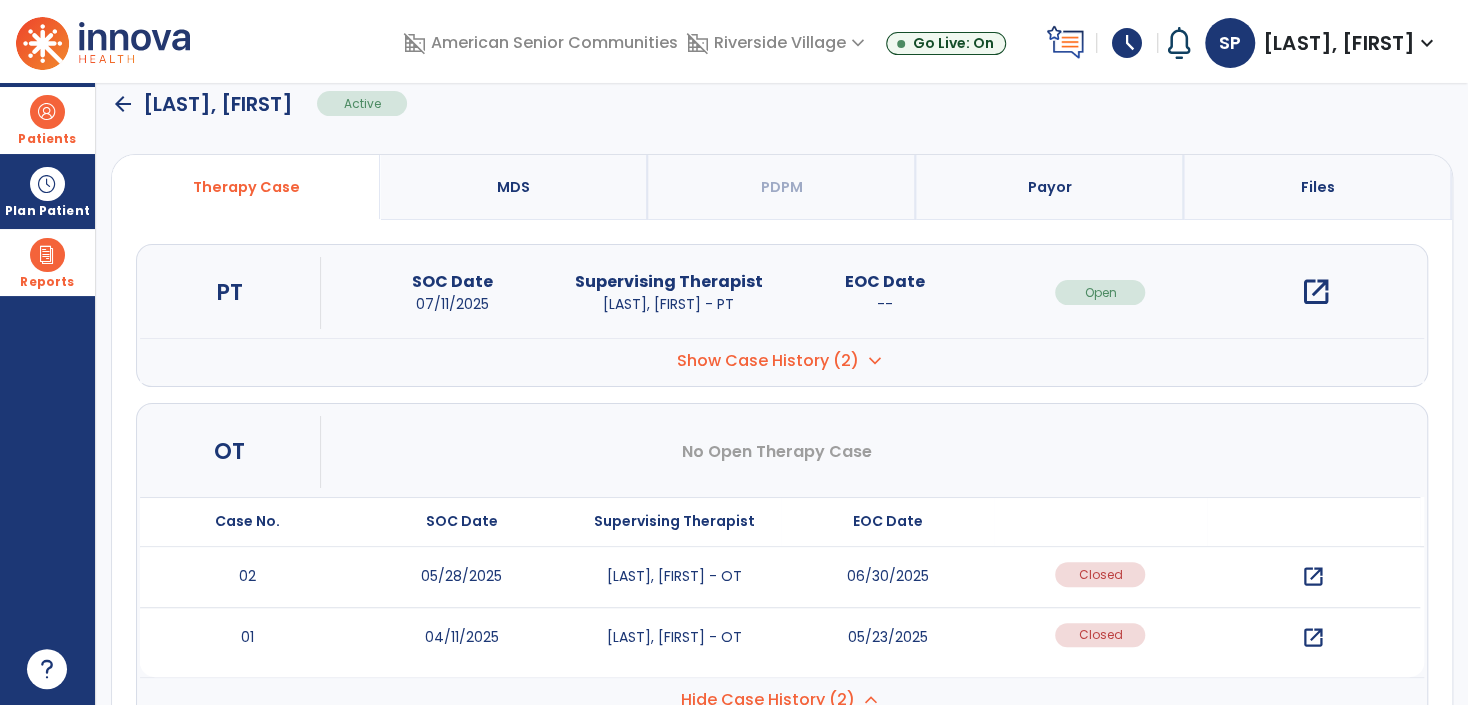 click on "open_in_new" at bounding box center (1313, 577) 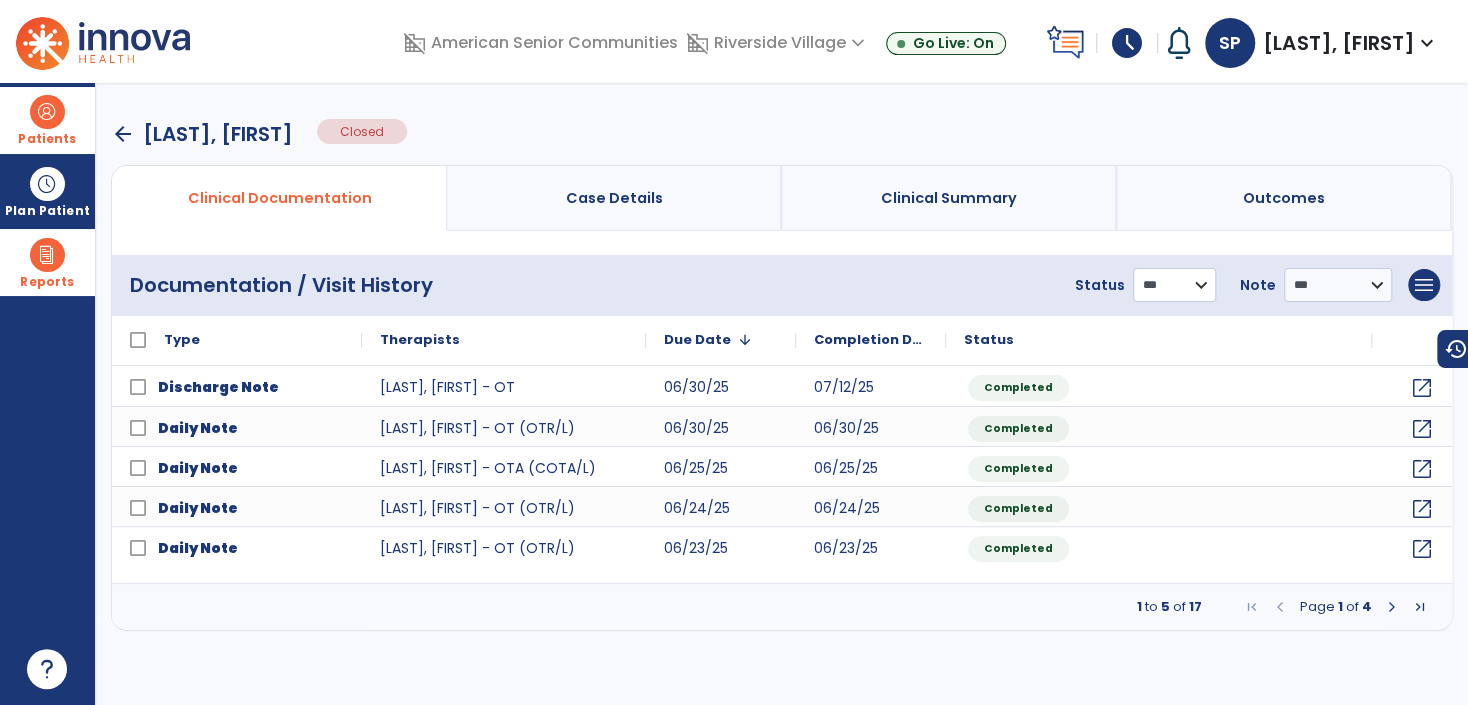 drag, startPoint x: 1156, startPoint y: 278, endPoint x: 1204, endPoint y: 413, distance: 143.27945 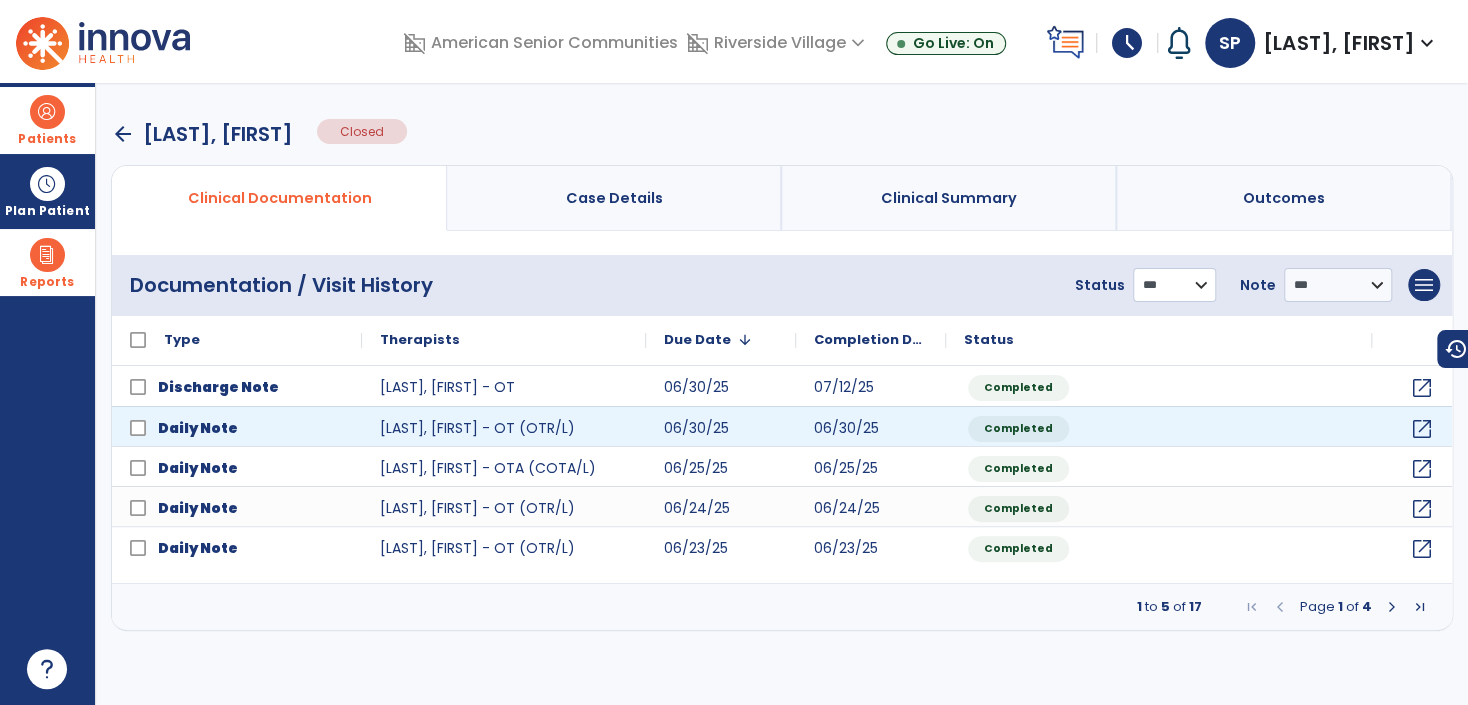 select on "*********" 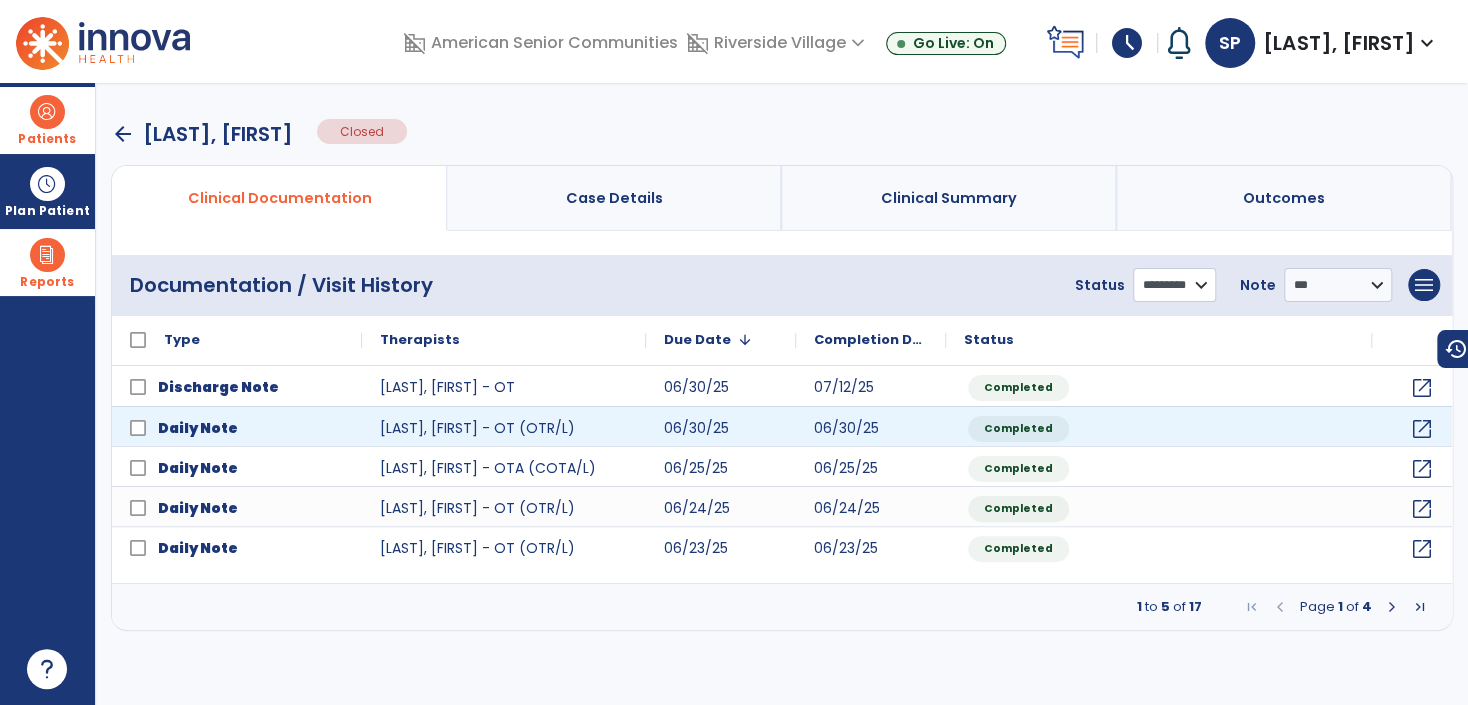 click on "**********" at bounding box center (1174, 285) 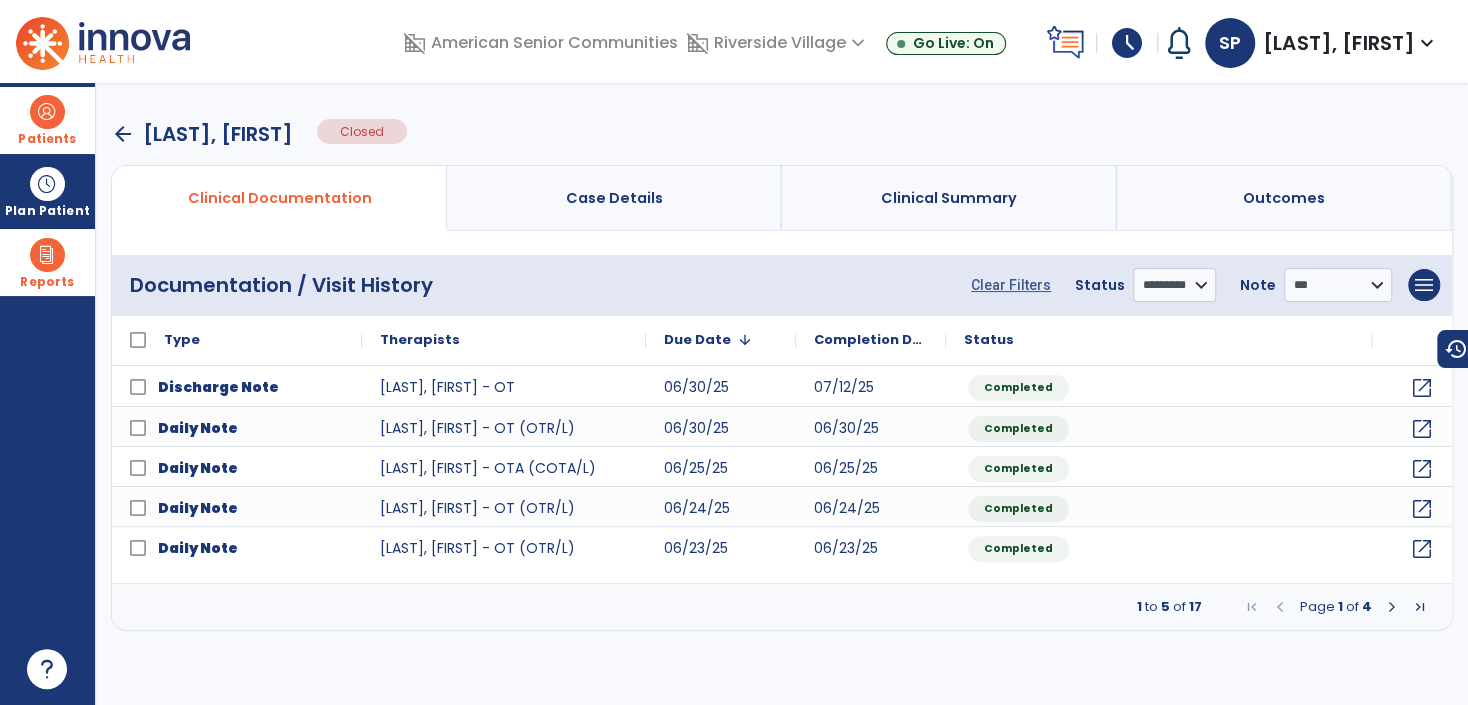 click on "Patients" at bounding box center (47, 120) 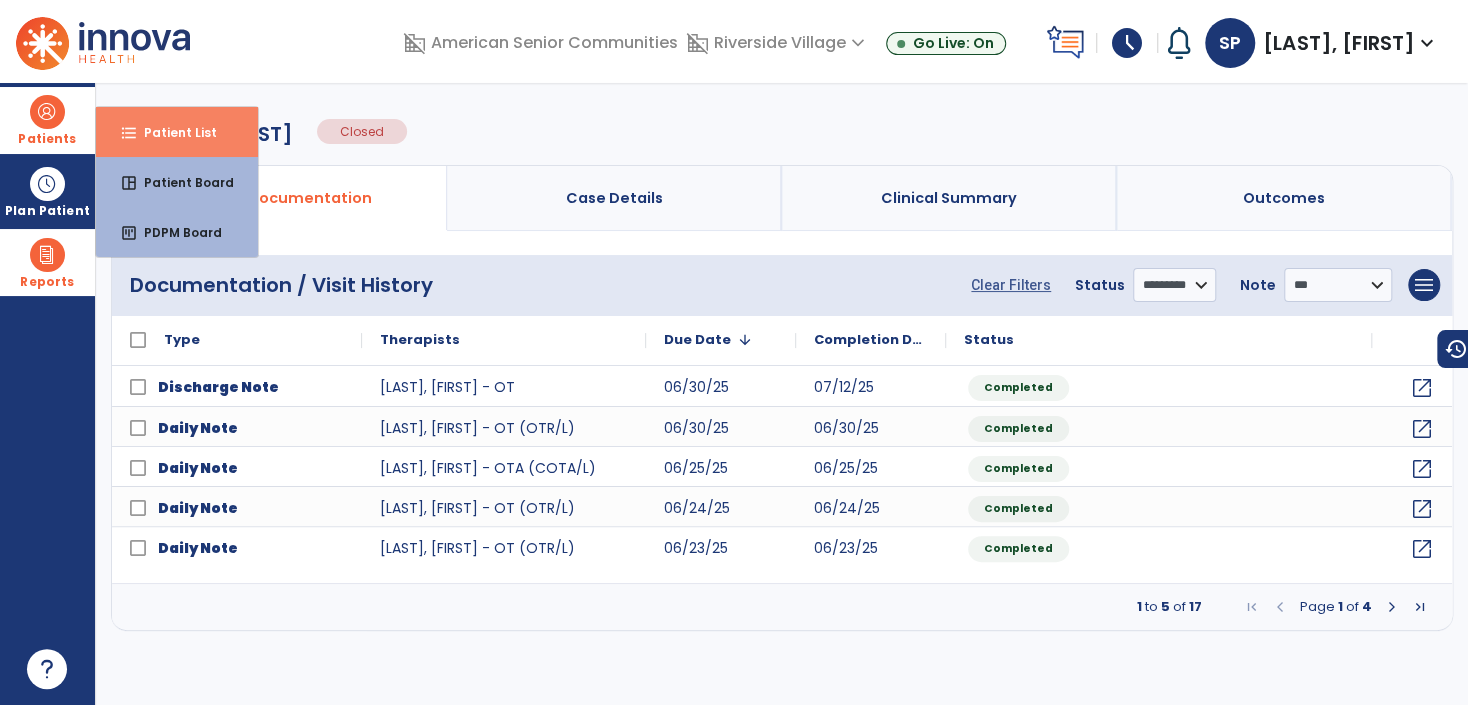 click on "Patient List" at bounding box center [172, 132] 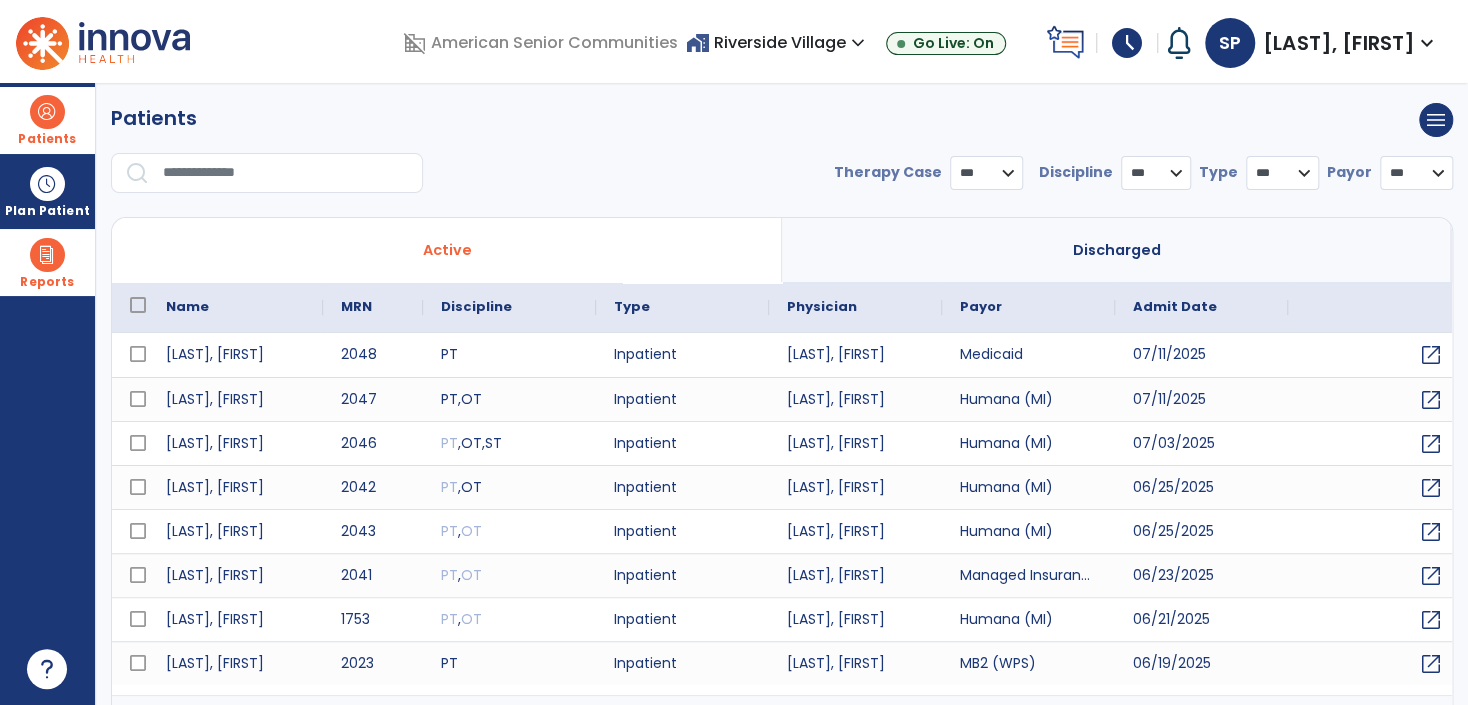 select on "***" 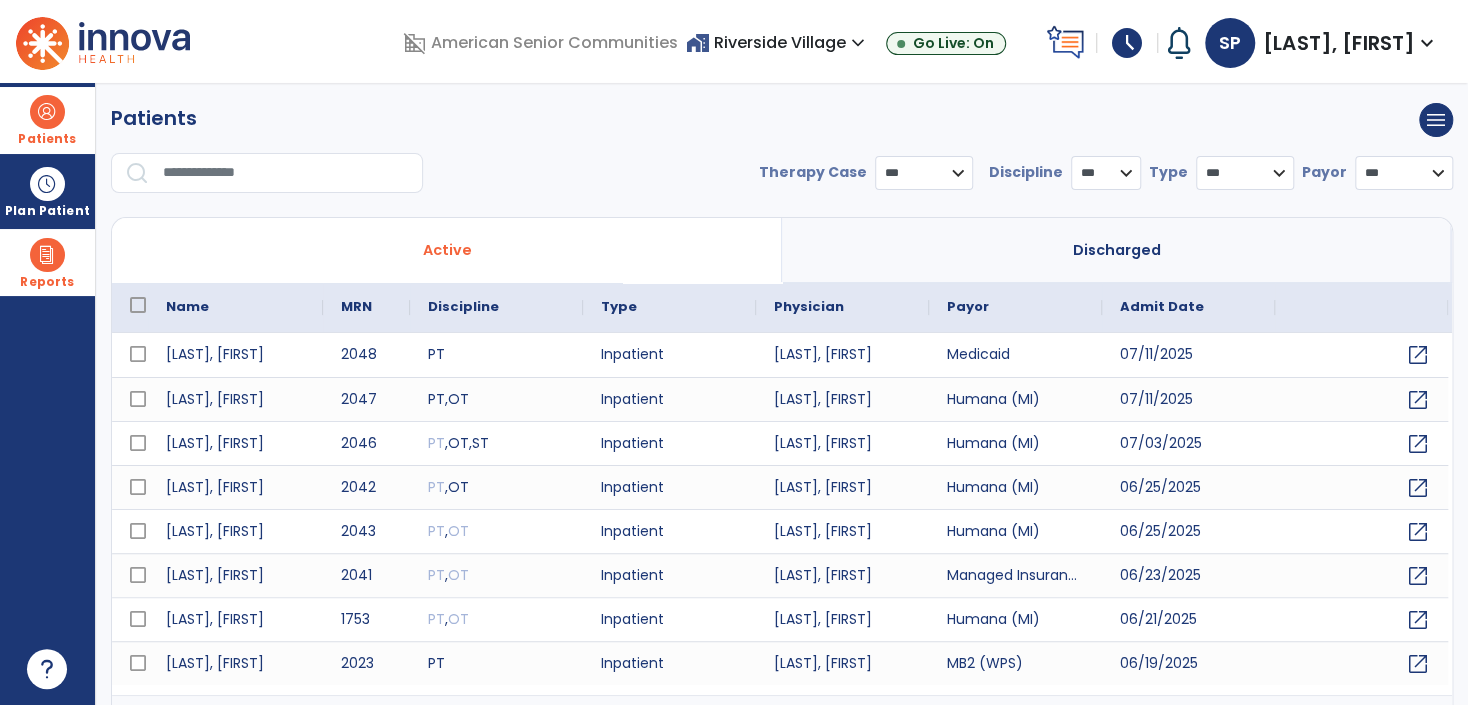 click at bounding box center (286, 173) 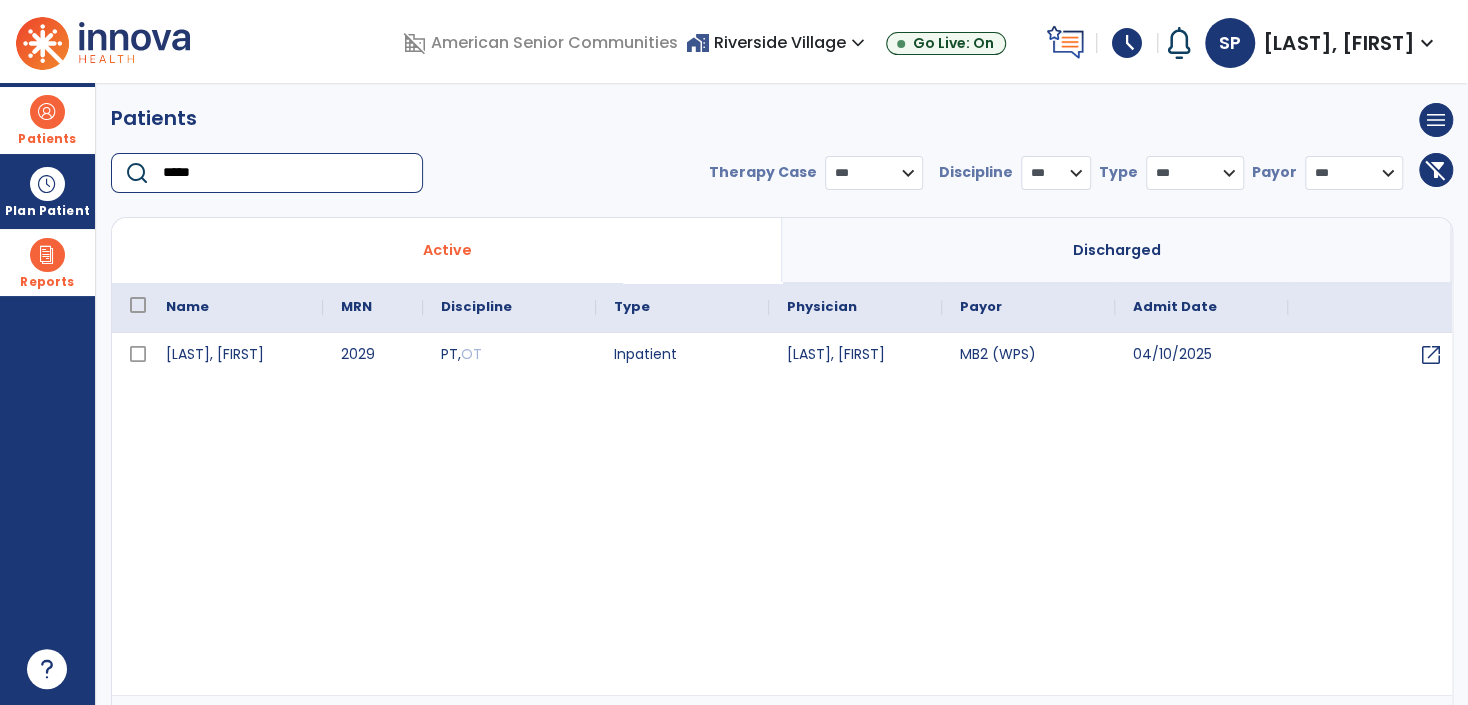 type on "*****" 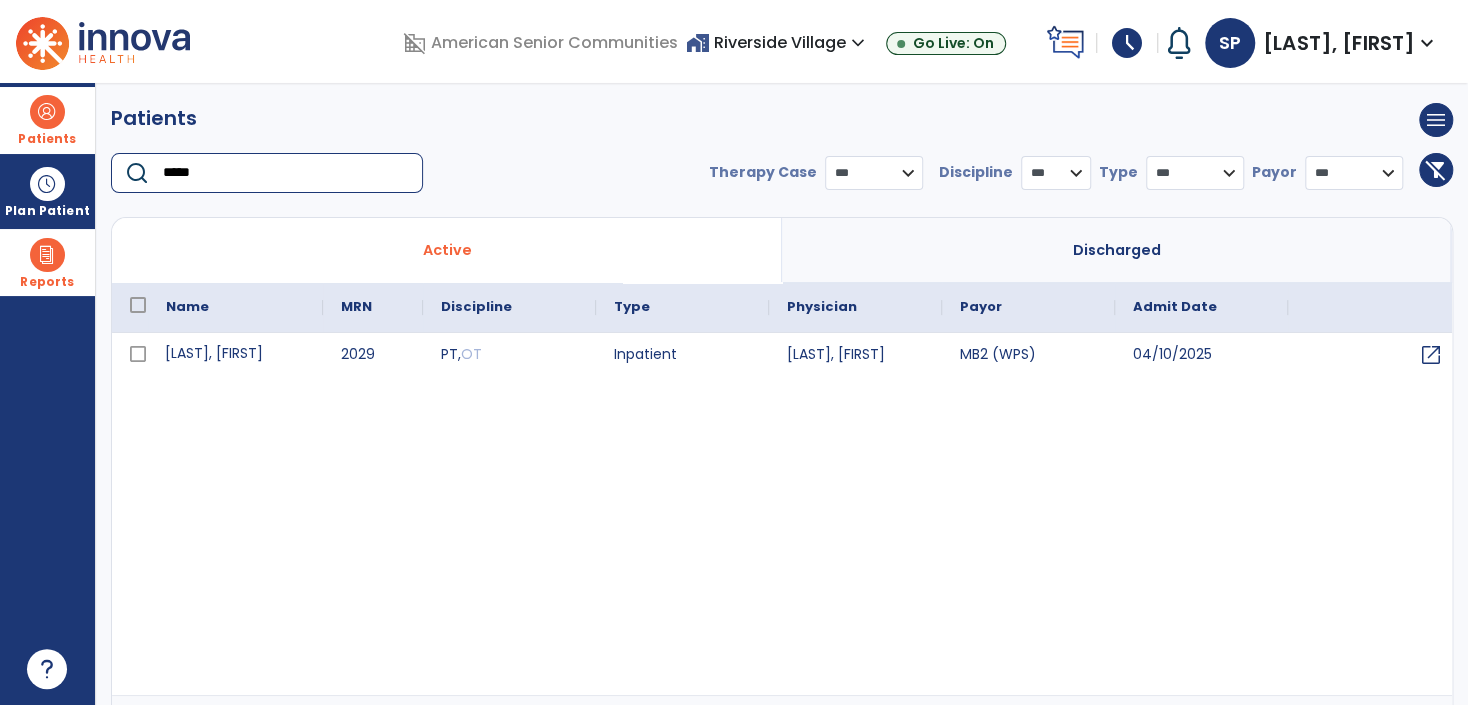 click on "[LAST], [FIRST]" at bounding box center (235, 355) 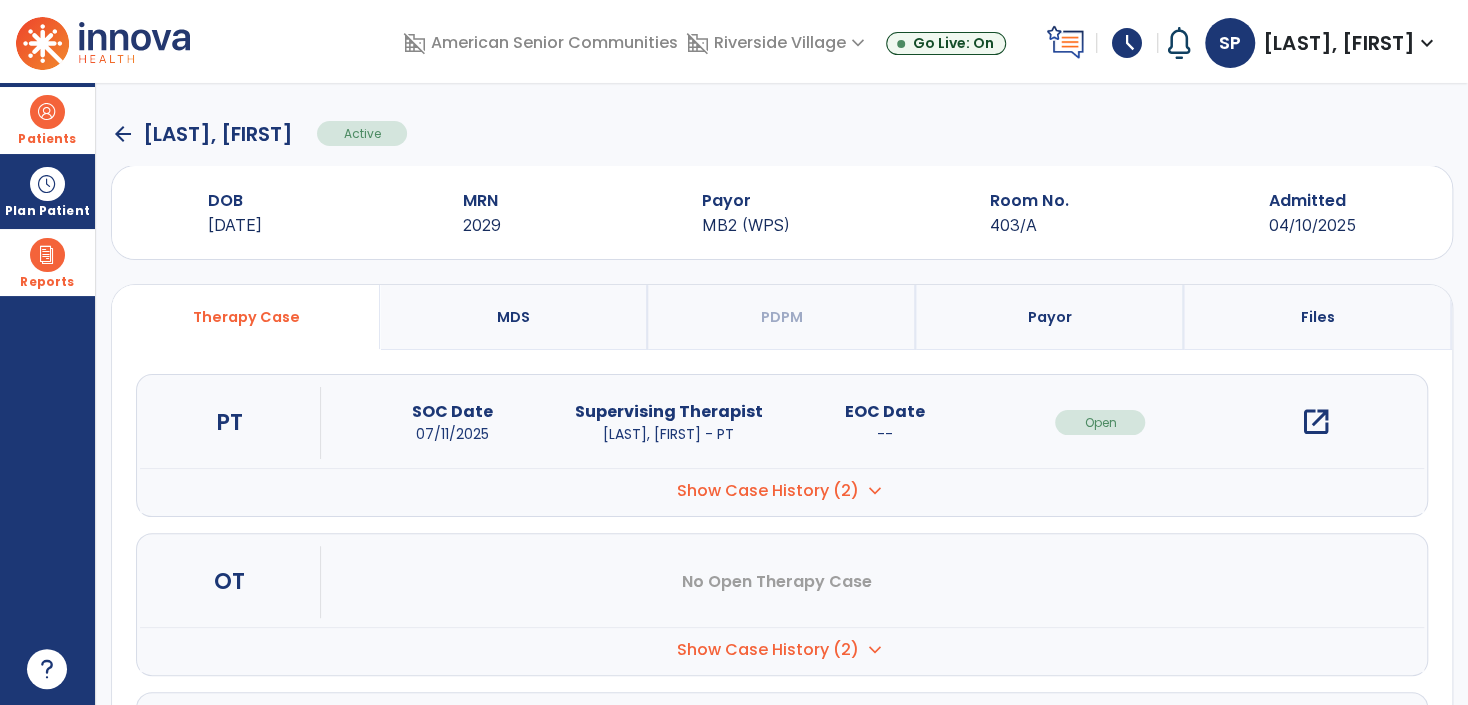 click on "open_in_new" at bounding box center (1316, 422) 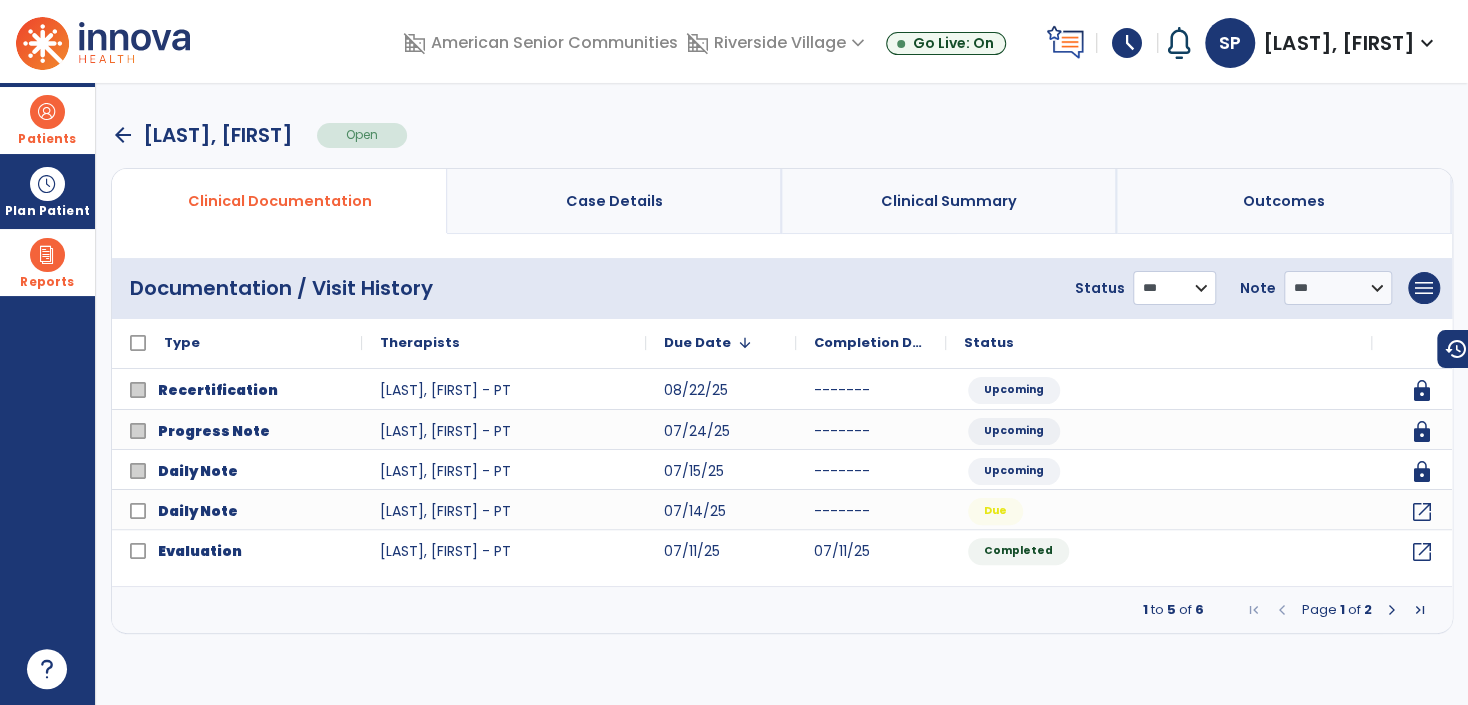 click on "**********" at bounding box center (1174, 288) 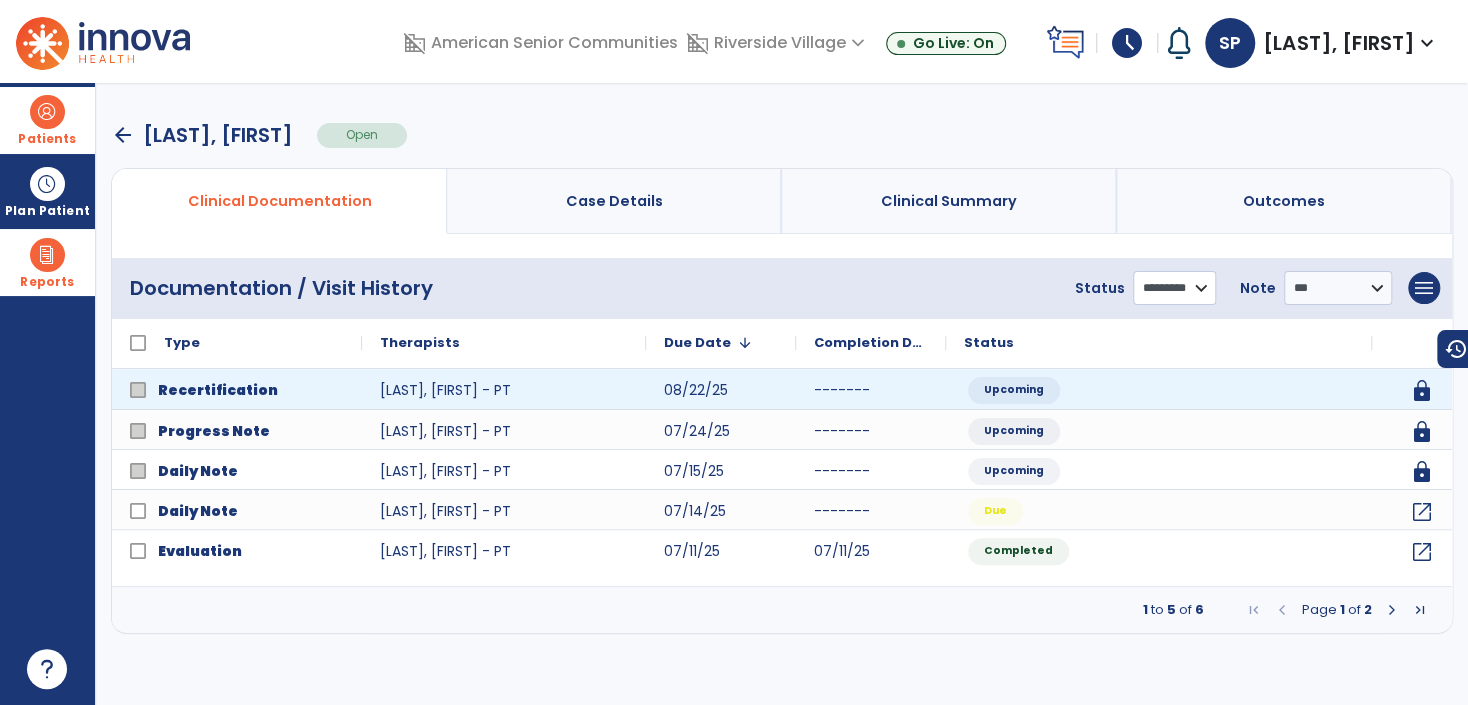 click on "**********" at bounding box center [1174, 288] 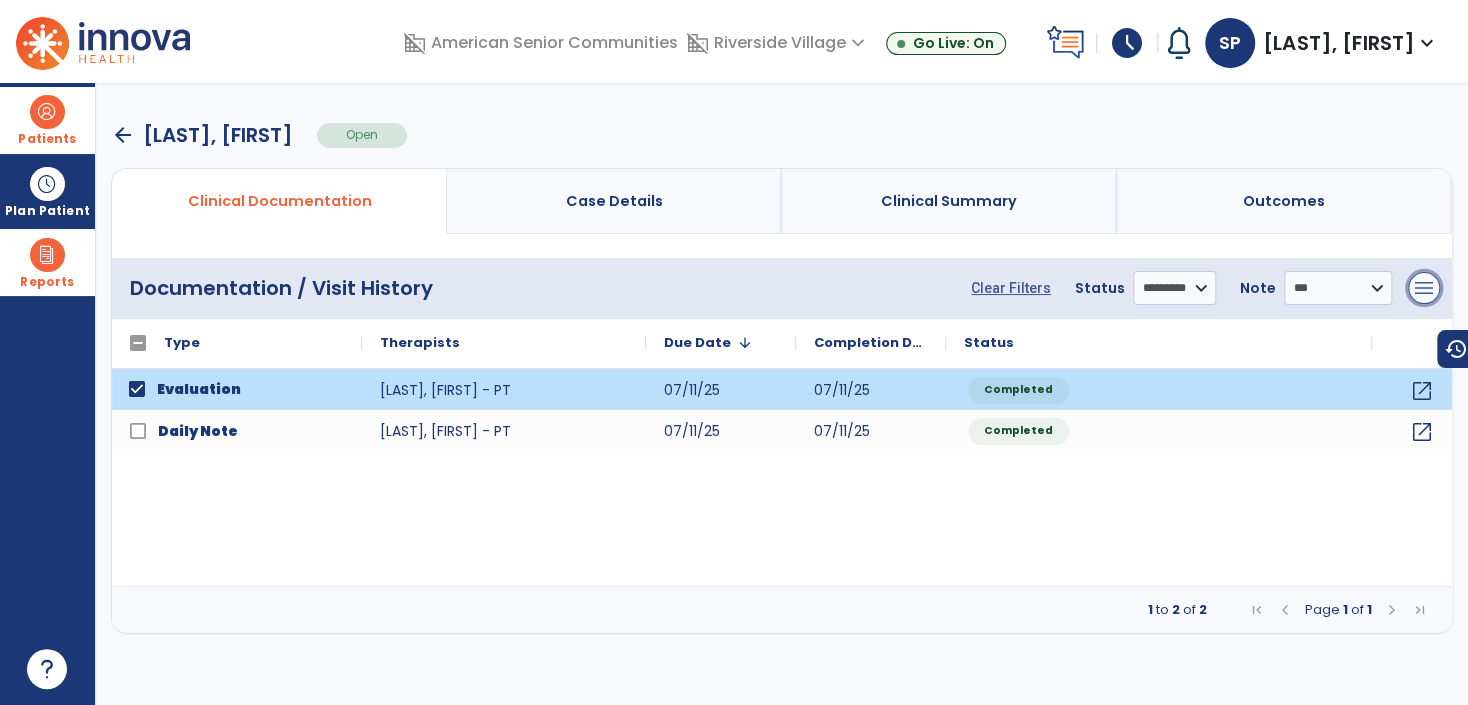 click on "menu" at bounding box center [1424, 288] 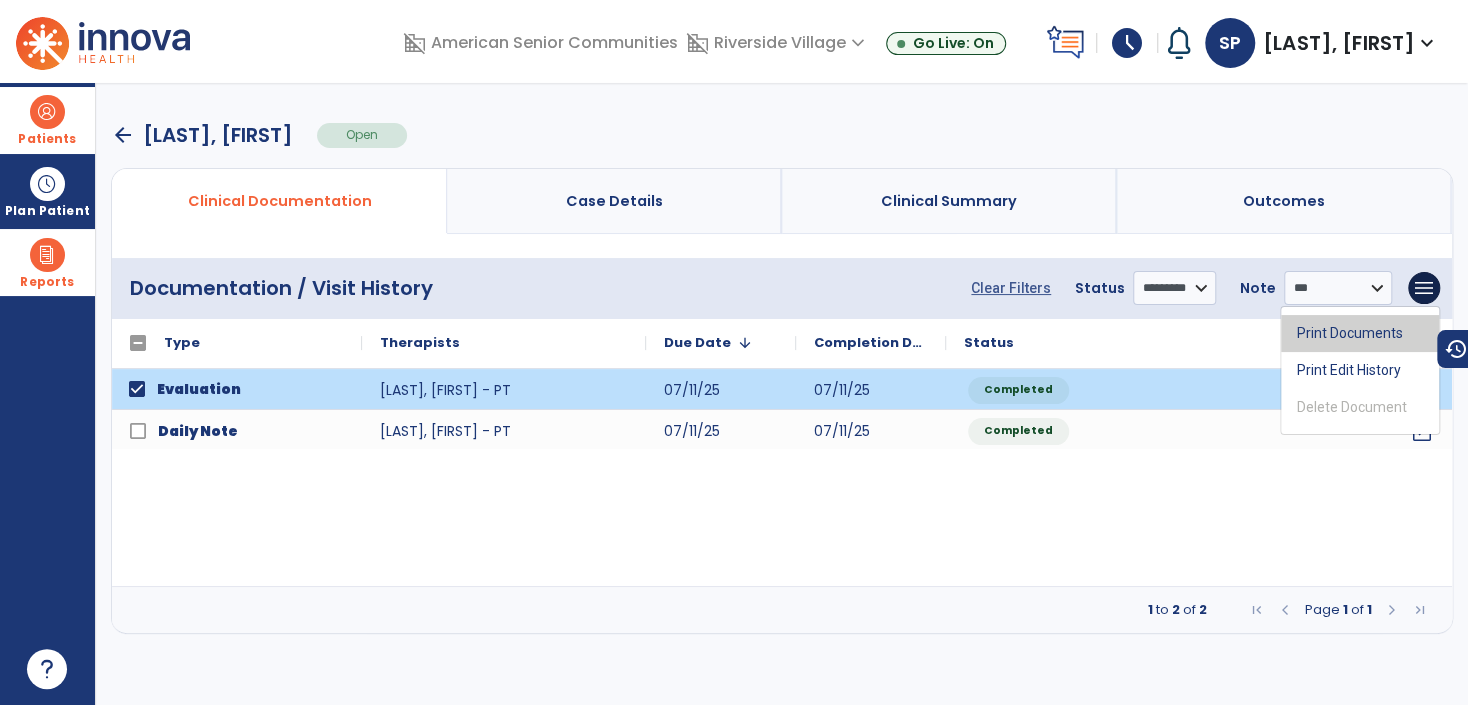 click on "Print Documents" at bounding box center [1360, 333] 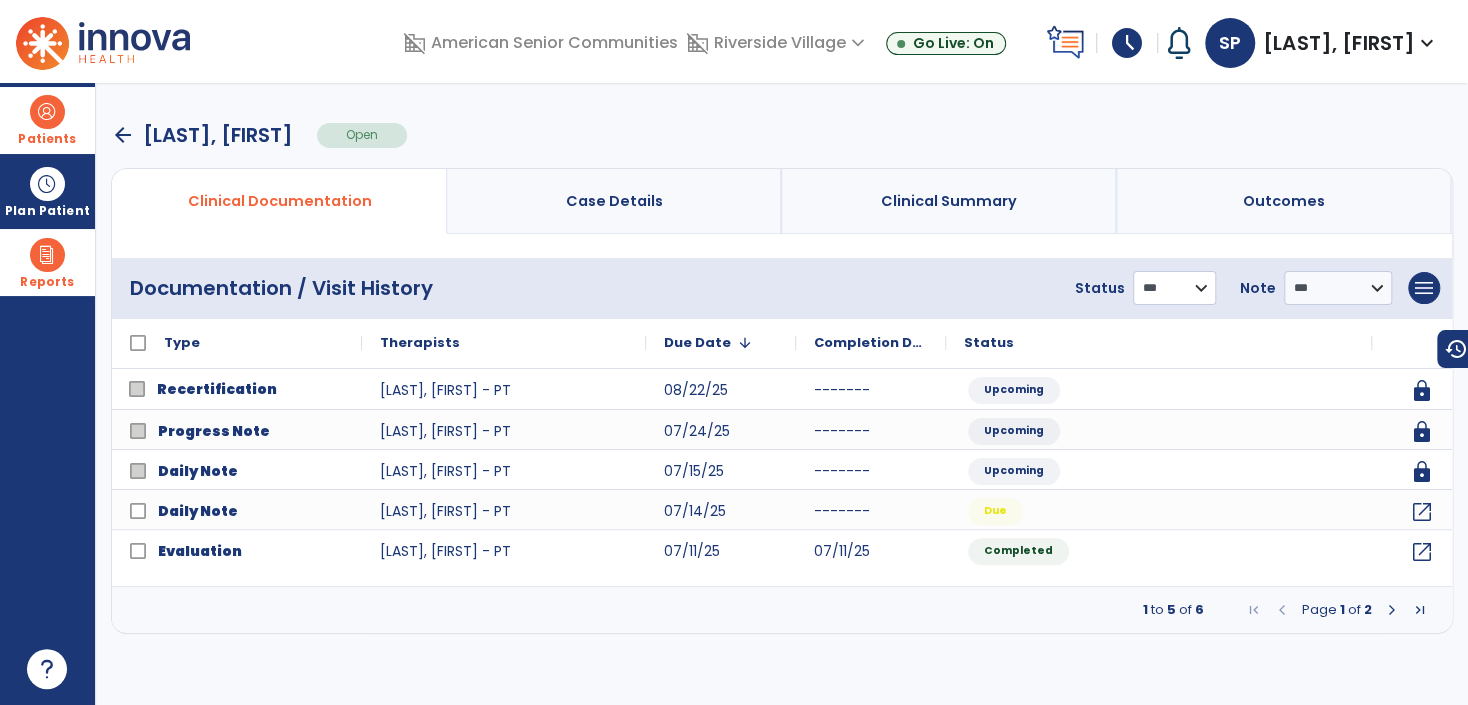 click on "**********" at bounding box center [1174, 288] 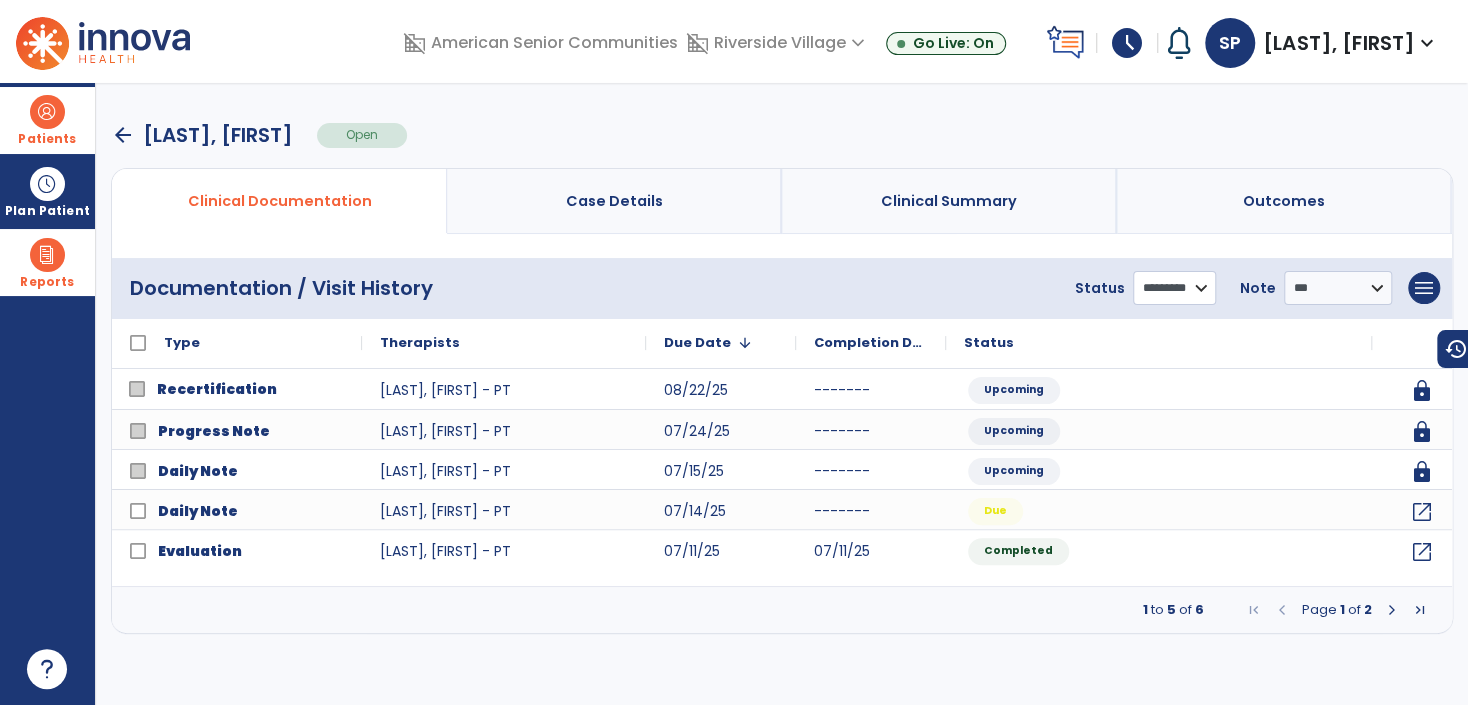 click on "**********" at bounding box center [1174, 288] 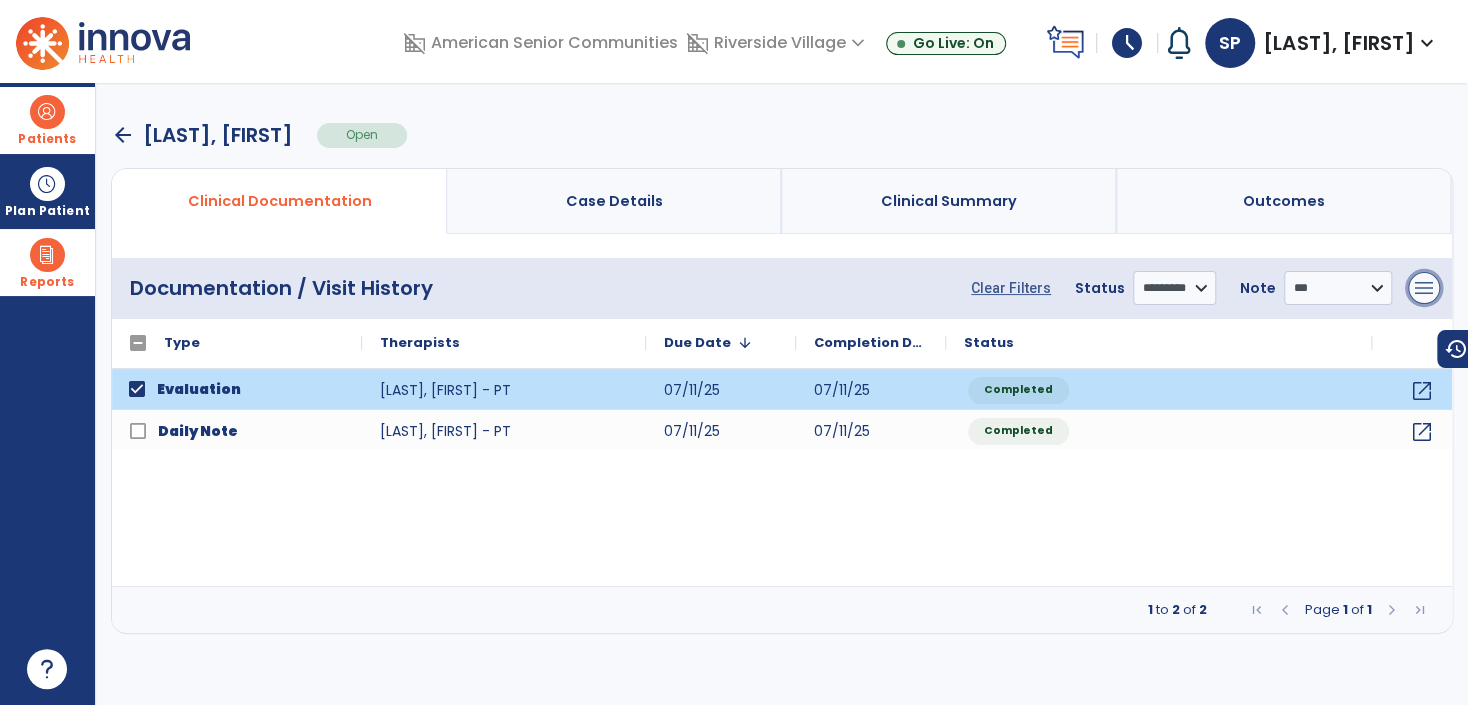 click on "menu" at bounding box center [1424, 288] 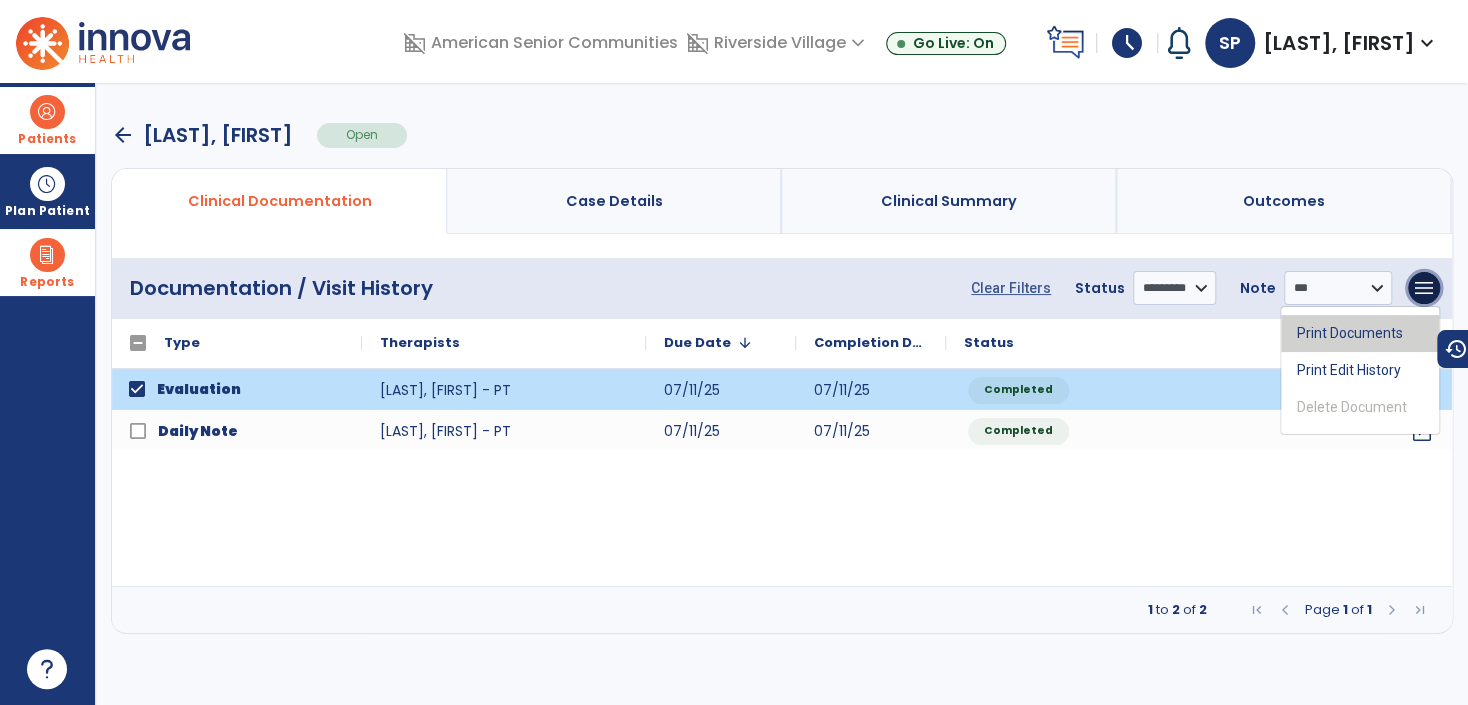 click on "Print Documents" at bounding box center [1360, 333] 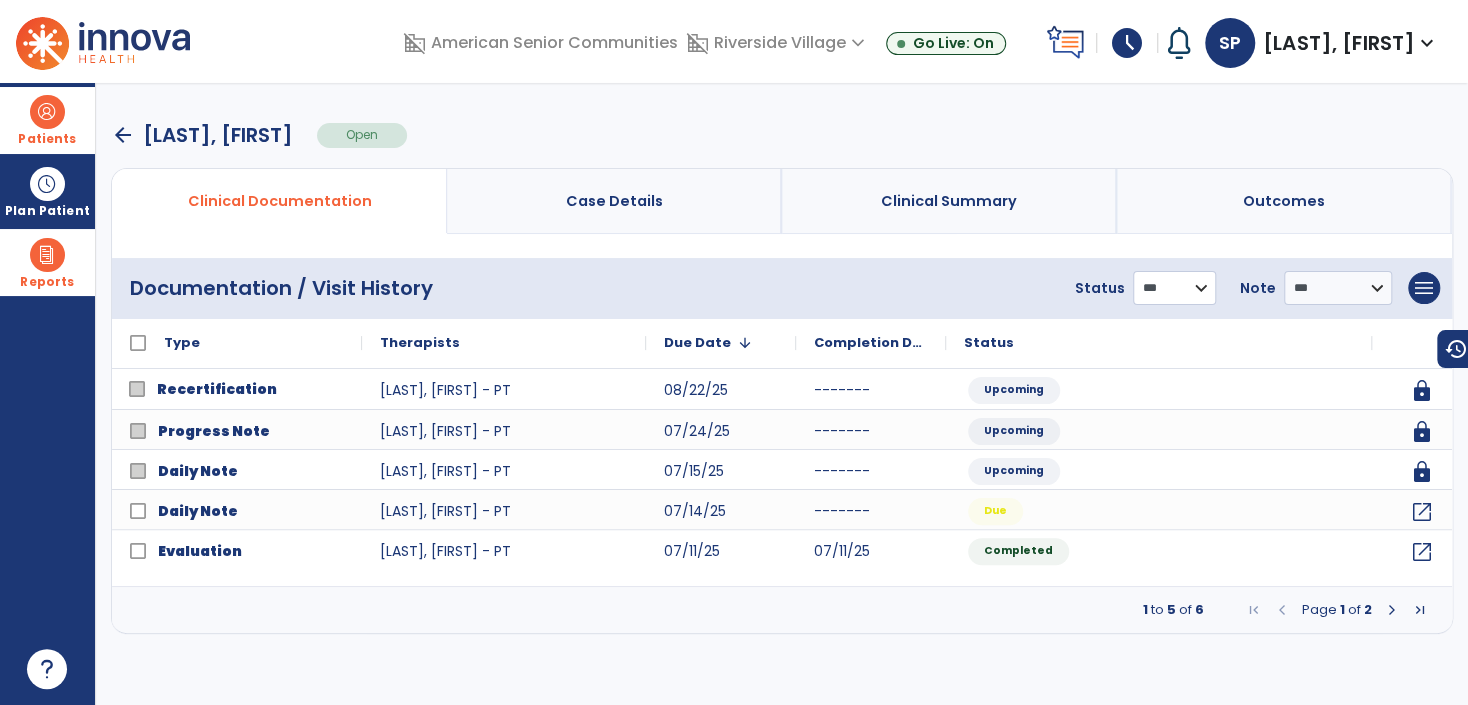 click on "**********" at bounding box center (1174, 288) 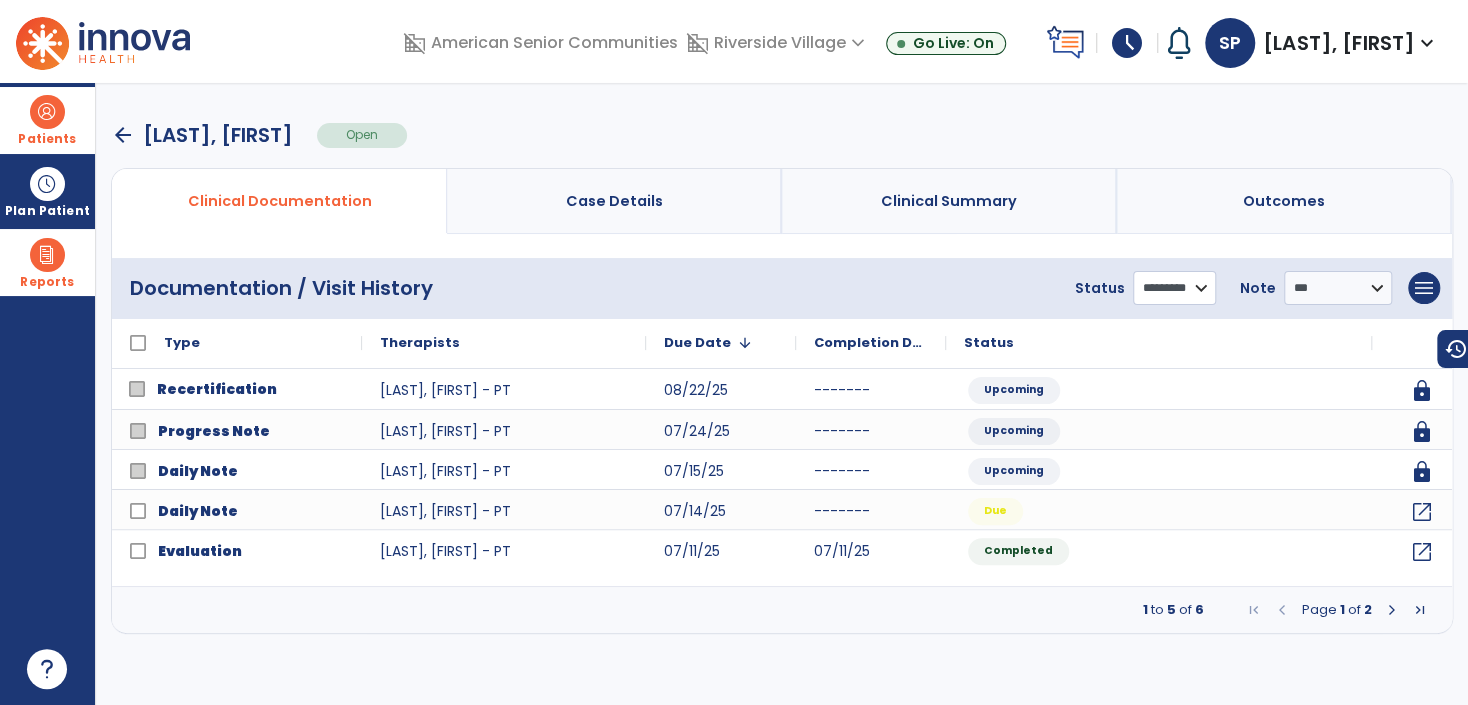 click on "**********" at bounding box center [1174, 288] 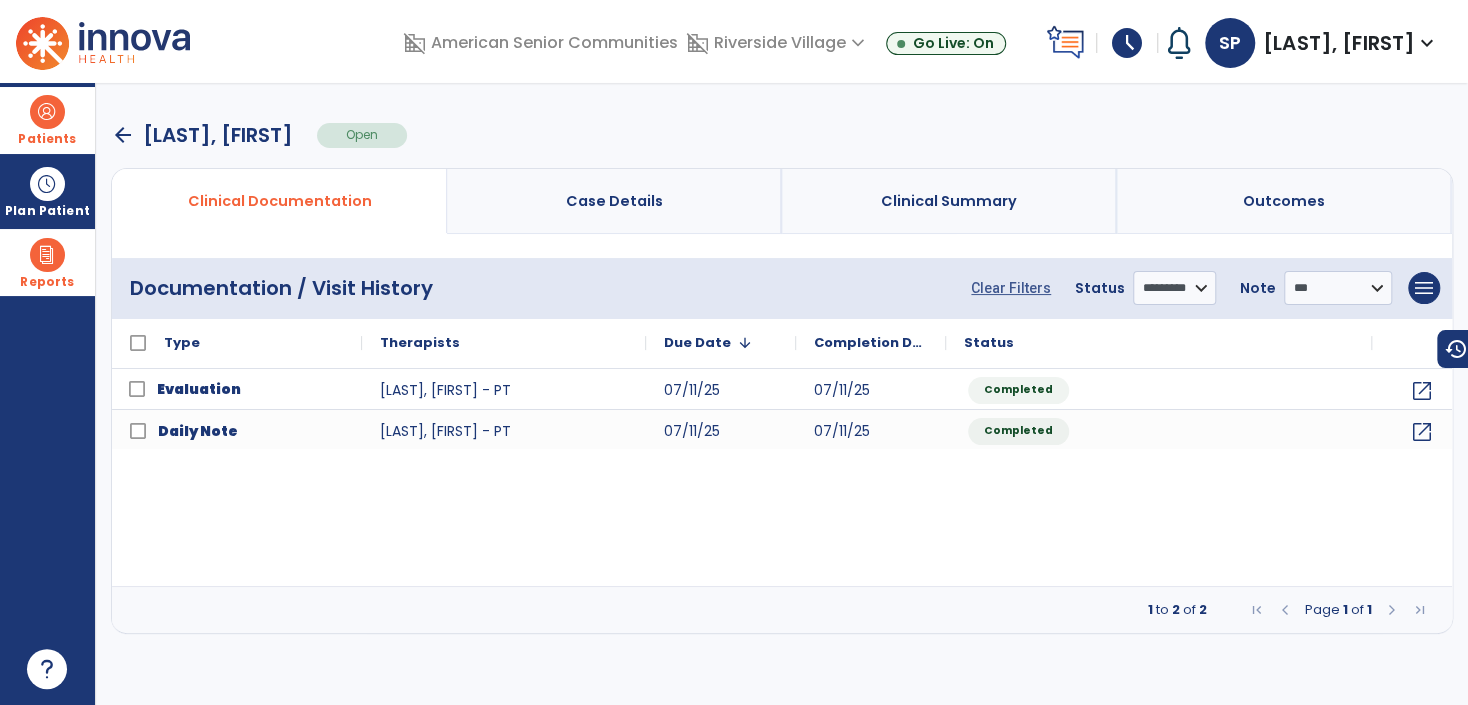 drag, startPoint x: 68, startPoint y: 124, endPoint x: 197, endPoint y: 139, distance: 129.86917 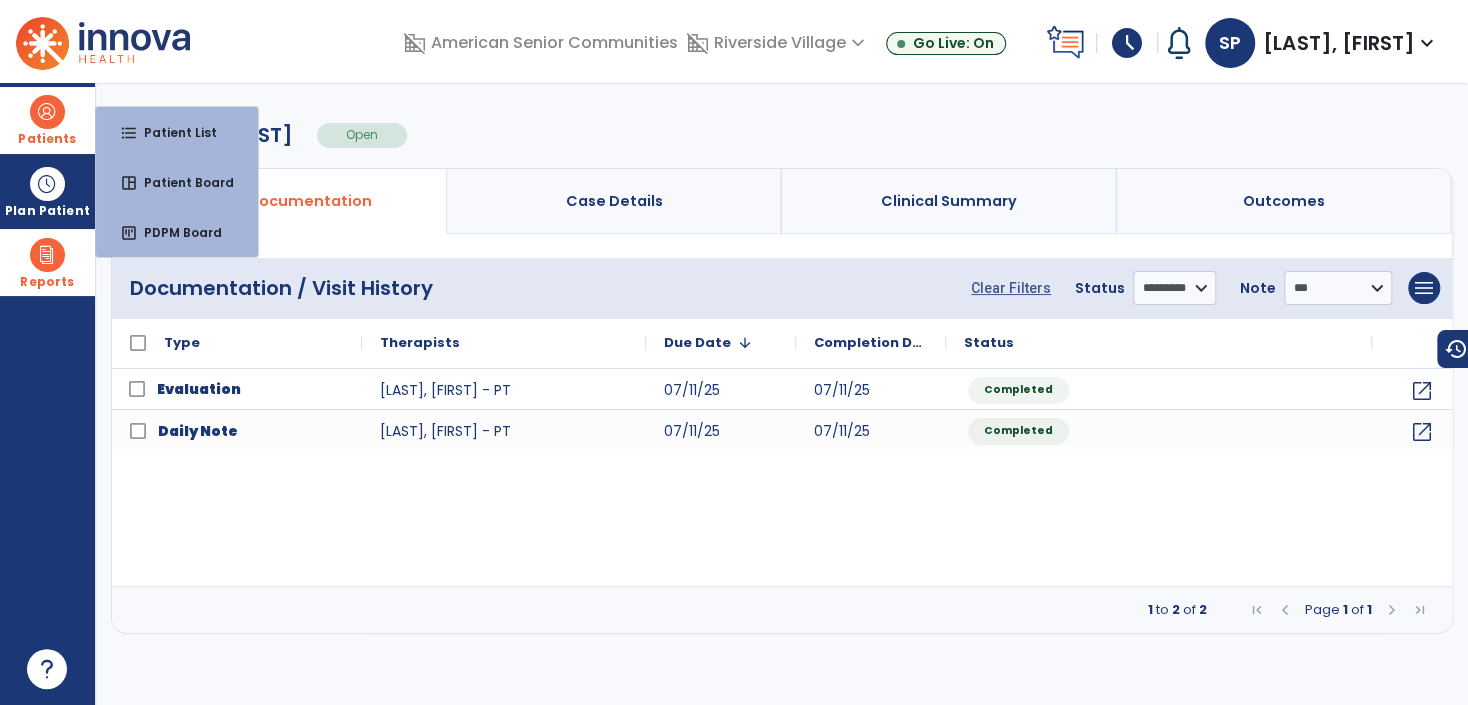 click on "Patient List" at bounding box center (172, 132) 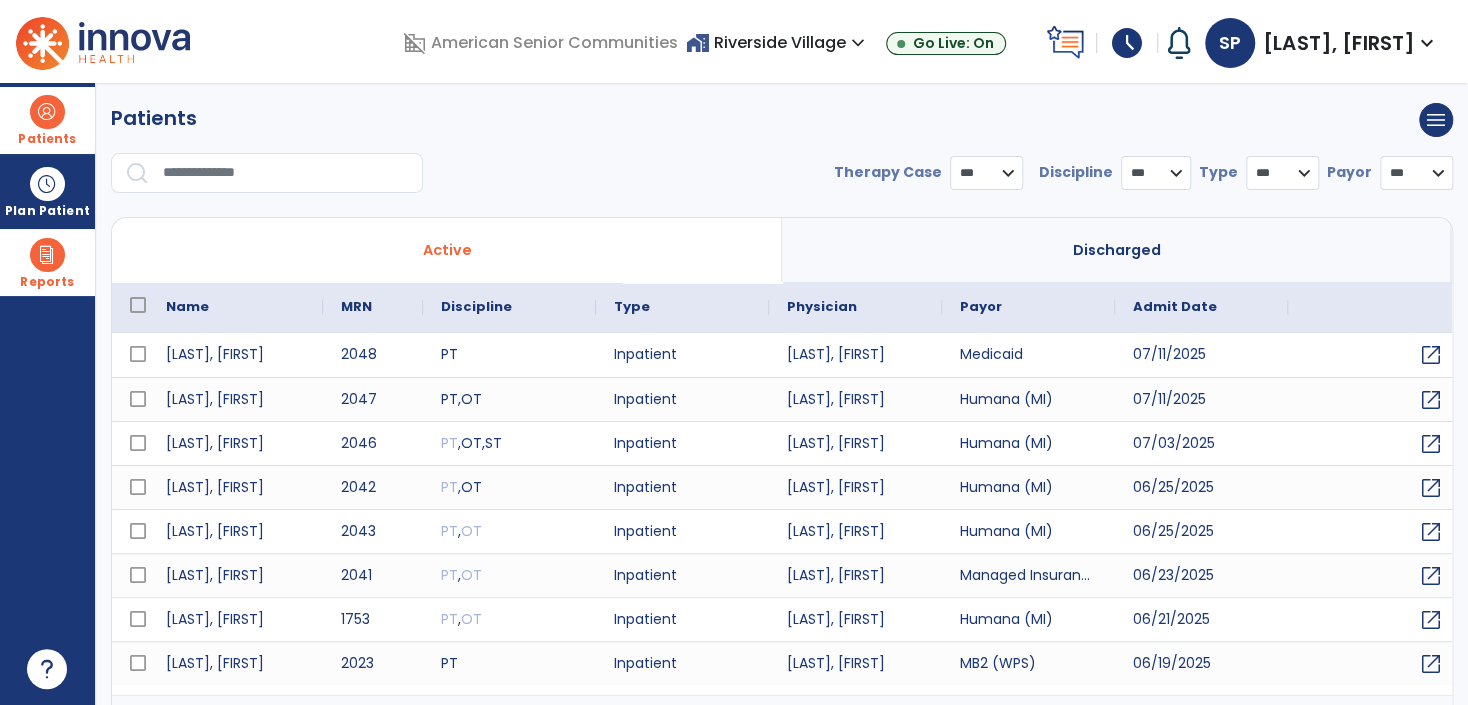 select on "***" 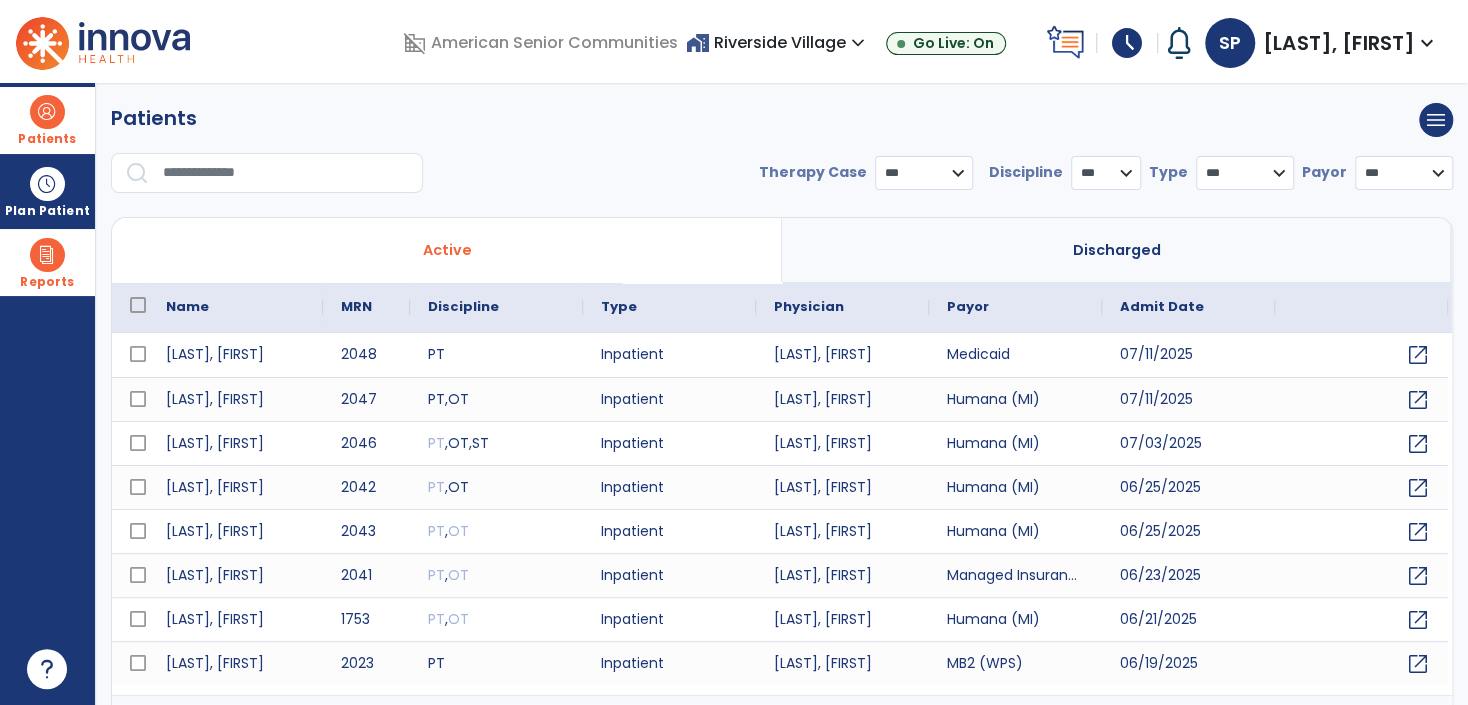 click on "home_work   Riverside Village   expand_more" at bounding box center [778, 42] 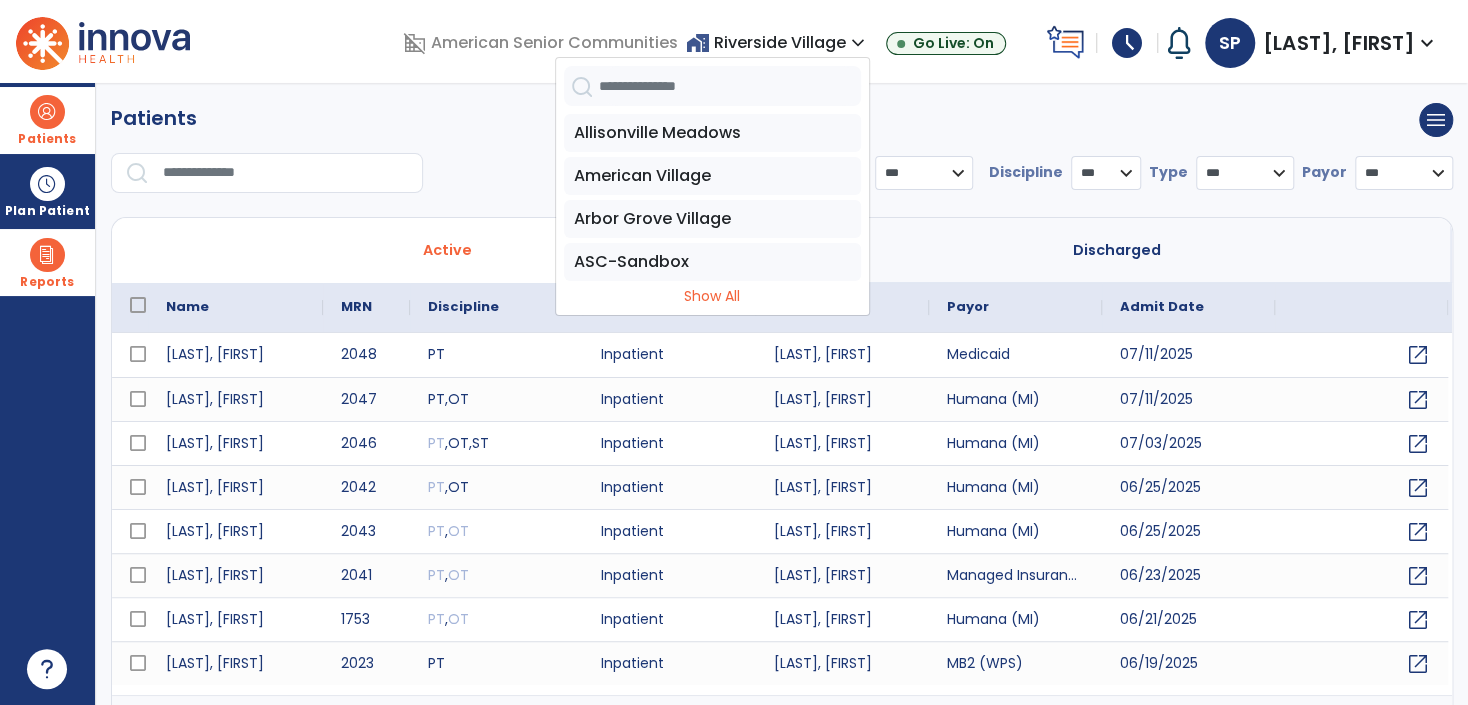click at bounding box center (730, 86) 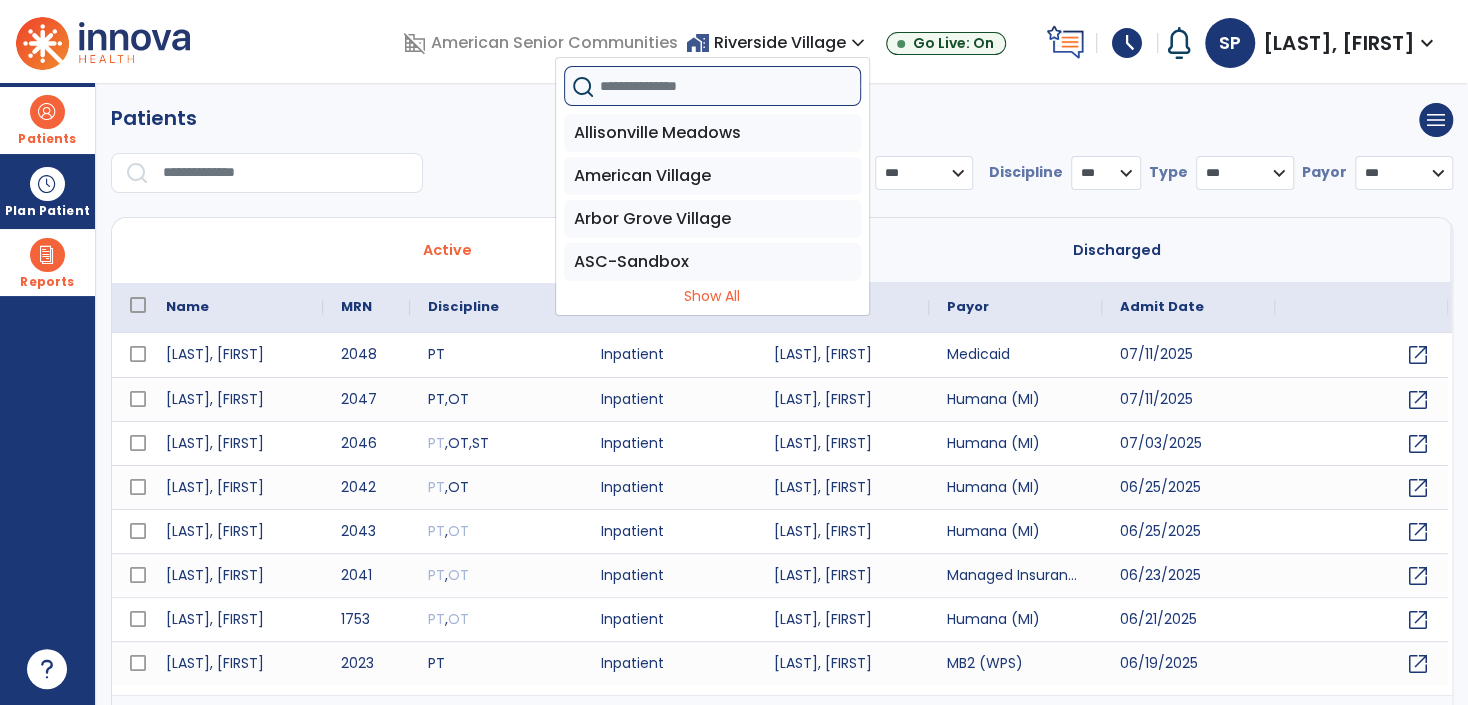 click at bounding box center (730, 86) 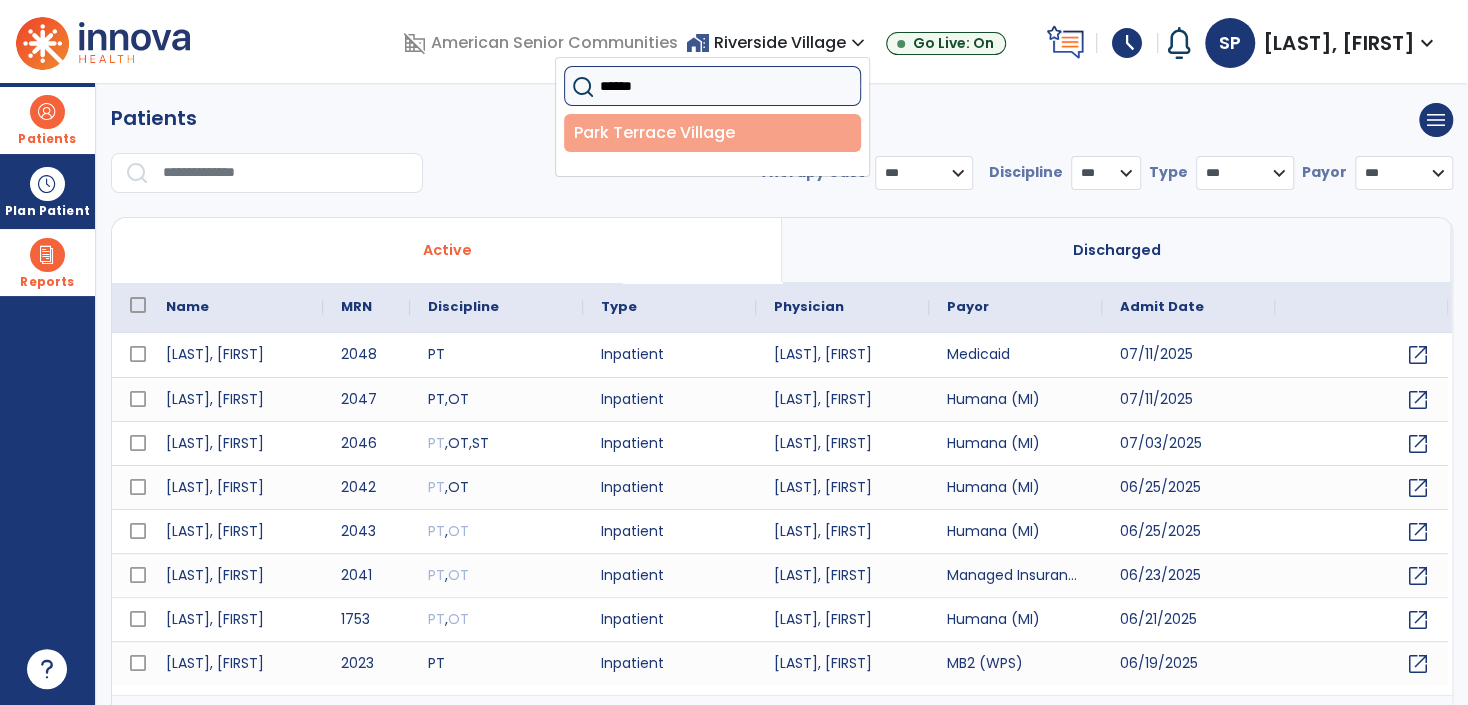 type on "******" 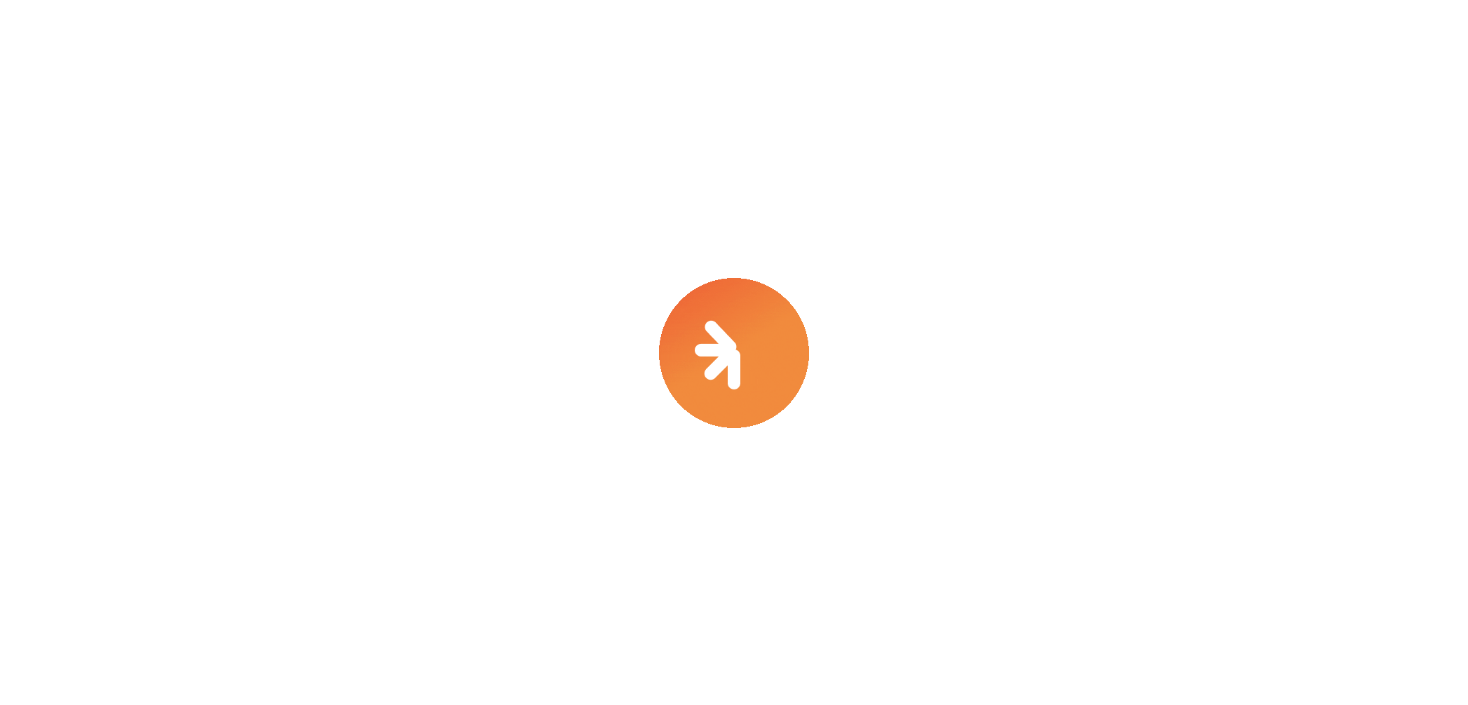 scroll, scrollTop: 0, scrollLeft: 0, axis: both 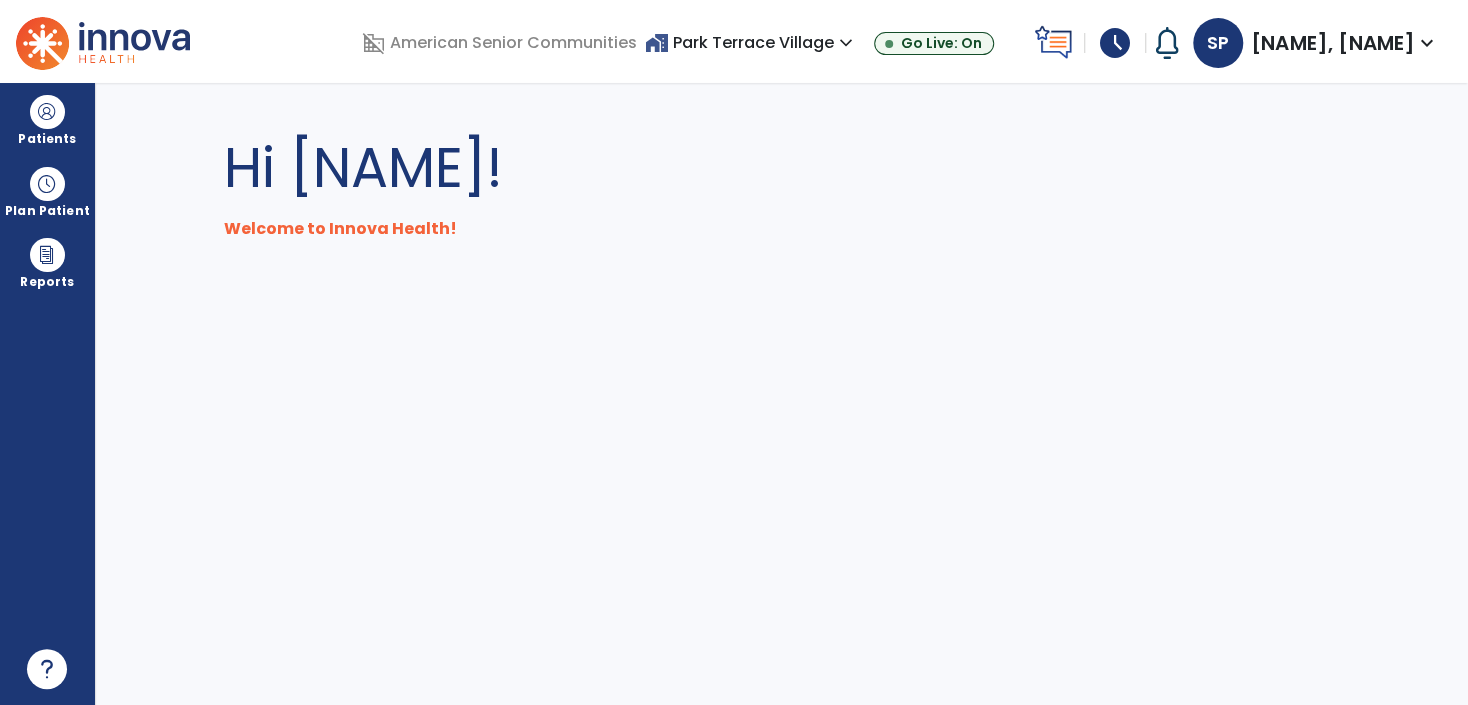 drag, startPoint x: 785, startPoint y: 43, endPoint x: 764, endPoint y: 67, distance: 31.890438 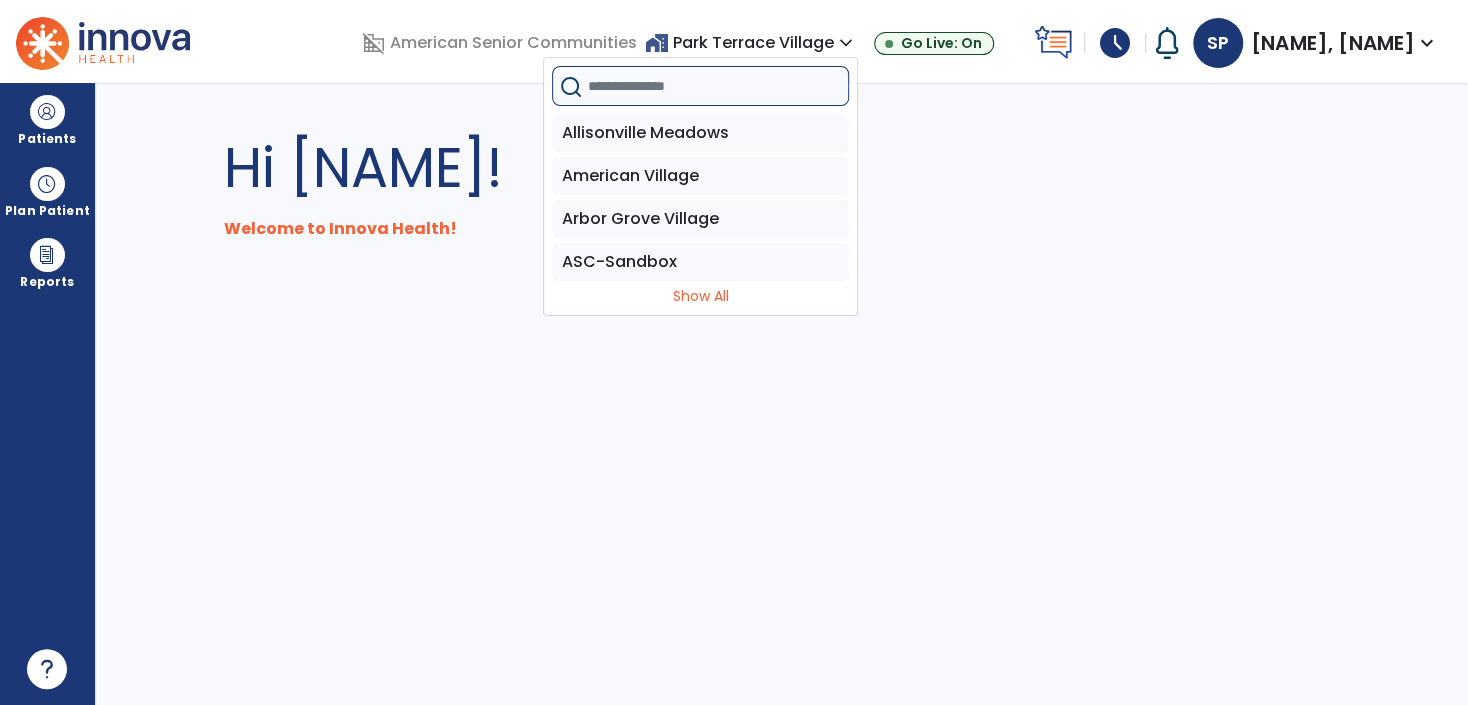 click at bounding box center (718, 86) 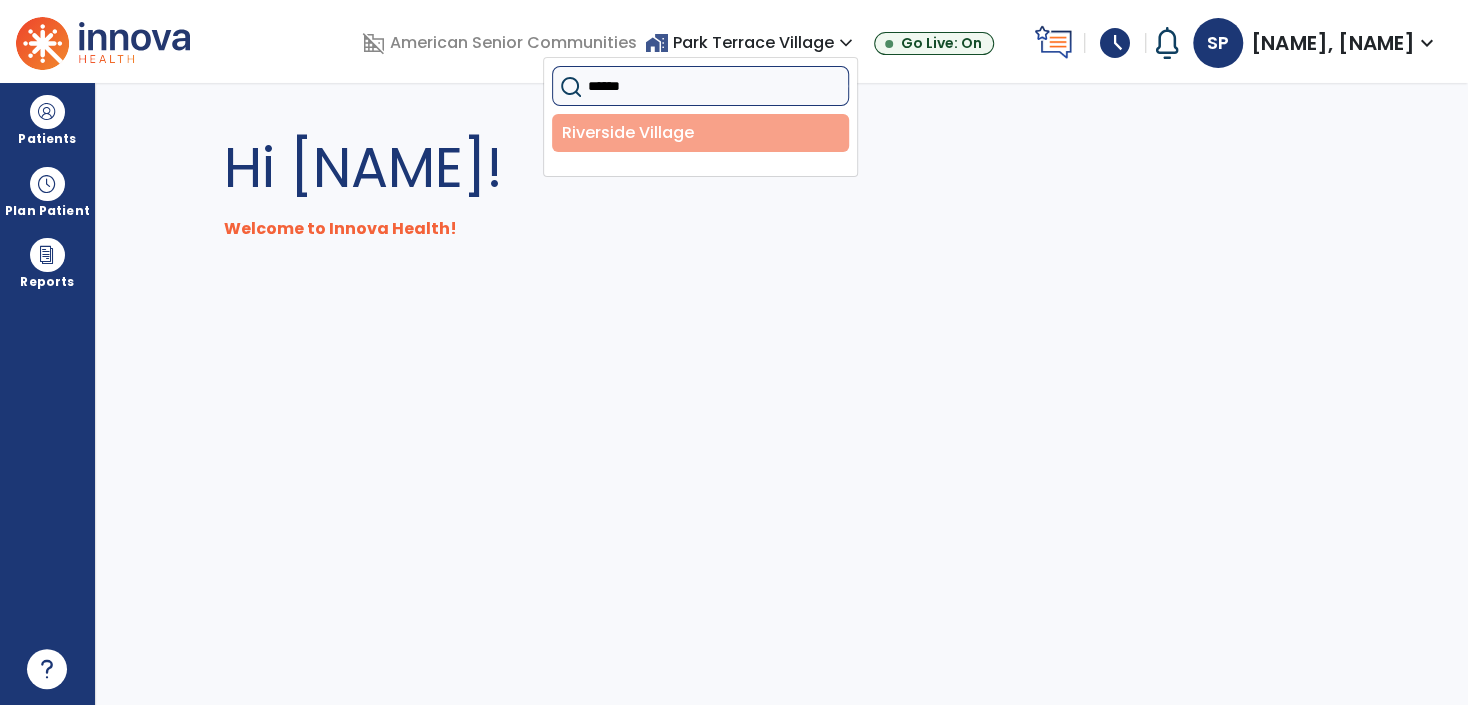type on "******" 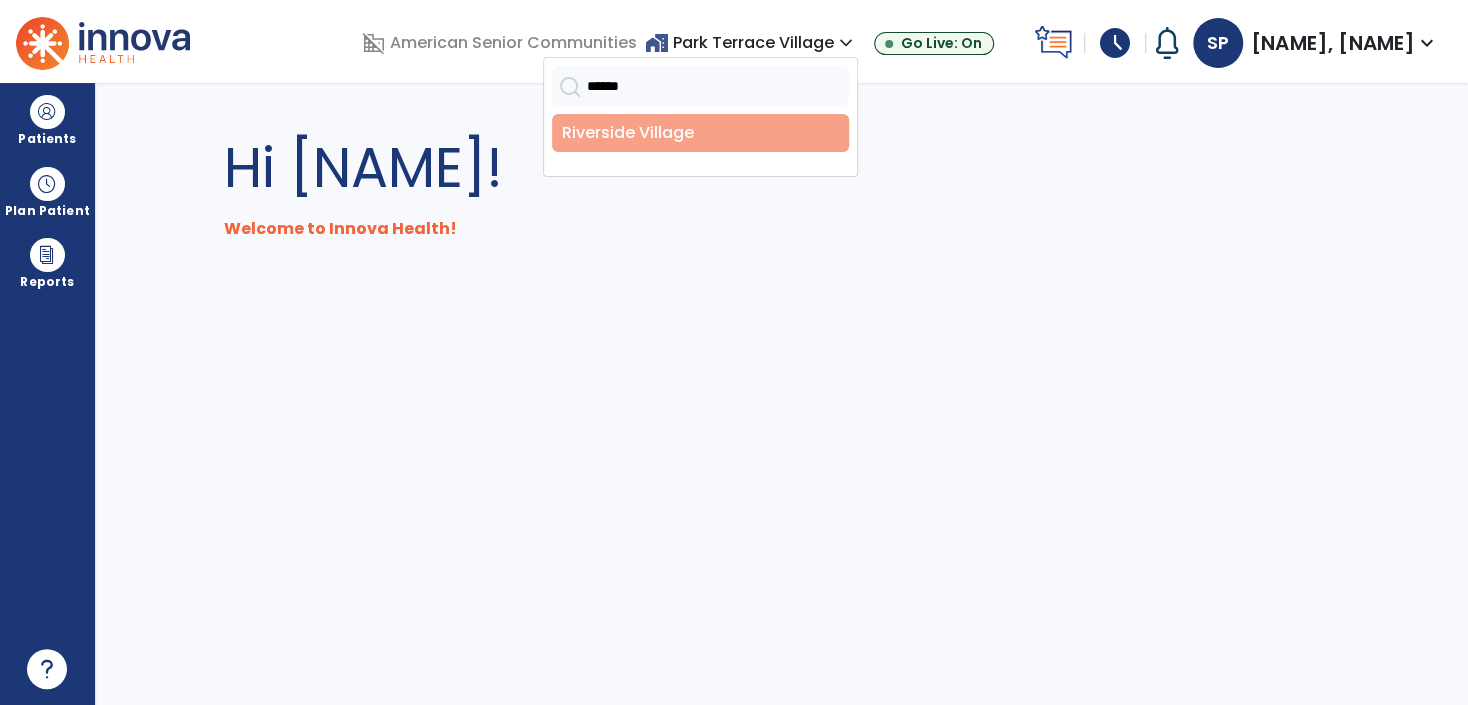 click on "Riverside Village" at bounding box center [700, 133] 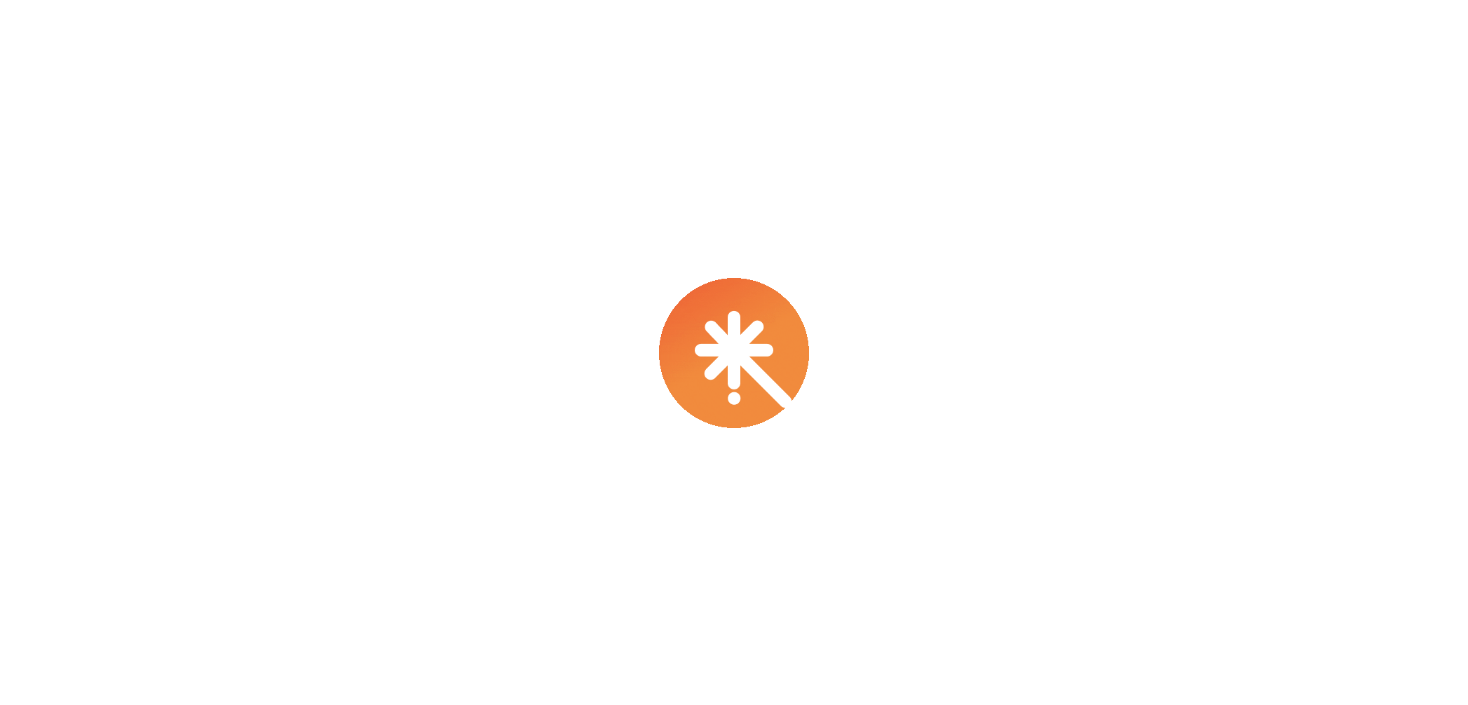 scroll, scrollTop: 0, scrollLeft: 0, axis: both 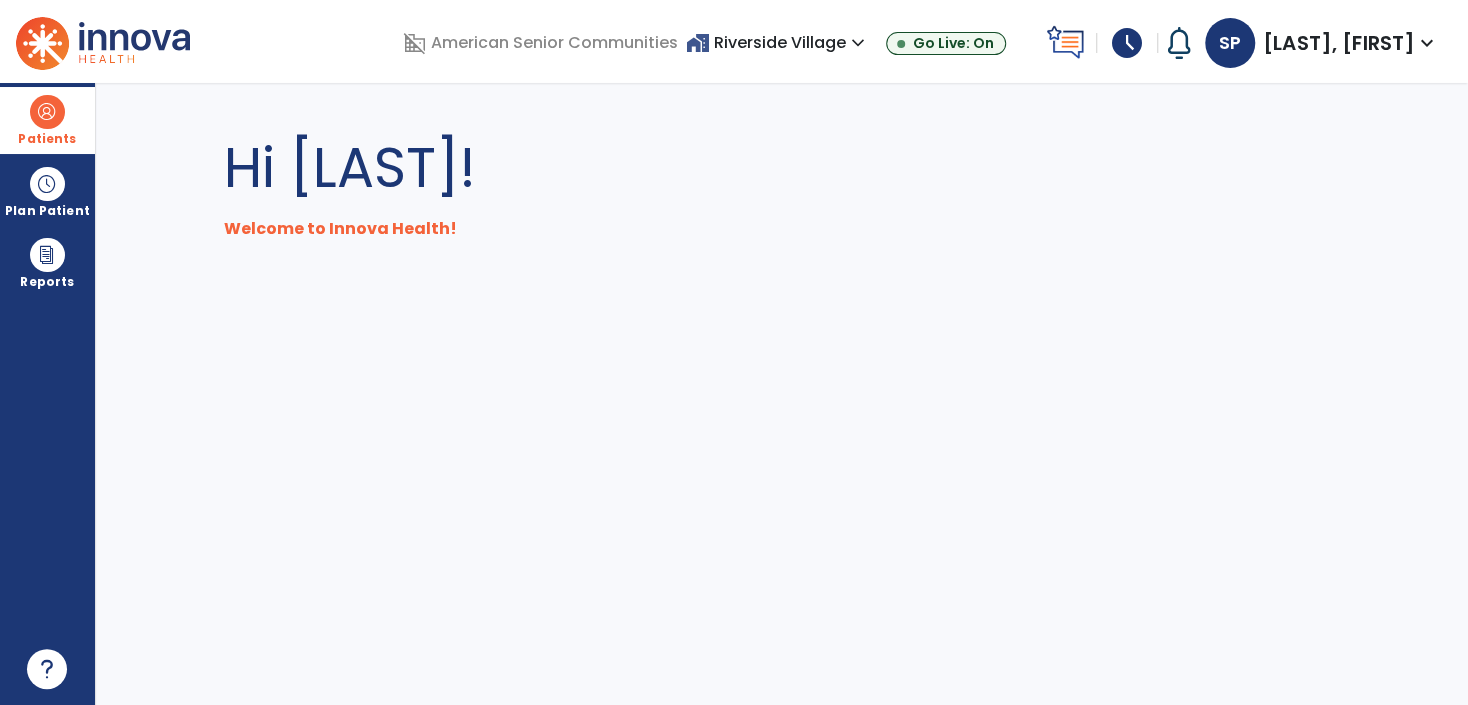 drag, startPoint x: 68, startPoint y: 102, endPoint x: 90, endPoint y: 104, distance: 22.090721 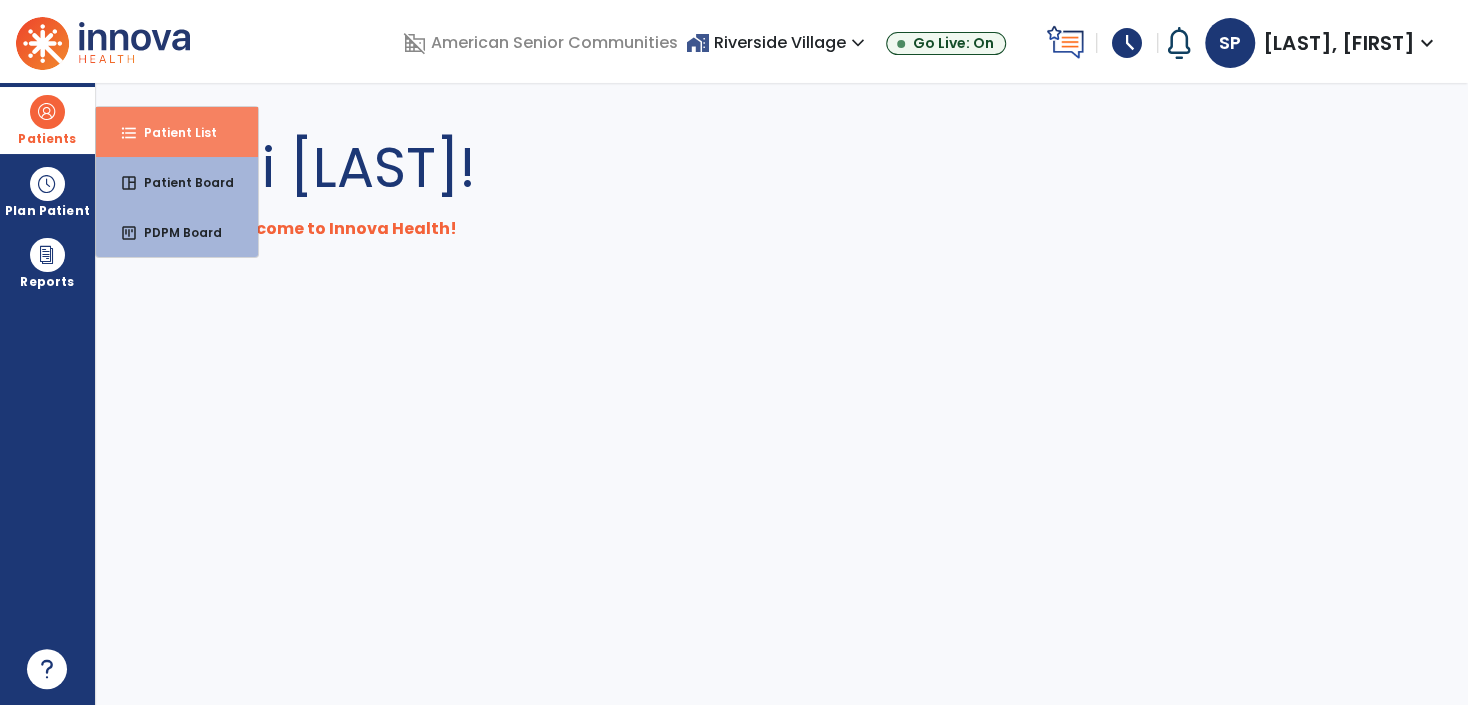 click on "format_list_bulleted  Patient List" at bounding box center [177, 132] 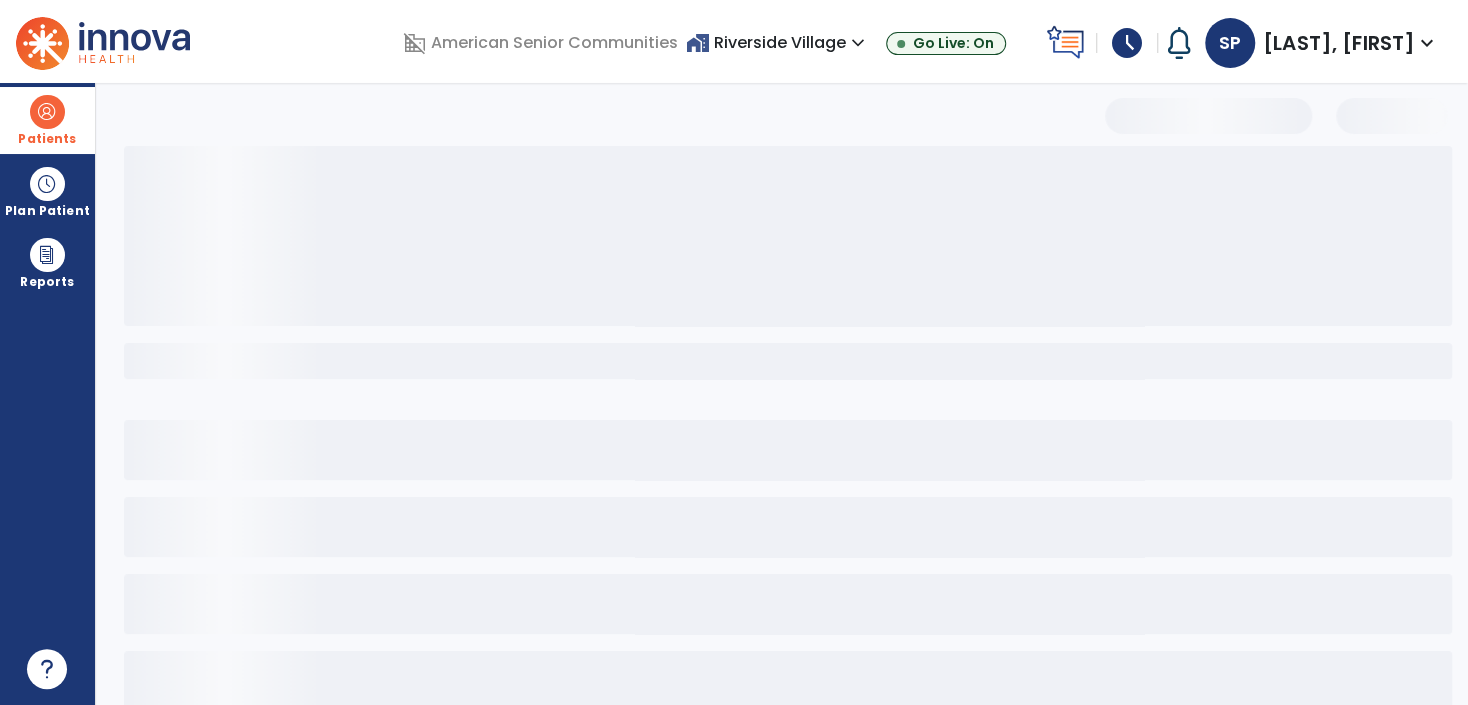 select on "***" 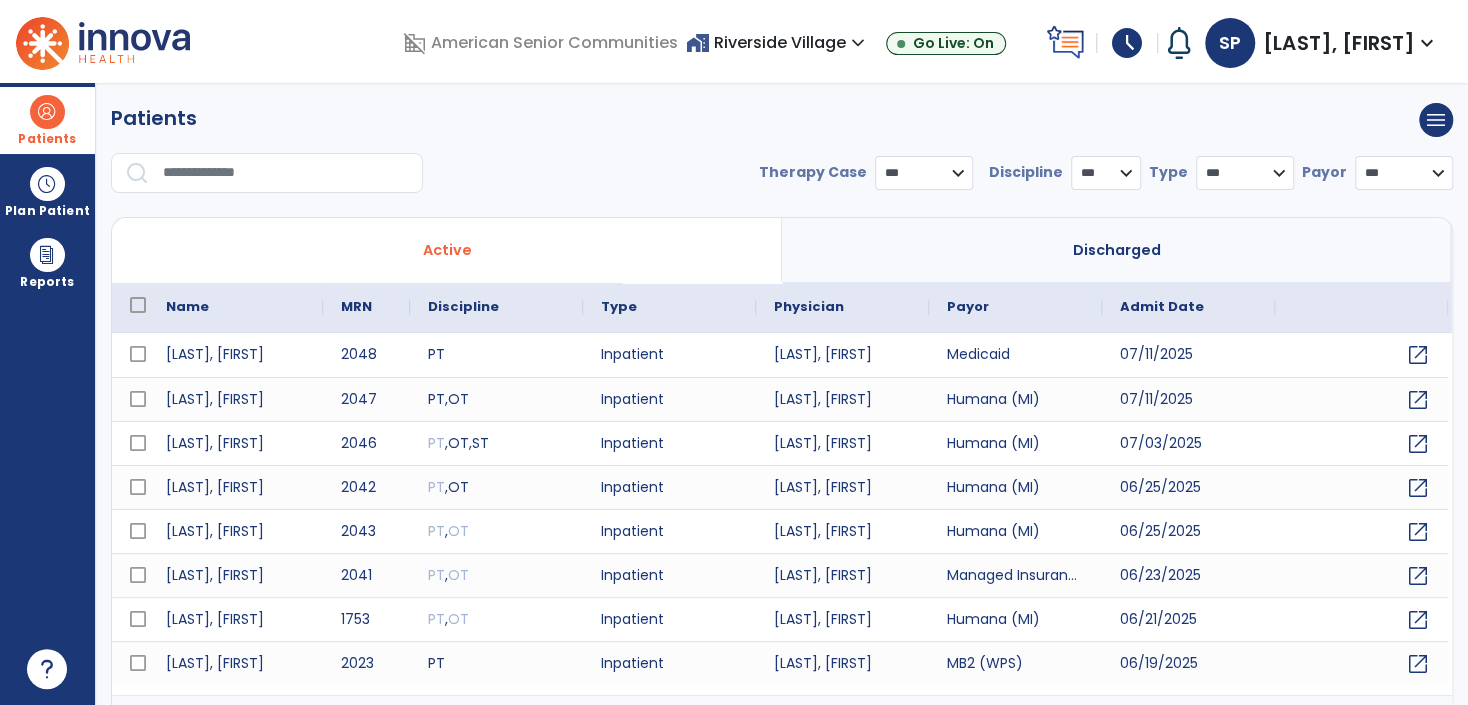 click at bounding box center (286, 173) 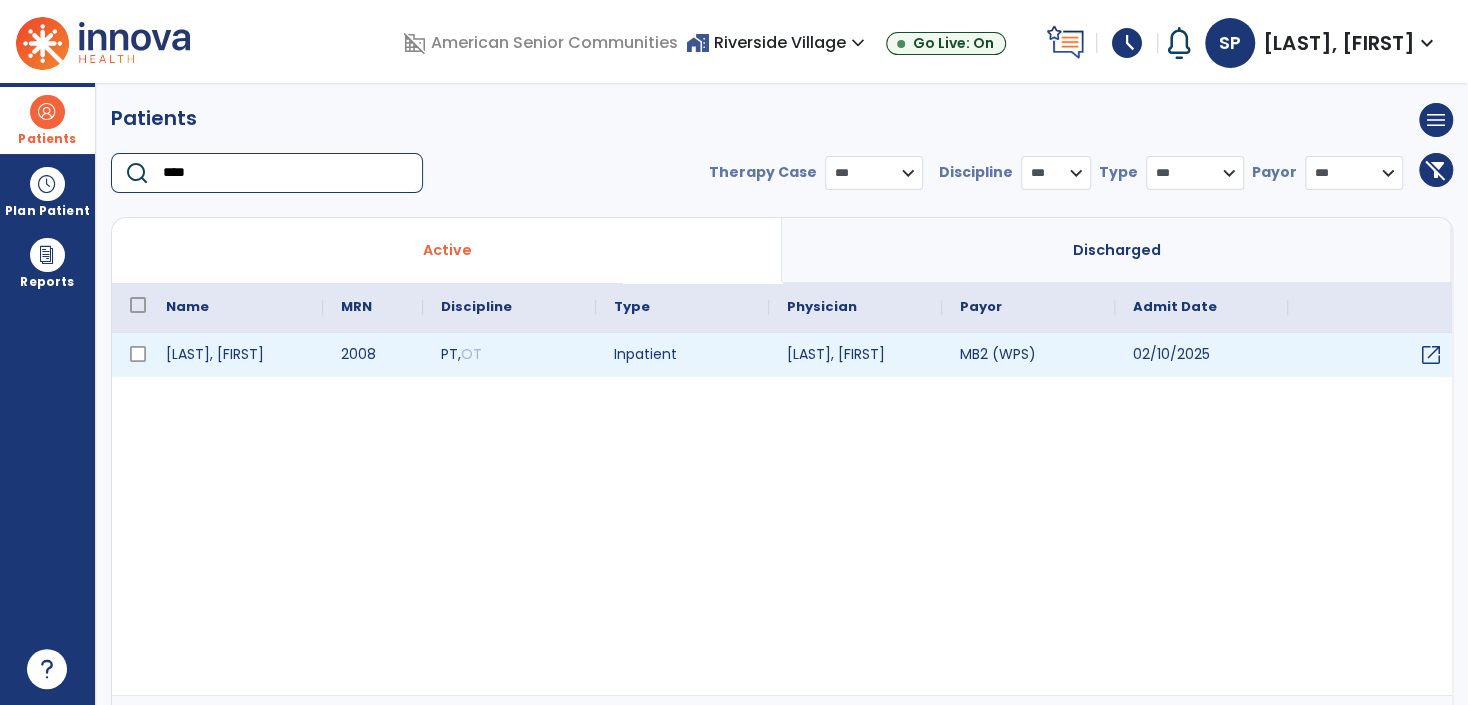 type on "****" 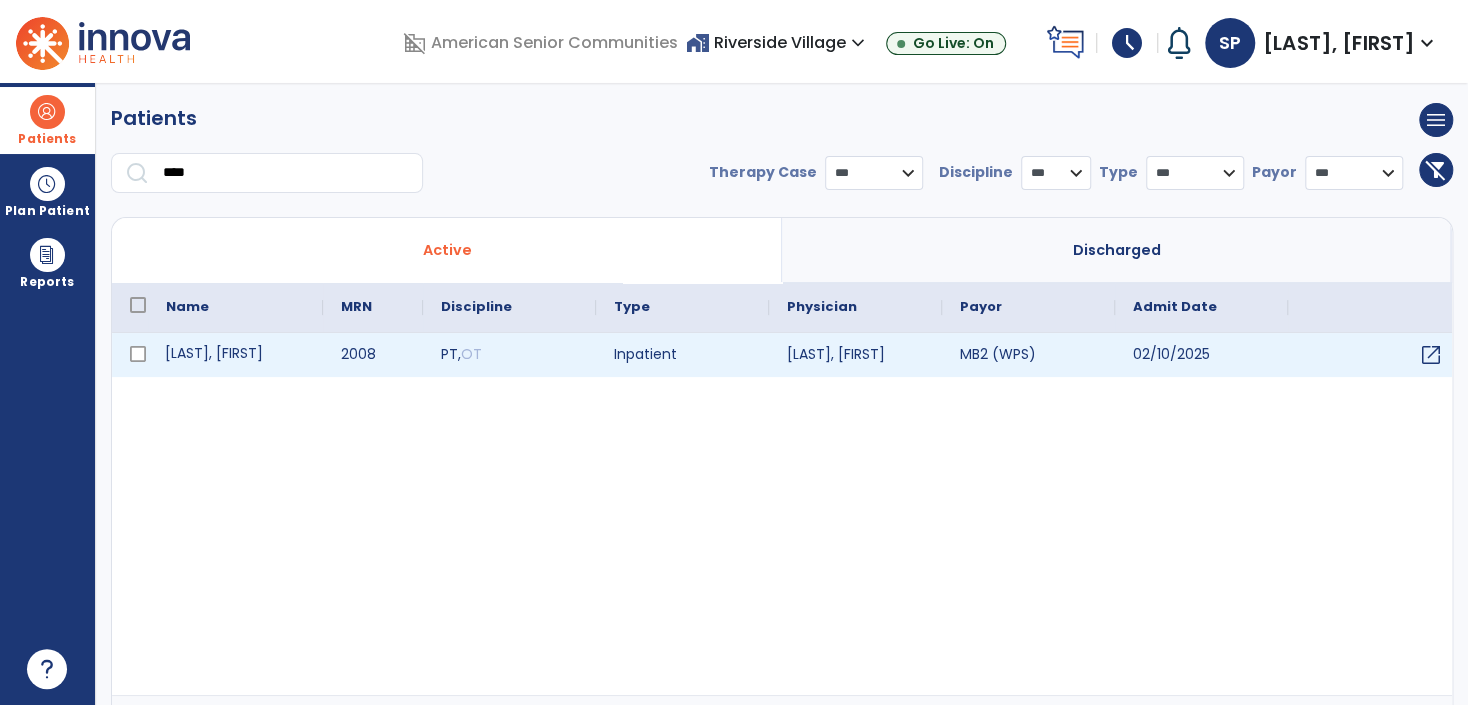 click on "[LAST], [FIRST]" at bounding box center (235, 355) 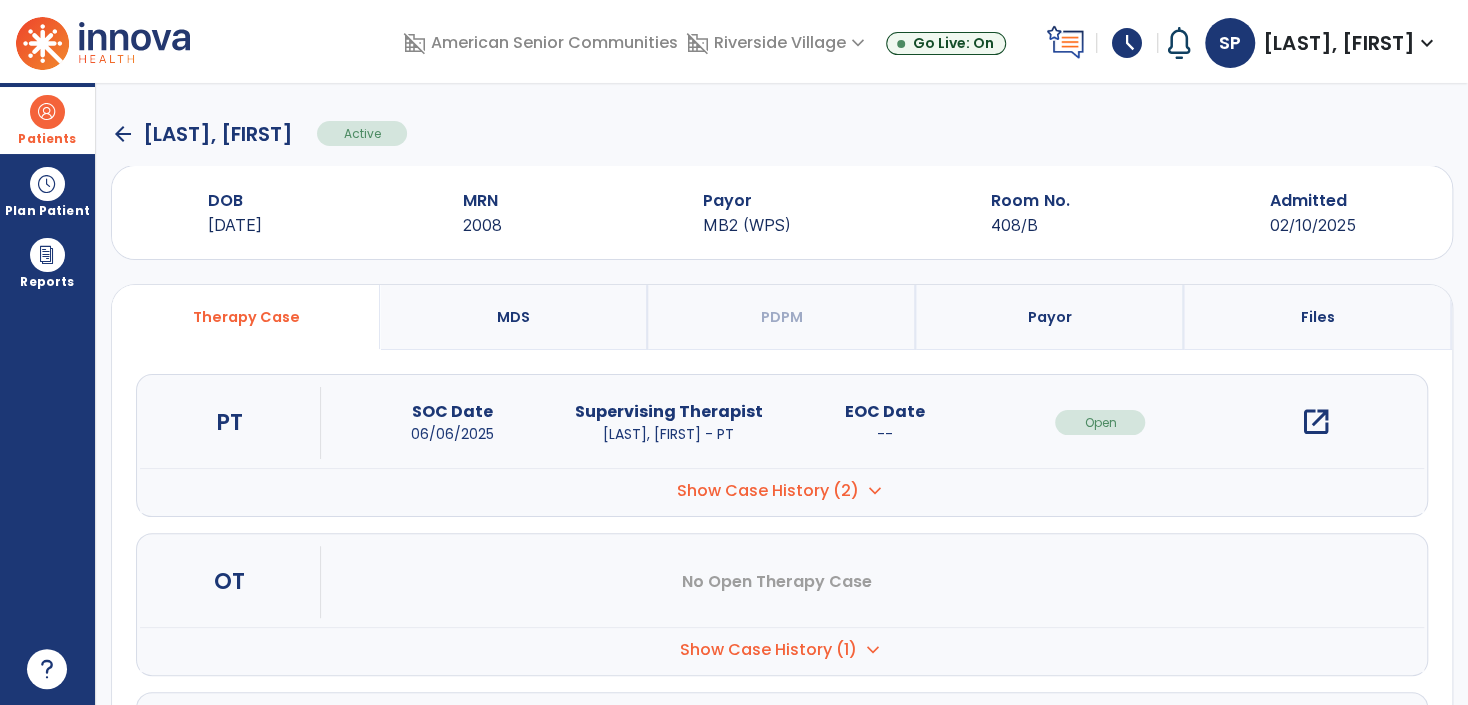 click on "open_in_new" at bounding box center [1316, 422] 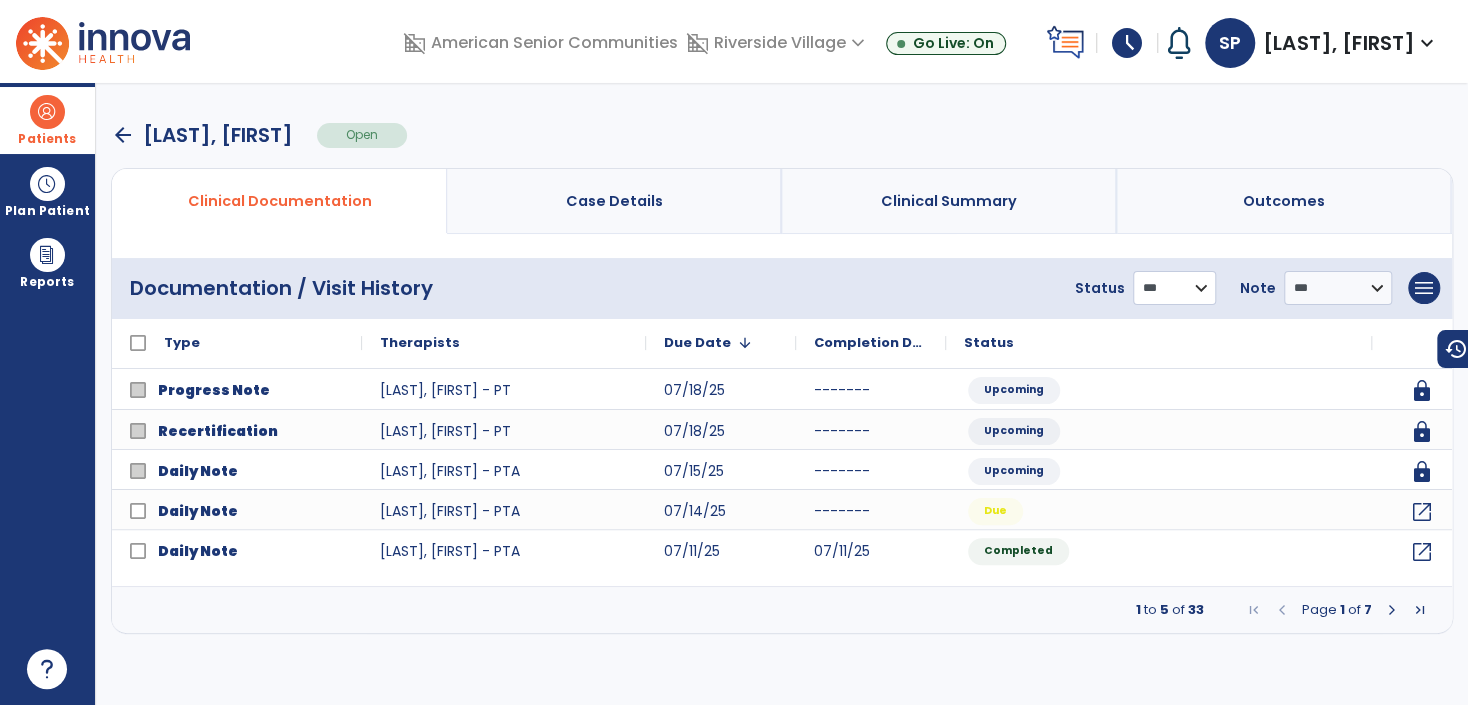 click on "**********" at bounding box center (1174, 288) 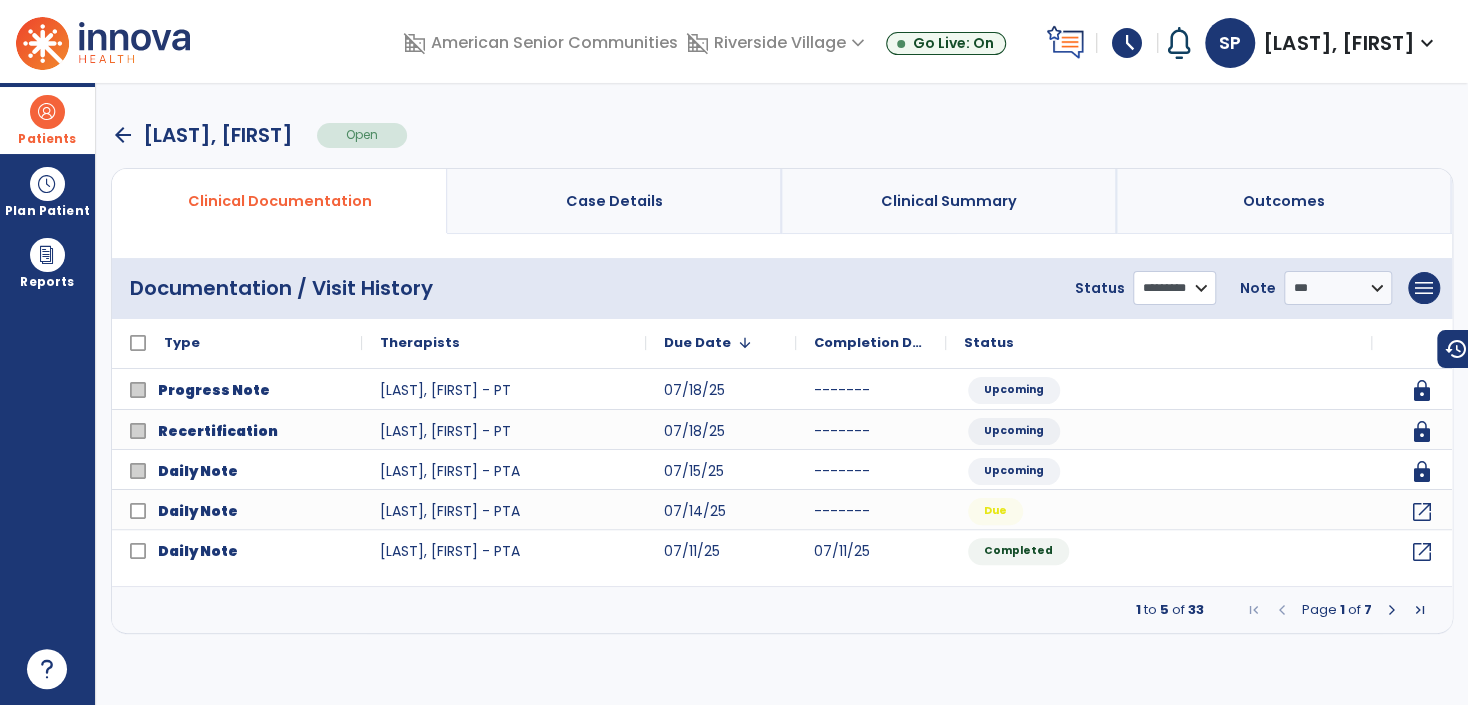 click on "**********" at bounding box center (1174, 288) 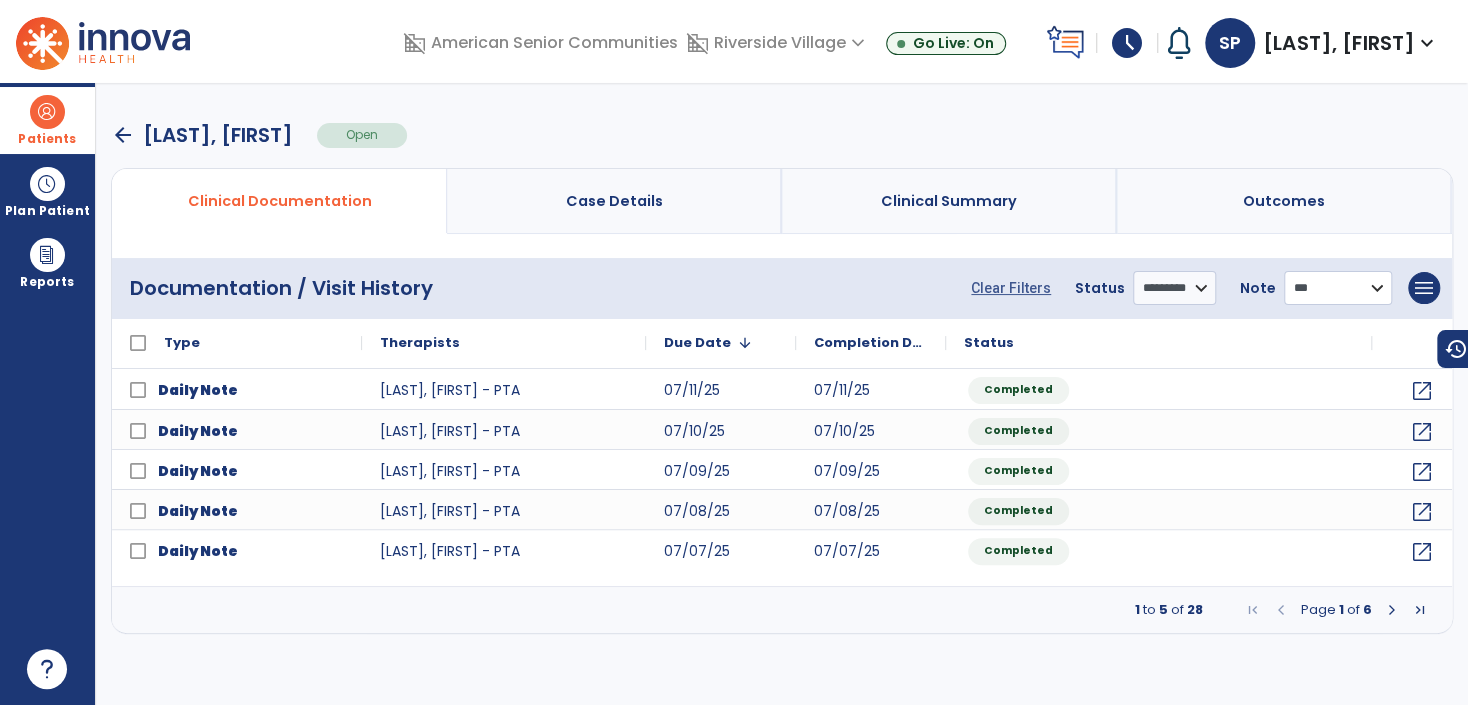 click on "**********" at bounding box center (1338, 288) 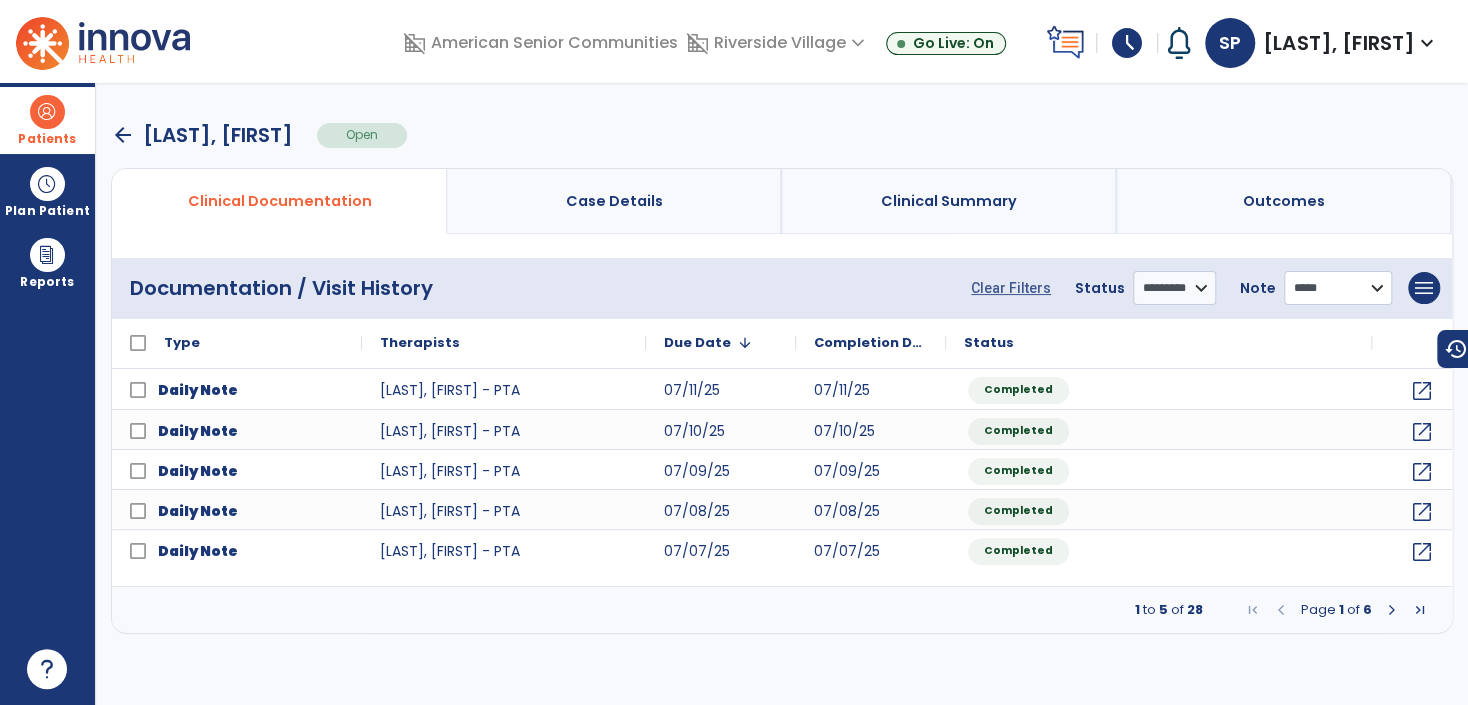 click on "**********" at bounding box center [1338, 288] 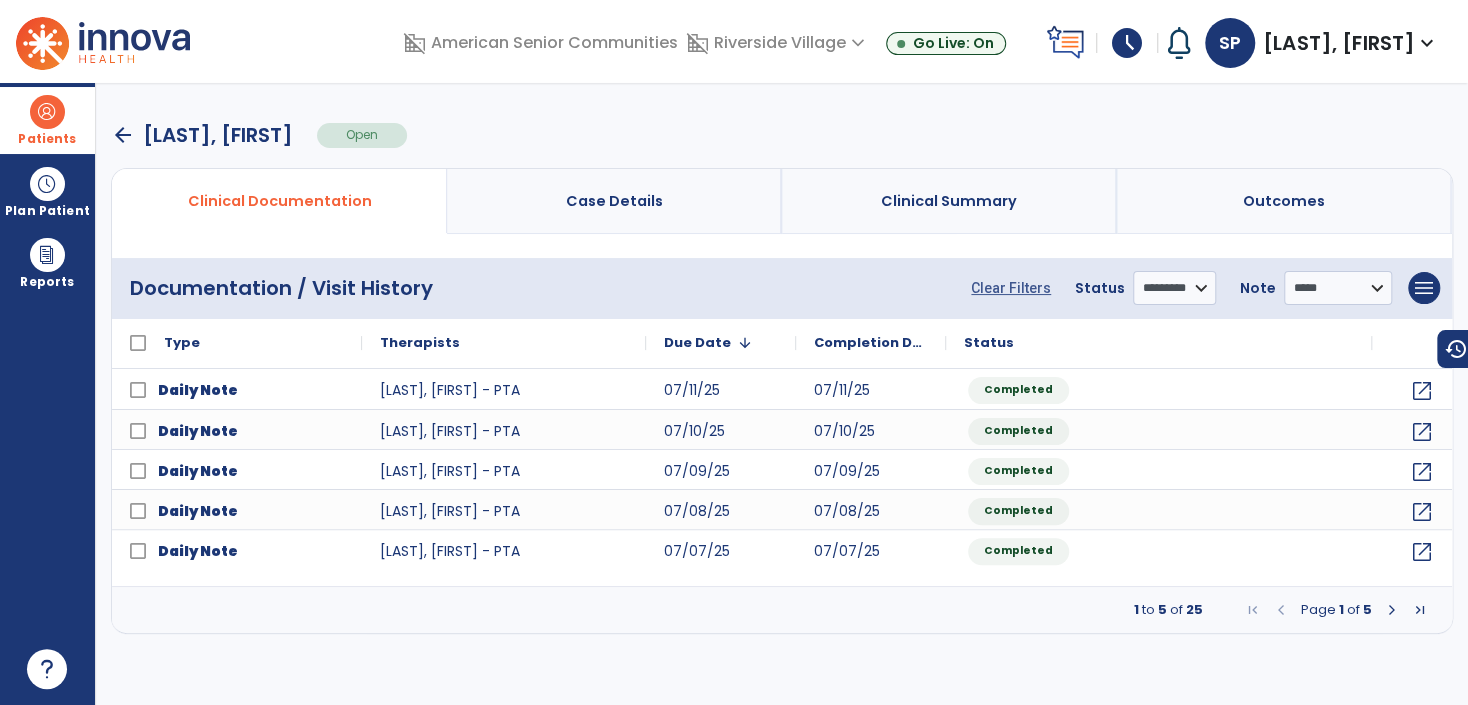 click at bounding box center (1420, 610) 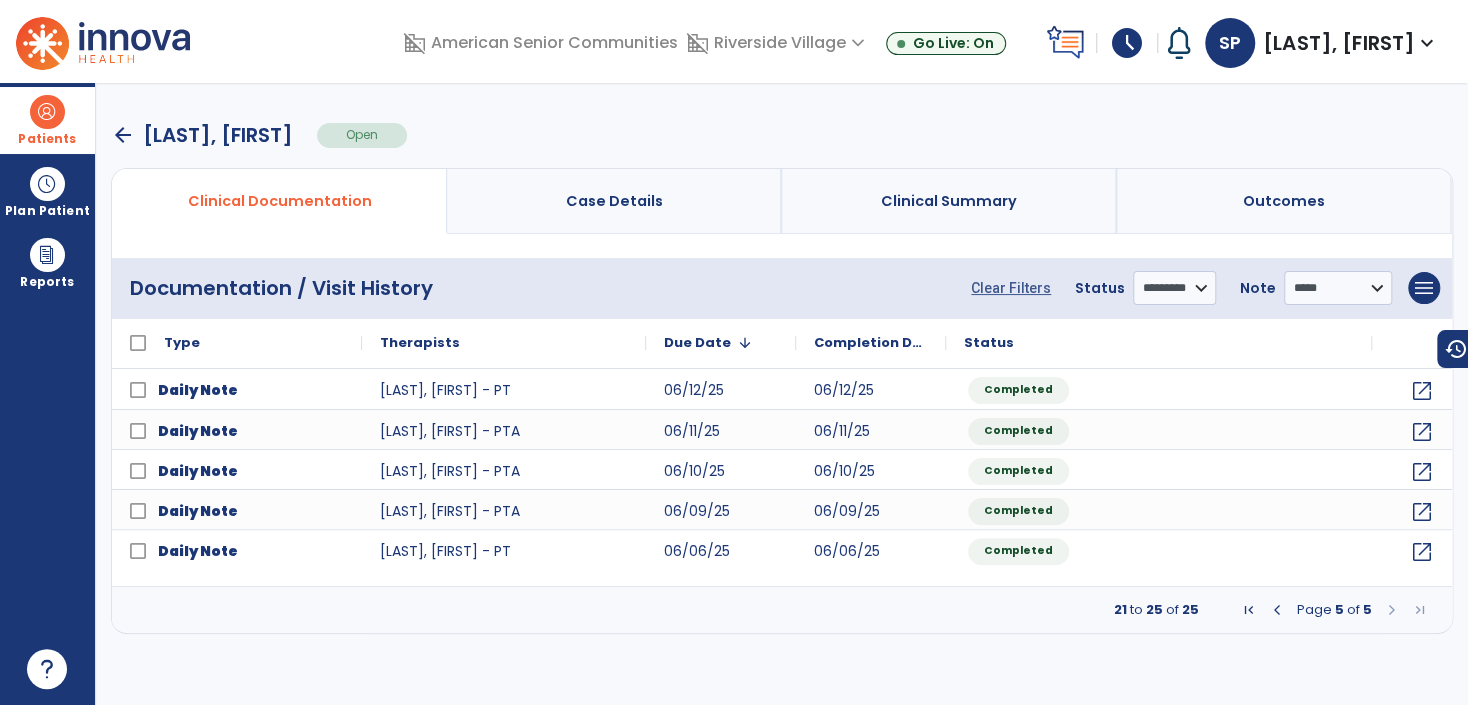 click on "Patients" at bounding box center (47, 120) 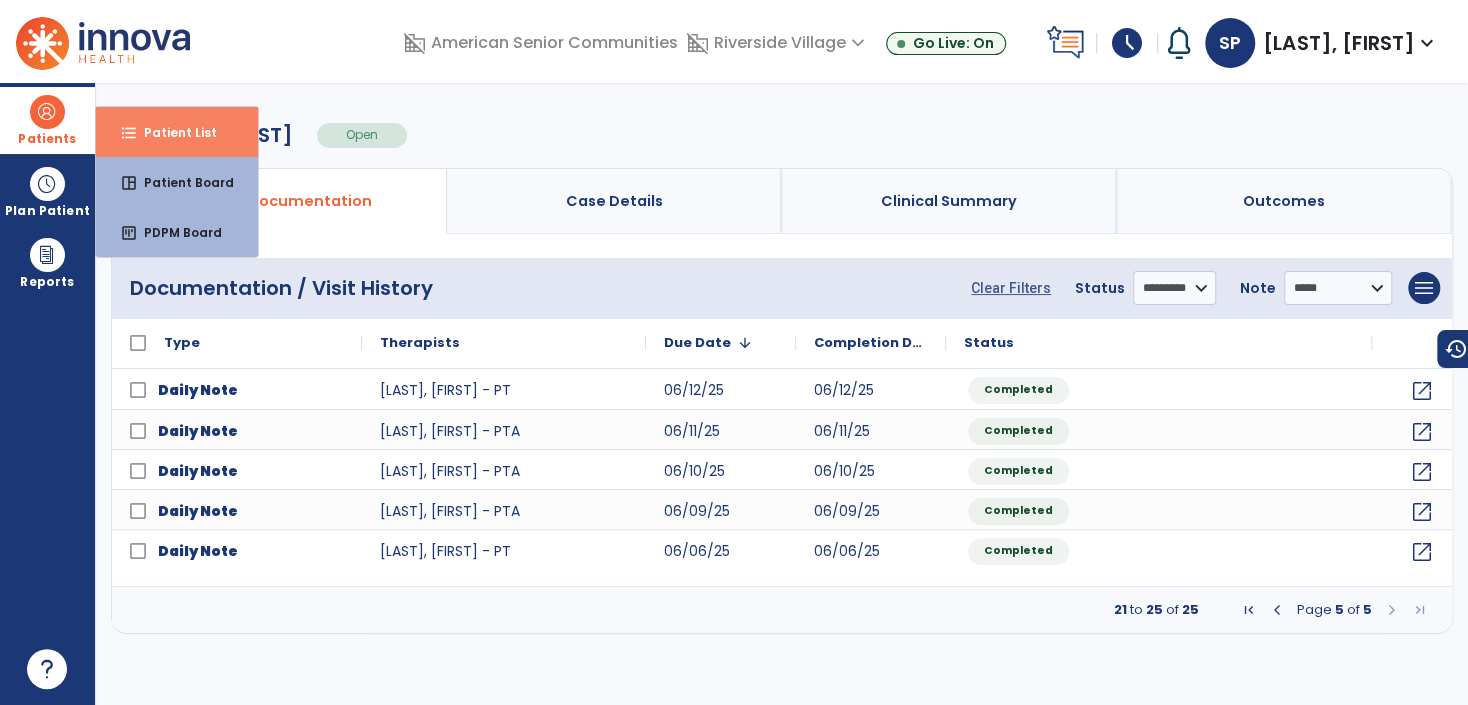 click on "Patient List" at bounding box center [172, 132] 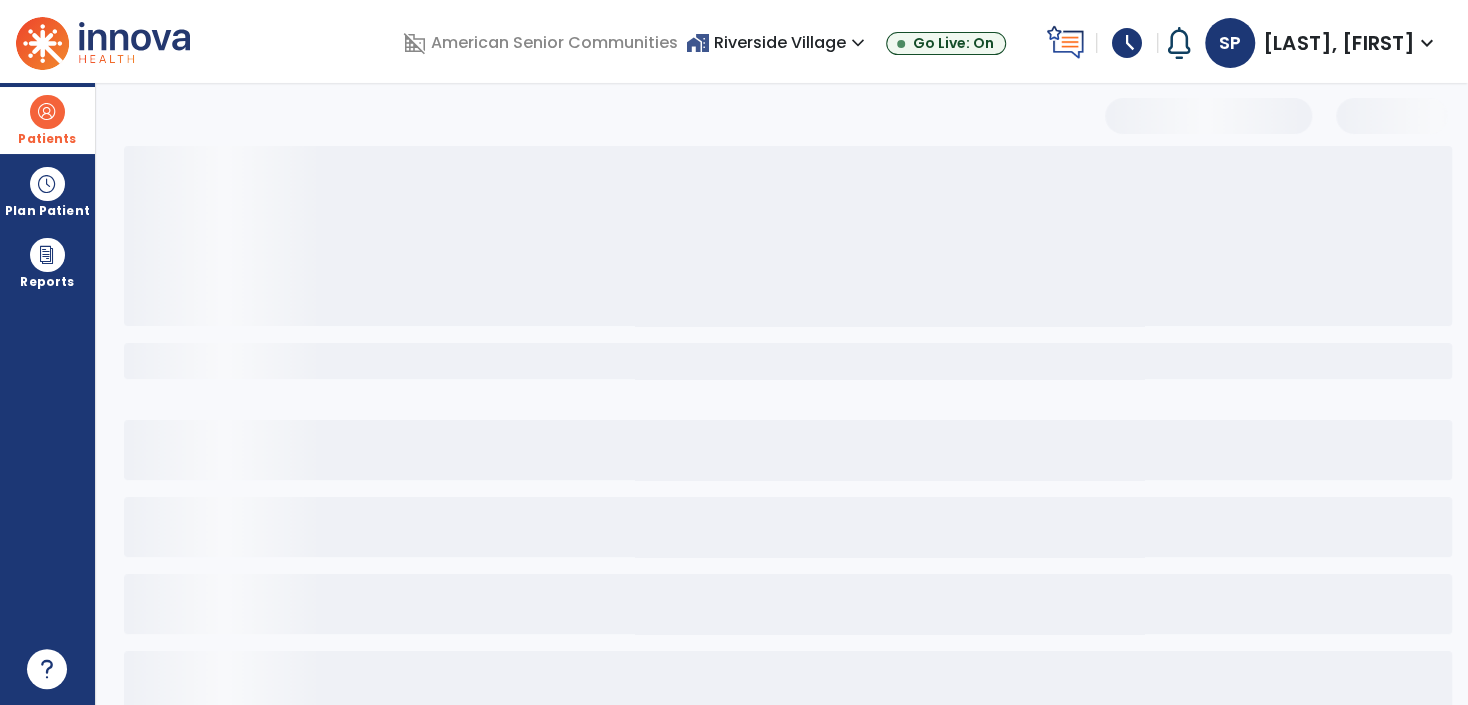 select on "***" 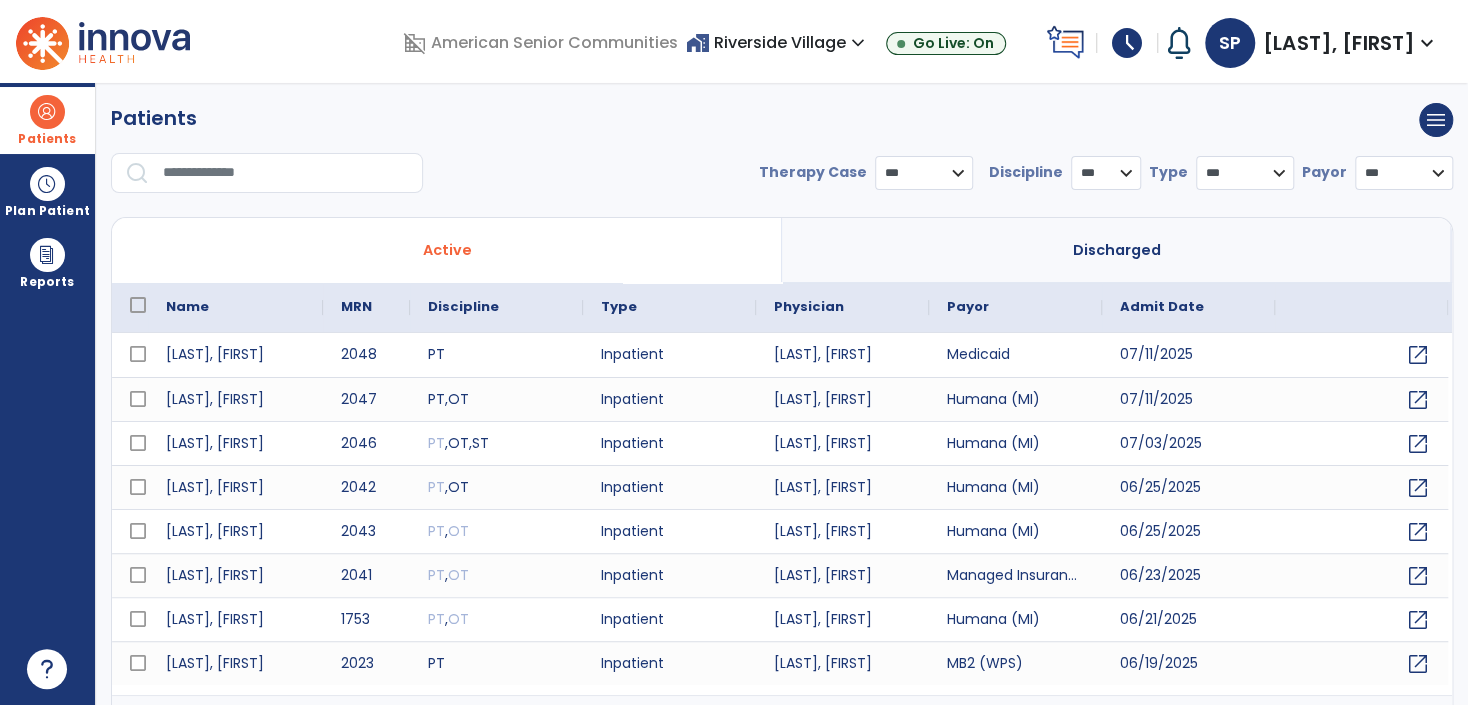 click on "home_work   Riverside Village   expand_more" at bounding box center (778, 42) 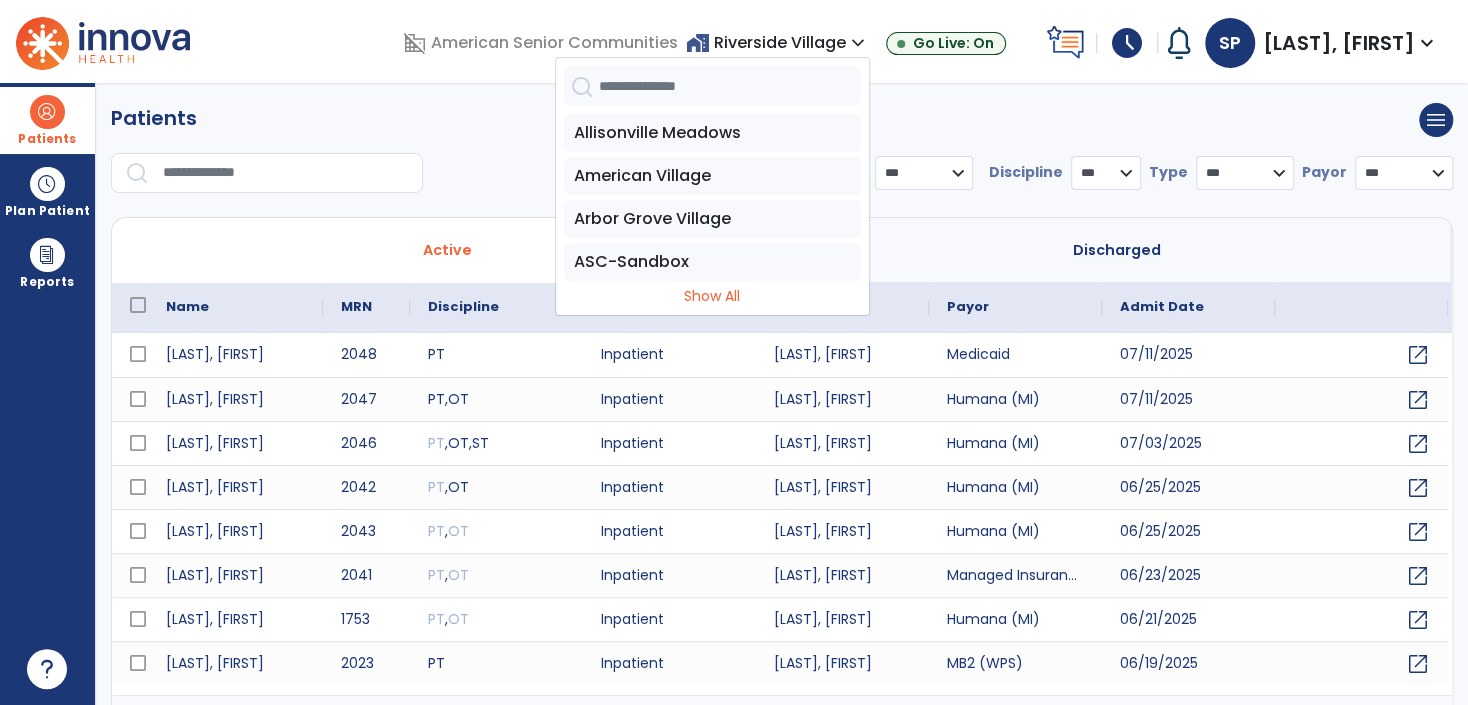 click at bounding box center (730, 86) 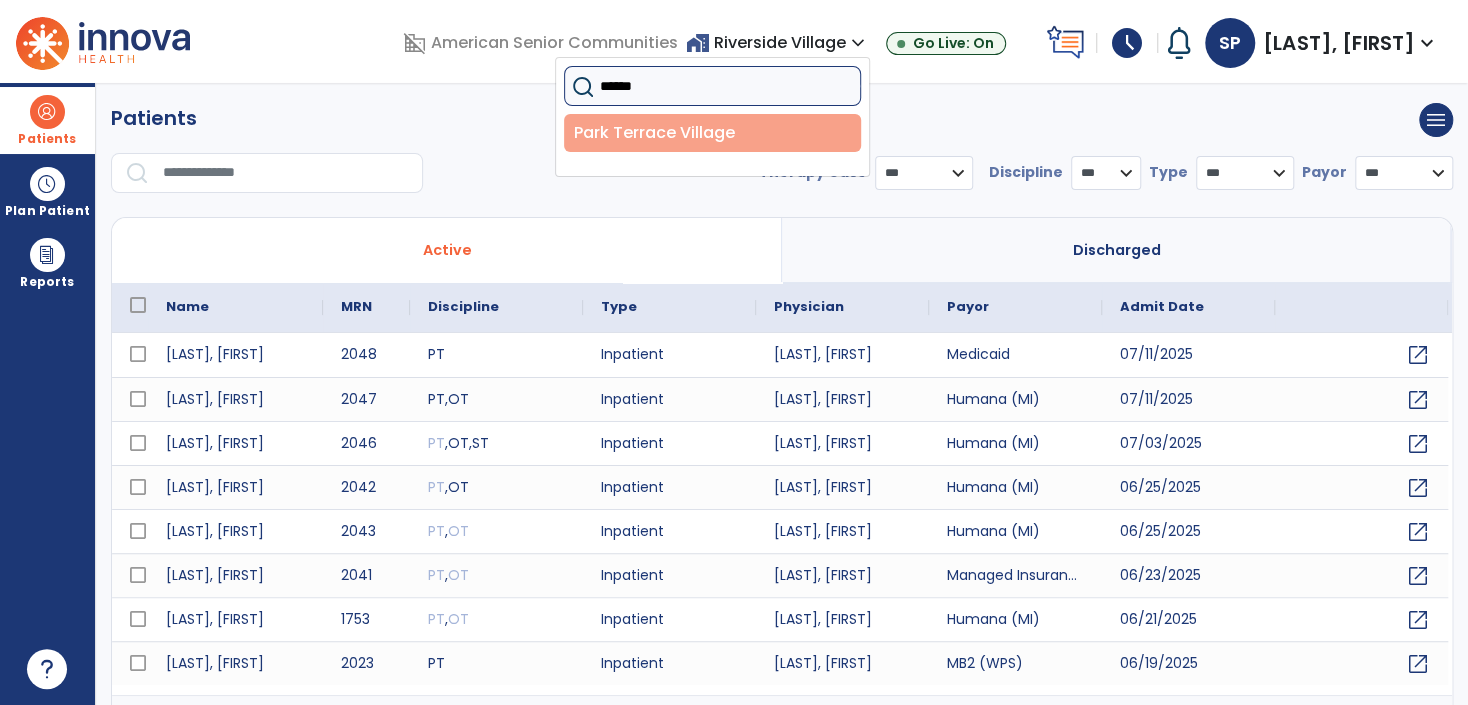 type on "******" 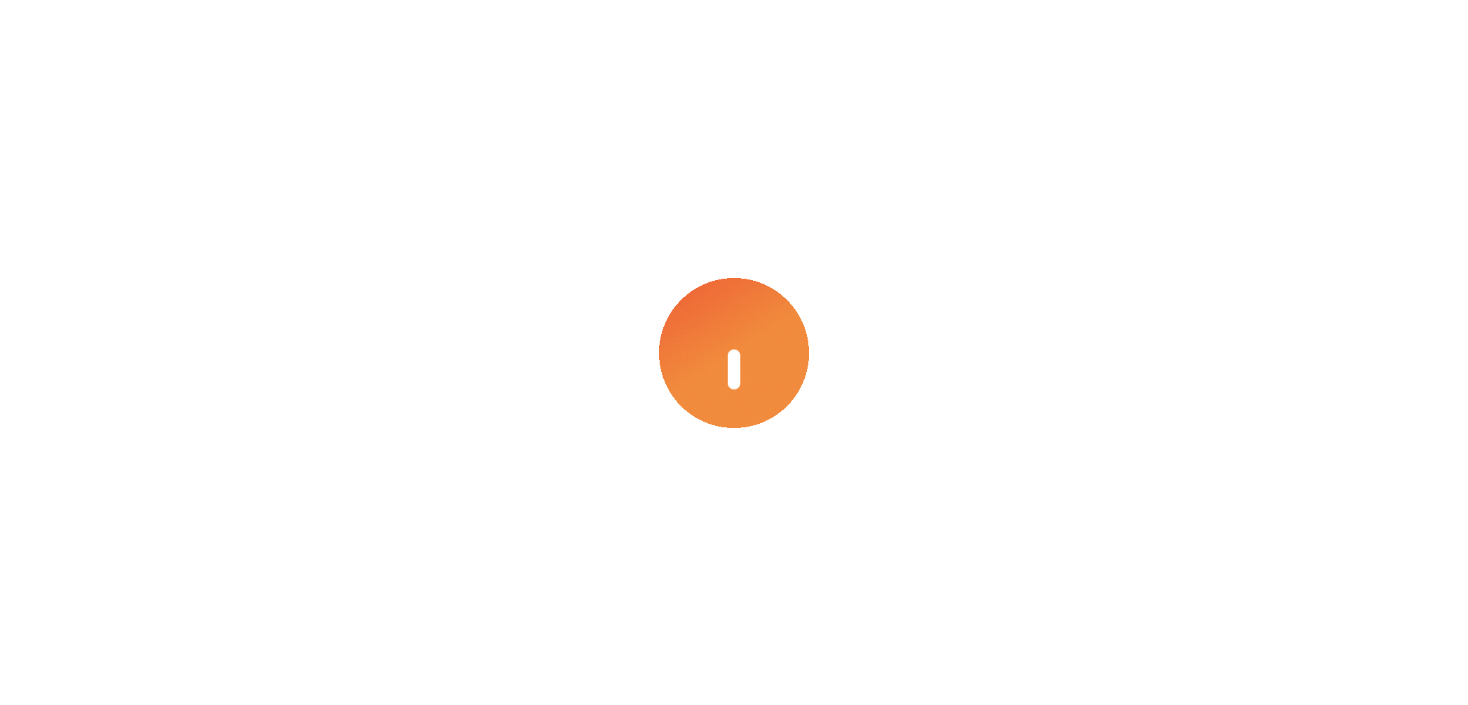 scroll, scrollTop: 0, scrollLeft: 0, axis: both 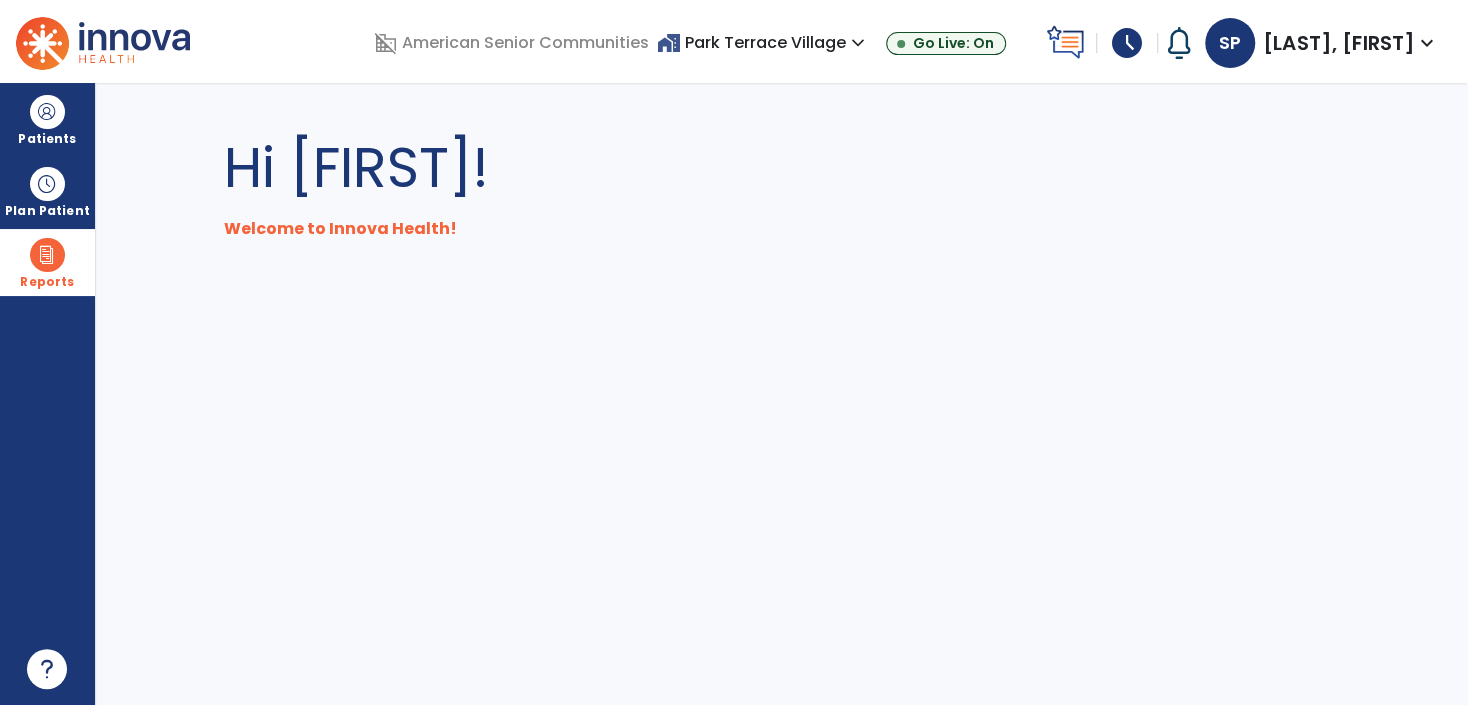 click on "Reports  export_notes  Billing Exports  note_alt  EOM Report  event_note  Minutes By Payor  sticky_note_2  PBJ Report  inbox_customize  Service Log  playlist_add_check  Triple Check Report" at bounding box center [47, 262] 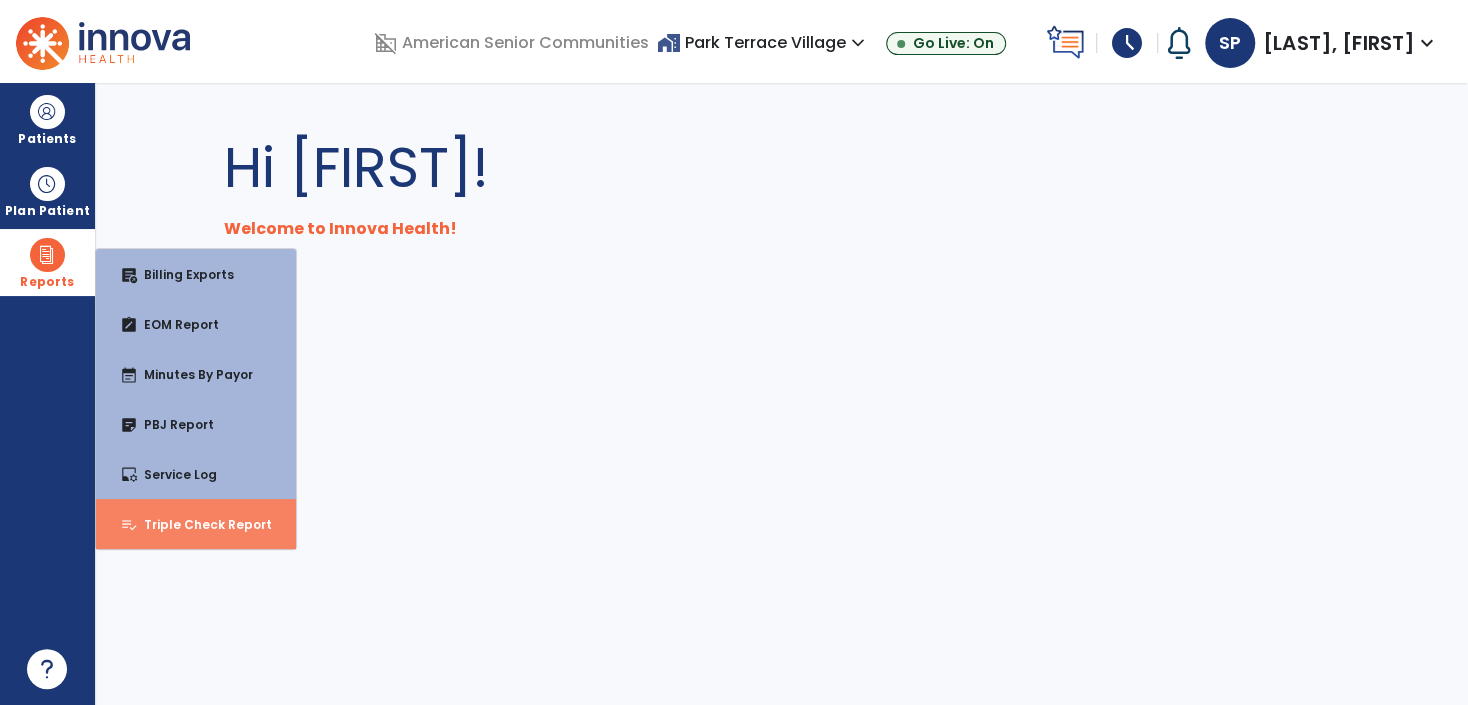 click on "playlist_add_check  Triple Check Report" at bounding box center [196, 524] 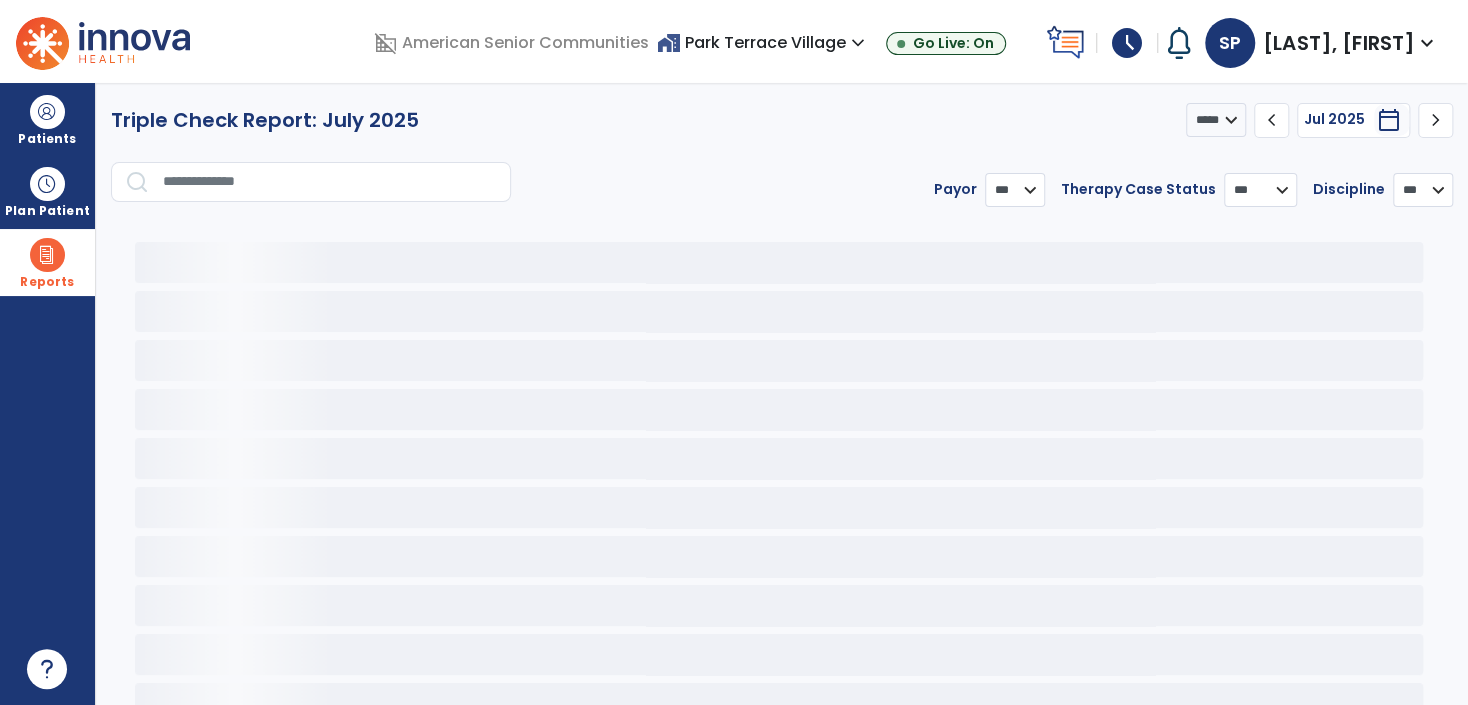 select on "***" 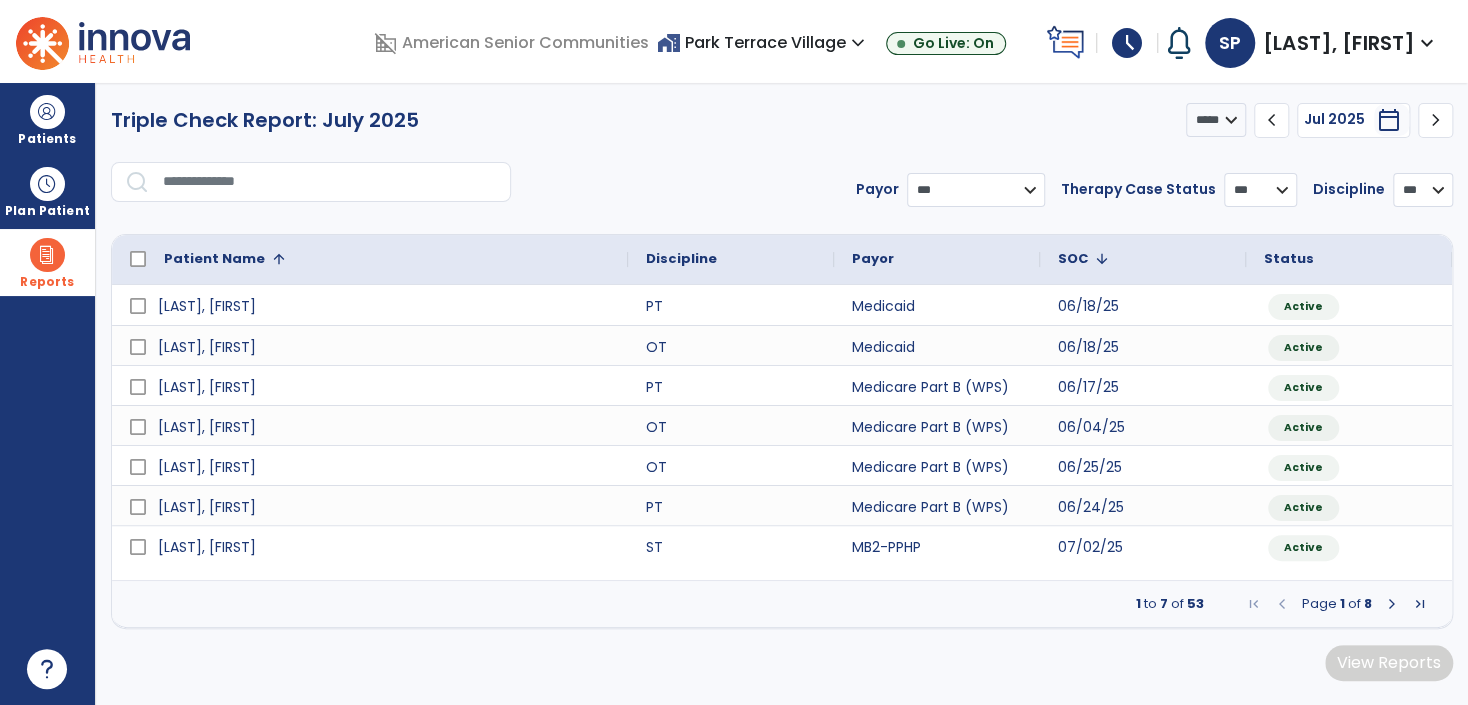 click on "*** ****** ********" at bounding box center [976, 190] 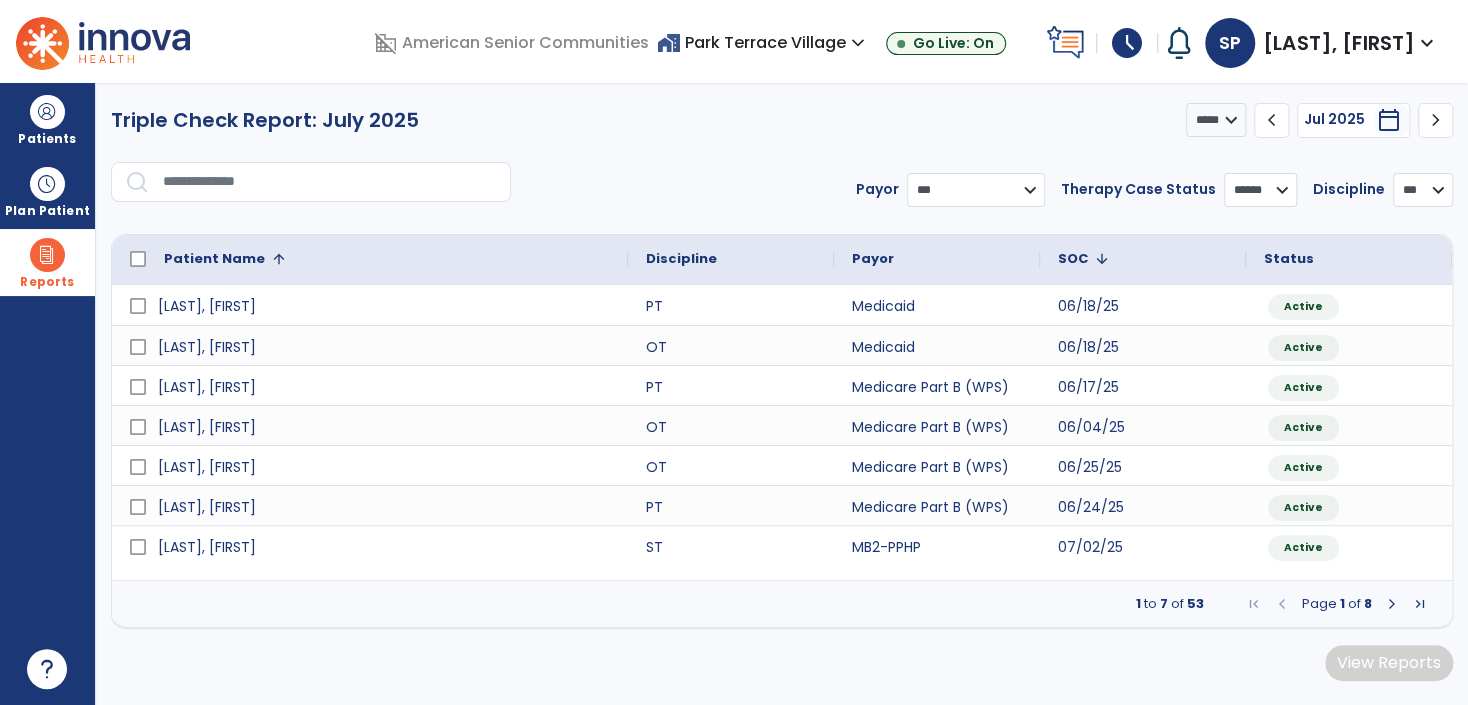 click on "*** ****** ********" at bounding box center (976, 190) 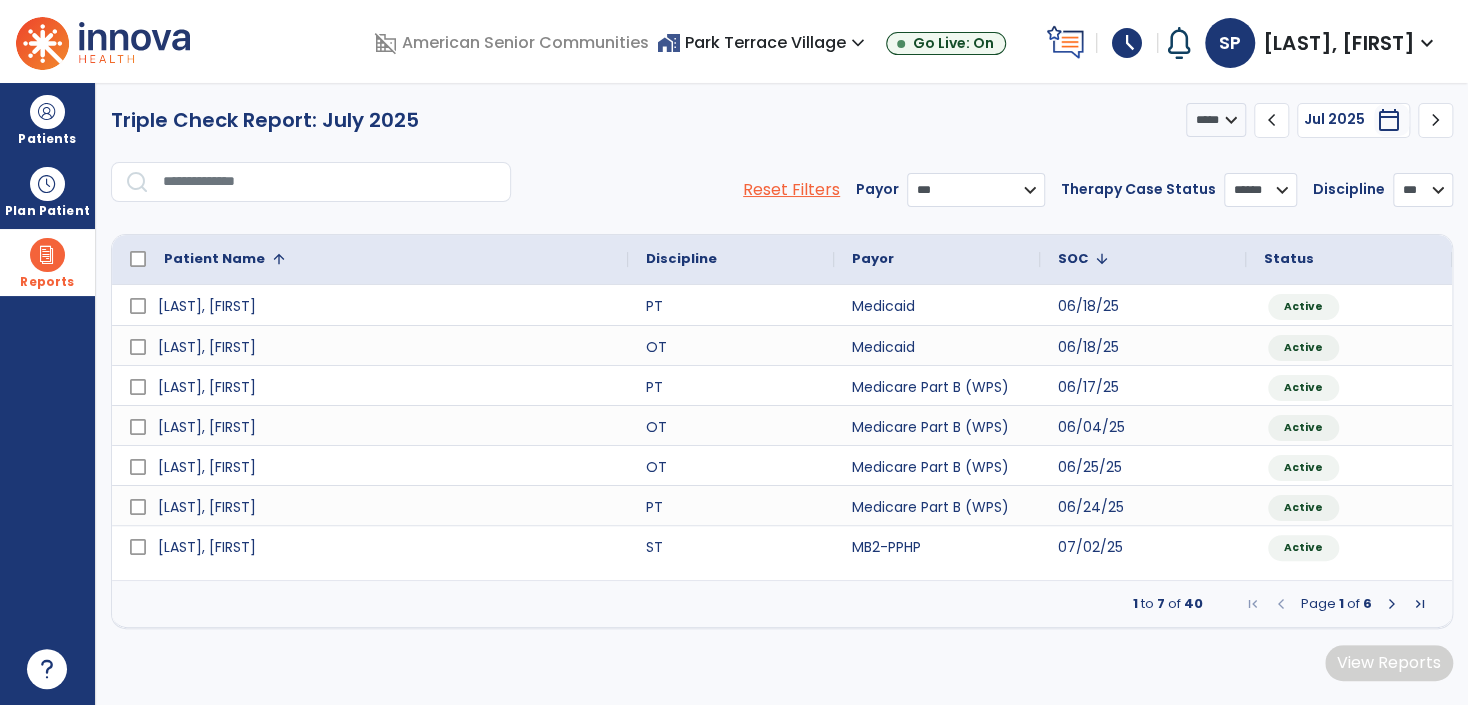 click at bounding box center (1102, 259) 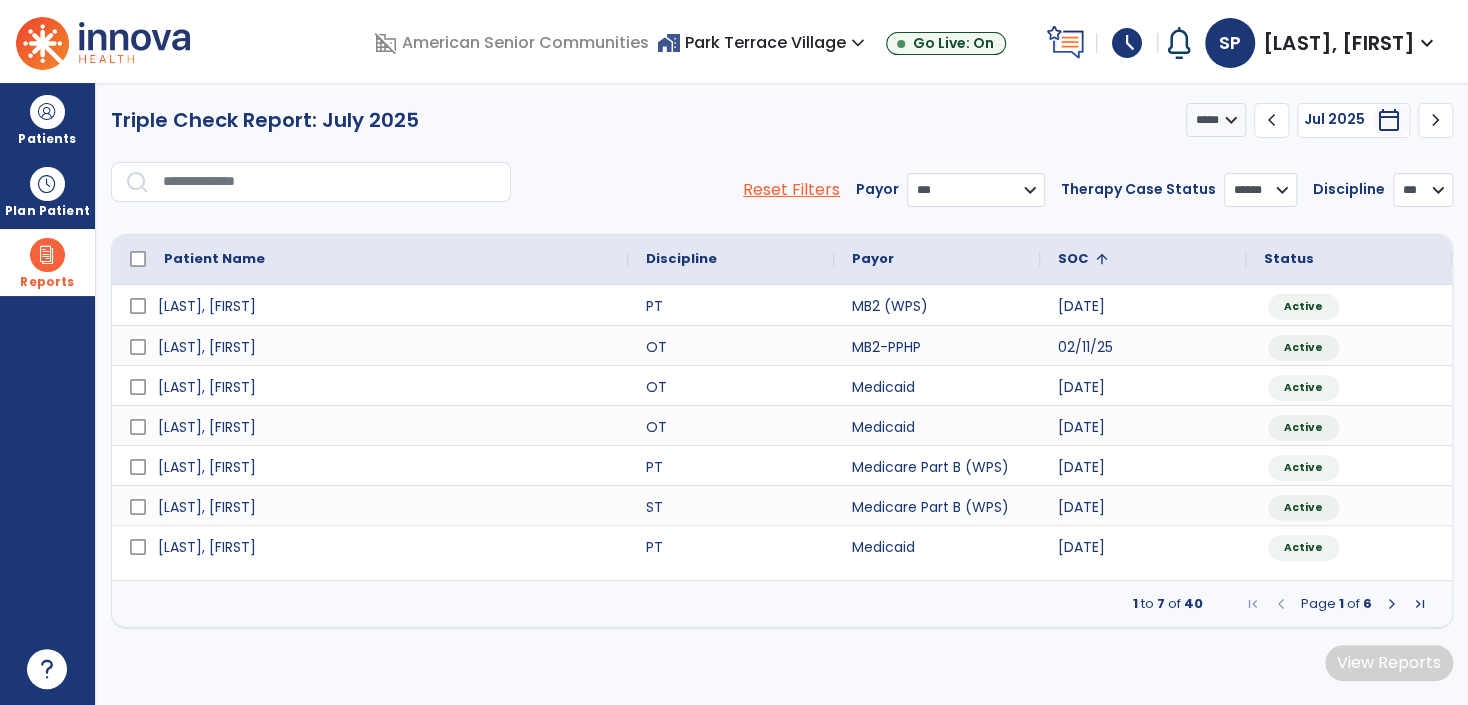 click on "Page
1
of
6" at bounding box center (1336, 604) 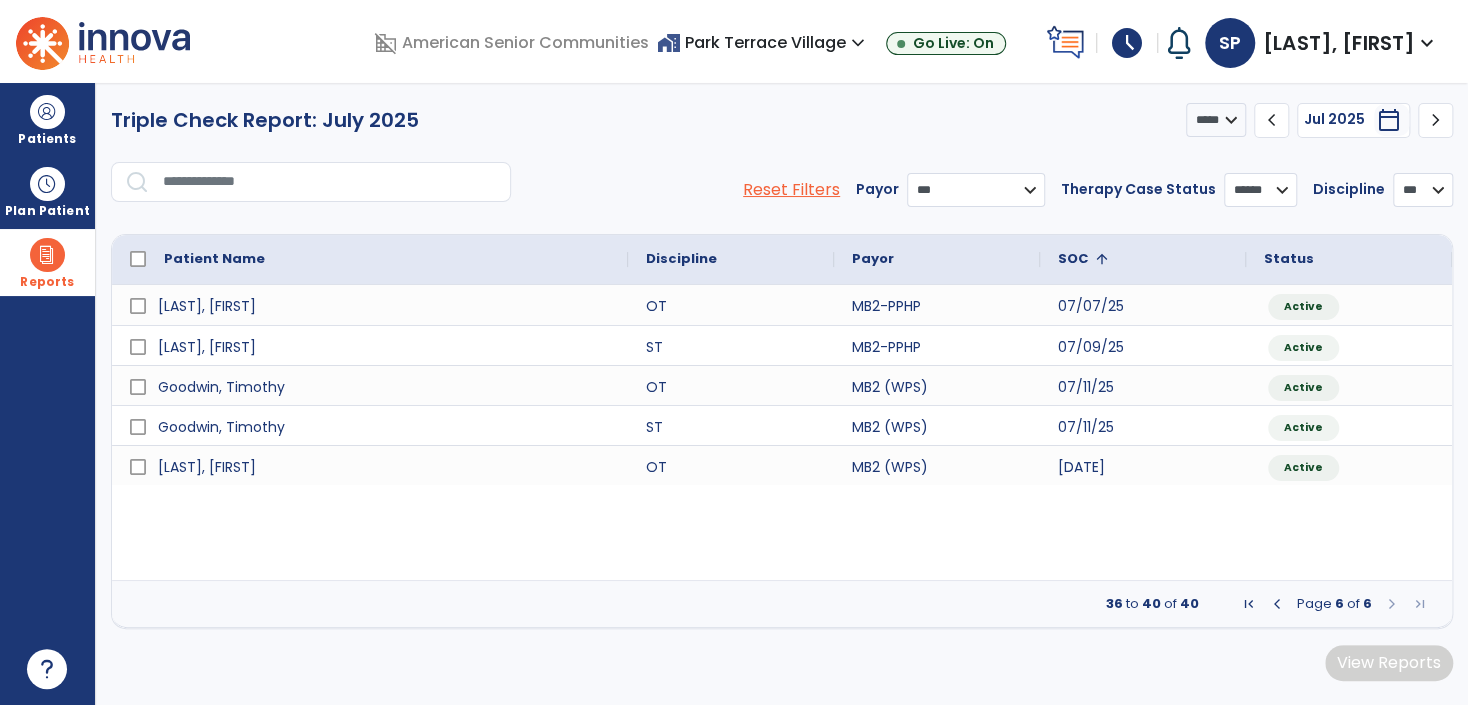 click at bounding box center (1420, 604) 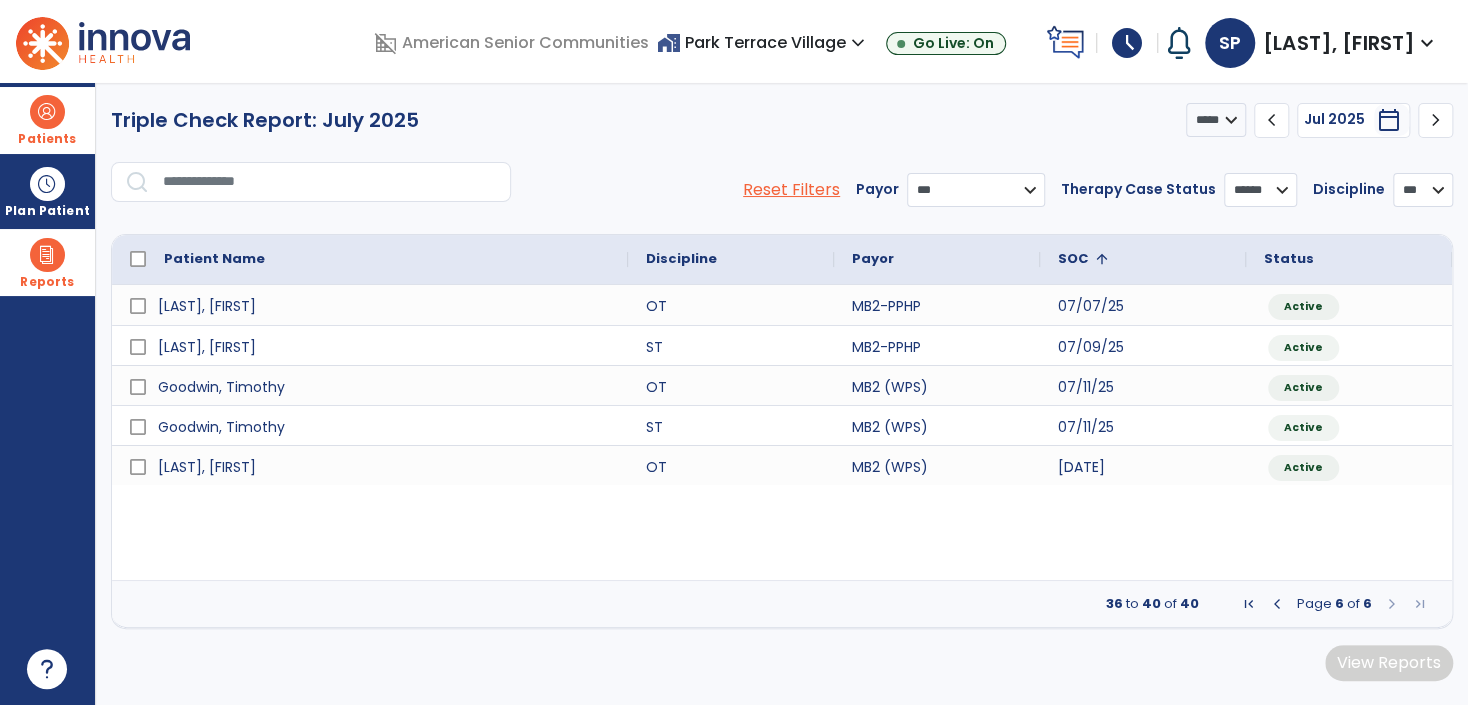 drag, startPoint x: 49, startPoint y: 120, endPoint x: 108, endPoint y: 125, distance: 59.211487 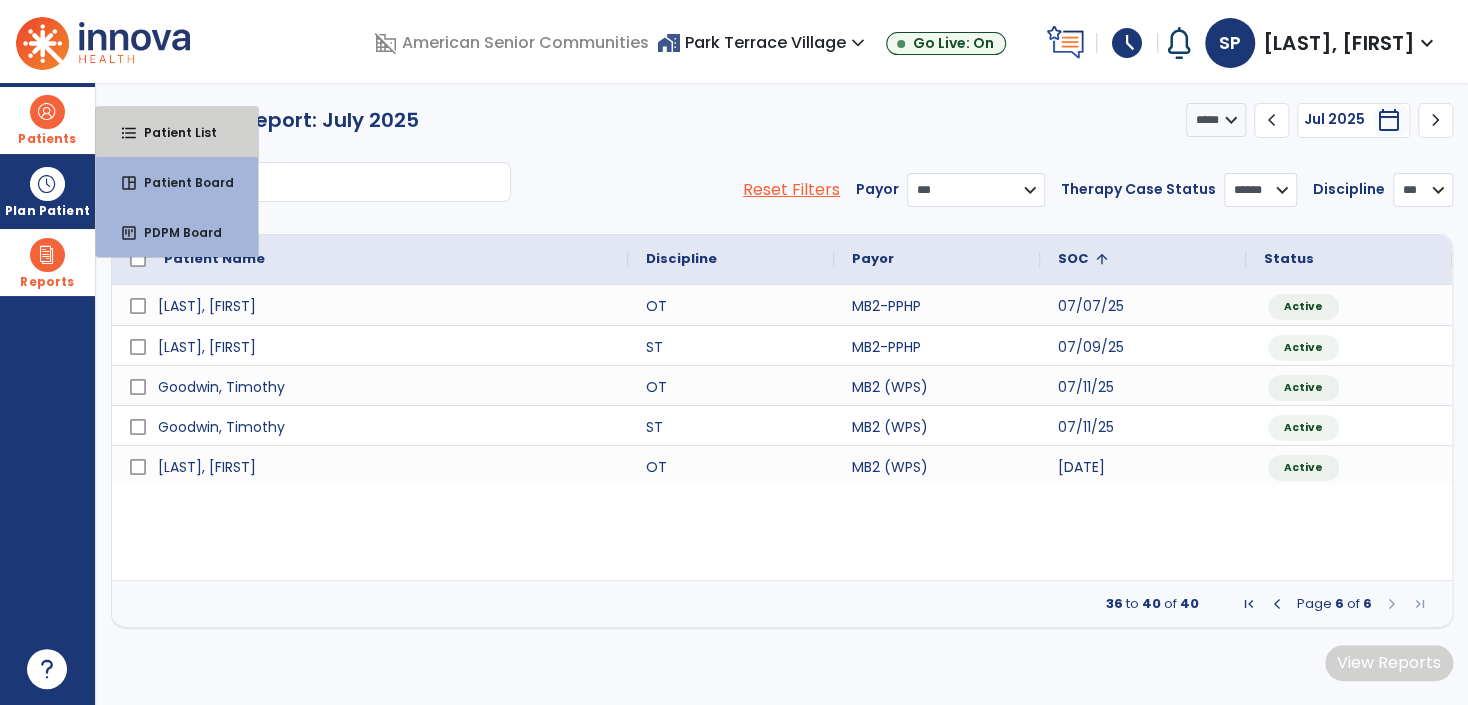 click on "format_list_bulleted  Patient List" at bounding box center (177, 132) 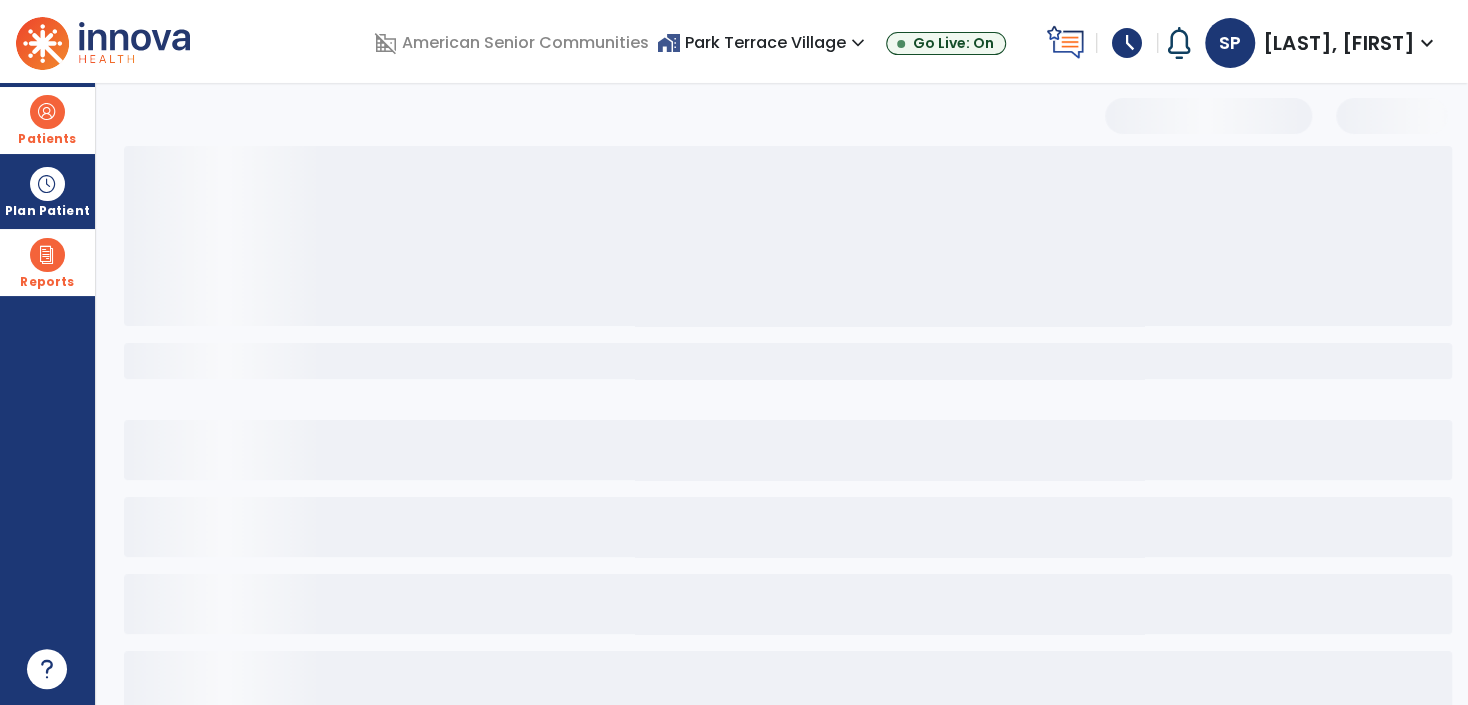 select on "***" 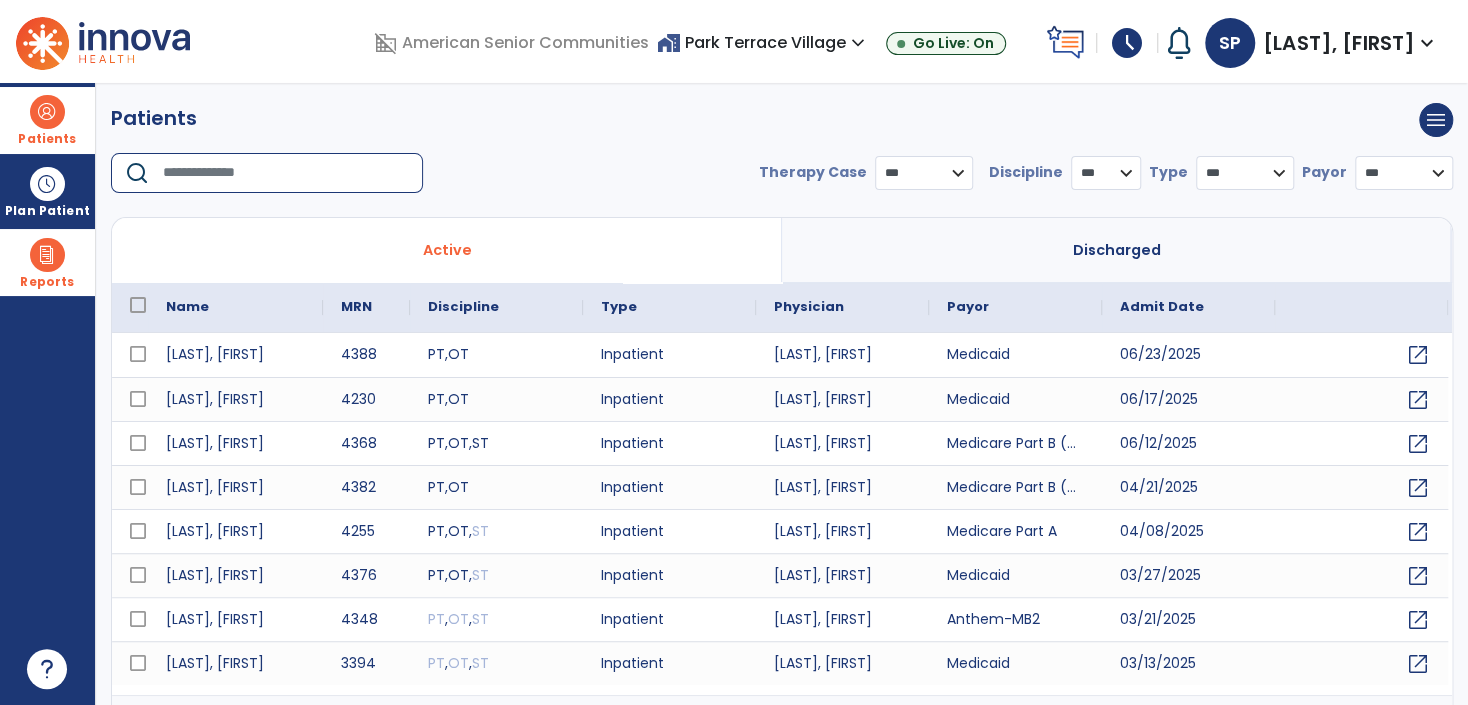 click at bounding box center [286, 173] 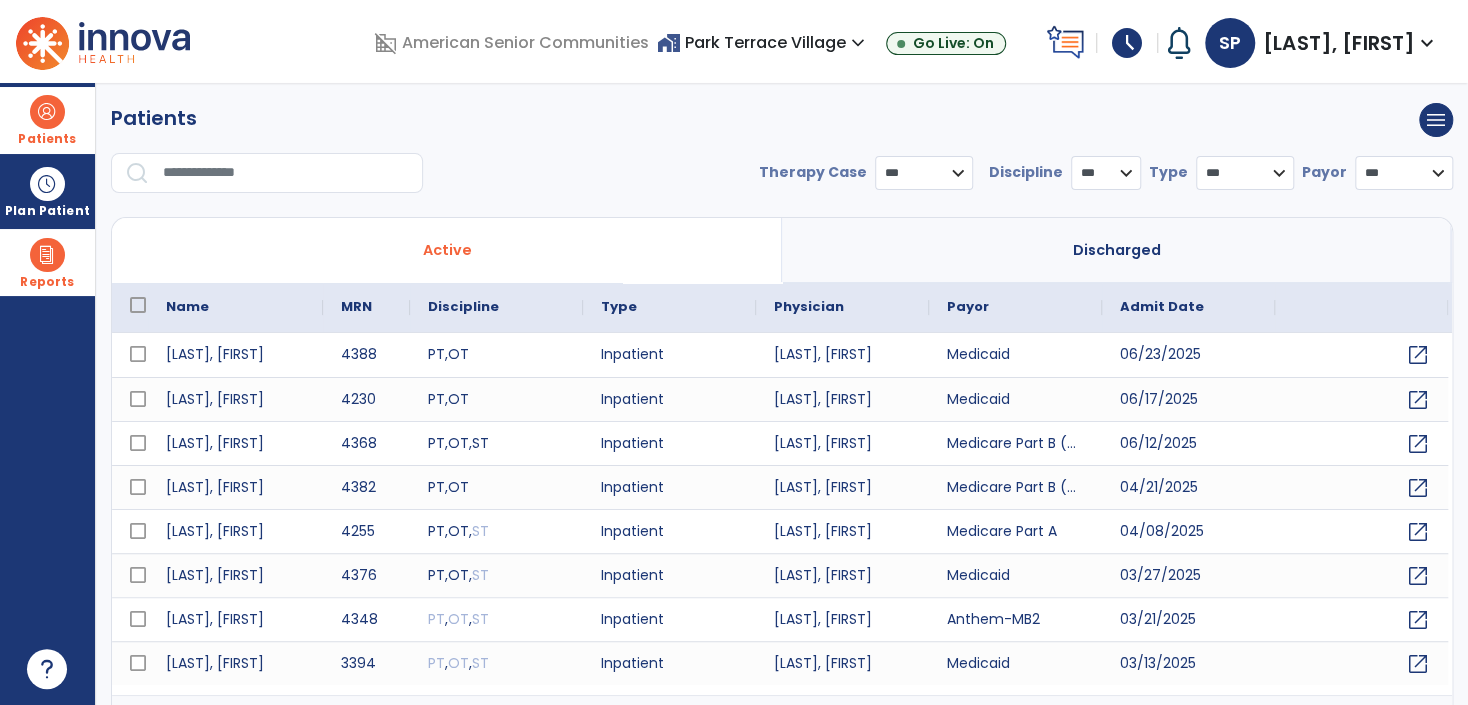 click at bounding box center (286, 173) 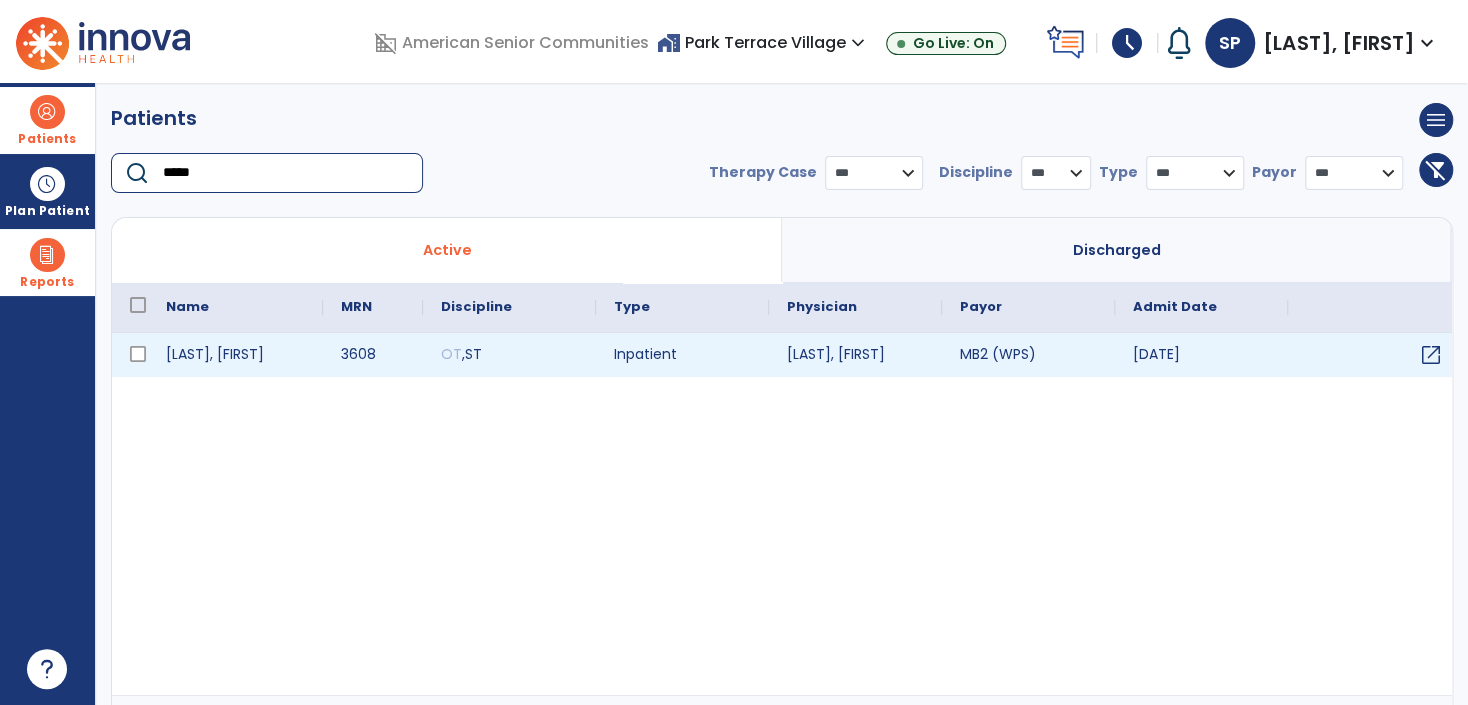 type on "*****" 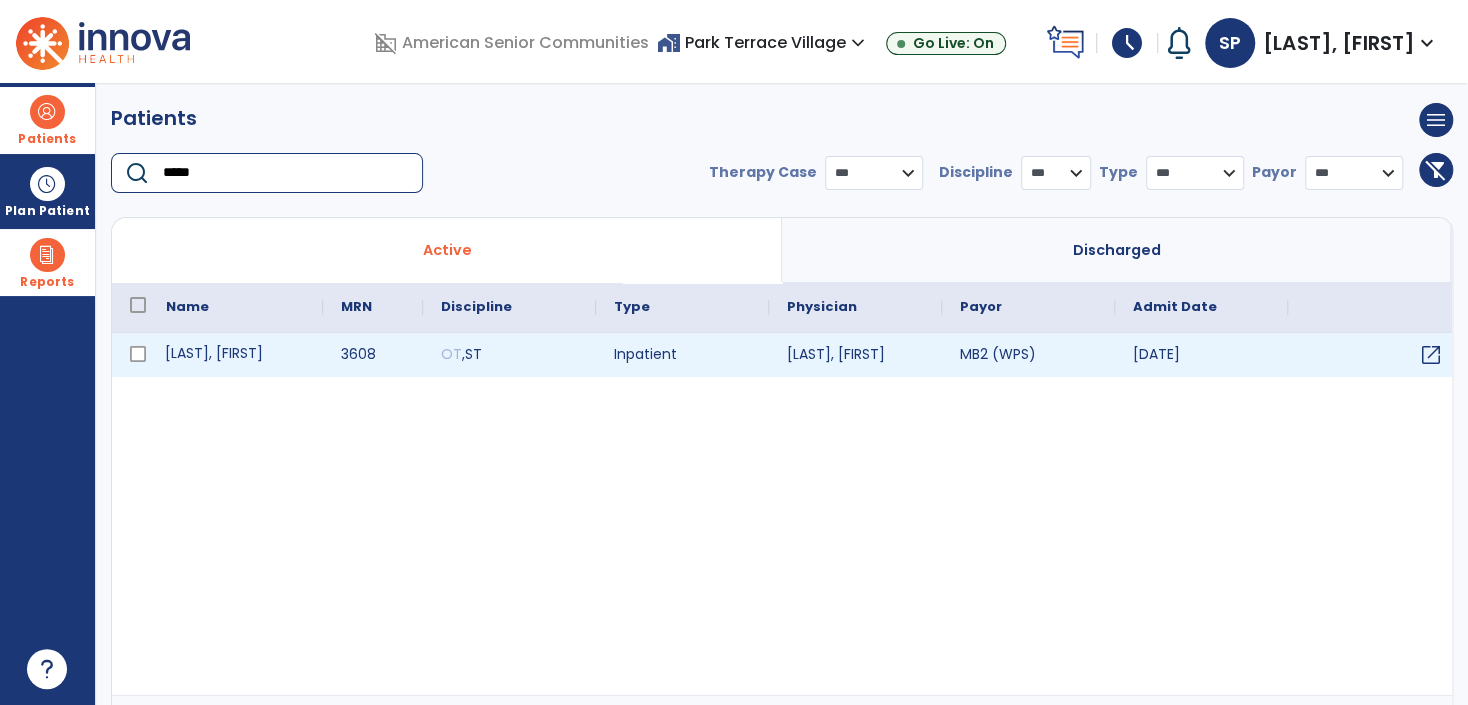 click on "[LAST], [FIRST]" at bounding box center [235, 355] 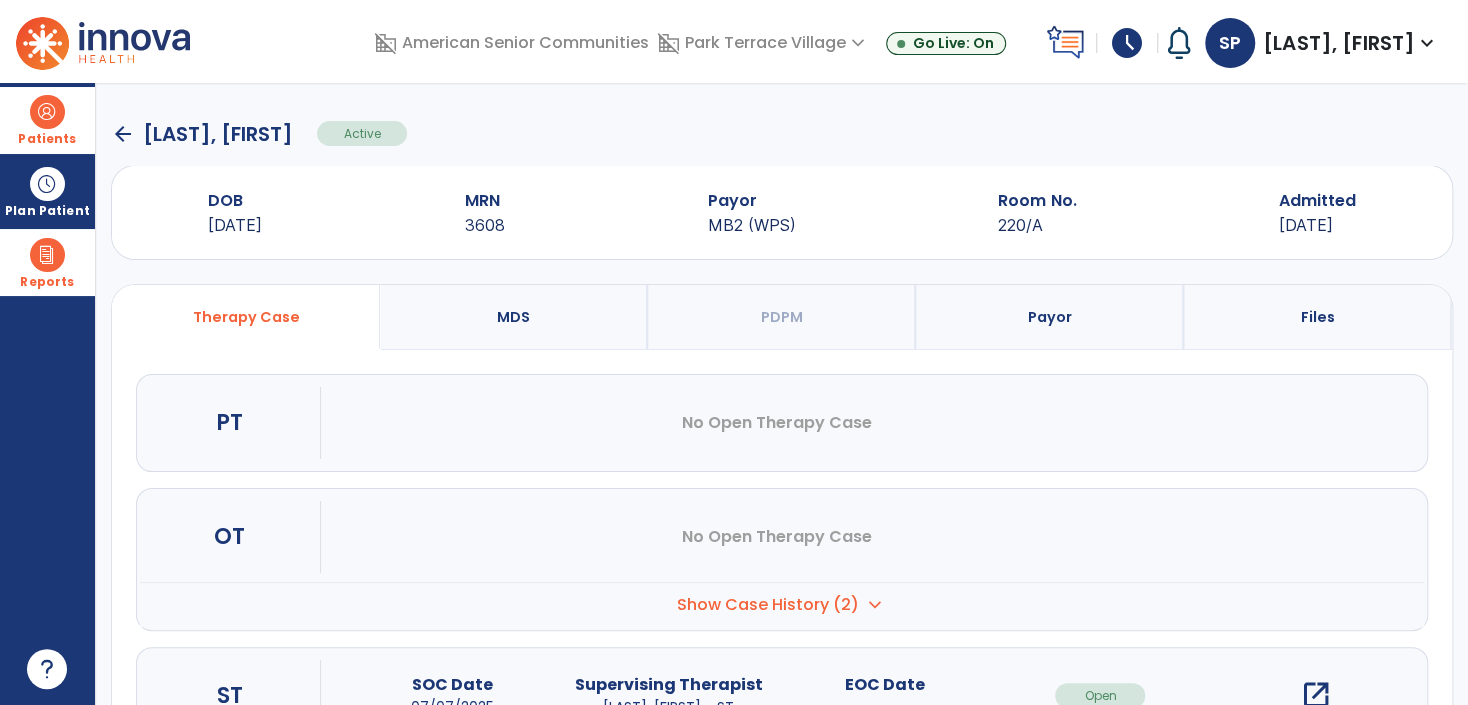 scroll, scrollTop: 130, scrollLeft: 0, axis: vertical 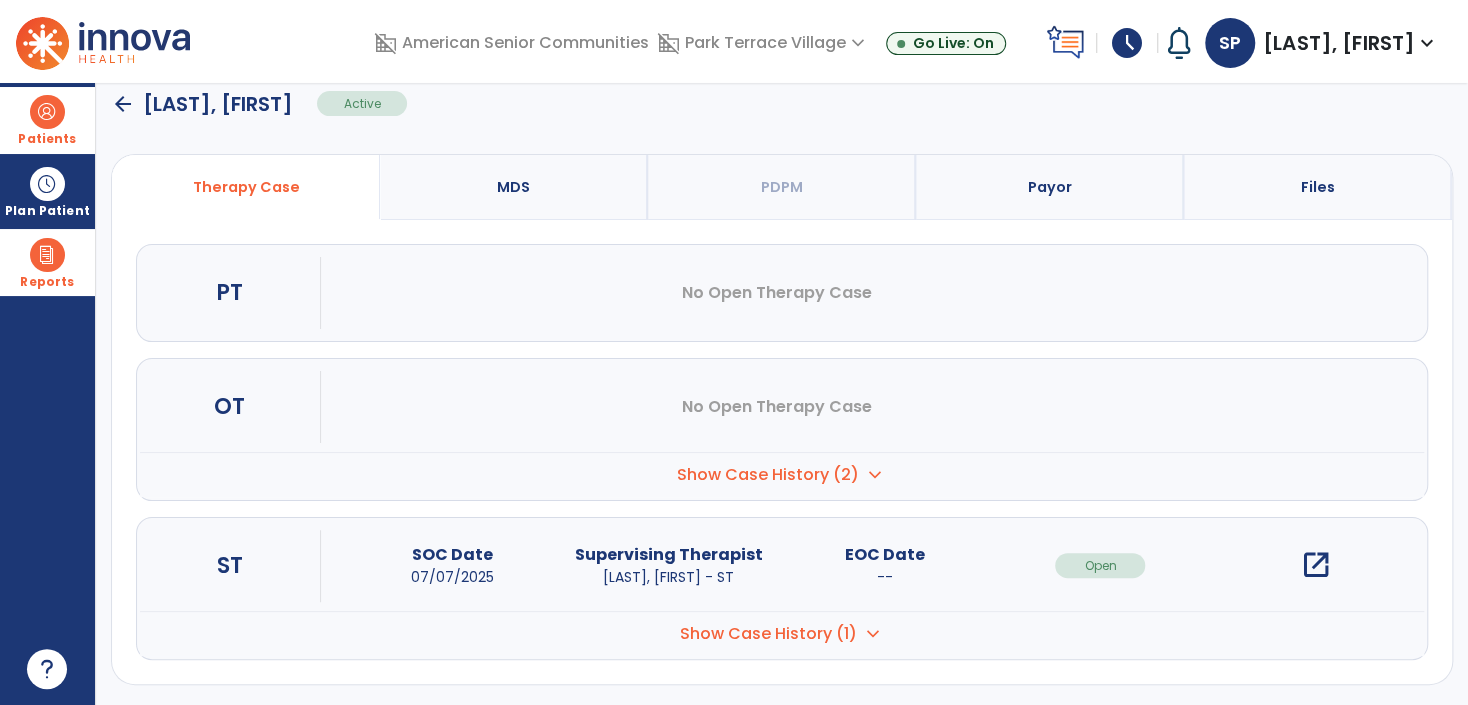 click on "open_in_new" at bounding box center (1316, 565) 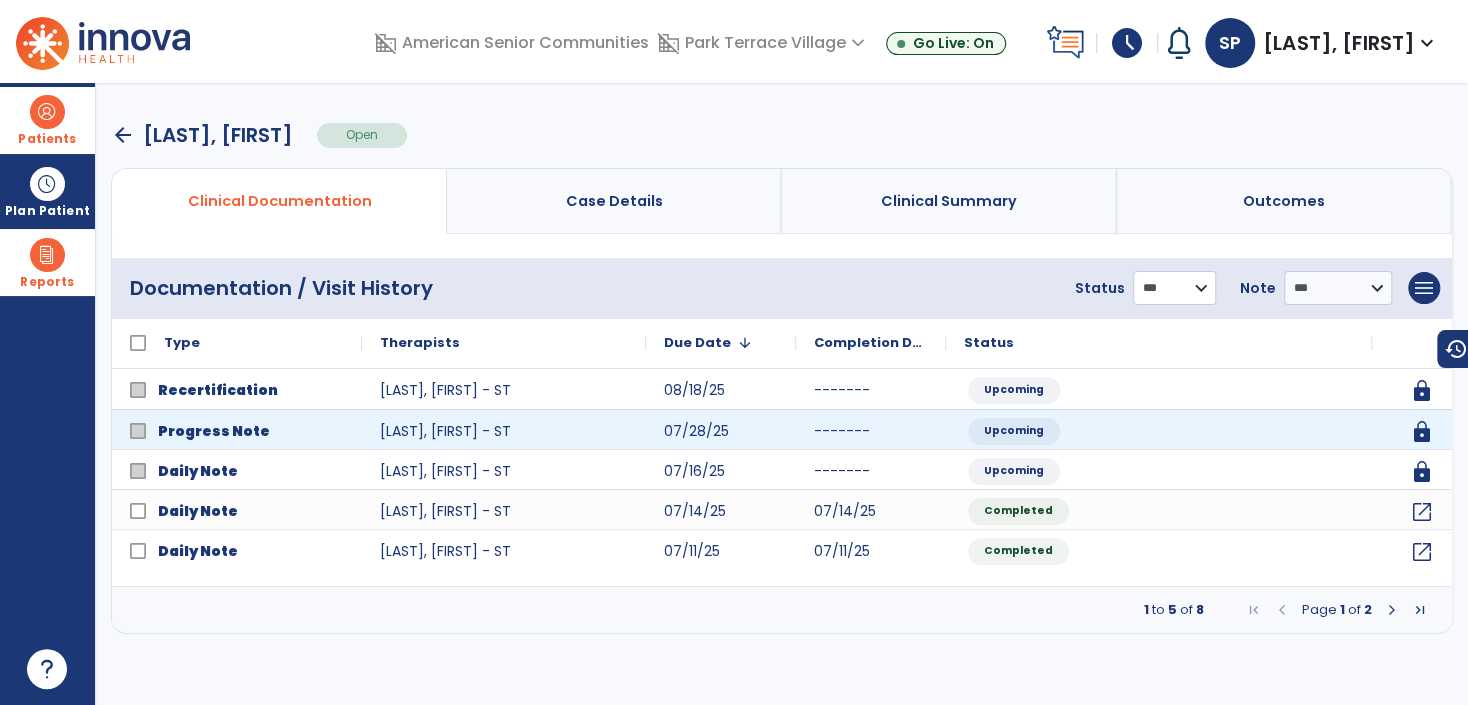 click on "**********" at bounding box center (1174, 288) 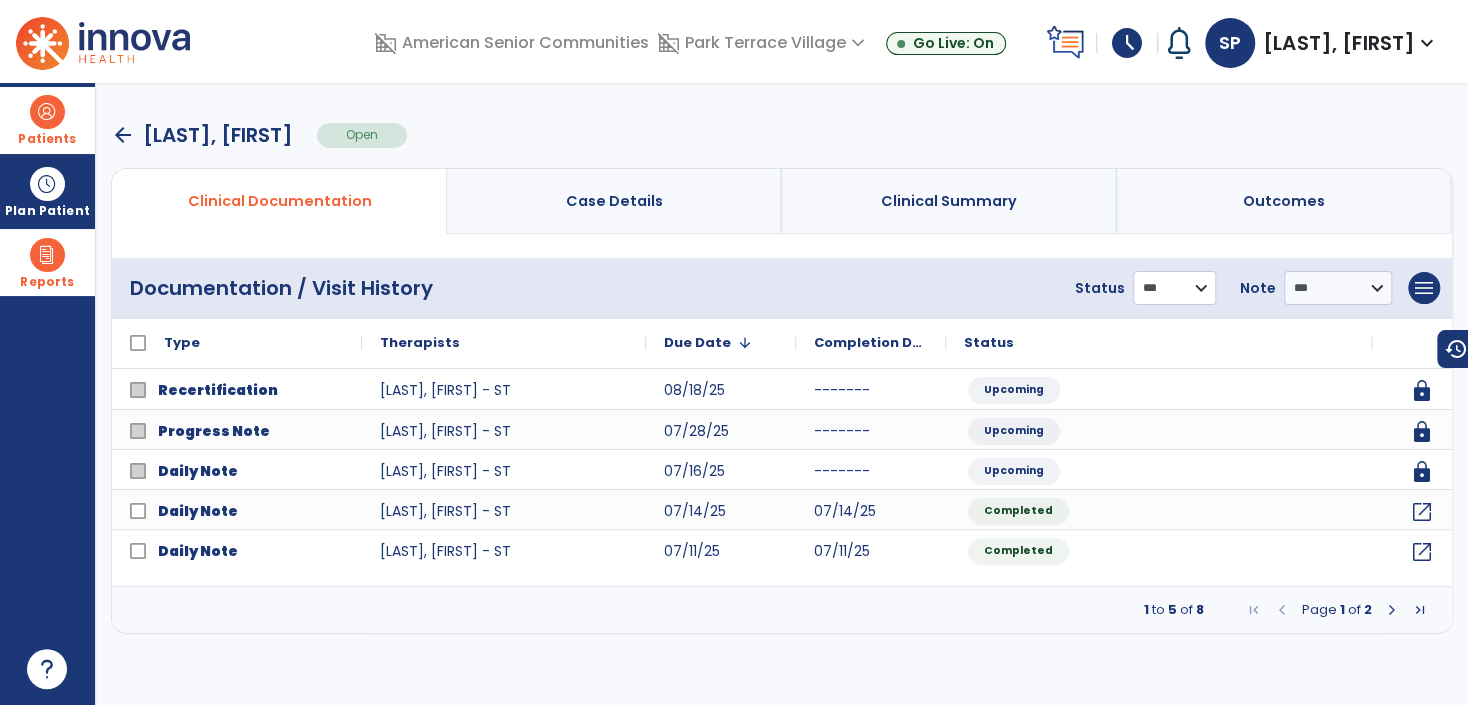 select on "*********" 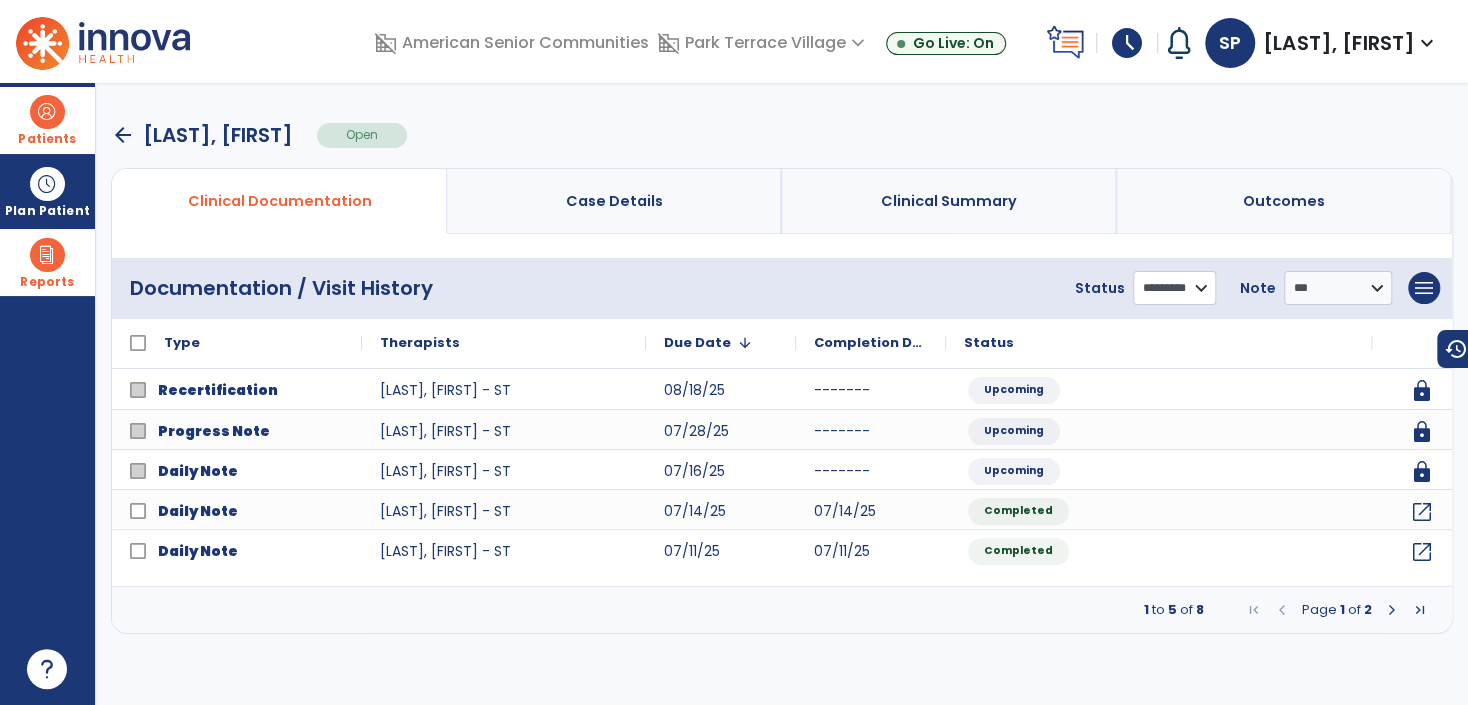 click on "**********" at bounding box center [1174, 288] 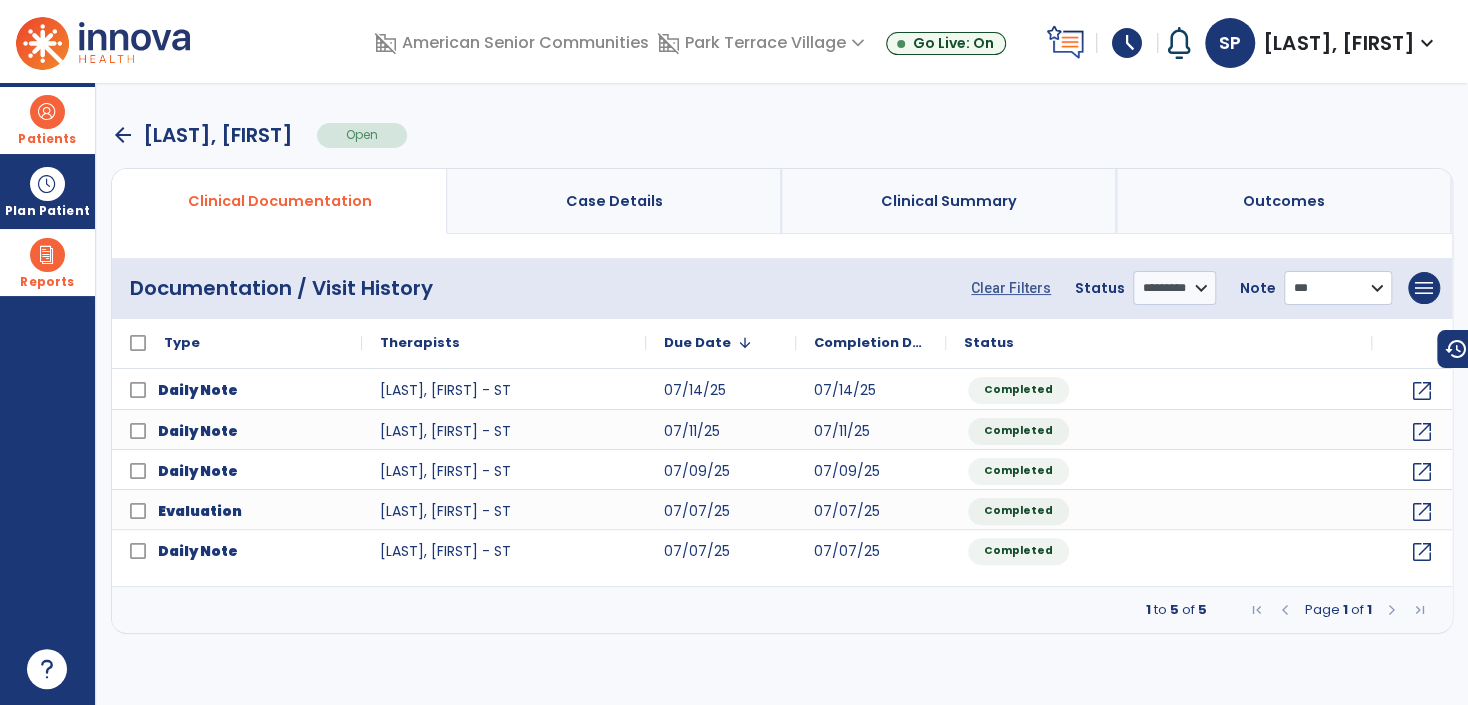 drag, startPoint x: 1326, startPoint y: 280, endPoint x: 1323, endPoint y: 301, distance: 21.213203 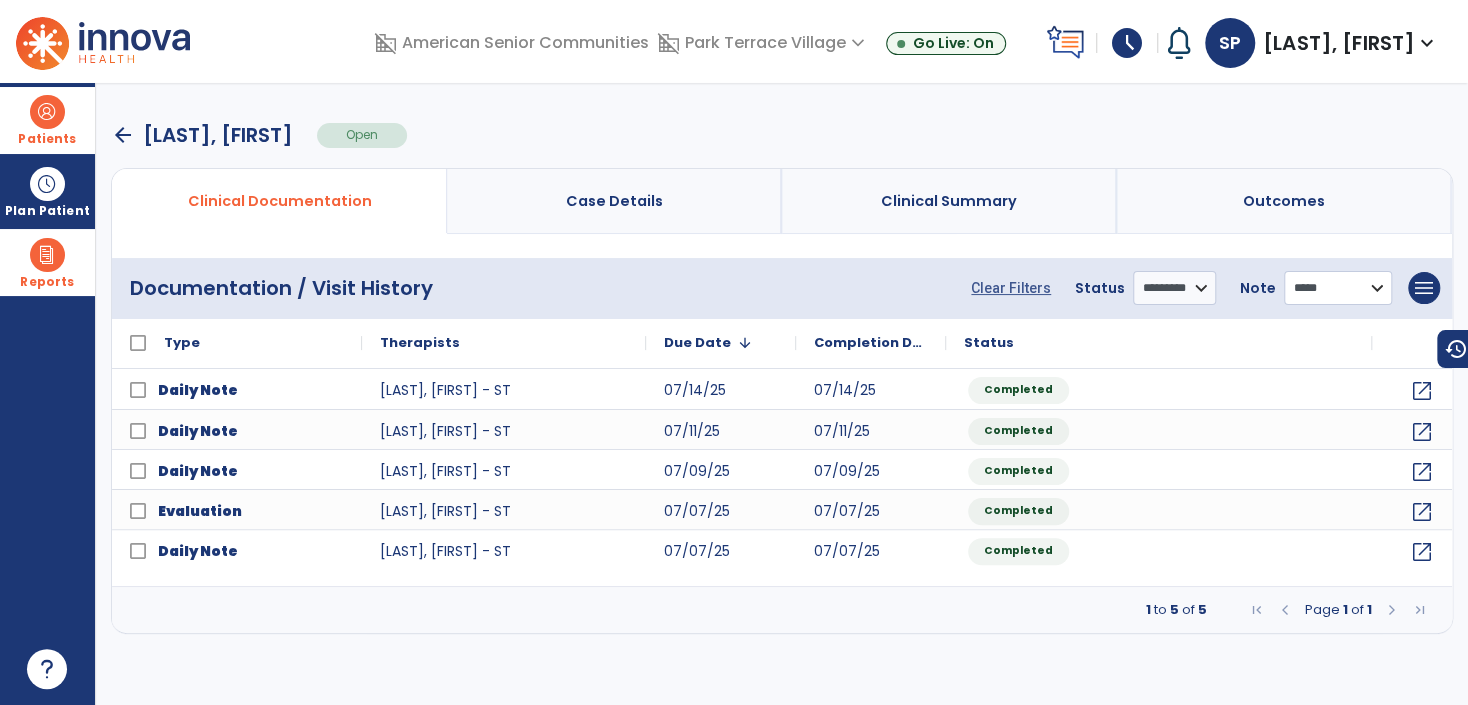 click on "**********" at bounding box center (1338, 288) 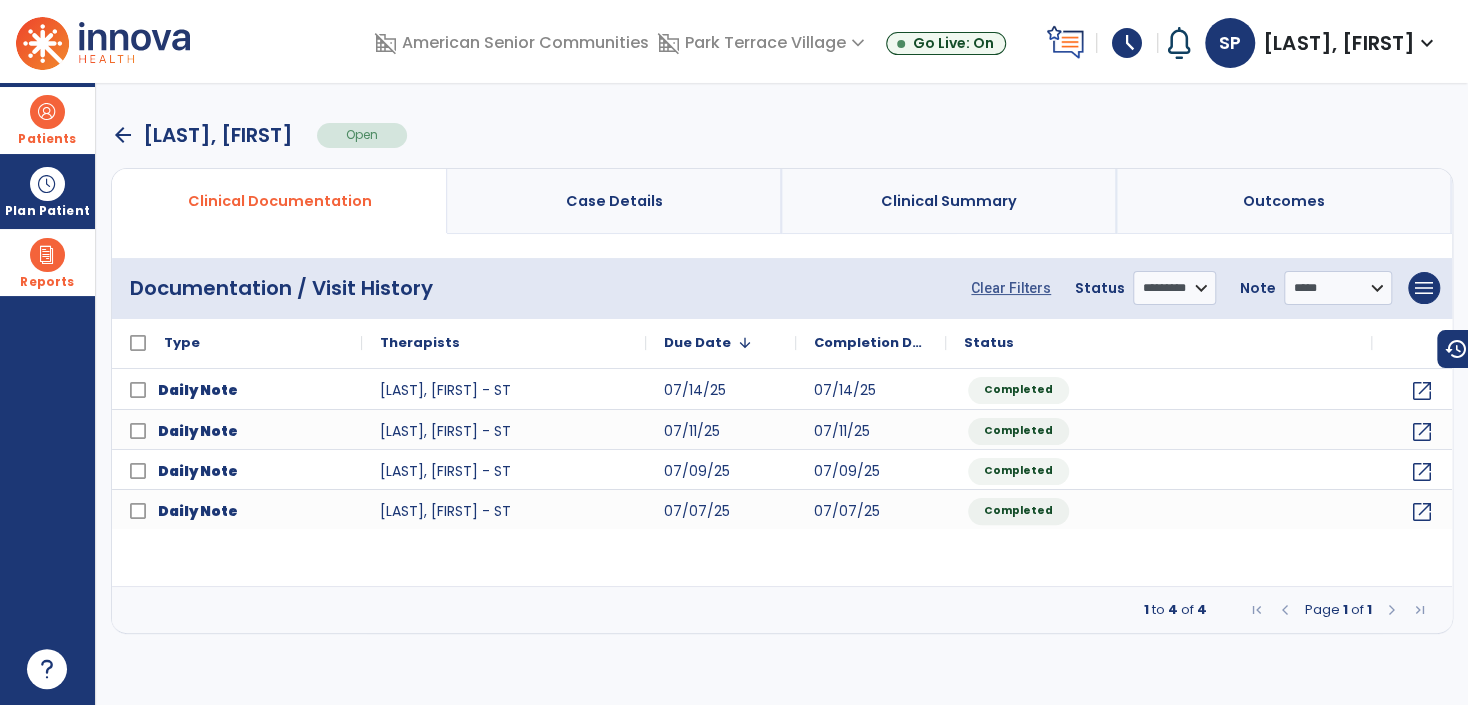 drag, startPoint x: 51, startPoint y: 98, endPoint x: 167, endPoint y: 128, distance: 119.81653 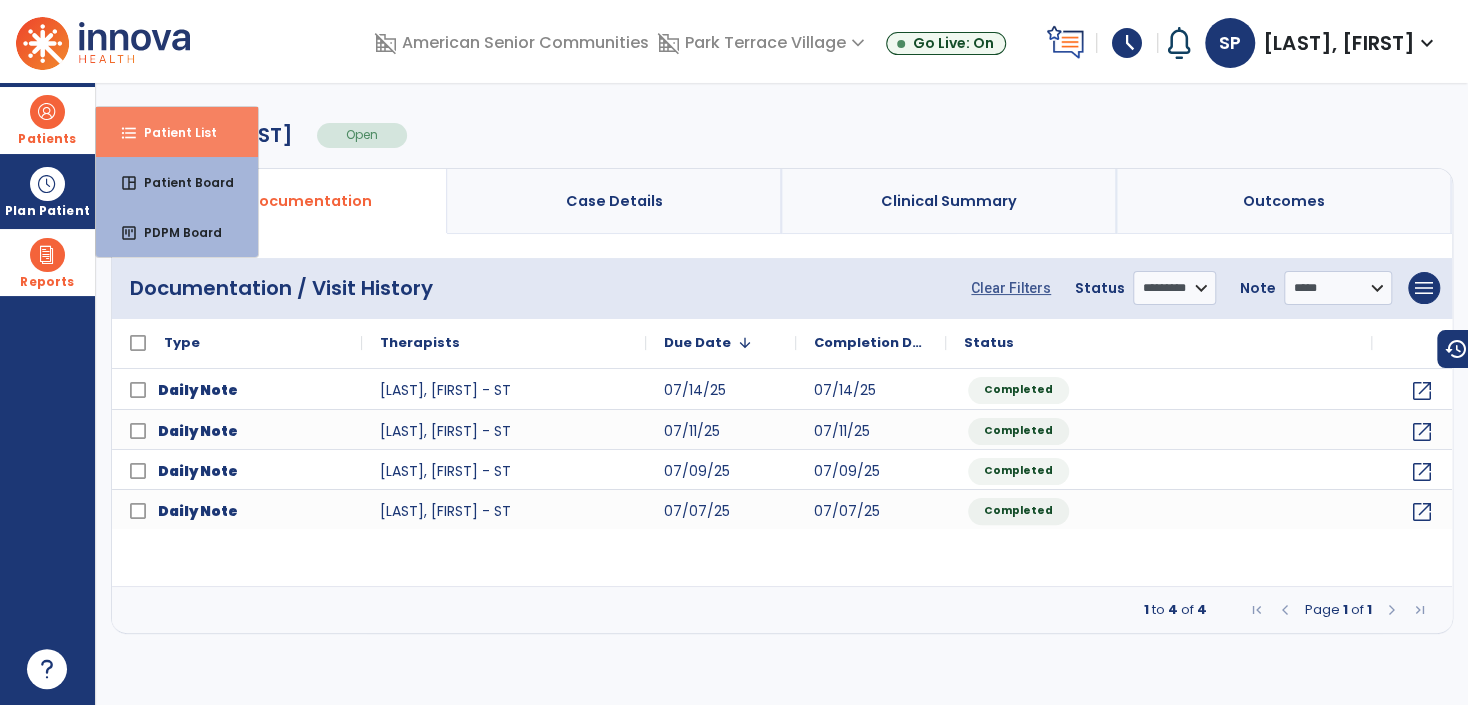 click on "Patient List" at bounding box center (172, 132) 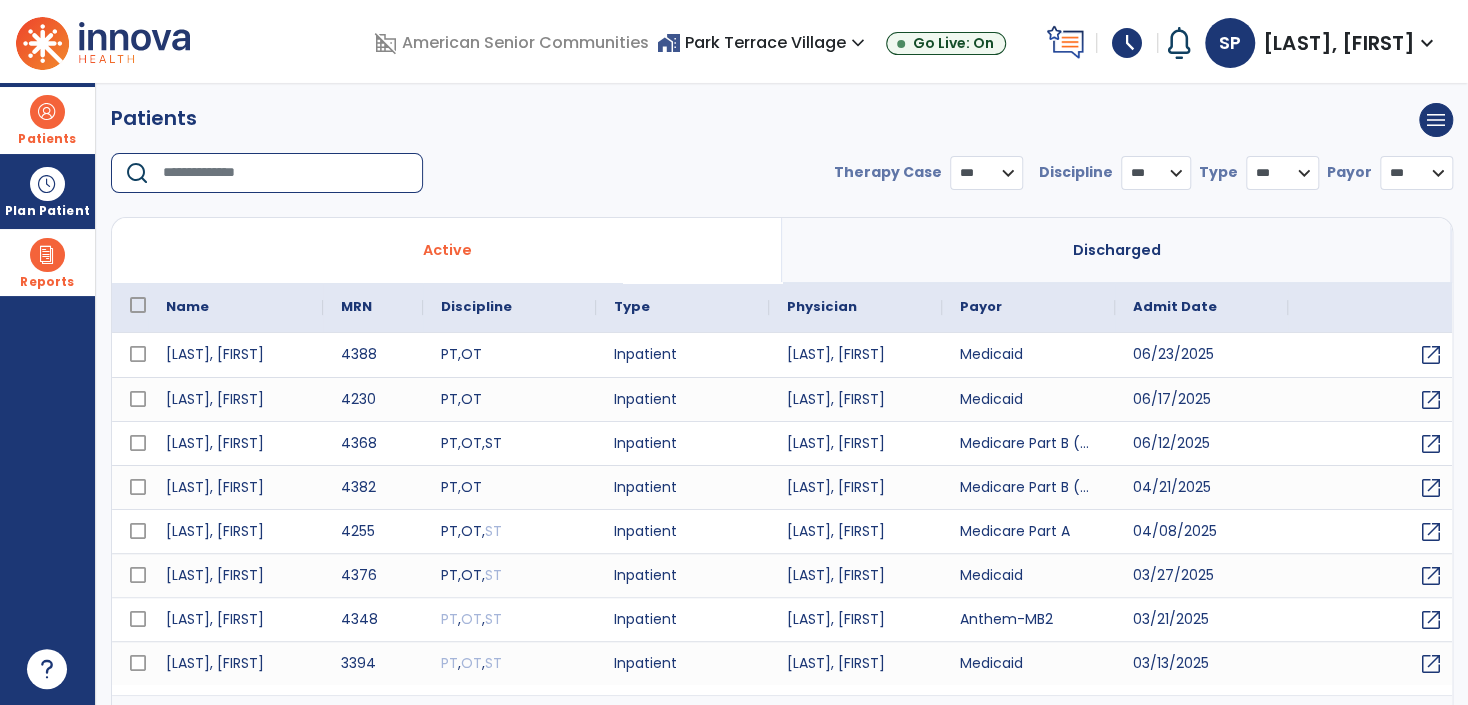 select on "***" 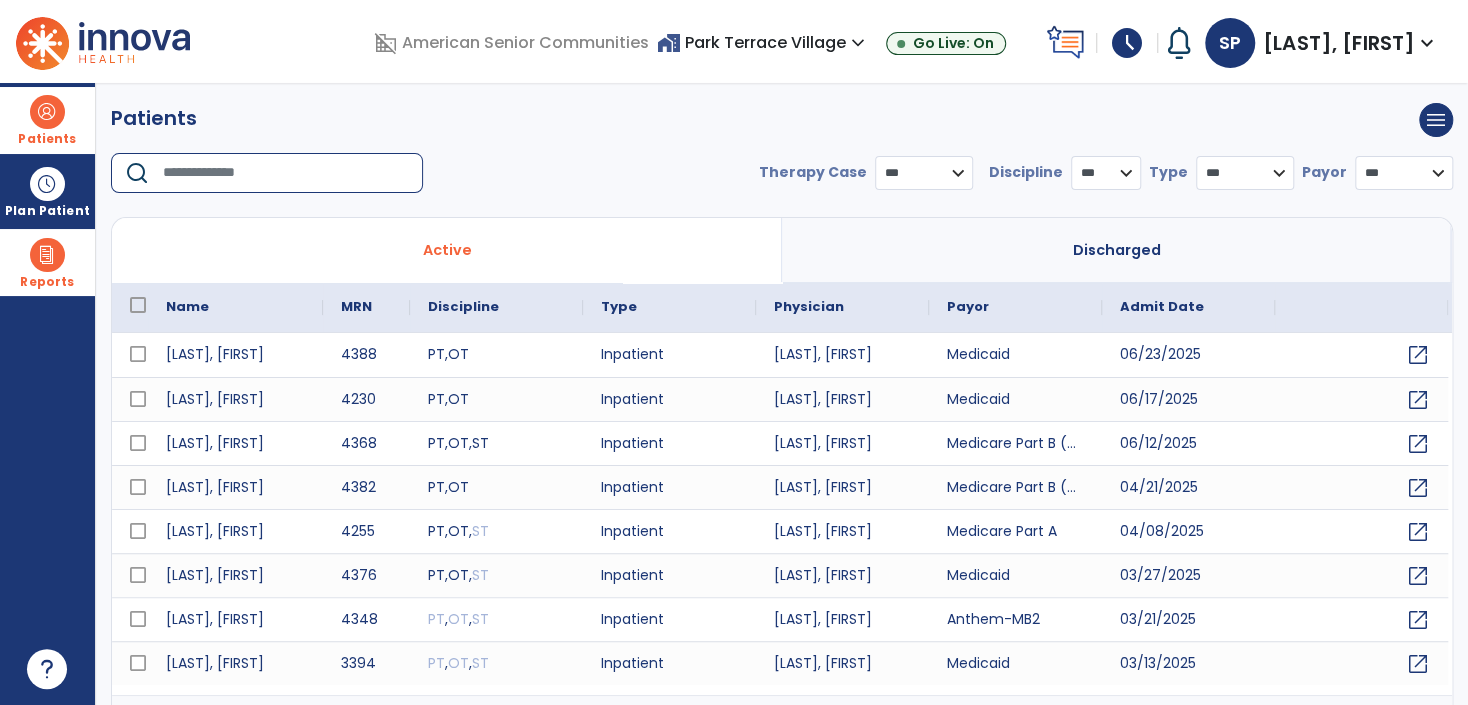 click at bounding box center (286, 173) 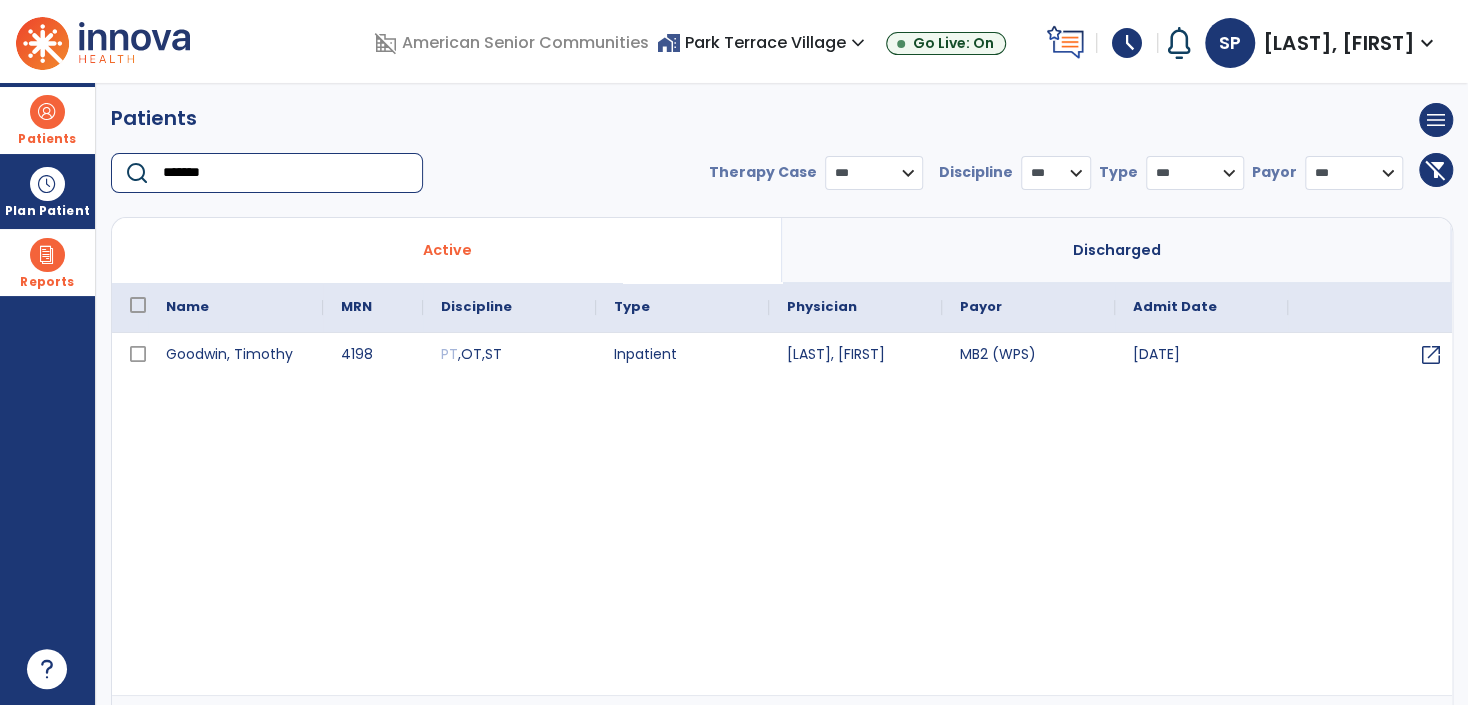 type on "*******" 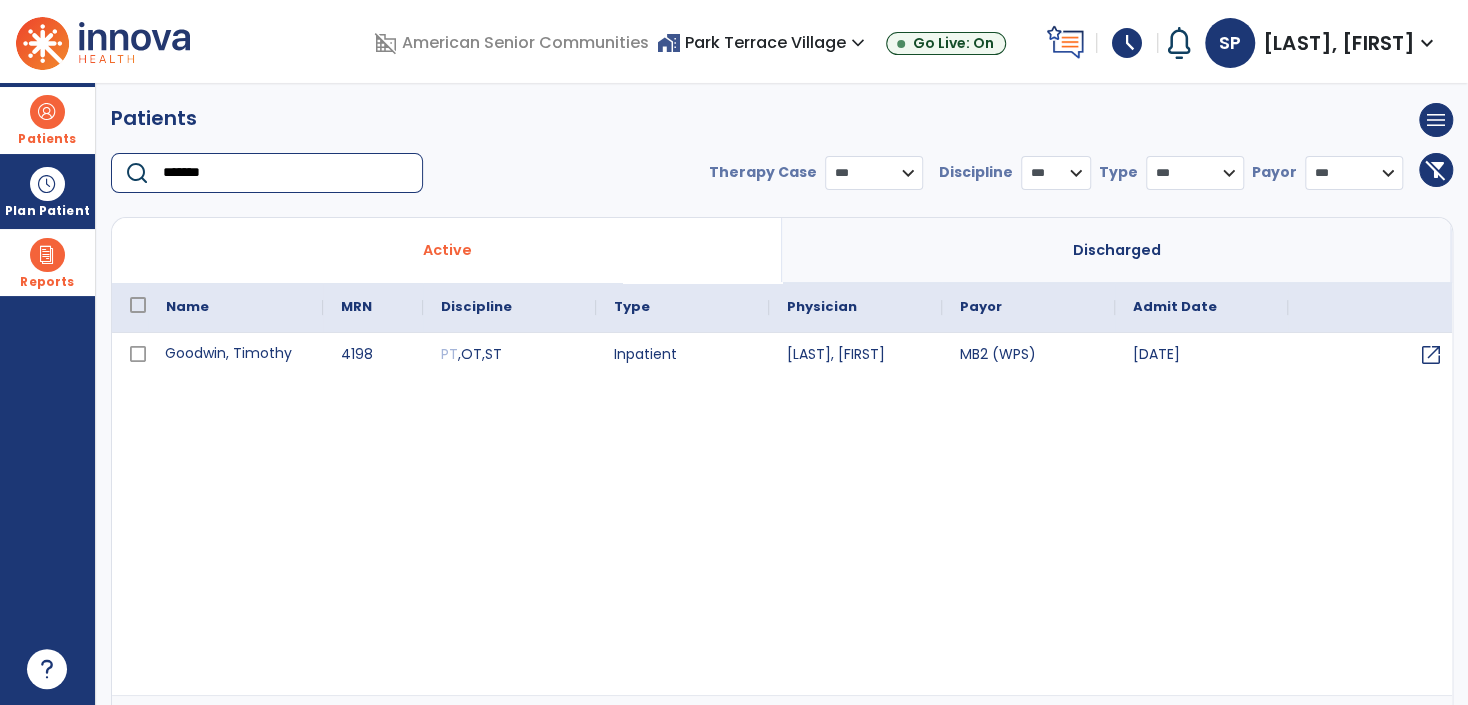 click on "Goodwin, Timothy" at bounding box center (235, 355) 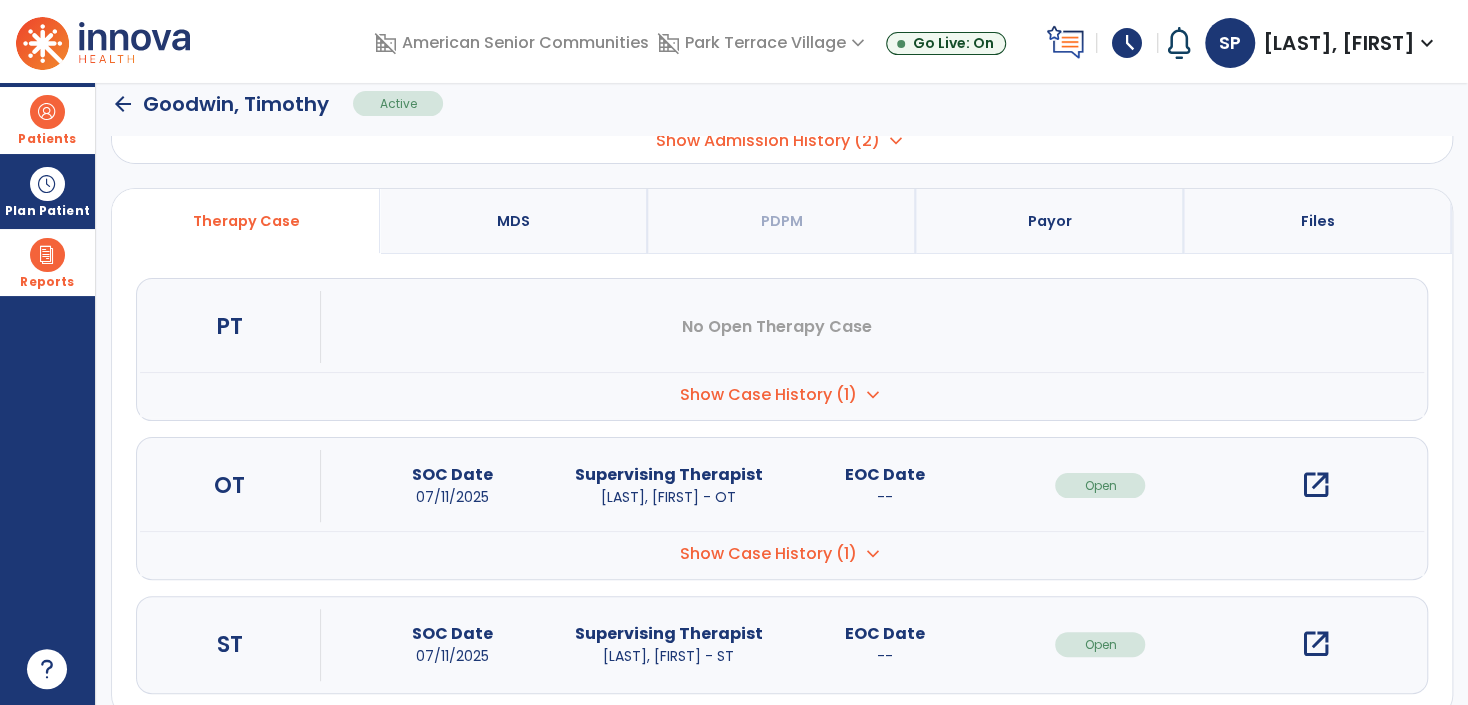 scroll, scrollTop: 175, scrollLeft: 0, axis: vertical 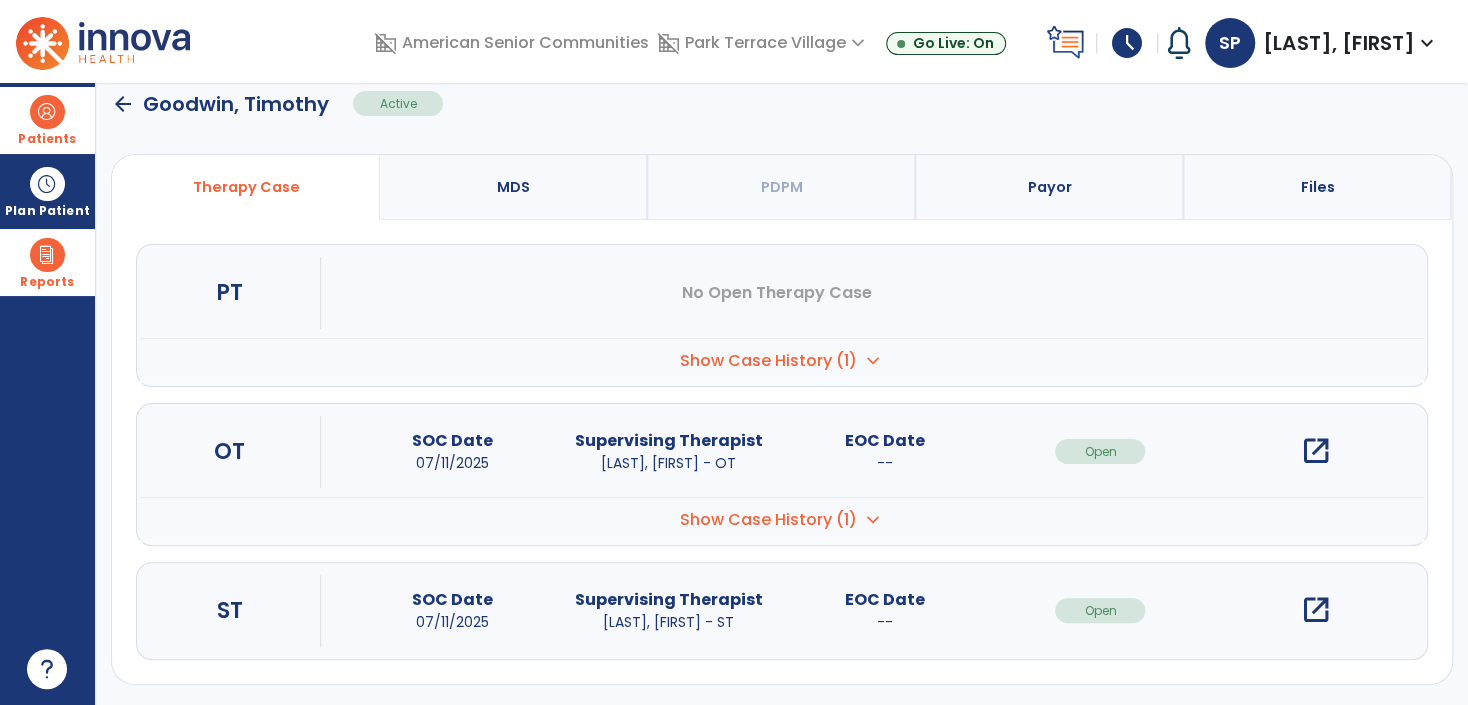click on "open_in_new" at bounding box center (1316, 451) 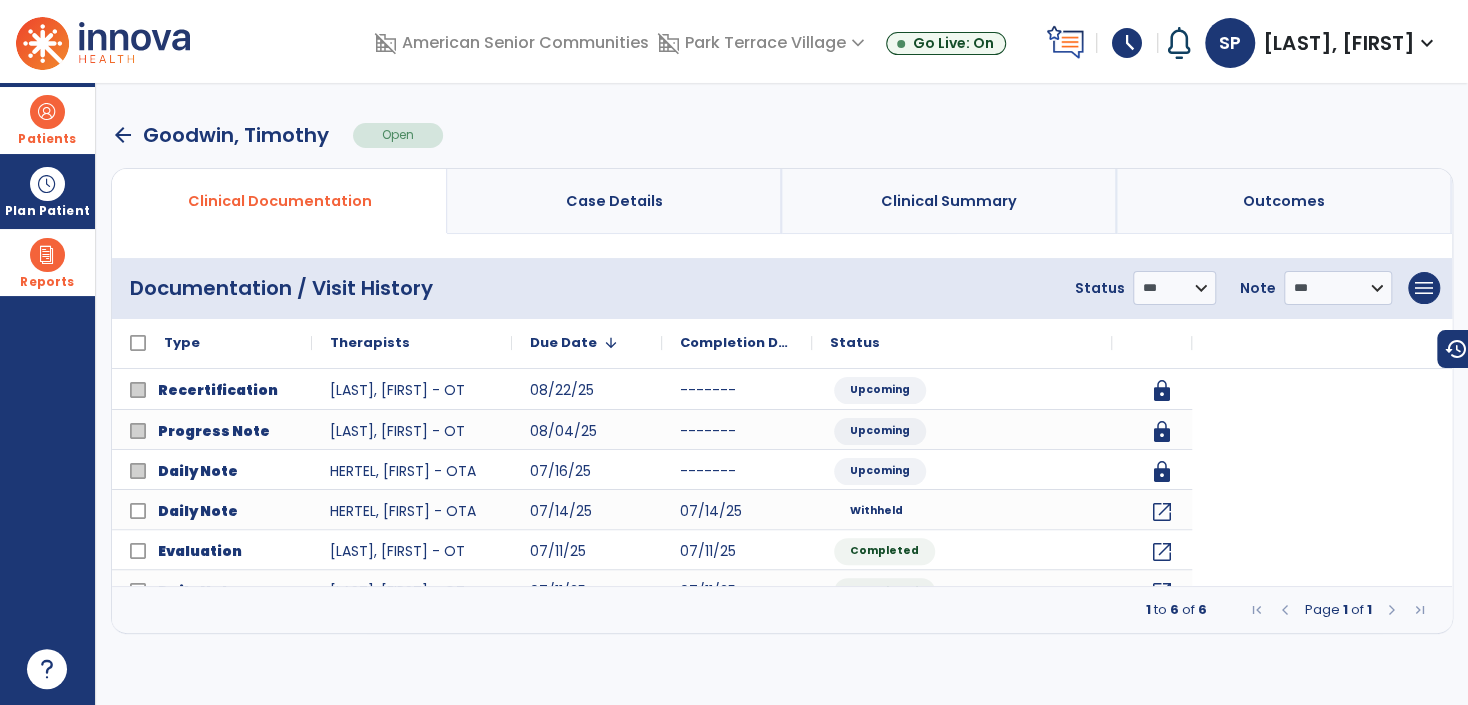 scroll, scrollTop: 0, scrollLeft: 0, axis: both 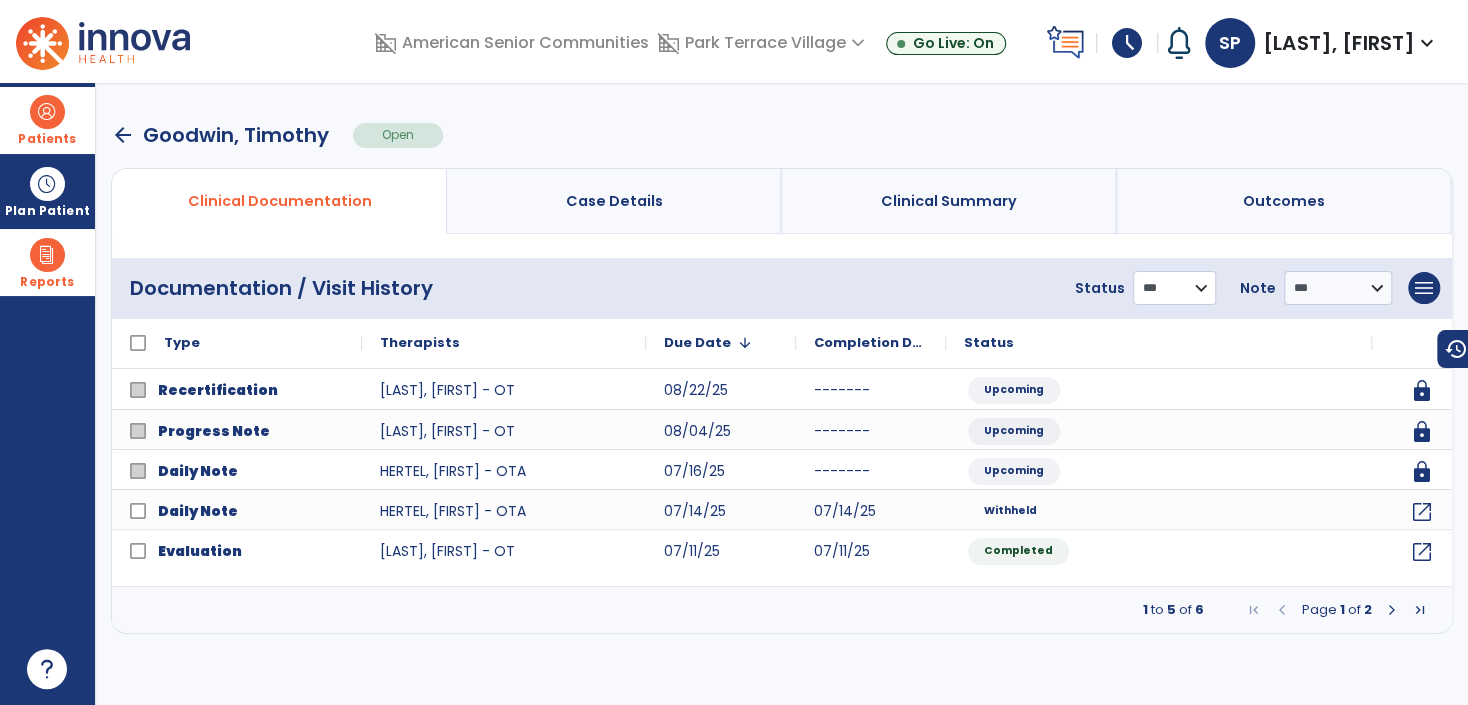 click on "**********" at bounding box center (1174, 288) 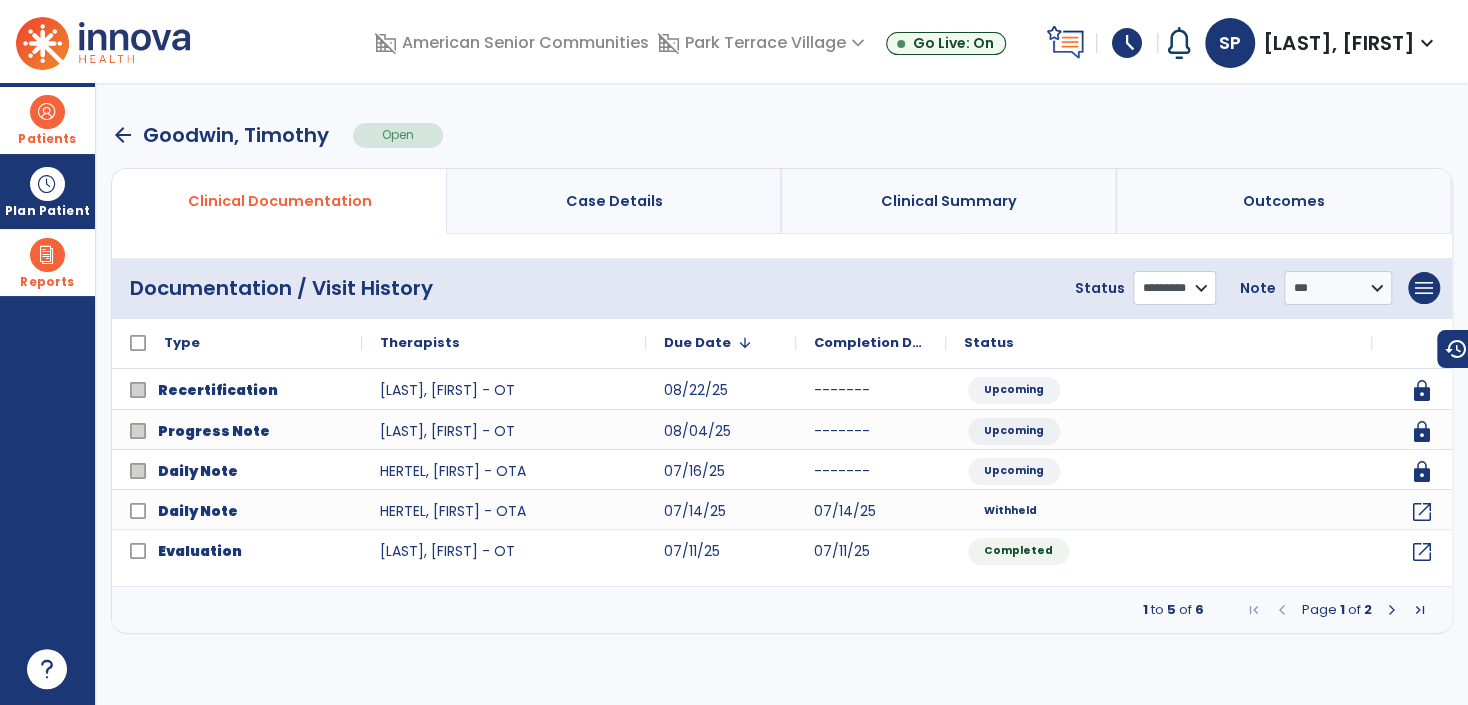 click on "**********" at bounding box center [1174, 288] 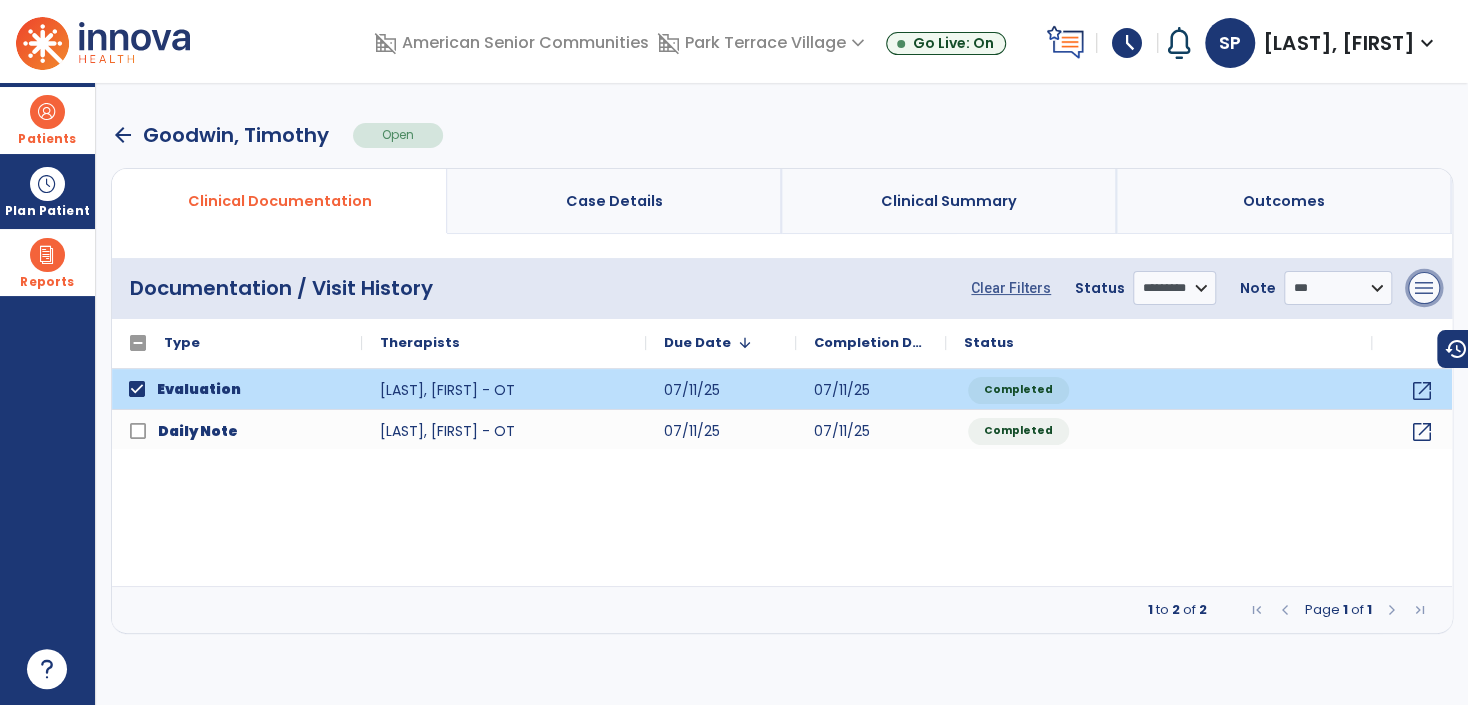 click on "menu" at bounding box center (1424, 288) 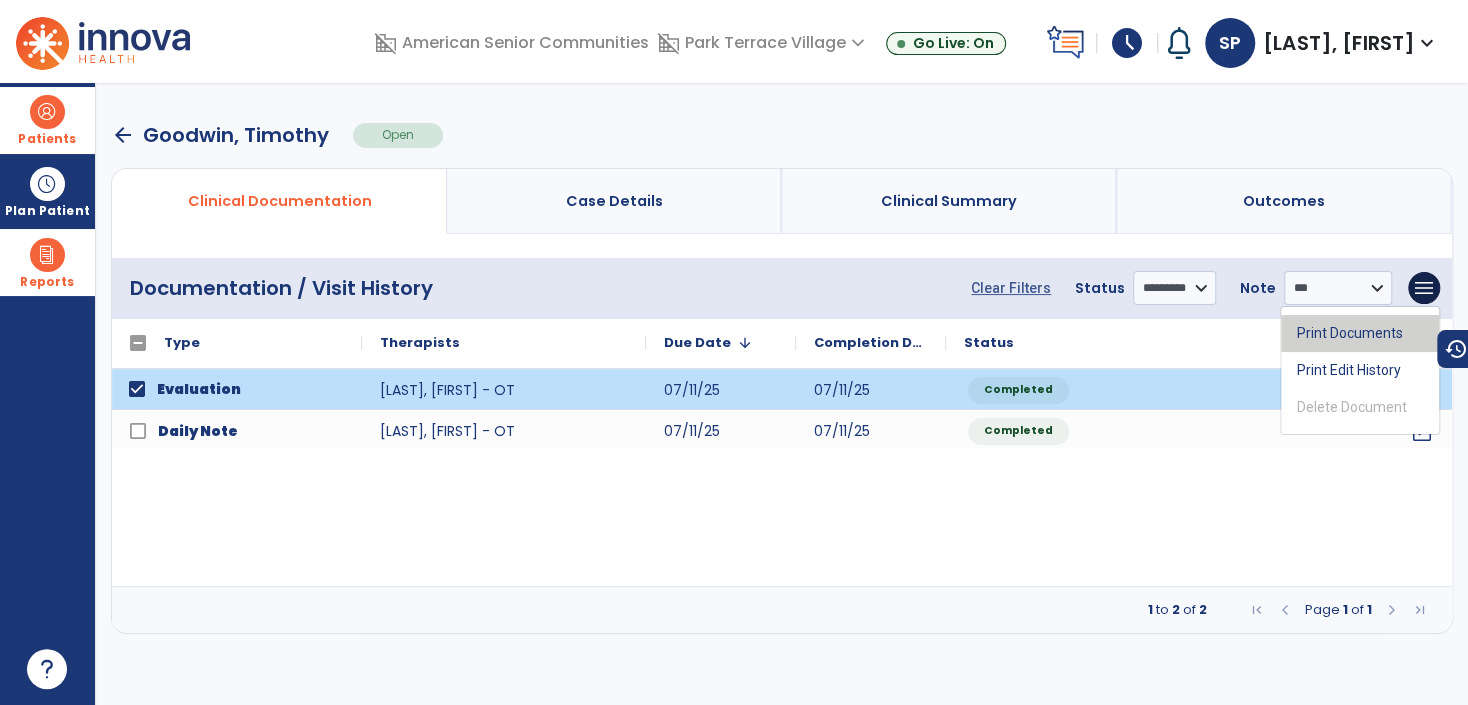 click on "Print Documents" at bounding box center (1360, 333) 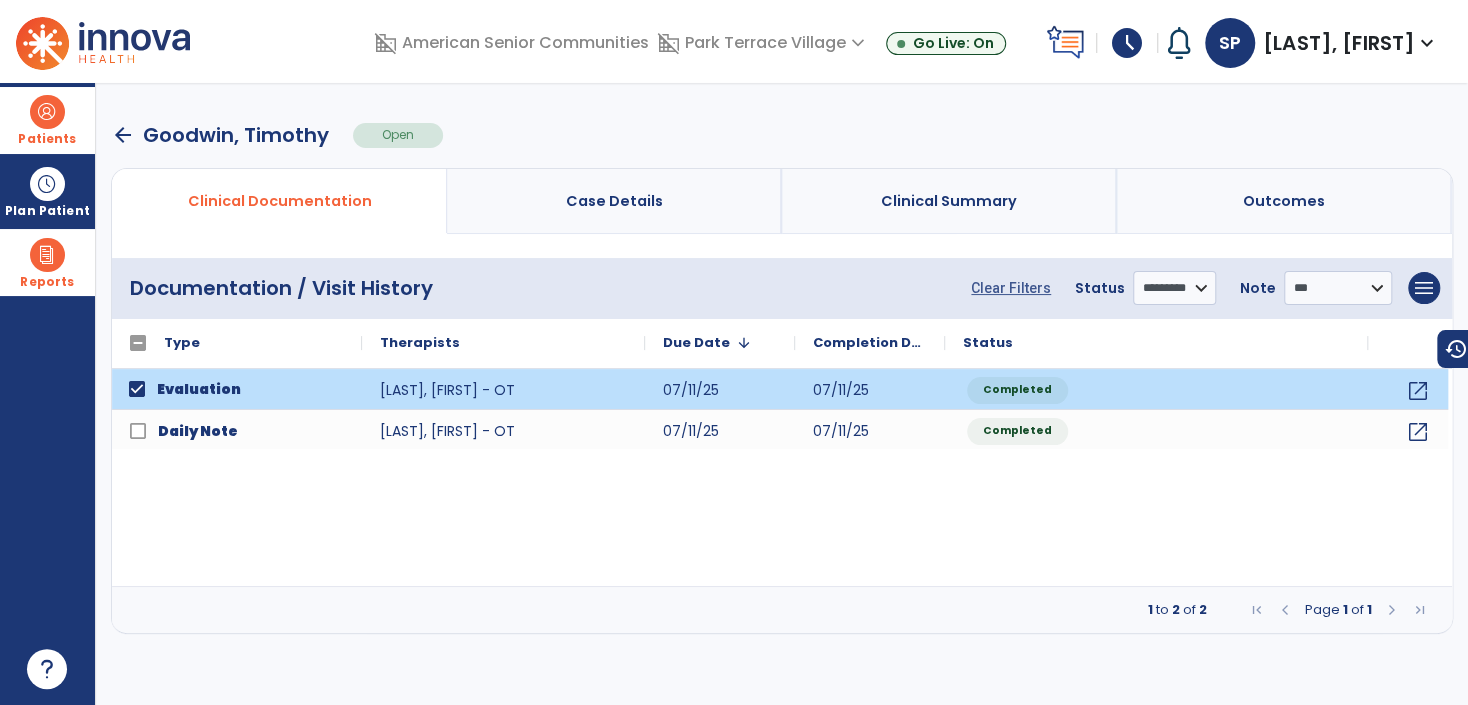 select on "***" 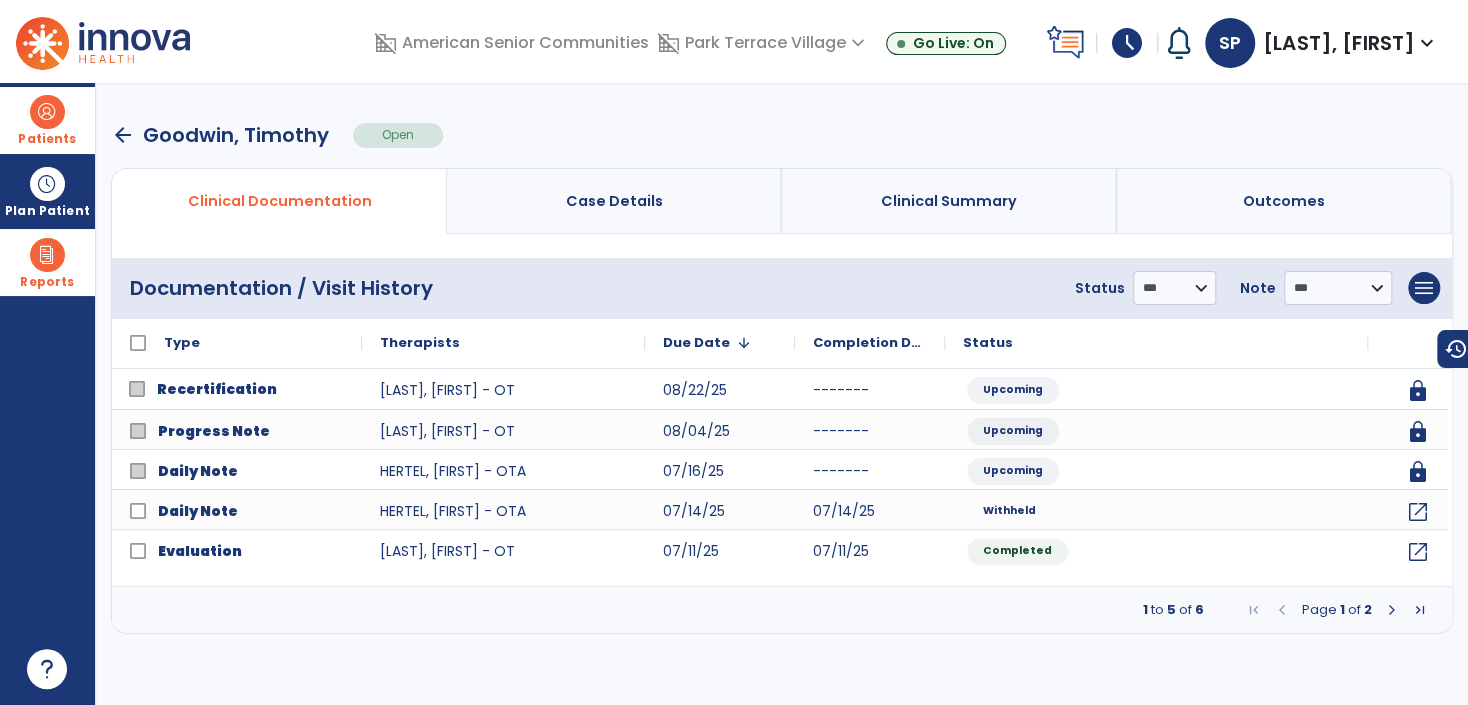 click on "arrow_back" at bounding box center (123, 135) 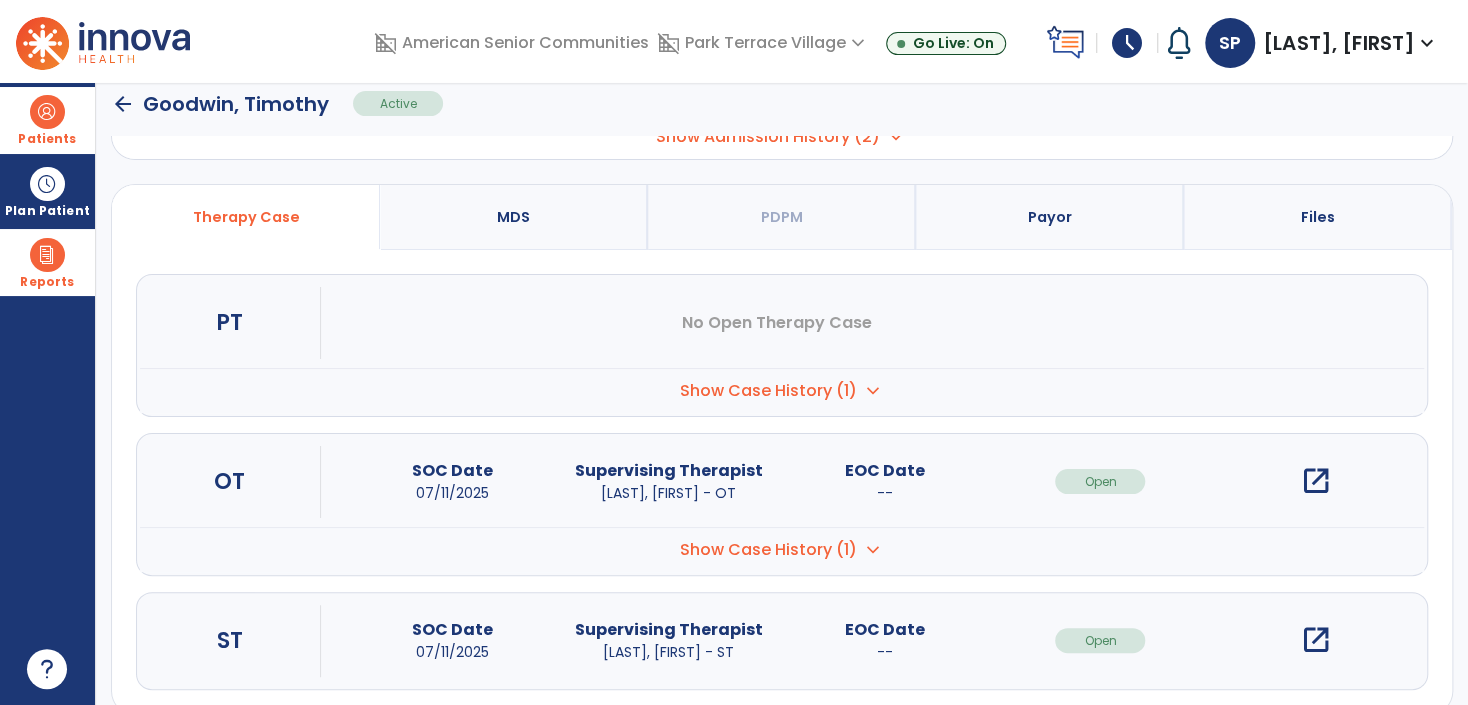 scroll, scrollTop: 175, scrollLeft: 0, axis: vertical 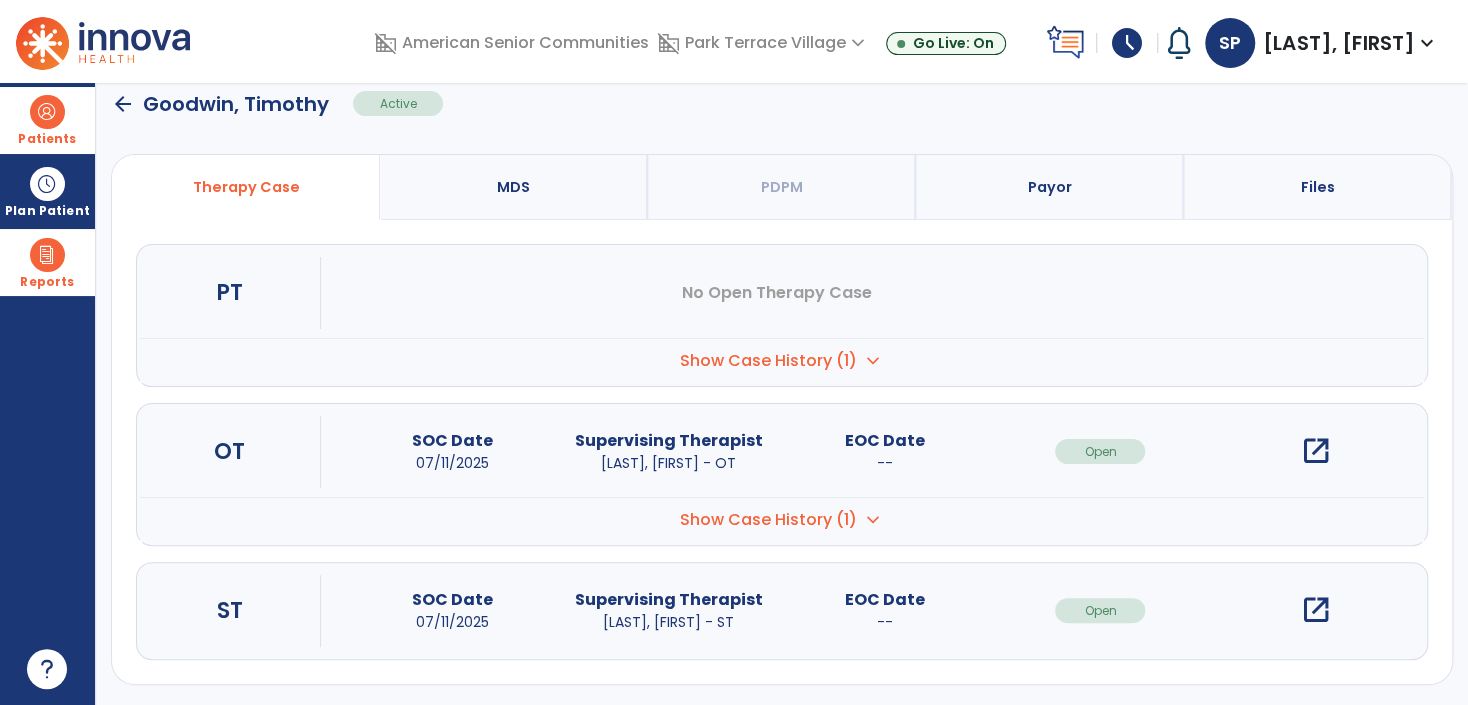 click on "open_in_new" at bounding box center [1316, 610] 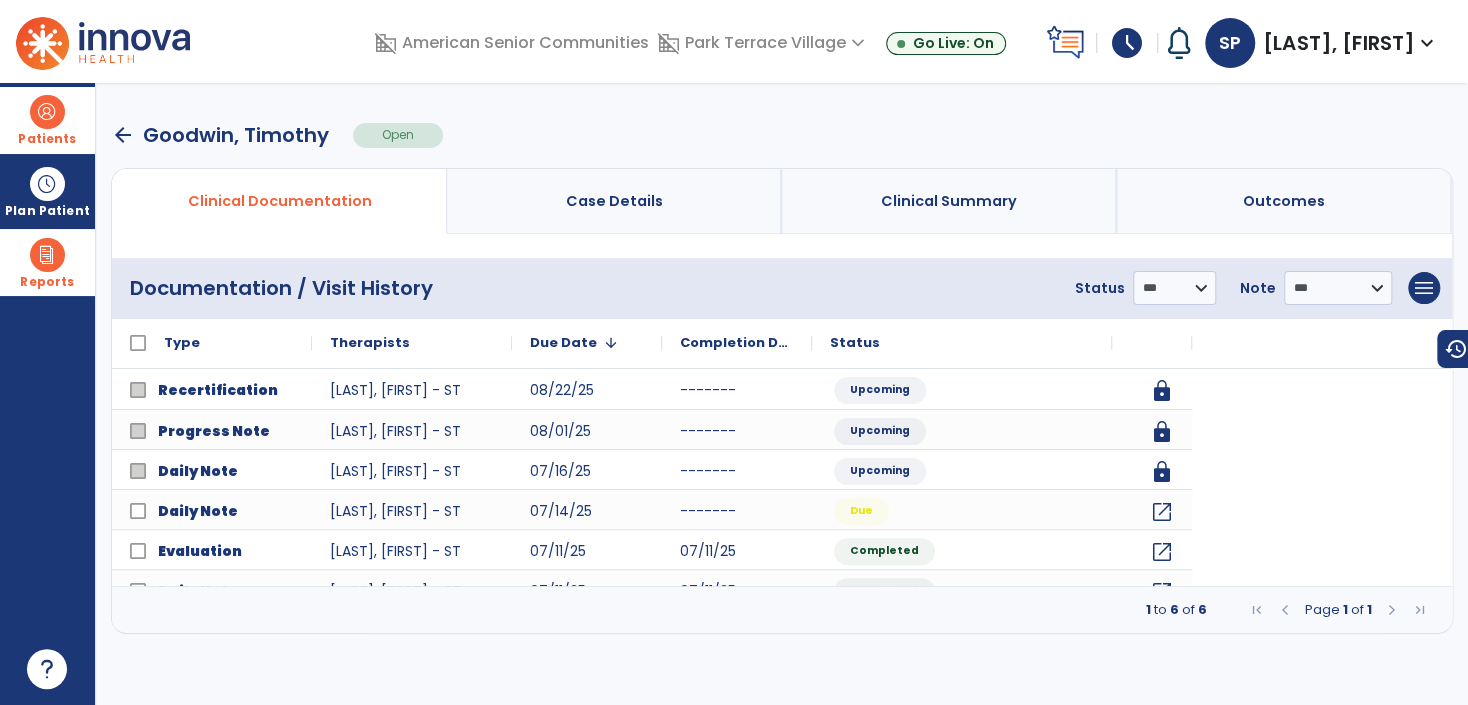 scroll, scrollTop: 0, scrollLeft: 0, axis: both 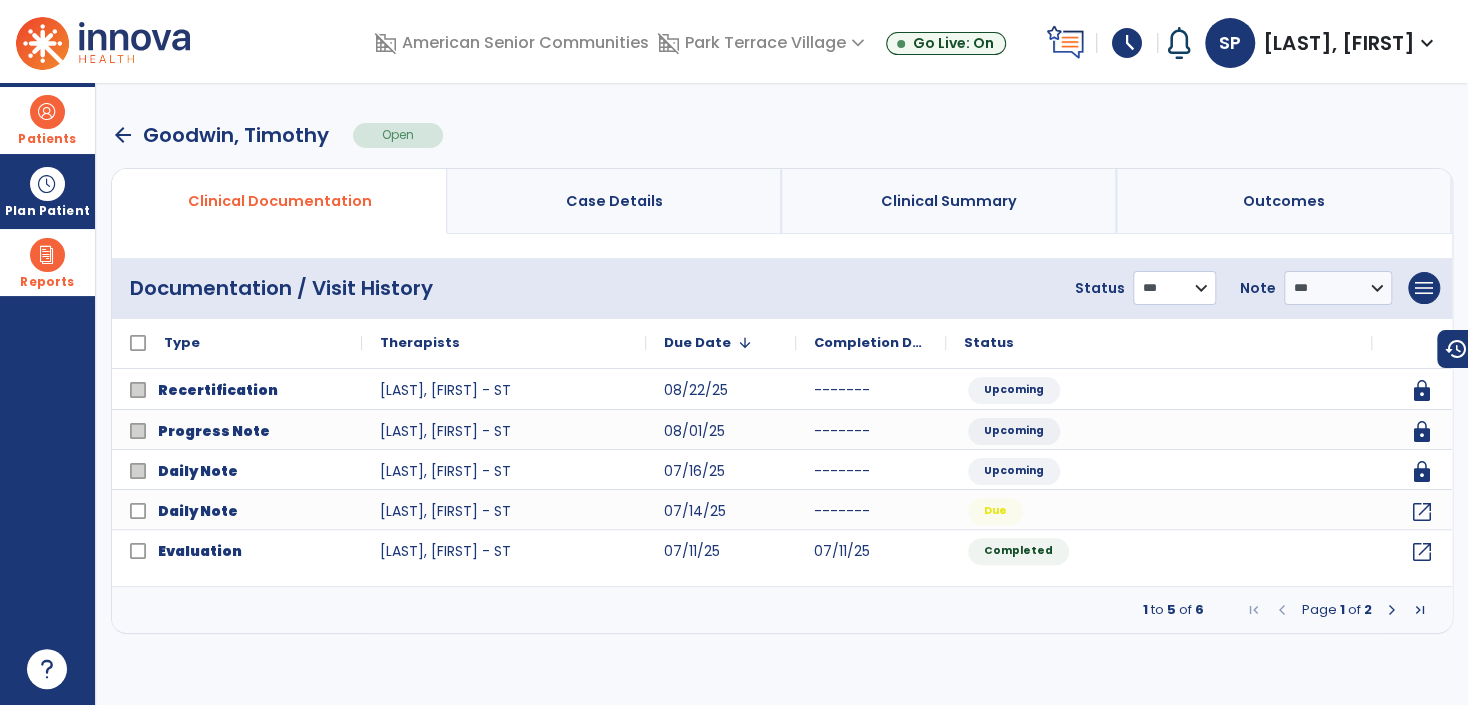 click on "**********" at bounding box center (1174, 288) 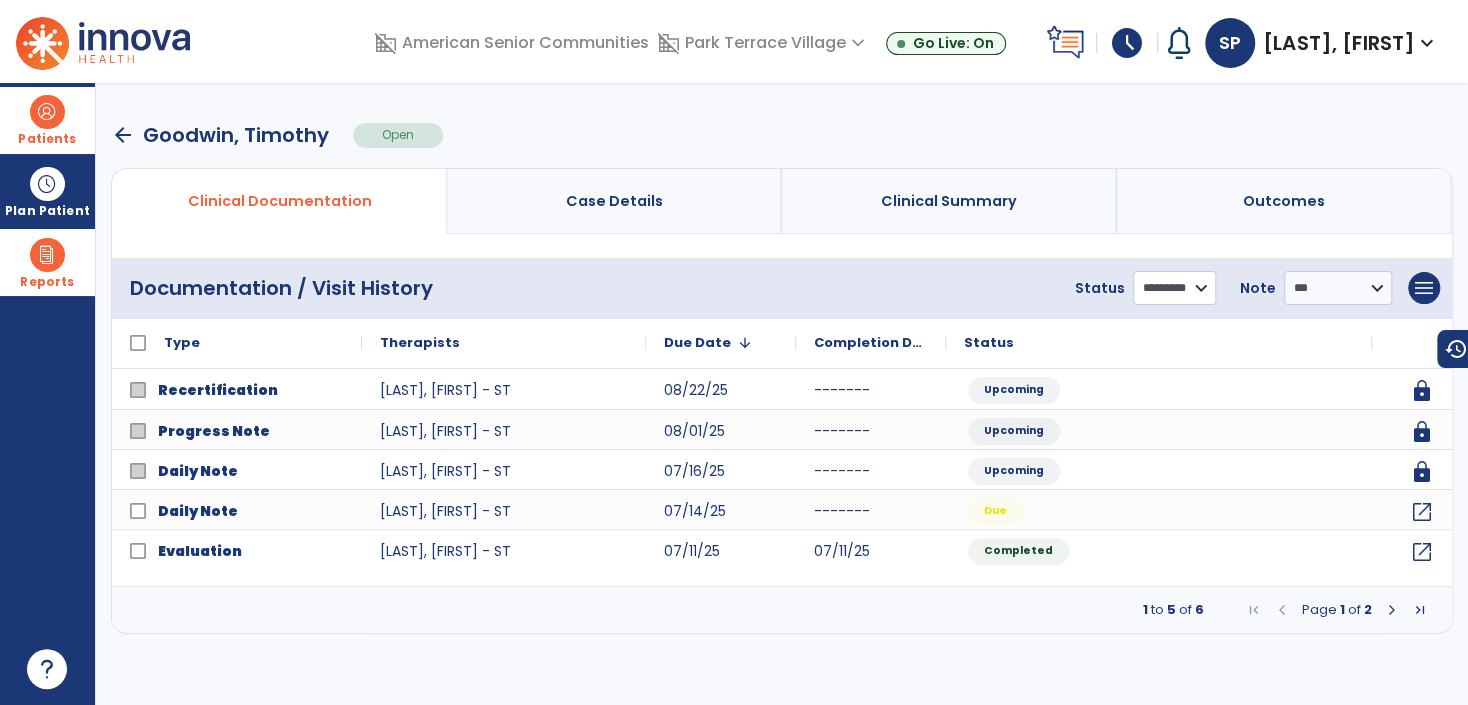 click on "**********" at bounding box center [1174, 288] 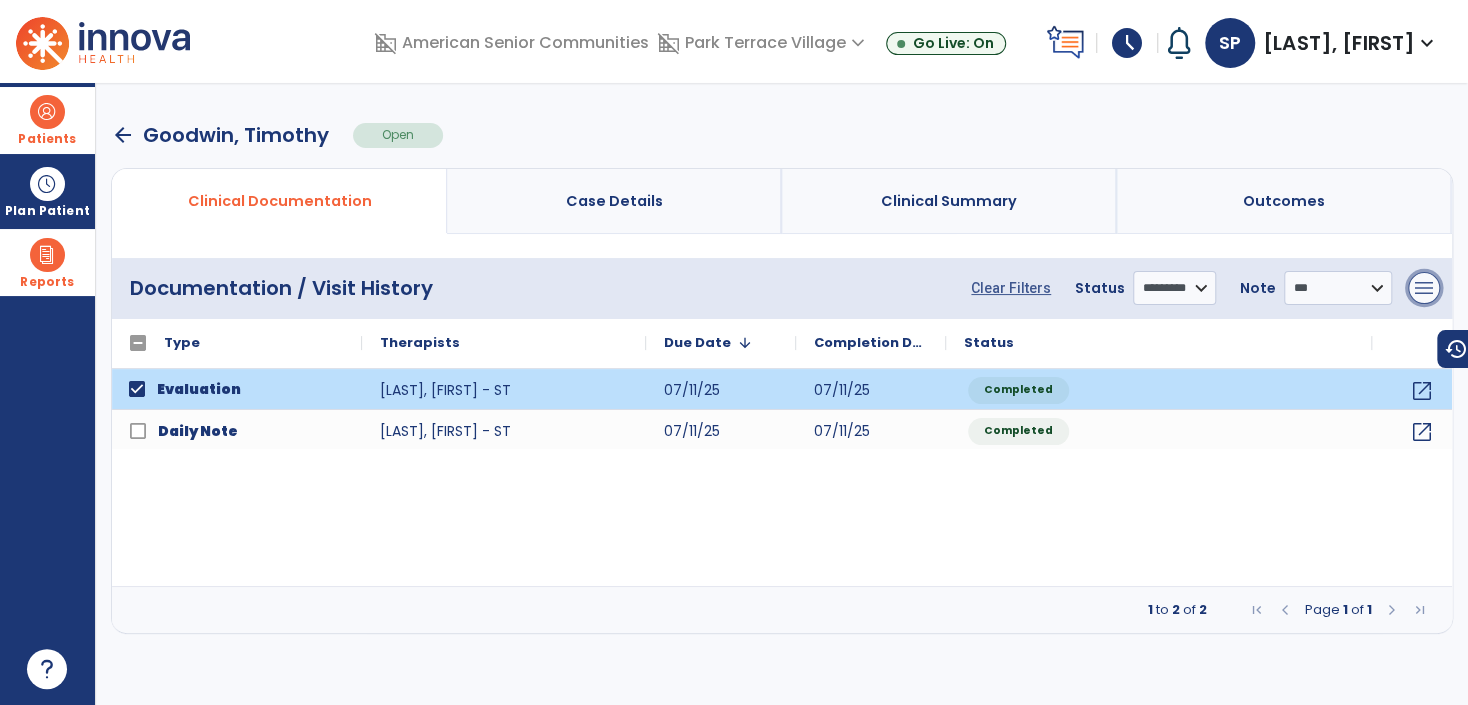 click on "menu" at bounding box center (1424, 288) 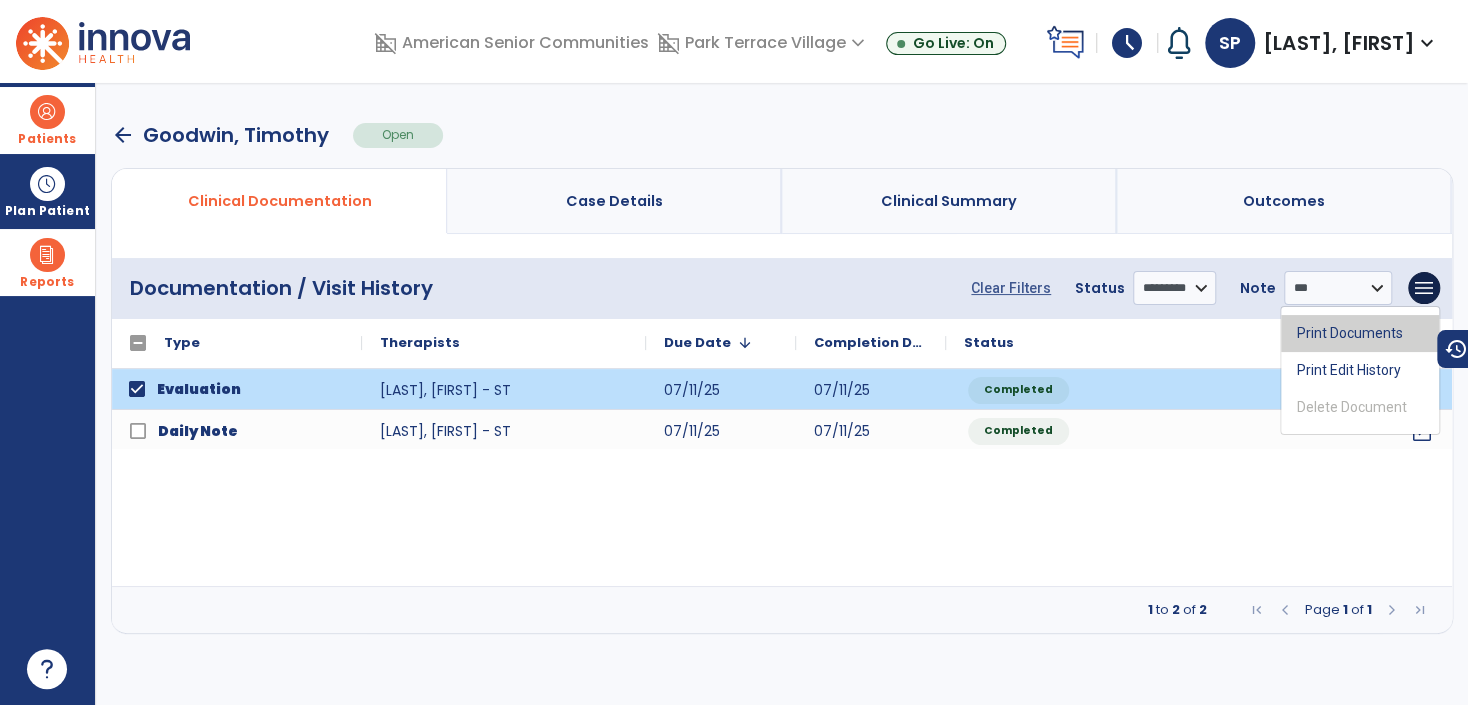 click on "Print Documents" at bounding box center (1360, 333) 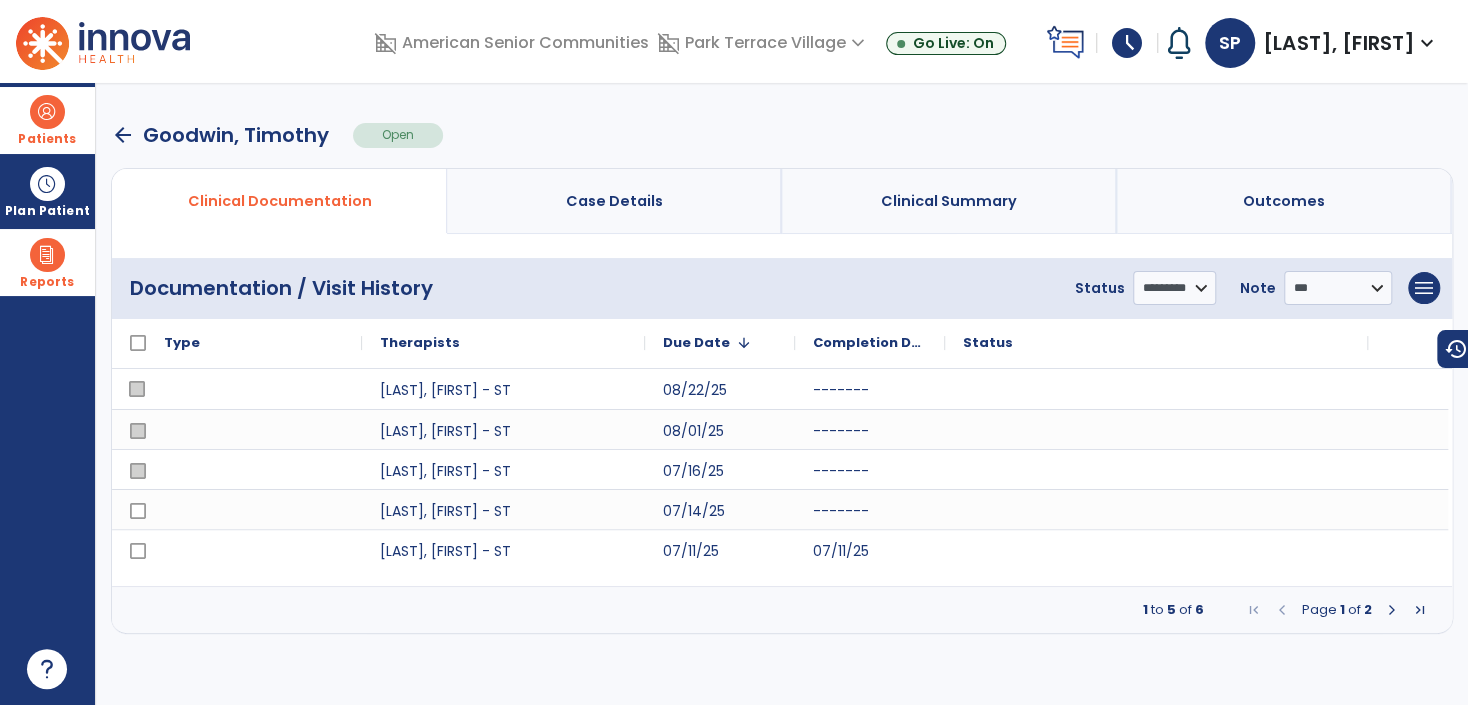 select on "***" 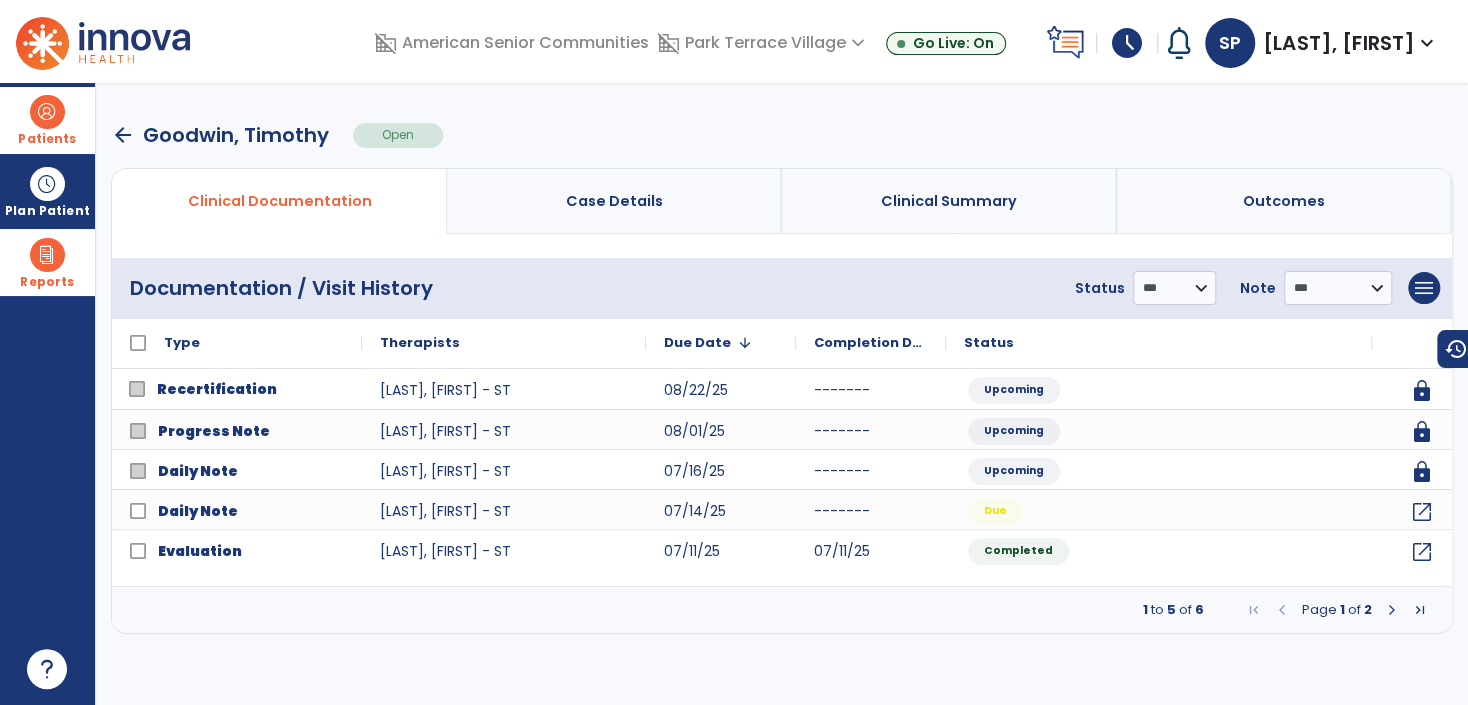 click at bounding box center (47, 112) 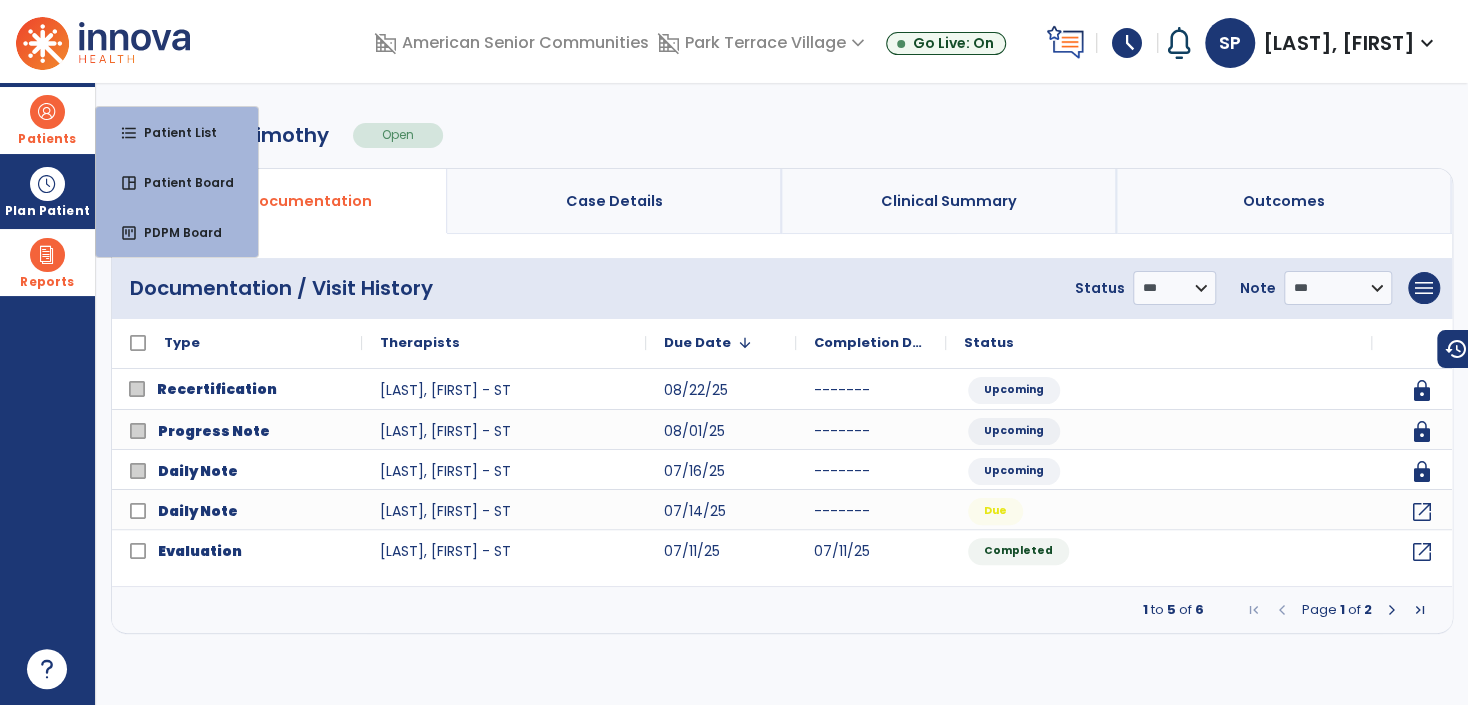 click on "format_list_bulleted  Patient List" at bounding box center (177, 132) 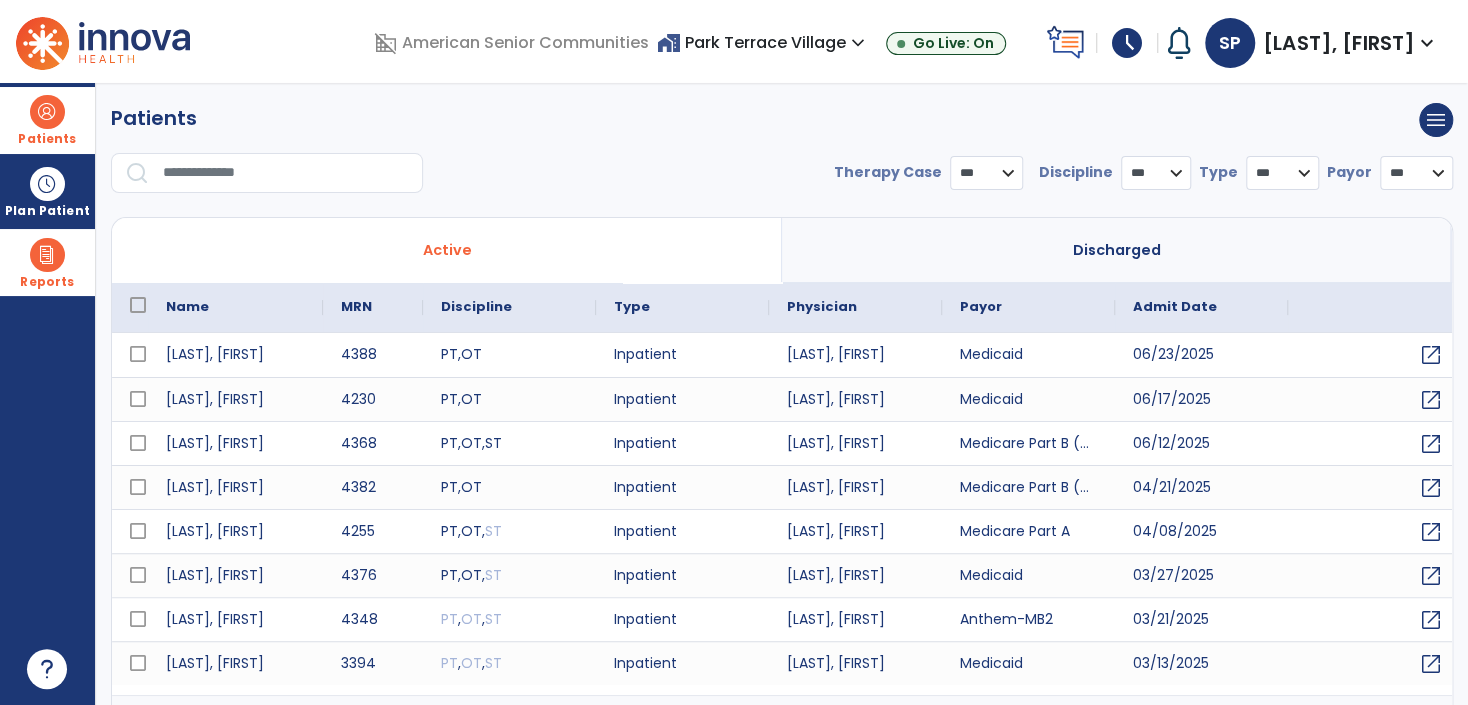 select on "***" 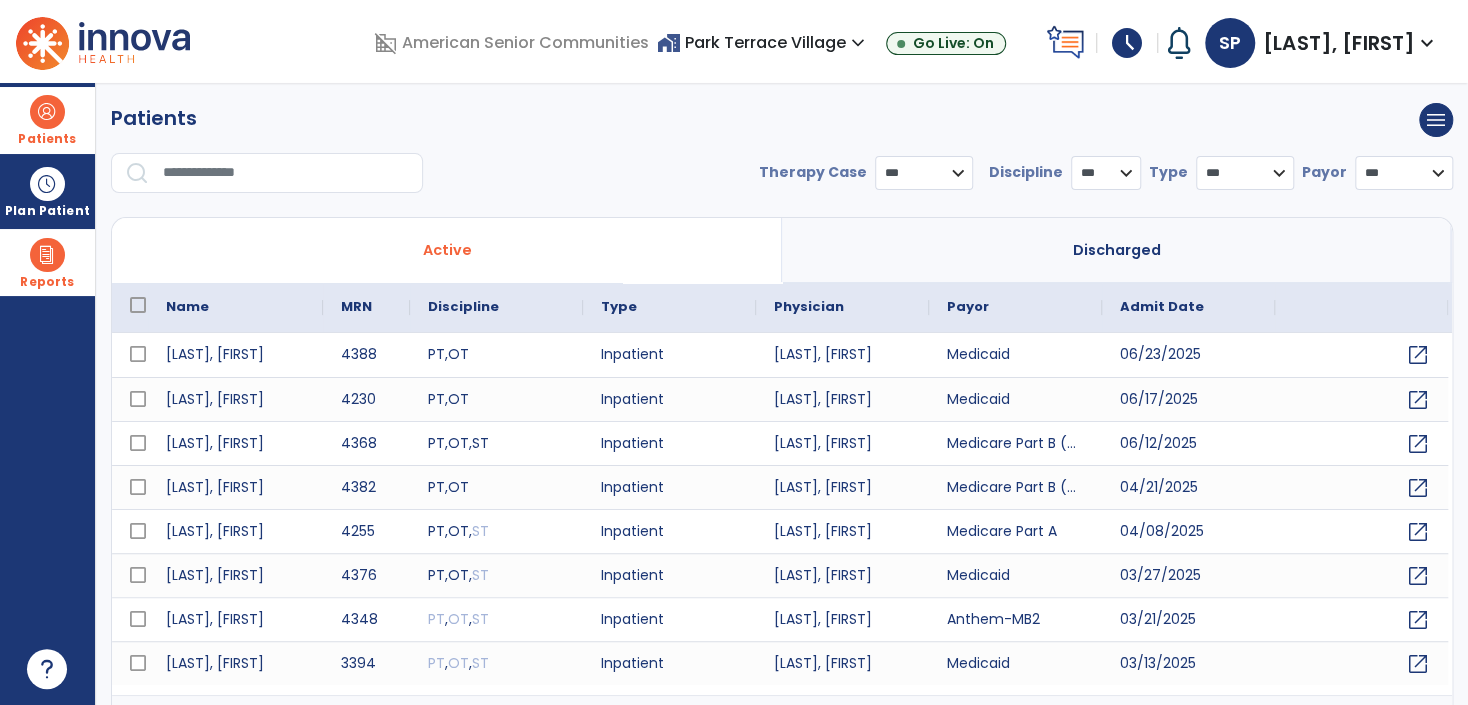 click at bounding box center (286, 173) 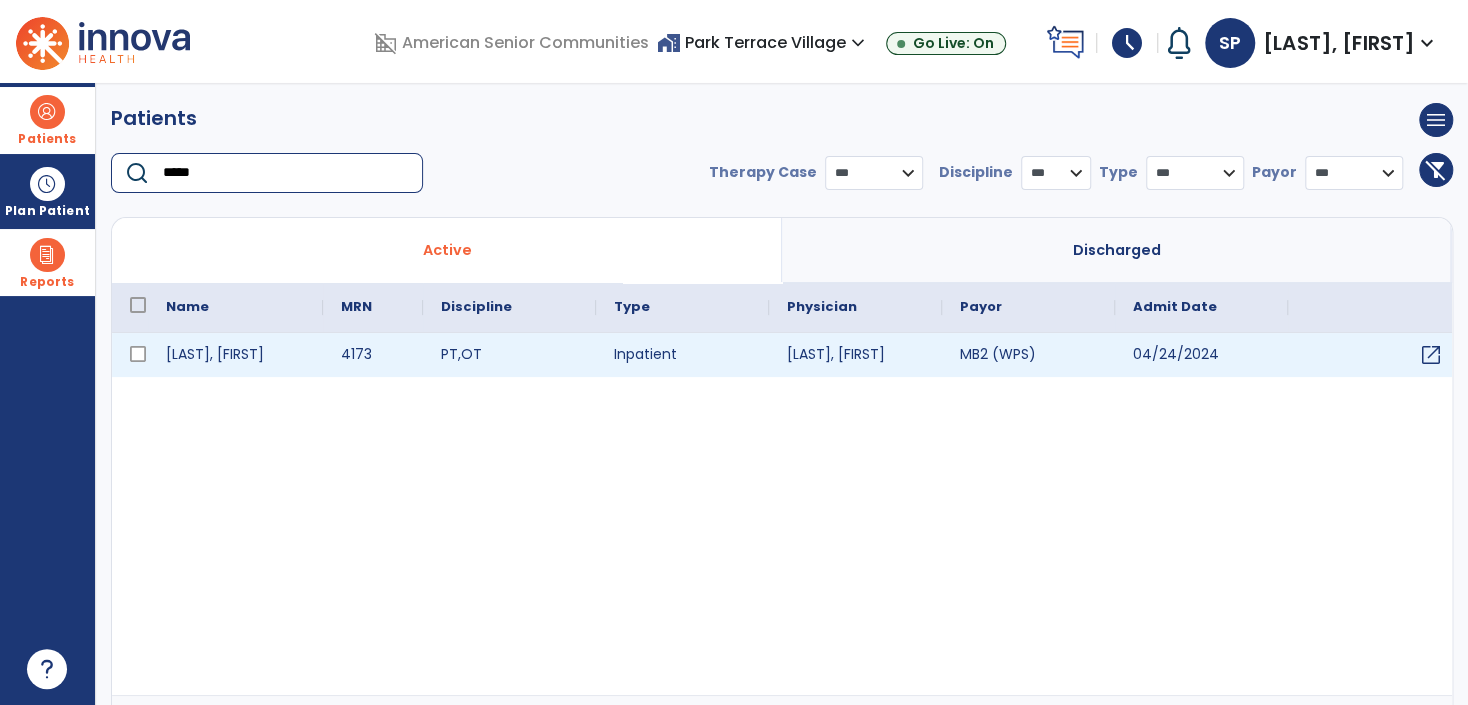 type on "*****" 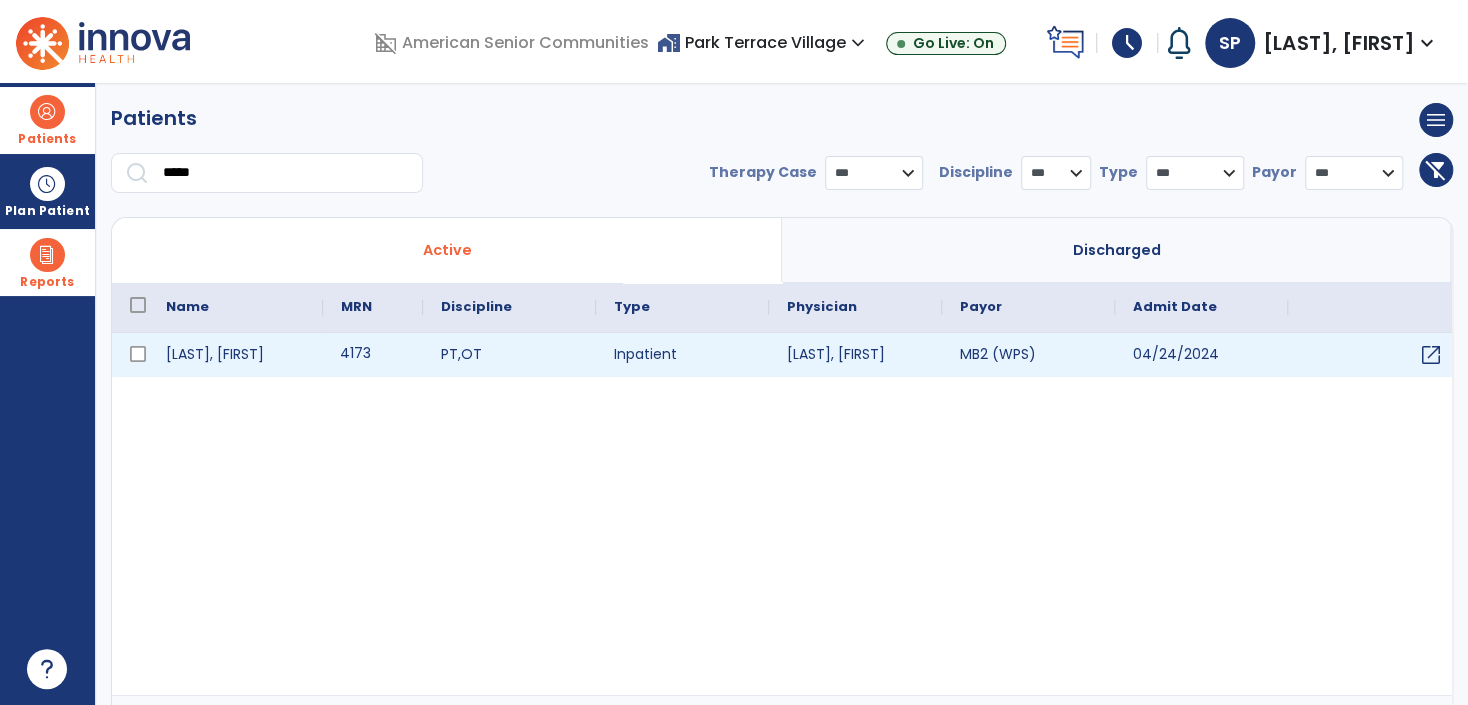 click on "4173" at bounding box center [373, 355] 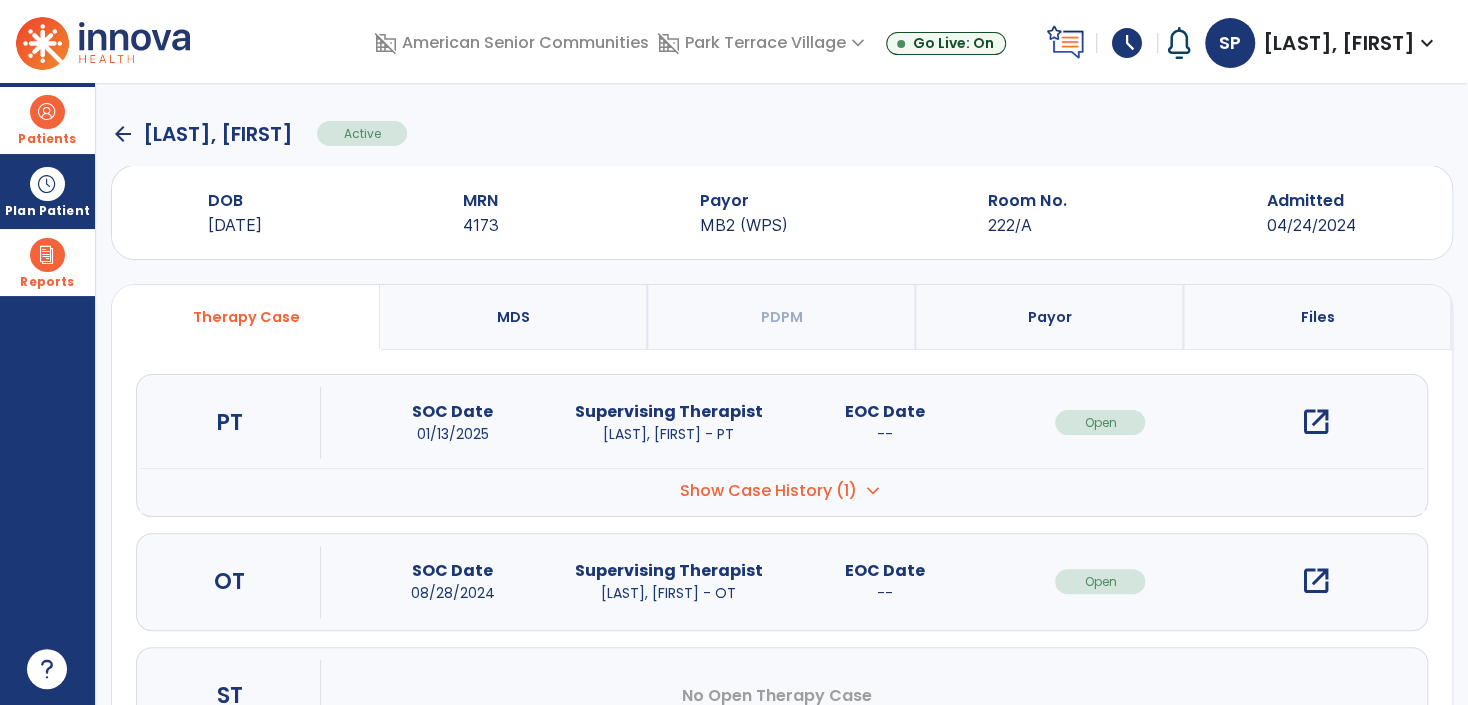 click on "open_in_new" at bounding box center (1316, 422) 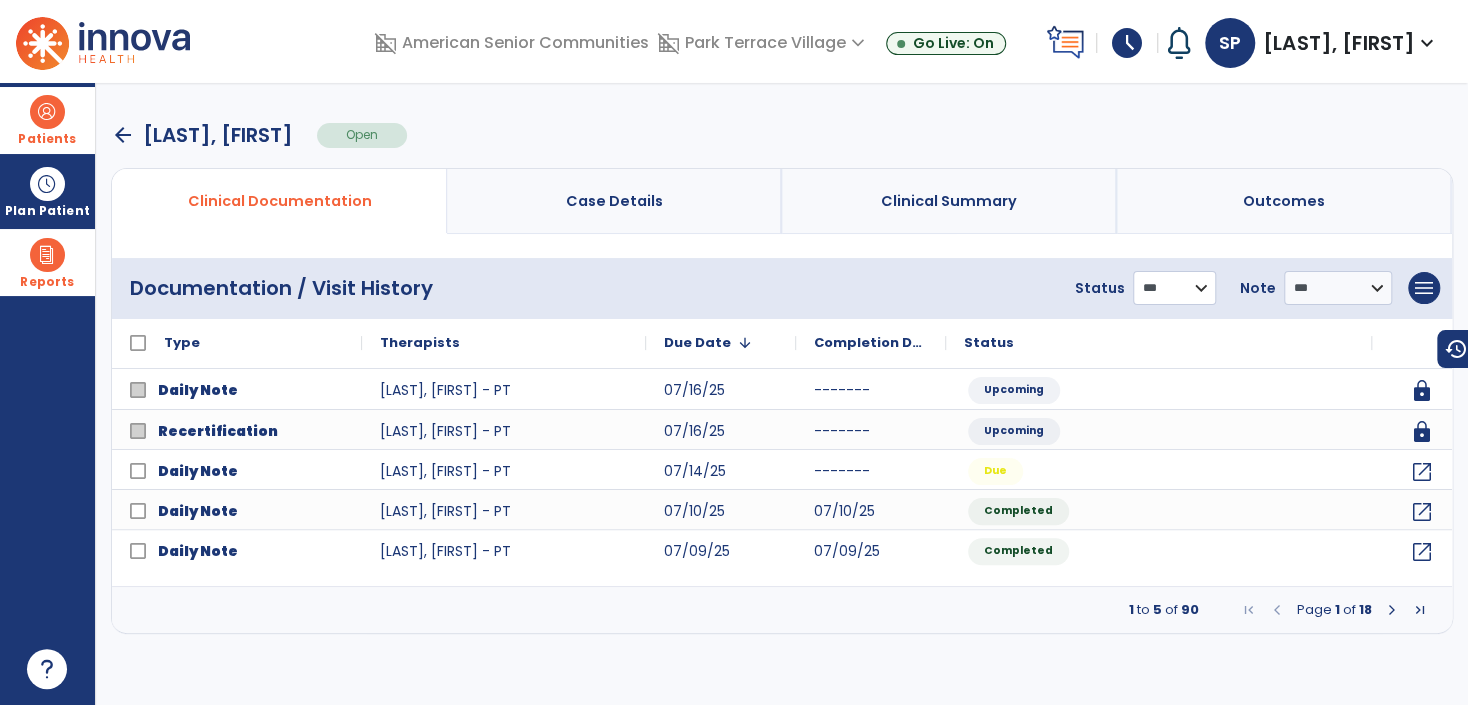 click on "**********" at bounding box center [1174, 288] 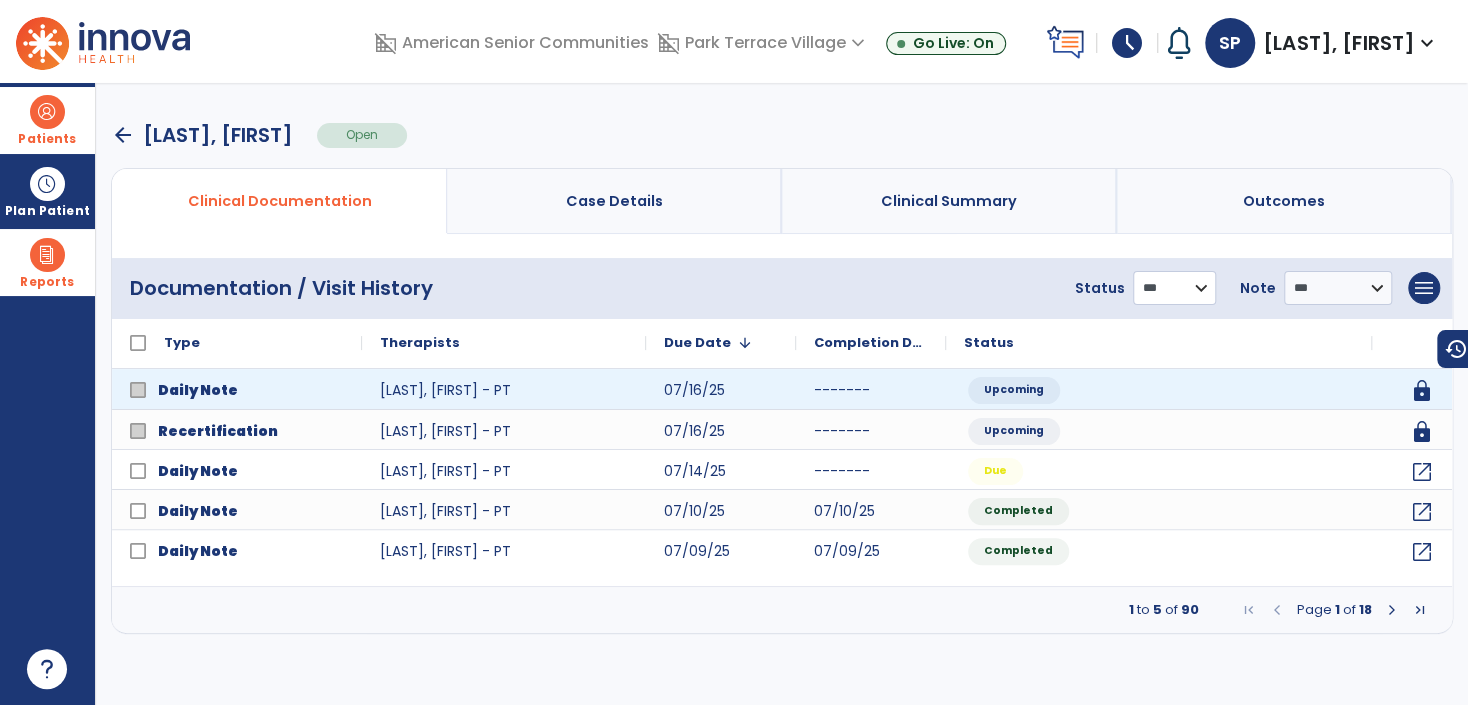 select on "*********" 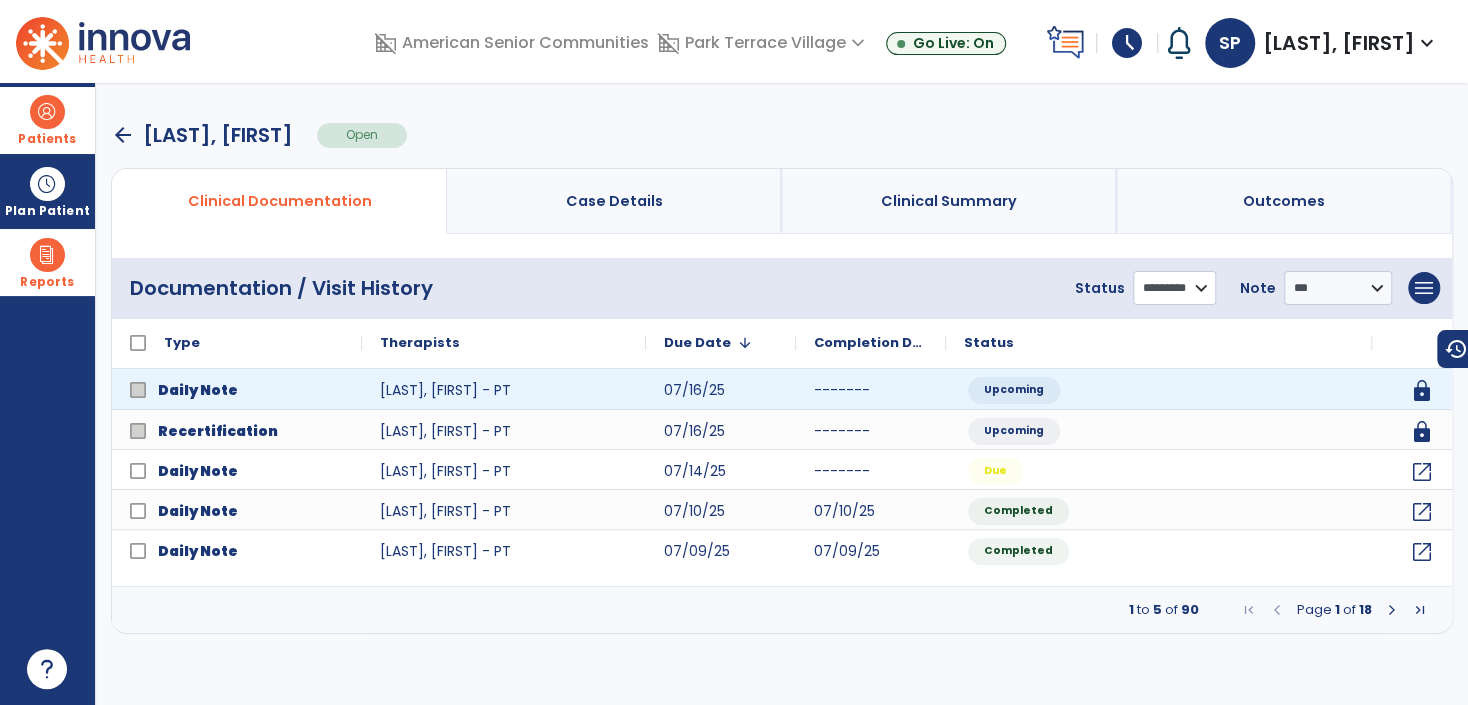 click on "**********" at bounding box center [1174, 288] 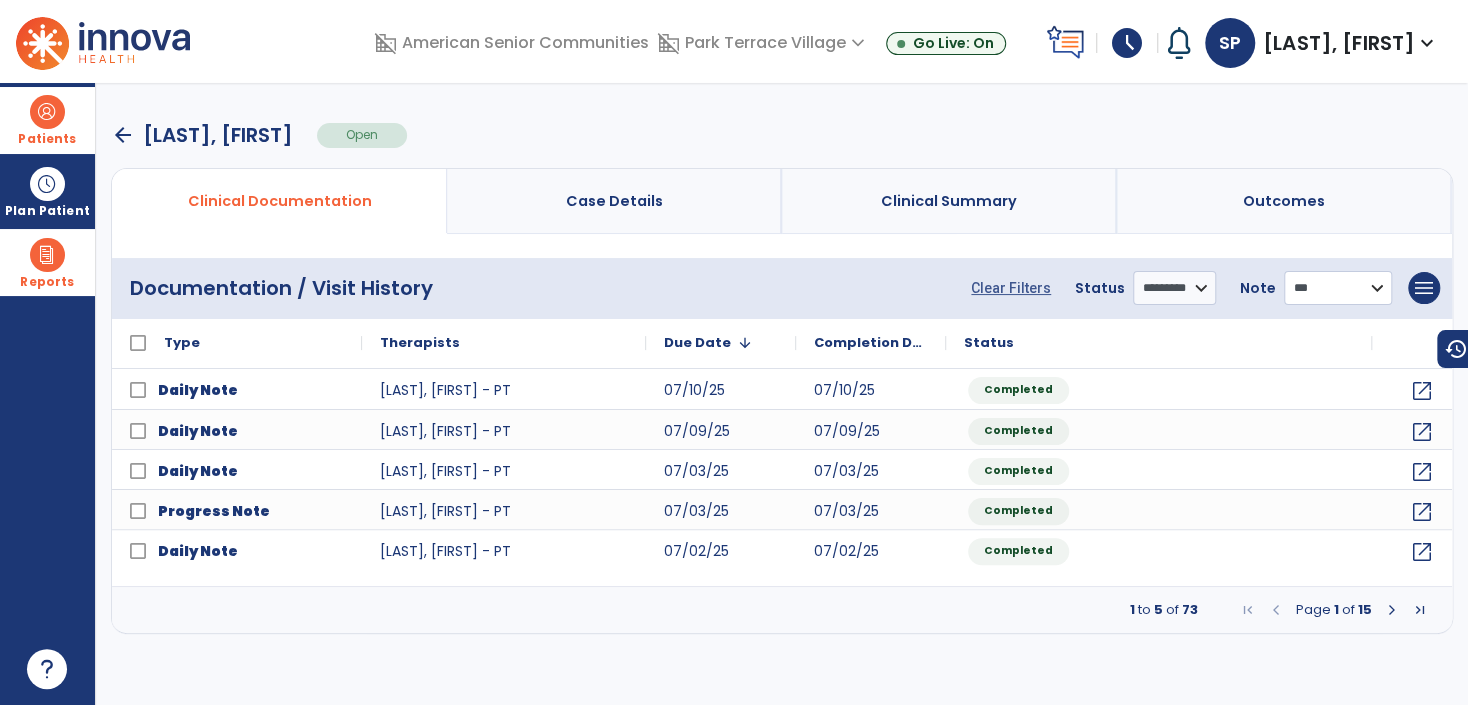 drag, startPoint x: 1320, startPoint y: 284, endPoint x: 1324, endPoint y: 306, distance: 22.36068 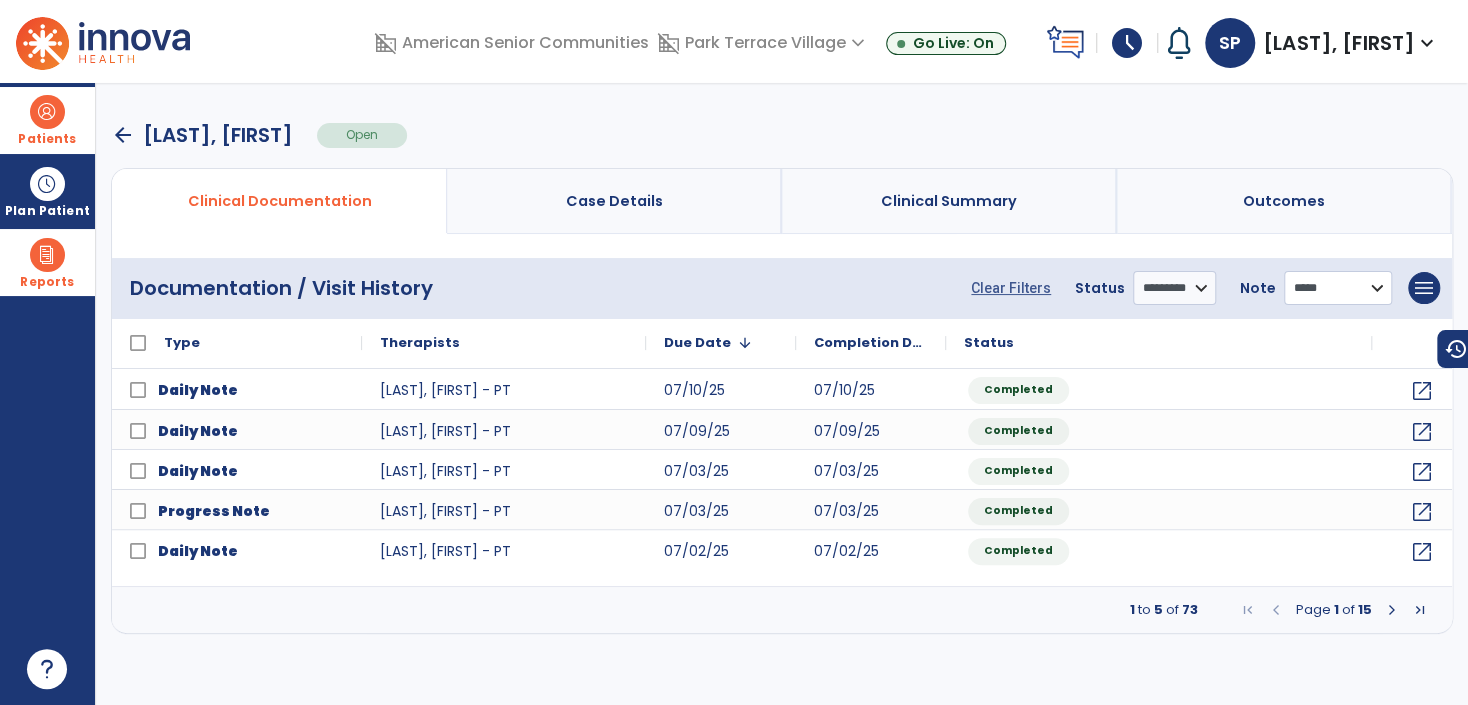 click on "**********" at bounding box center (1338, 288) 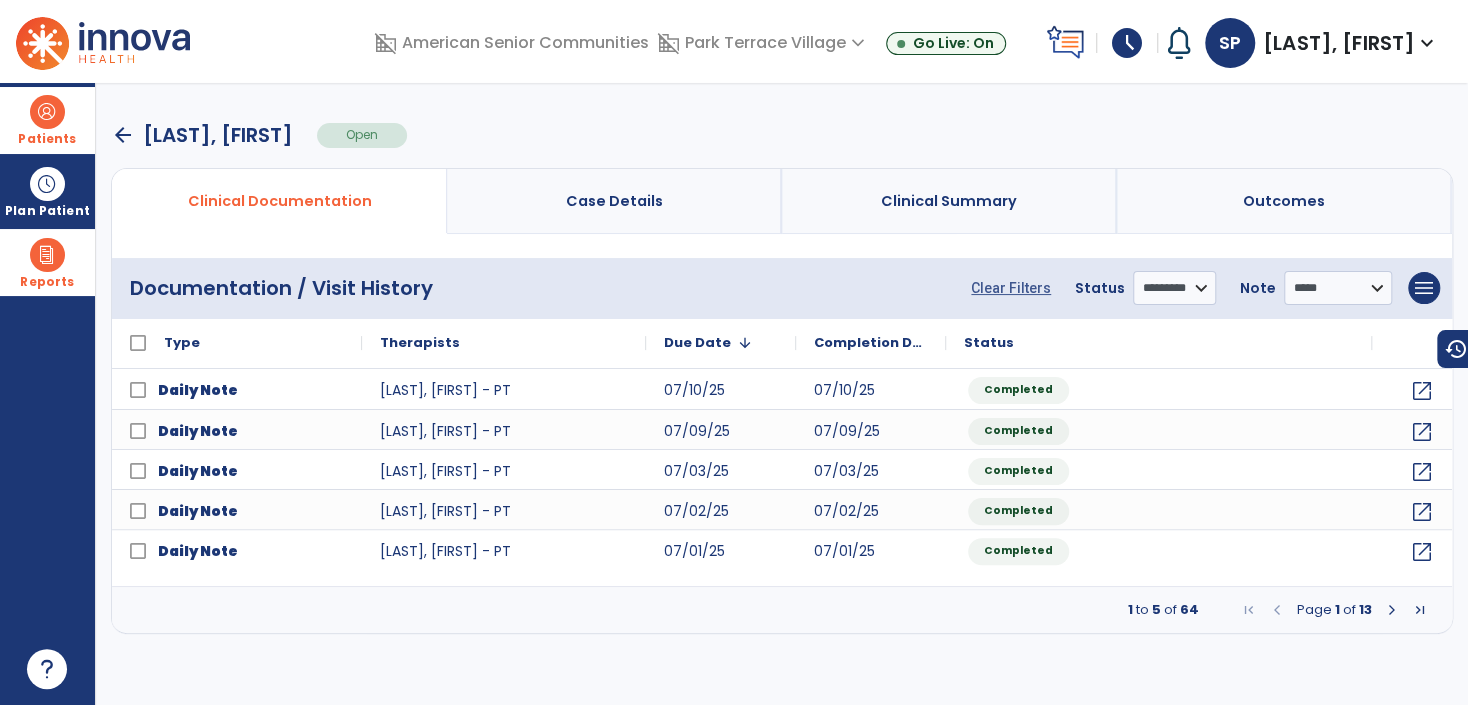 drag, startPoint x: 122, startPoint y: 135, endPoint x: 183, endPoint y: 146, distance: 61.983868 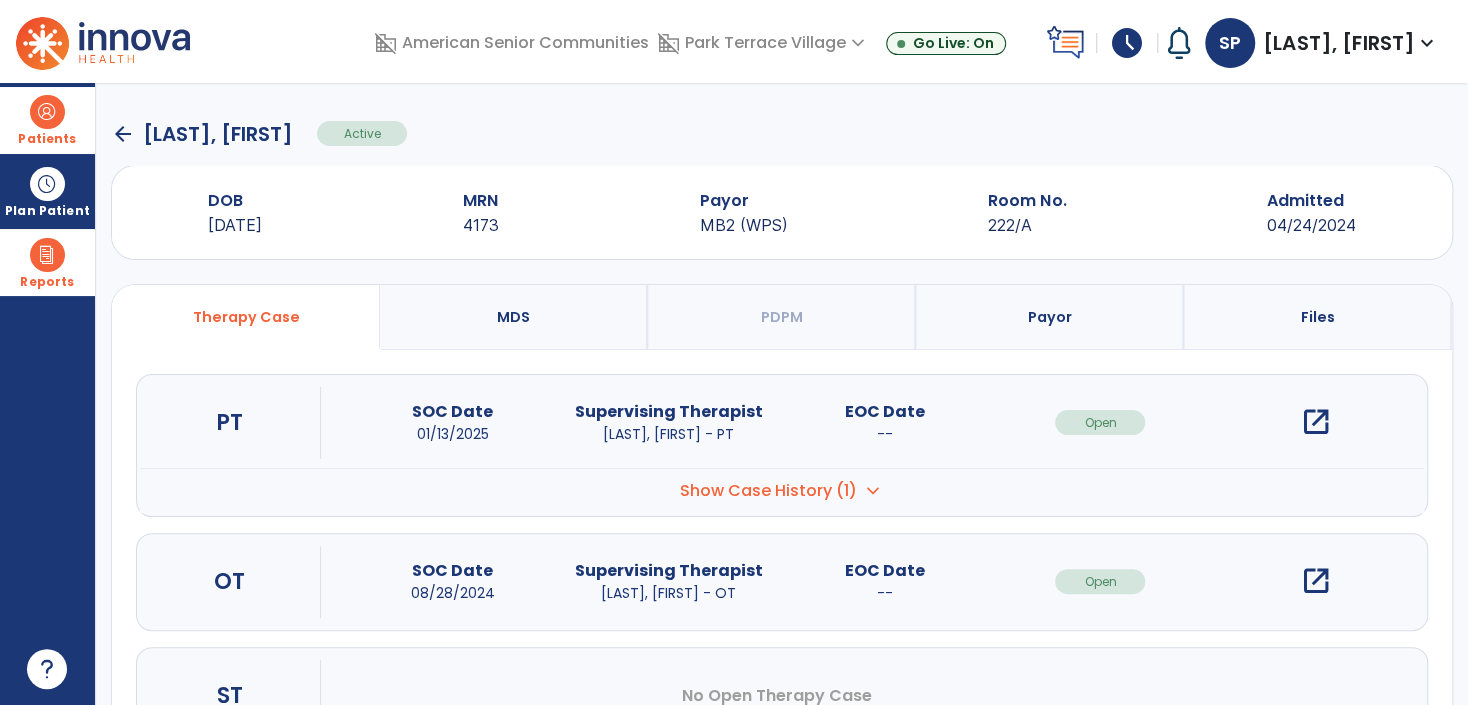 click on "open_in_new" at bounding box center [1316, 581] 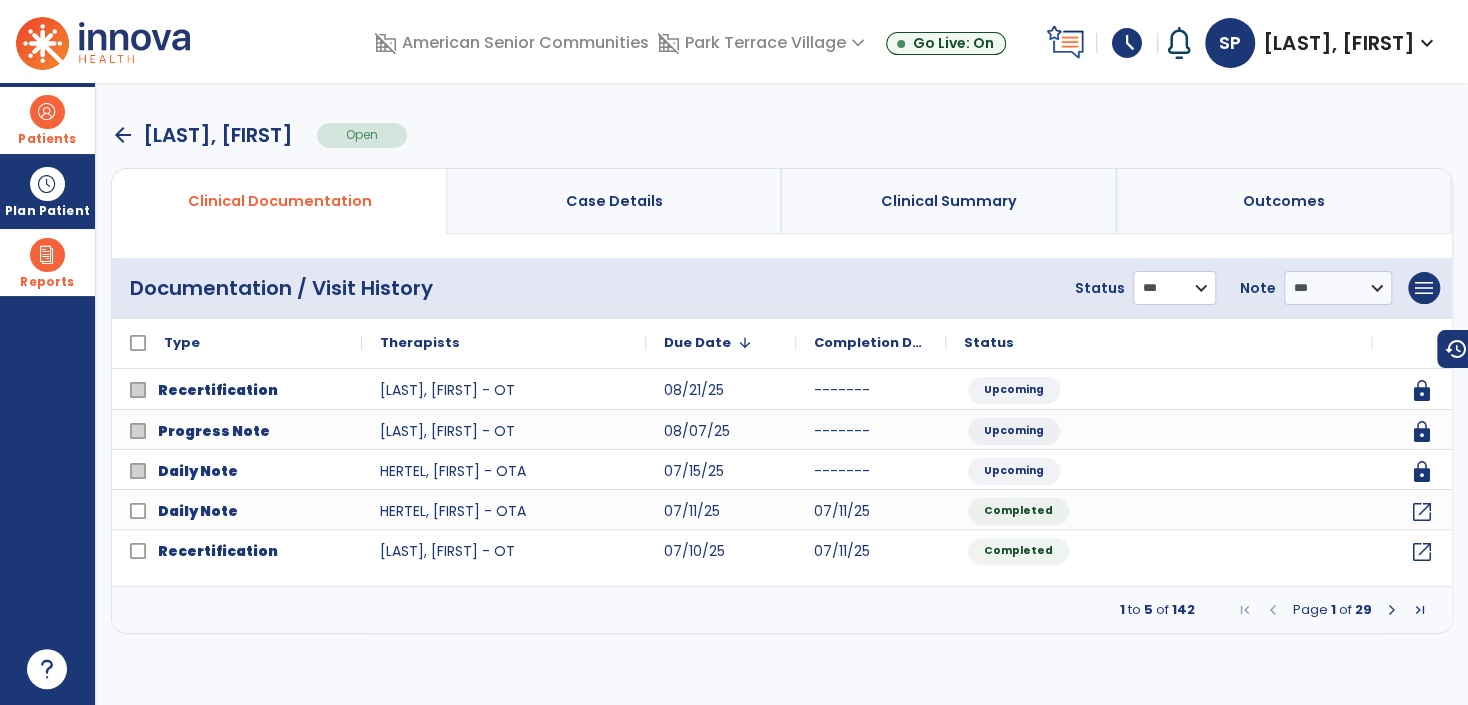 click on "**********" at bounding box center (1174, 288) 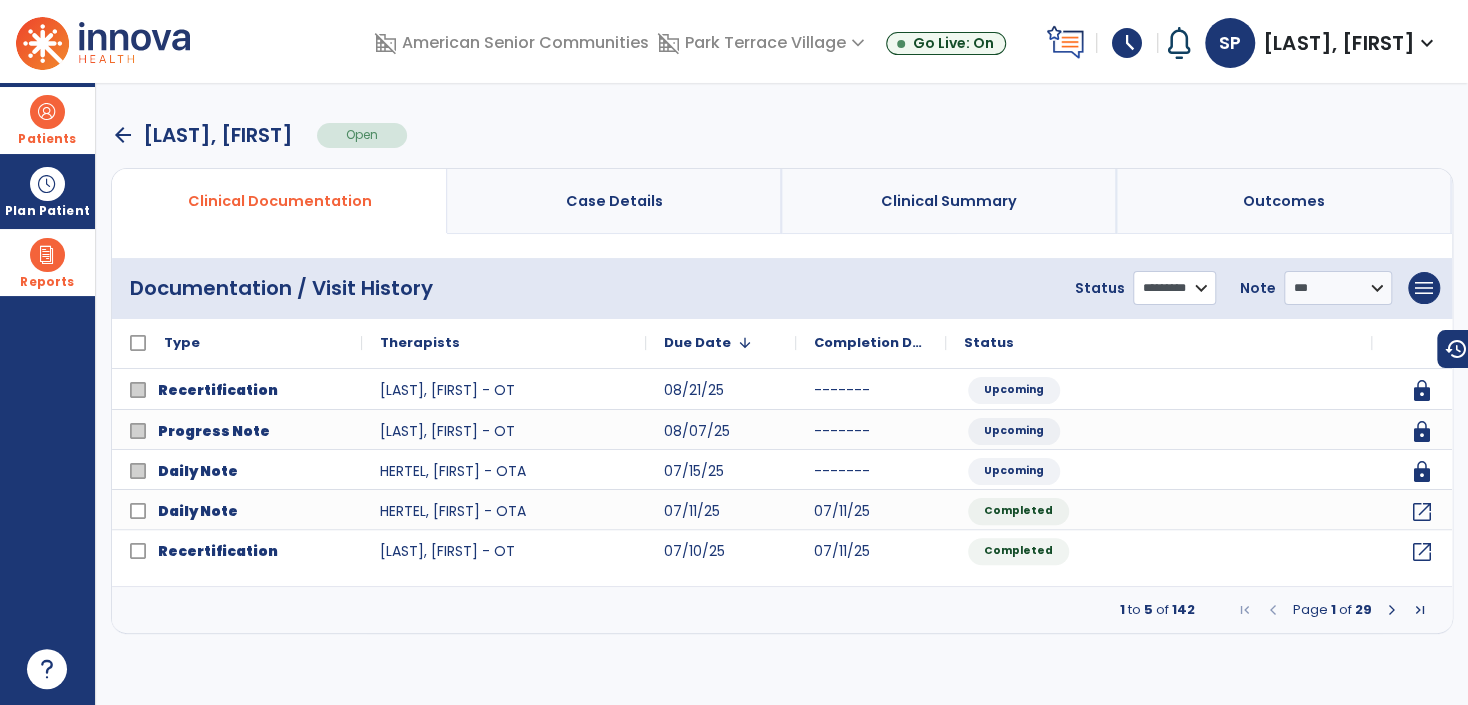 click on "**********" at bounding box center [1174, 288] 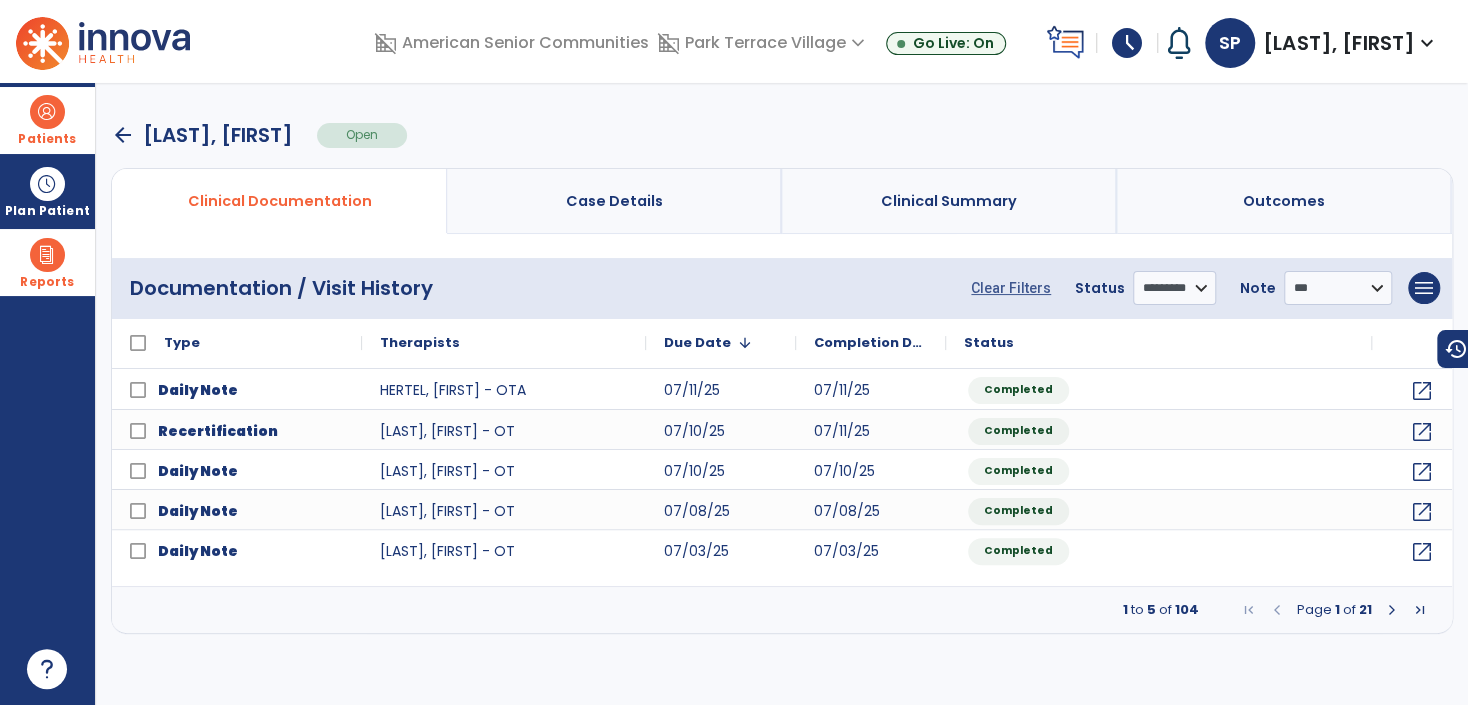 drag, startPoint x: 39, startPoint y: 124, endPoint x: 171, endPoint y: 140, distance: 132.96616 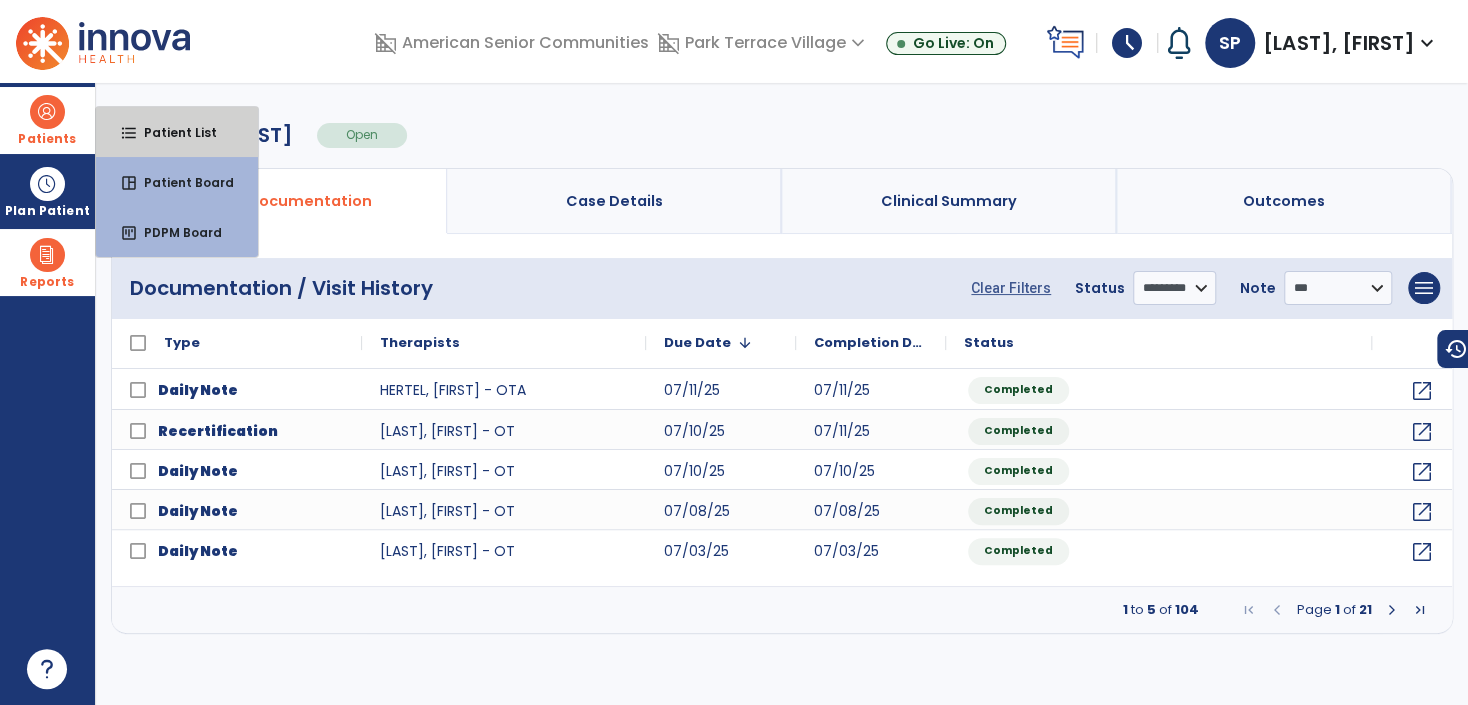 click on "format_list_bulleted  Patient List" at bounding box center (177, 132) 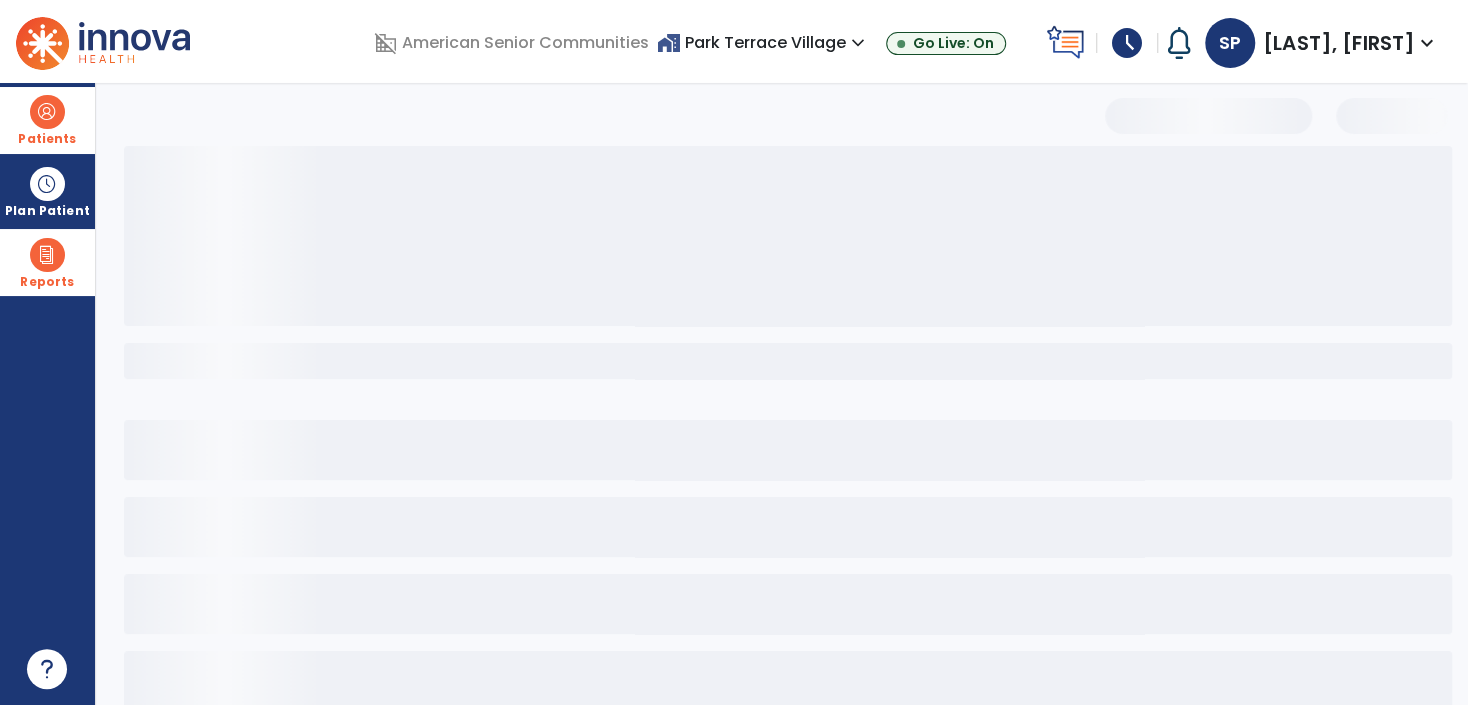 select on "***" 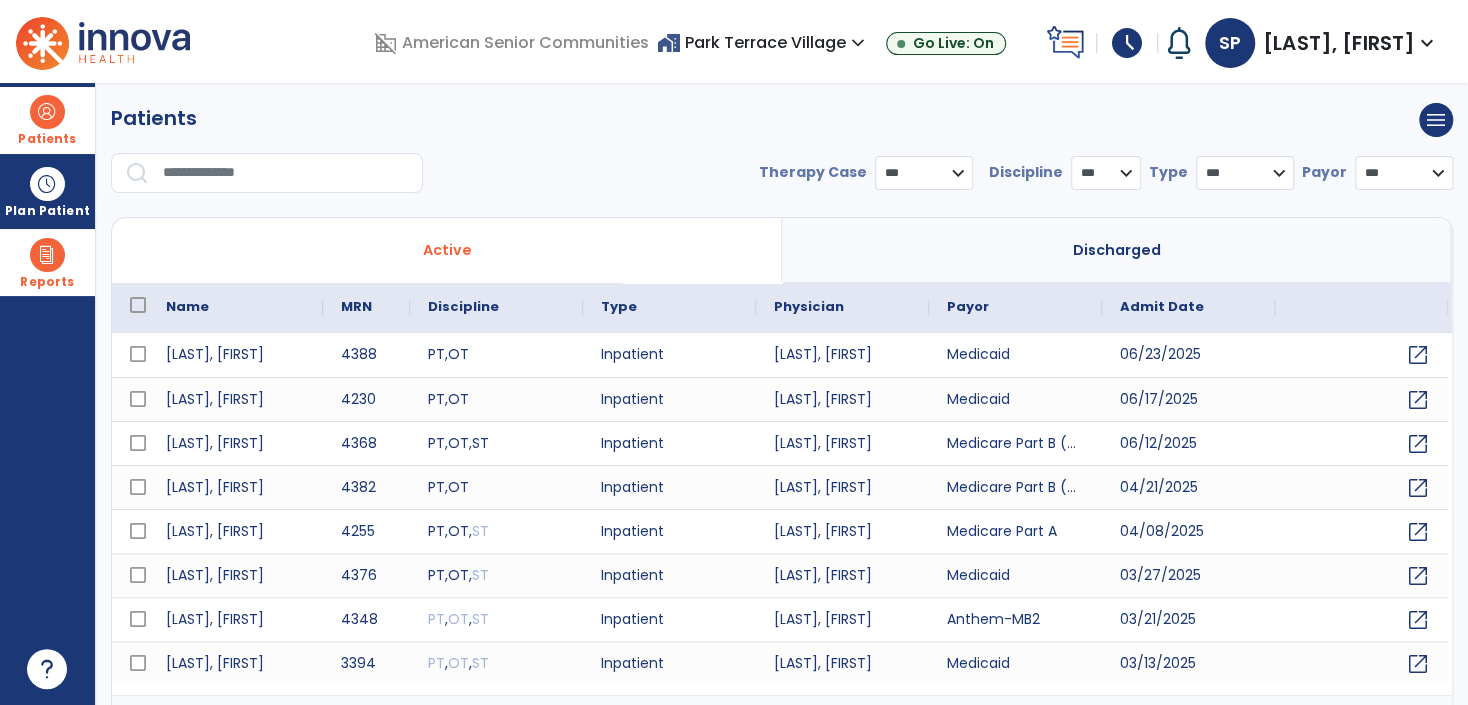 drag, startPoint x: 783, startPoint y: 48, endPoint x: 769, endPoint y: 77, distance: 32.202484 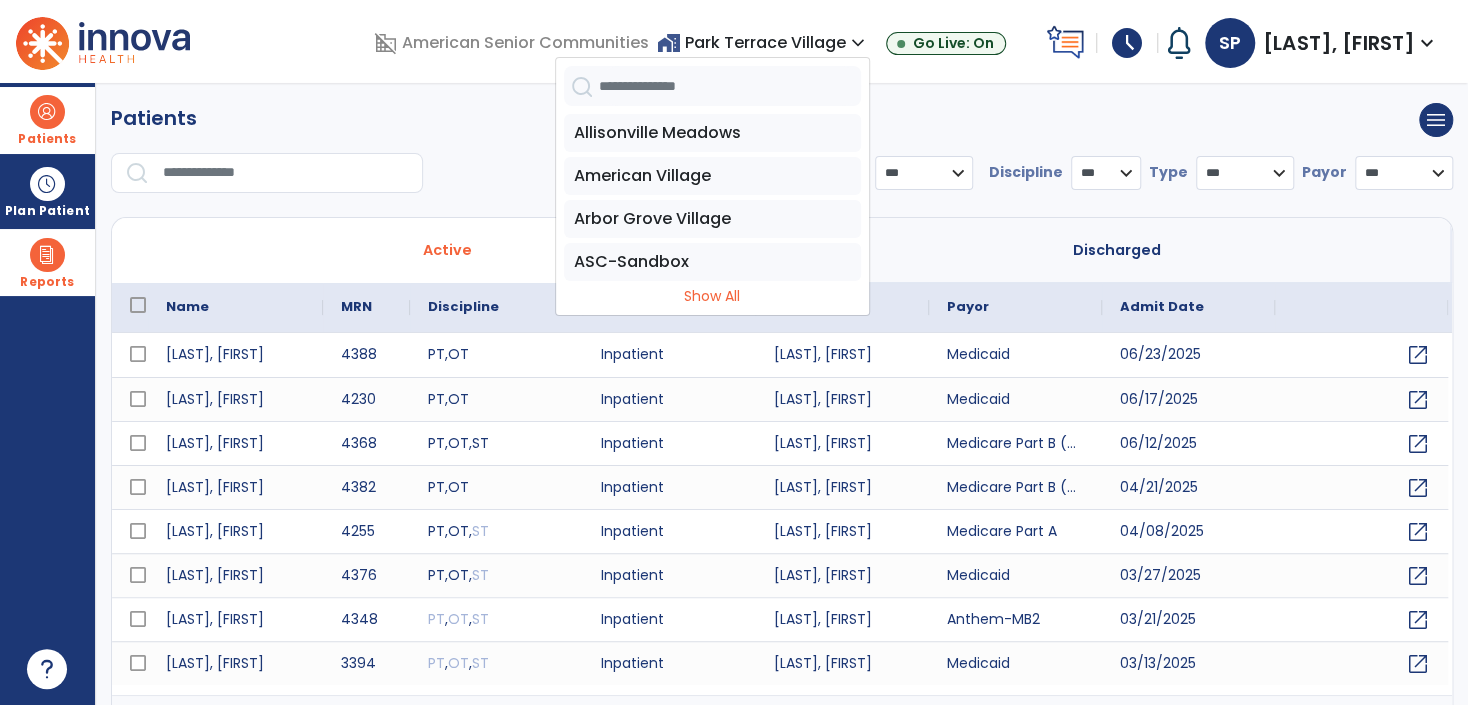 click at bounding box center [730, 86] 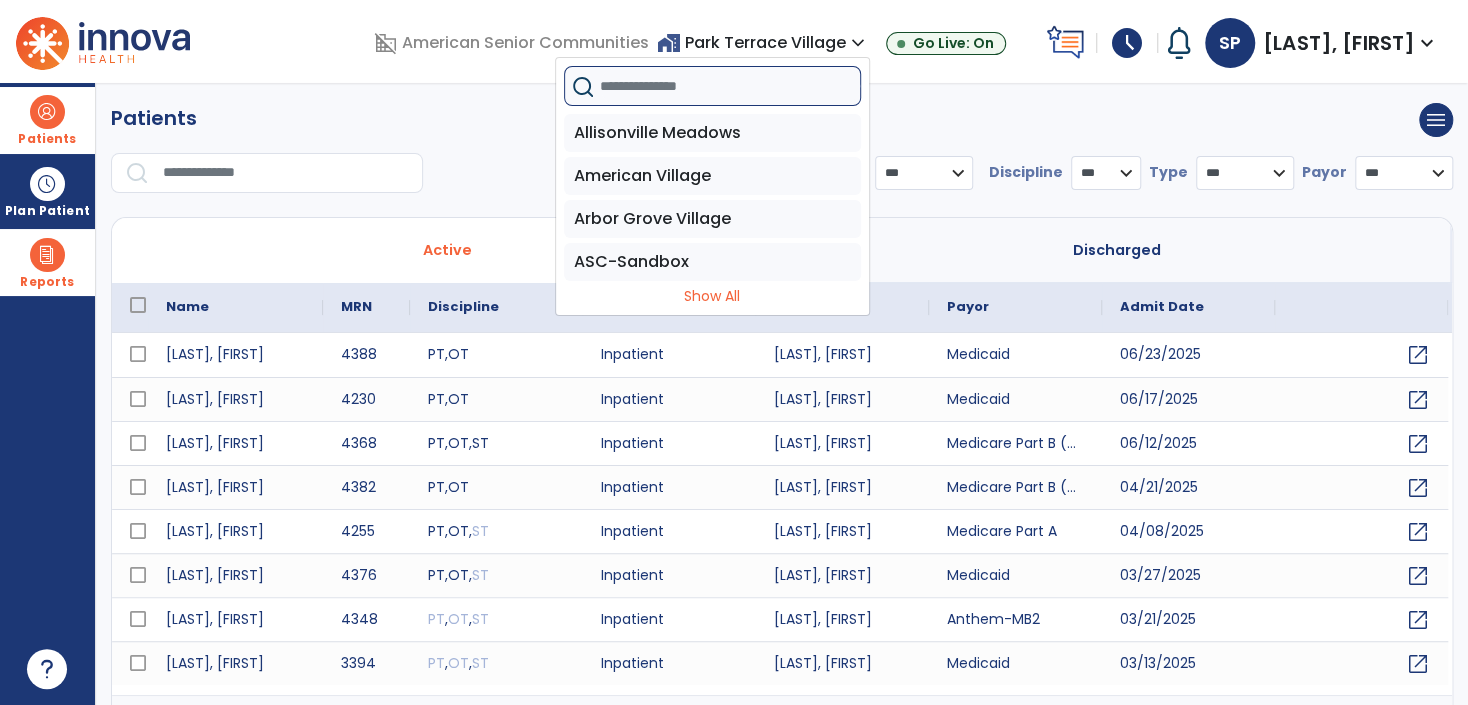 click at bounding box center (730, 86) 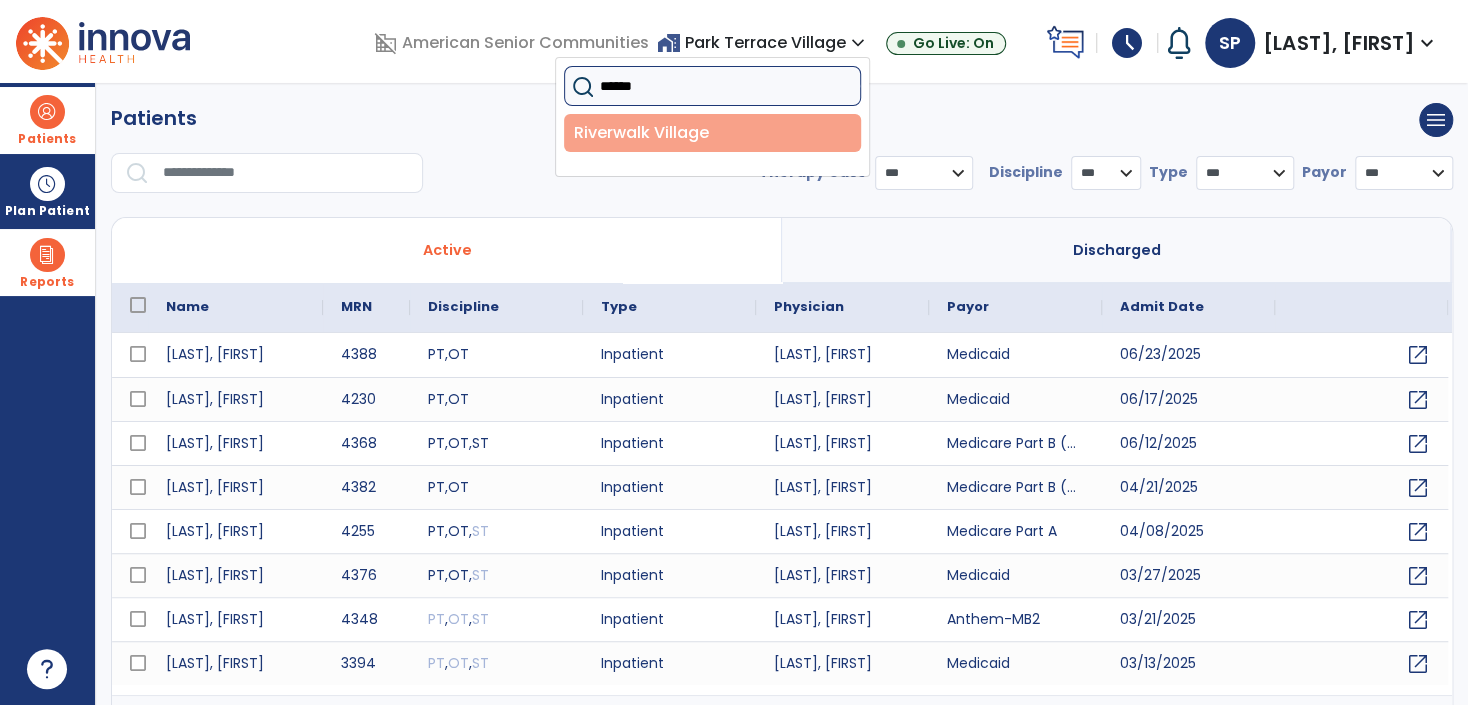 type on "******" 